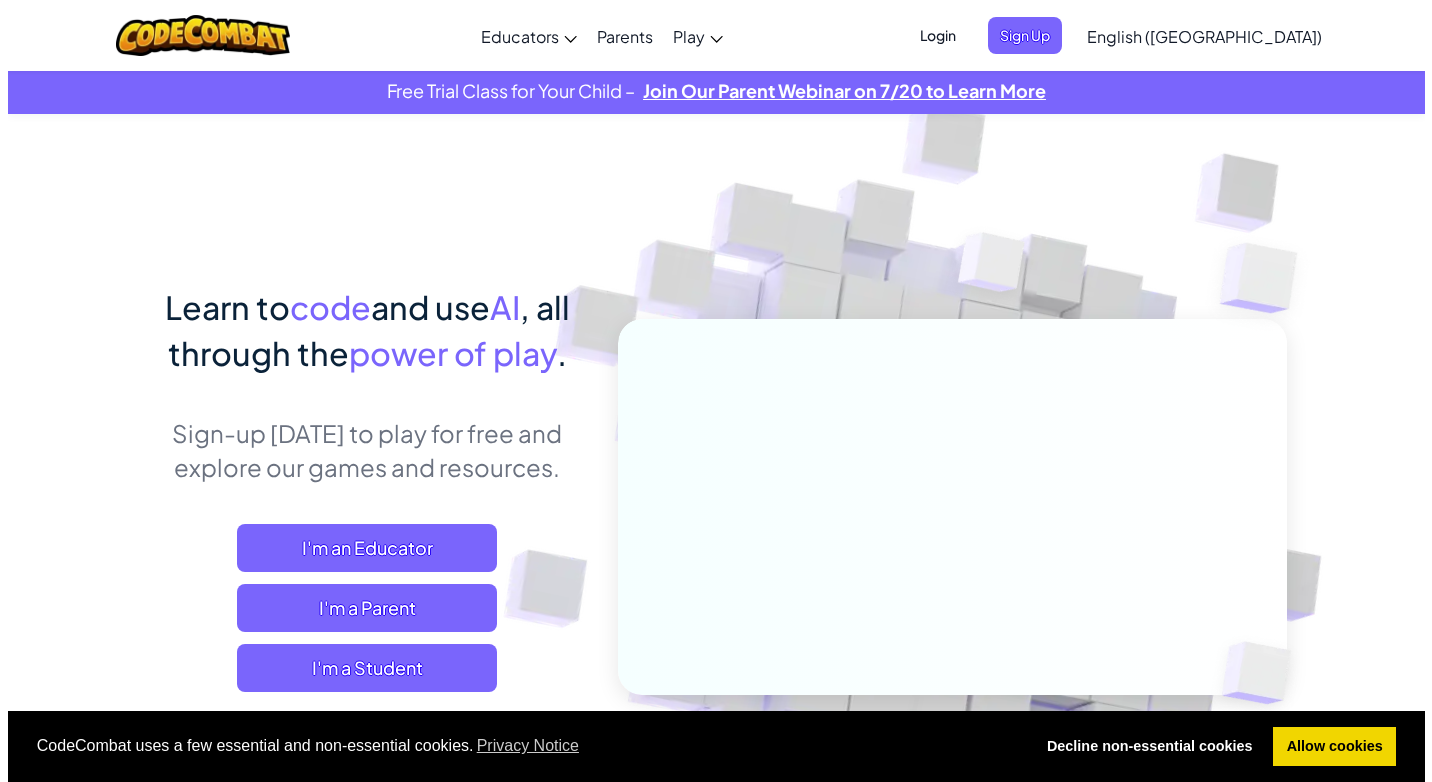 scroll, scrollTop: 0, scrollLeft: 0, axis: both 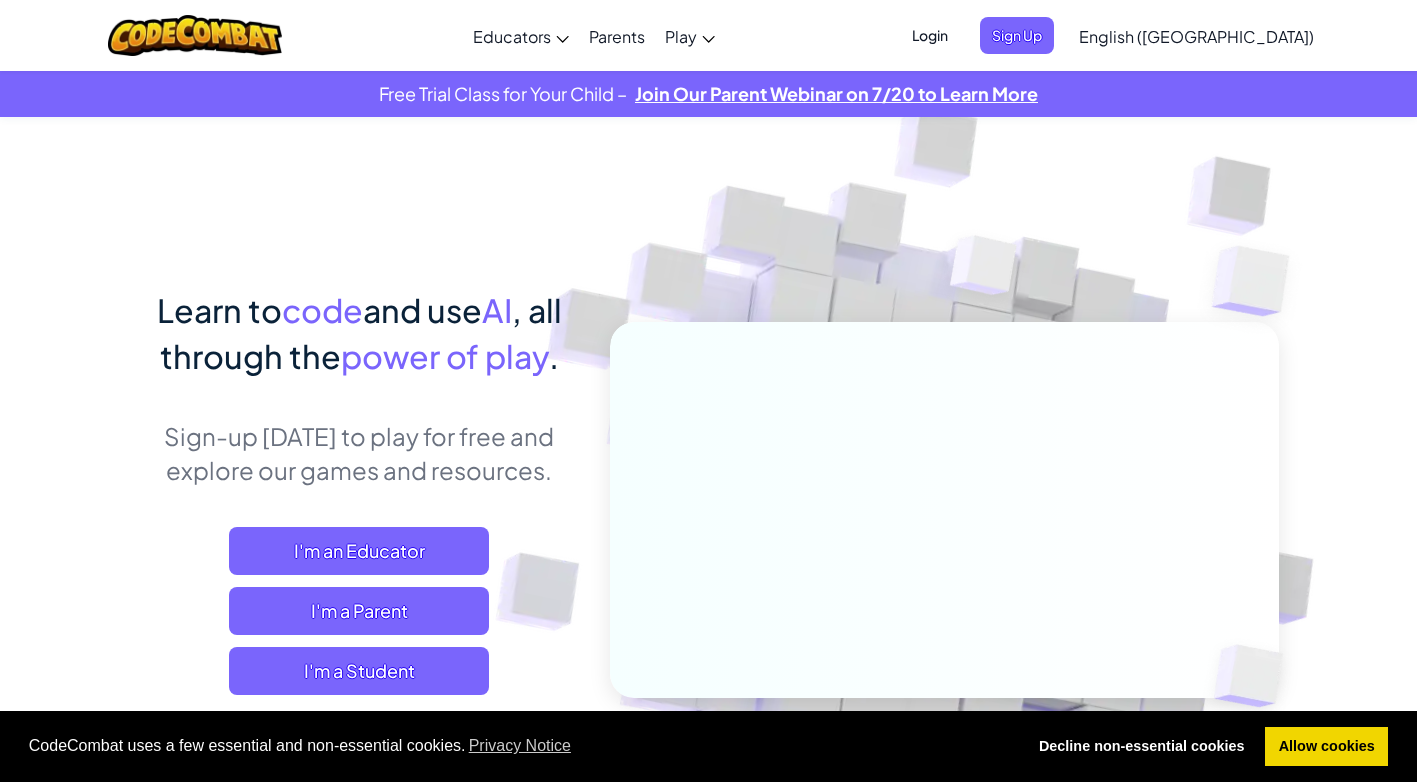 click on "Learn to  code  and use  AI , all through the  power of play .
Sign-up today to play for free and explore our games and resources.
I'm an Educator
I'm a Parent
I'm a Student" at bounding box center (359, 511) 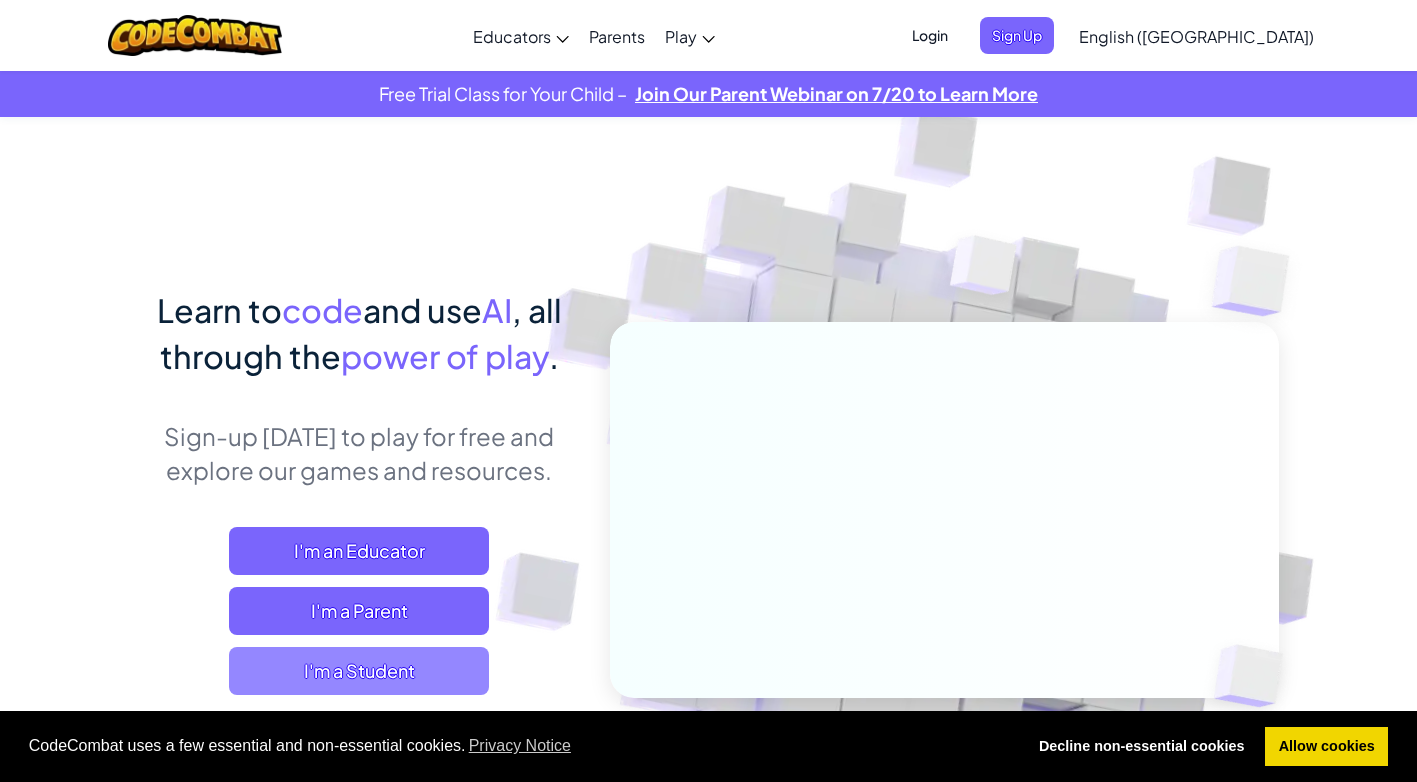 click on "I'm a Student" at bounding box center [359, 671] 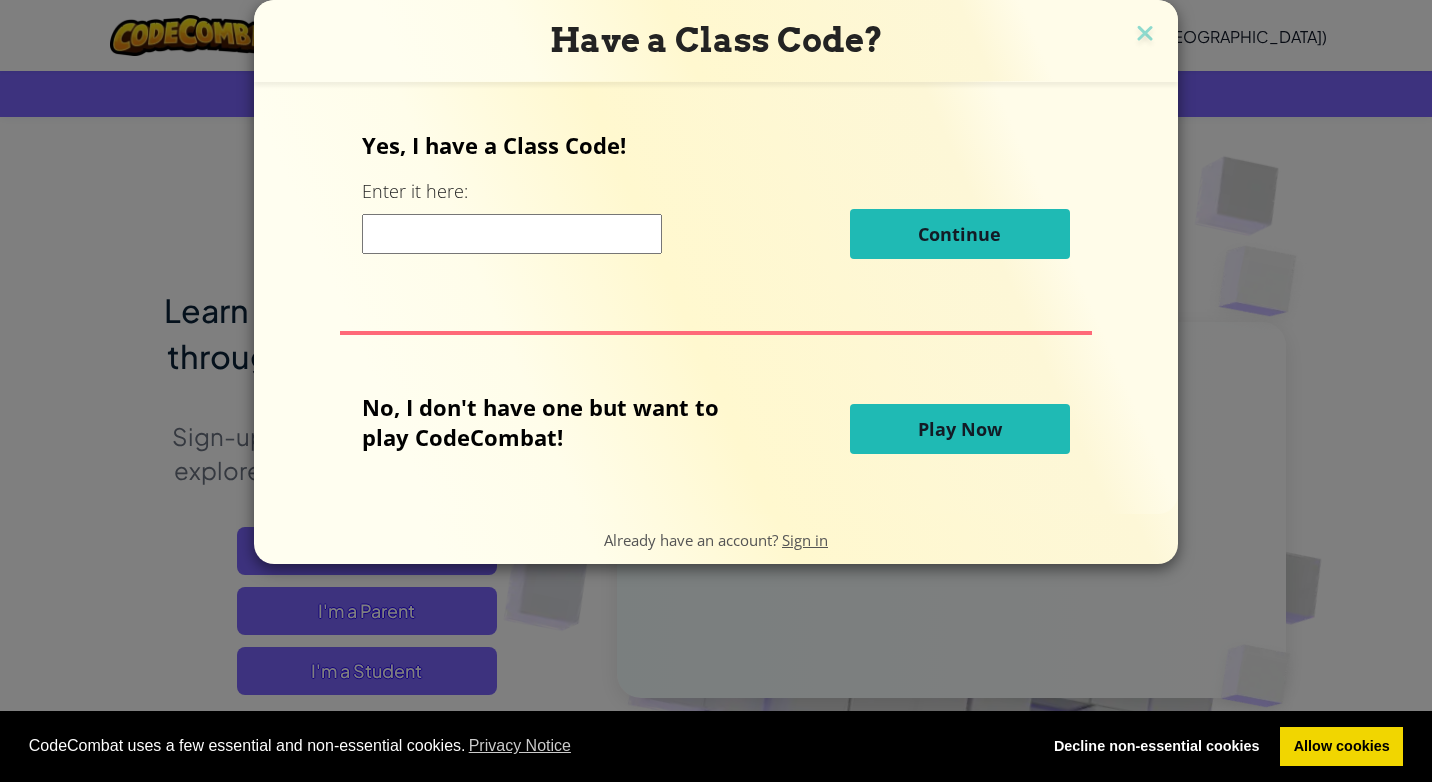 click at bounding box center (512, 234) 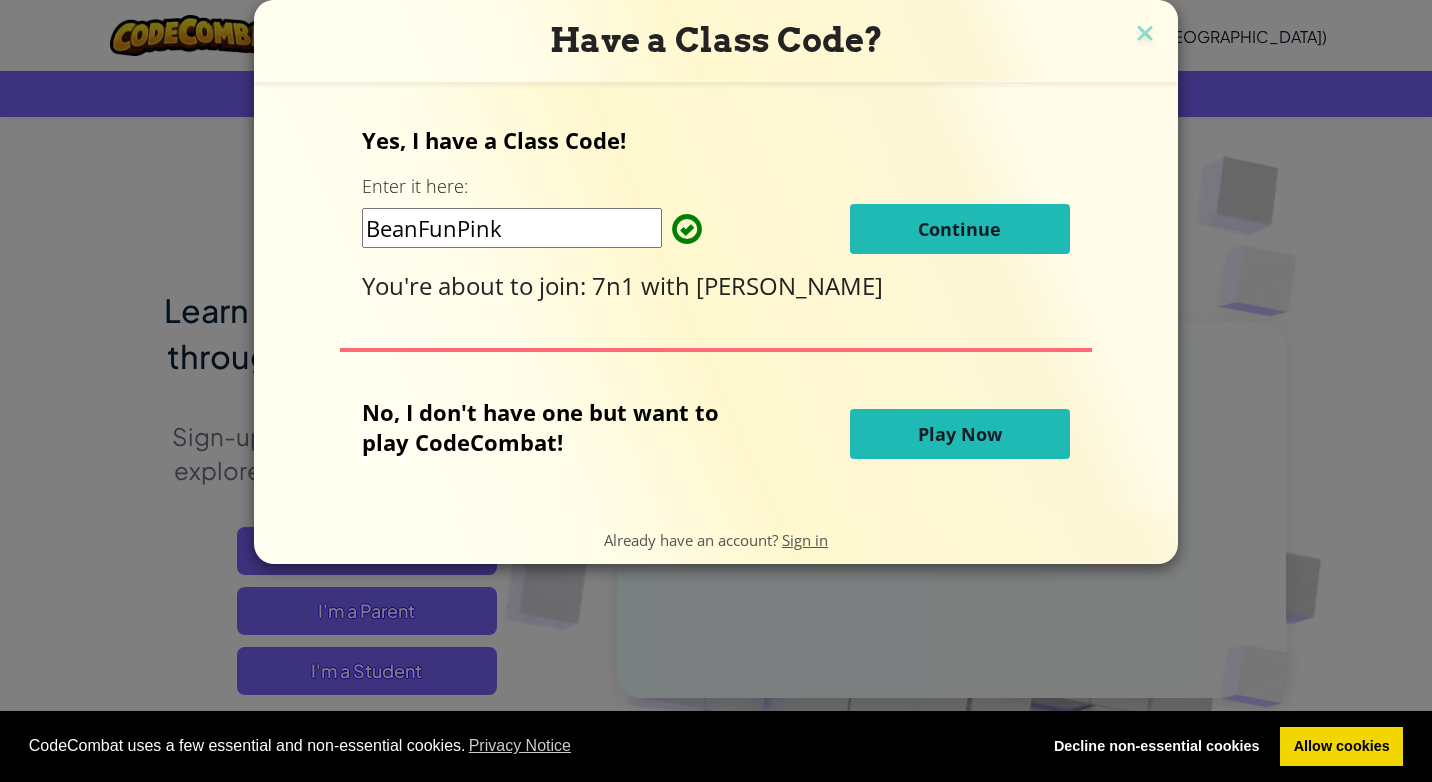 type on "BeanFunPink" 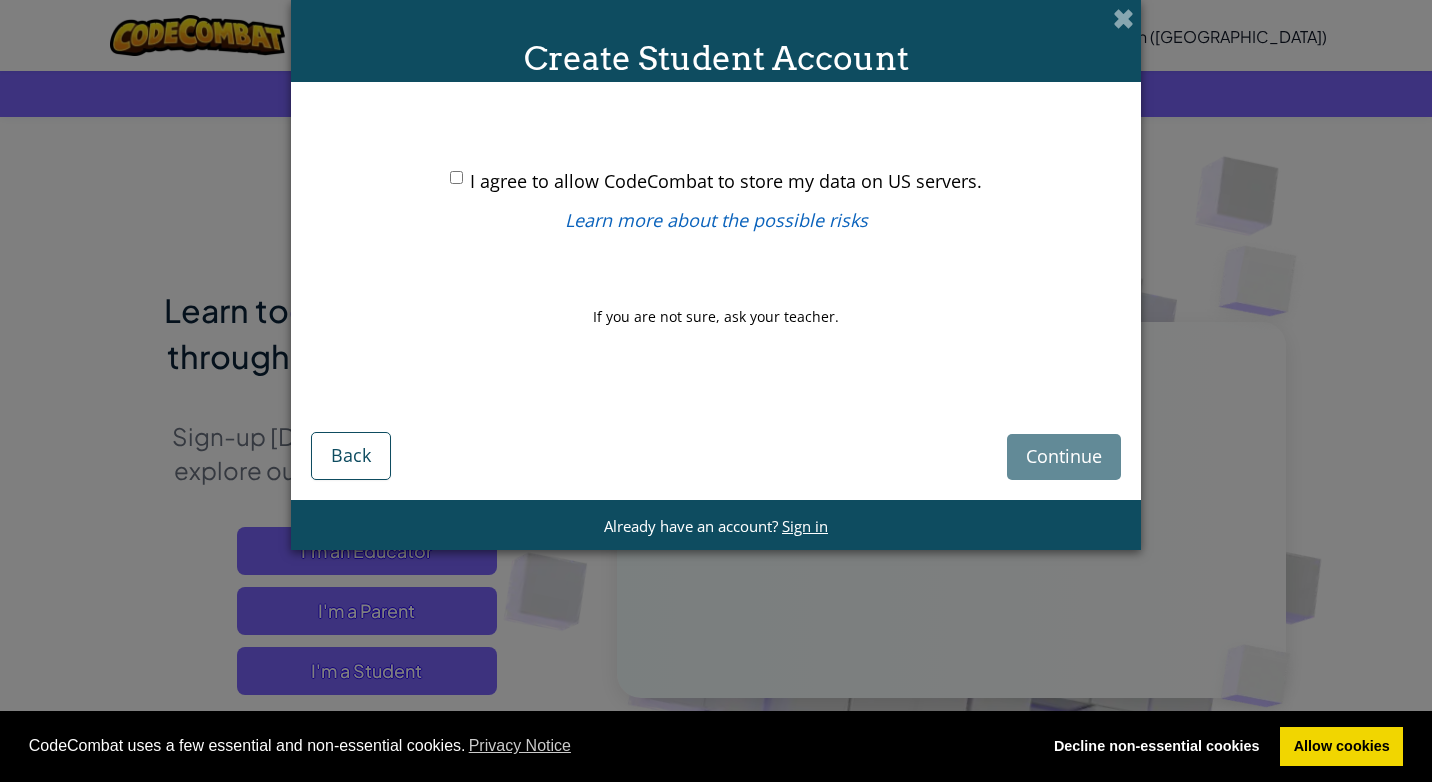 click on "I agree to allow CodeCombat to store my data on US servers." at bounding box center (726, 181) 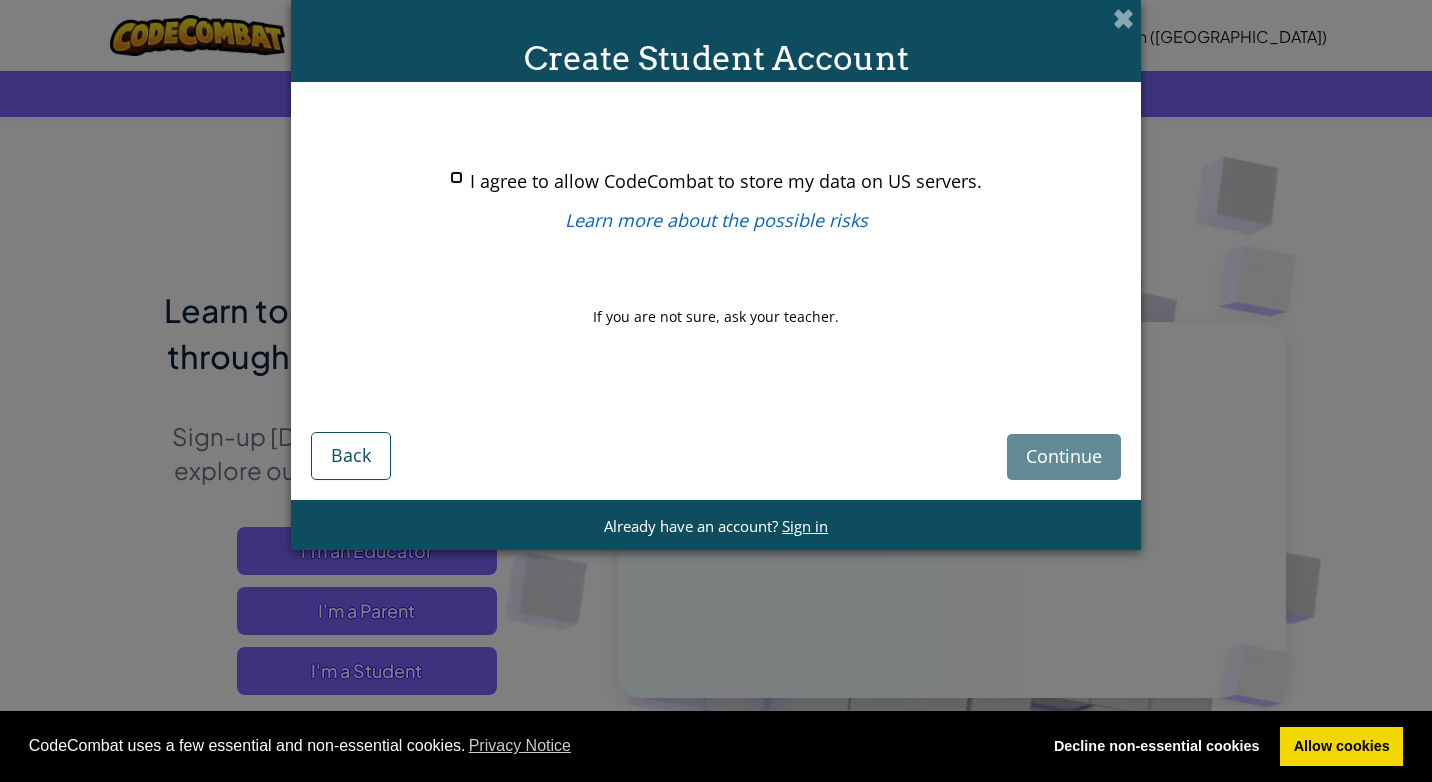 checkbox on "true" 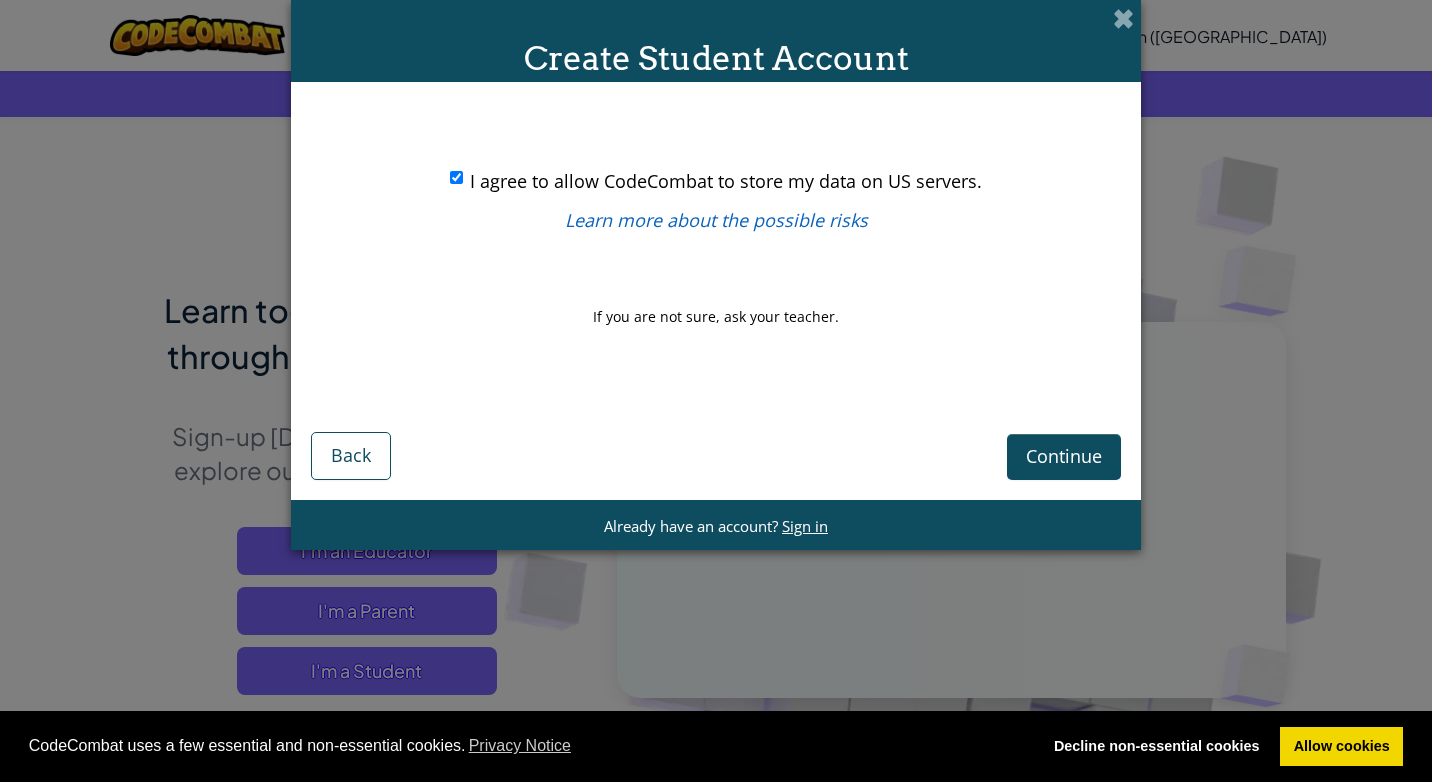 drag, startPoint x: 305, startPoint y: 447, endPoint x: 317, endPoint y: 460, distance: 17.691807 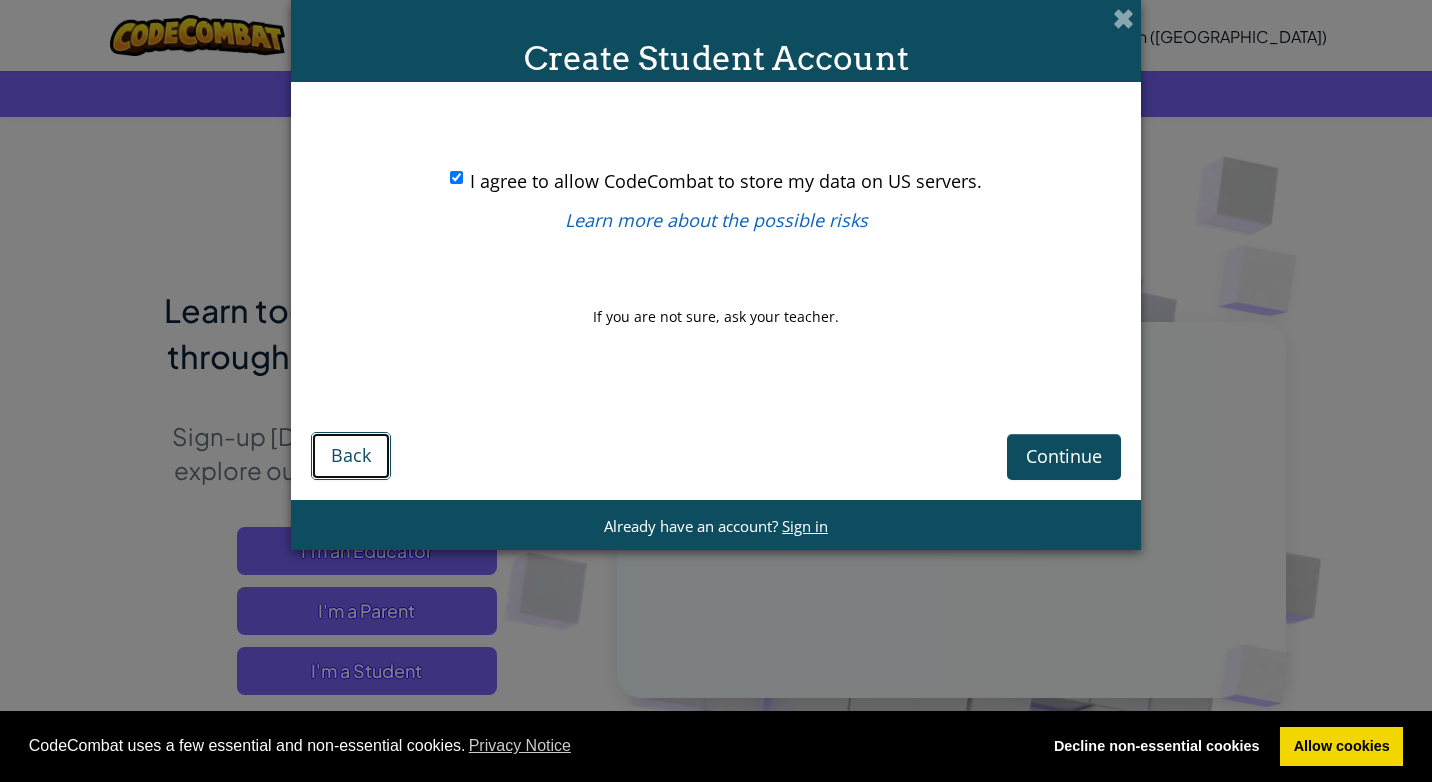 drag, startPoint x: 323, startPoint y: 453, endPoint x: 333, endPoint y: 447, distance: 11.661903 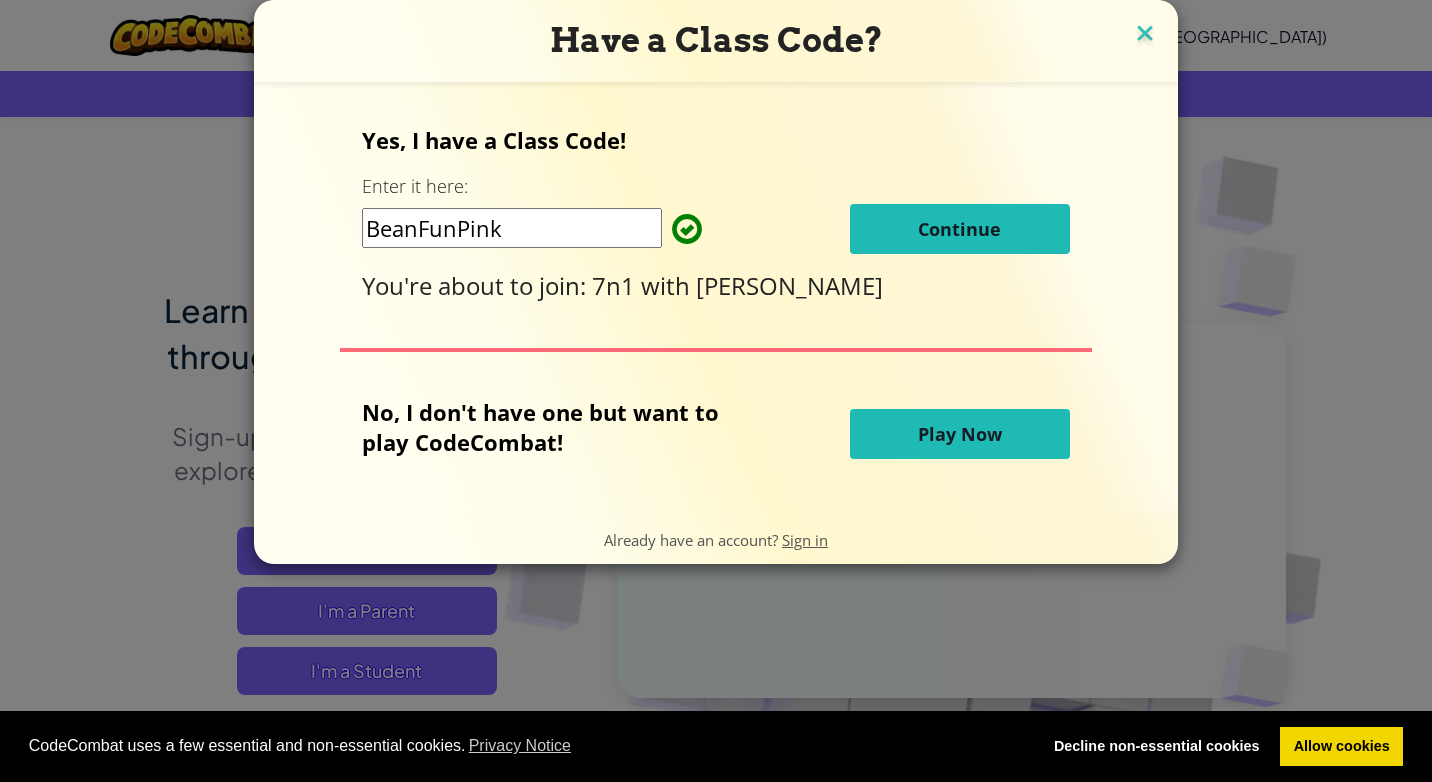 click at bounding box center (1145, 35) 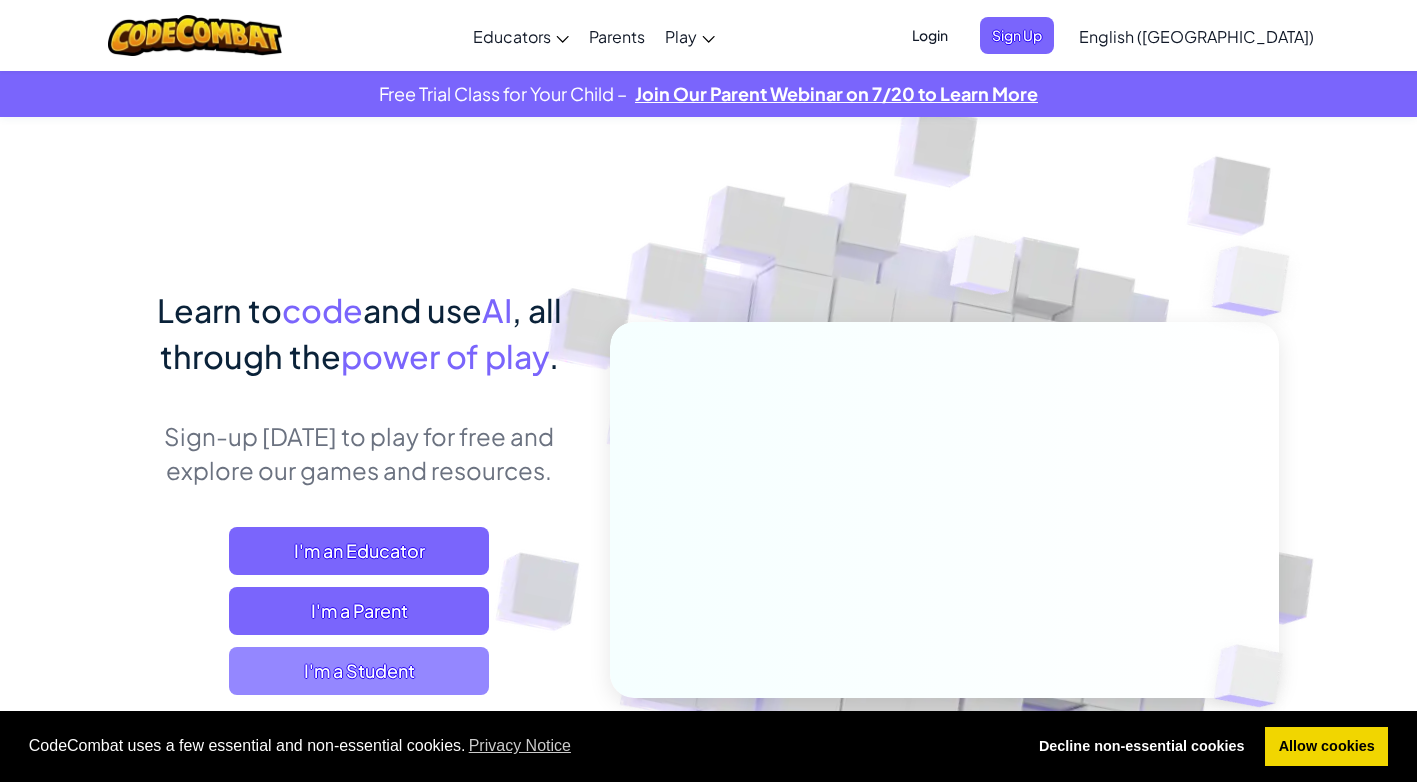 click on "I'm a Student" at bounding box center [359, 671] 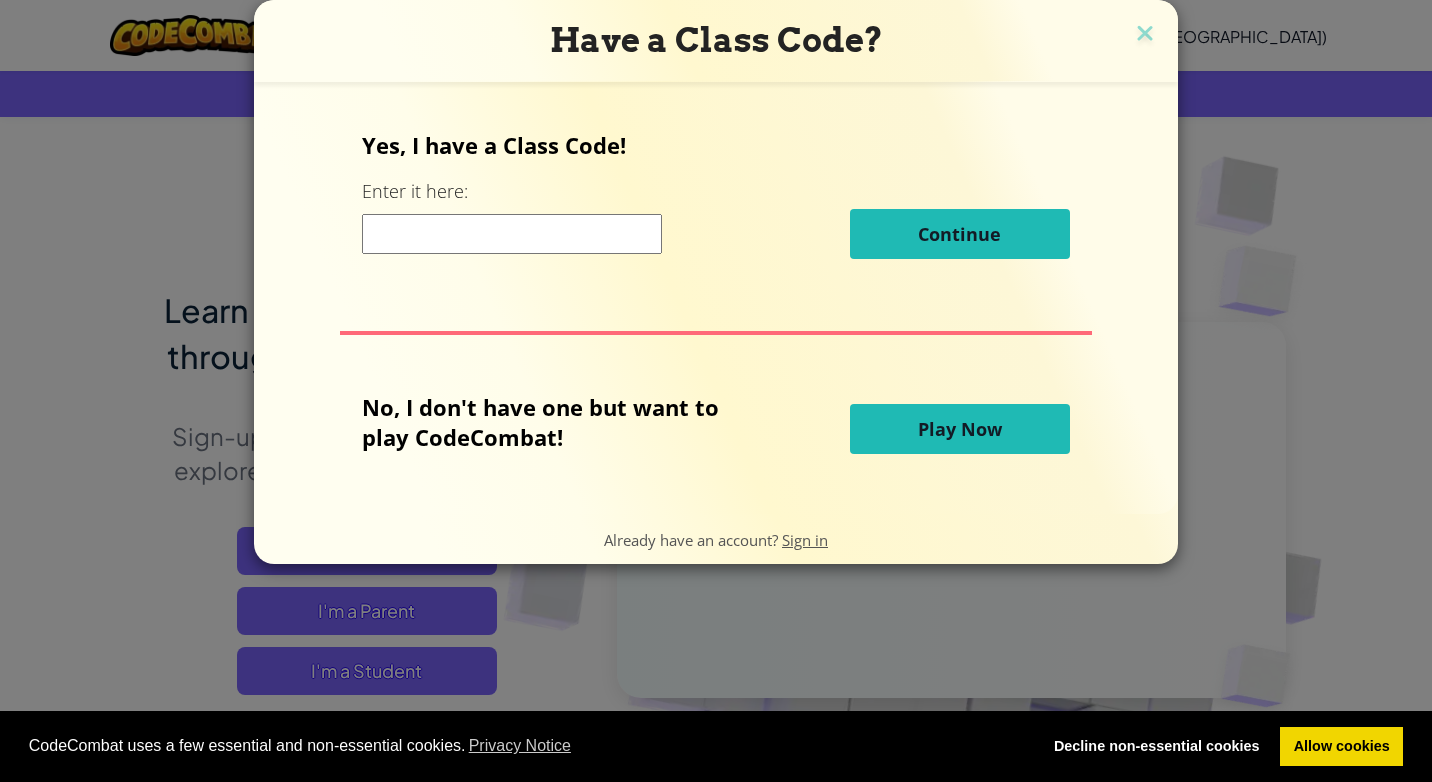 click at bounding box center (512, 234) 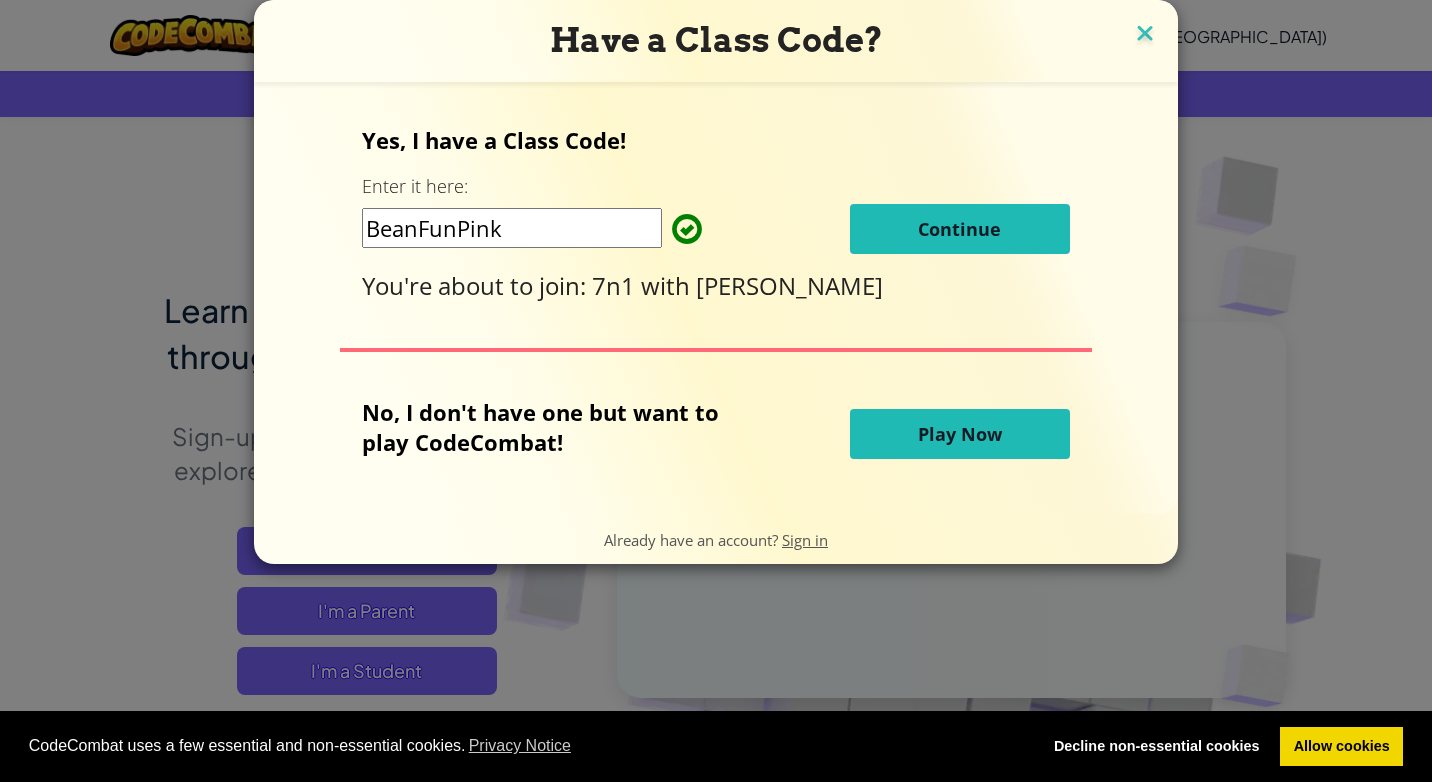 click at bounding box center (1145, 35) 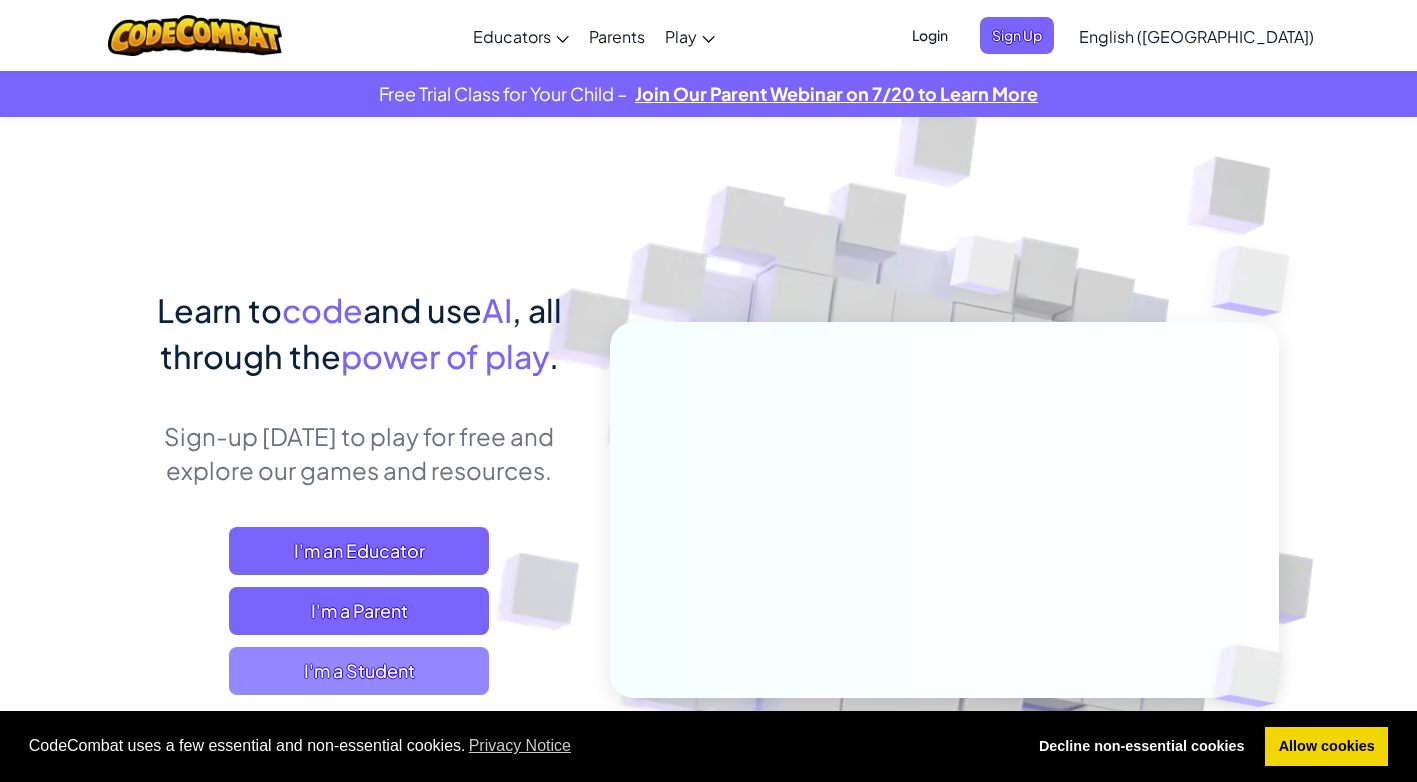 click on "I'm a Student" at bounding box center [359, 671] 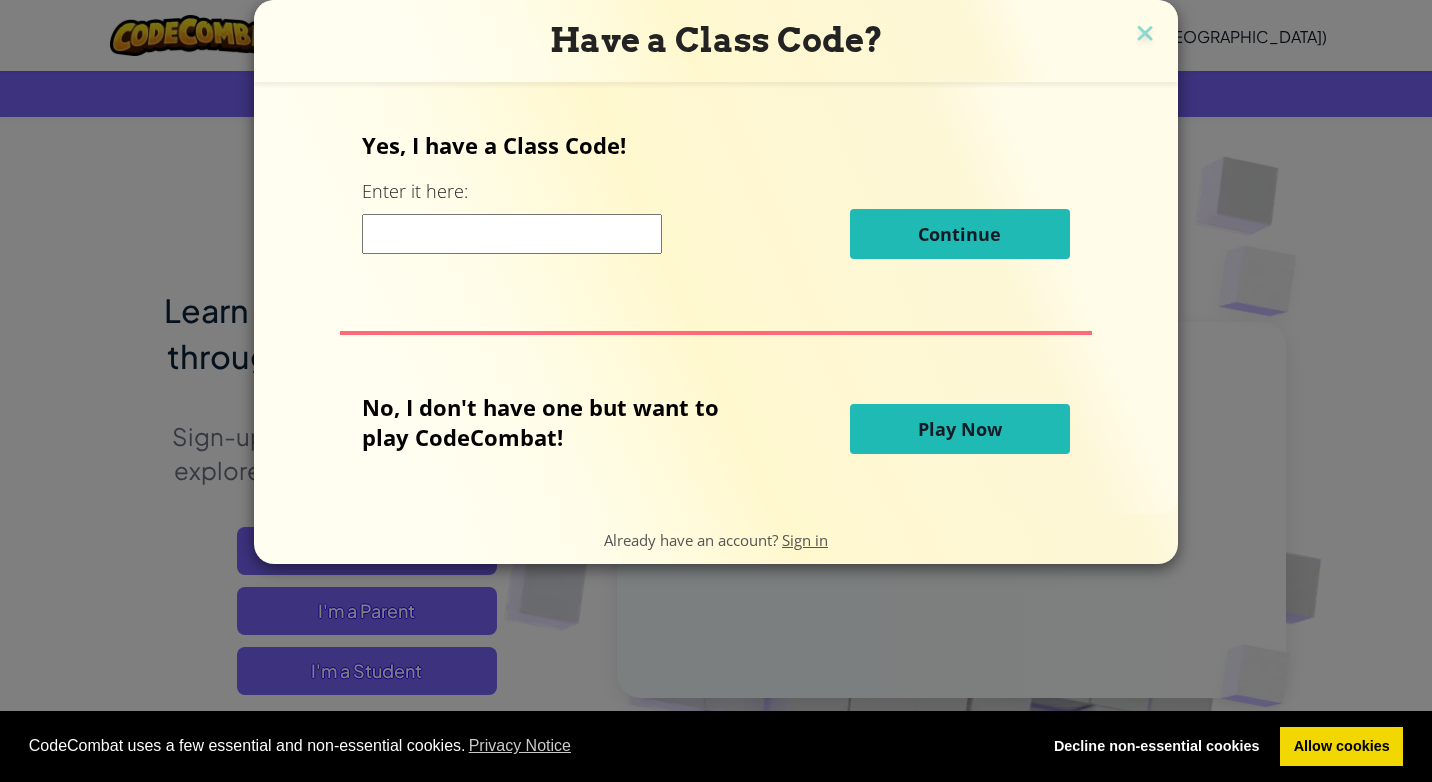 click on "Yes, I have a Class Code! Enter it here: Continue" at bounding box center (715, 202) 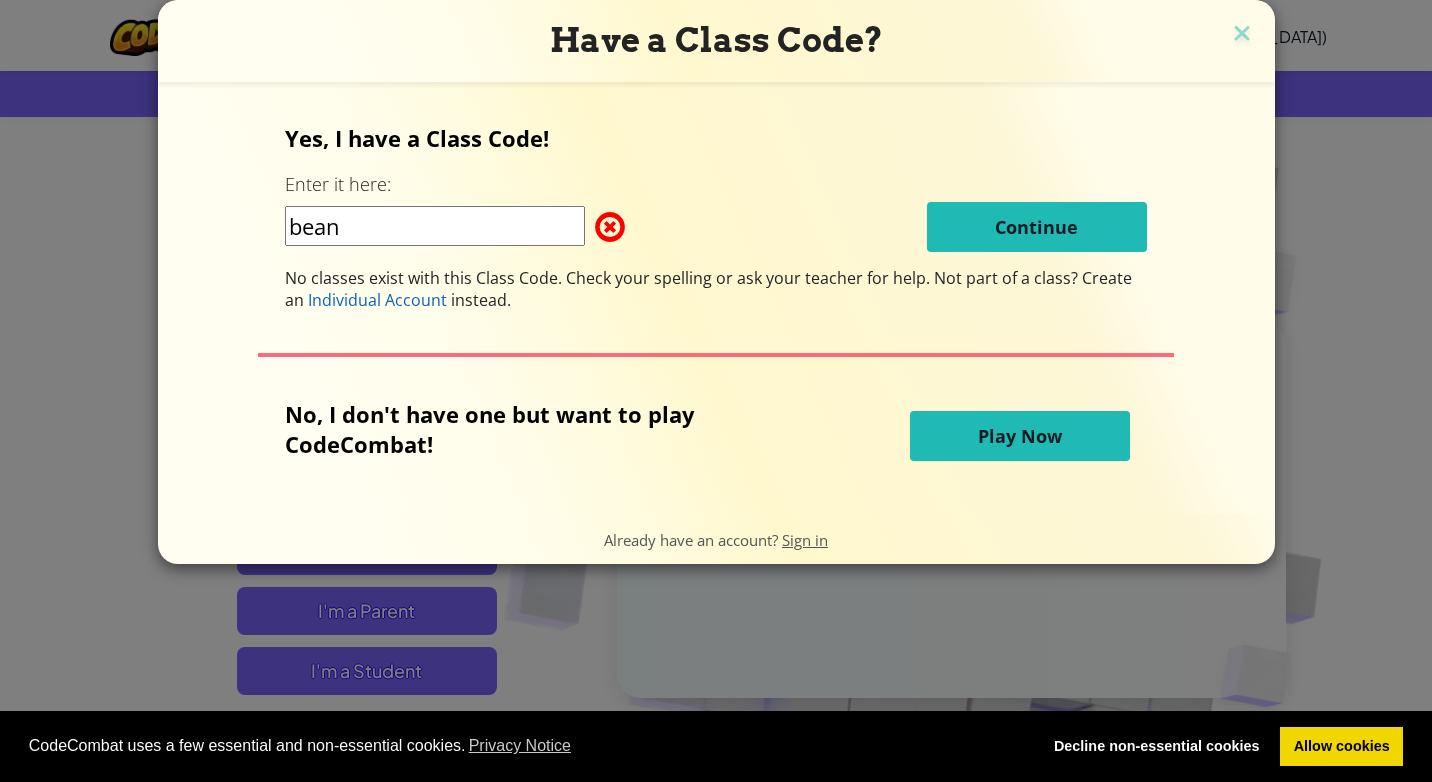 type on "BeanFunPink" 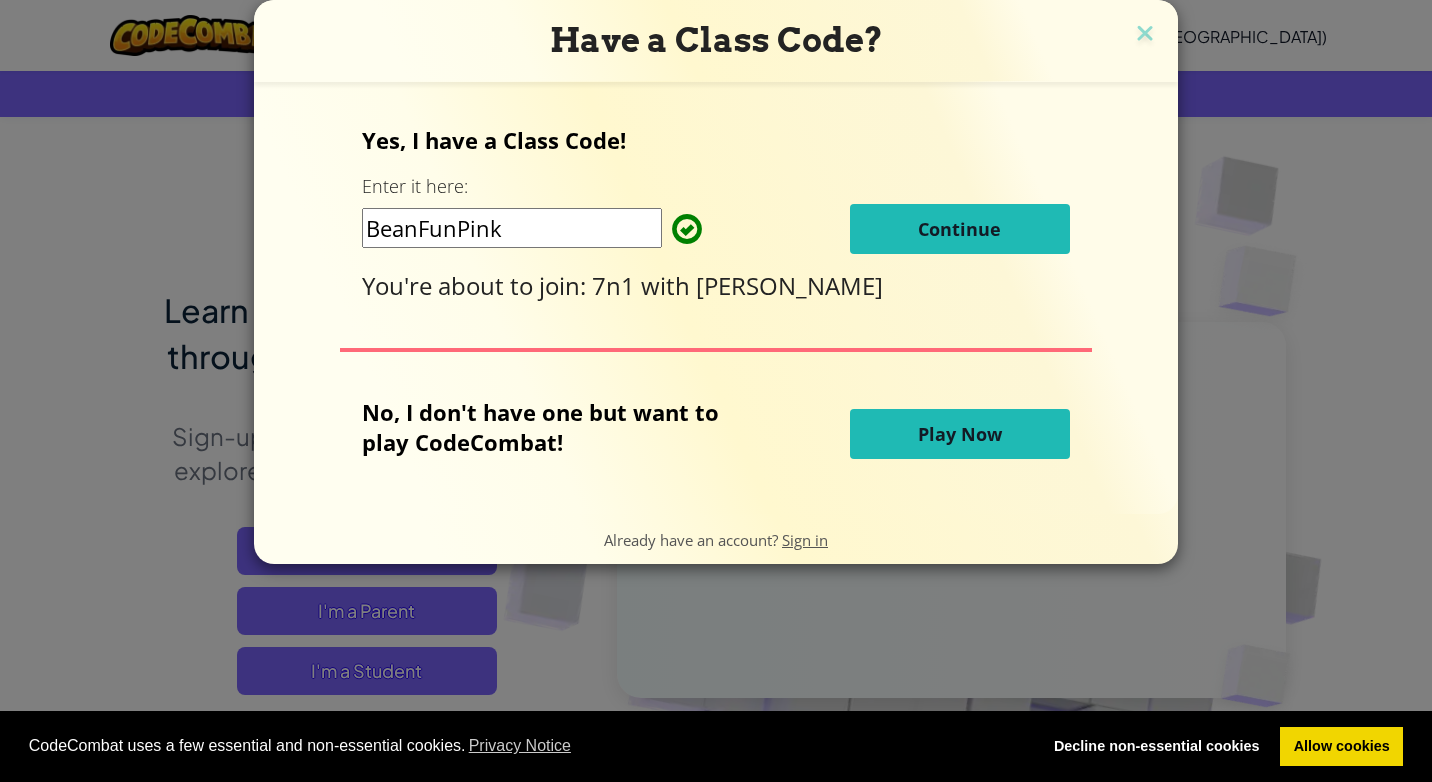 click on "Yes, I have a Class Code! Enter it here: BeanFunPink Continue You're about to join: 7n1 with L Williams" at bounding box center [715, 213] 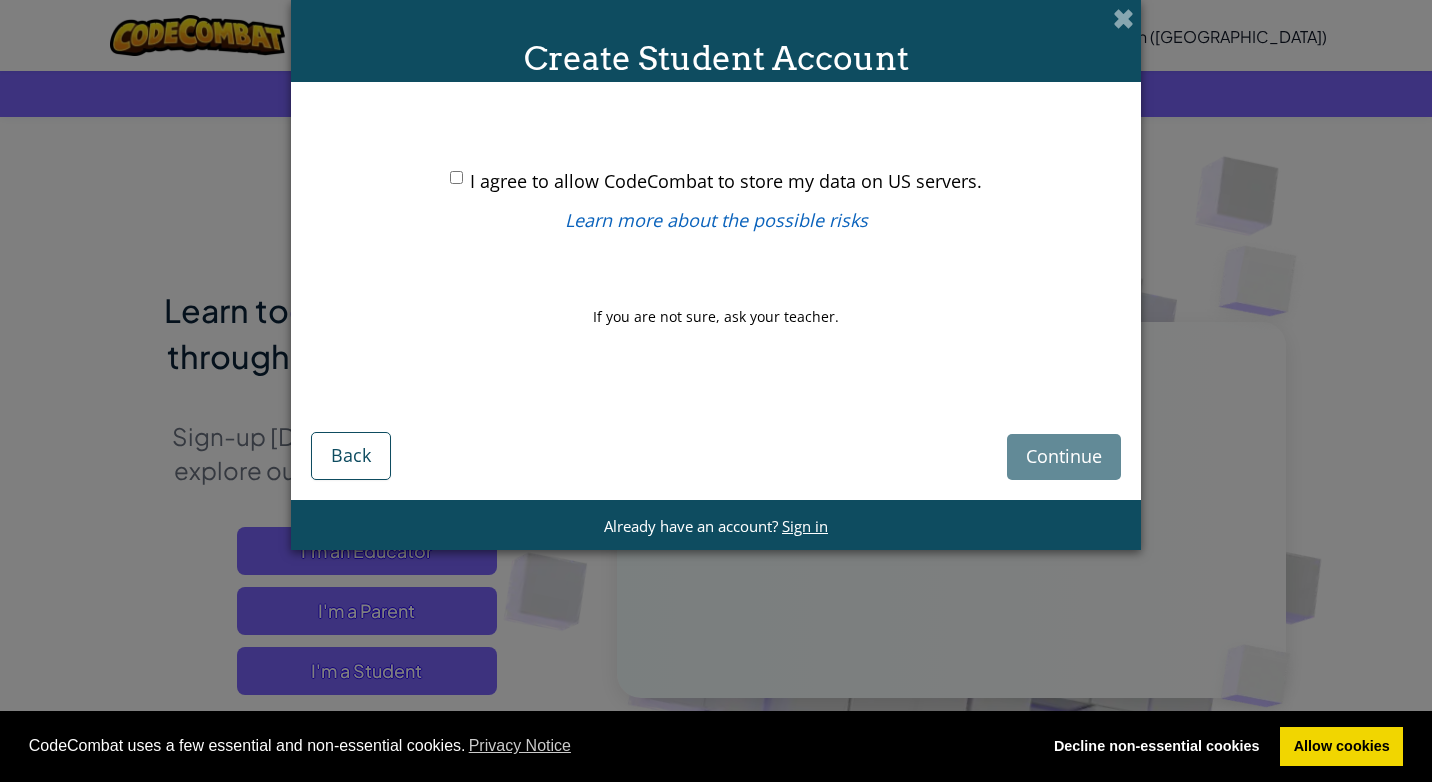 click on "I agree to allow CodeCombat to store my data on US servers." at bounding box center [716, 181] 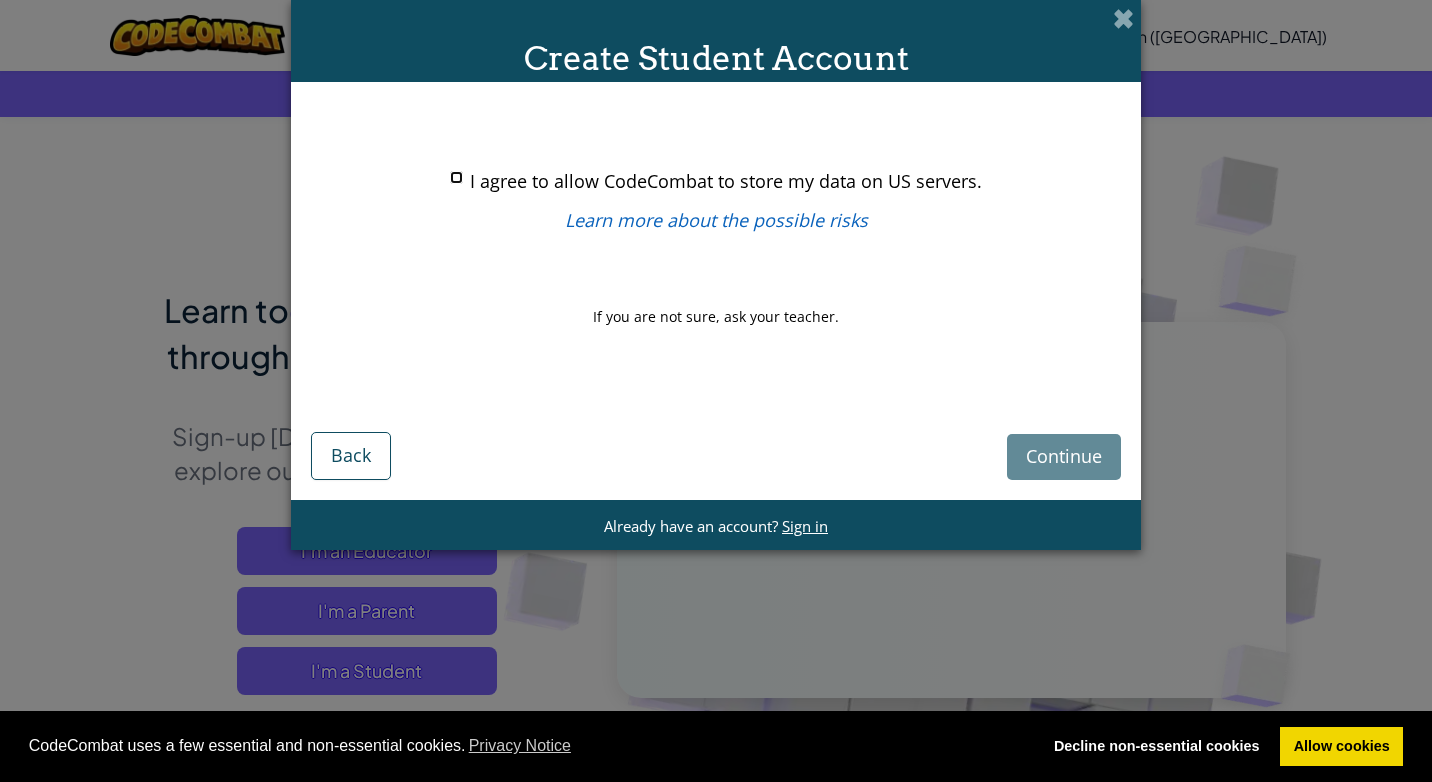click on "I agree to allow CodeCombat to store my data on US servers." at bounding box center [456, 177] 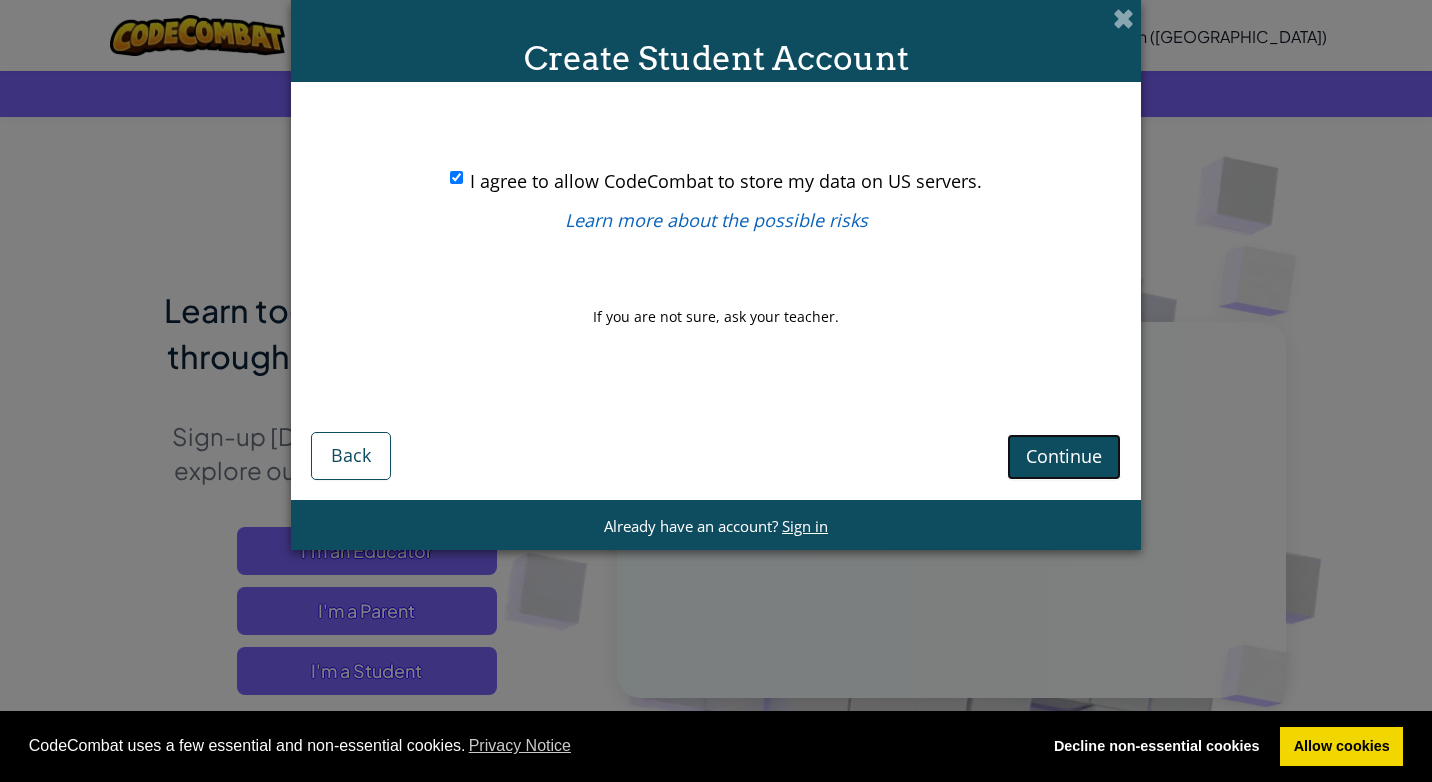 click on "Continue" at bounding box center [1064, 456] 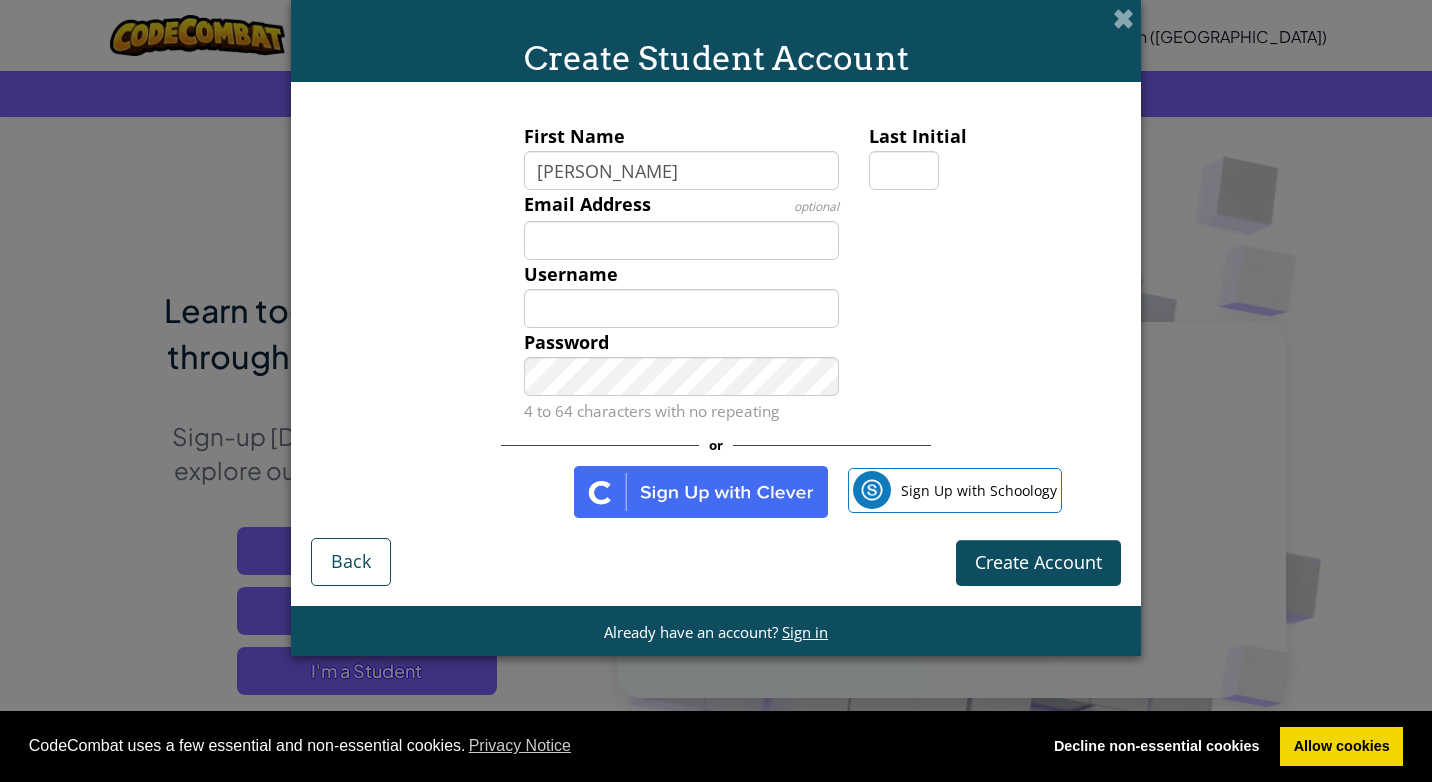 type on "Artur" 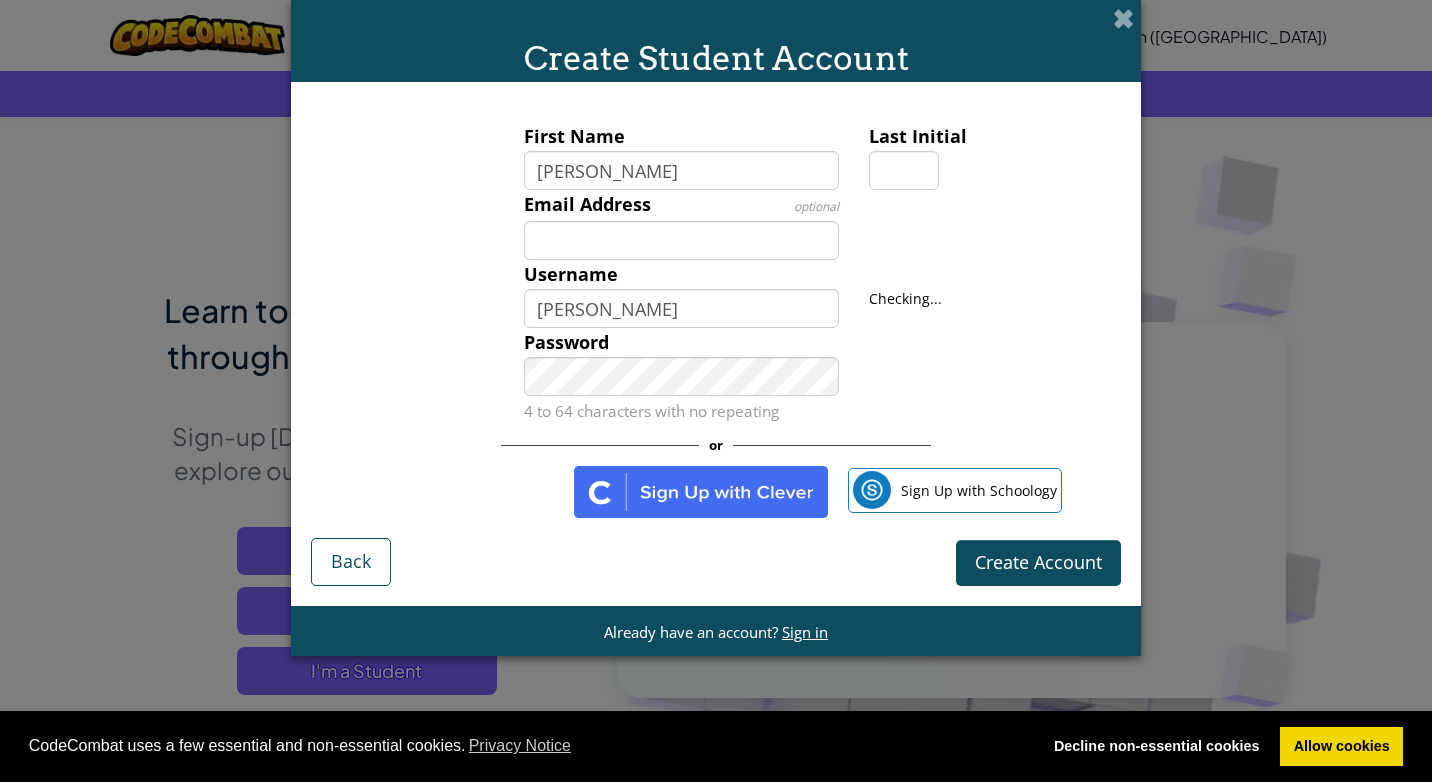 click on "Email Address optional" at bounding box center (716, 225) 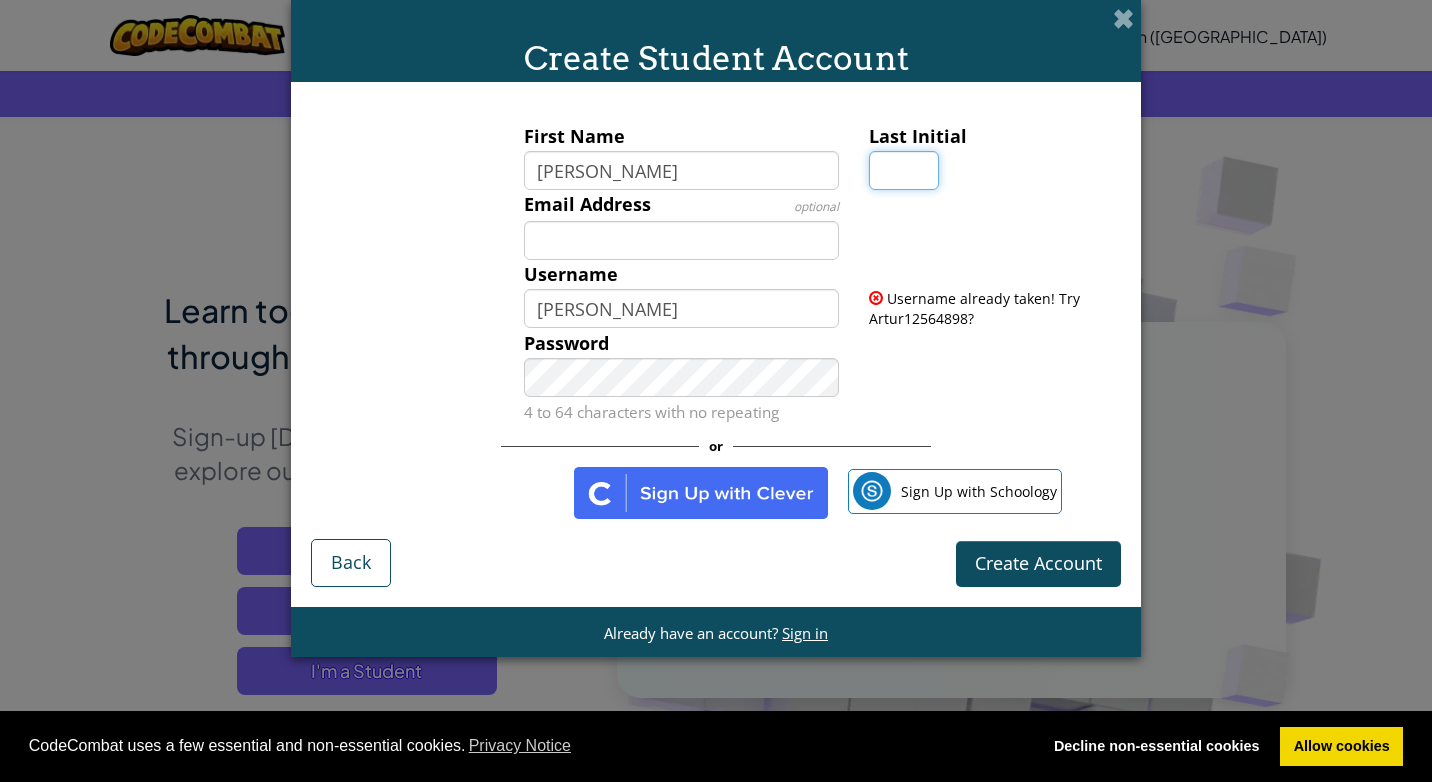 click on "Last Initial" at bounding box center [904, 170] 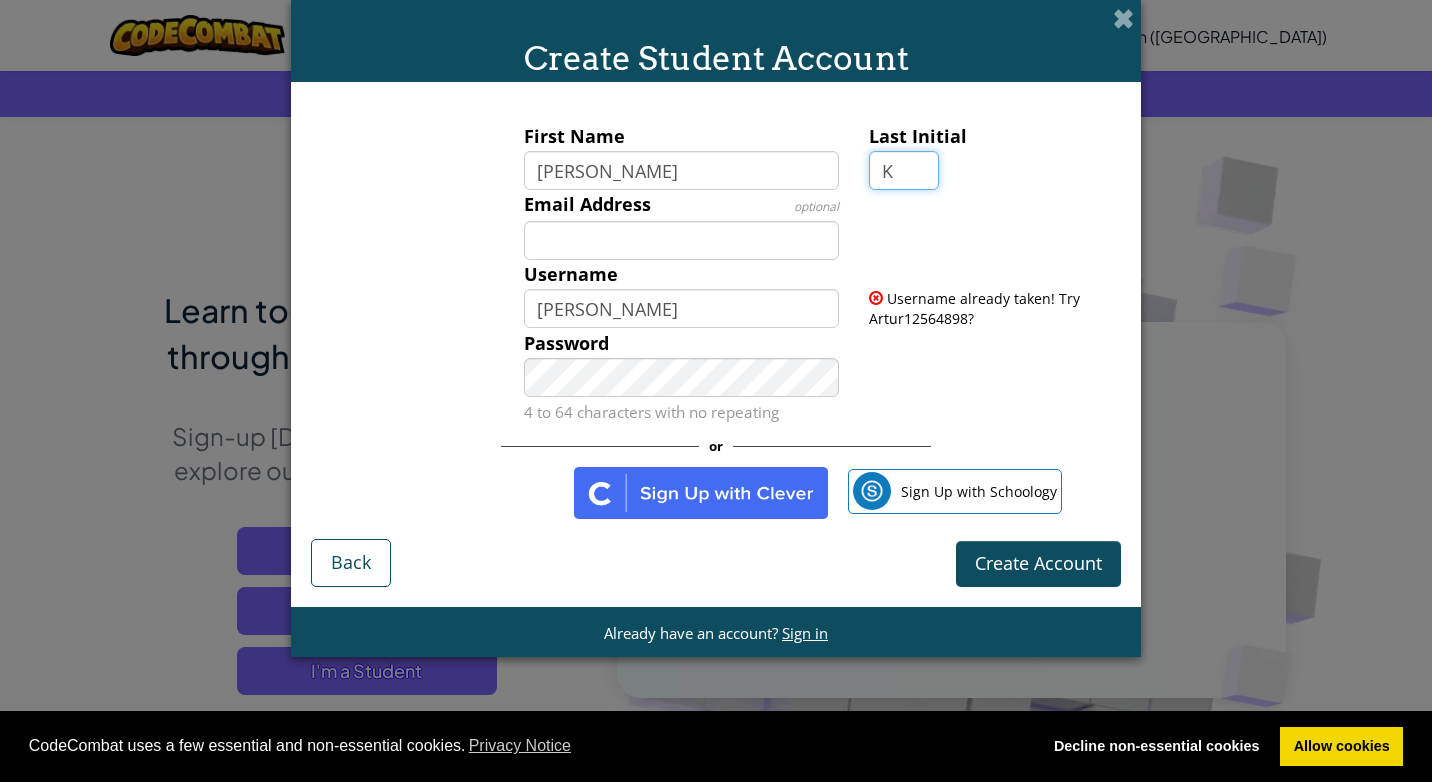 type on "K" 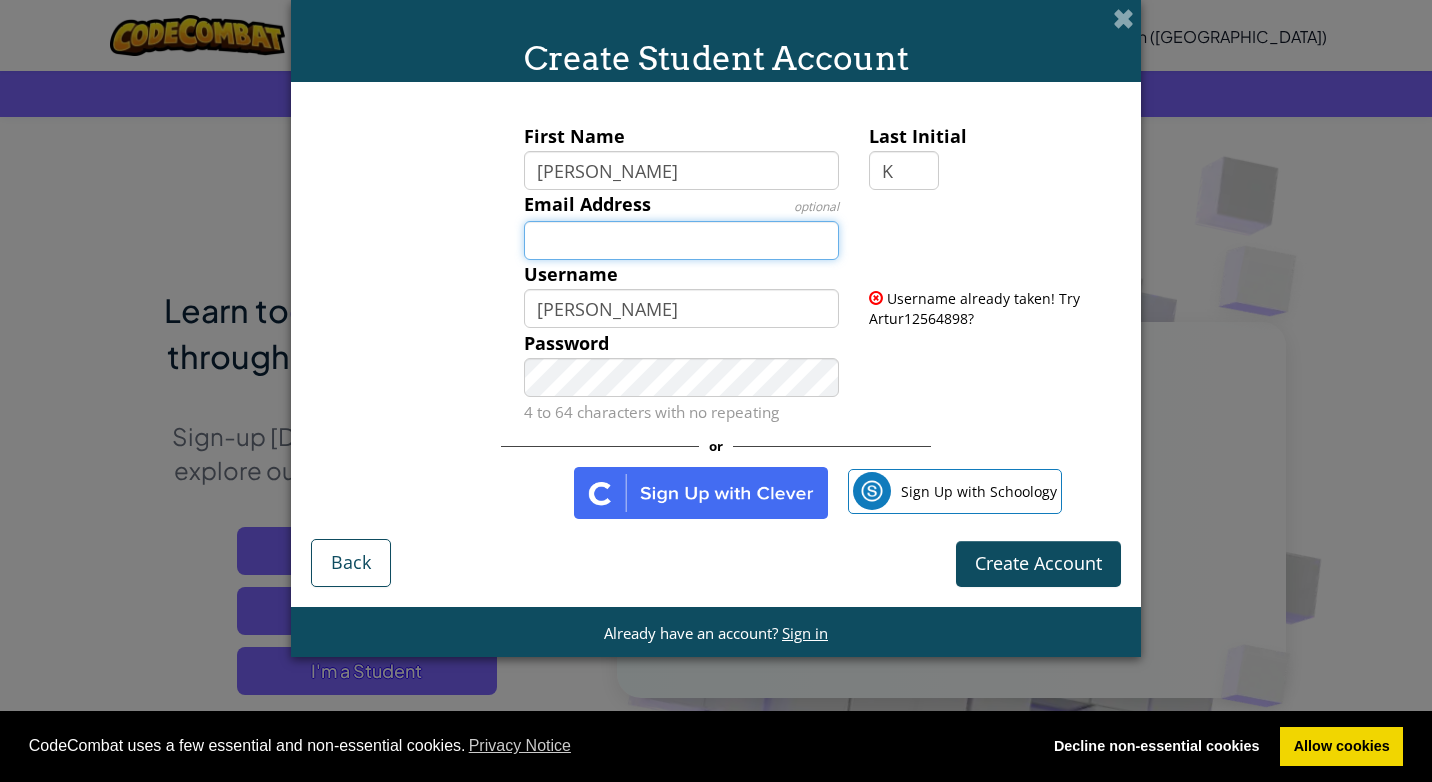 type on "ArturK" 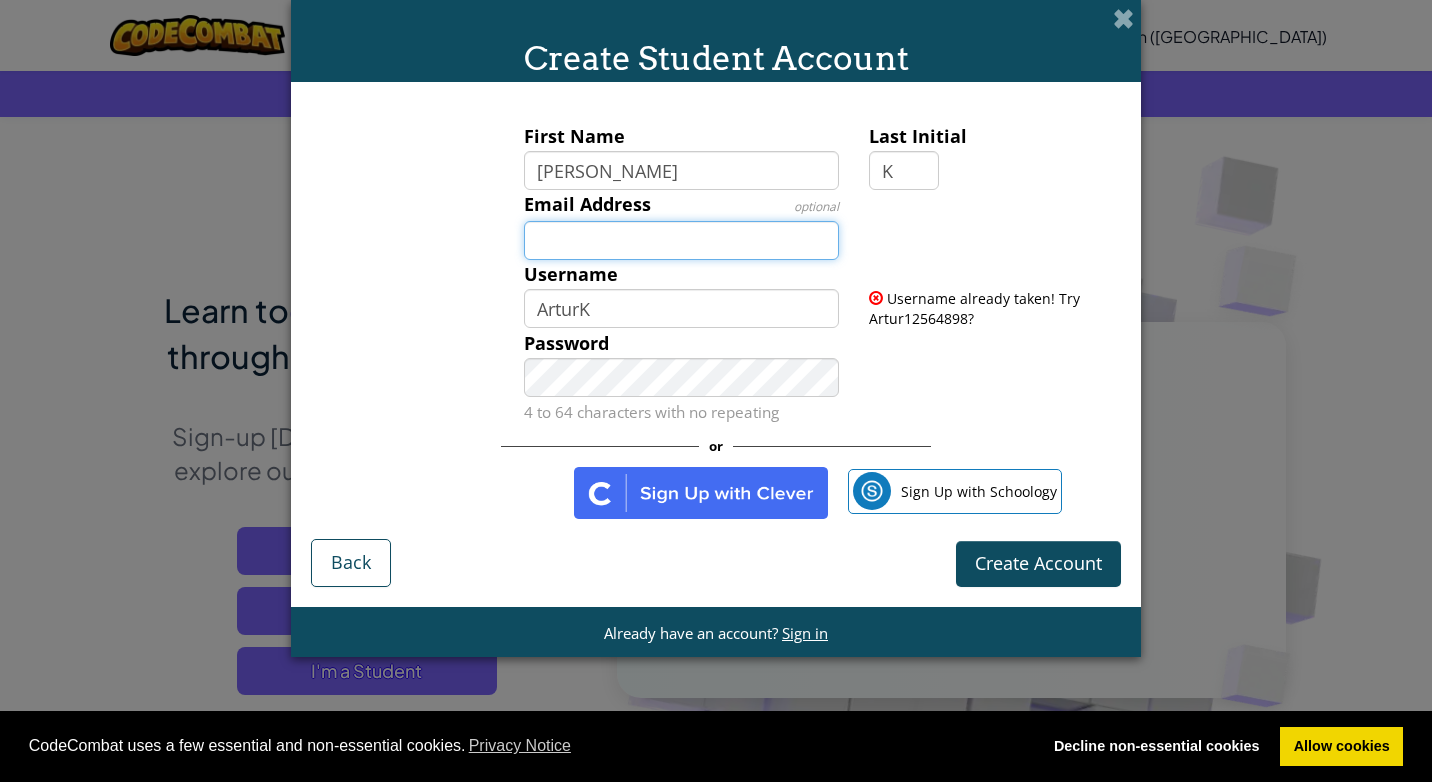 drag, startPoint x: 690, startPoint y: 248, endPoint x: 786, endPoint y: 228, distance: 98.0612 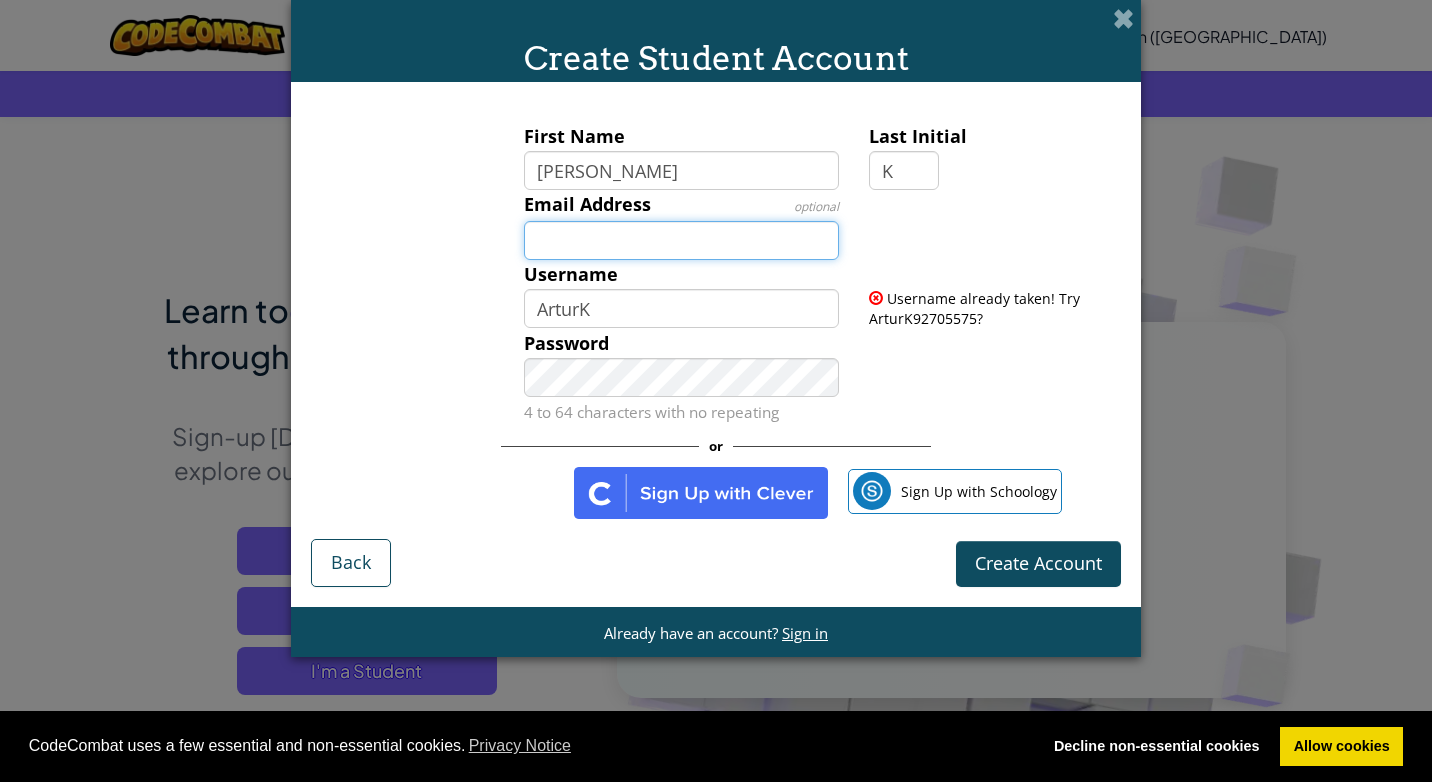 type on "24Koziol@st-columbas.co.uk" 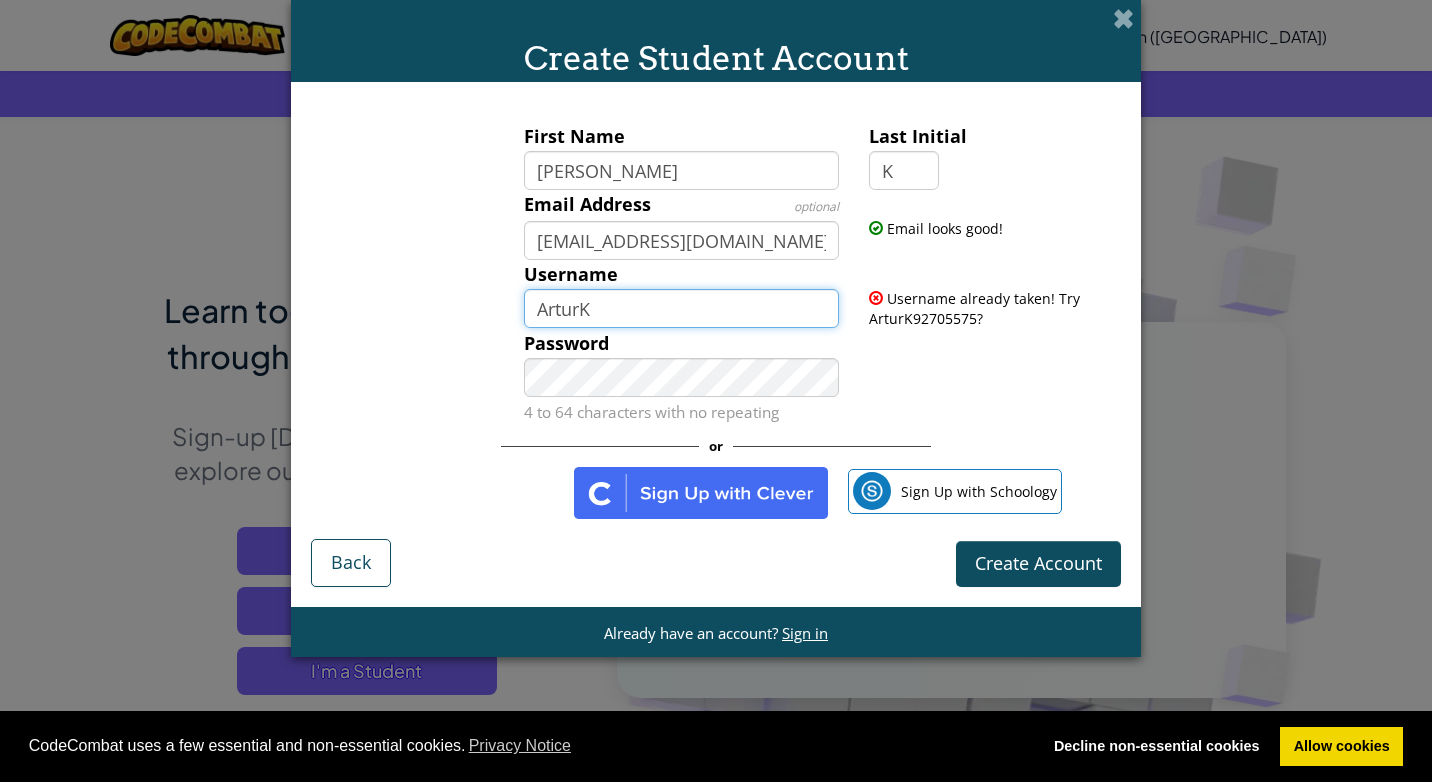 click on "ArturK" at bounding box center [682, 308] 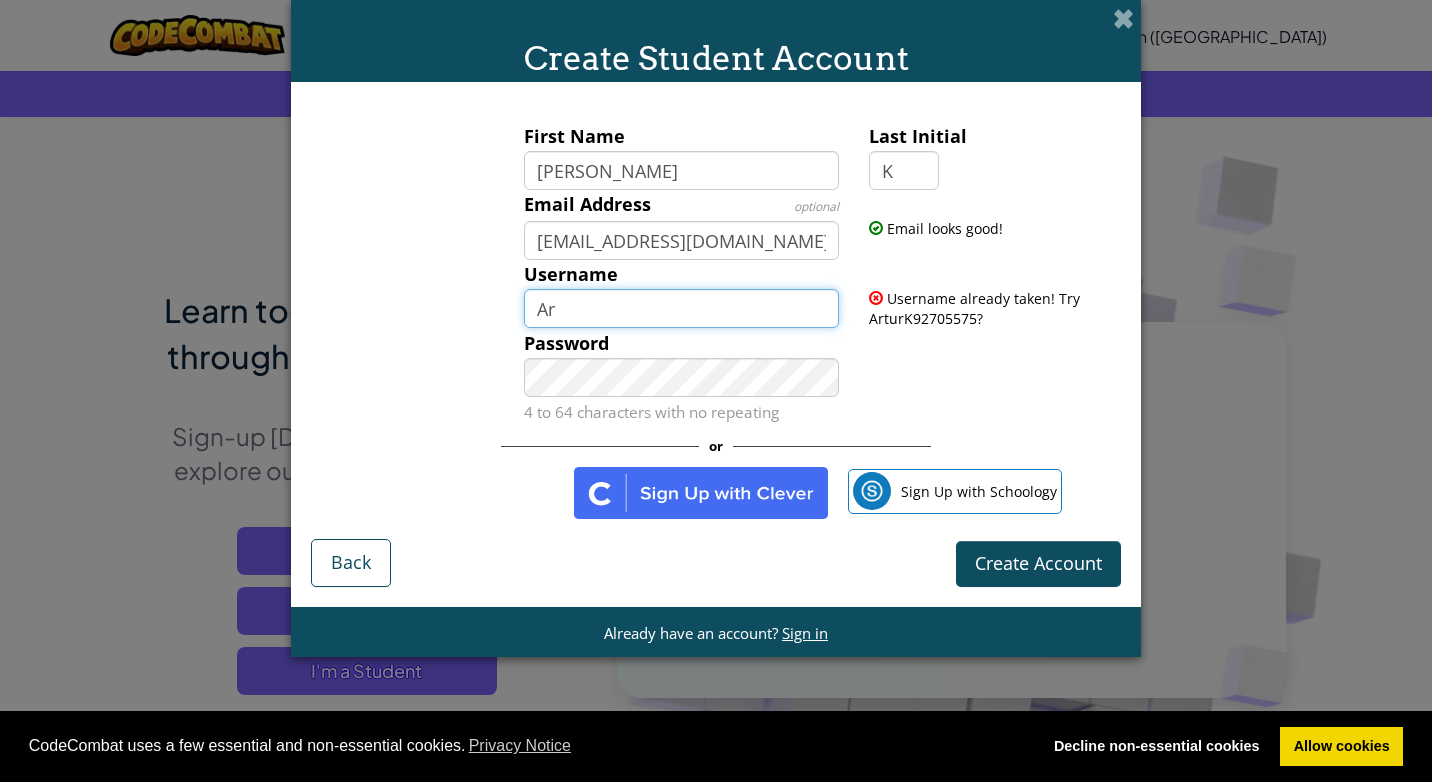 type on "A" 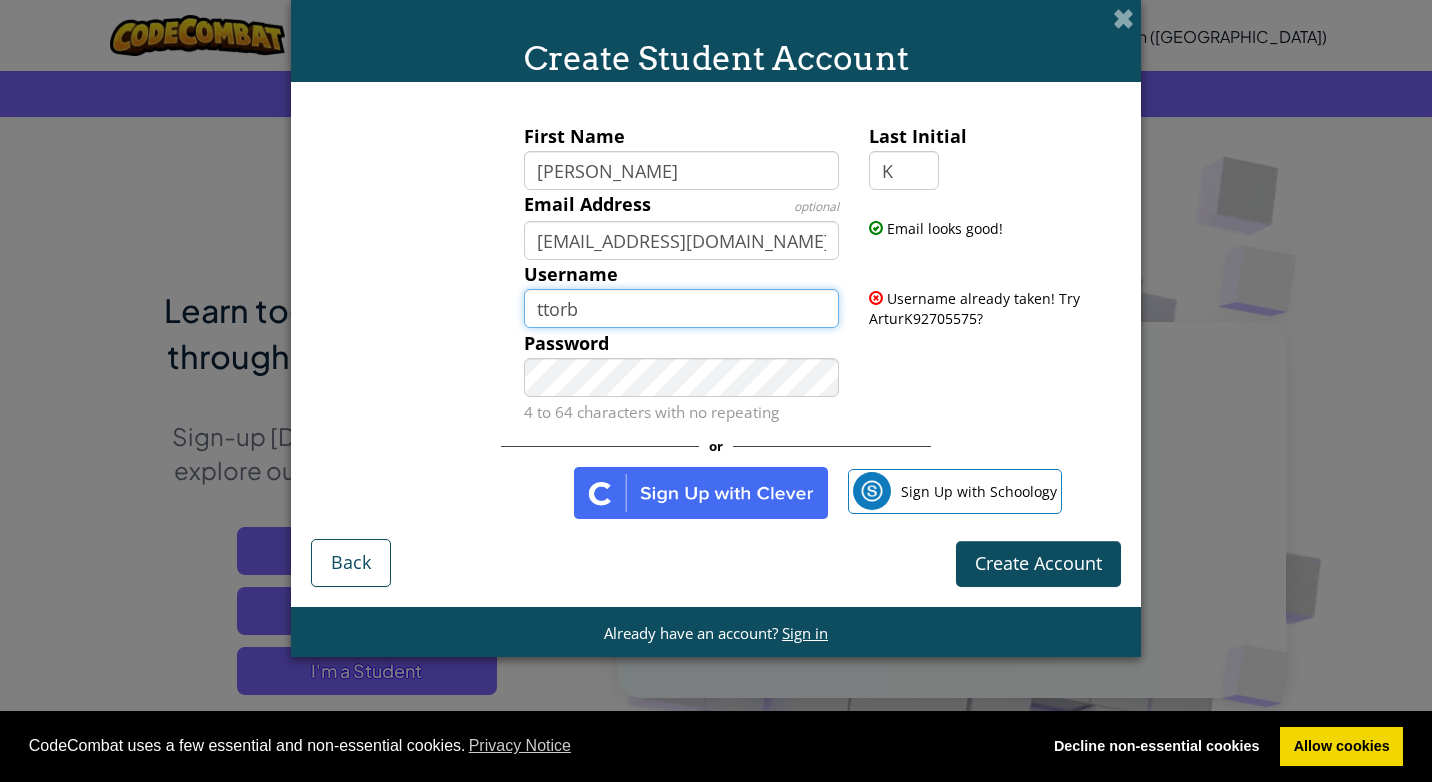 type on "ttorb" 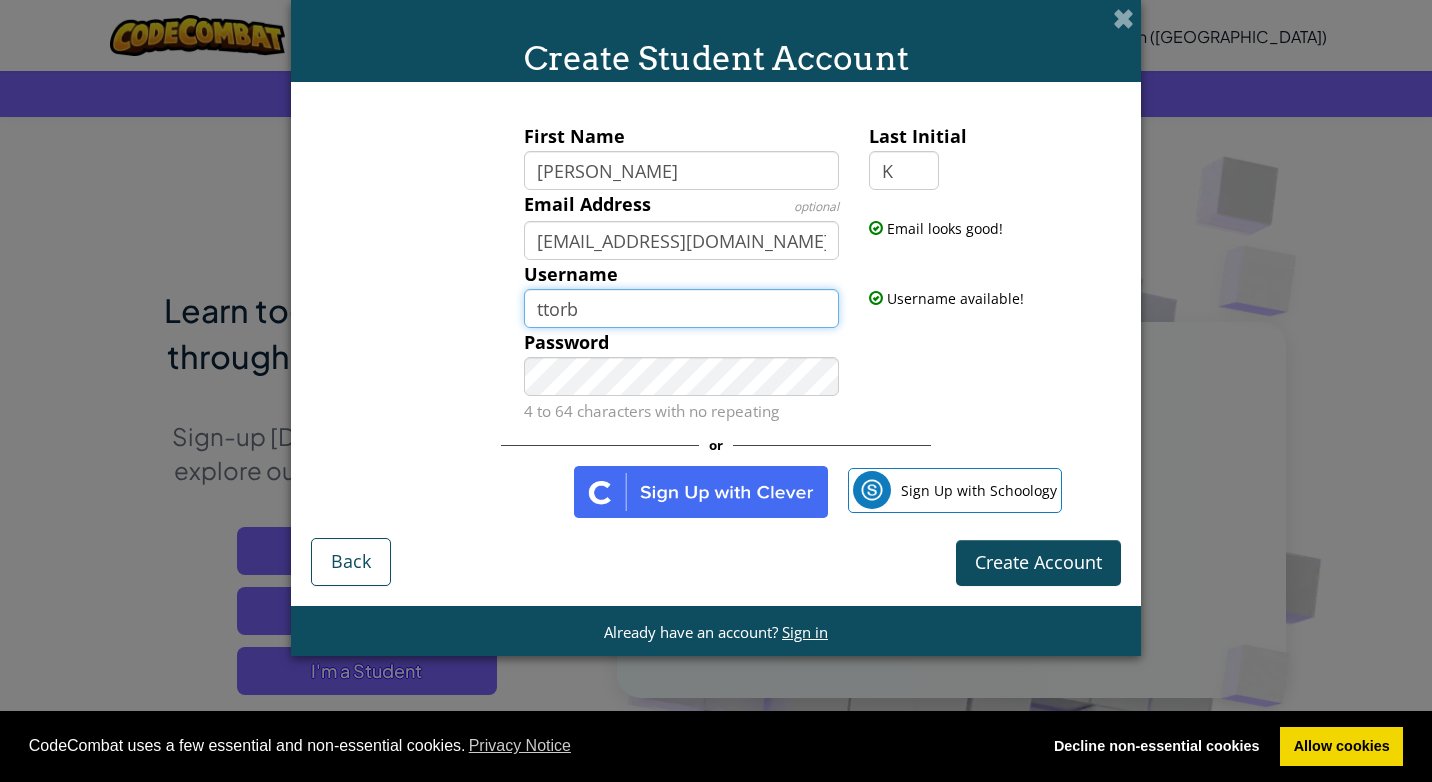 drag, startPoint x: 654, startPoint y: 315, endPoint x: 611, endPoint y: 325, distance: 44.14748 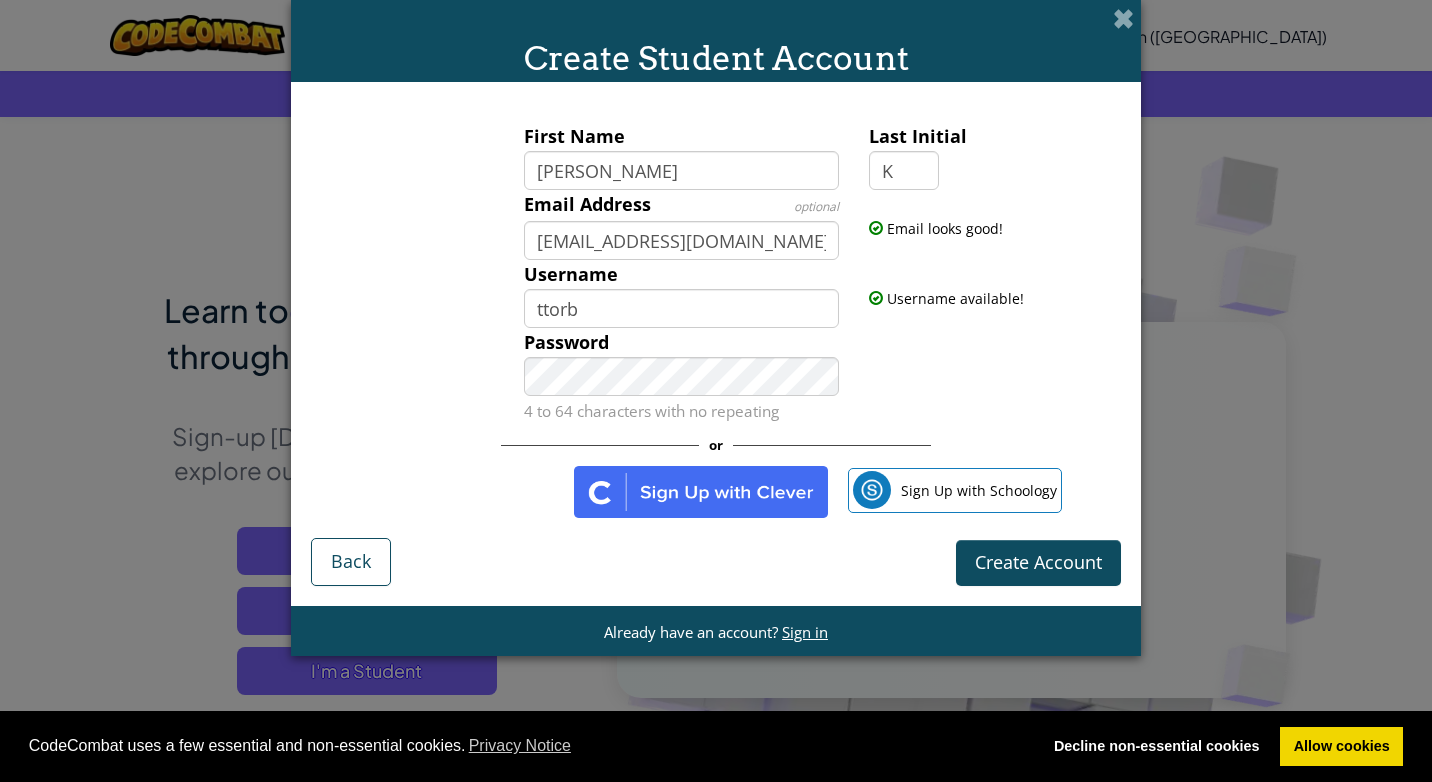 click on "Password 4 to 64 characters with no repeating" at bounding box center (716, 377) 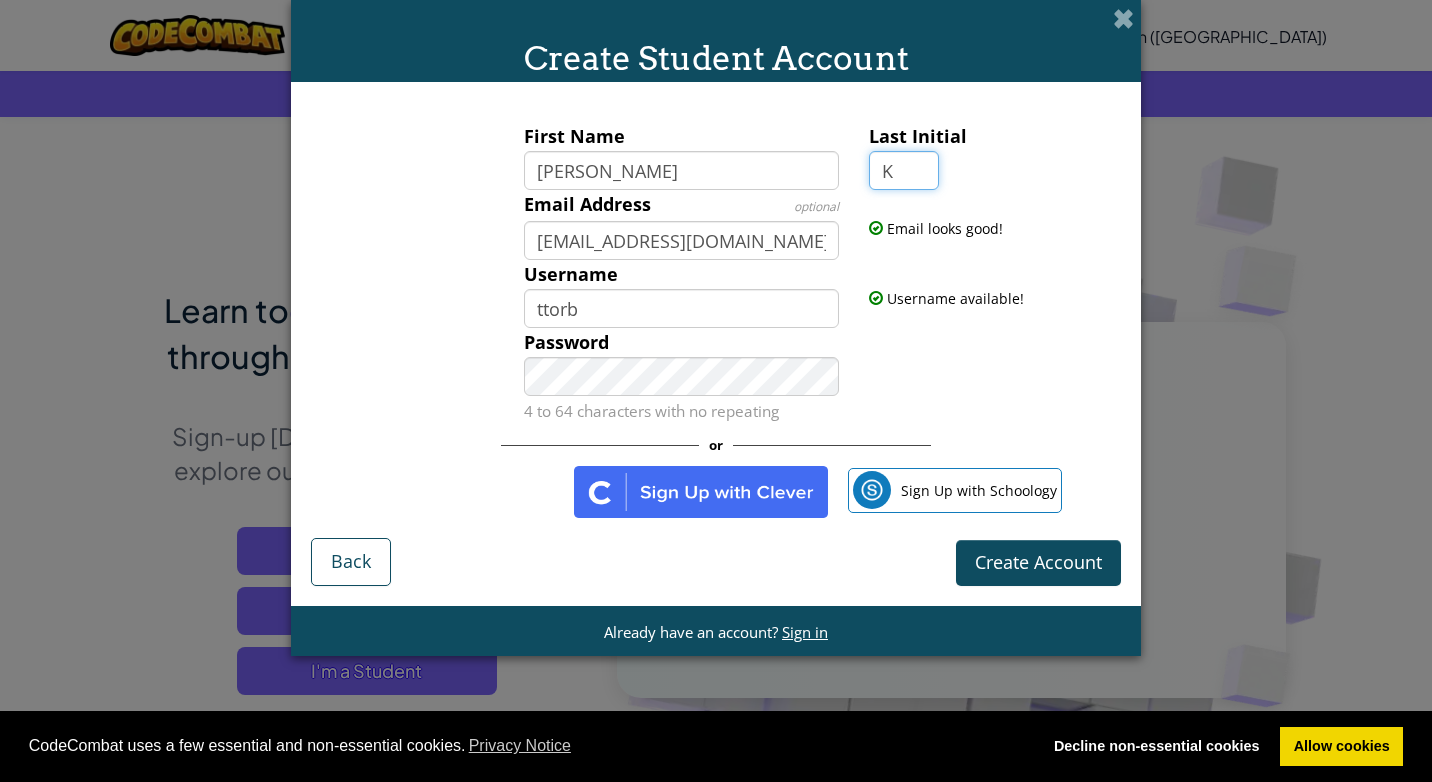 click on "K" at bounding box center (904, 170) 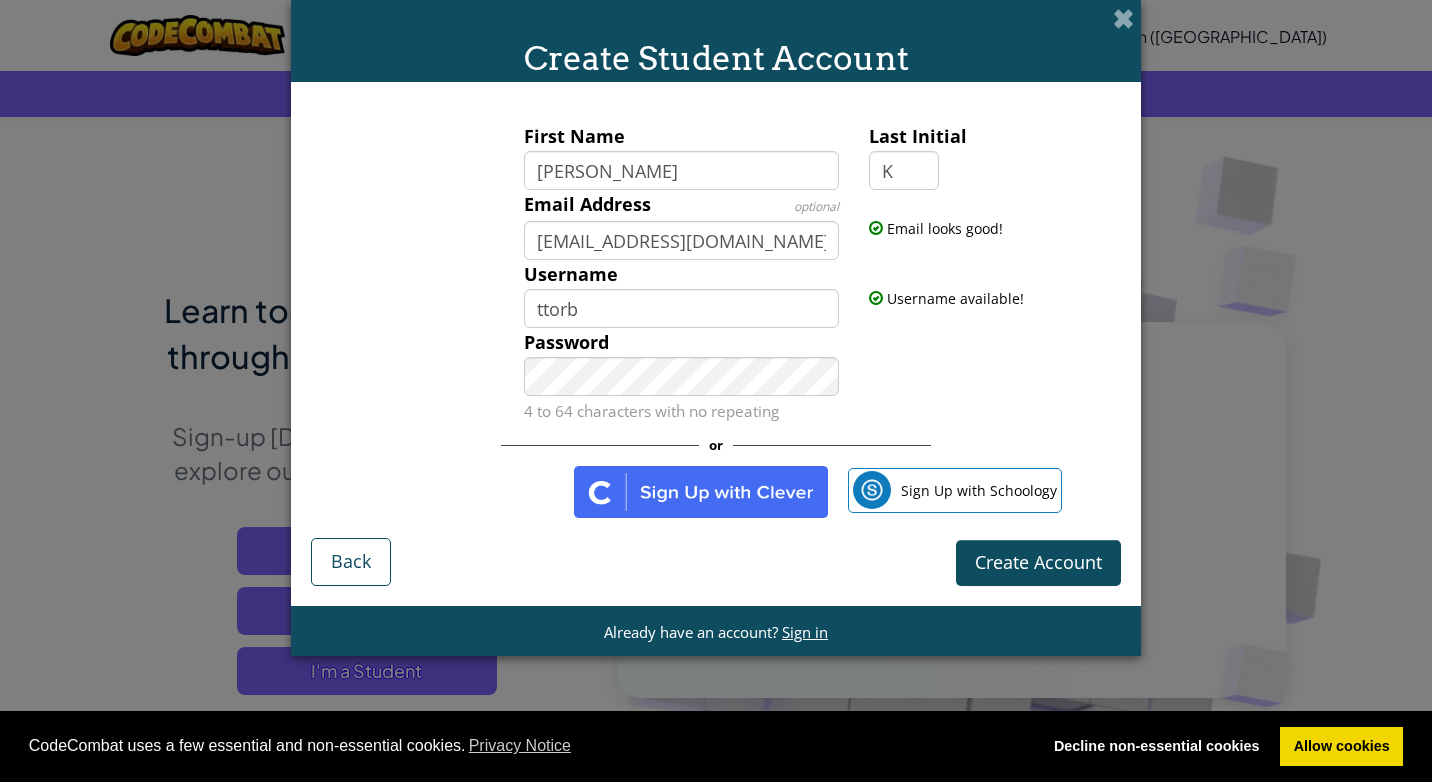 click on "Email looks good!" at bounding box center (992, 214) 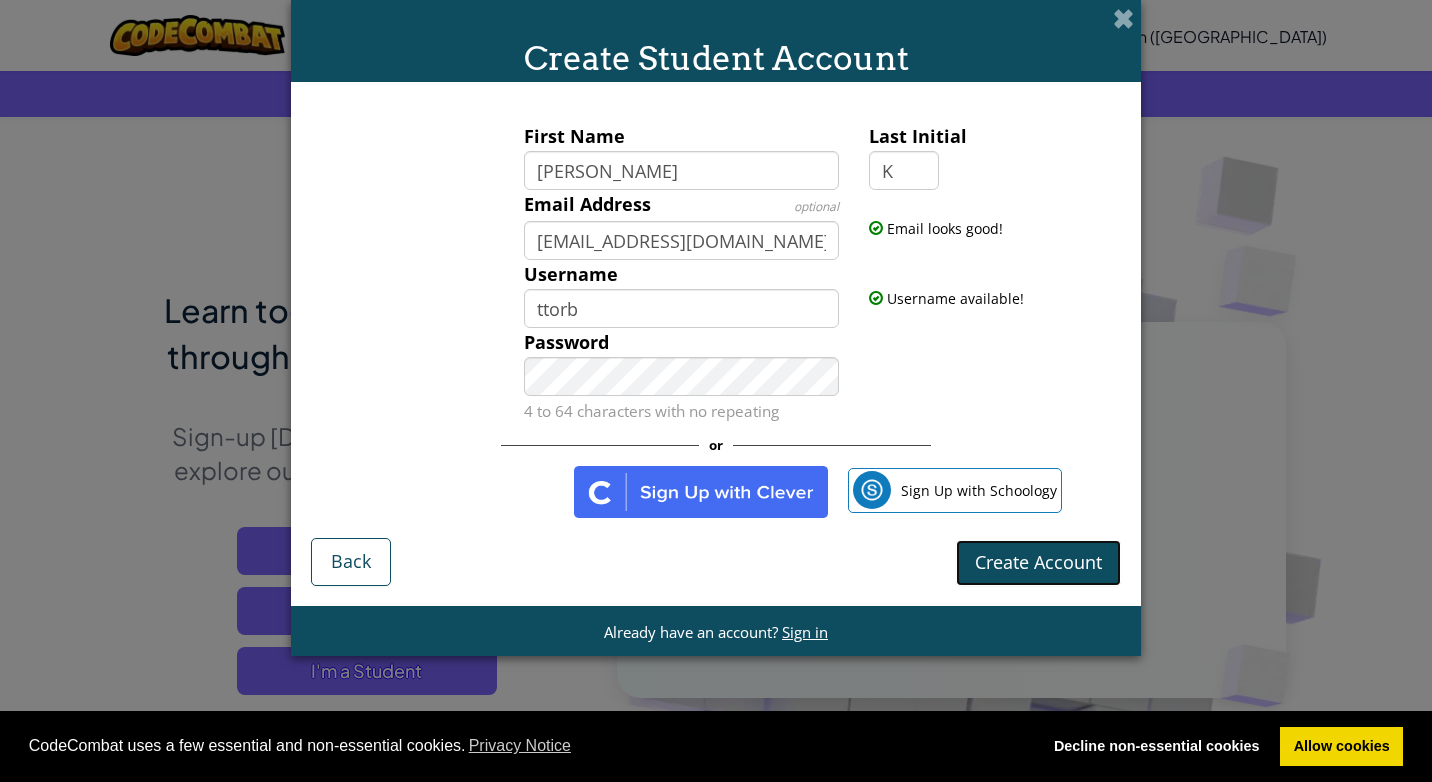 click on "Create Account" at bounding box center (1038, 562) 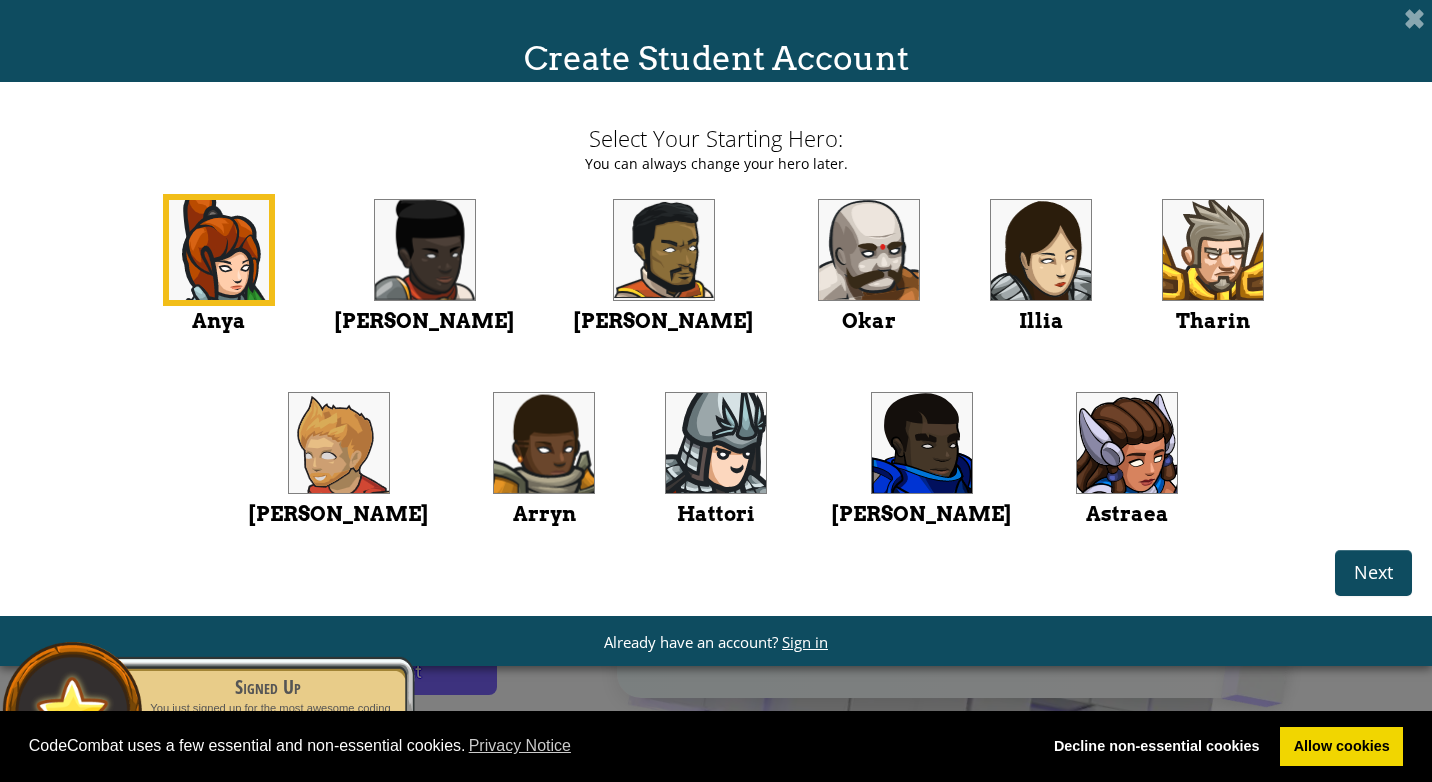 click at bounding box center (716, 443) 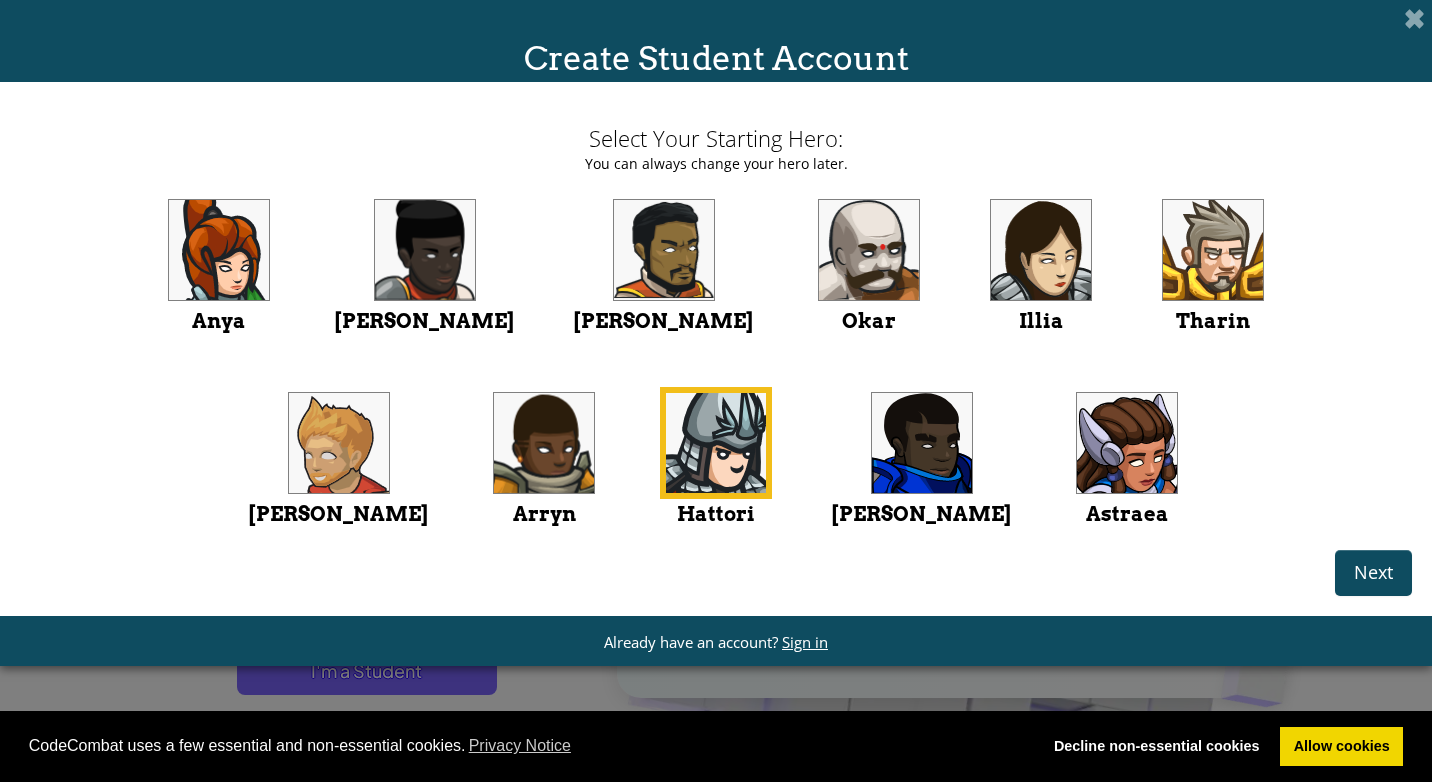click on "Anya Ida Alejandro Okar Illia Tharin Ned Arryn Hattori Gordon Astraea" at bounding box center (716, 387) 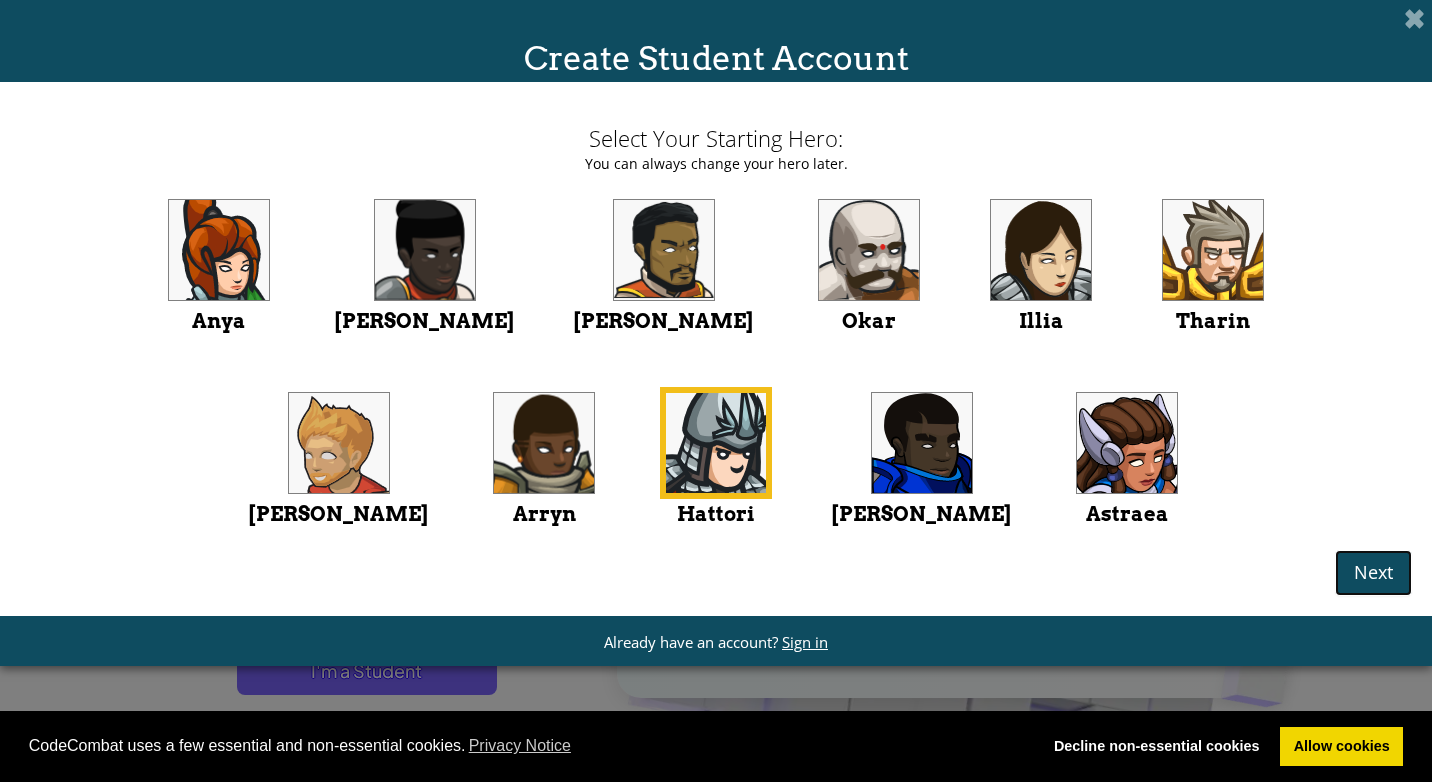 click on "Next" at bounding box center (1373, 572) 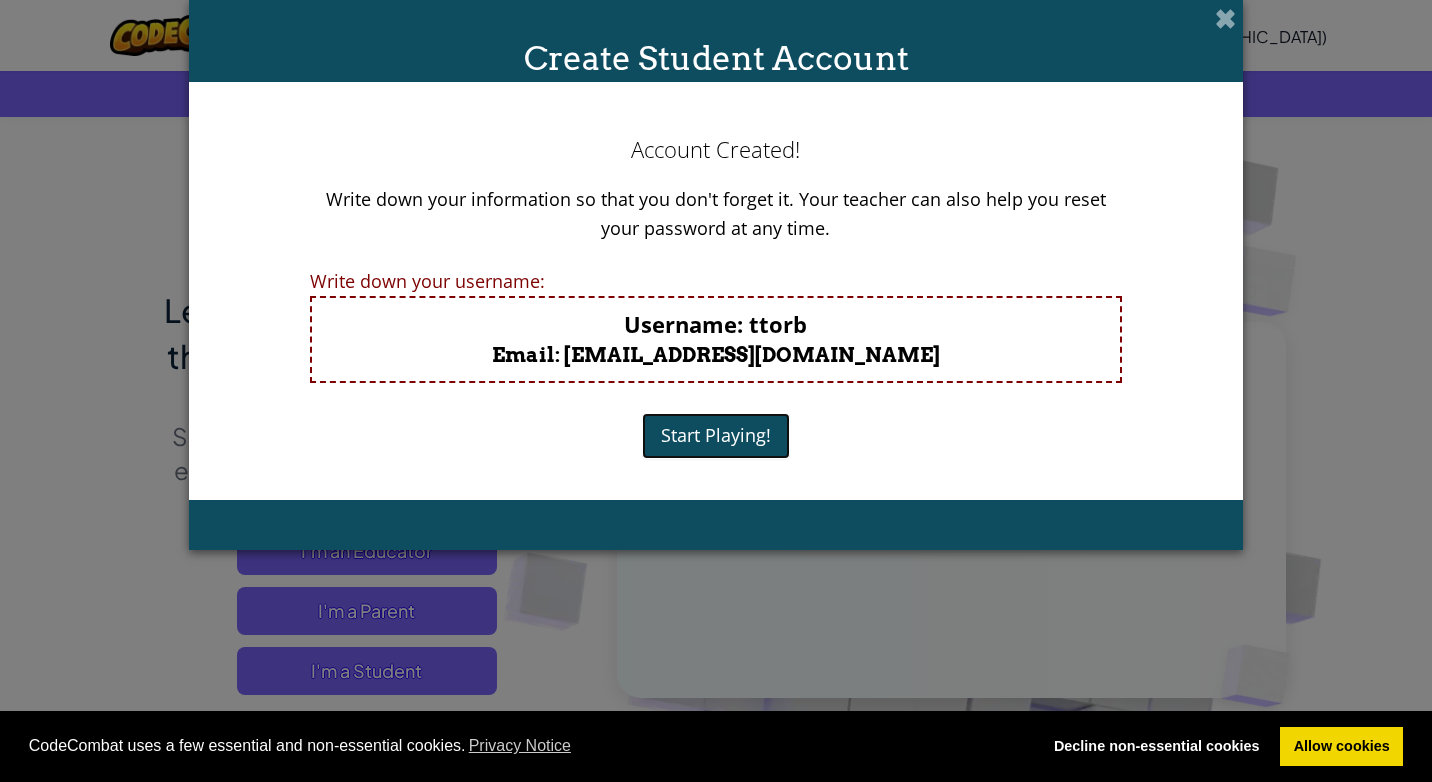 click on "Start Playing!" at bounding box center (716, 436) 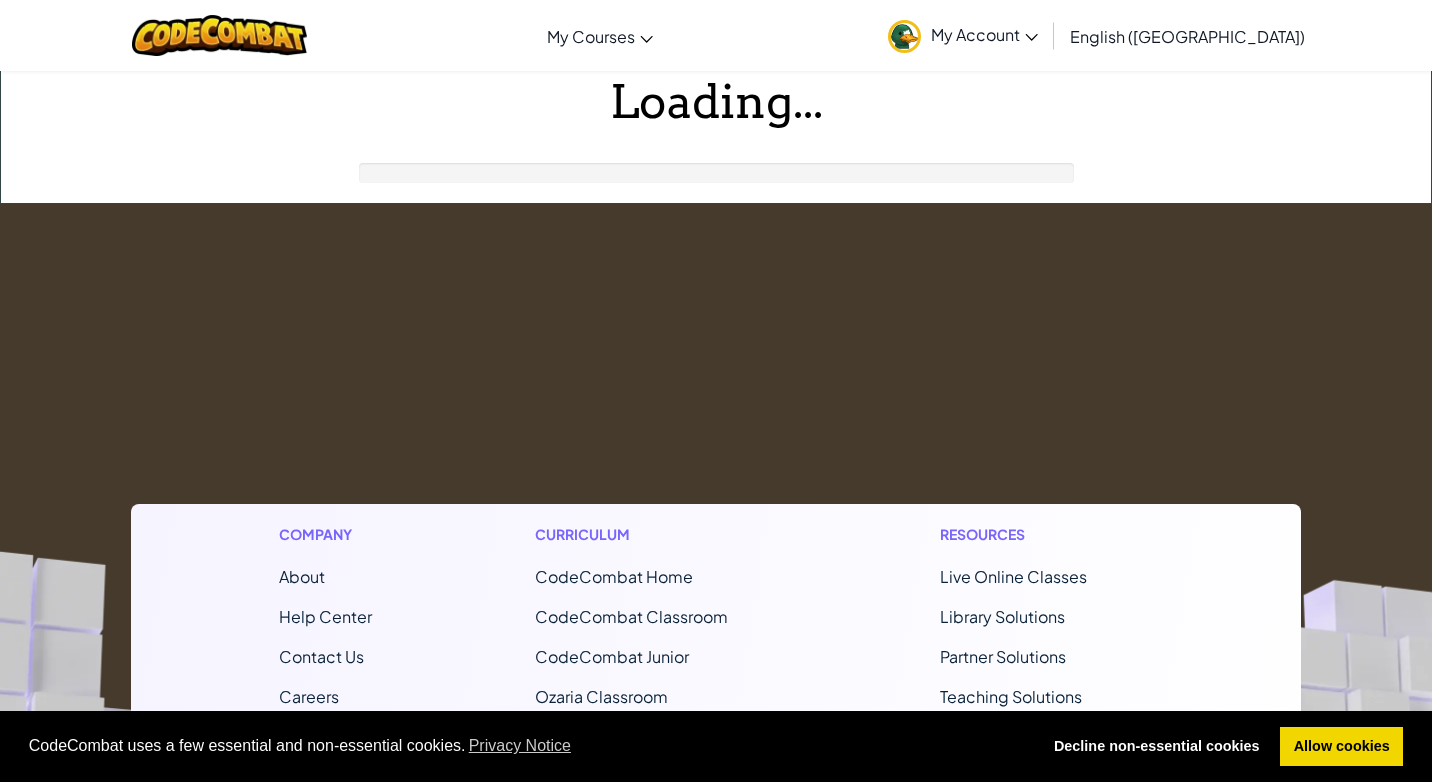 scroll, scrollTop: 0, scrollLeft: 0, axis: both 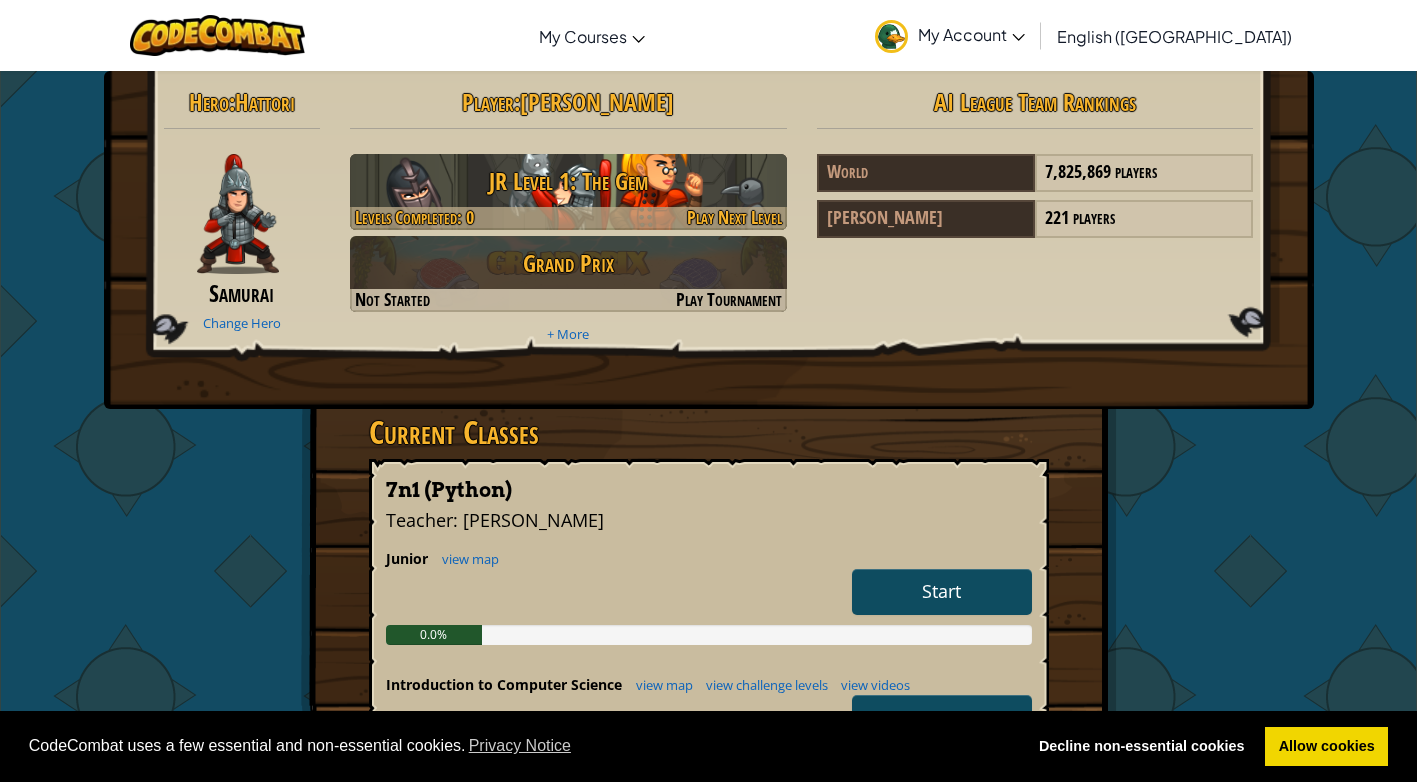 click on "JR Level 1: The Gem" at bounding box center (568, 181) 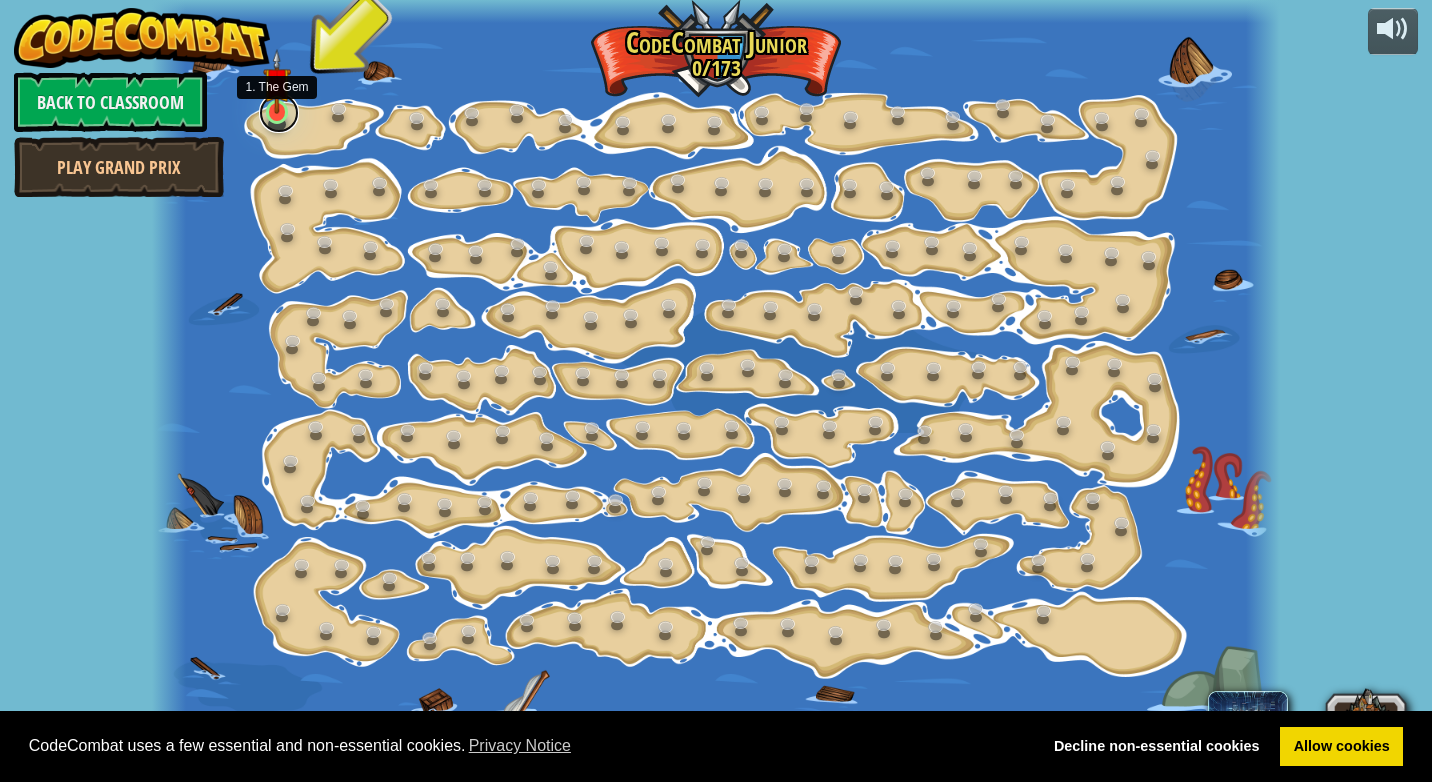 click at bounding box center [279, 113] 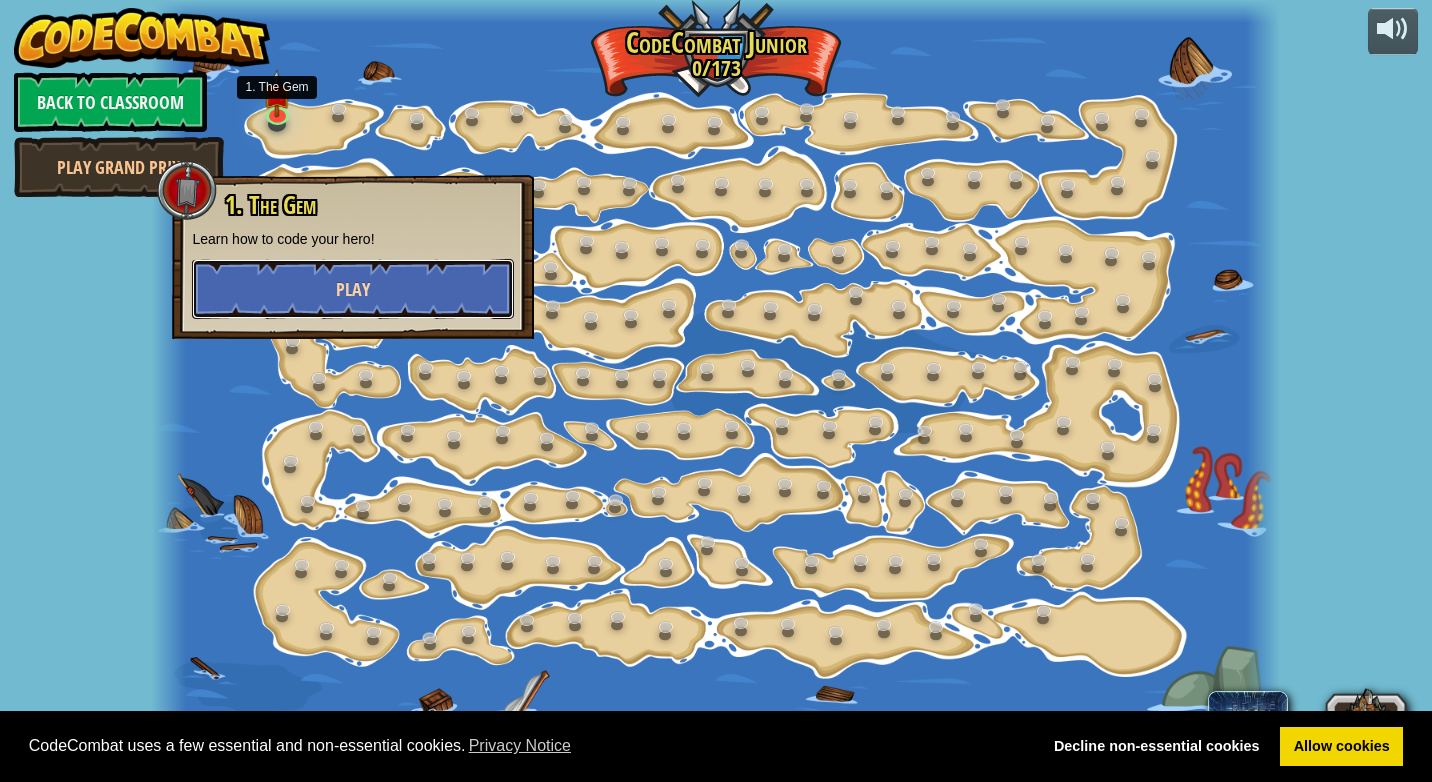 click on "Play" at bounding box center [353, 289] 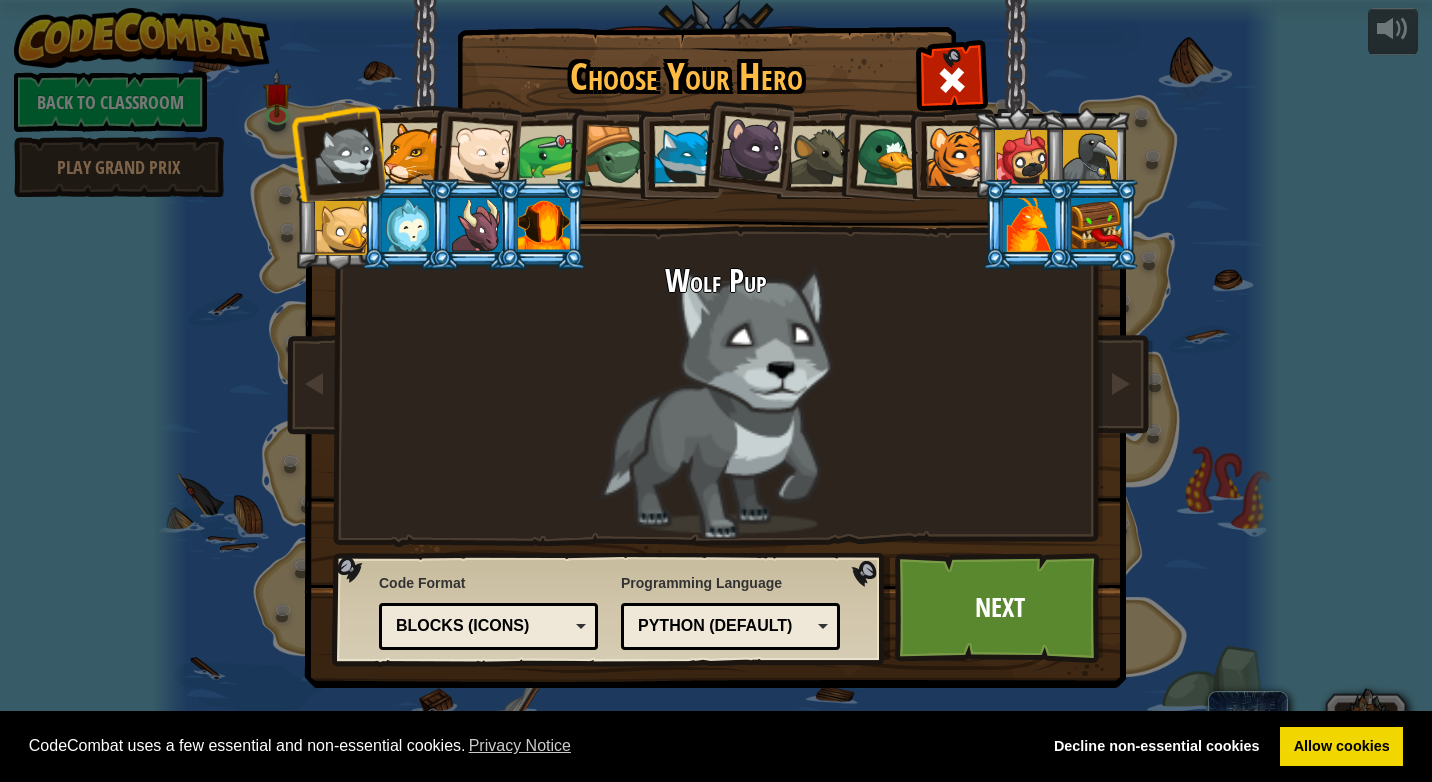 drag, startPoint x: 861, startPoint y: 168, endPoint x: 874, endPoint y: 164, distance: 13.601471 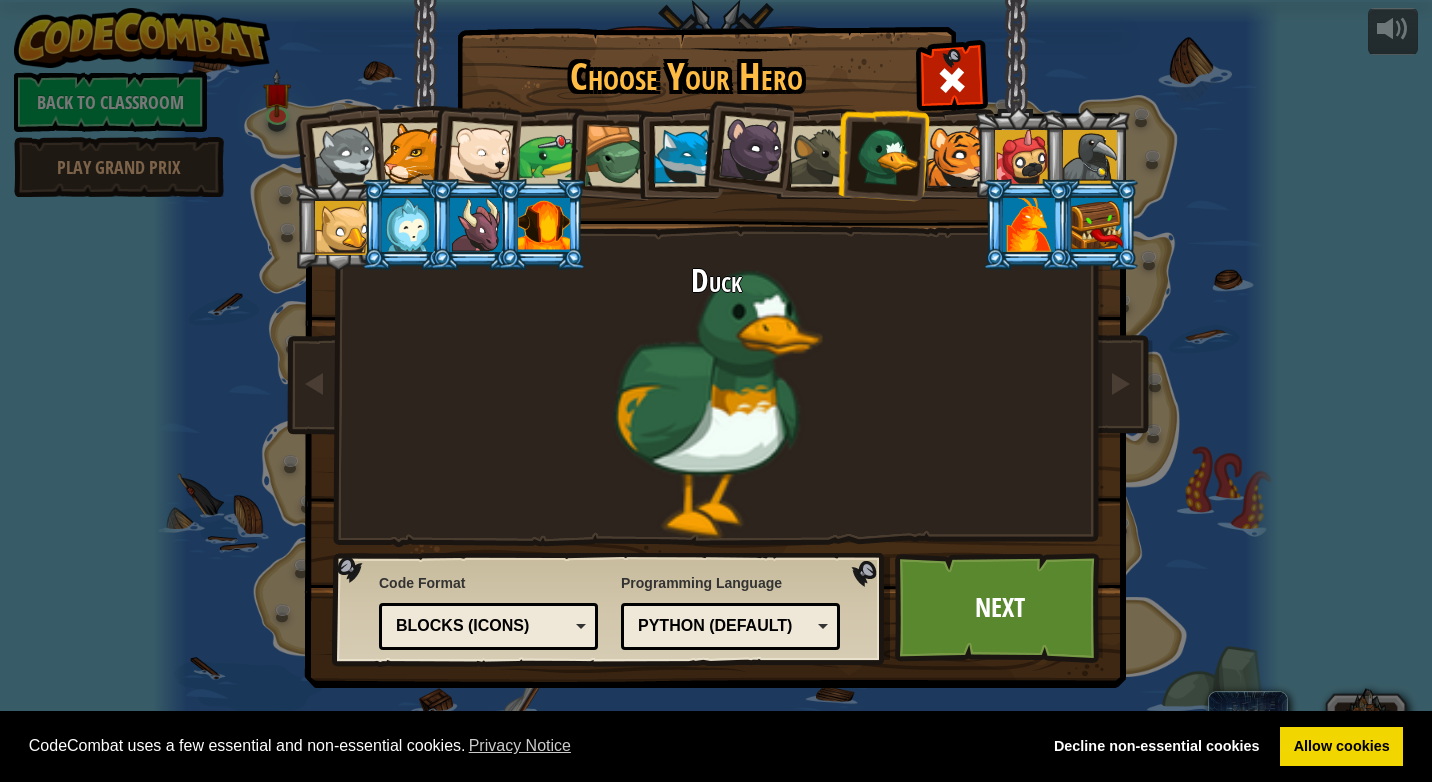 click at bounding box center (1022, 157) 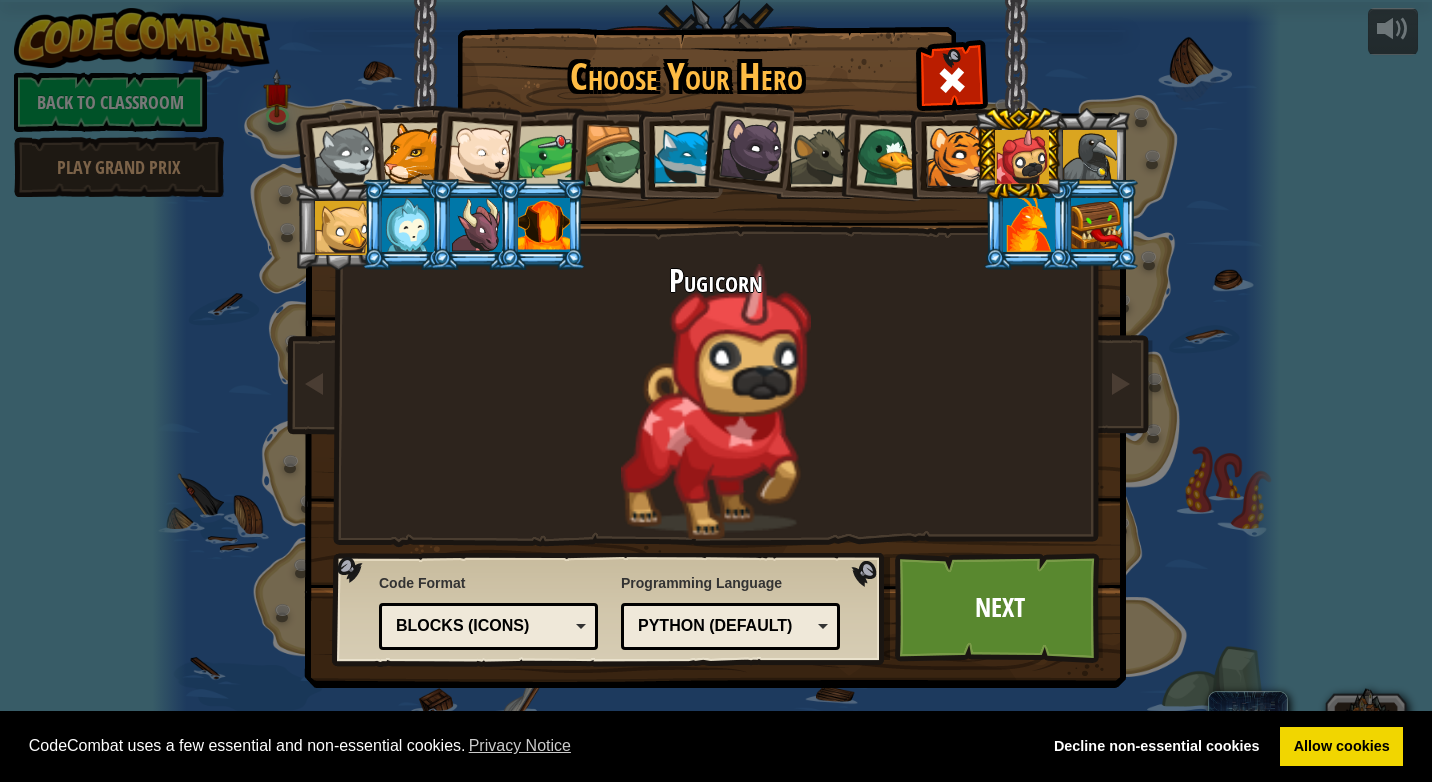 click at bounding box center [1090, 157] 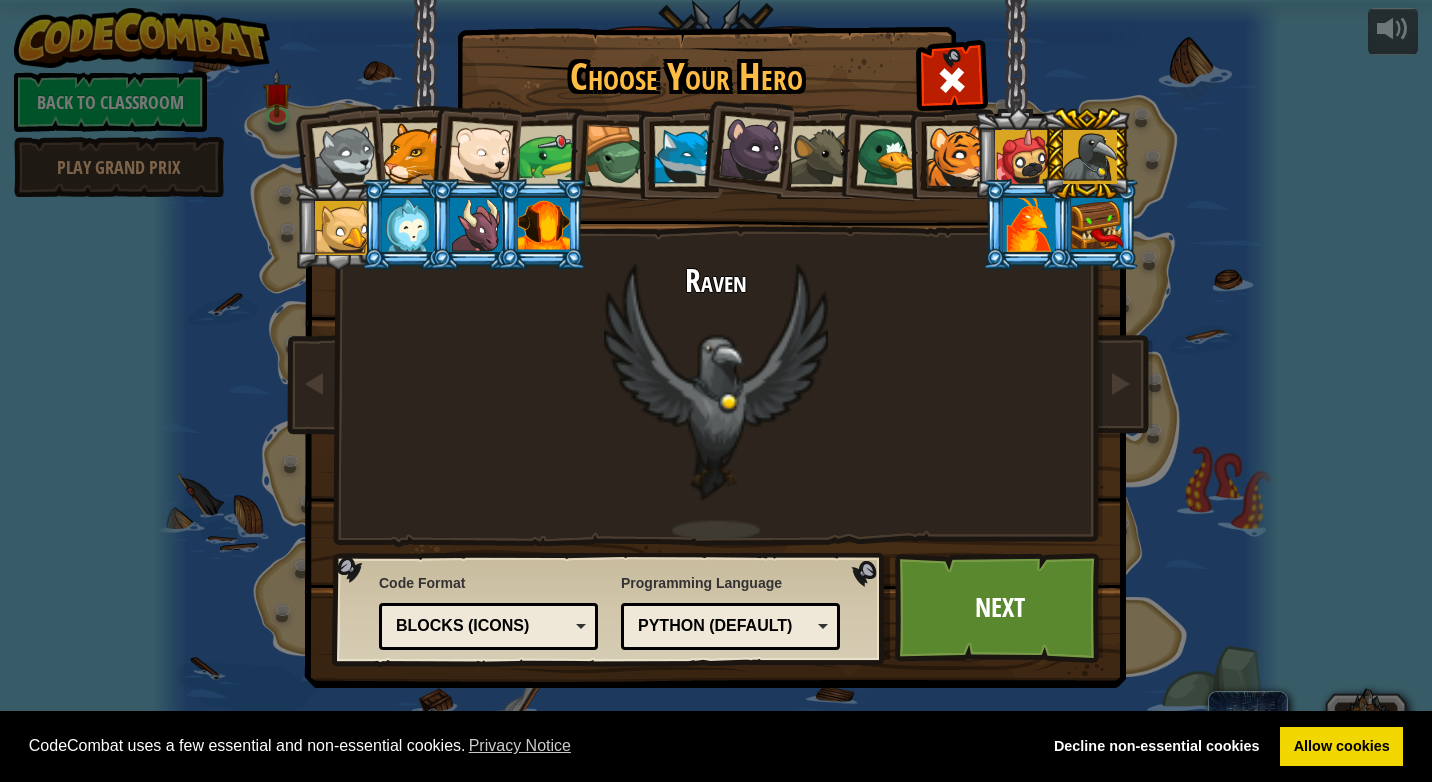 click at bounding box center [888, 156] 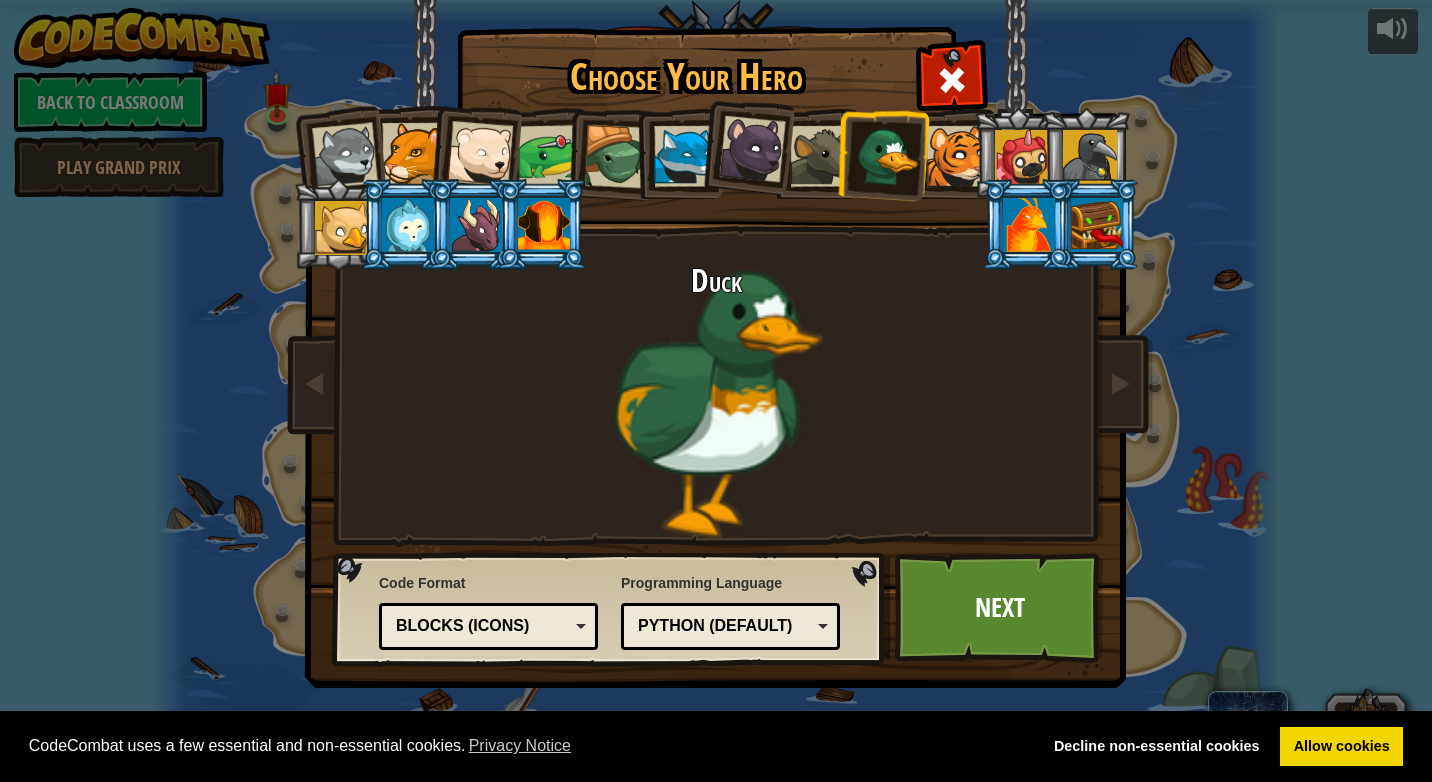 drag, startPoint x: 1066, startPoint y: 170, endPoint x: 1077, endPoint y: 159, distance: 15.556349 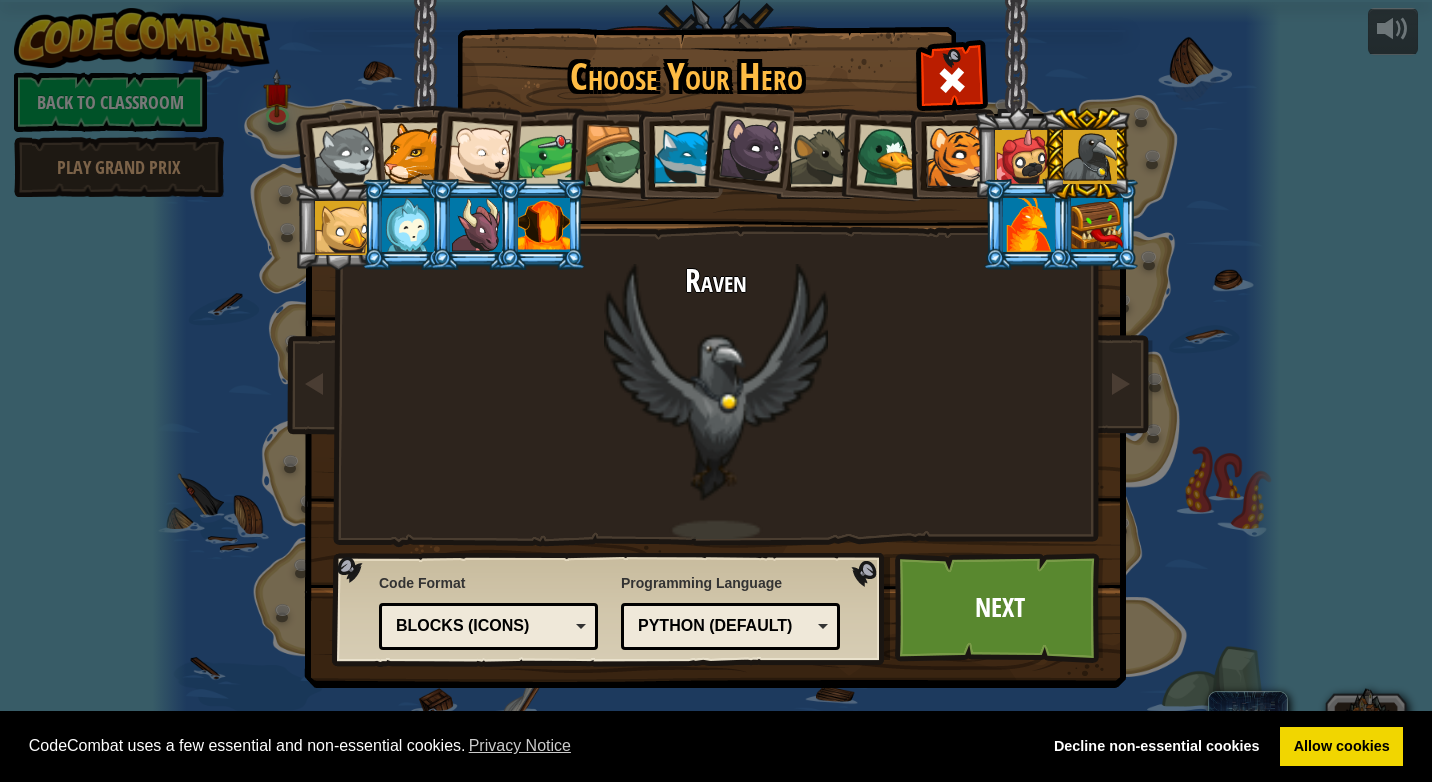 click at bounding box center [888, 156] 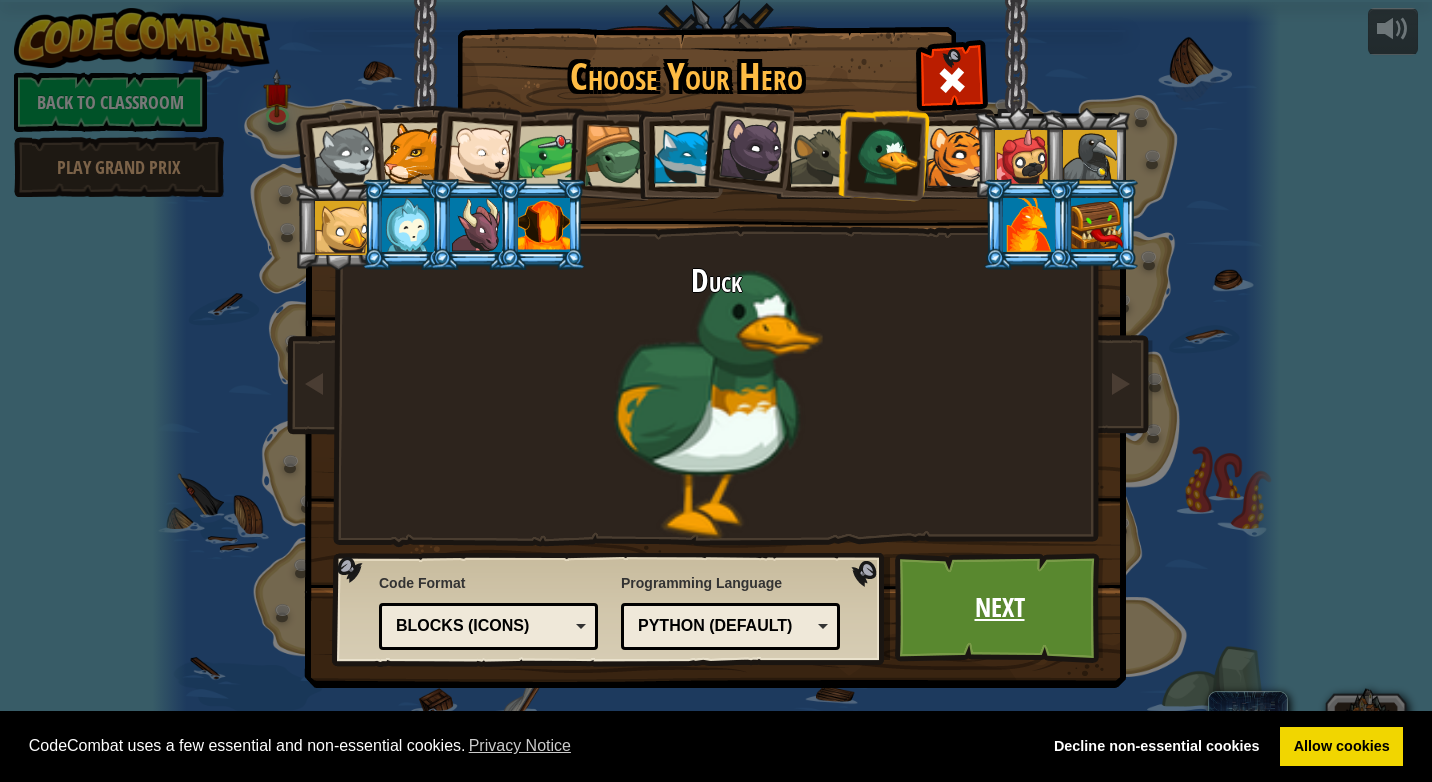 click on "Next" at bounding box center [999, 608] 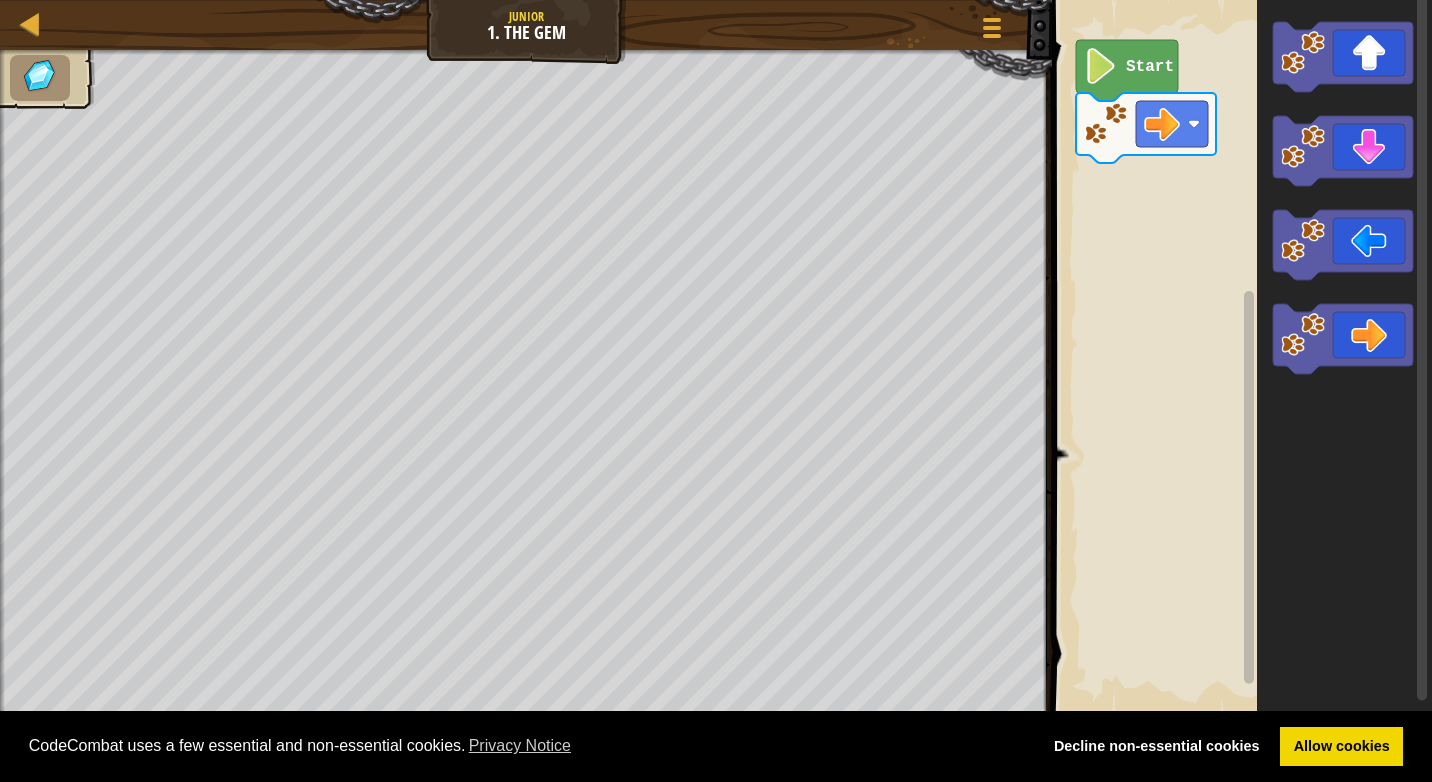 click 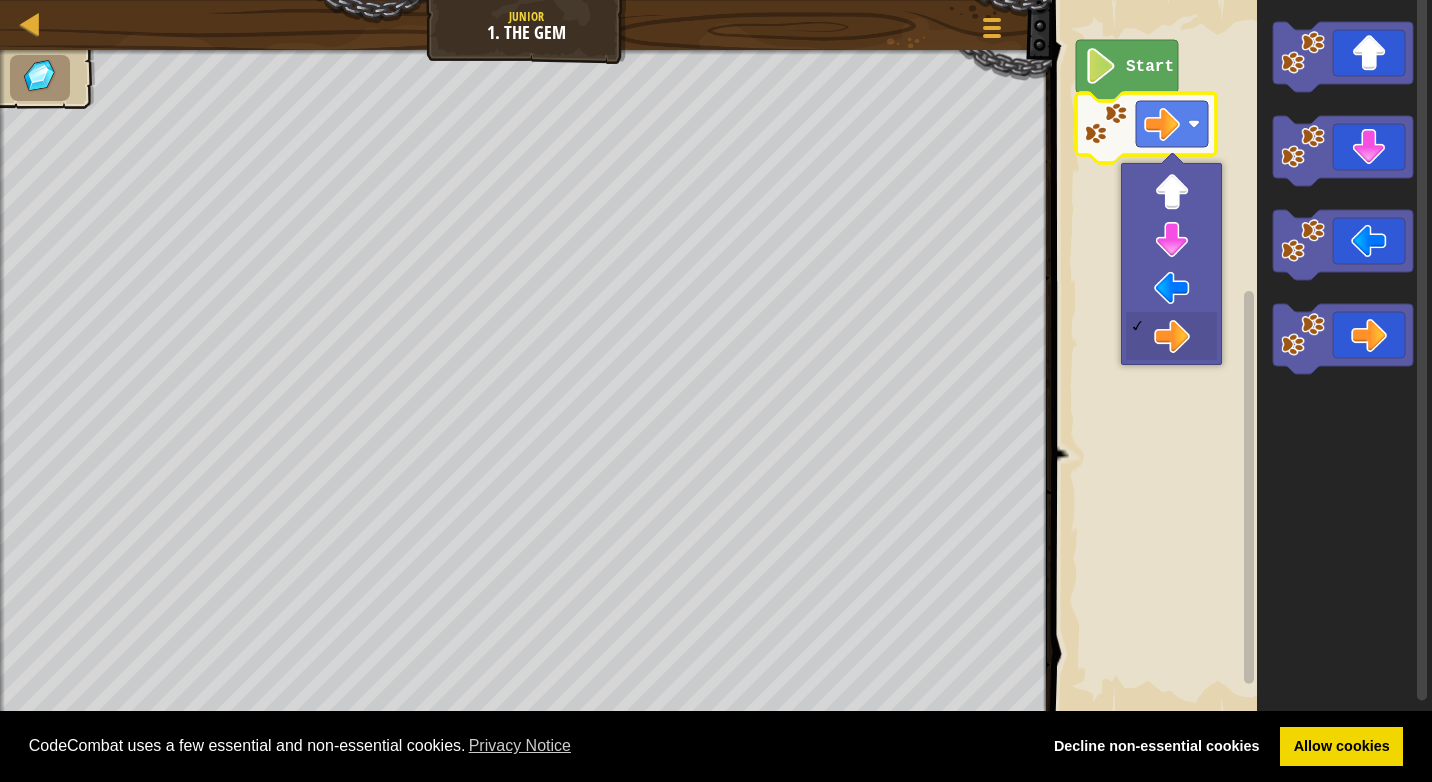 click on "Start" 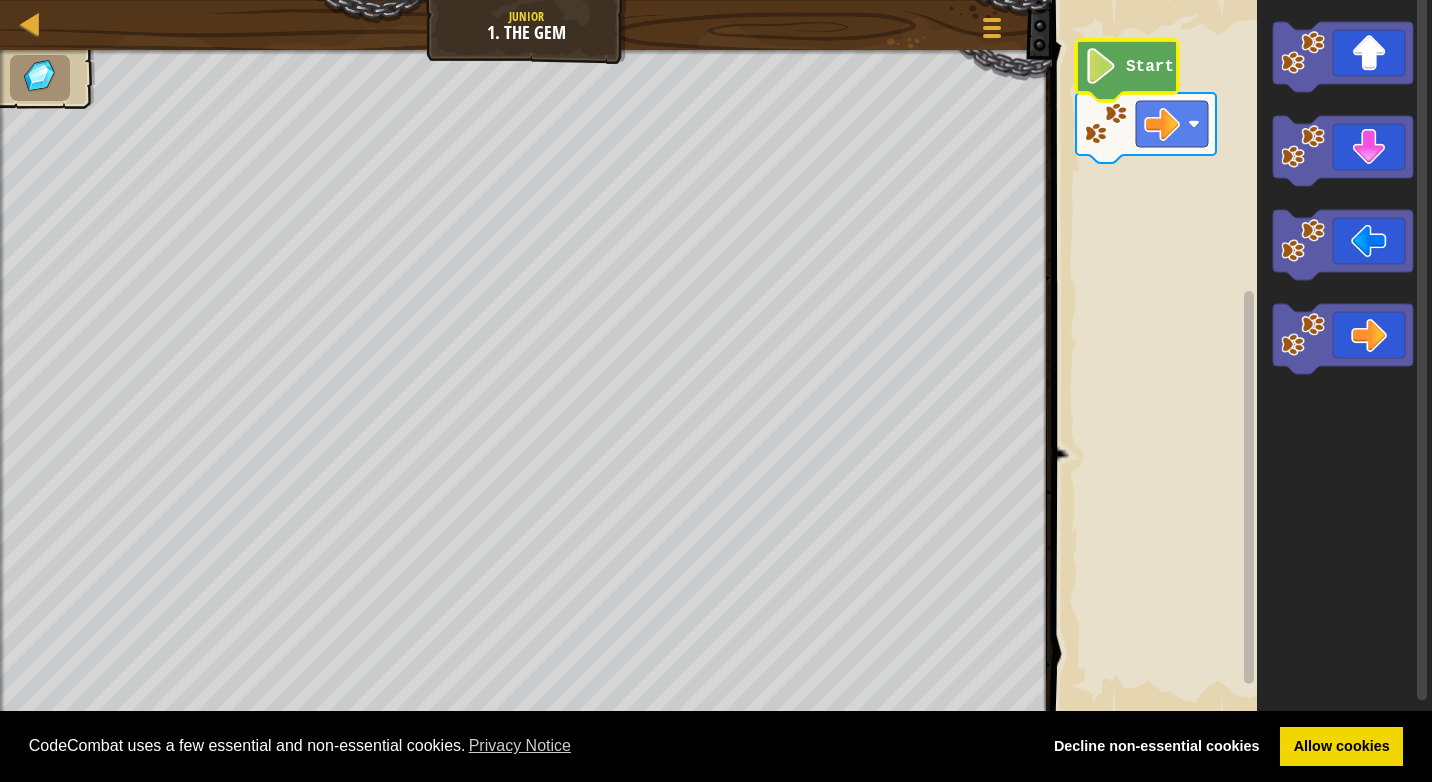 click 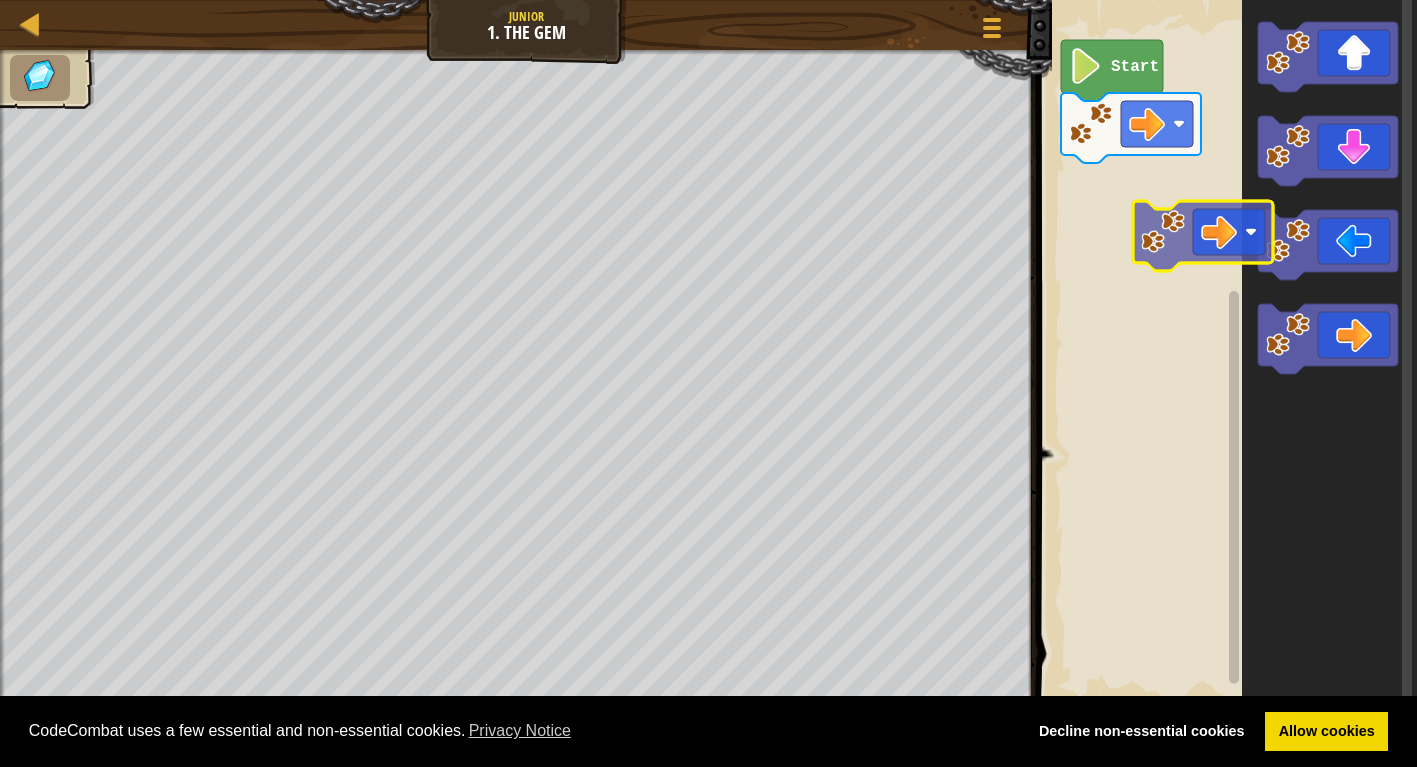click on "Start" at bounding box center (1224, 358) 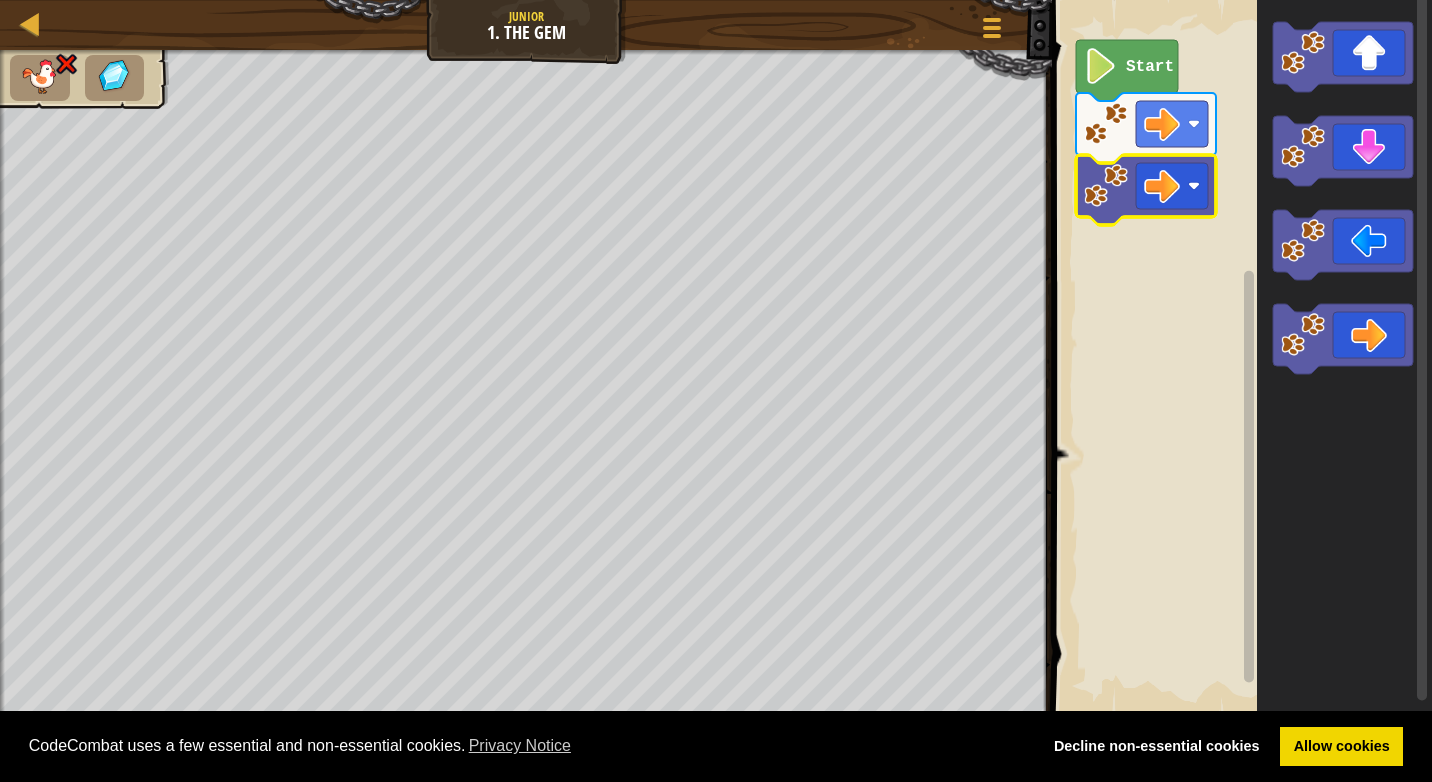 click 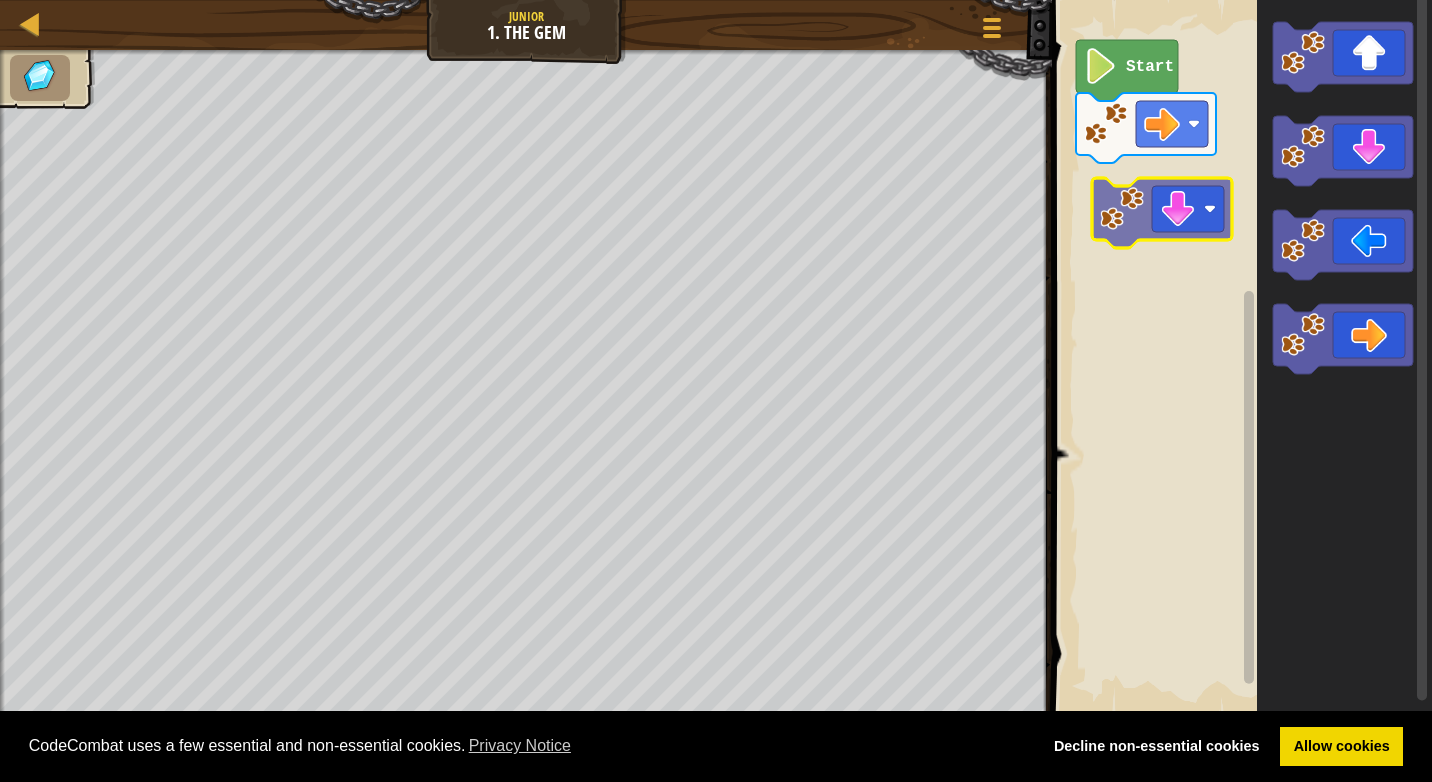 click on "Start" at bounding box center (1239, 358) 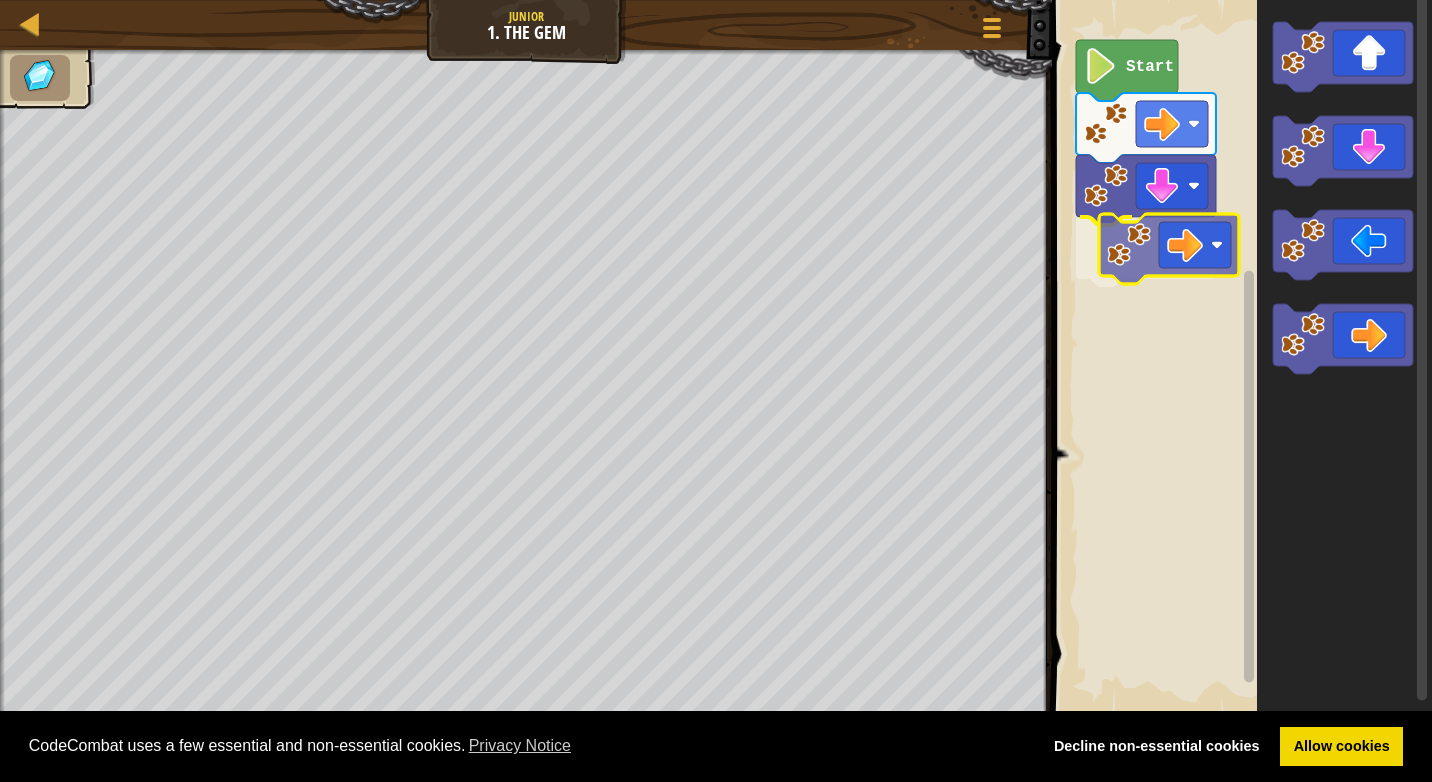 click on "Start" at bounding box center [1239, 358] 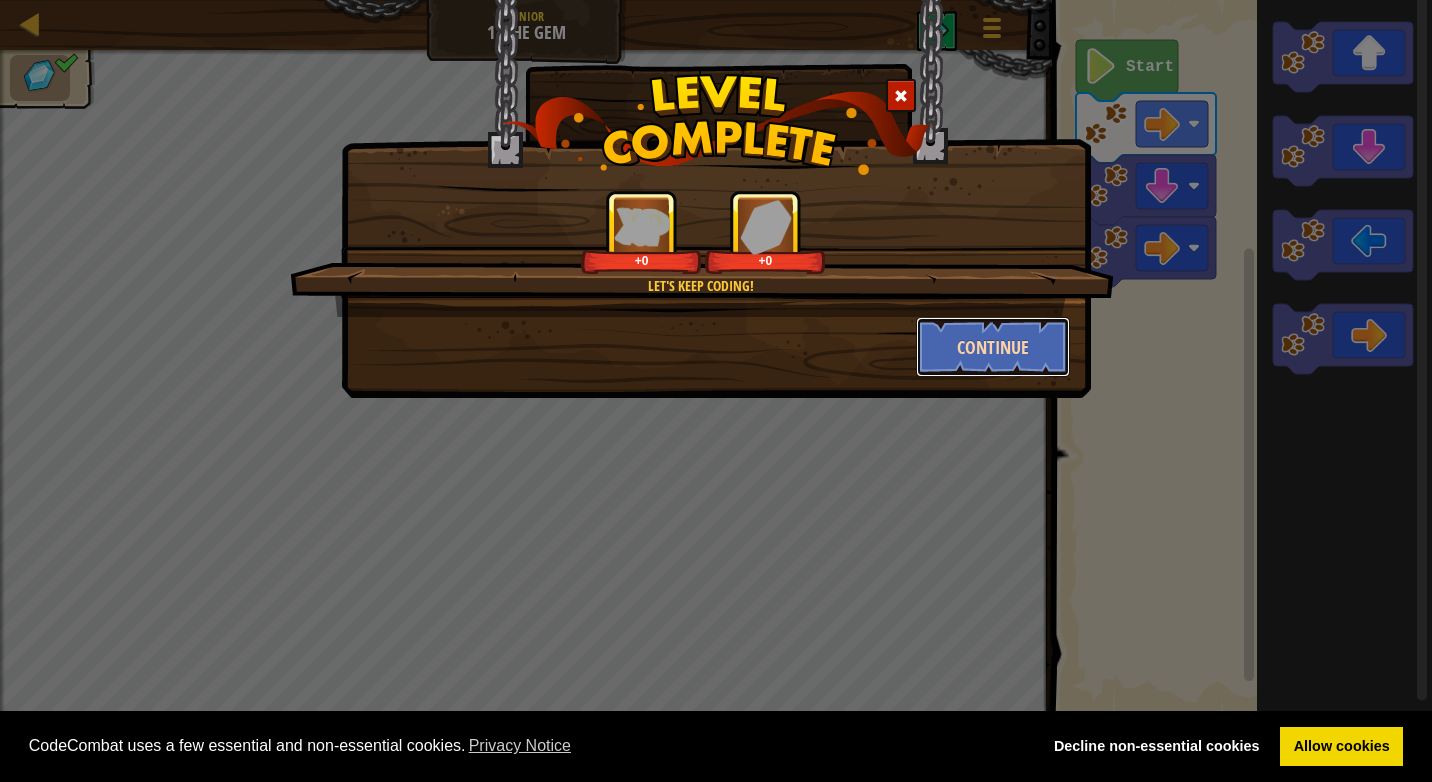 click on "Continue" at bounding box center [993, 347] 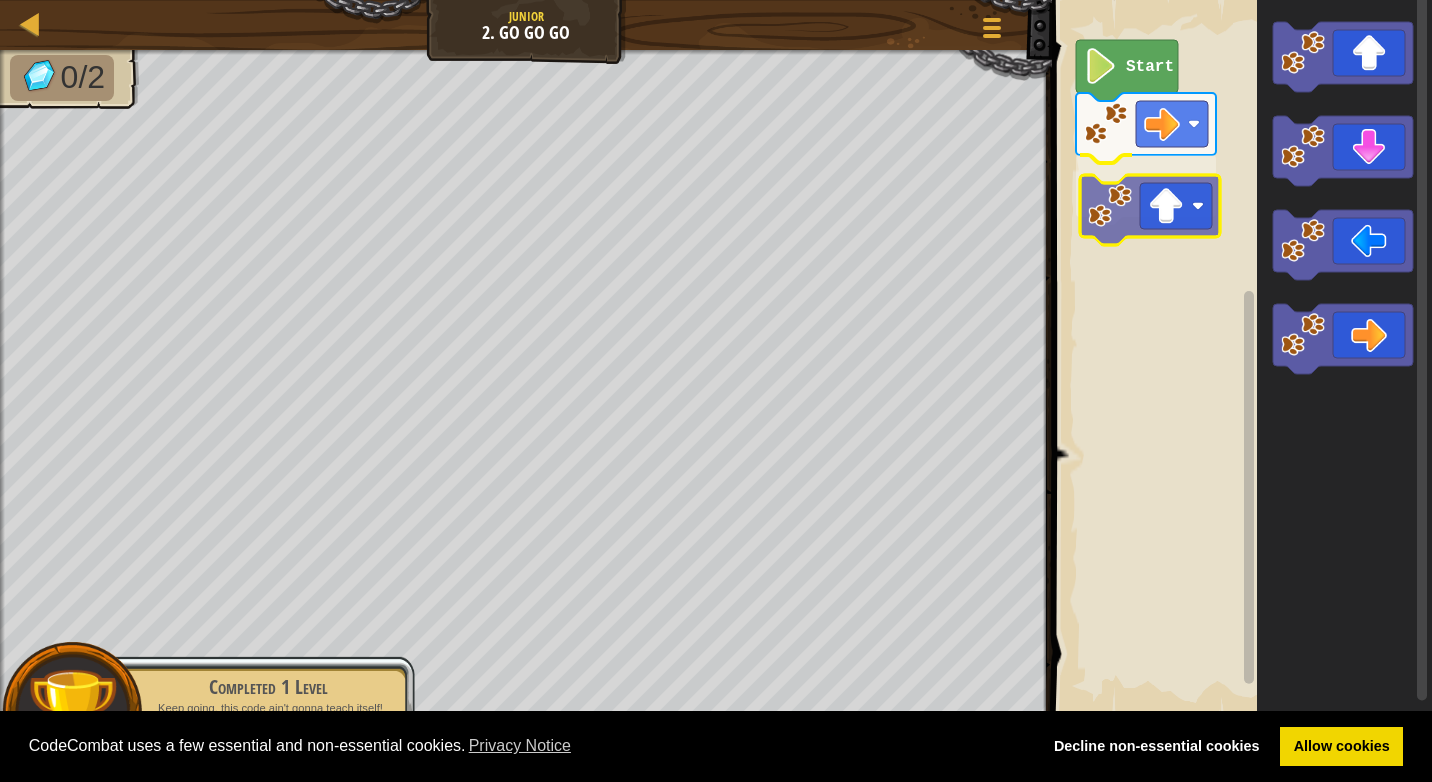 click on "Start" at bounding box center [1239, 358] 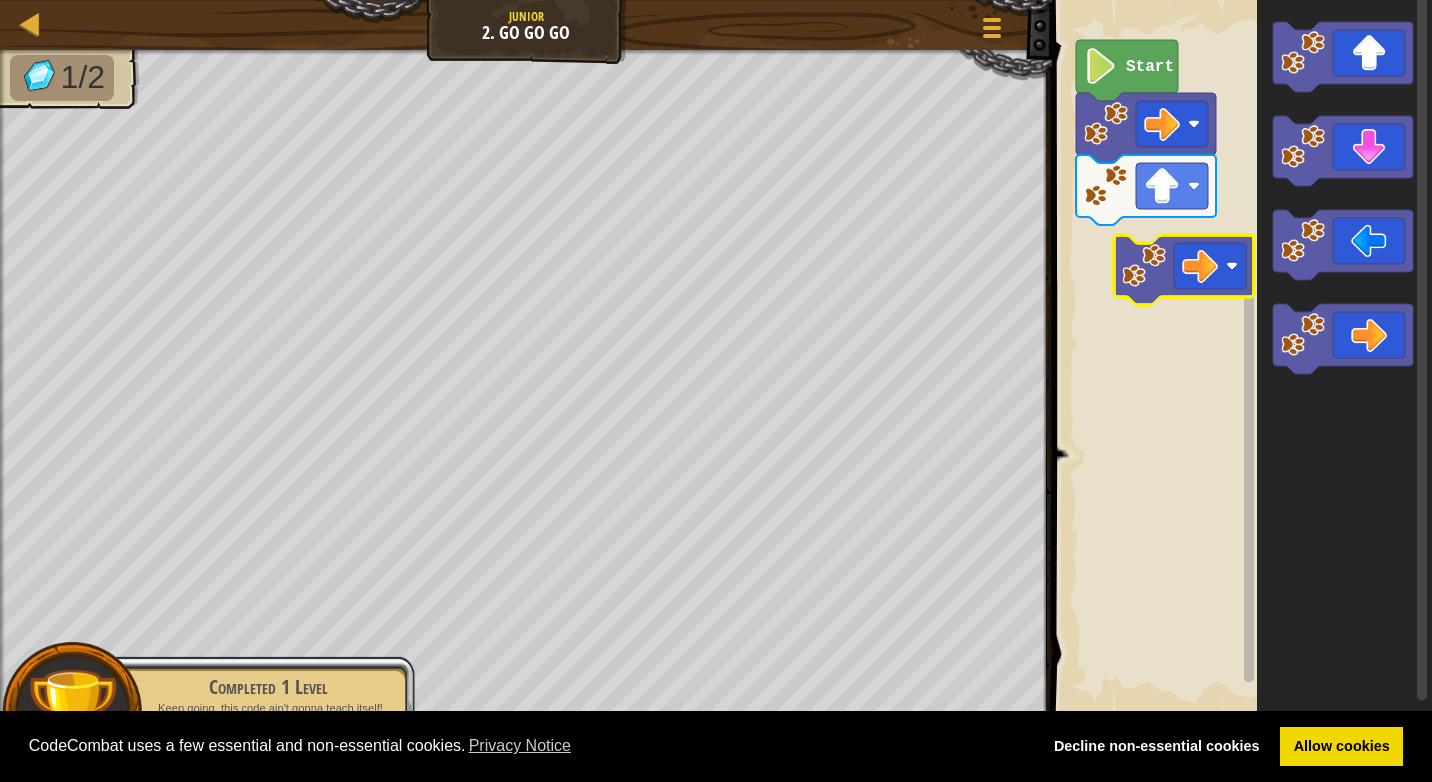 click on "Start" at bounding box center (1239, 358) 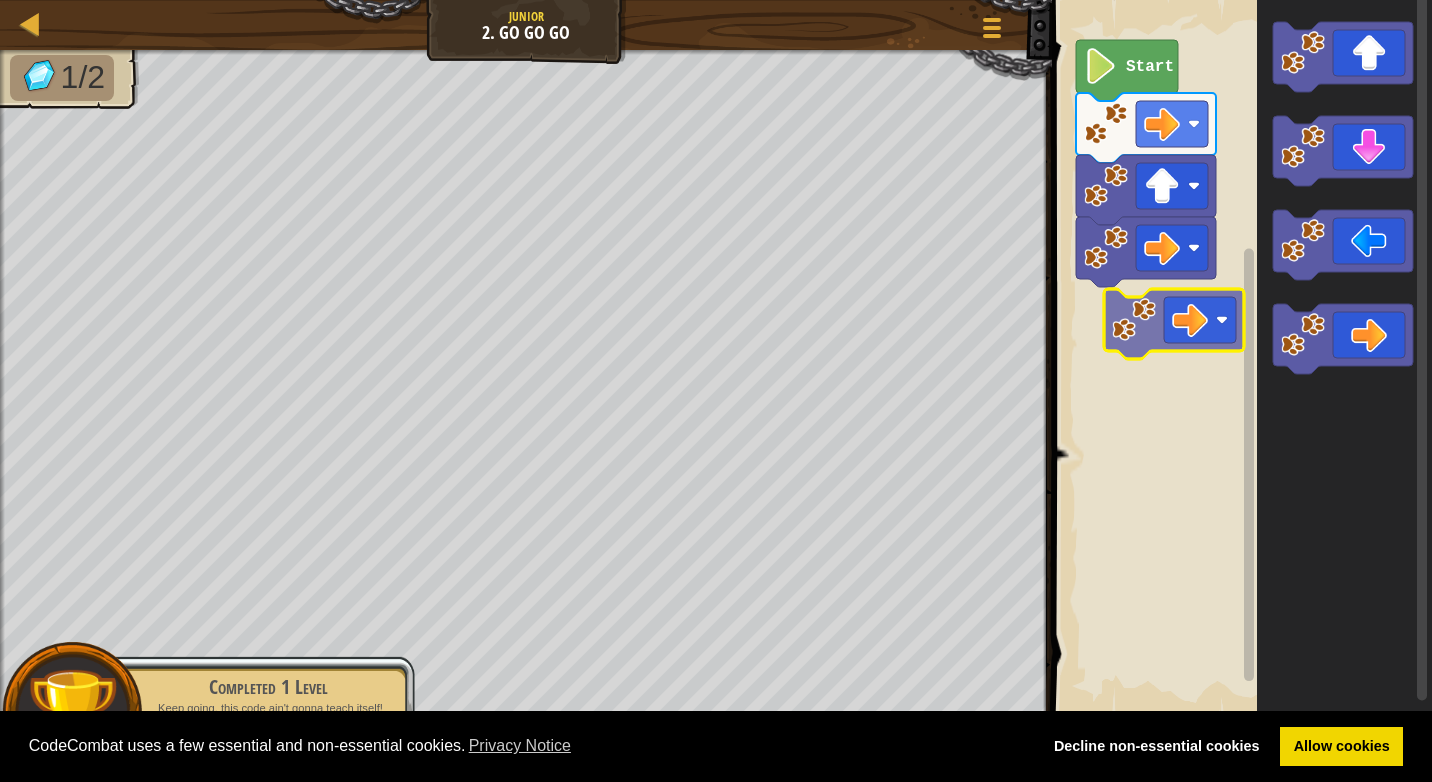 click on "Start" at bounding box center [1239, 358] 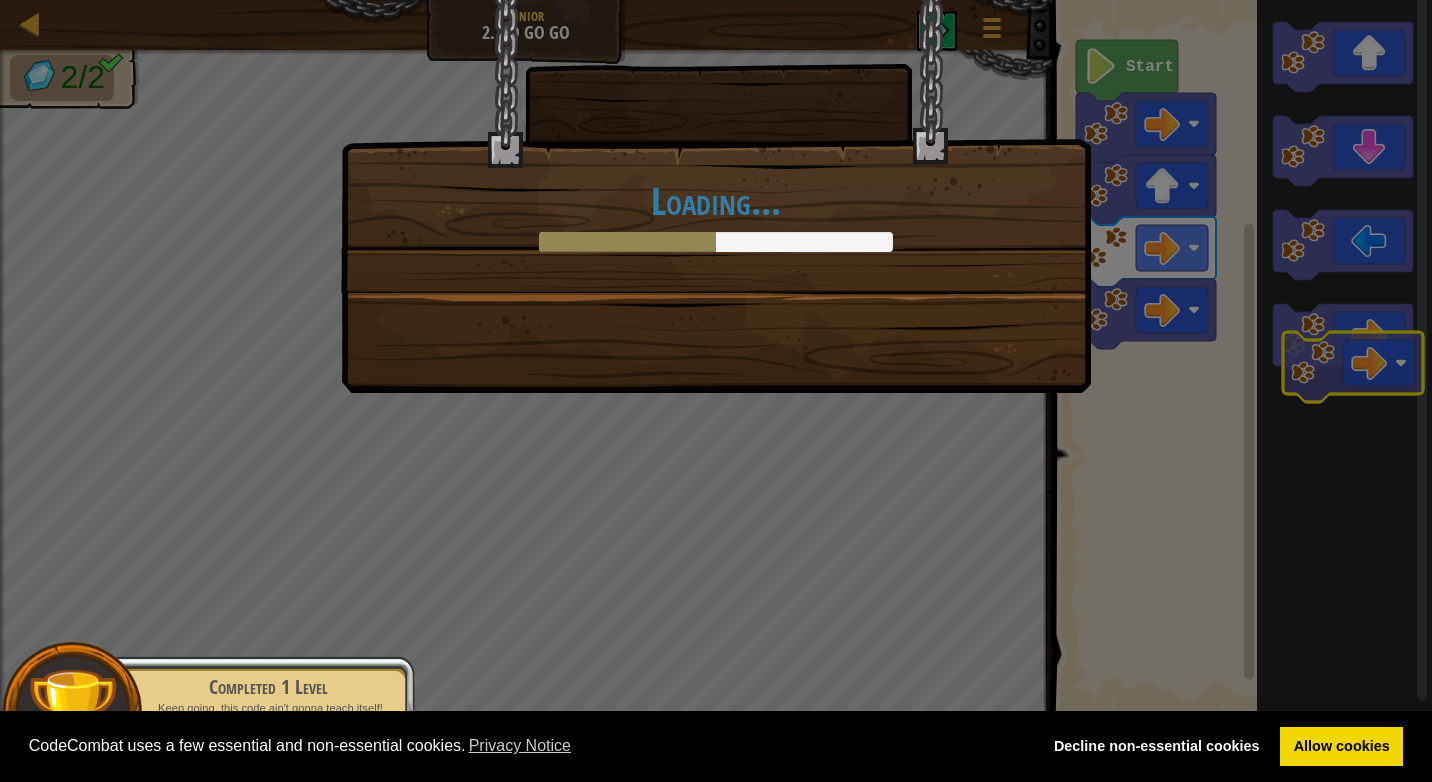 click on "Cookie Policy CodeCombat uses a few essential and non-essential cookies.  Privacy Notice Decline non-essential cookies Allow cookies Map Junior 2. Go Go Go Game Menu 1     הההההההההההההההההההההההההההההההההההההההההההההההההההההההההההההההההההההההההההההההההההההההההההההההההההההההההההההההההההההההההההההההההההההההההההההההההההההההההההההההההההההההההההההההההההההההההההההההההההההההההההההההההההההההההההההההההההההההההההההההההההההההההההההההה XXXXXXXXXXXXXXXXXXXXXXXXXXXXXXXXXXXXXXXXXXXXXXXXXXXXXXXXXXXXXXXXXXXXXXXXXXXXXXXXXXXXXXXXXXXXXXXXXXXXXXXXXXXXXXXXXXXXXXXXXXXXXXXXXXXXXXXXXXXXXXXXXXXXXXXXXXXXXXXXXXXXXXXXXXXXXXXXXXXXXXXXXXXXXXXXXXXXXXXXXXXXXXXXXXXXXXXXXXXXXXXXXXXXXXXXXXXXXXXXXXXXXXXXXXXXXXXX Solution × Blocks 1 2 go ( 'right' )     Start Code Saved : Python Statement" at bounding box center (716, 1) 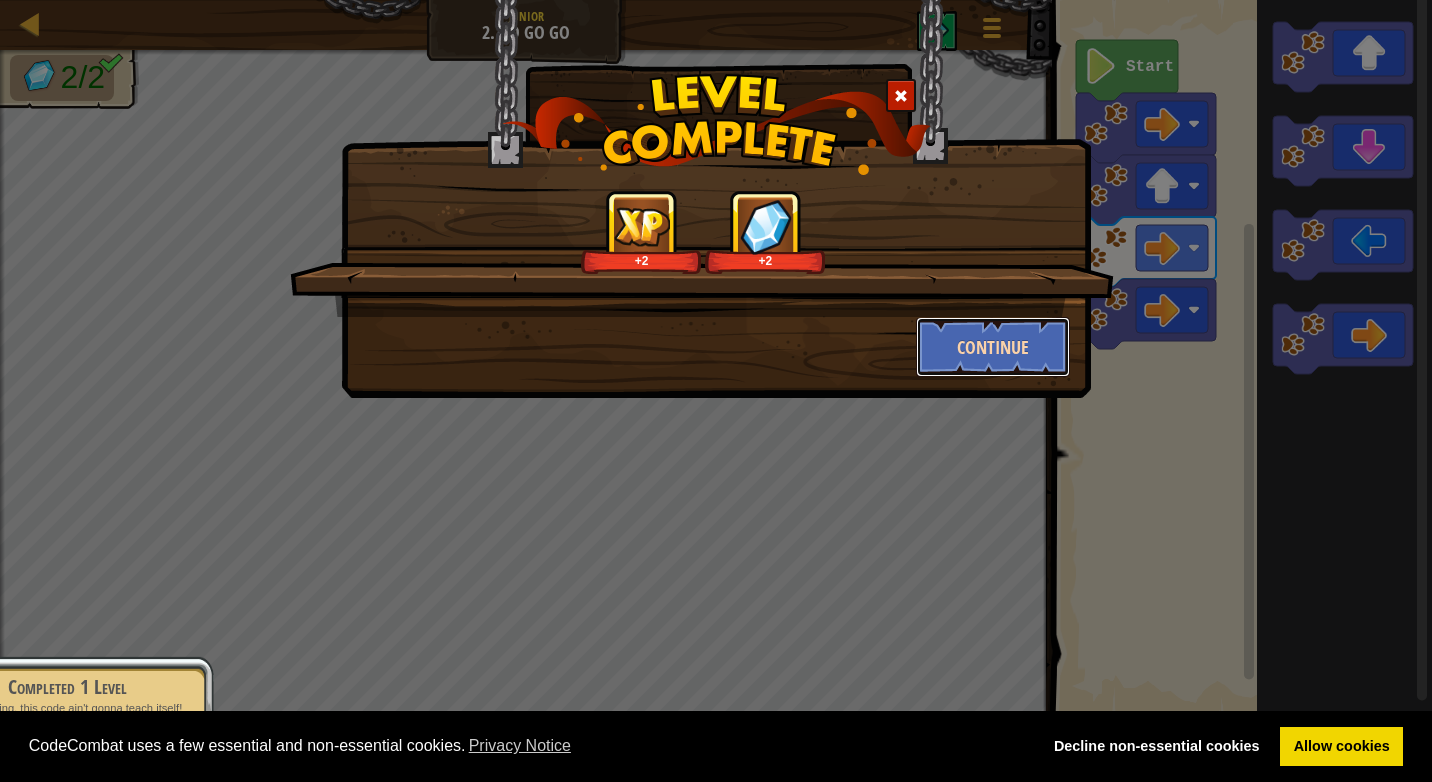 click on "Continue" at bounding box center (993, 347) 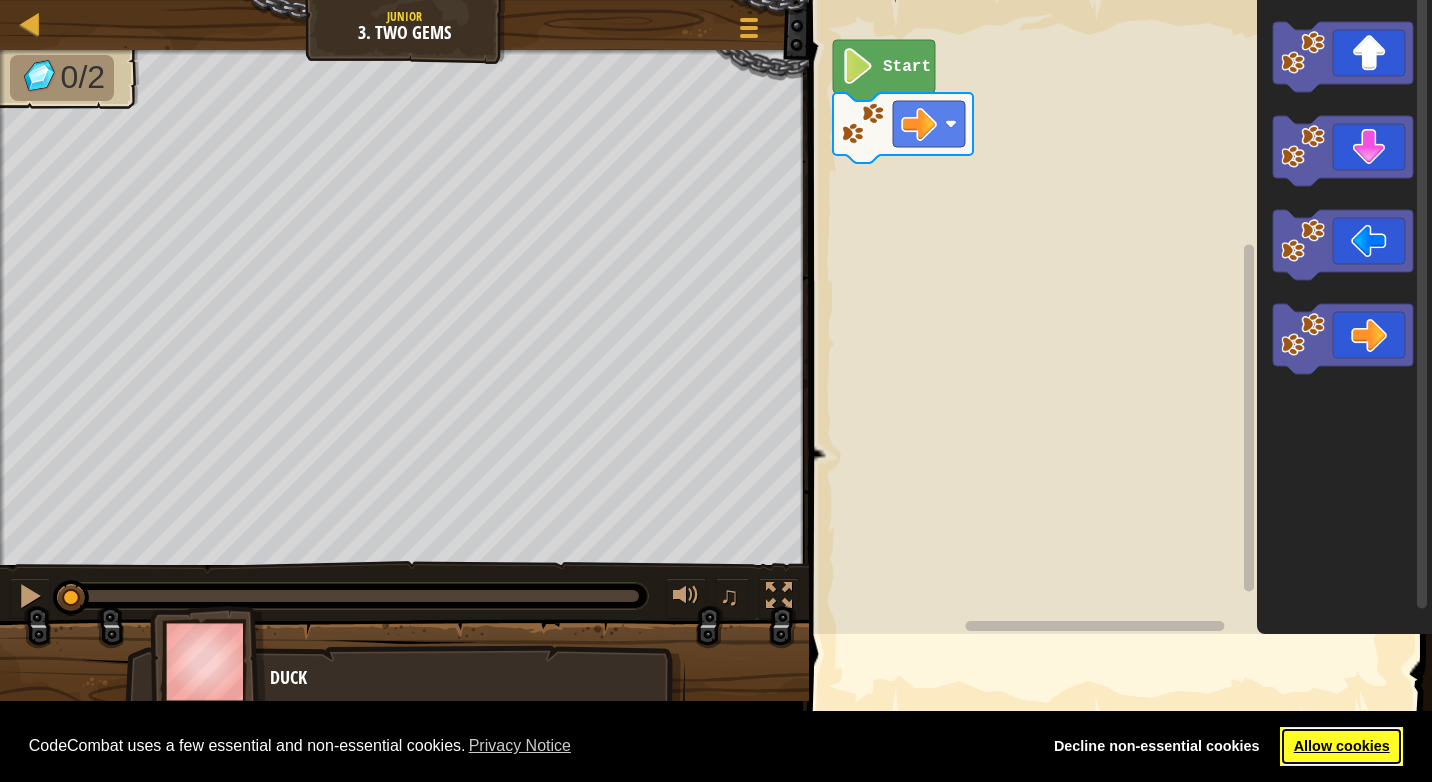 click on "Allow cookies" at bounding box center (1341, 747) 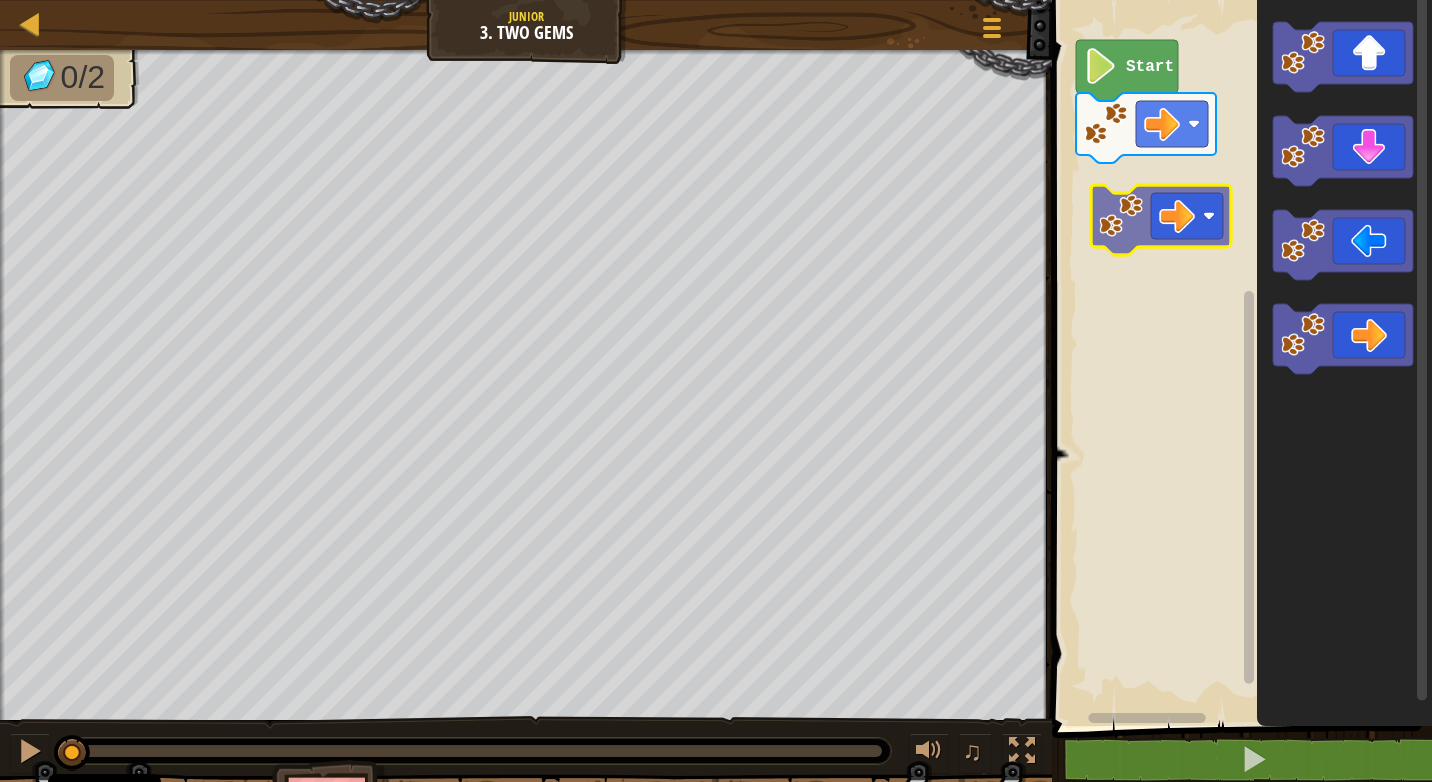 click on "Start" at bounding box center (1239, 358) 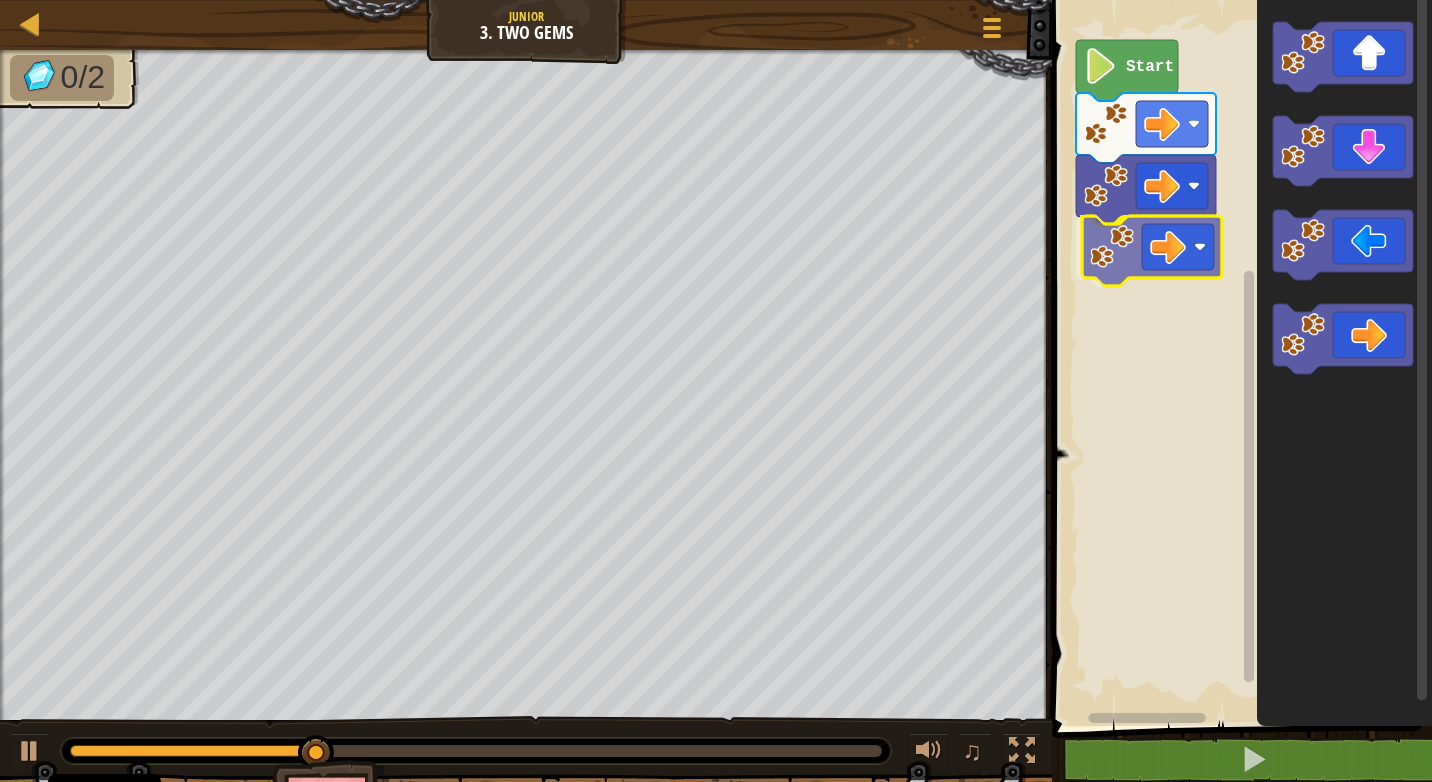 click on "Start" at bounding box center [1239, 358] 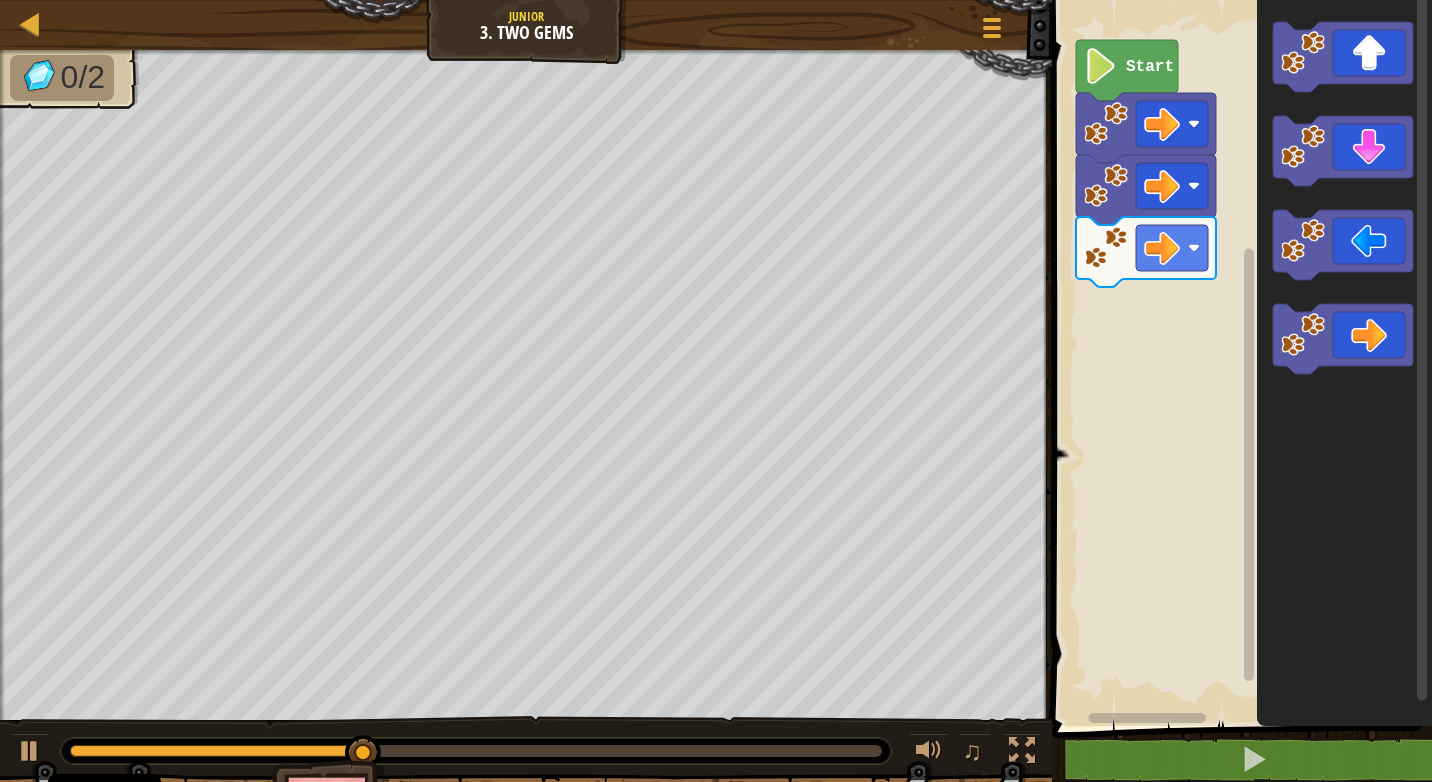 click on "Start" at bounding box center (1239, 358) 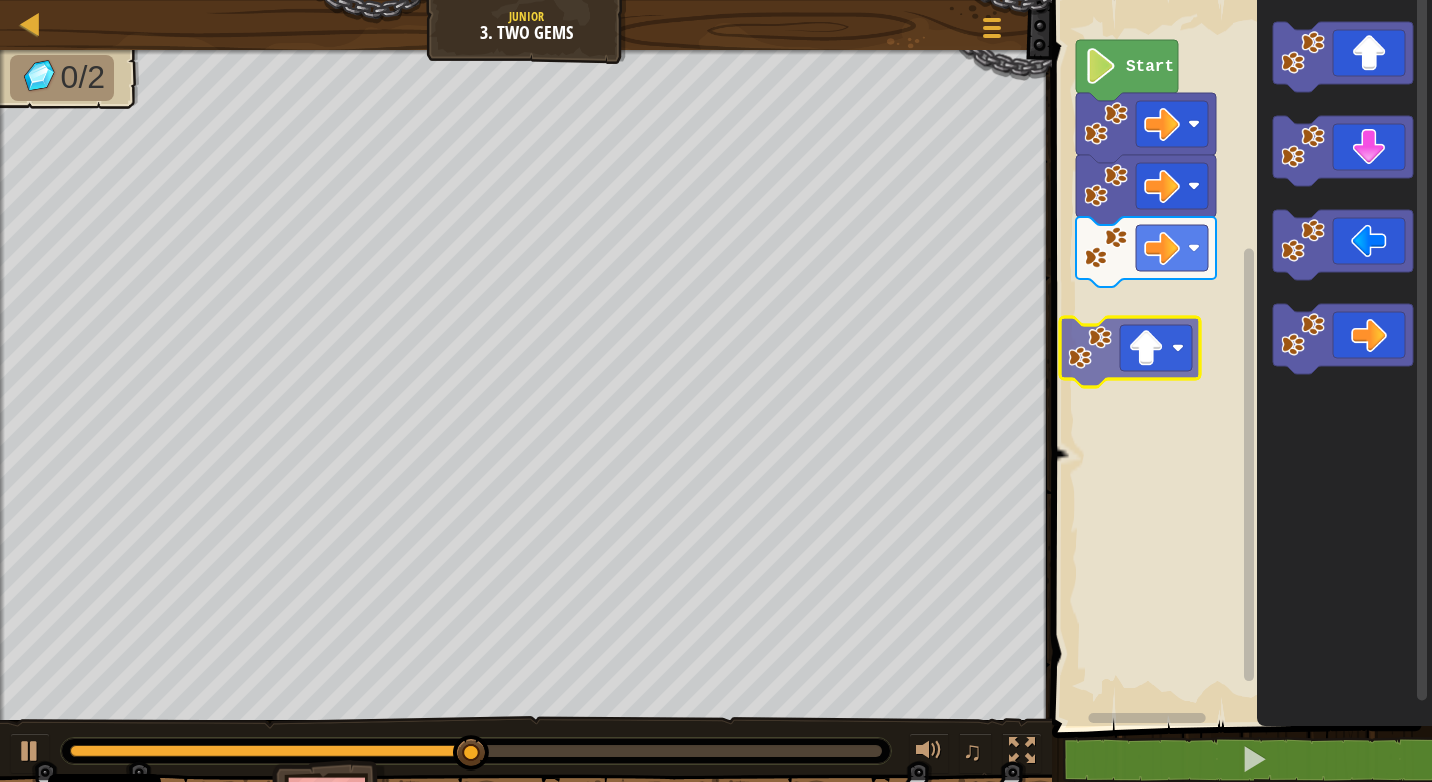 click on "Start" at bounding box center (1239, 358) 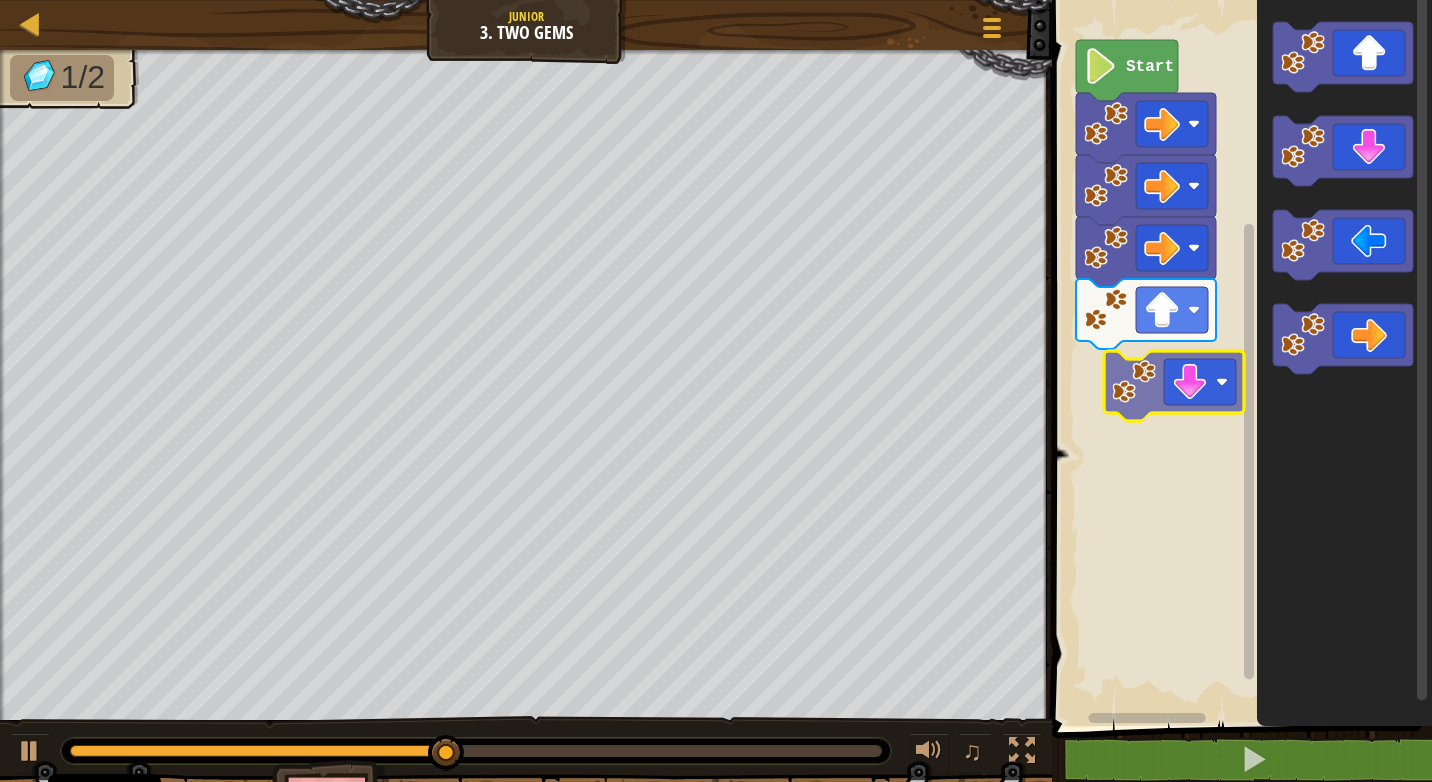 click on "Start" at bounding box center [1239, 358] 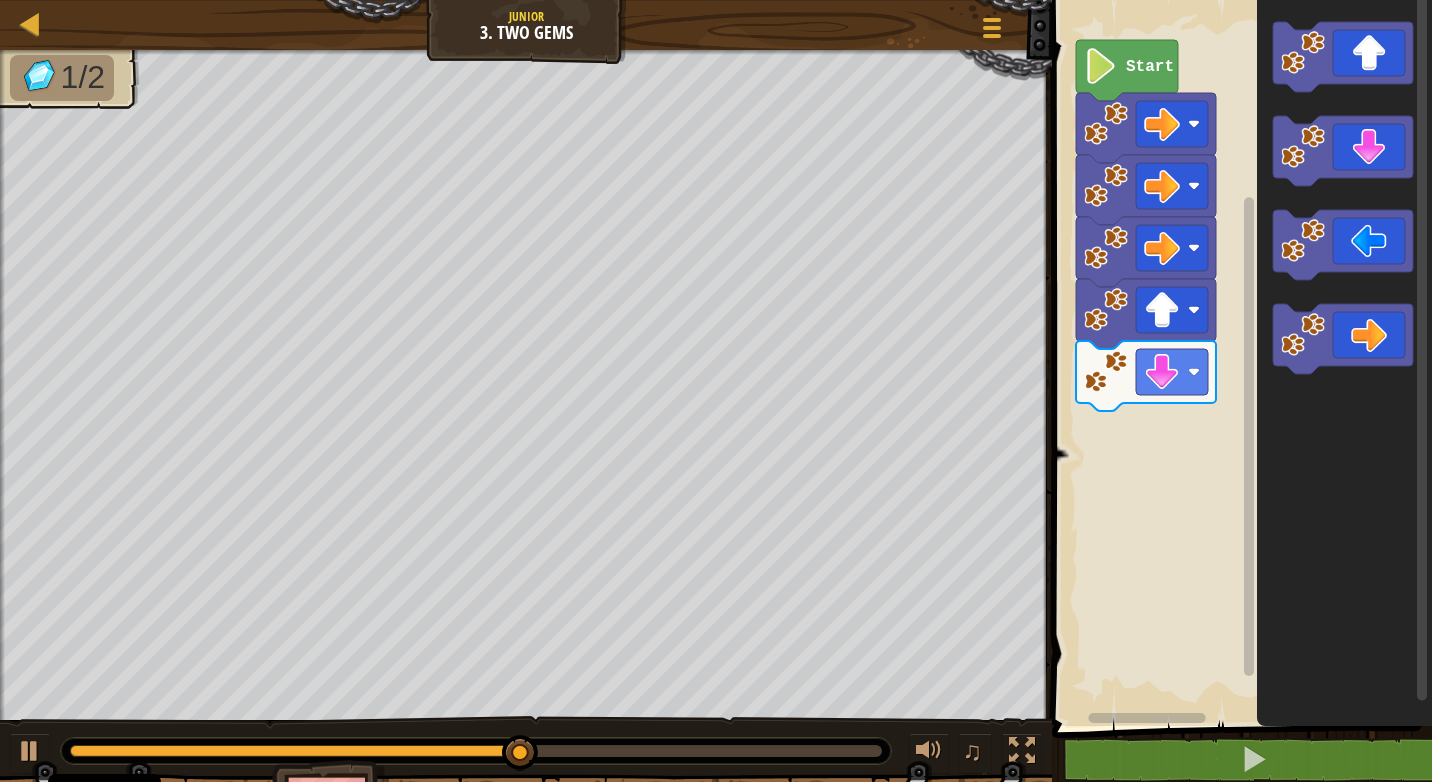 click on "Start" at bounding box center [1239, 358] 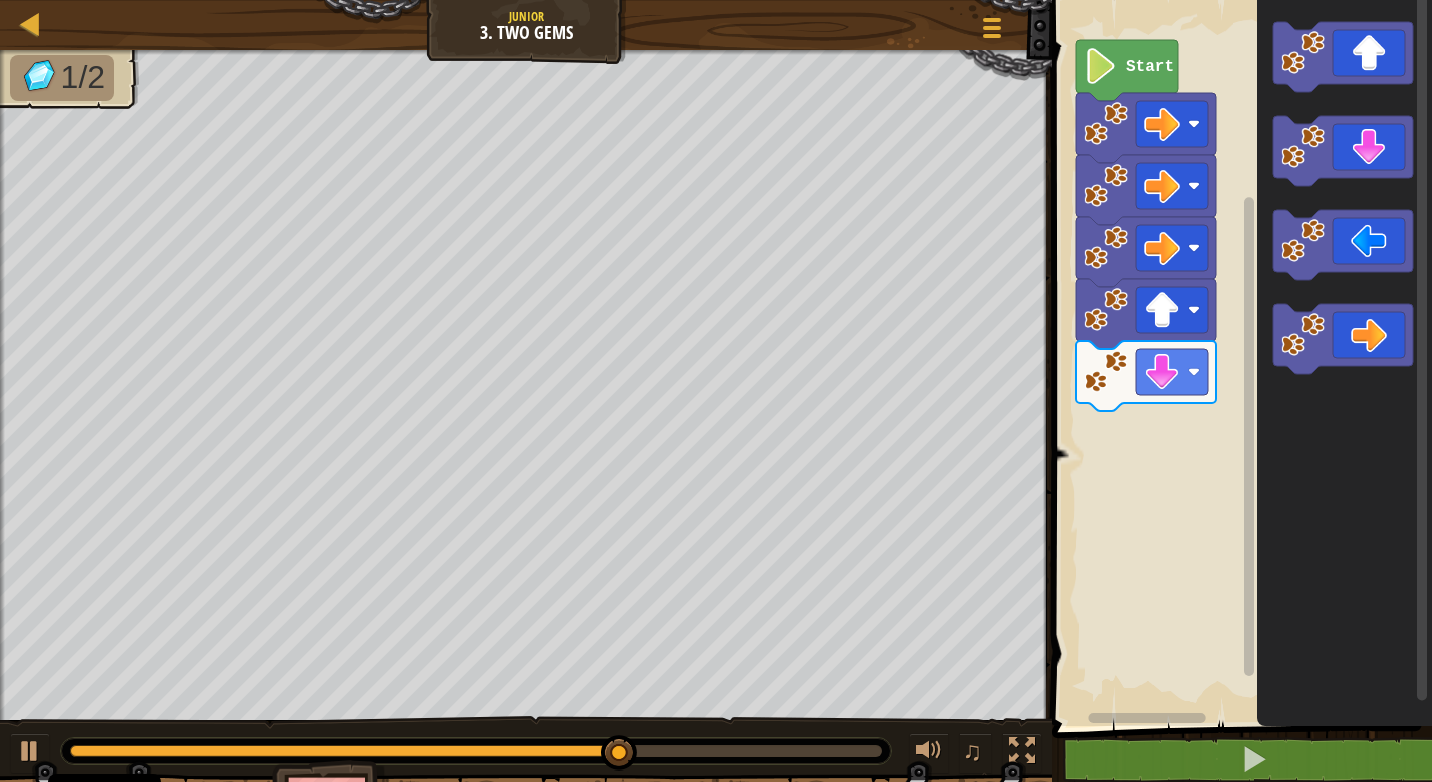 click on "Start" at bounding box center (1239, 358) 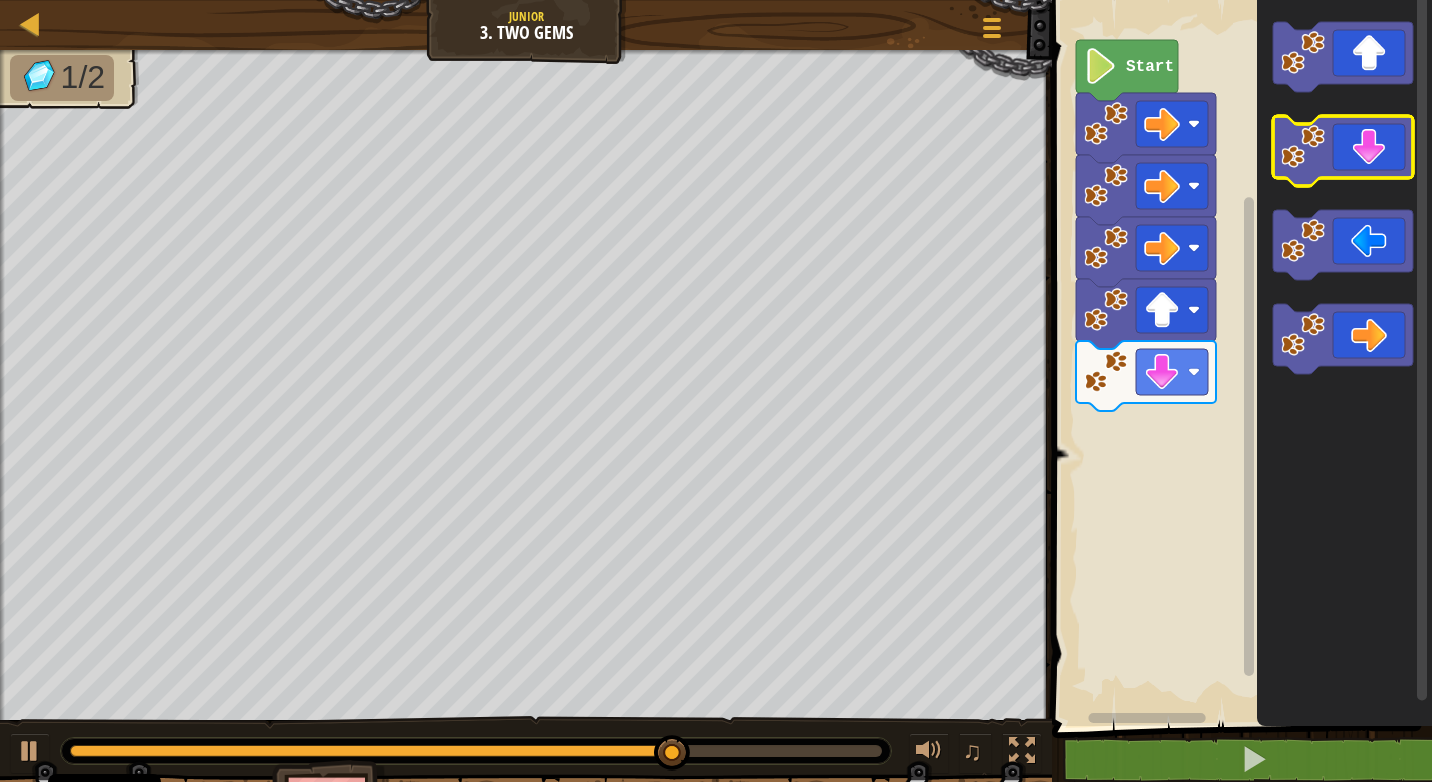 click 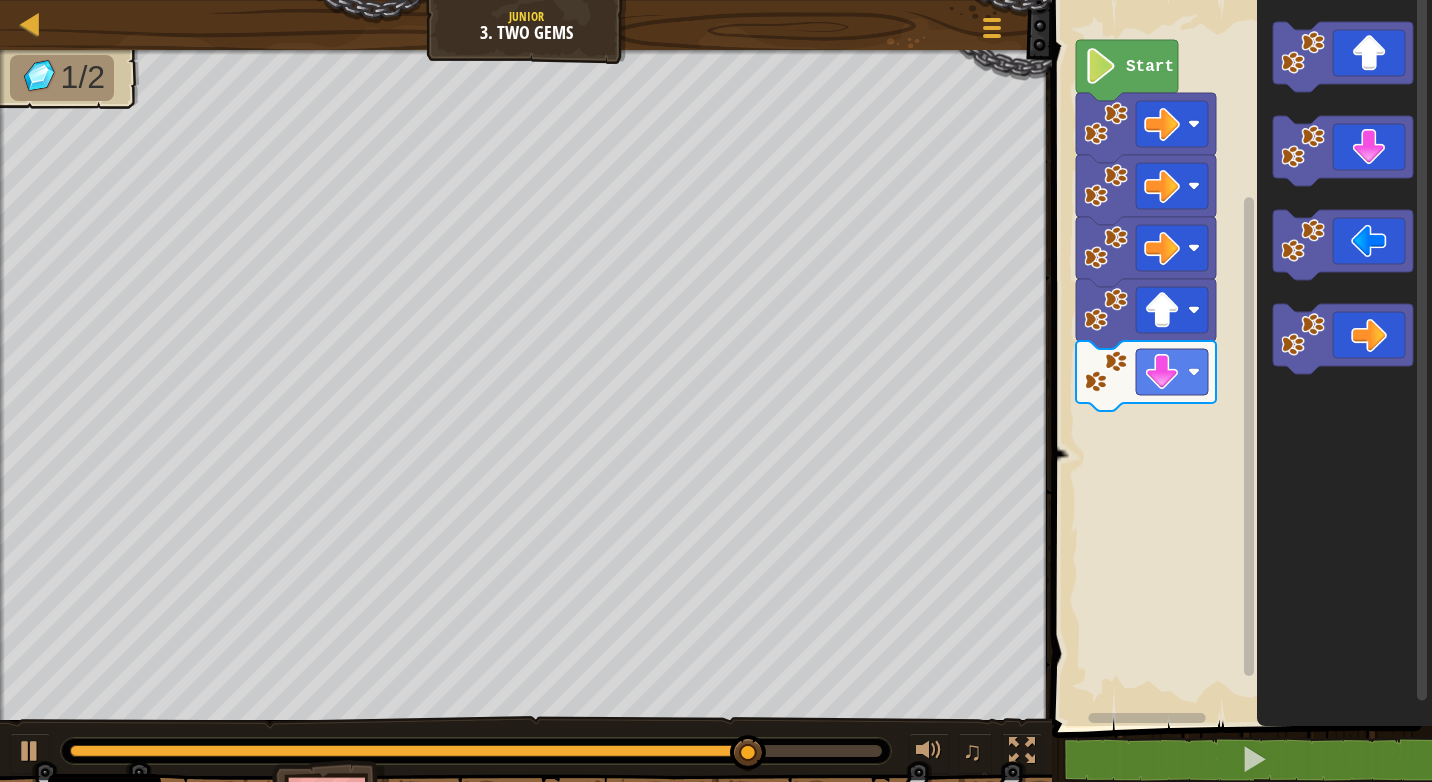 click on "Start" at bounding box center (1239, 358) 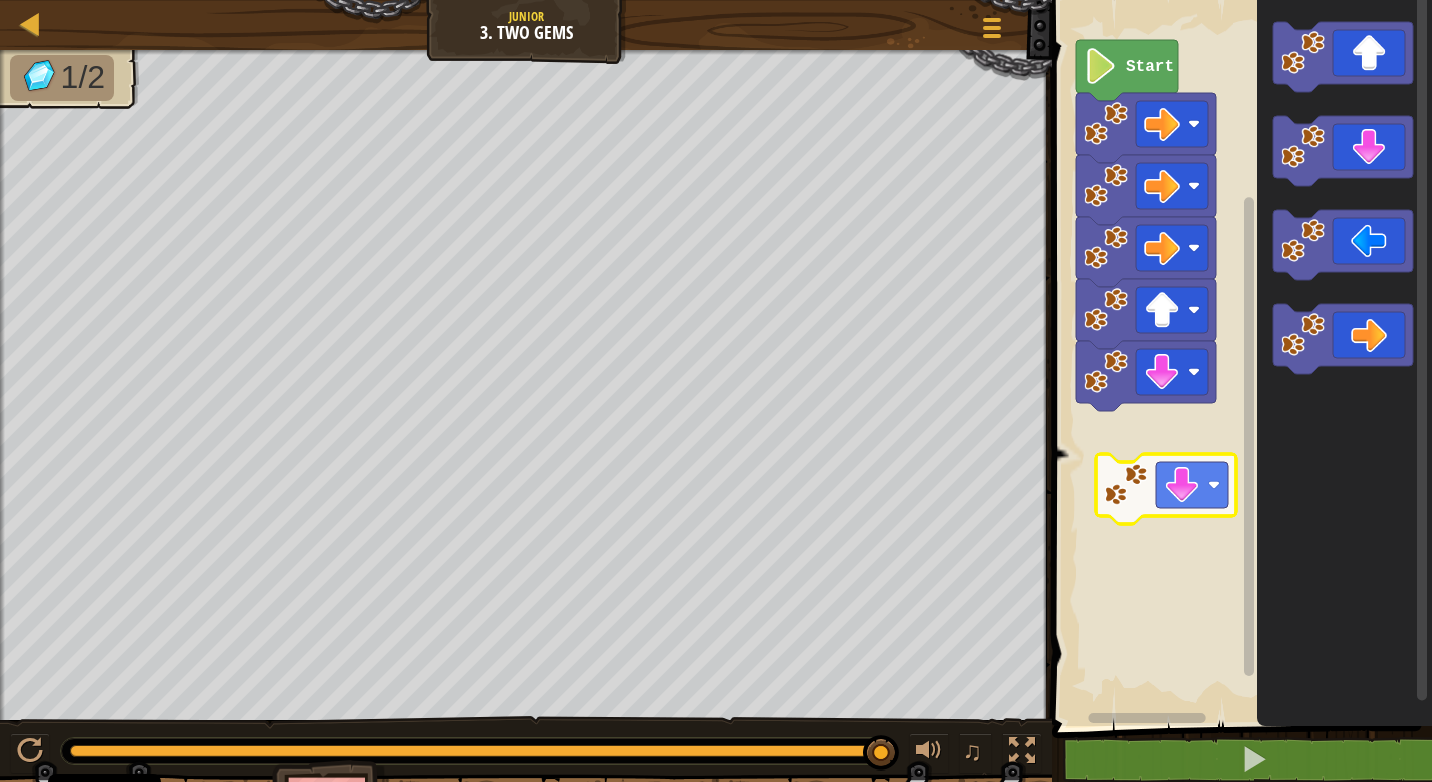 click on "Start" at bounding box center (1239, 358) 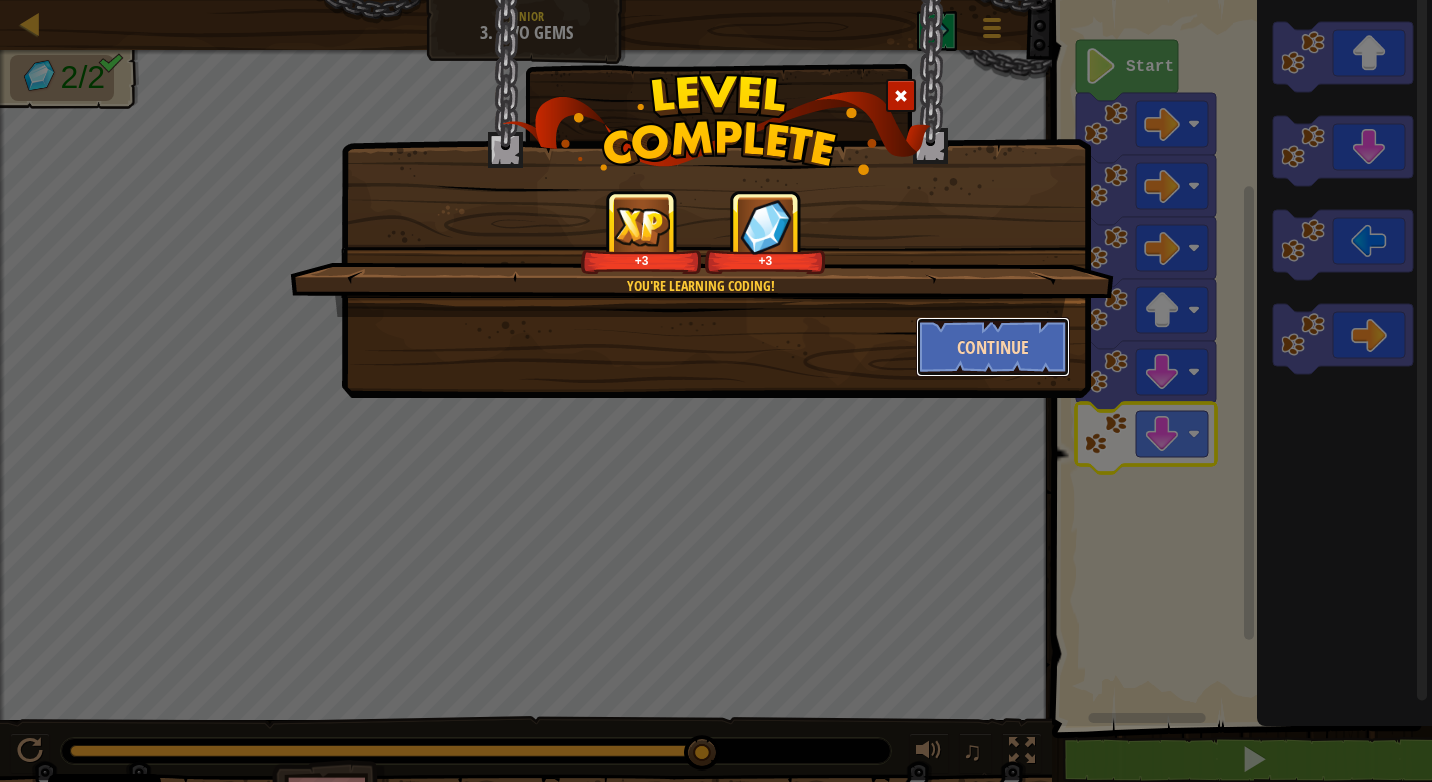 click on "Continue" at bounding box center [993, 347] 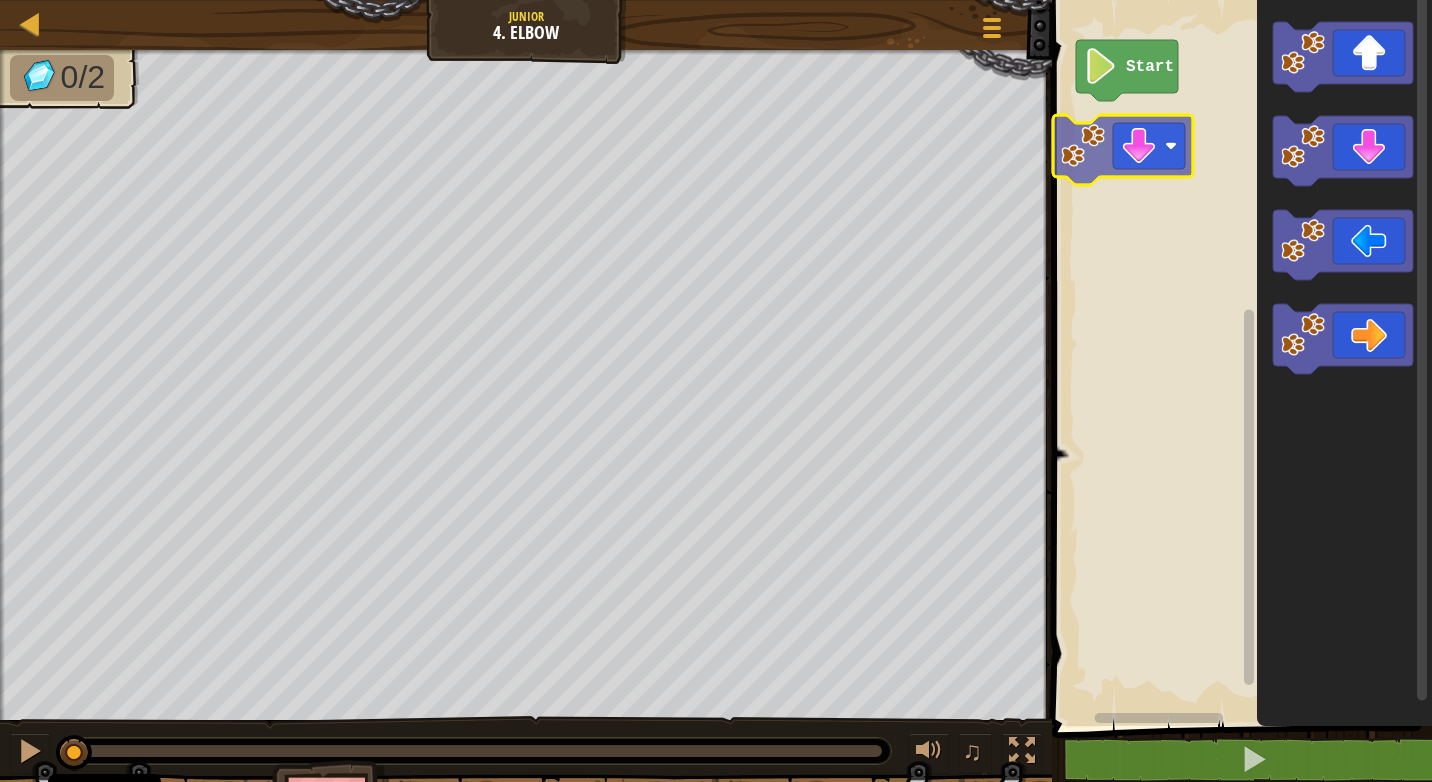 click on "Start" at bounding box center [1239, 358] 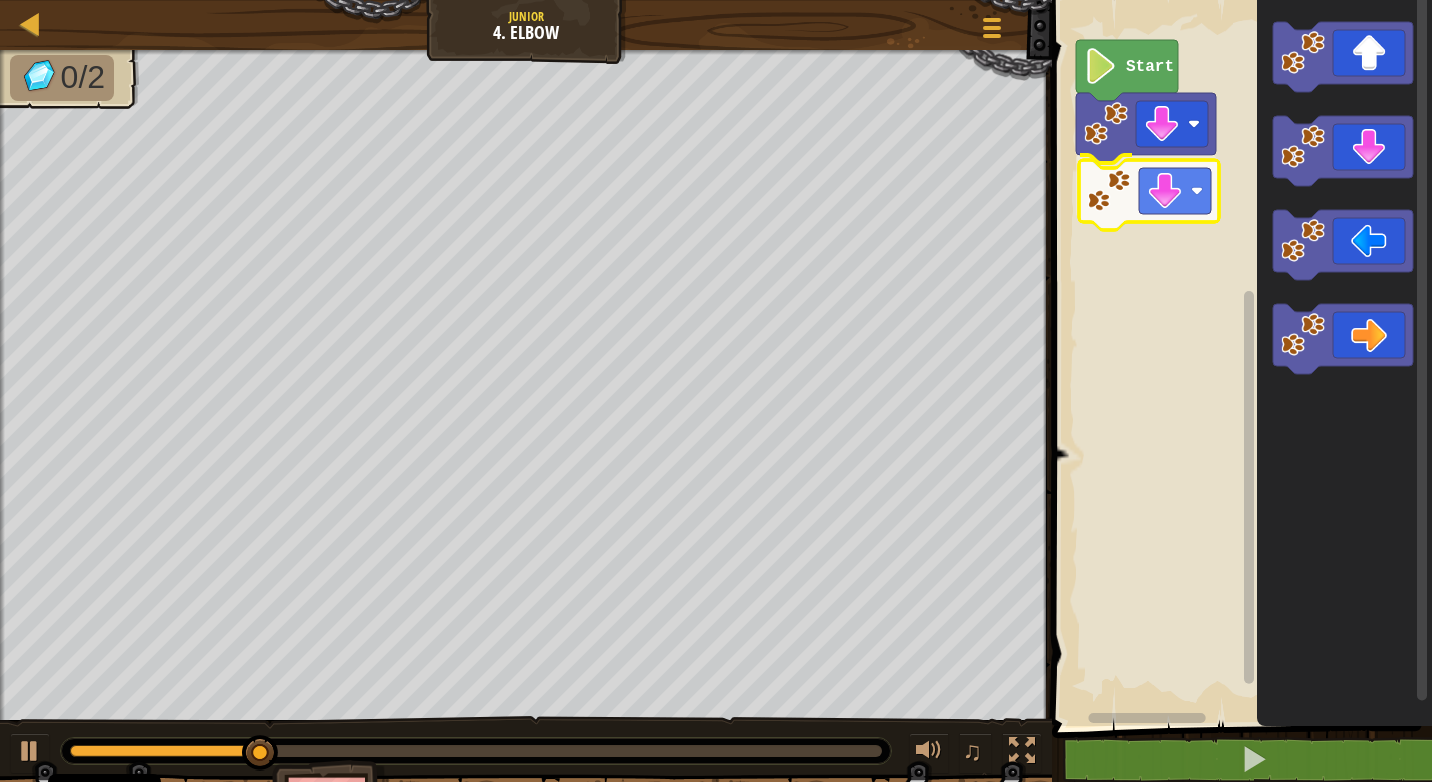 click on "Start" at bounding box center [1239, 358] 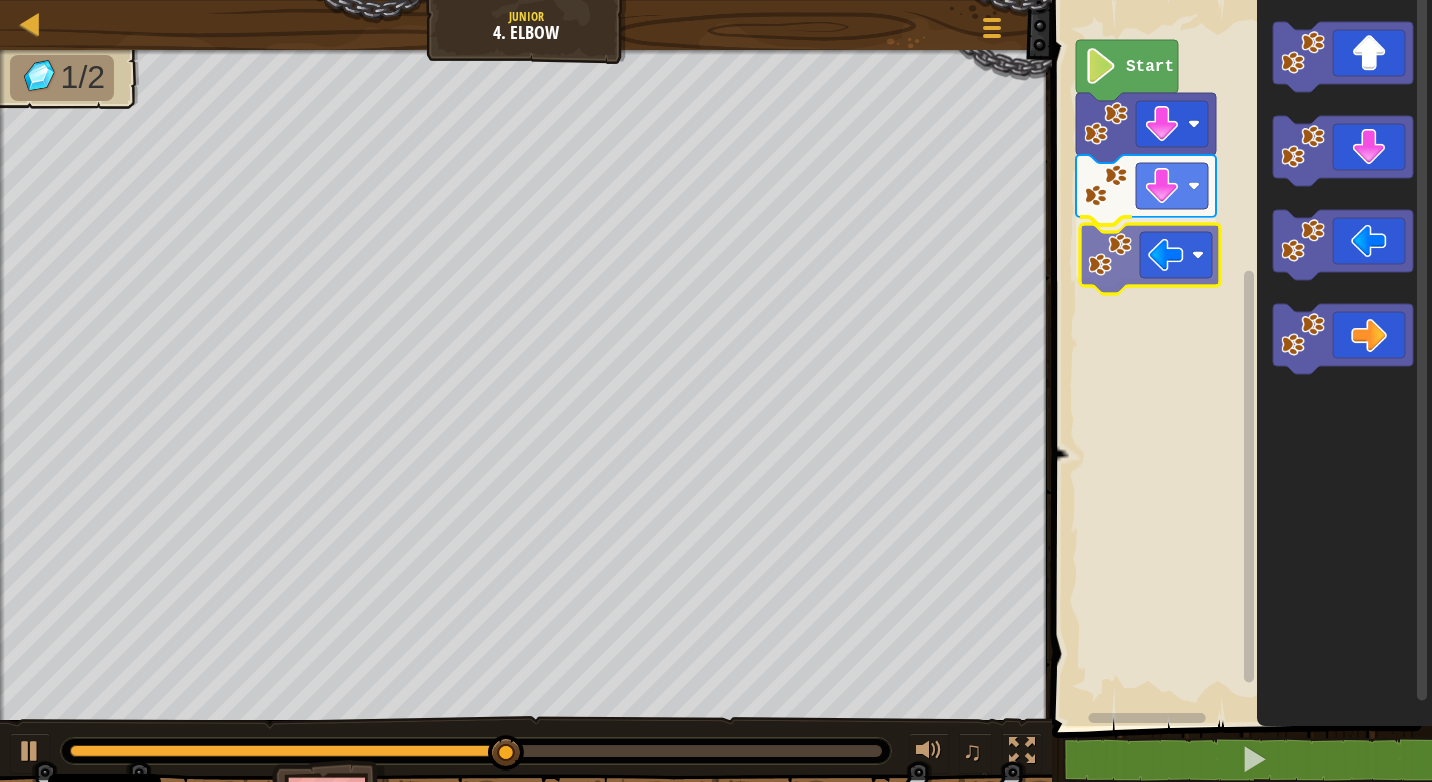 click on "Start" at bounding box center [1239, 358] 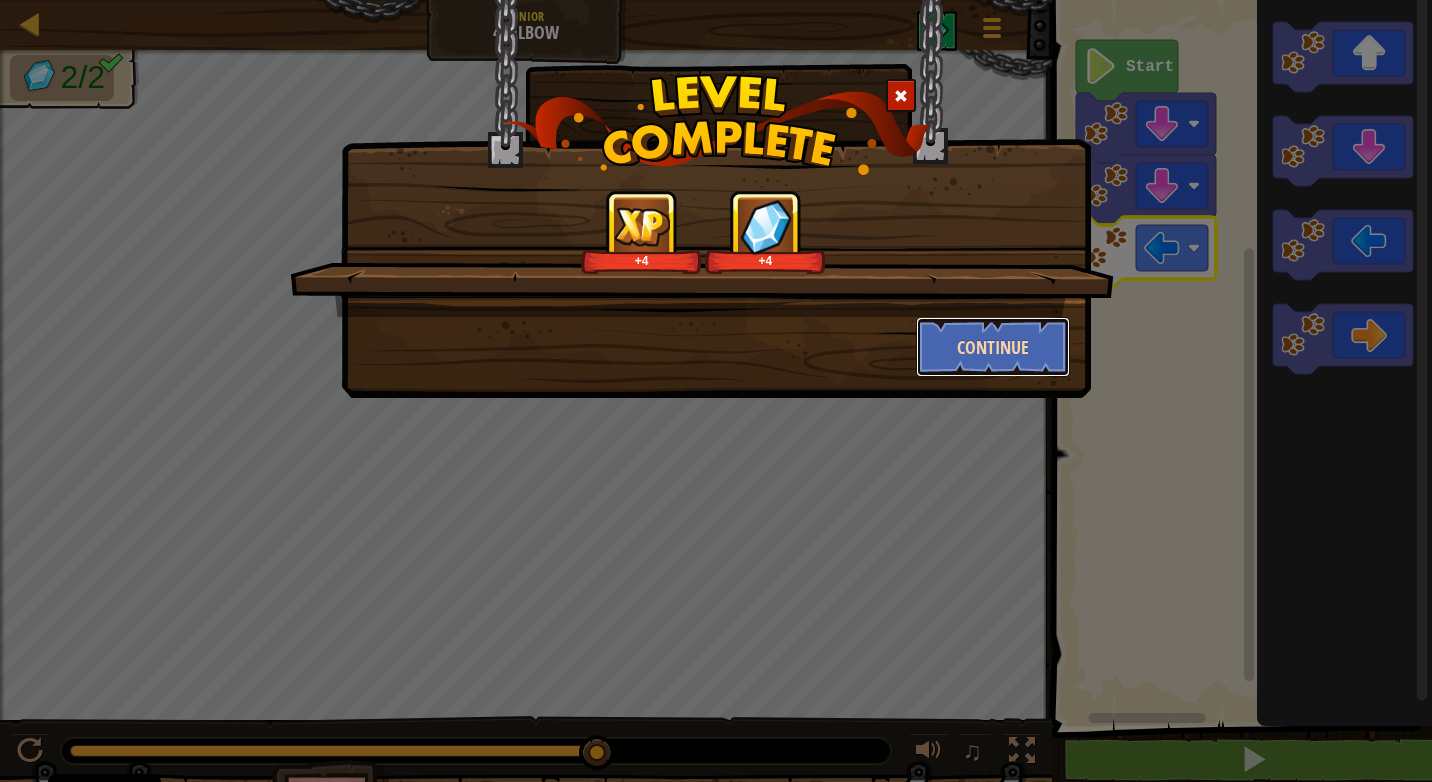 click on "Continue" at bounding box center [993, 347] 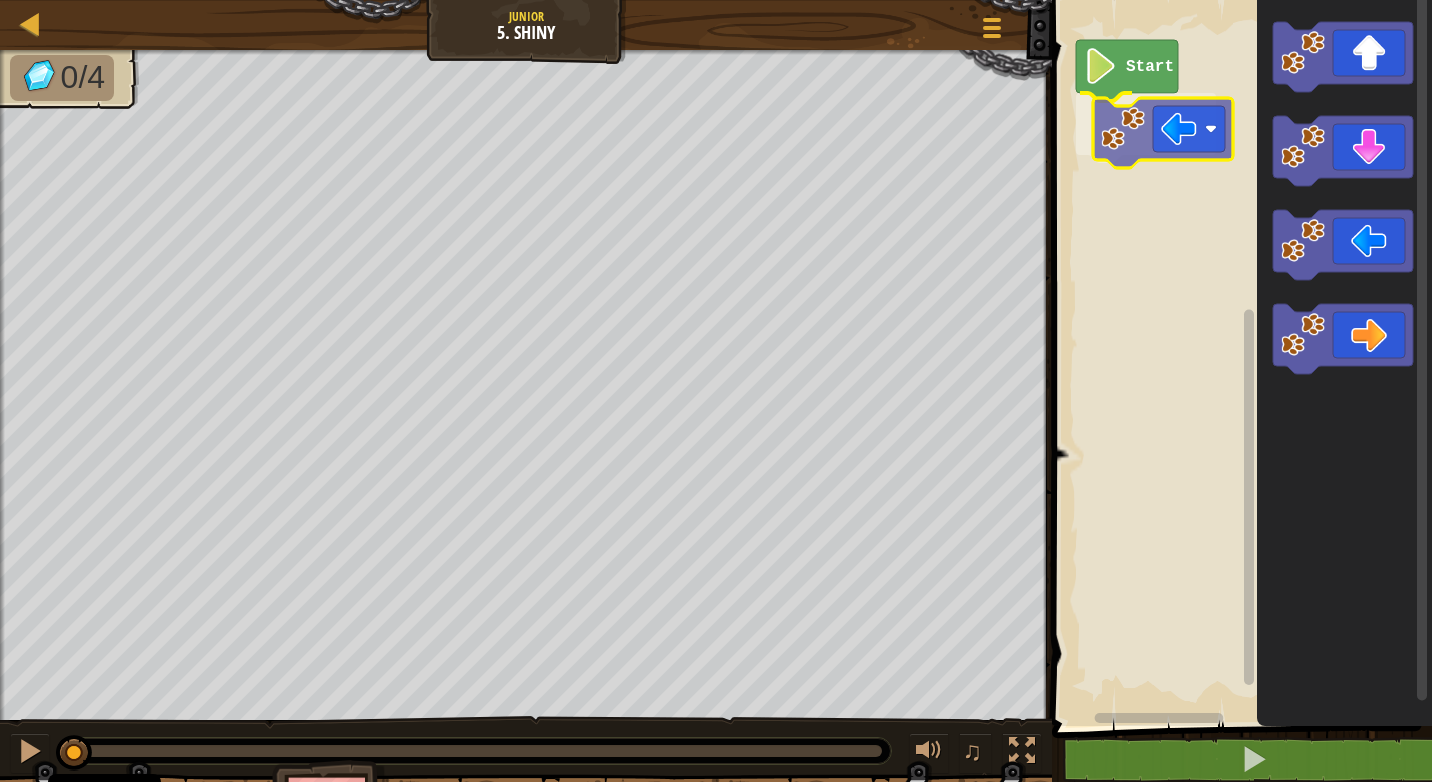 click on "Start" at bounding box center [1239, 358] 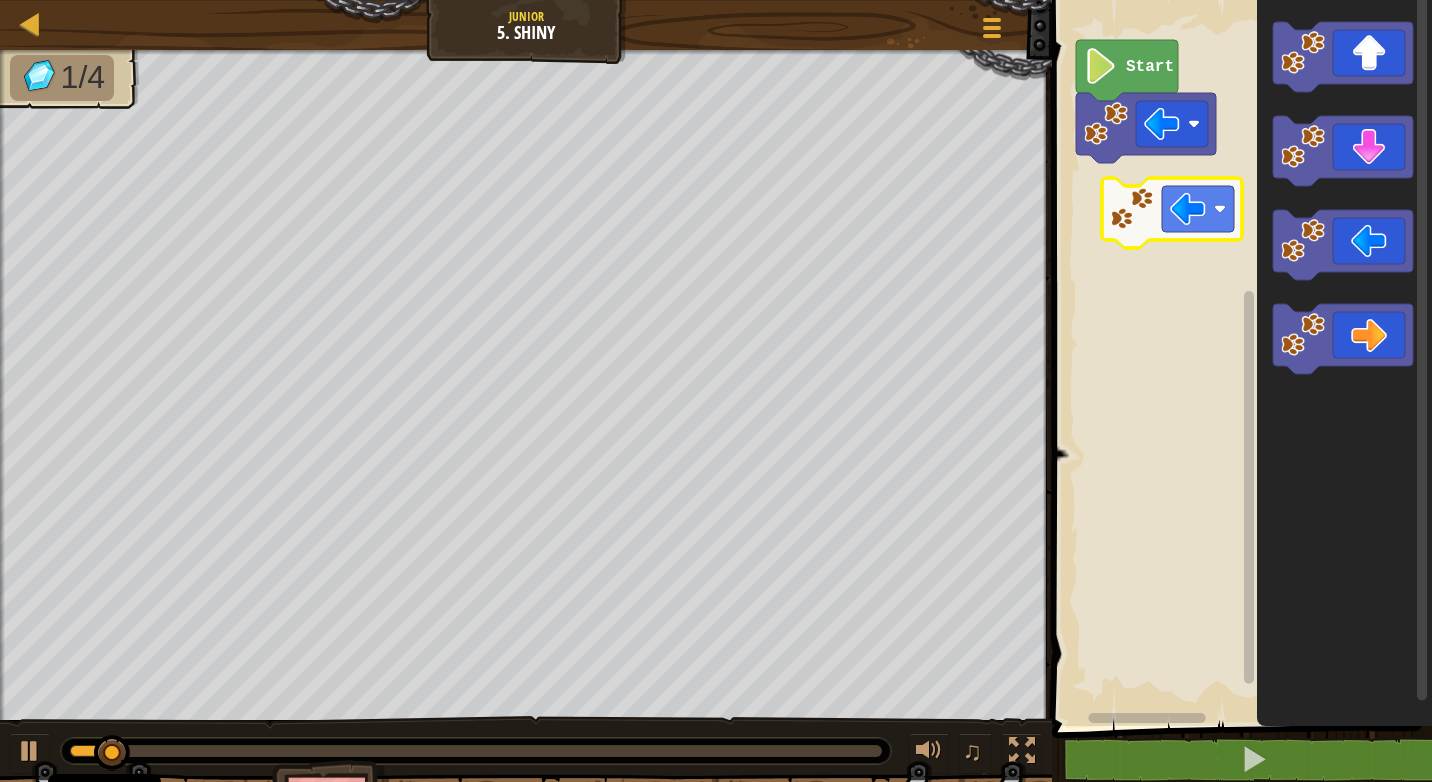 click on "Start" at bounding box center (1239, 358) 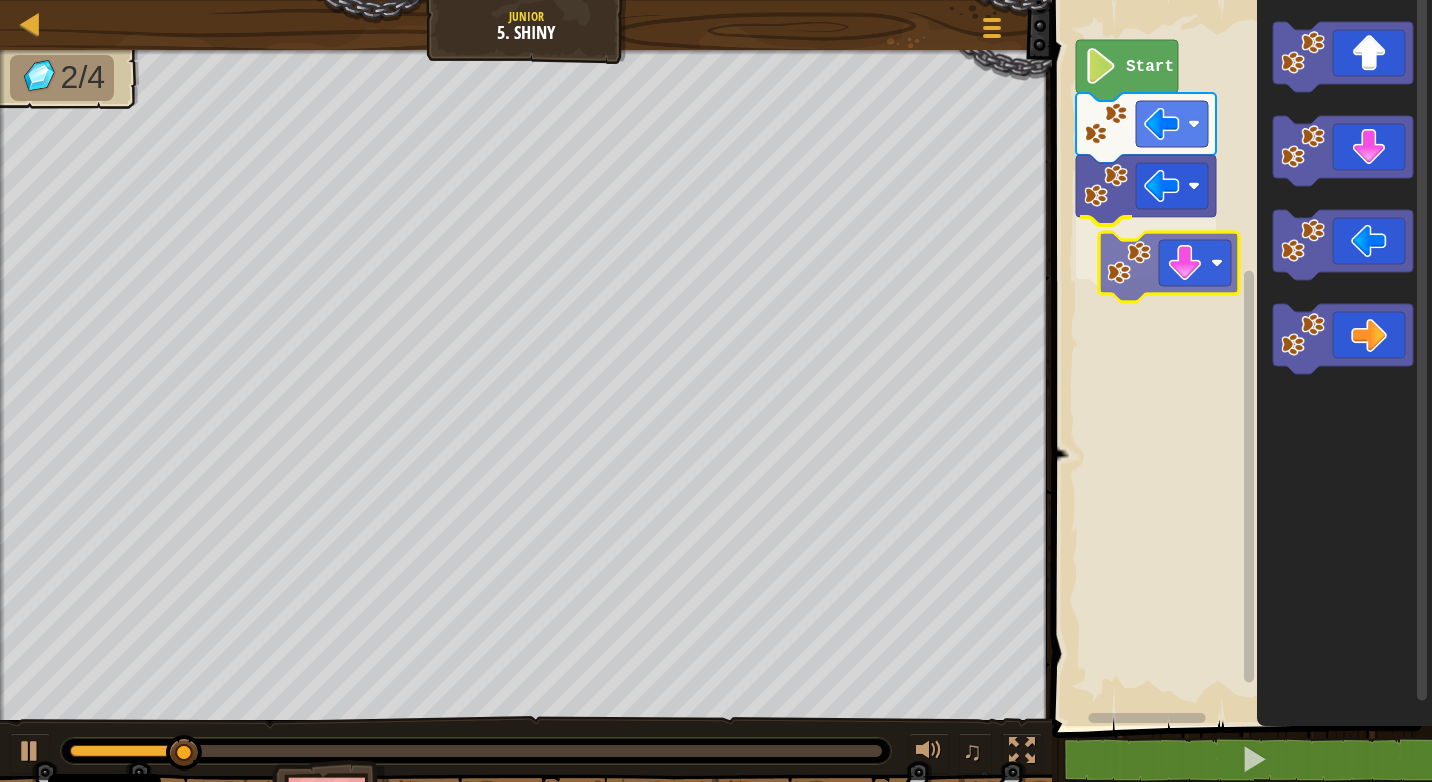 click on "Start" at bounding box center (1239, 358) 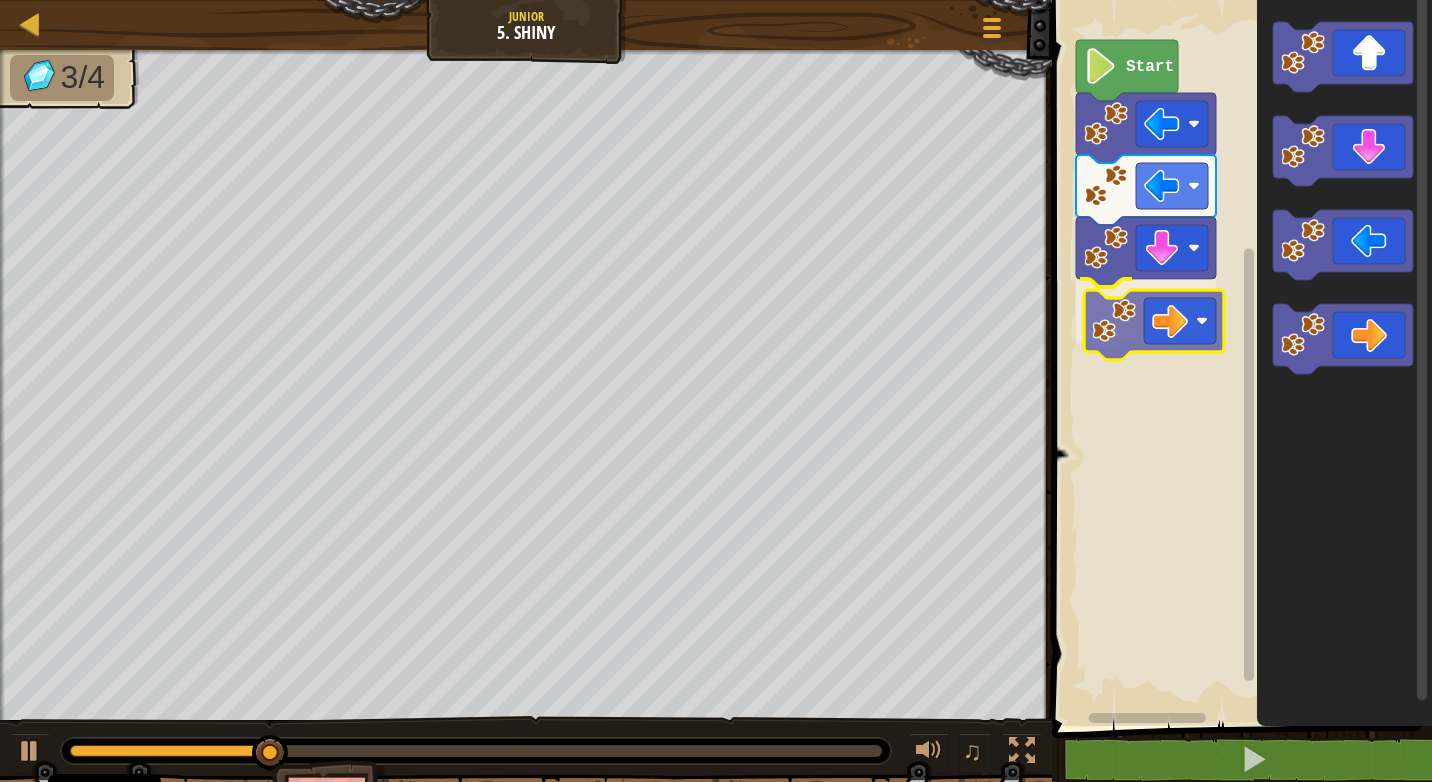 click on "Start" at bounding box center (1239, 358) 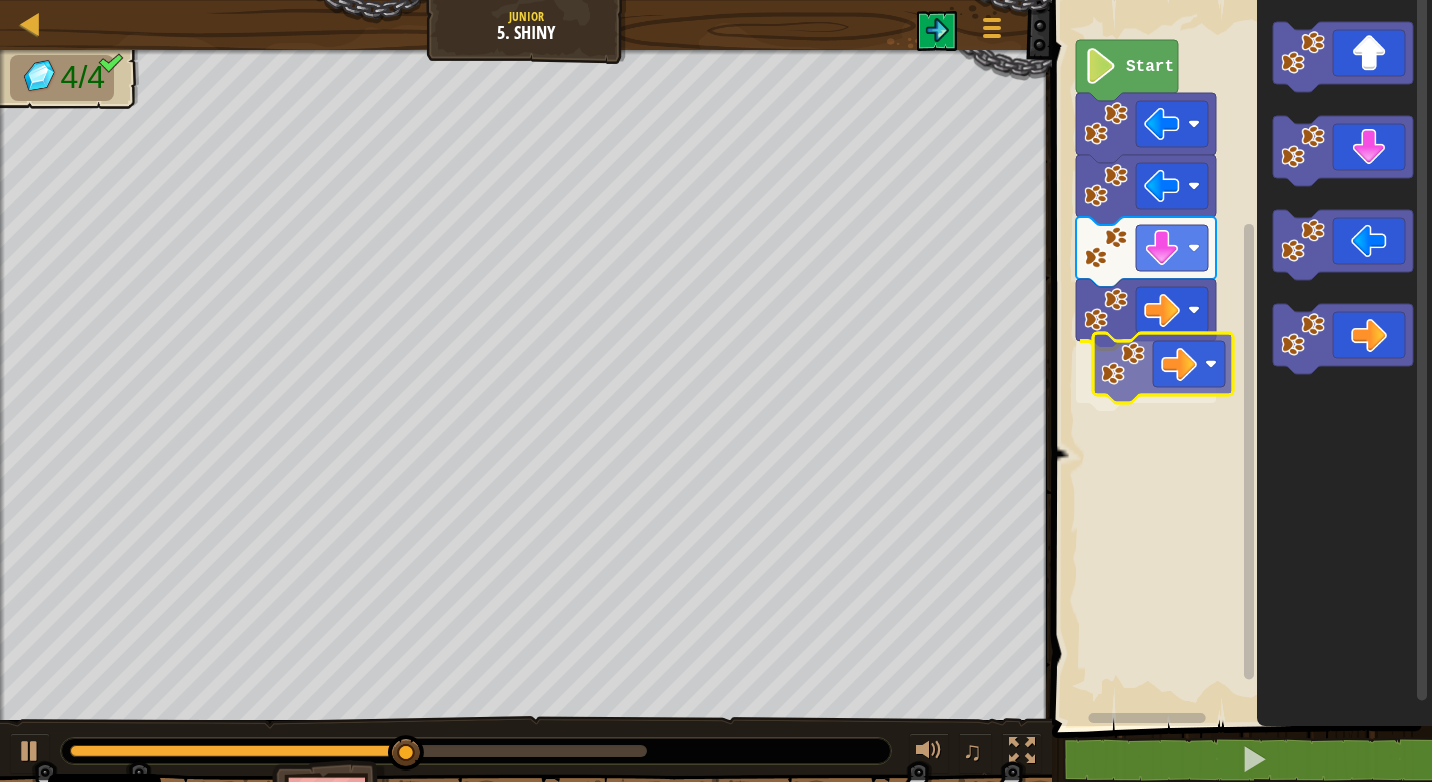 click on "Start" at bounding box center [1239, 358] 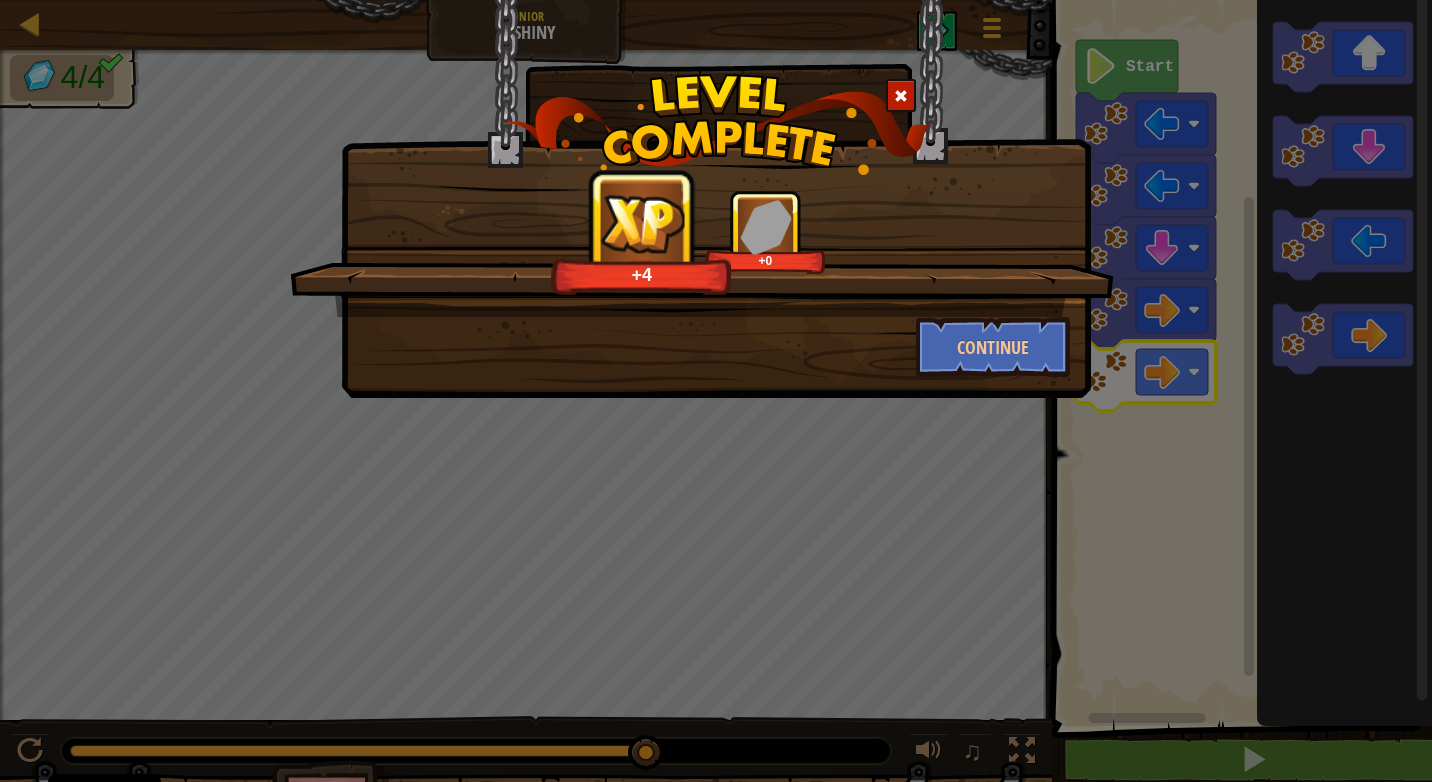 click on "+4 +0" at bounding box center [702, 253] 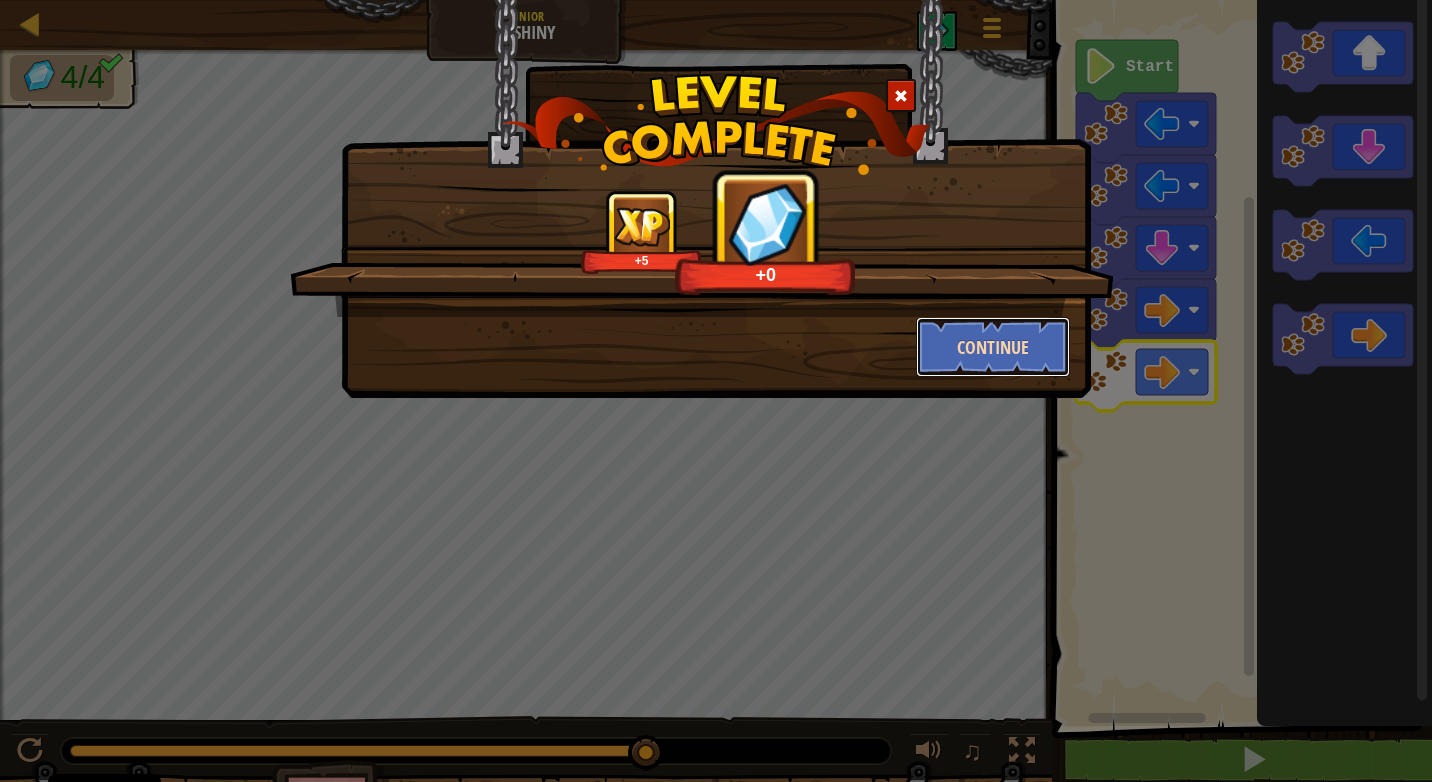 click on "Continue" at bounding box center [993, 347] 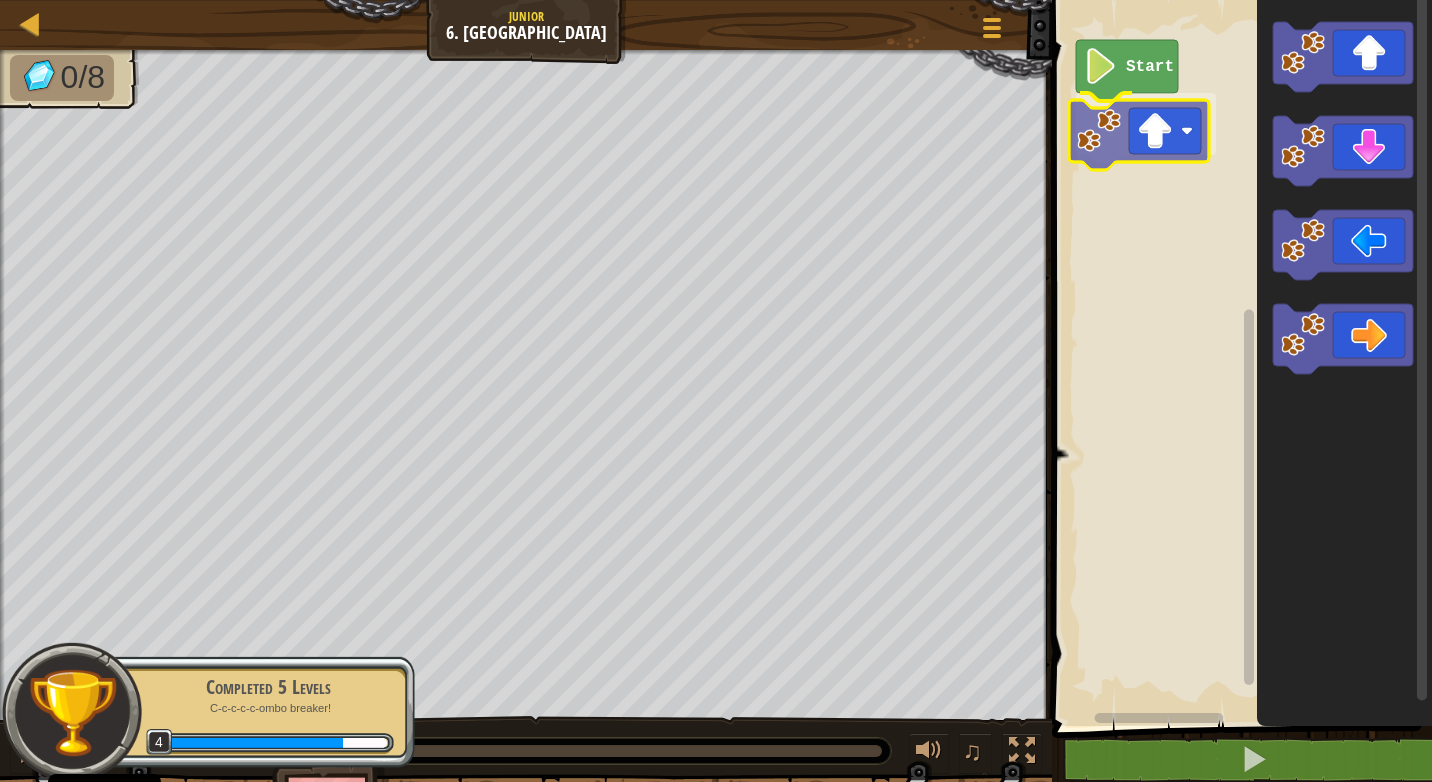 click on "Start" at bounding box center [1239, 358] 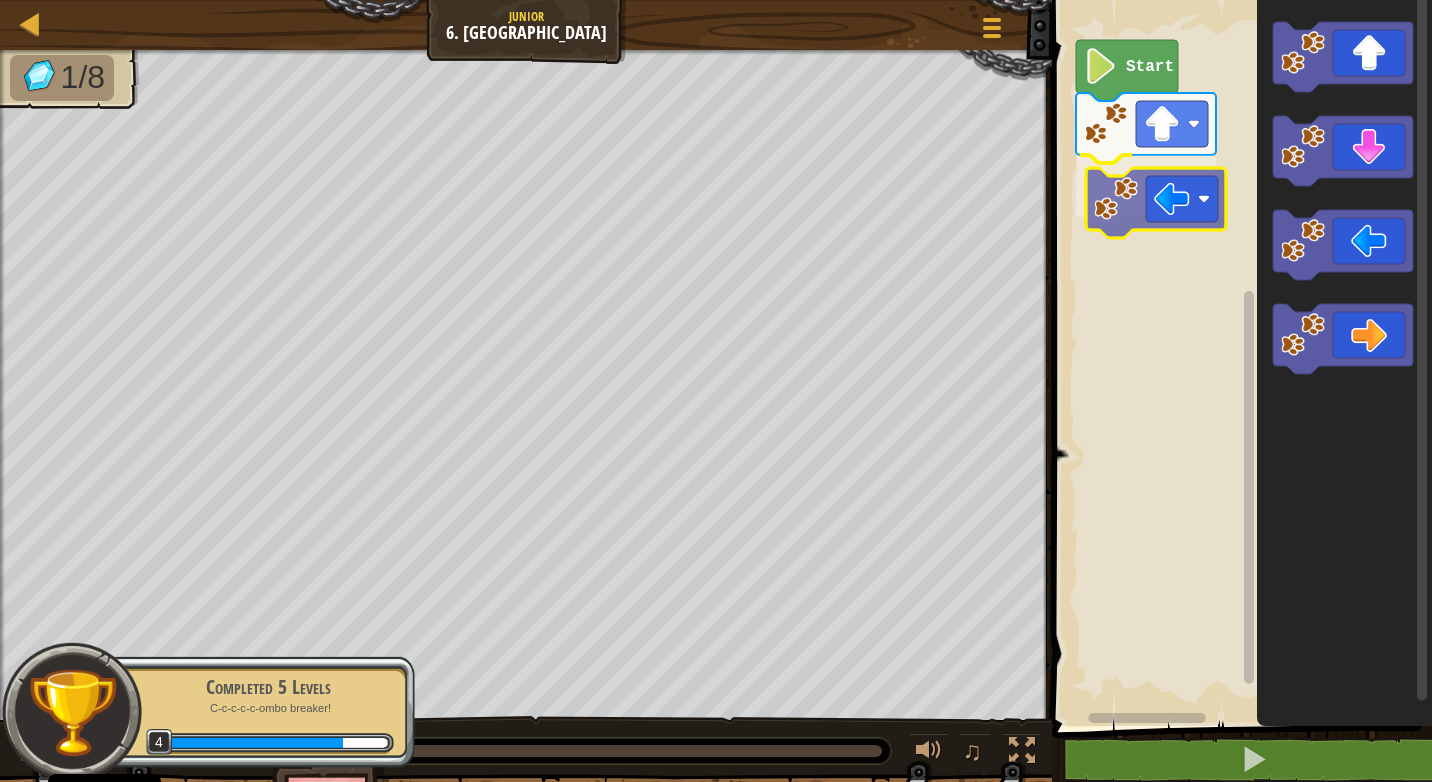 click on "Start" at bounding box center [1239, 358] 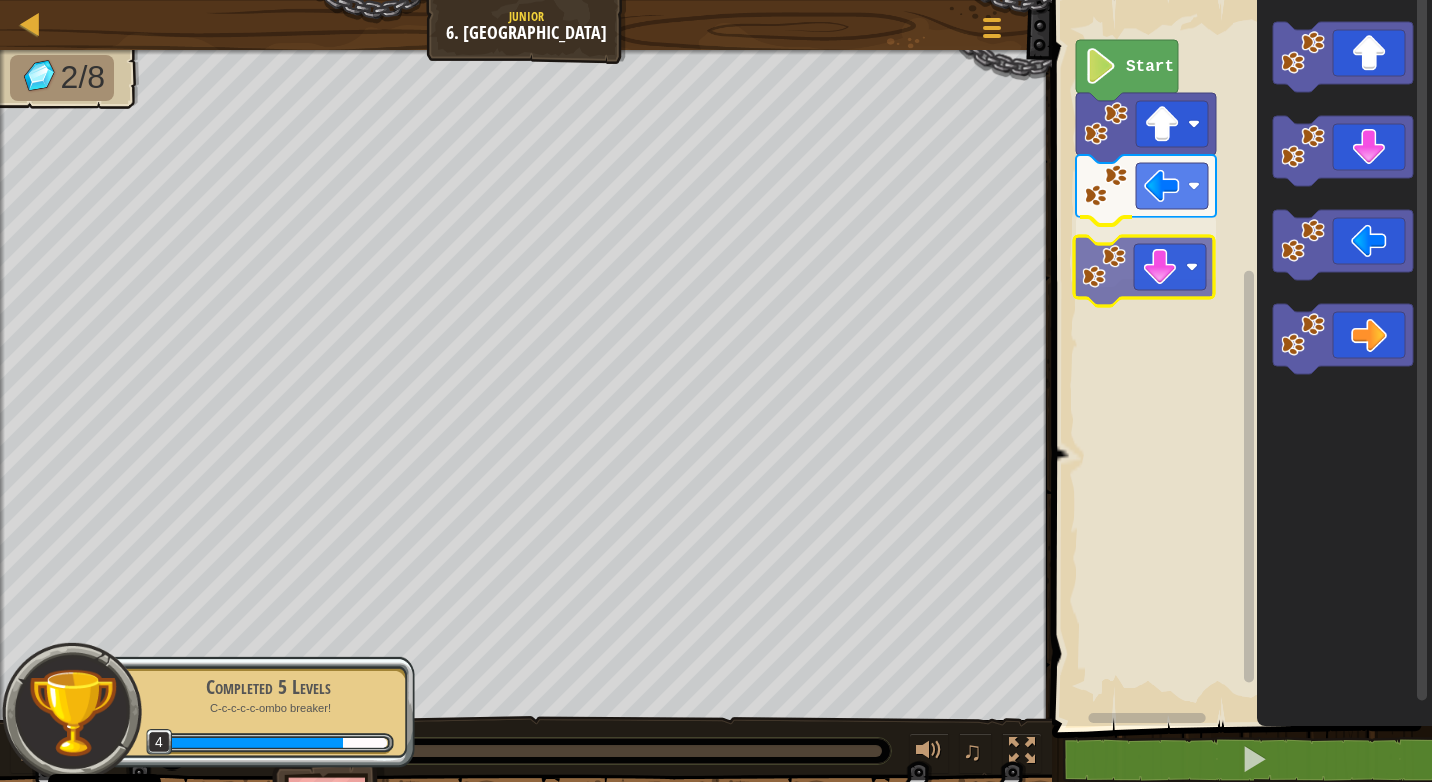 click on "Start" at bounding box center [1239, 358] 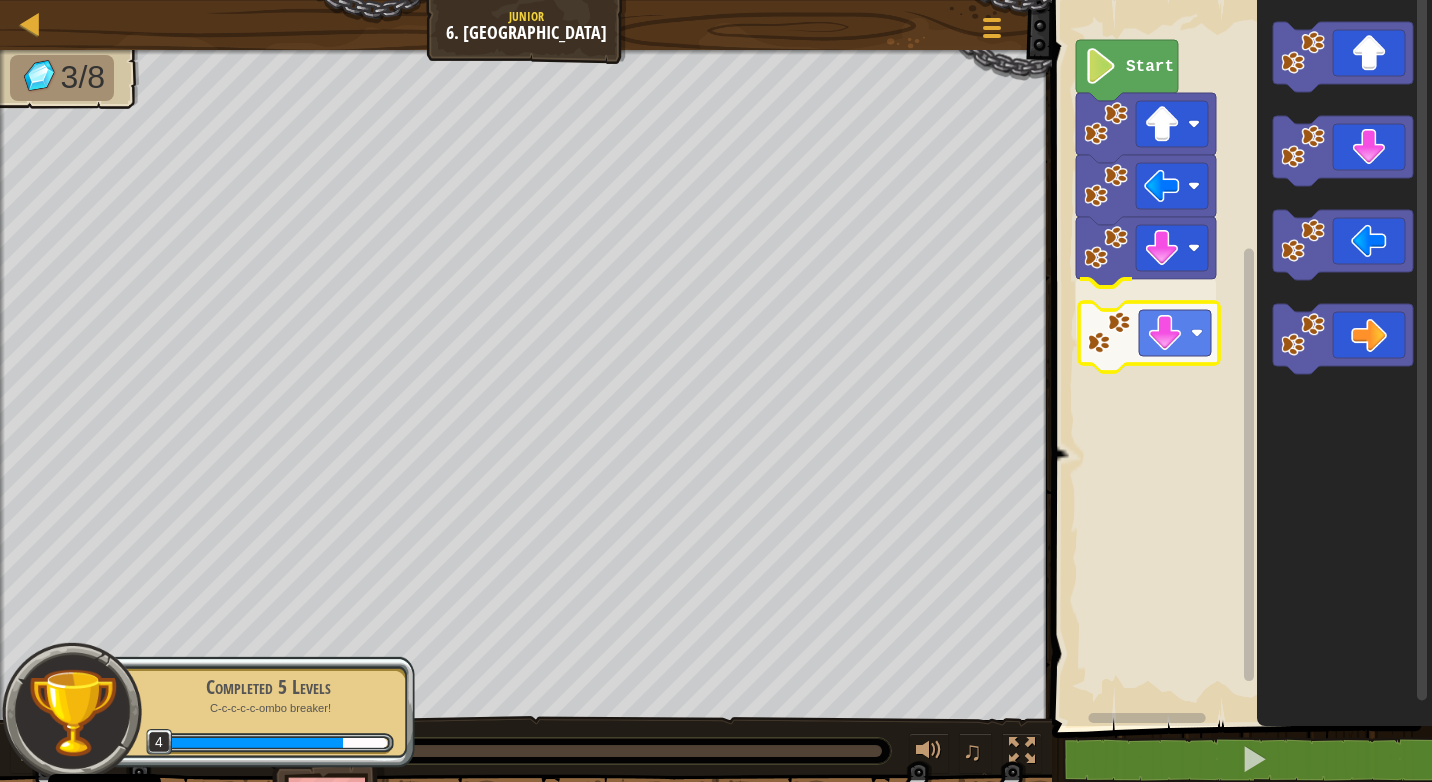 click on "Start" at bounding box center (1239, 358) 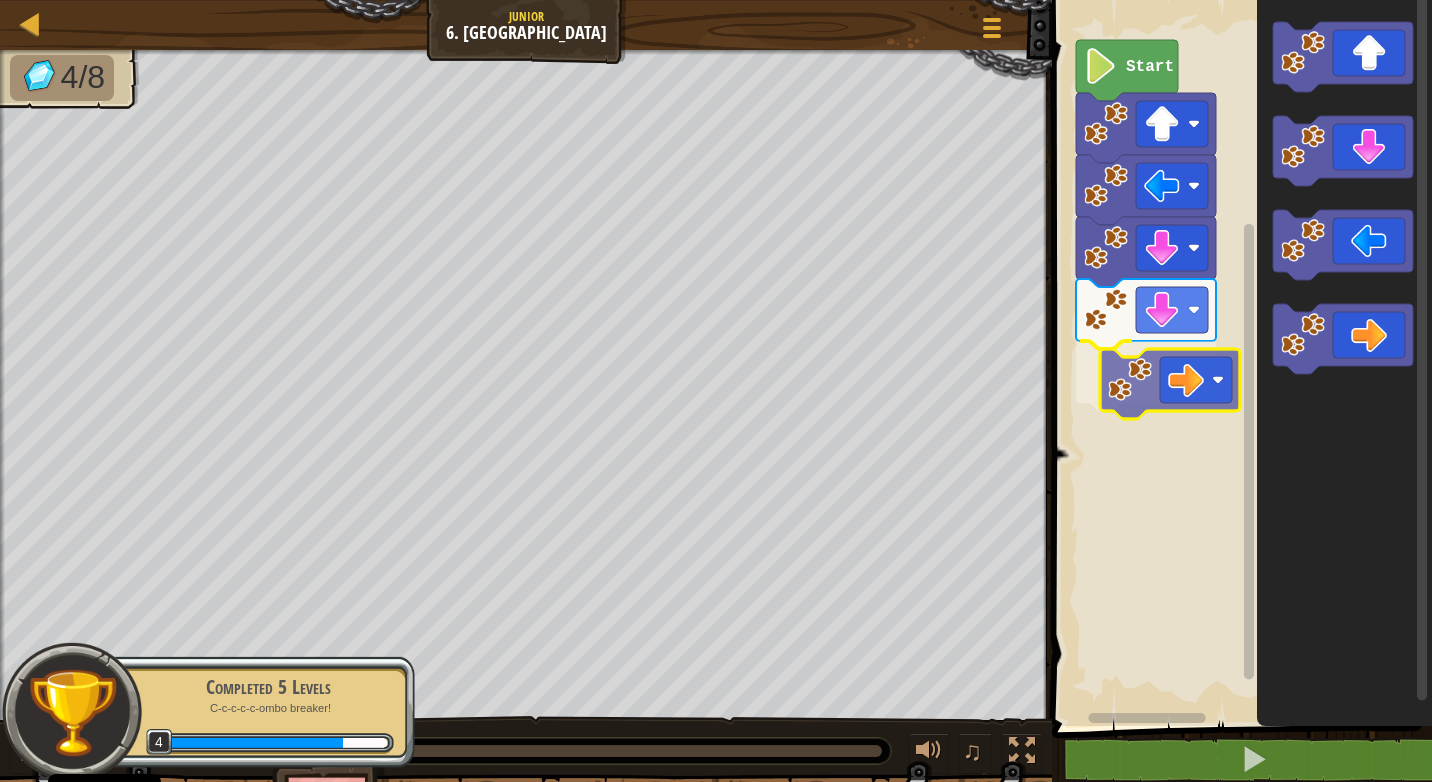 click on "Start" at bounding box center (1239, 358) 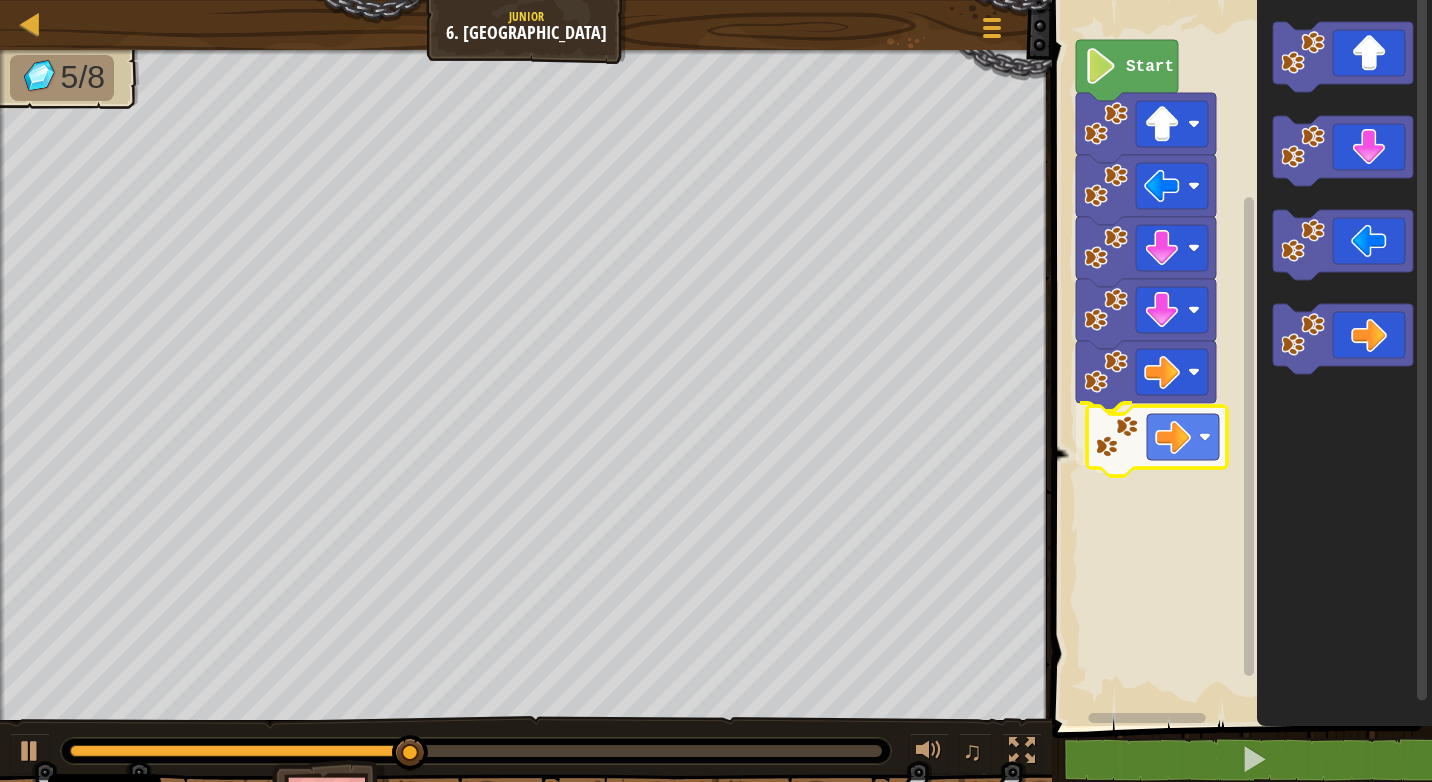 click on "Start" at bounding box center (1239, 358) 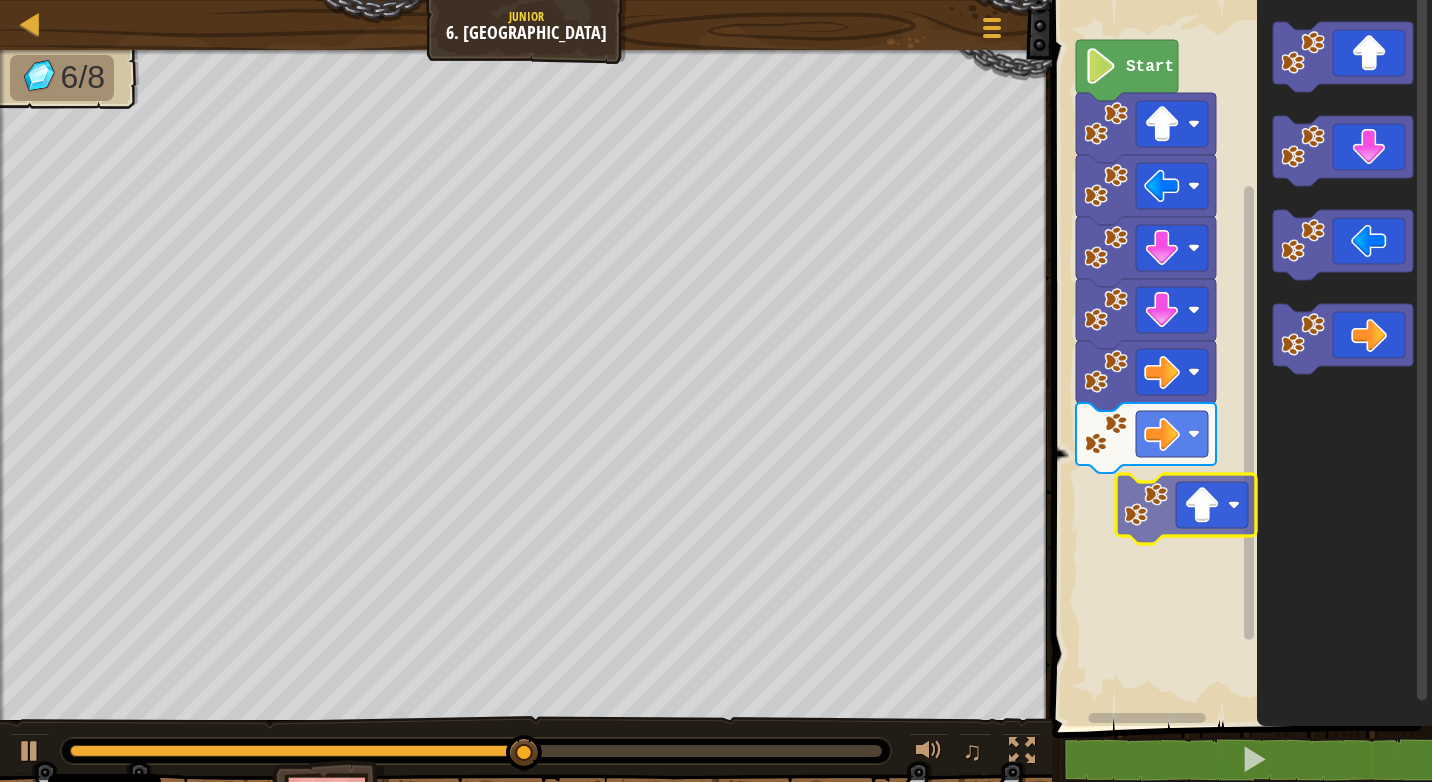 click on "Start" at bounding box center (1239, 358) 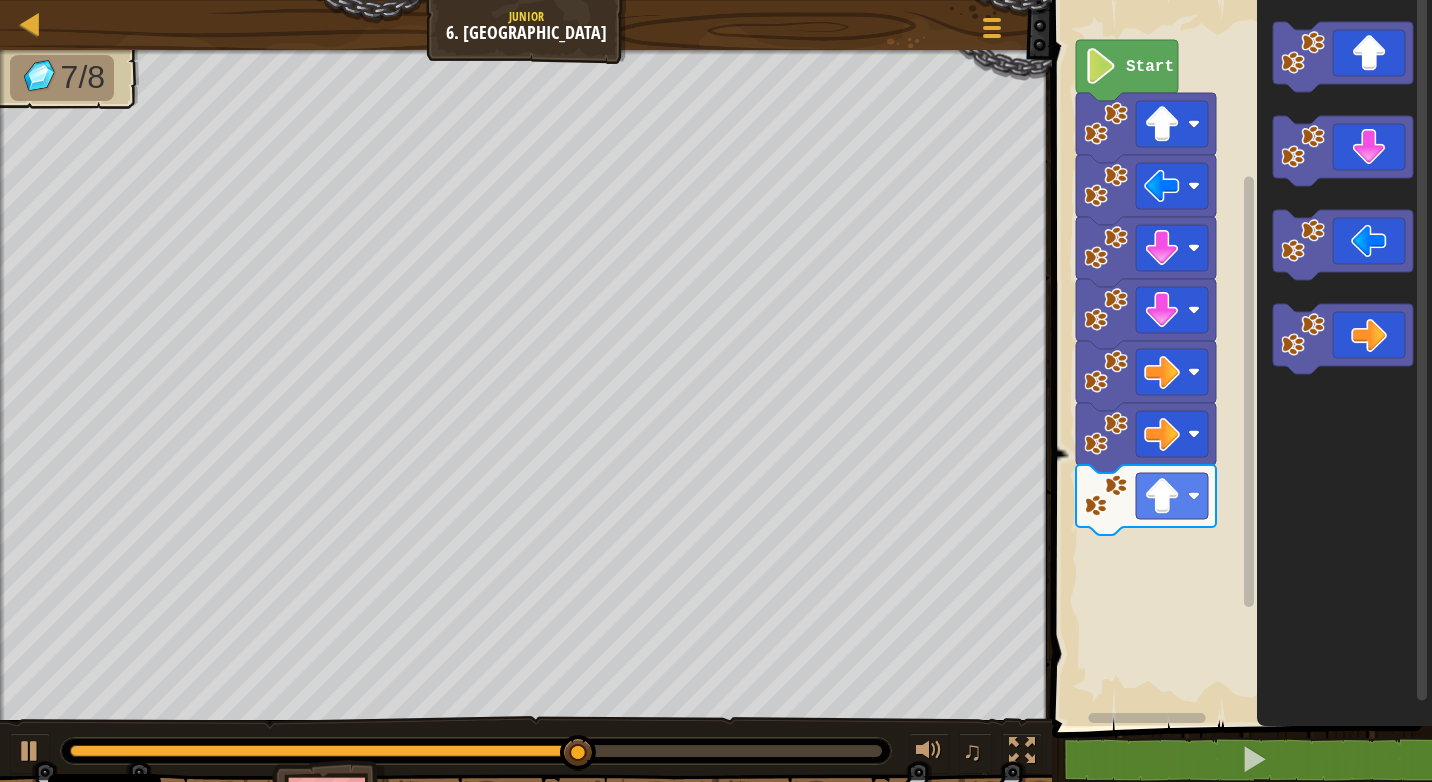 click on "Start" at bounding box center (1239, 358) 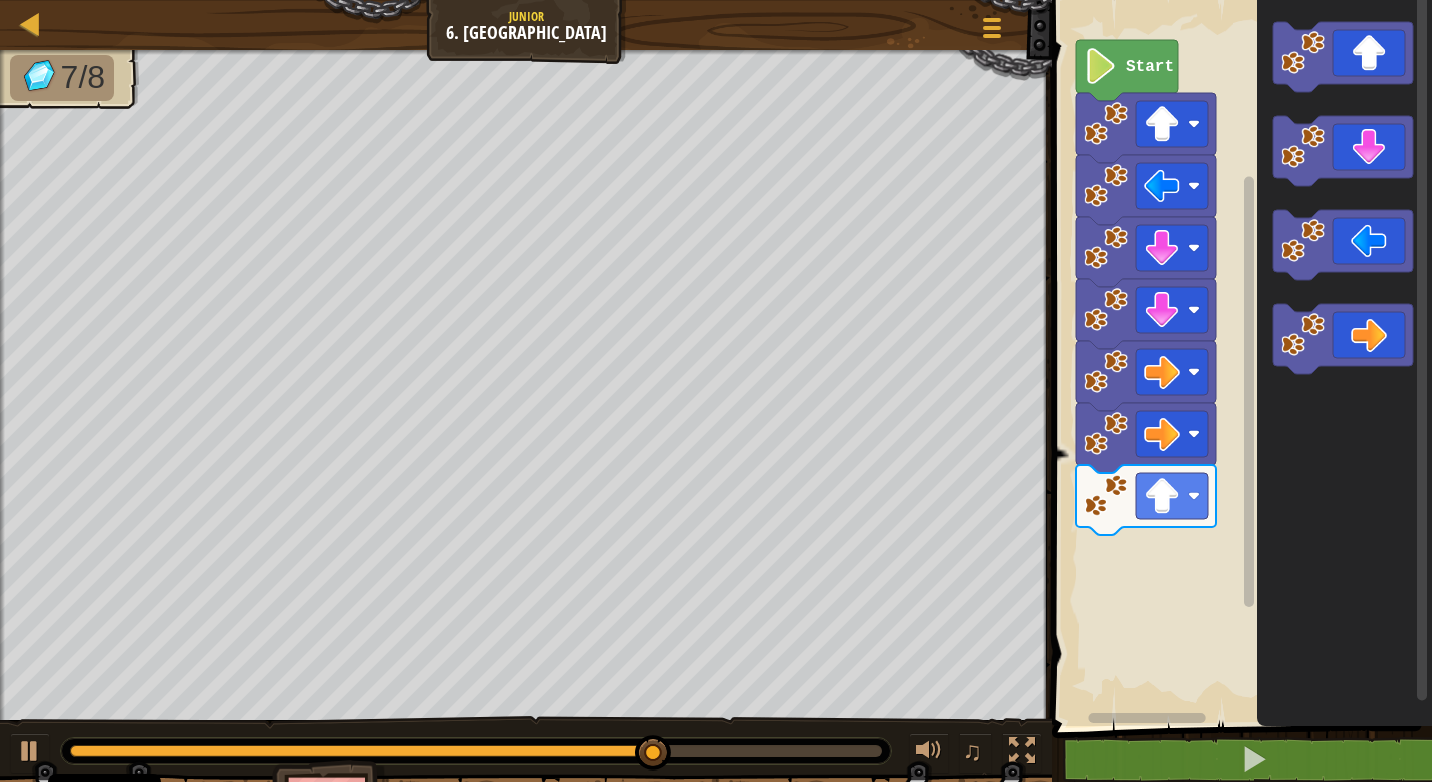 click on "Start" at bounding box center [1239, 358] 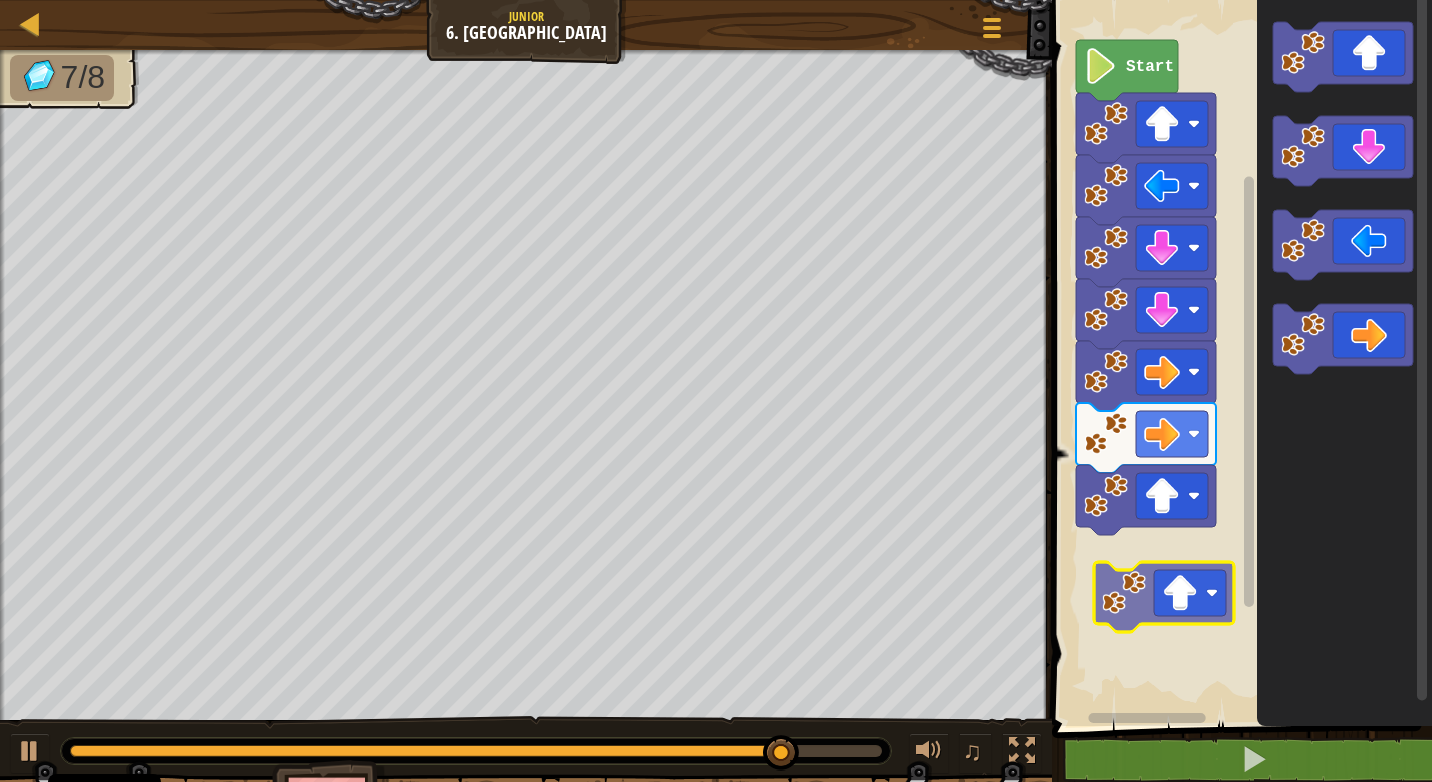 click on "Start" at bounding box center [1239, 358] 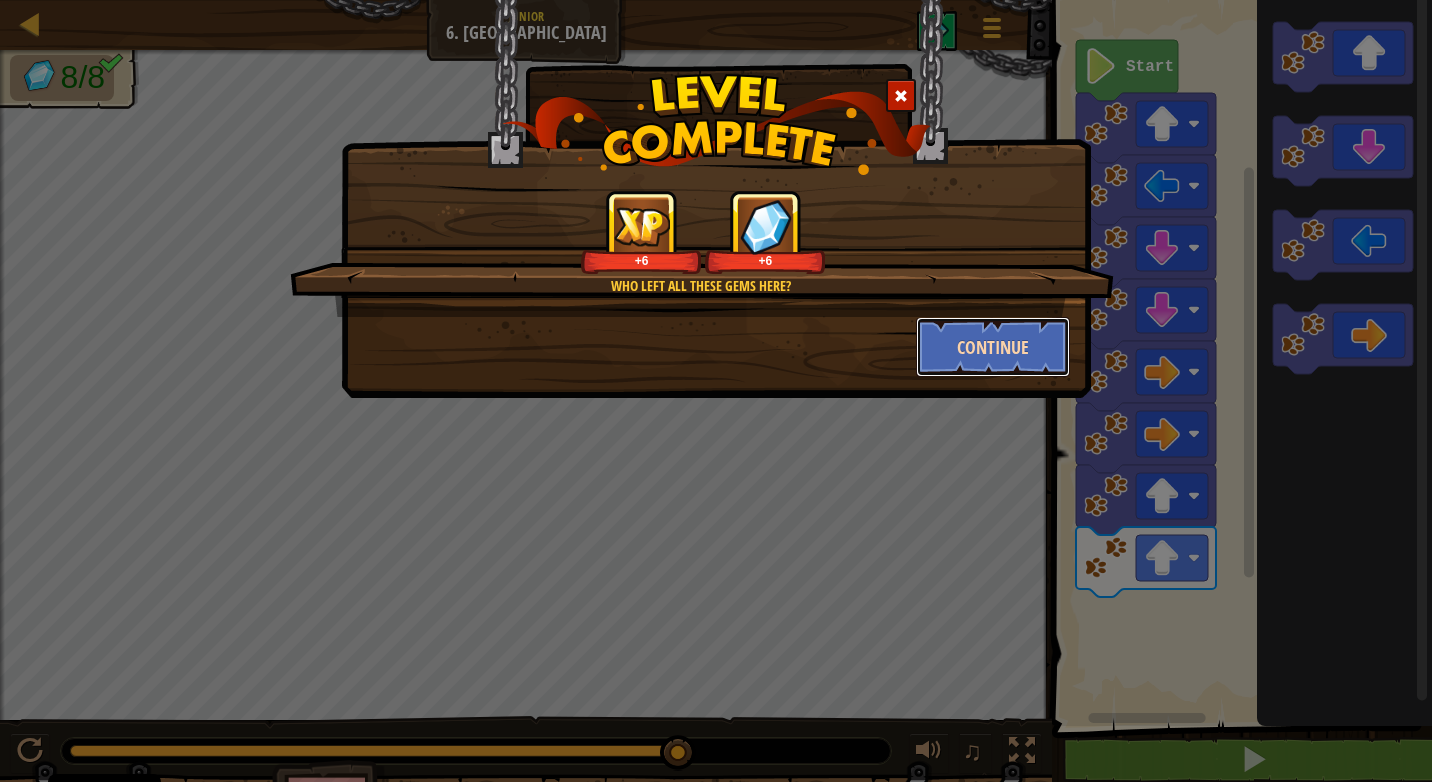 click on "Continue" at bounding box center (993, 347) 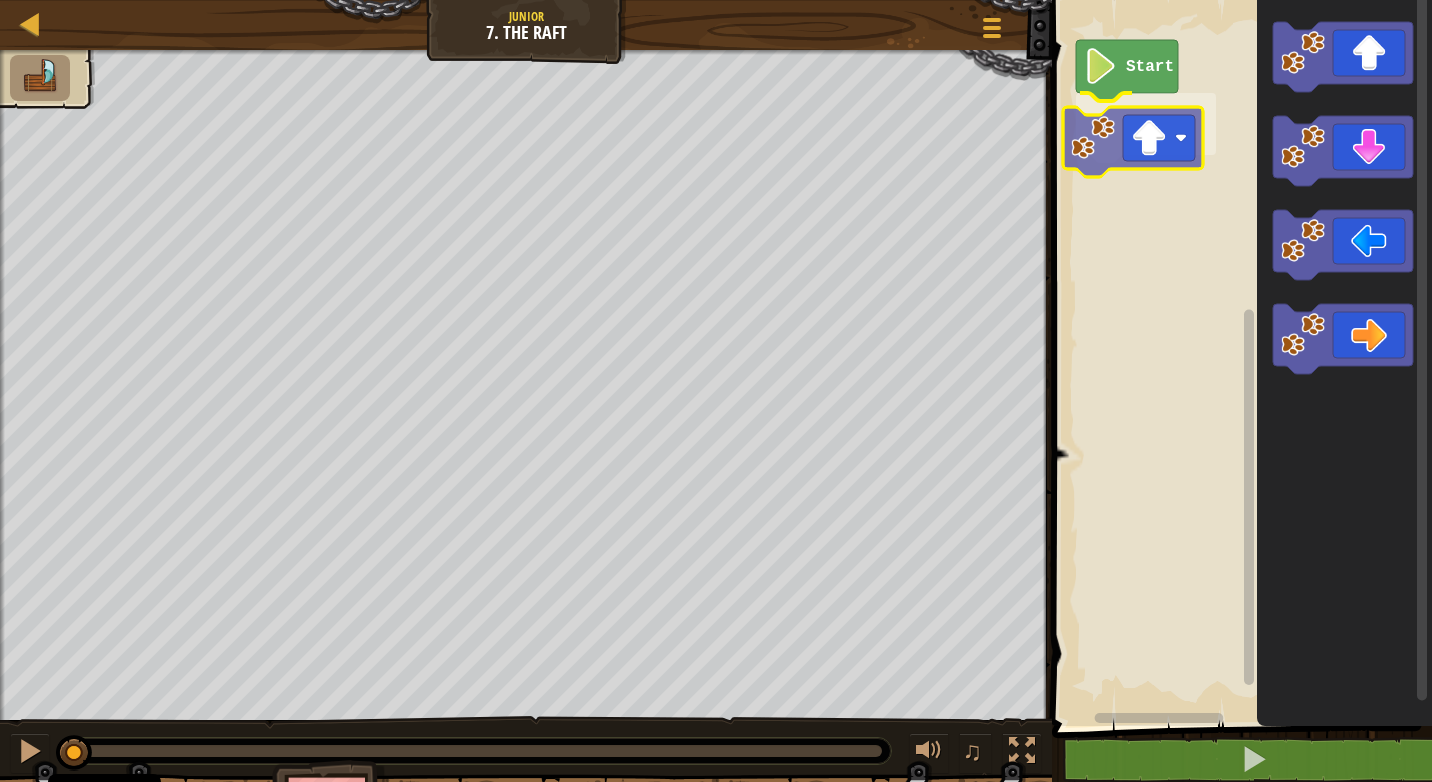 click on "Start" at bounding box center (1239, 358) 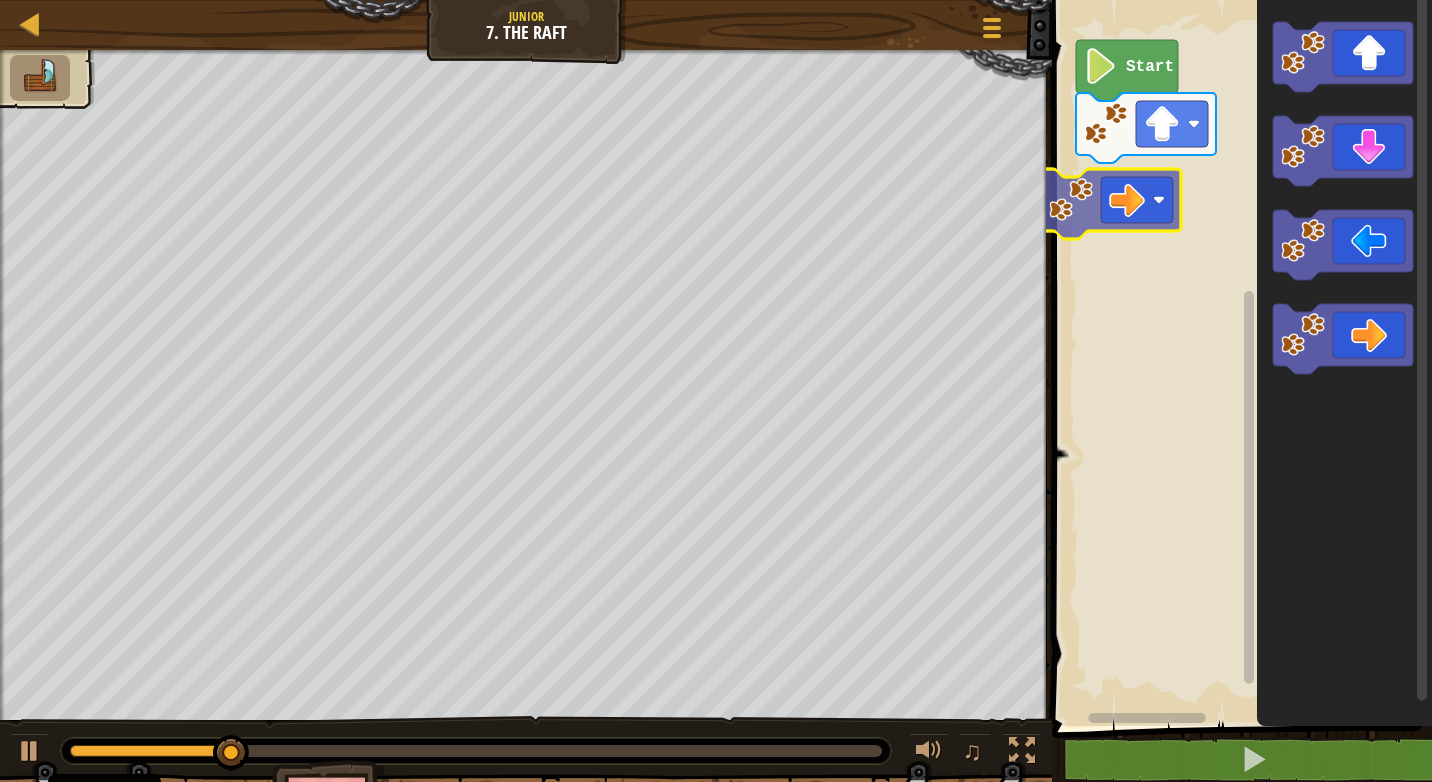 click on "Start" at bounding box center [1239, 358] 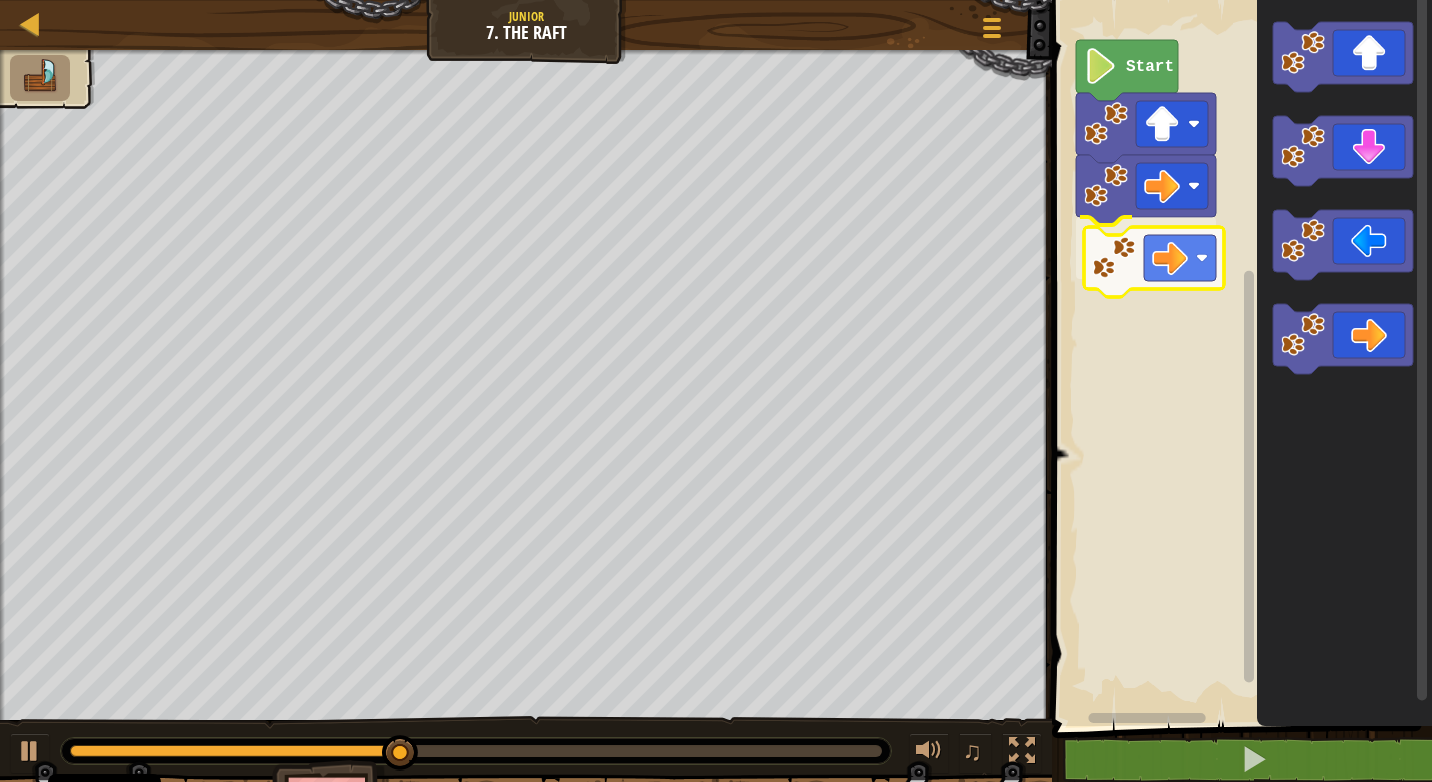 click on "Start" at bounding box center [1239, 358] 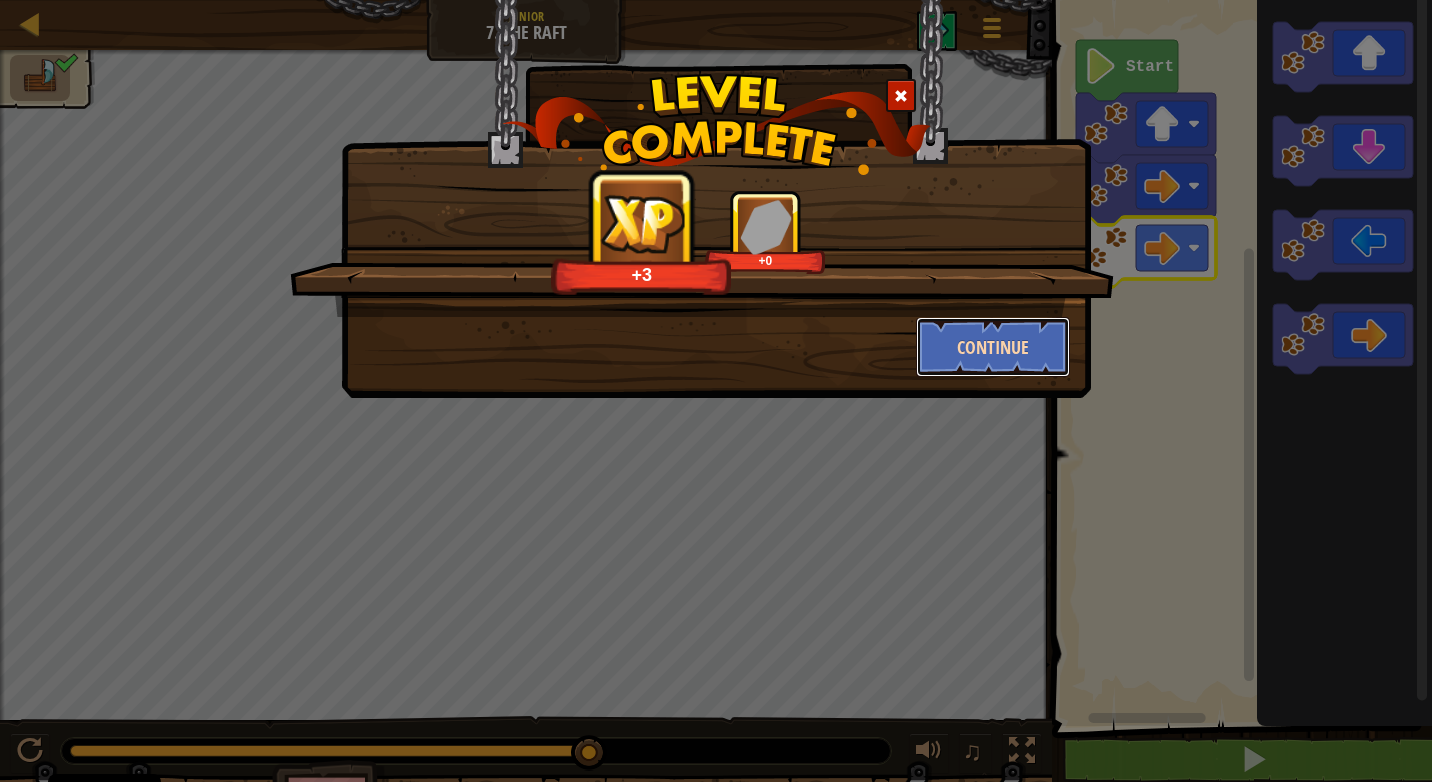 click on "Continue" at bounding box center [993, 347] 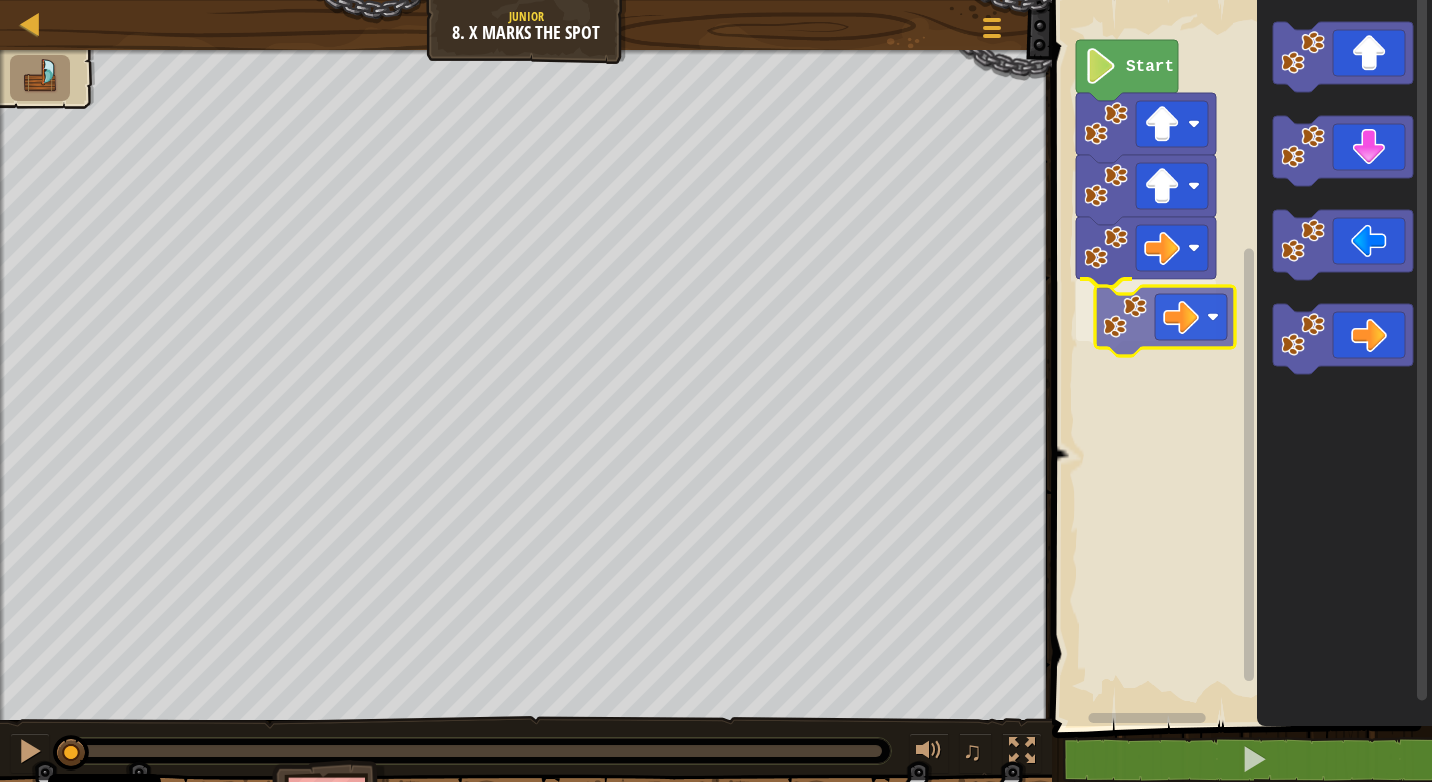 click on "Start" at bounding box center [1239, 358] 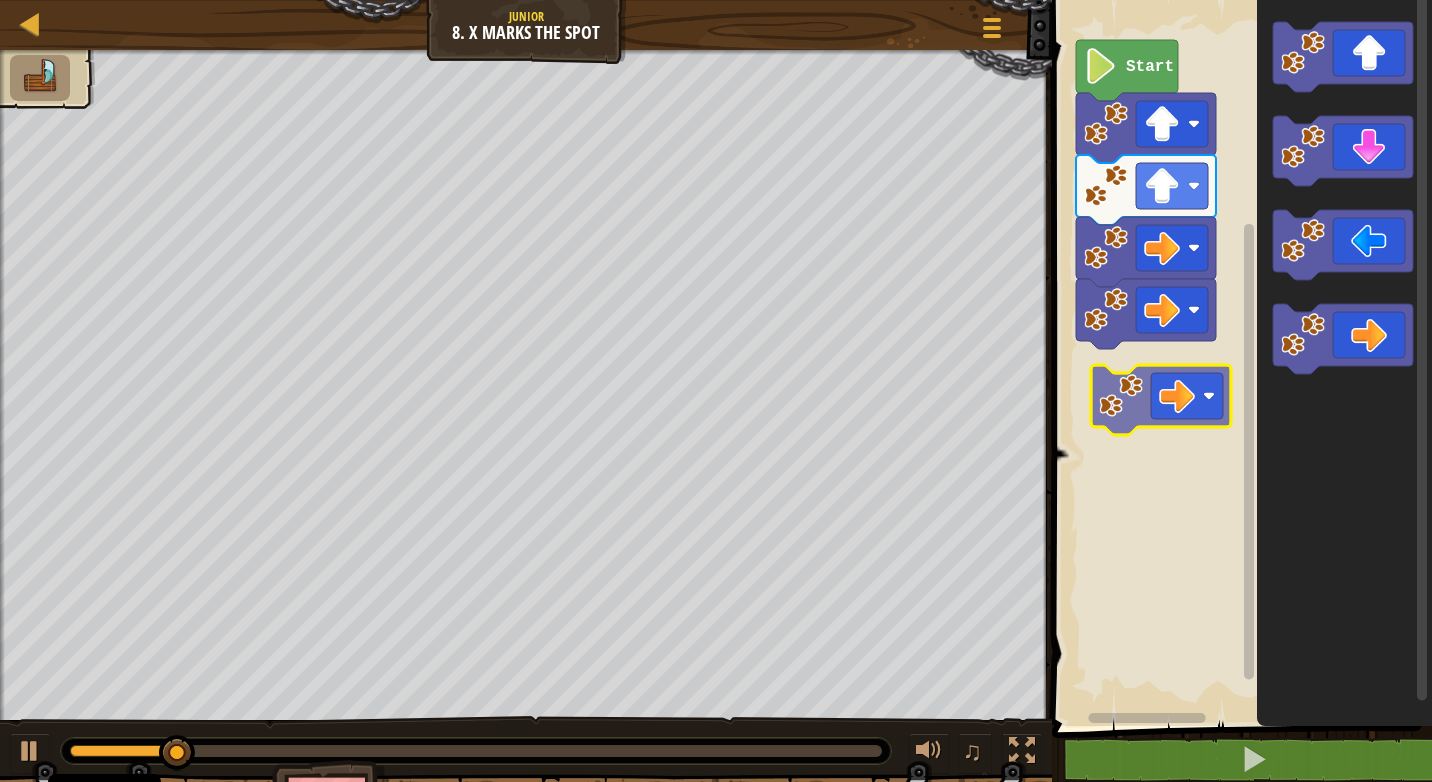 click on "Start" at bounding box center (1239, 358) 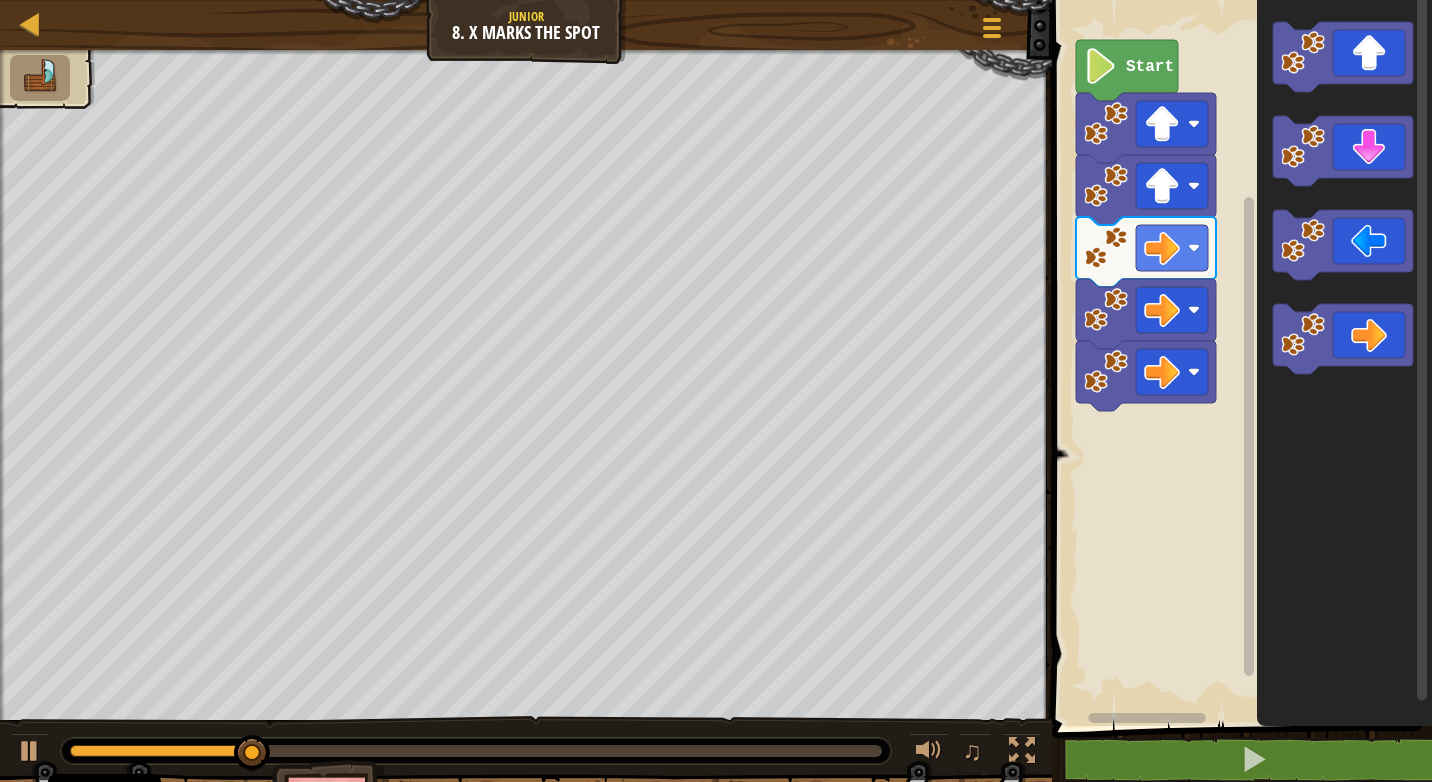click on "Start" at bounding box center (1239, 358) 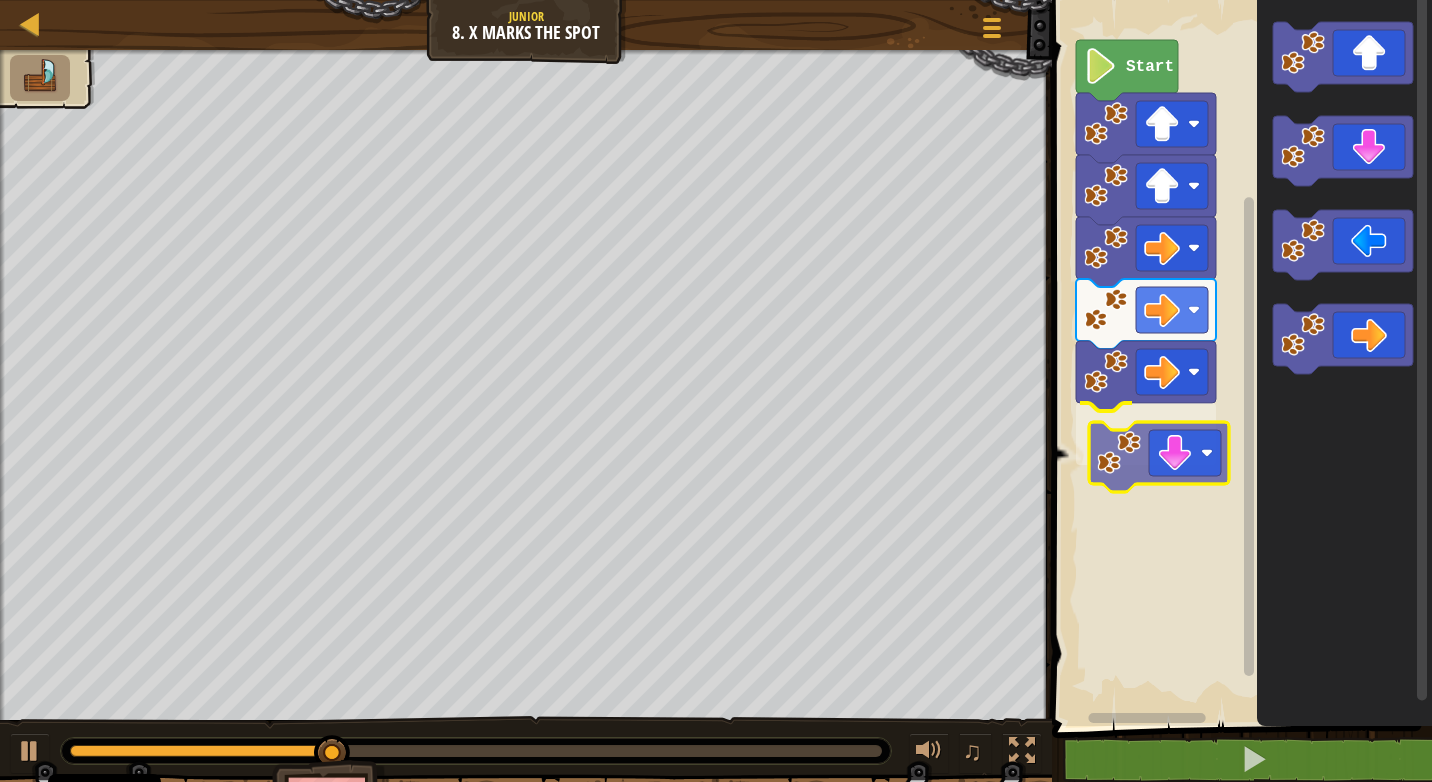 click on "Start" at bounding box center [1239, 358] 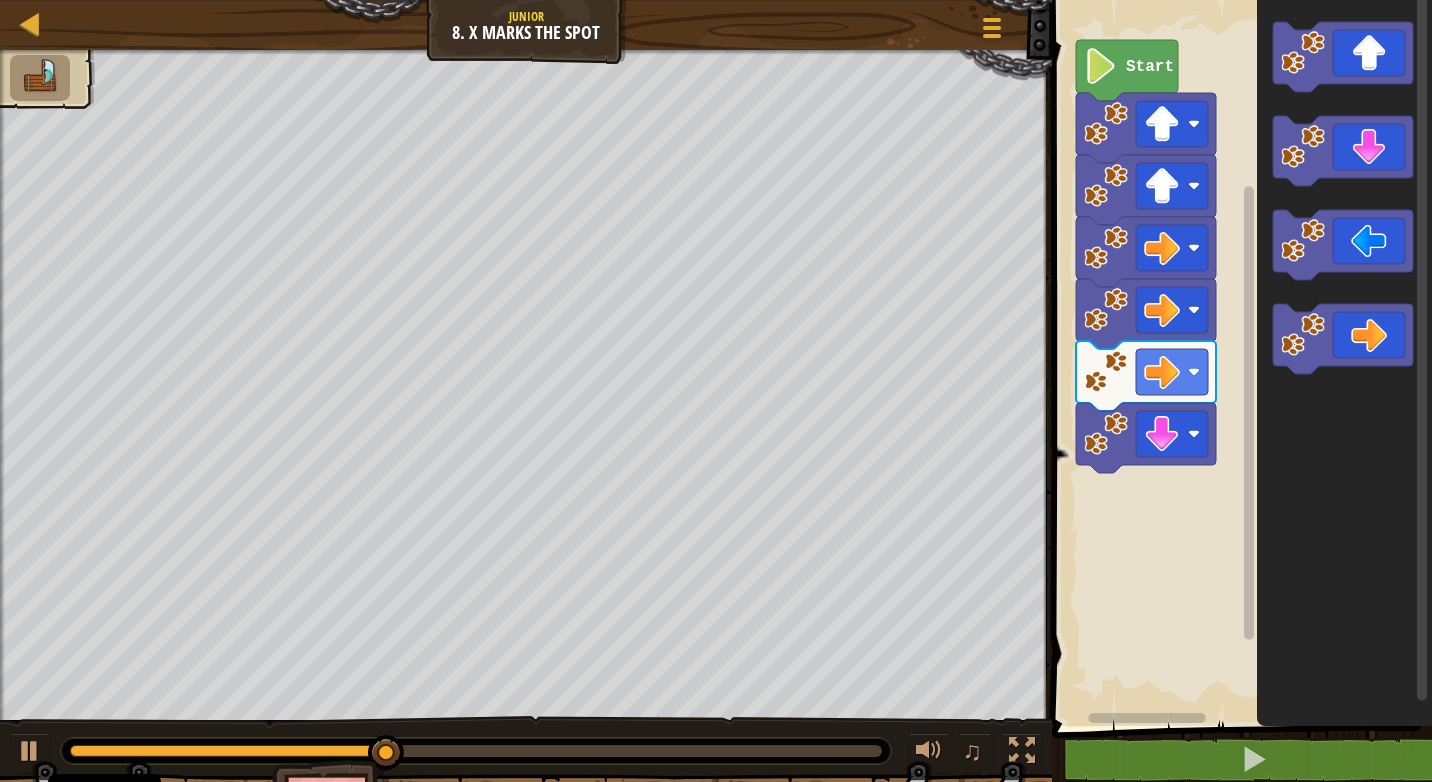 click on "Start" at bounding box center (1239, 358) 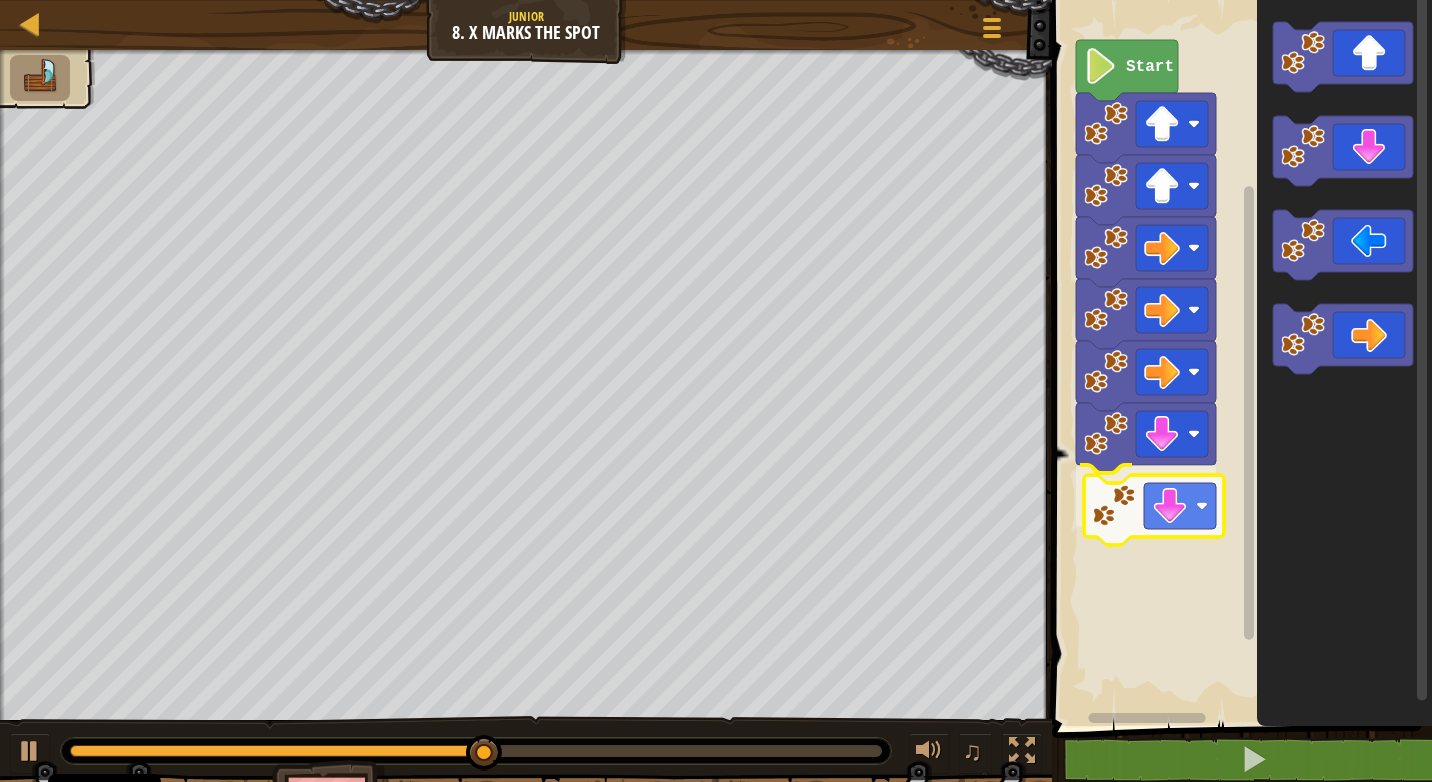 click on "Start" at bounding box center (1239, 358) 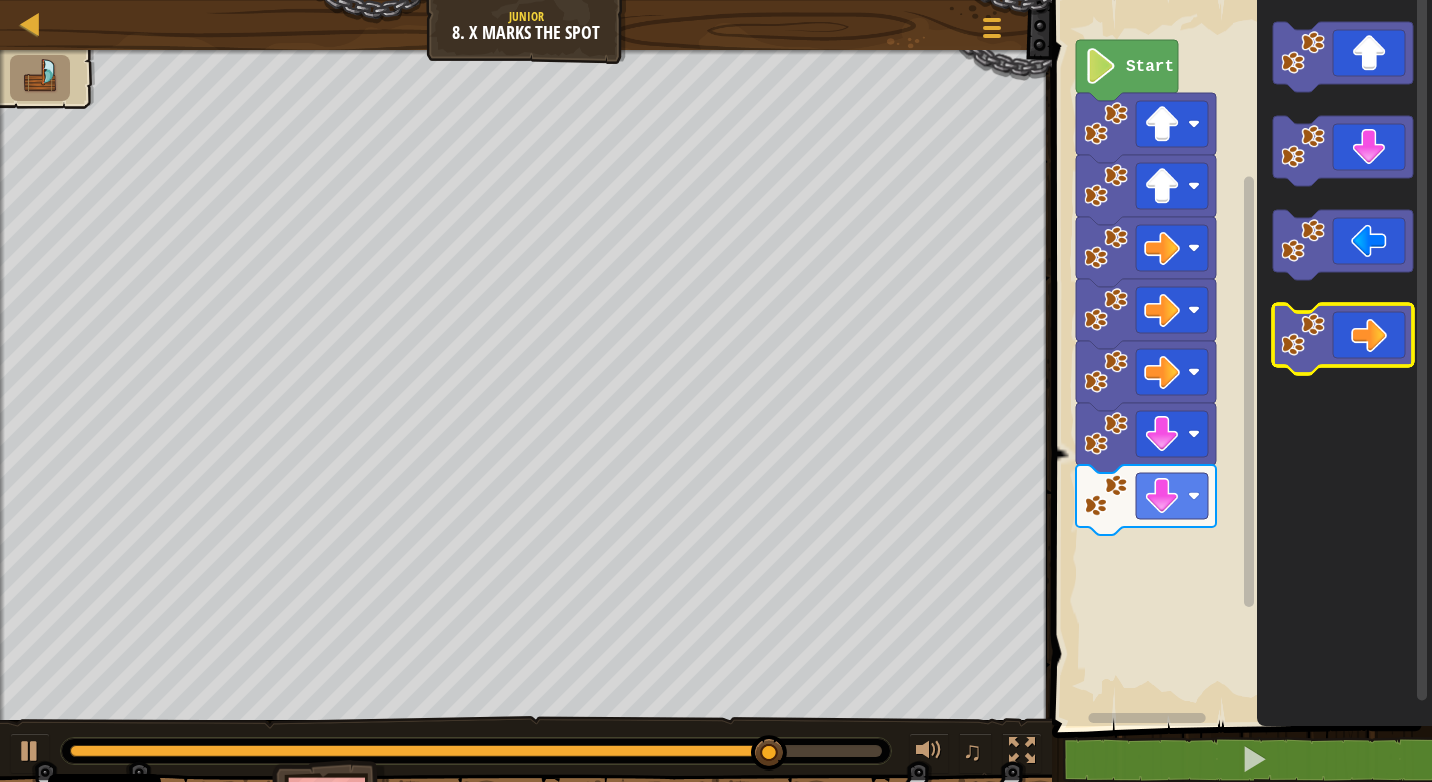 click 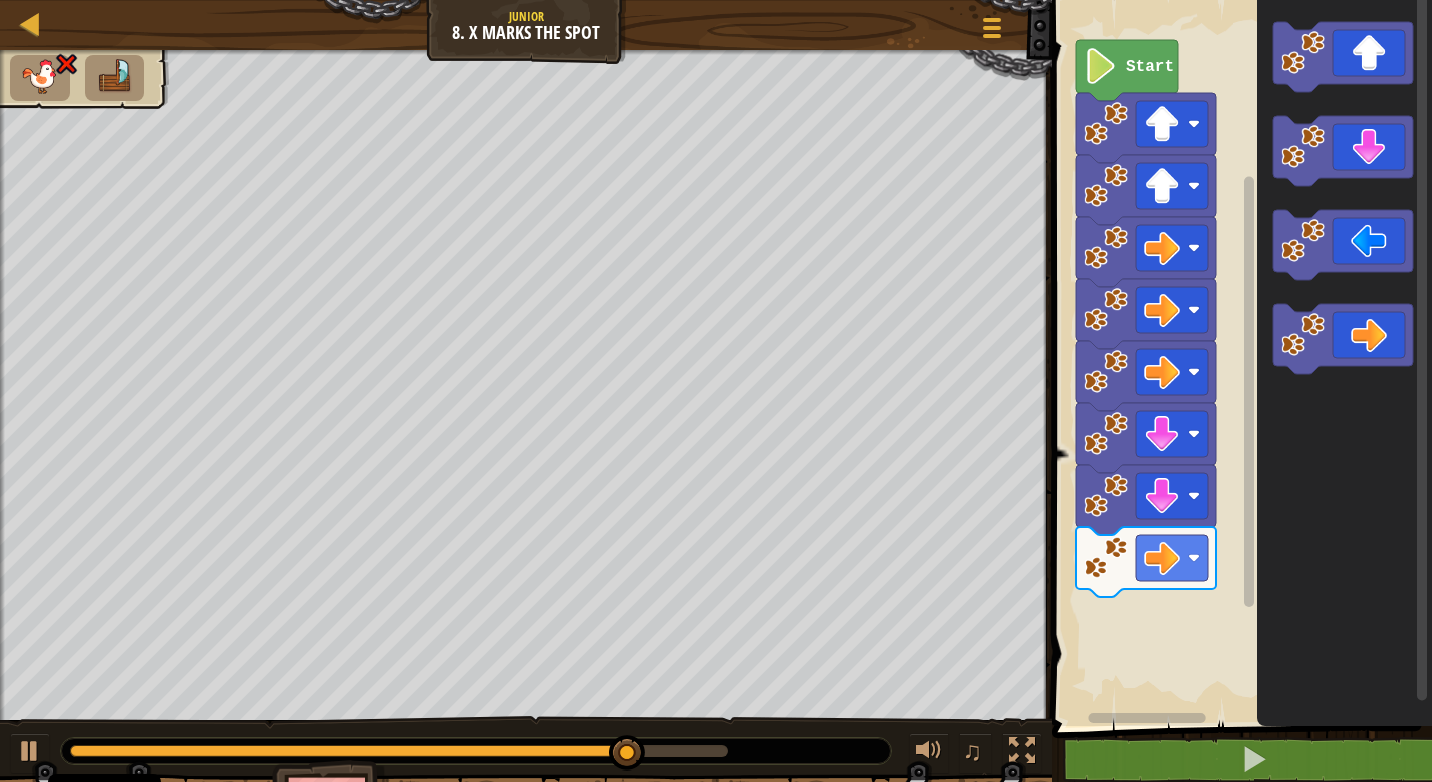 click on "Start" at bounding box center [1239, 358] 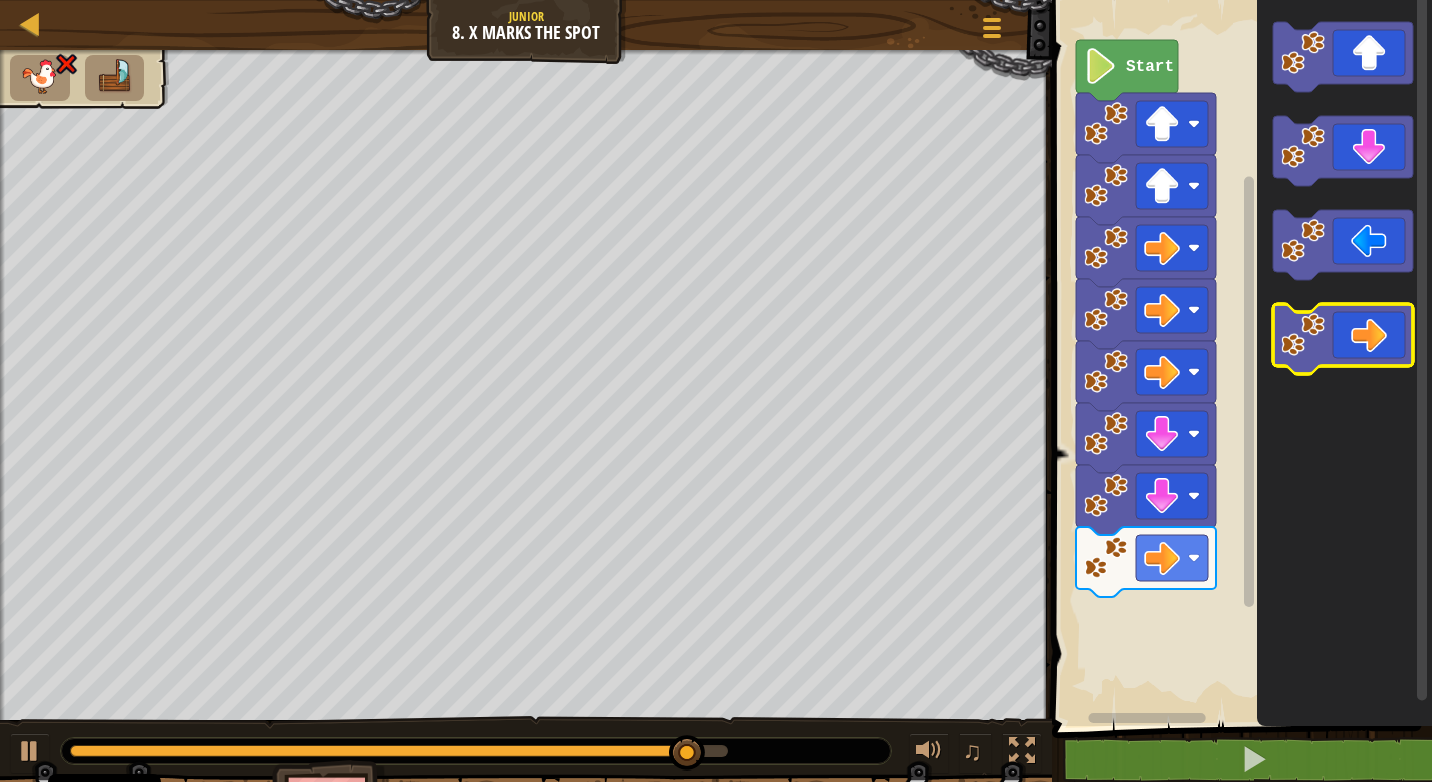 click 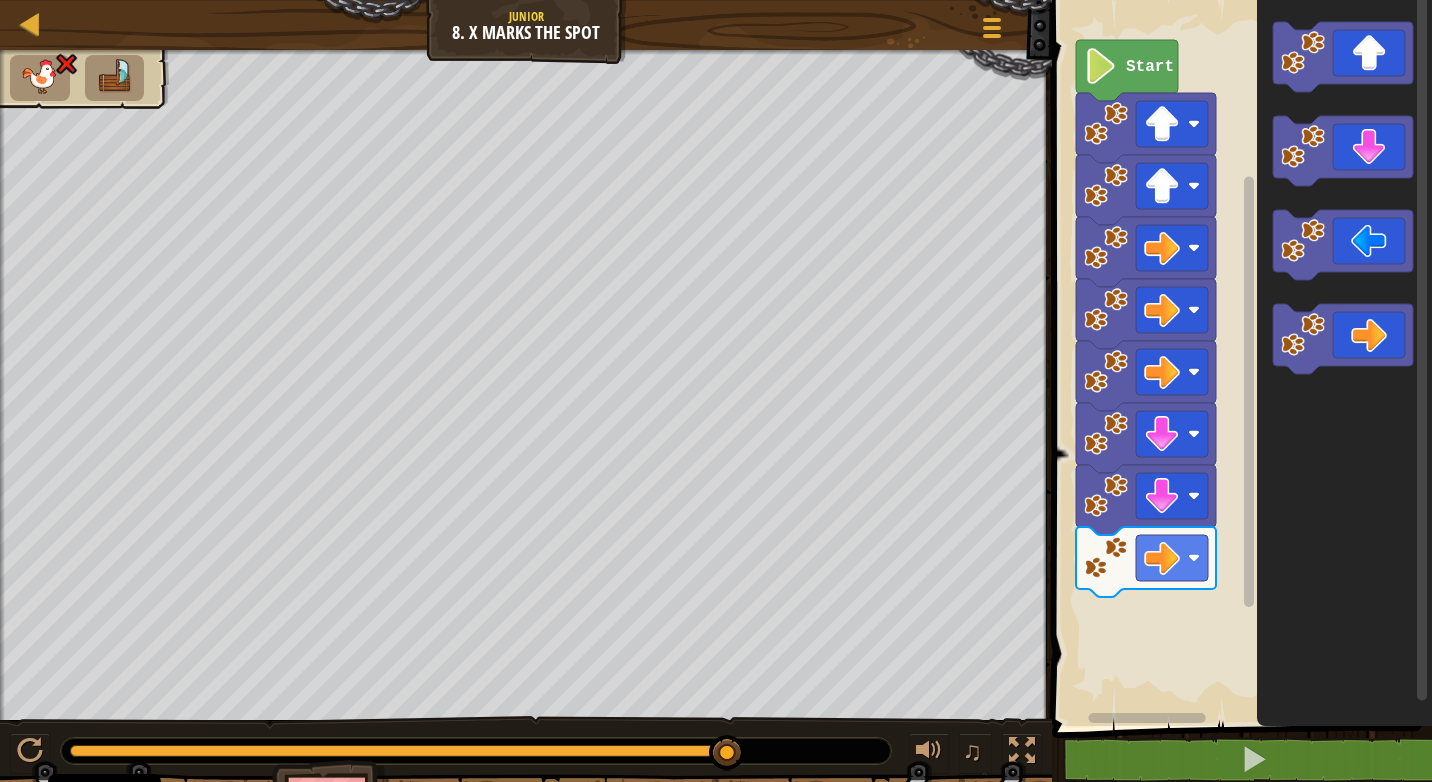 click on "Start" 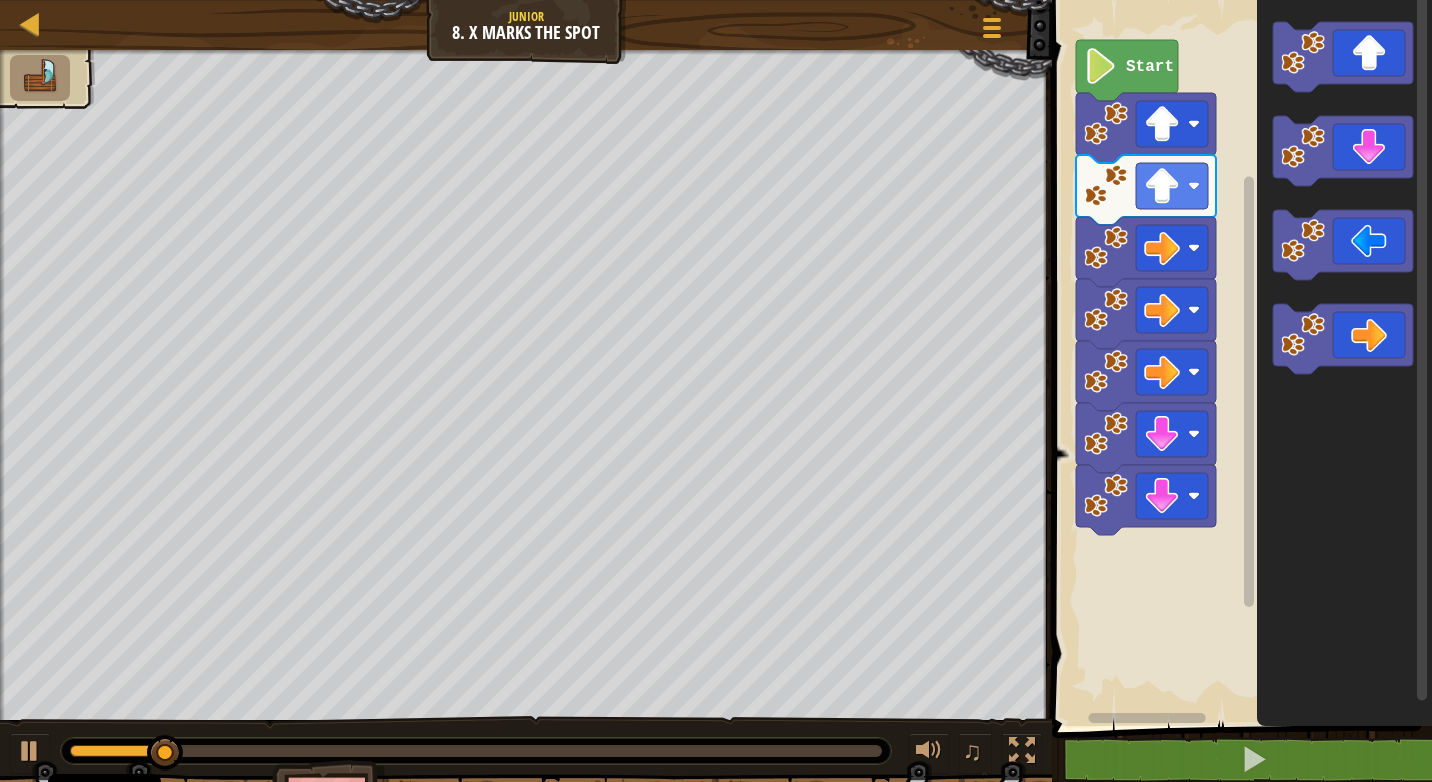 click on "Start" at bounding box center [1239, 358] 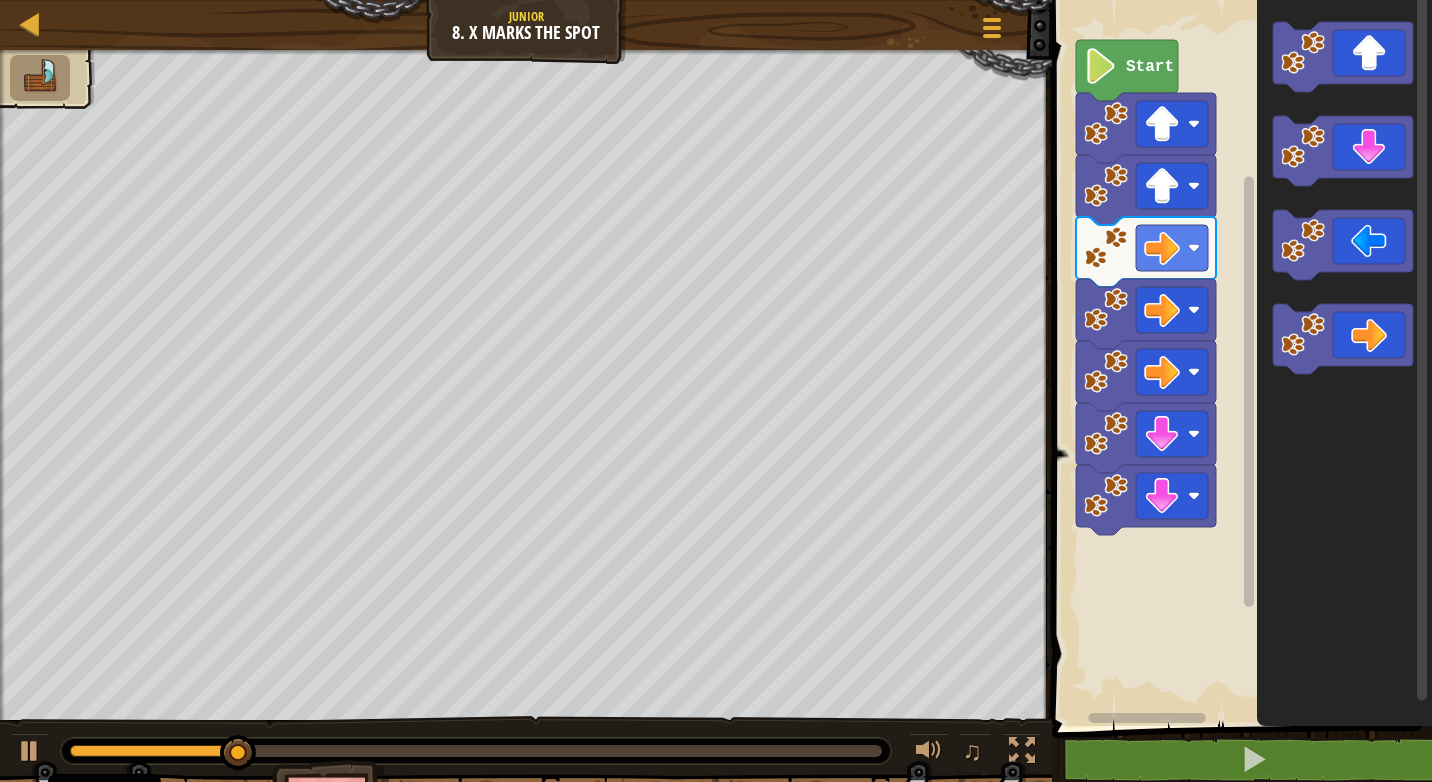 click 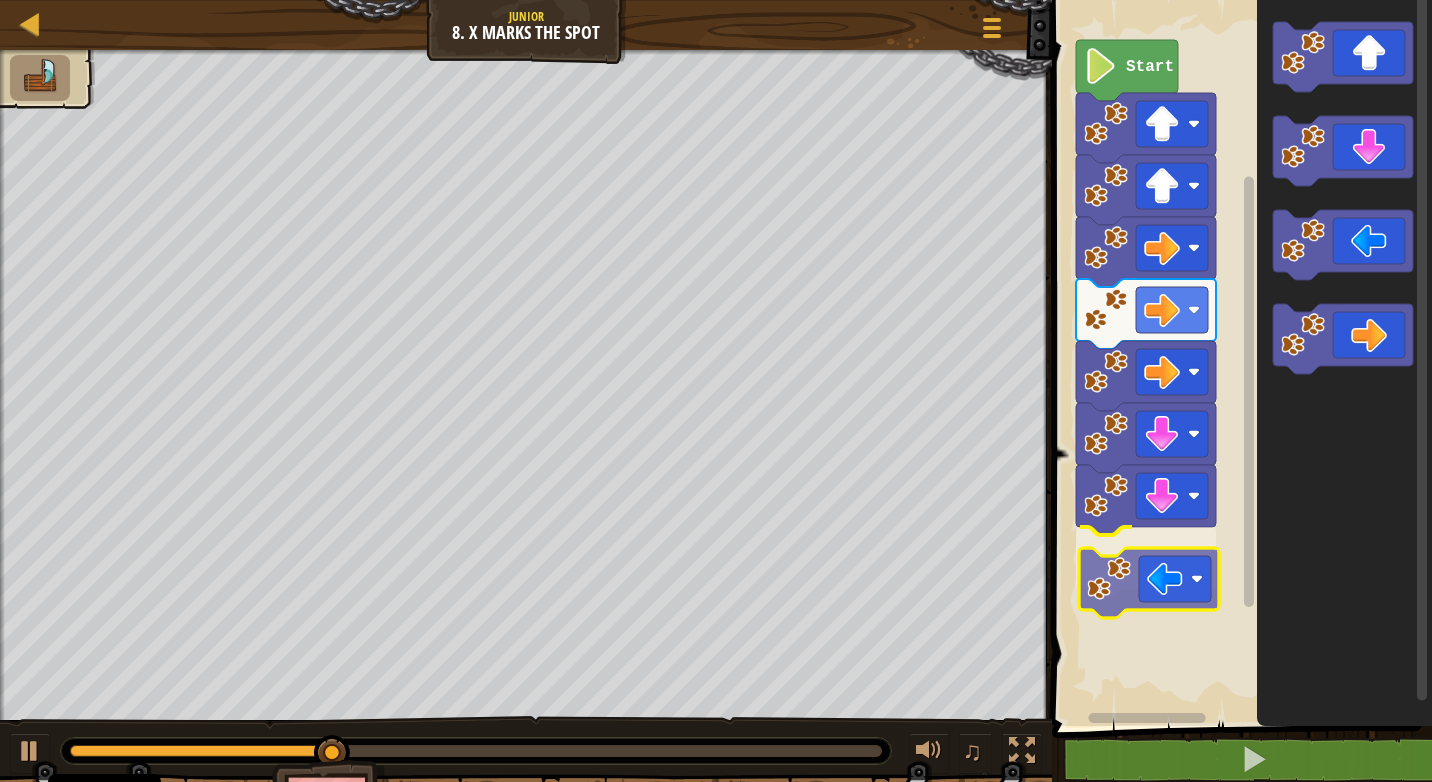 click on "Start" at bounding box center [1239, 358] 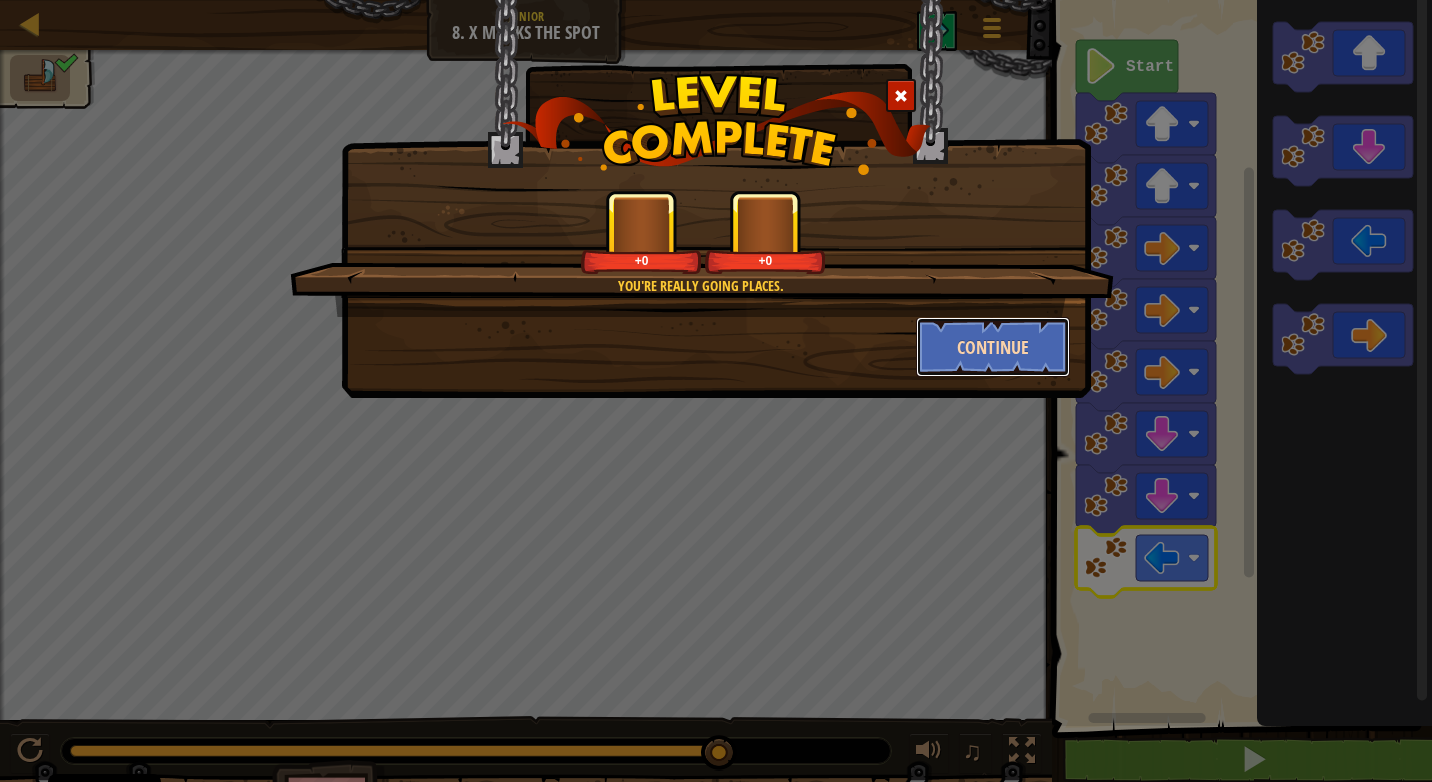 click on "Continue" at bounding box center (993, 347) 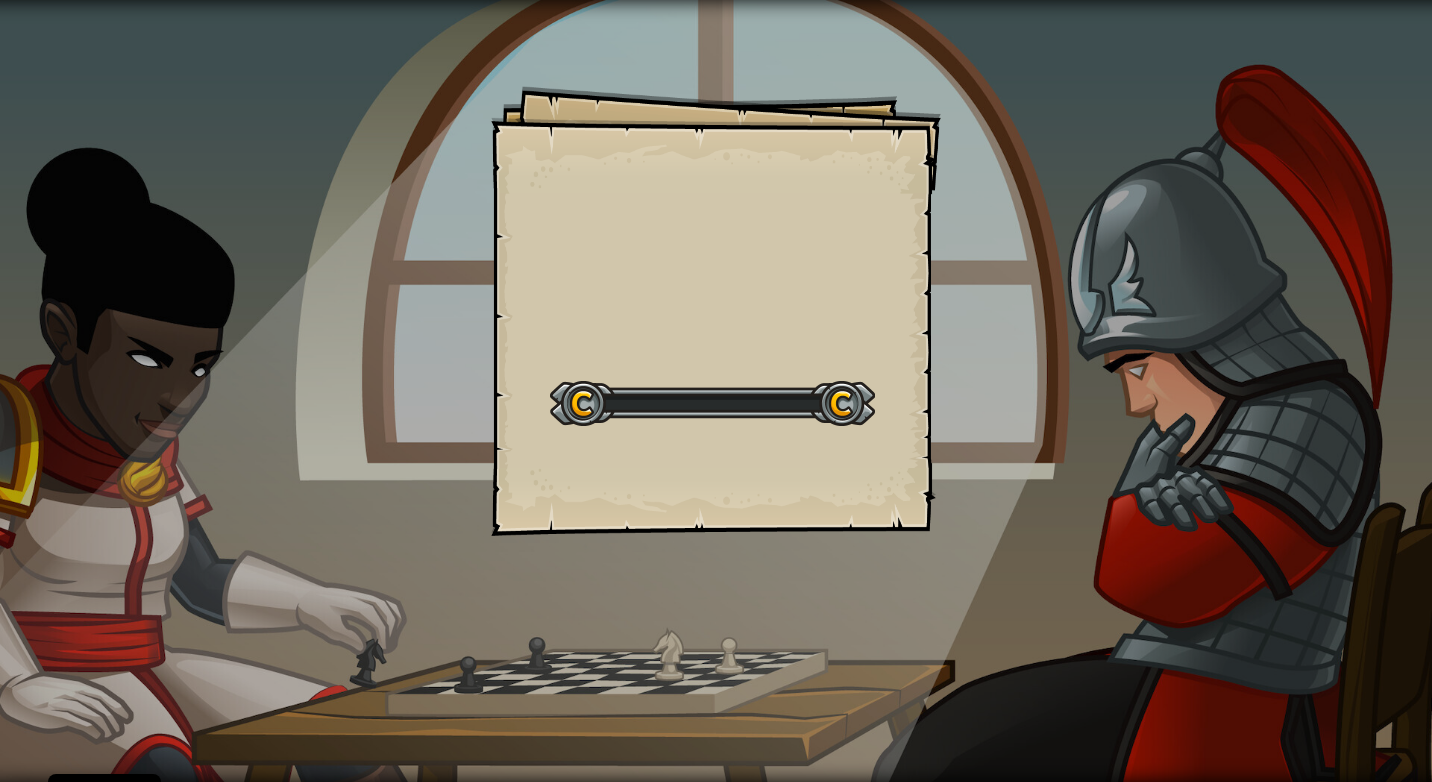 click on "Goals Start Level Error loading from server. Try refreshing the page. You'll need a subscription to play this level. Subscribe You'll need to join a course to play this level. Back to my courses Ask your teacher to assign a license to you so you can continue to play CodeCombat! Back to my courses This level is locked. Back to my courses Toggle play/paused with Ctrl+P." at bounding box center (716, 391) 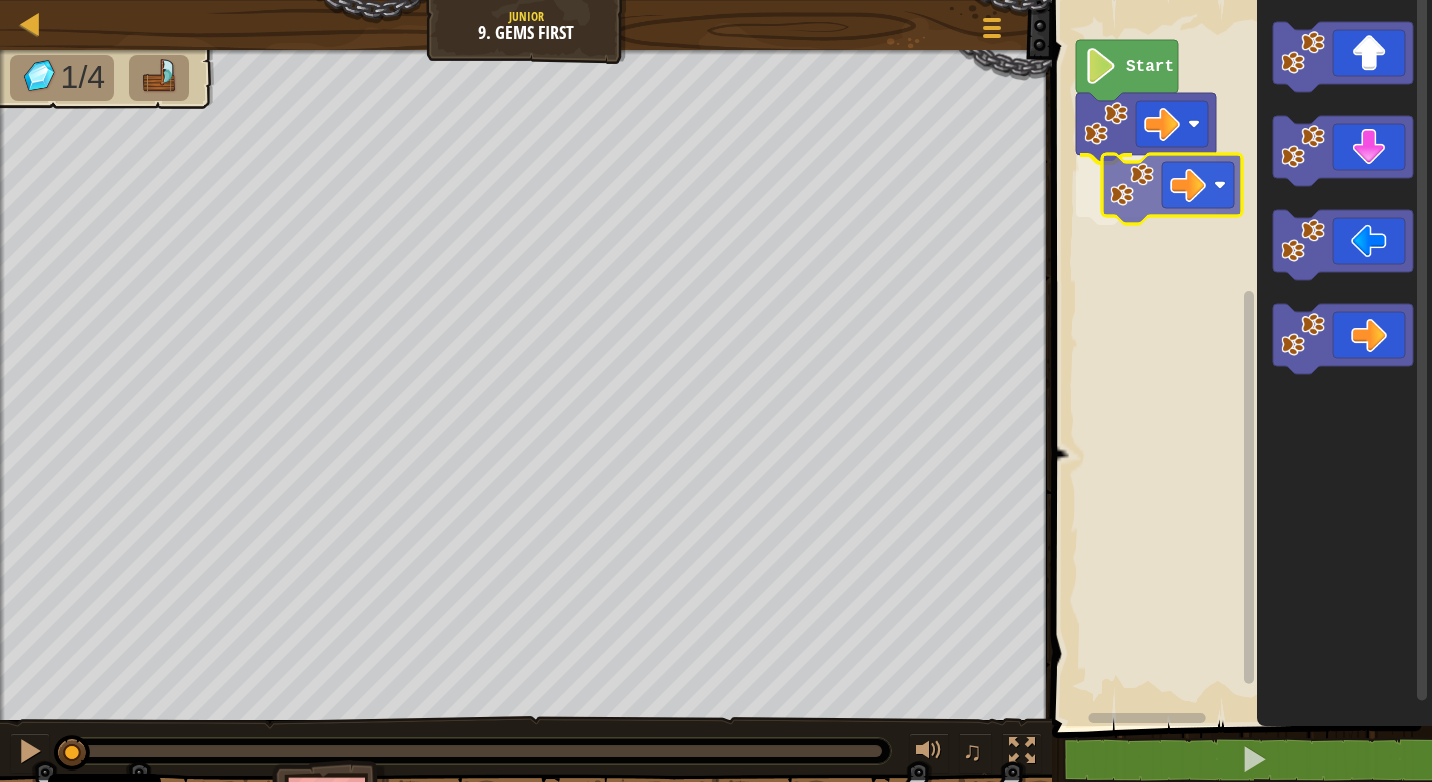 click on "Start" at bounding box center (1239, 358) 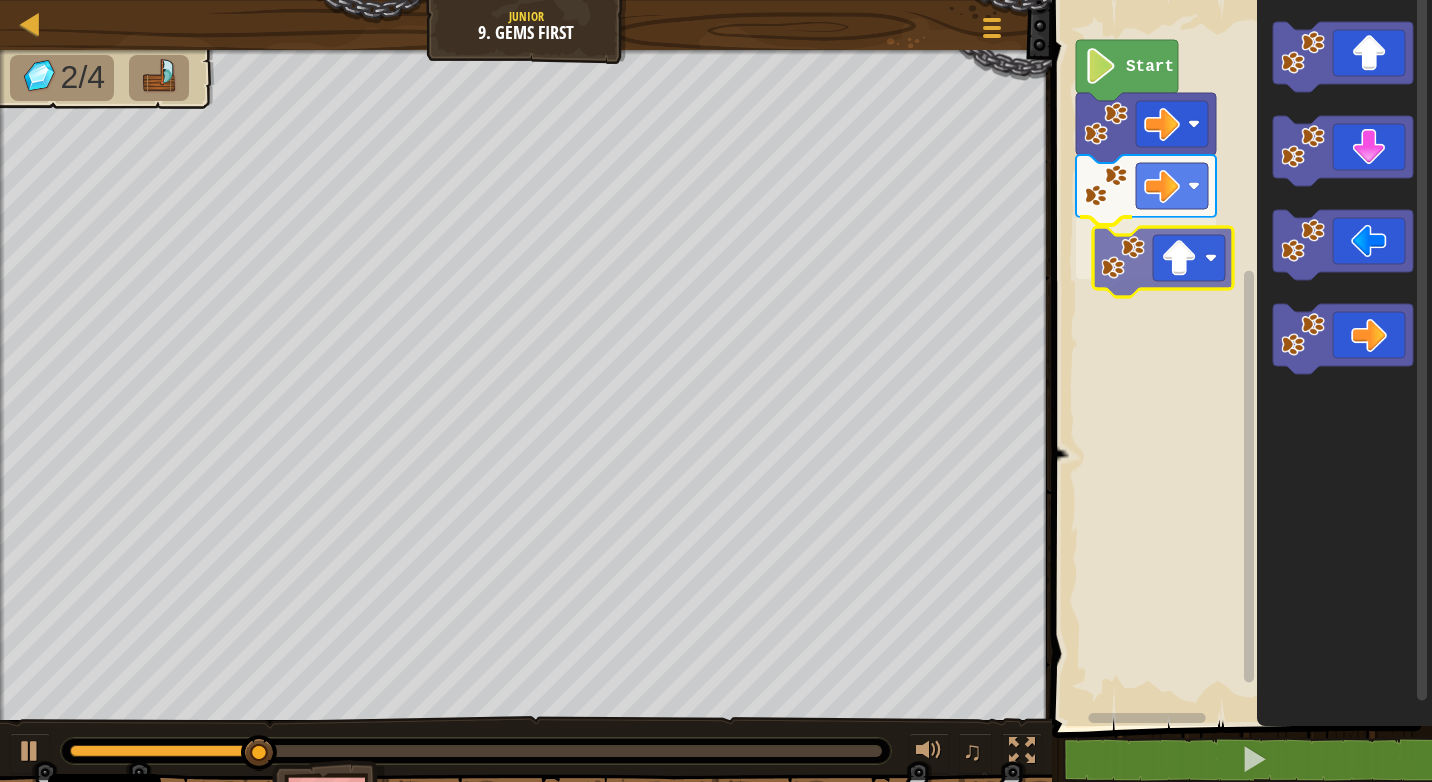 click on "Start" at bounding box center (1239, 358) 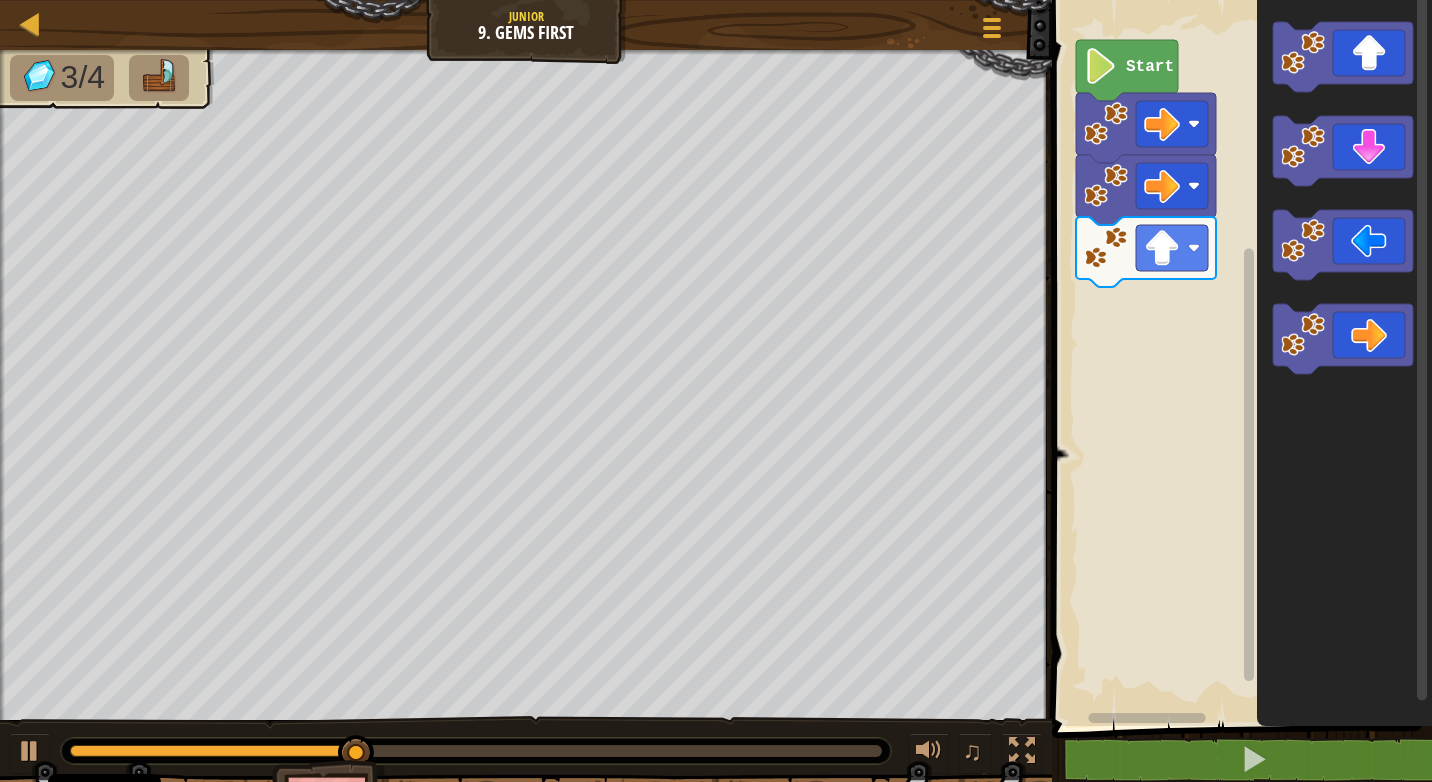 click on "Start" at bounding box center [1239, 358] 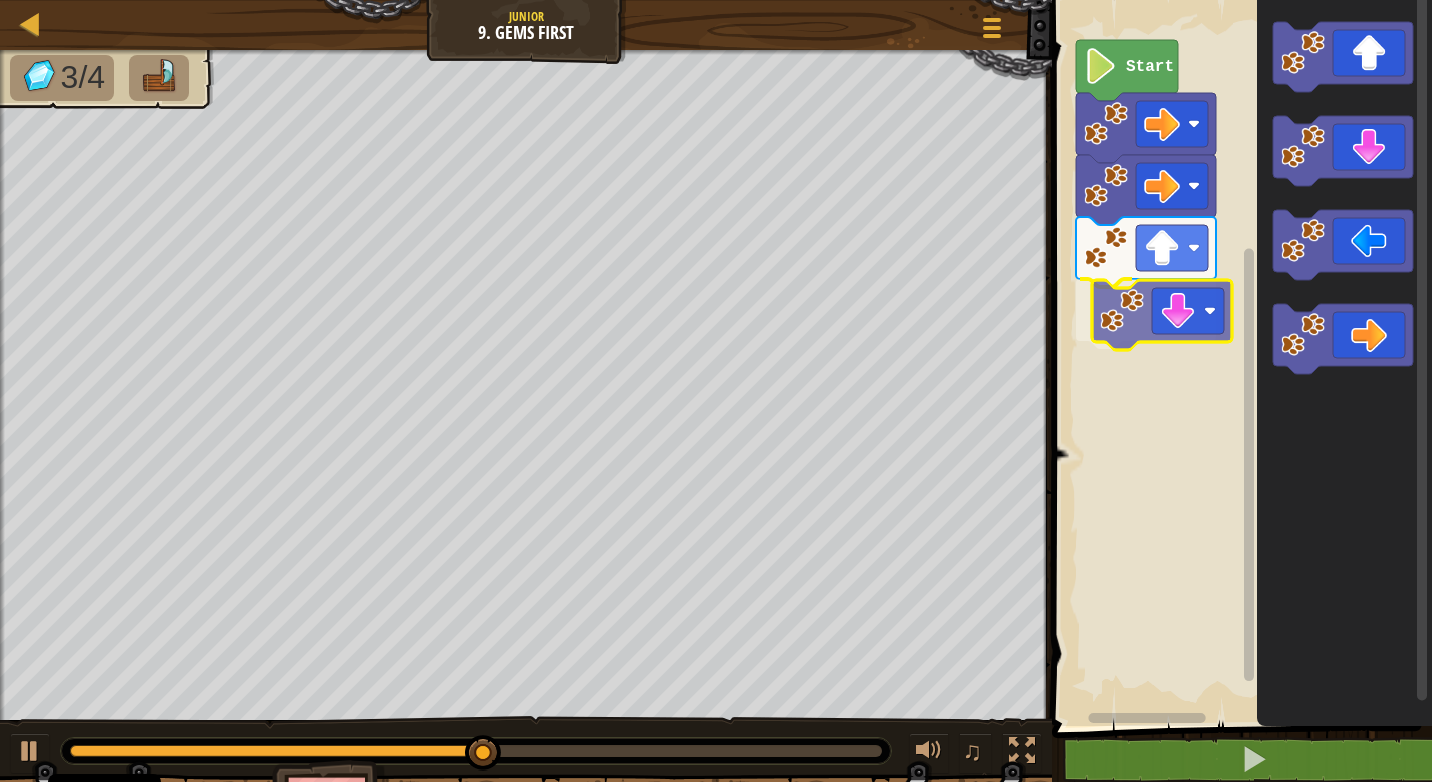 click on "Start" at bounding box center [1239, 358] 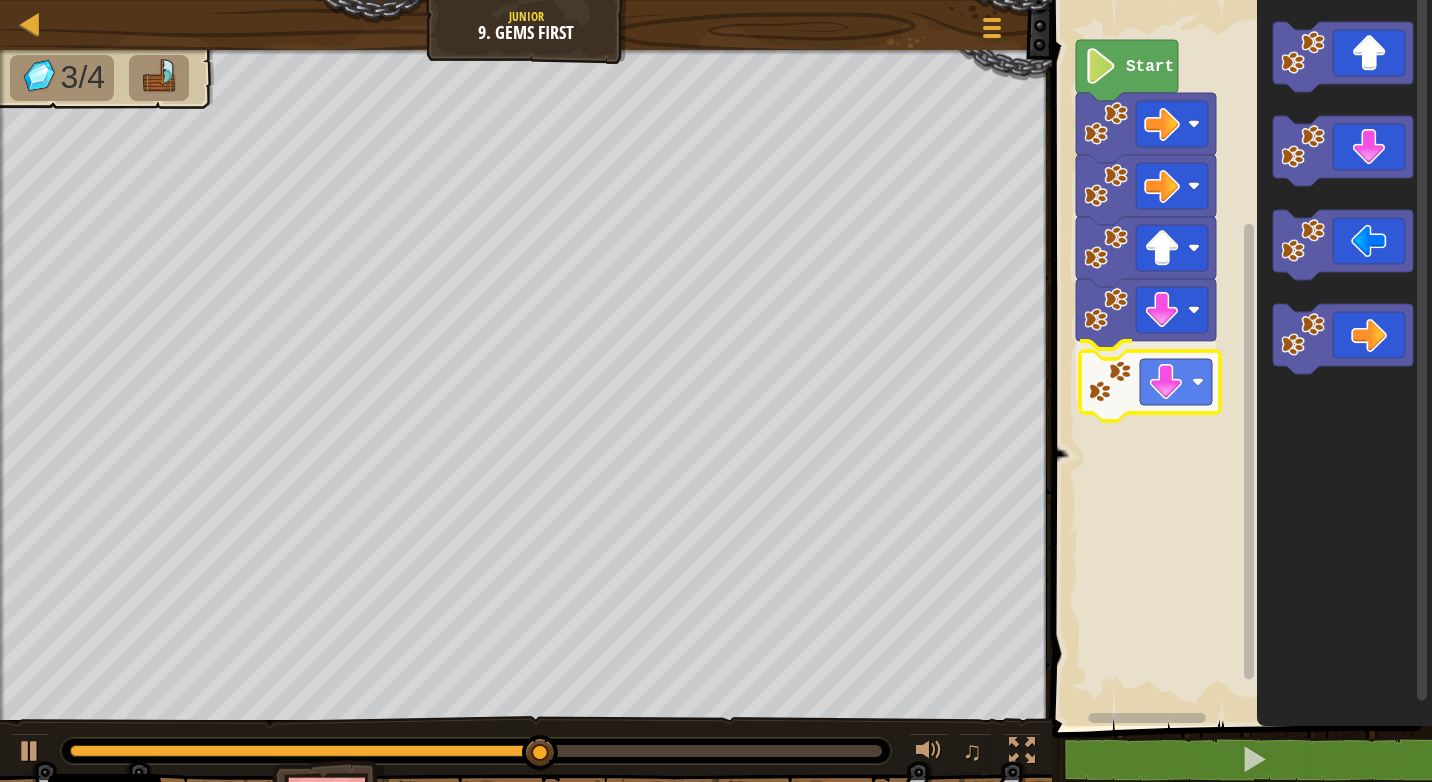 click on "Start" at bounding box center [1239, 358] 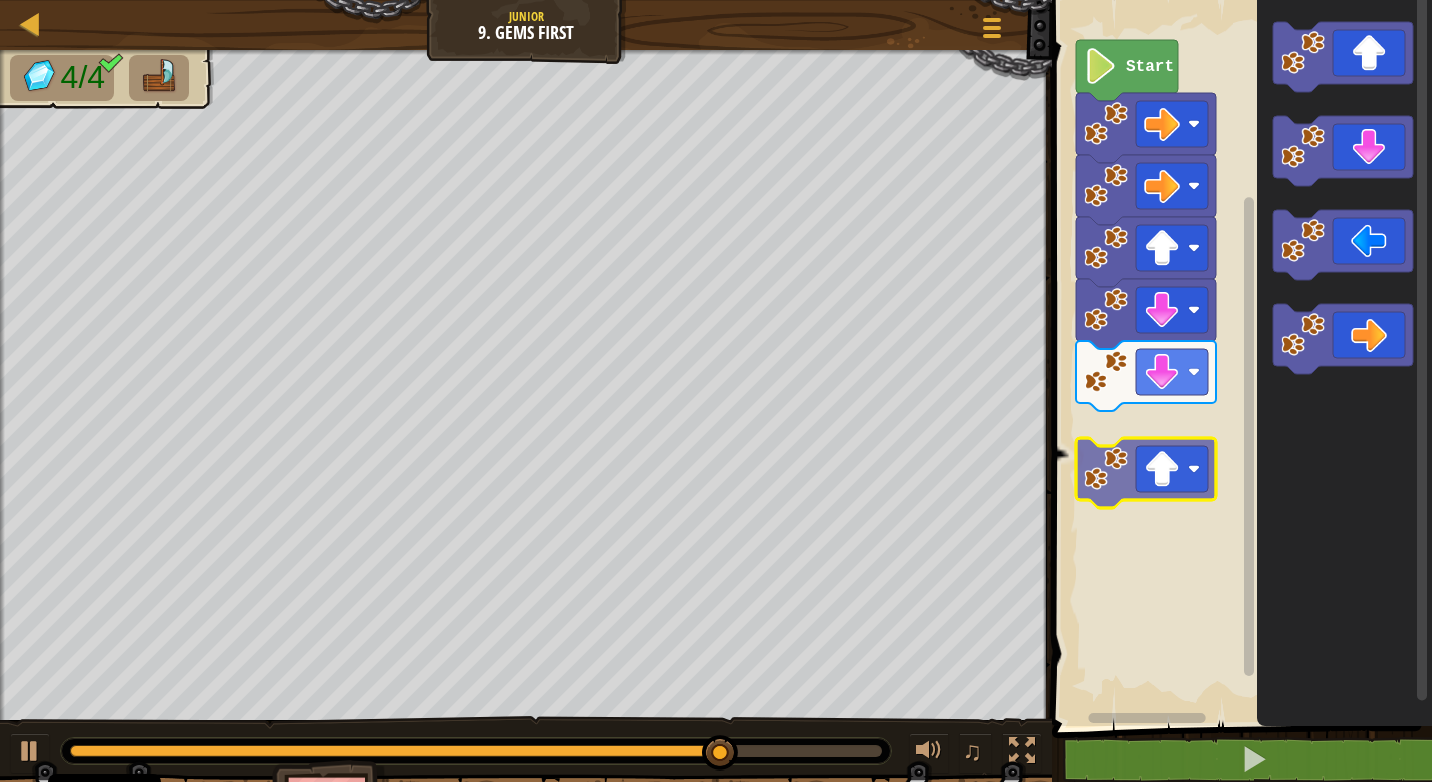 click on "Start" at bounding box center [1239, 358] 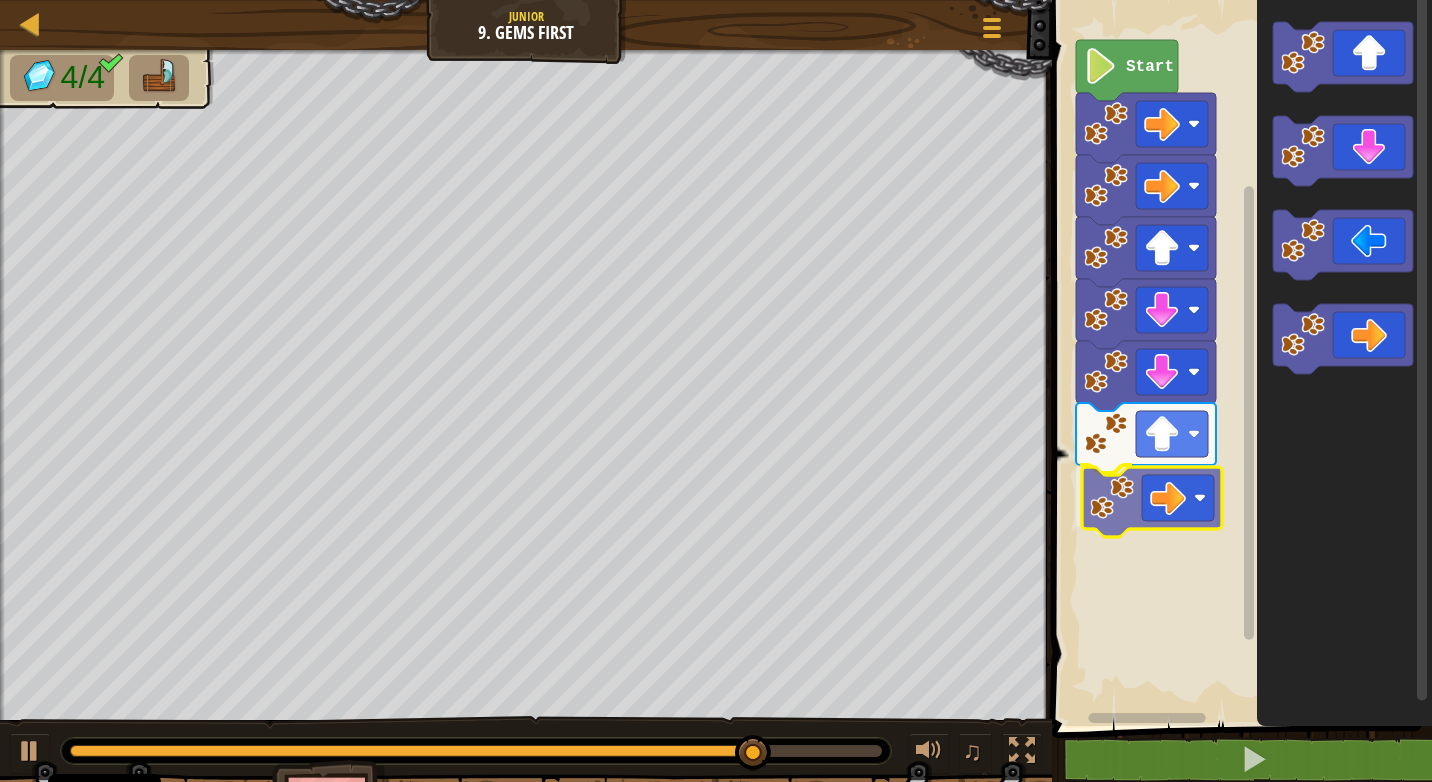 click on "Start" at bounding box center (1239, 358) 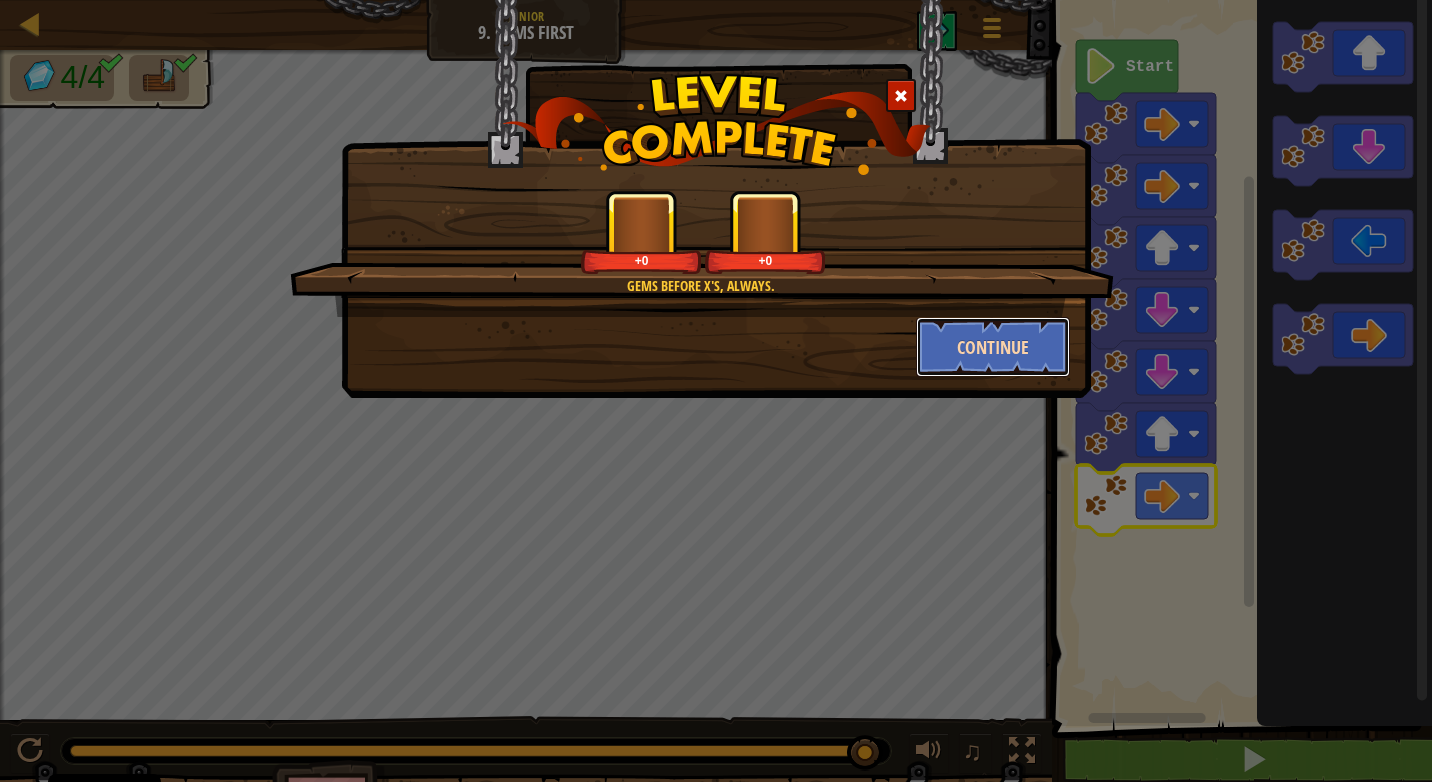 click on "Continue" at bounding box center (993, 347) 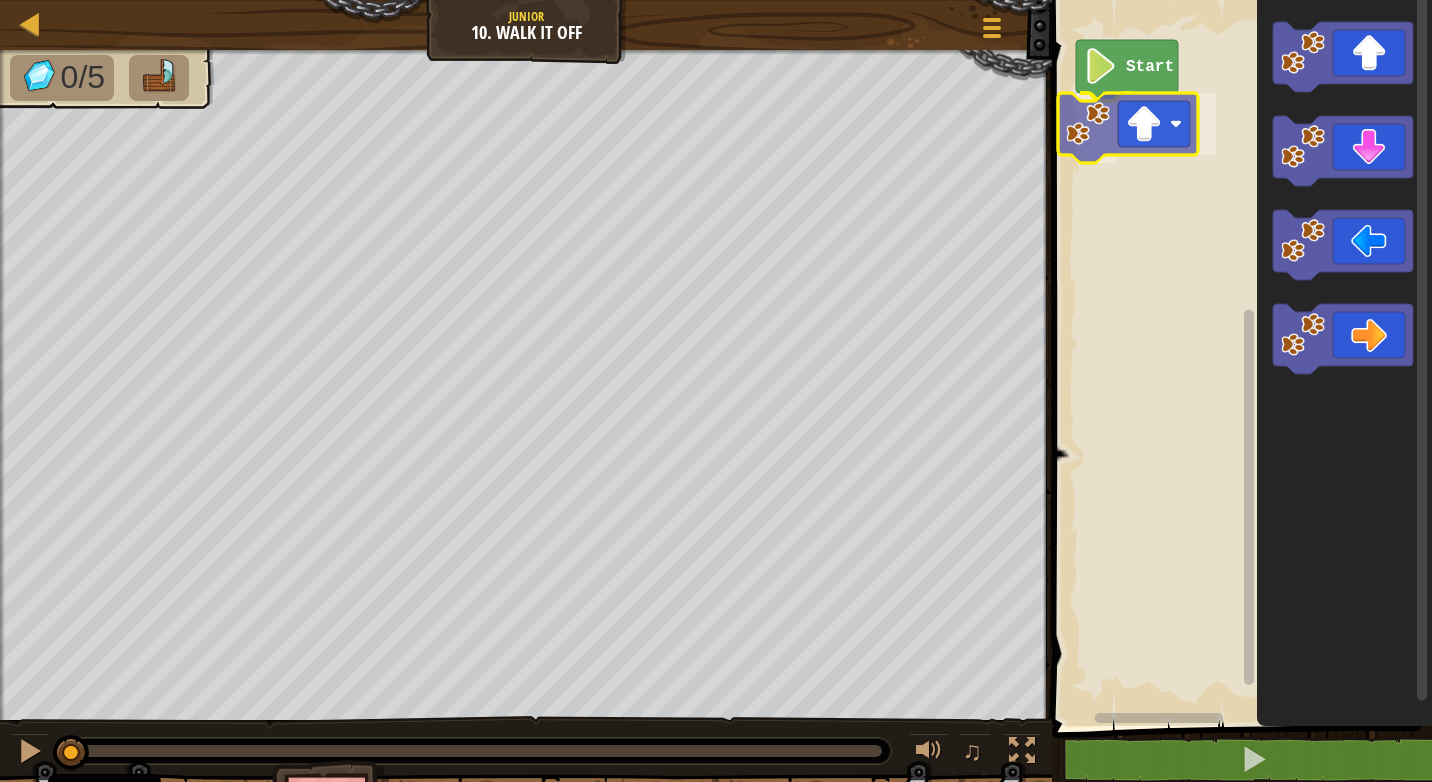 click on "Start" at bounding box center (1239, 358) 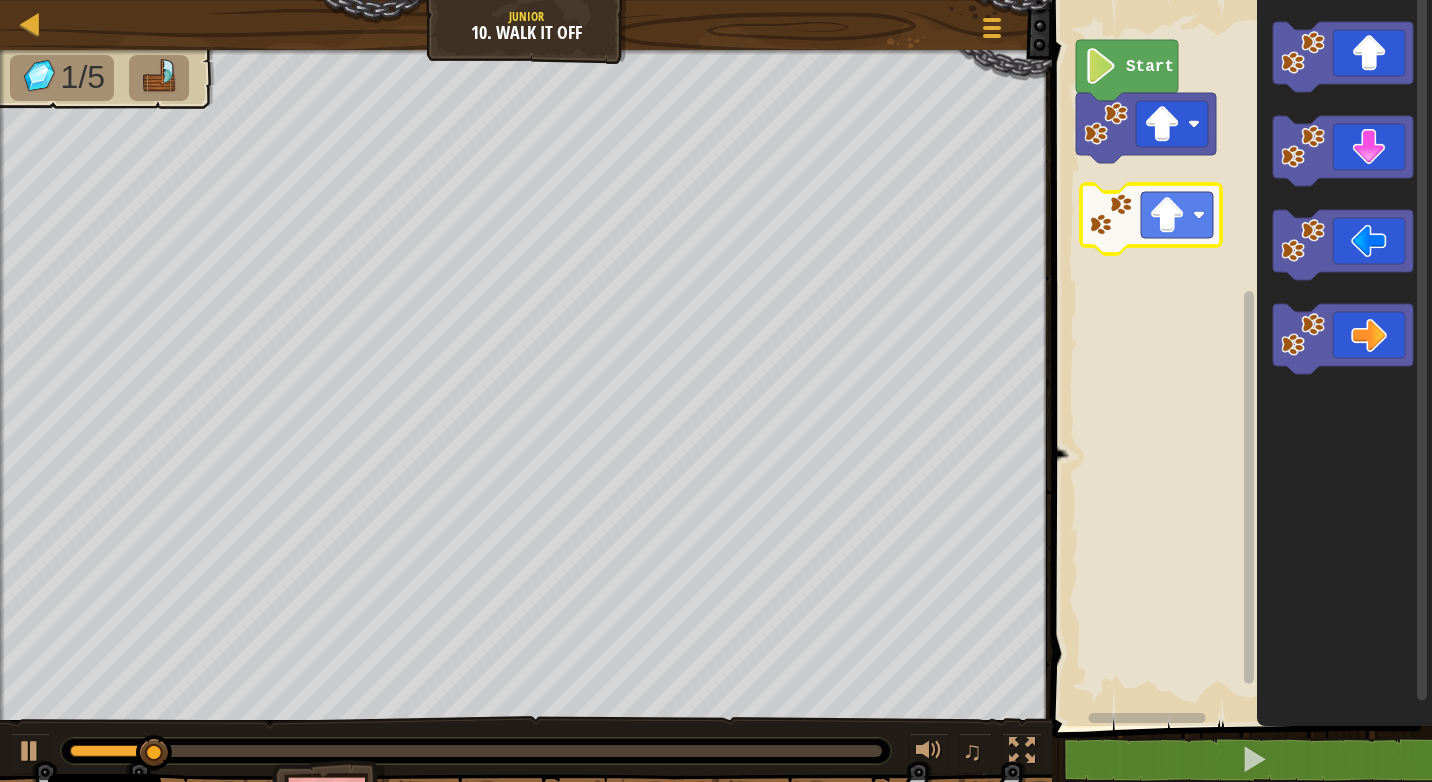 click on "Start" at bounding box center (1239, 358) 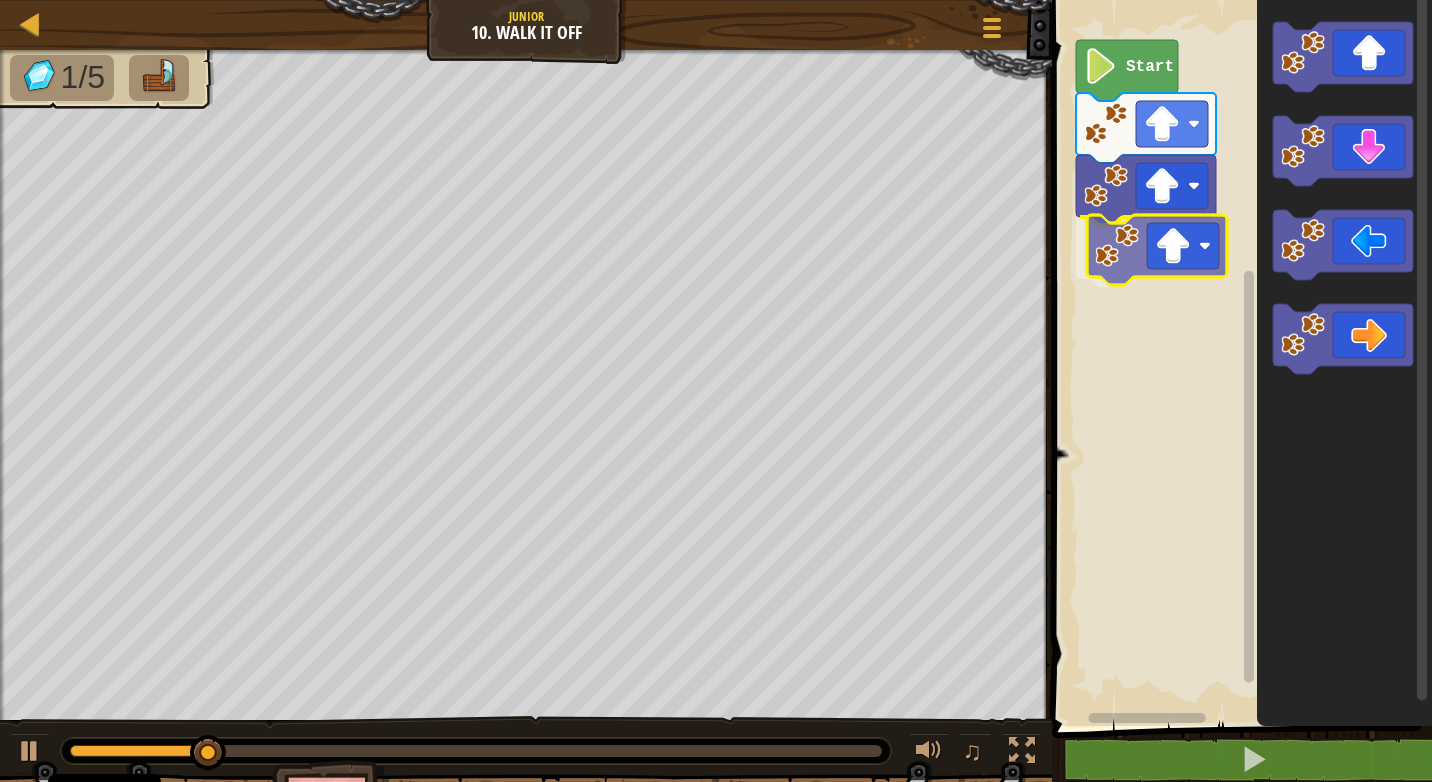 click on "Start" at bounding box center (1239, 358) 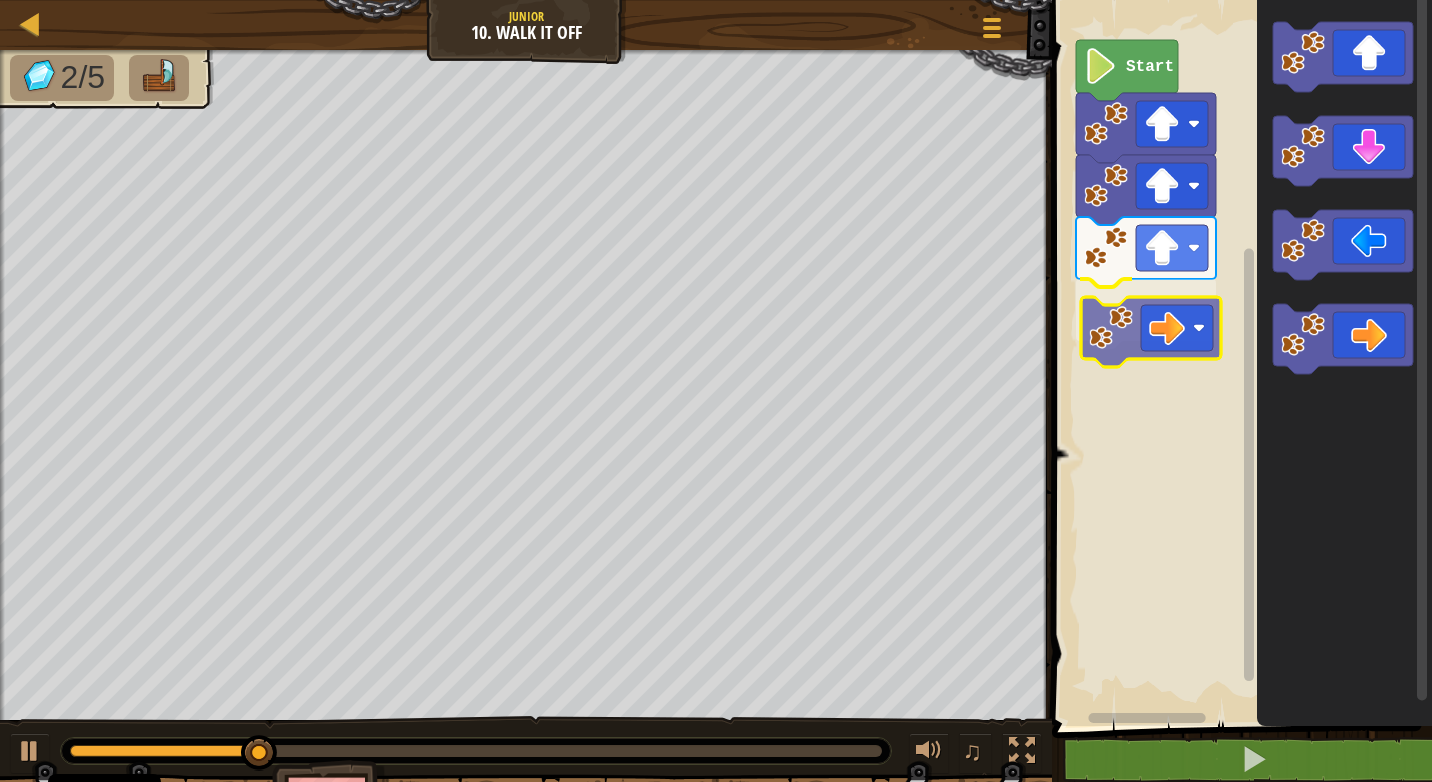 click on "Start" at bounding box center [1239, 358] 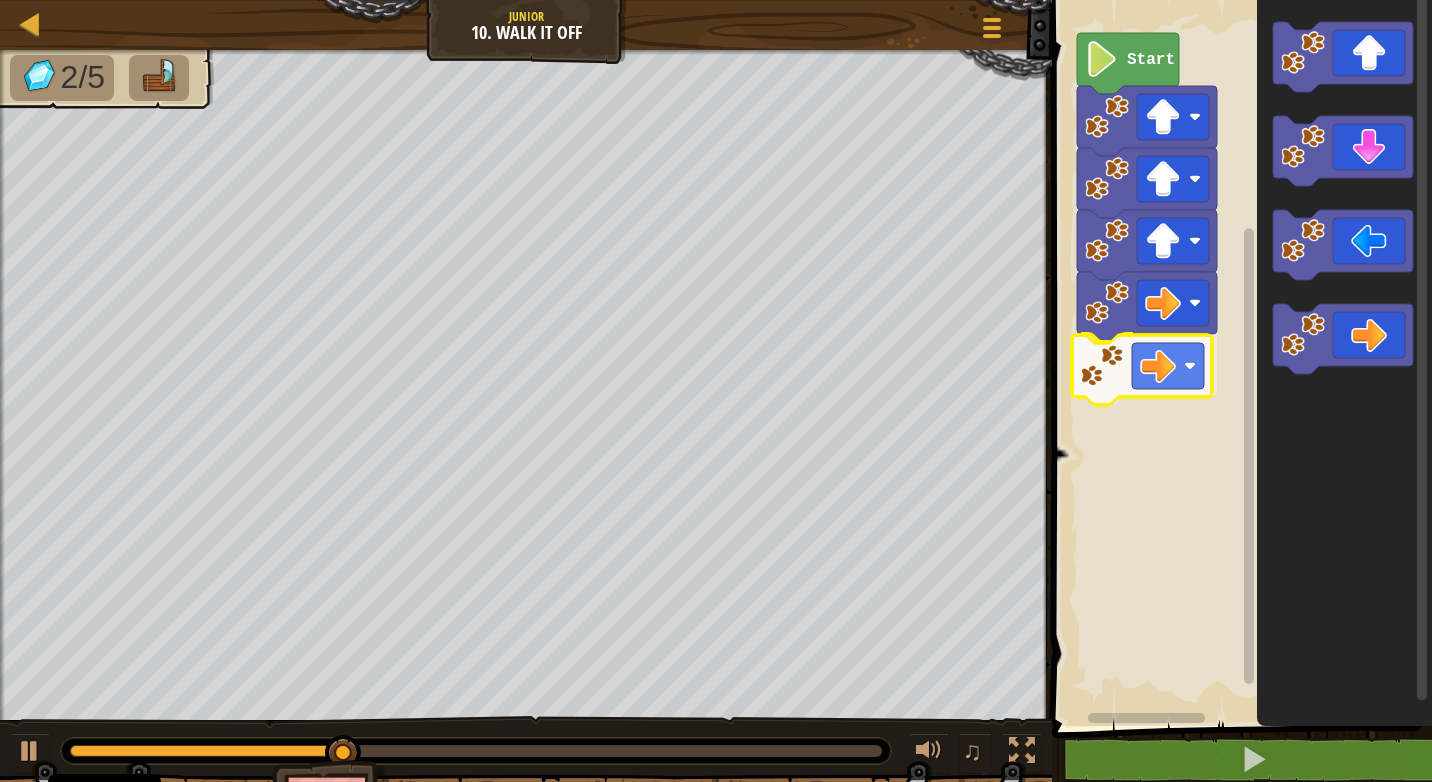 click on "Start" at bounding box center [1239, 358] 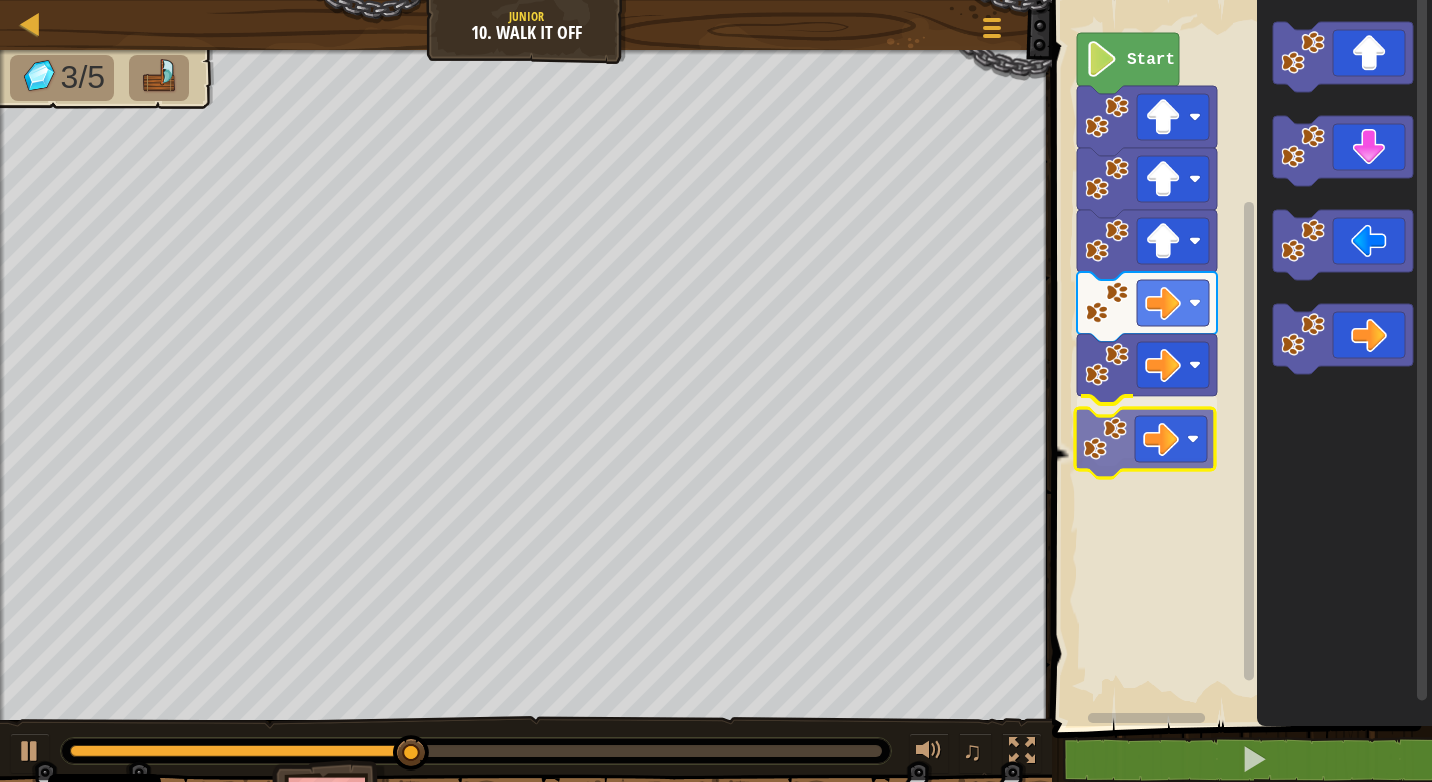 click on "Start" at bounding box center [1239, 358] 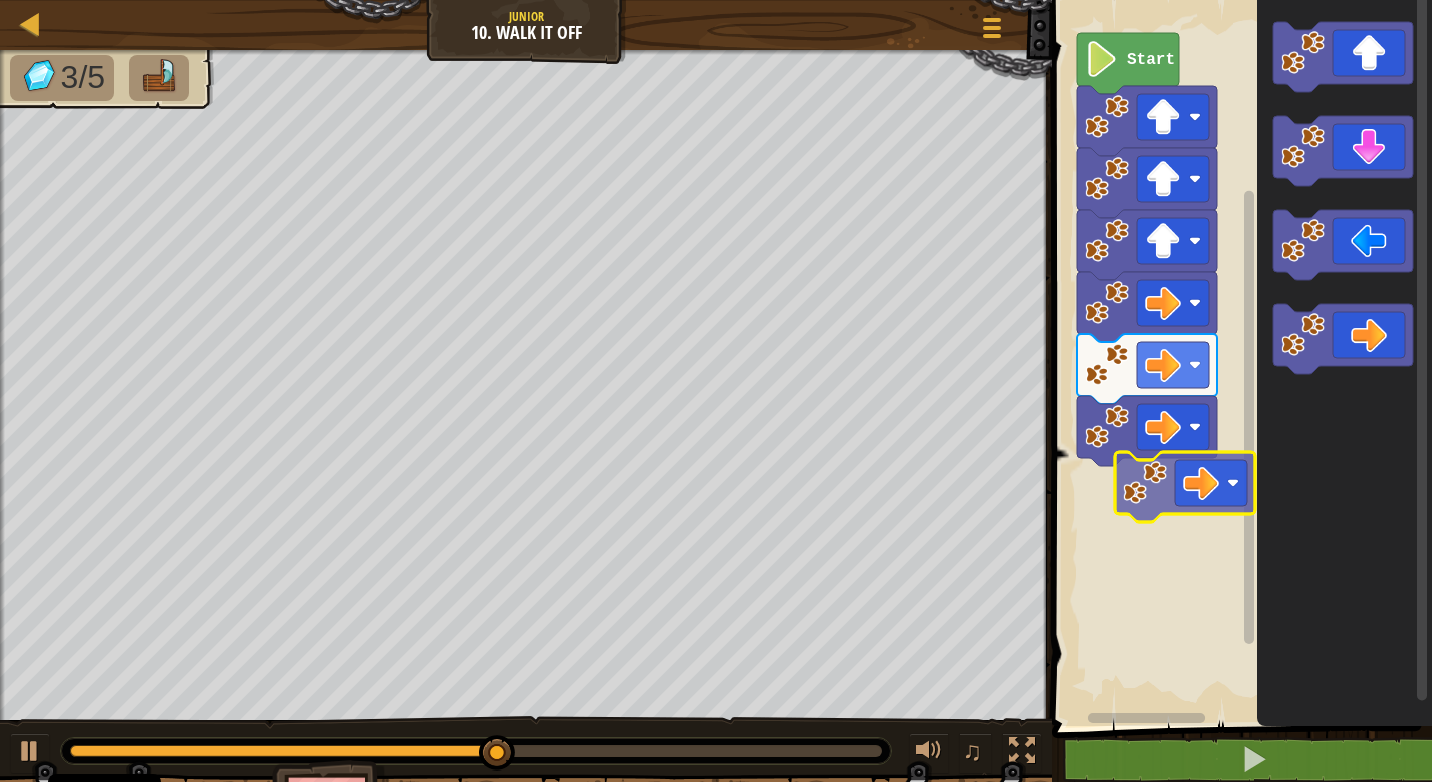 click on "Start" at bounding box center (1239, 358) 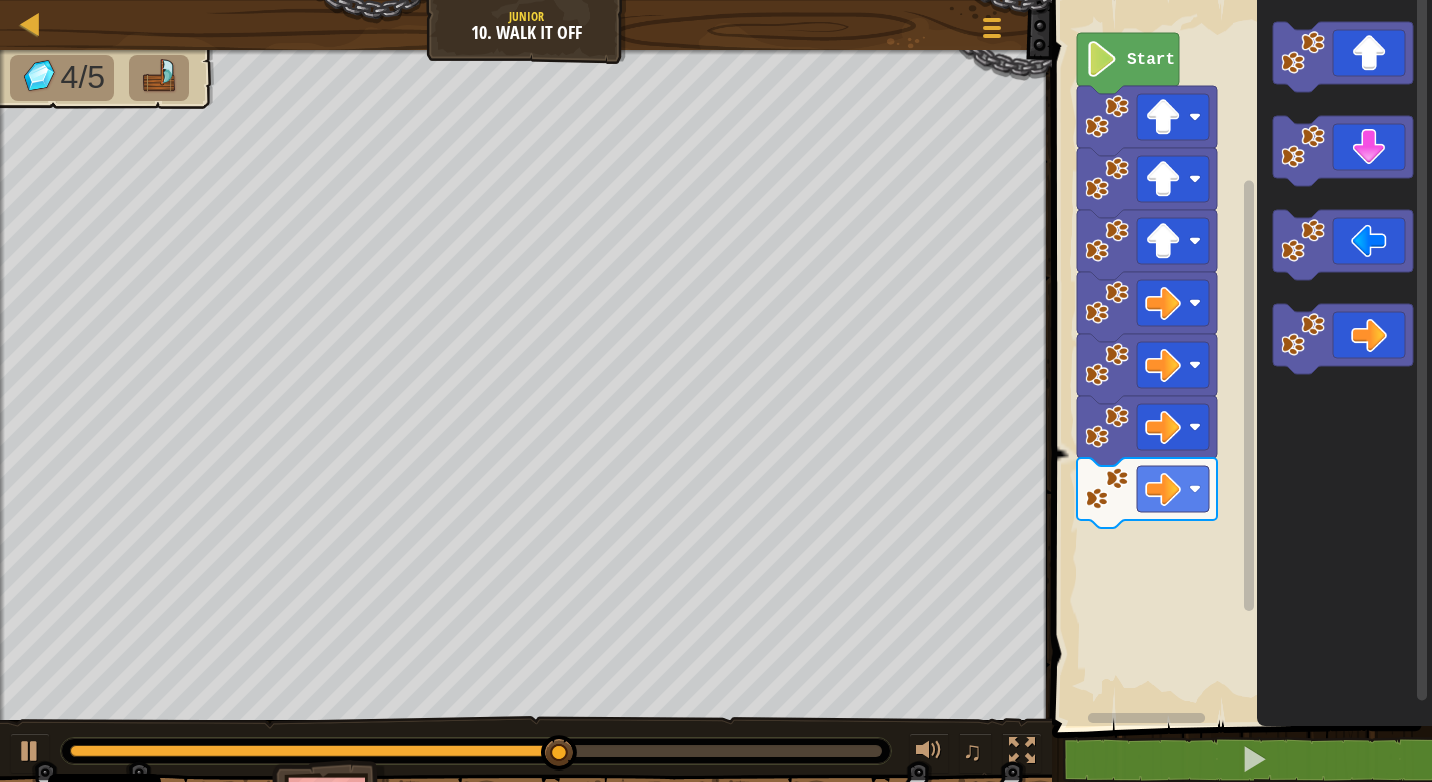click on "Start" at bounding box center (1239, 358) 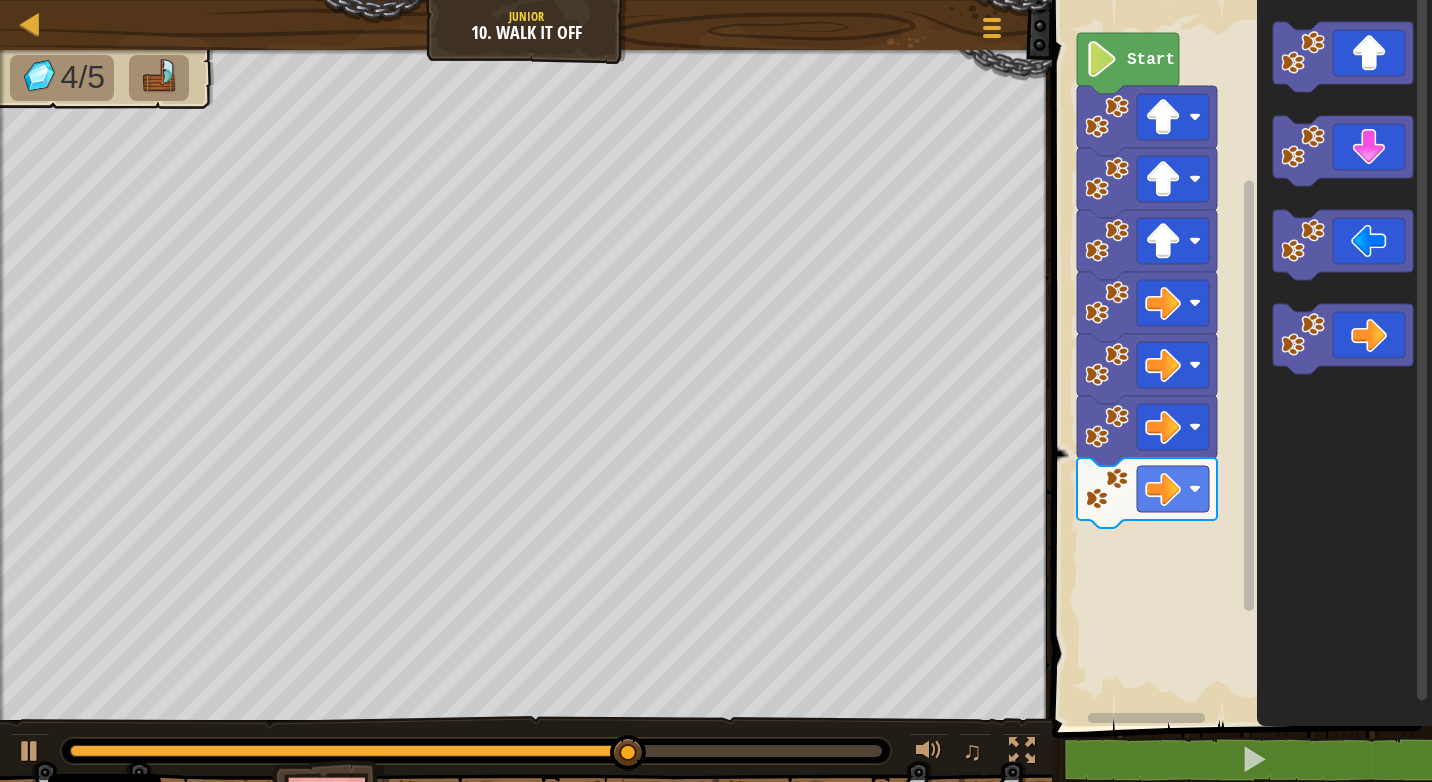 click on "Start" at bounding box center (1239, 358) 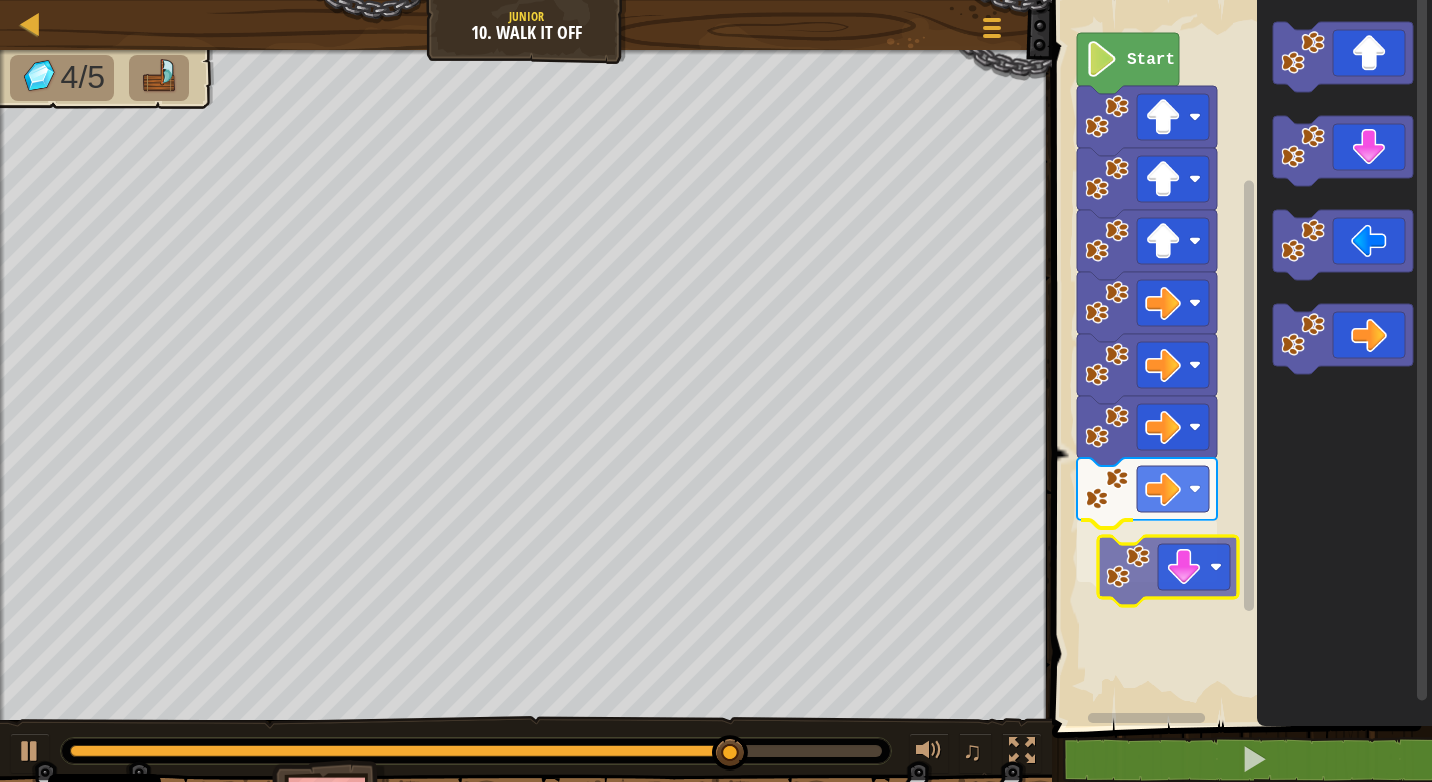 click on "Start" at bounding box center [1239, 358] 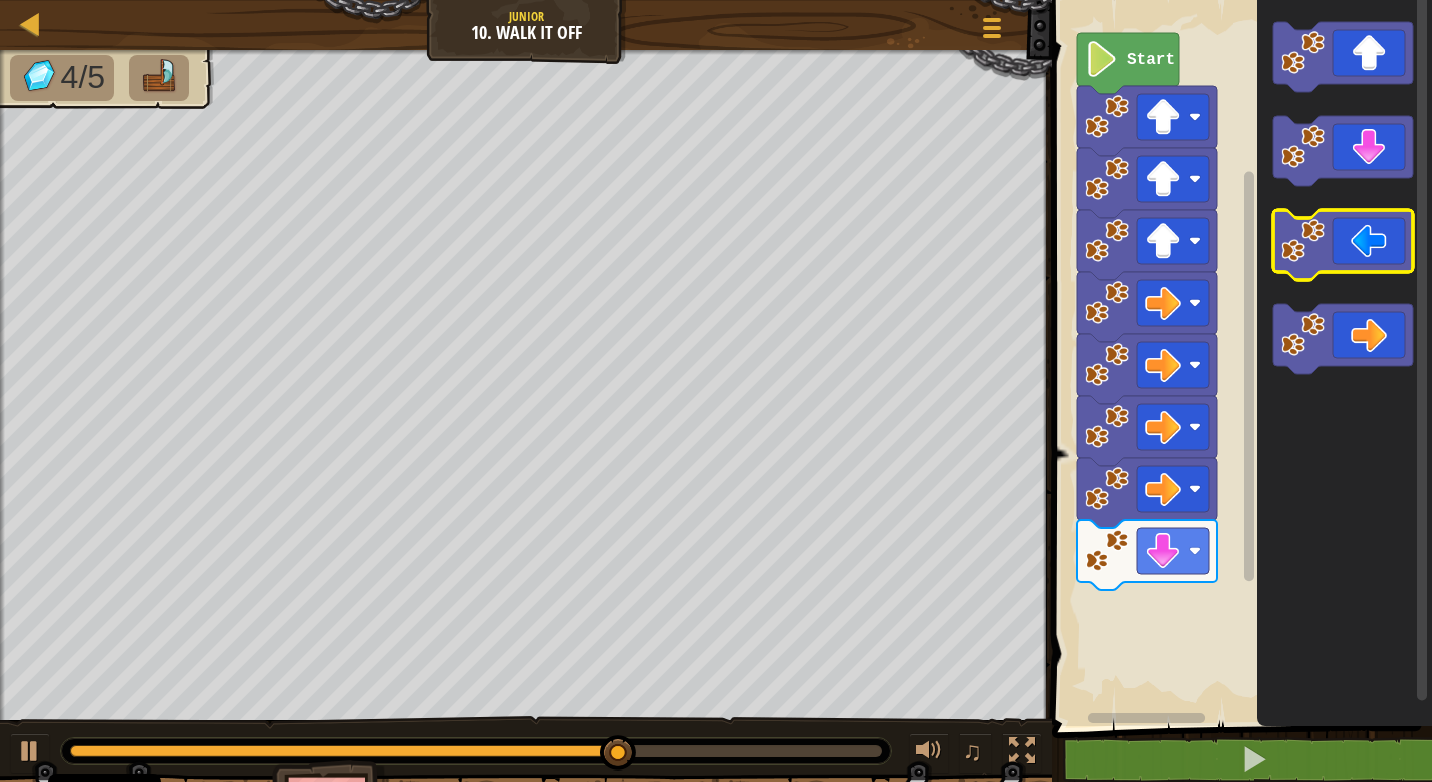 click 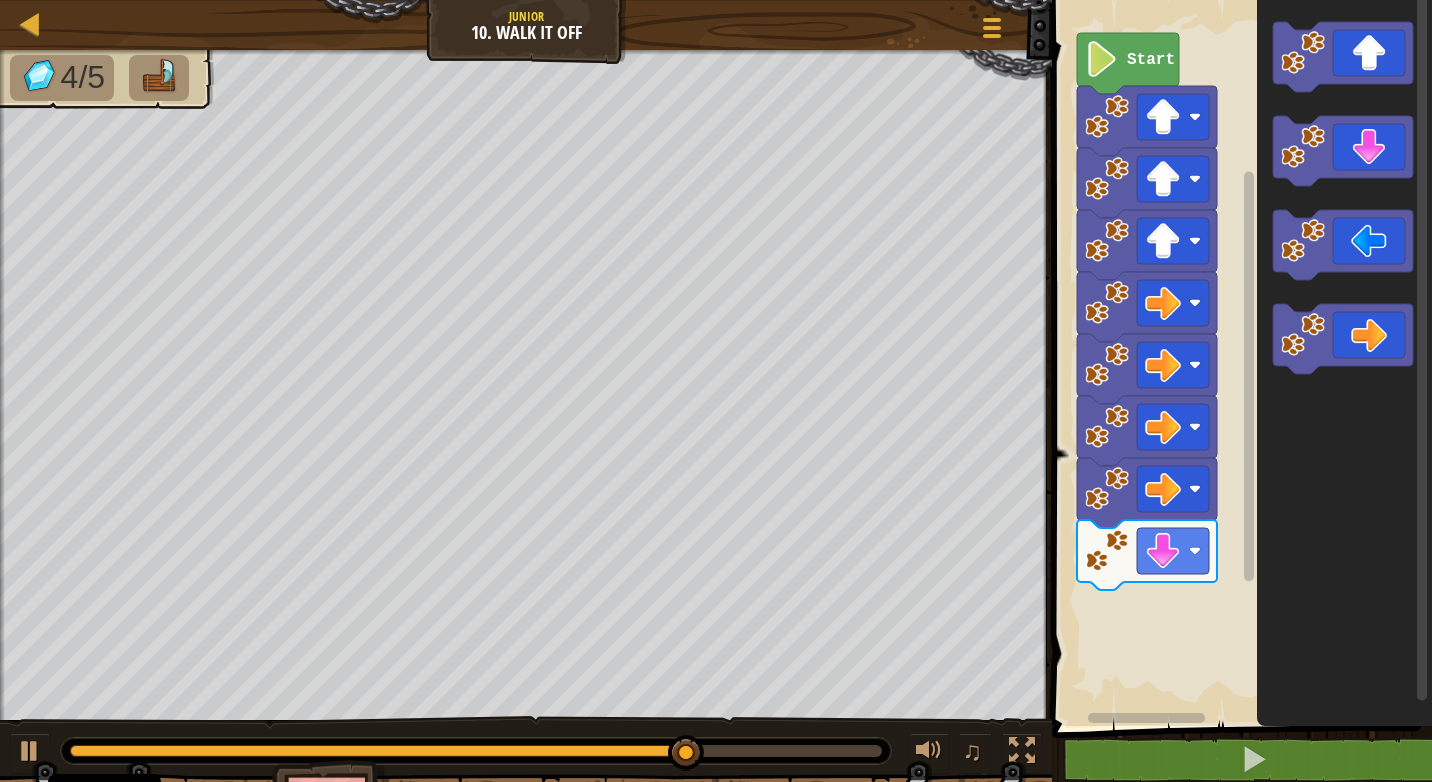 click on "Start" at bounding box center (1239, 358) 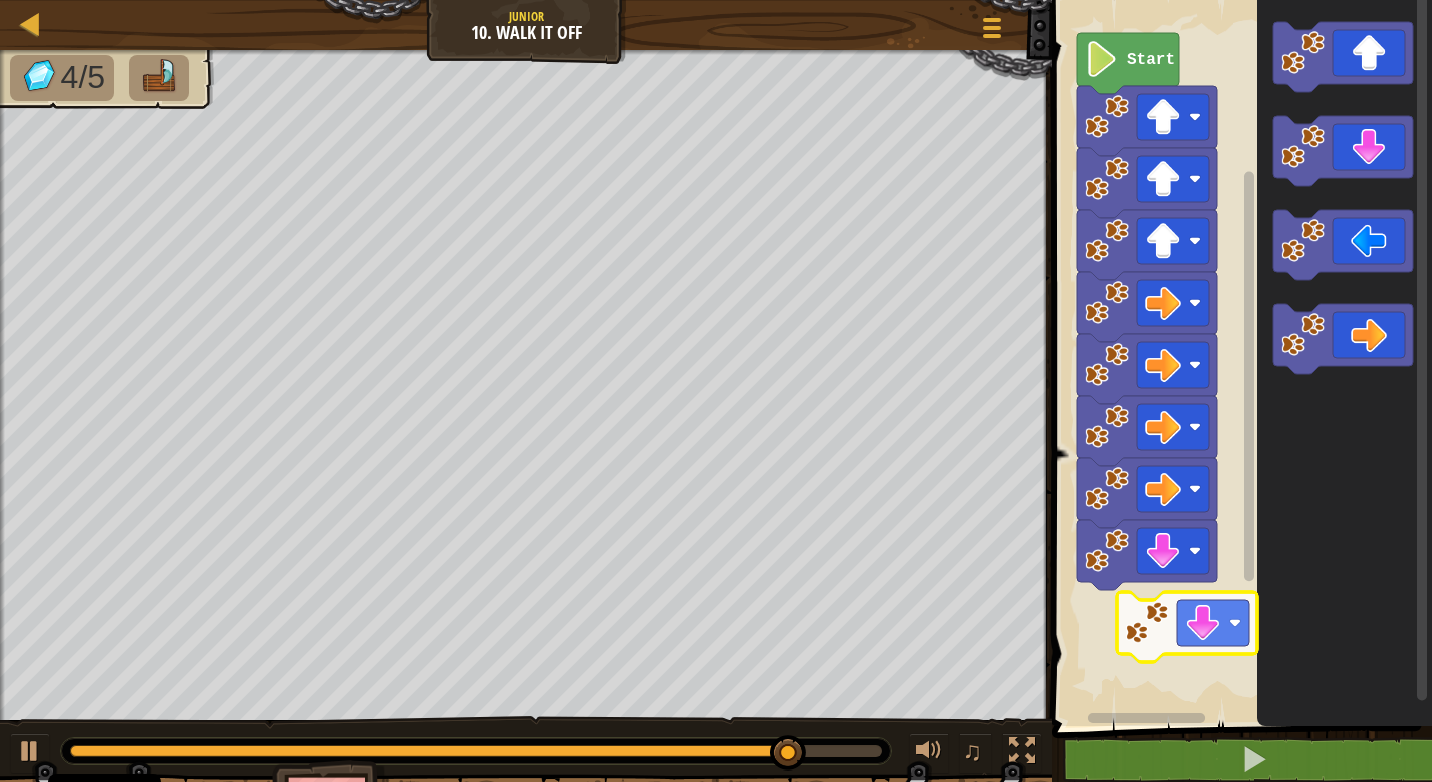 click on "Start" at bounding box center (1239, 358) 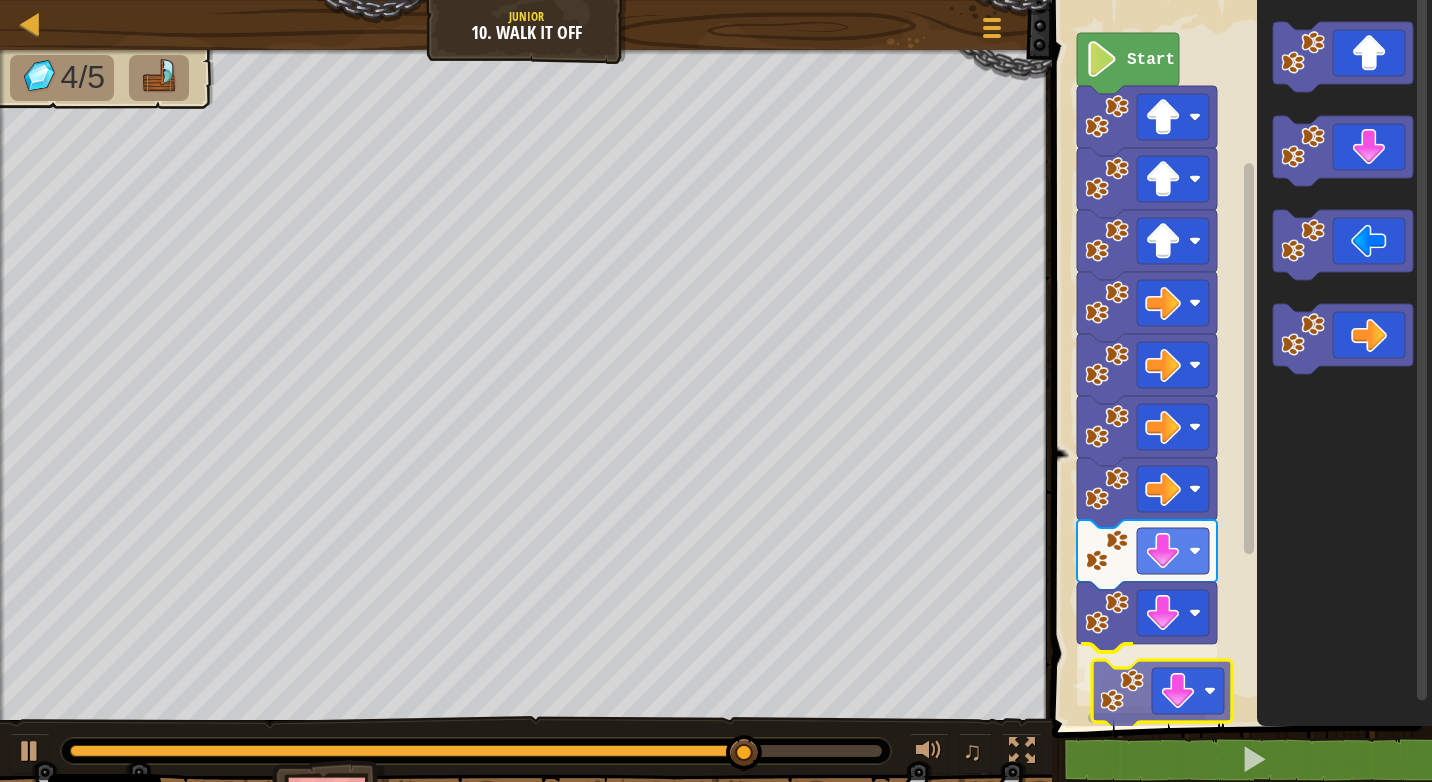 click on "Start" at bounding box center (1239, 358) 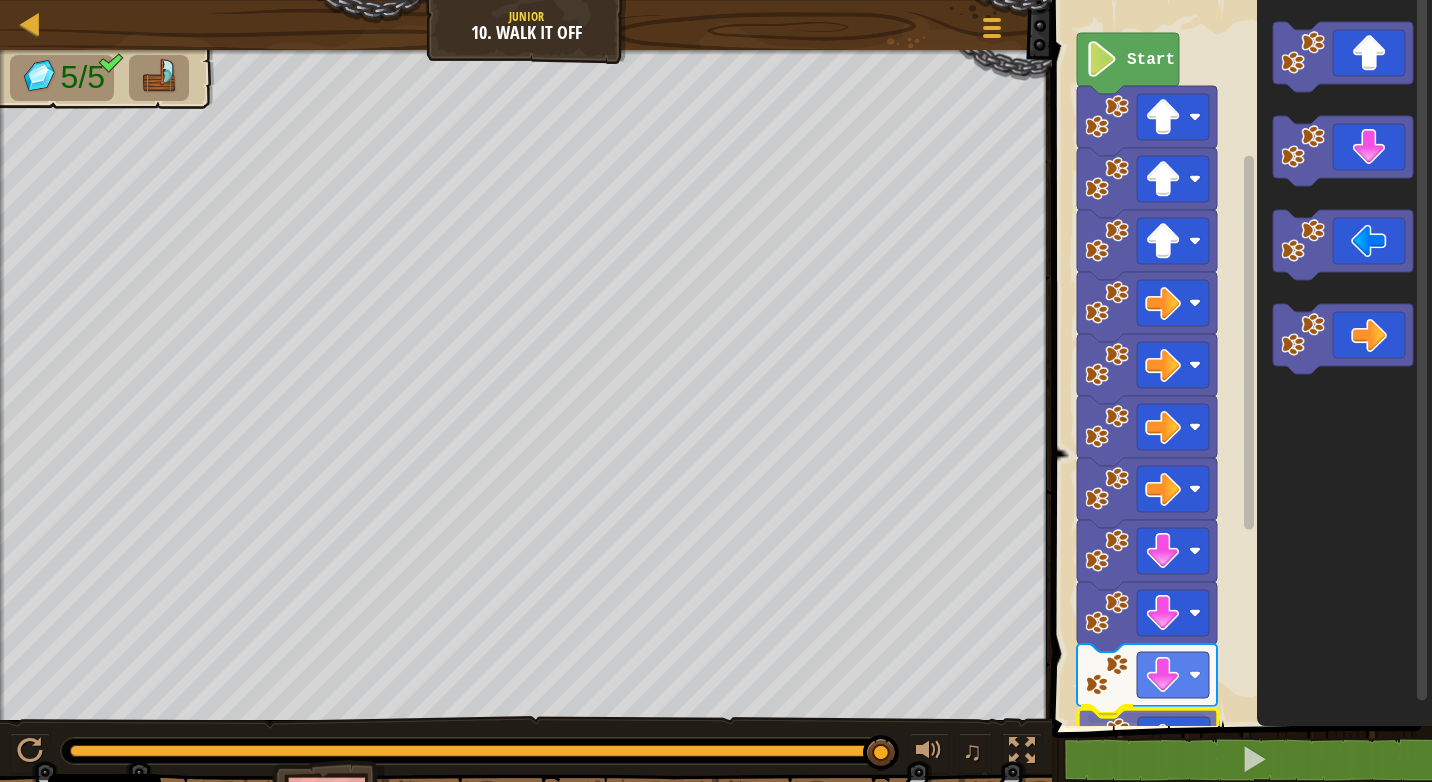 click on "1     הההההההההההההההההההההההההההההההההההההההההההההההההההההההההההההההההההההההההההההההההההההההההההההההההההההההההההההההההההההההההההההההההההההההההההההההההההההההההההההההההההההההההההההההההההההההההההההההההההההההההההההההההההההההההההההההההההההההההההההההההההההההההההההההה XXXXXXXXXXXXXXXXXXXXXXXXXXXXXXXXXXXXXXXXXXXXXXXXXXXXXXXXXXXXXXXXXXXXXXXXXXXXXXXXXXXXXXXXXXXXXXXXXXXXXXXXXXXXXXXXXXXXXXXXXXXXXXXXXXXXXXXXXXXXXXXXXXXXXXXXXXXXXXXXXXXXXXXXXXXXXXXXXXXXXXXXXXXXXXXXXXXXXXXXXXXXXXXXXXXXXXXXXXXXXXXXXXXXXXXXXXXXXXXXXXXXXXXXXXXXXXXX Start Code Saved Programming language : Python Statement   /  Call   /" at bounding box center (1239, 410) 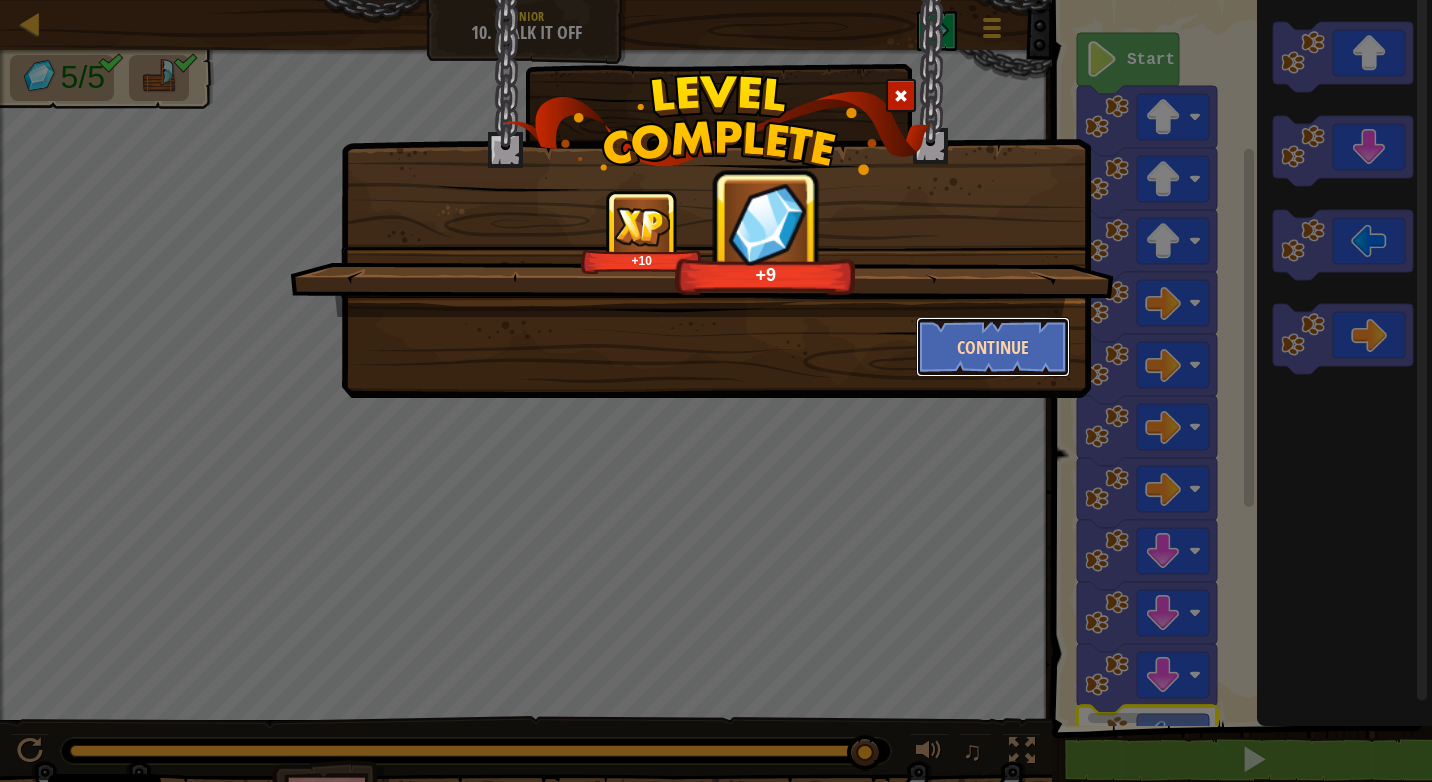 click on "Continue" at bounding box center (993, 347) 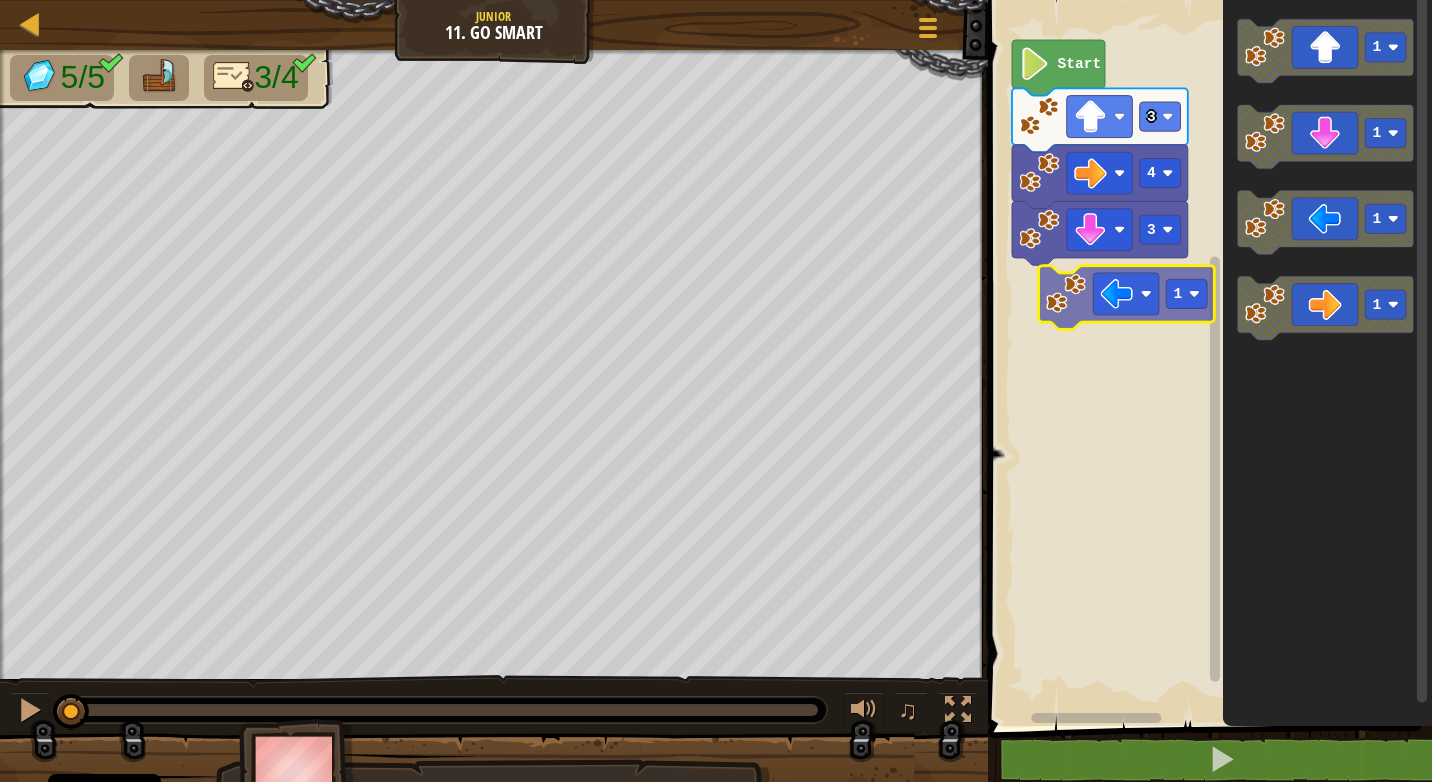 click on "3 4 3 Start 1 1 1 1 1" at bounding box center (1207, 358) 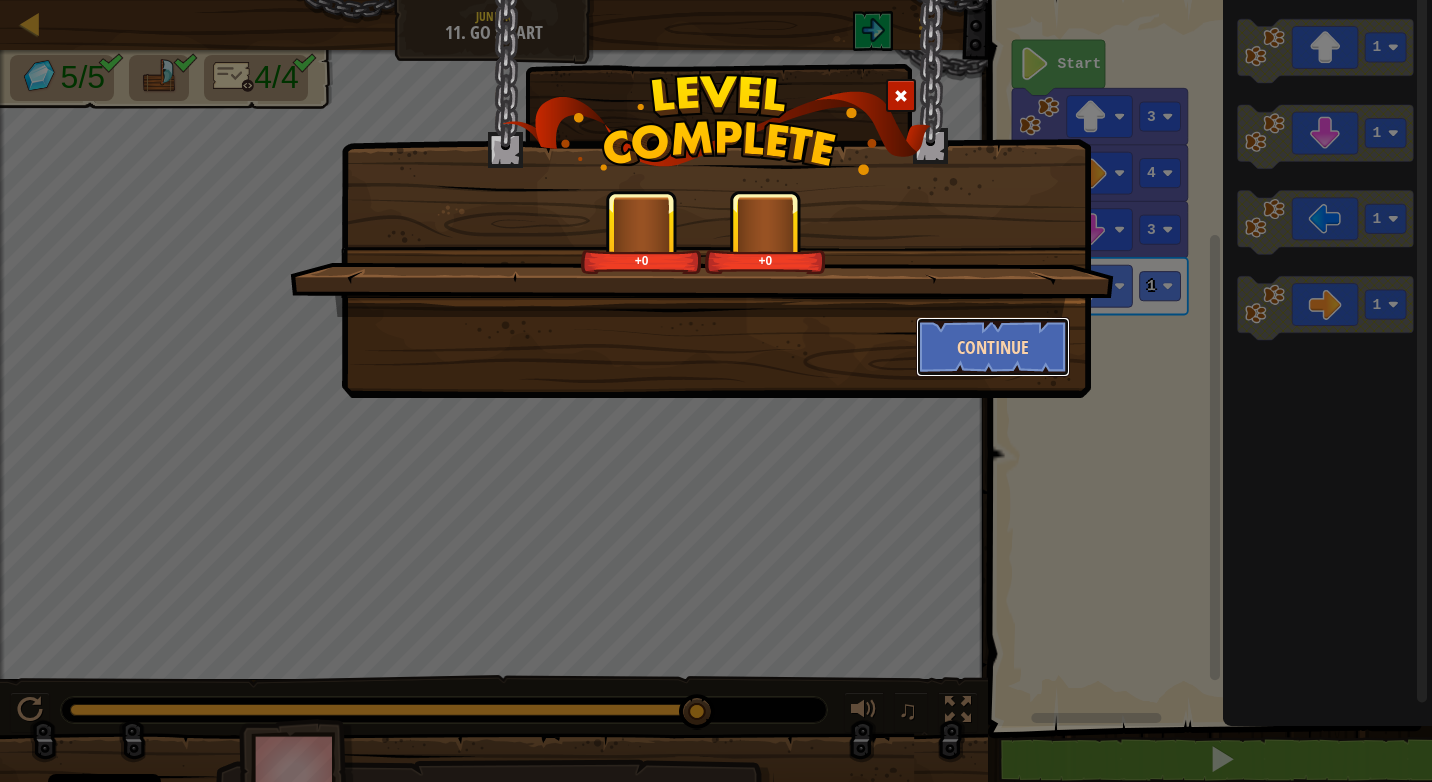 click on "Continue" at bounding box center (993, 347) 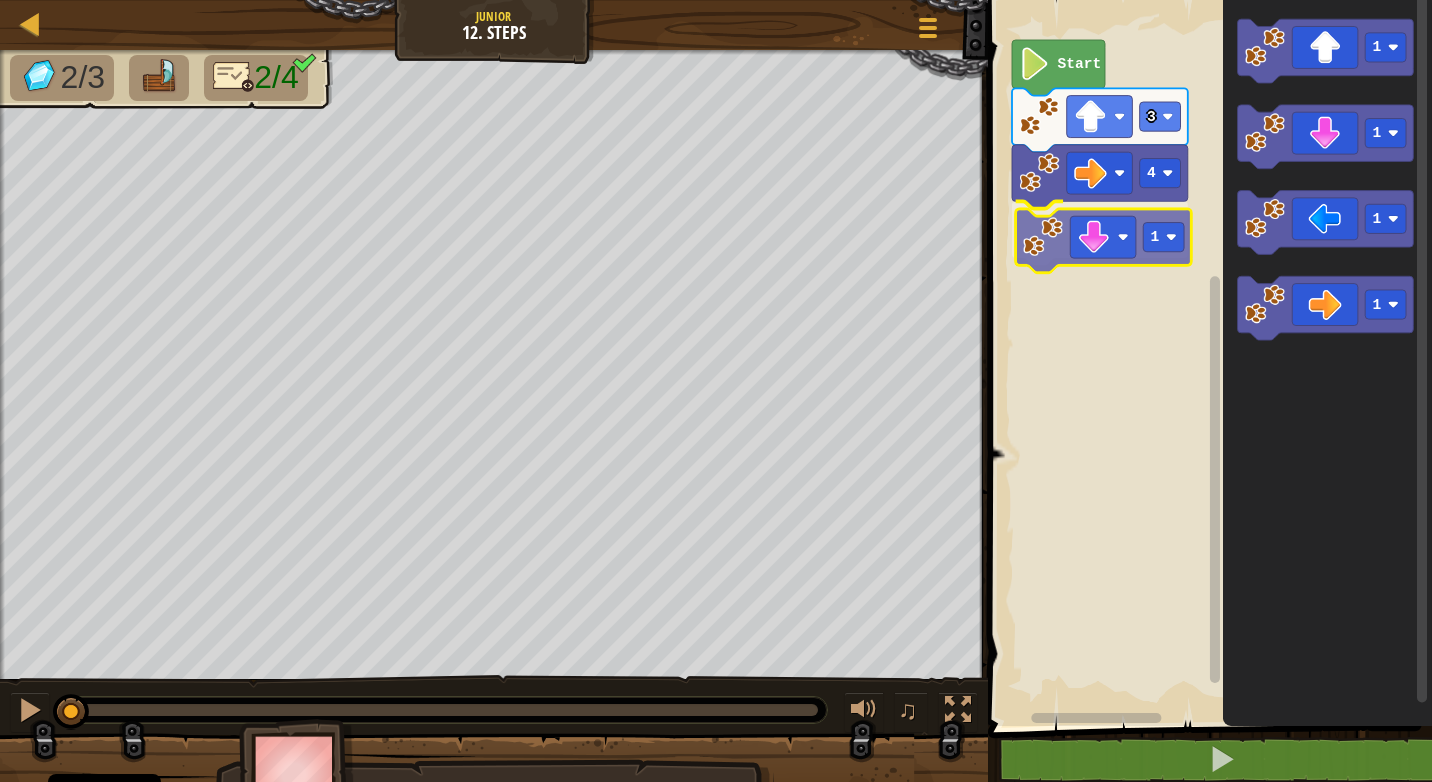 click on "4 1 3 Start 1 1 1 1 1" at bounding box center (1207, 358) 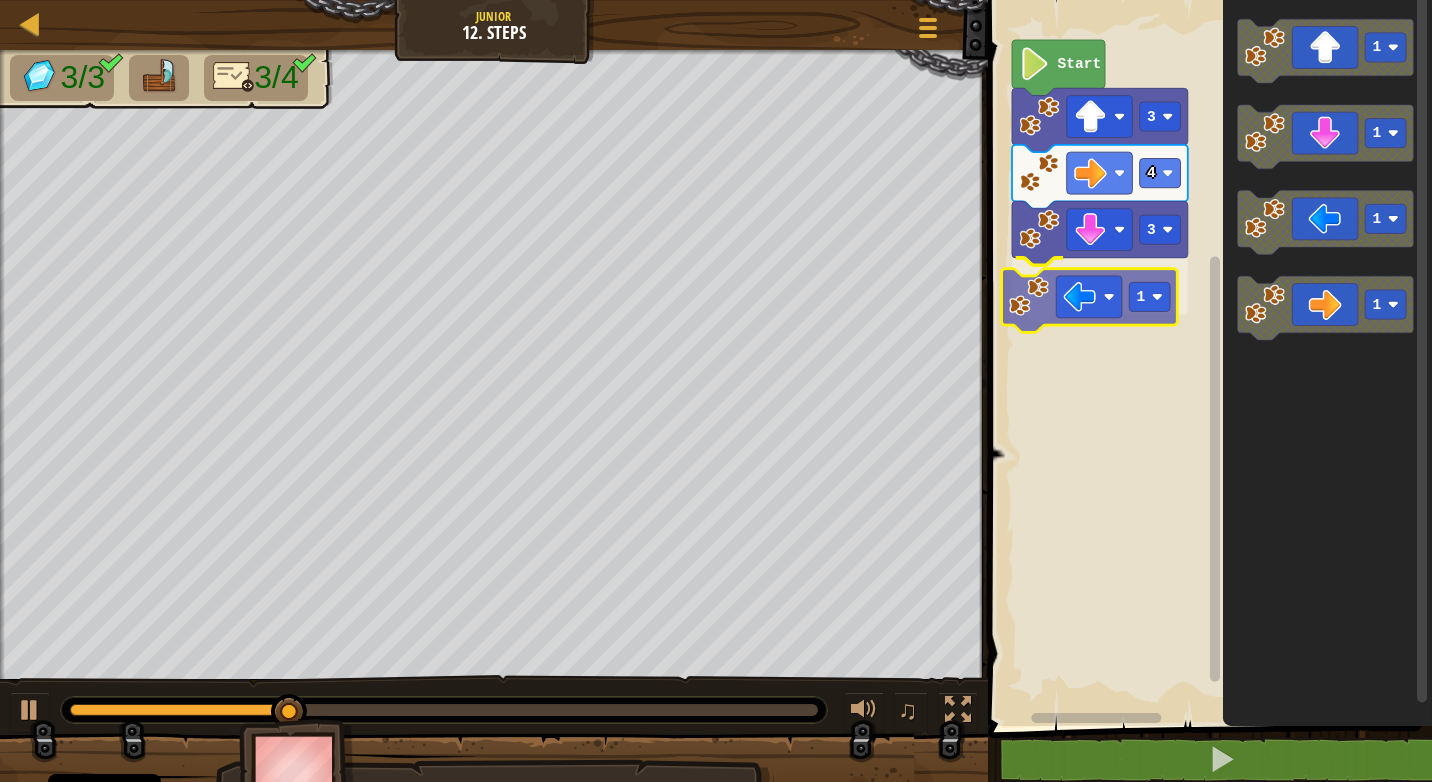click on "Start 3 4 3 1 1 1 1 1 1" at bounding box center (1207, 358) 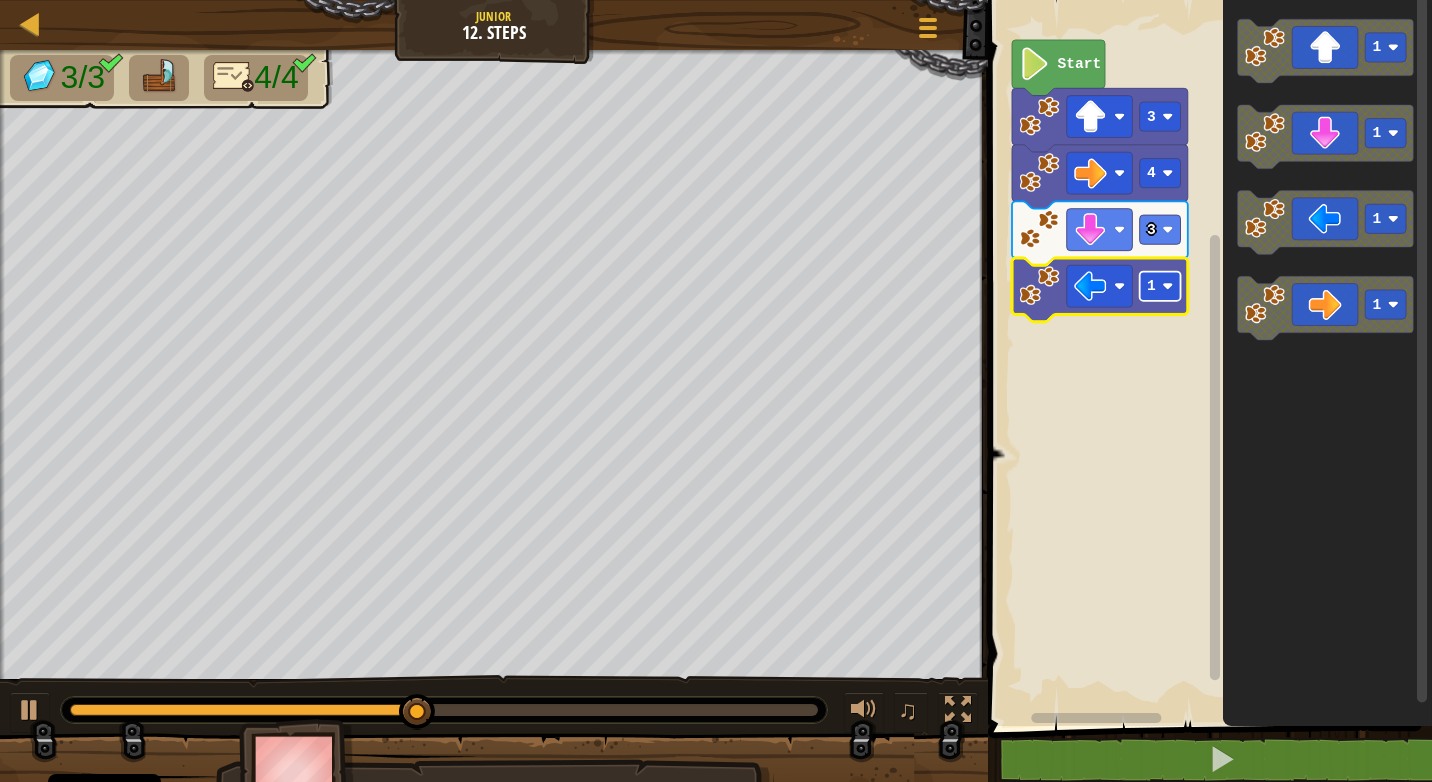 click on "1" 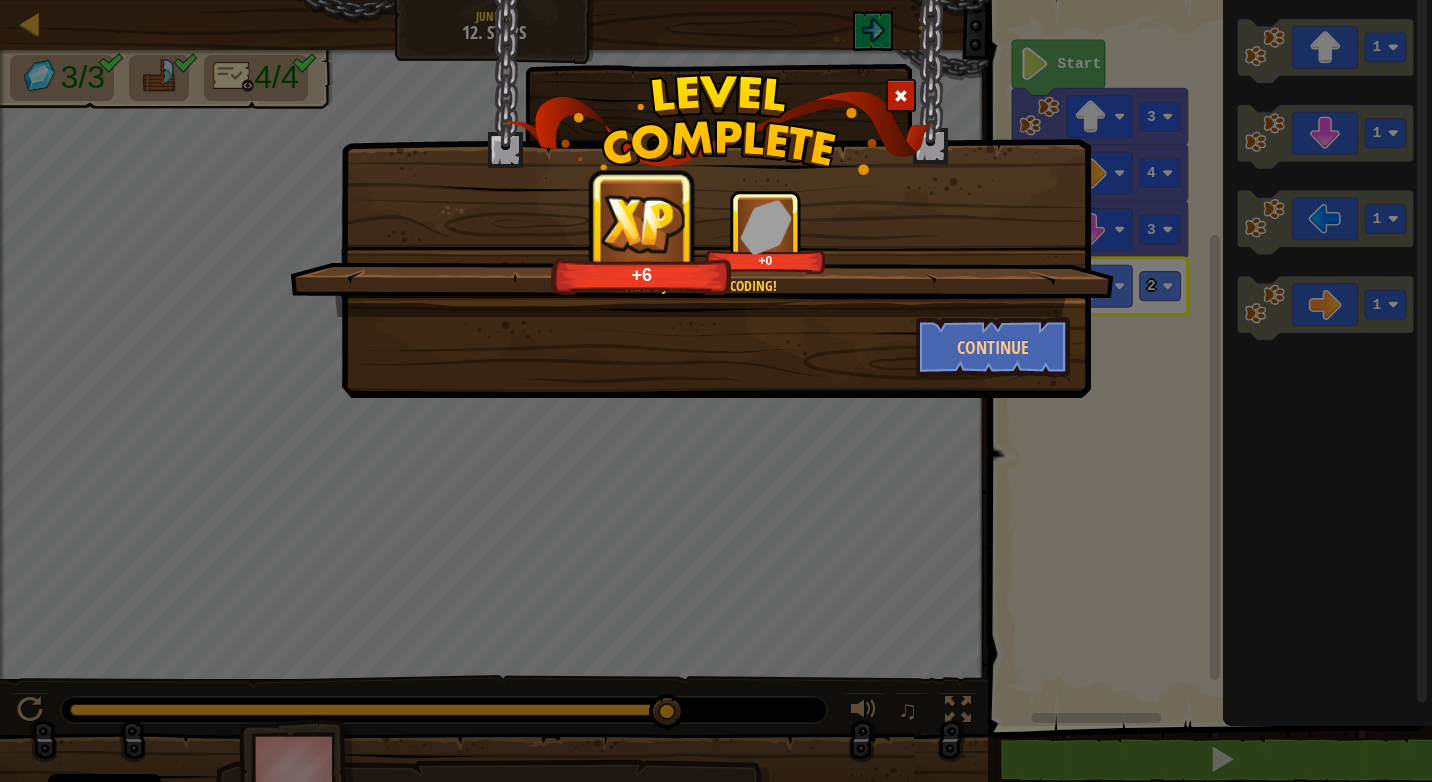 drag, startPoint x: 1004, startPoint y: 406, endPoint x: 992, endPoint y: 361, distance: 46.572525 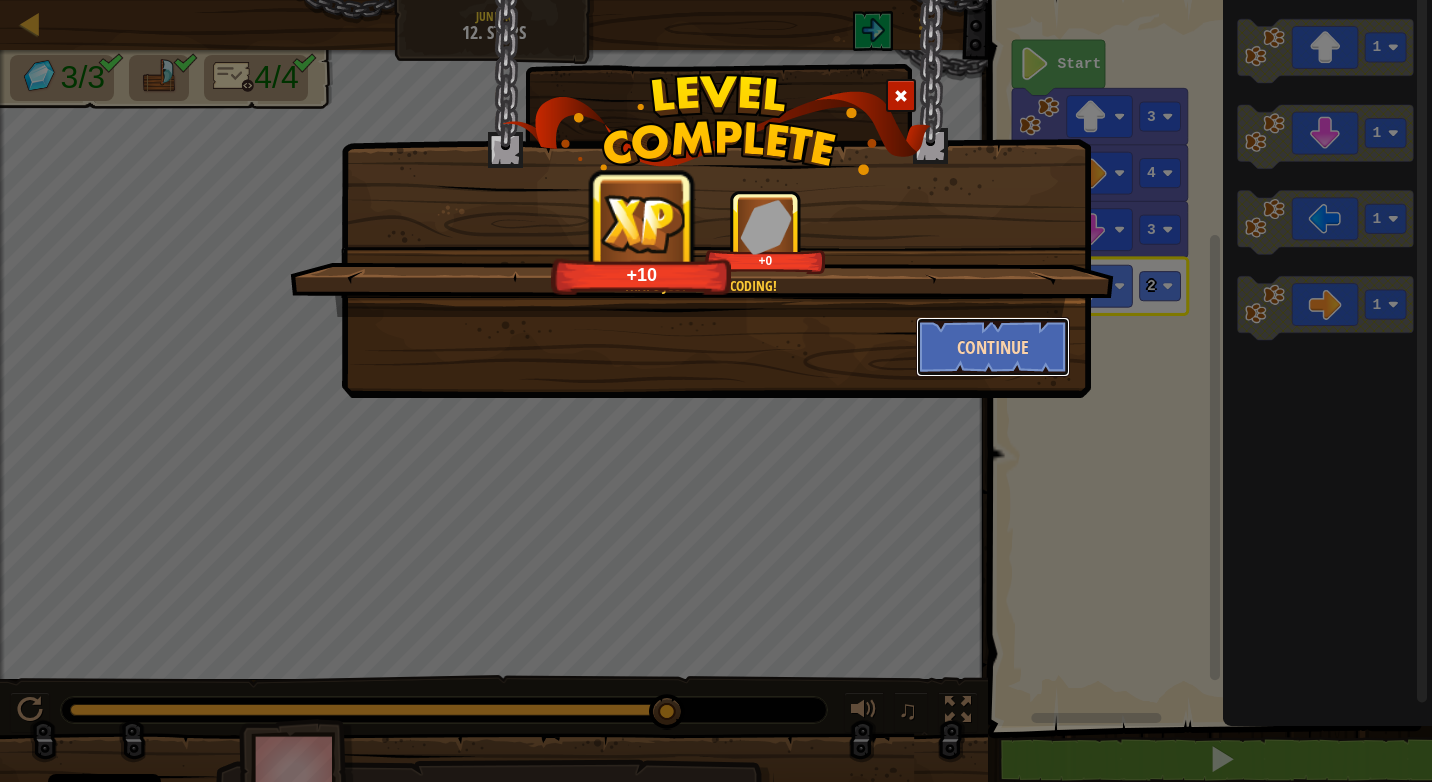 click on "Continue" at bounding box center (993, 347) 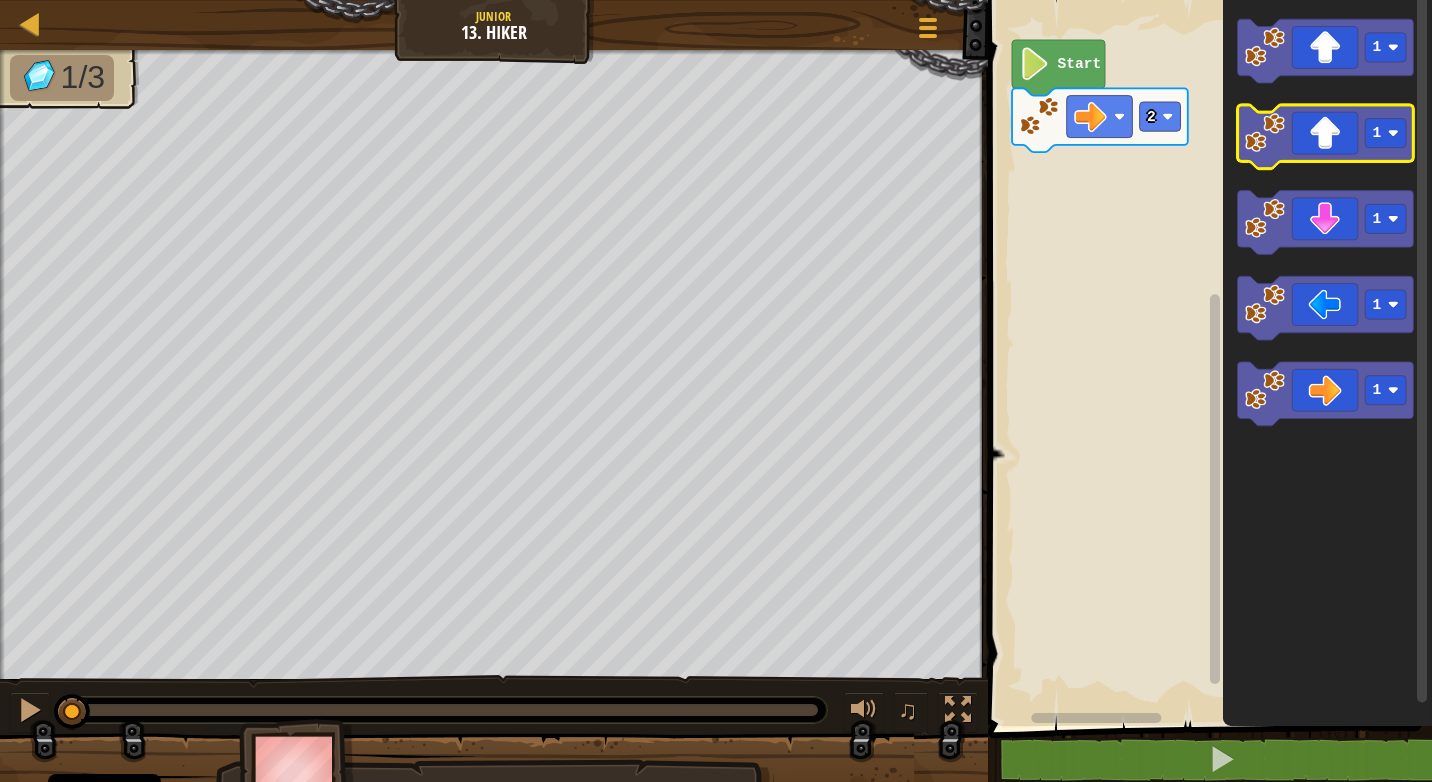 click on "1 1 1 1 1" 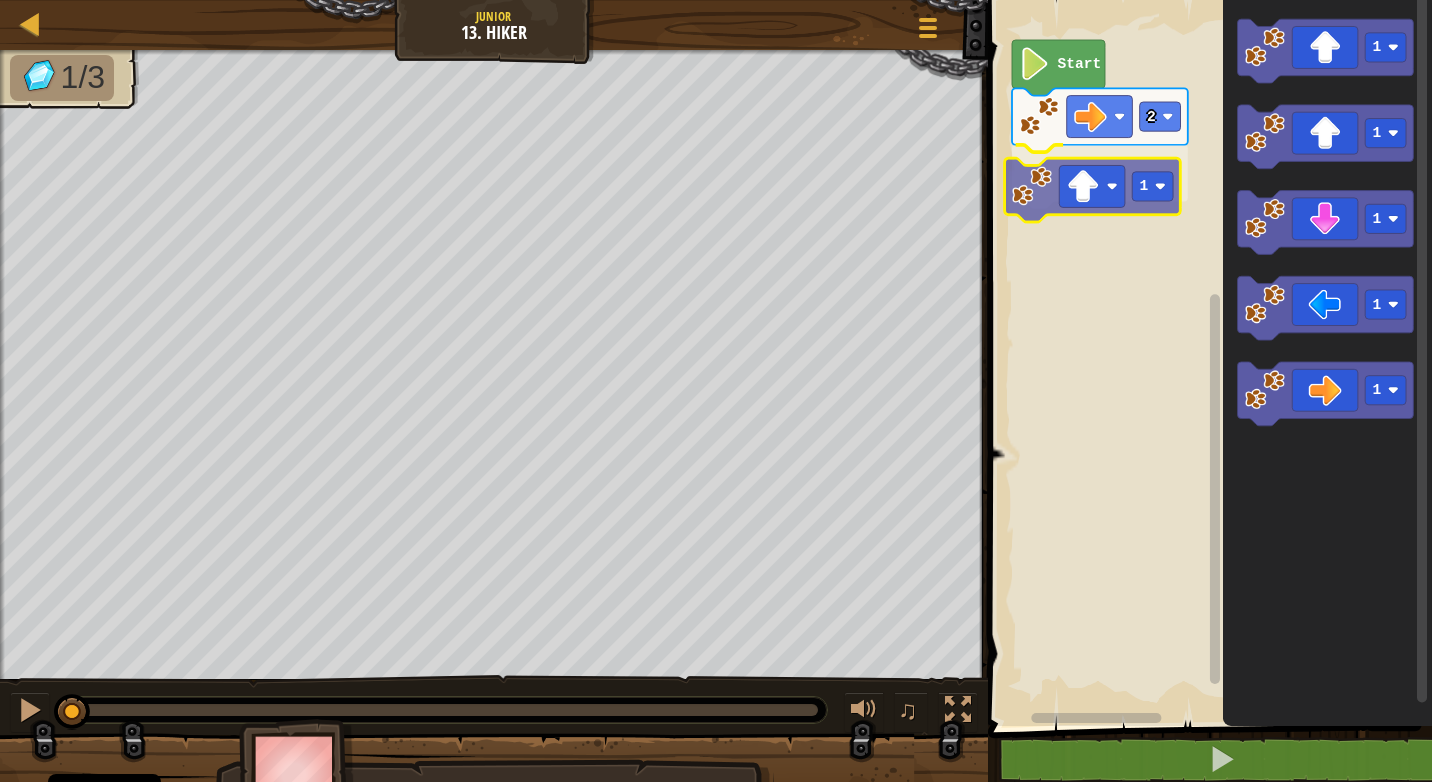 click on "2 1 Start 1 1 1 1 1 1" at bounding box center (1207, 358) 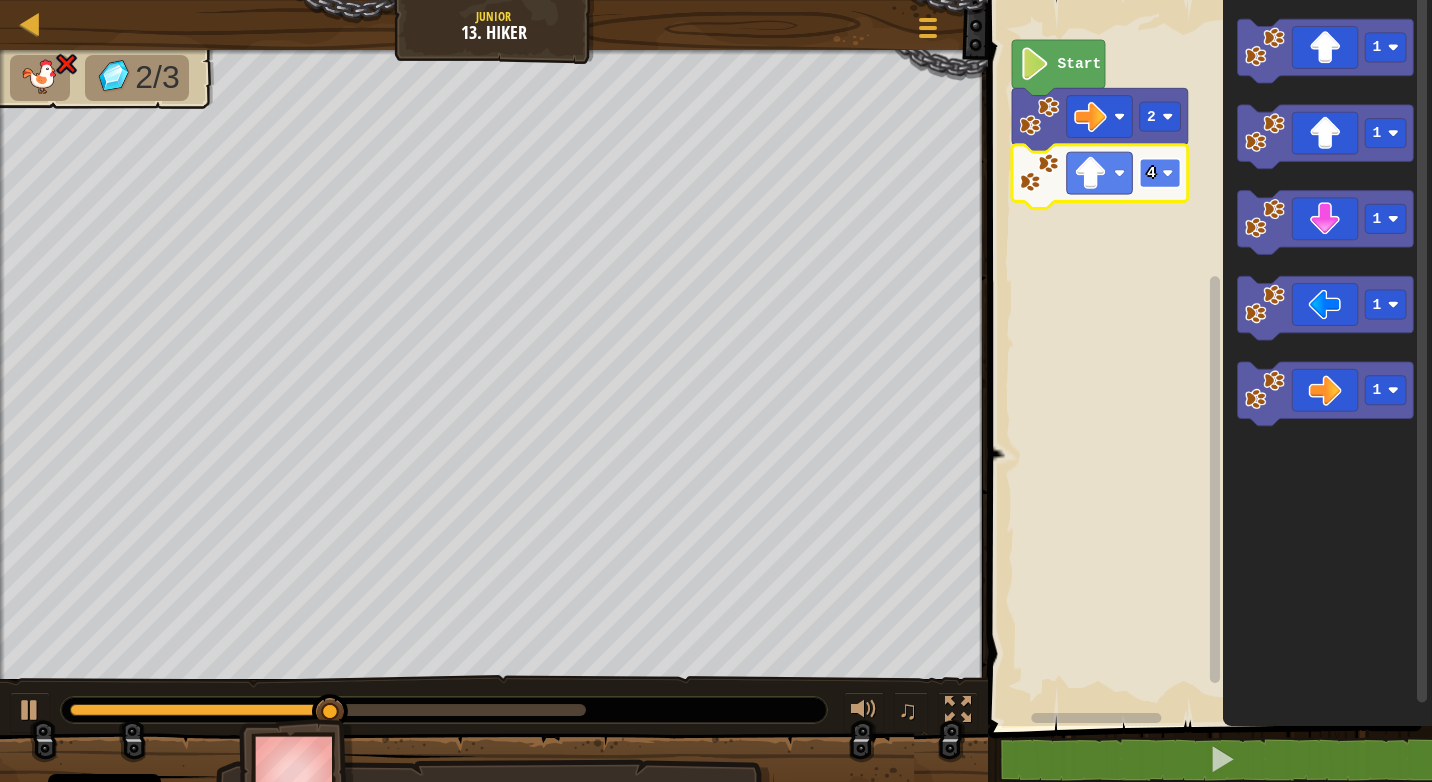 click 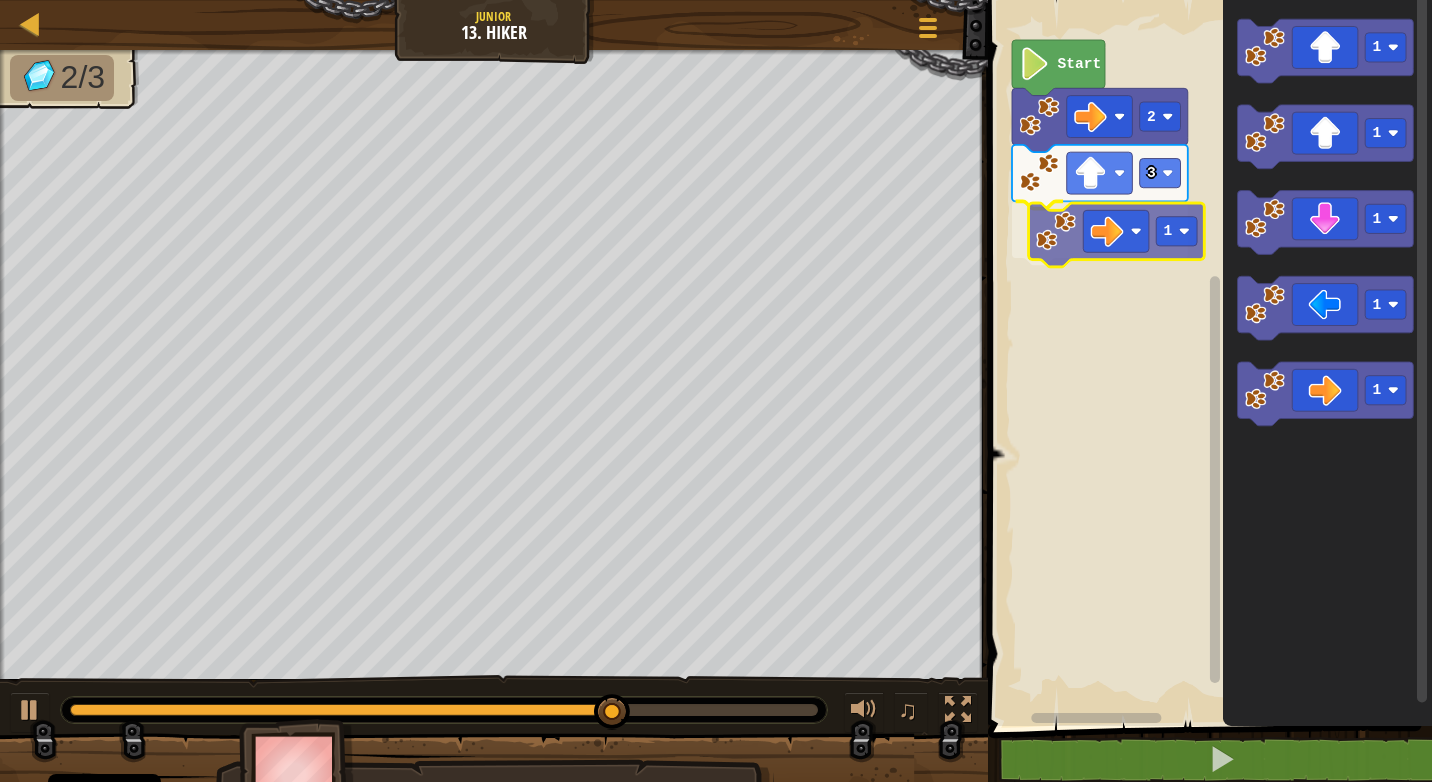 click on "Start 2 3 1 1 1 1 1 1 1" at bounding box center (1207, 358) 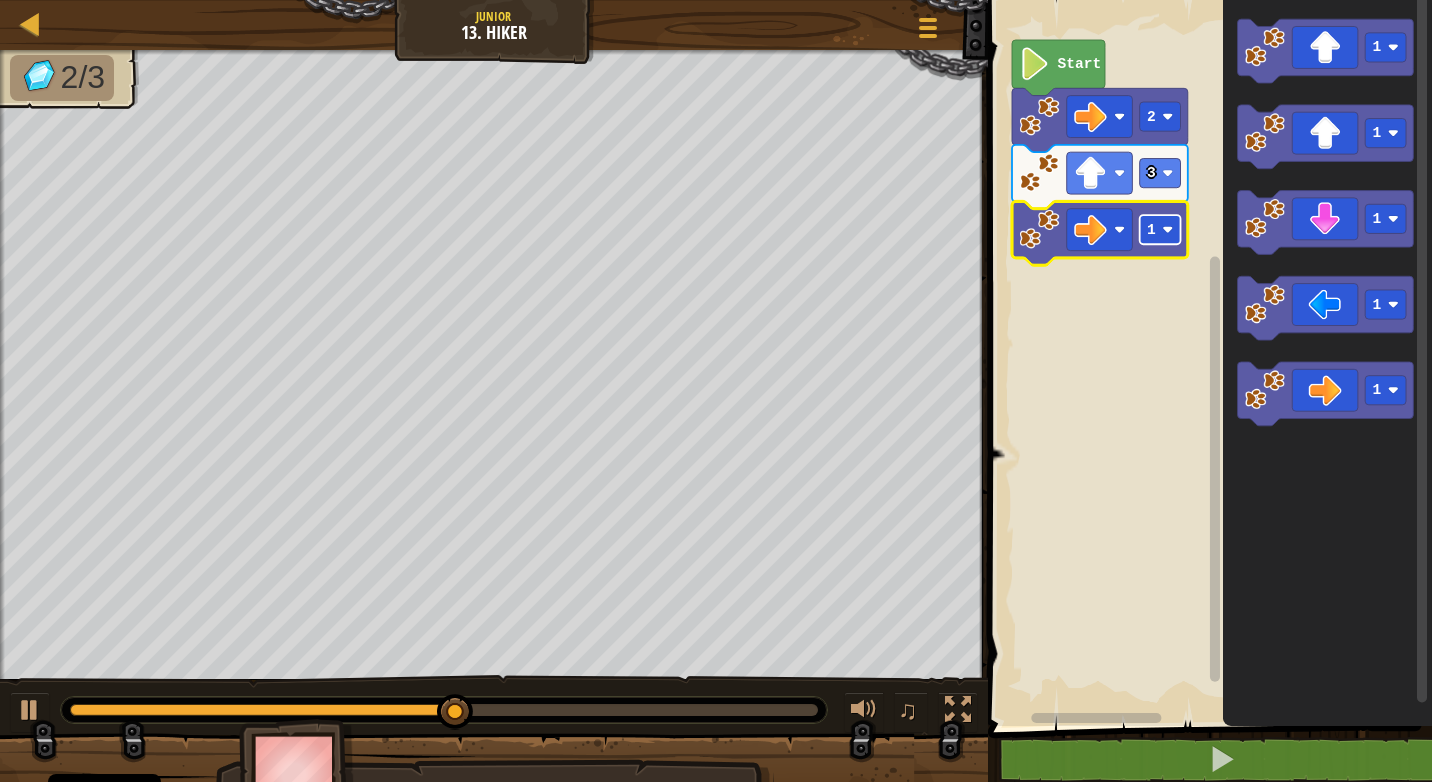click 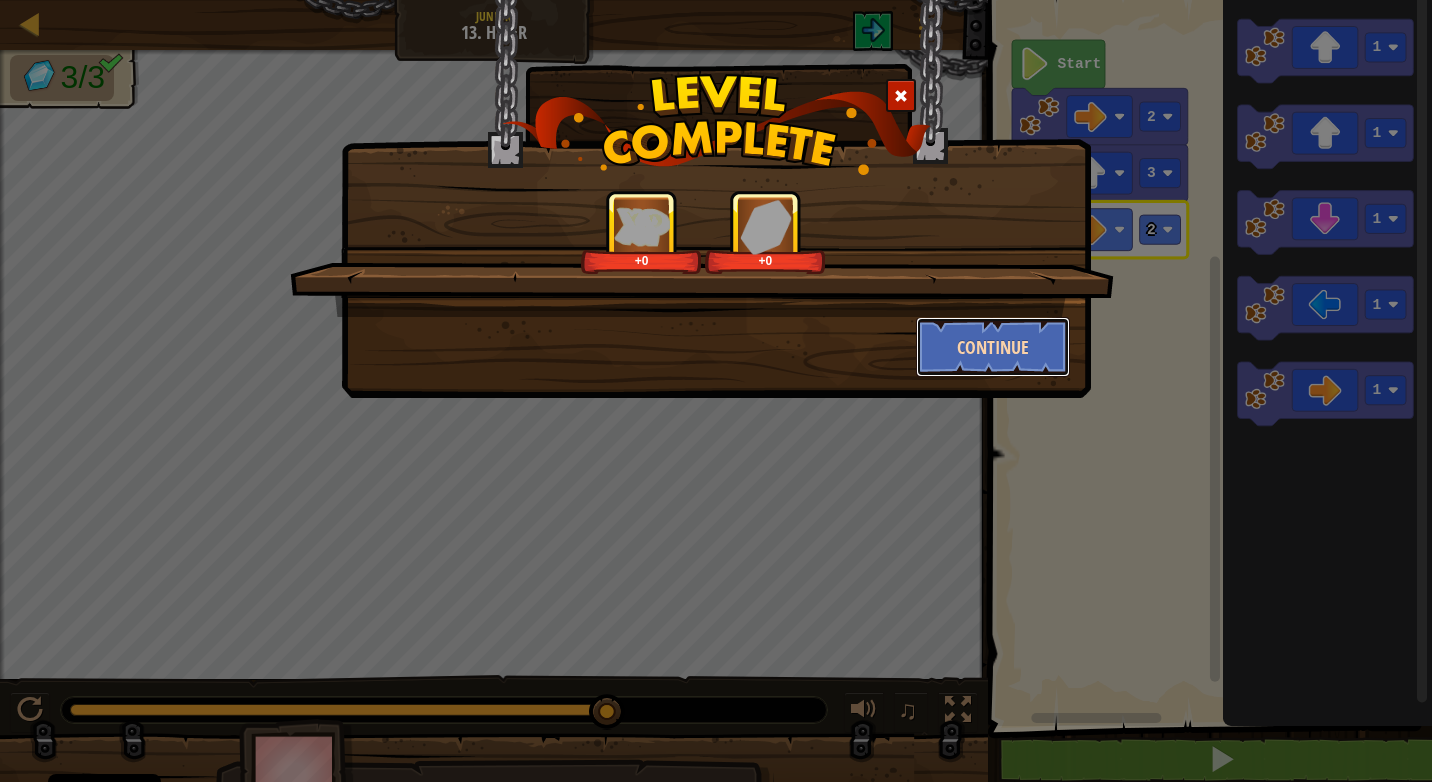 click on "Continue" at bounding box center (993, 347) 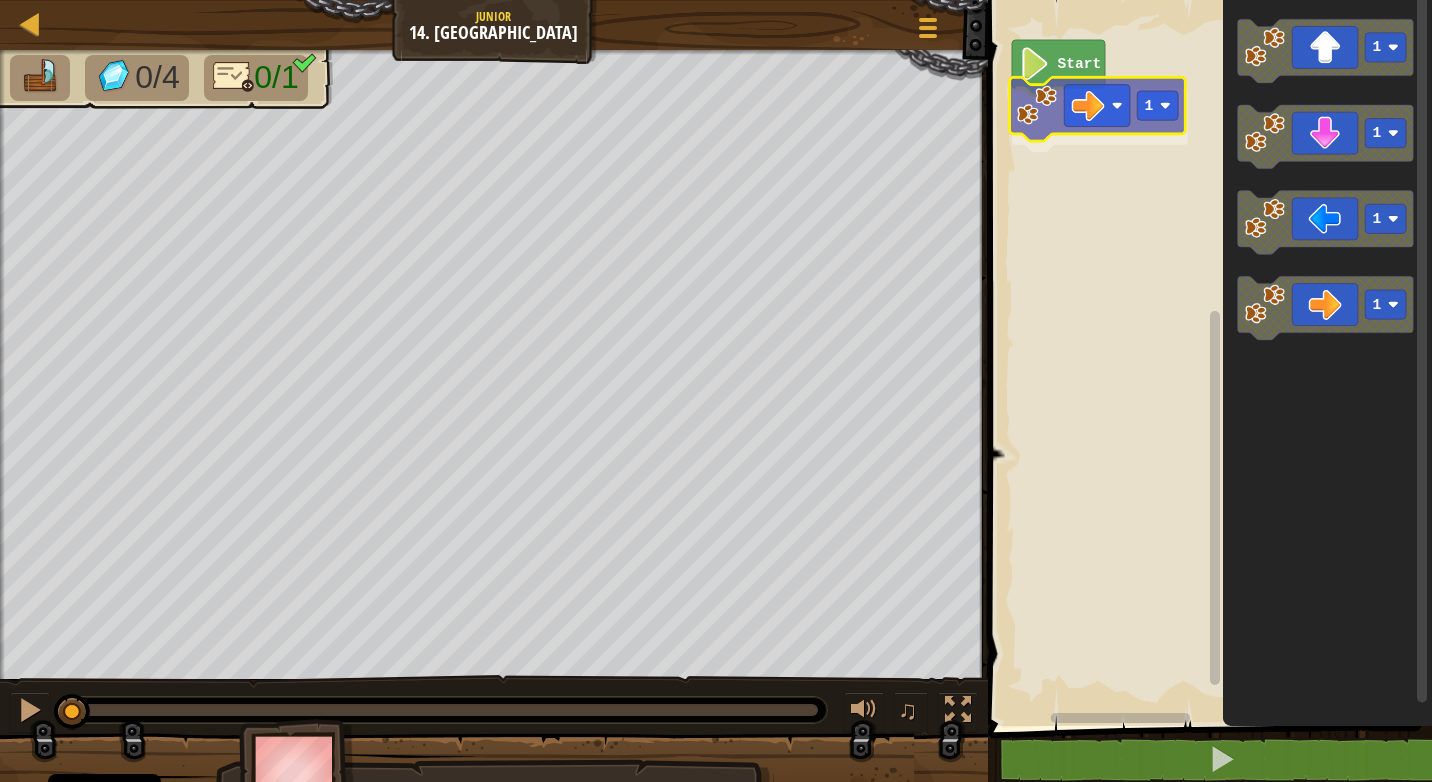 click on "Start 1 1 1 1 1 1" at bounding box center [1207, 358] 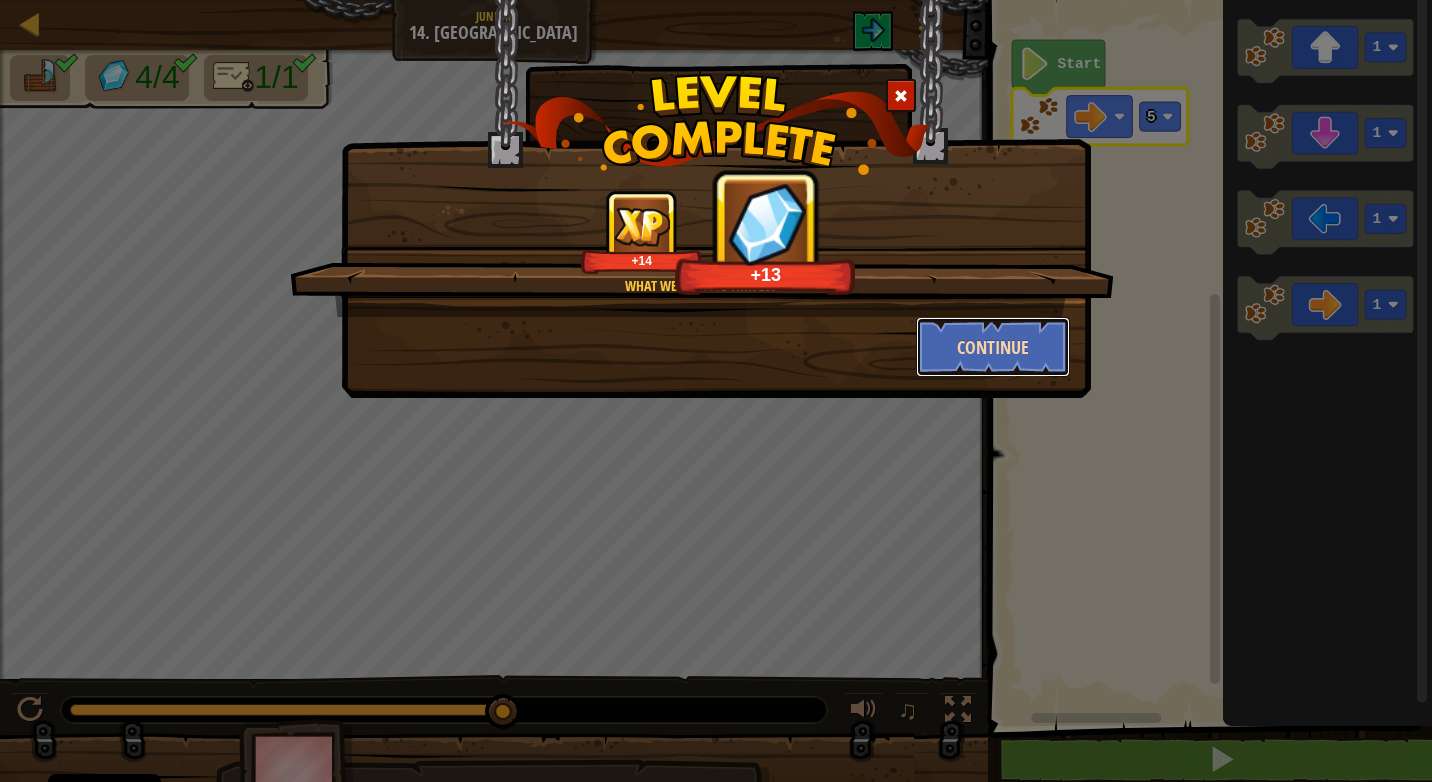 click on "Continue" at bounding box center [993, 347] 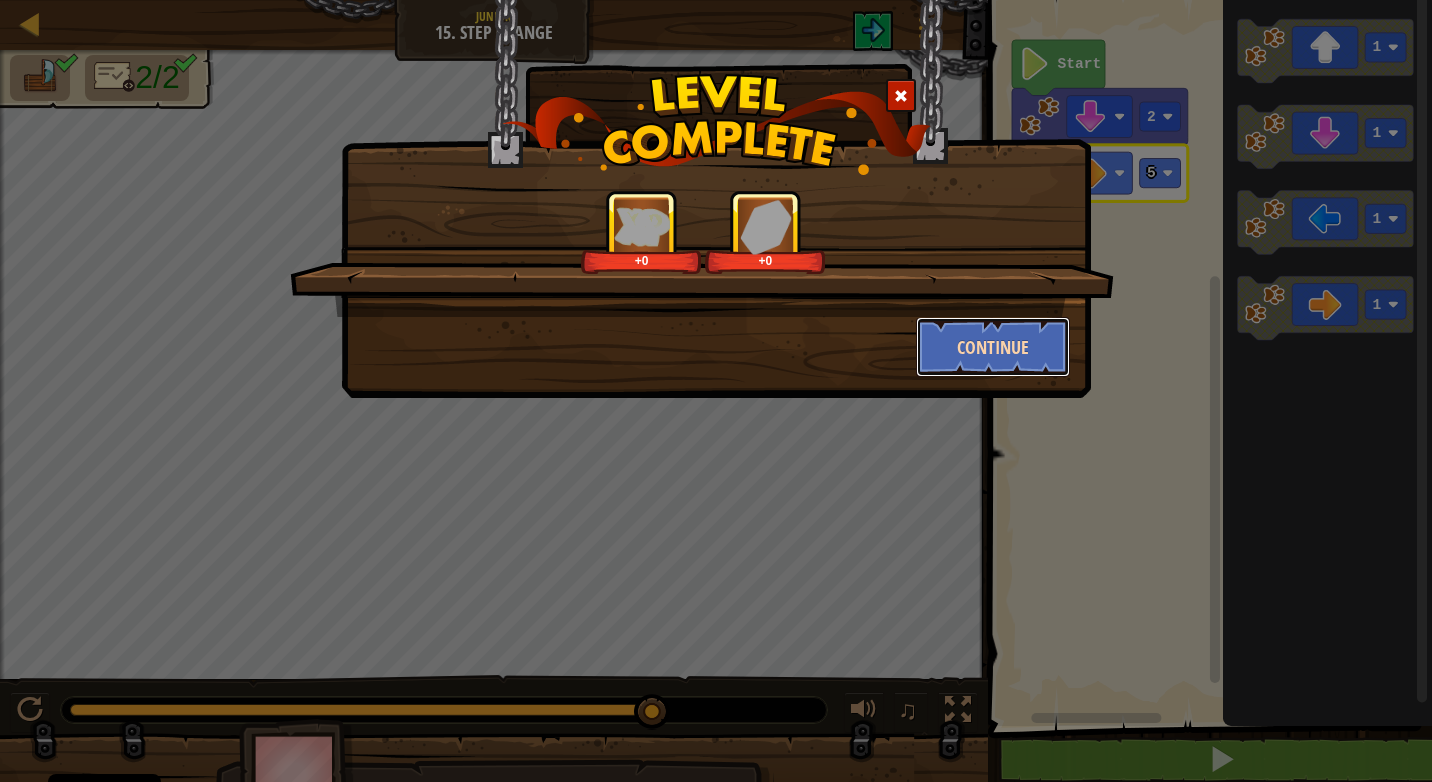 click on "Continue" at bounding box center [993, 347] 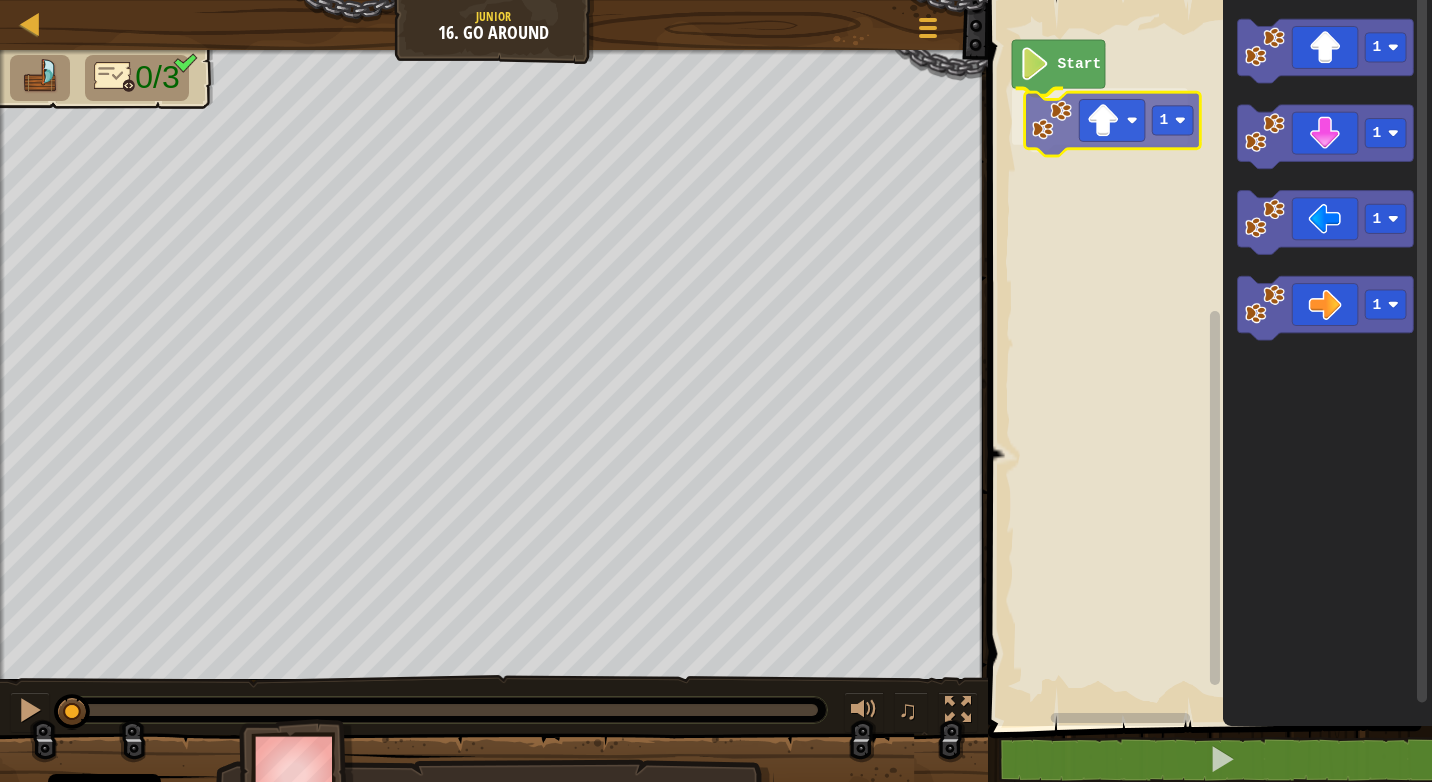 click on "Start 1 1 1 1 1 1" at bounding box center (1207, 358) 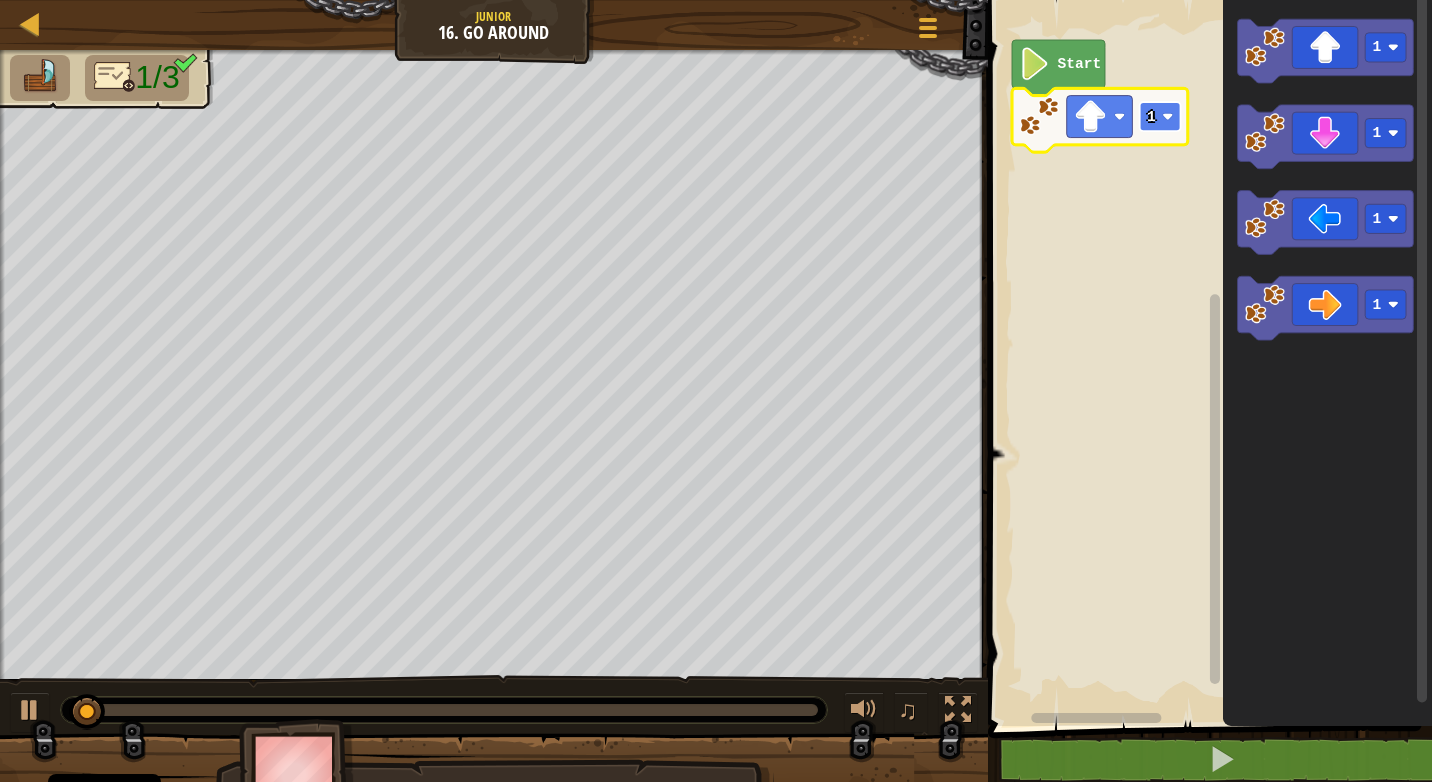 click 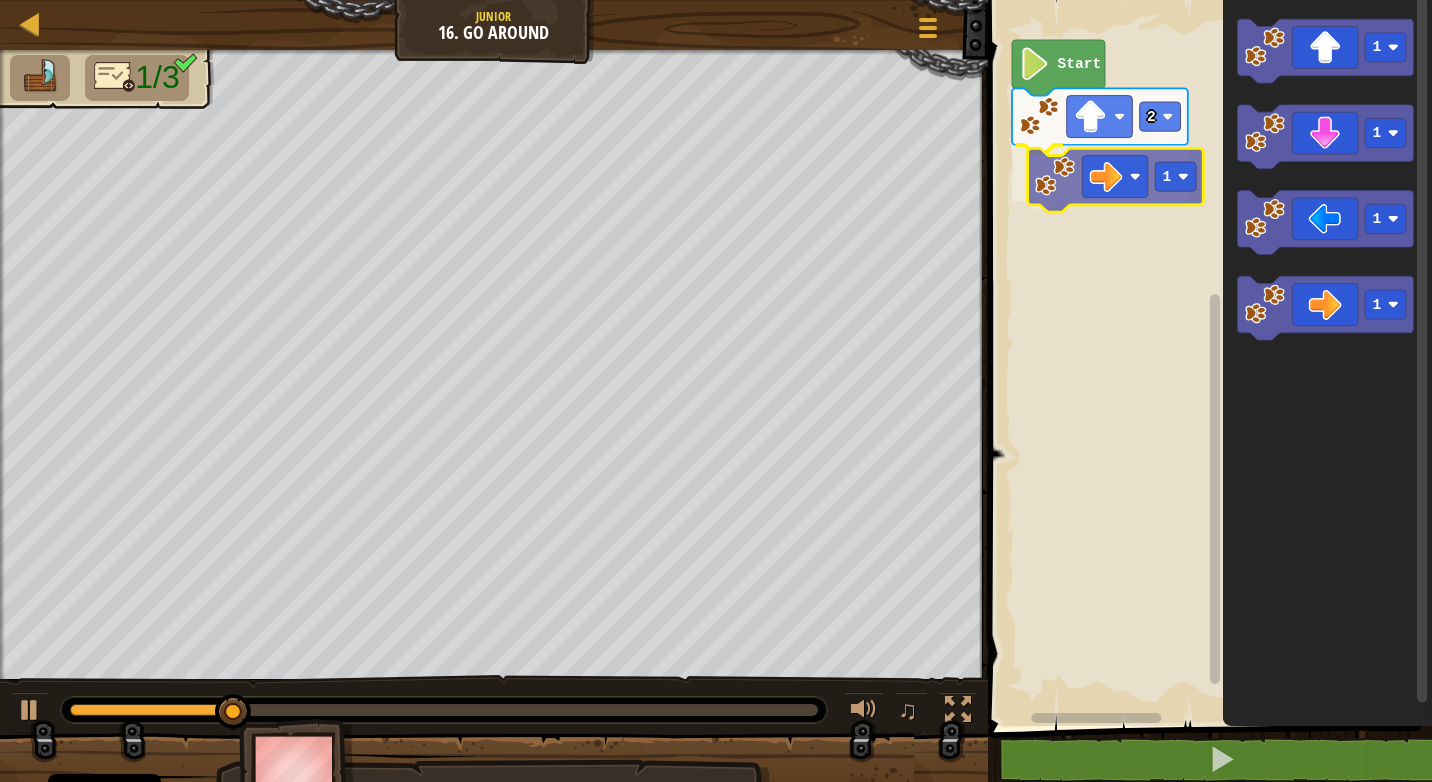 click on "Start 2 1 1 1 1 1 1" at bounding box center (1207, 358) 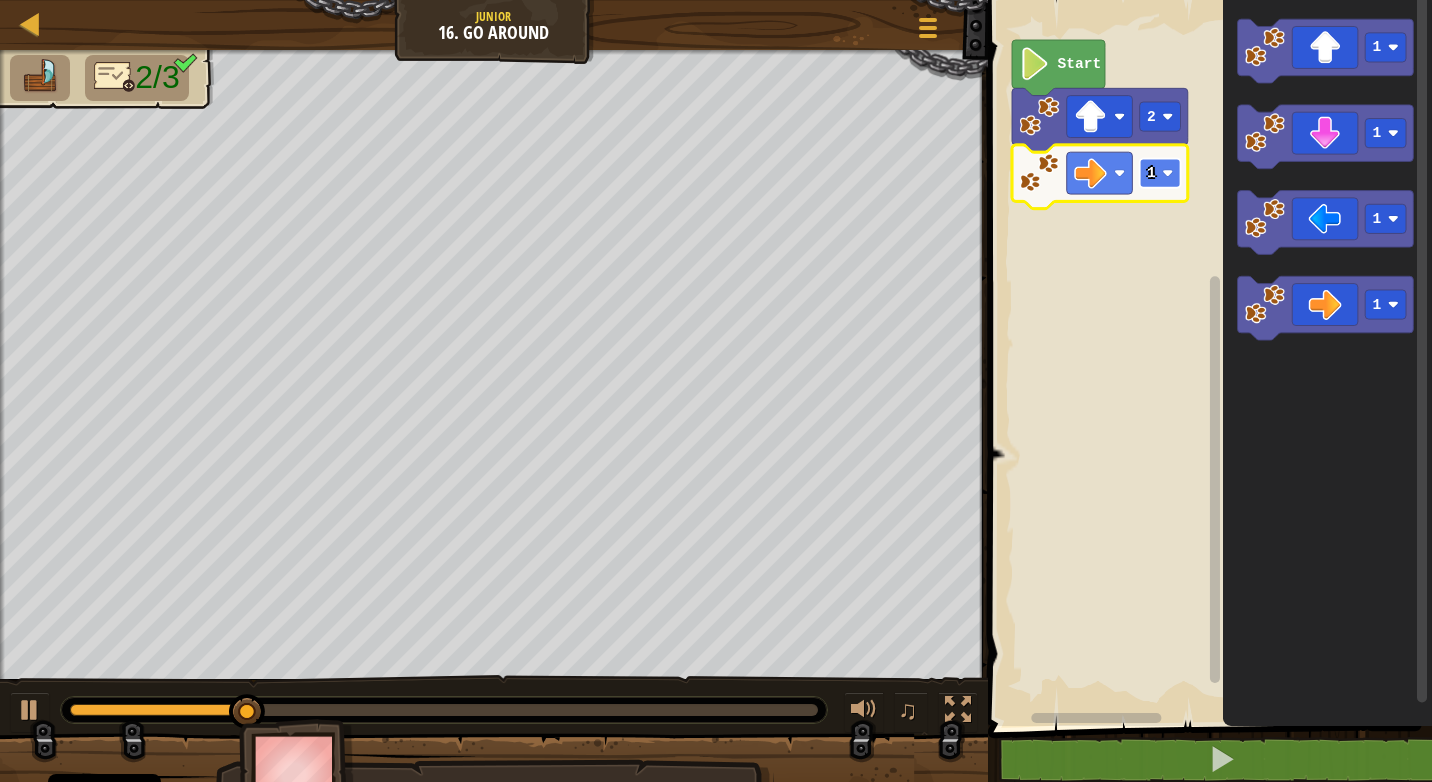 click 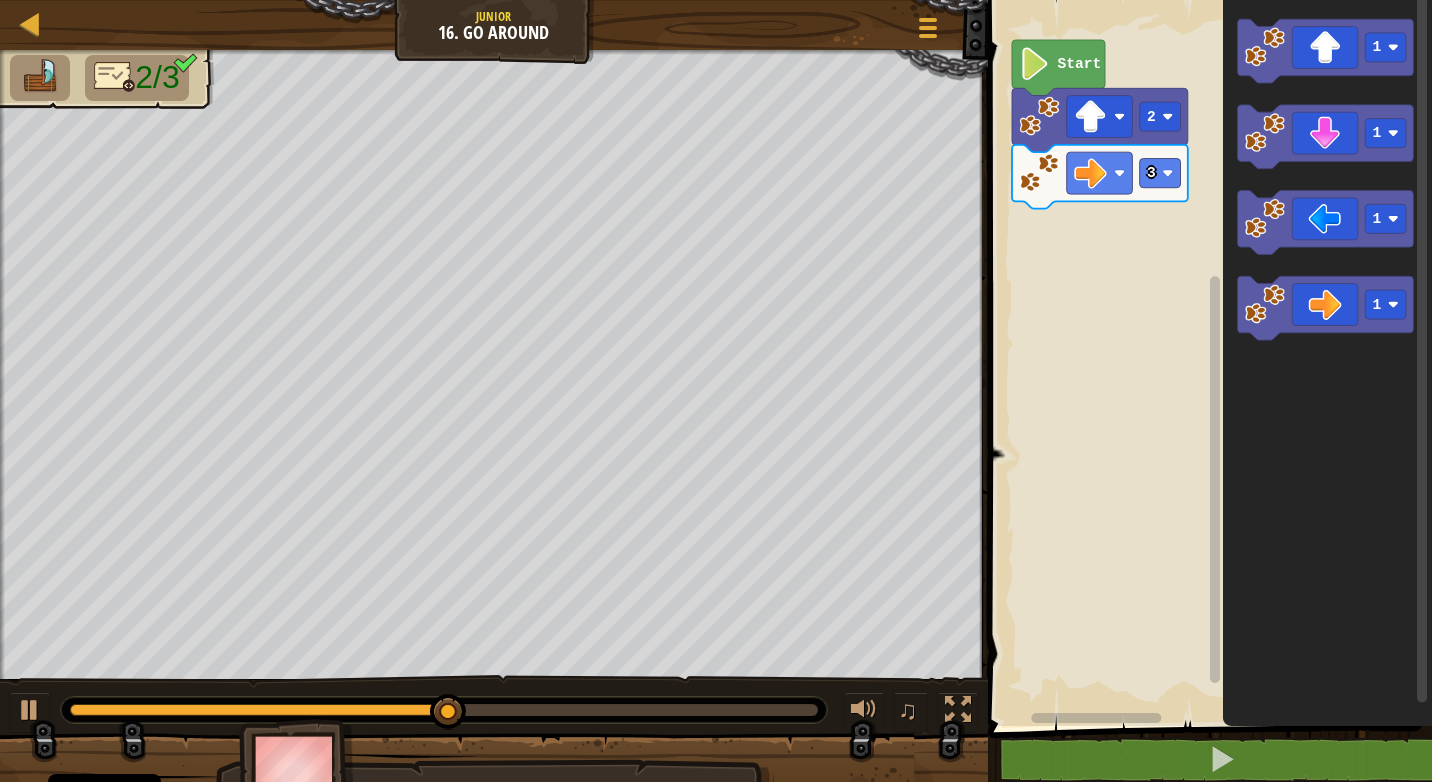 click on "Start 2 3 1 1 1 1" at bounding box center (1207, 358) 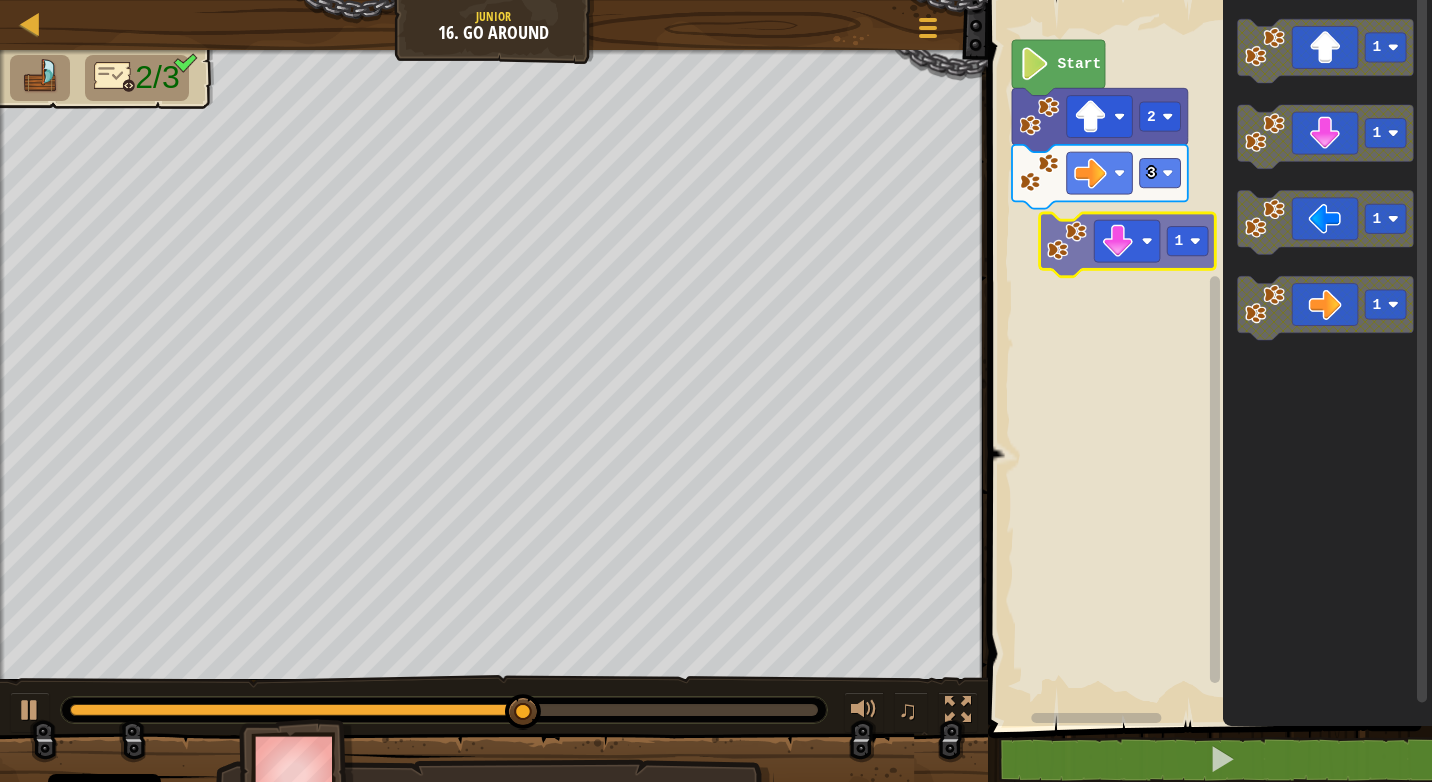 click on "Start 2 3 1 1 1 1 1" at bounding box center (1207, 358) 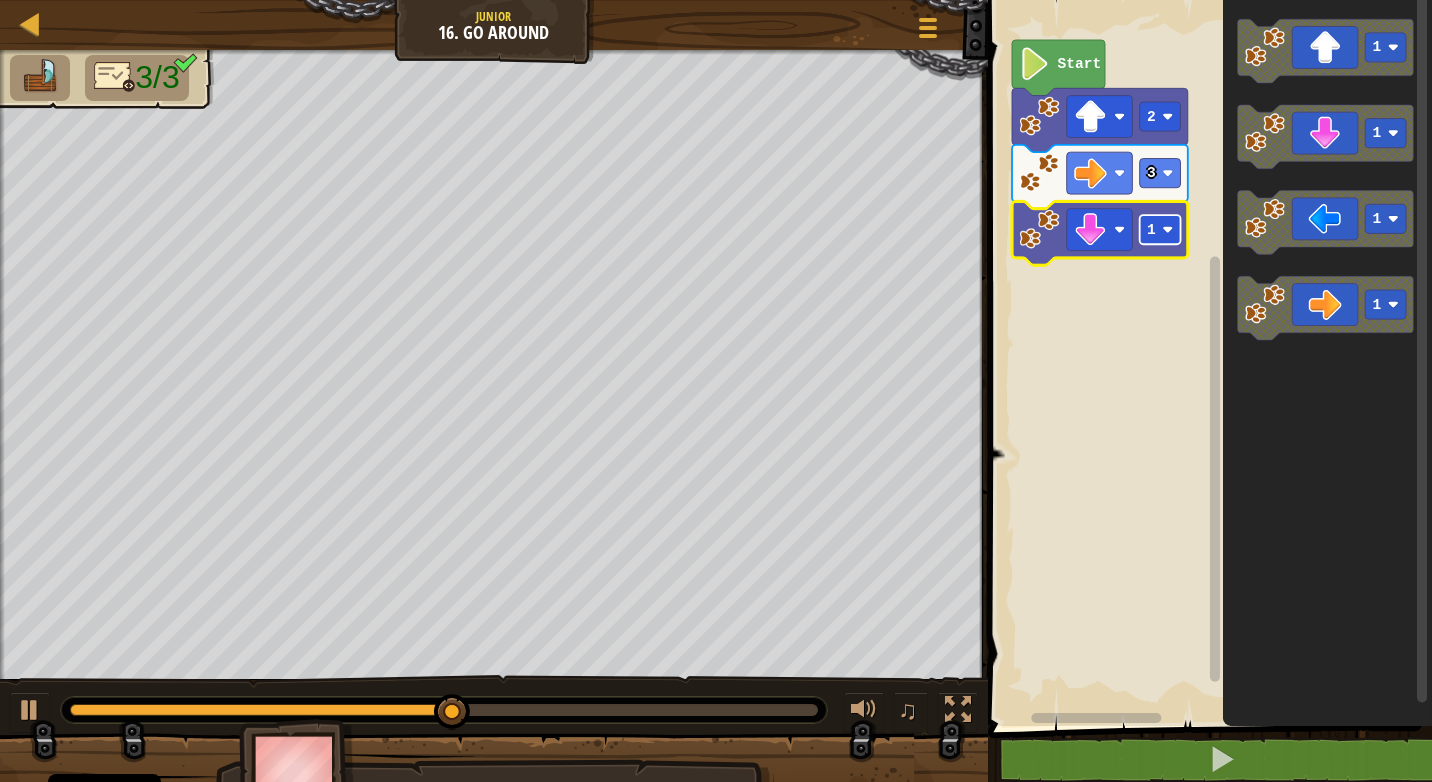 click 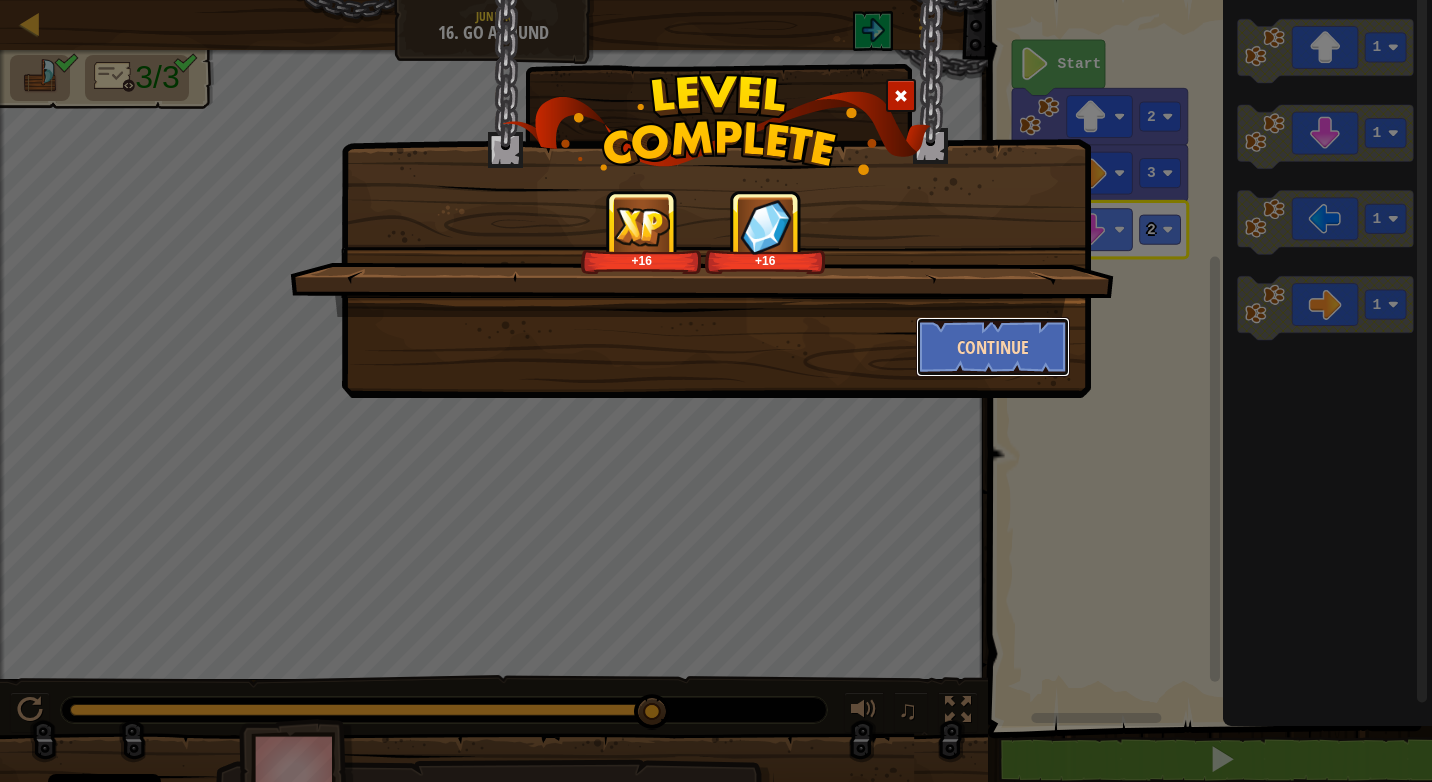 click on "Continue" at bounding box center [993, 347] 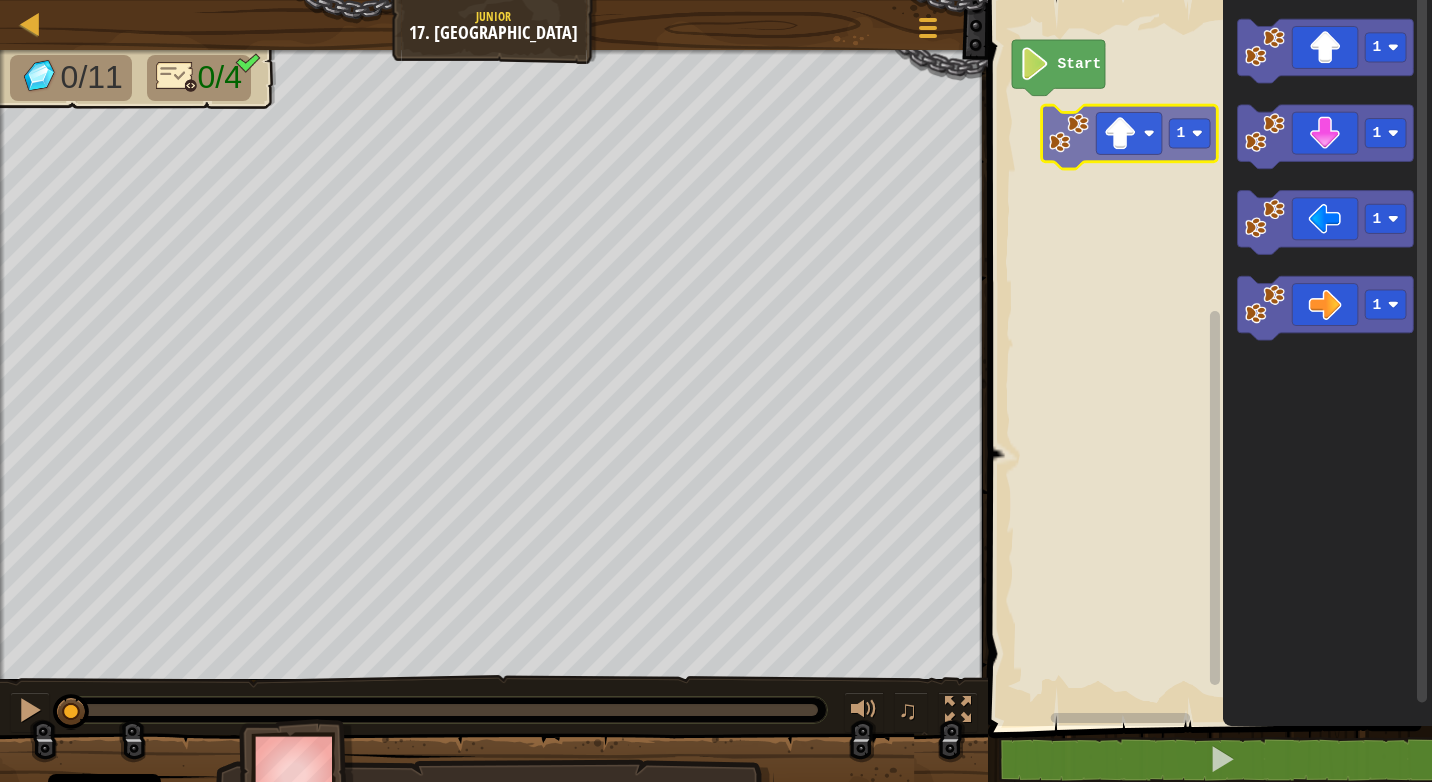 click on "Start 1 1 1 1 1" at bounding box center (1207, 358) 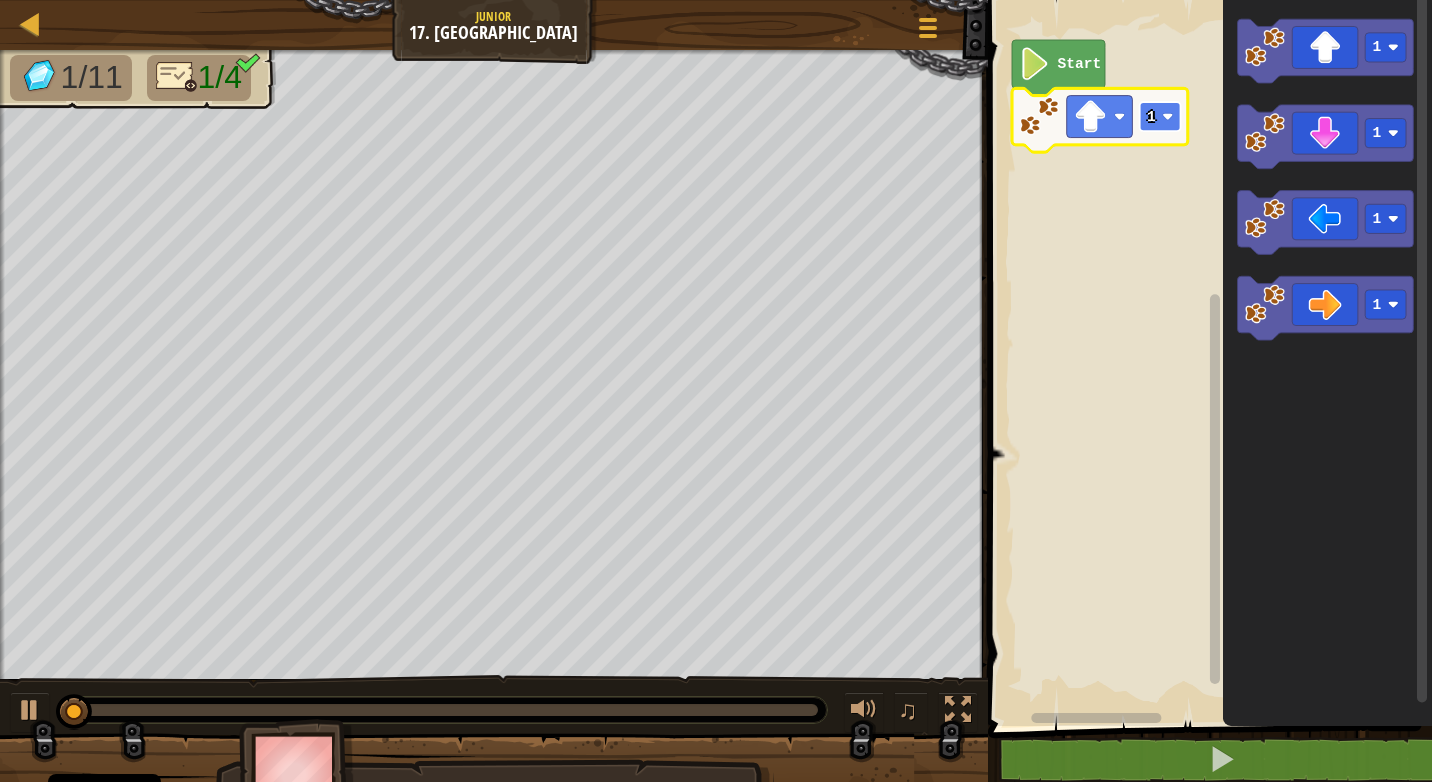 click 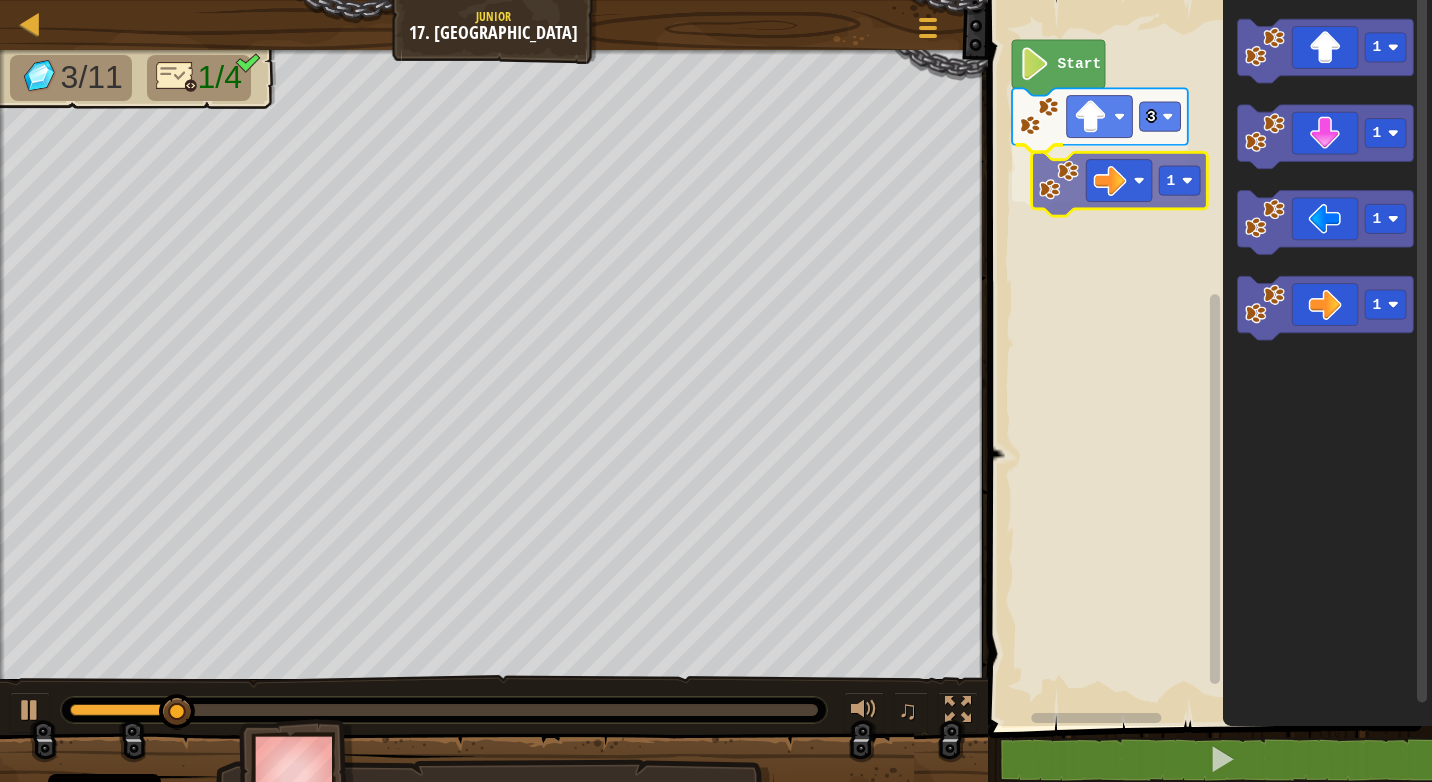 click on "Start 3 1 1 1 1 1 1" at bounding box center (1207, 358) 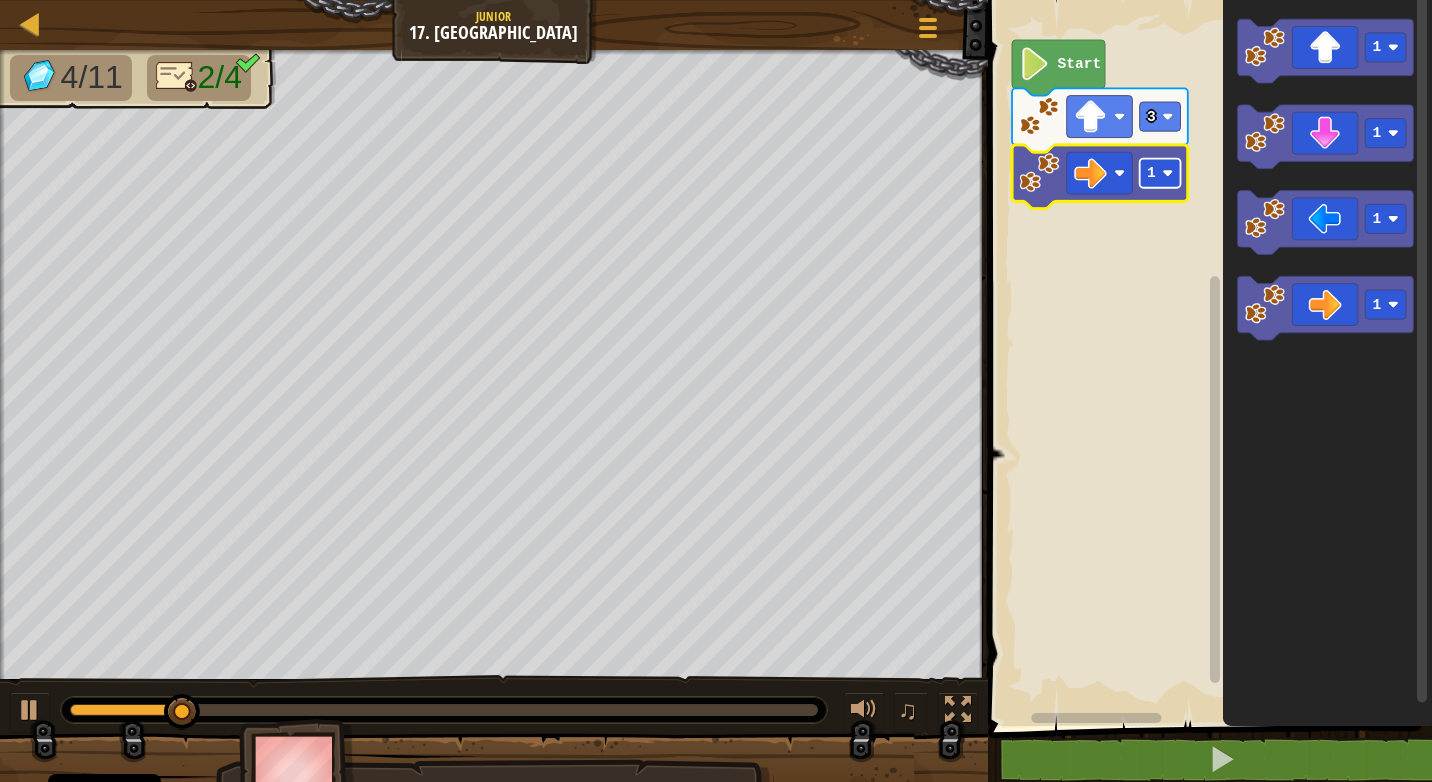 click 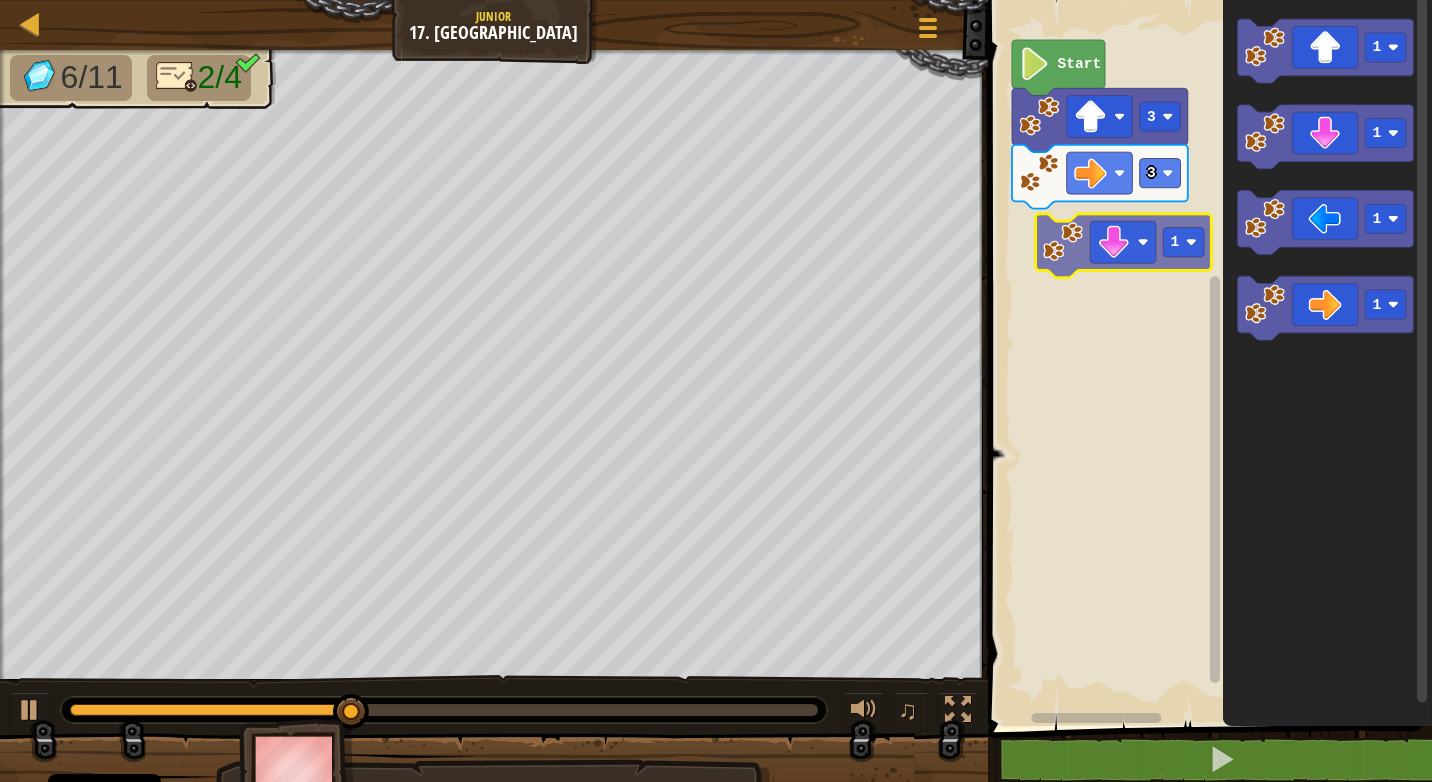 click on "Start 3 3 1 1 1 1 1" at bounding box center [1207, 358] 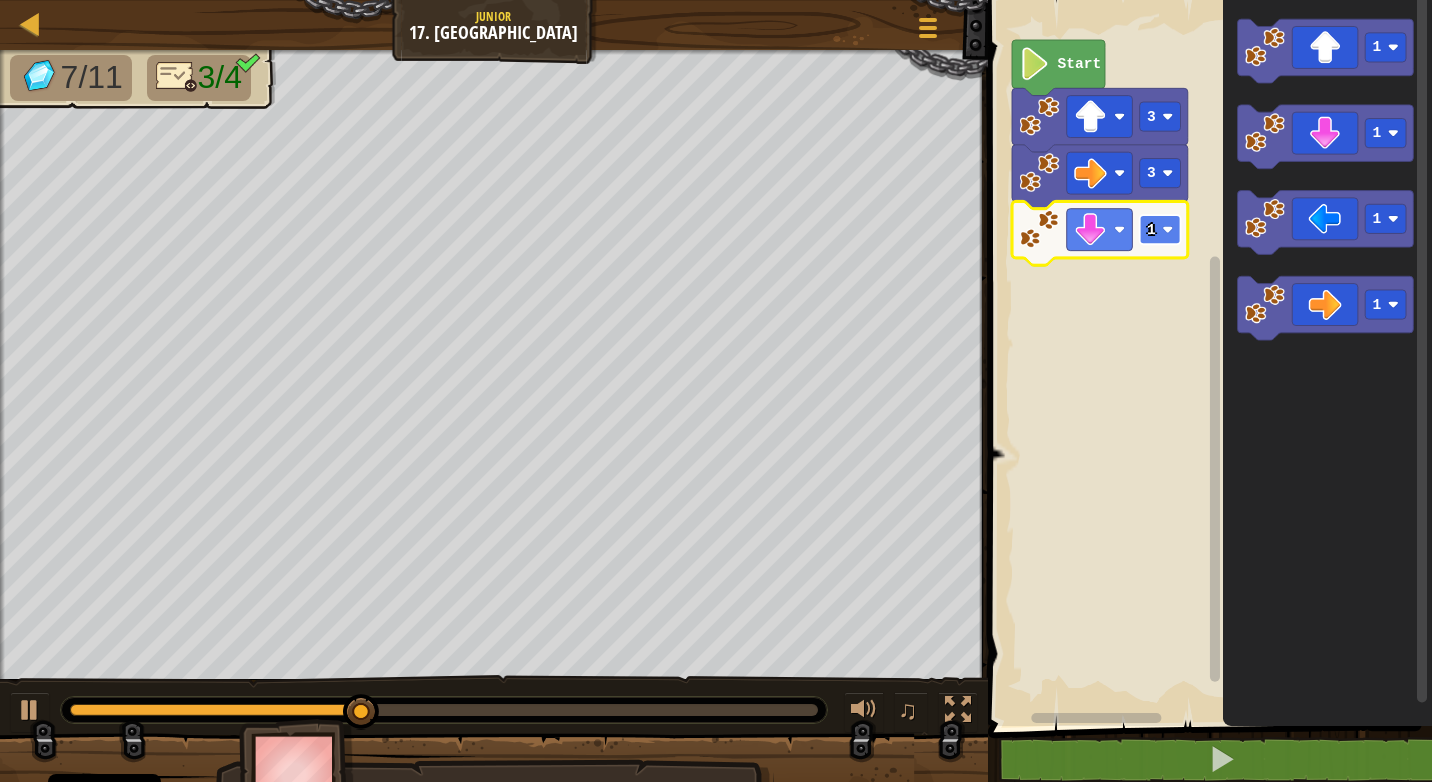 click 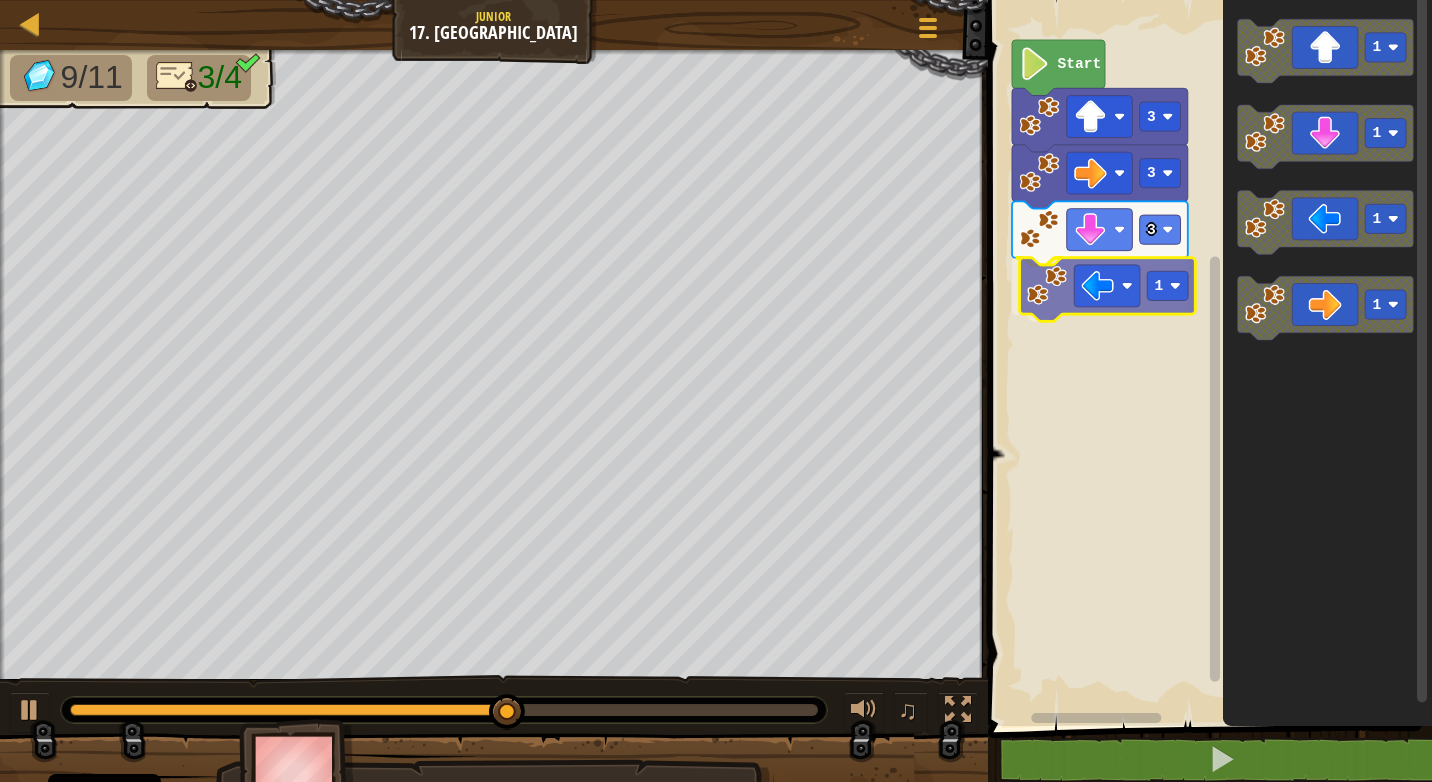 click on "Start 3 3 3 1 1 1 1 1 1" at bounding box center [1207, 358] 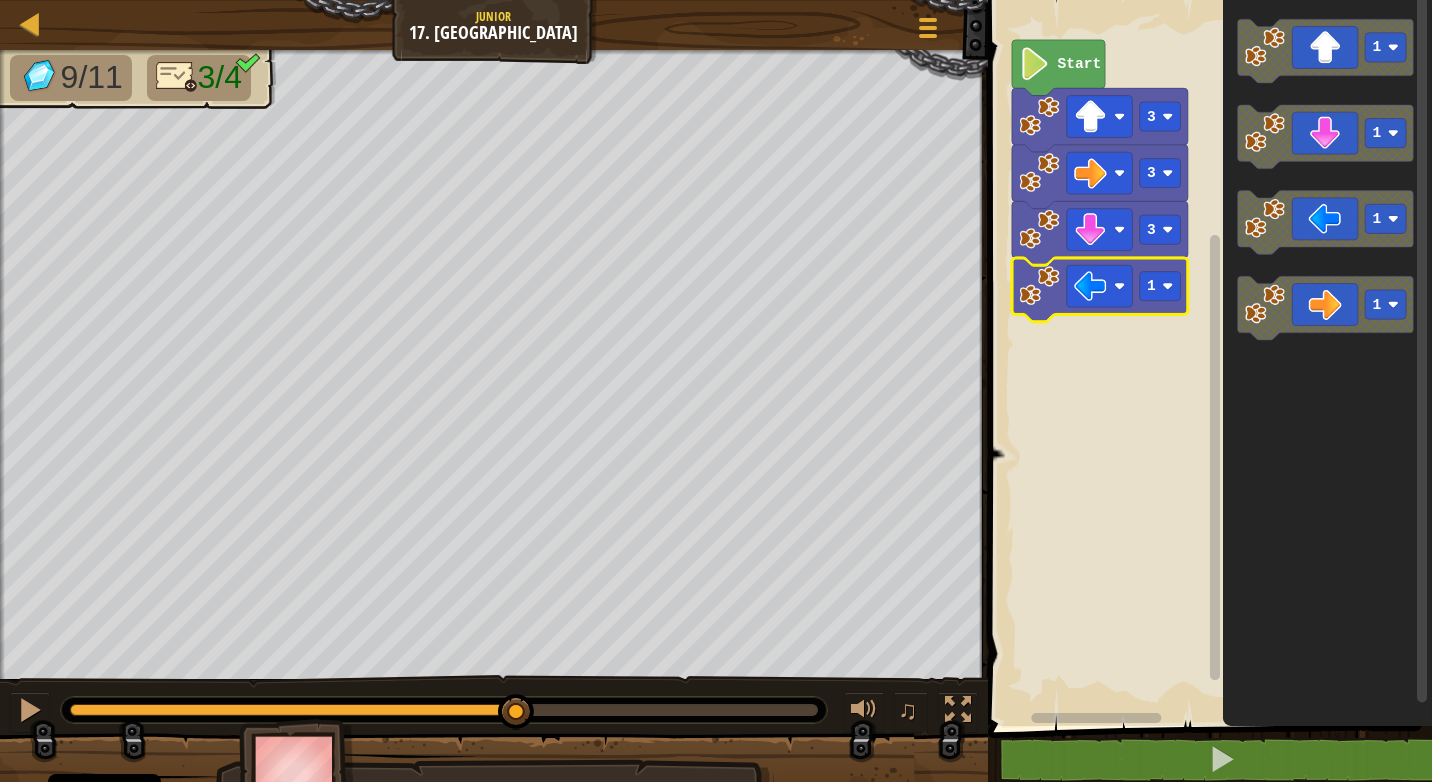 click 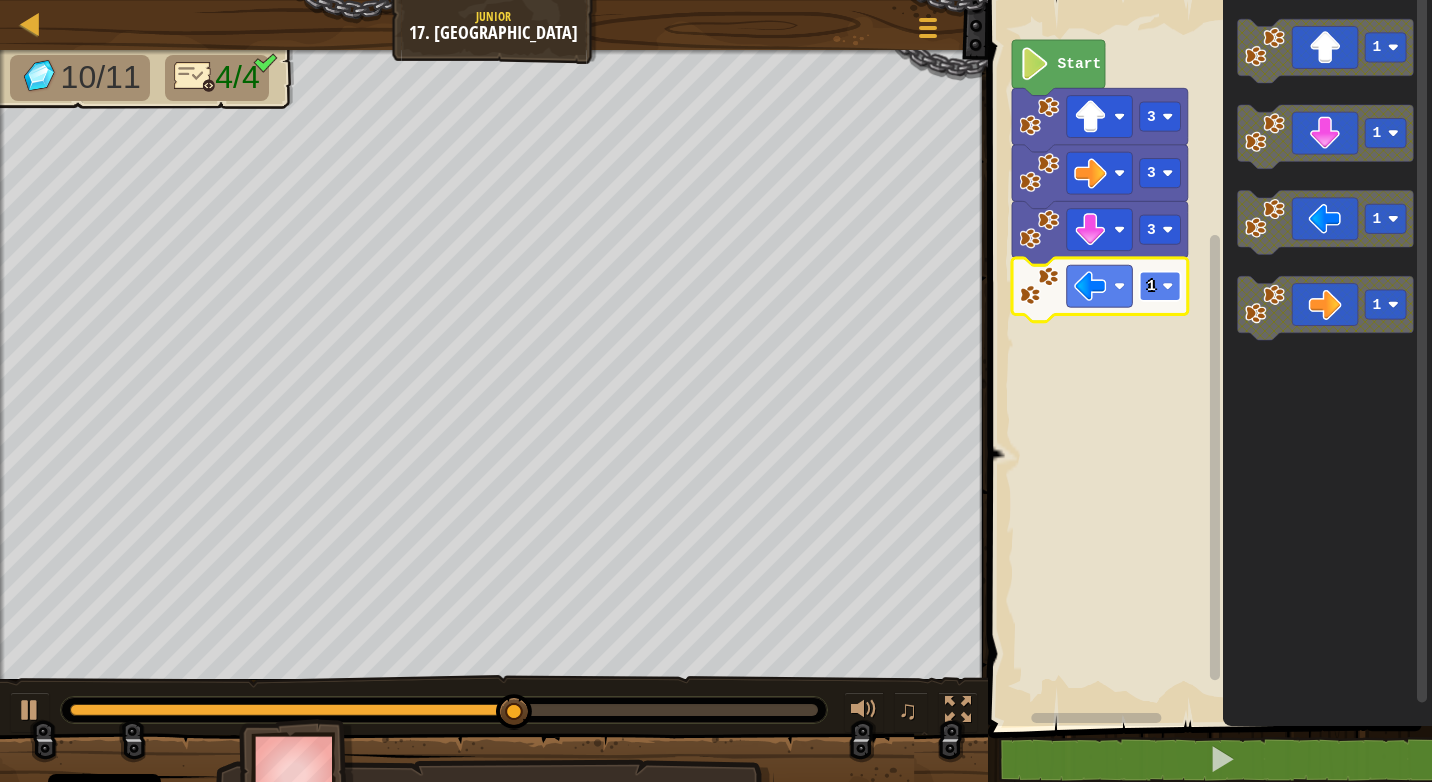 click 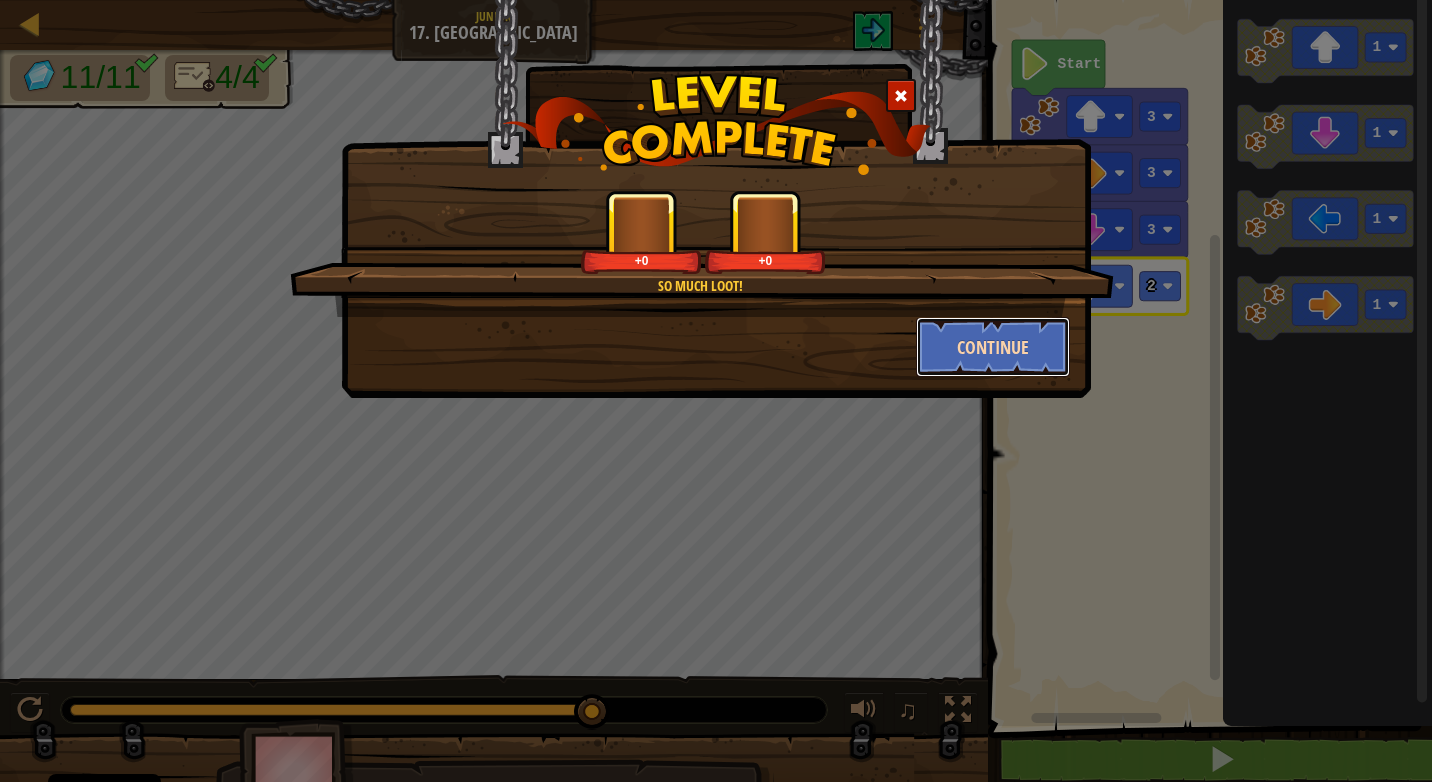 click on "Continue" at bounding box center [993, 347] 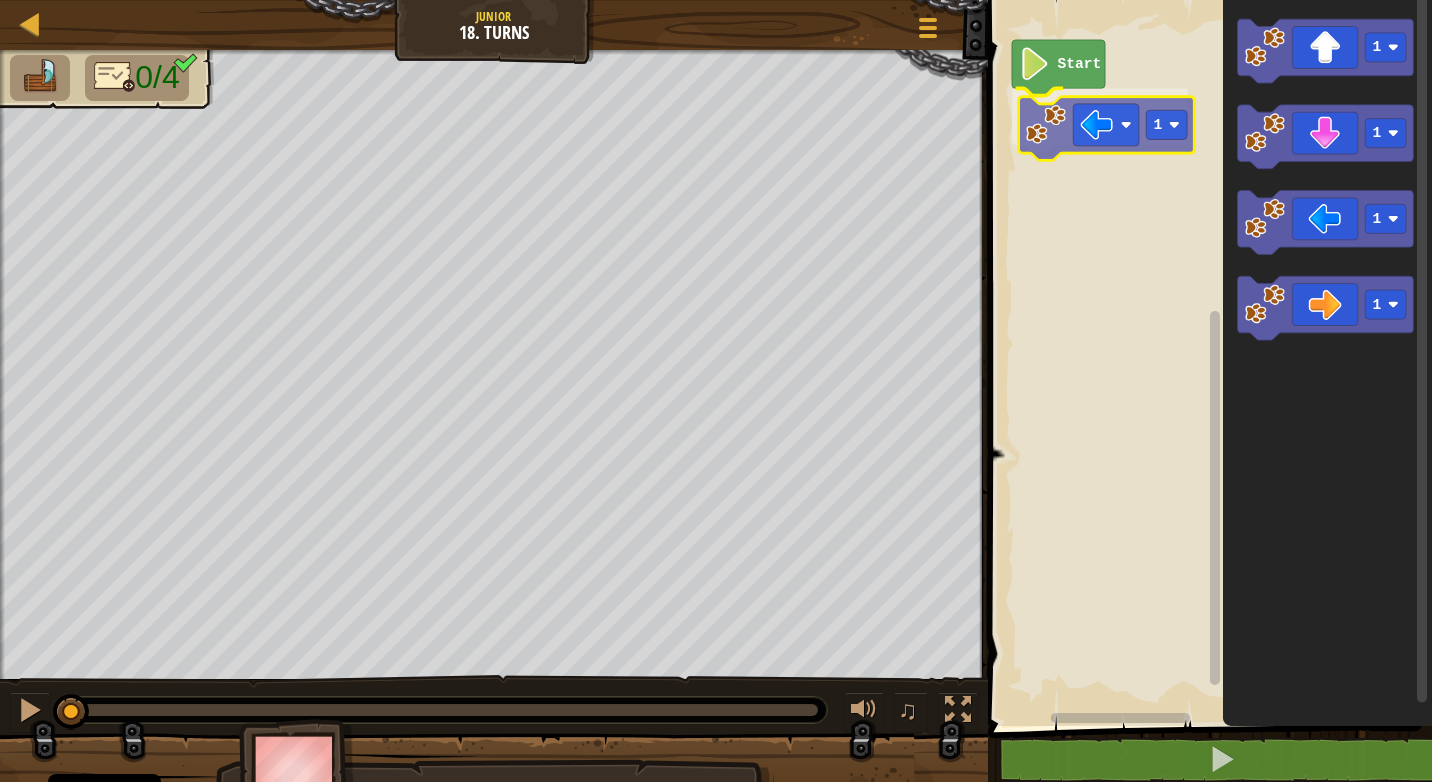 click on "Start 1 1 1 1 1 1" at bounding box center [1207, 358] 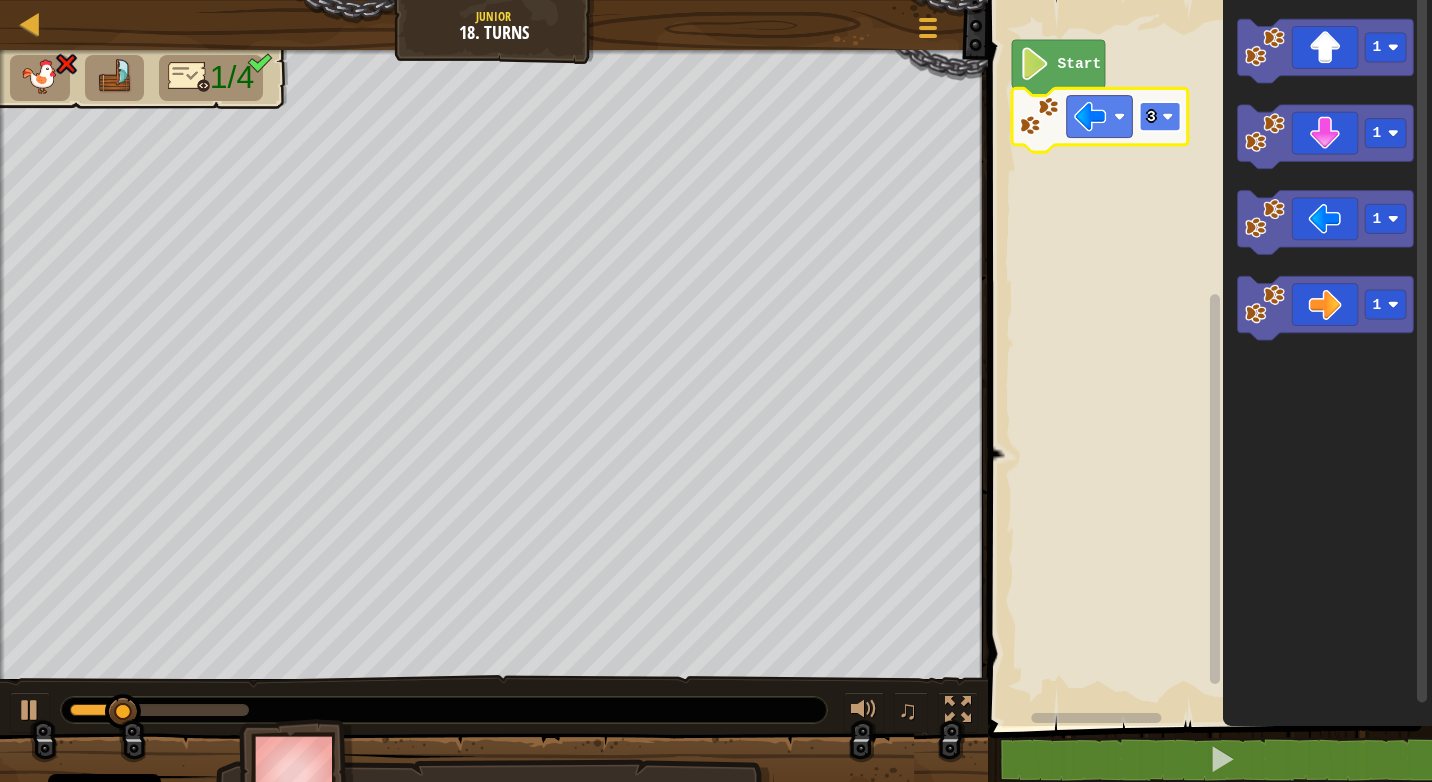 click 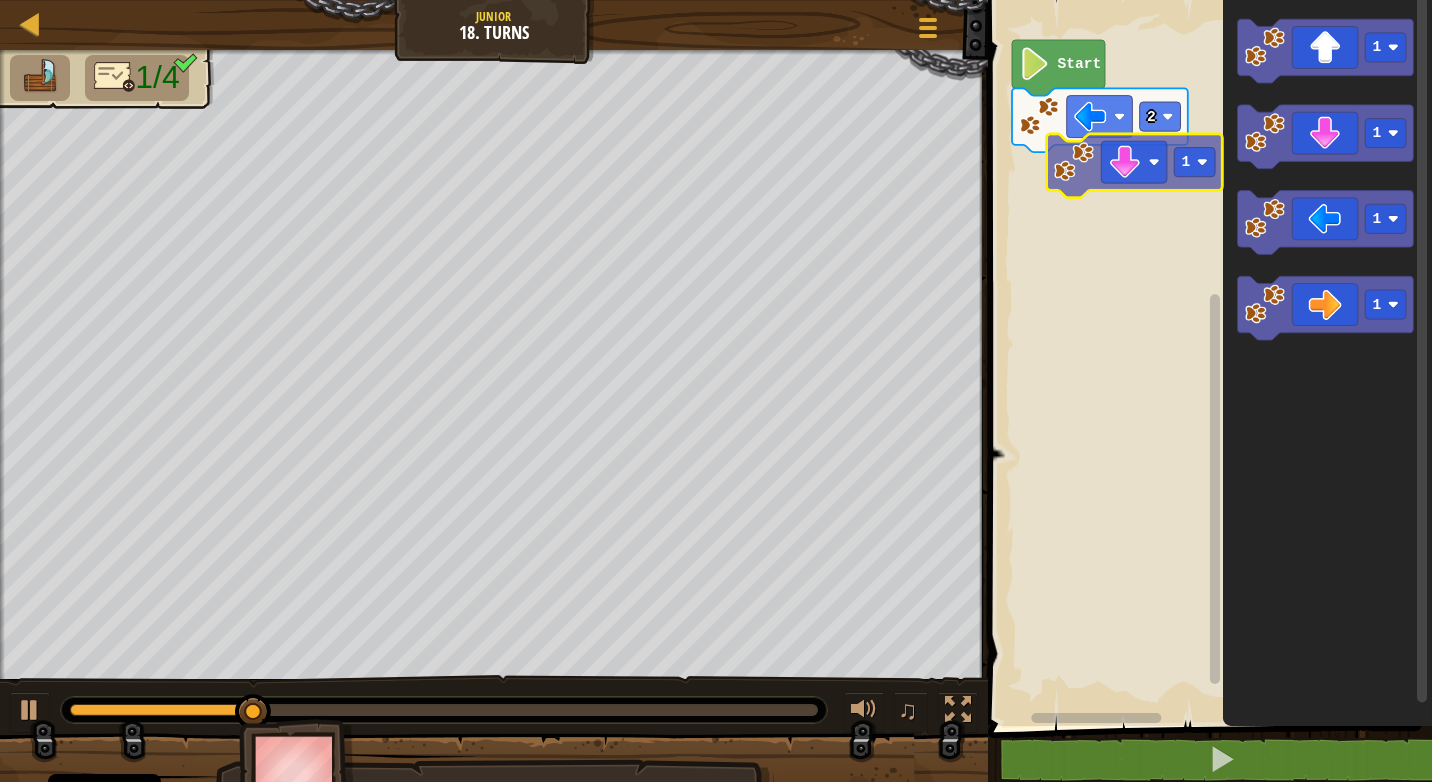 click on "Start 2 1 1 1 1 1" at bounding box center (1207, 358) 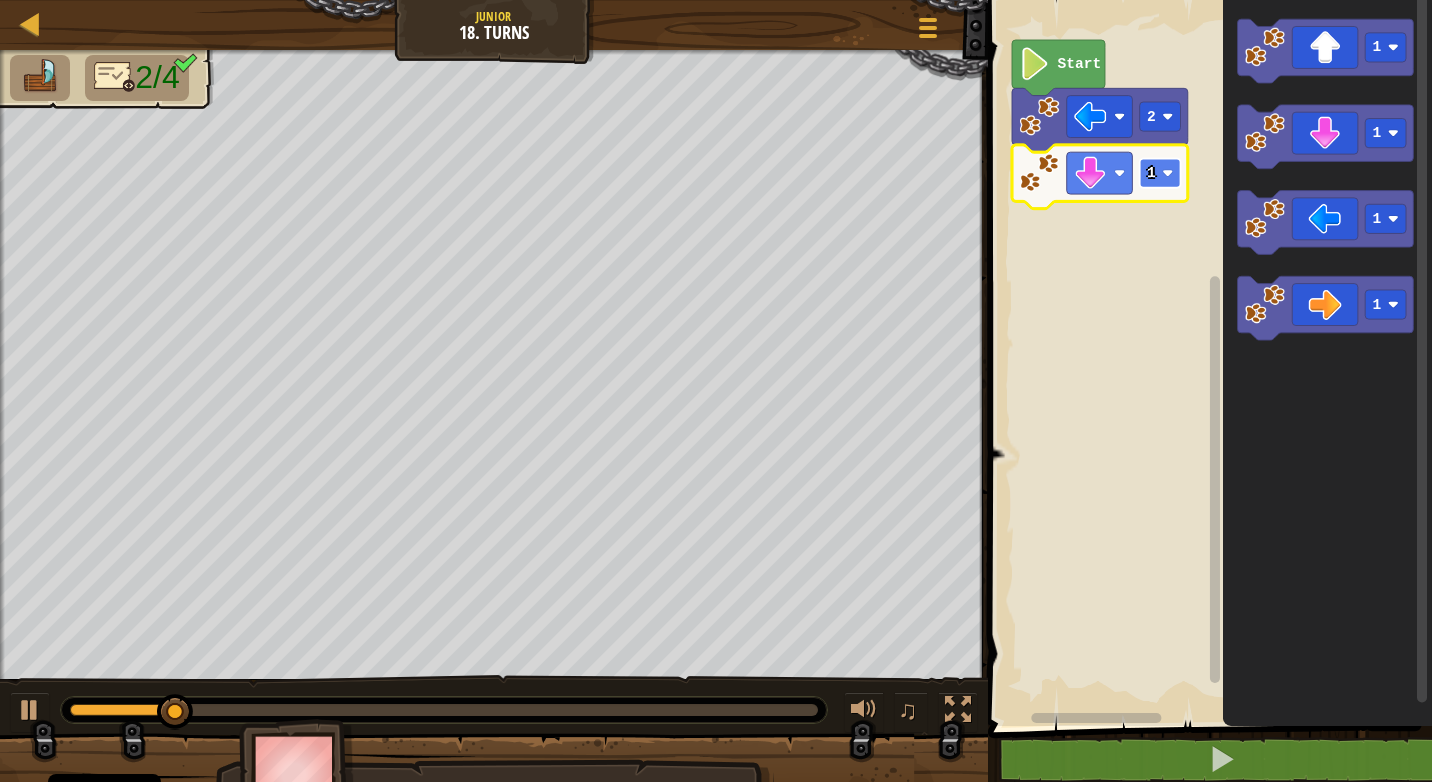 click 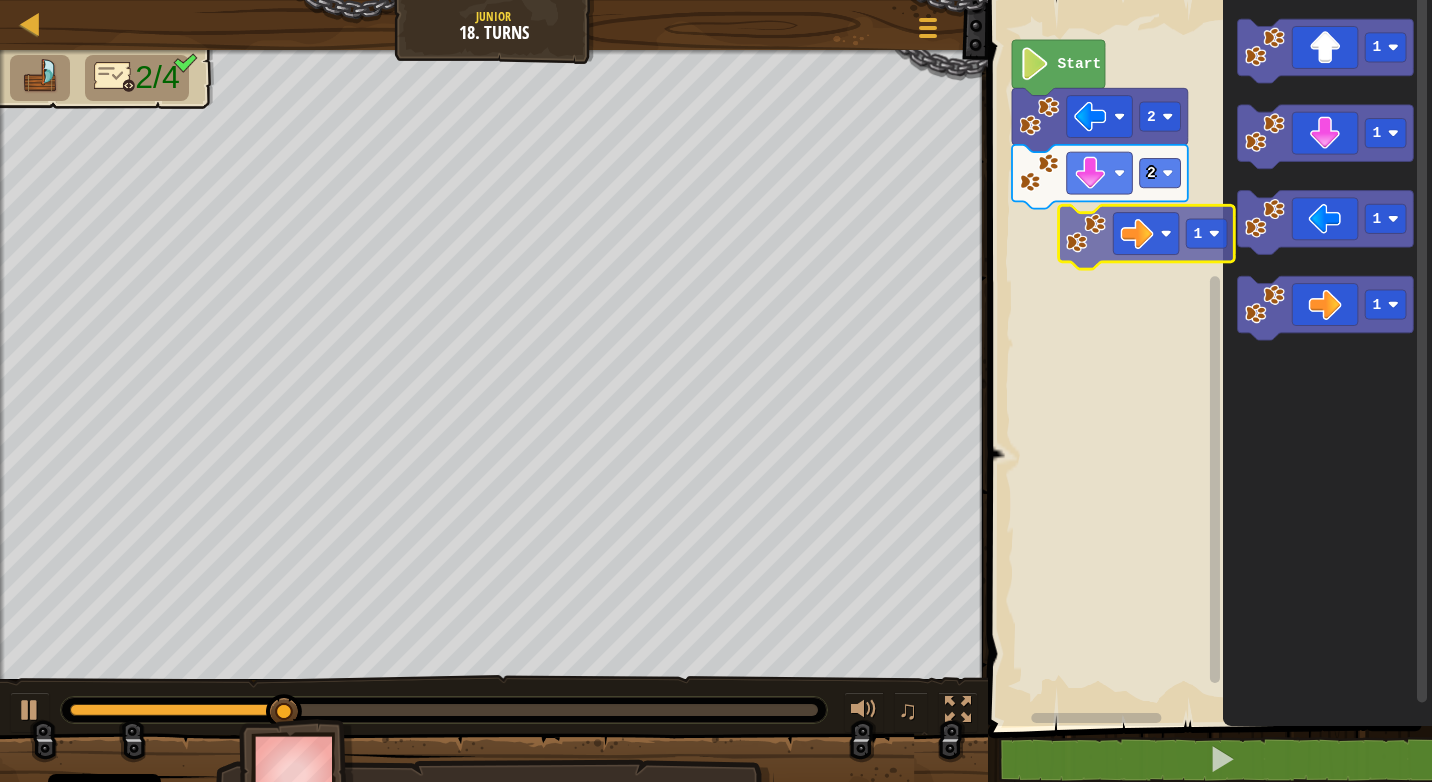 click on "Start 2 2 1 1 1 1 1" at bounding box center (1207, 358) 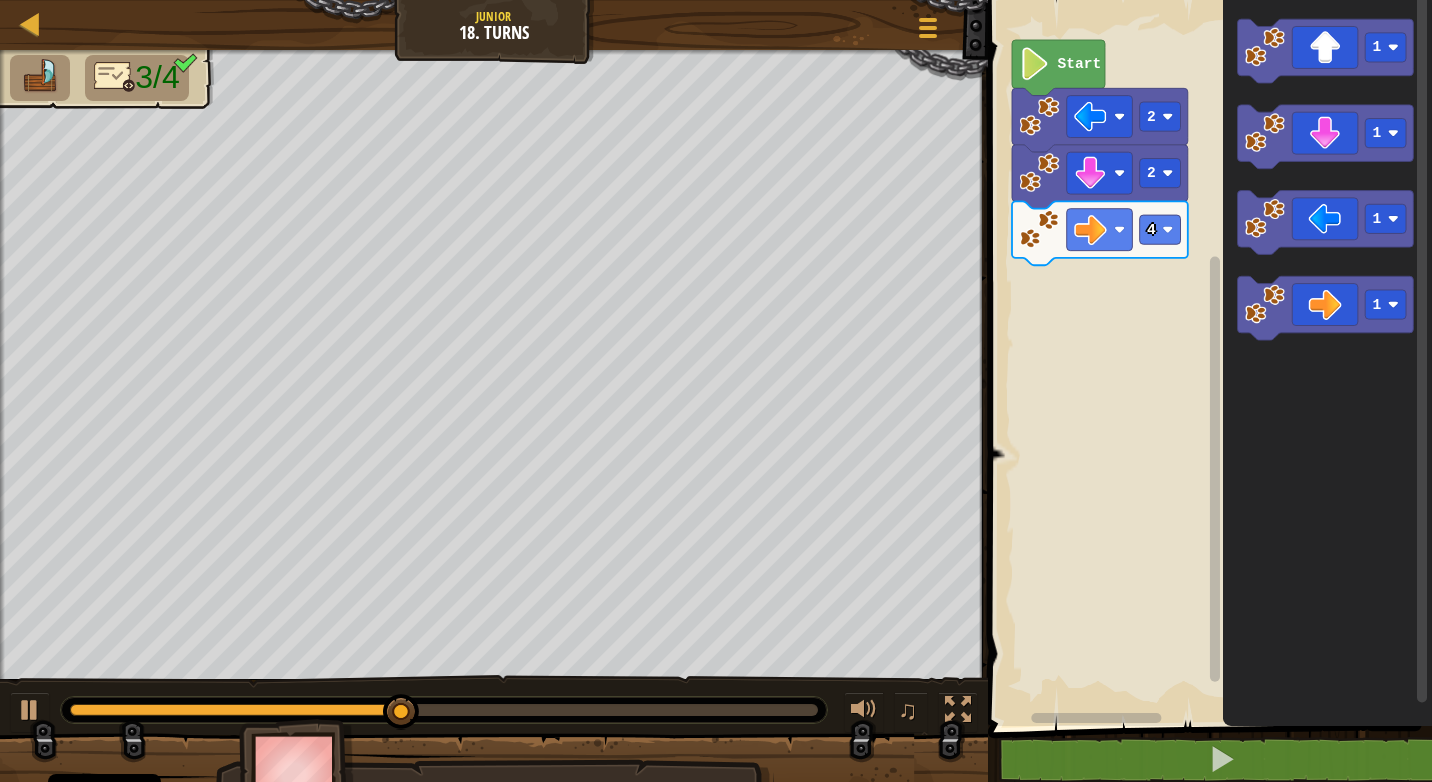 click on "Start 2 2 4 1 1 1 1" at bounding box center [1207, 358] 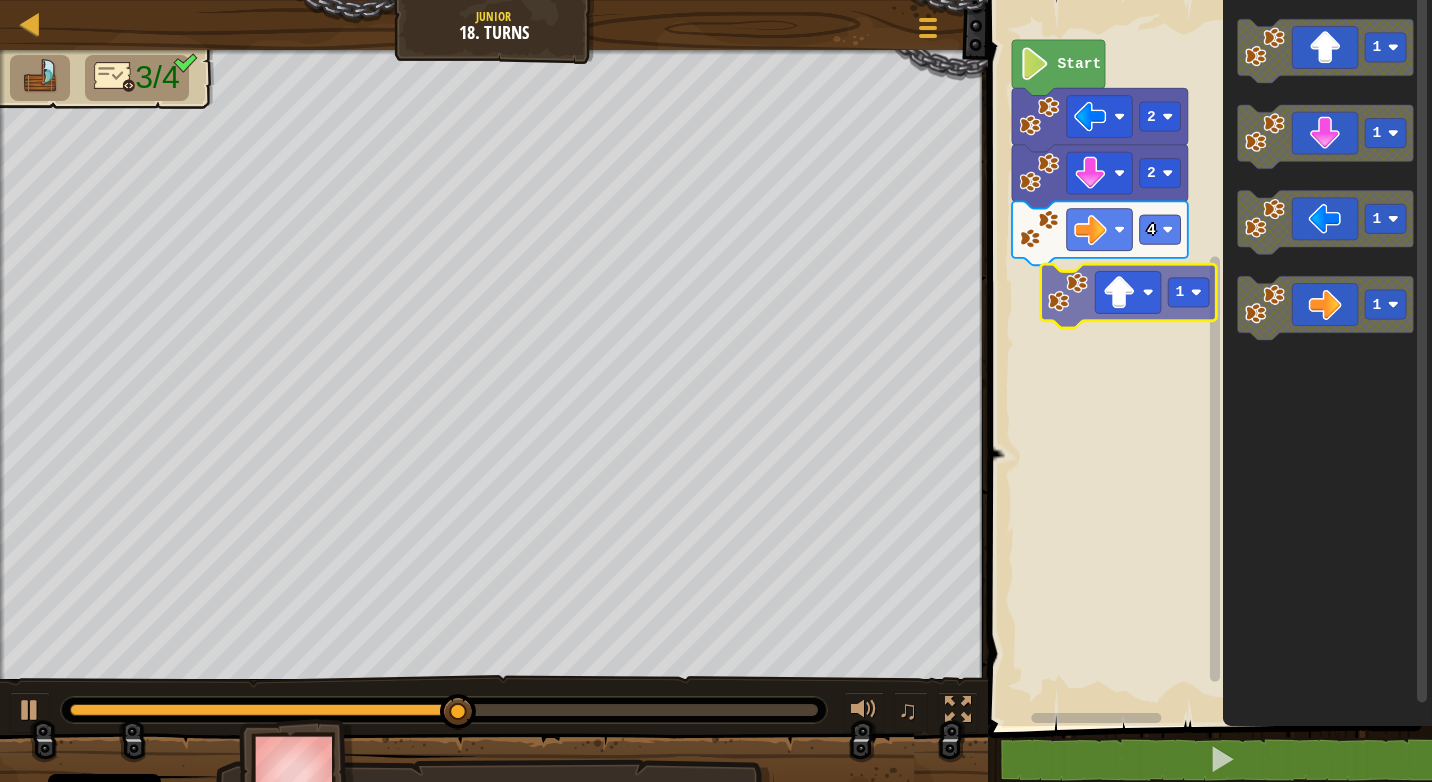 click on "Start 2 2 4 1 1 1 1 1" at bounding box center [1207, 358] 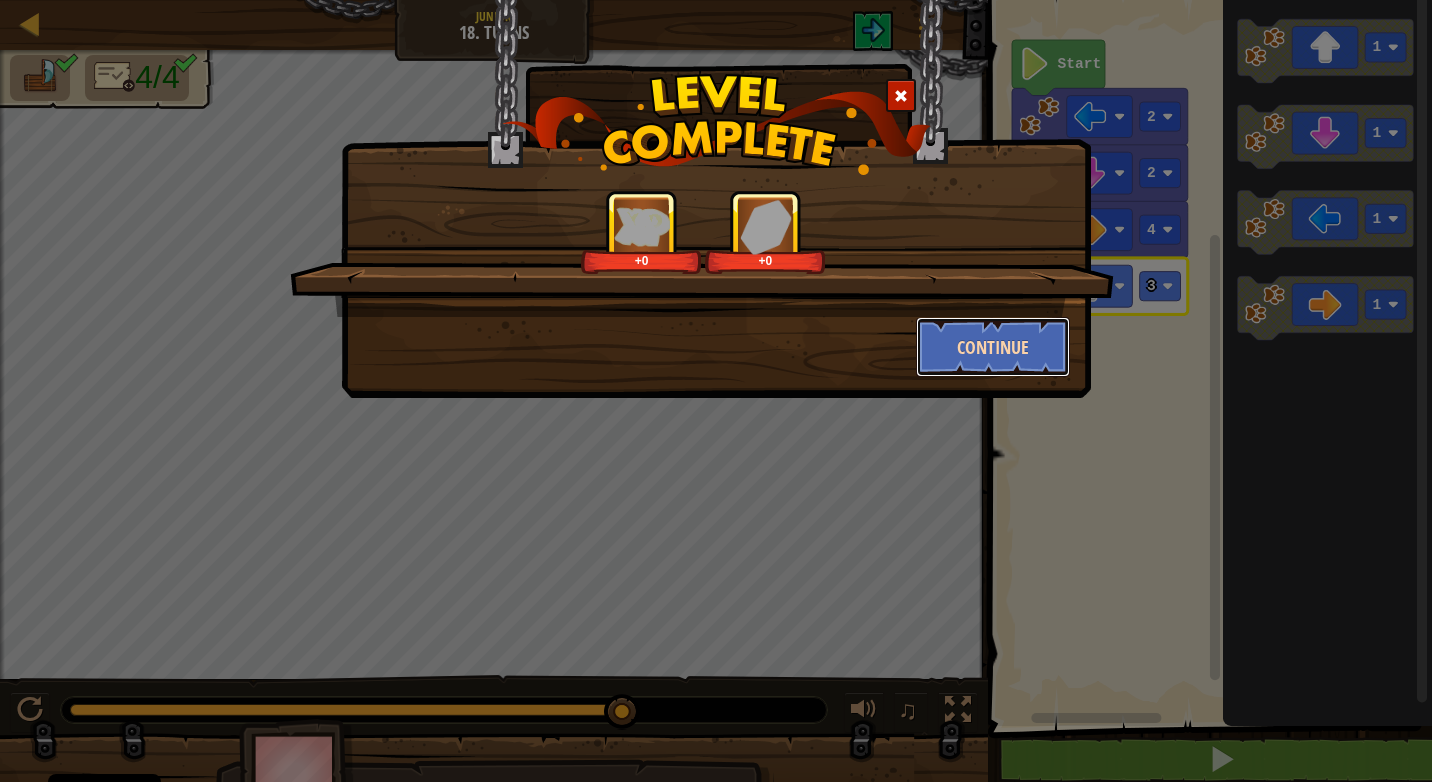 click on "Continue" at bounding box center [993, 347] 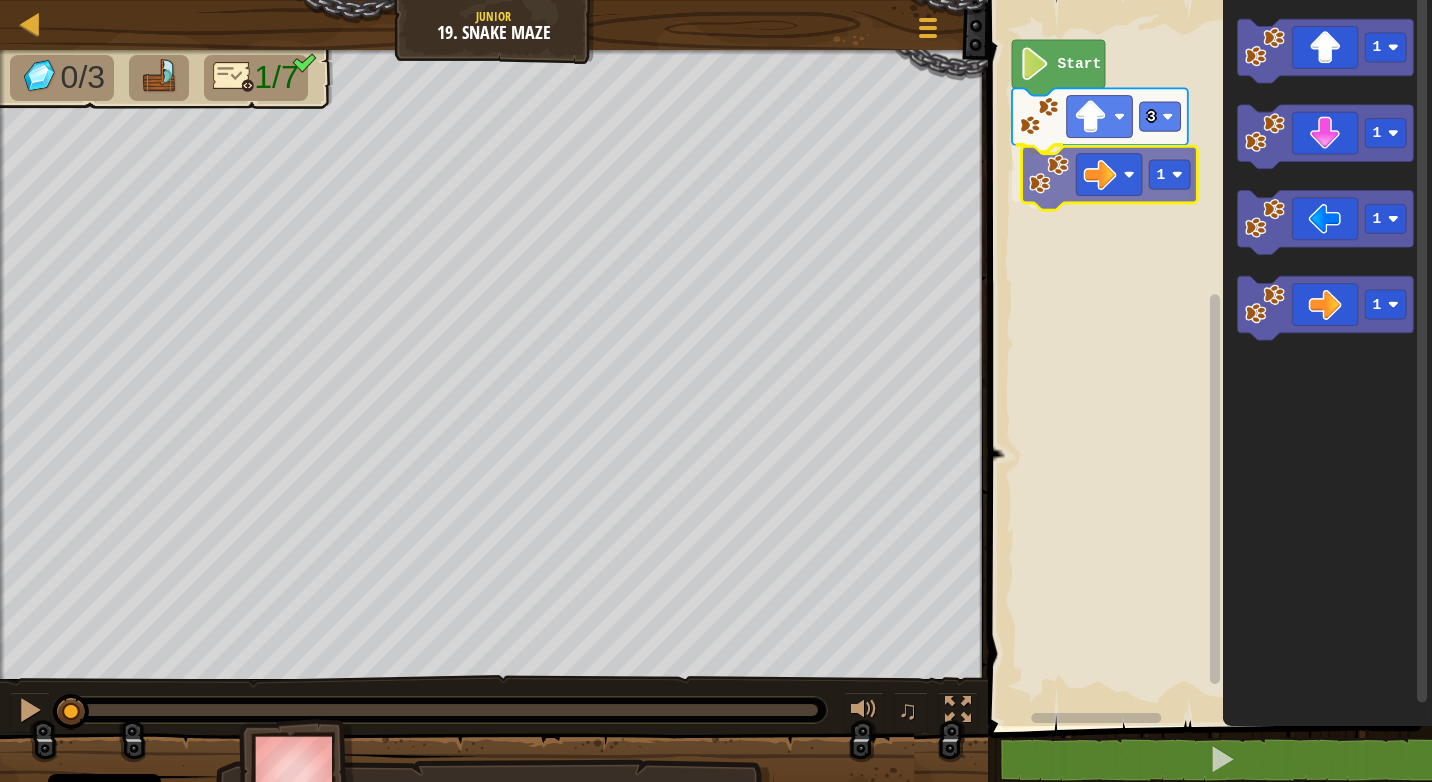 click on "3 1 Start 1 1 1 1 1" at bounding box center (1207, 358) 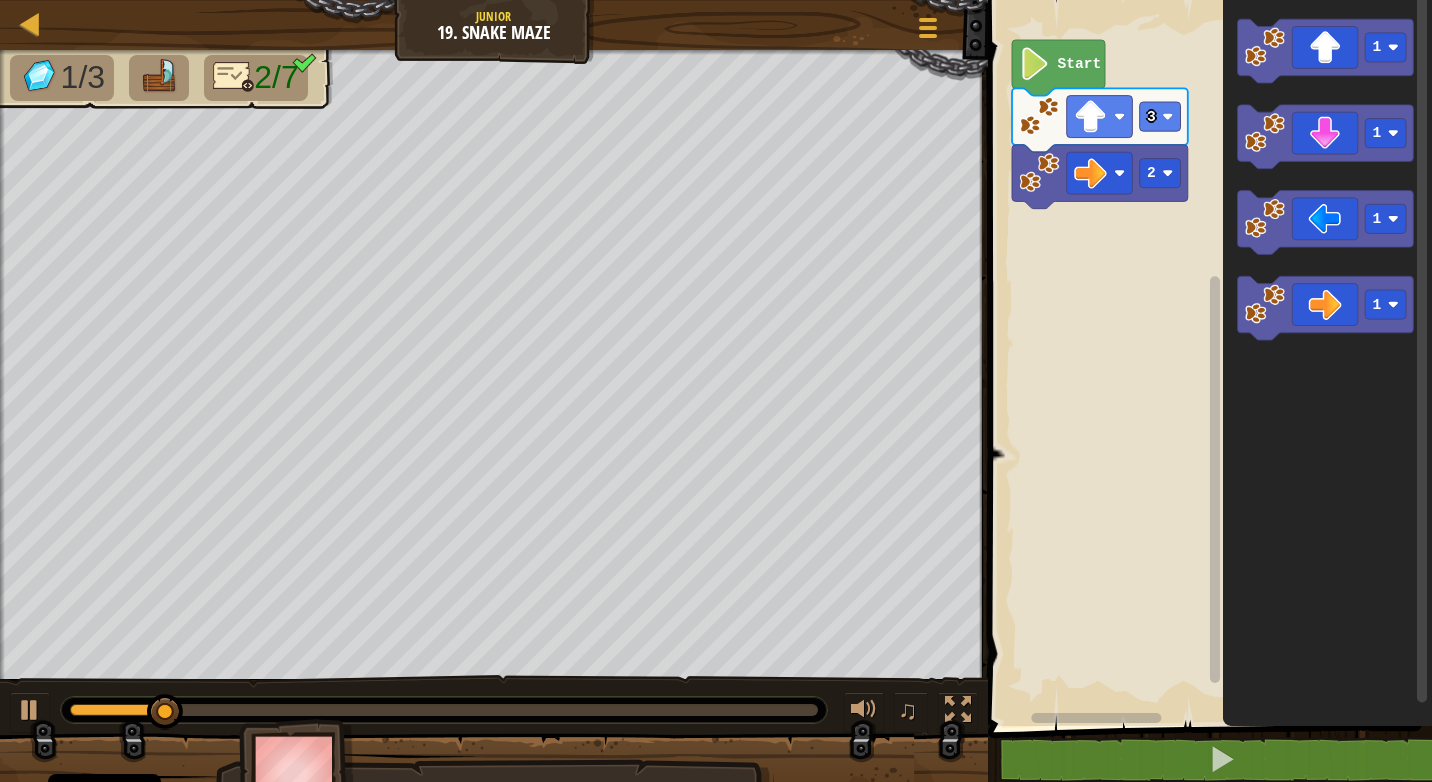 click on "Start 3 2 1 1 1 1" at bounding box center [1207, 358] 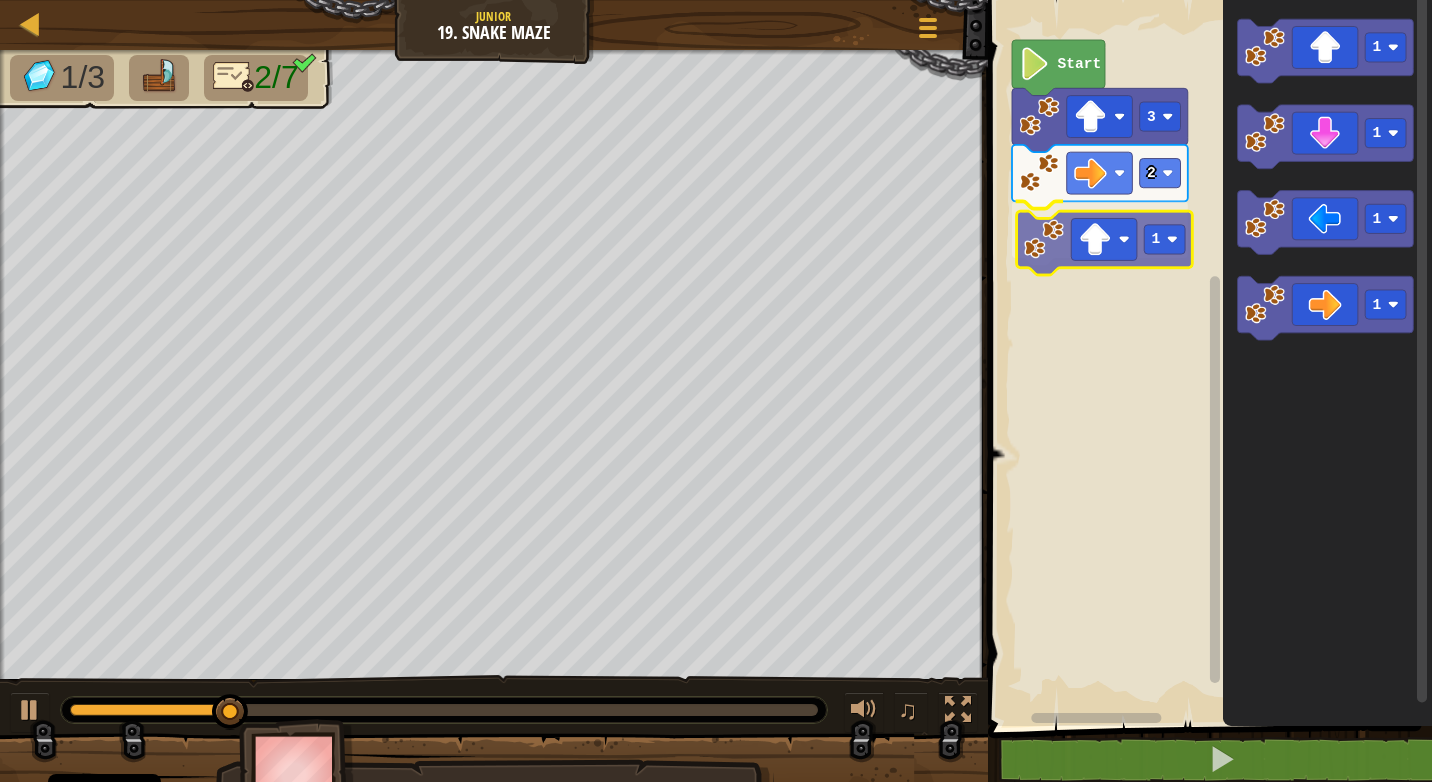 click on "Start 3 2 1 1 1 1 1 1" at bounding box center [1207, 358] 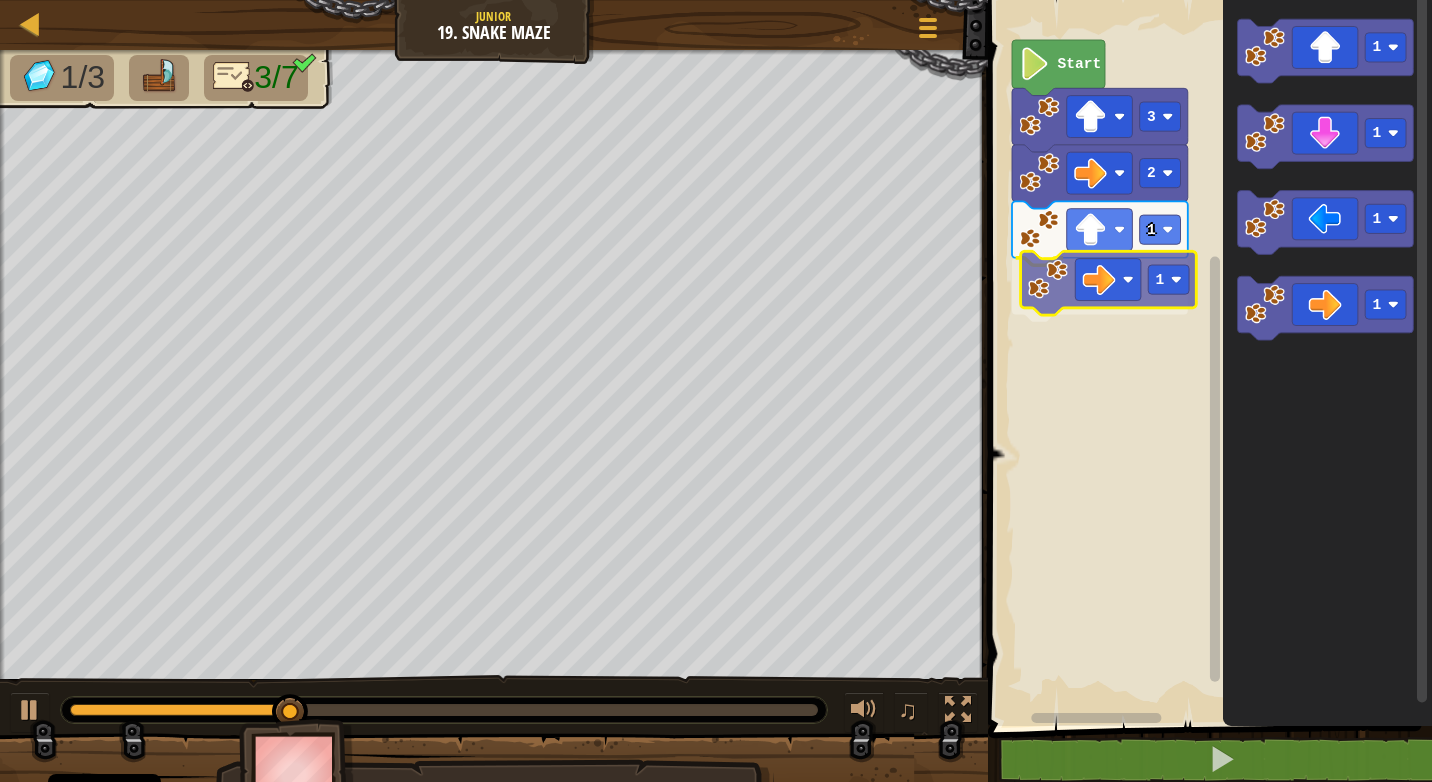 click on "Start 3 2 1 1 1 1 1 1 1" at bounding box center [1207, 358] 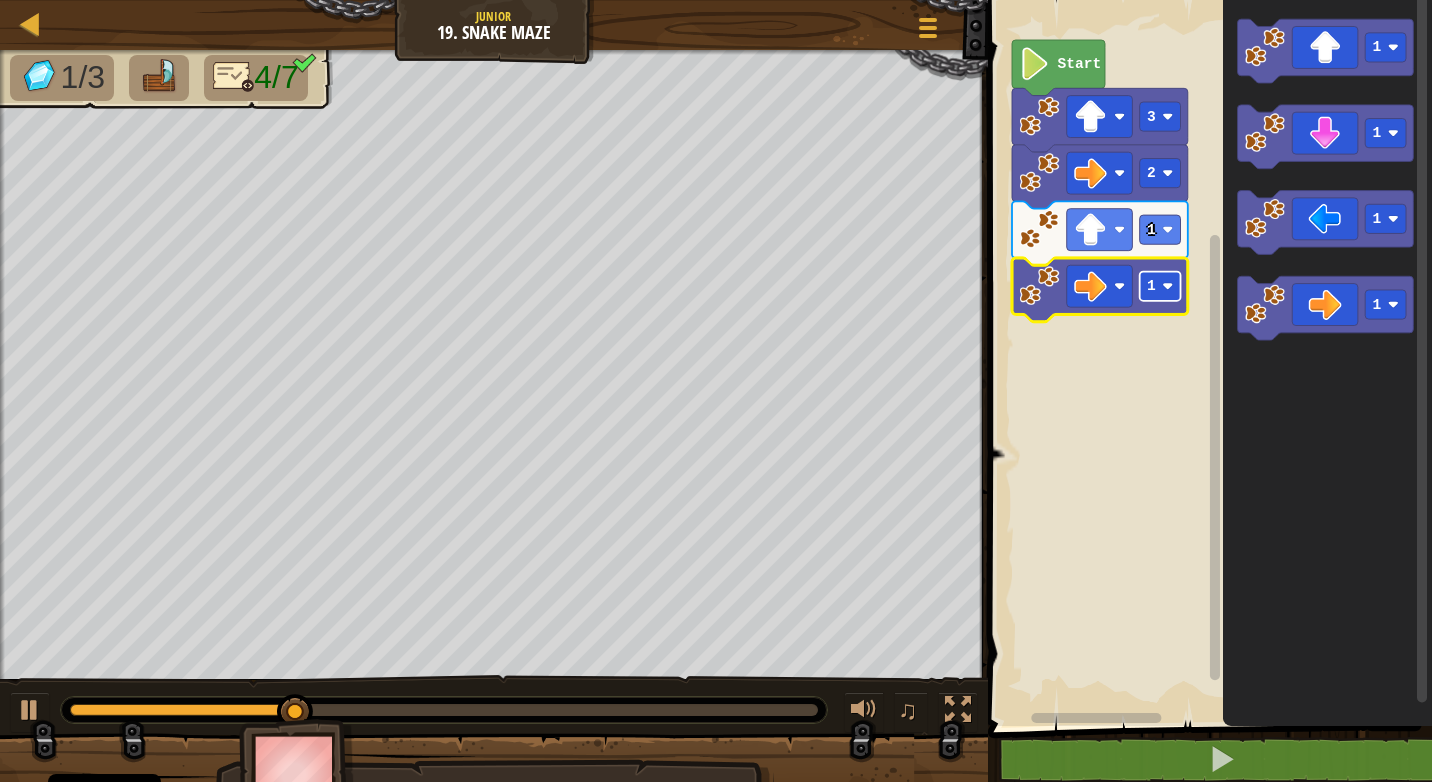 click 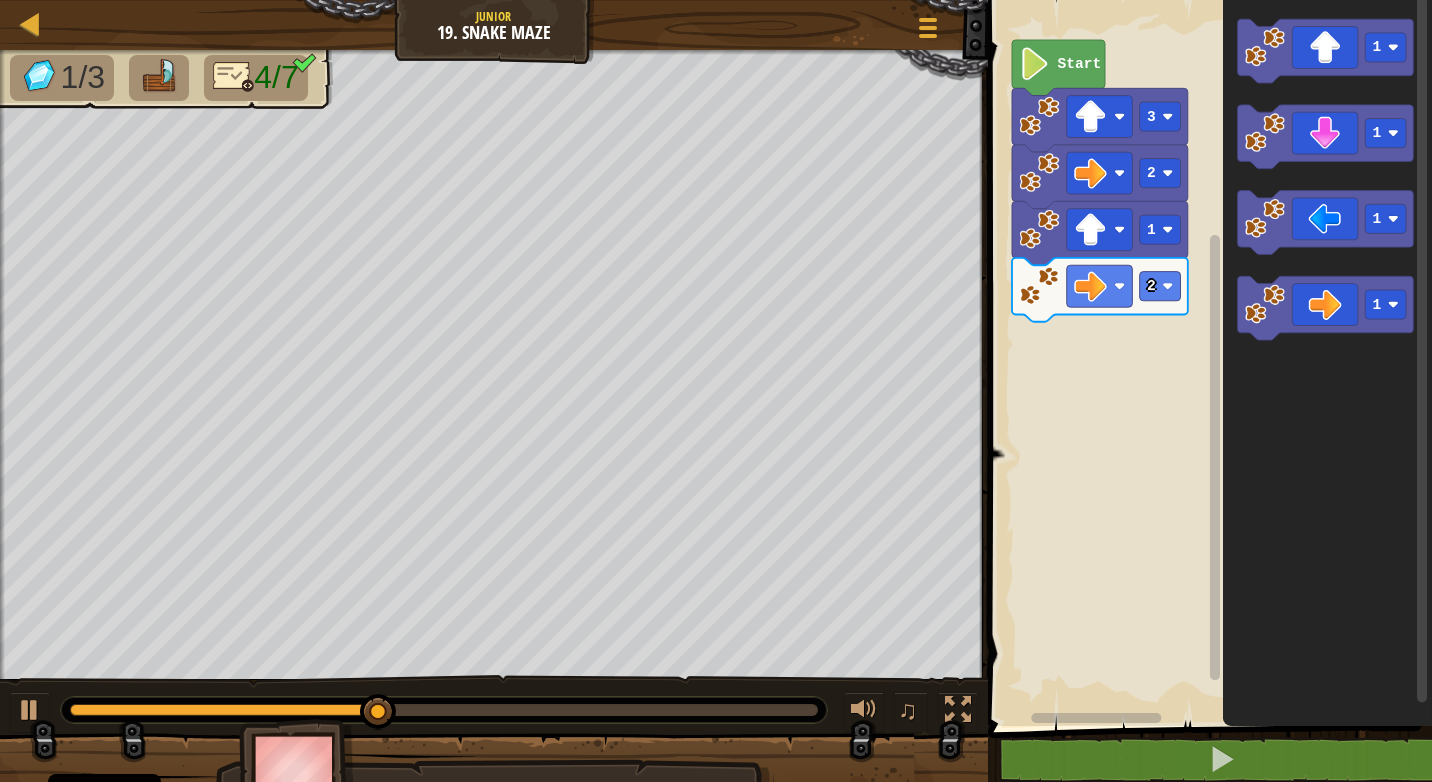 click on "Start 3 2 1 2 1 1 1 1" at bounding box center (1207, 358) 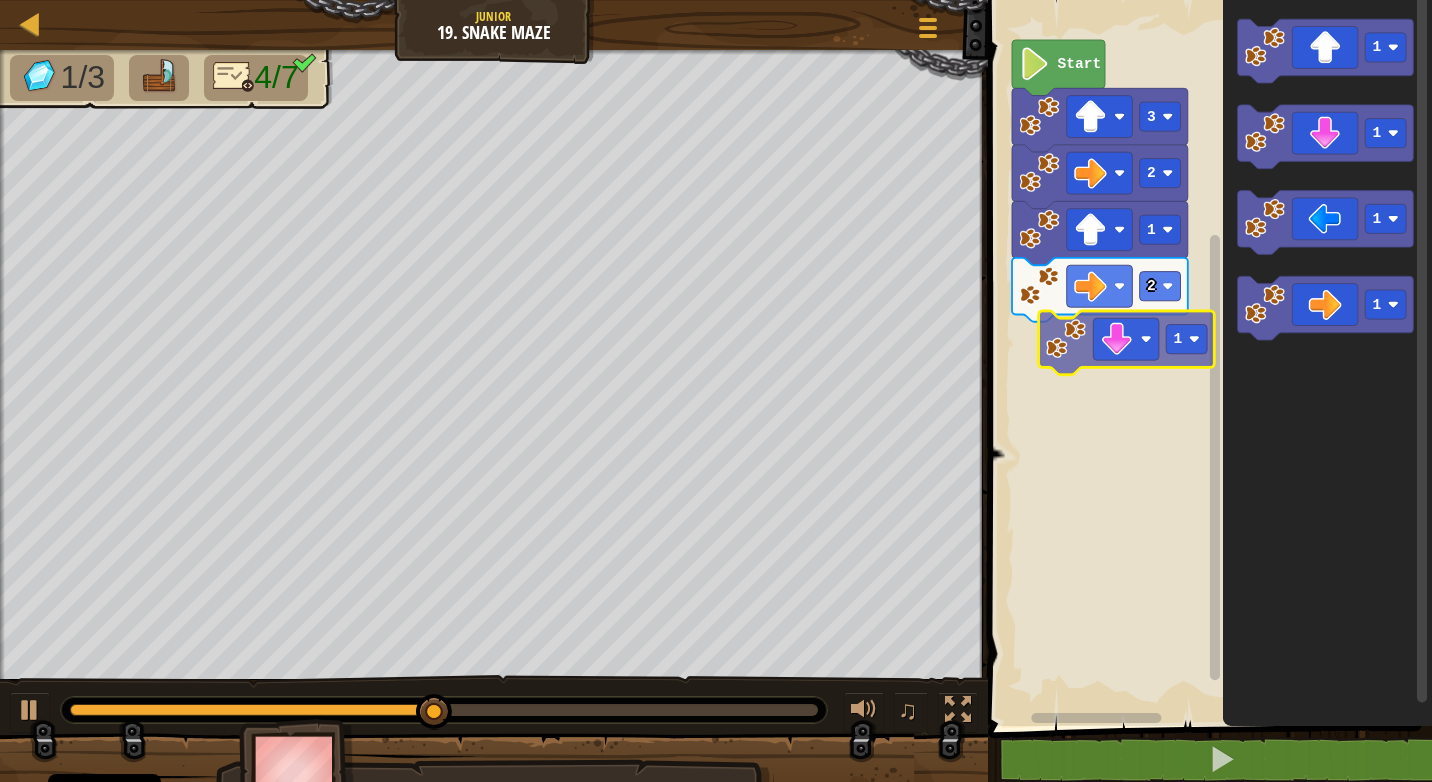 click on "Start 3 2 1 2 1 1 1 1 1" at bounding box center [1207, 358] 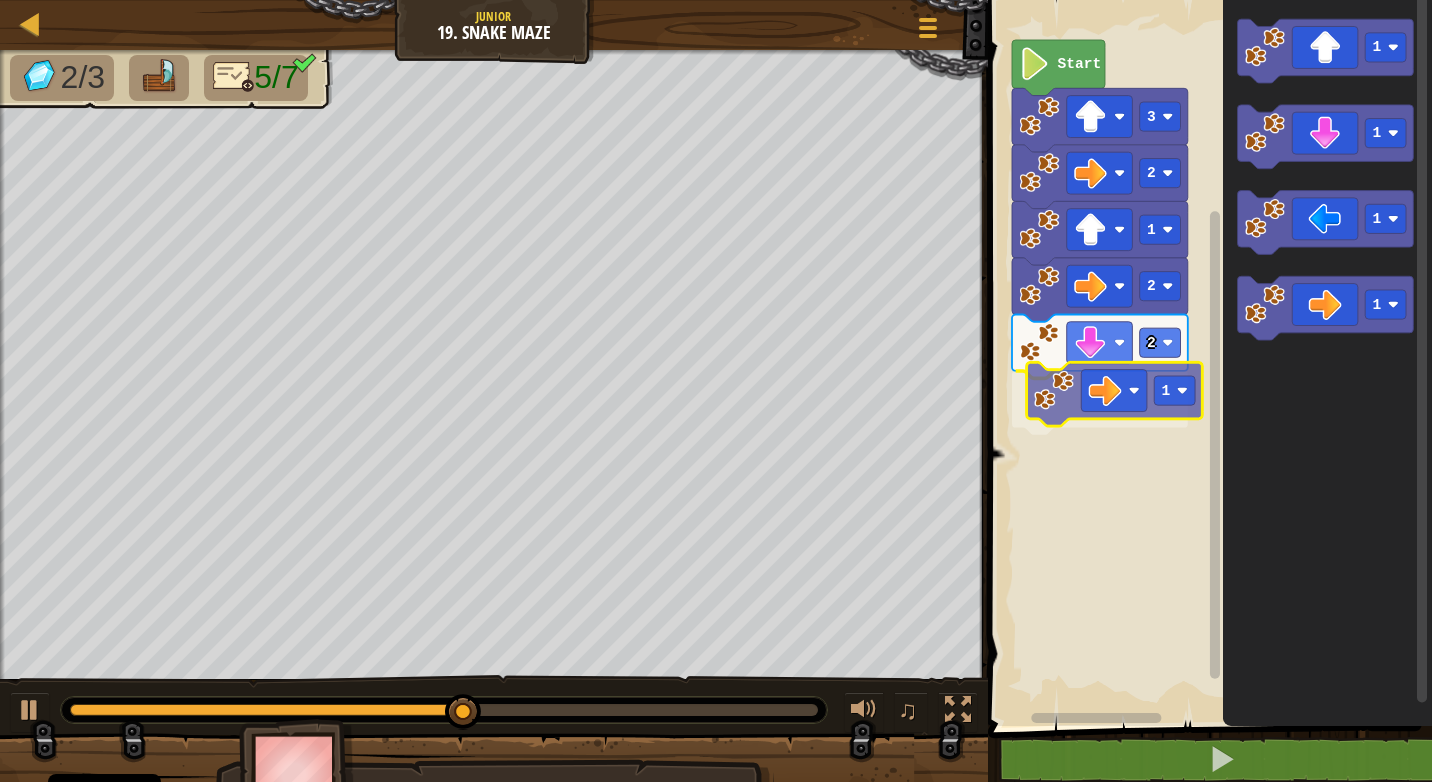 click on "Start 3 2 1 2 2 1 1 1 1 1 1" at bounding box center [1207, 358] 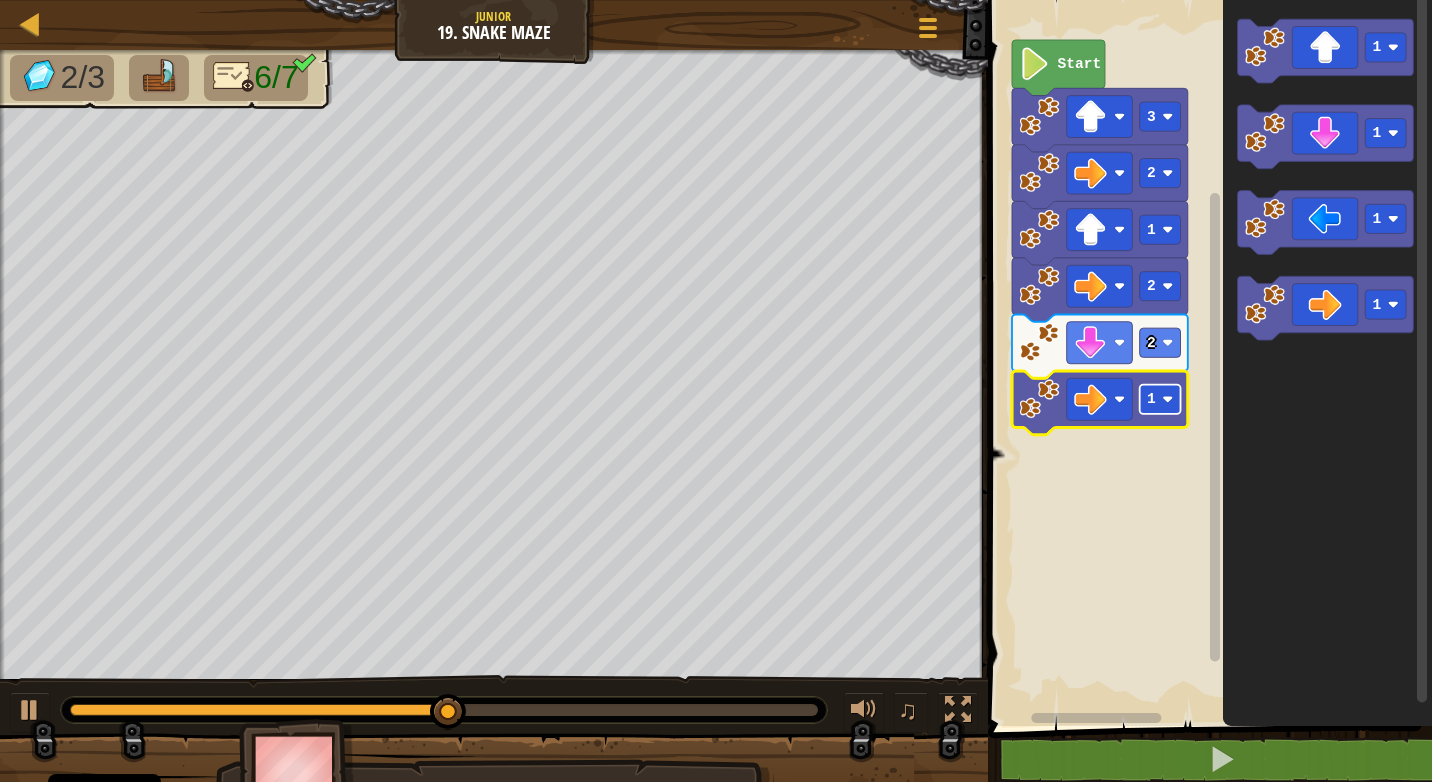 click 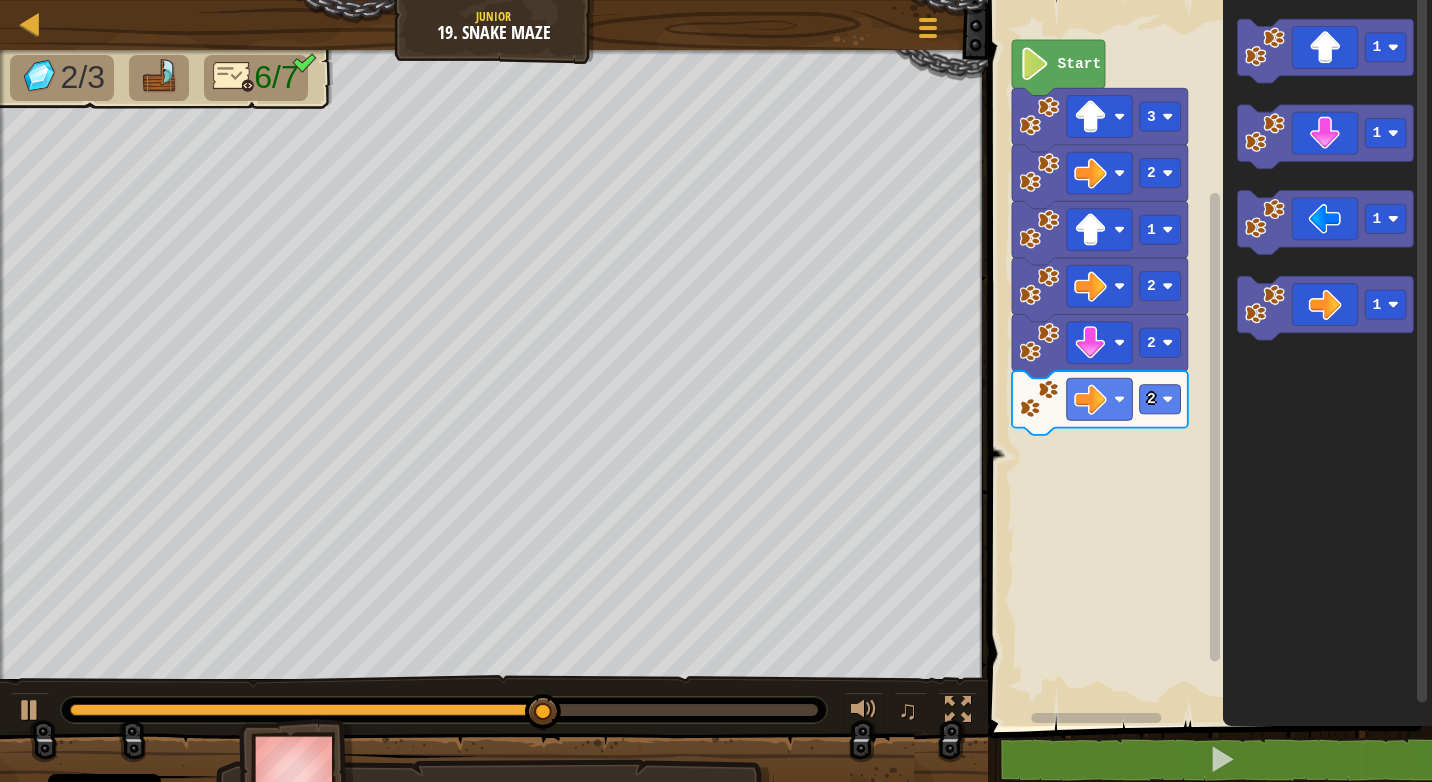 click on "Start 3 2 1 2 2 2 1 1 1 1" at bounding box center (1207, 358) 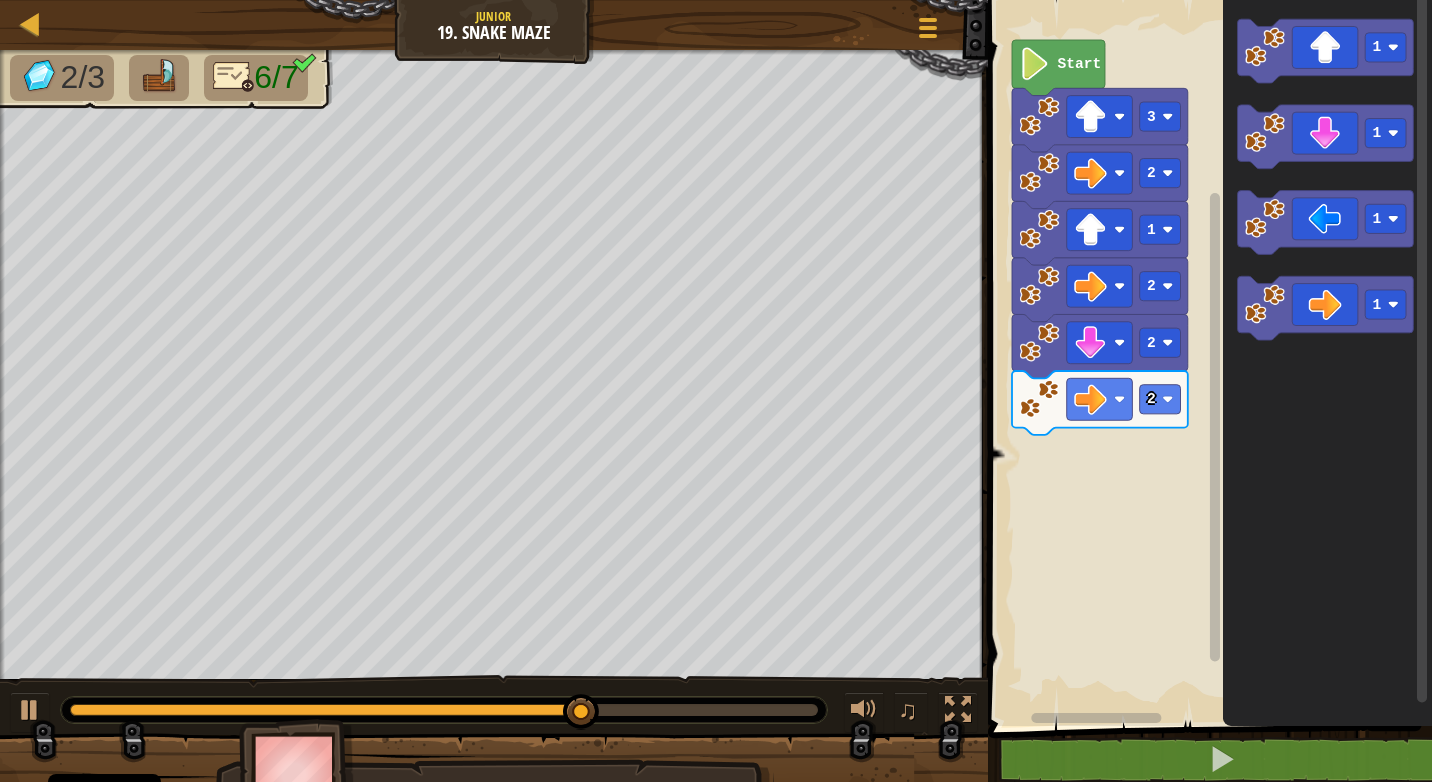 click on "1 1 1 1" 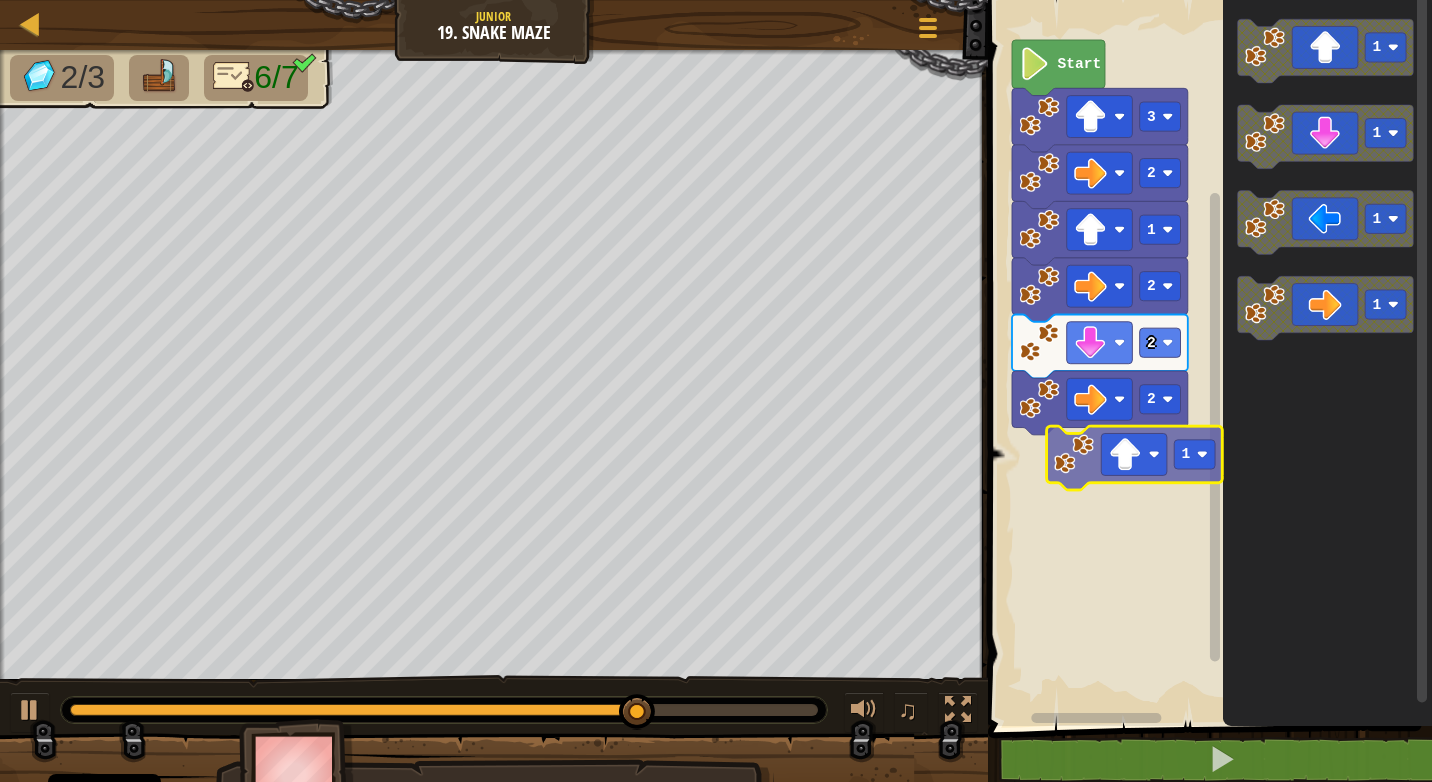 click on "Start 3 2 1 2 2 2 1 1 1 1 1" at bounding box center [1207, 358] 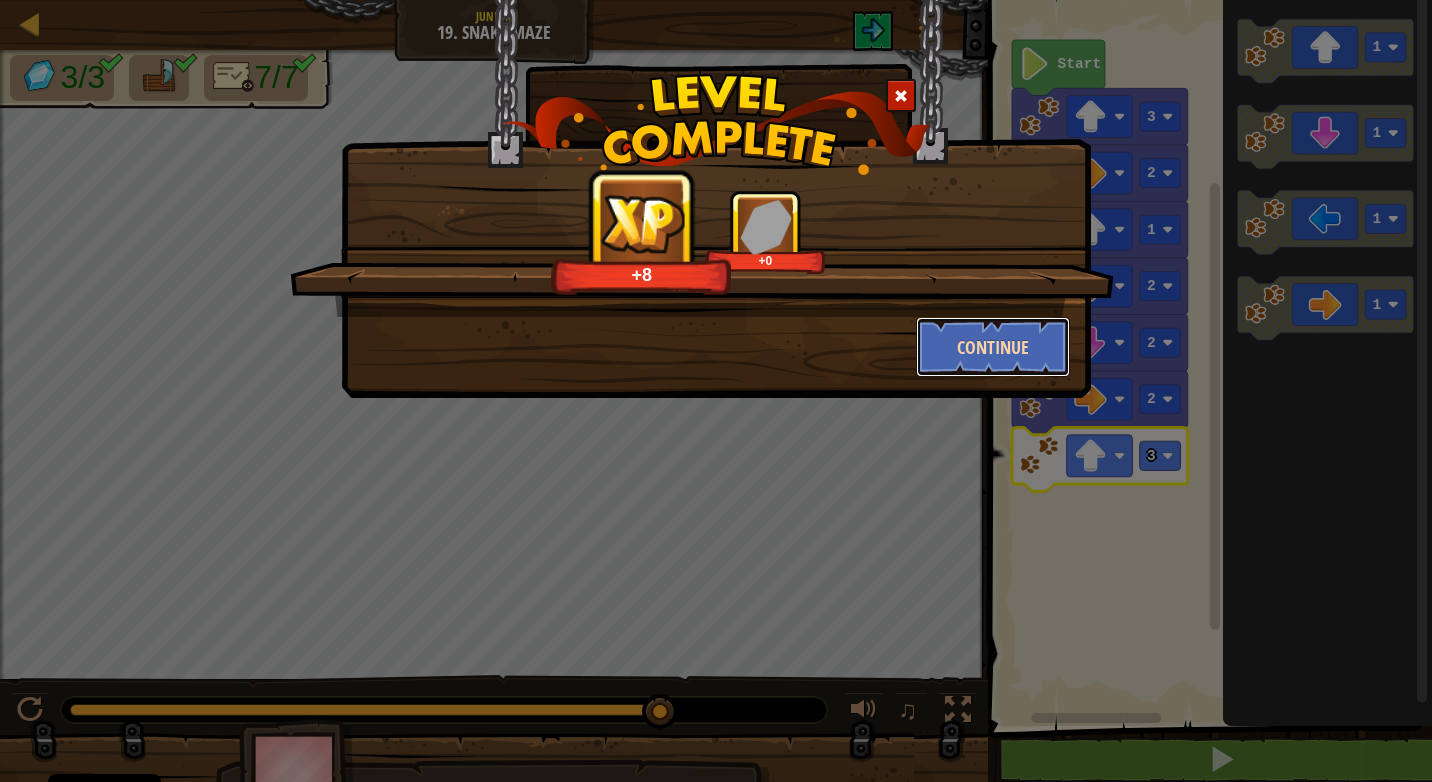 click on "Continue" at bounding box center [993, 347] 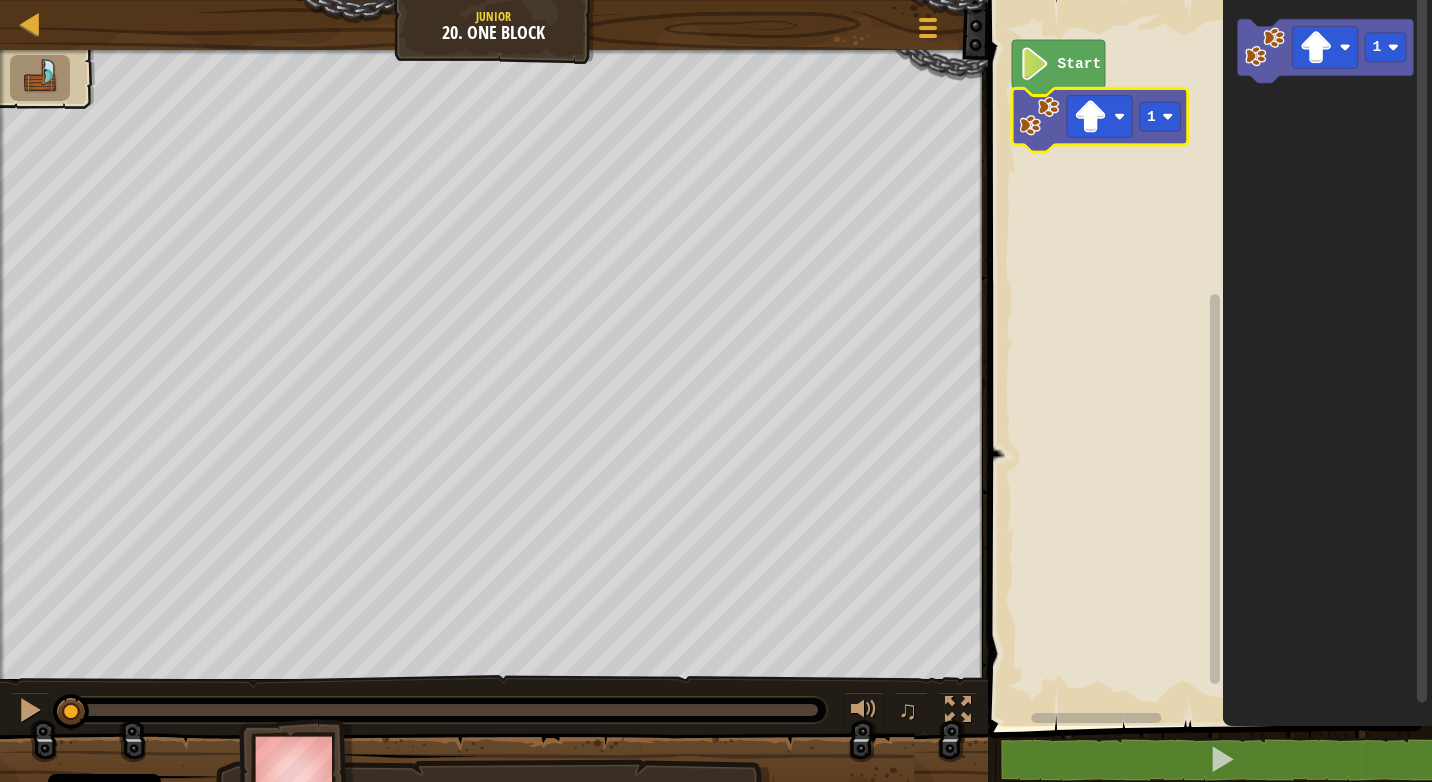 click 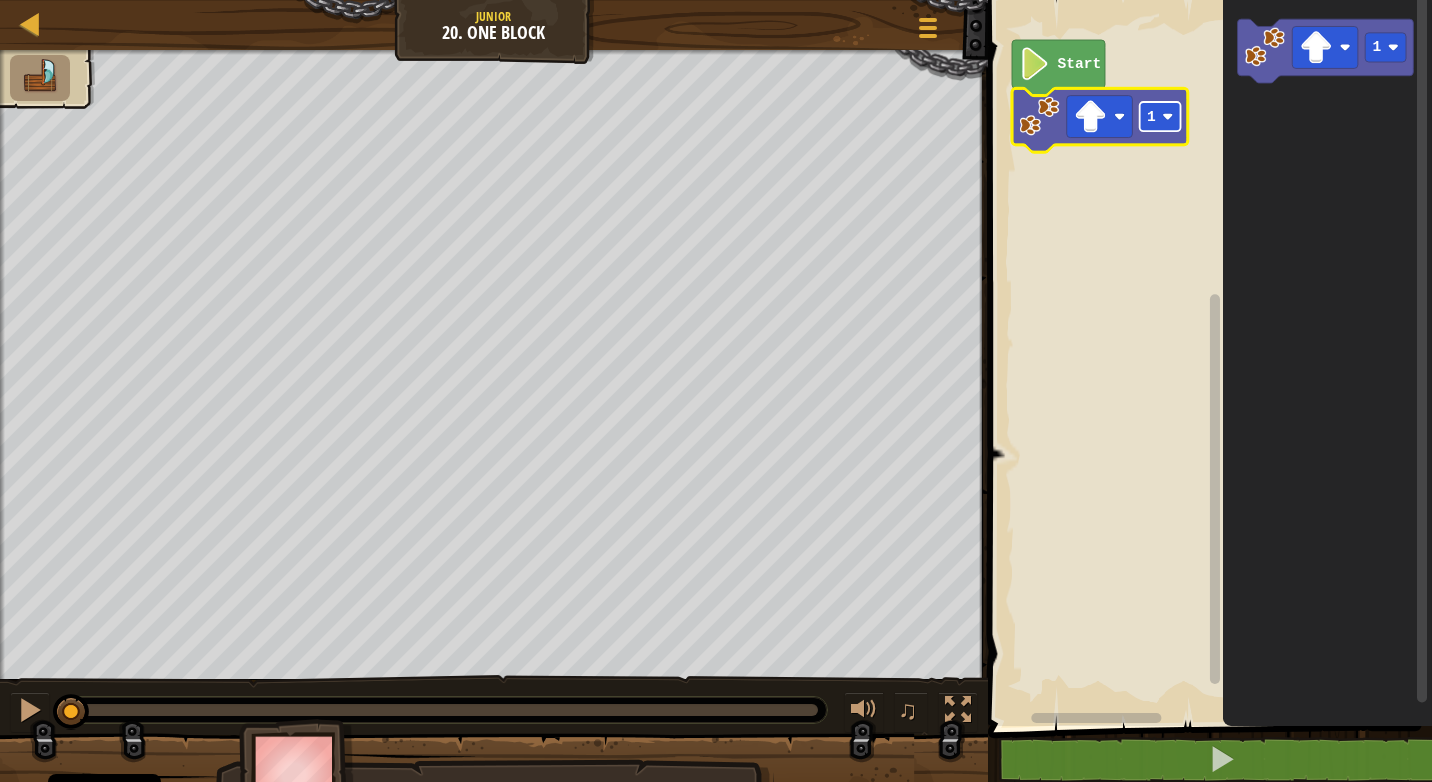 click 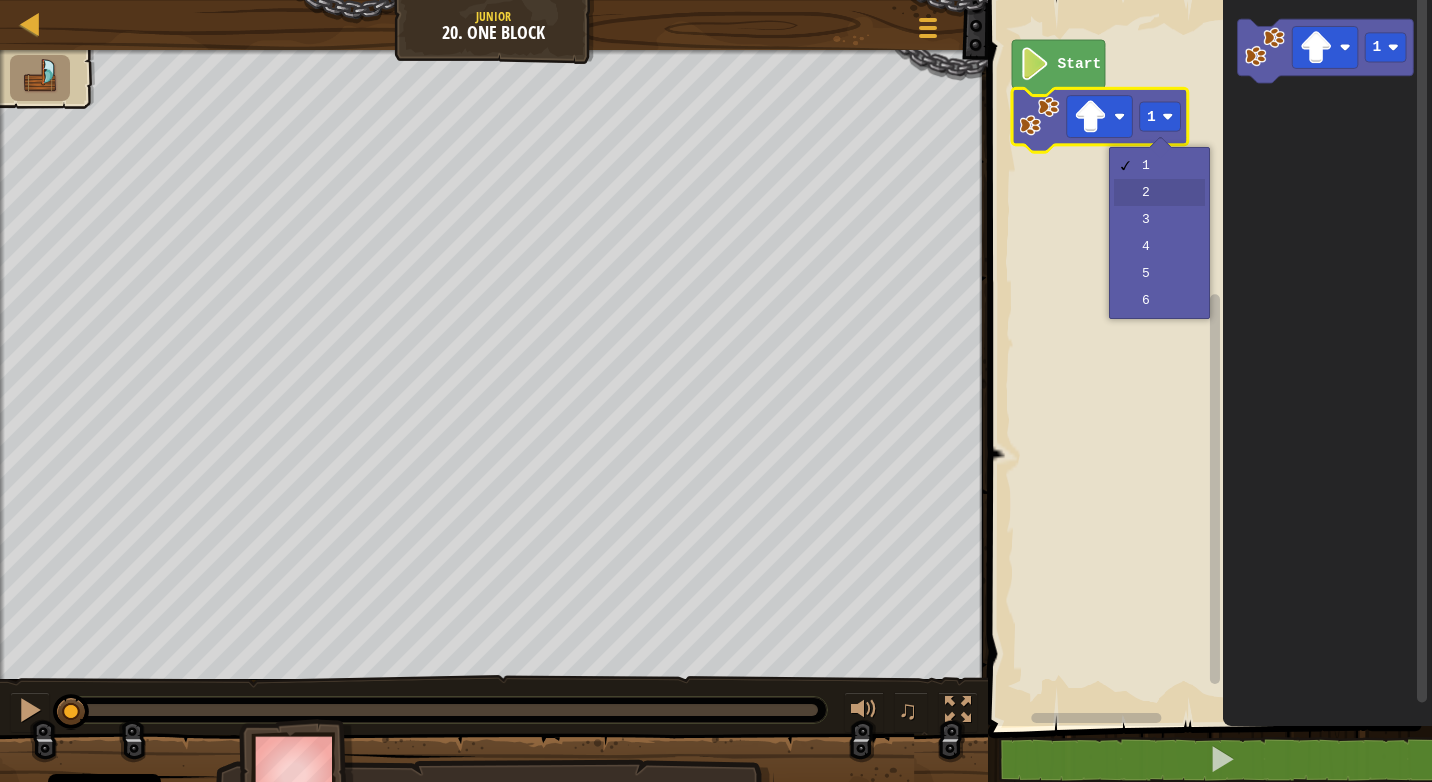 click 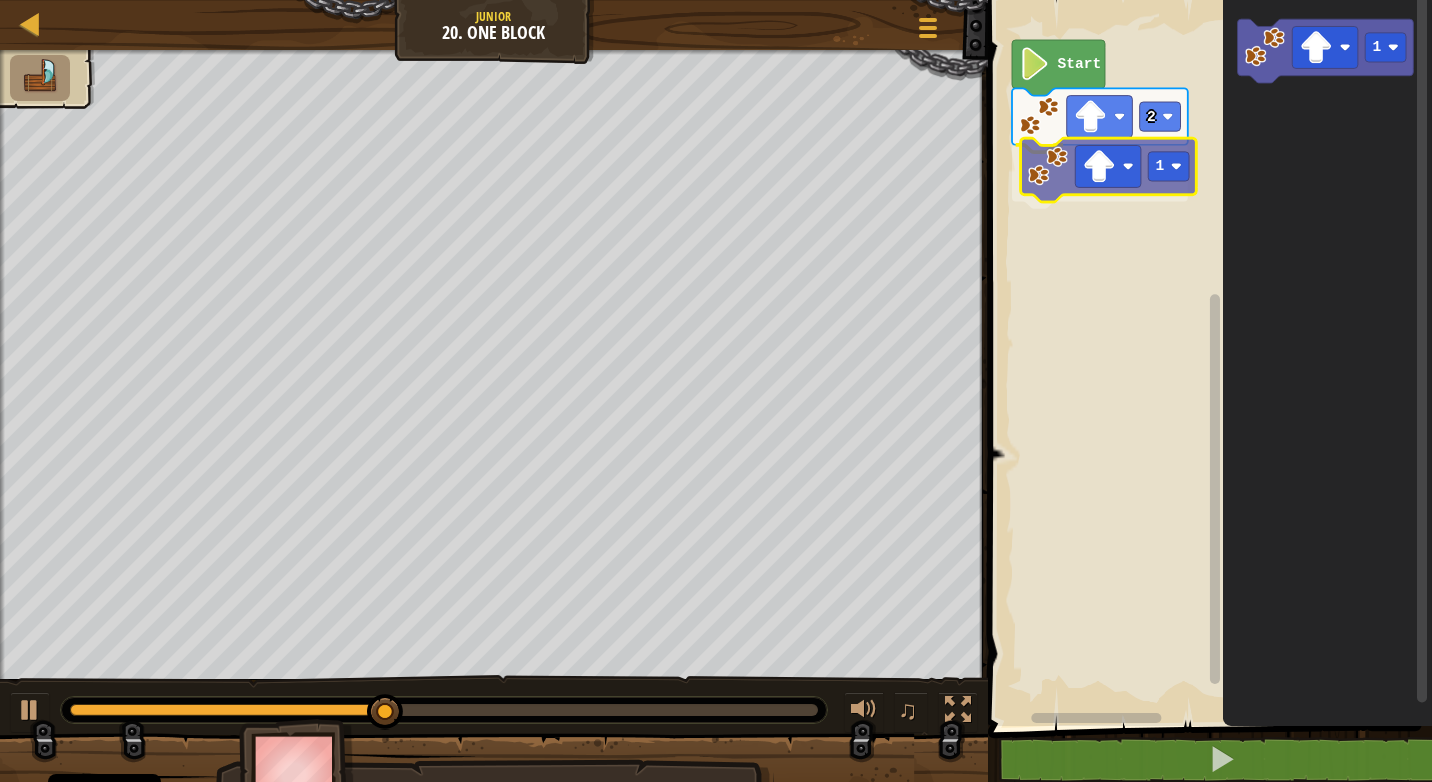click on "Start 2 1 1 1" at bounding box center (1207, 358) 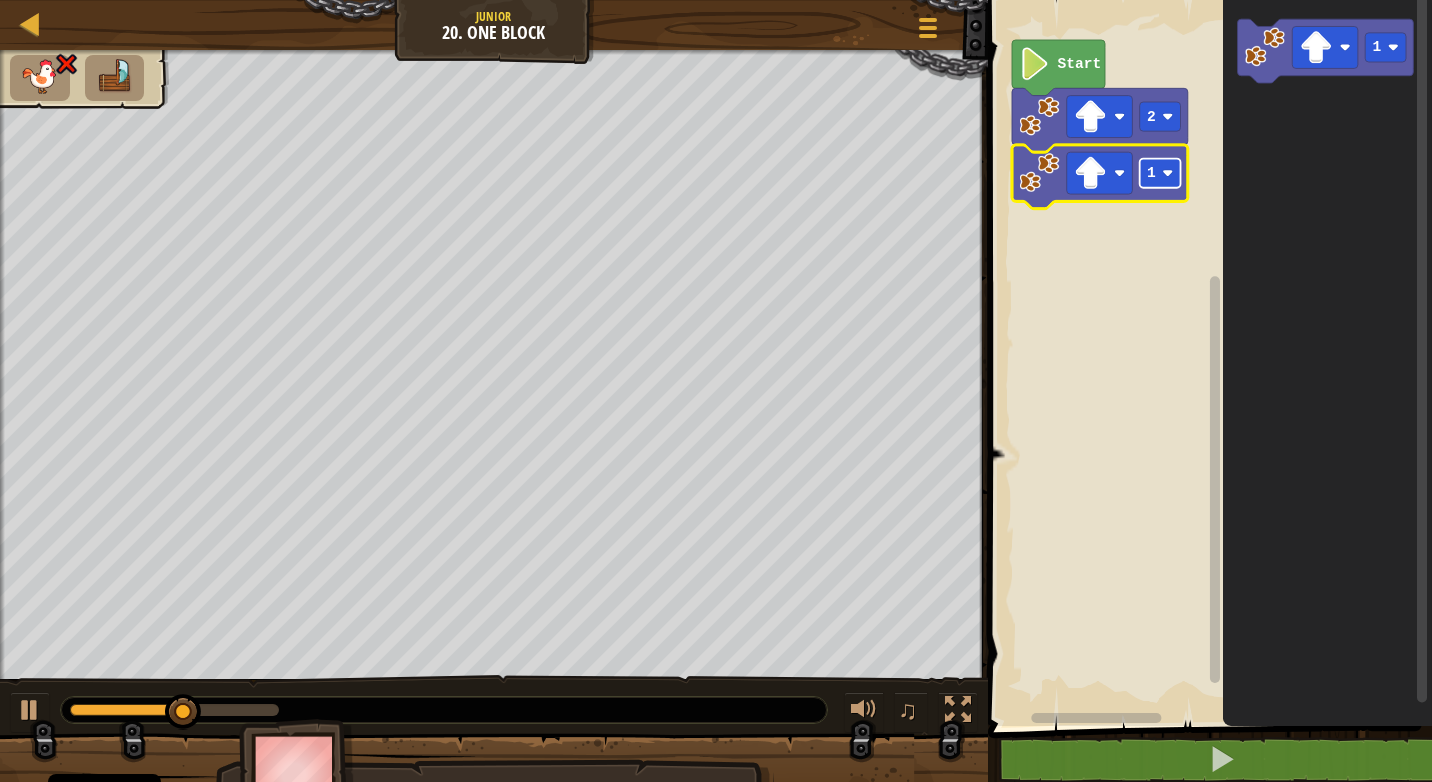 click 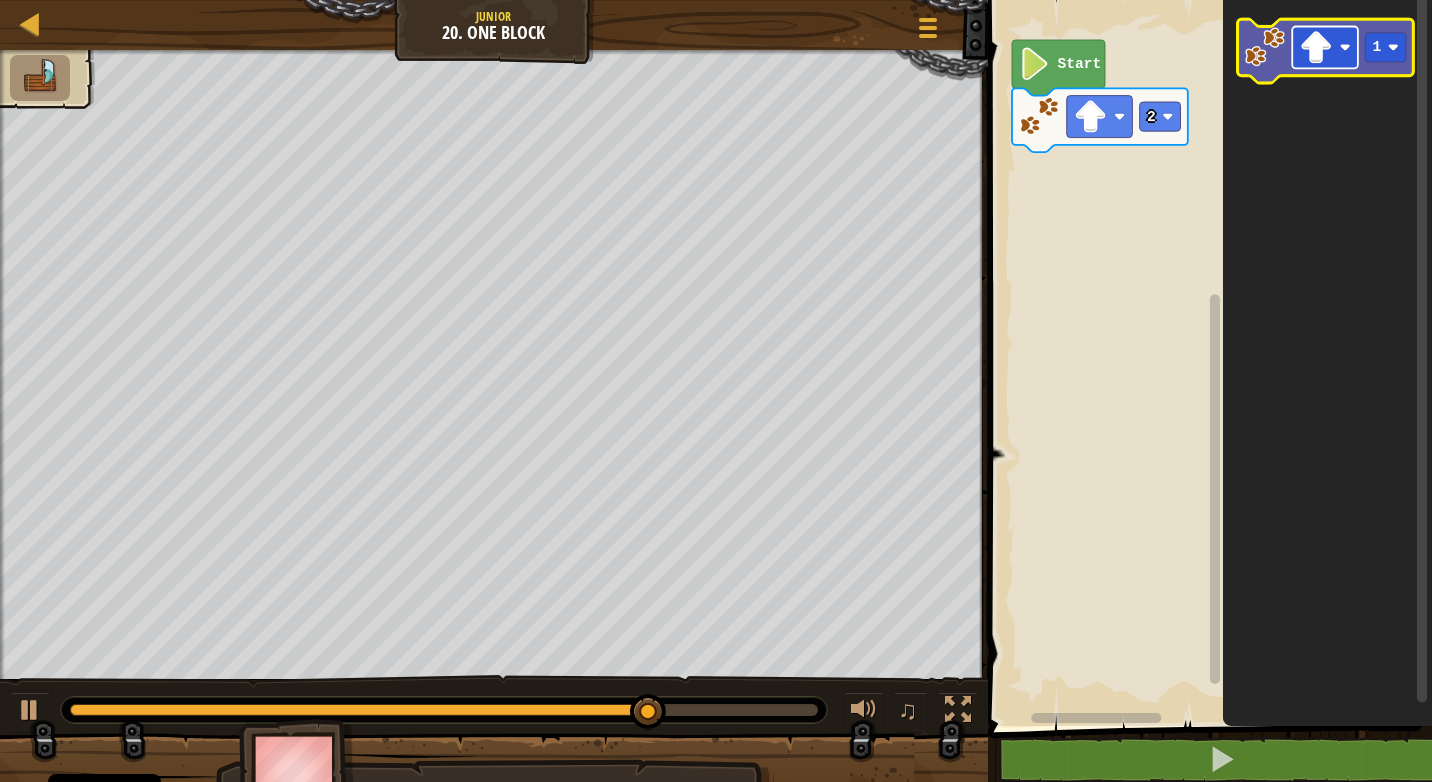 click 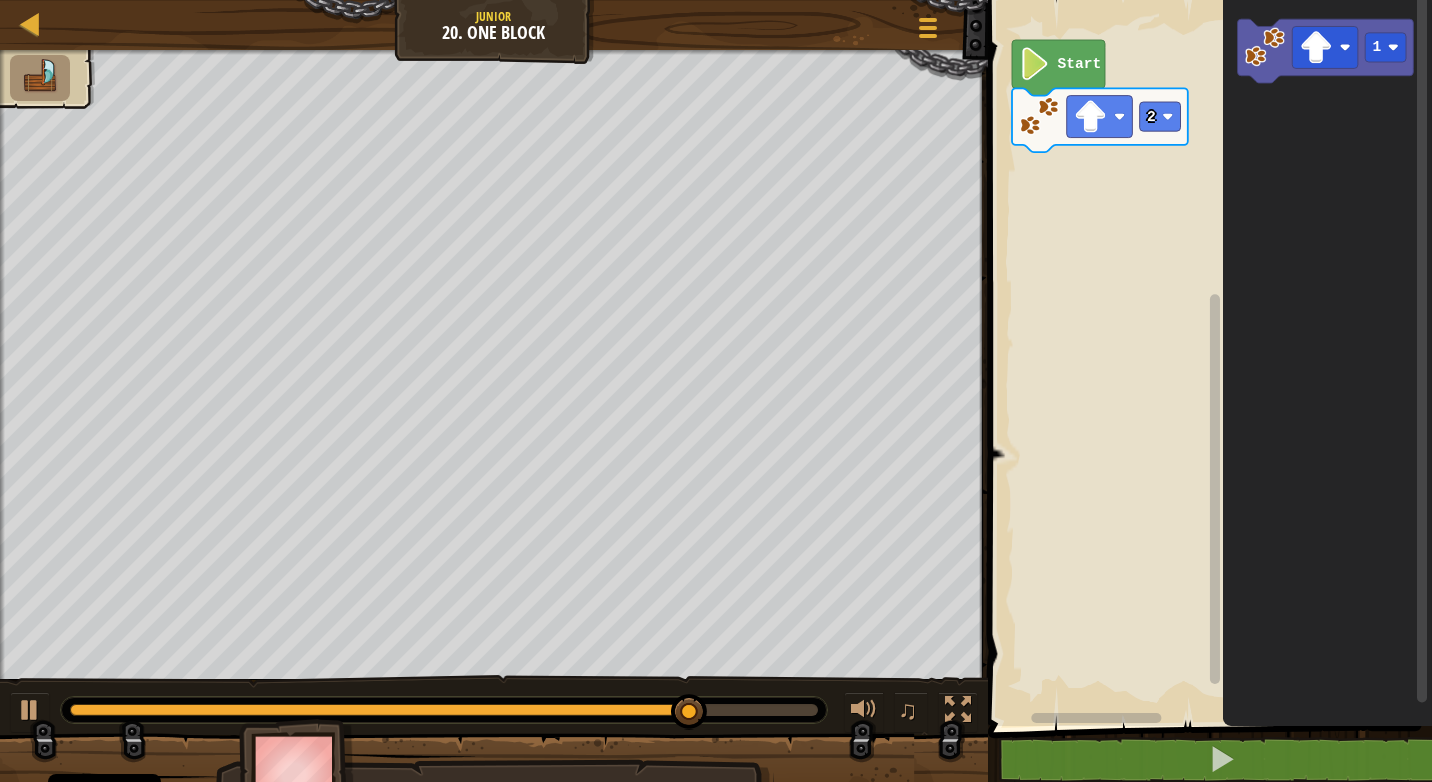 click 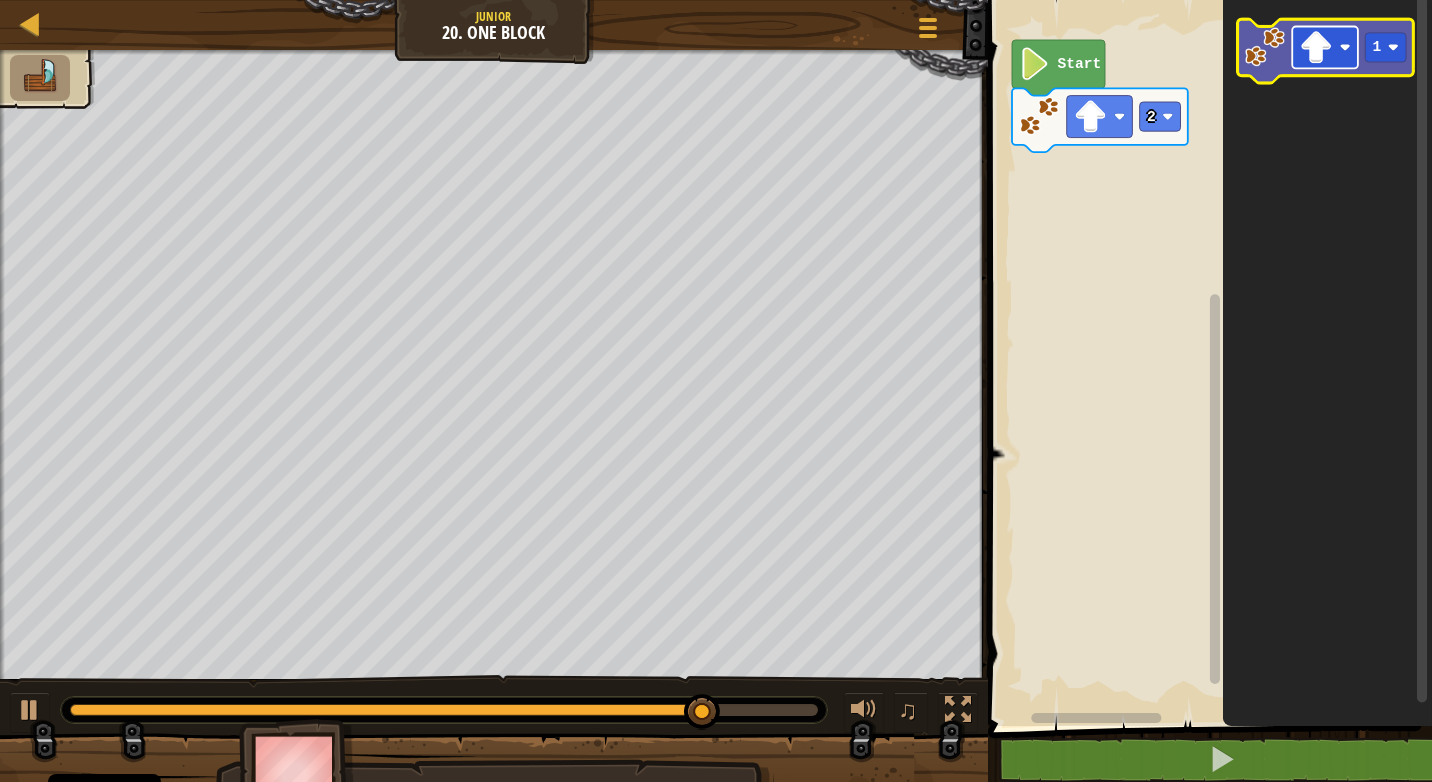 click 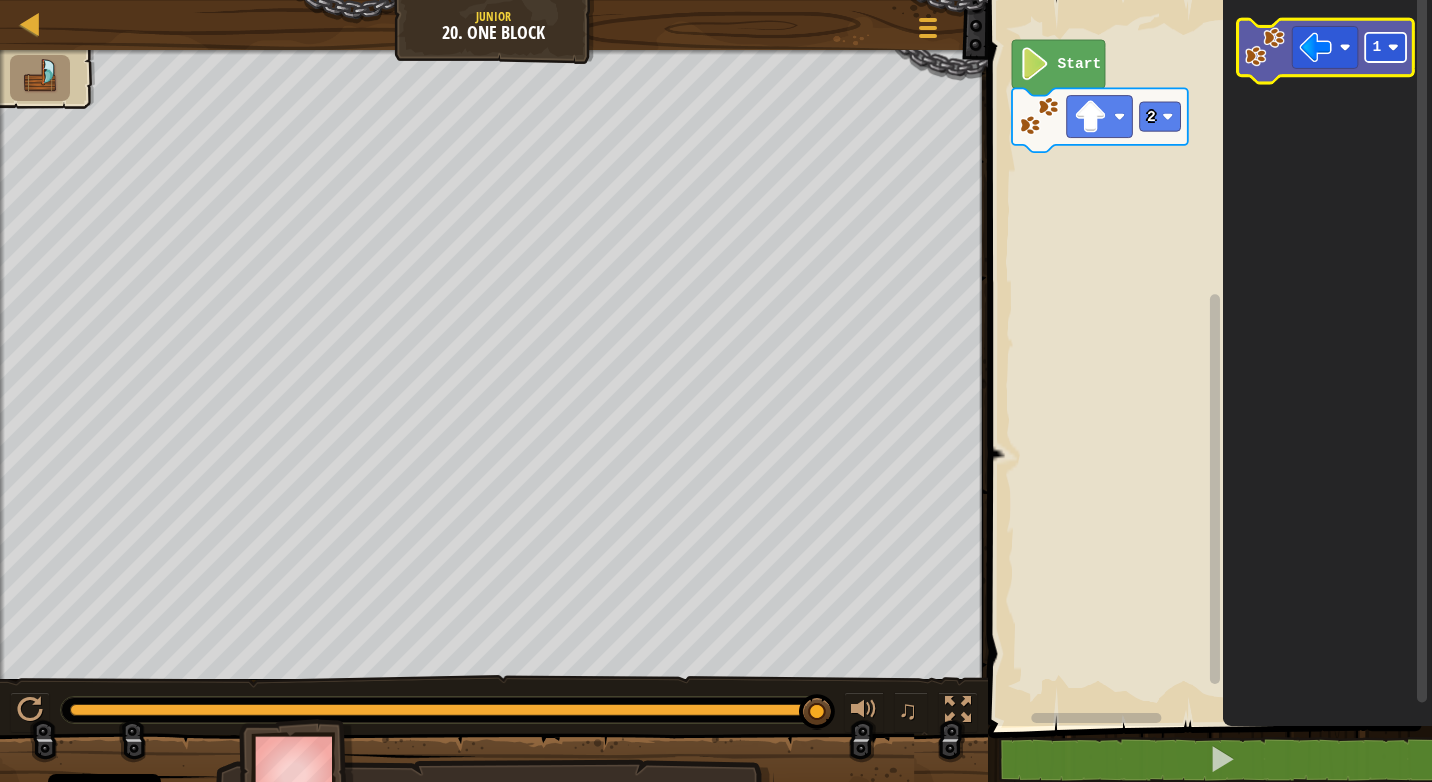click 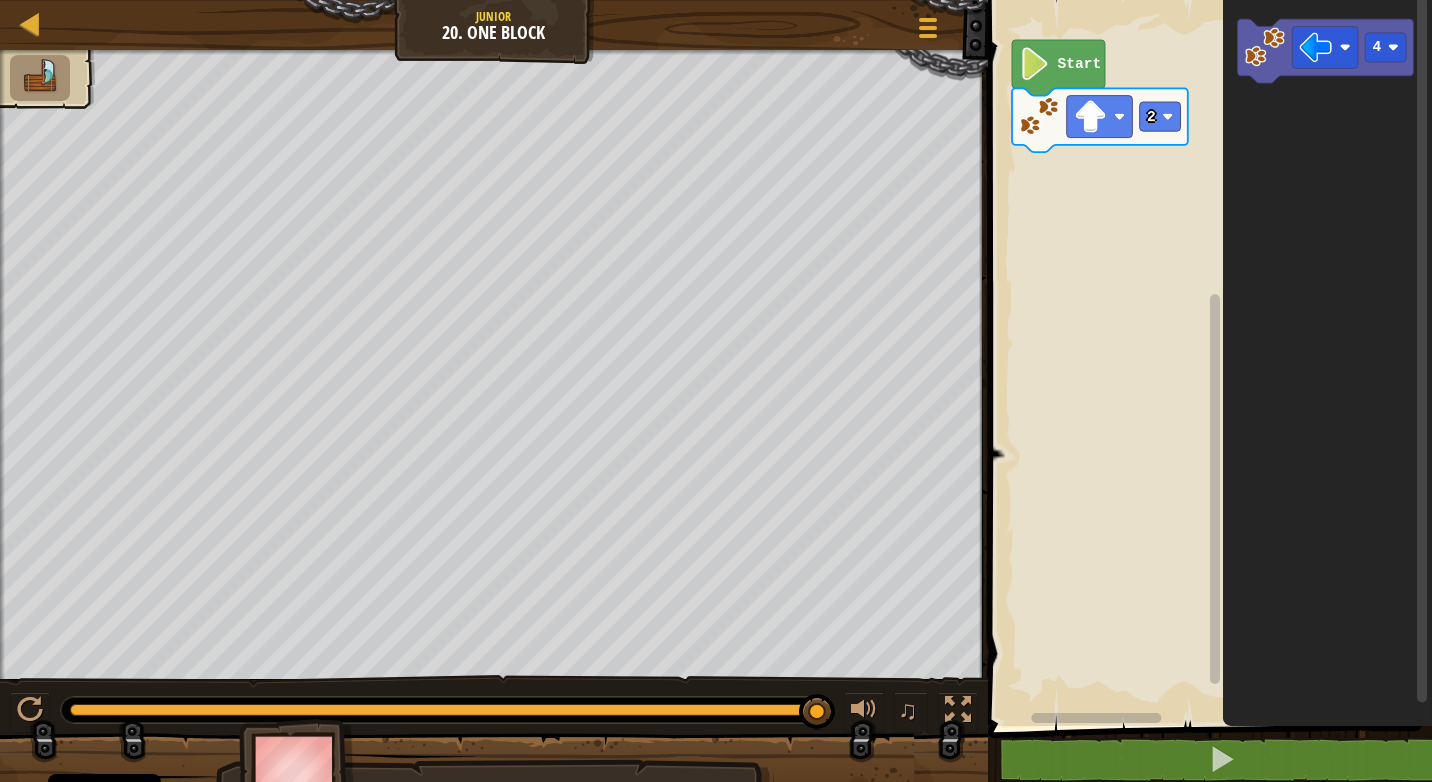 click on "Start 2 4" at bounding box center (1207, 358) 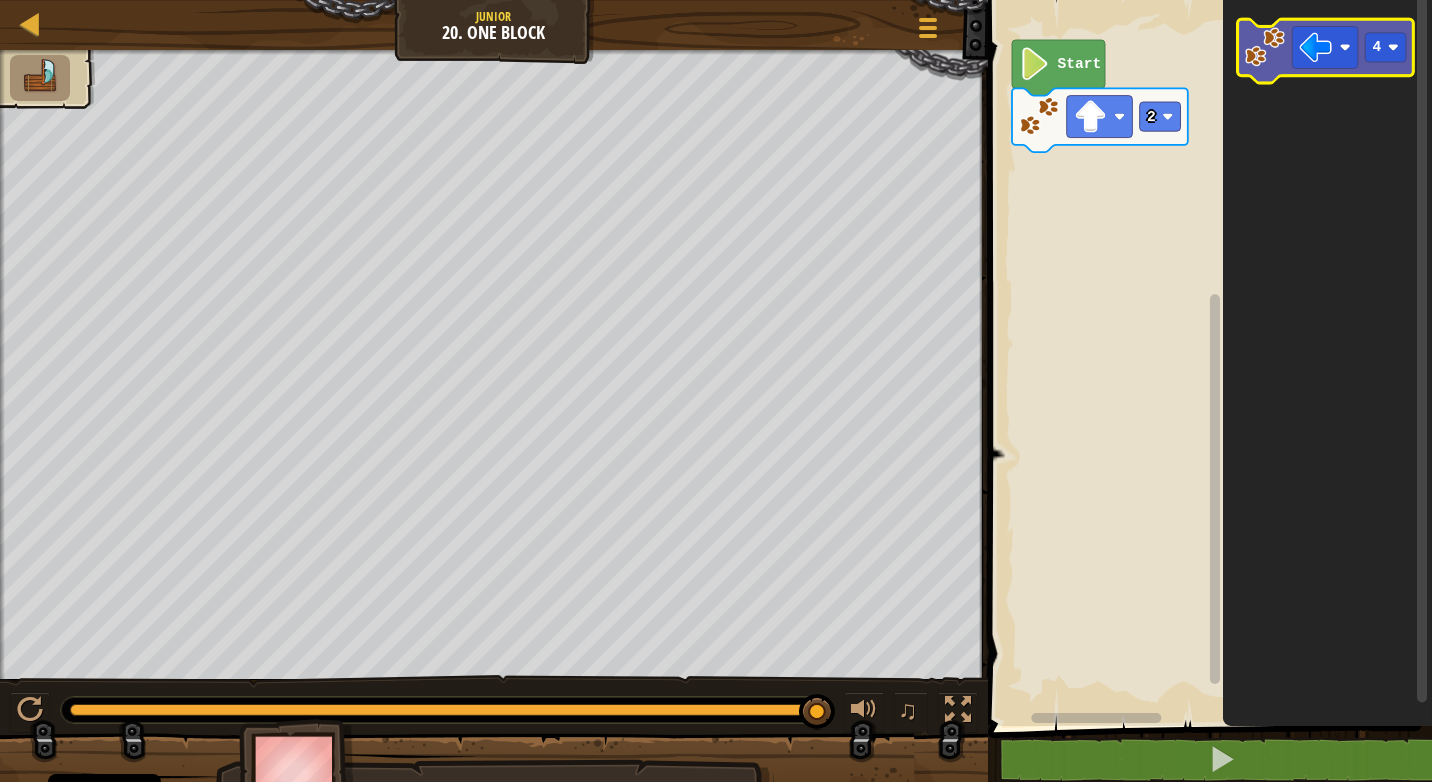 click on "4" 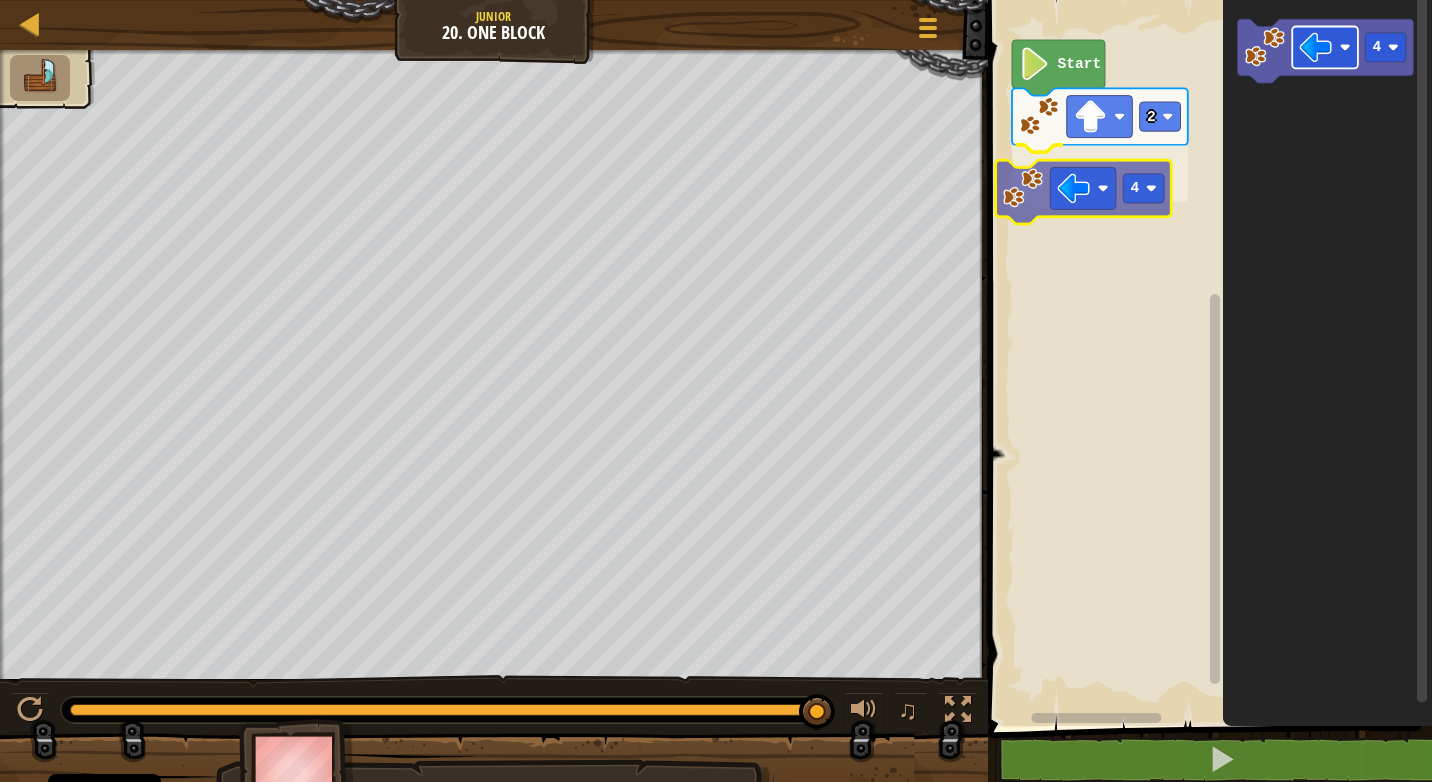 click on "Start 2 4 4 4" at bounding box center [1207, 358] 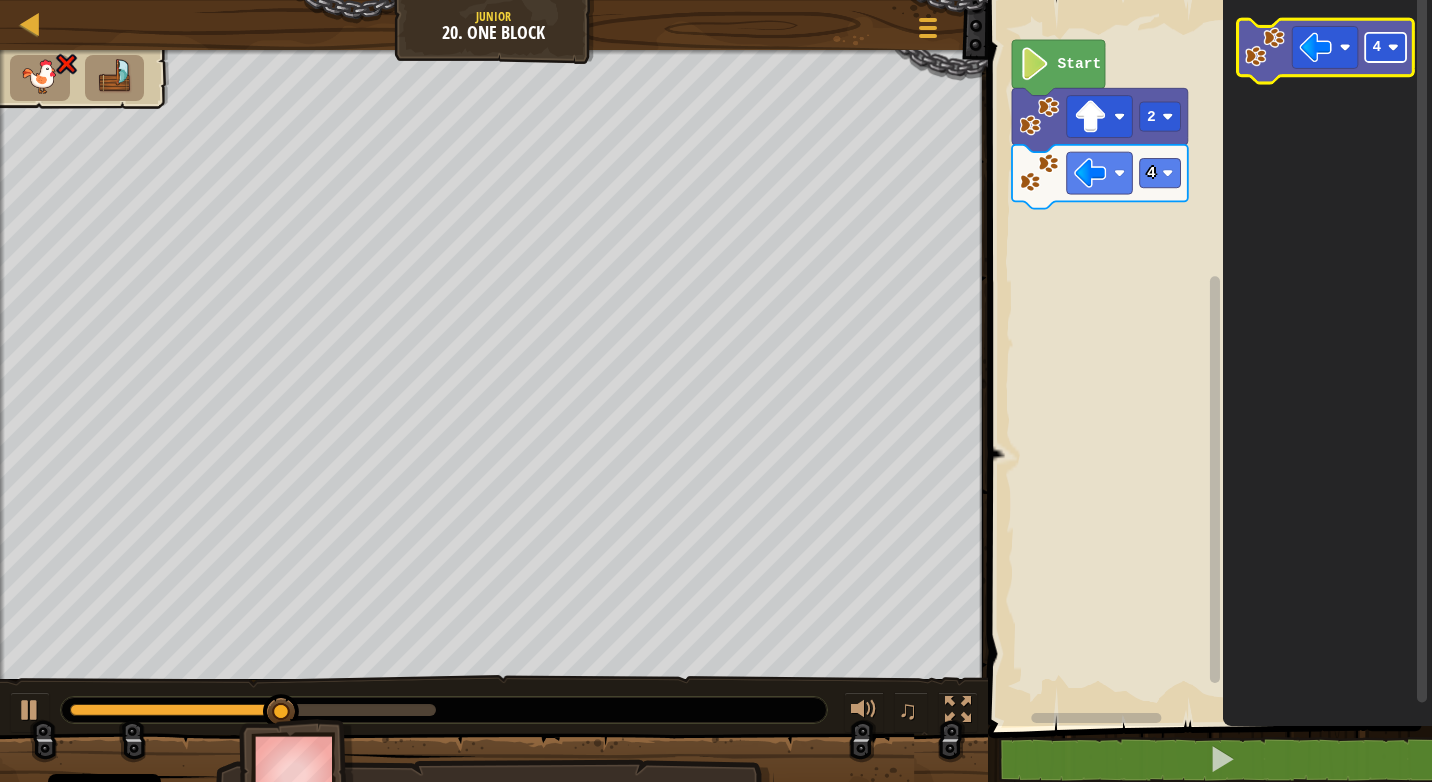 click 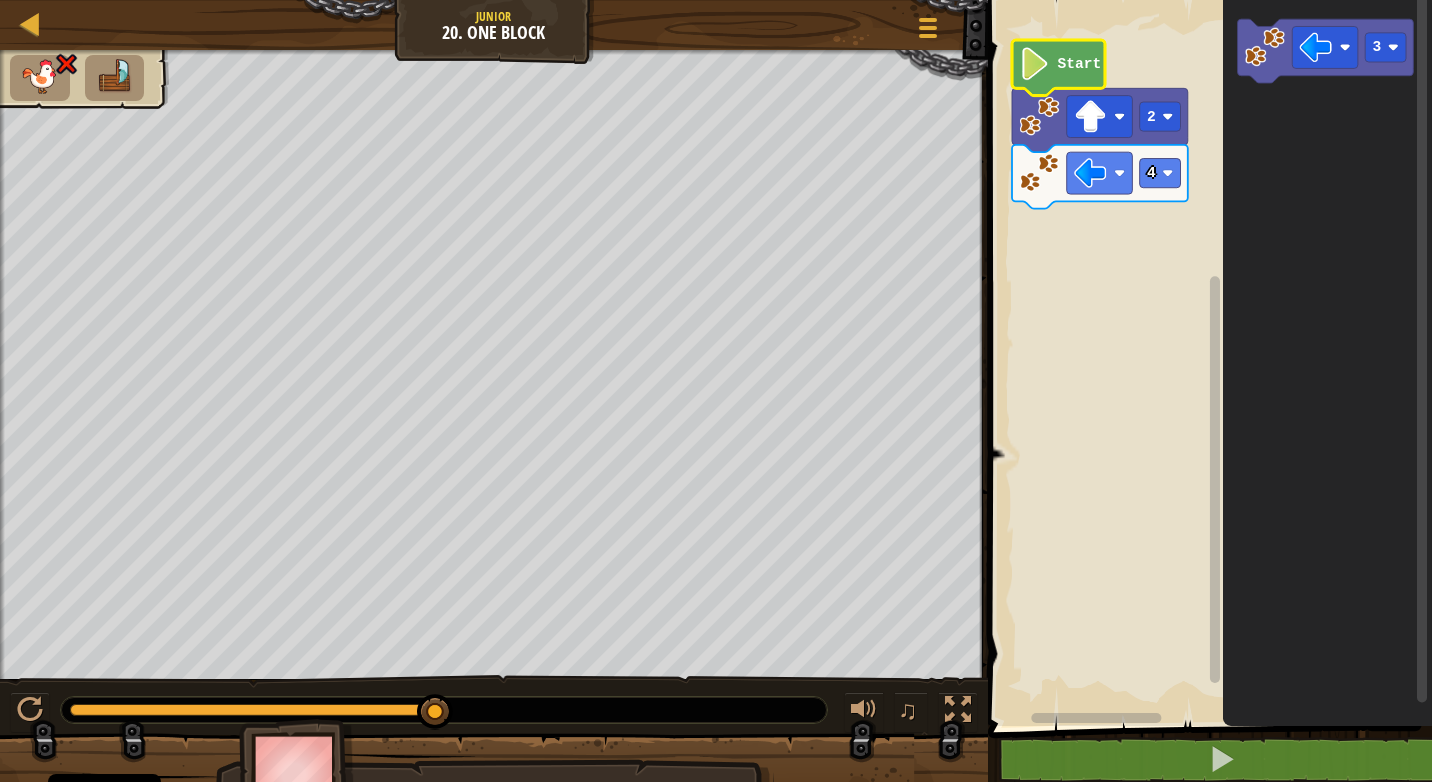 click on "Start" 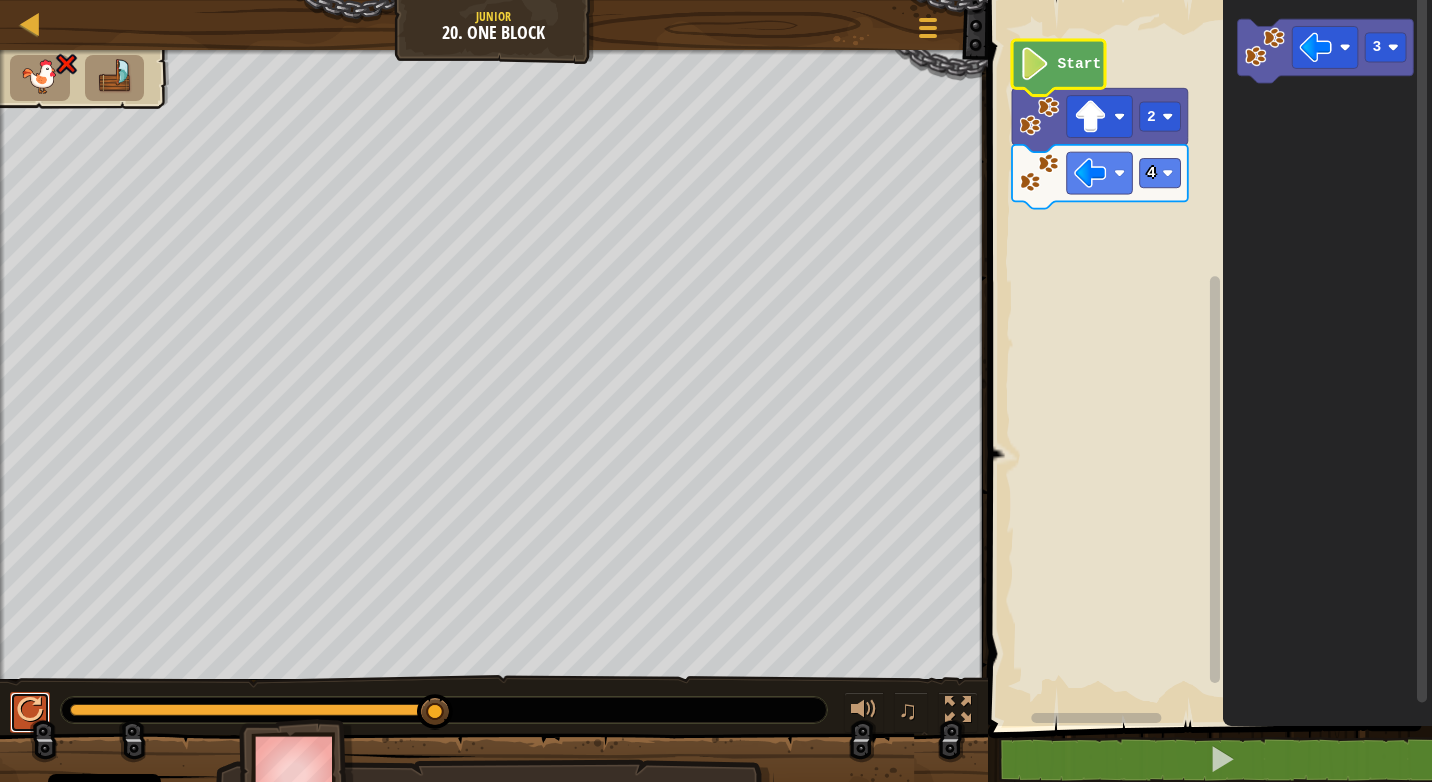 click at bounding box center [30, 710] 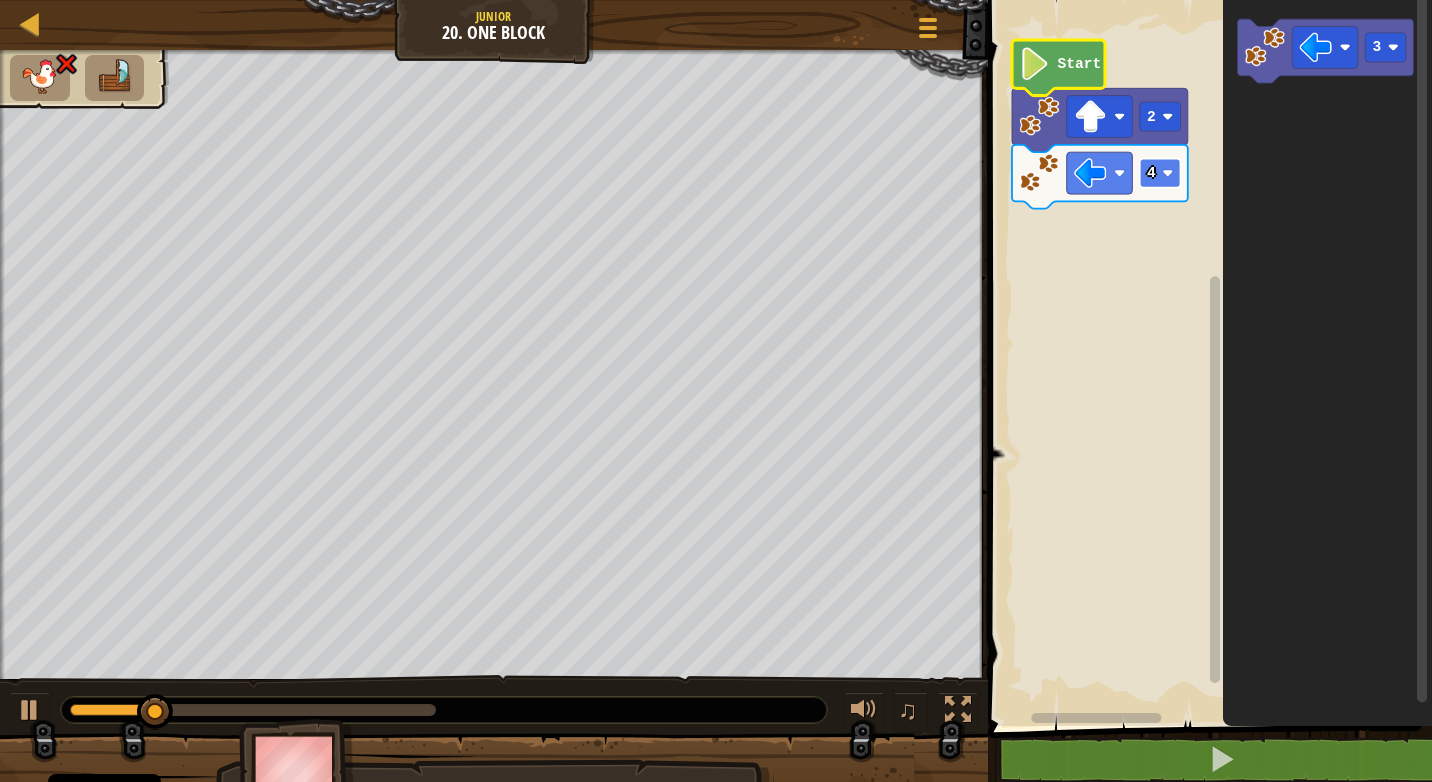 click 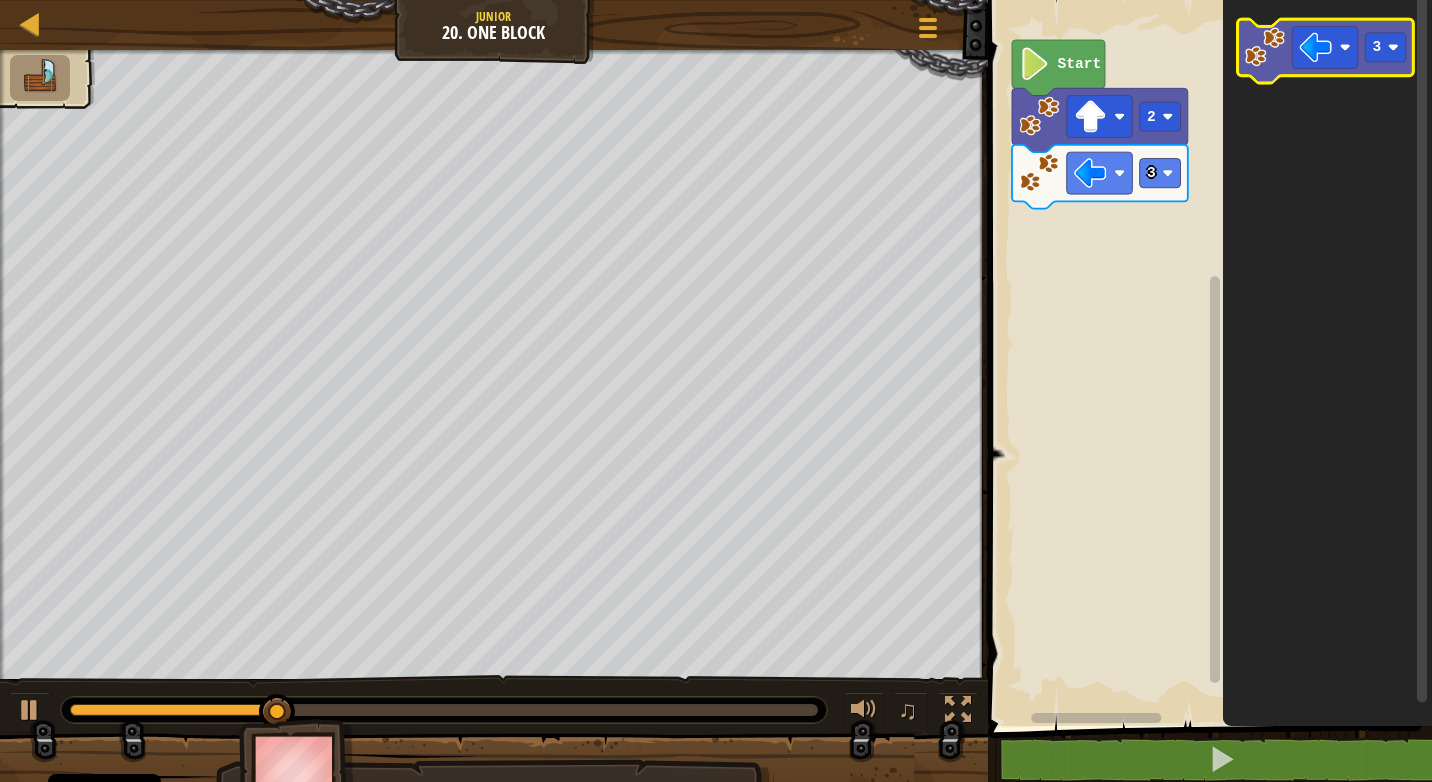 click 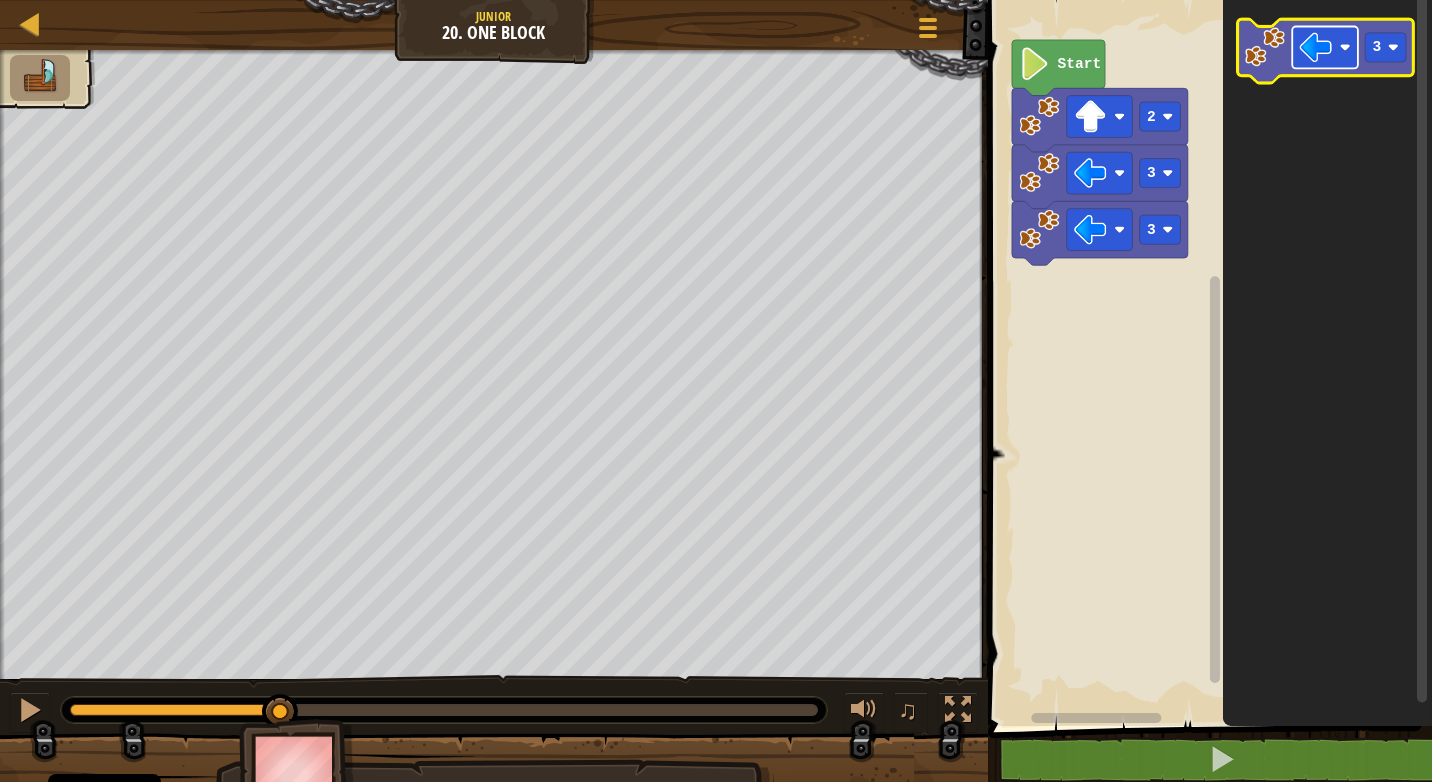 click 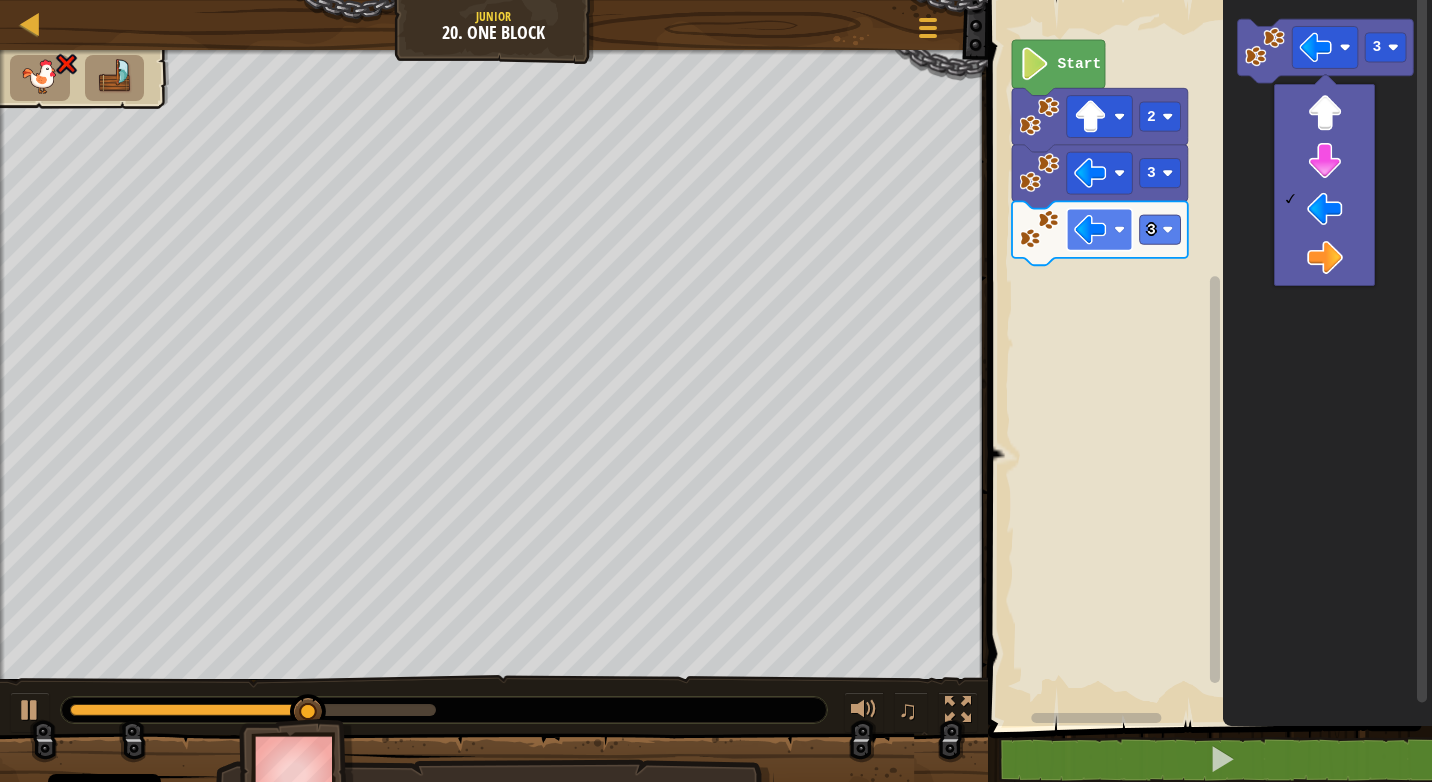 click 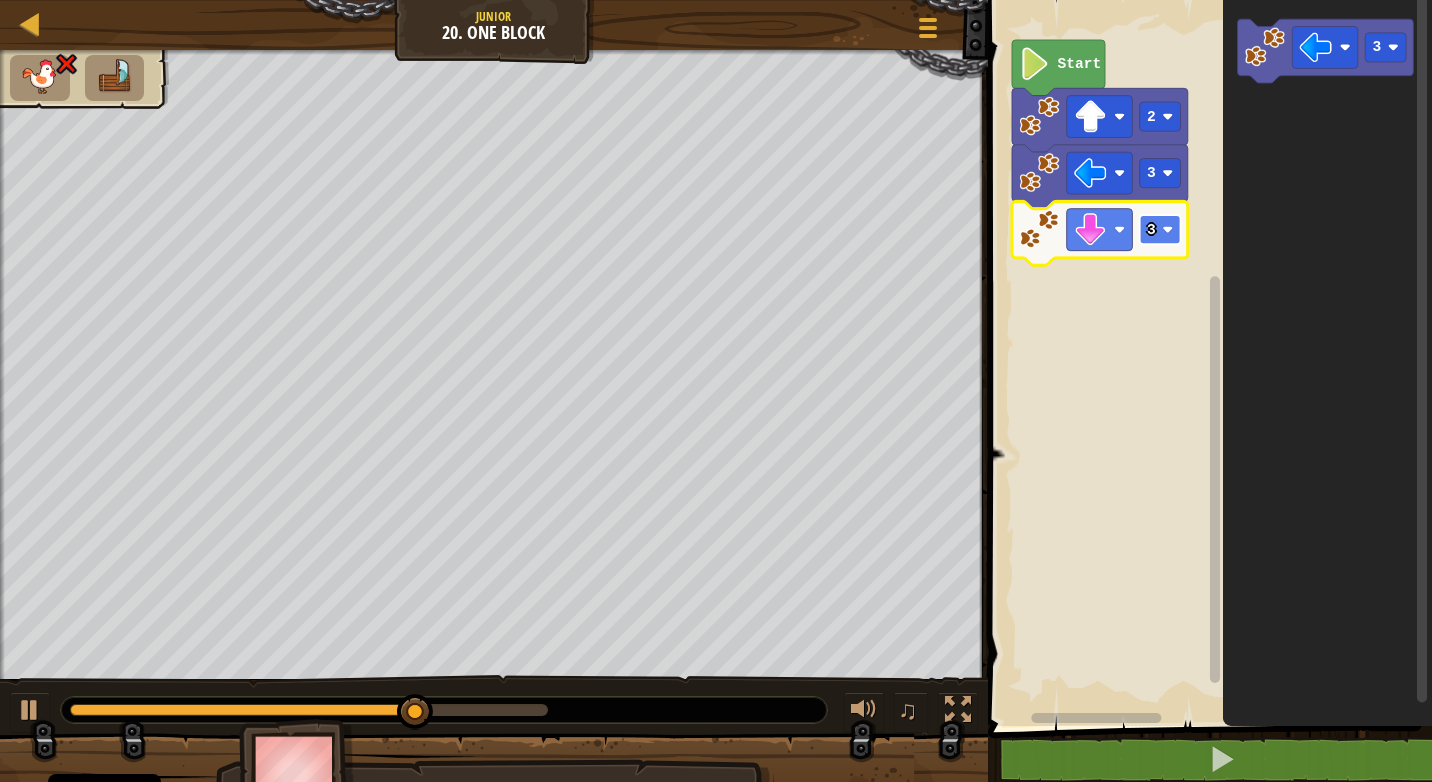 click 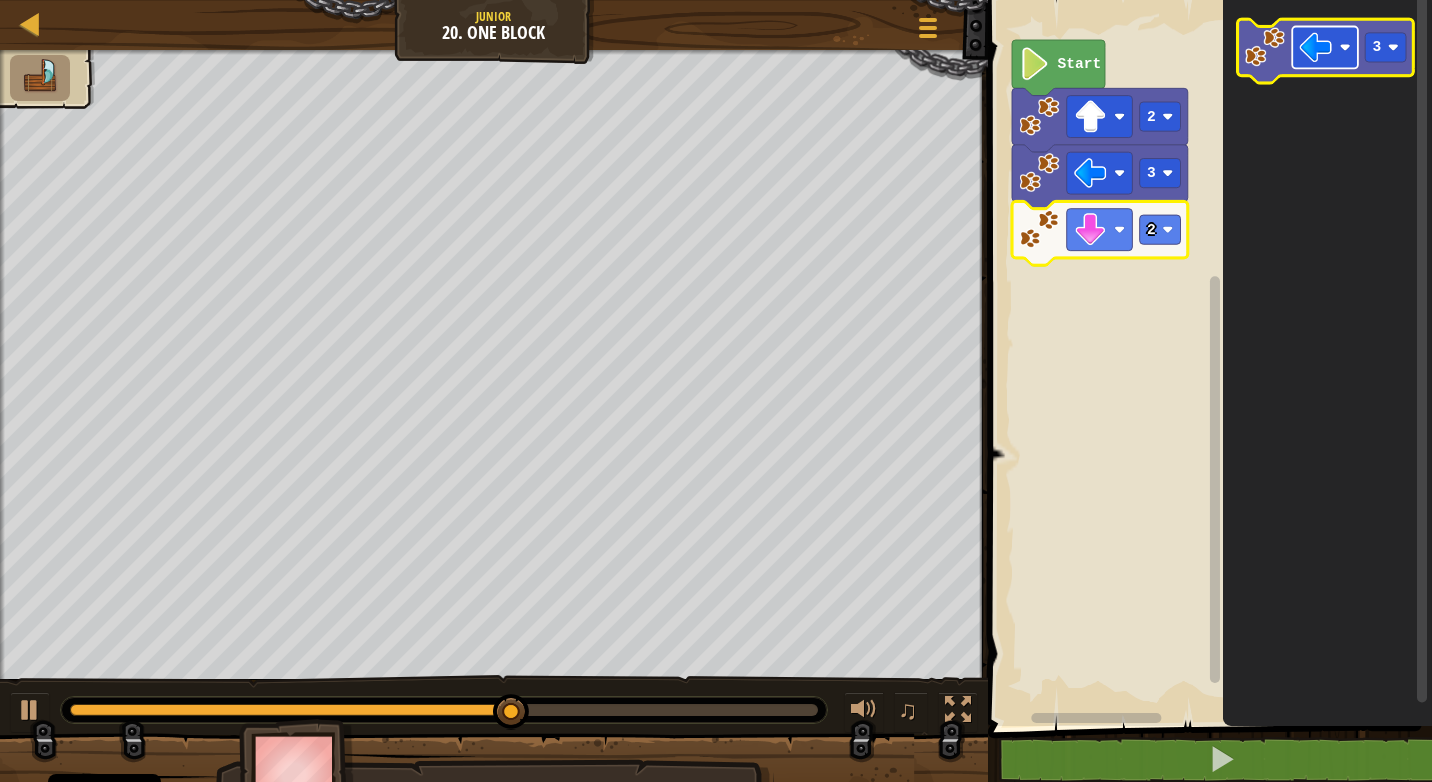click 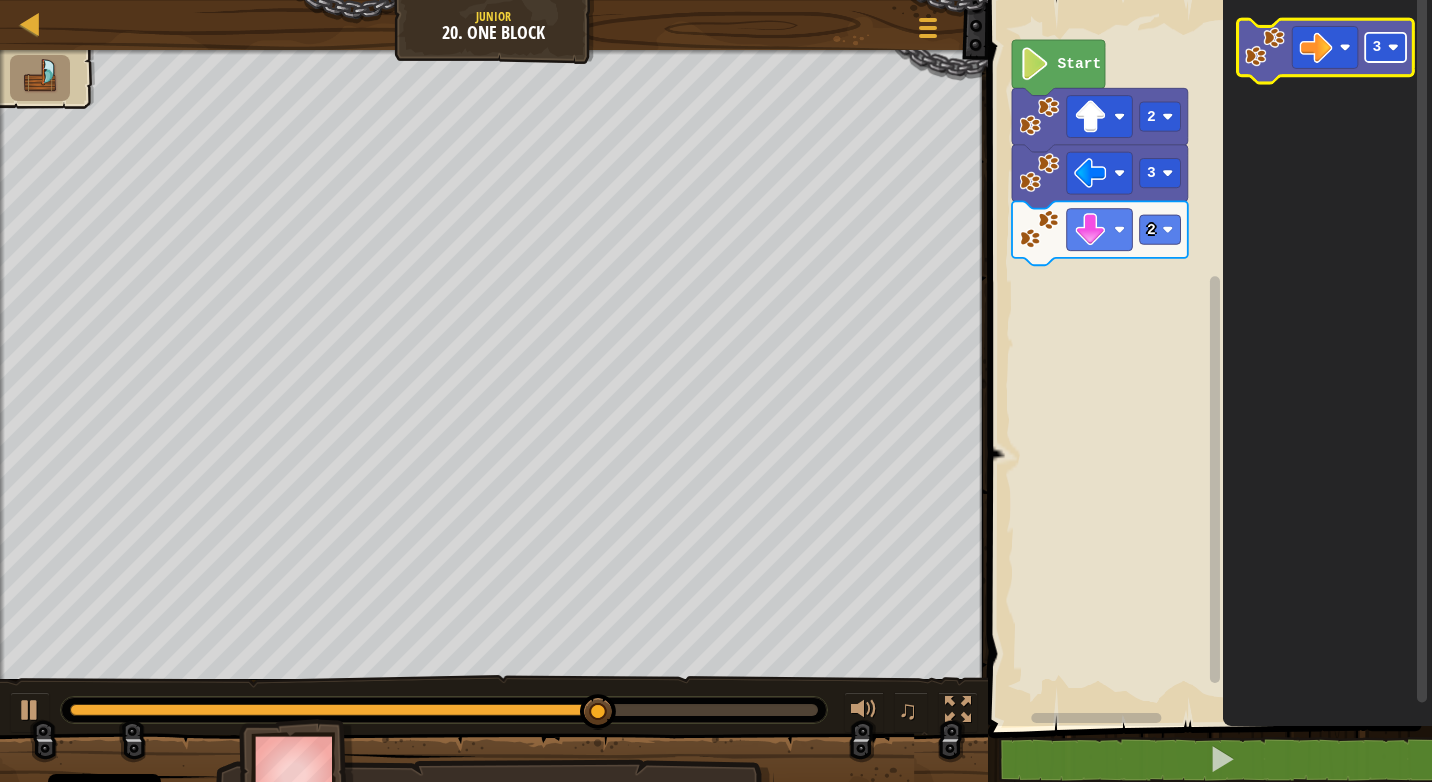 click 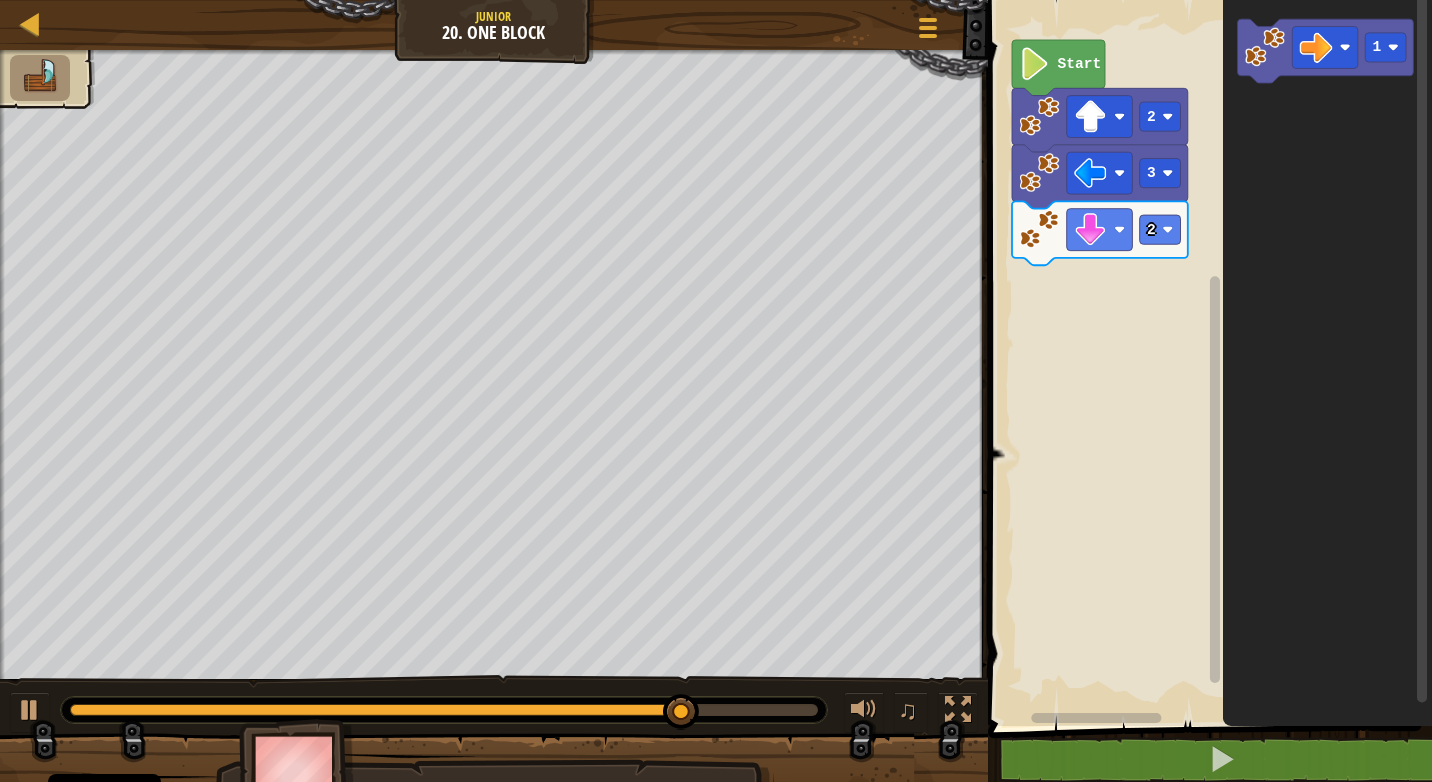 click on "Start 2 3 2 1" at bounding box center [1207, 358] 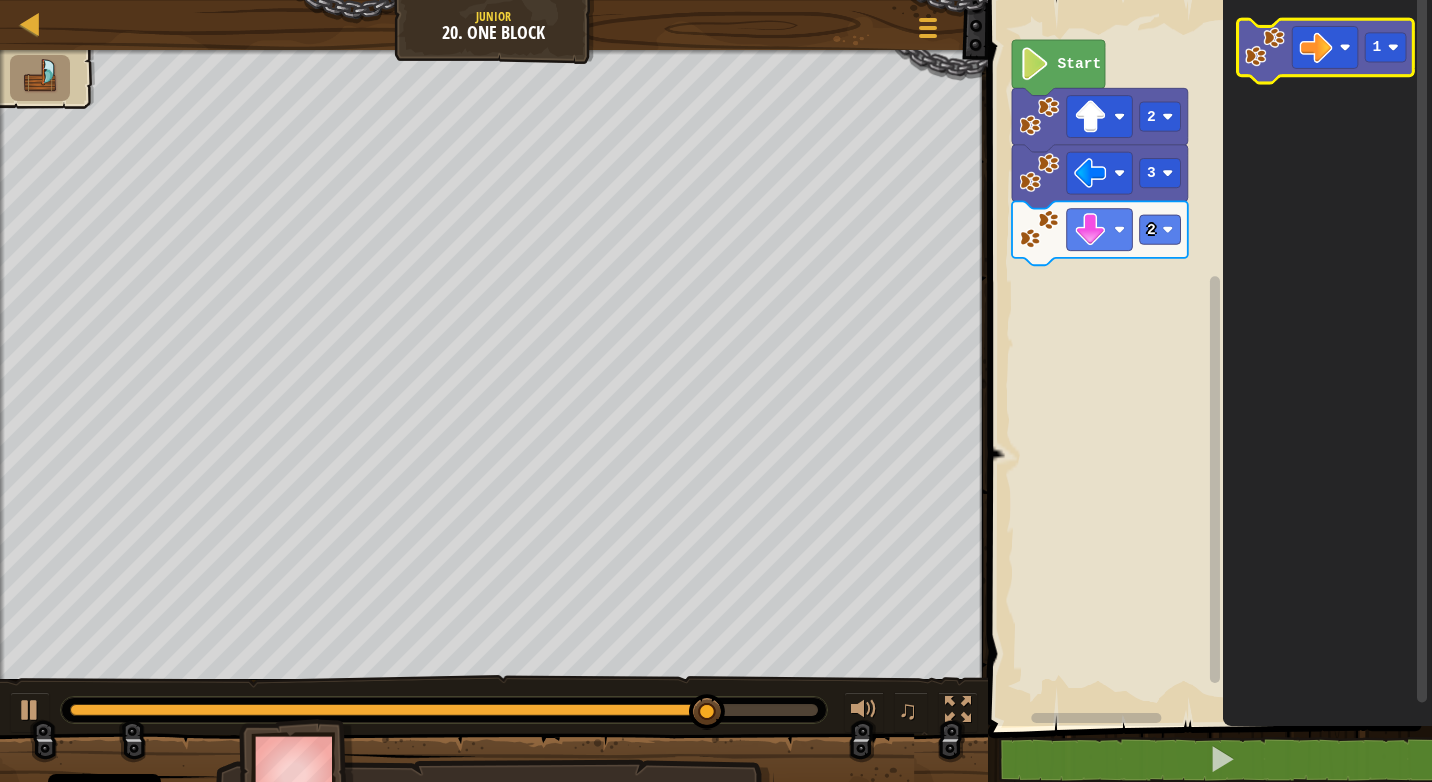 click 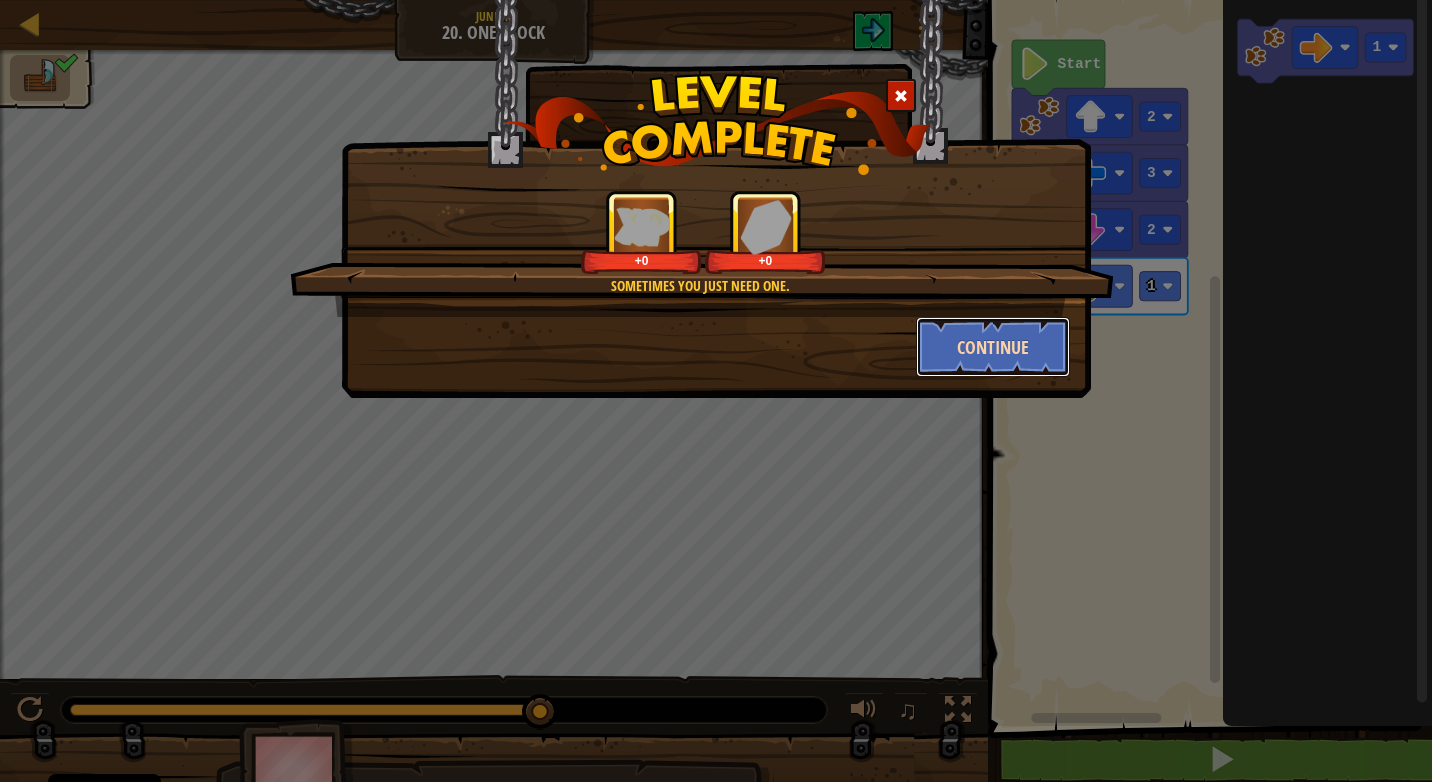 click on "Continue" at bounding box center [993, 347] 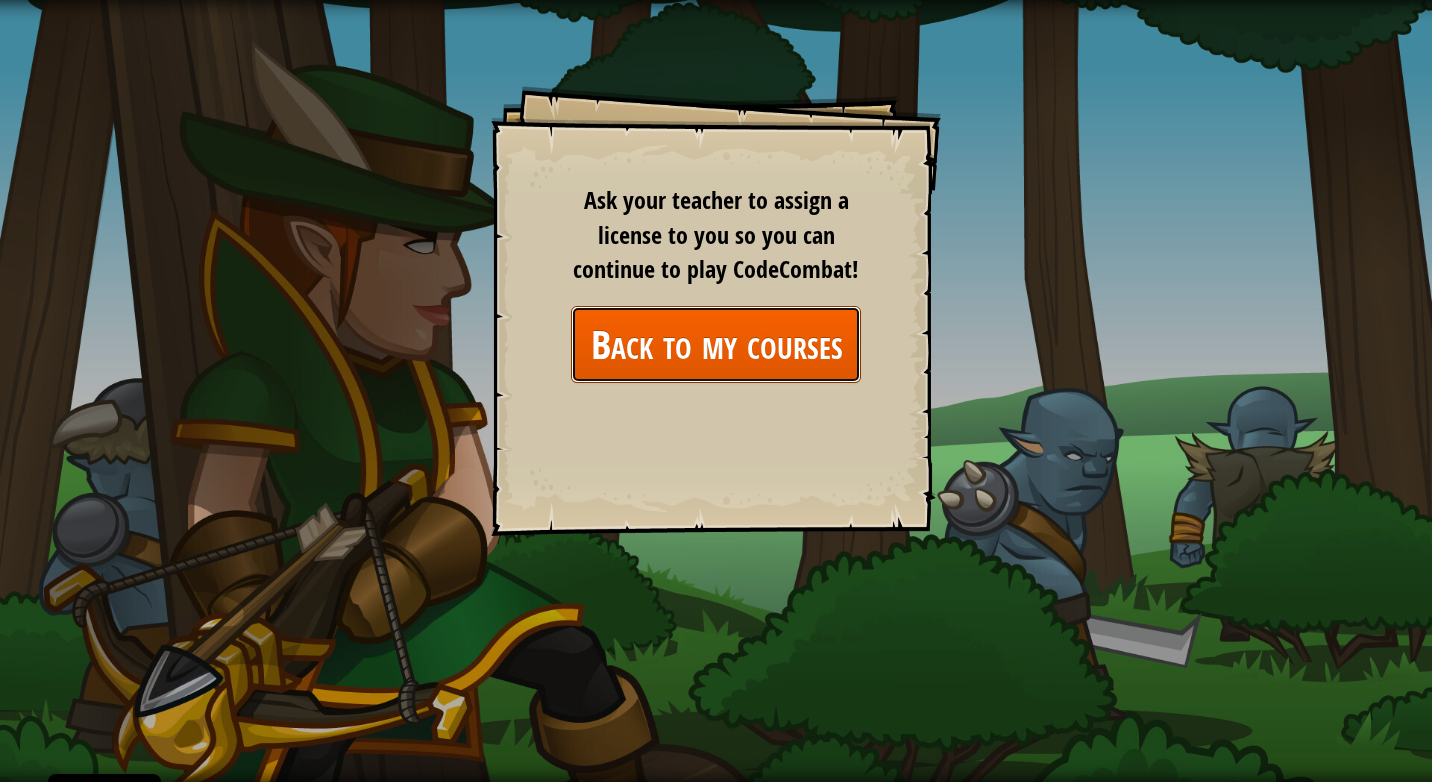 click on "Back to my courses" at bounding box center (716, 344) 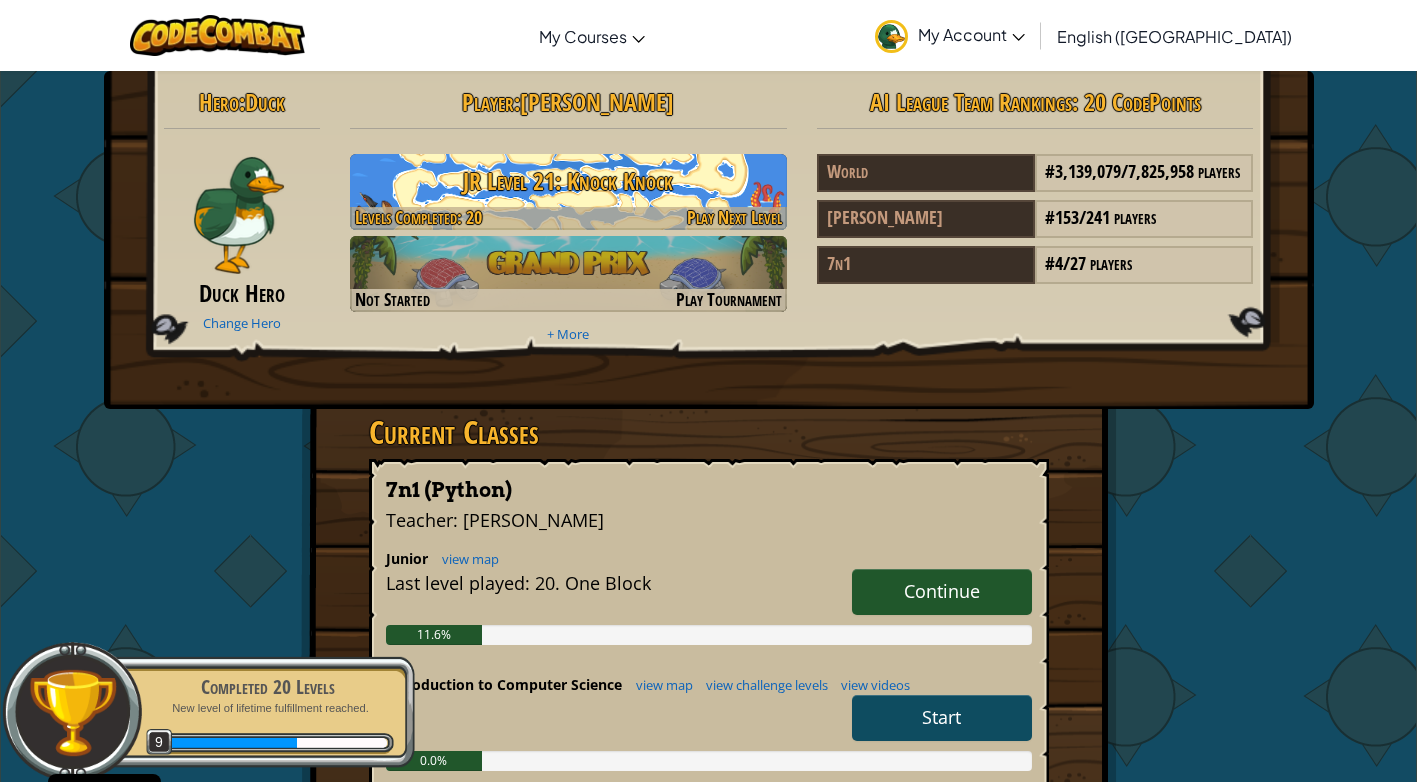 click on "JR Level 21: Knock Knock" at bounding box center [568, 181] 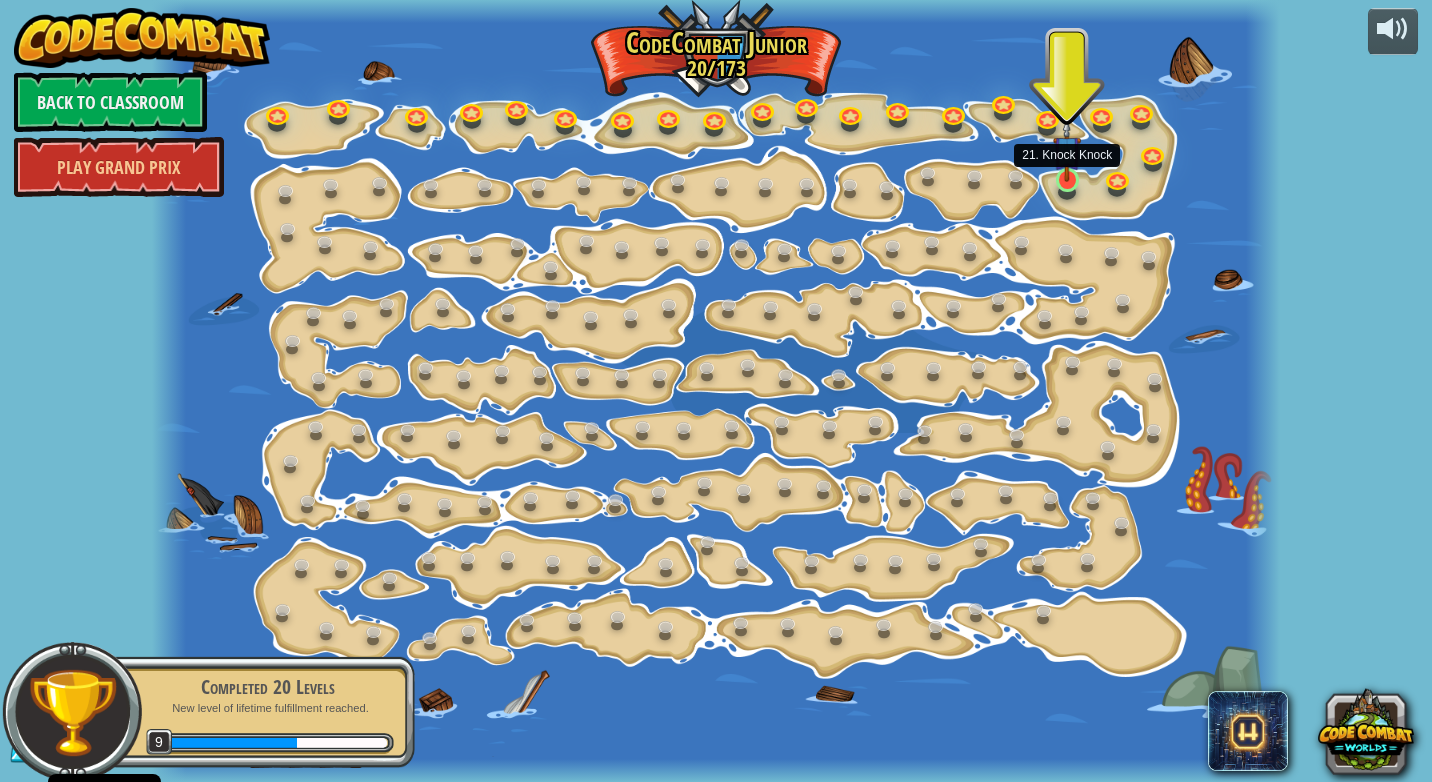 click at bounding box center (1067, 150) 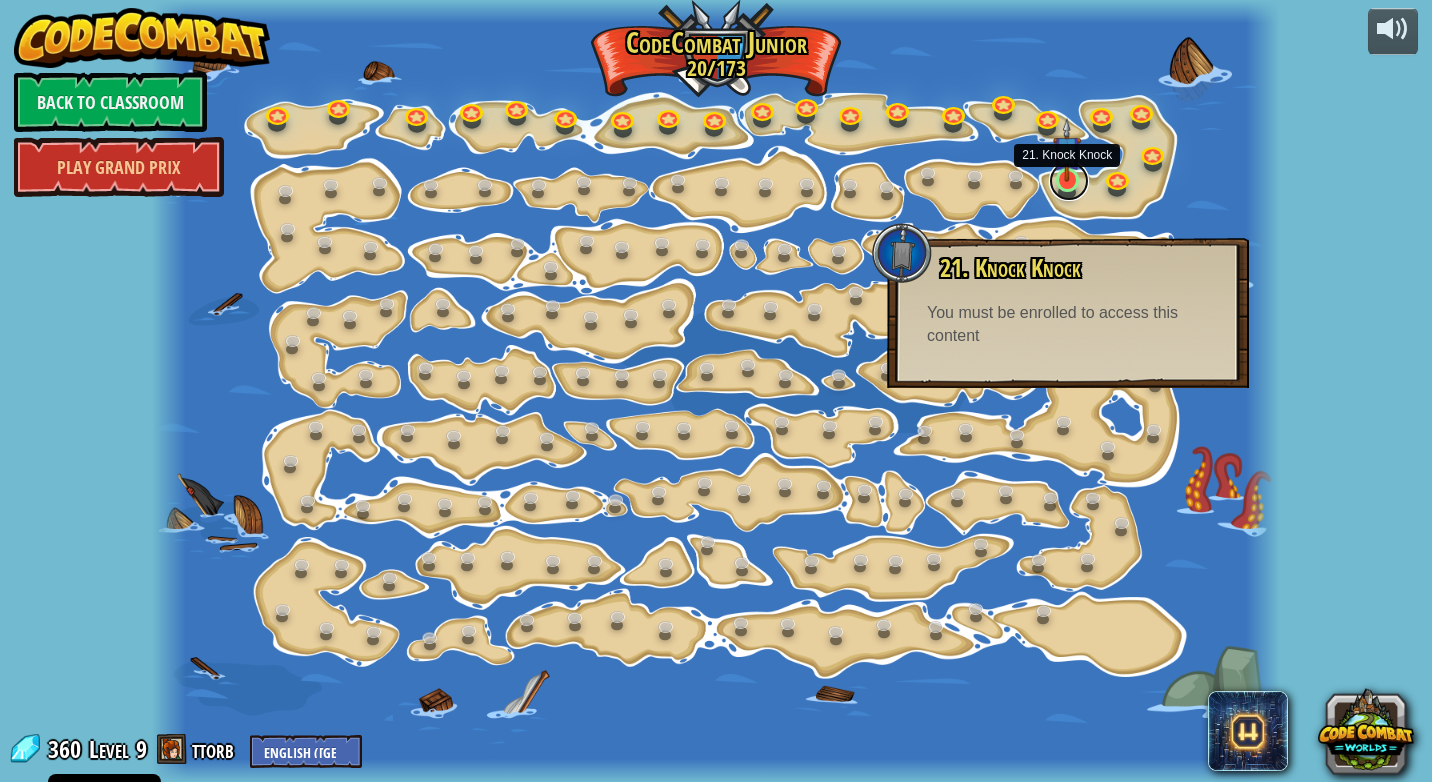 click at bounding box center [1069, 181] 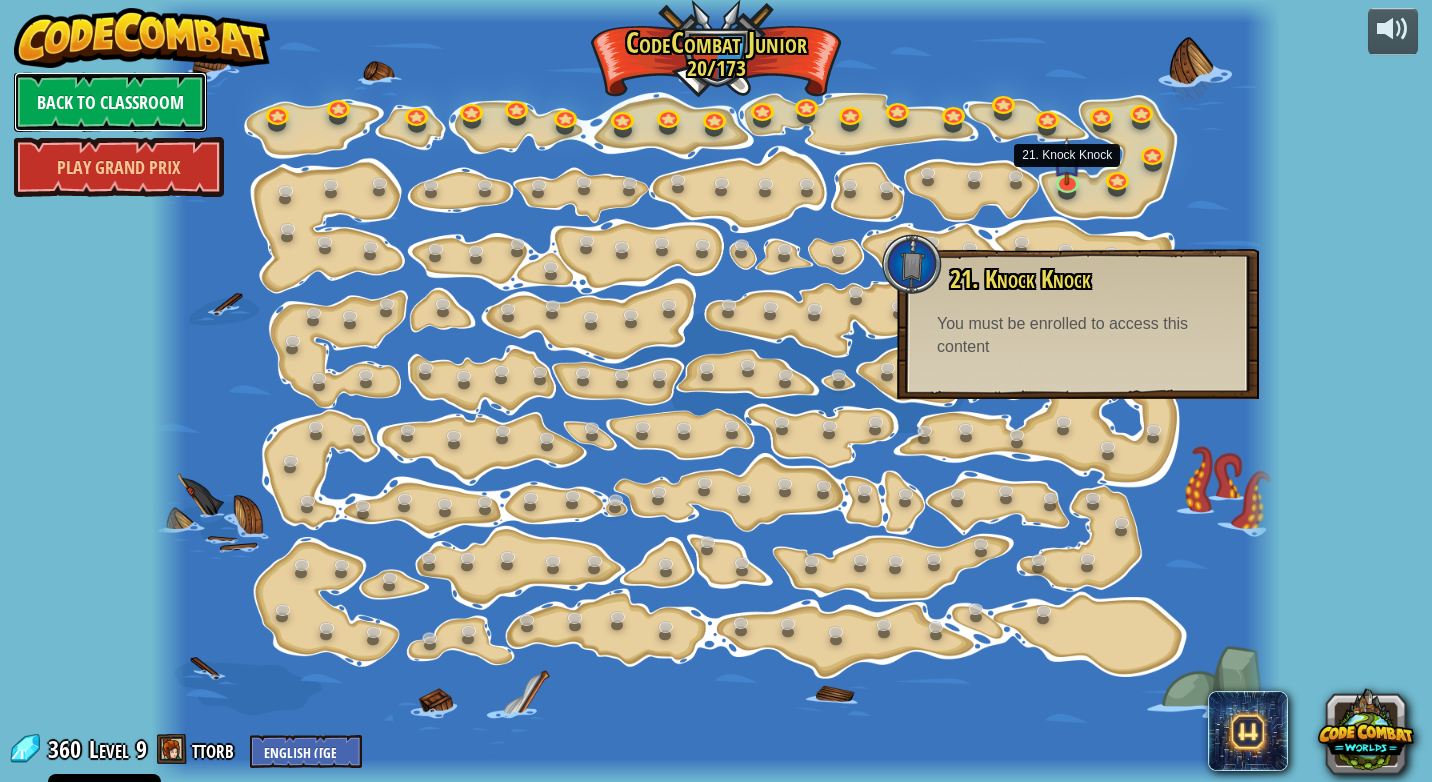 click on "Back to Classroom" at bounding box center [110, 102] 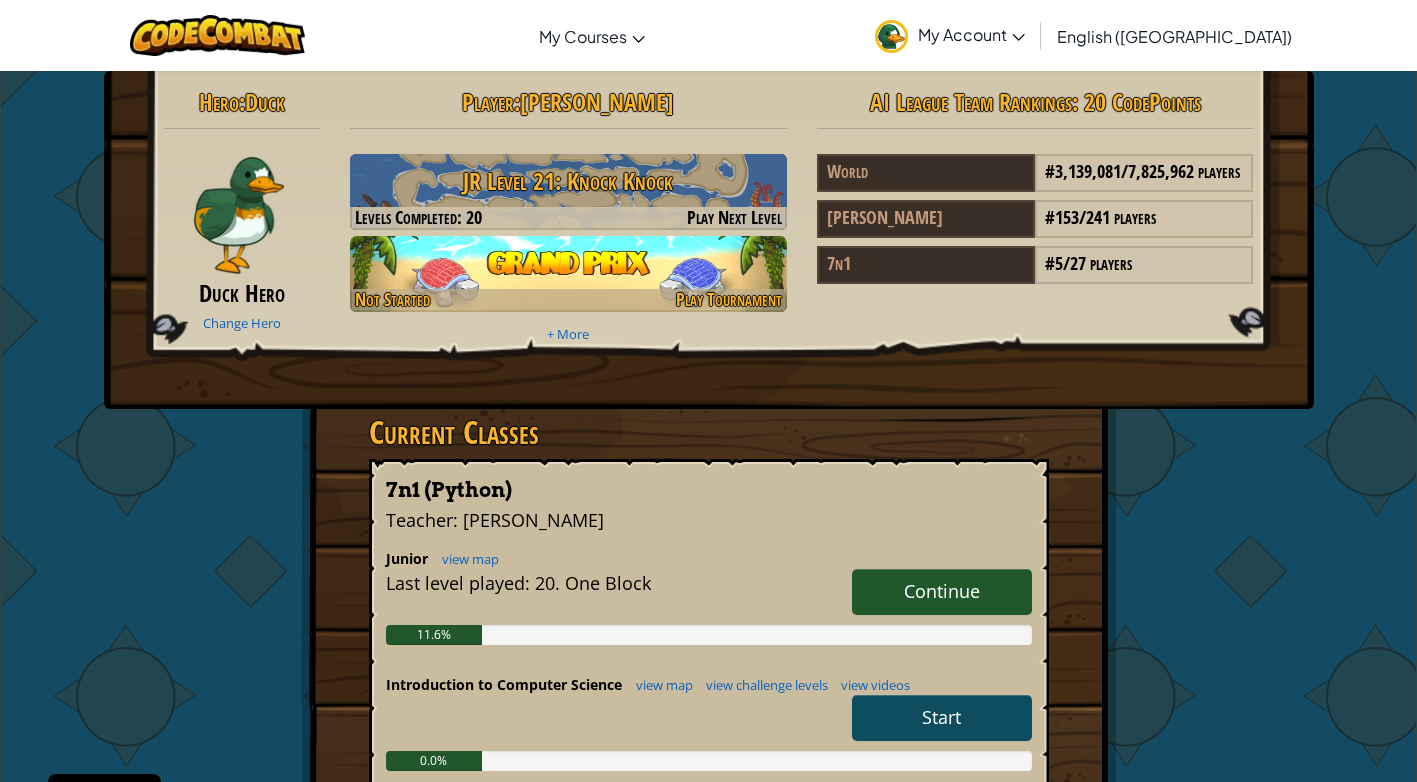 click at bounding box center [568, 274] 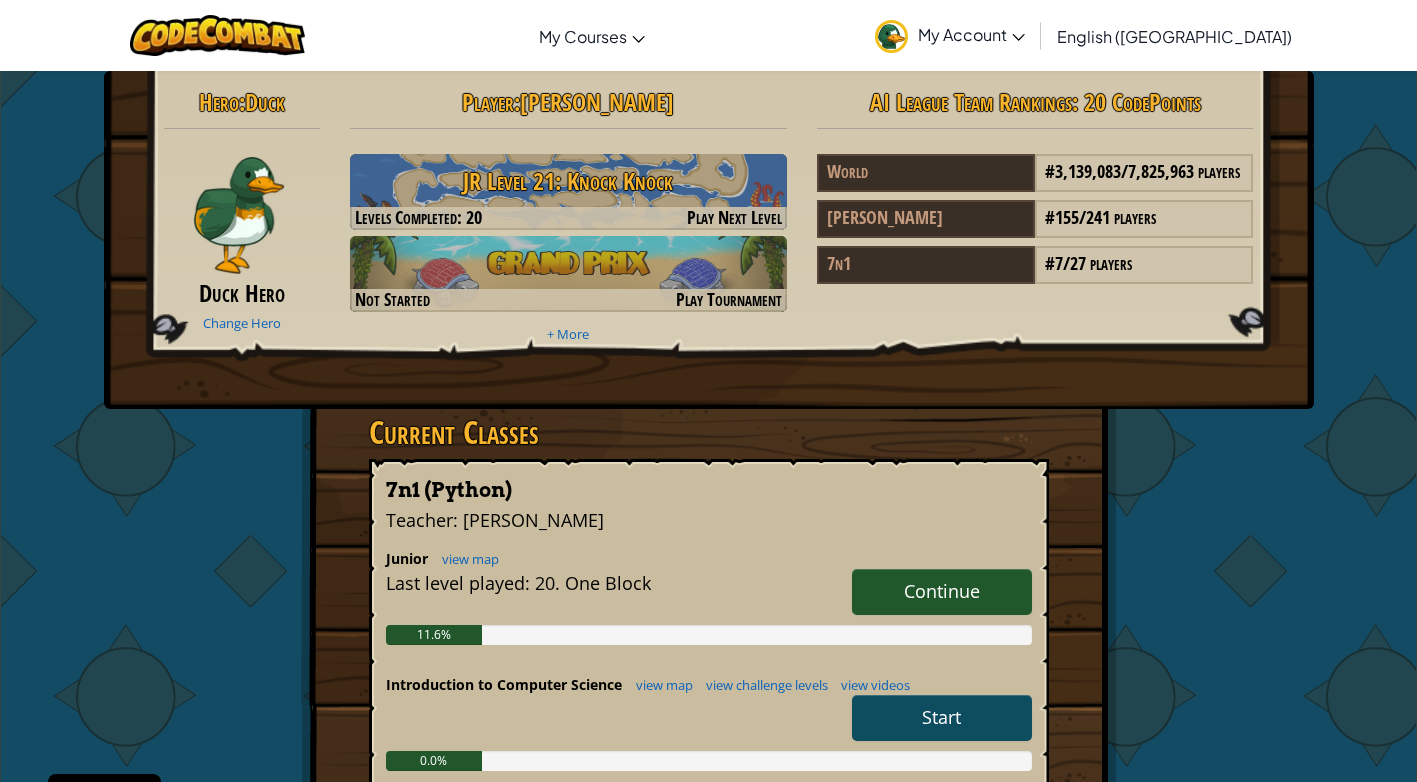click on "Start" at bounding box center (941, 717) 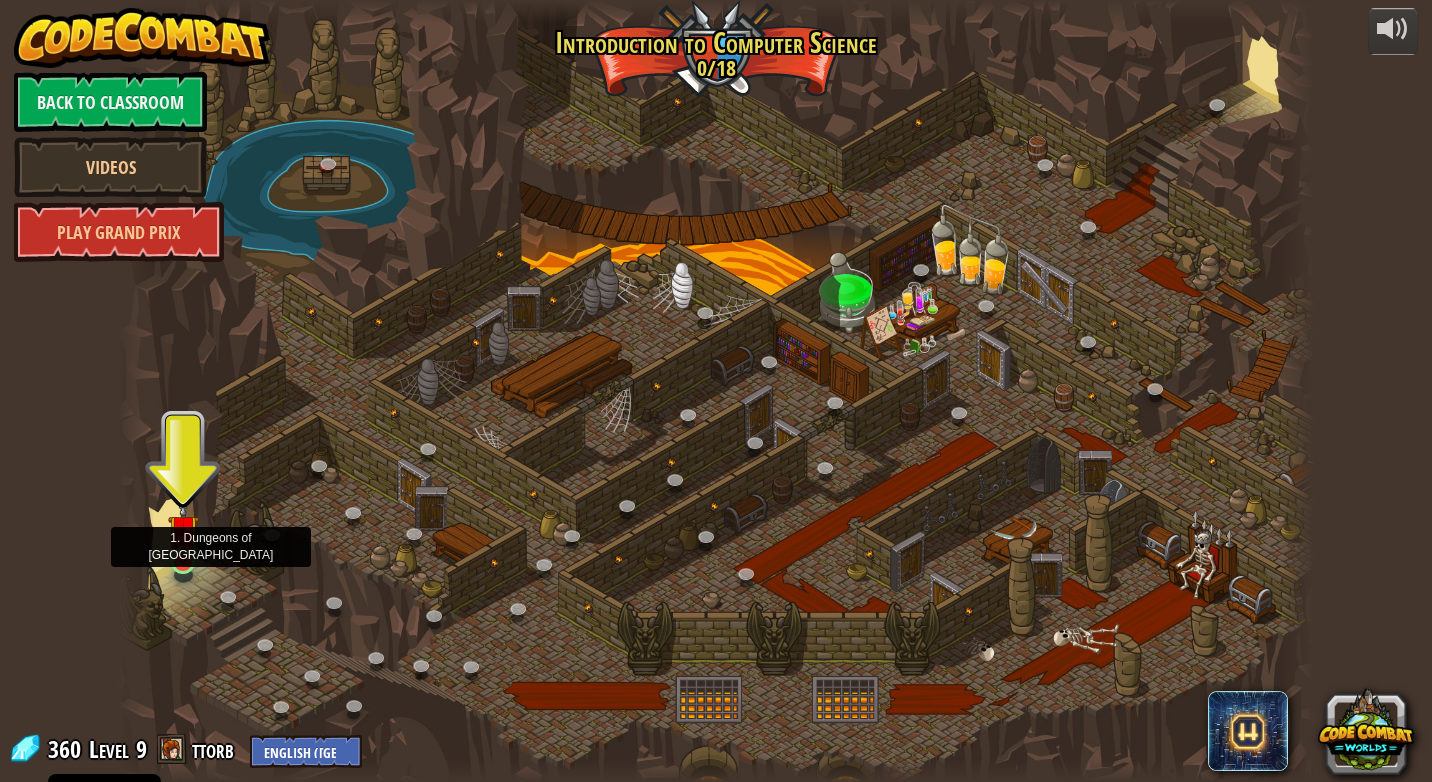 click at bounding box center [183, 530] 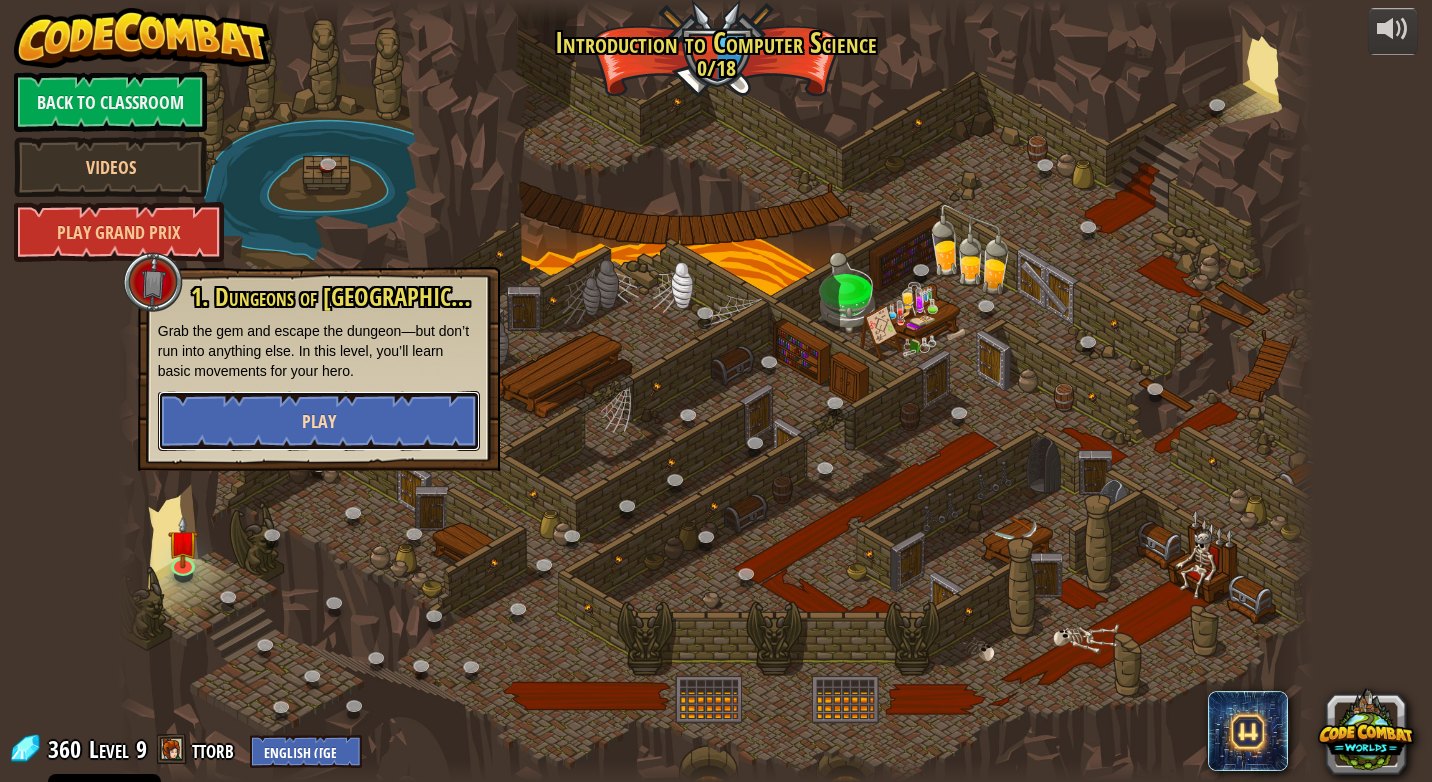 click on "Play" at bounding box center (319, 421) 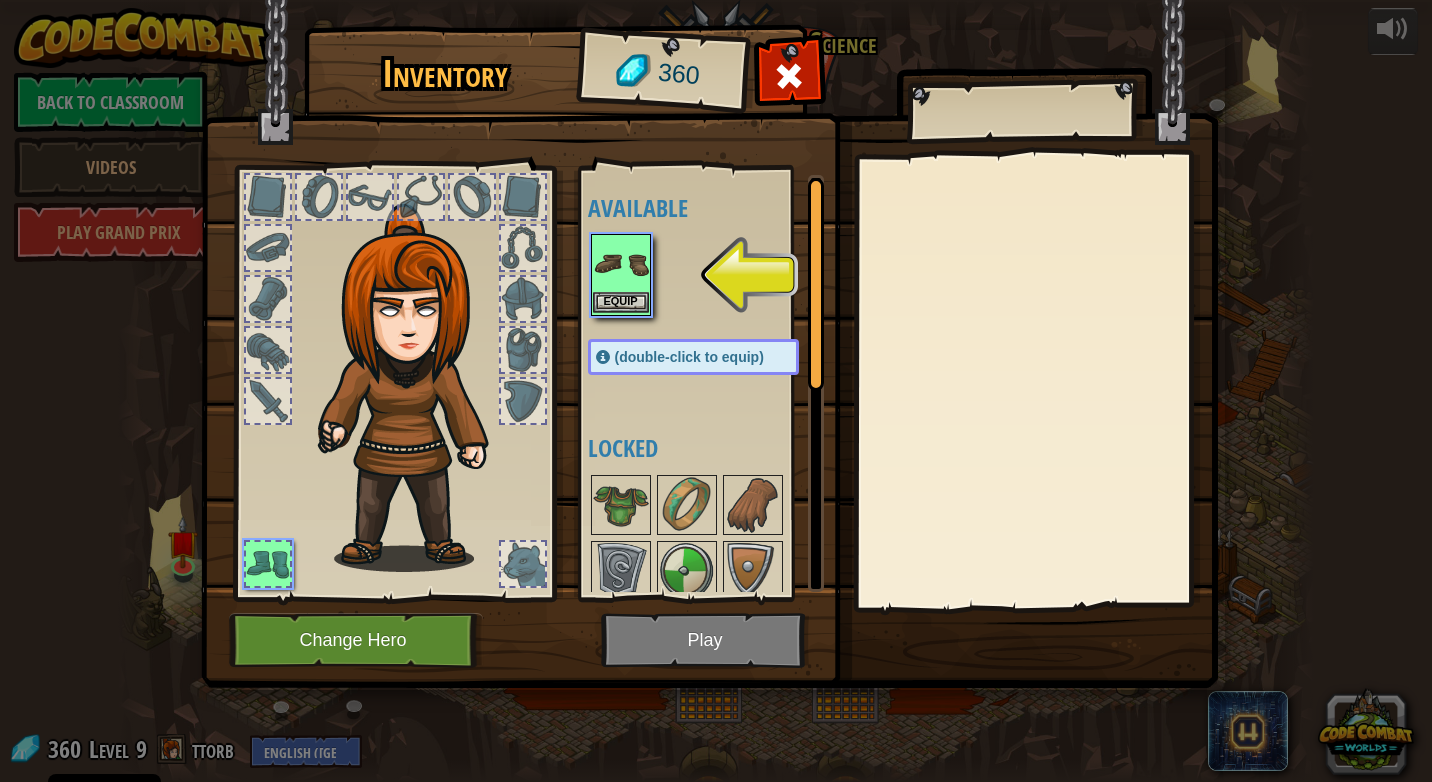 click at bounding box center (621, 264) 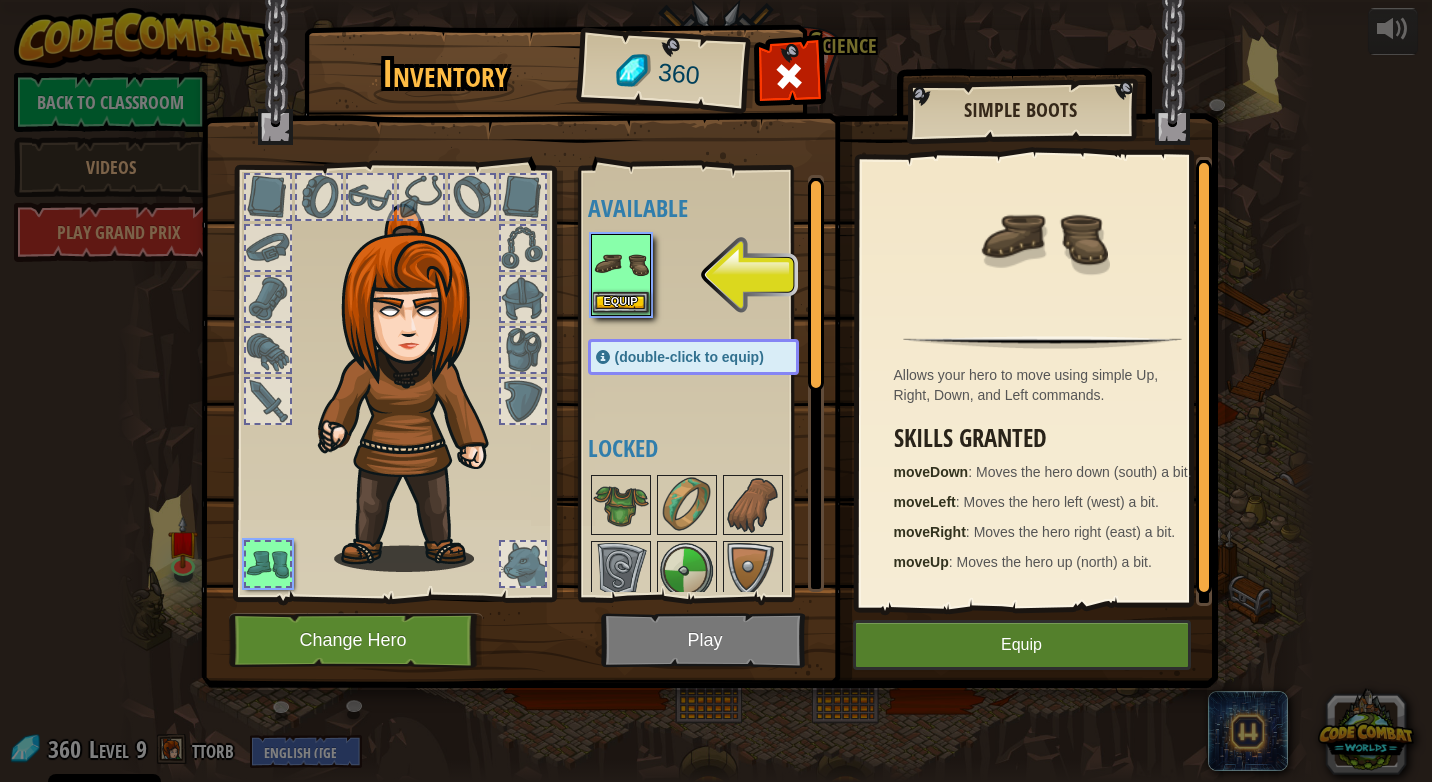 click at bounding box center [621, 264] 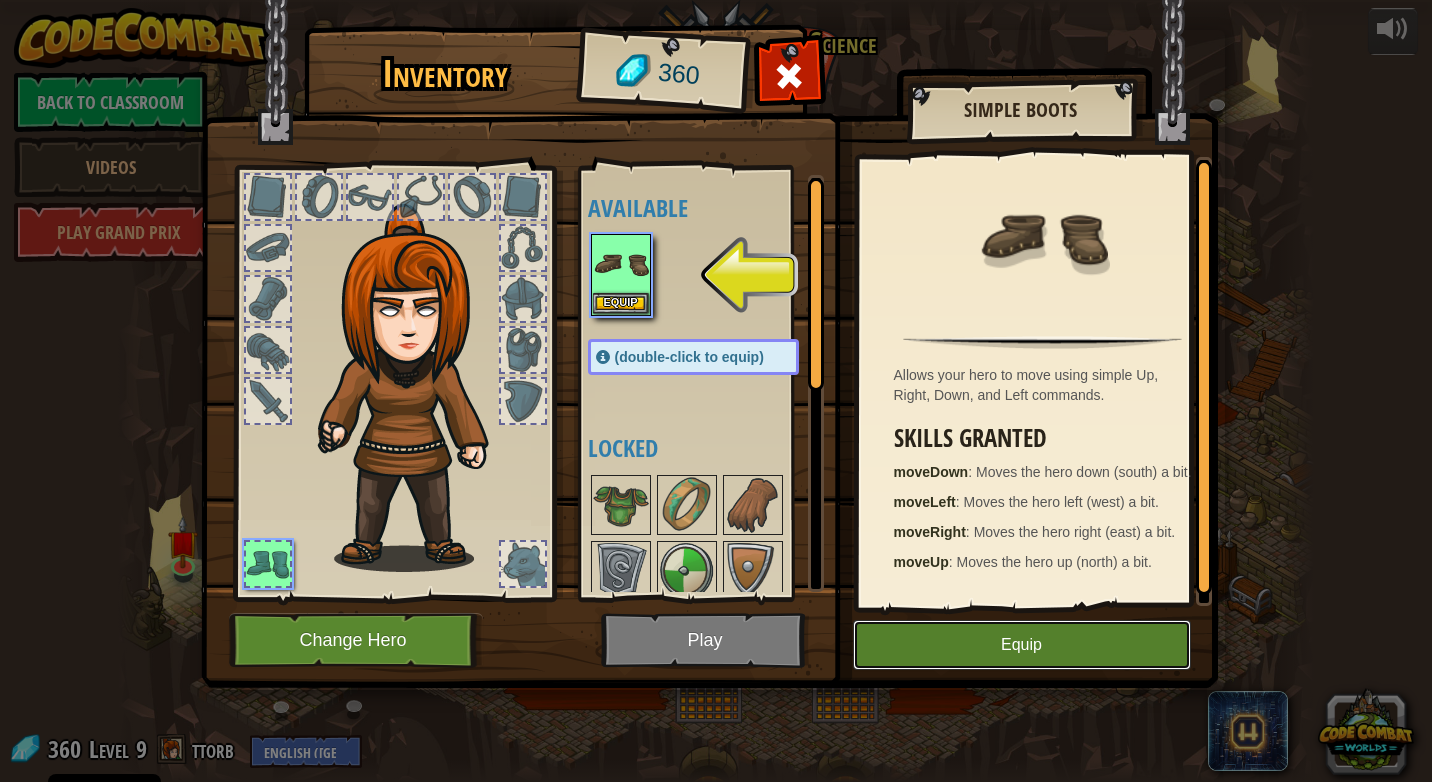click on "Equip" at bounding box center (1022, 645) 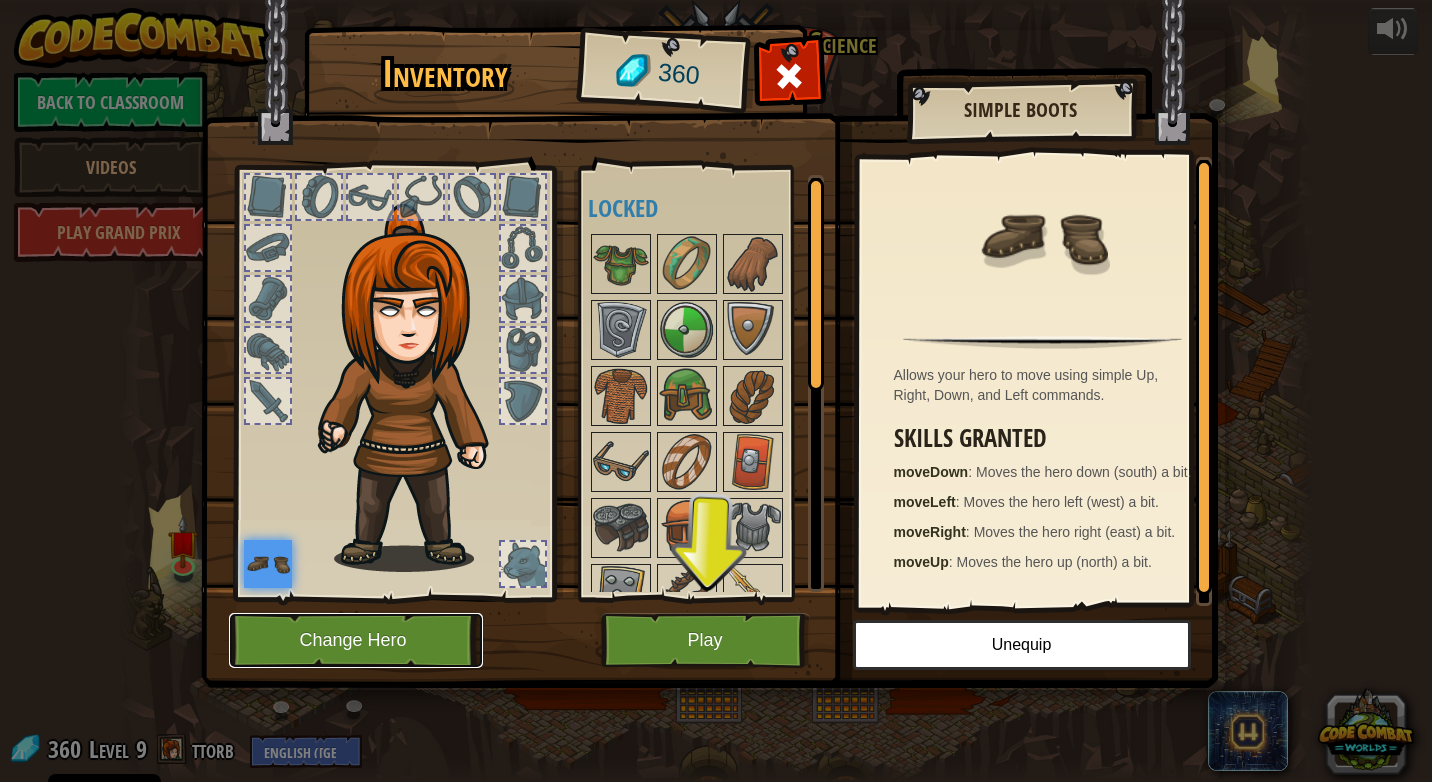 click on "Change Hero" at bounding box center [356, 640] 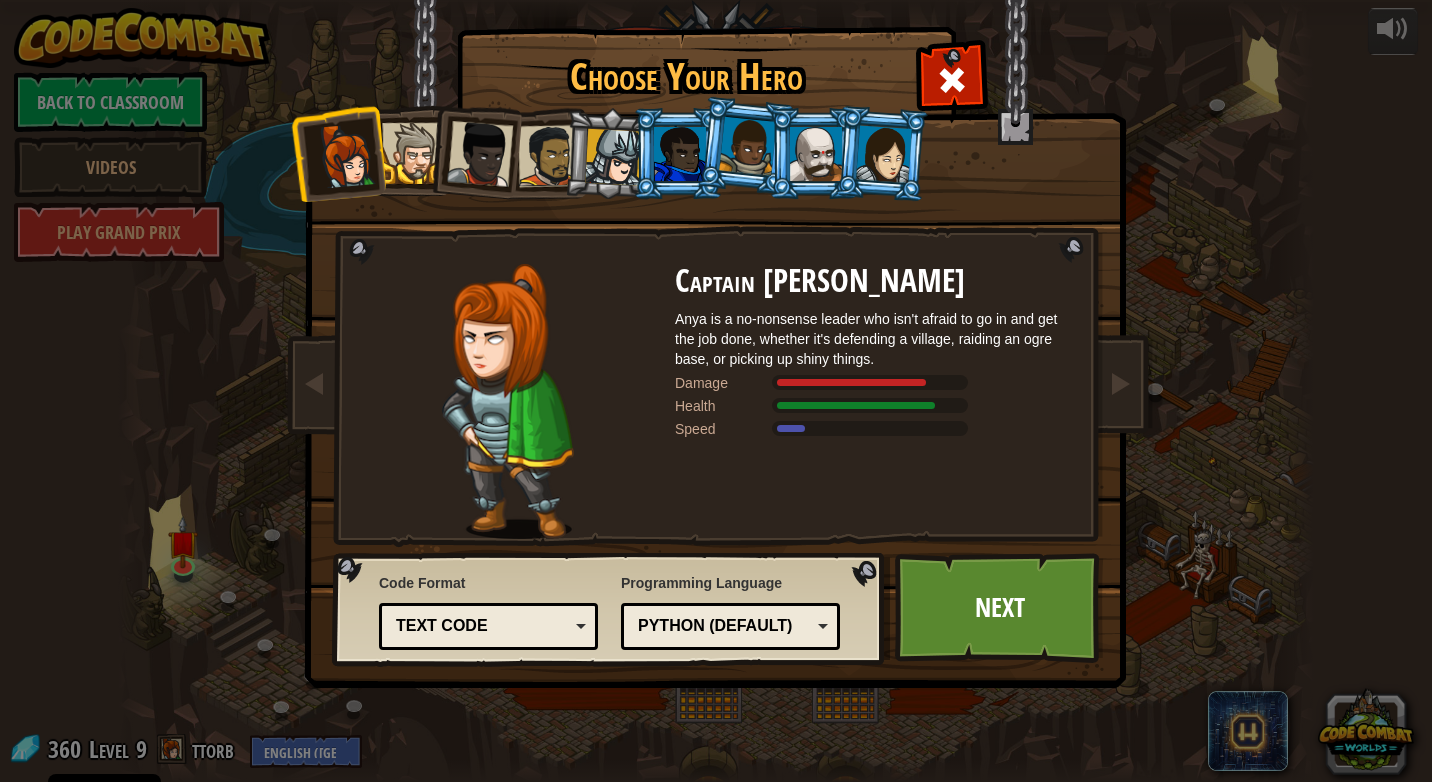 click at bounding box center (549, 156) 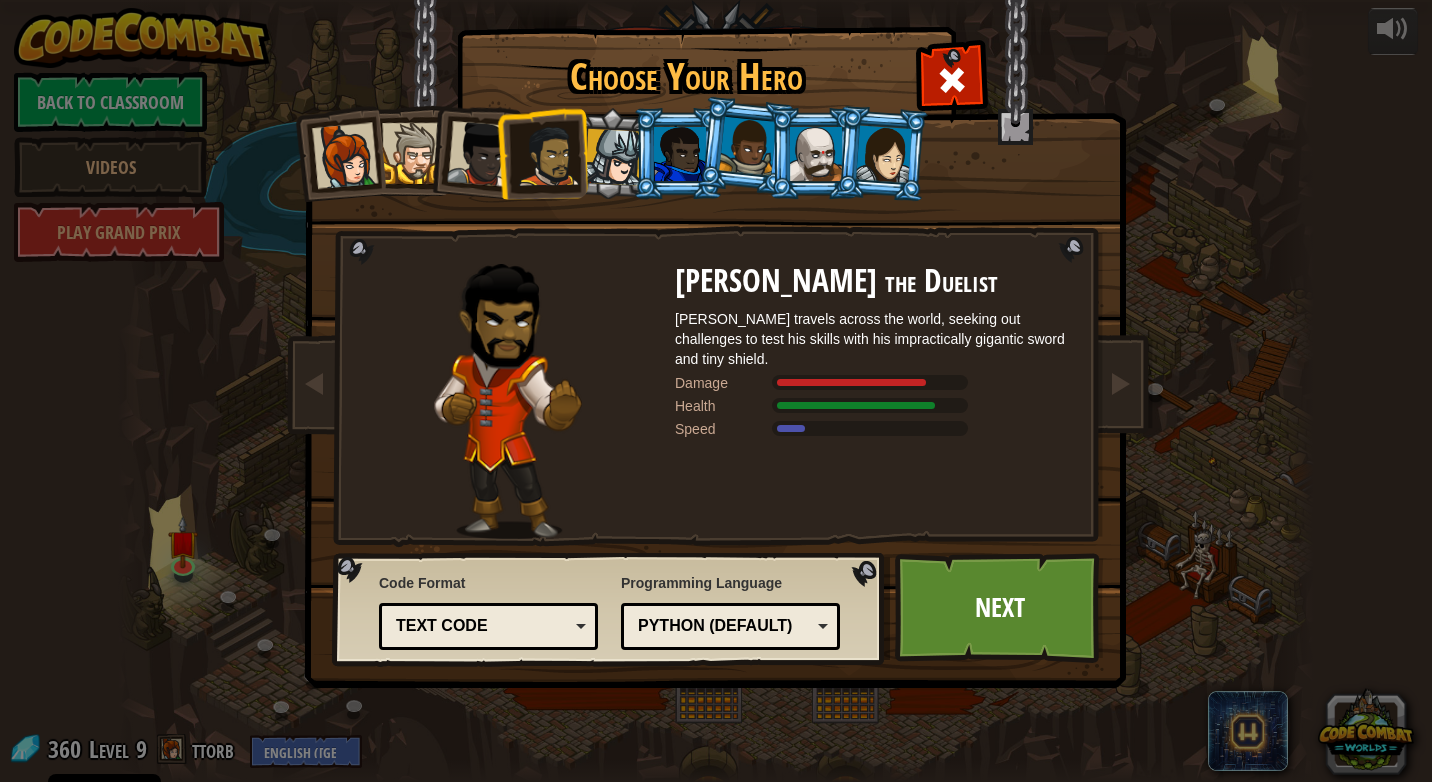 click at bounding box center (680, 154) 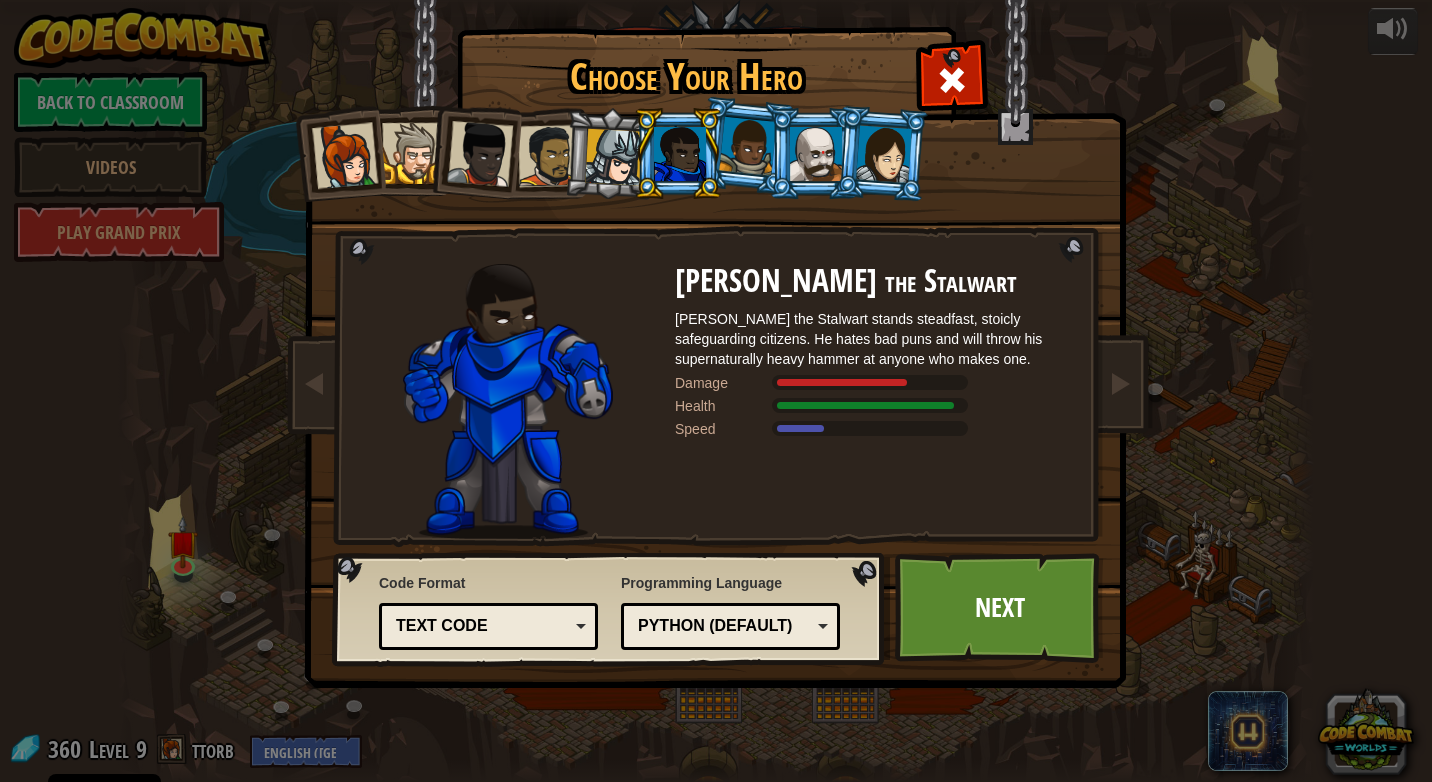 click at bounding box center (613, 157) 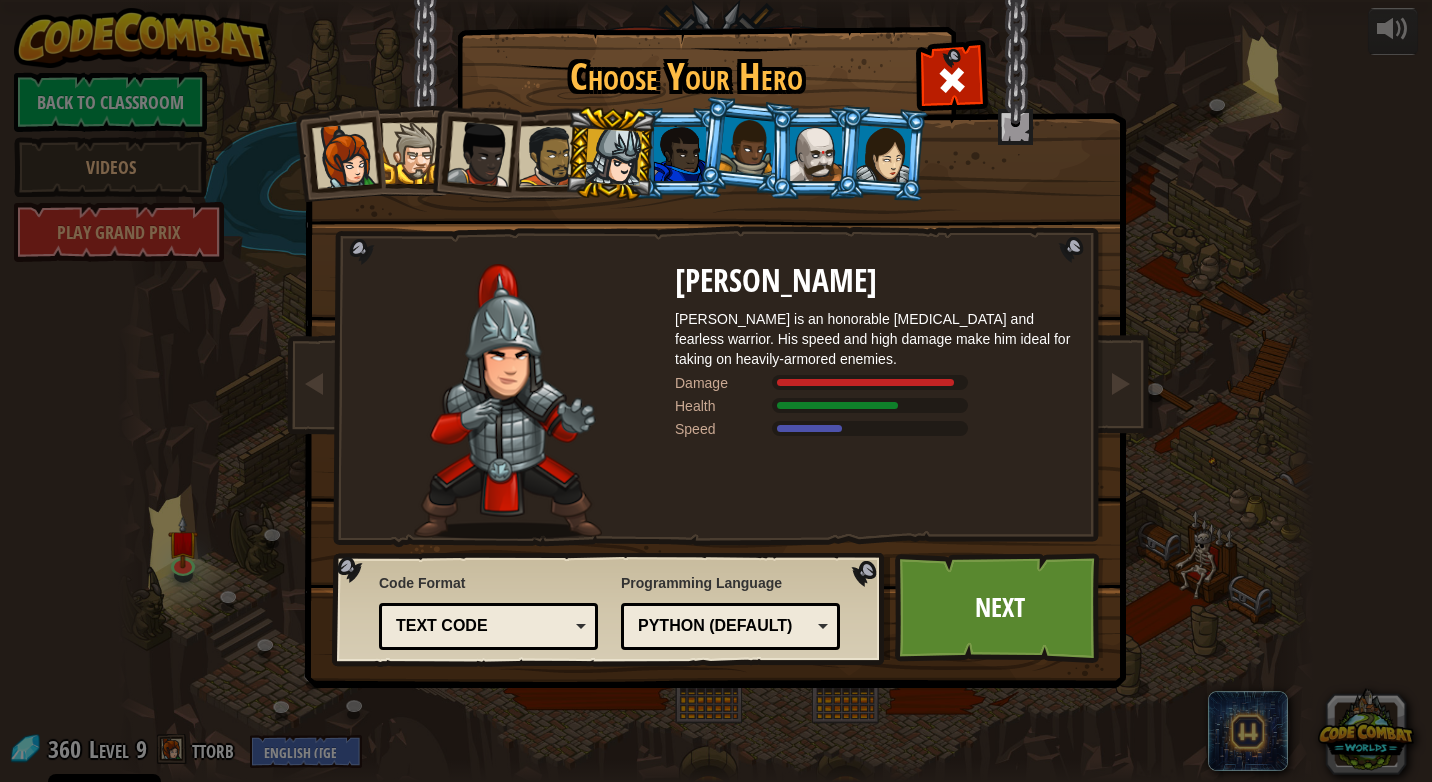 click at bounding box center (610, 154) 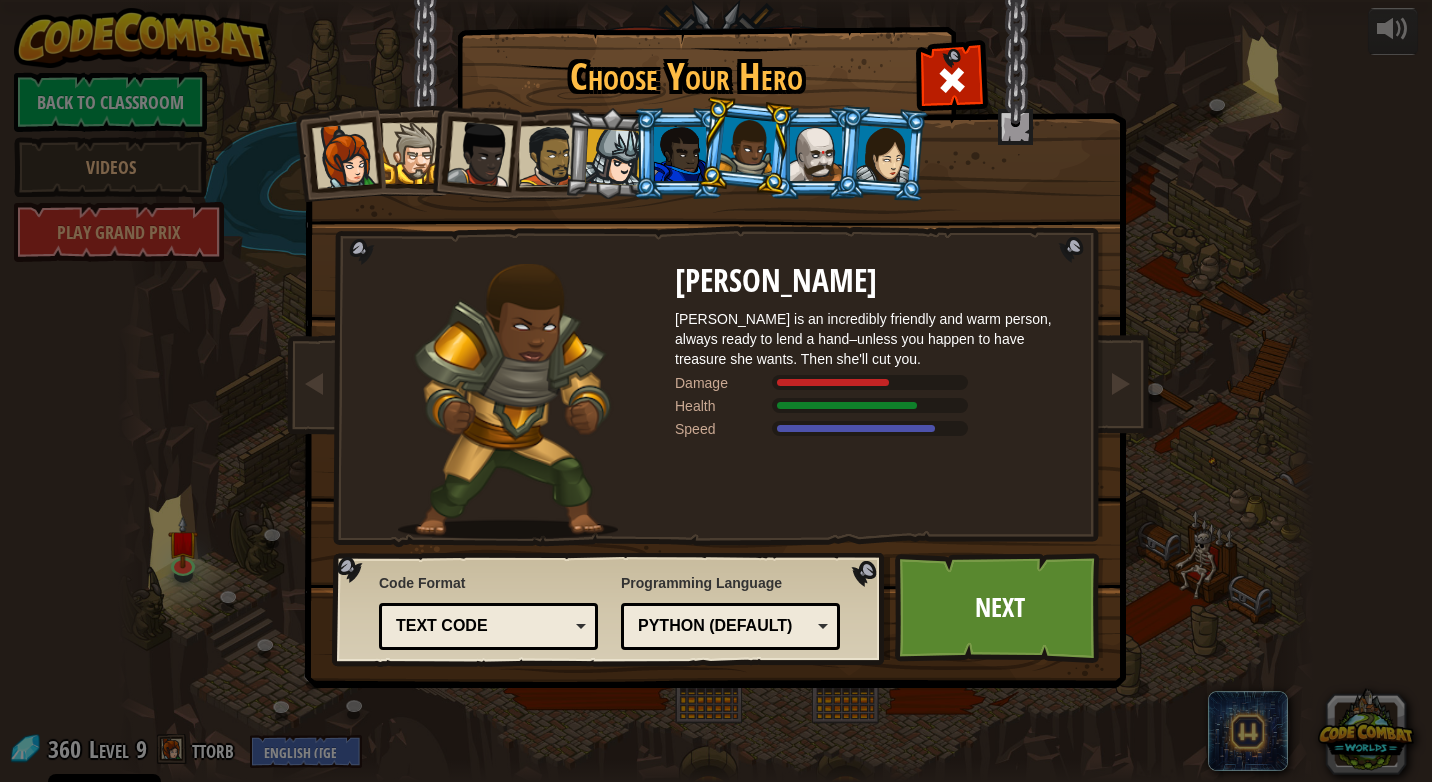 click at bounding box center [613, 157] 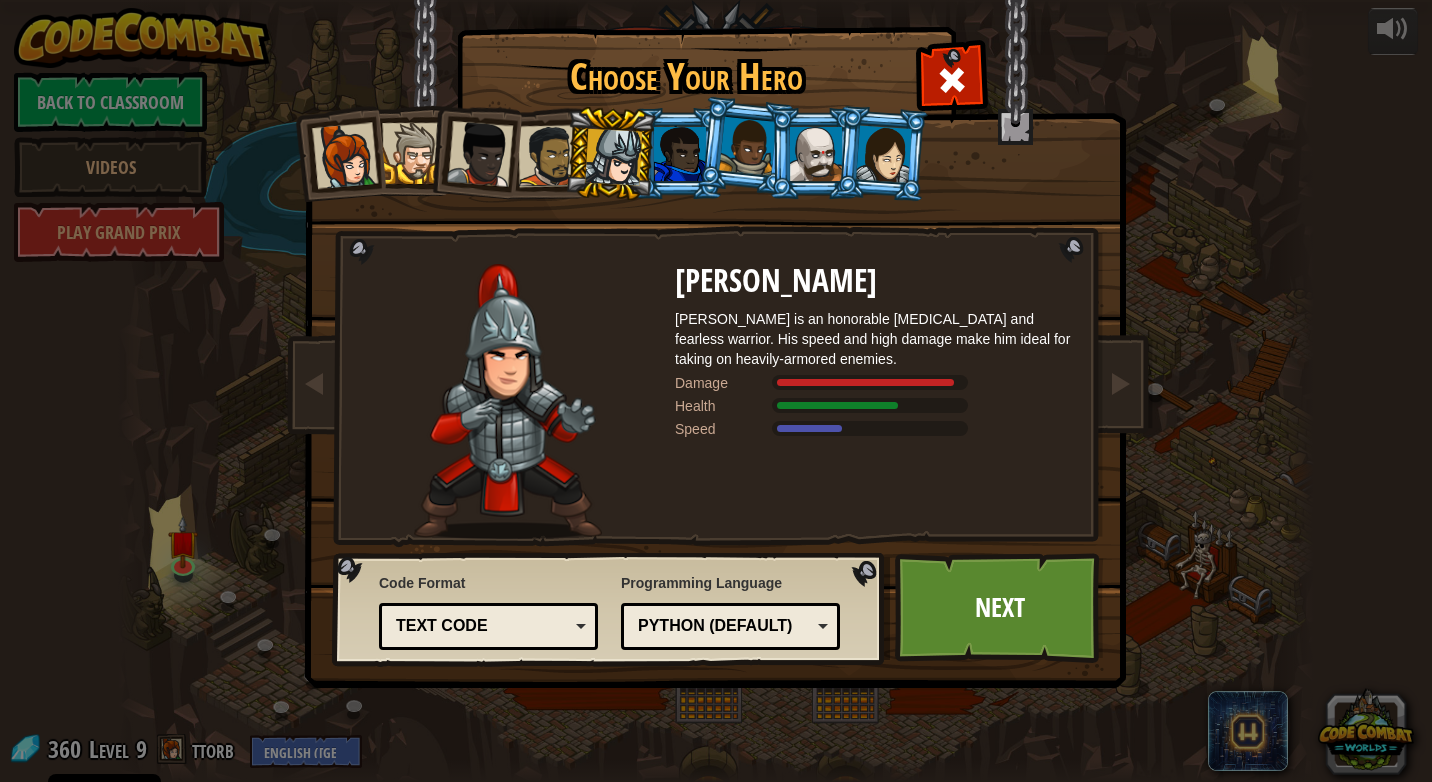 click at bounding box center [680, 154] 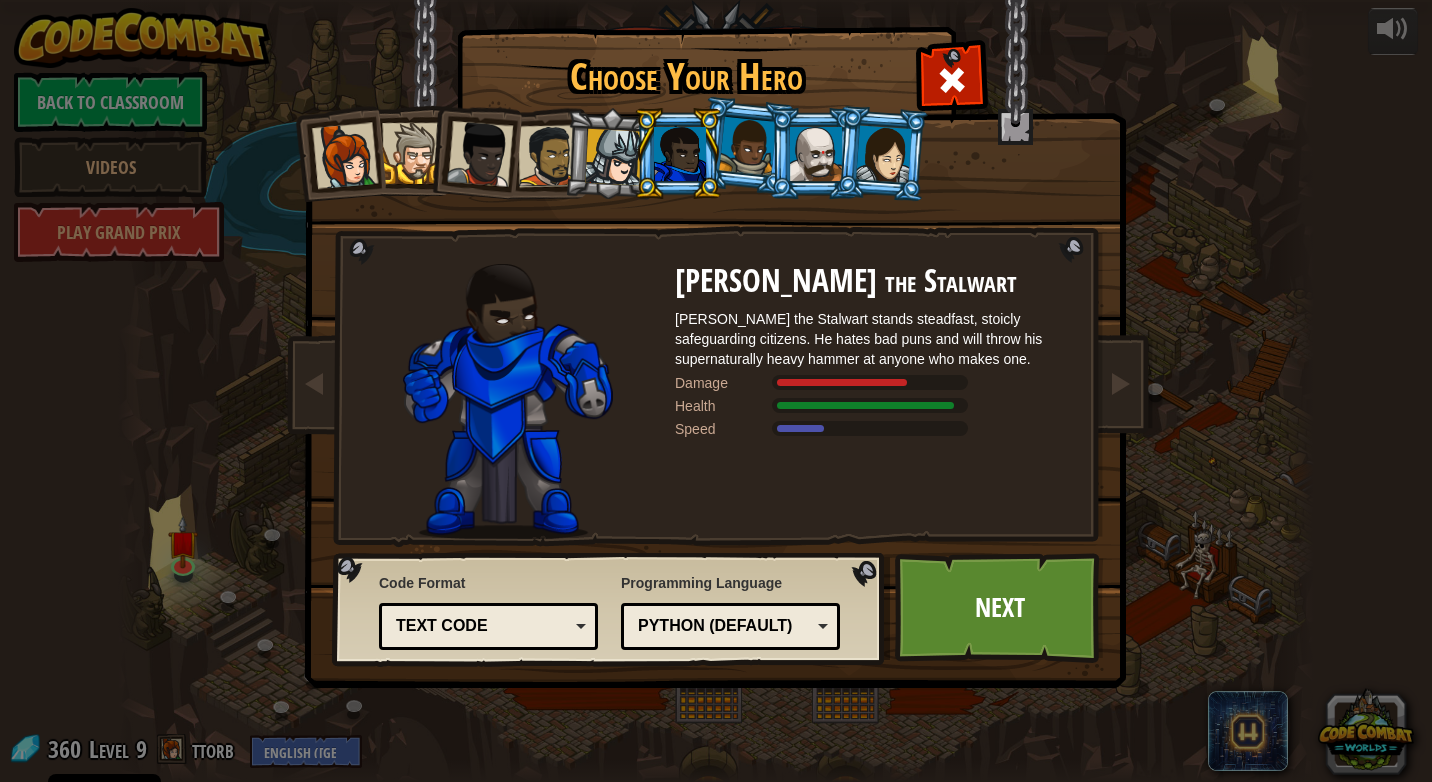 click at bounding box center [613, 157] 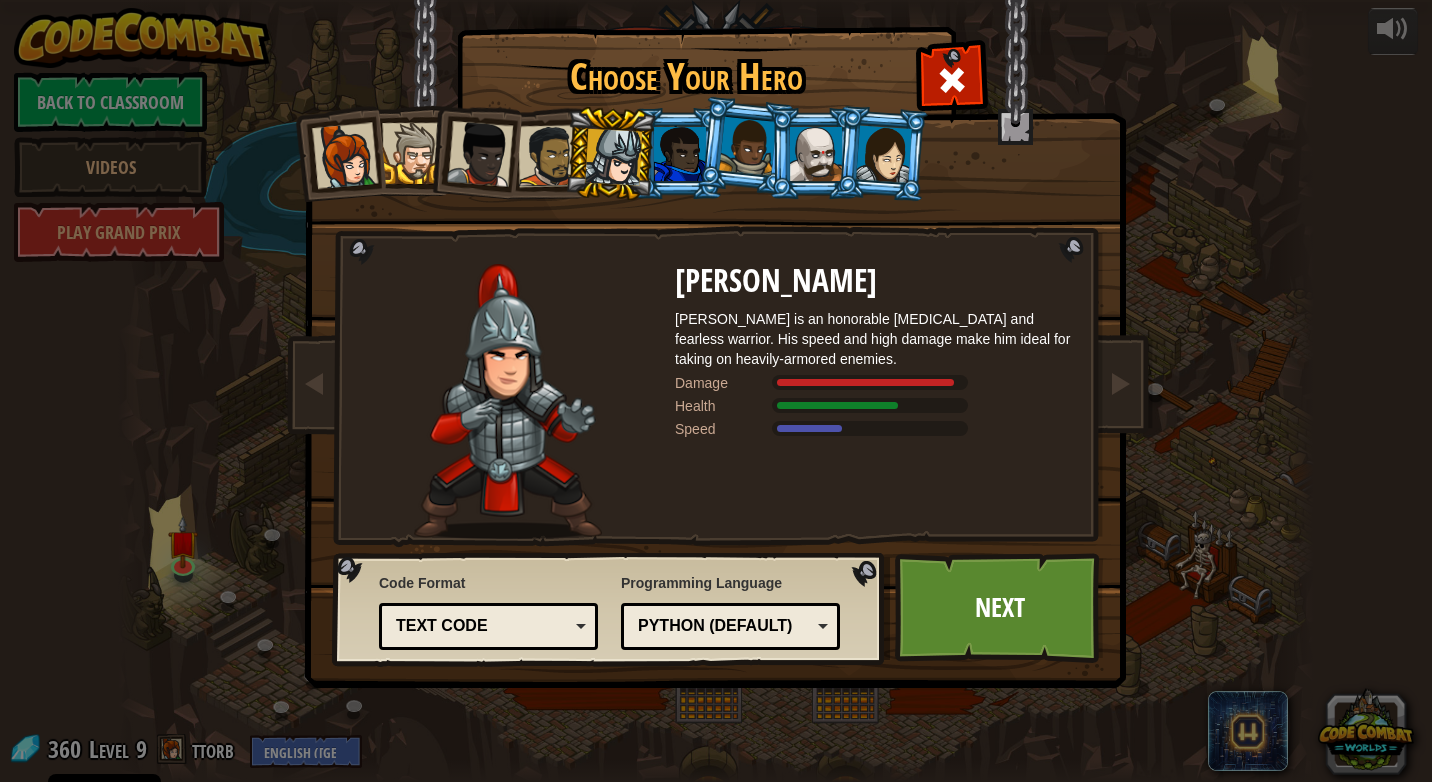 click at bounding box center [549, 156] 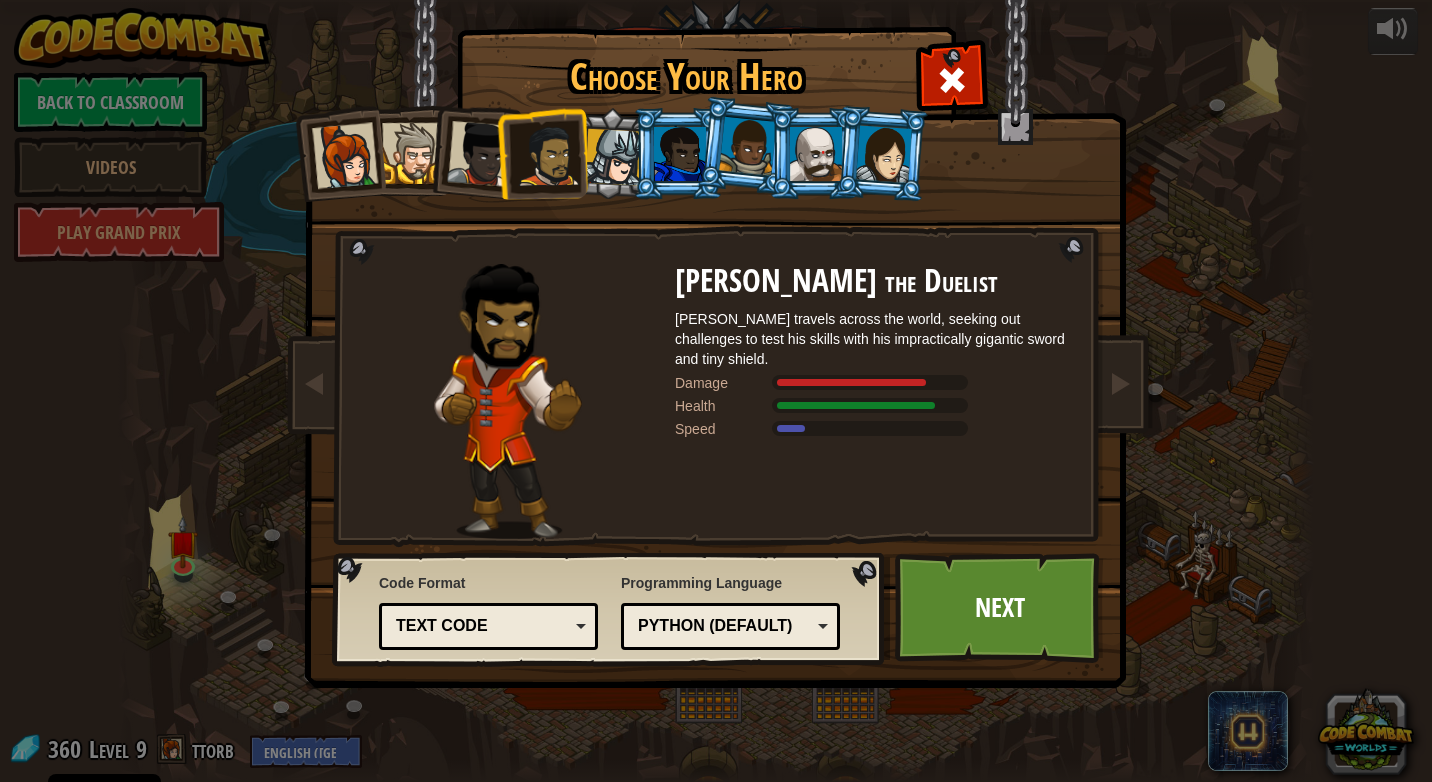 click at bounding box center [816, 154] 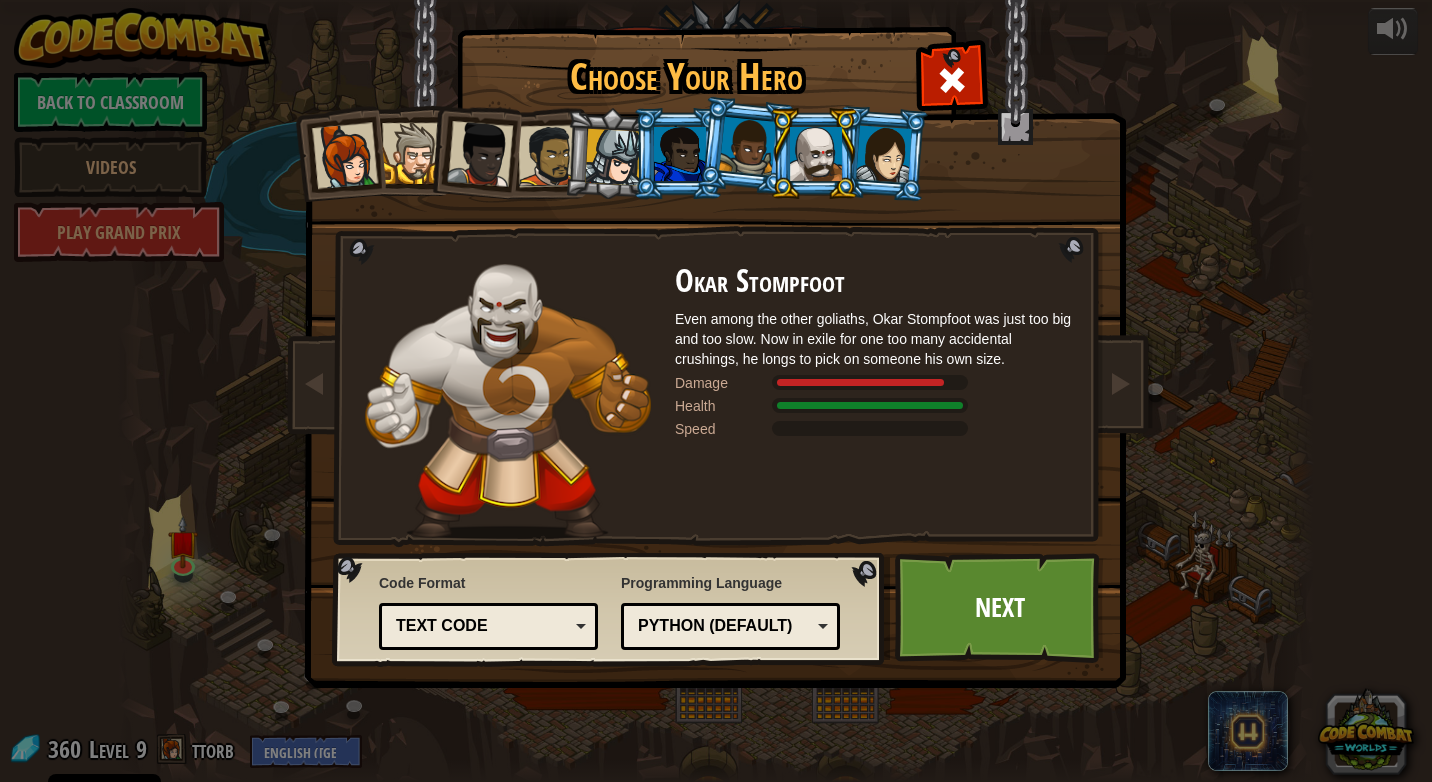 click at bounding box center [613, 157] 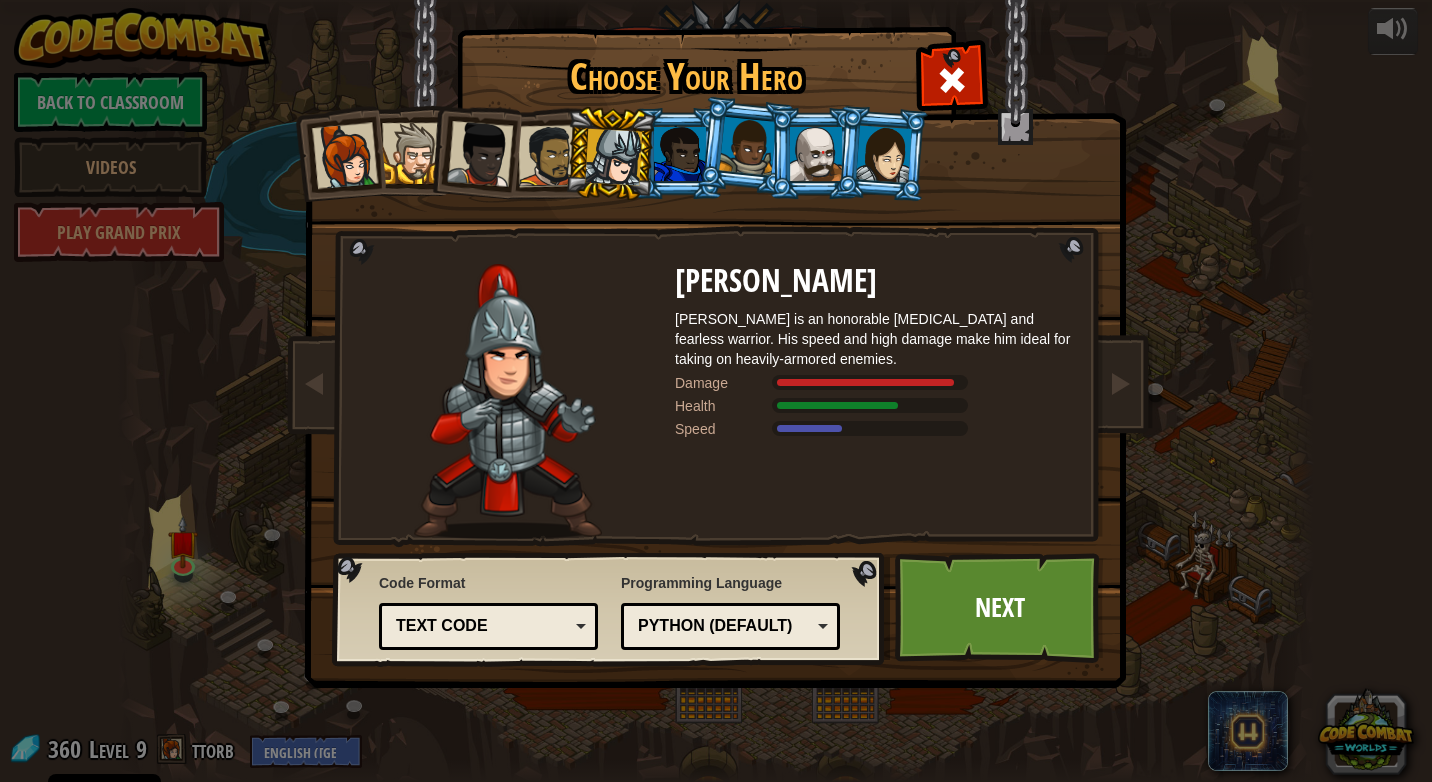 click at bounding box center [884, 153] 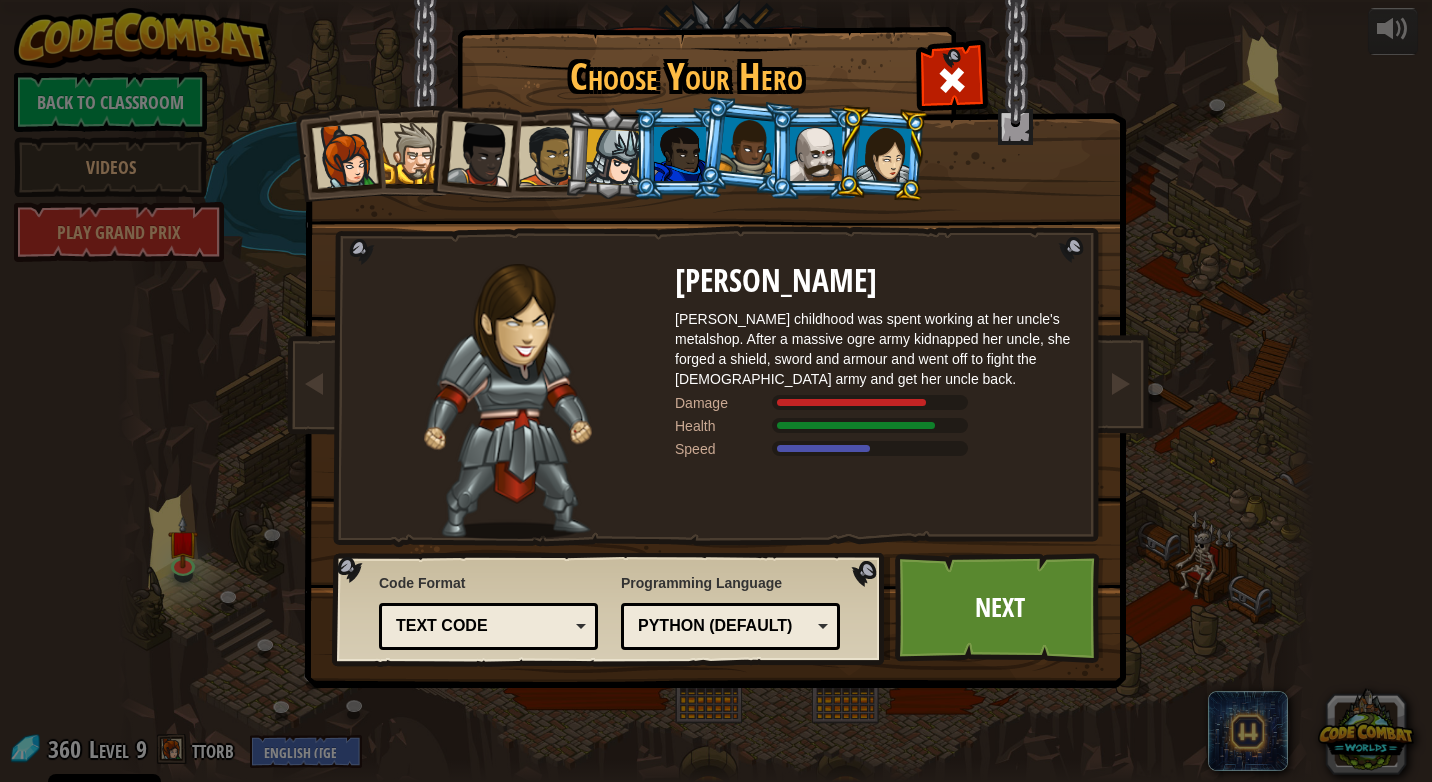 click at bounding box center [613, 157] 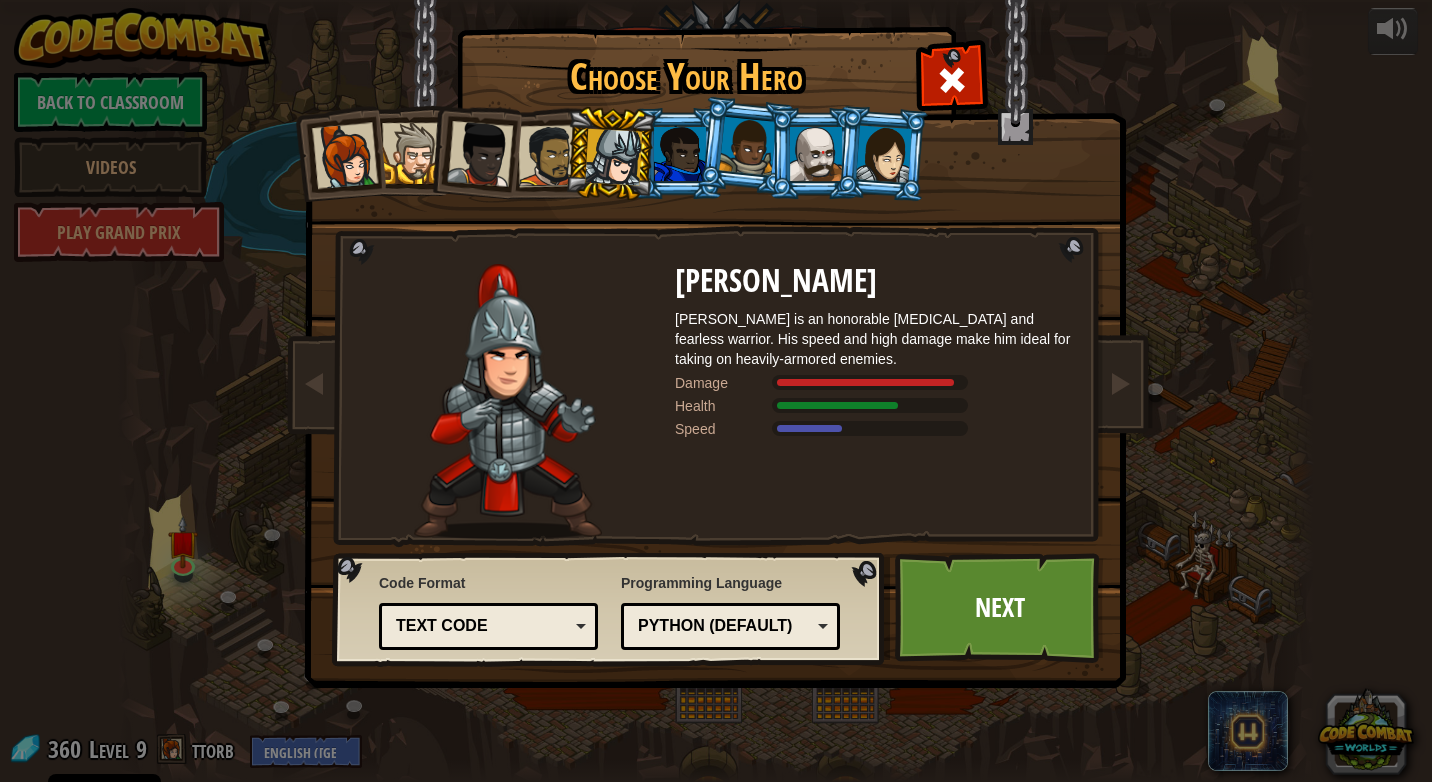 click at bounding box center (884, 153) 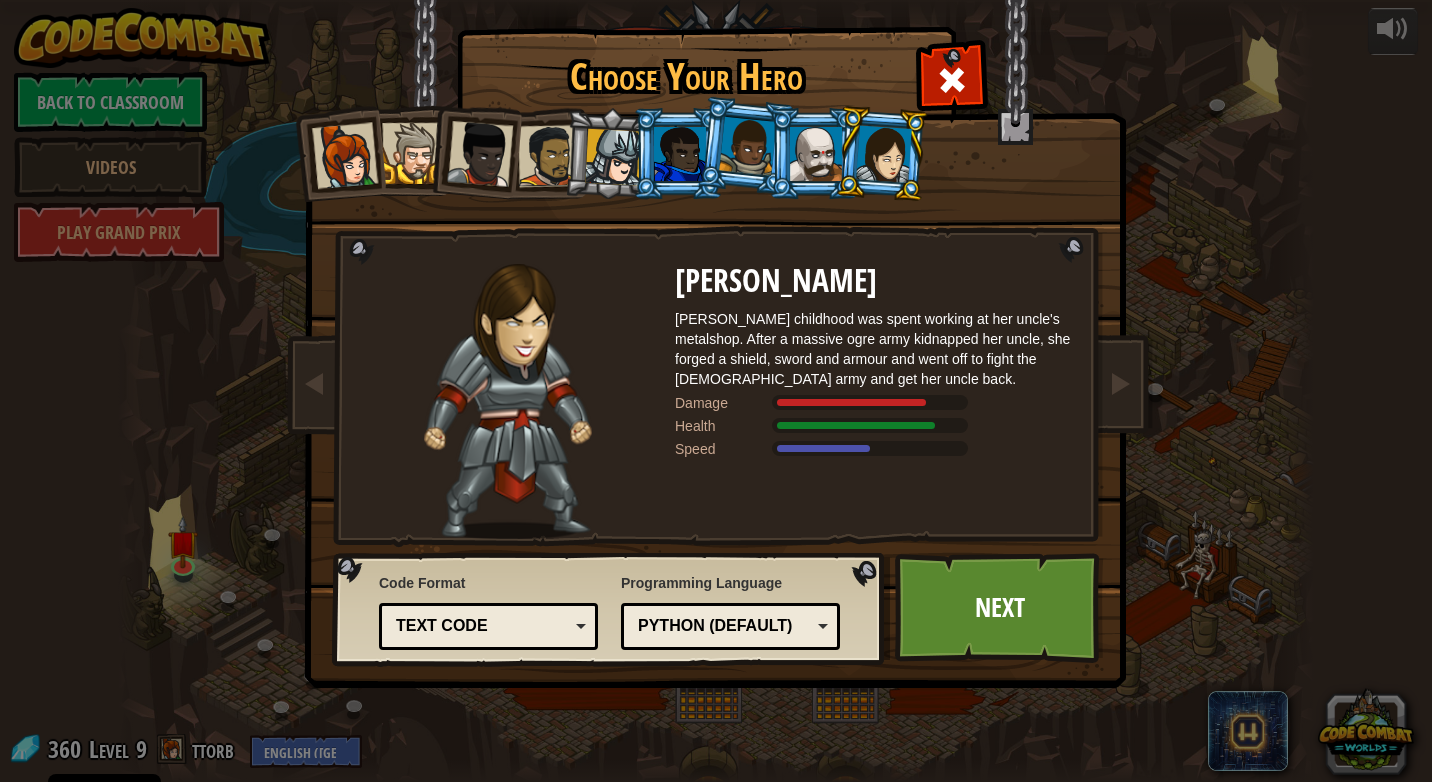 click at bounding box center (678, 153) 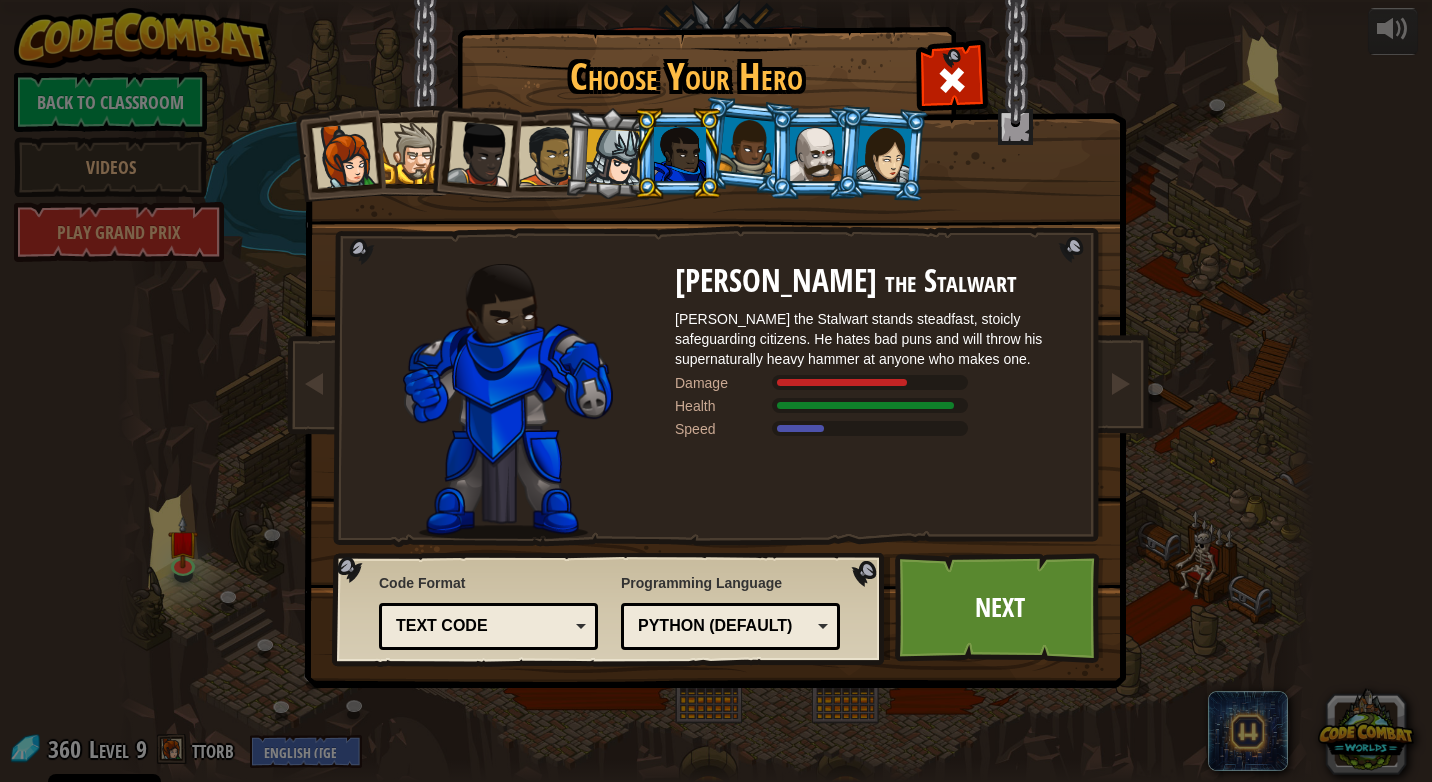 click at bounding box center [613, 157] 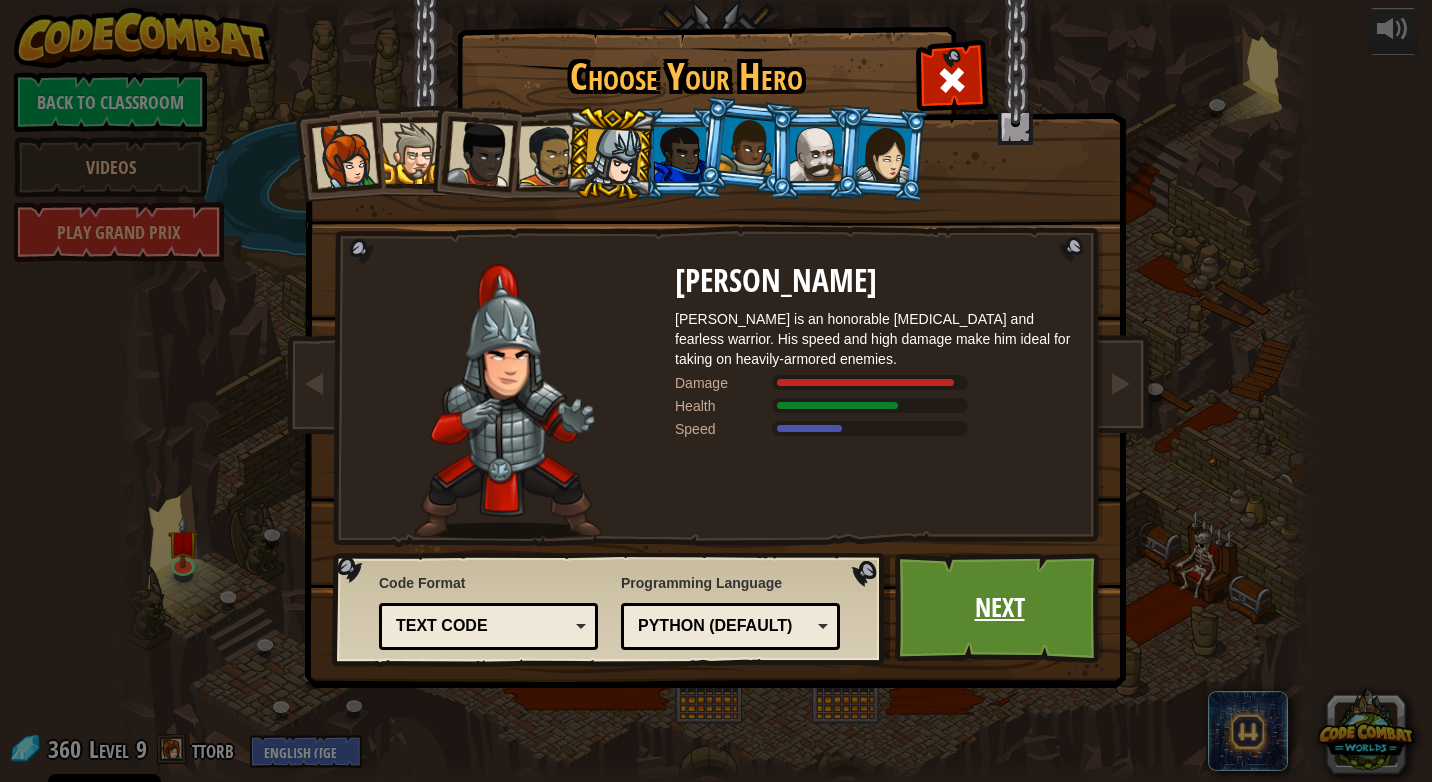click on "Next" at bounding box center (999, 608) 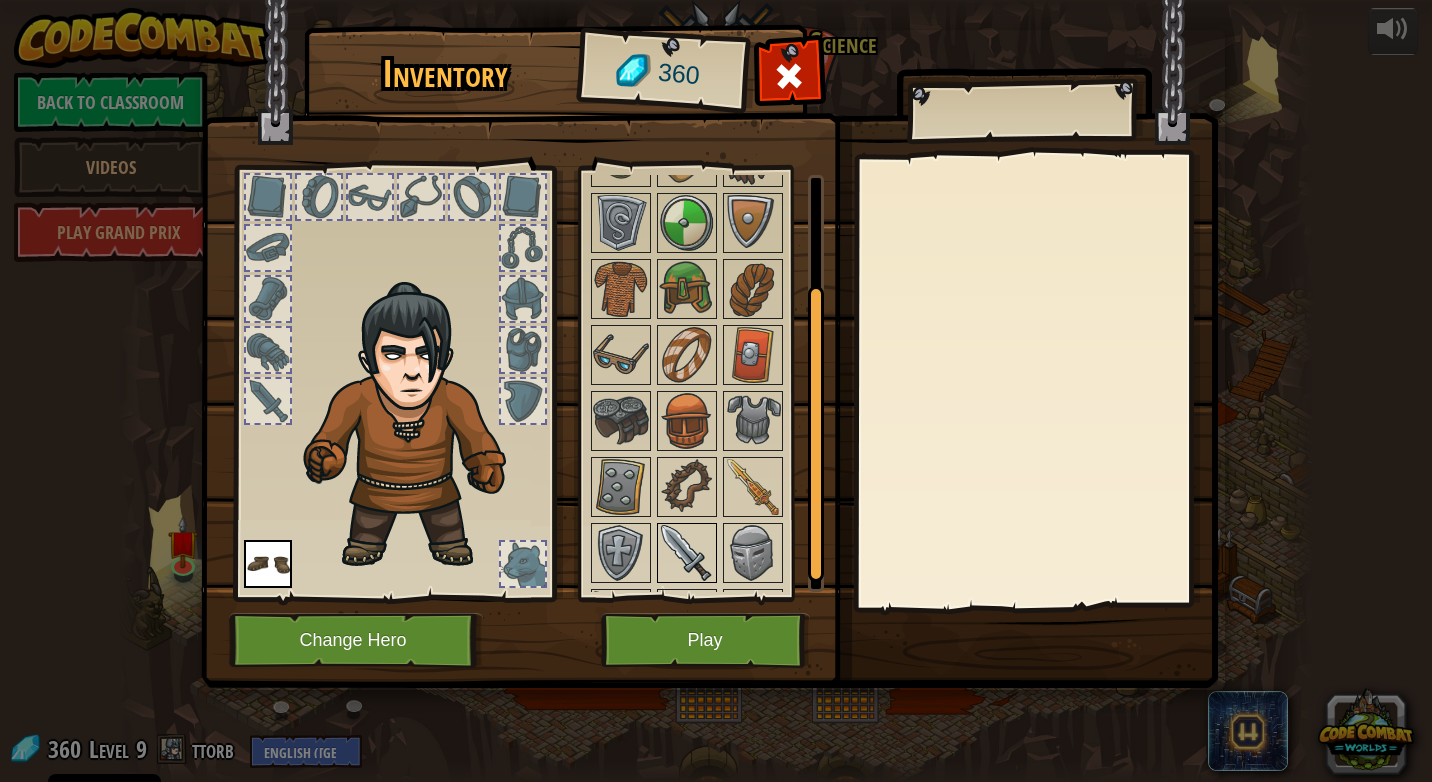 scroll, scrollTop: 167, scrollLeft: 0, axis: vertical 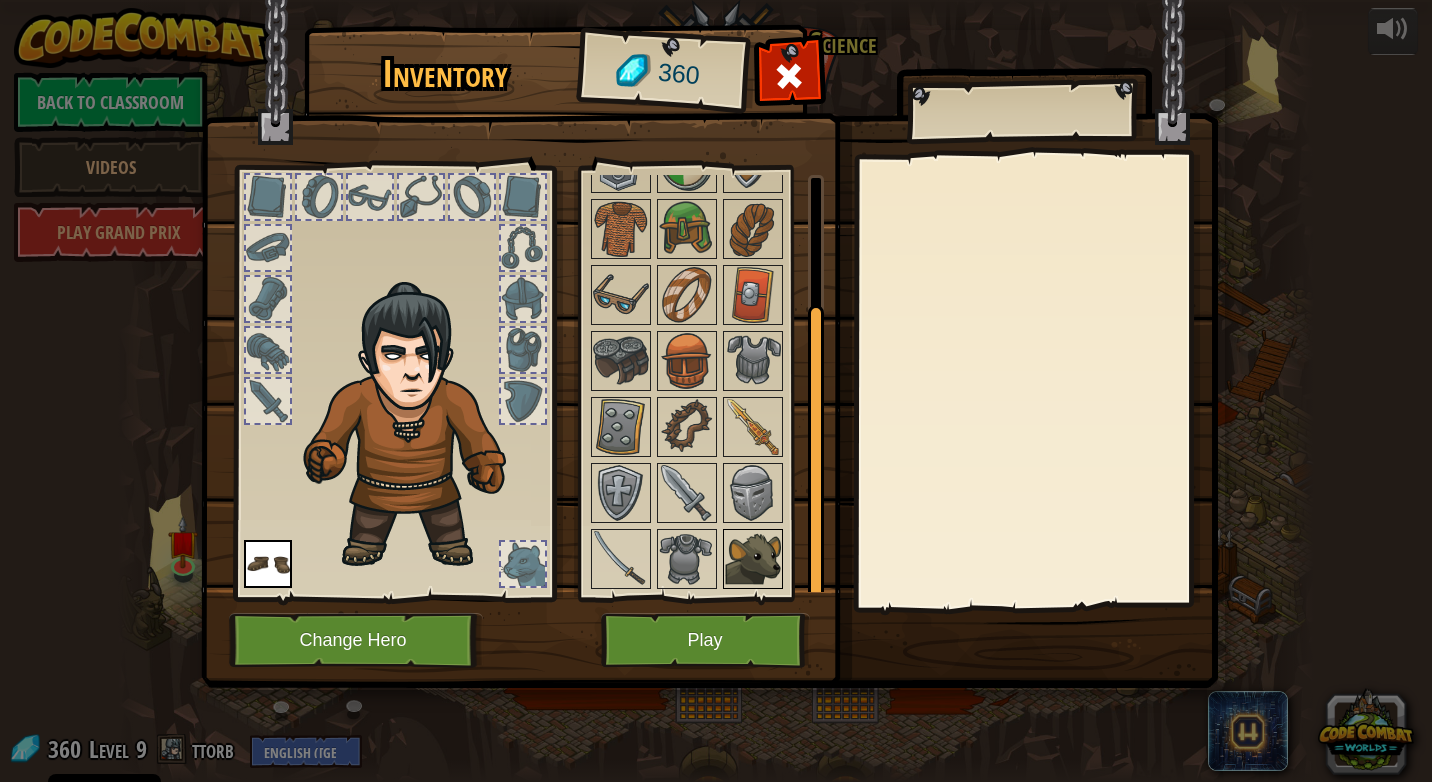 click at bounding box center [753, 559] 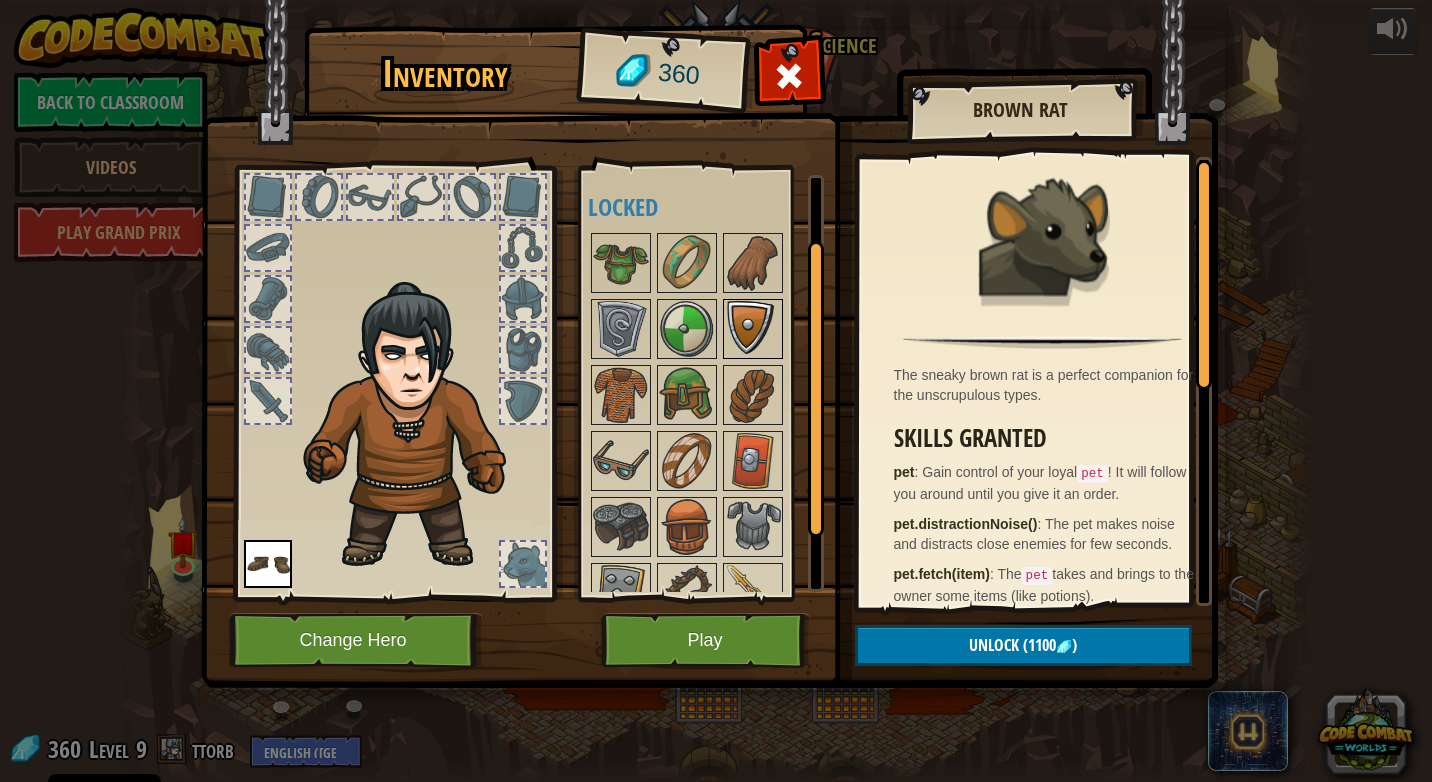 scroll, scrollTop: 0, scrollLeft: 0, axis: both 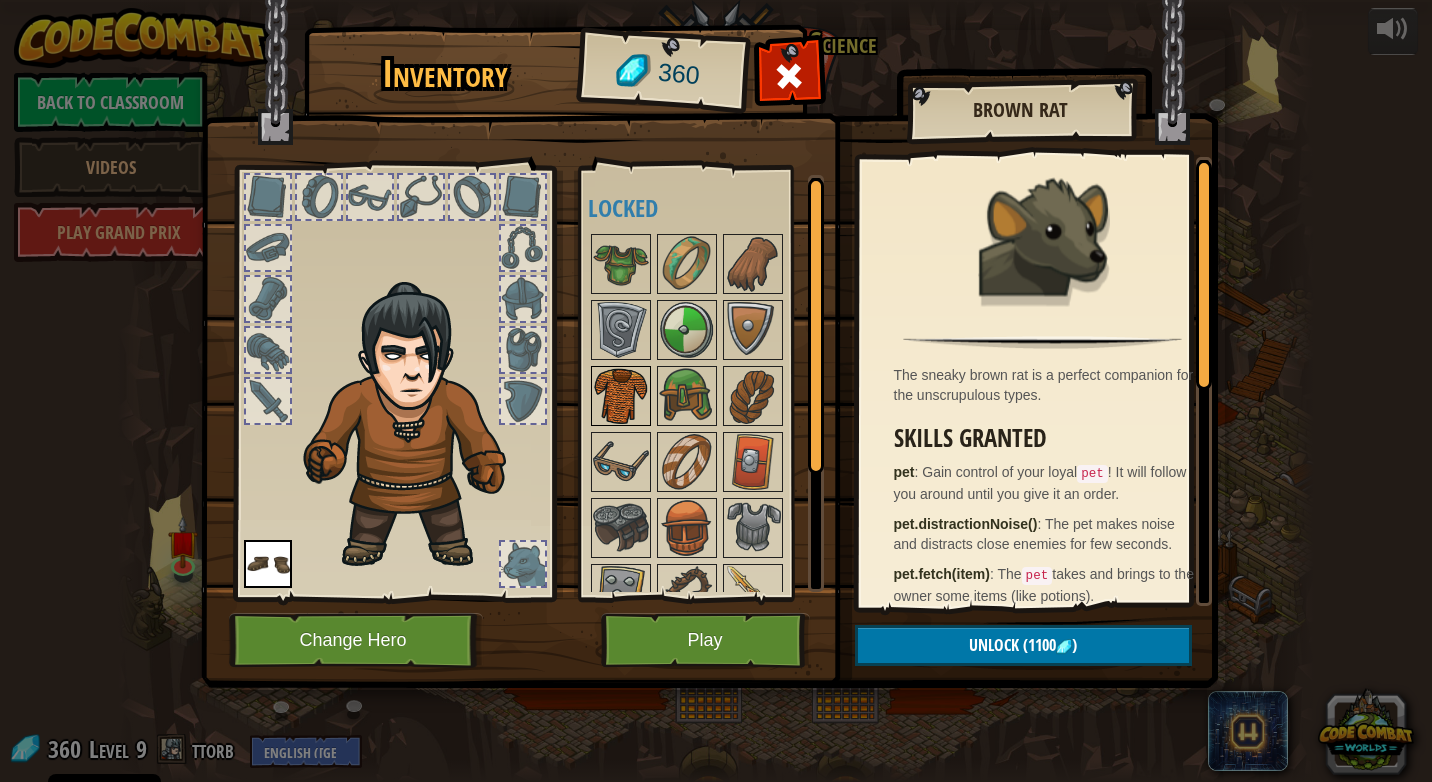 click at bounding box center [621, 396] 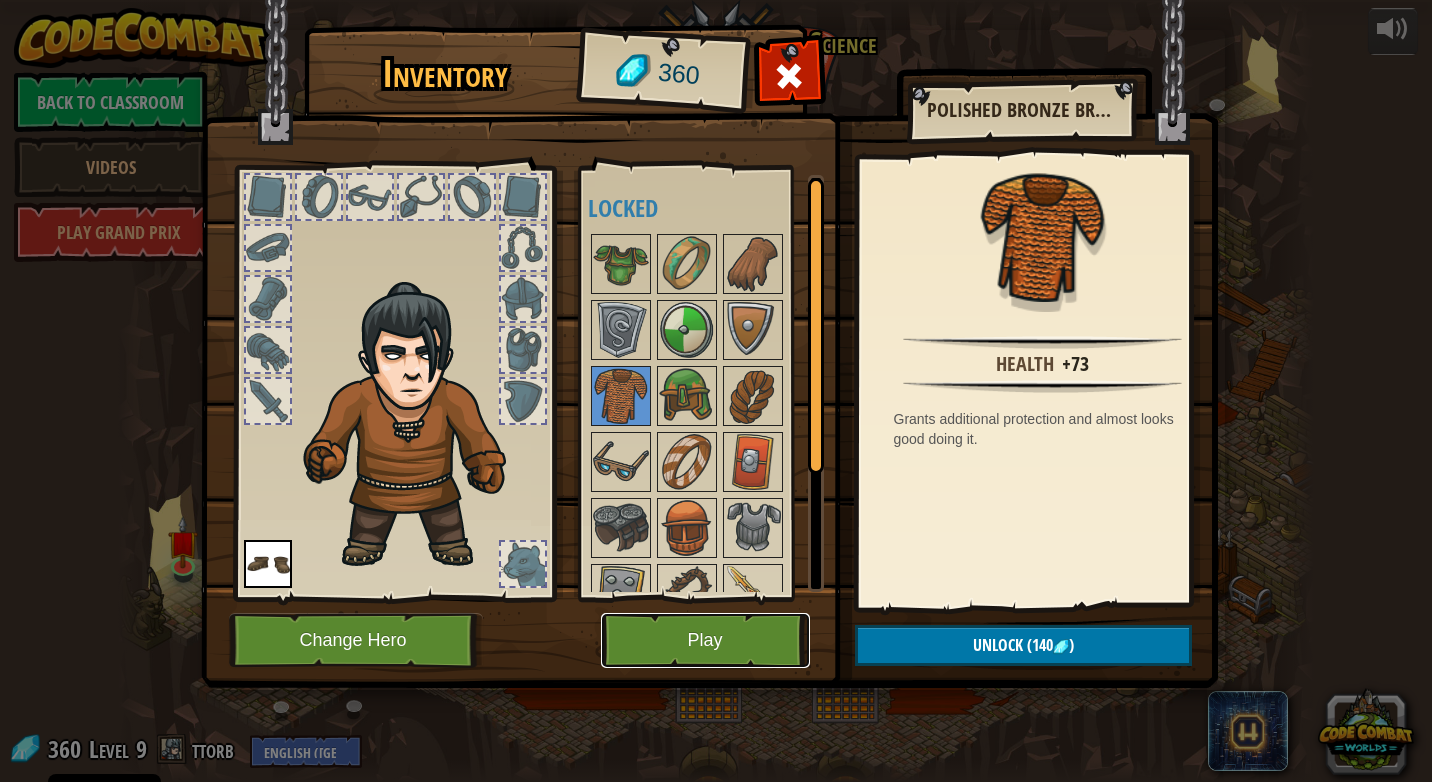 click on "Play" at bounding box center (705, 640) 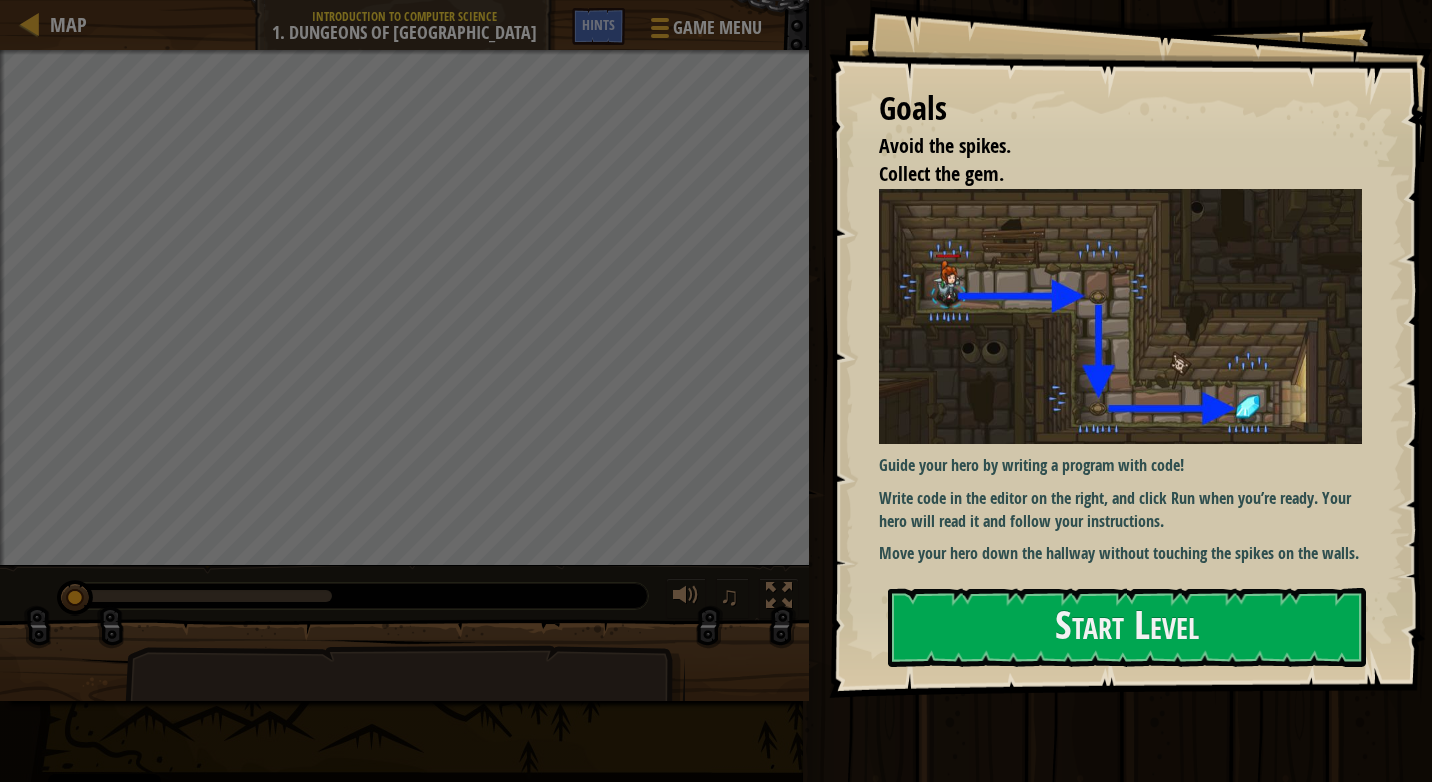 click on "Write code in the editor on the right, and click Run when you’re ready. Your hero will read it and follow your instructions." at bounding box center (1128, 510) 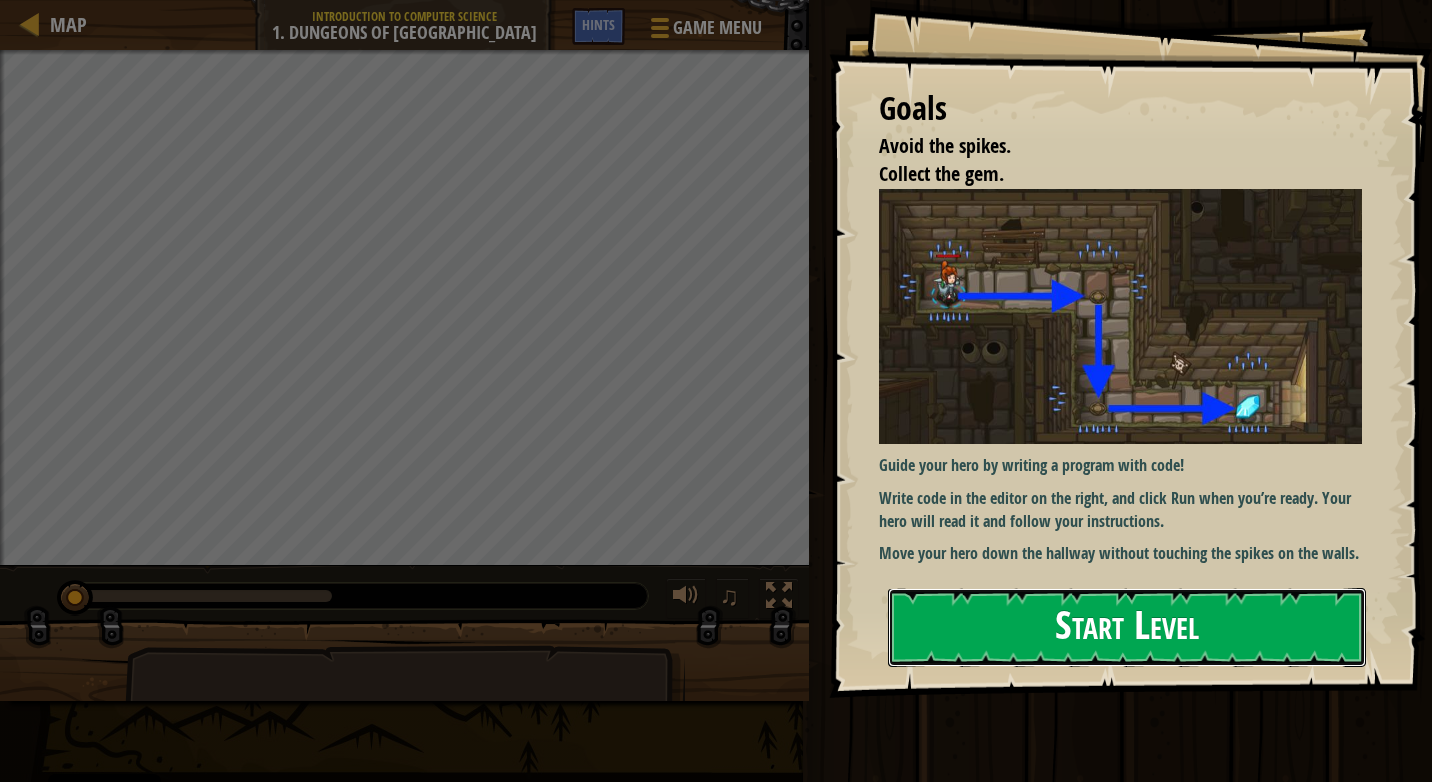 click on "Start Level" at bounding box center [1127, 627] 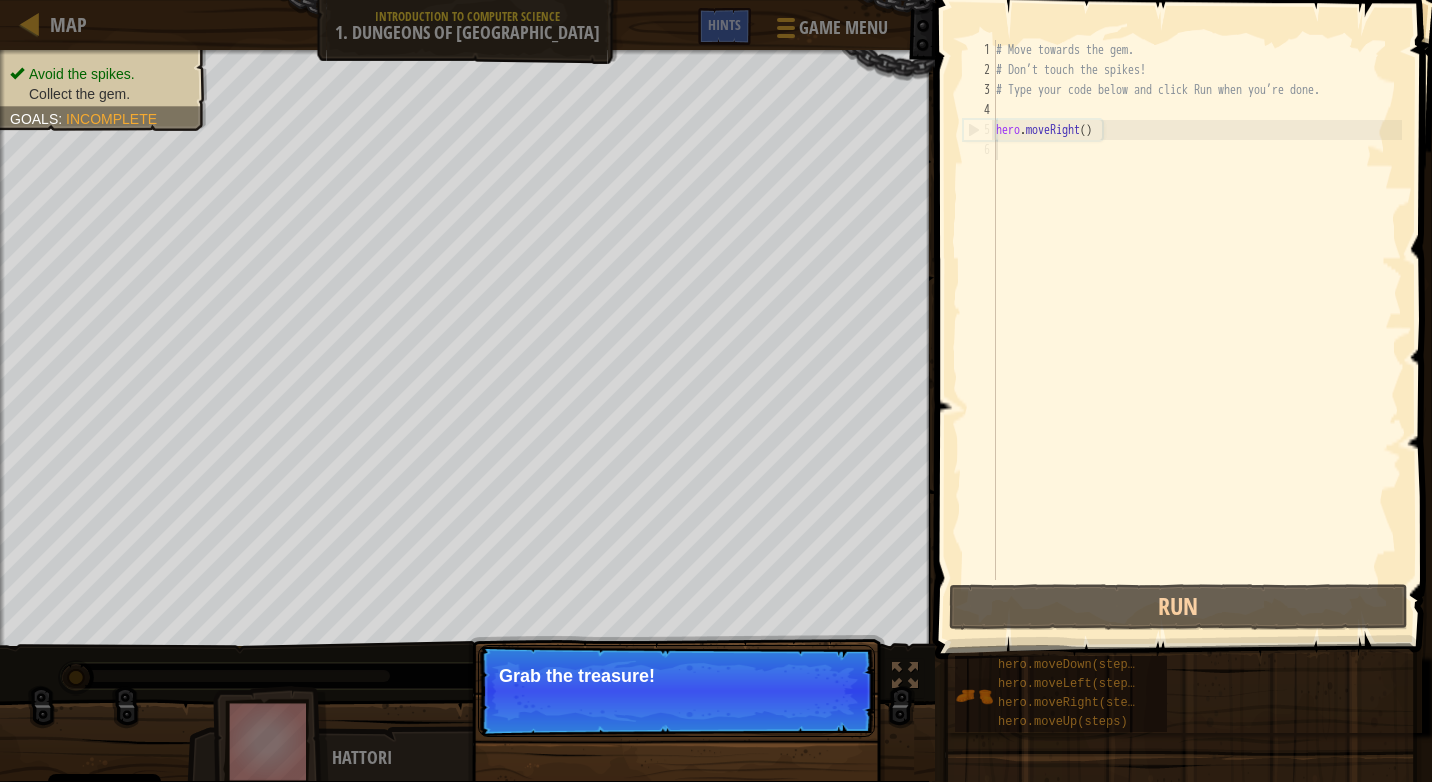 click on "Continue" at bounding box center (817, 703) 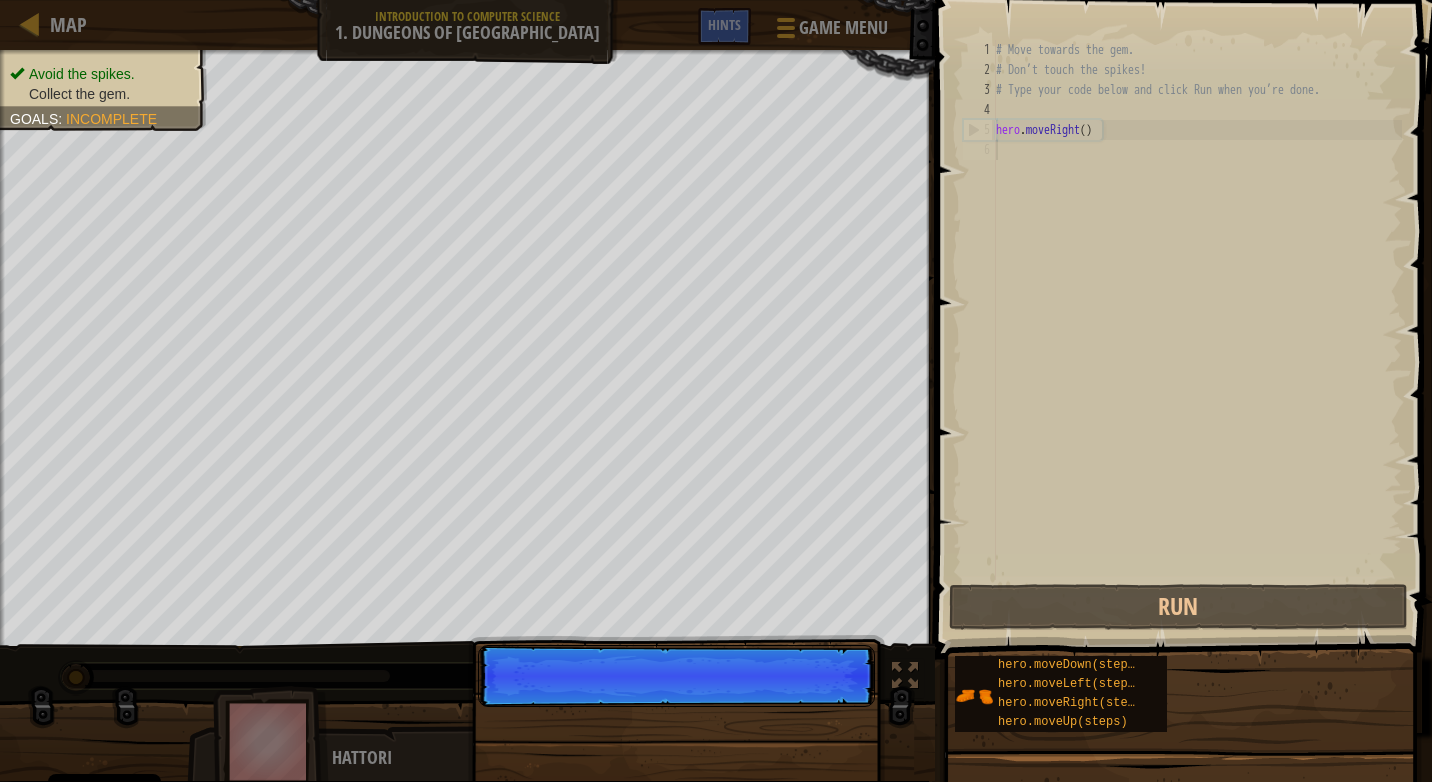 scroll, scrollTop: 9, scrollLeft: 0, axis: vertical 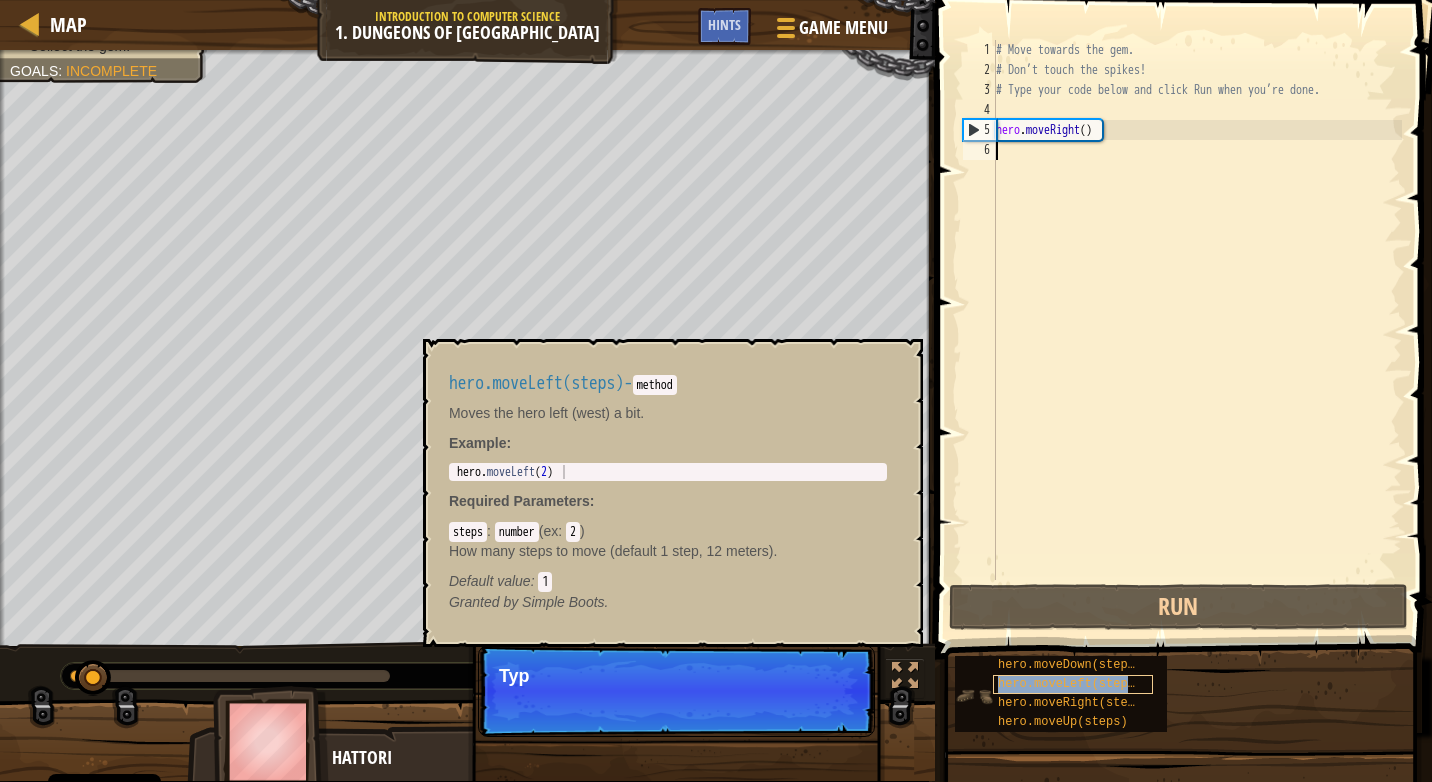 click on "hero.moveLeft(steps)" at bounding box center (1070, 684) 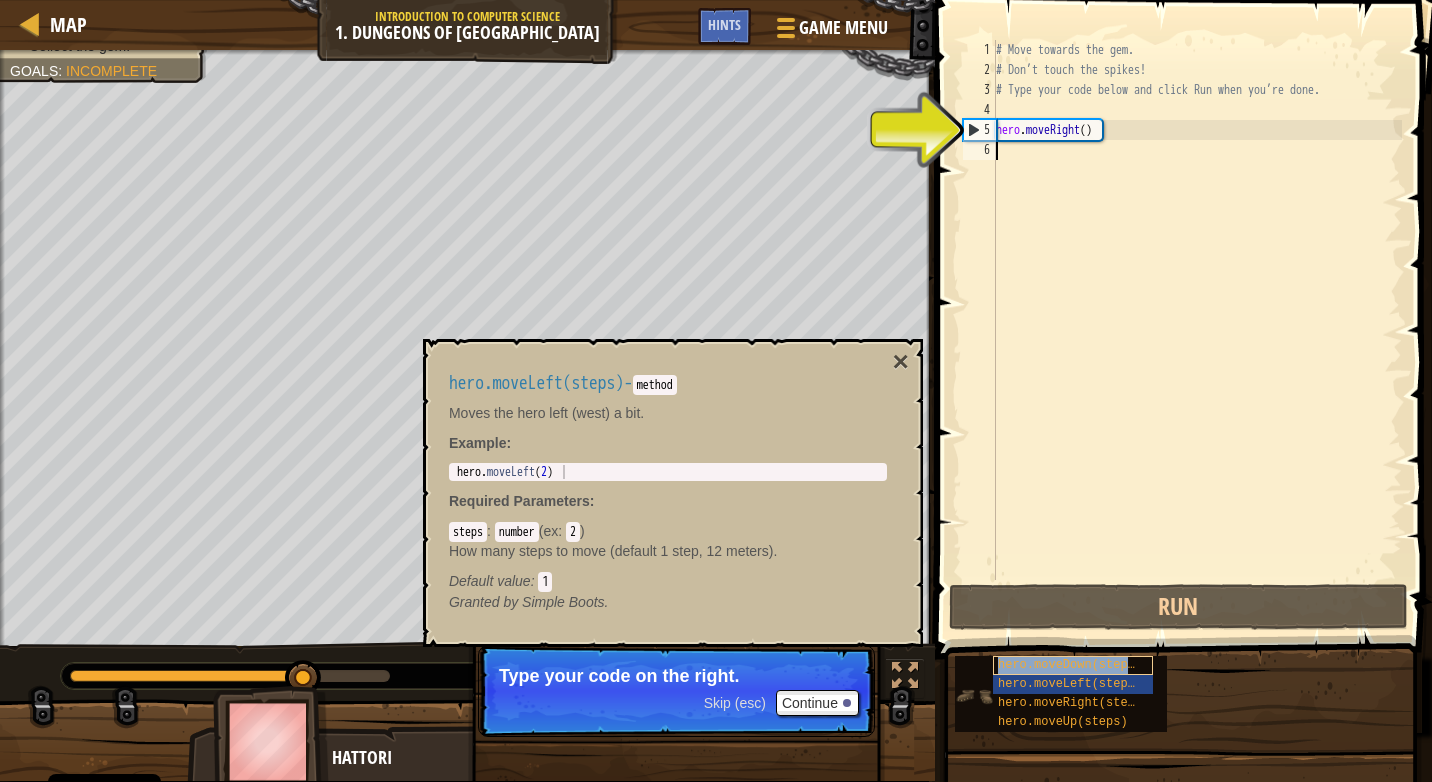 click on "hero.moveDown(steps)" at bounding box center [1070, 665] 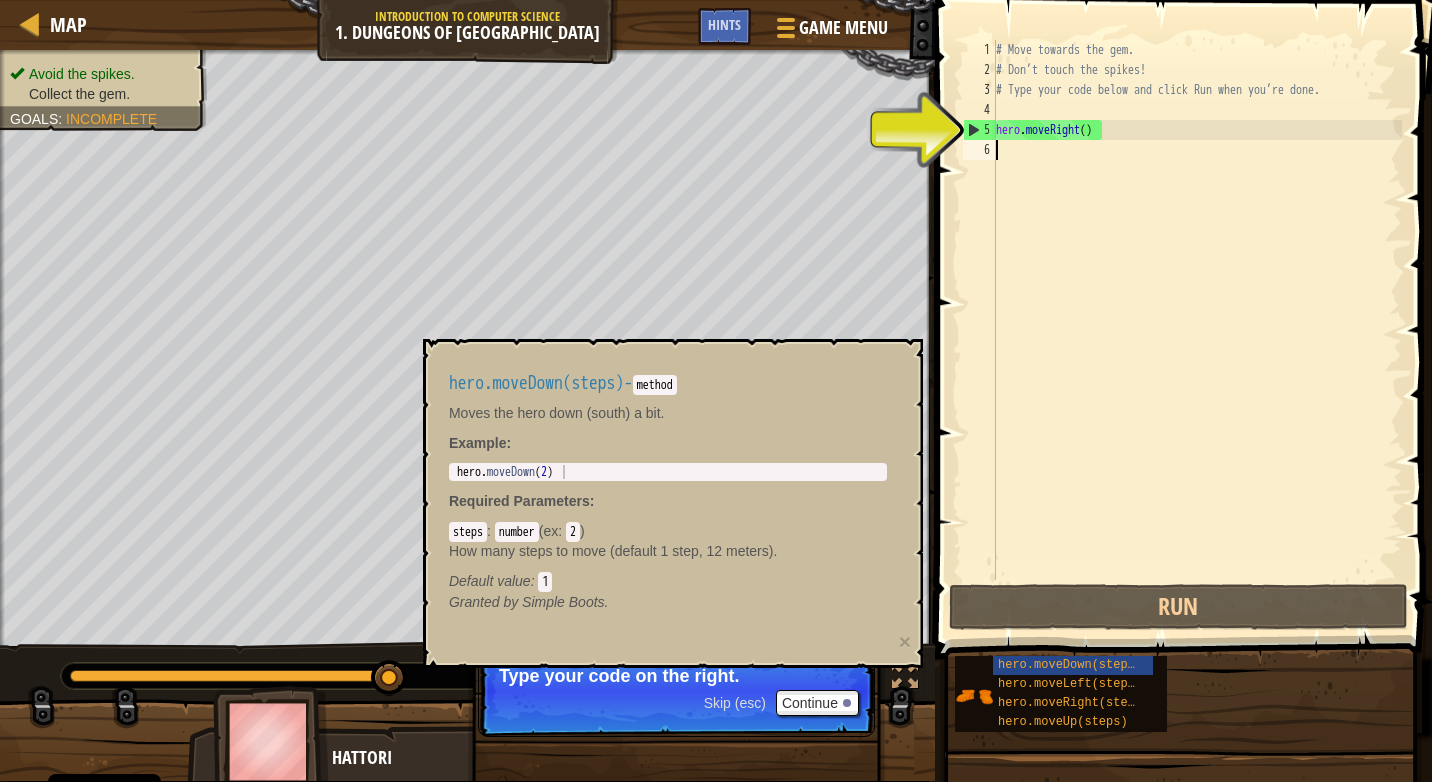 click on "# Move towards the gem. # Don’t touch the spikes! # Type your code below and click Run when you’re done. hero . moveRight ( )" at bounding box center (1197, 330) 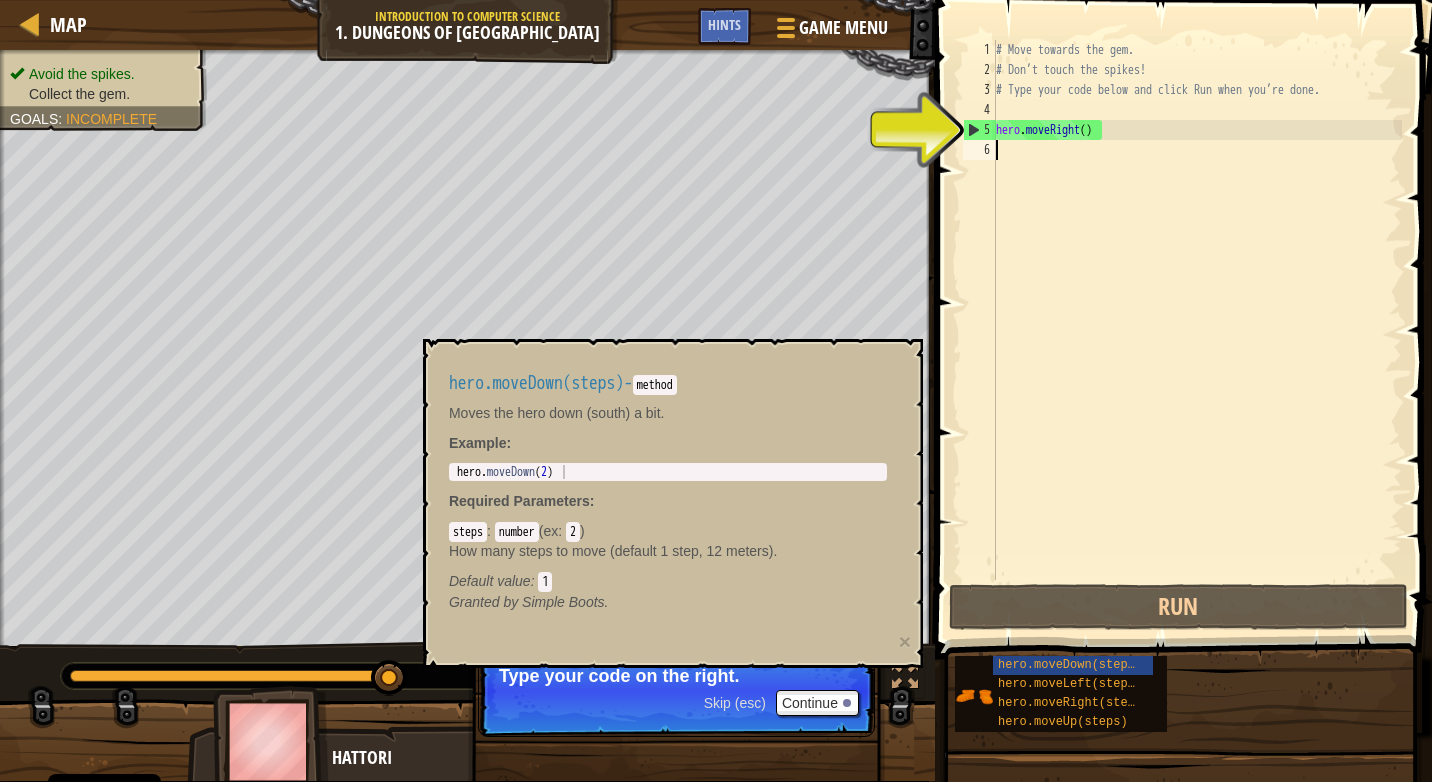 type on "hero.moveRight()" 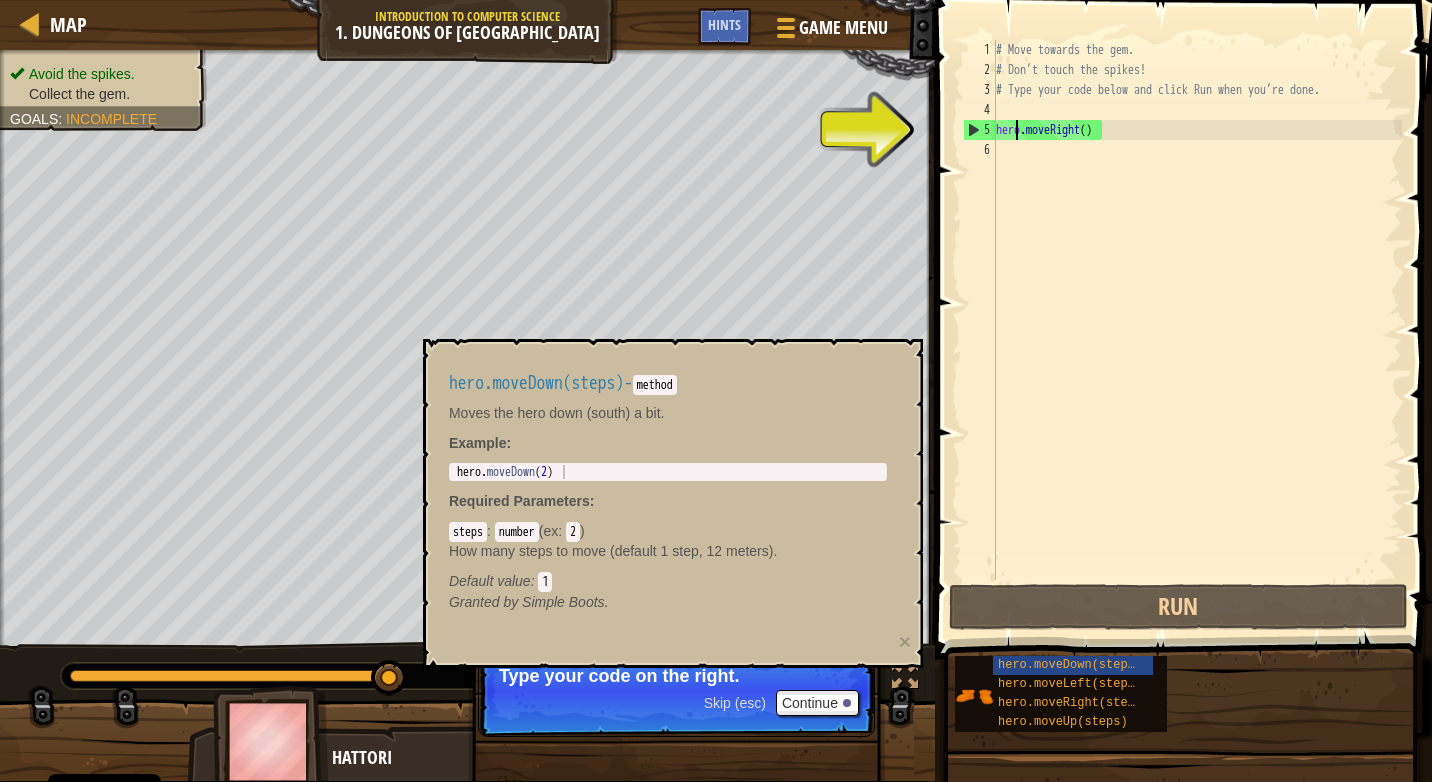click on "# Move towards the gem. # Don’t touch the spikes! # Type your code below and click Run when you’re done. hero . moveRight ( )" at bounding box center (1197, 330) 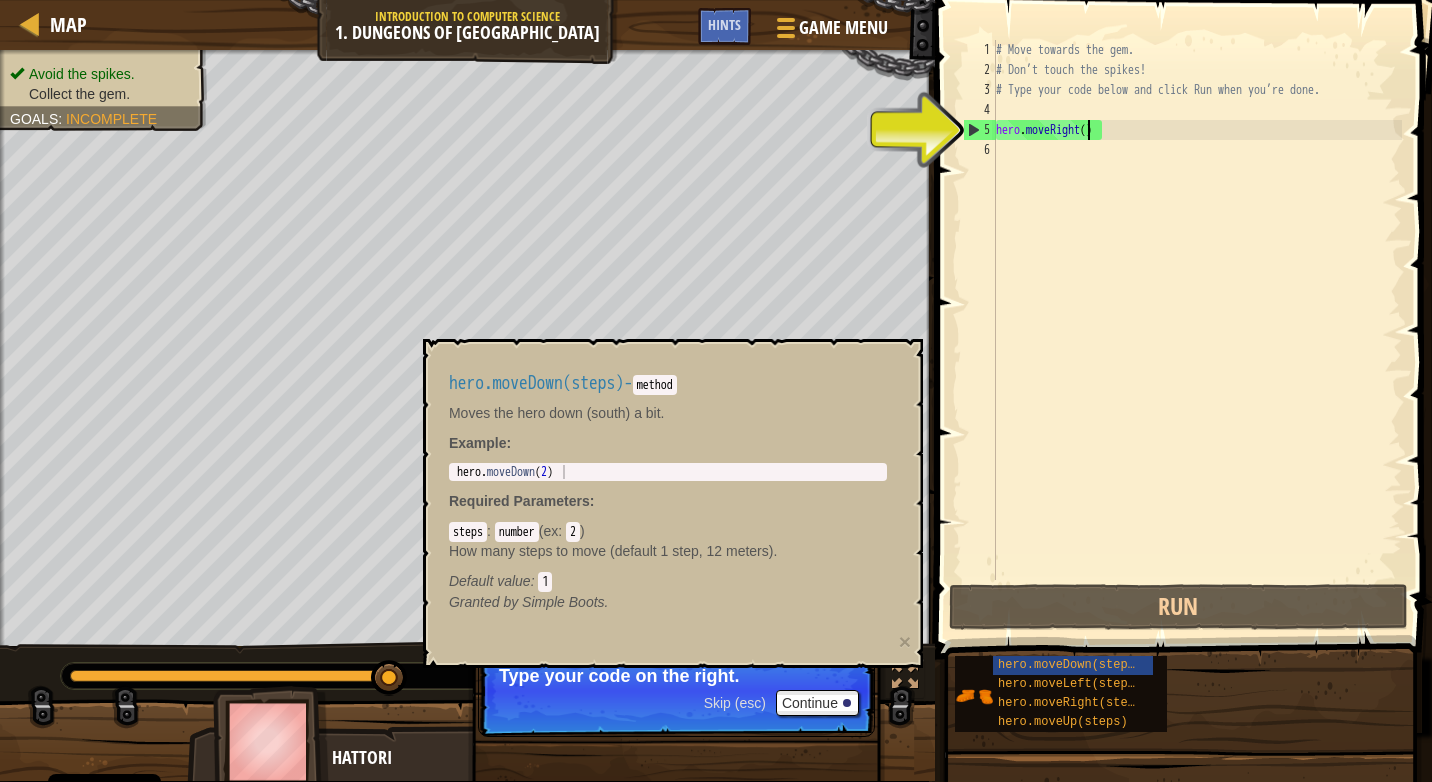 click on "# Move towards the gem. # Don’t touch the spikes! # Type your code below and click Run when you’re done. hero . moveRight ( )" at bounding box center [1197, 330] 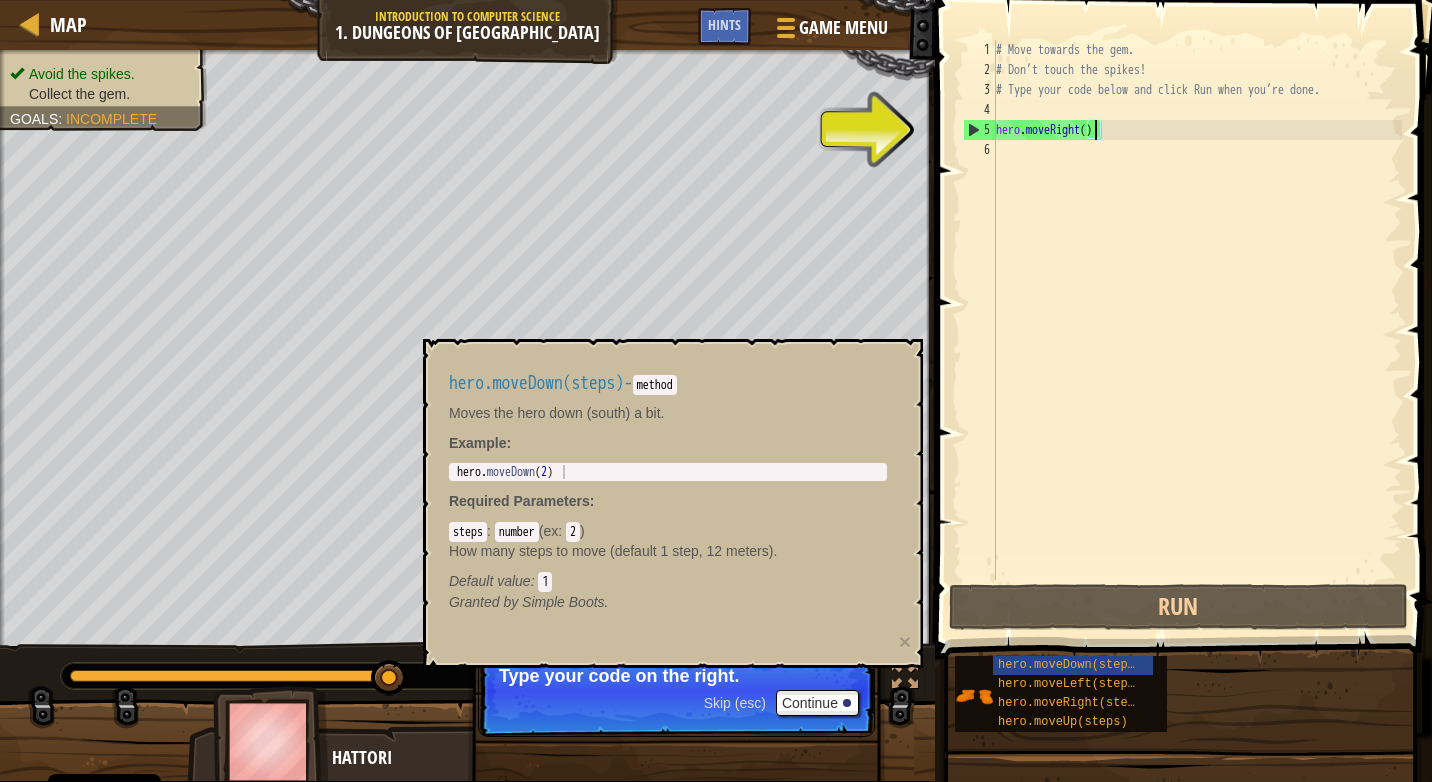 scroll, scrollTop: 9, scrollLeft: 8, axis: both 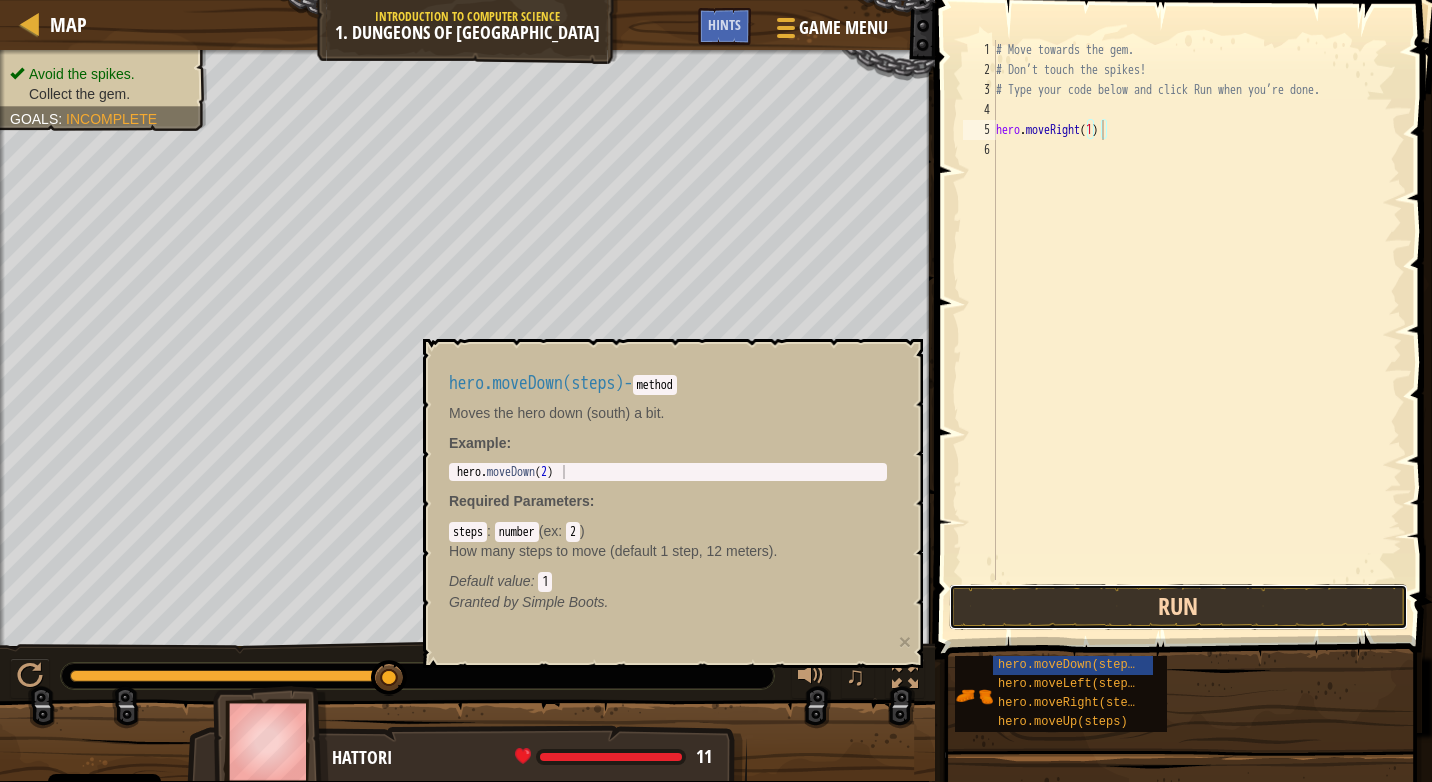 click on "Run" at bounding box center (1178, 607) 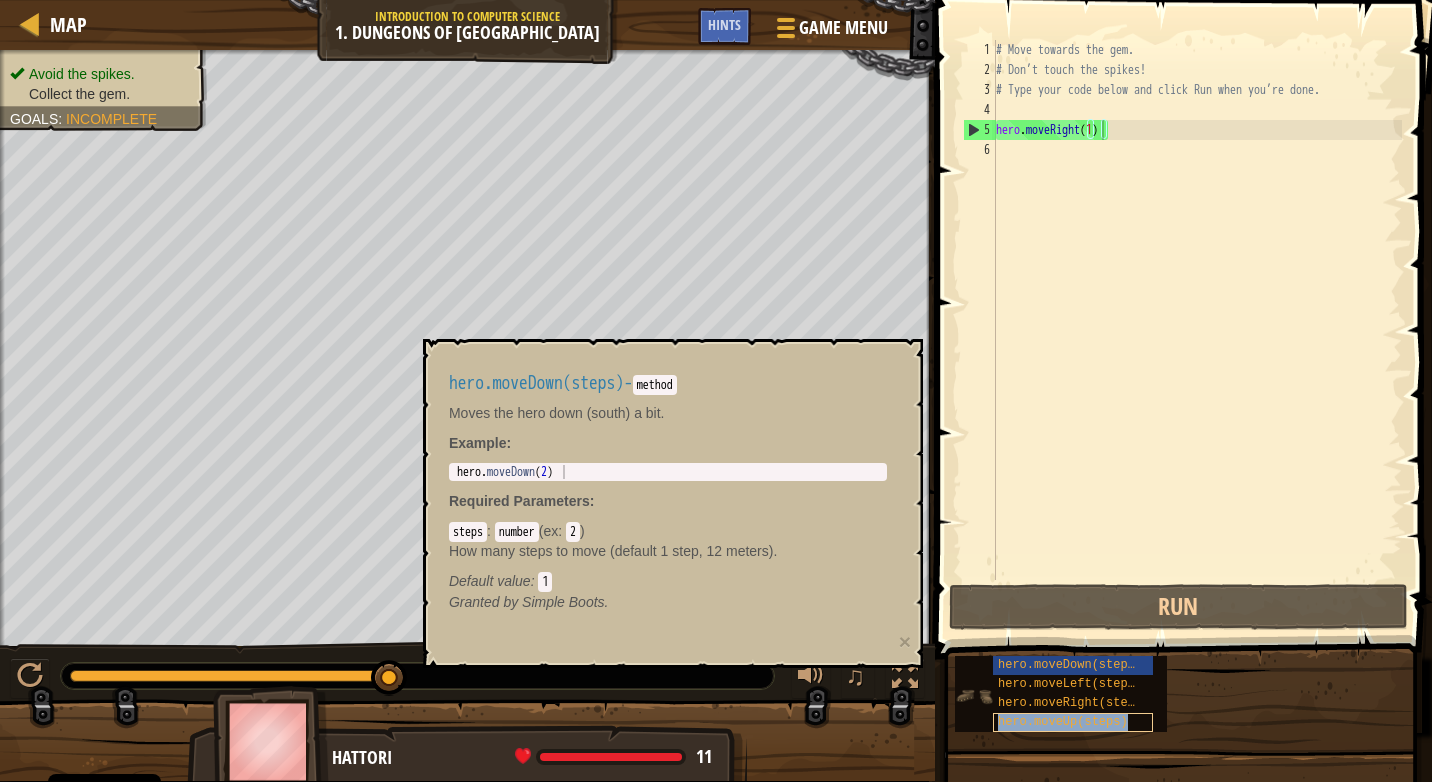 click on "hero.moveUp(steps)" at bounding box center [1063, 722] 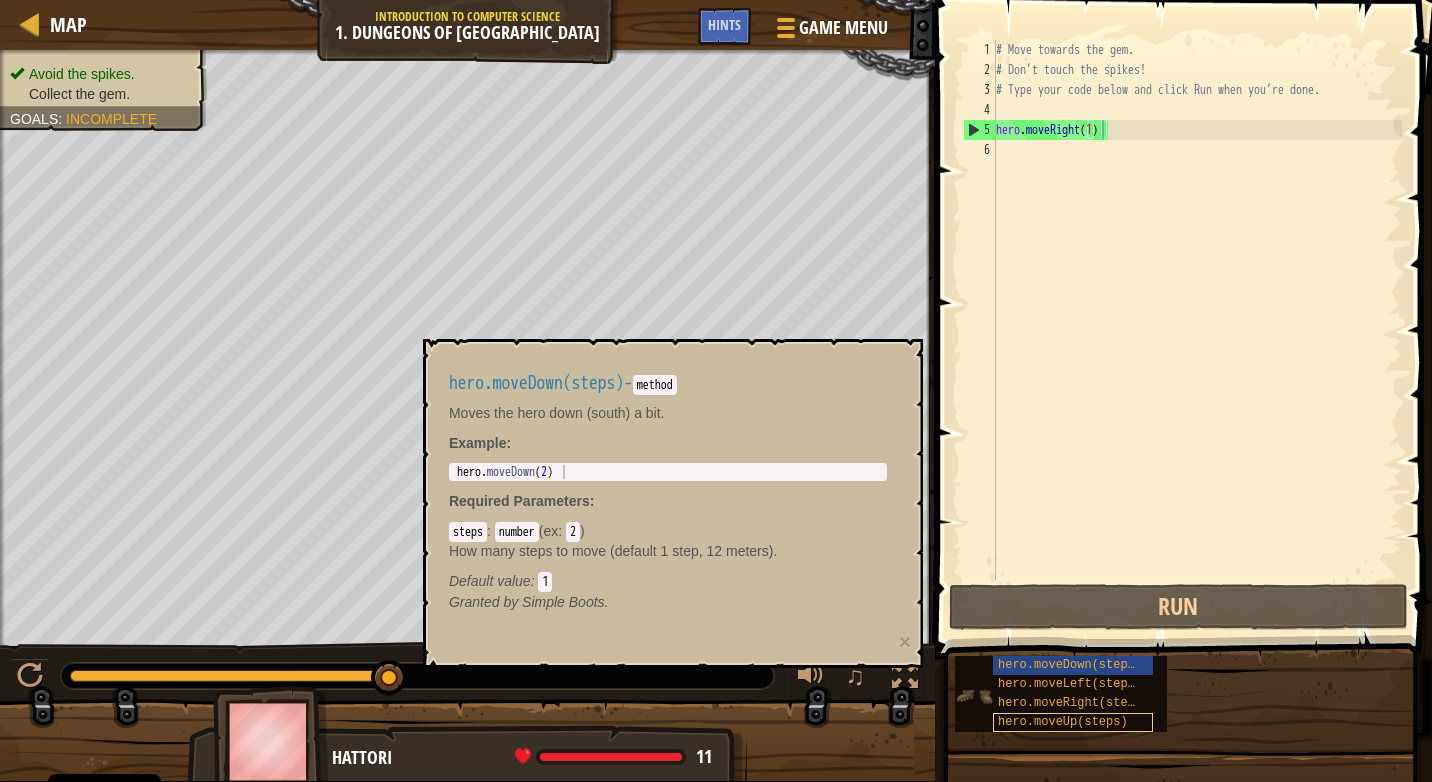 click on "hero.moveUp(steps)" at bounding box center (1063, 722) 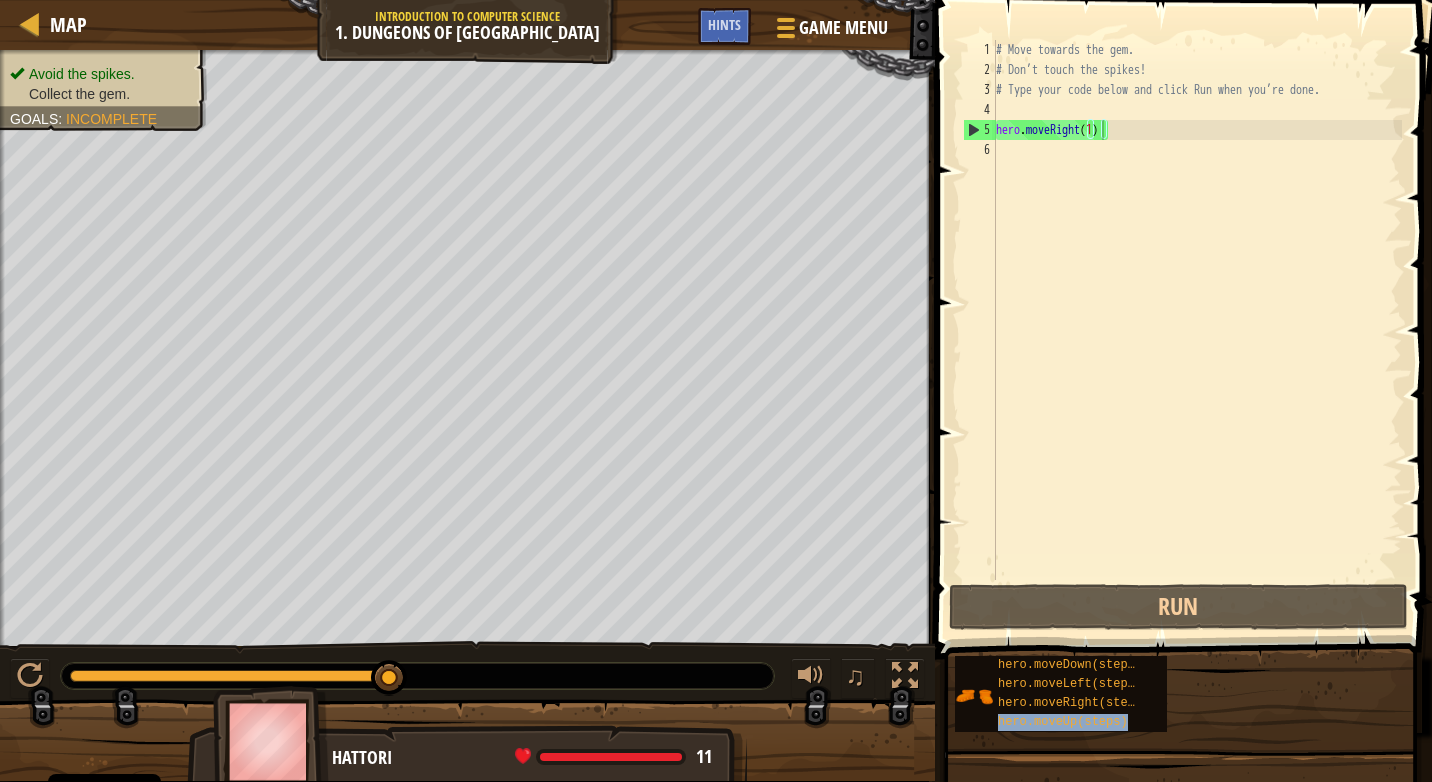 drag, startPoint x: 1098, startPoint y: 719, endPoint x: 1112, endPoint y: 732, distance: 19.104973 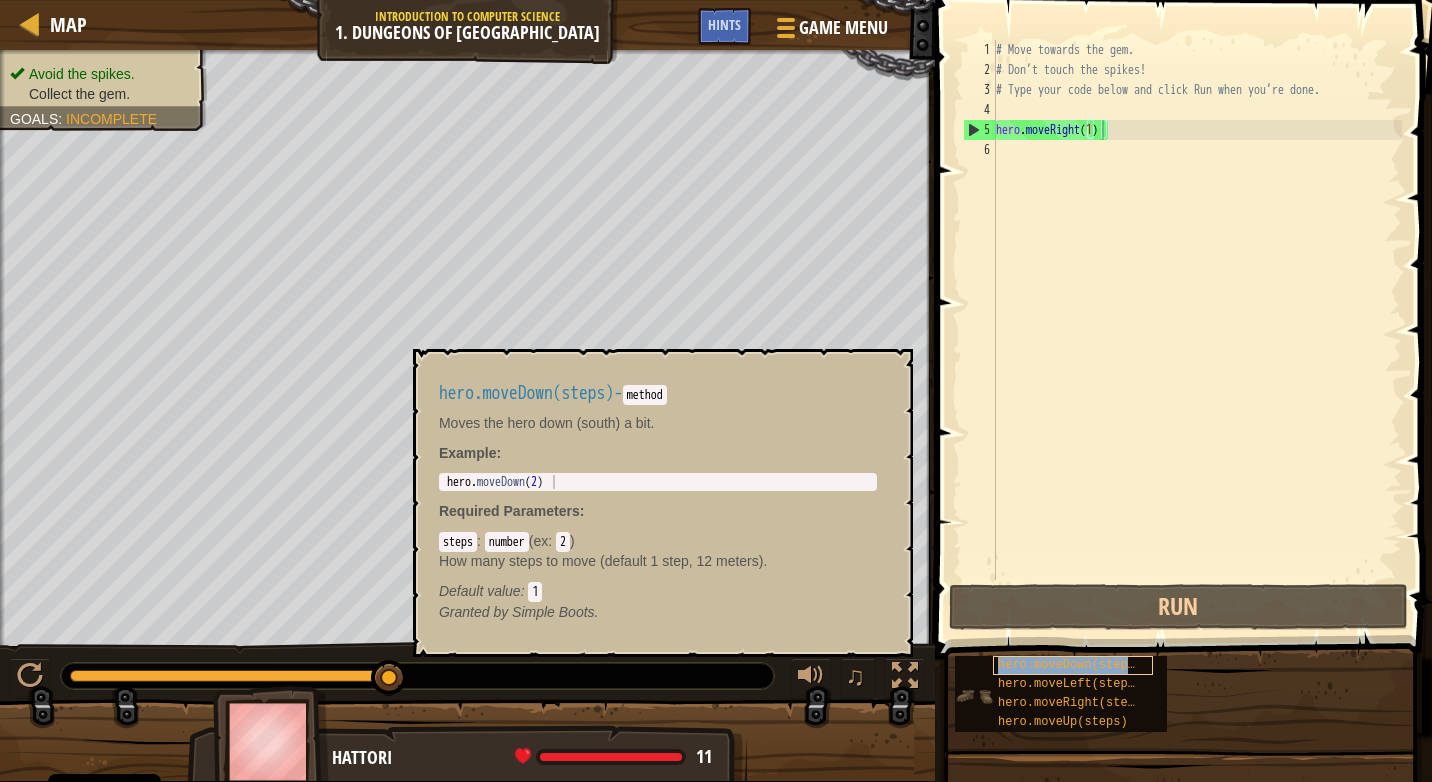 click on "hero.moveDown(steps)" at bounding box center (1070, 665) 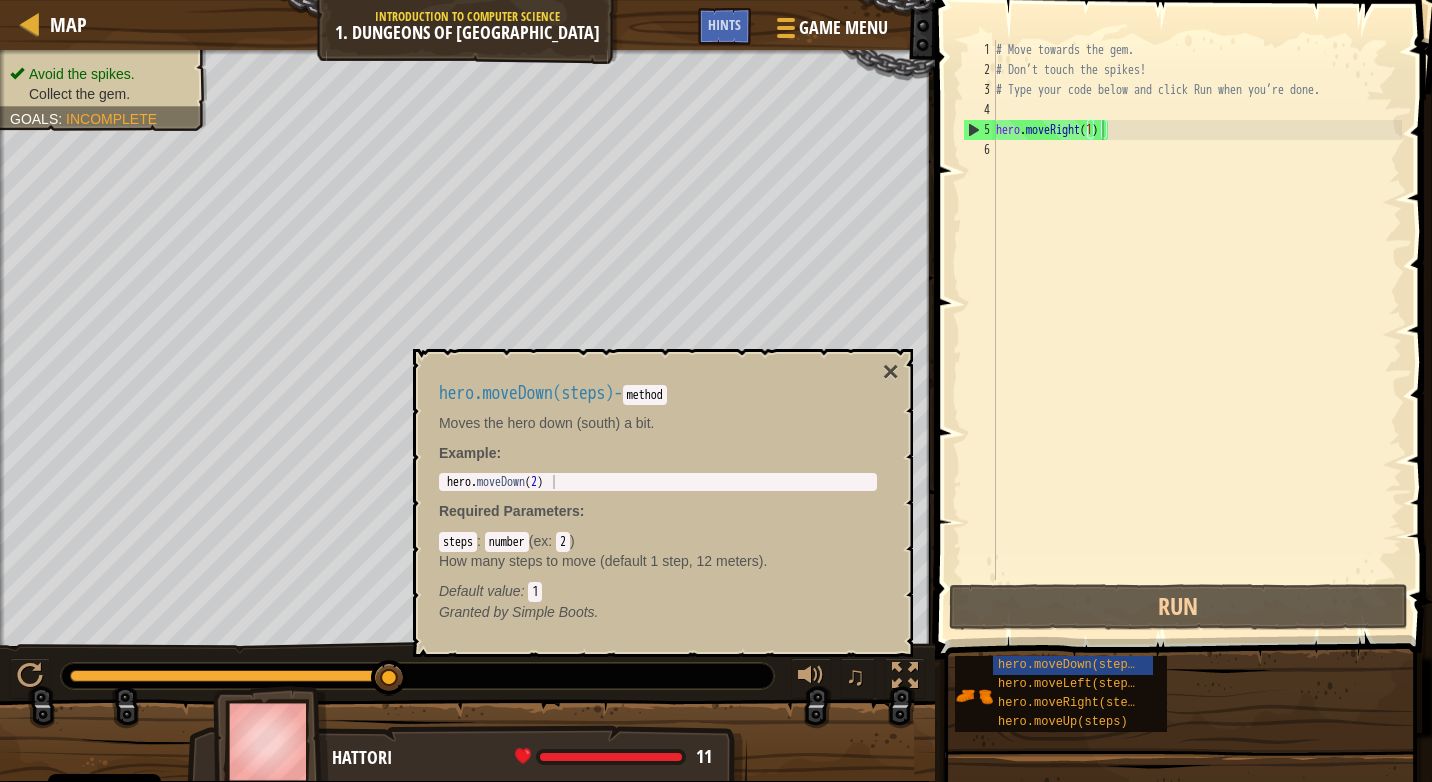 click at bounding box center [1180, 931] 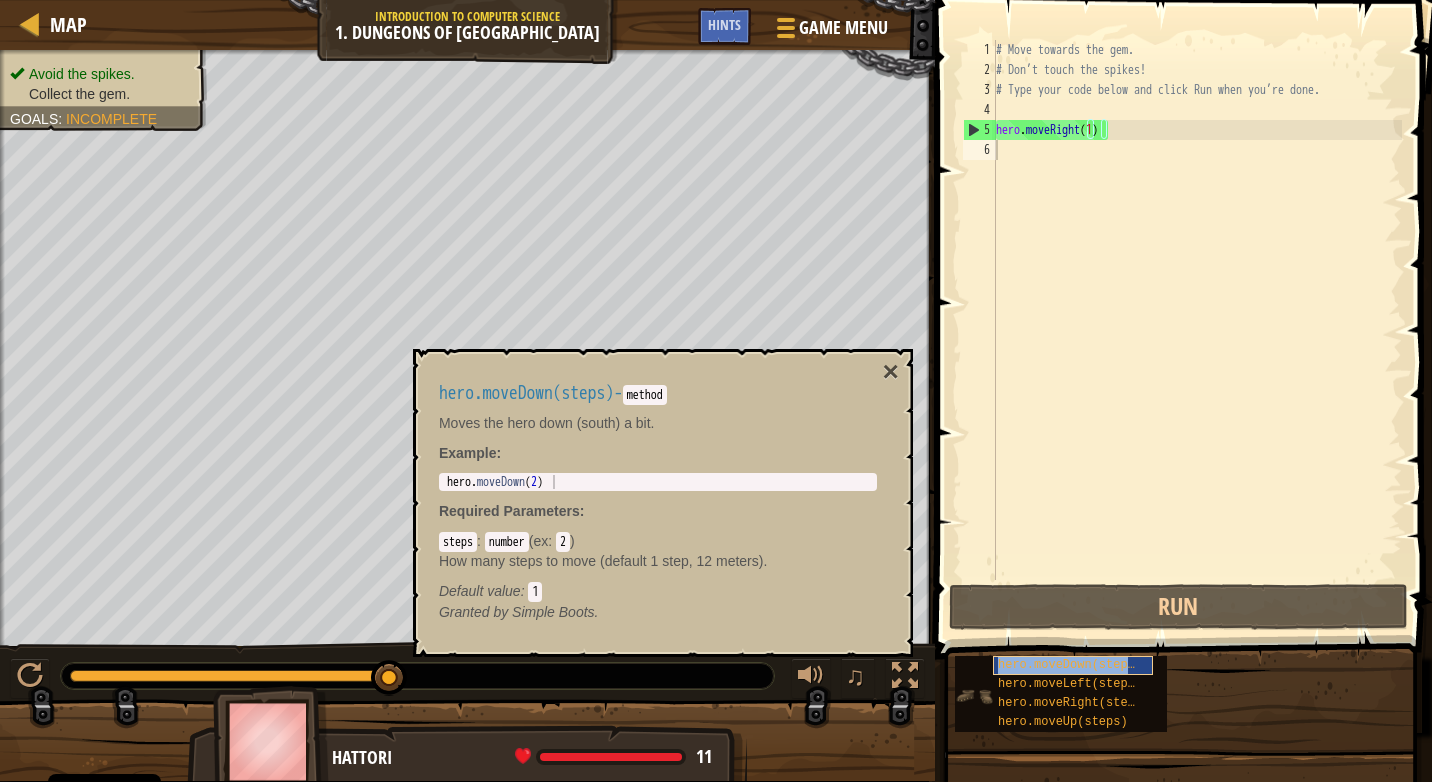 type on "hero.moveDown(steps)" 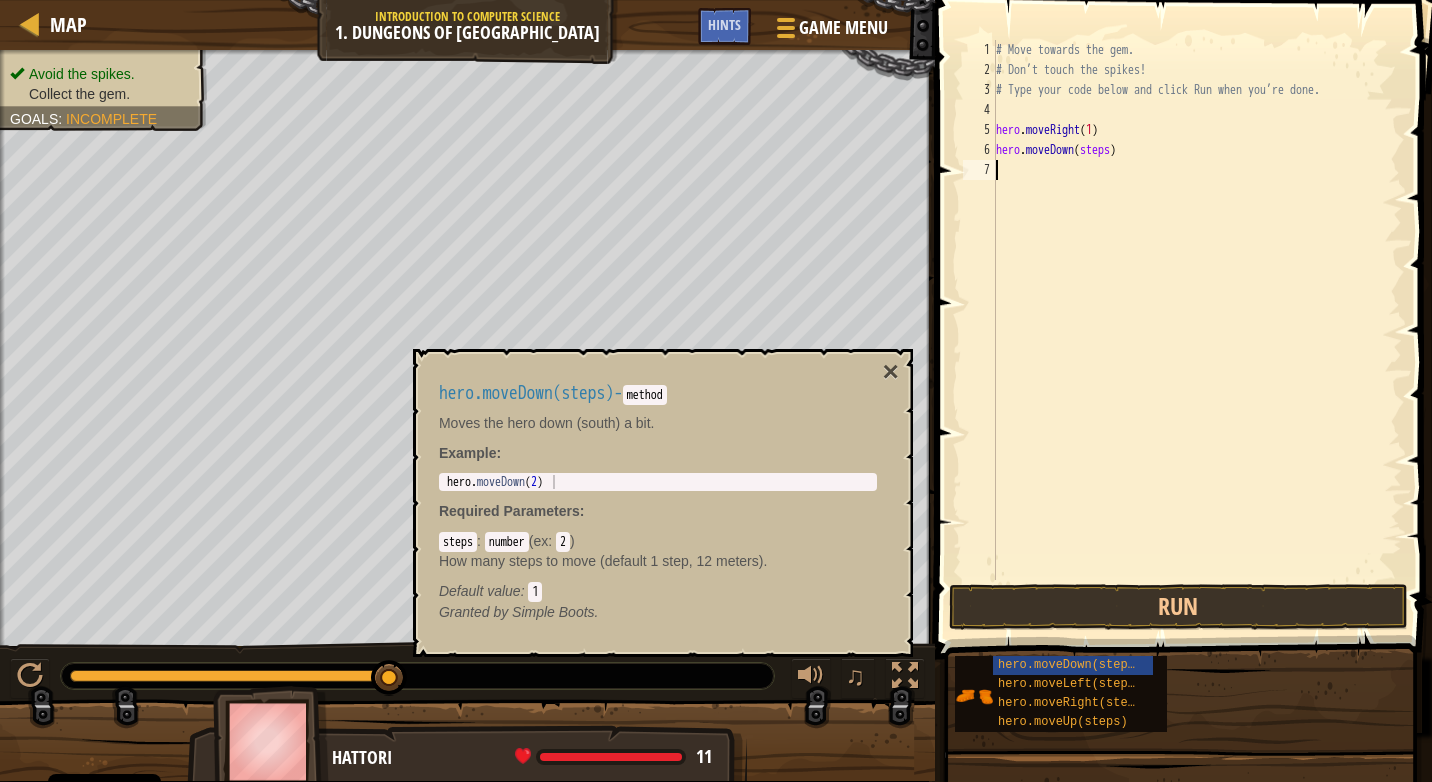 click on "# Move towards the gem. # Don’t touch the spikes! # Type your code below and click Run when you’re done. hero . moveRight ( 1 ) hero . moveDown ( steps )" at bounding box center (1197, 330) 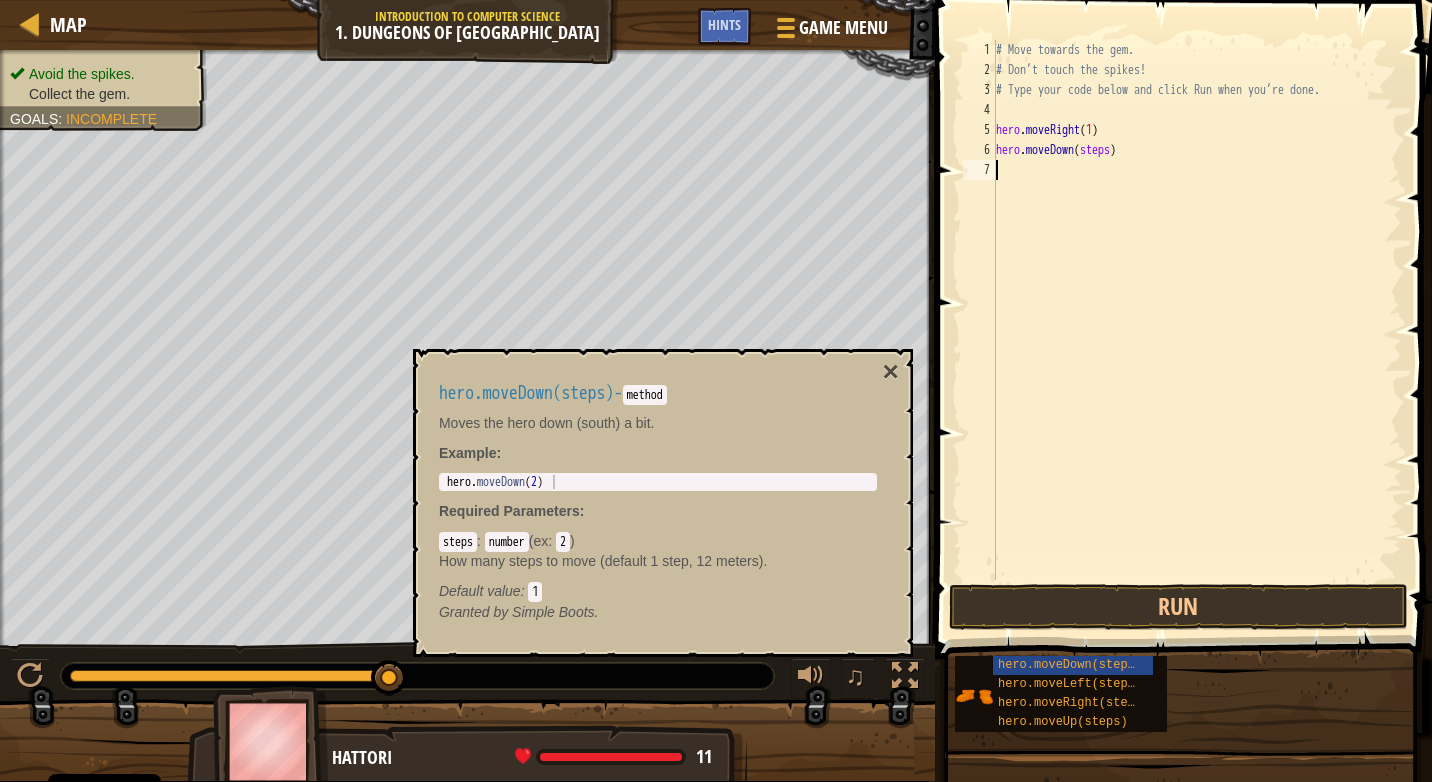 scroll, scrollTop: 9, scrollLeft: 0, axis: vertical 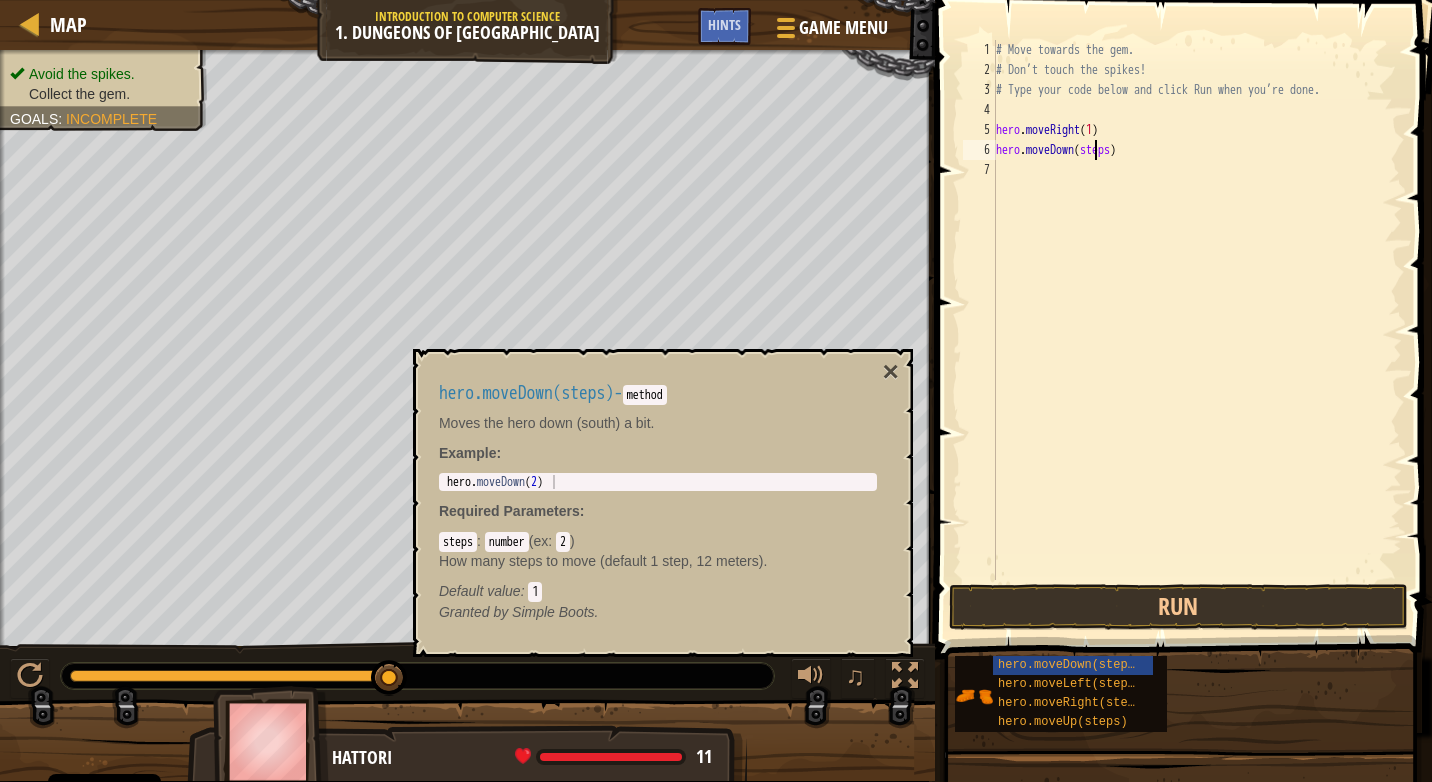 click on "# Move towards the gem. # Don’t touch the spikes! # Type your code below and click Run when you’re done. hero . moveRight ( 1 ) hero . moveDown ( steps )" at bounding box center (1197, 330) 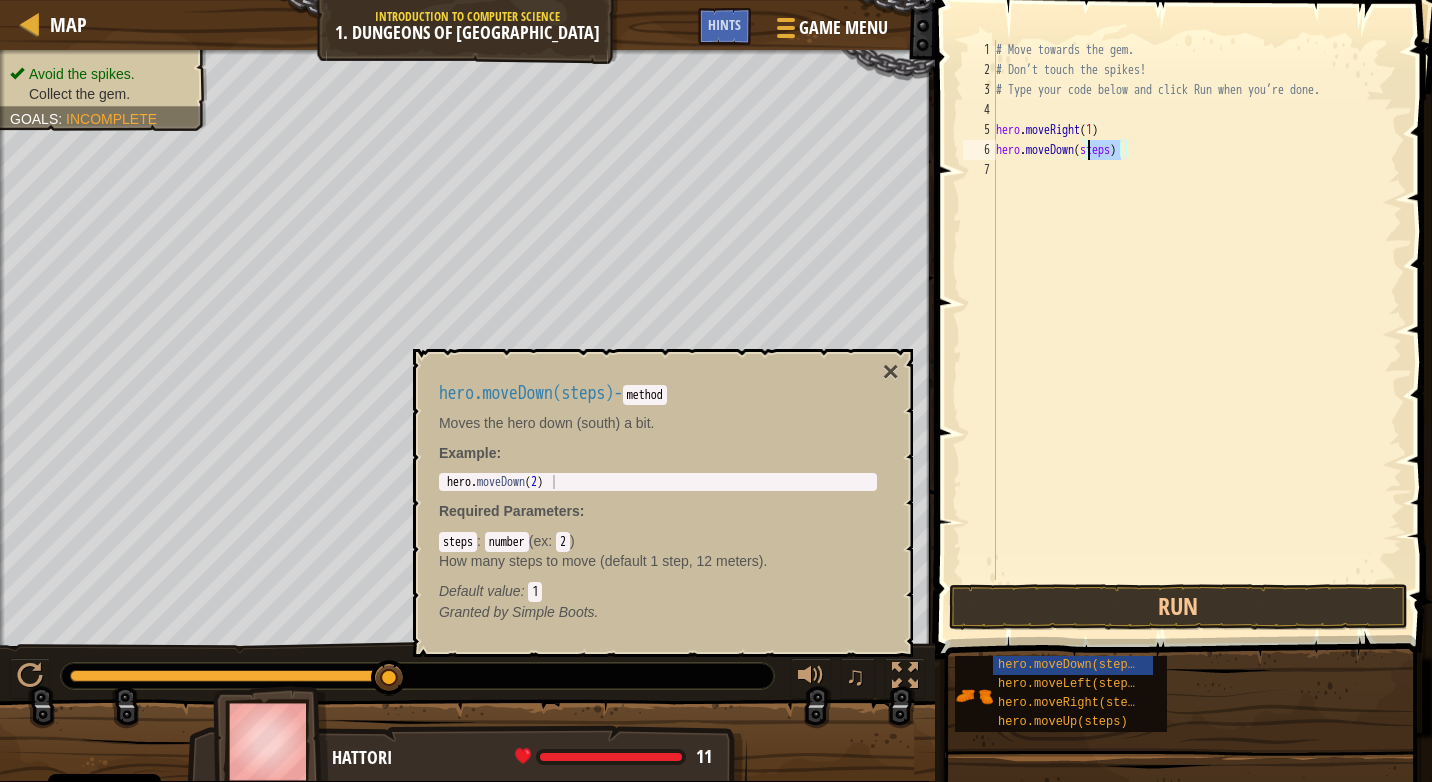 drag, startPoint x: 1118, startPoint y: 149, endPoint x: 1087, endPoint y: 159, distance: 32.572994 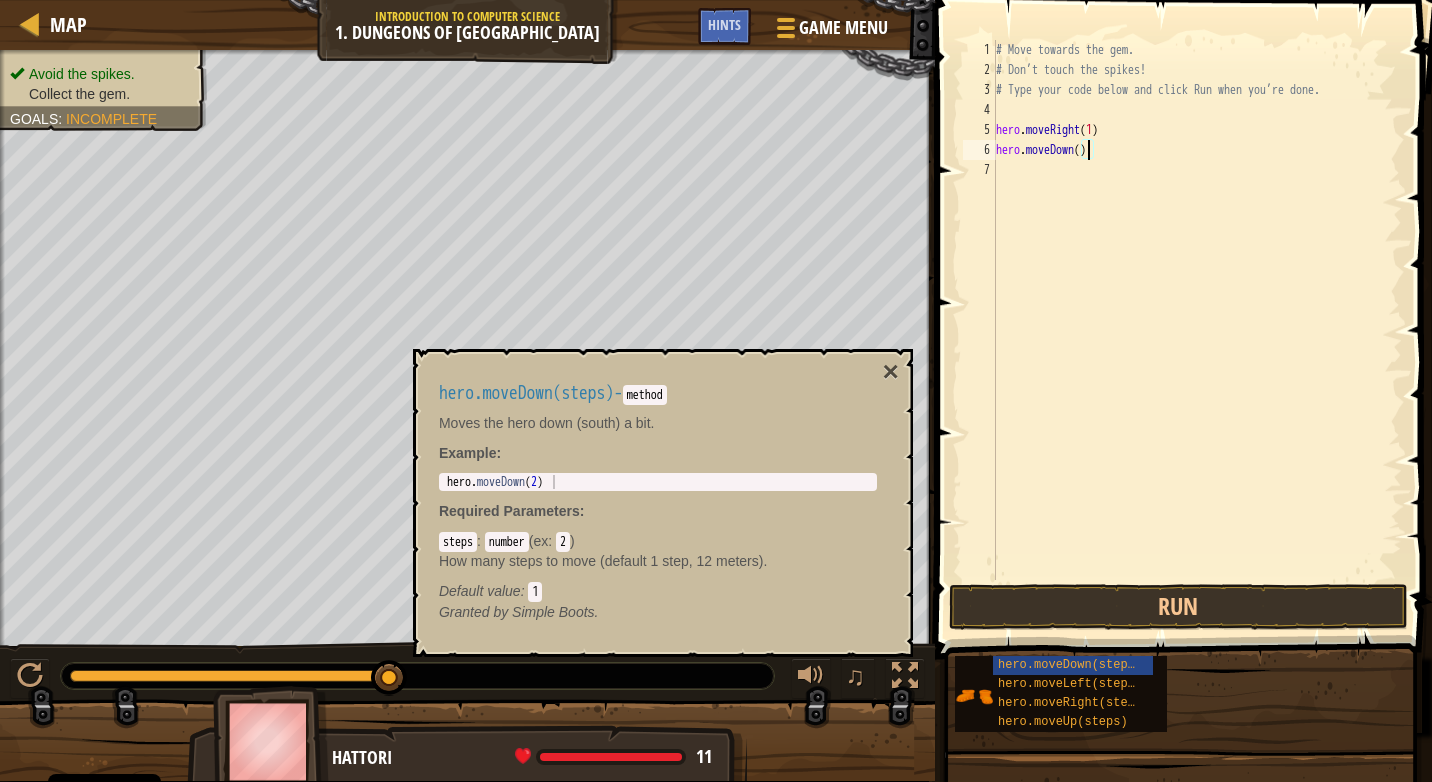 scroll, scrollTop: 9, scrollLeft: 7, axis: both 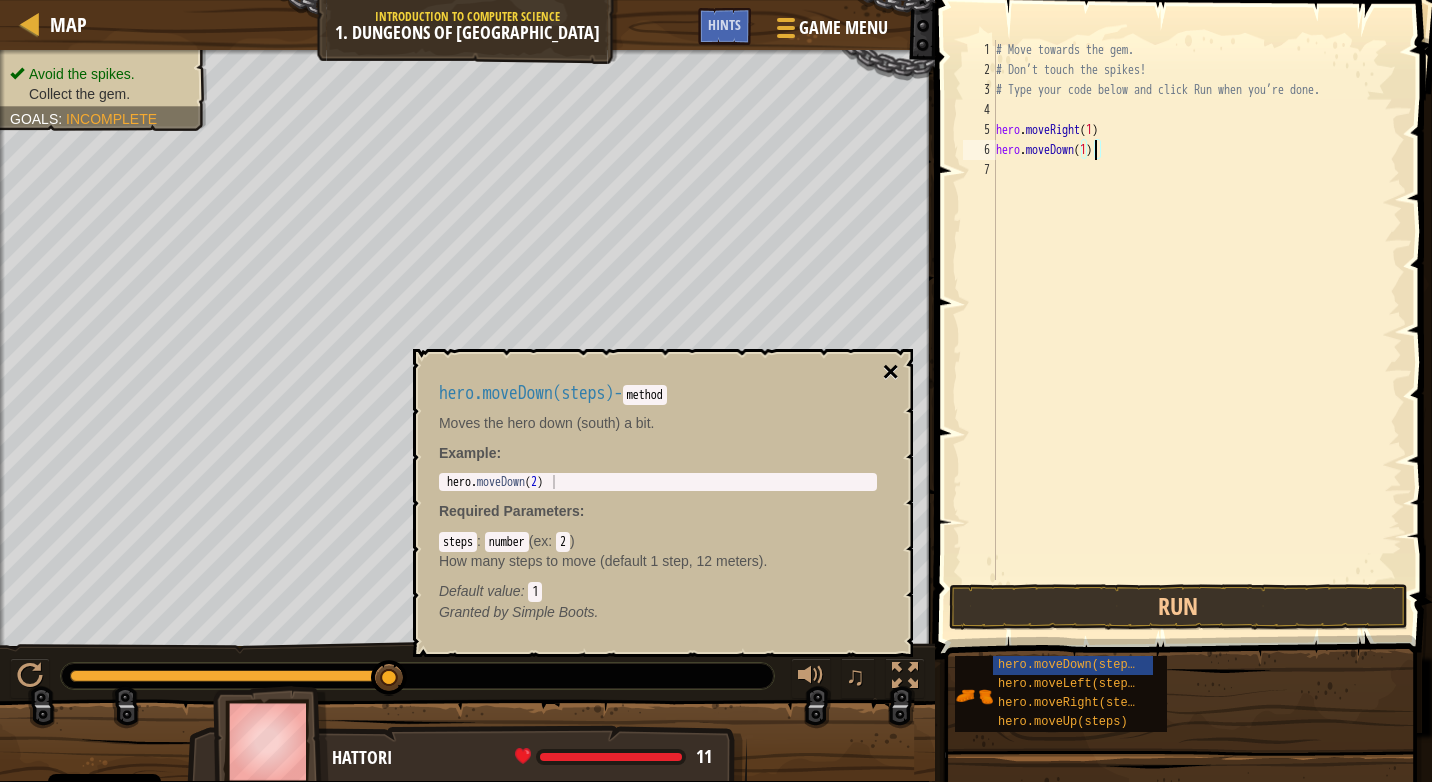 click on "×" at bounding box center (891, 372) 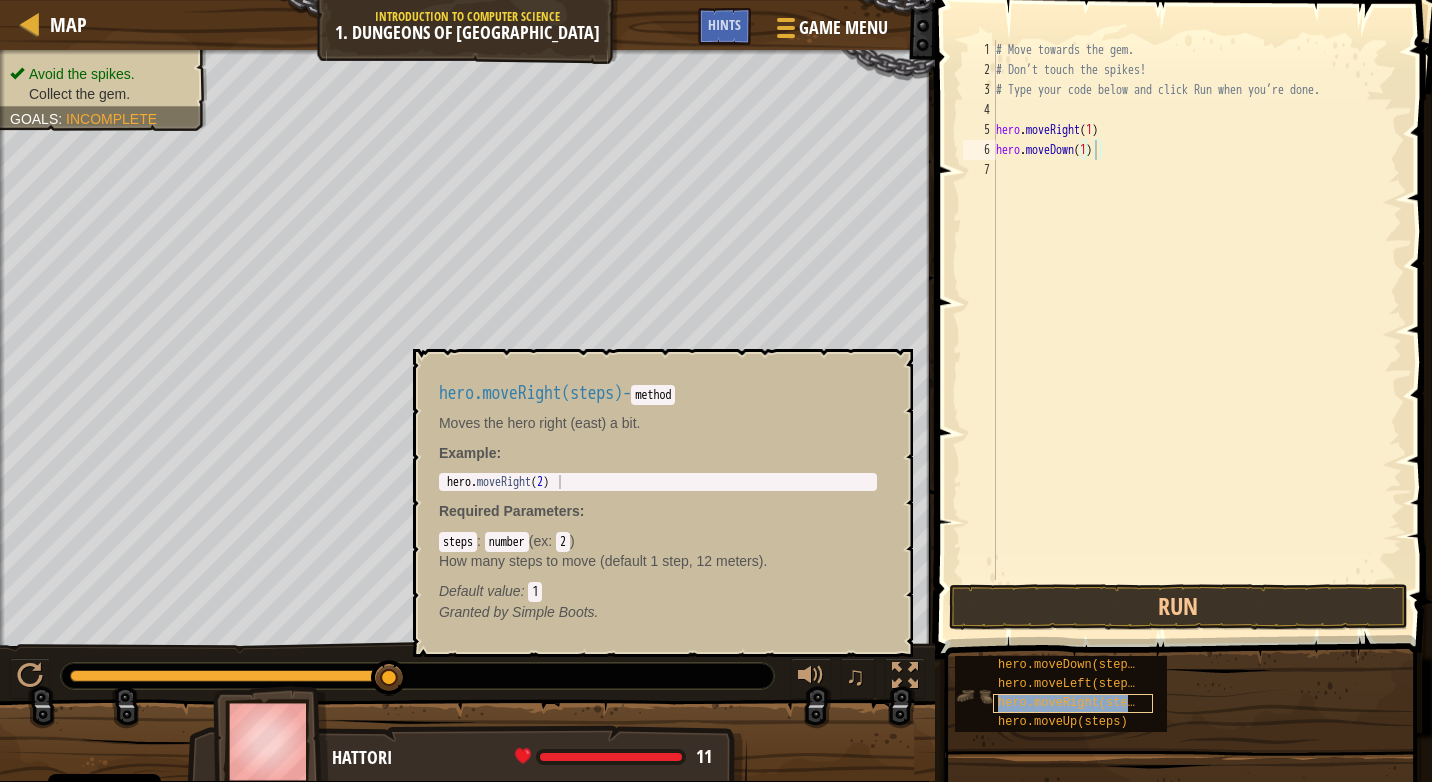 click on "hero.moveRight(steps)" at bounding box center [1073, 703] 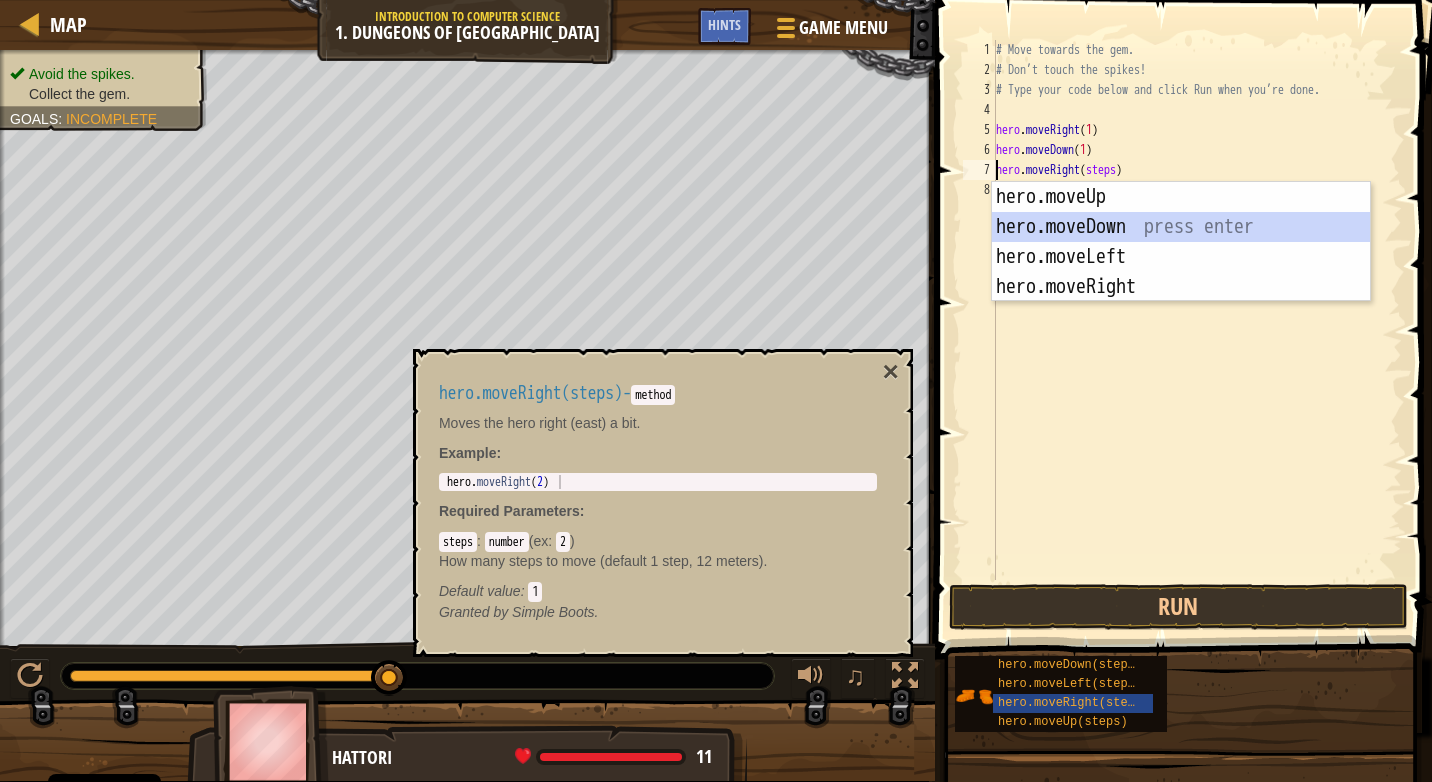 click on "hero.moveUp press enter hero.moveDown press enter hero.moveLeft press enter hero.moveRight press enter" at bounding box center (1181, 272) 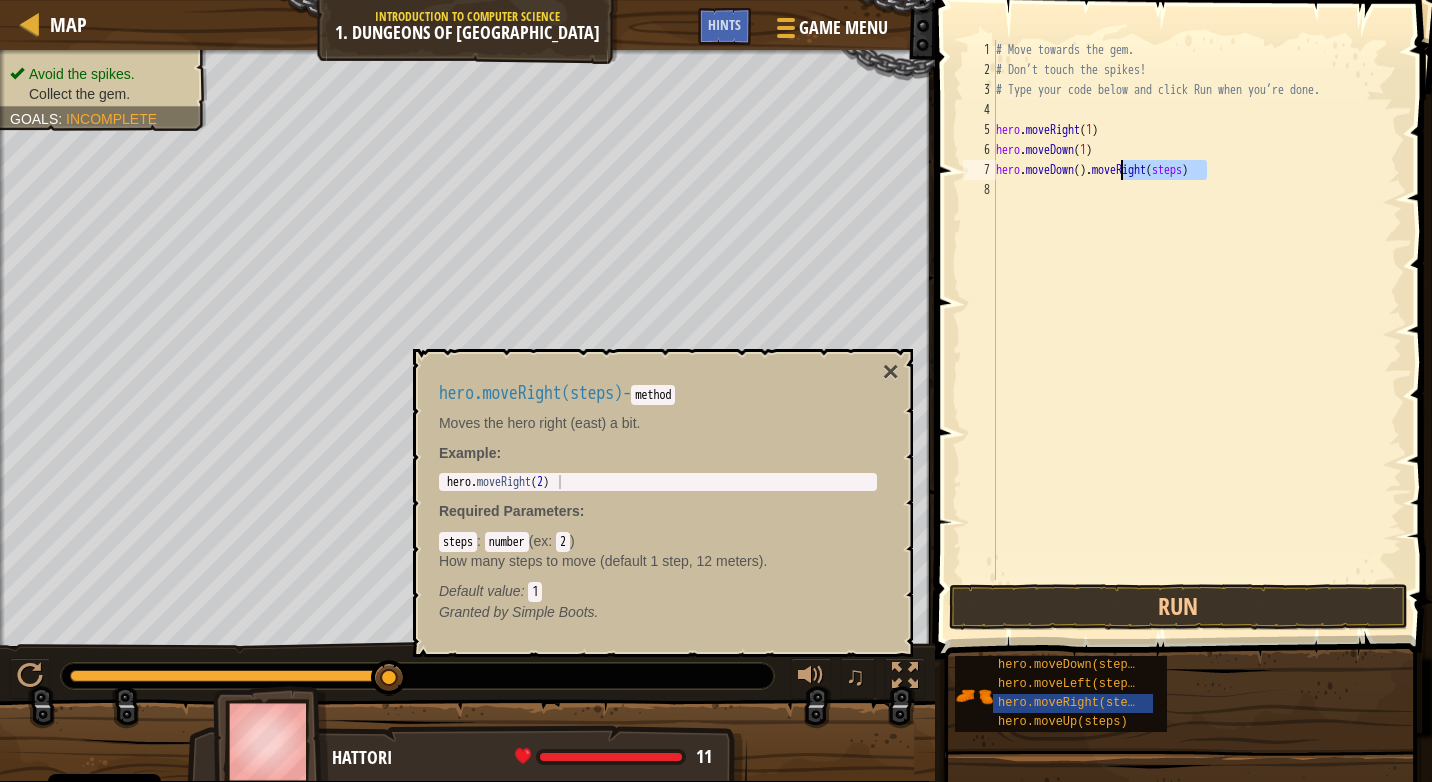 drag, startPoint x: 1232, startPoint y: 166, endPoint x: 1120, endPoint y: 165, distance: 112.00446 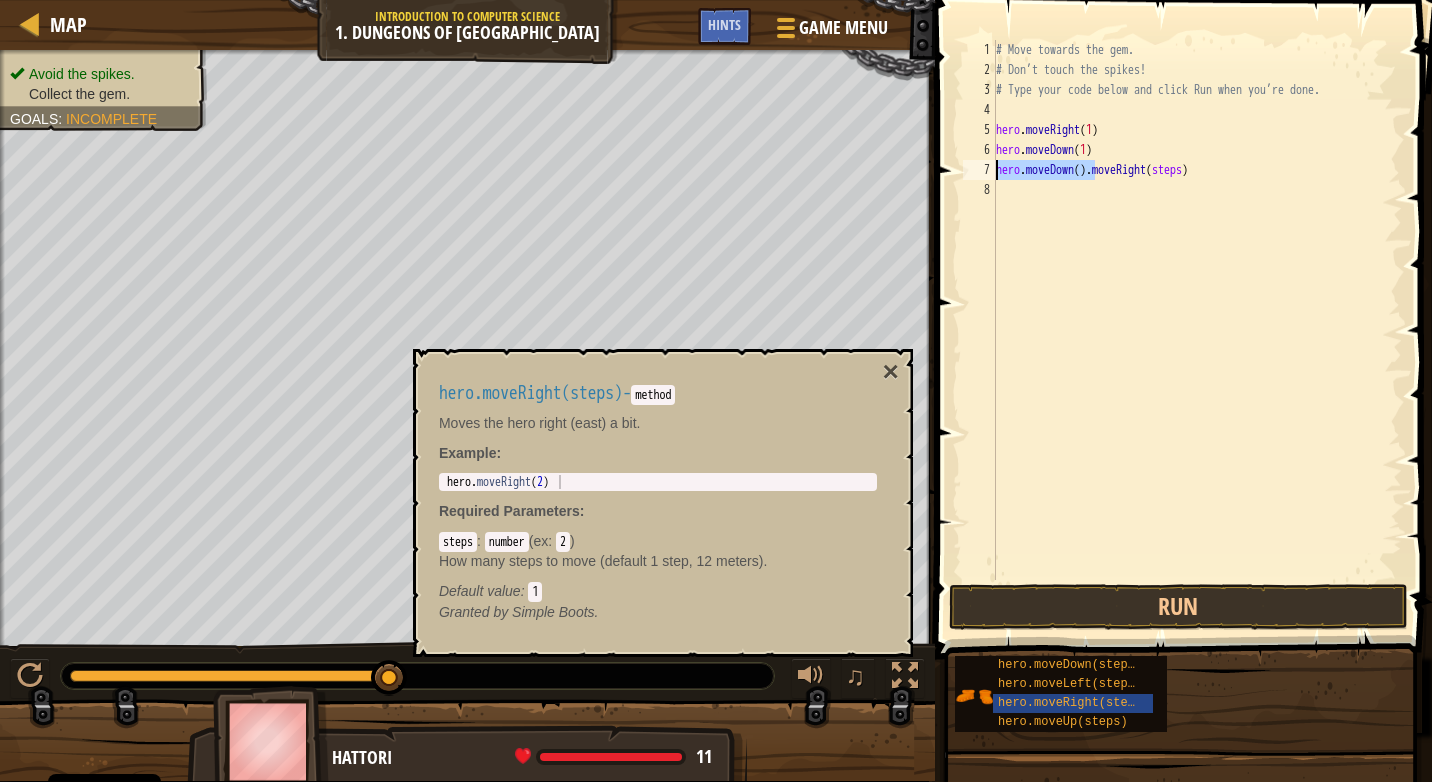 drag, startPoint x: 1094, startPoint y: 171, endPoint x: 999, endPoint y: 164, distance: 95.257545 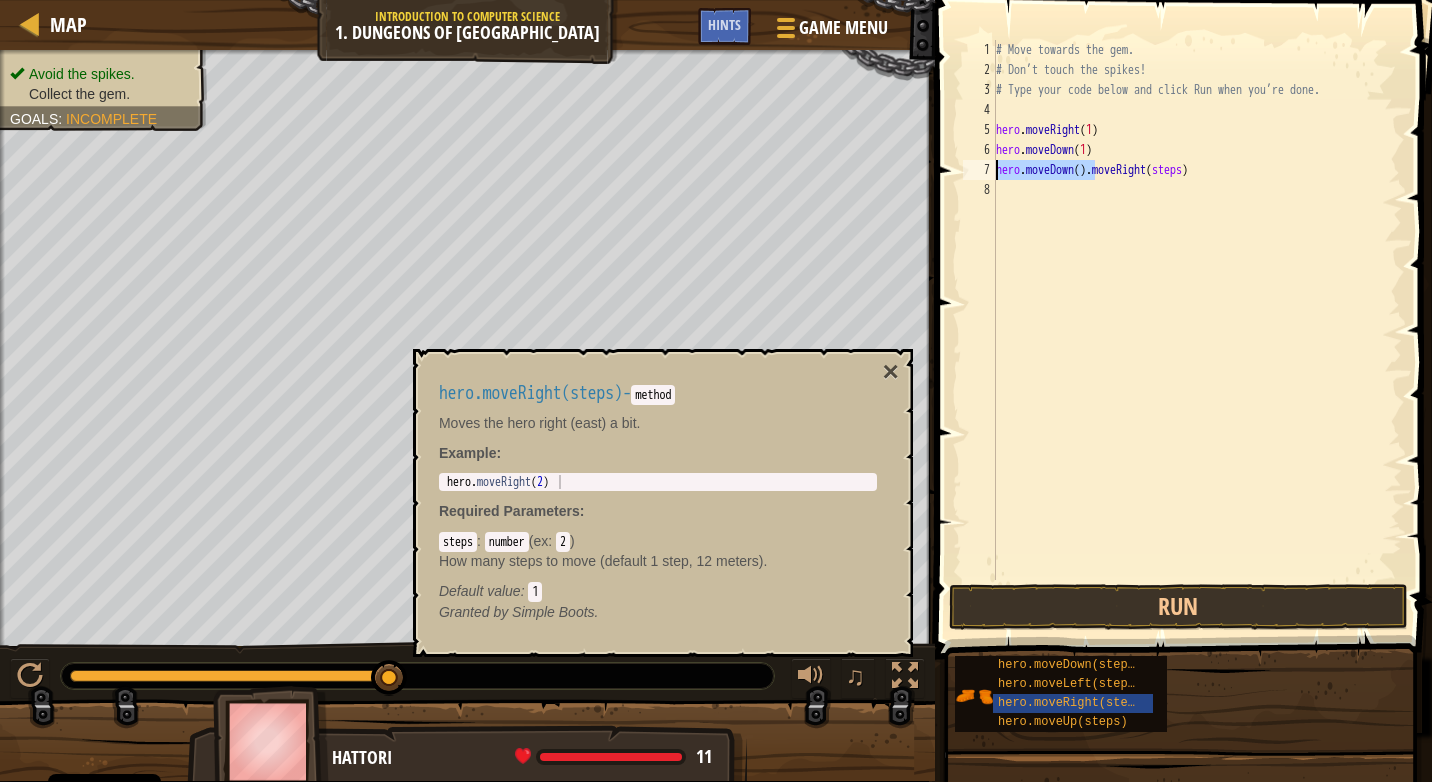 click on "# Move towards the gem. # Don’t touch the spikes! # Type your code below and click Run when you’re done. hero . moveRight ( 1 ) hero . moveDown ( 1 ) hero . moveDown ( ) . moveRight ( steps )" at bounding box center (1197, 330) 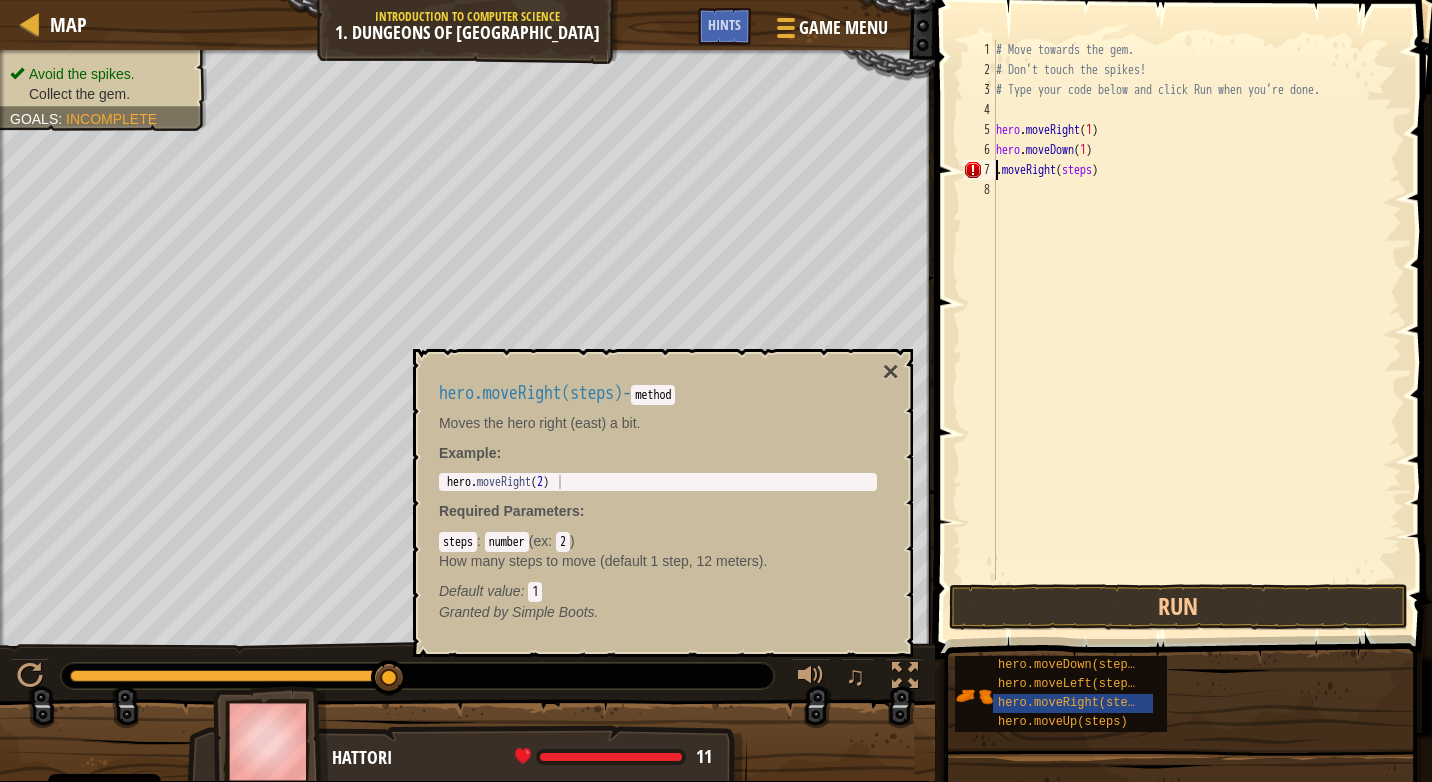 click on "# Move towards the gem. # Don’t touch the spikes! # Type your code below and click Run when you’re done. hero . moveRight ( 1 ) hero . moveDown ( 1 ) . moveRight ( steps )" at bounding box center (1197, 330) 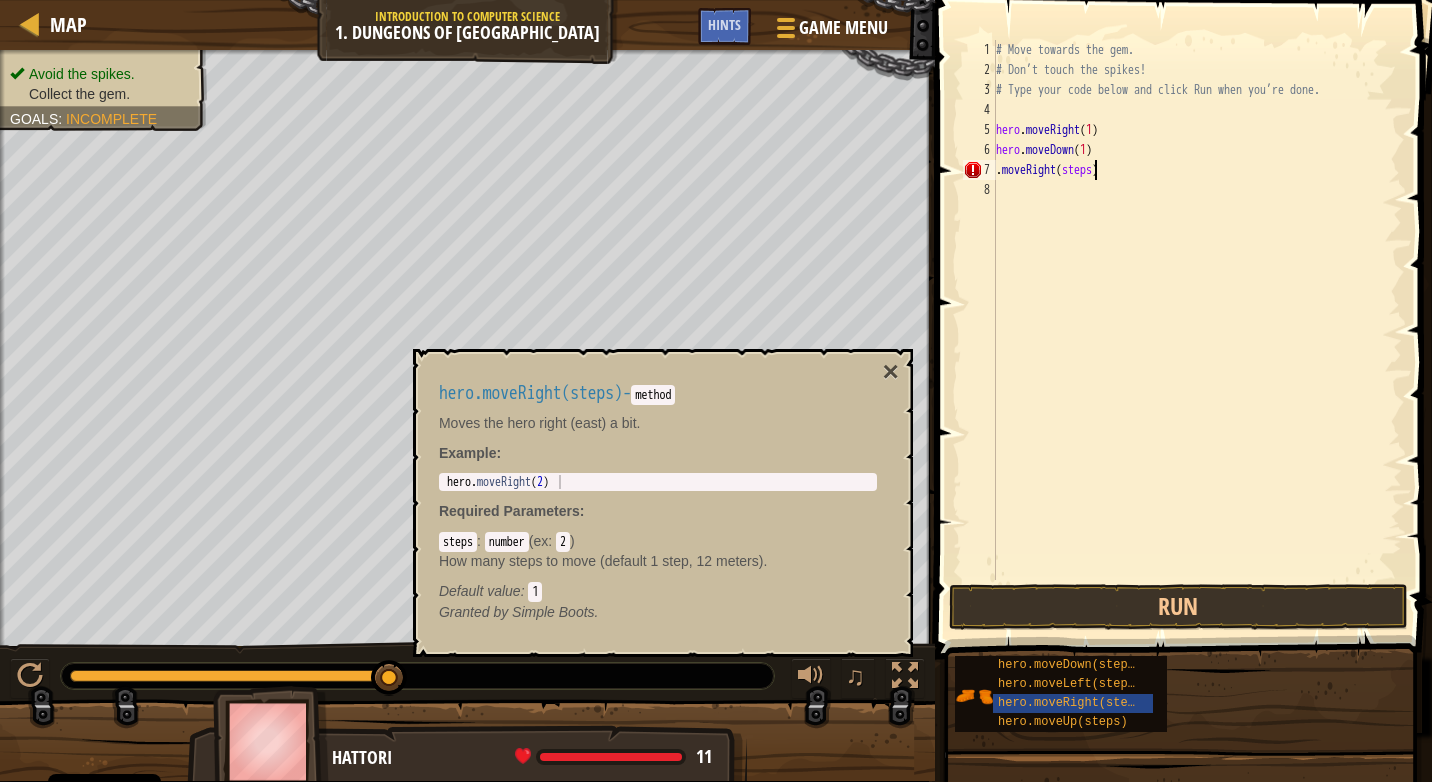 click on "# Move towards the gem. # Don’t touch the spikes! # Type your code below and click Run when you’re done. hero . moveRight ( 1 ) hero . moveDown ( 1 ) . moveRight ( steps )" at bounding box center [1197, 330] 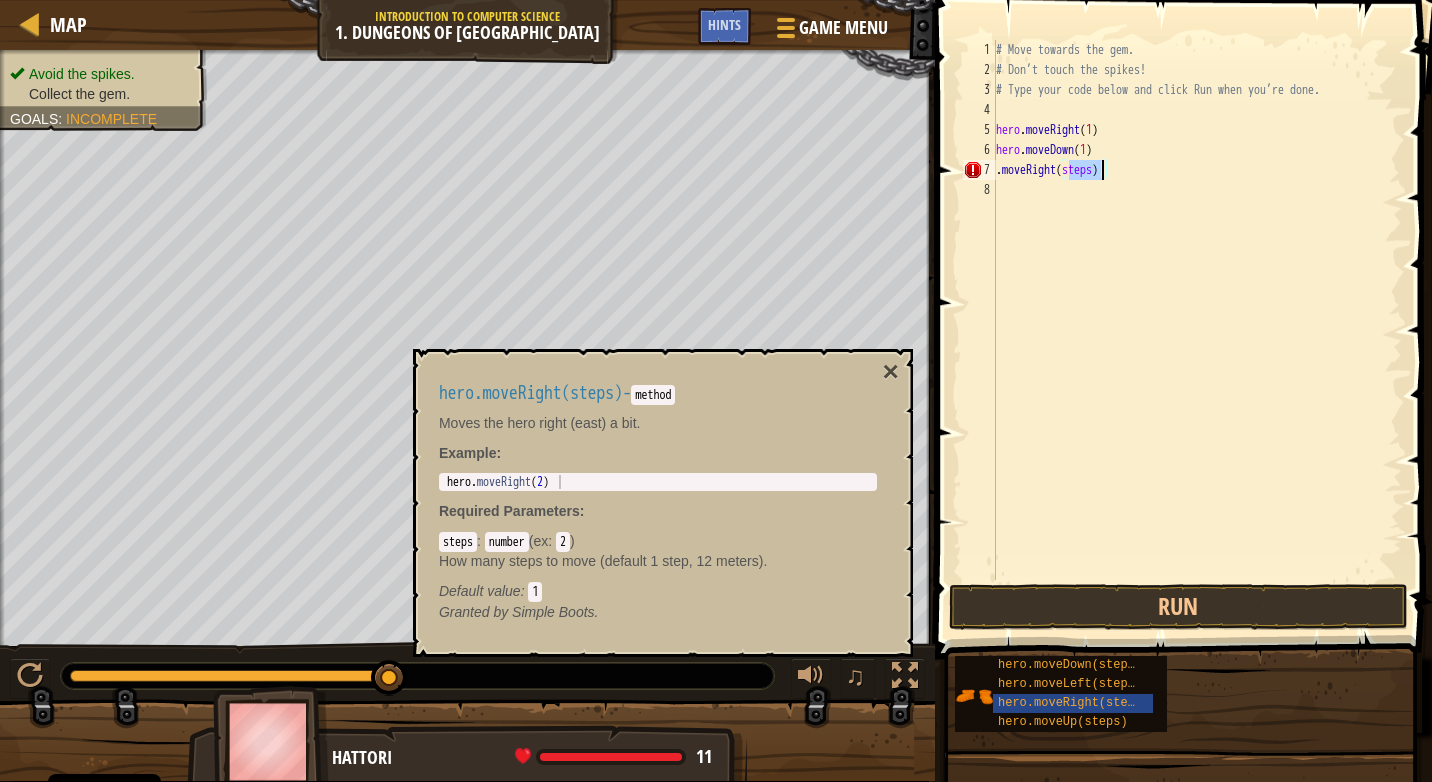 scroll, scrollTop: 9, scrollLeft: 6, axis: both 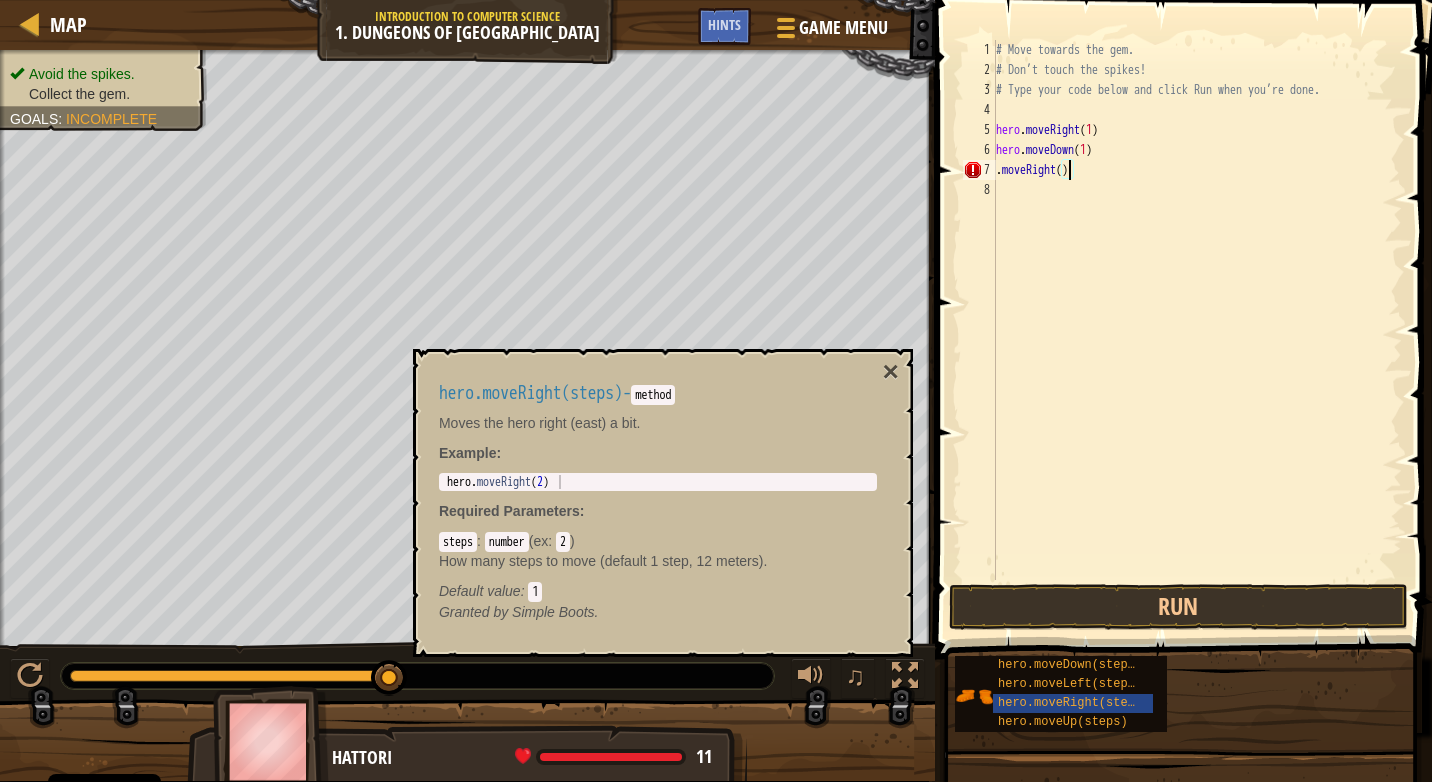 click on "# Move towards the gem. # Don’t touch the spikes! # Type your code below and click Run when you’re done. hero . moveRight ( 1 ) hero . moveDown ( 1 ) . moveRight ( )" at bounding box center (1197, 330) 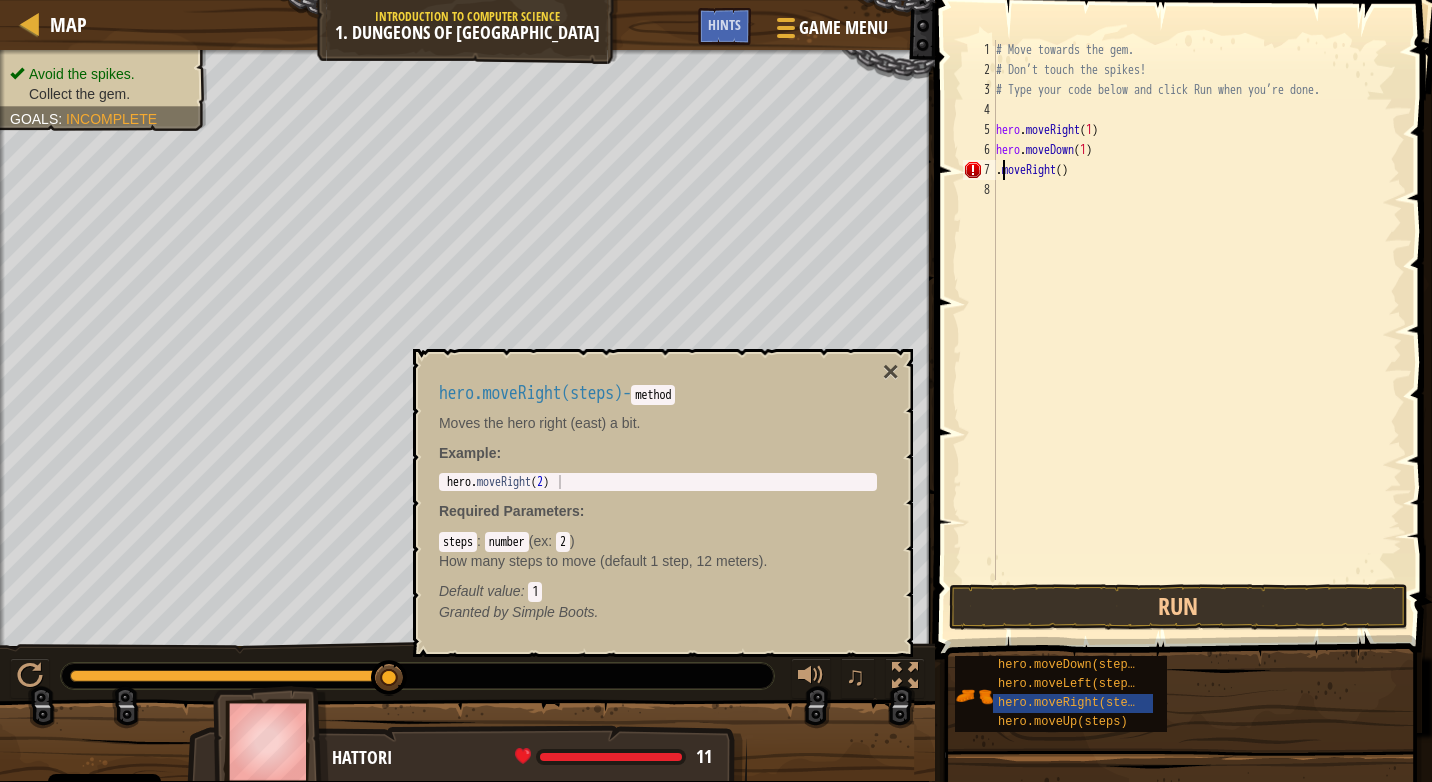 scroll, scrollTop: 9, scrollLeft: 5, axis: both 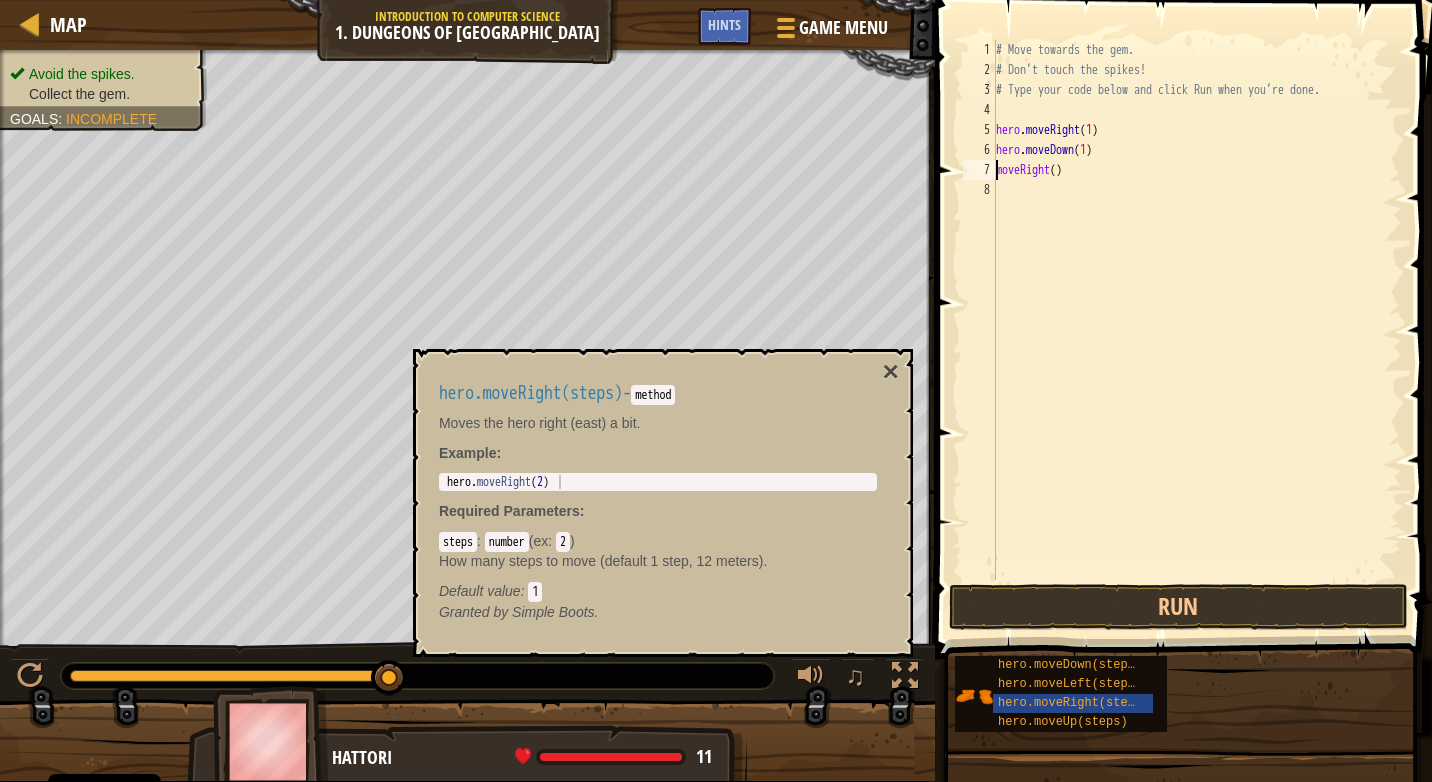 click on "# Move towards the gem. # Don’t touch the spikes! # Type your code below and click Run when you’re done. hero . moveRight ( 1 ) hero . moveDown ( 1 ) moveRight ( )" at bounding box center [1197, 330] 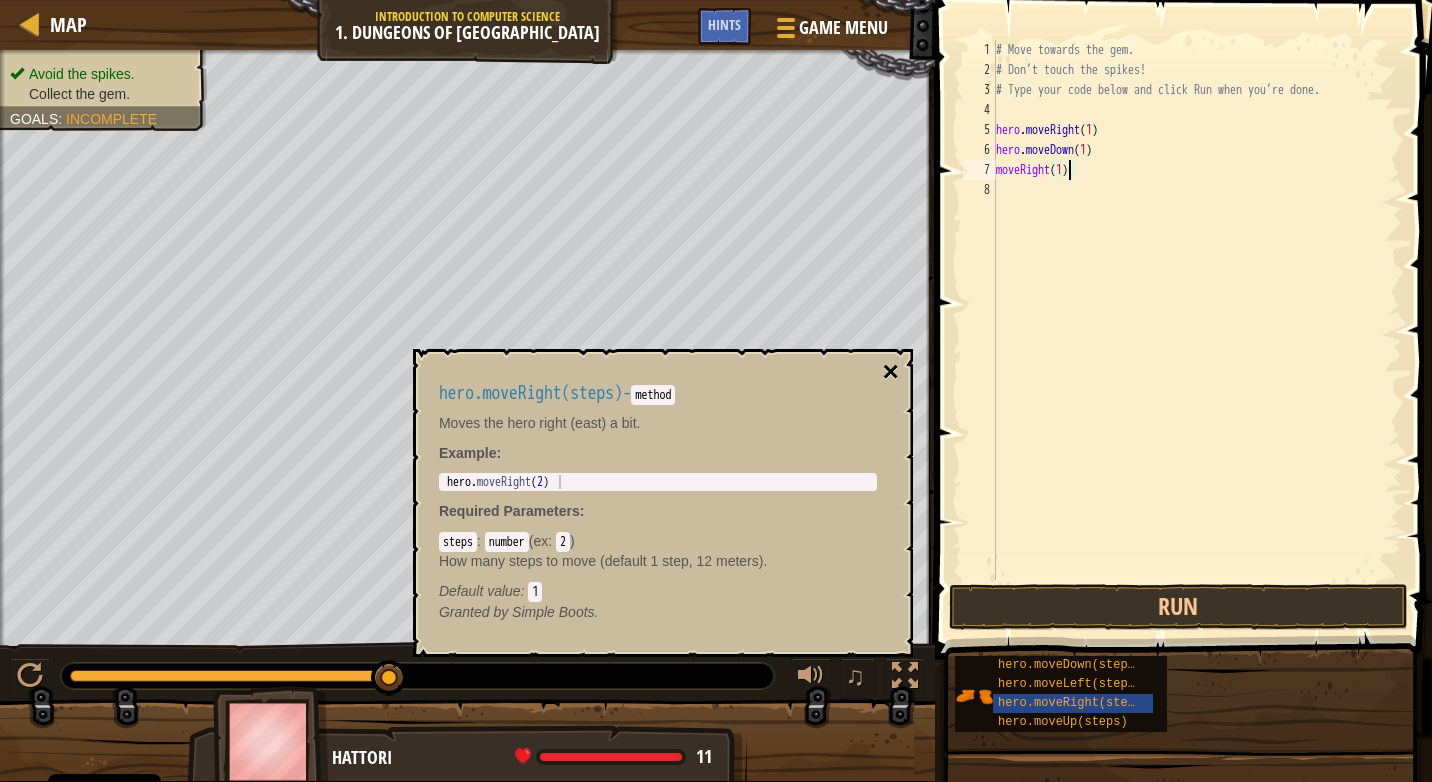 click on "×" at bounding box center [891, 372] 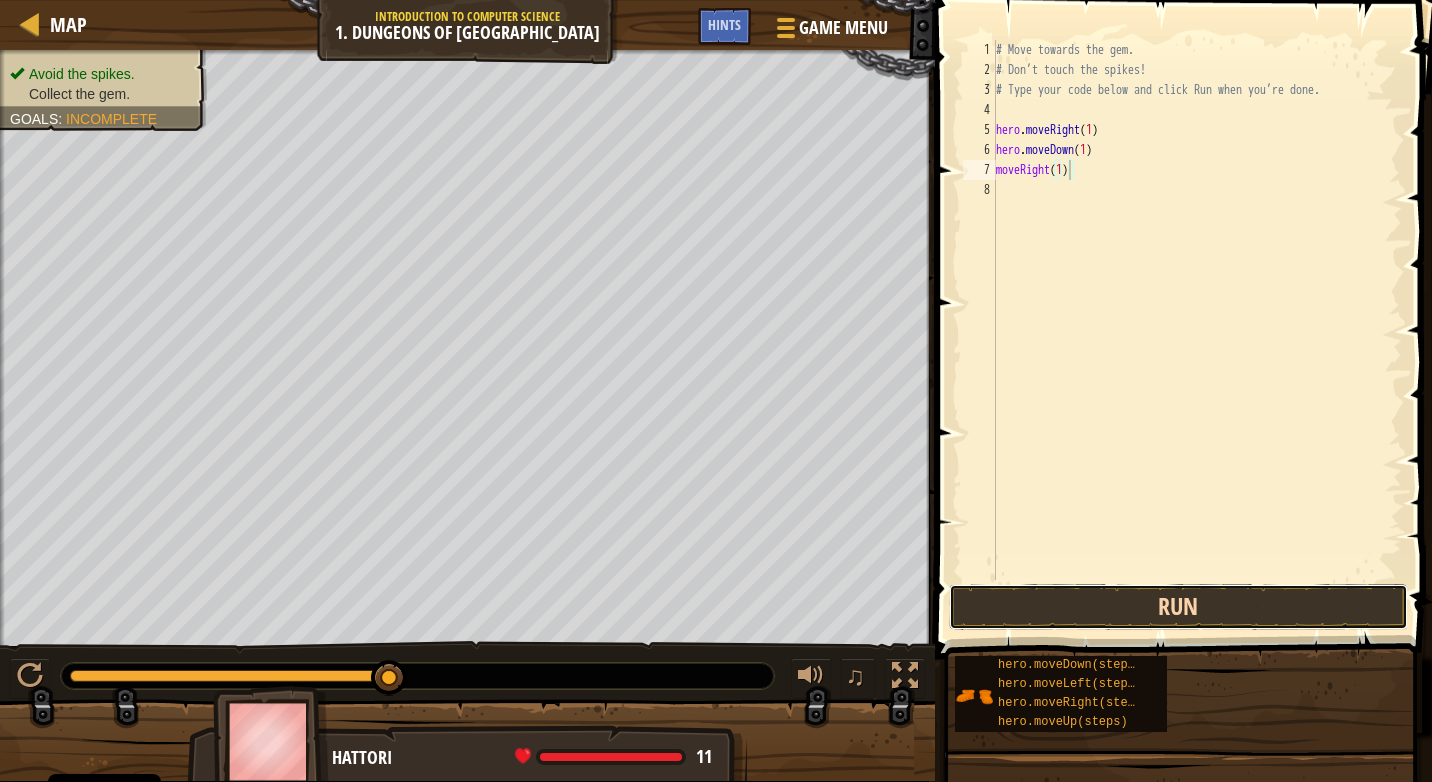 click on "Run" at bounding box center (1178, 607) 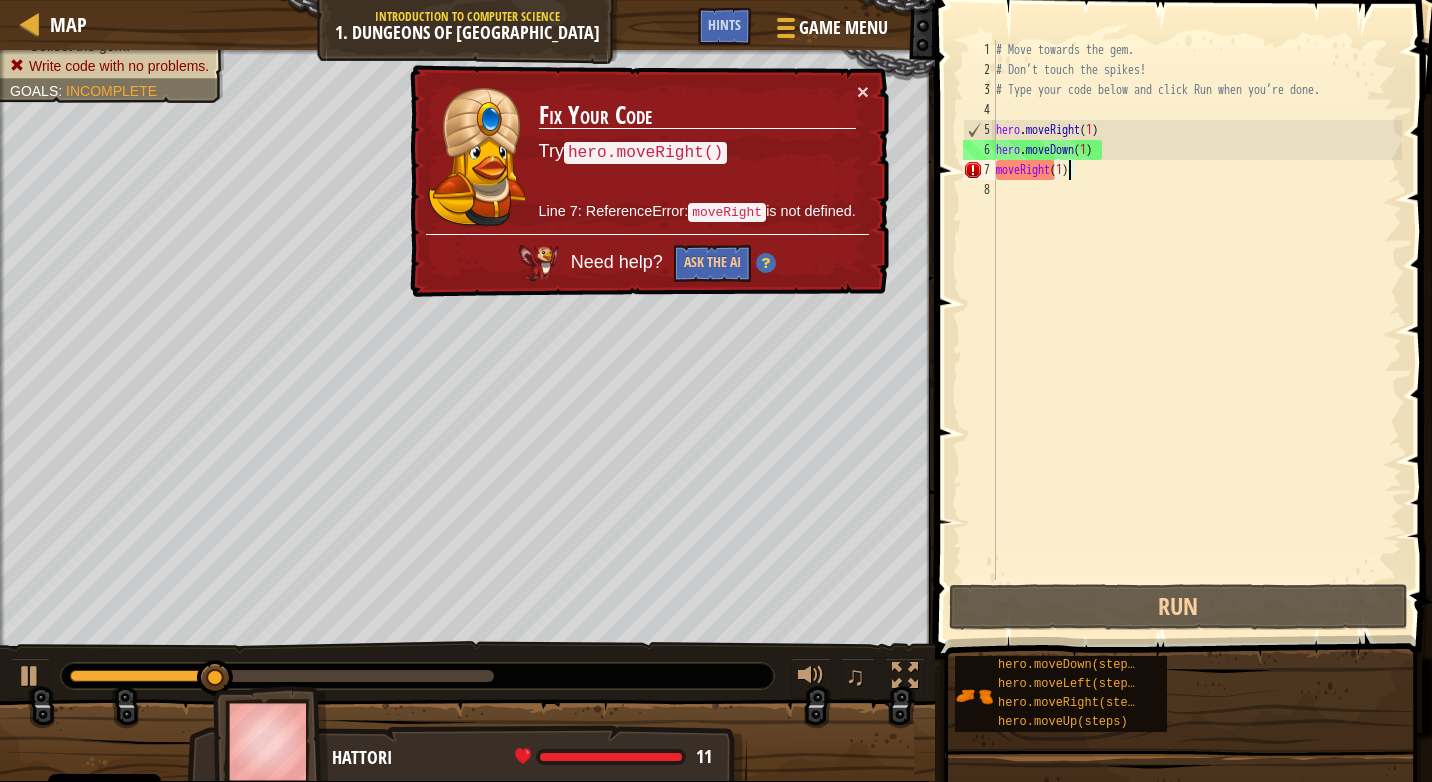 click on "# Move towards the gem. # Don’t touch the spikes! # Type your code below and click Run when you’re done. hero . moveRight ( 1 ) hero . moveDown ( 1 ) moveRight ( 1 )" at bounding box center [1197, 330] 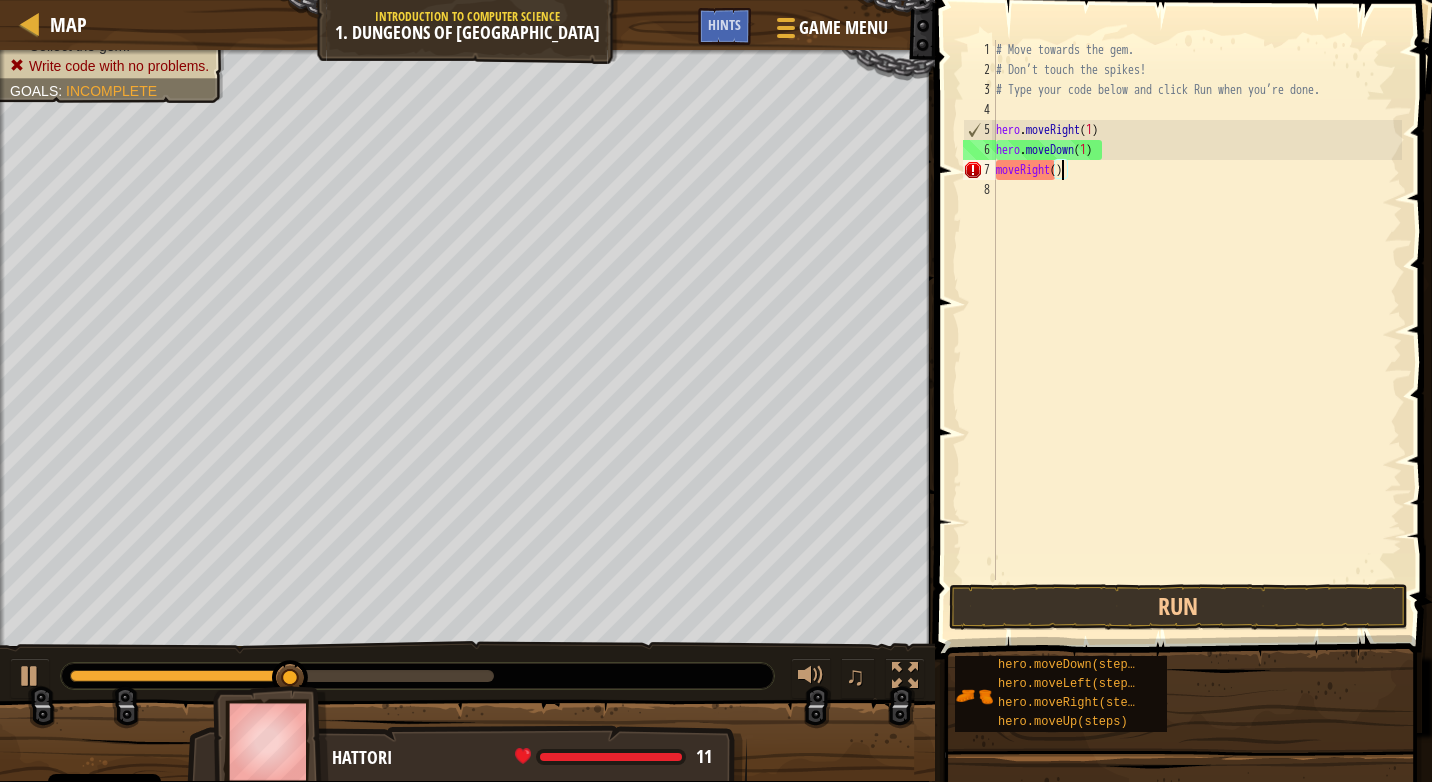 type on "moveRight(2)" 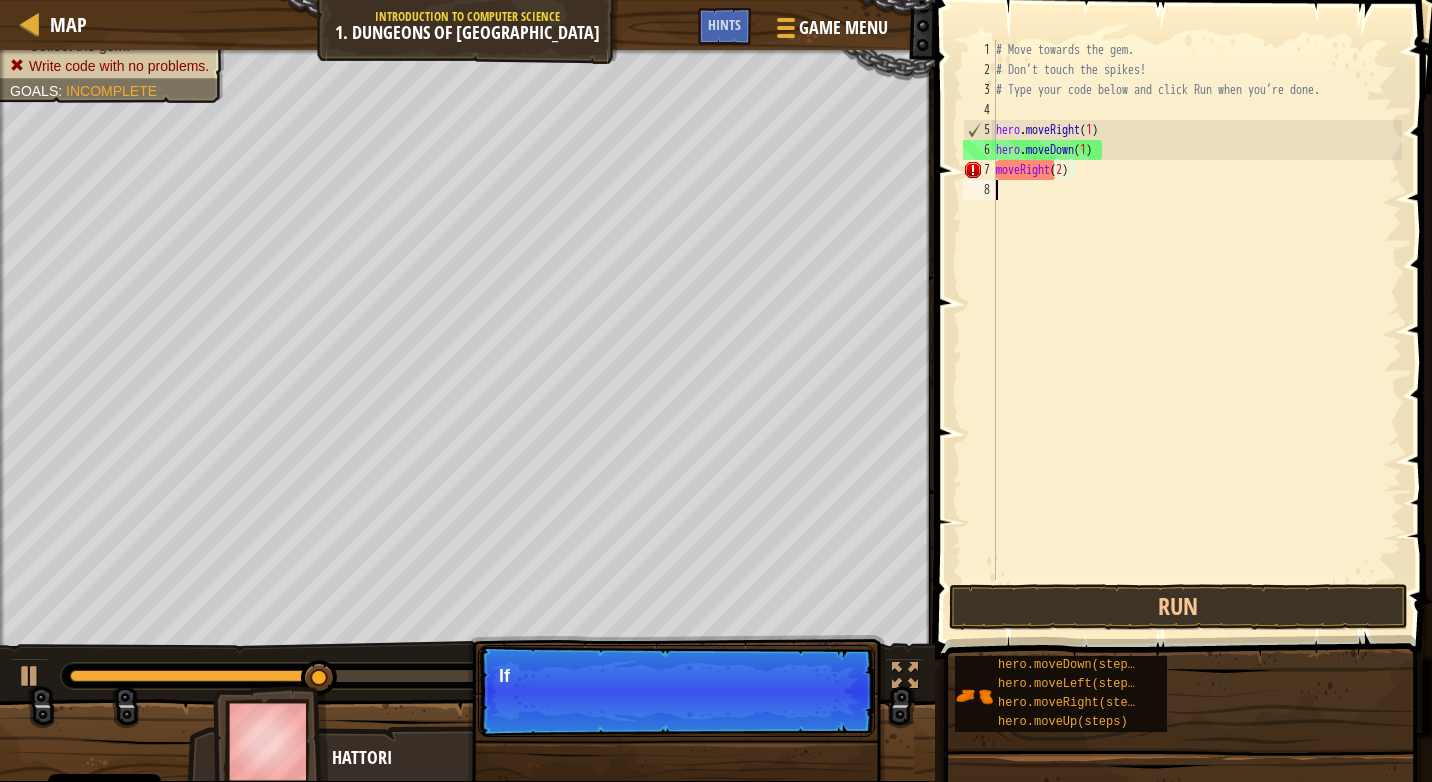 click on "# Move towards the gem. # Don’t touch the spikes! # Type your code below and click Run when you’re done. hero . moveRight ( 1 ) hero . moveDown ( 1 ) moveRight ( 2 )" at bounding box center [1197, 330] 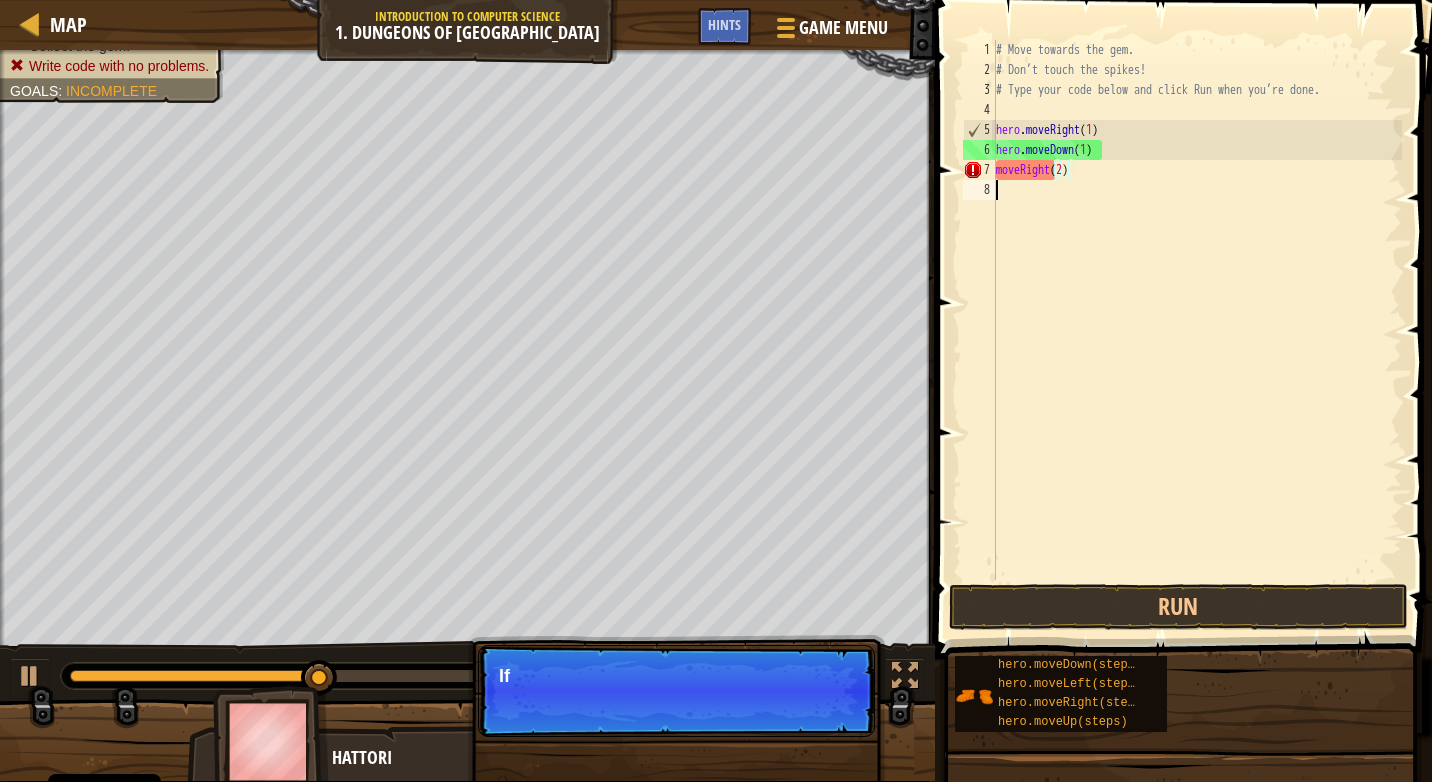 scroll, scrollTop: 9, scrollLeft: 0, axis: vertical 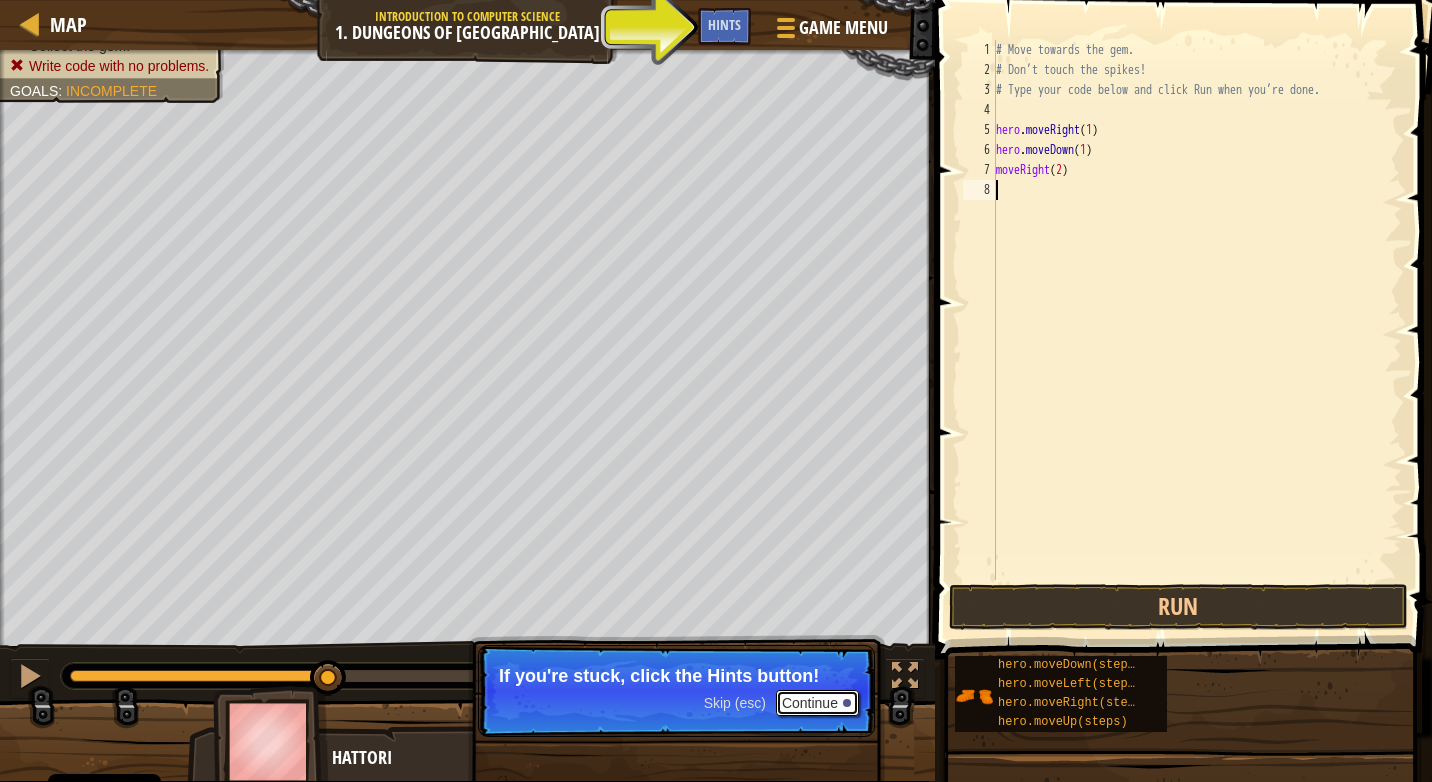 click on "Continue" at bounding box center [817, 703] 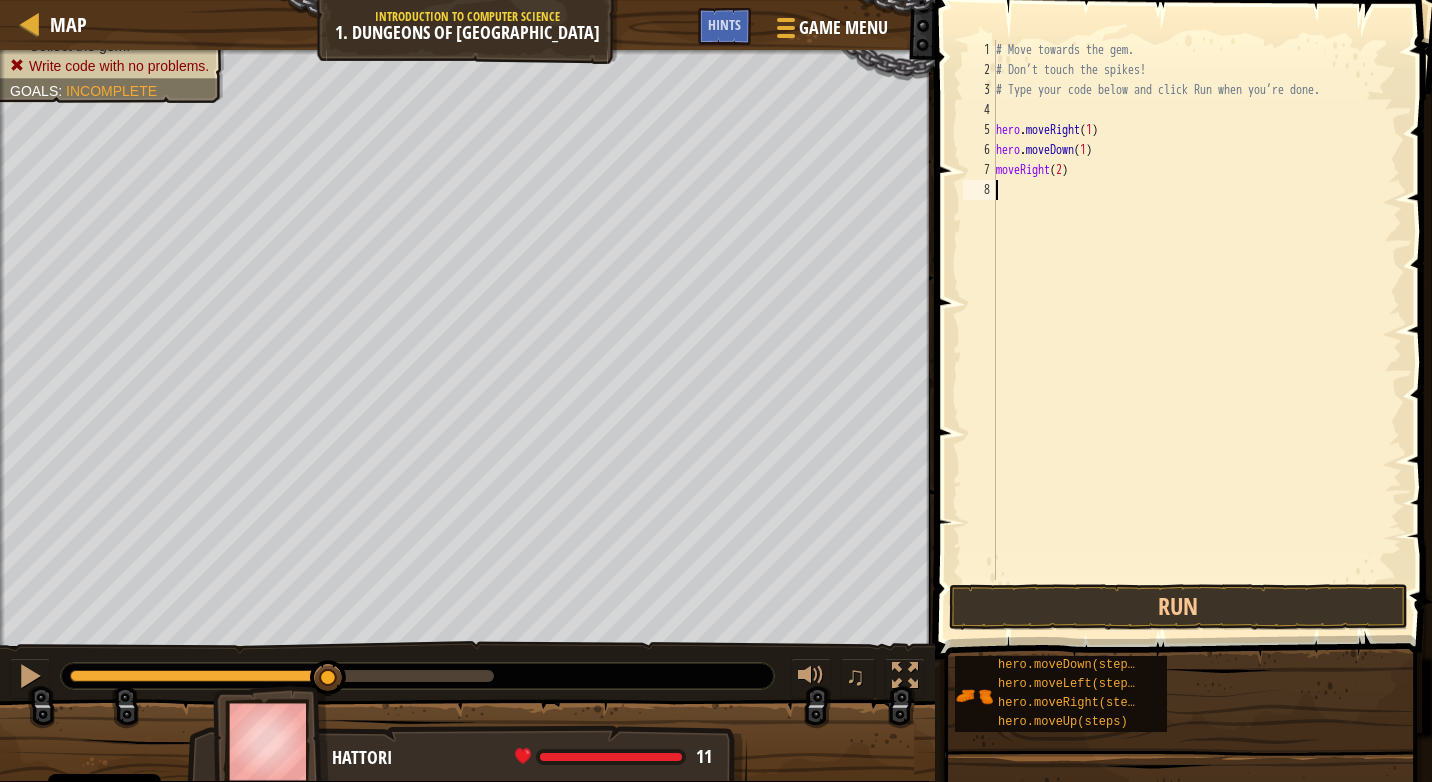 click on "# Move towards the gem. # Don’t touch the spikes! # Type your code below and click Run when you’re done. hero . moveRight ( 1 ) hero . moveDown ( 1 ) moveRight ( 2 )" at bounding box center (1197, 330) 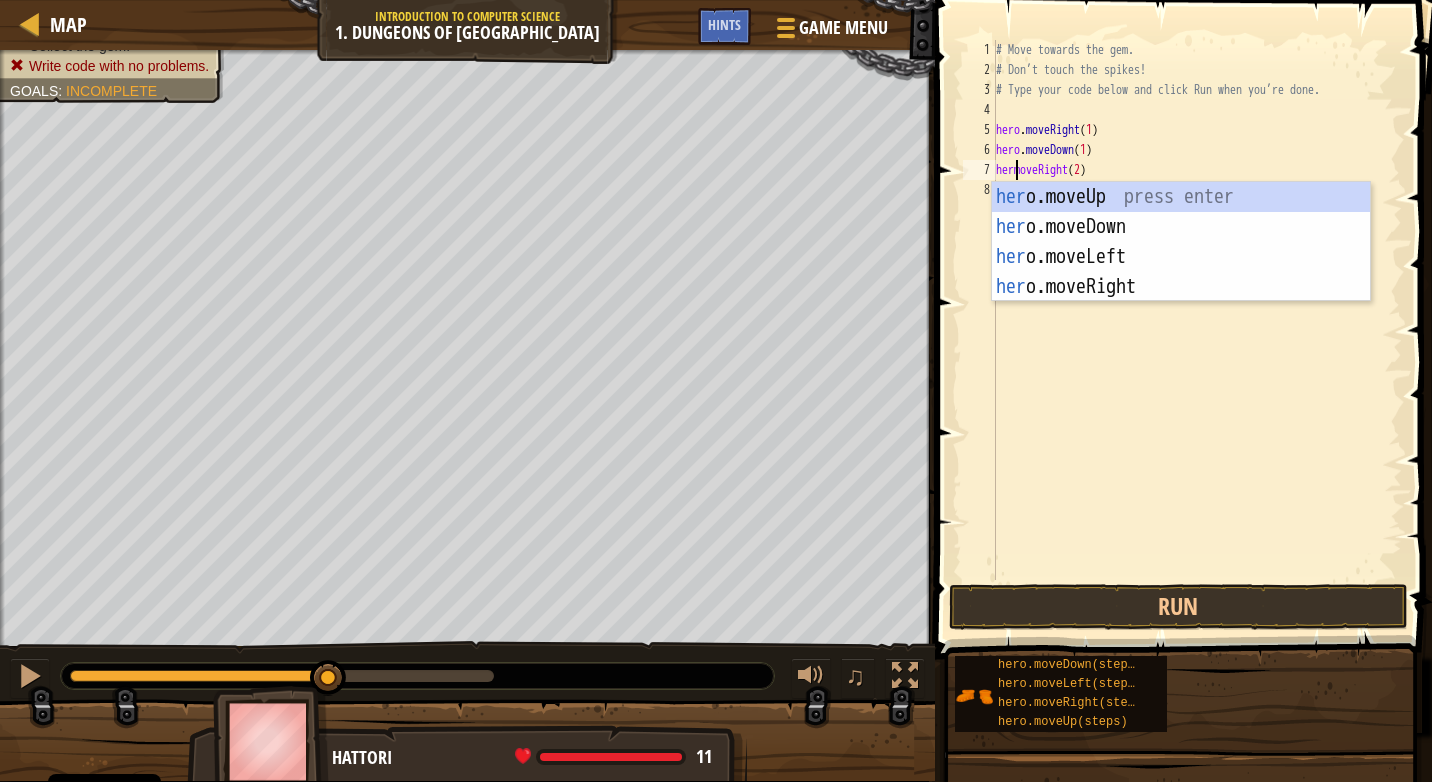 scroll, scrollTop: 9, scrollLeft: 2, axis: both 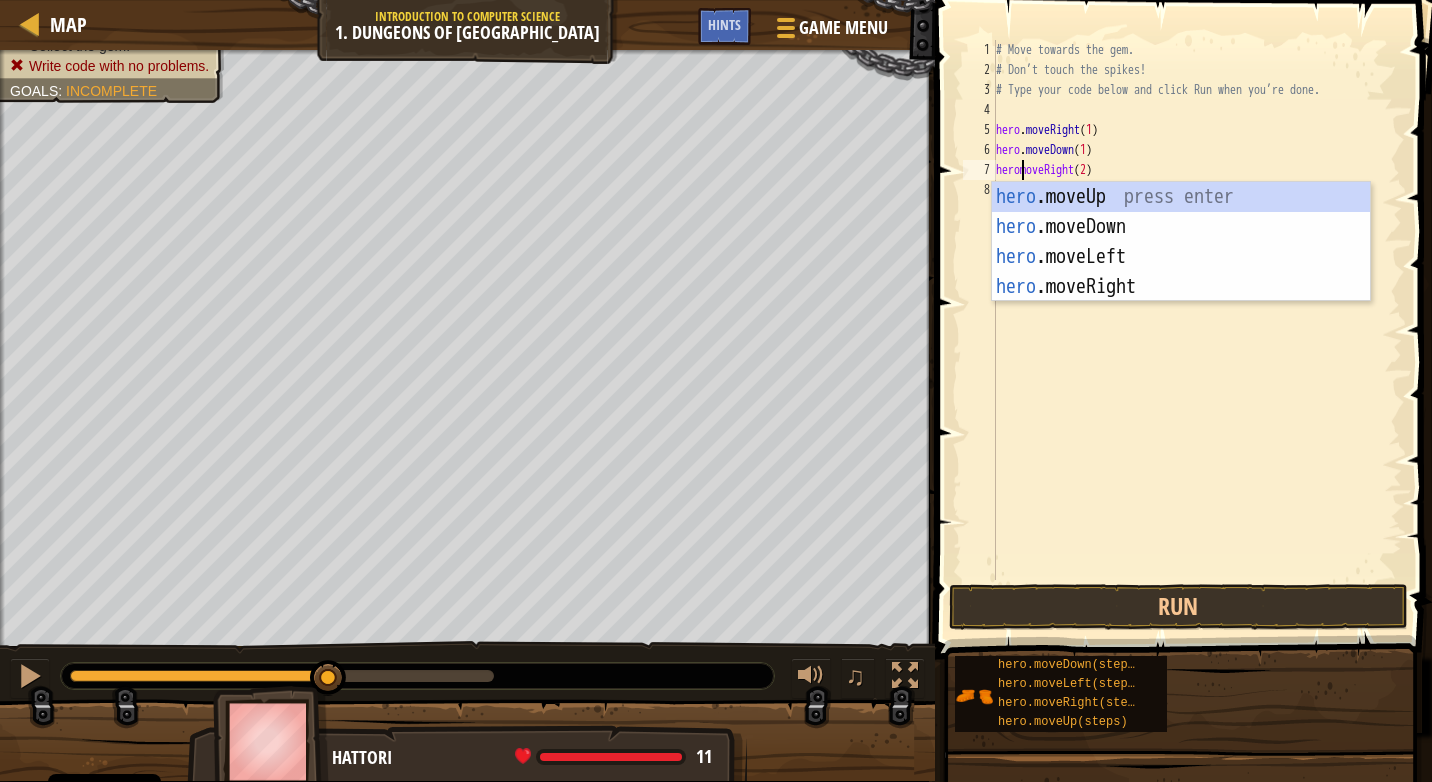 type on "hero.moveRight(2)" 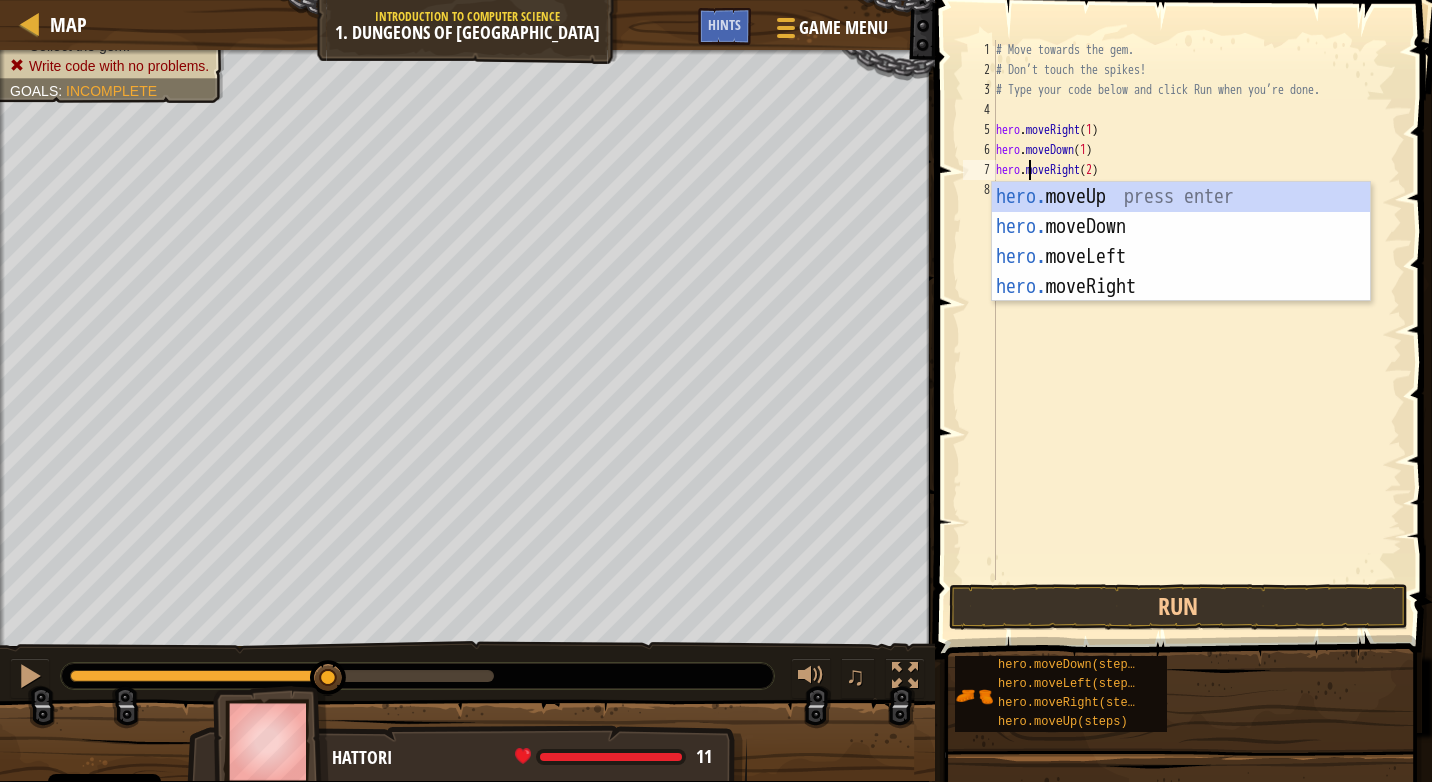 click on "# Move towards the gem. # Don’t touch the spikes! # Type your code below and click Run when you’re done. hero . moveRight ( 1 ) hero . moveDown ( 1 ) hero . moveRight ( 2 )" at bounding box center (1197, 330) 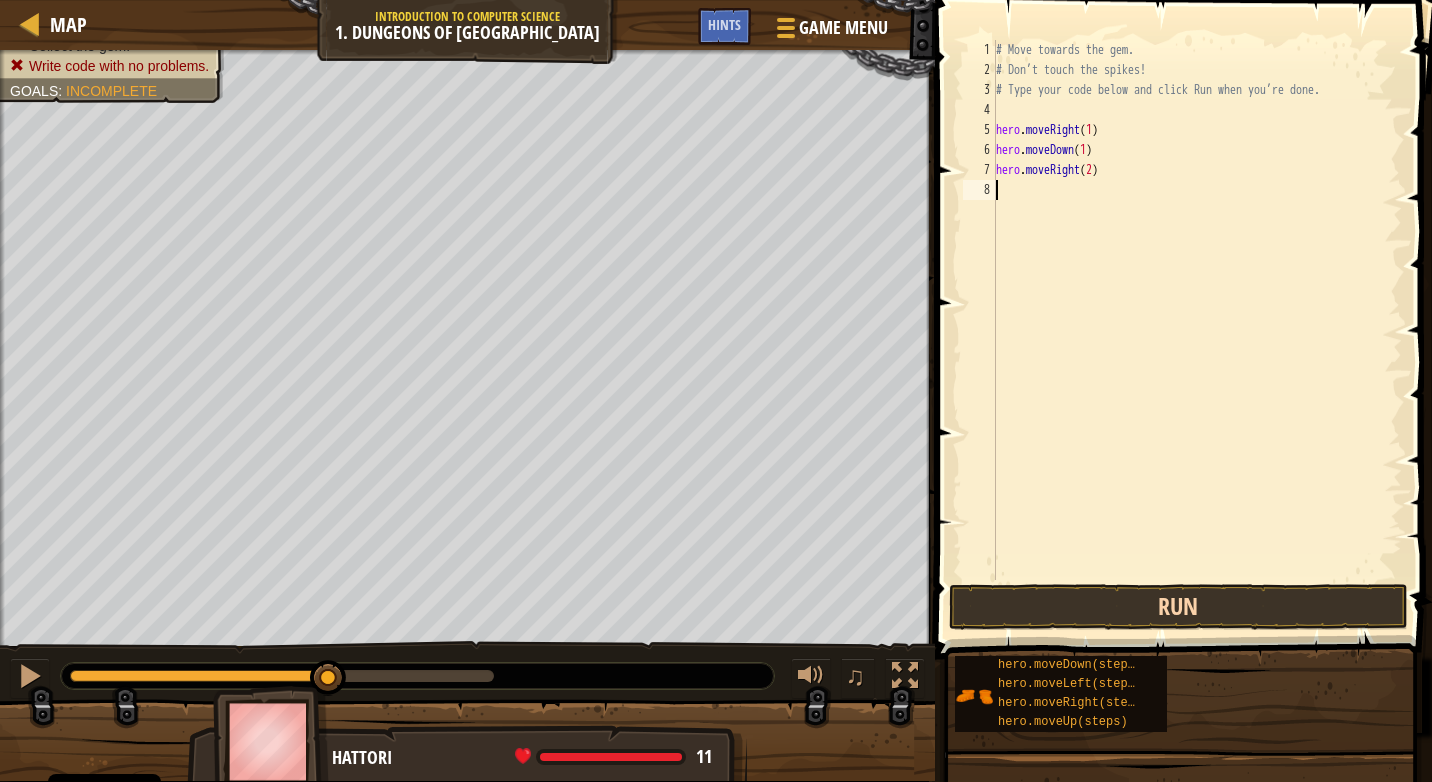 type 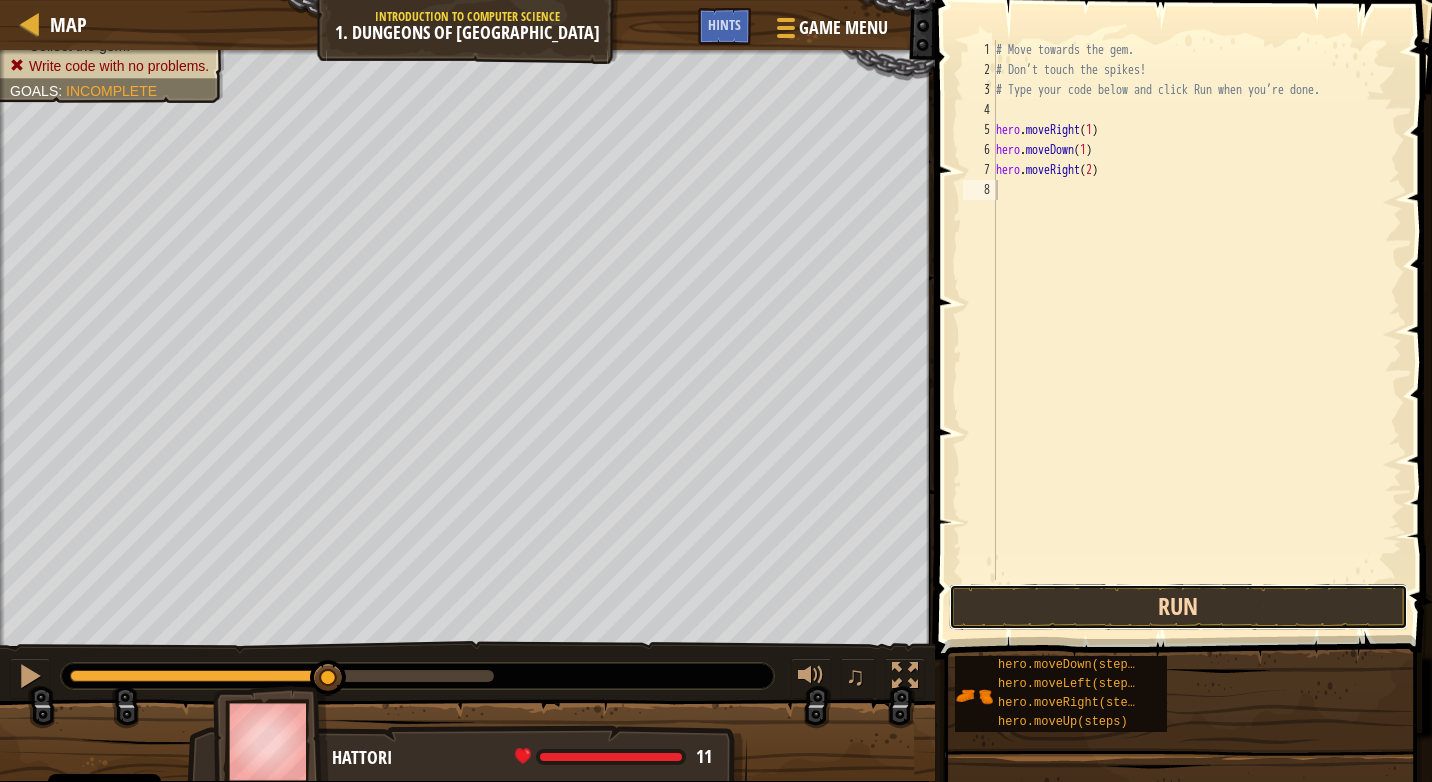 click on "Run" at bounding box center [1178, 607] 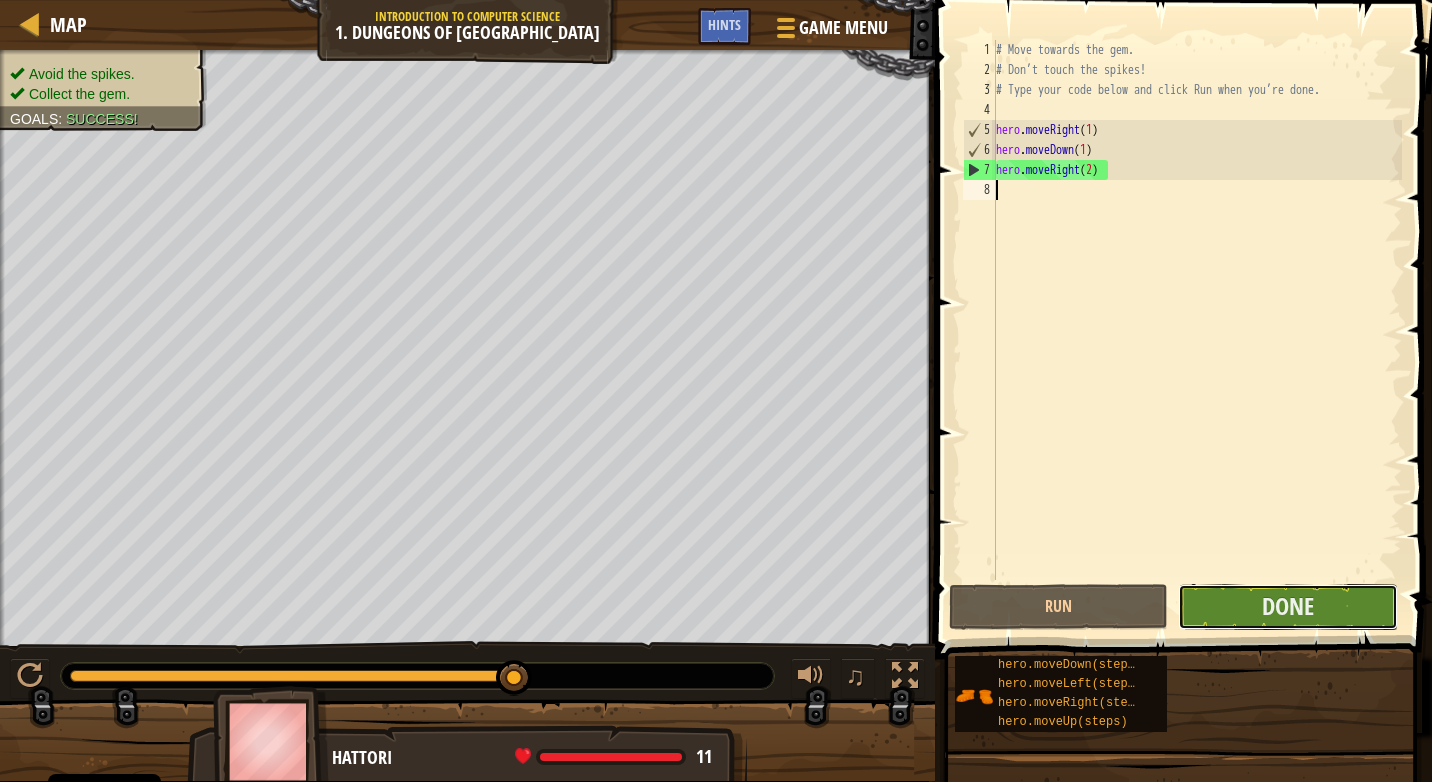 click on "Done" at bounding box center (1287, 607) 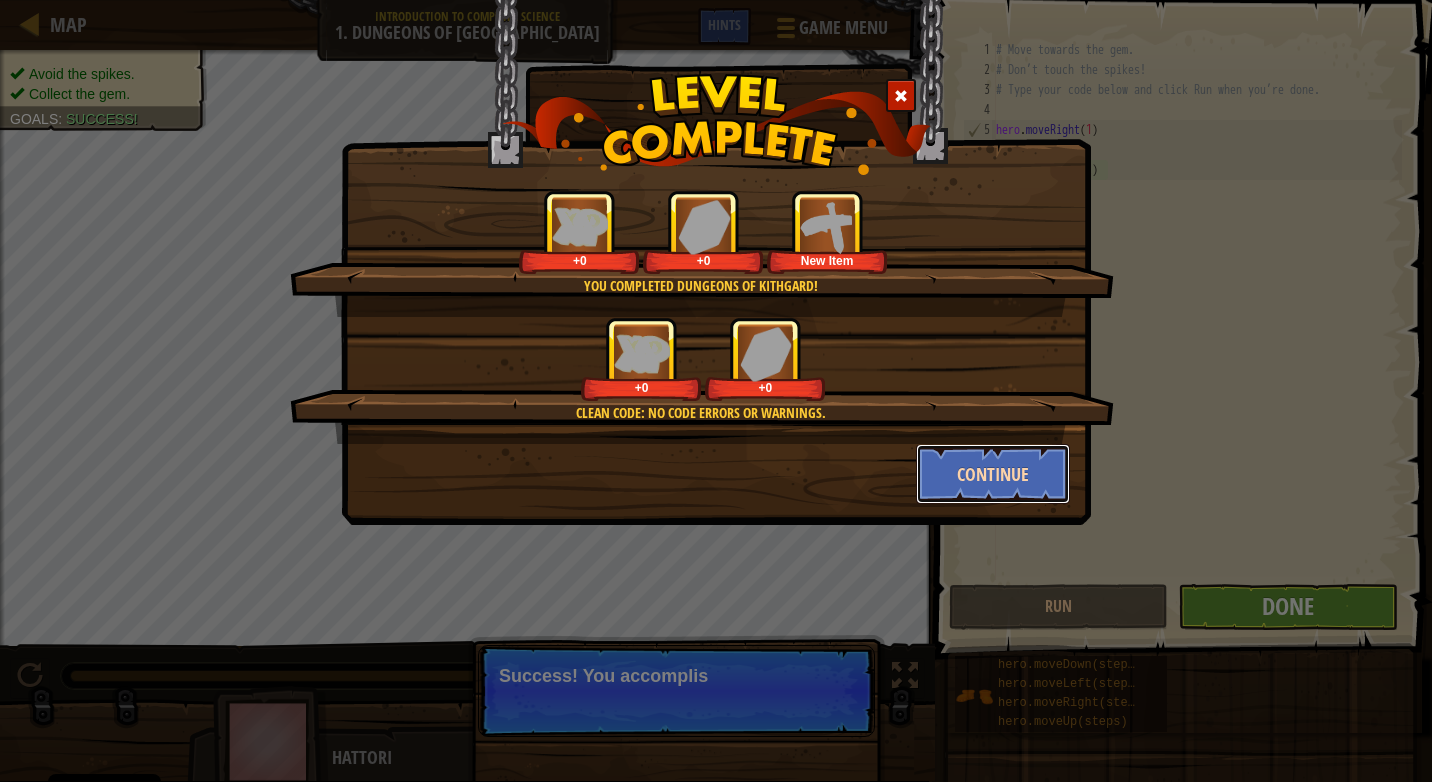click on "Continue" at bounding box center (993, 474) 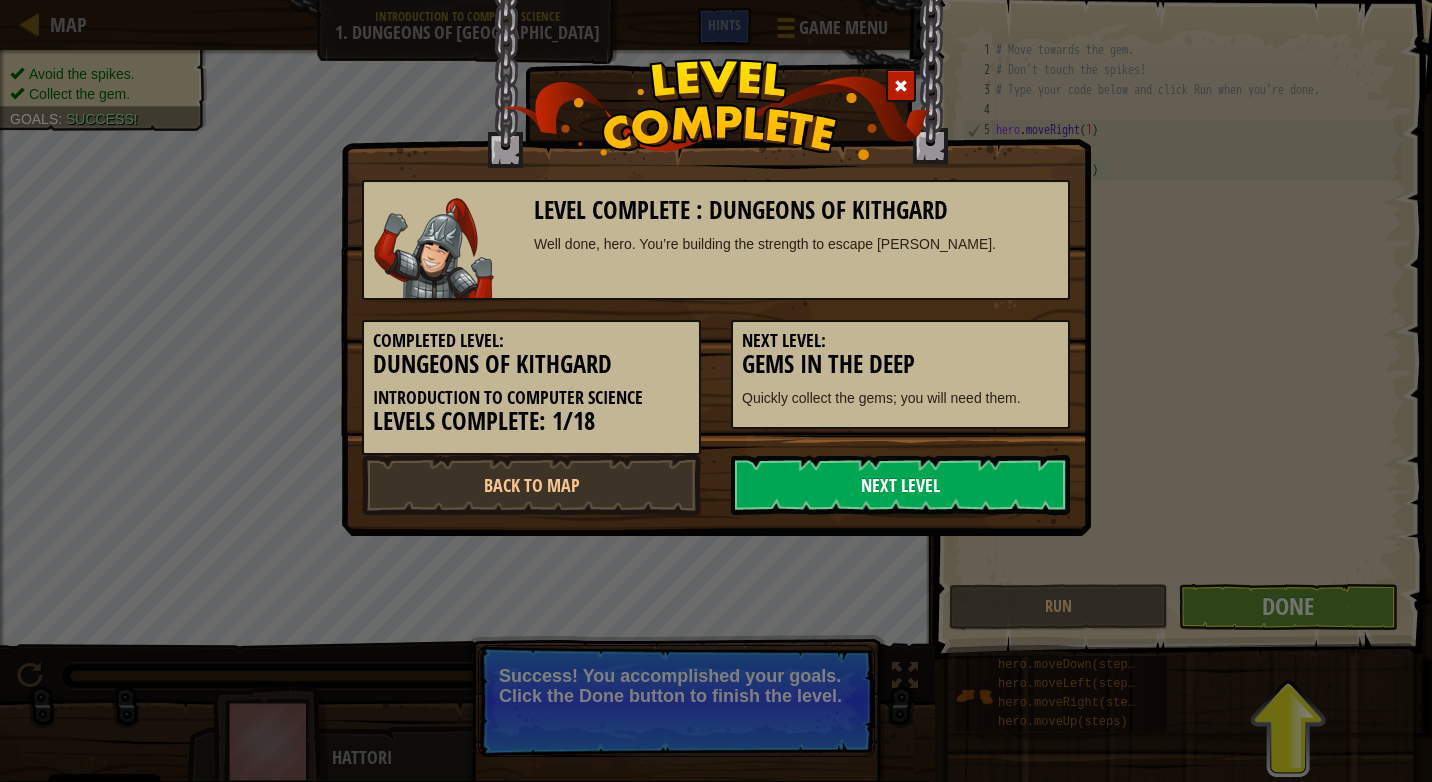 click on "Next Level" at bounding box center (900, 485) 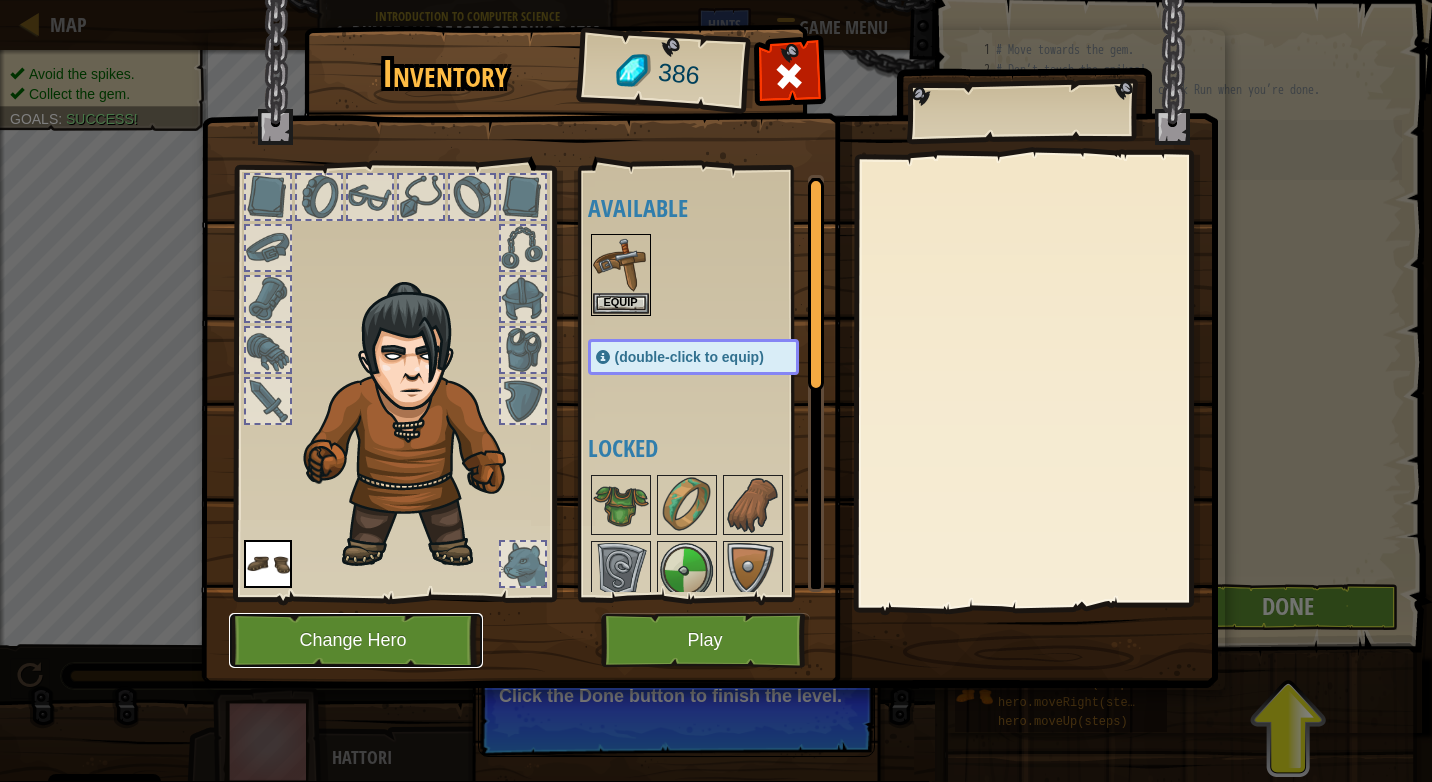 click on "Change Hero" at bounding box center (356, 640) 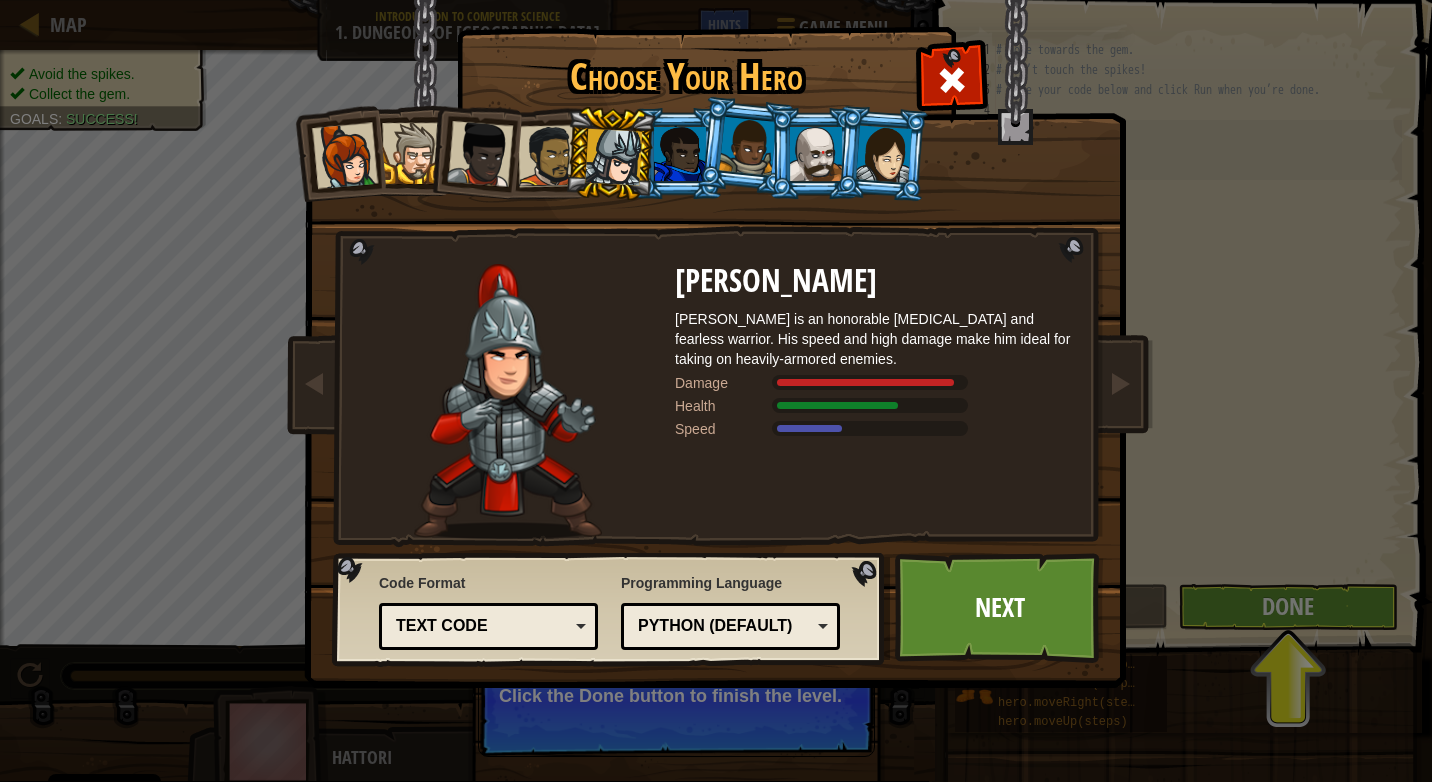click at bounding box center [549, 156] 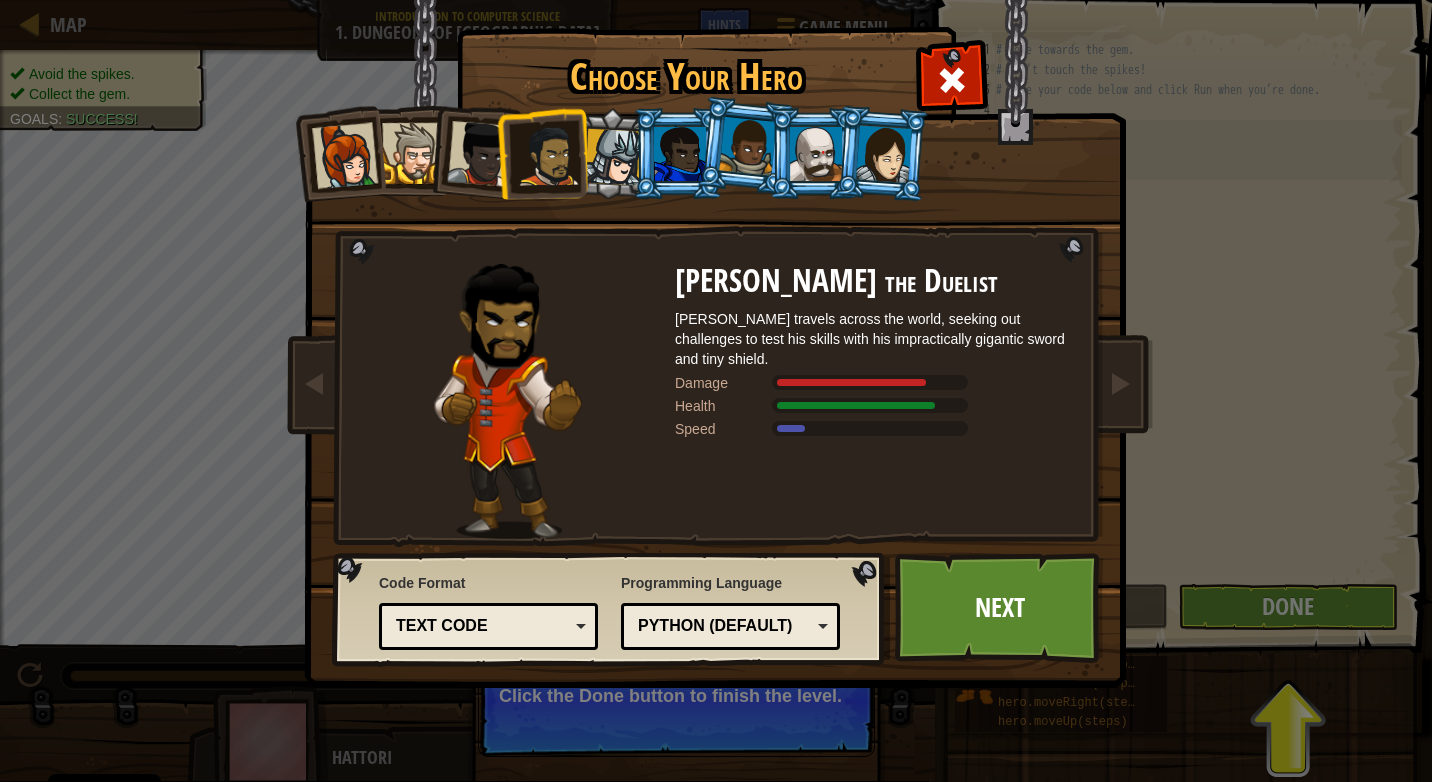 click at bounding box center [745, 146] 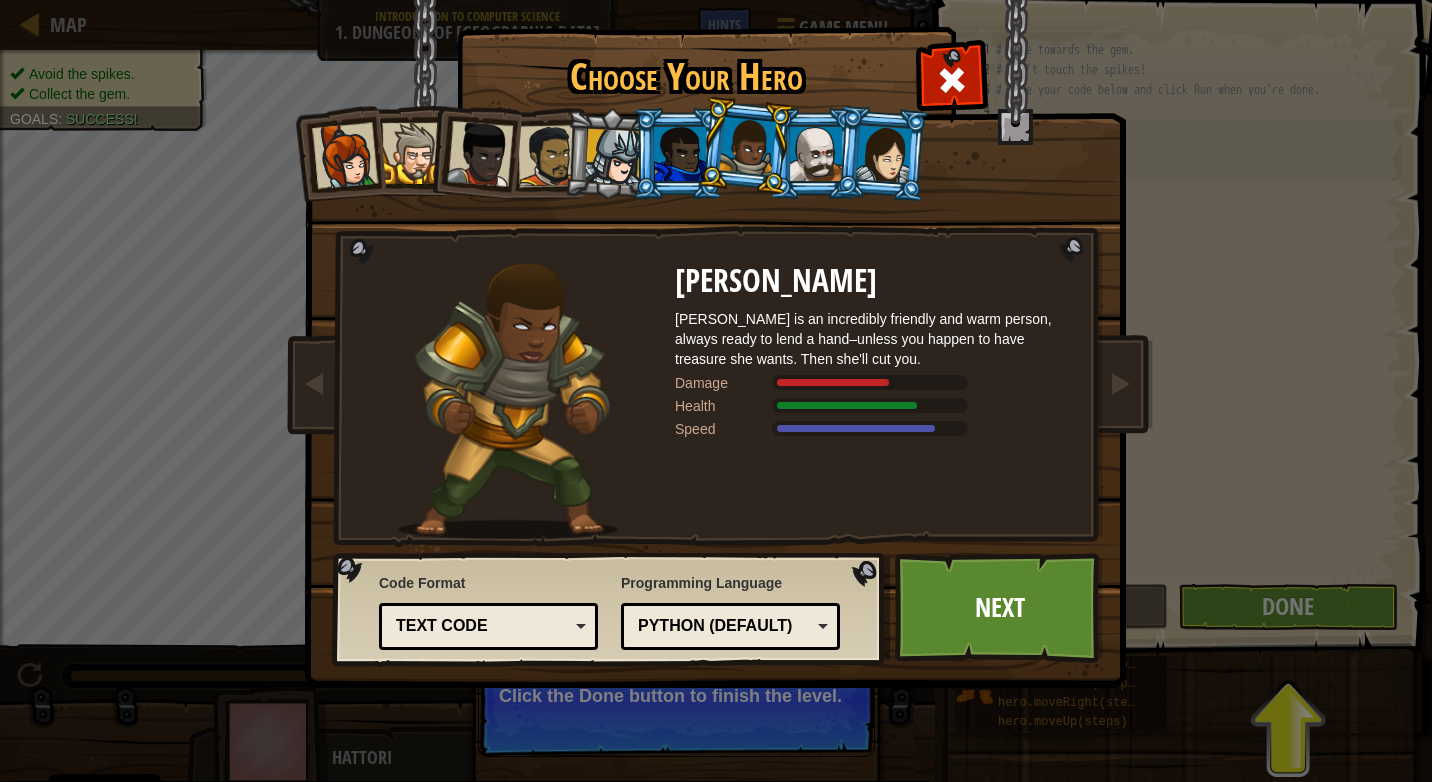click at bounding box center (747, 146) 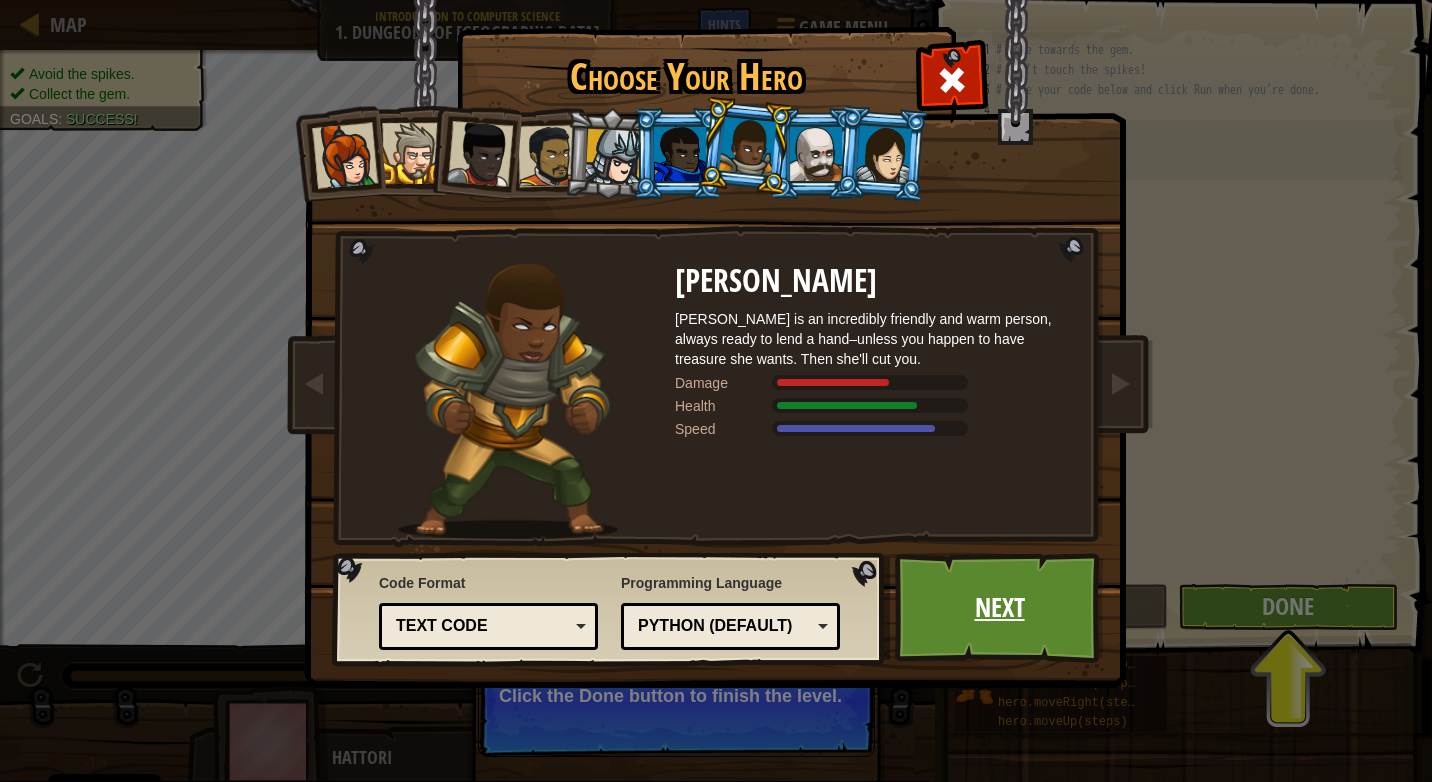 click on "Next" at bounding box center (999, 608) 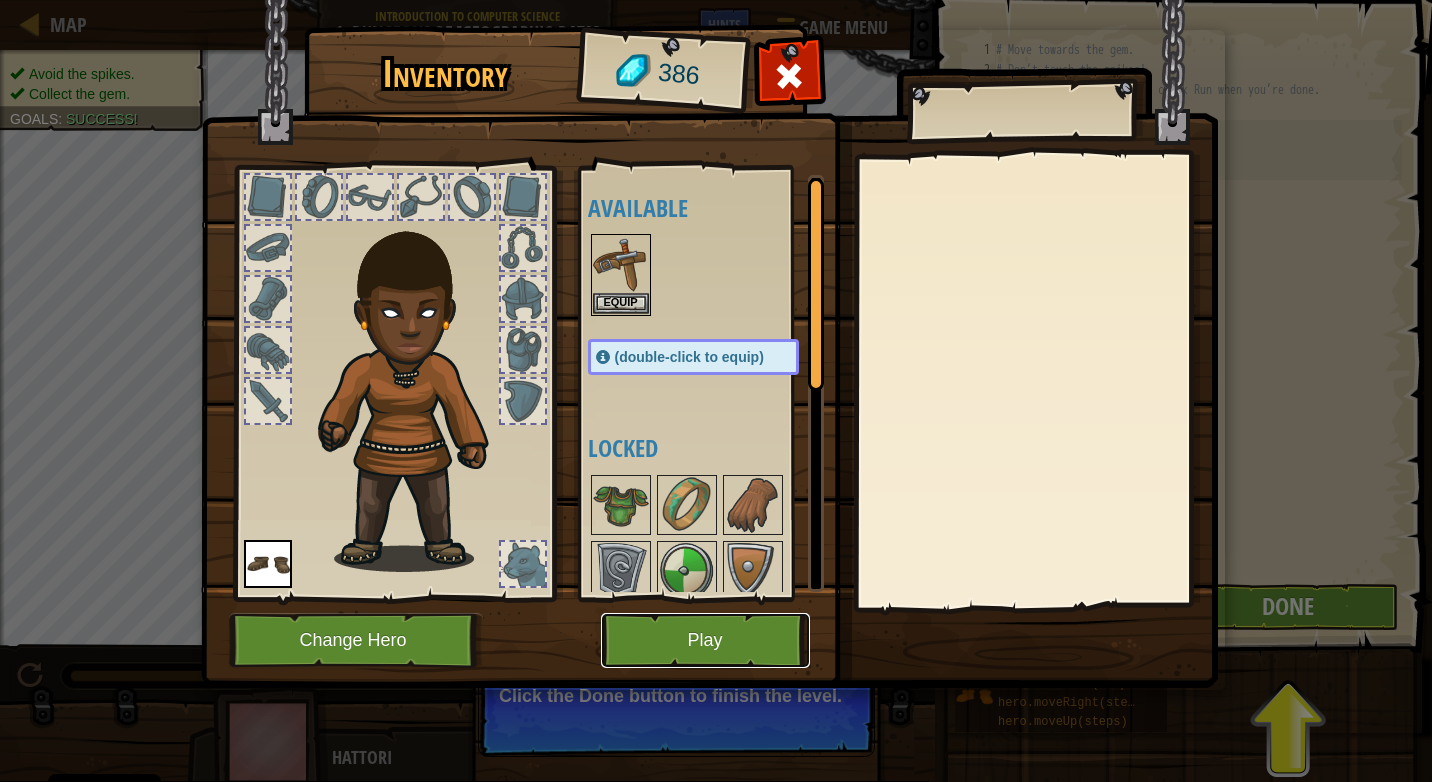 click on "Play" at bounding box center (705, 640) 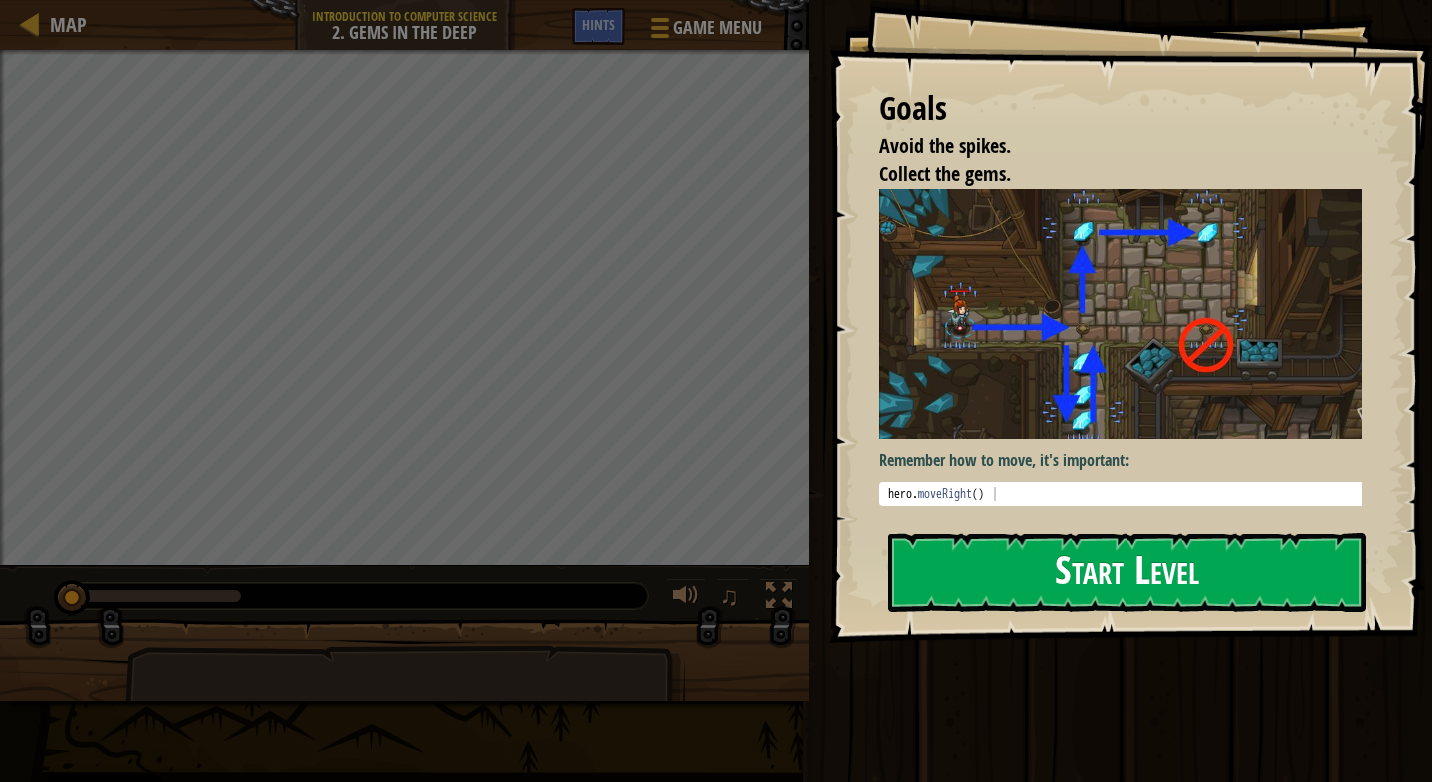 click on "Start Level" at bounding box center (1127, 572) 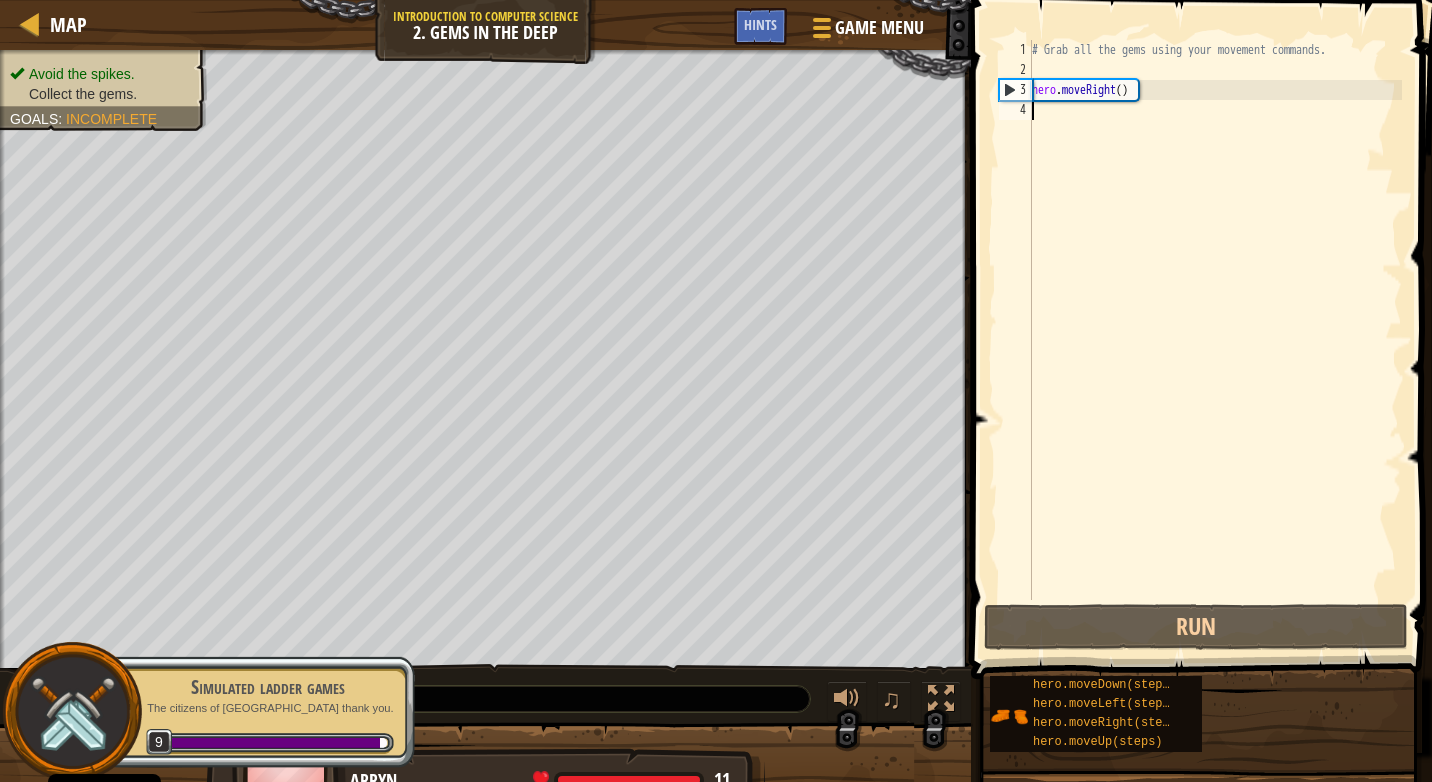 click on "# Grab all the gems using your movement commands. hero . moveRight ( )" at bounding box center [1215, 340] 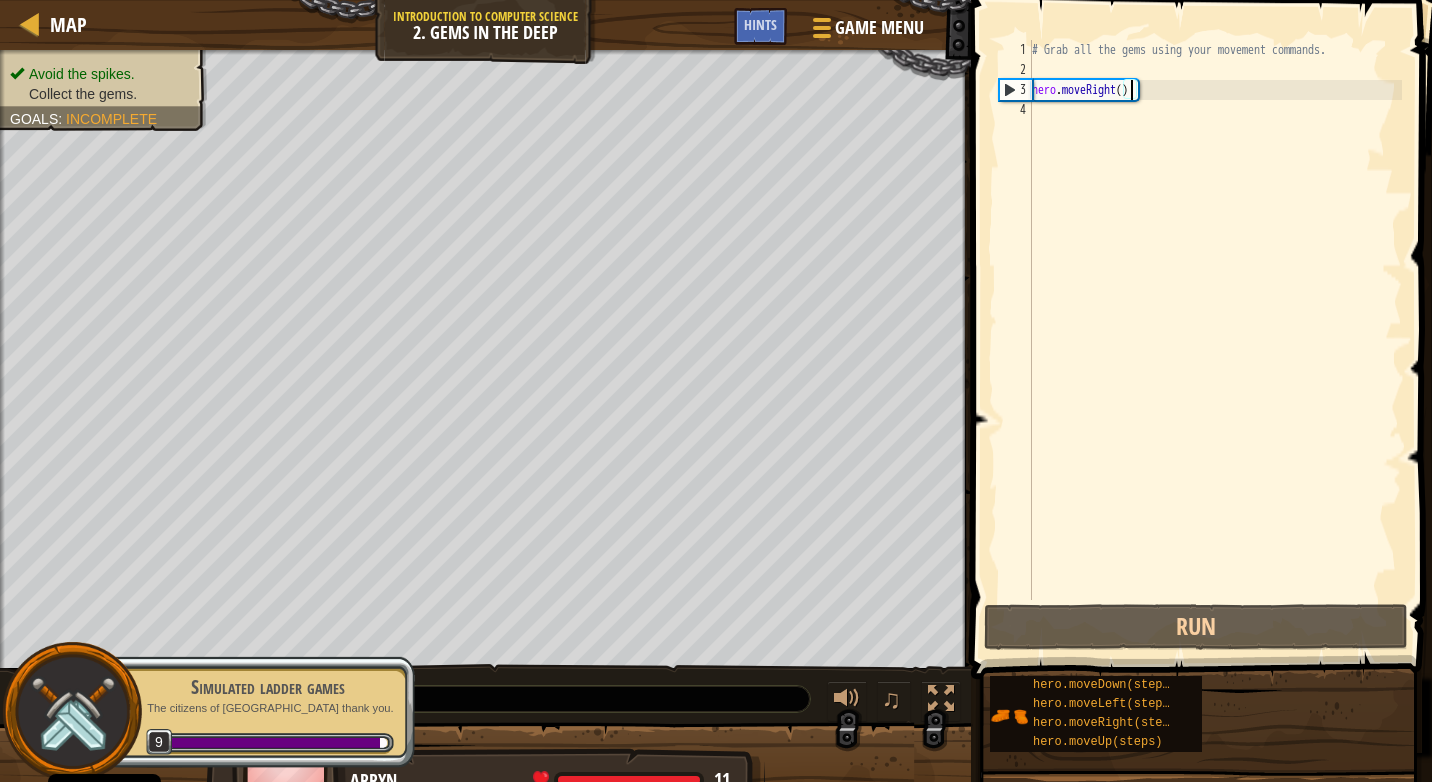 scroll, scrollTop: 9, scrollLeft: 8, axis: both 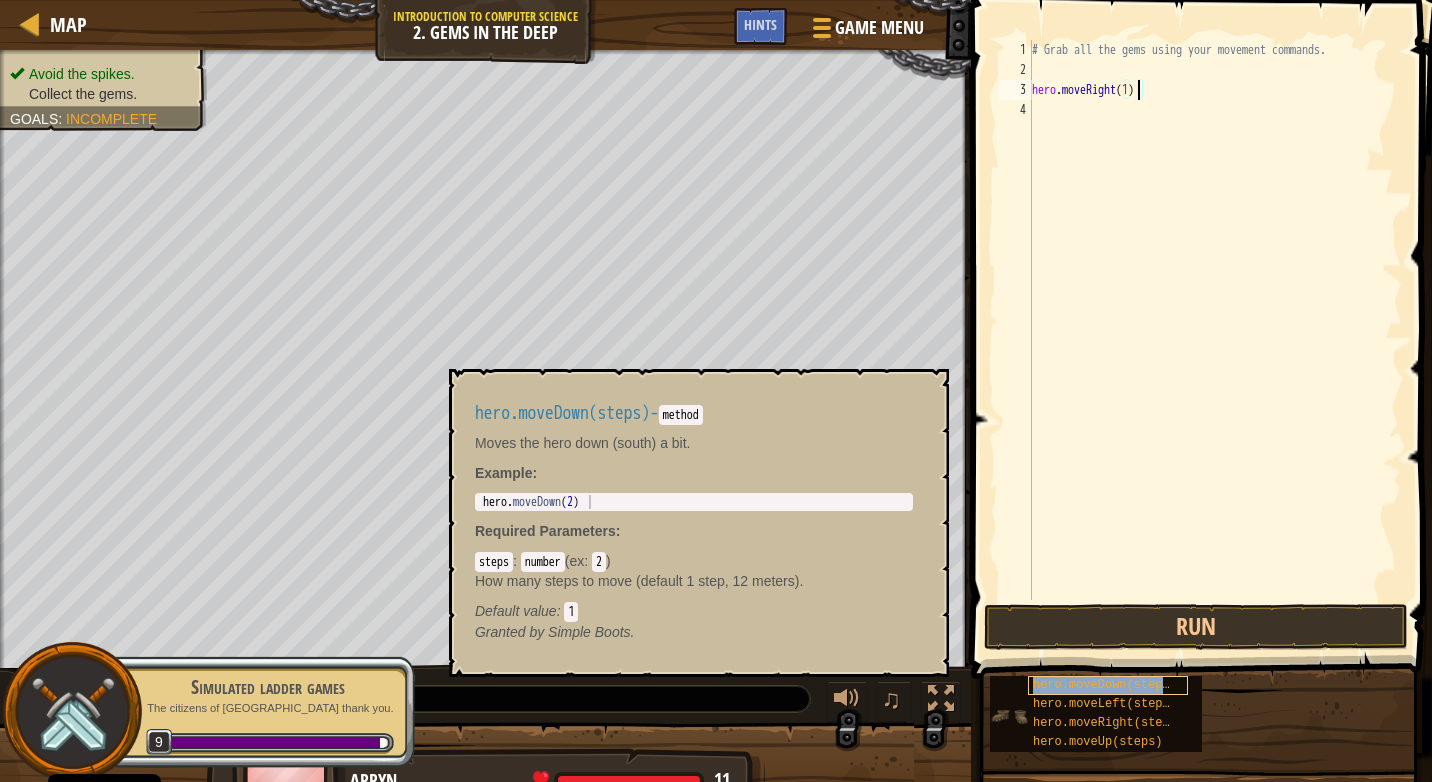 click on "hero.moveDown(steps)" at bounding box center (1105, 685) 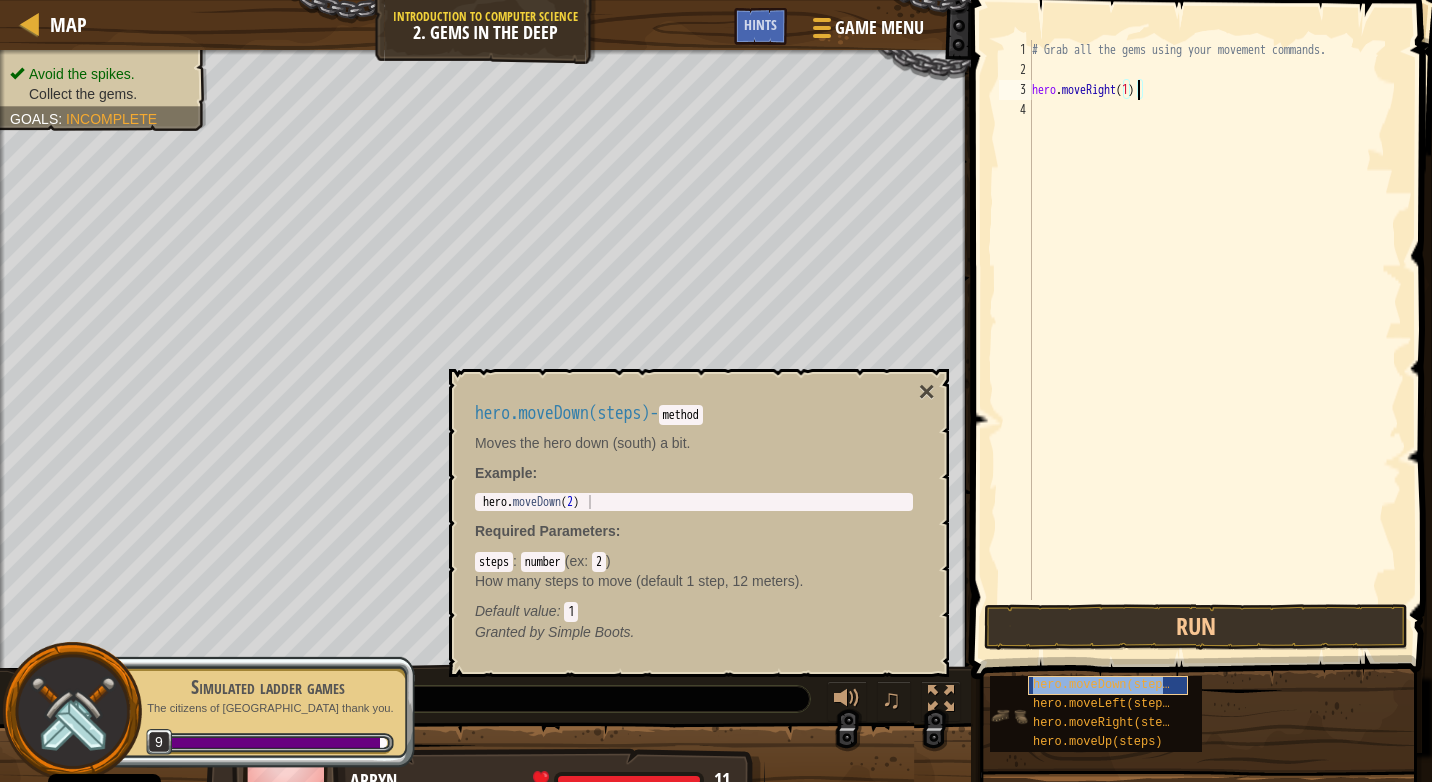 click on "hero.moveDown(steps)" at bounding box center [1105, 685] 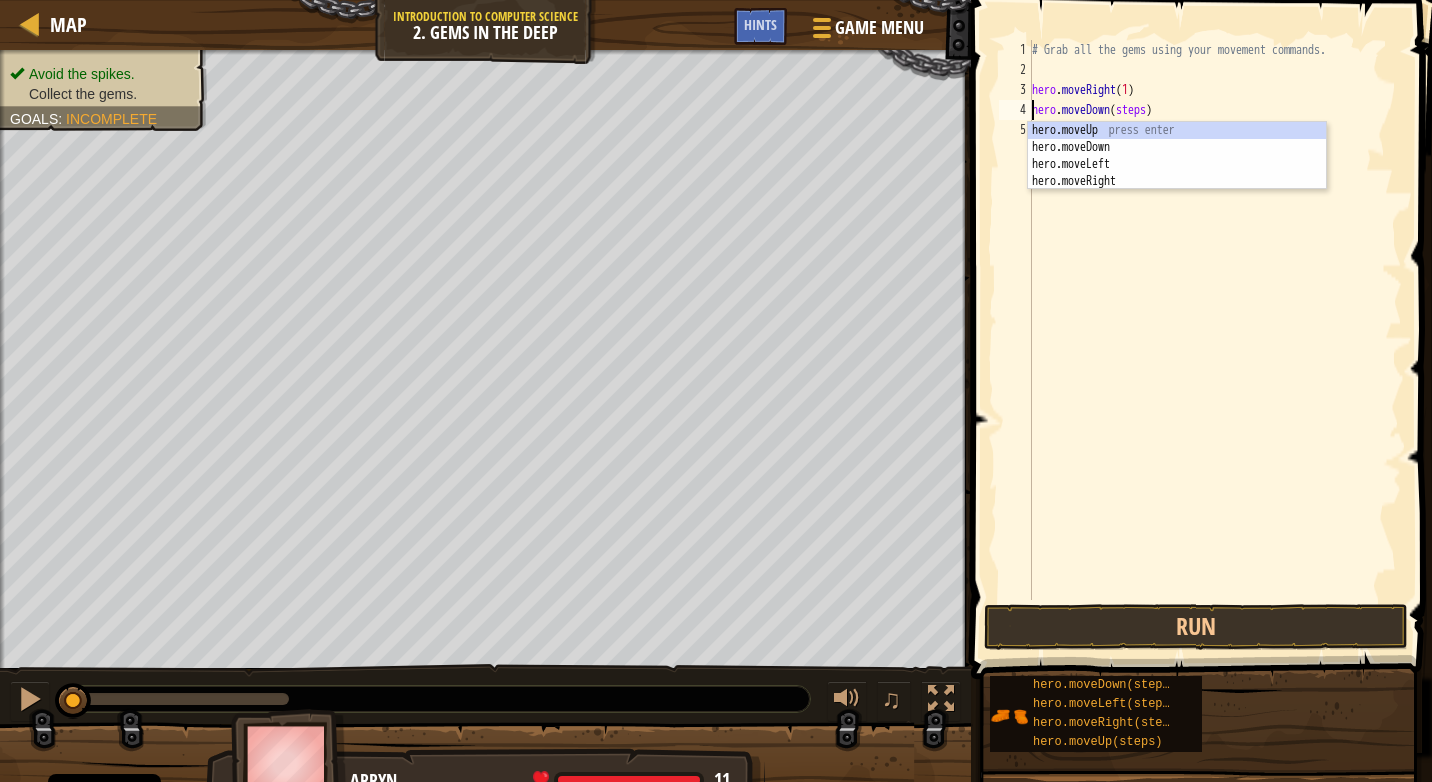 click on "# Grab all the gems using your movement commands. hero . moveRight ( 1 ) hero . moveDown ( steps )" at bounding box center (1215, 340) 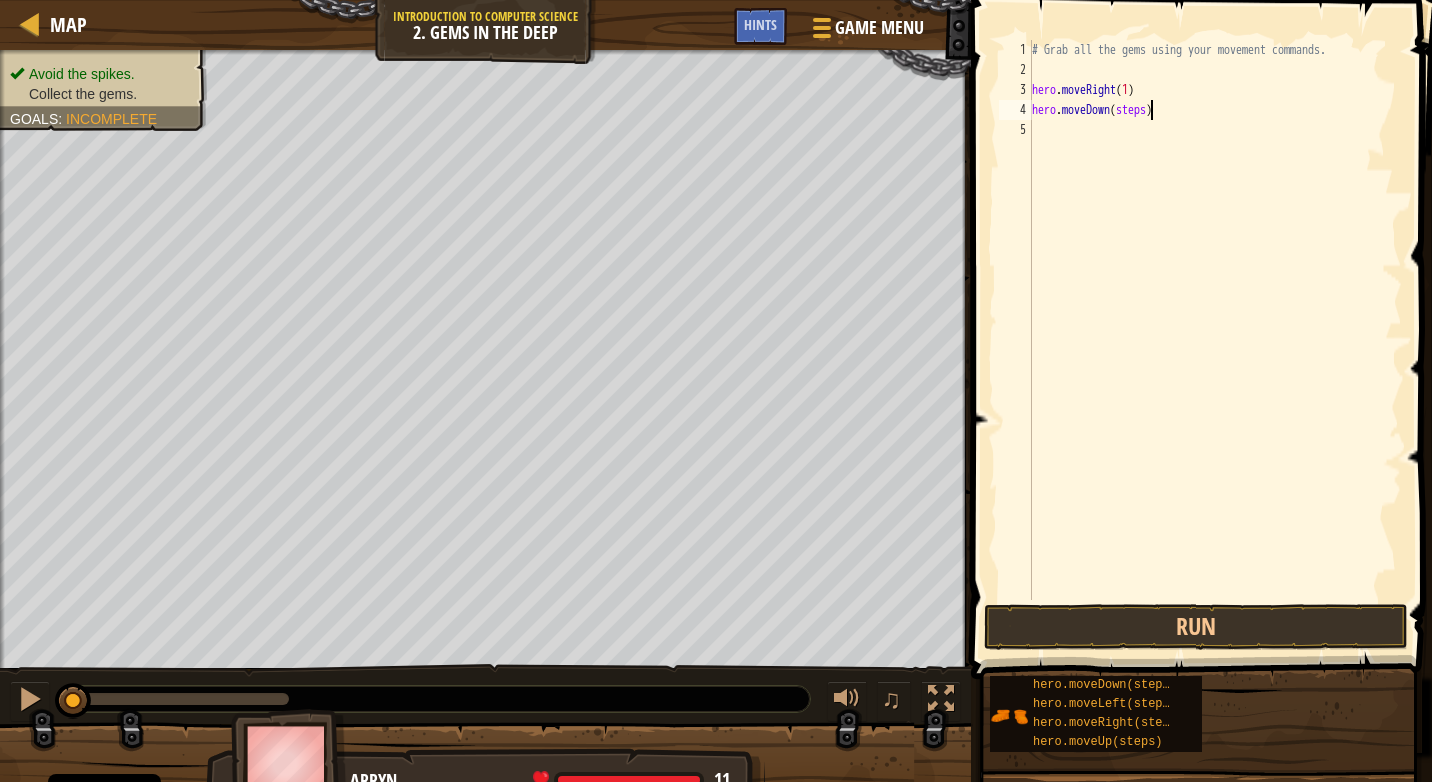 click on "# Grab all the gems using your movement commands. hero . moveRight ( 1 ) hero . moveDown ( steps )" at bounding box center [1215, 340] 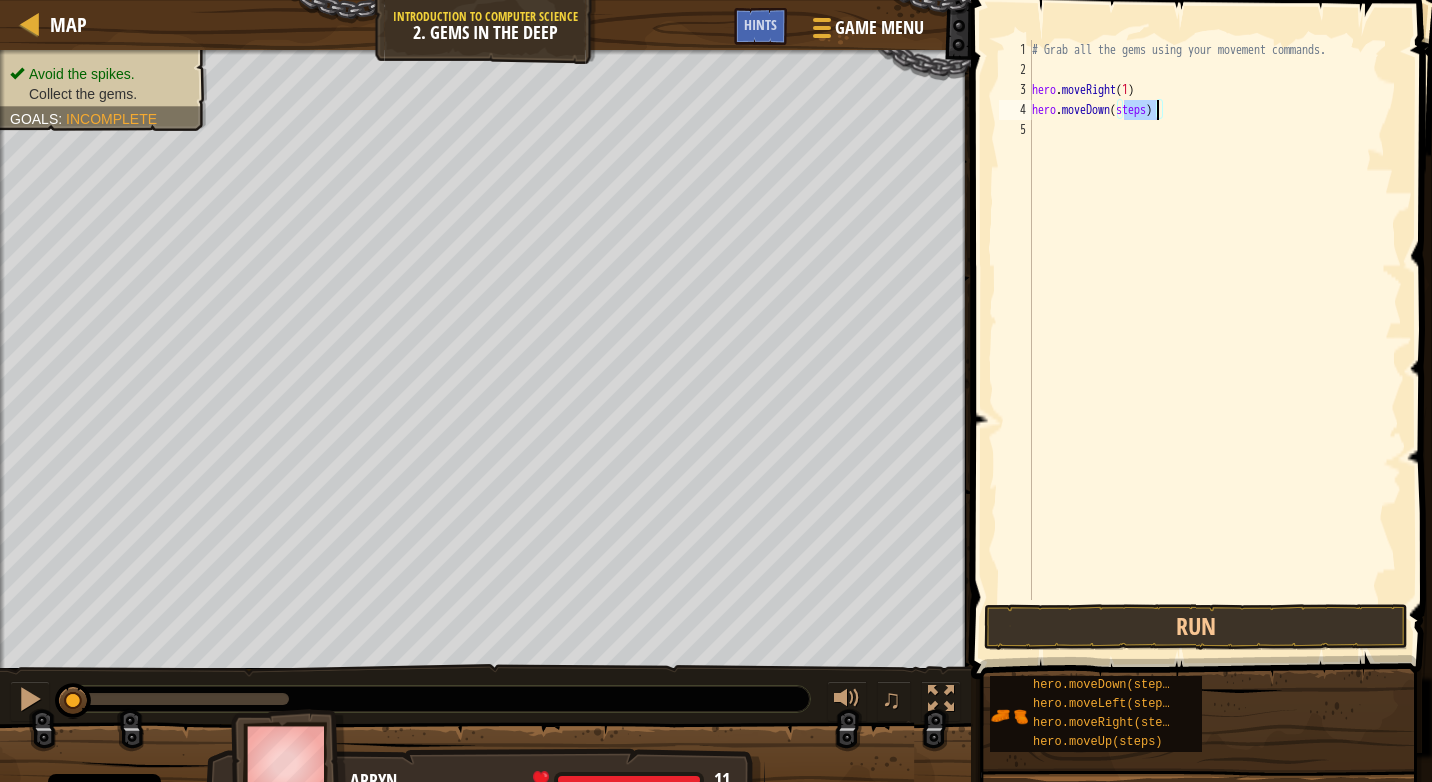 click on "# Grab all the gems using your movement commands. hero . moveRight ( 1 ) hero . moveDown ( steps )" at bounding box center [1215, 340] 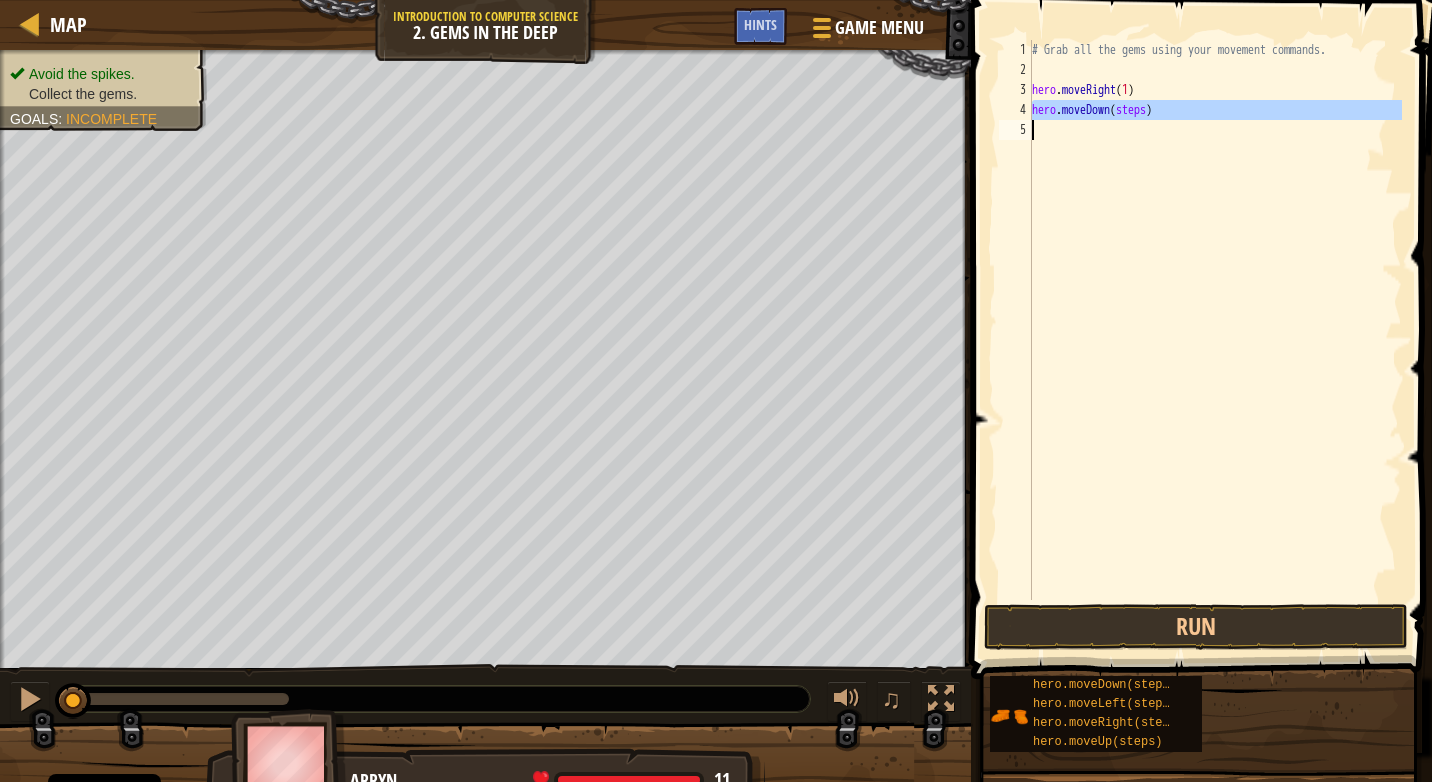 click on "# Grab all the gems using your movement commands. hero . moveRight ( 1 ) hero . moveDown ( steps )" at bounding box center (1215, 320) 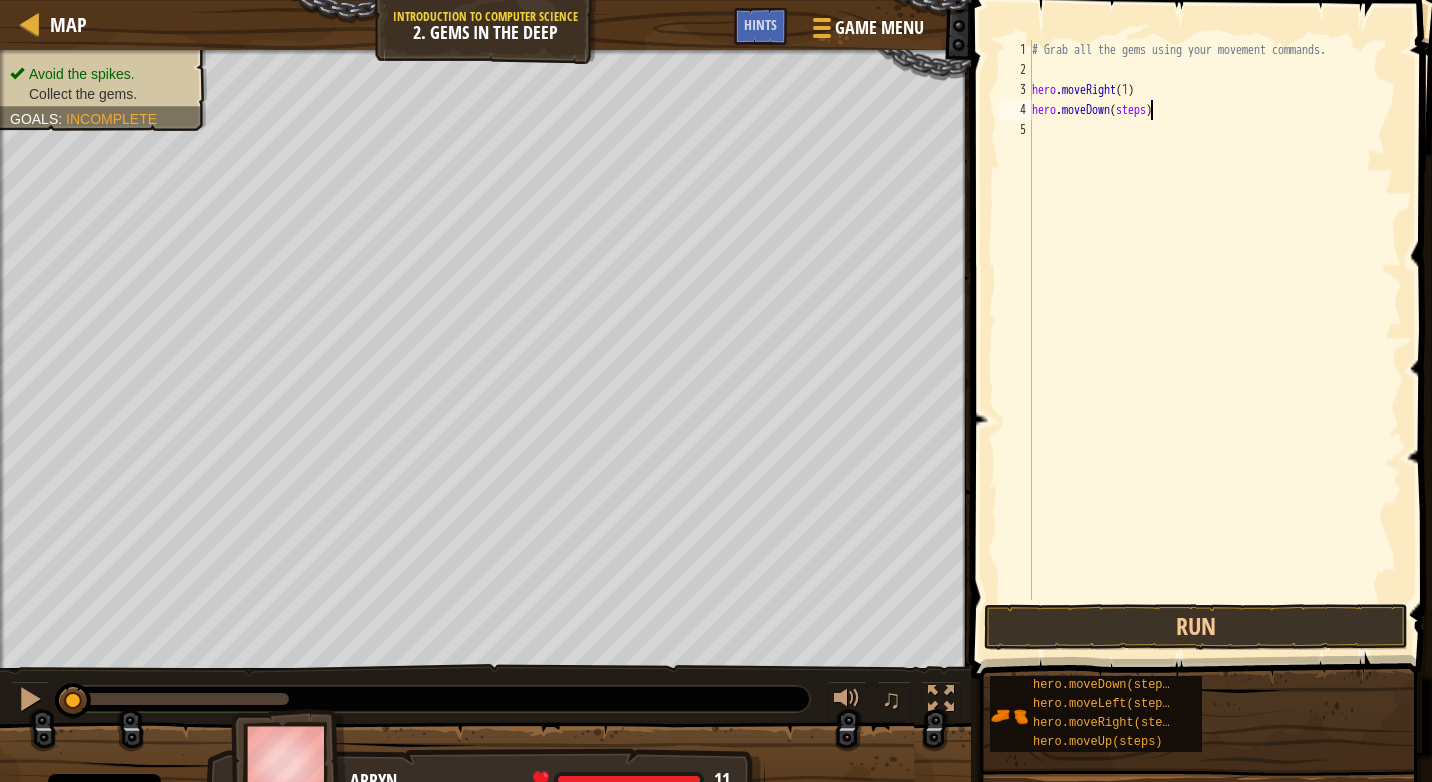 click on "# Grab all the gems using your movement commands. hero . moveRight ( 1 ) hero . moveDown ( steps )" at bounding box center (1215, 340) 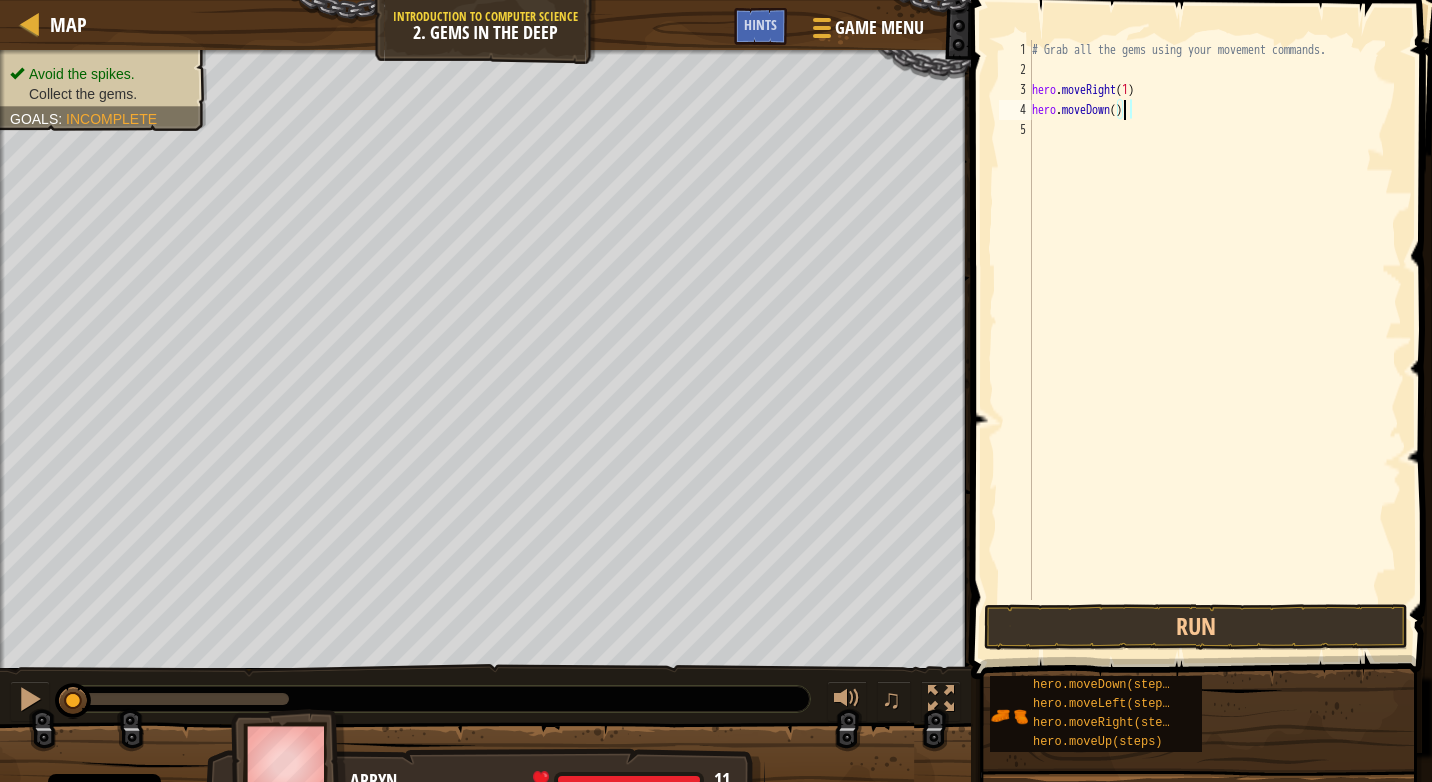 scroll, scrollTop: 9, scrollLeft: 7, axis: both 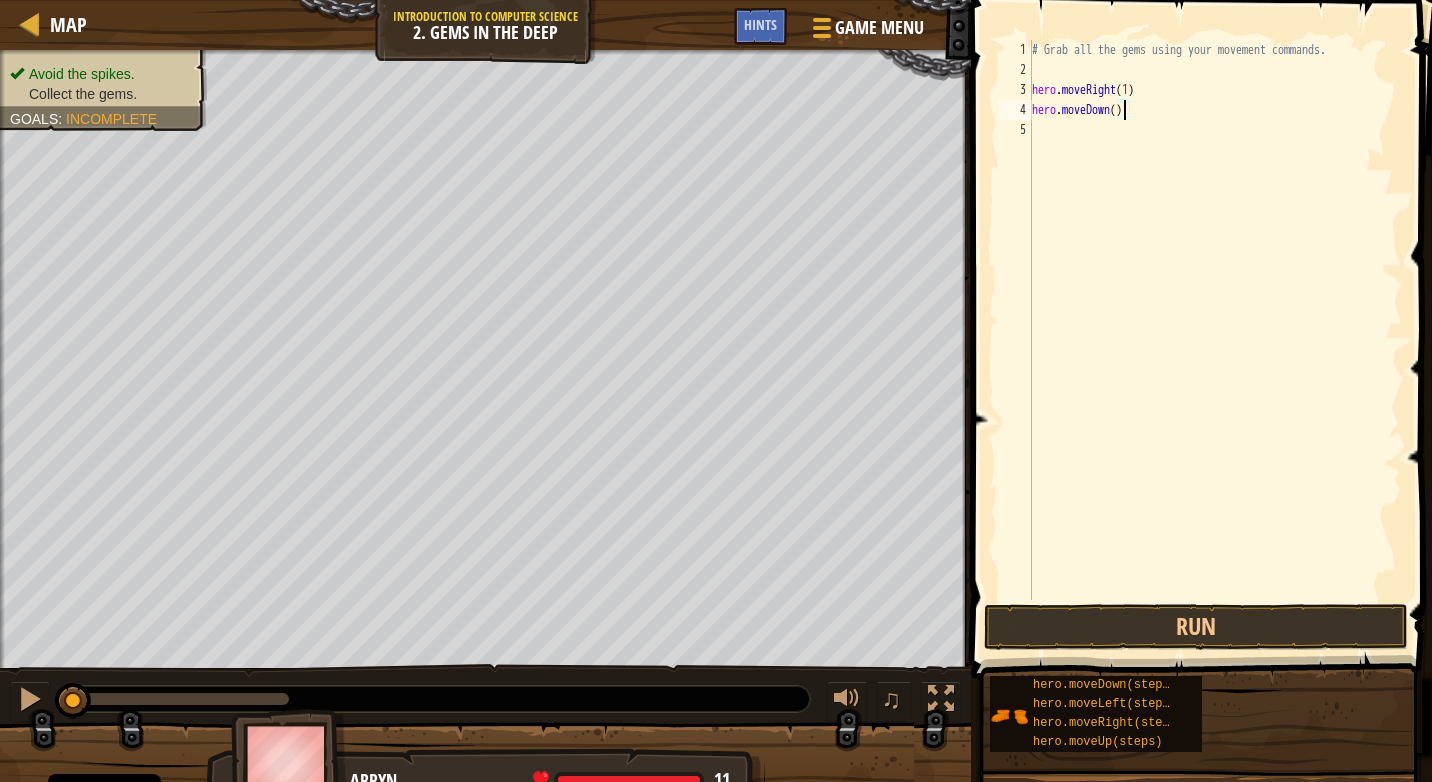 type on "hero.moveDown(3)" 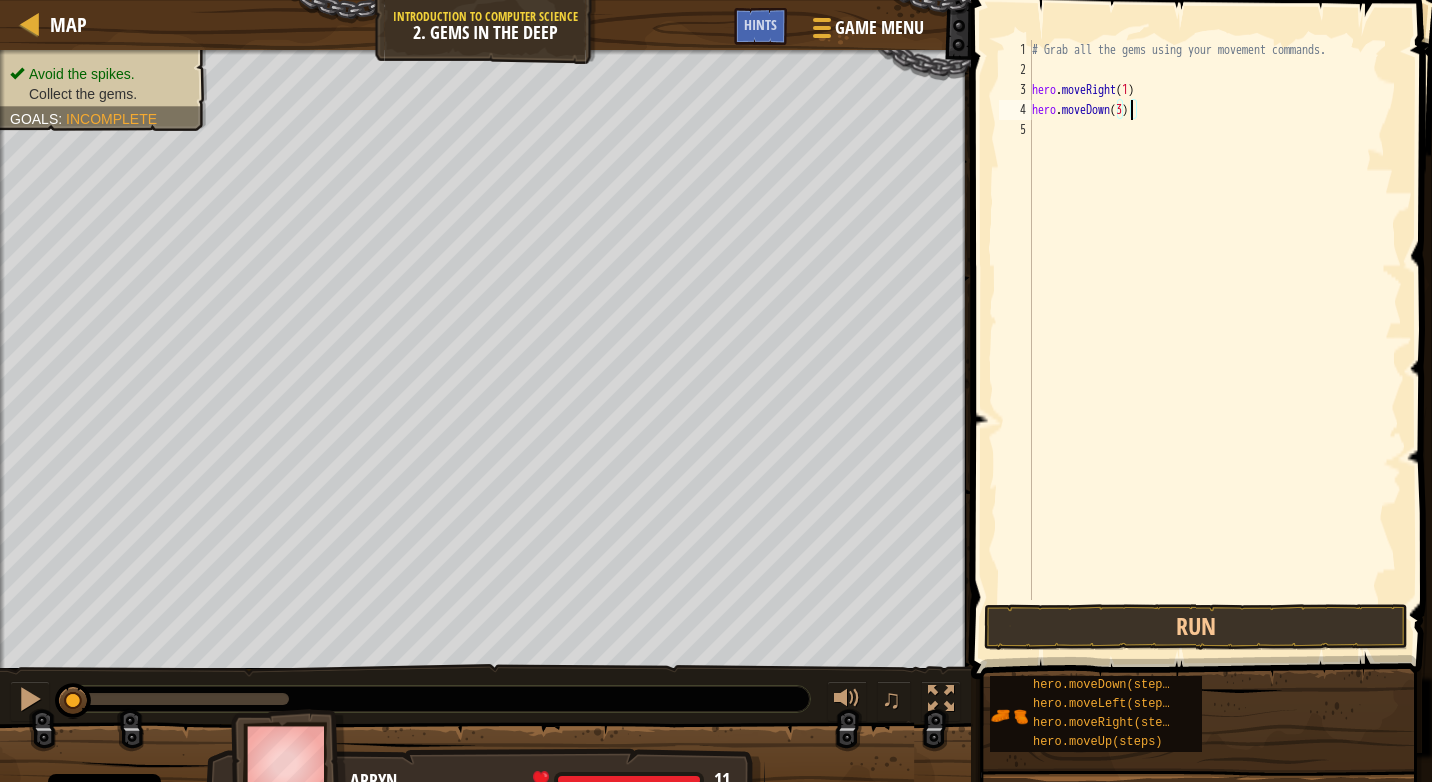 click on "# Grab all the gems using your movement commands. hero . moveRight ( 1 ) hero . moveDown ( 3 )" at bounding box center [1215, 340] 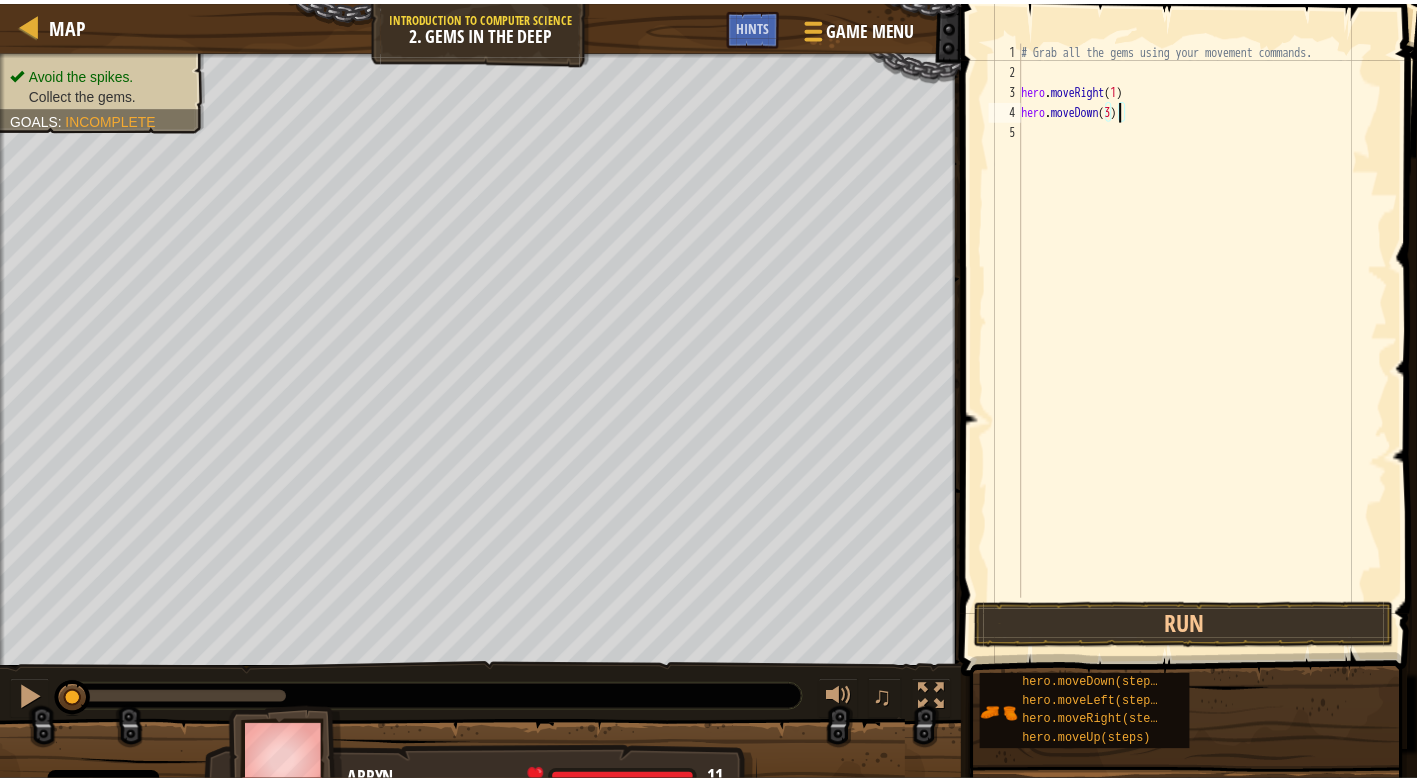 scroll, scrollTop: 9, scrollLeft: 0, axis: vertical 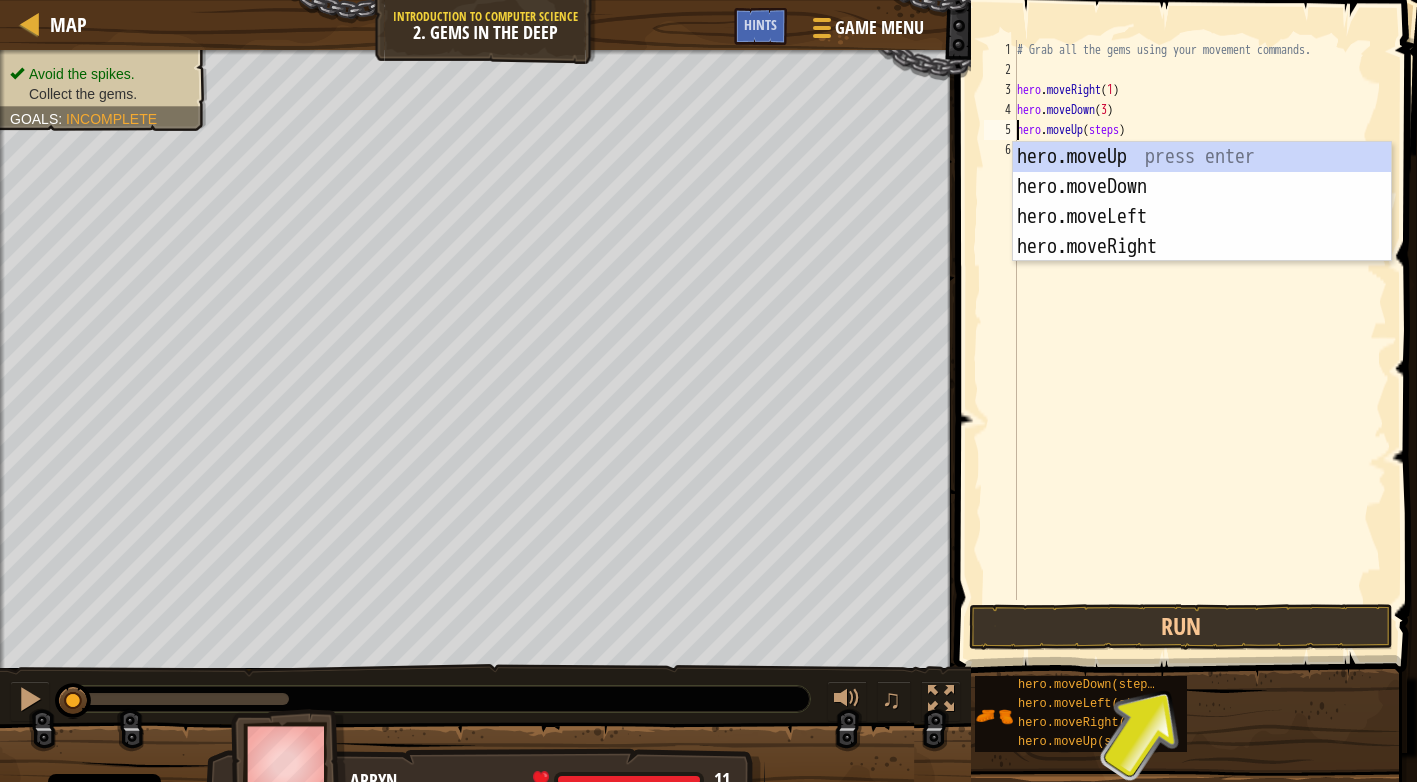 click on "# Grab all the gems using your movement commands. hero . moveRight ( 1 ) hero . moveDown ( 3 ) hero . moveUp ( steps )" at bounding box center [1200, 340] 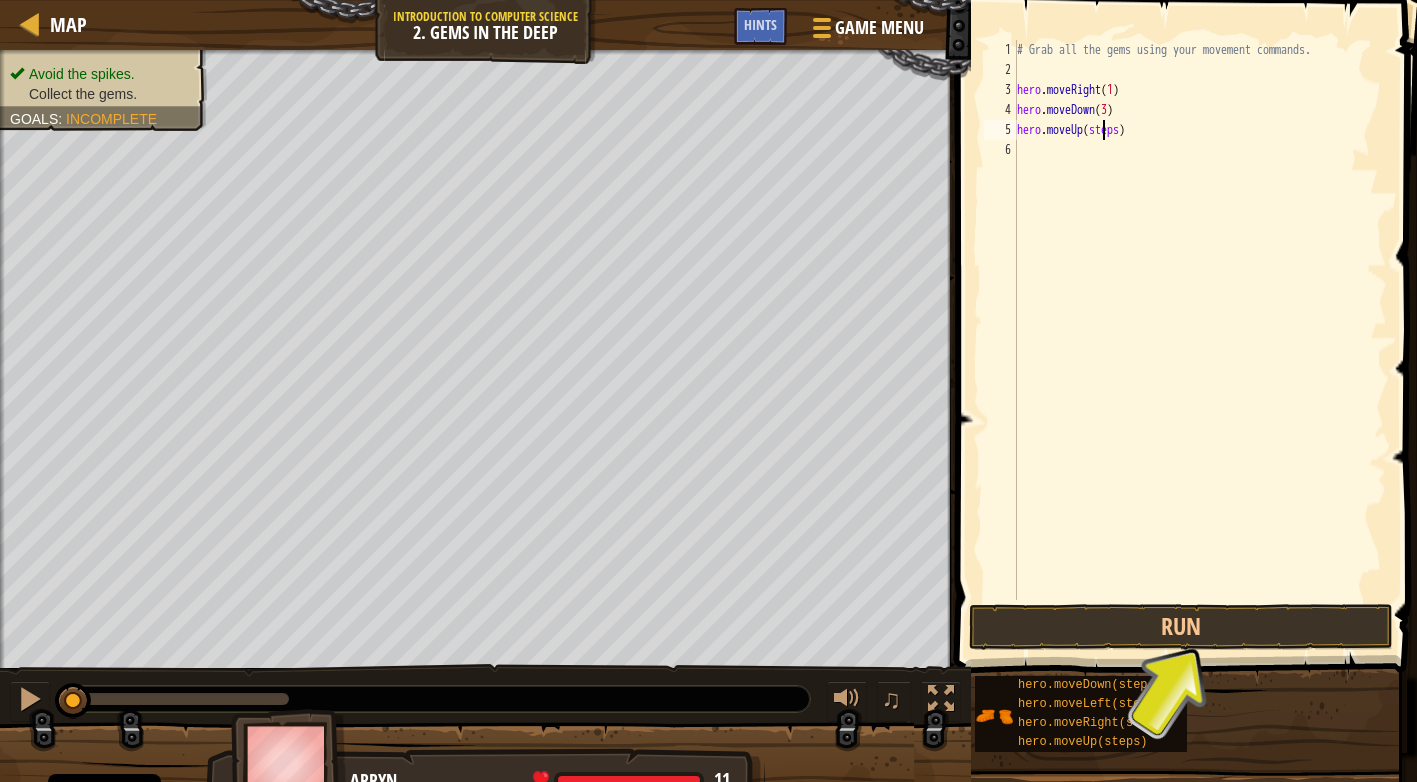 click on "# Grab all the gems using your movement commands. hero . moveRight ( 1 ) hero . moveDown ( 3 ) hero . moveUp ( steps )" at bounding box center (1200, 340) 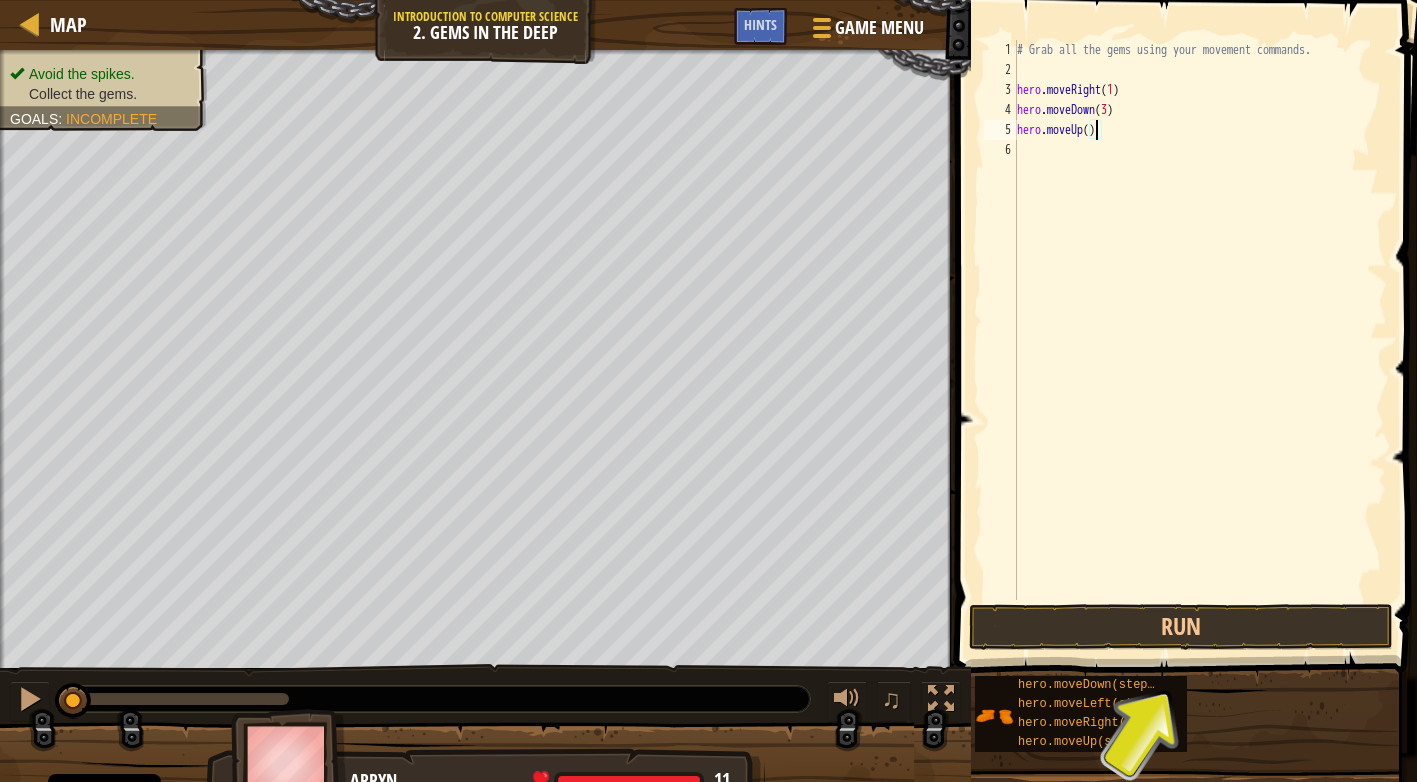 type on "hero.moveUp(5)" 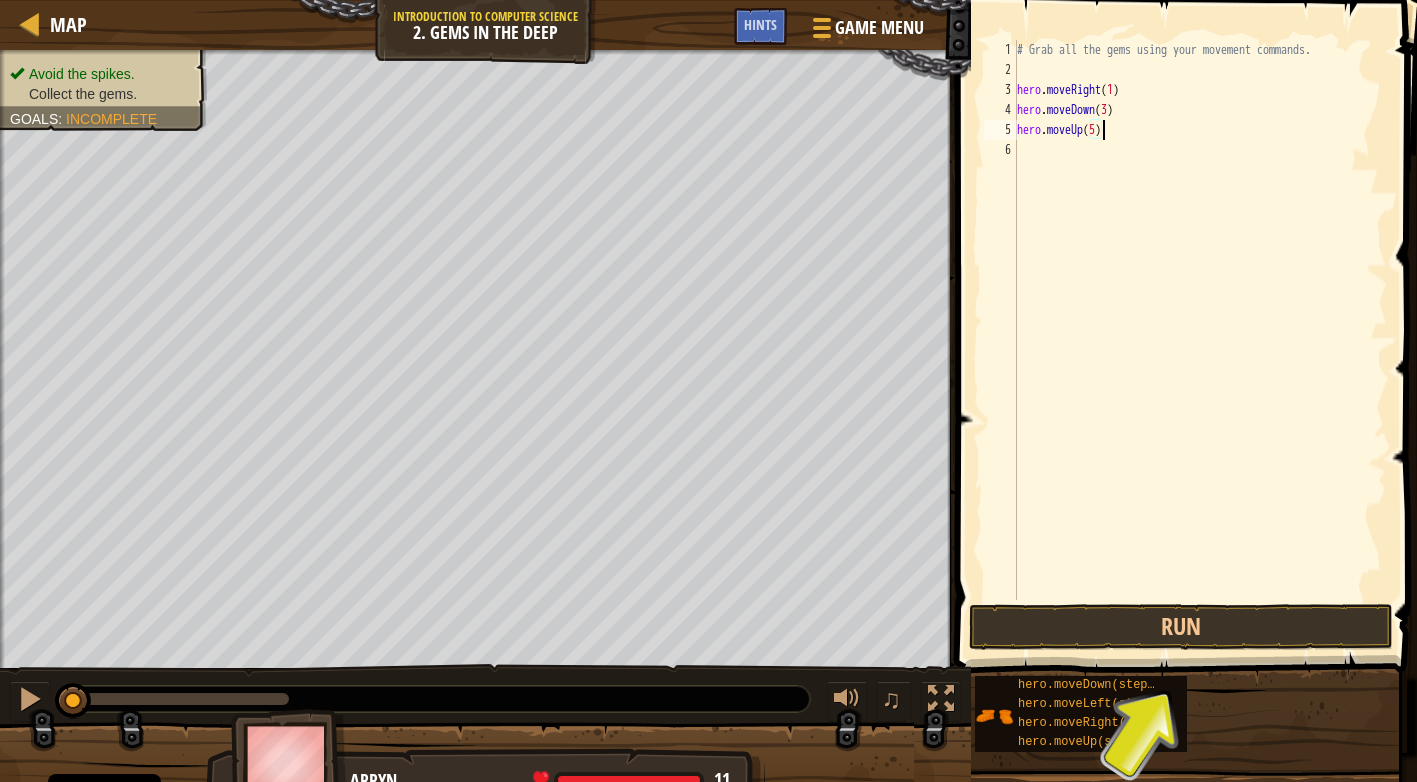 scroll, scrollTop: 9, scrollLeft: 6, axis: both 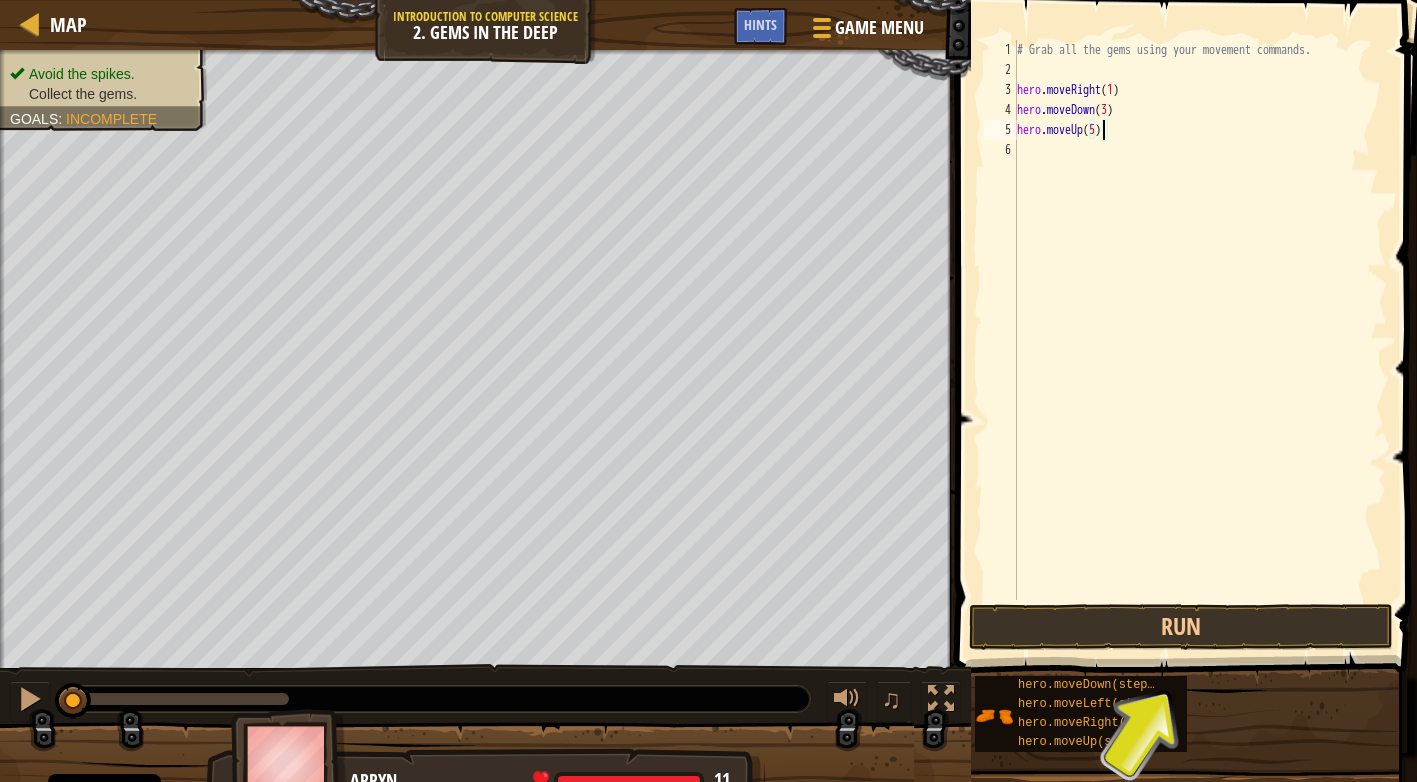 click on "# Grab all the gems using your movement commands. hero . moveRight ( 1 ) hero . moveDown ( 3 ) hero . moveUp ( 5 )" at bounding box center [1200, 340] 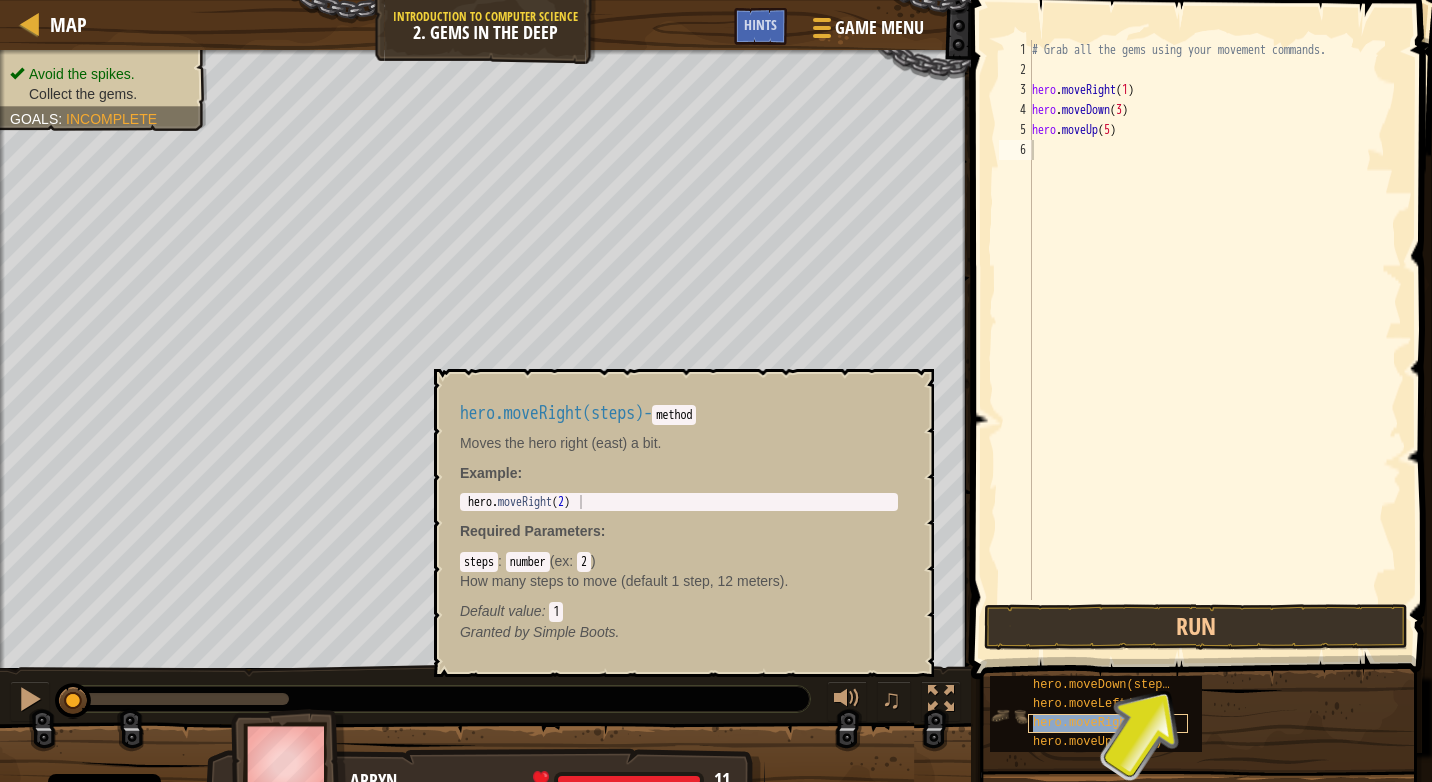 click on "hero.moveRight(steps)" at bounding box center (1108, 723) 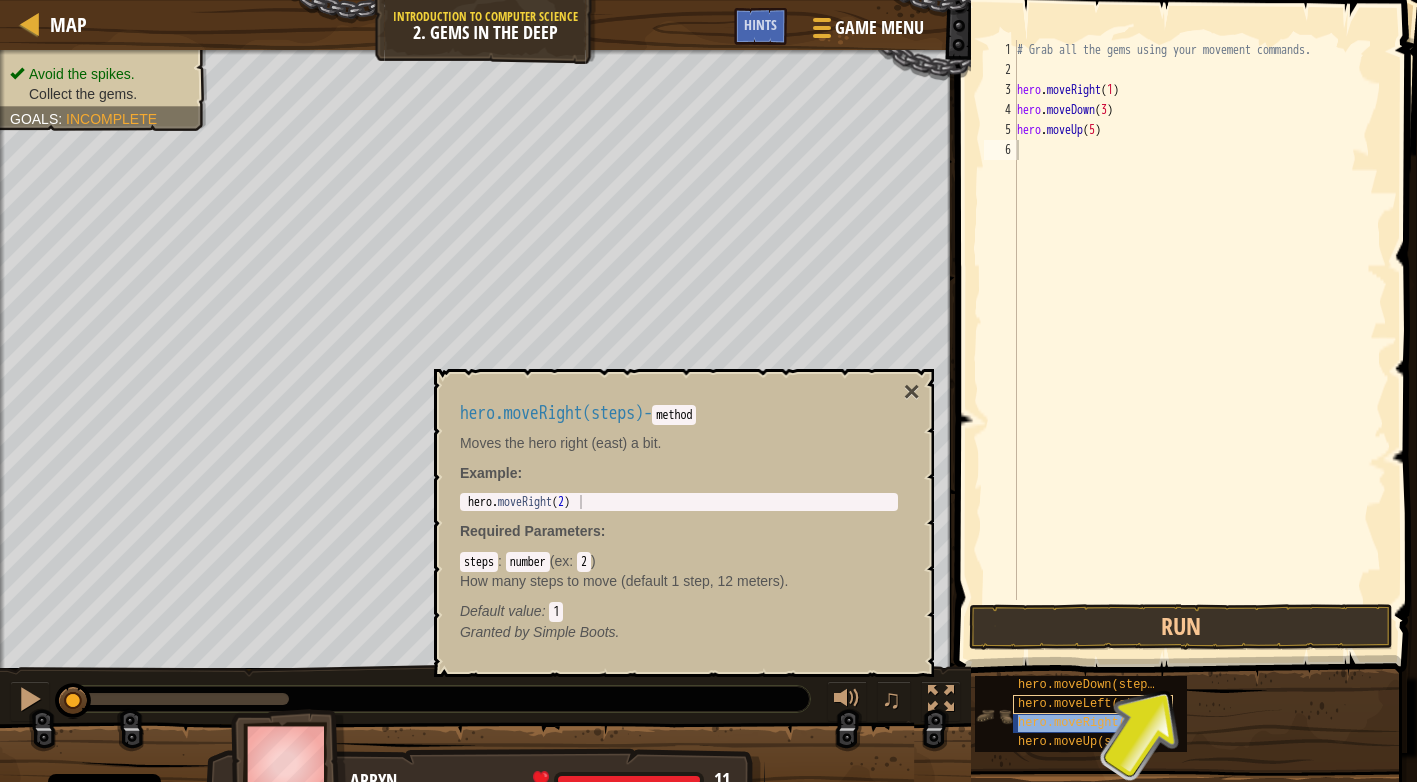 type on "hero.movehero.moveRight(steps)Up(5)" 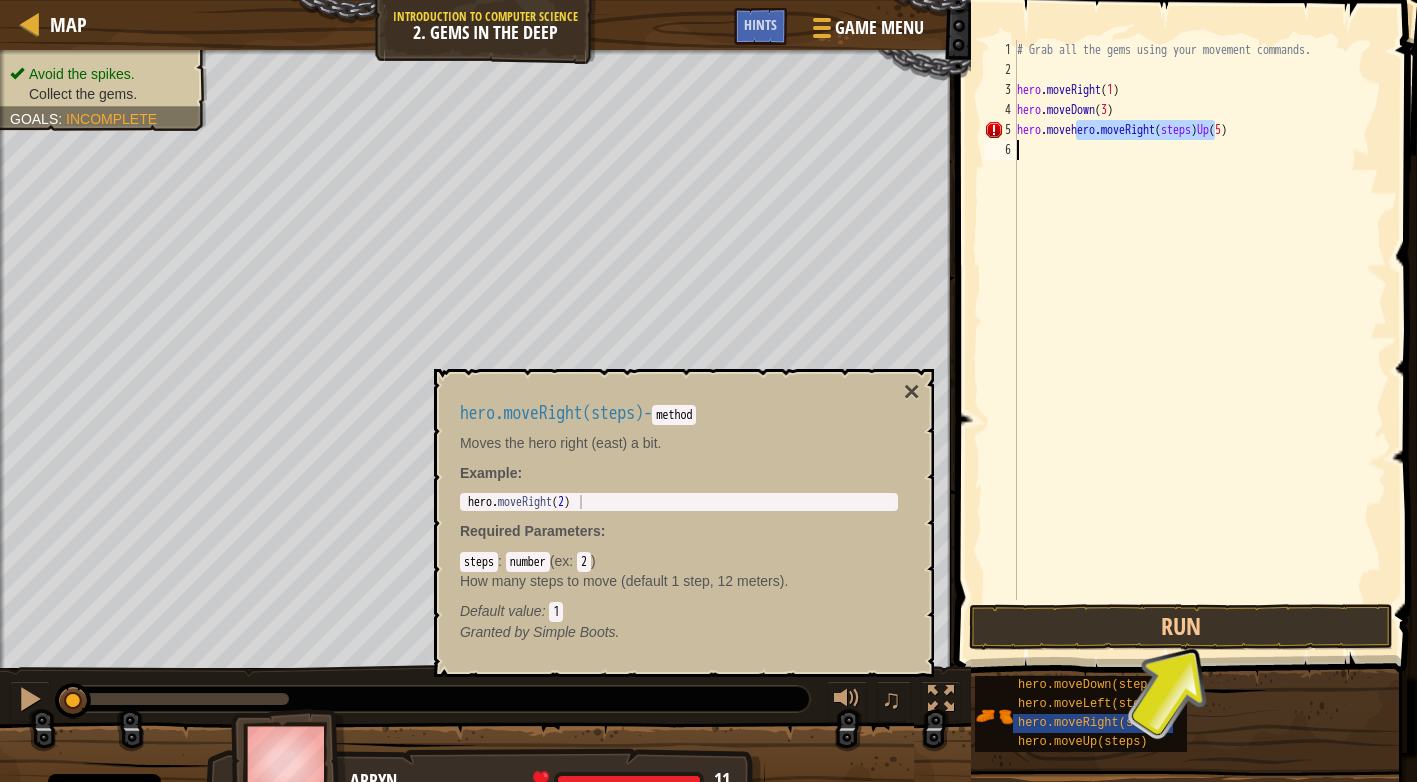 type on "hero.moveRight(steps)" 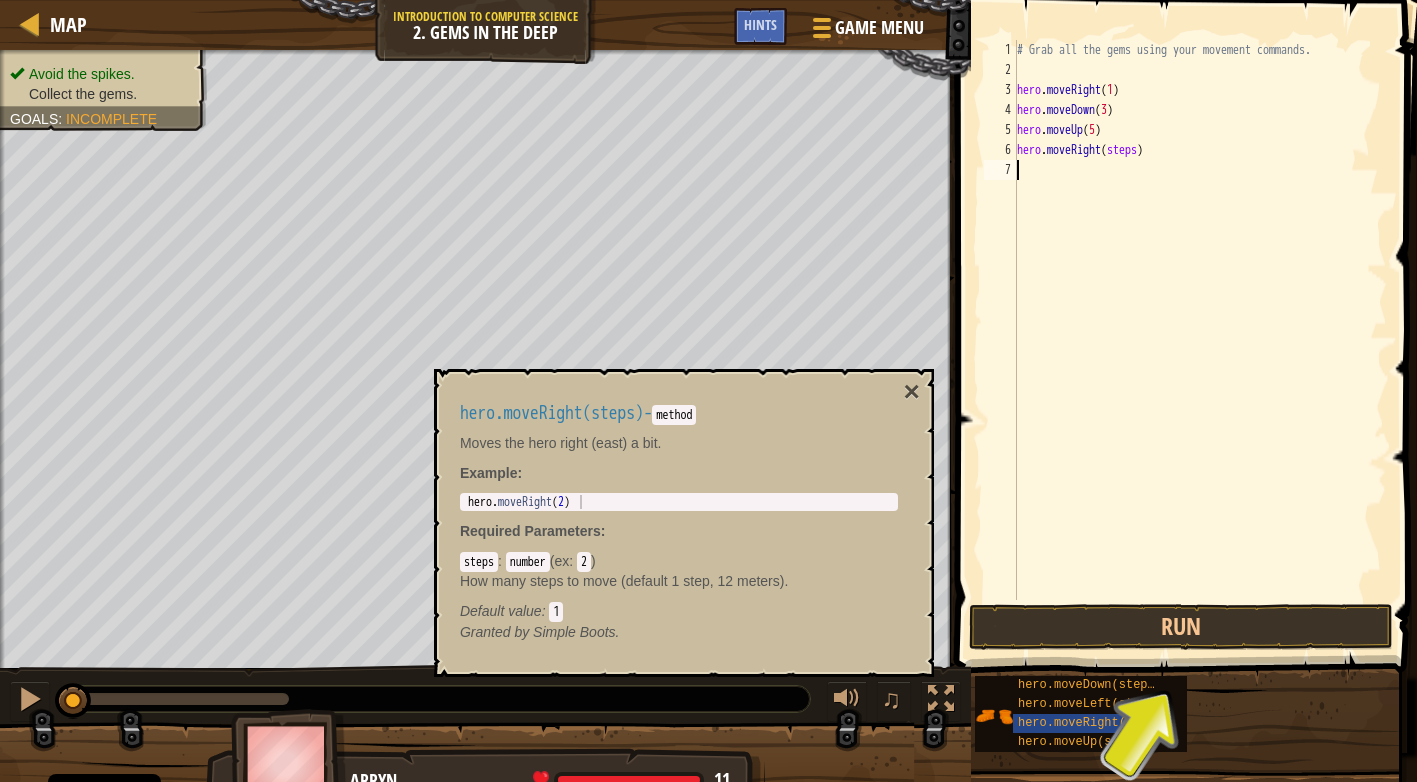 click on "# Grab all the gems using your movement commands. hero . moveRight ( 1 ) hero . moveDown ( 3 ) hero . moveUp ( 5 ) hero . moveRight ( steps )" at bounding box center (1200, 340) 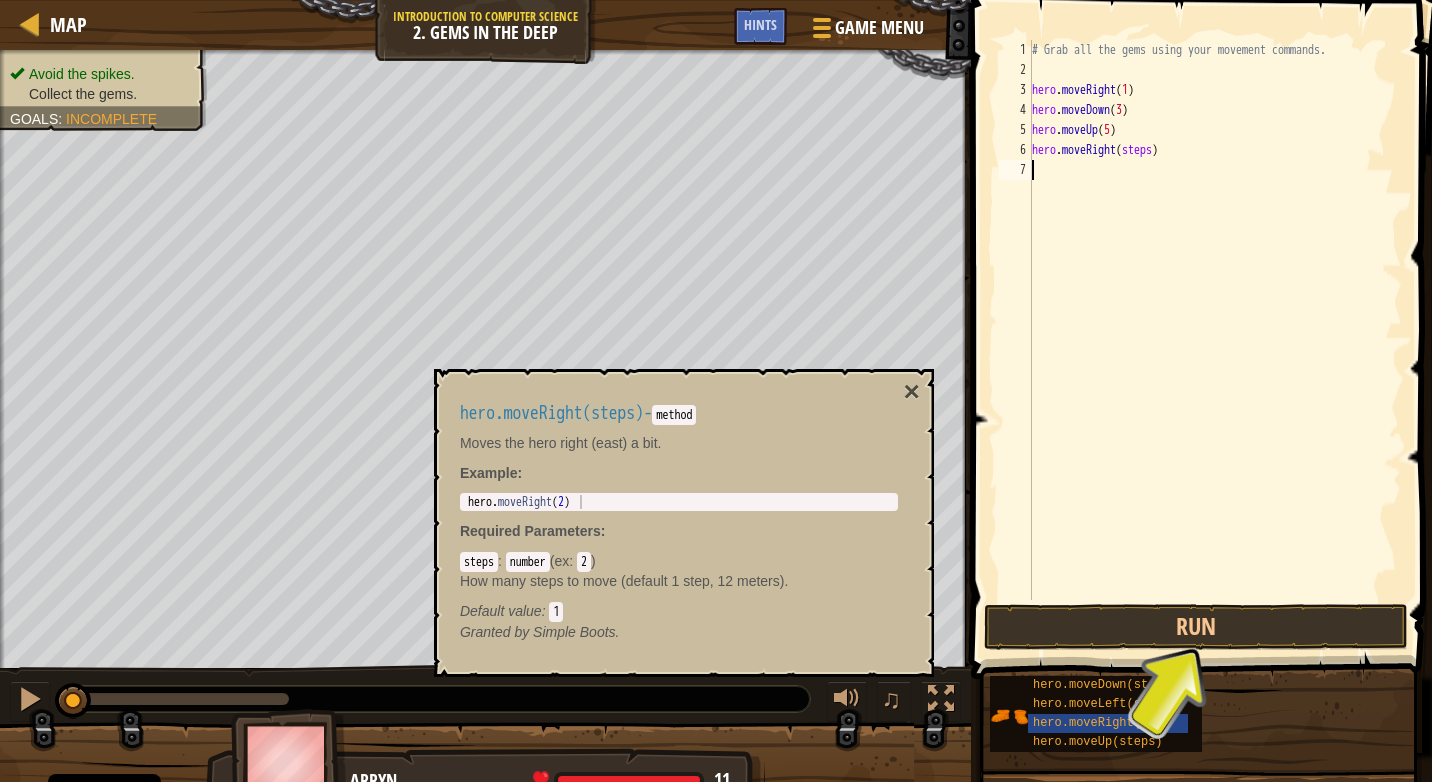 click on "# Grab all the gems using your movement commands. hero . moveRight ( 1 ) hero . moveDown ( 3 ) hero . moveUp ( 5 ) hero . moveRight ( steps )" at bounding box center [1215, 340] 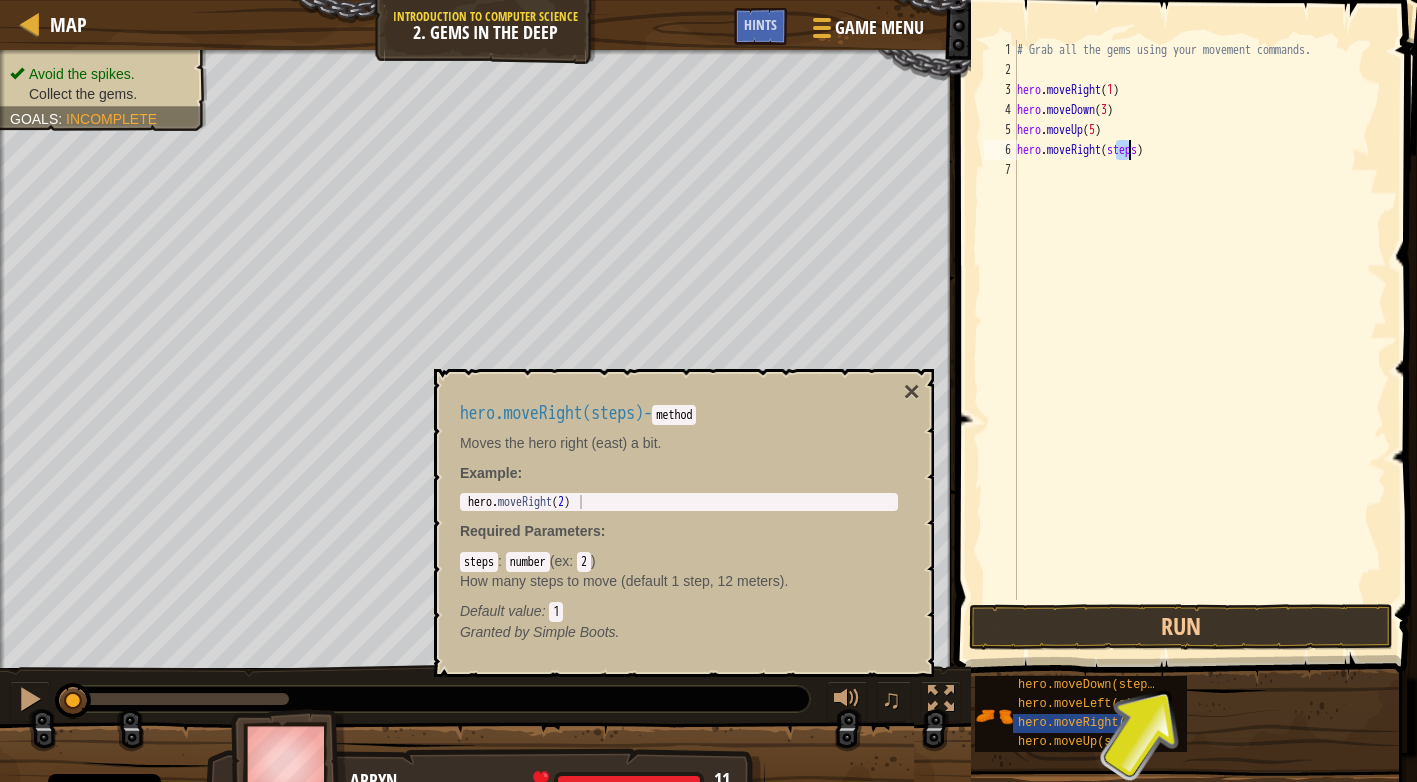 click on "# Grab all the gems using your movement commands. hero . moveRight ( 1 ) hero . moveDown ( 3 ) hero . moveUp ( 5 ) hero . moveRight ( steps )" at bounding box center [1200, 340] 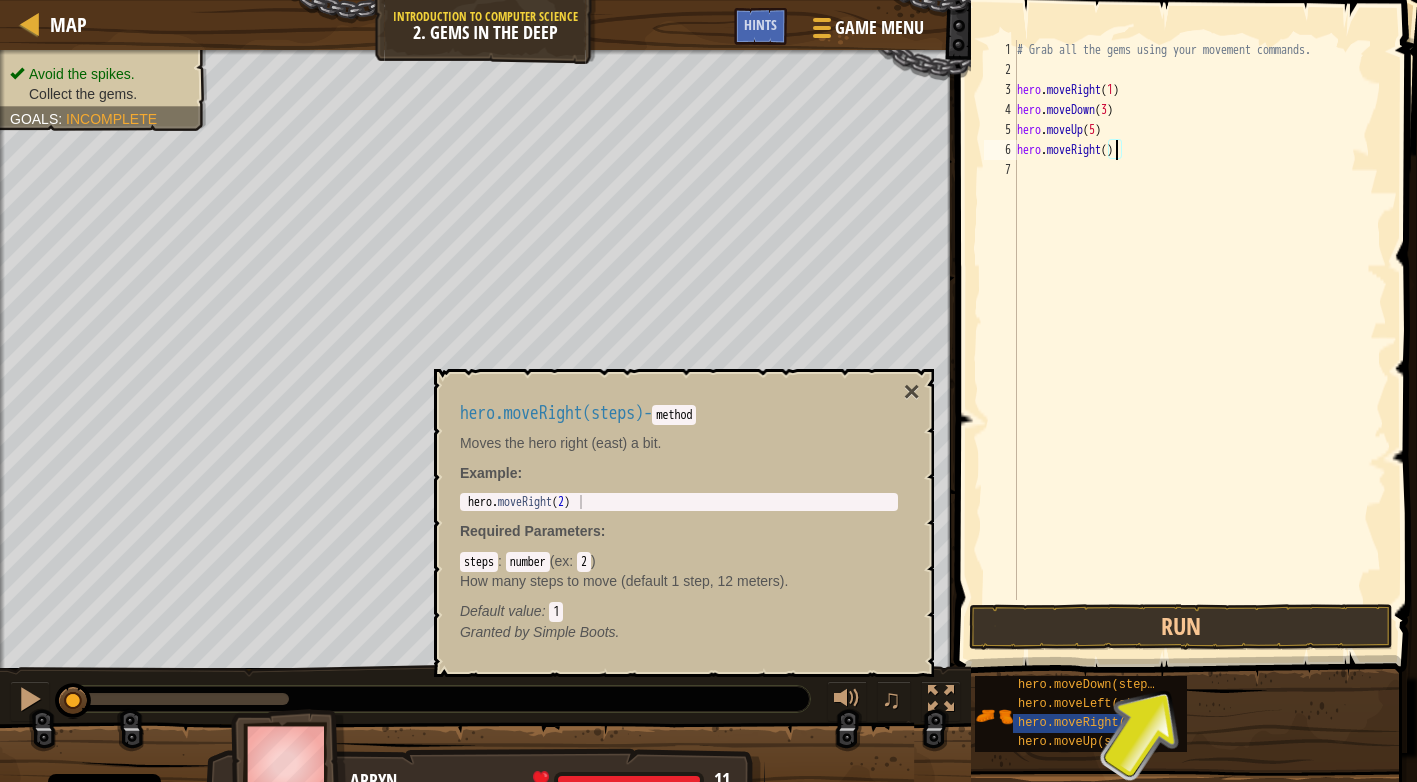 scroll, scrollTop: 9, scrollLeft: 8, axis: both 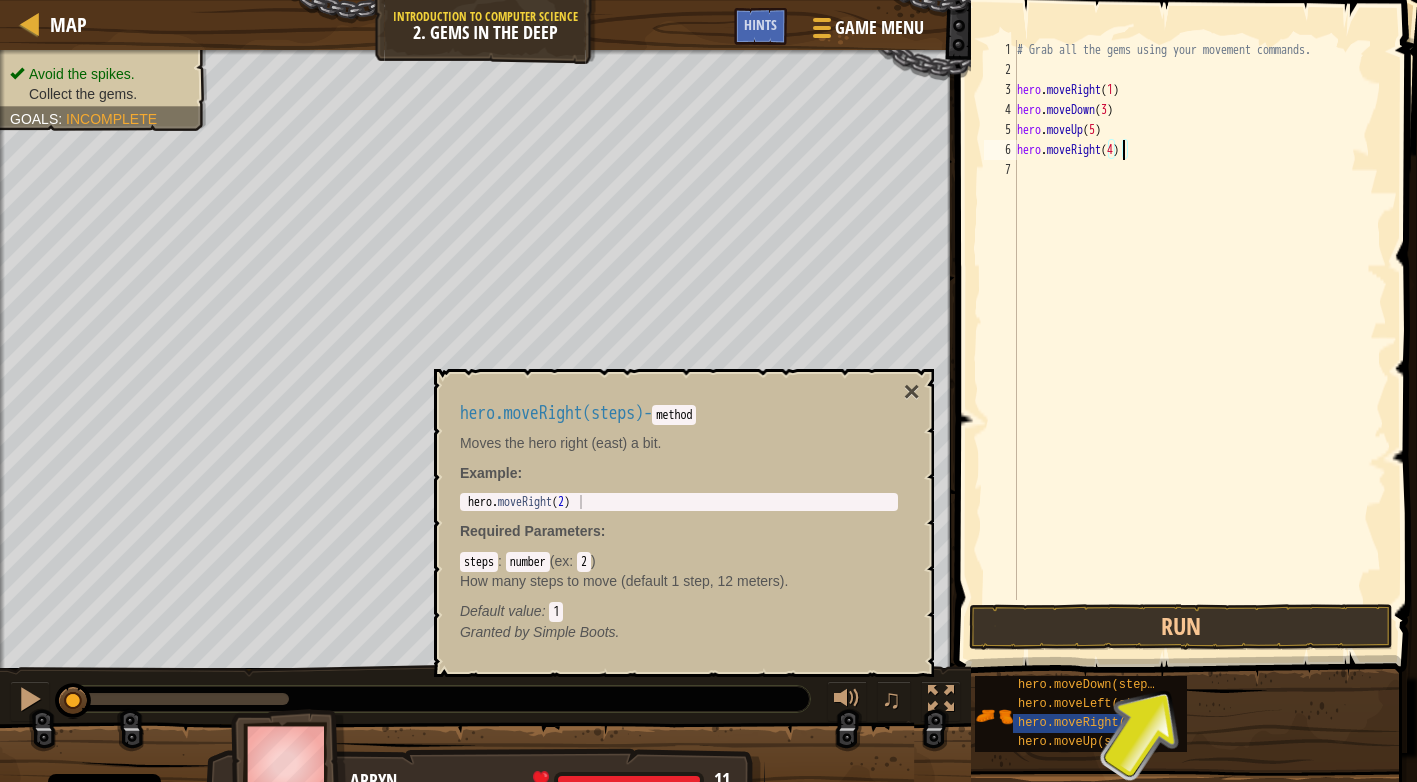 click on "# Grab all the gems using your movement commands. hero . moveRight ( 1 ) hero . moveDown ( 3 ) hero . moveUp ( 5 ) hero . moveRight ( 4 )" at bounding box center [1200, 340] 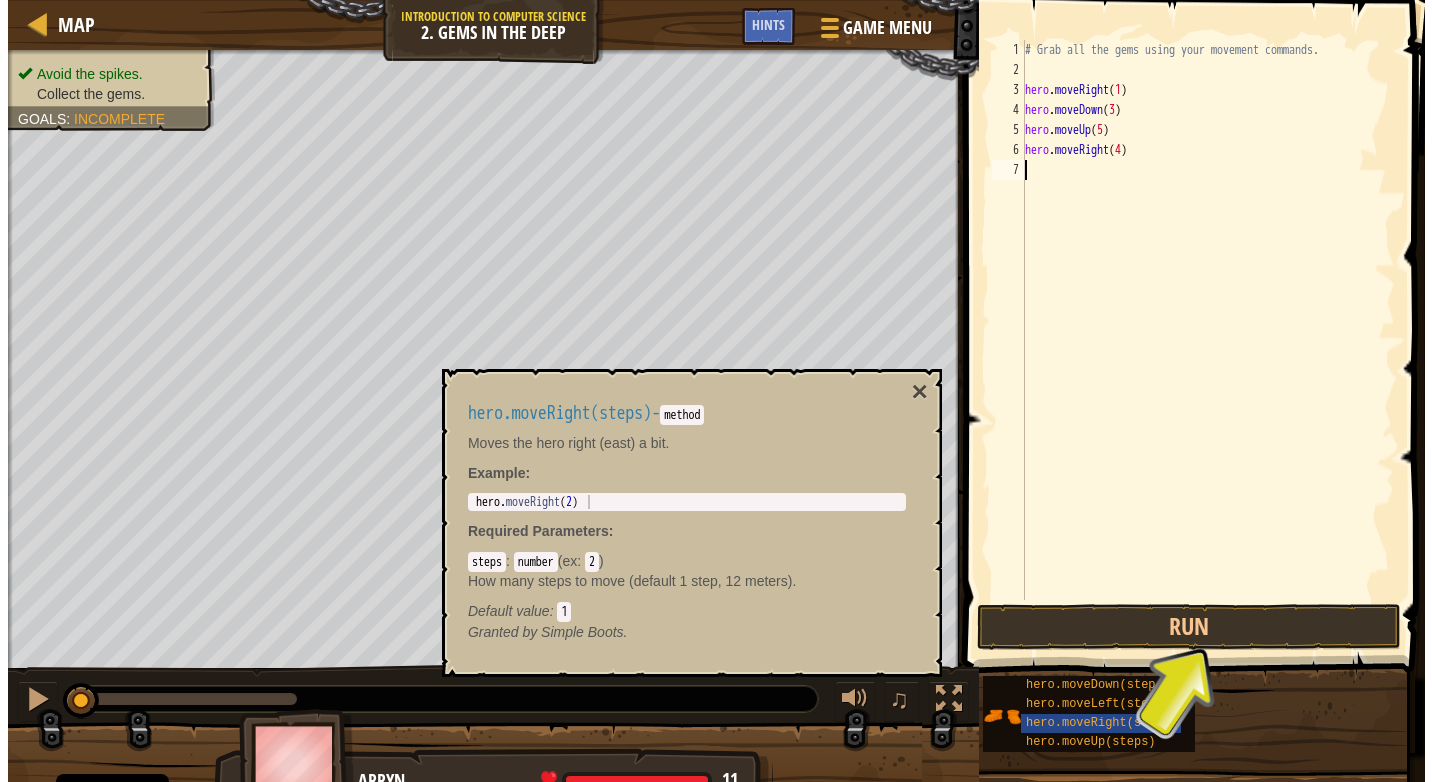 scroll, scrollTop: 9, scrollLeft: 0, axis: vertical 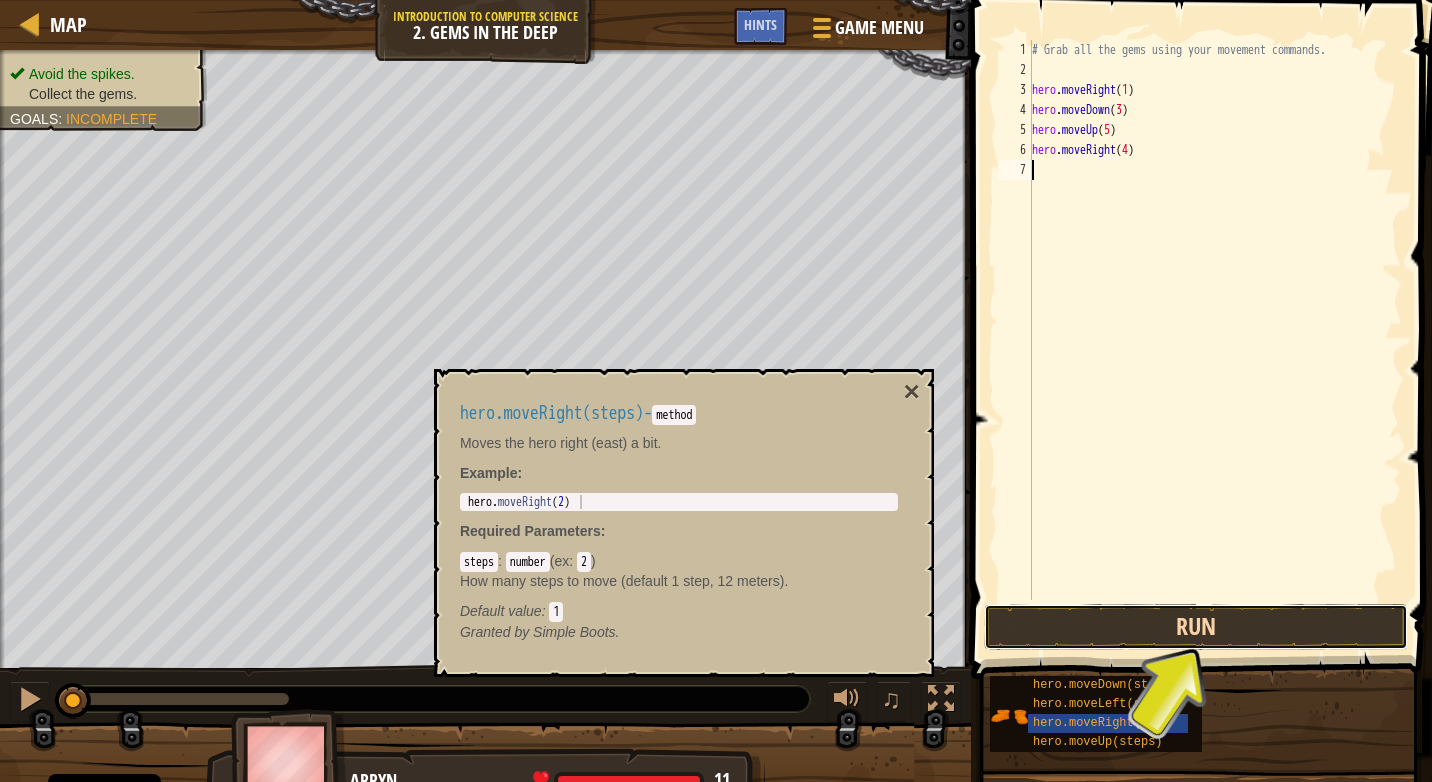 click on "Run" at bounding box center [1196, 627] 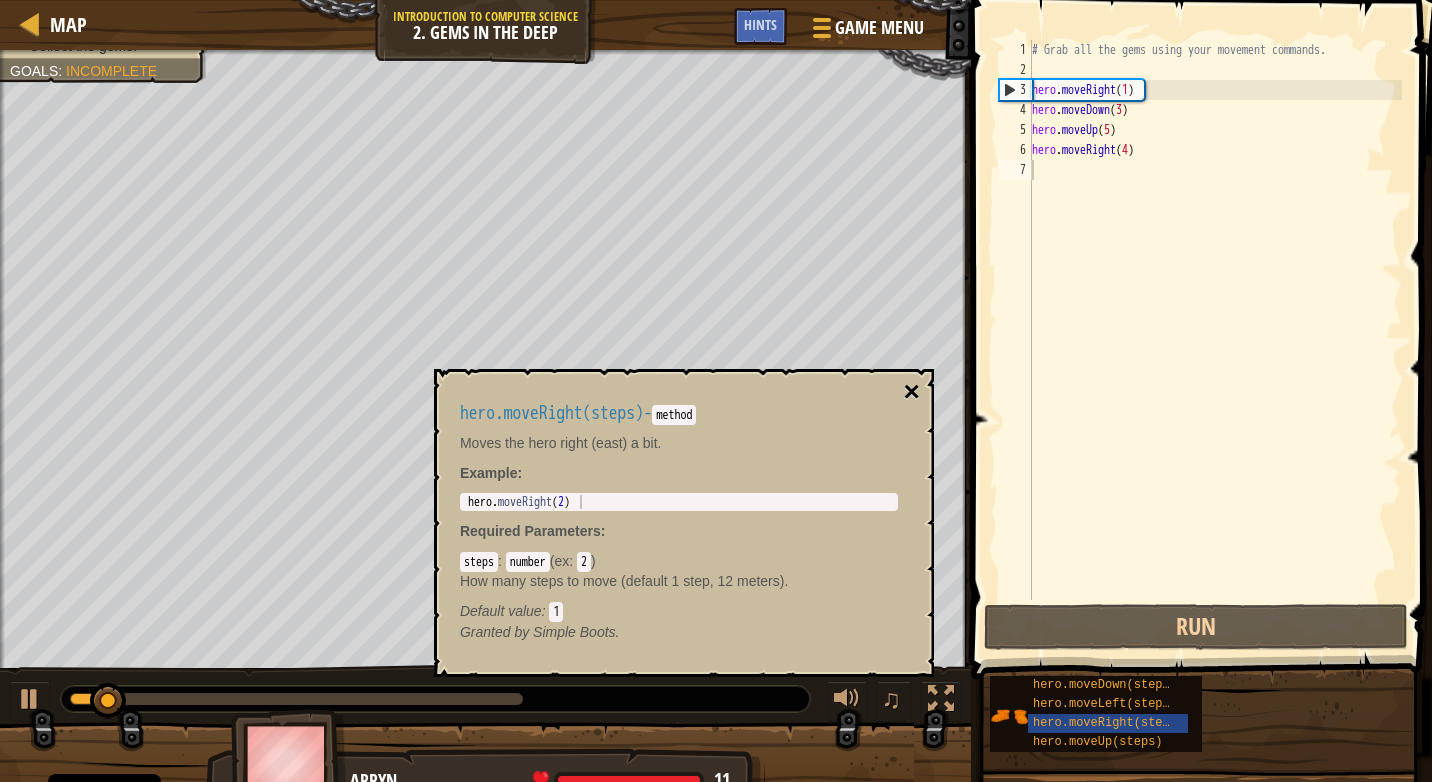 click on "×" at bounding box center [912, 392] 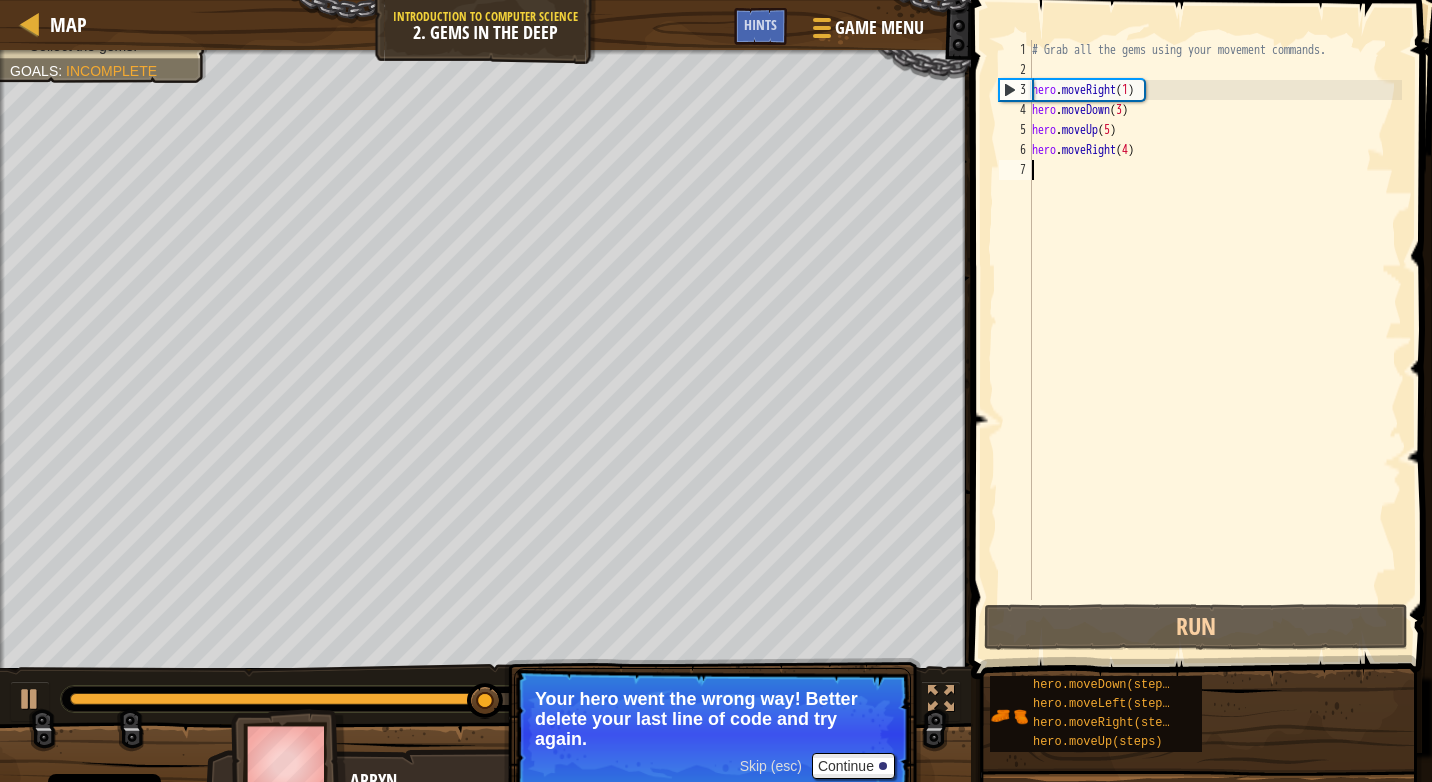 click on "# Grab all the gems using your movement commands. hero . moveRight ( 1 ) hero . moveDown ( 3 ) hero . moveUp ( 5 ) hero . moveRight ( 4 )" at bounding box center (1215, 340) 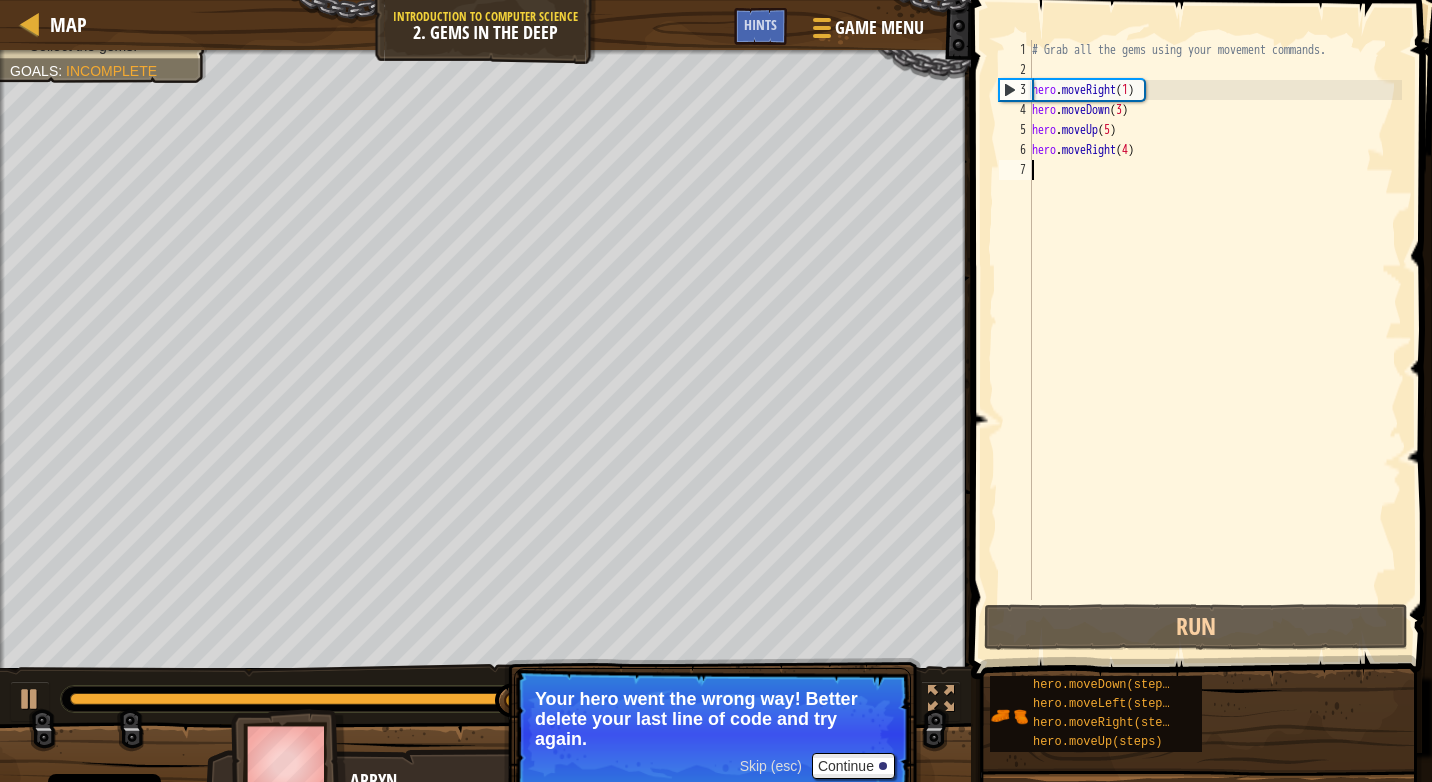 click on "# Grab all the gems using your movement commands. hero . moveRight ( 1 ) hero . moveDown ( 3 ) hero . moveUp ( 5 ) hero . moveRight ( 4 )" at bounding box center [1215, 340] 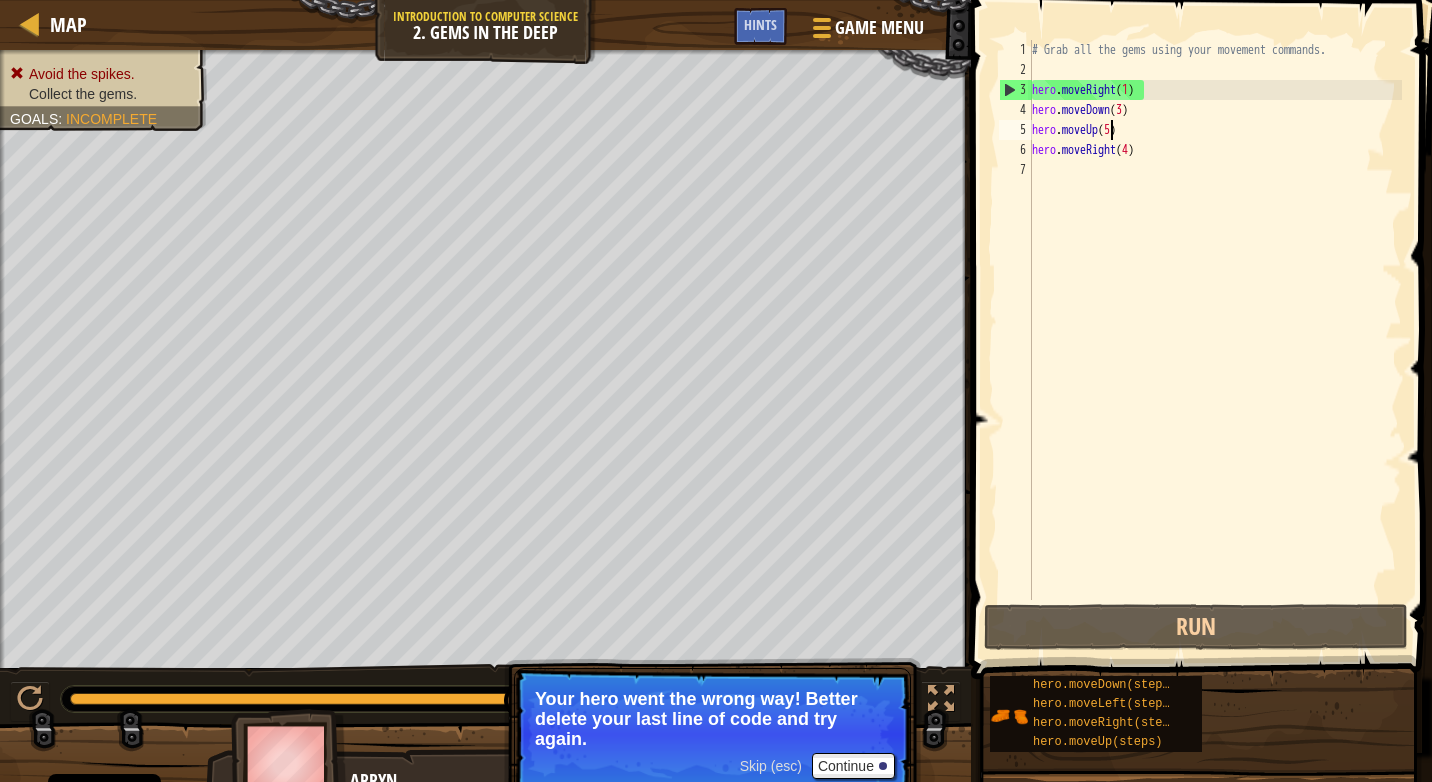click on "# Grab all the gems using your movement commands. hero . moveRight ( 1 ) hero . moveDown ( 3 ) hero . moveUp ( 5 ) hero . moveRight ( 4 )" at bounding box center (1215, 340) 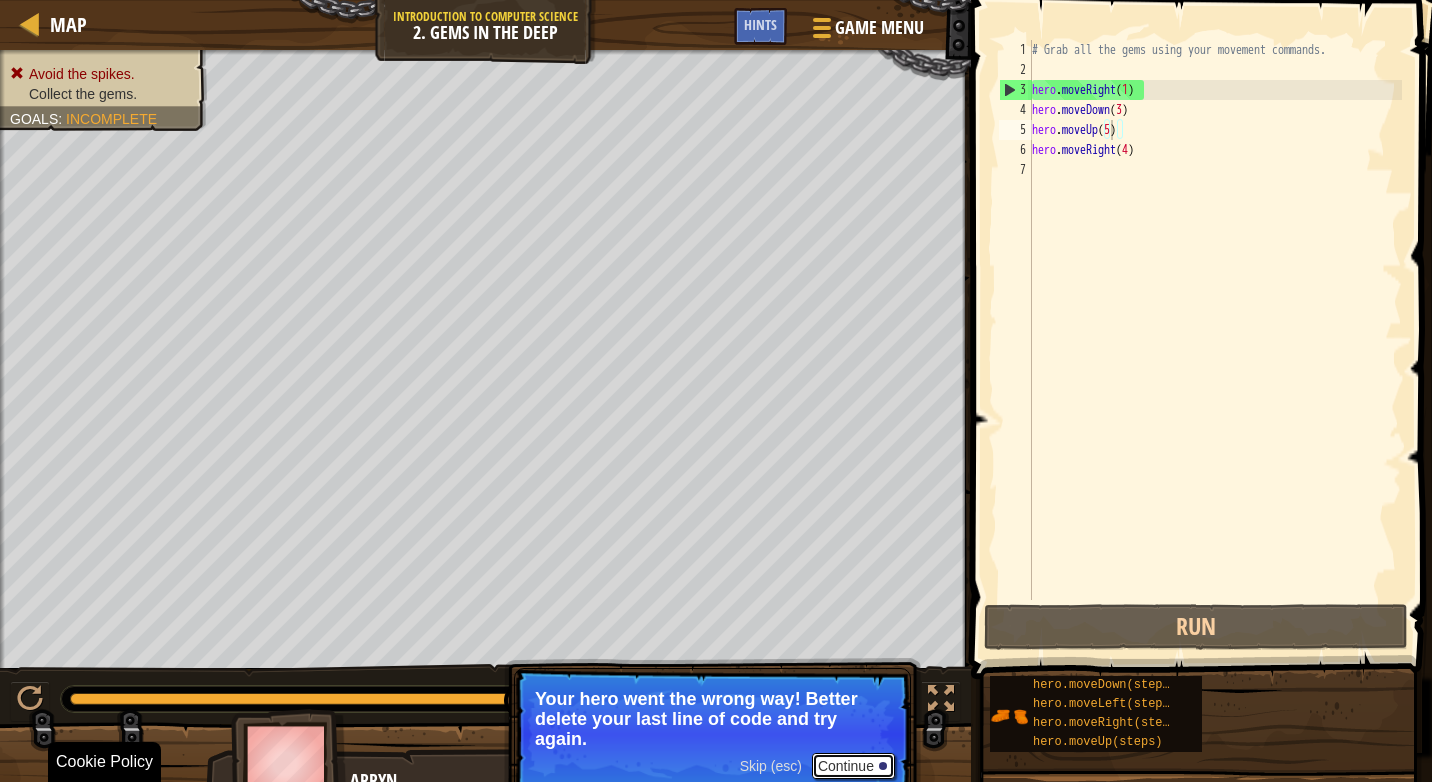 click on "Continue" at bounding box center (853, 766) 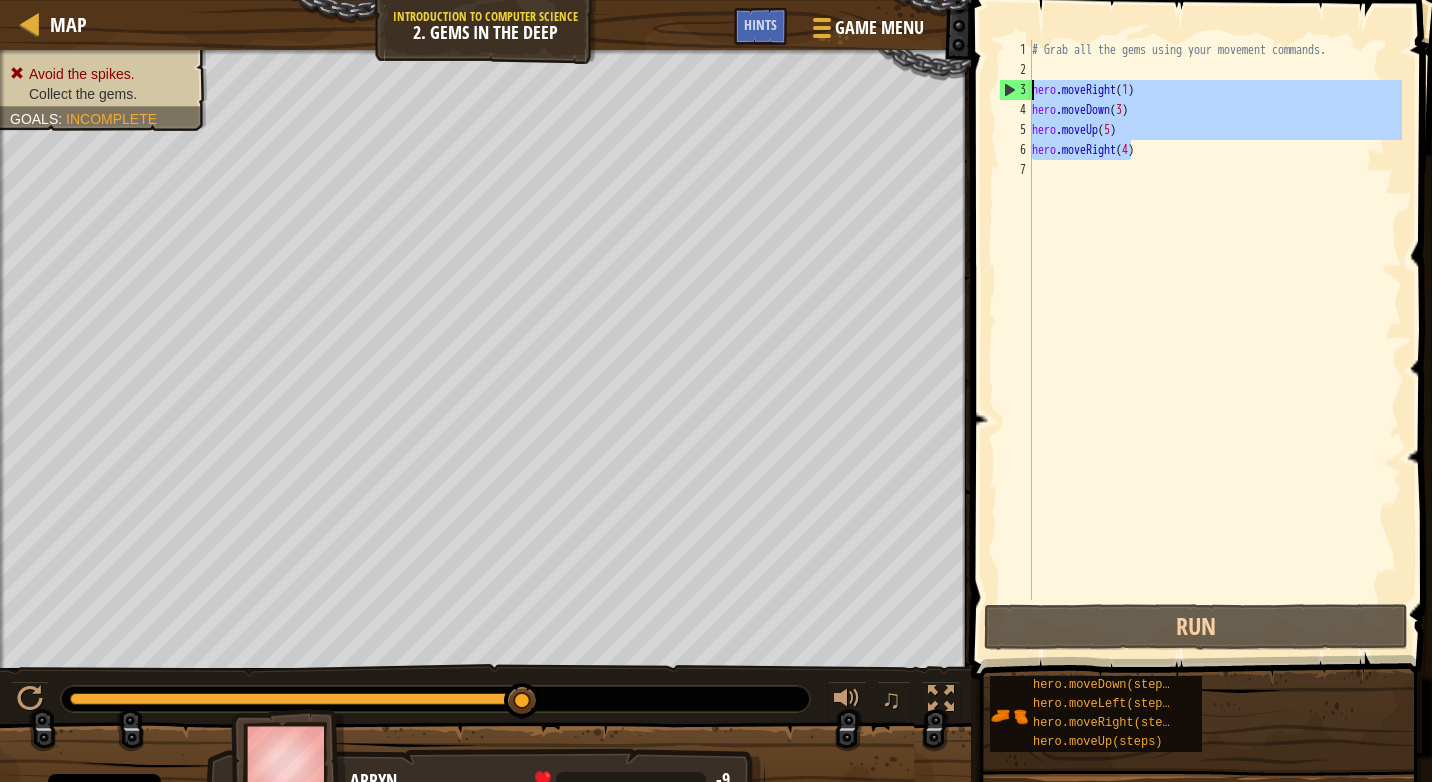 drag, startPoint x: 1129, startPoint y: 158, endPoint x: 1032, endPoint y: 95, distance: 115.66331 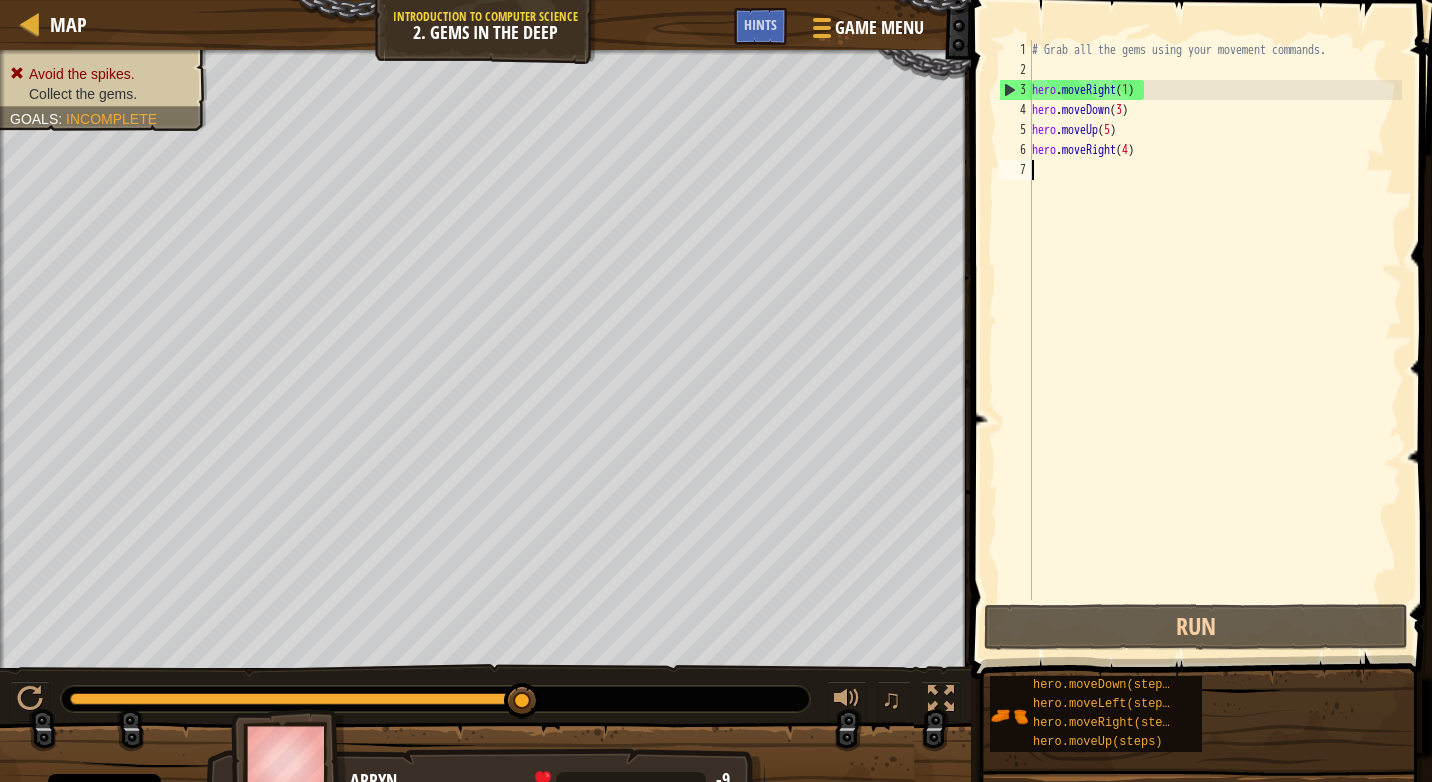 click on "# Grab all the gems using your movement commands. hero . moveRight ( 1 ) hero . moveDown ( 3 ) hero . moveUp ( 5 ) hero . moveRight ( 4 )" at bounding box center [1215, 340] 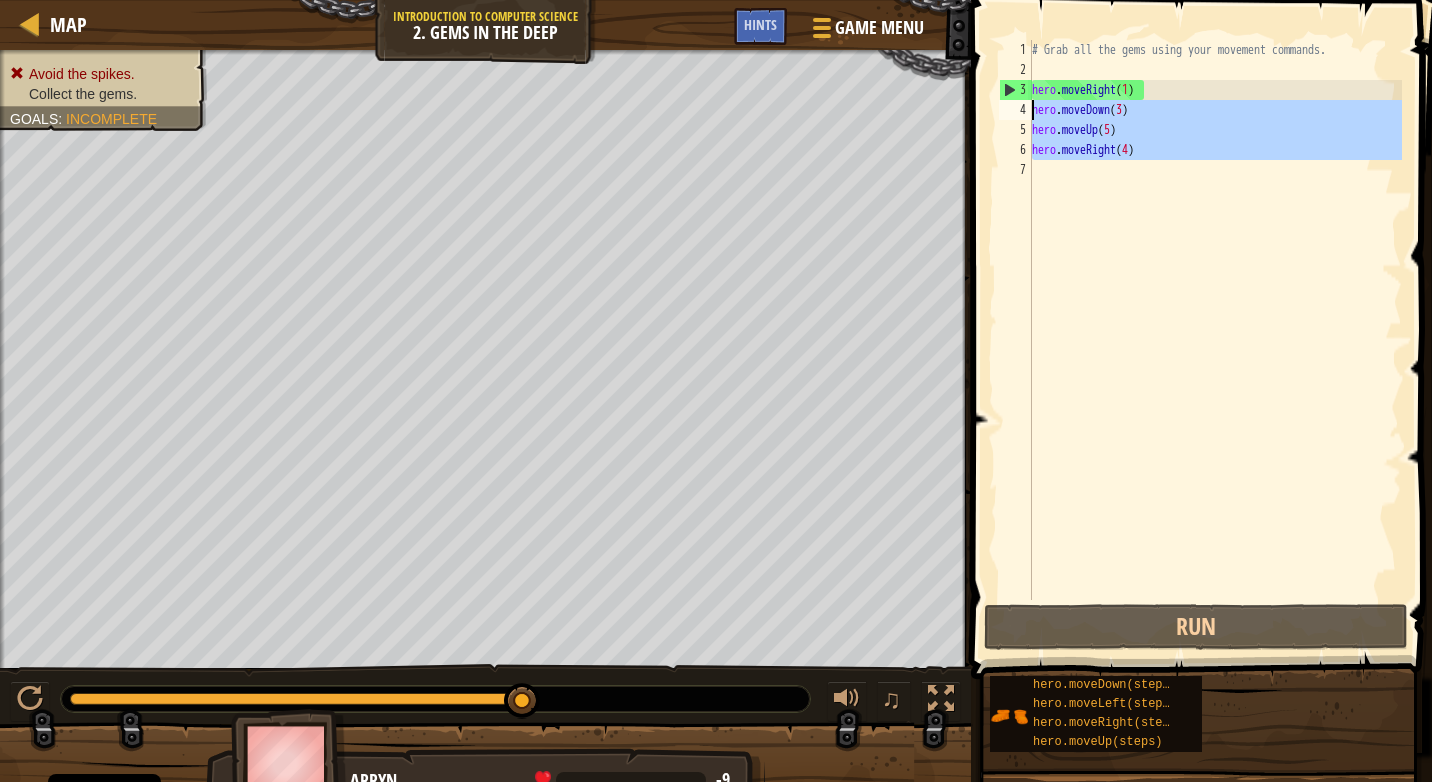 drag, startPoint x: 1134, startPoint y: 161, endPoint x: 1029, endPoint y: 109, distance: 117.170815 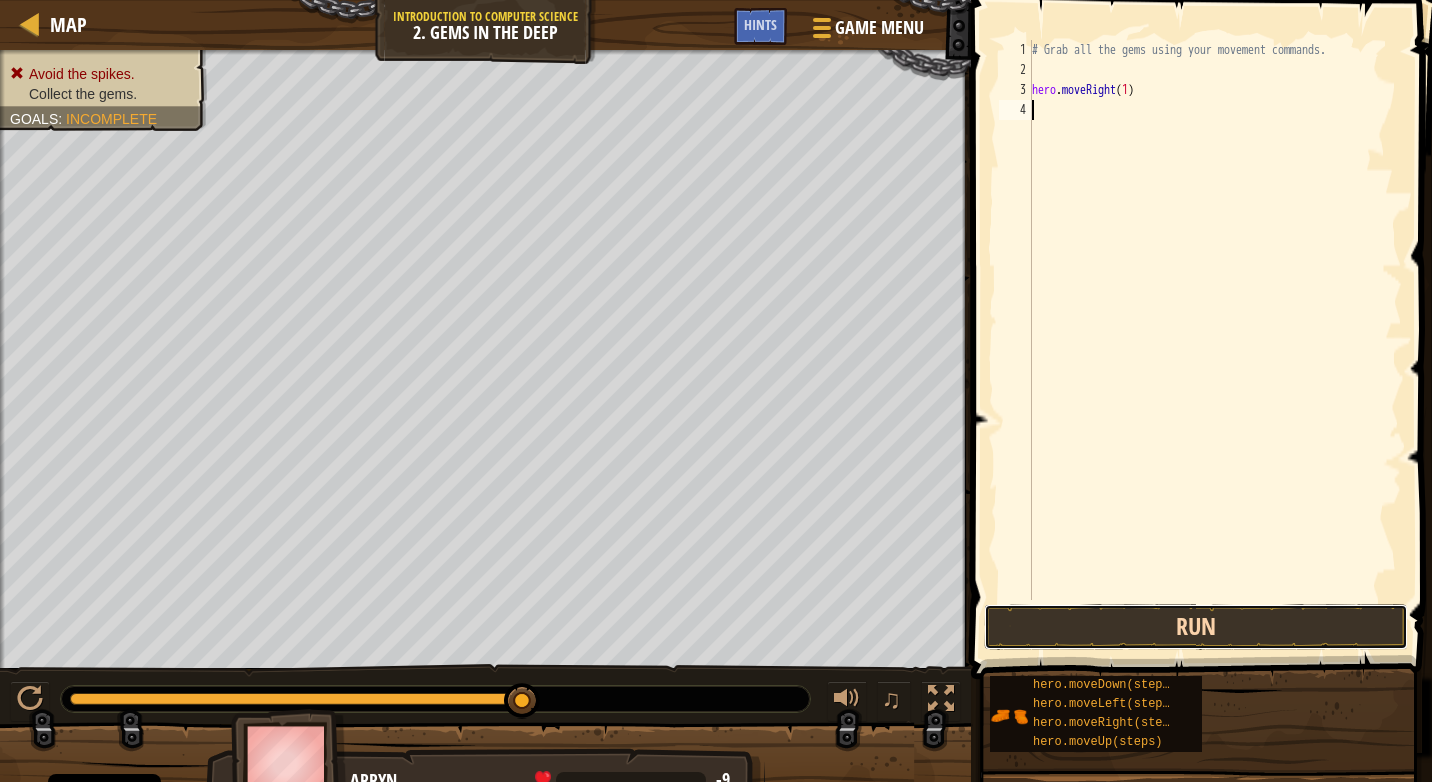 click on "Run" at bounding box center (1196, 627) 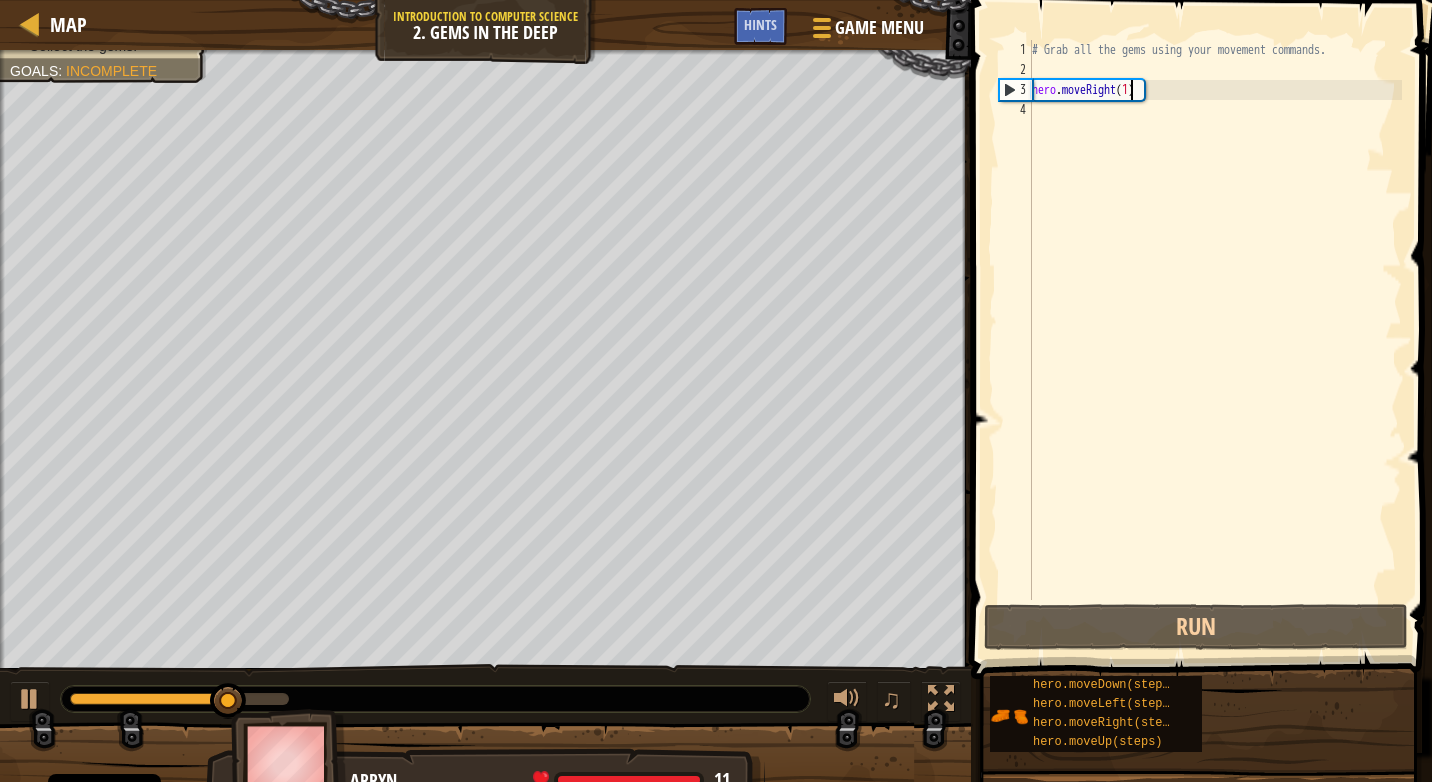 click on "# Grab all the gems using your movement commands. hero . moveRight ( 1 )" at bounding box center [1215, 340] 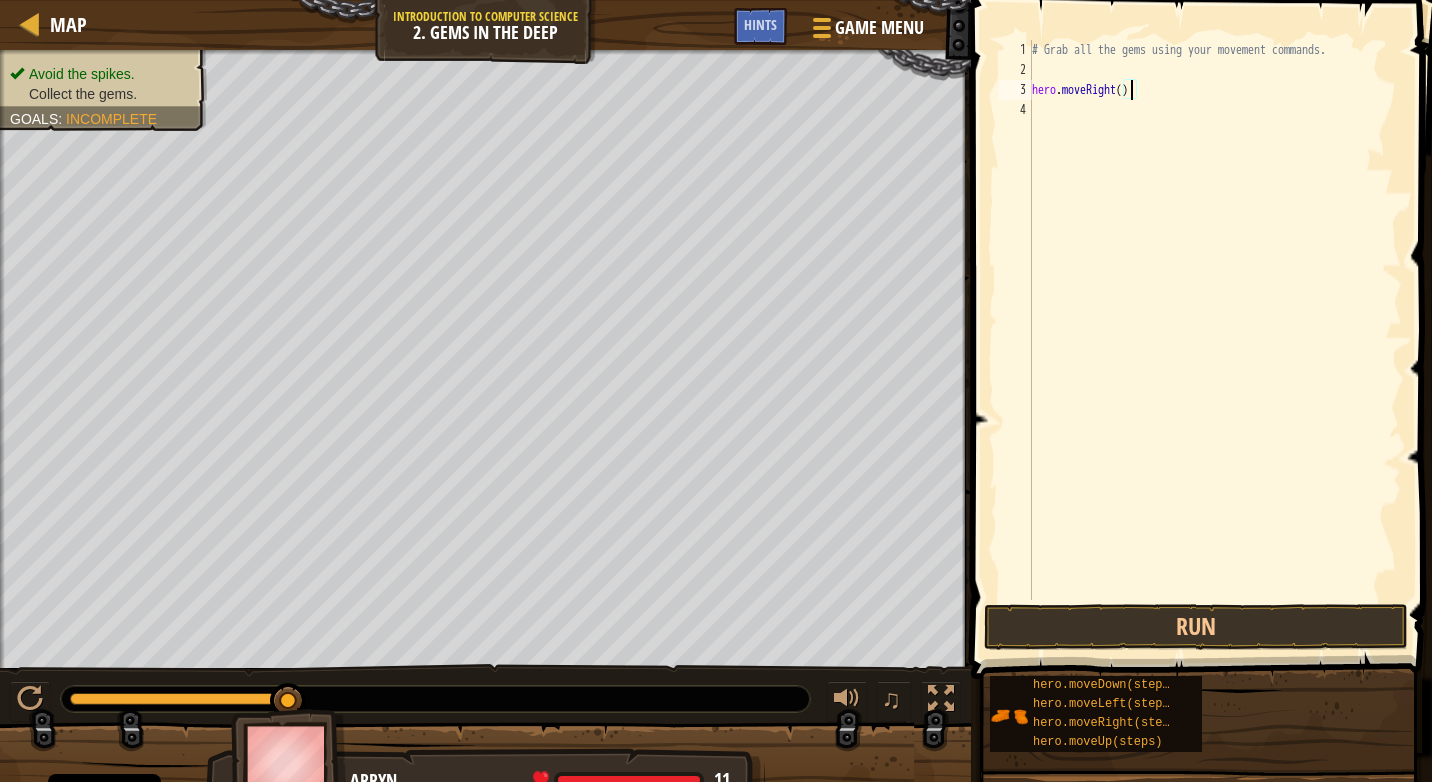 type on "hero.moveRight(4)" 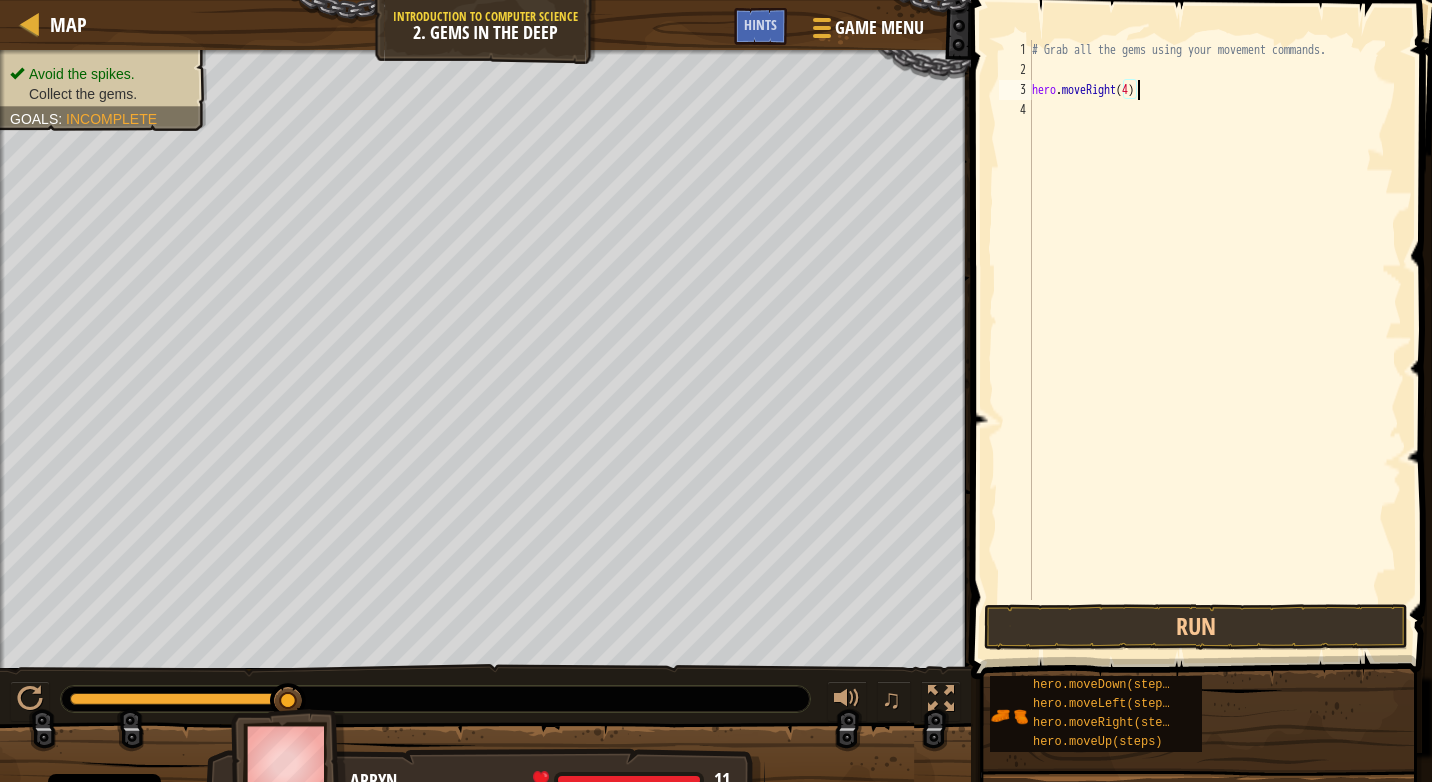 scroll, scrollTop: 9, scrollLeft: 8, axis: both 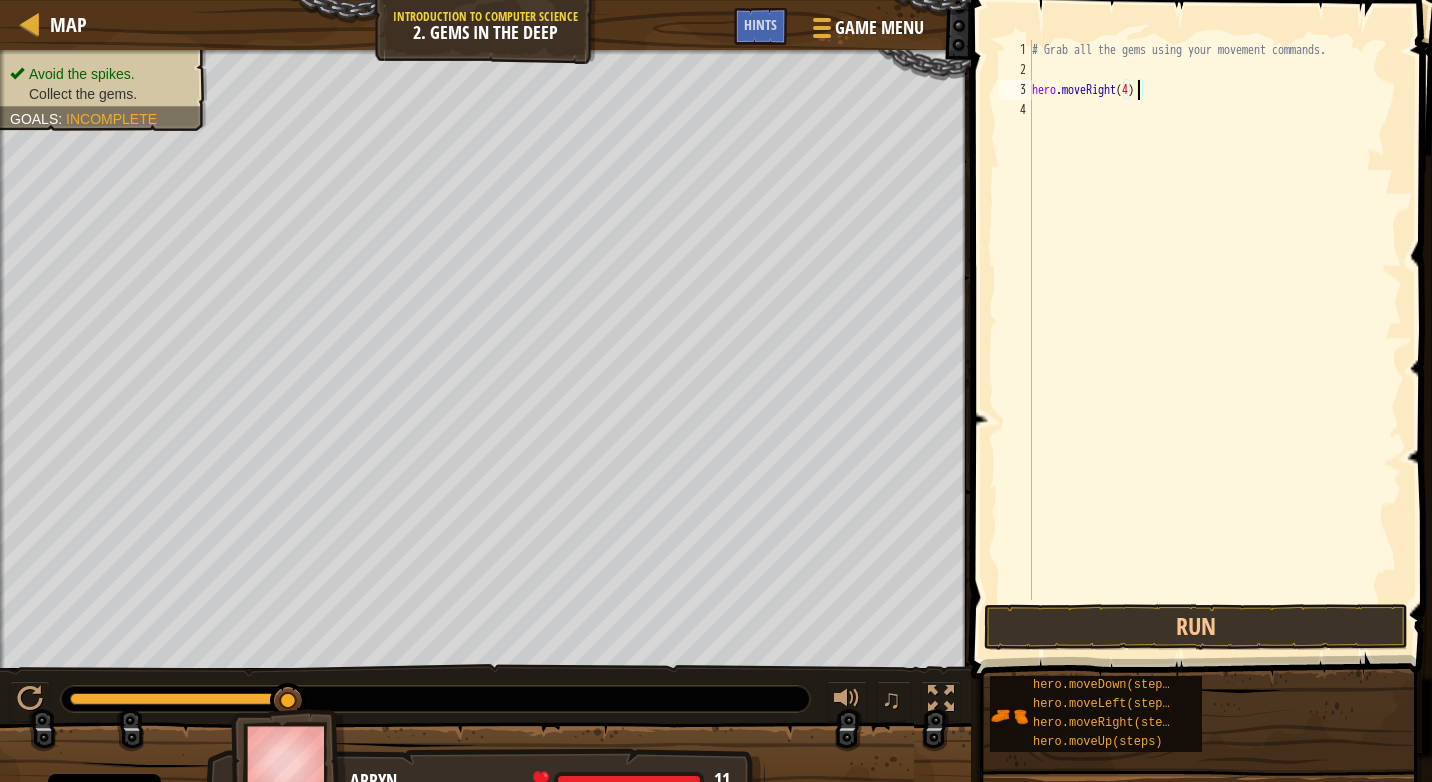 click on "# Grab all the gems using your movement commands. hero . moveRight ( 4 )" at bounding box center (1215, 340) 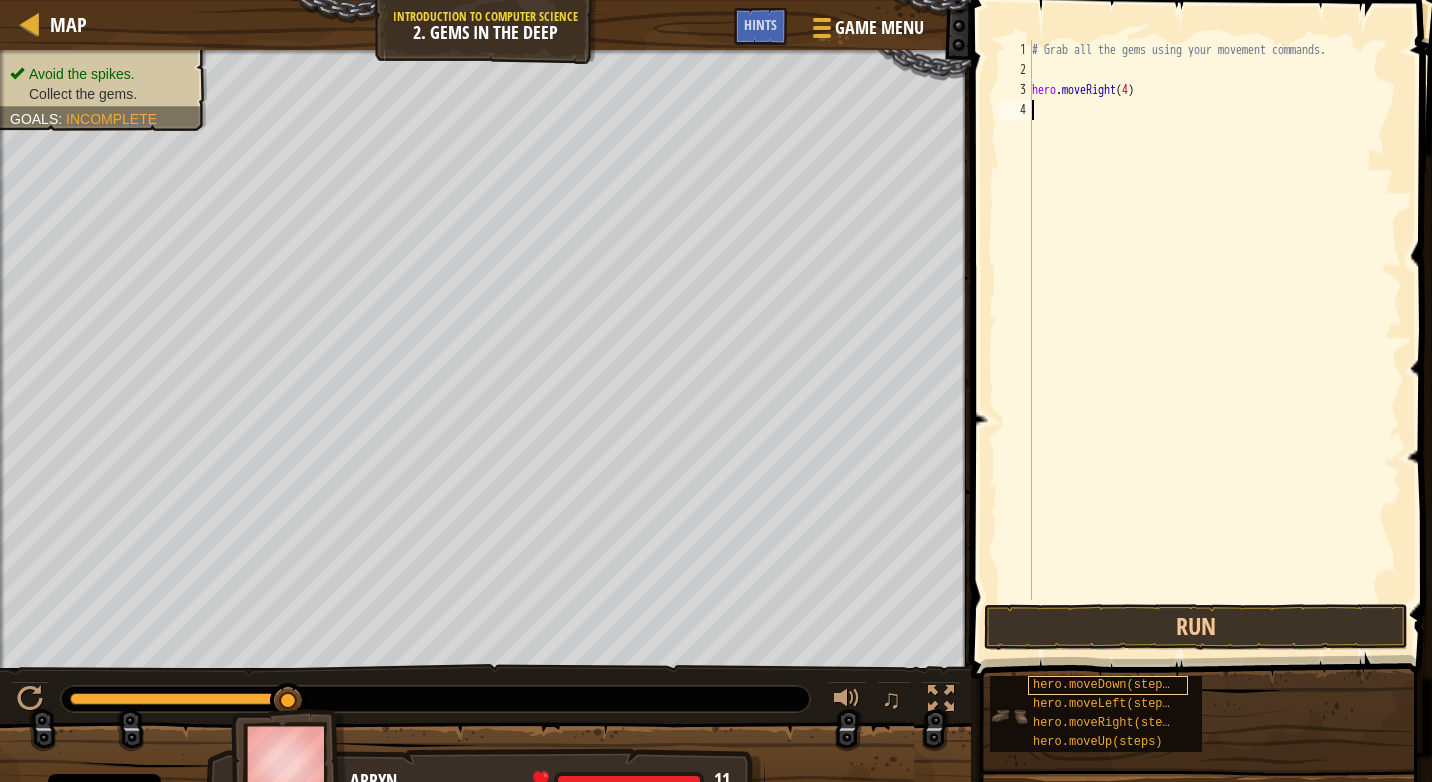 scroll, scrollTop: 9, scrollLeft: 0, axis: vertical 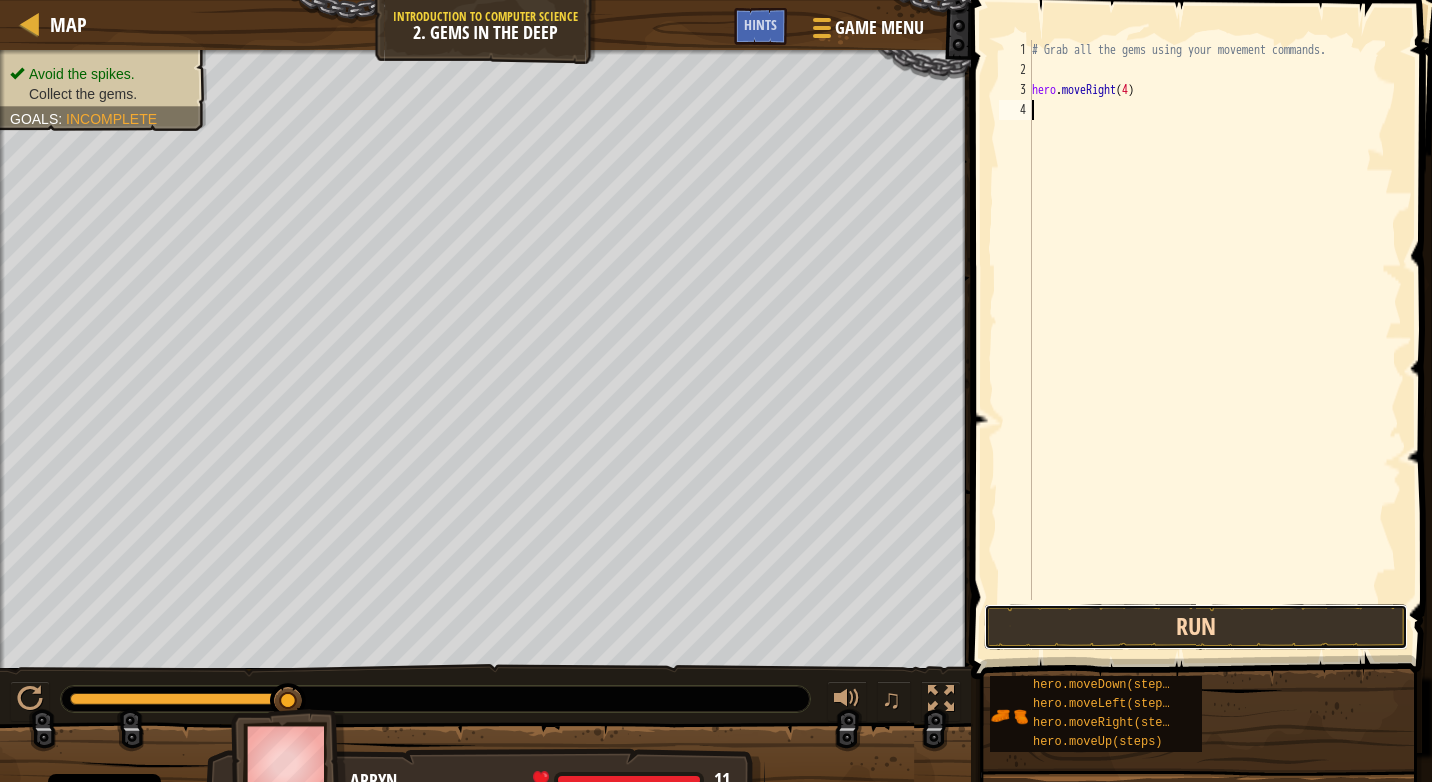 click on "Run" at bounding box center [1196, 627] 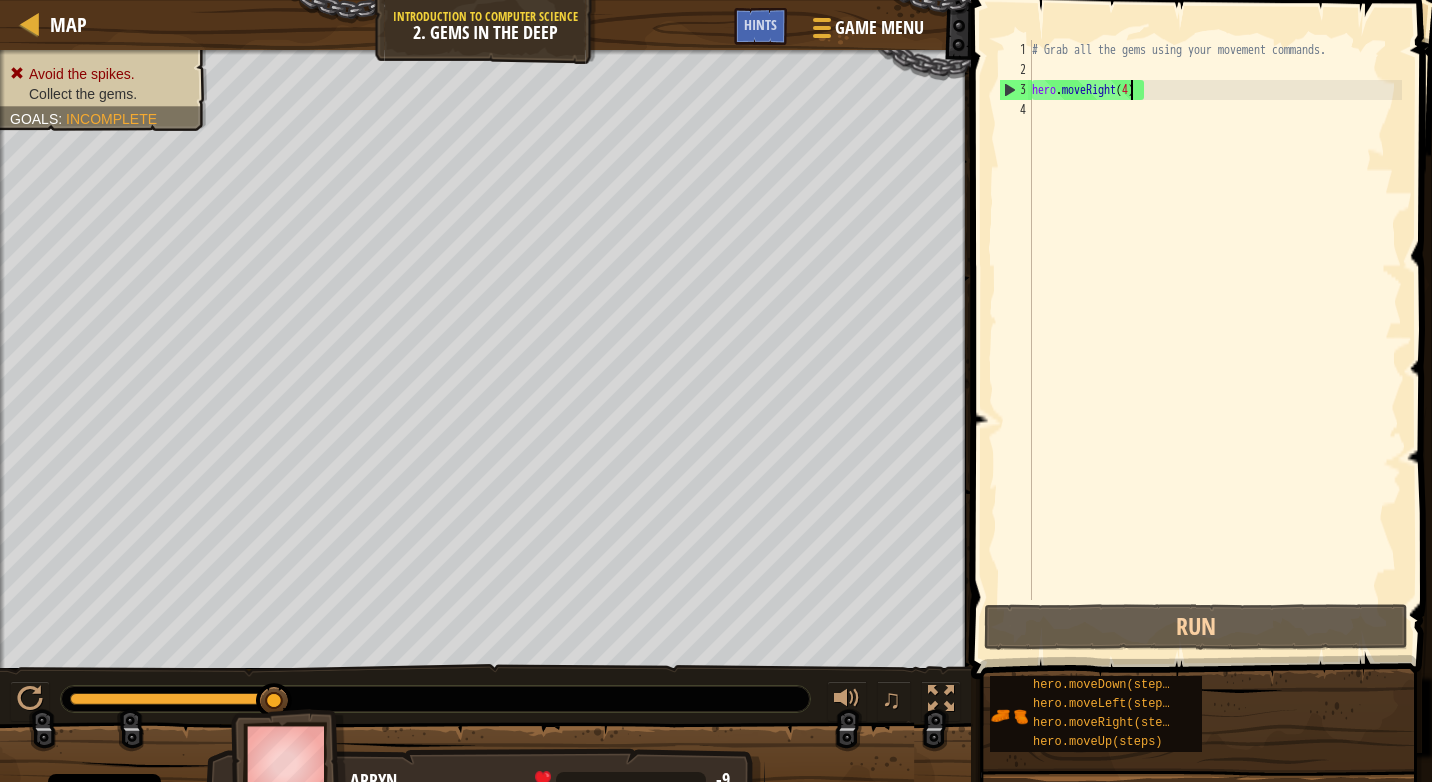 click on "# Grab all the gems using your movement commands. hero . moveRight ( 4 )" at bounding box center [1215, 340] 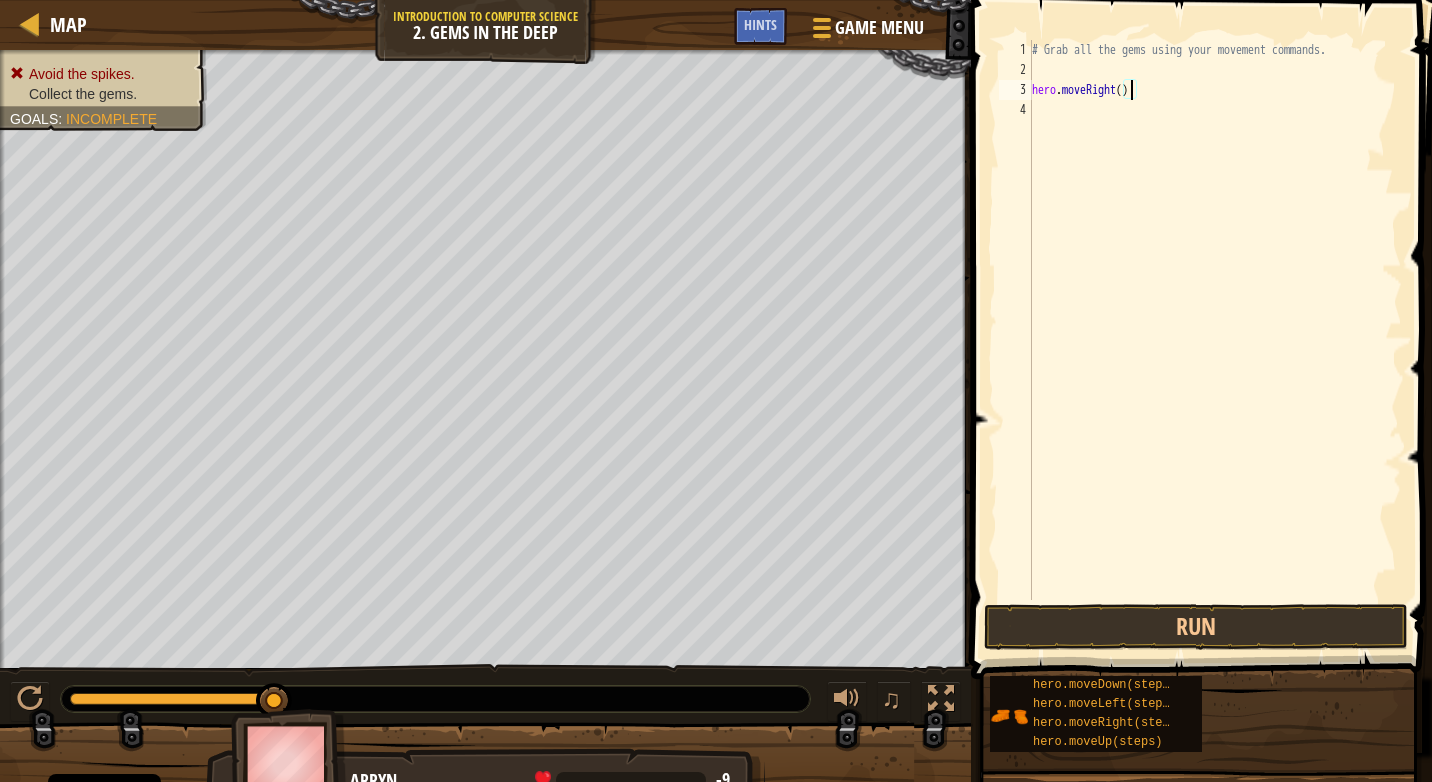 type on "hero.moveRight(3)" 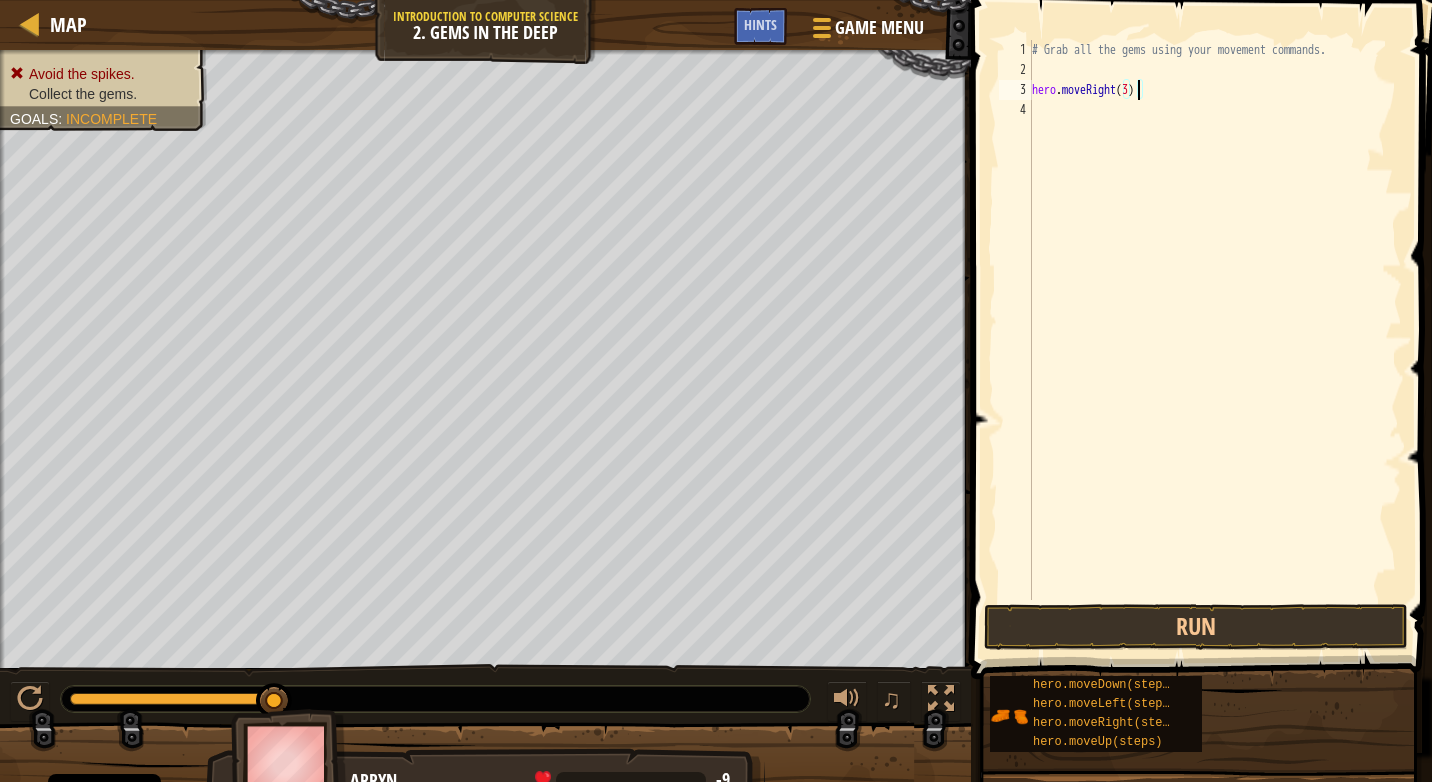 click on "# Grab all the gems using your movement commands. hero . moveRight ( 3 )" at bounding box center [1215, 340] 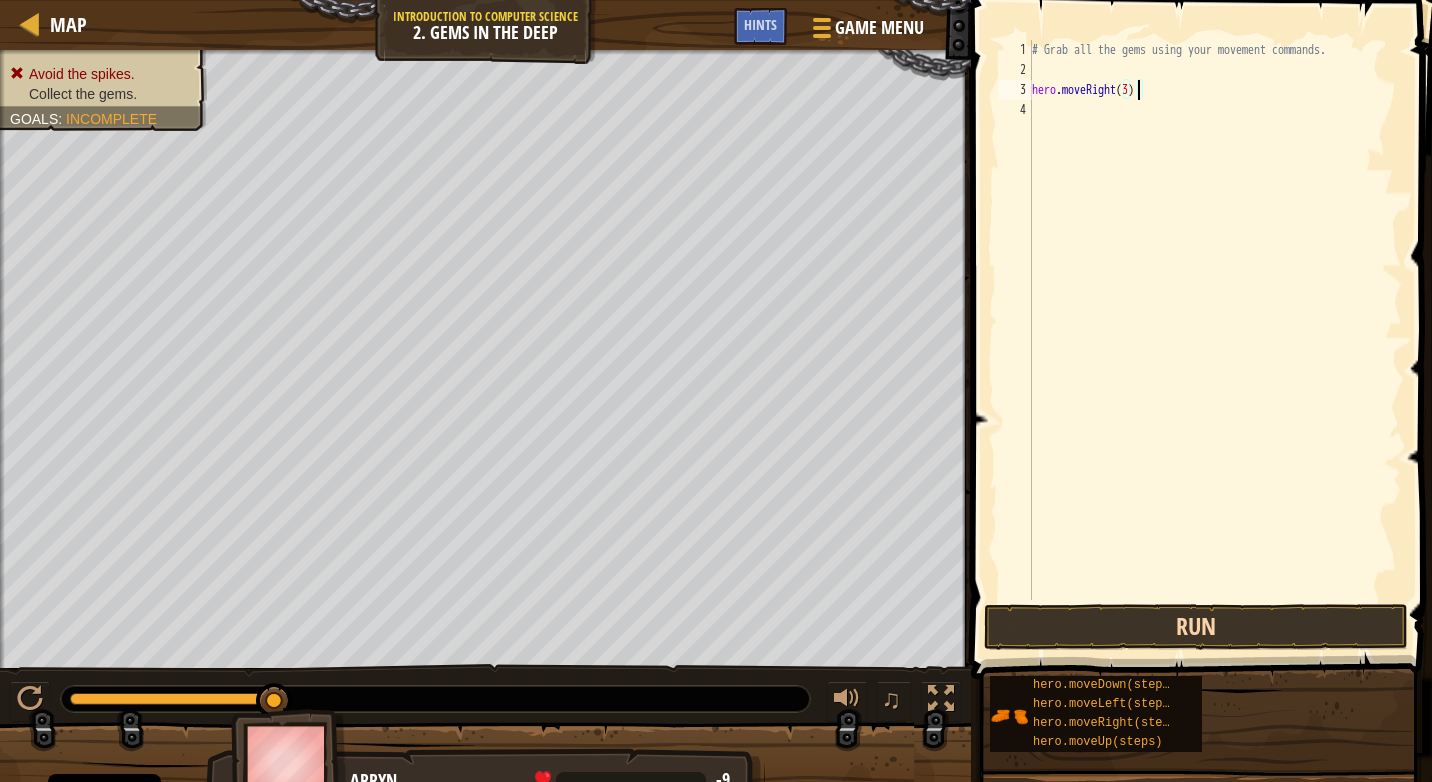 scroll, scrollTop: 9, scrollLeft: 0, axis: vertical 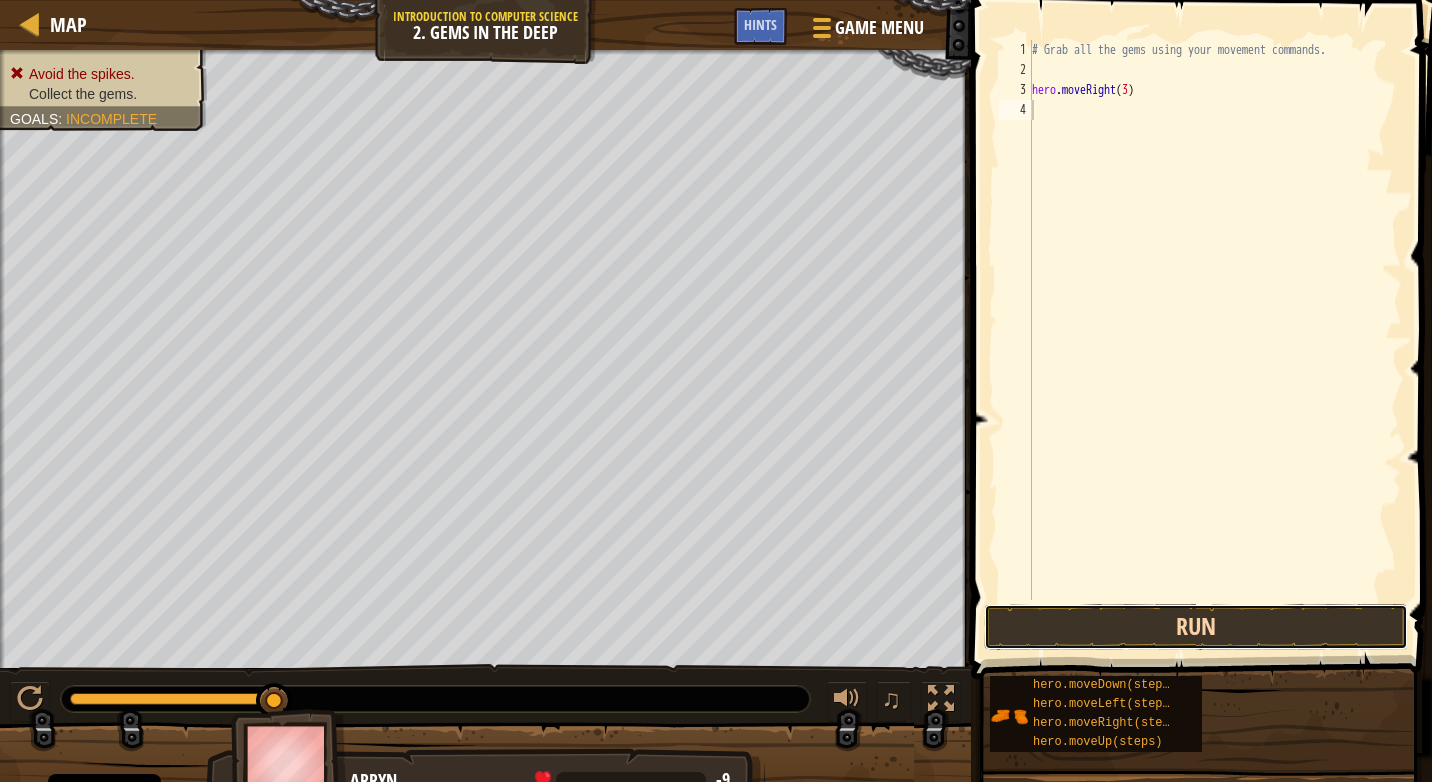 click on "Run" at bounding box center [1196, 627] 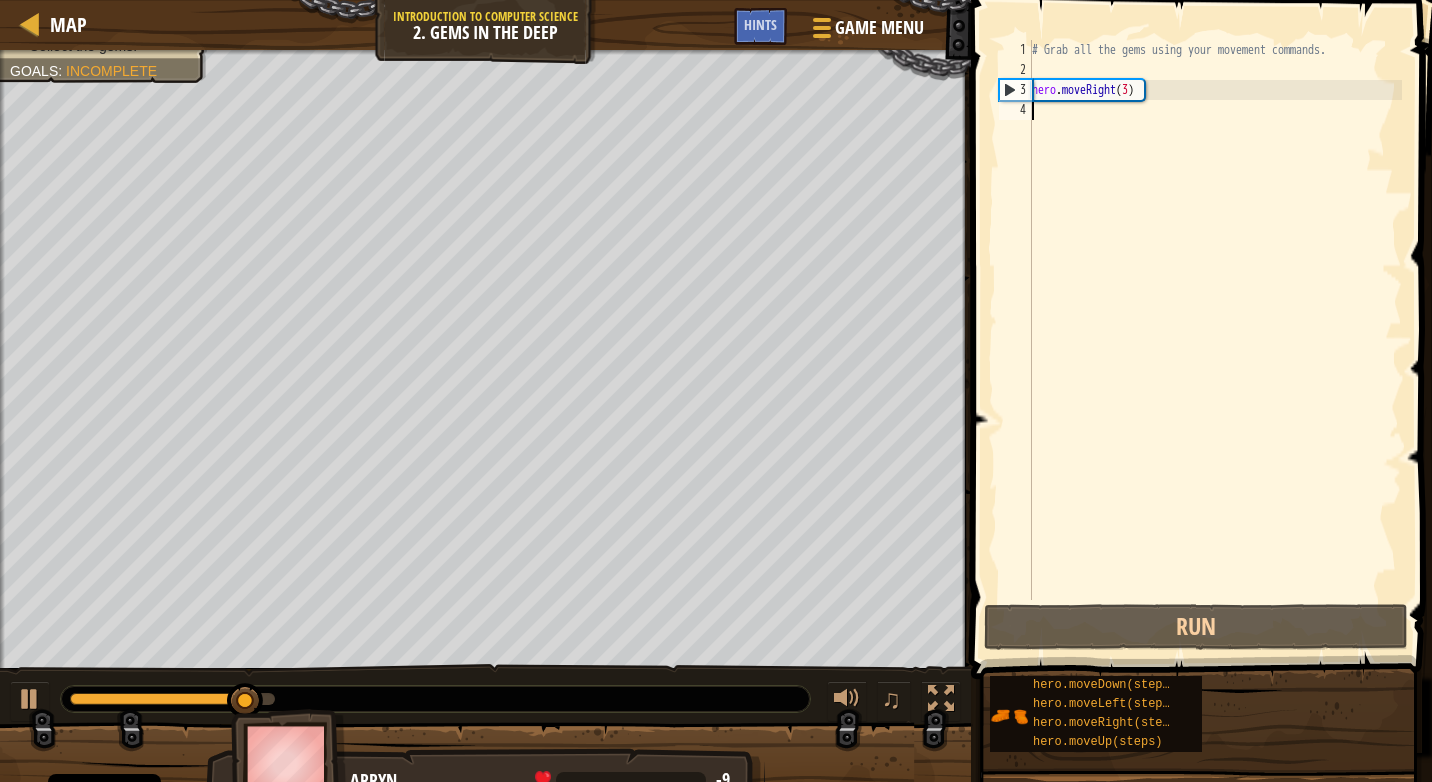 click on "# Grab all the gems using your movement commands. hero . moveRight ( 3 )" at bounding box center [1215, 340] 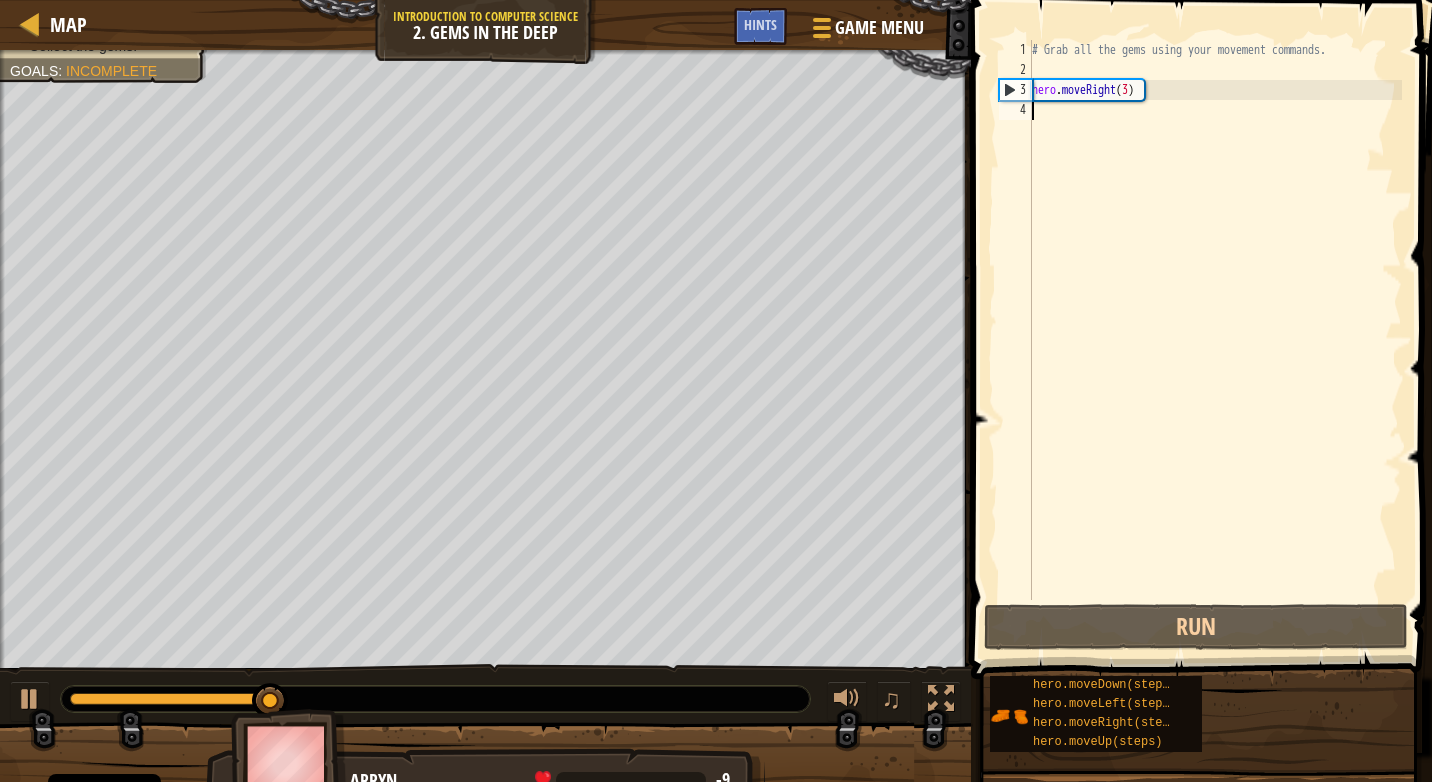 click on "# Grab all the gems using your movement commands. hero . moveRight ( 3 )" at bounding box center (1215, 340) 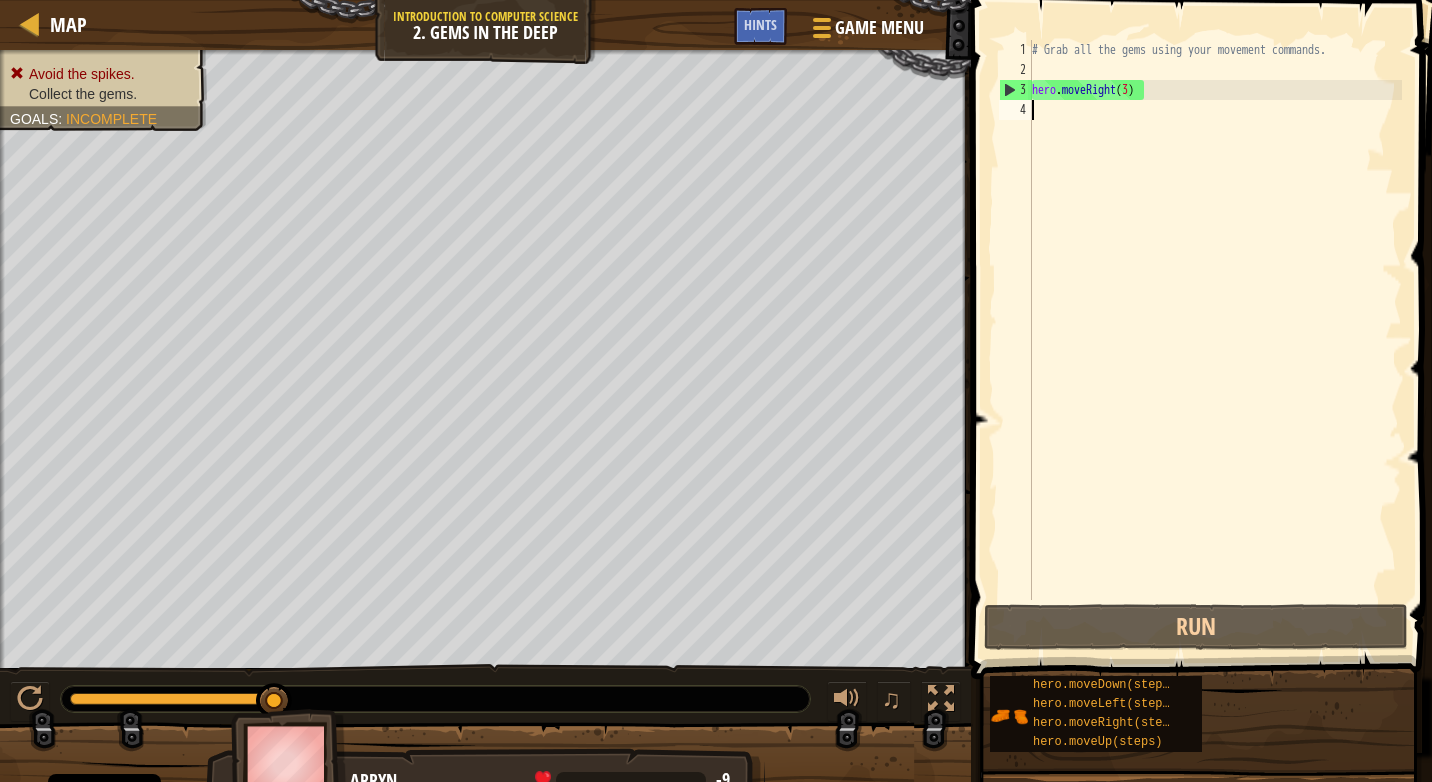 click on "# Grab all the gems using your movement commands. hero . moveRight ( 3 )" at bounding box center [1215, 340] 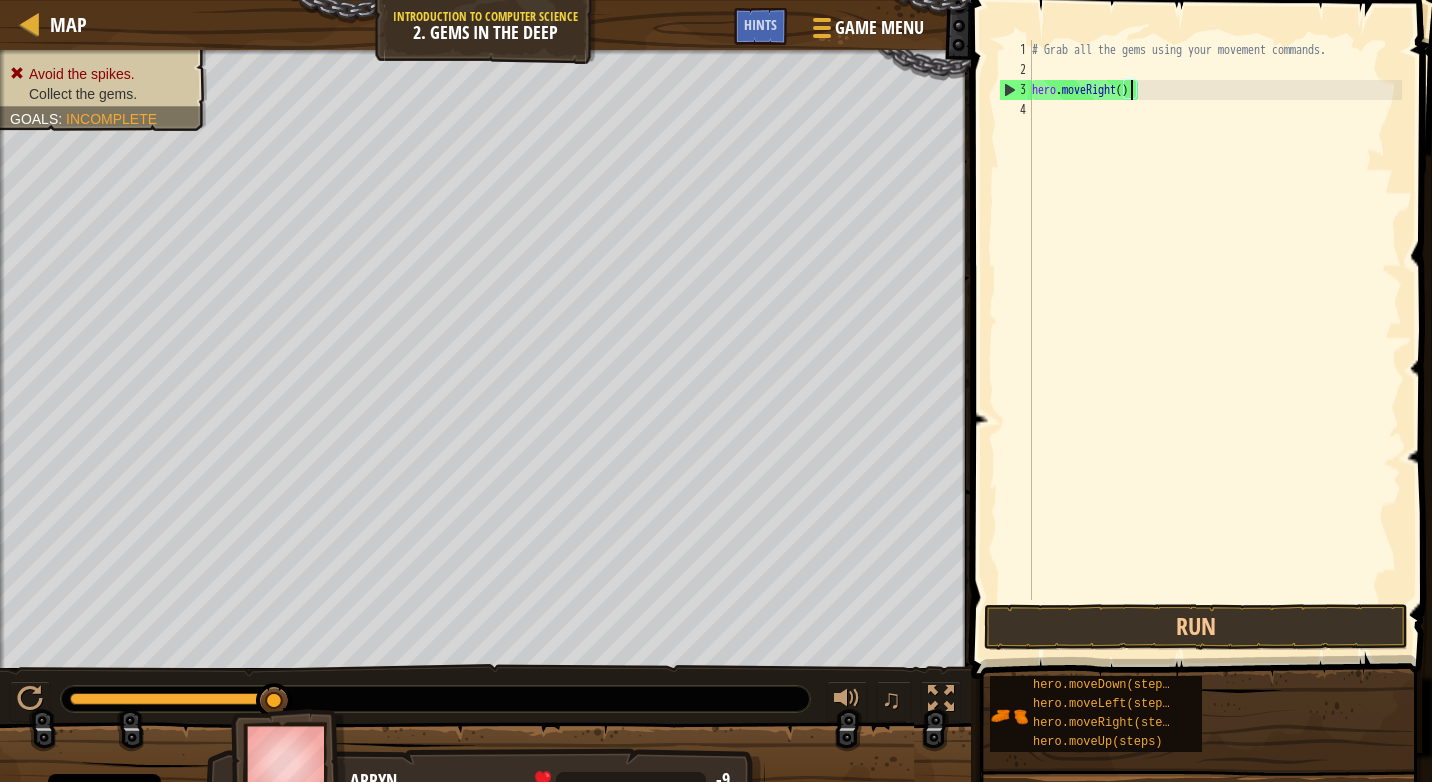 type on "hero.moveRight(1)" 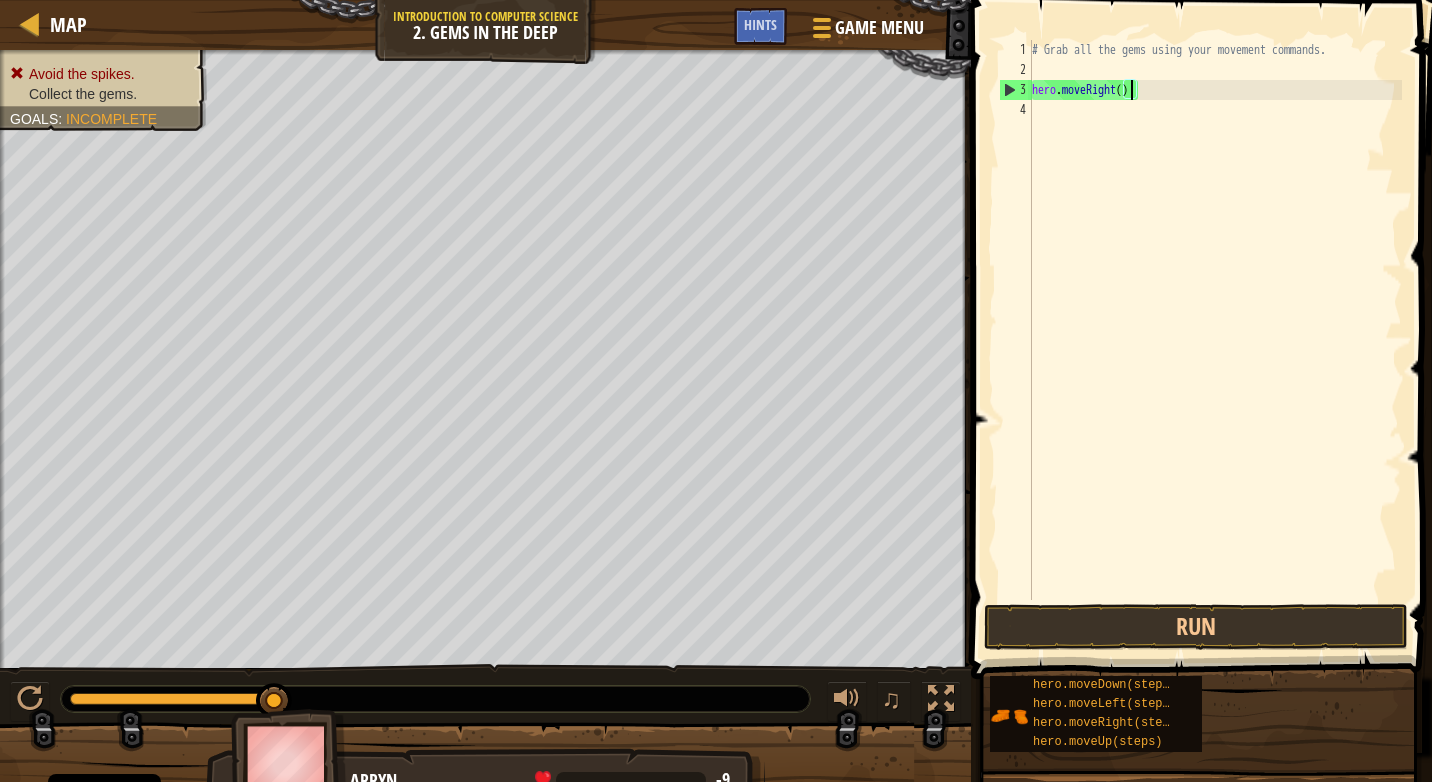 scroll, scrollTop: 9, scrollLeft: 8, axis: both 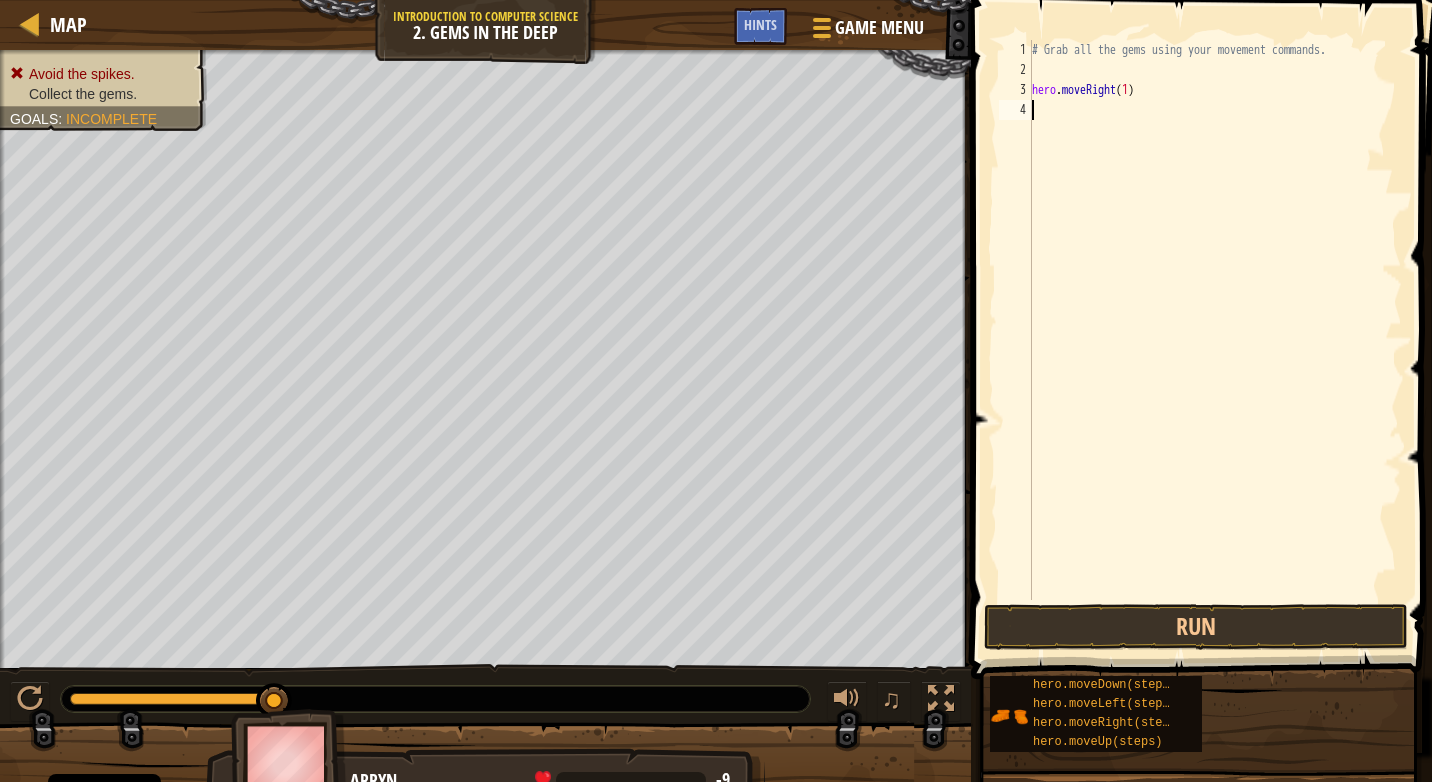 click on "# Grab all the gems using your movement commands. hero . moveRight ( 1 )" at bounding box center [1215, 340] 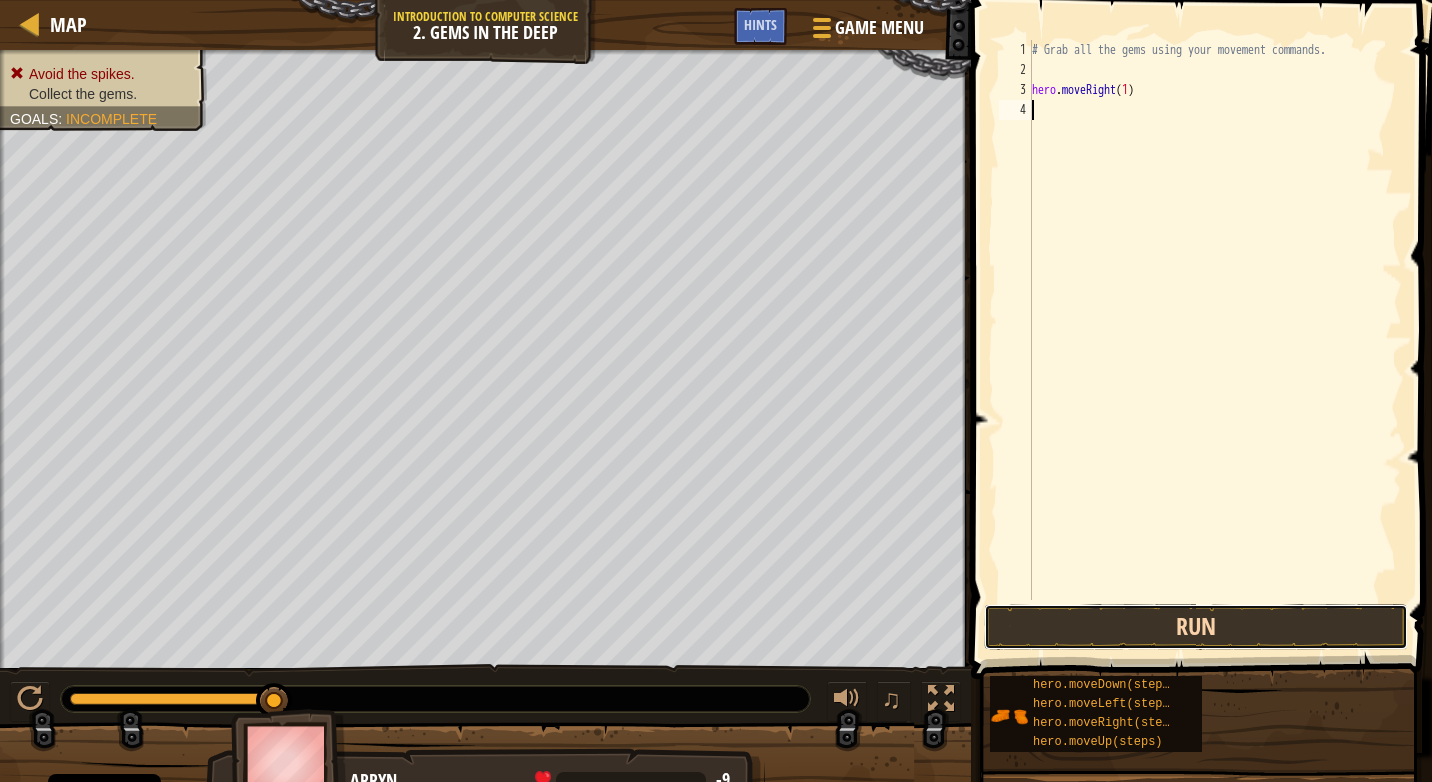 click on "Run" at bounding box center (1196, 627) 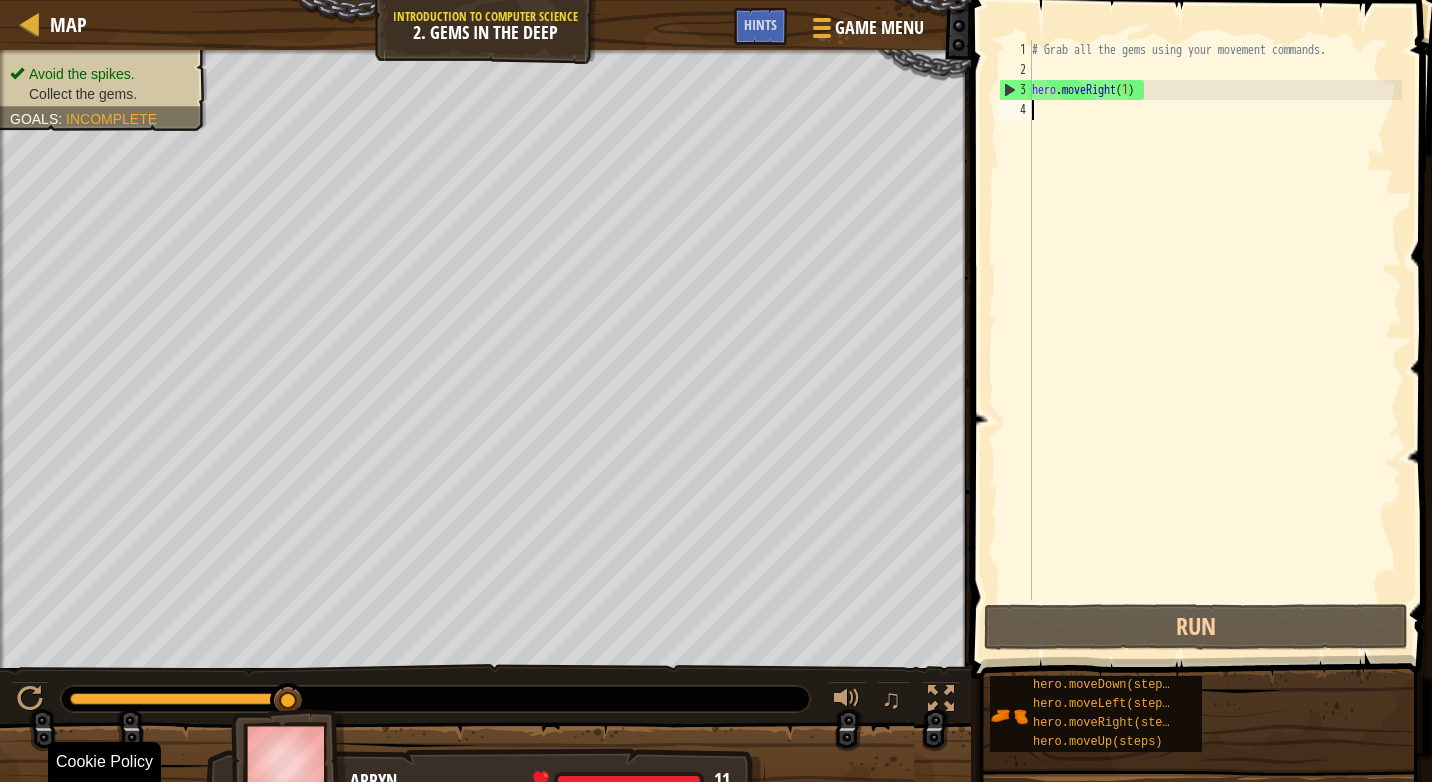 click at bounding box center (289, 764) 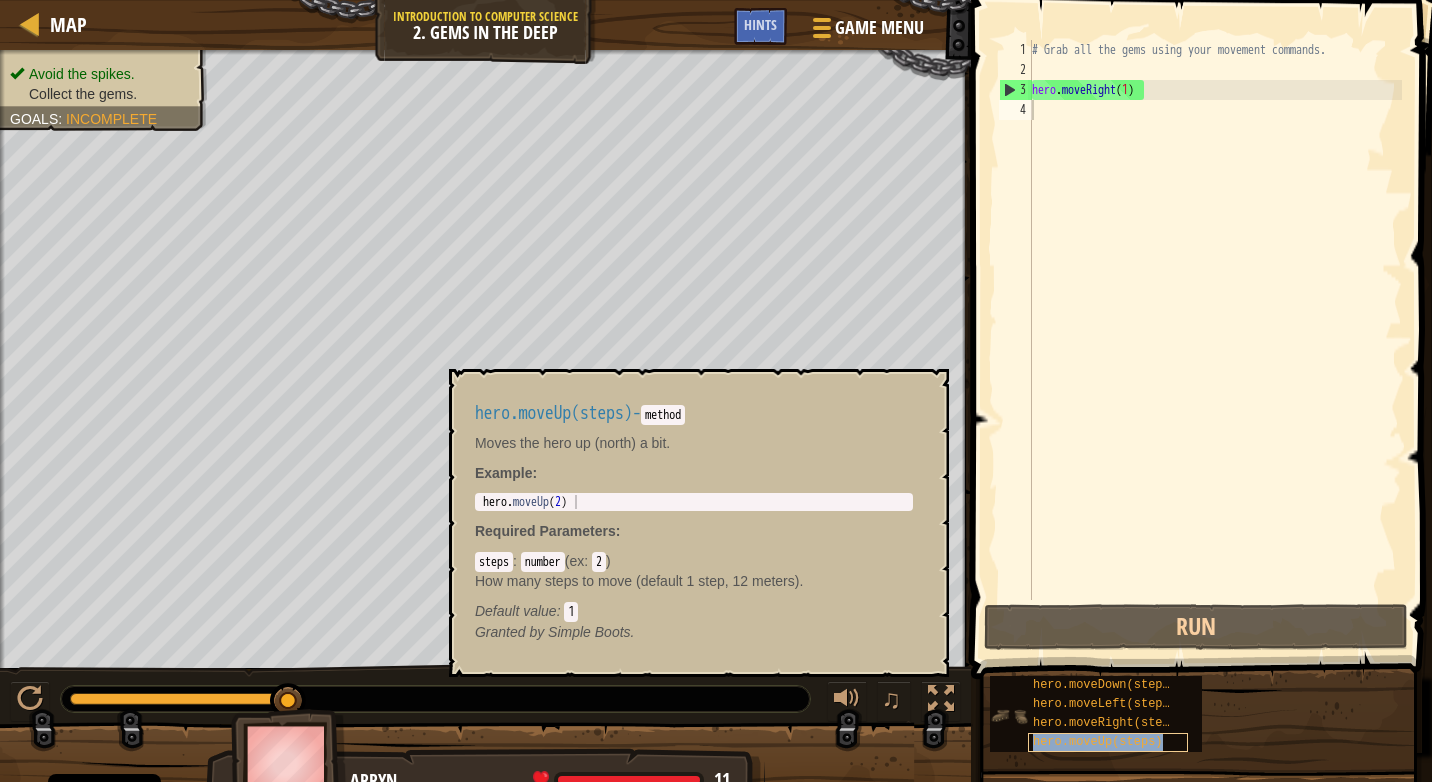 click on "hero.moveUp(steps)" at bounding box center [1098, 742] 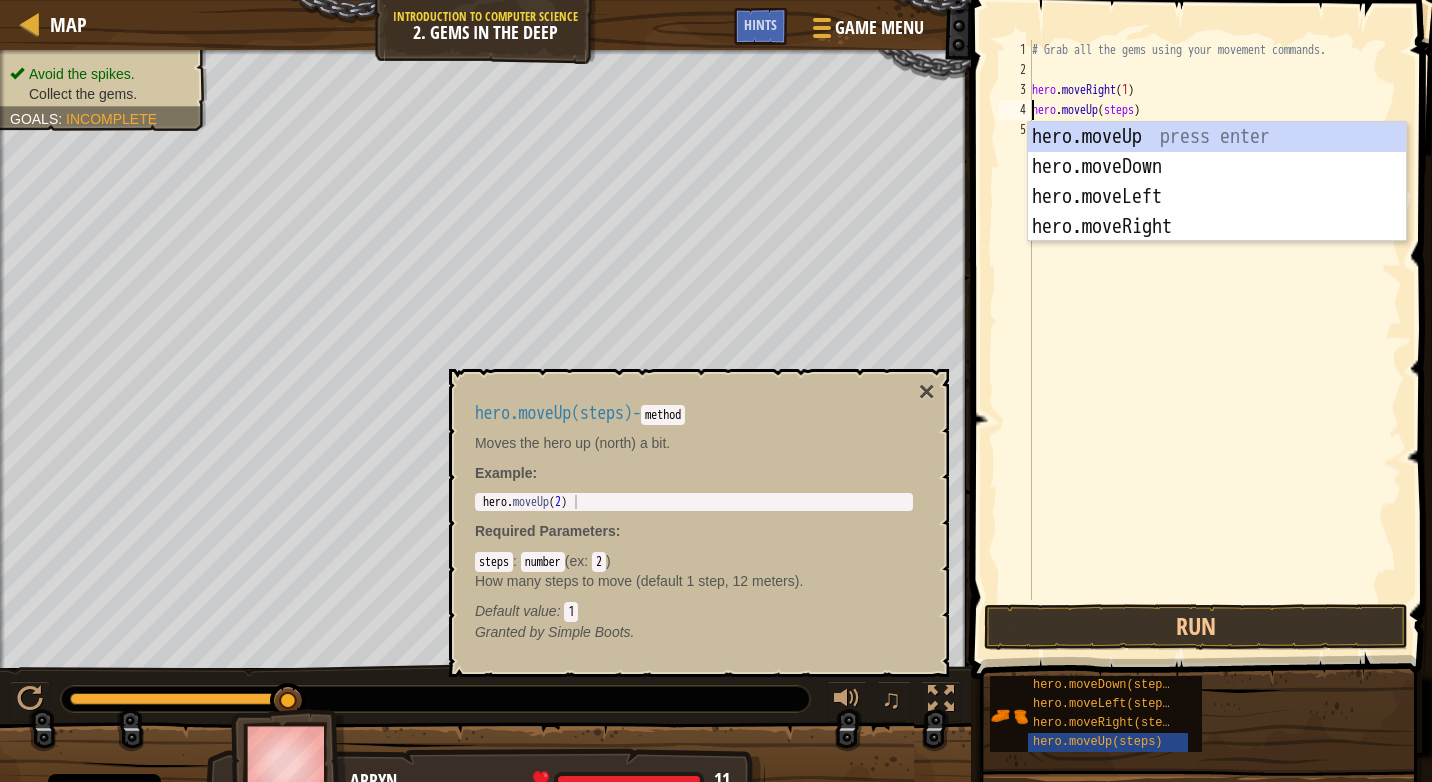 click on "# Grab all the gems using your movement commands. hero . moveRight ( 1 ) hero . moveUp ( steps )" at bounding box center (1215, 340) 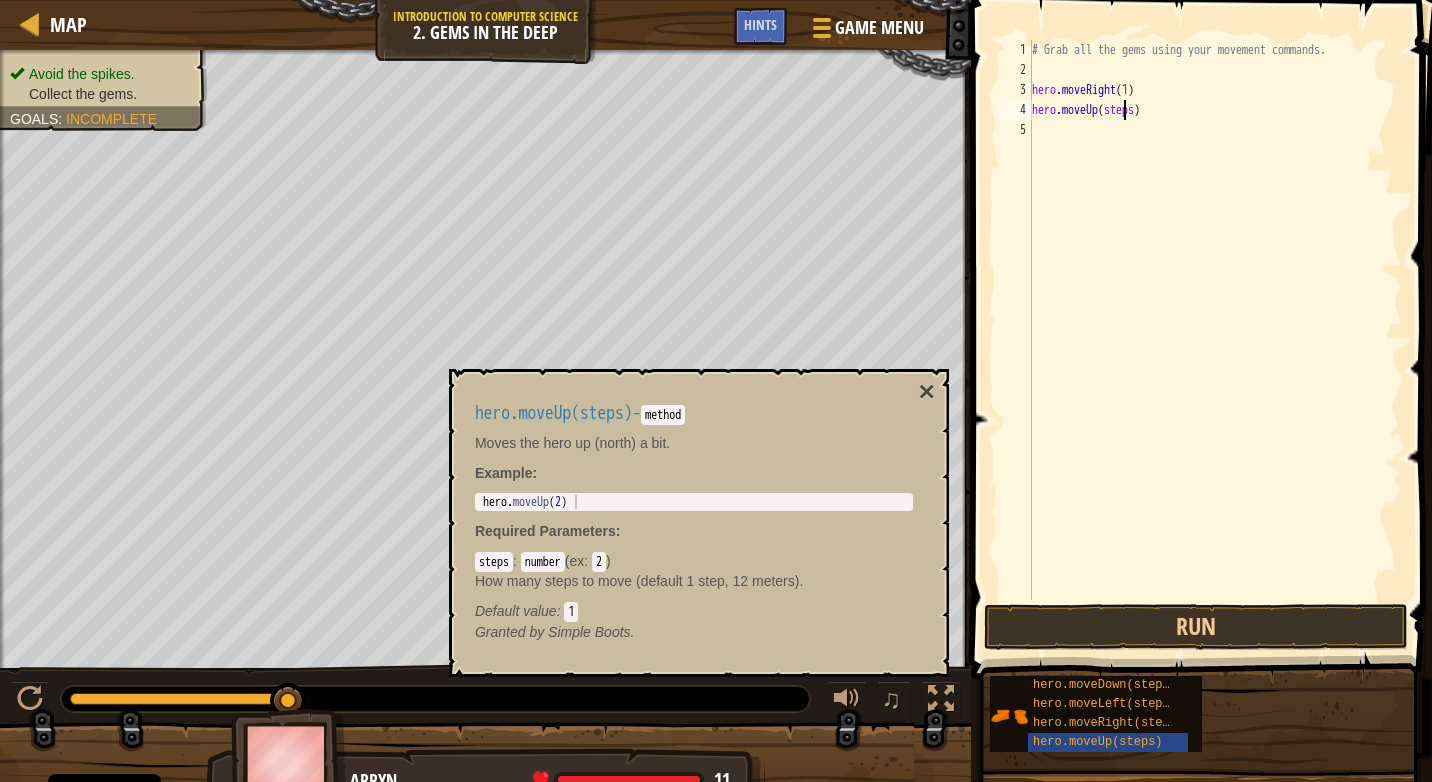 click on "# Grab all the gems using your movement commands. hero . moveRight ( 1 ) hero . moveUp ( steps )" at bounding box center [1215, 340] 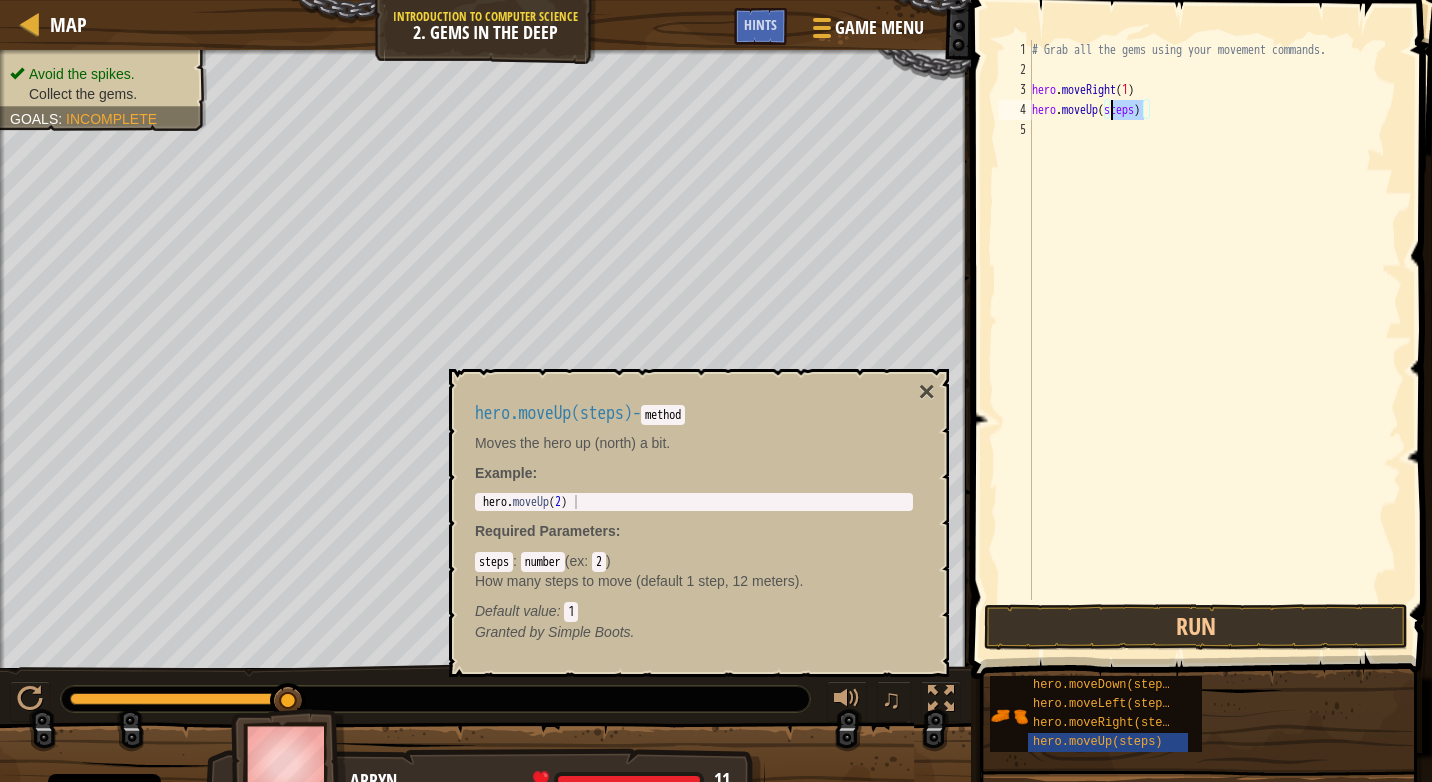 click on "# Grab all the gems using your movement commands. hero . moveRight ( 1 ) hero . moveUp ( steps )" at bounding box center [1215, 340] 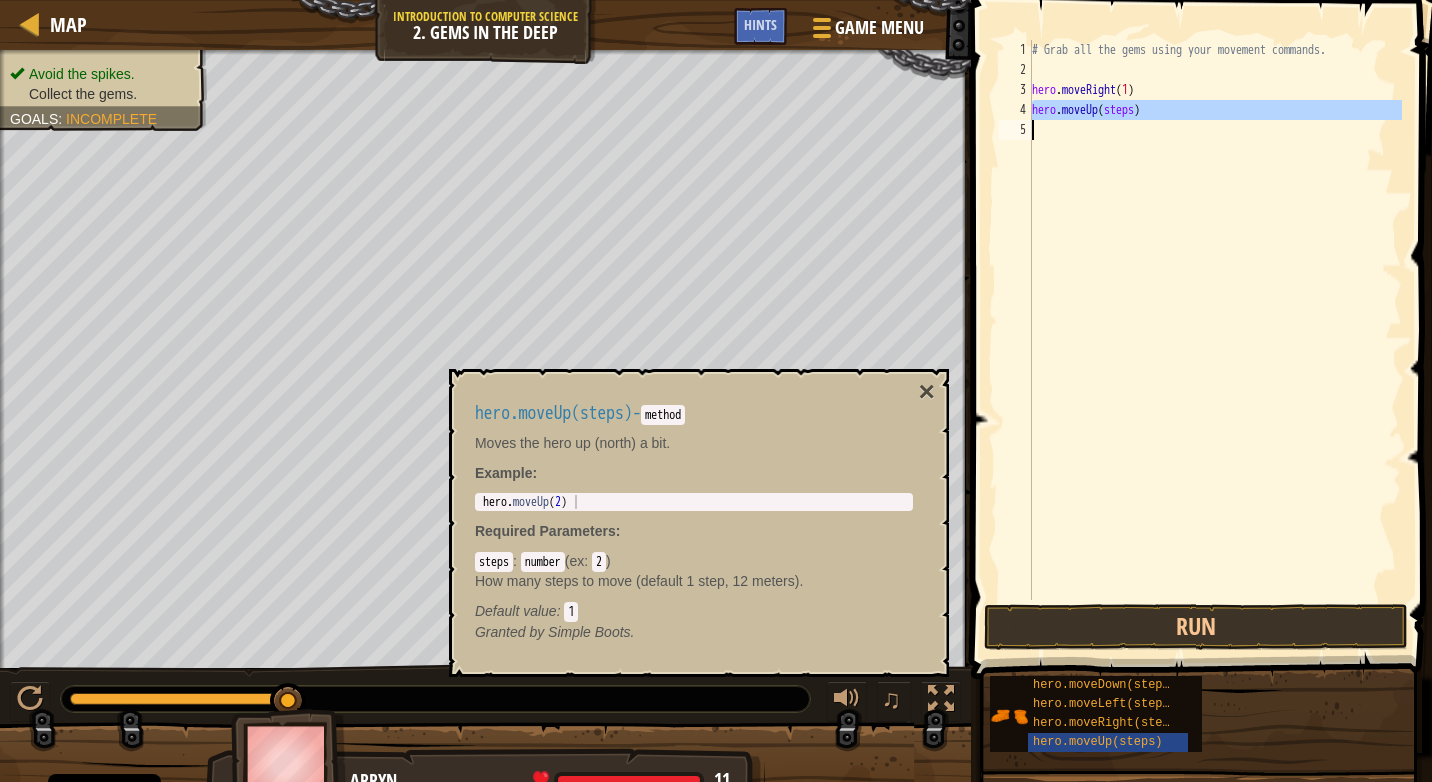 click on "# Grab all the gems using your movement commands. hero . moveRight ( 1 ) hero . moveUp ( steps )" at bounding box center [1215, 320] 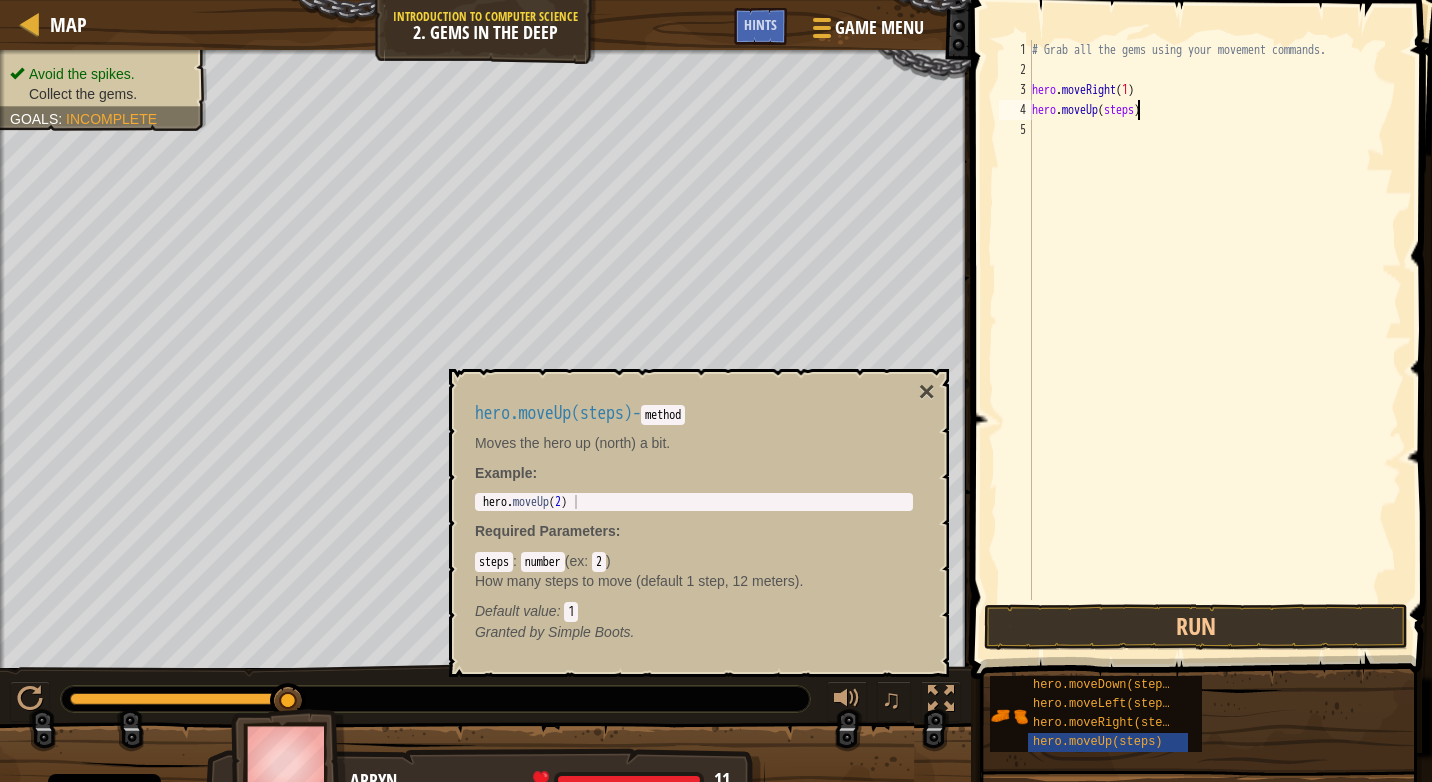 click on "# Grab all the gems using your movement commands. hero . moveRight ( 1 ) hero . moveUp ( steps )" at bounding box center (1215, 340) 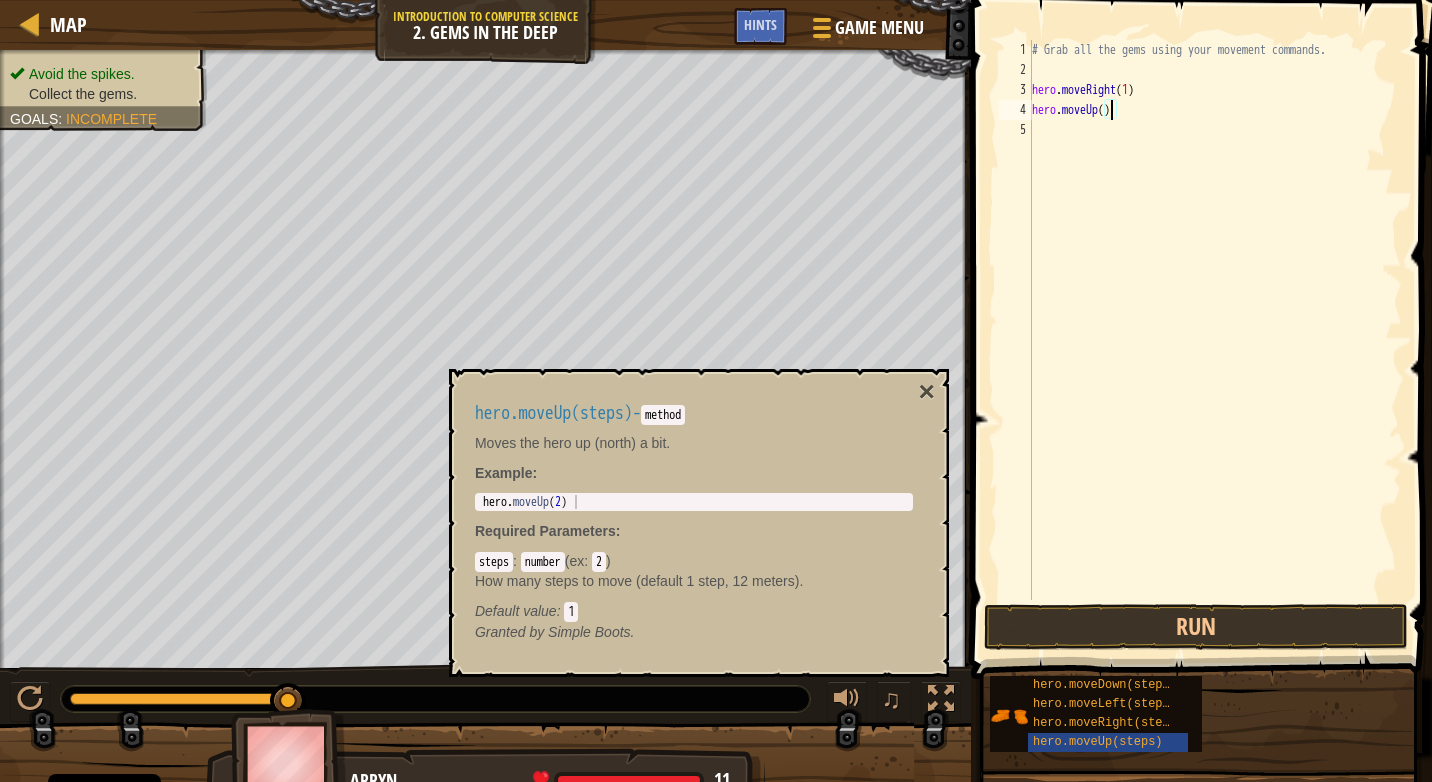 type on "hero.moveUp(2)" 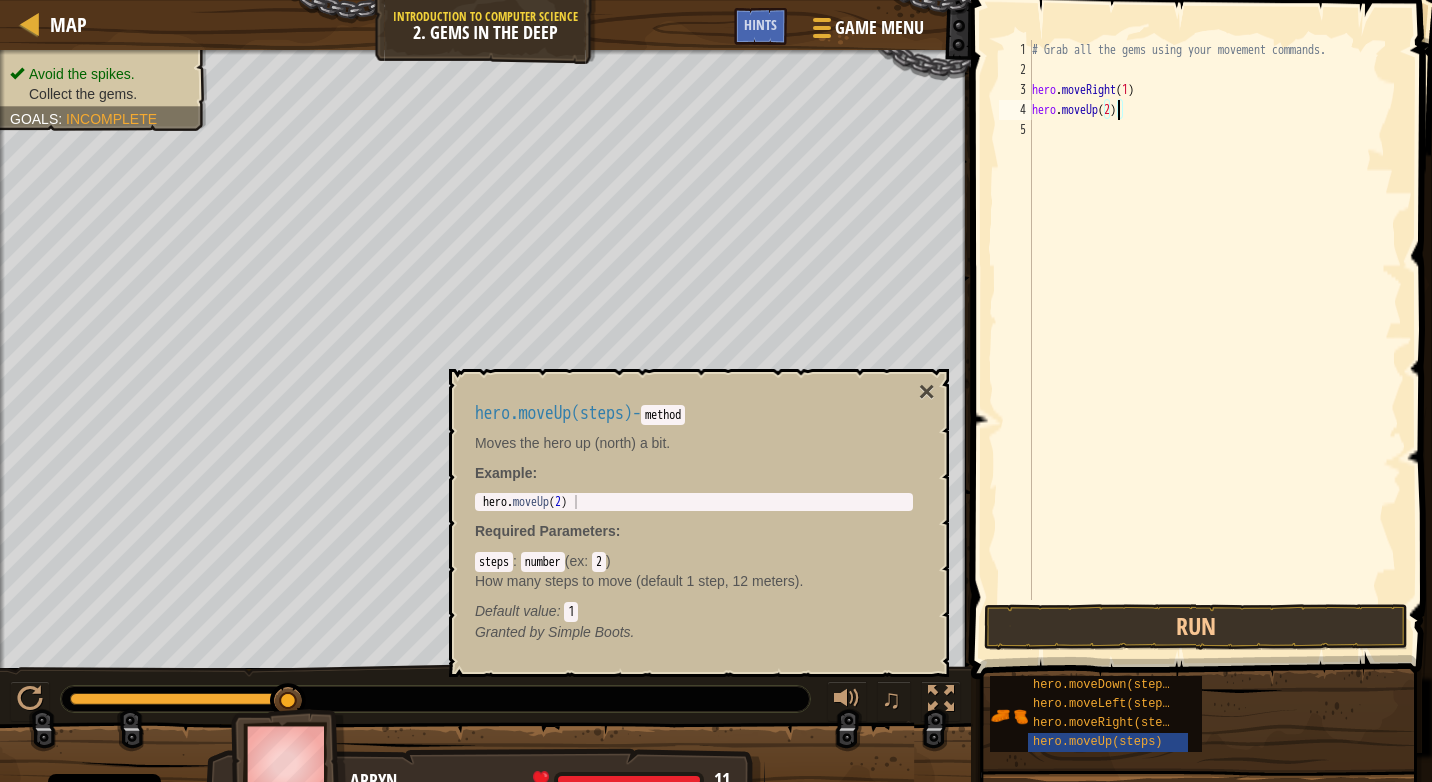 scroll, scrollTop: 9, scrollLeft: 6, axis: both 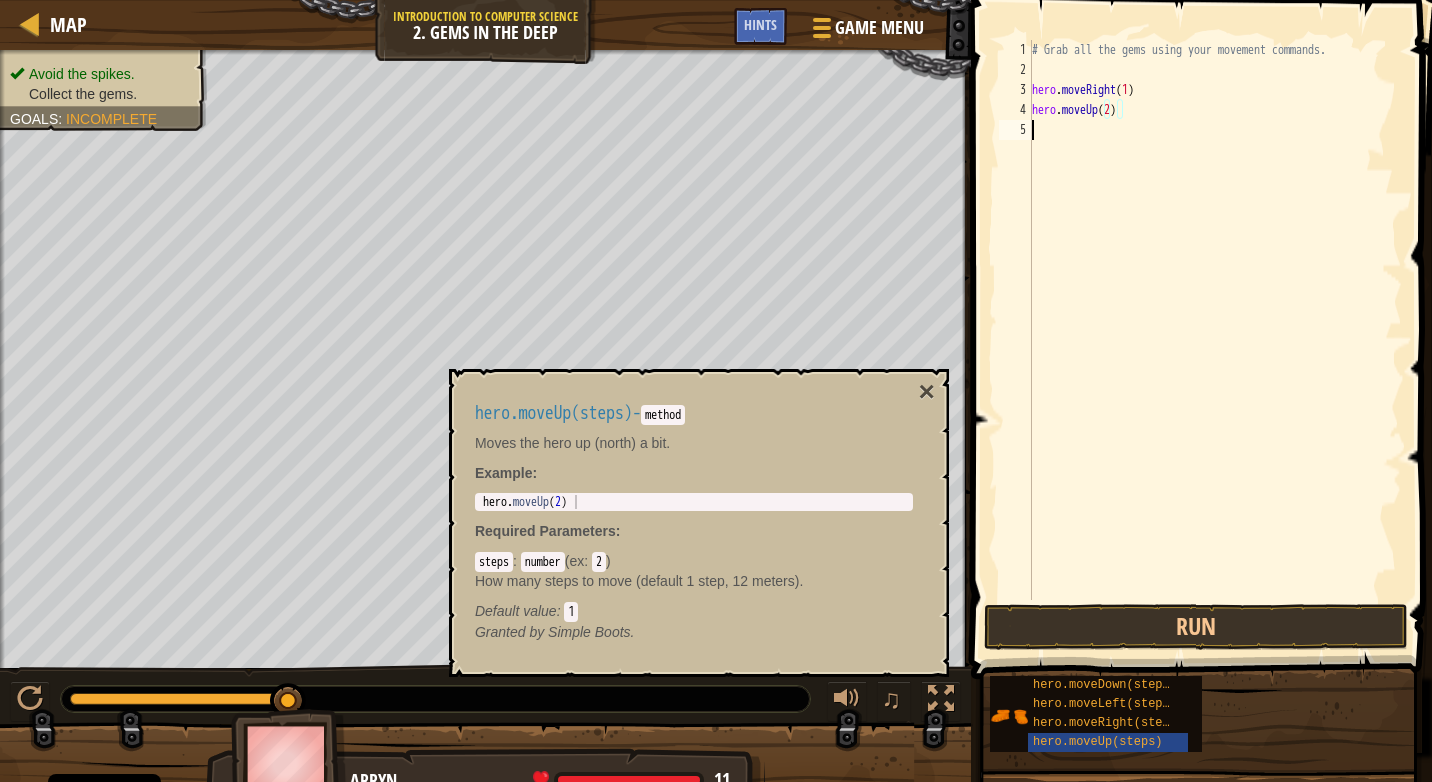click on "# Grab all the gems using your movement commands. hero . moveRight ( 1 ) hero . moveUp ( 2 )" at bounding box center [1215, 340] 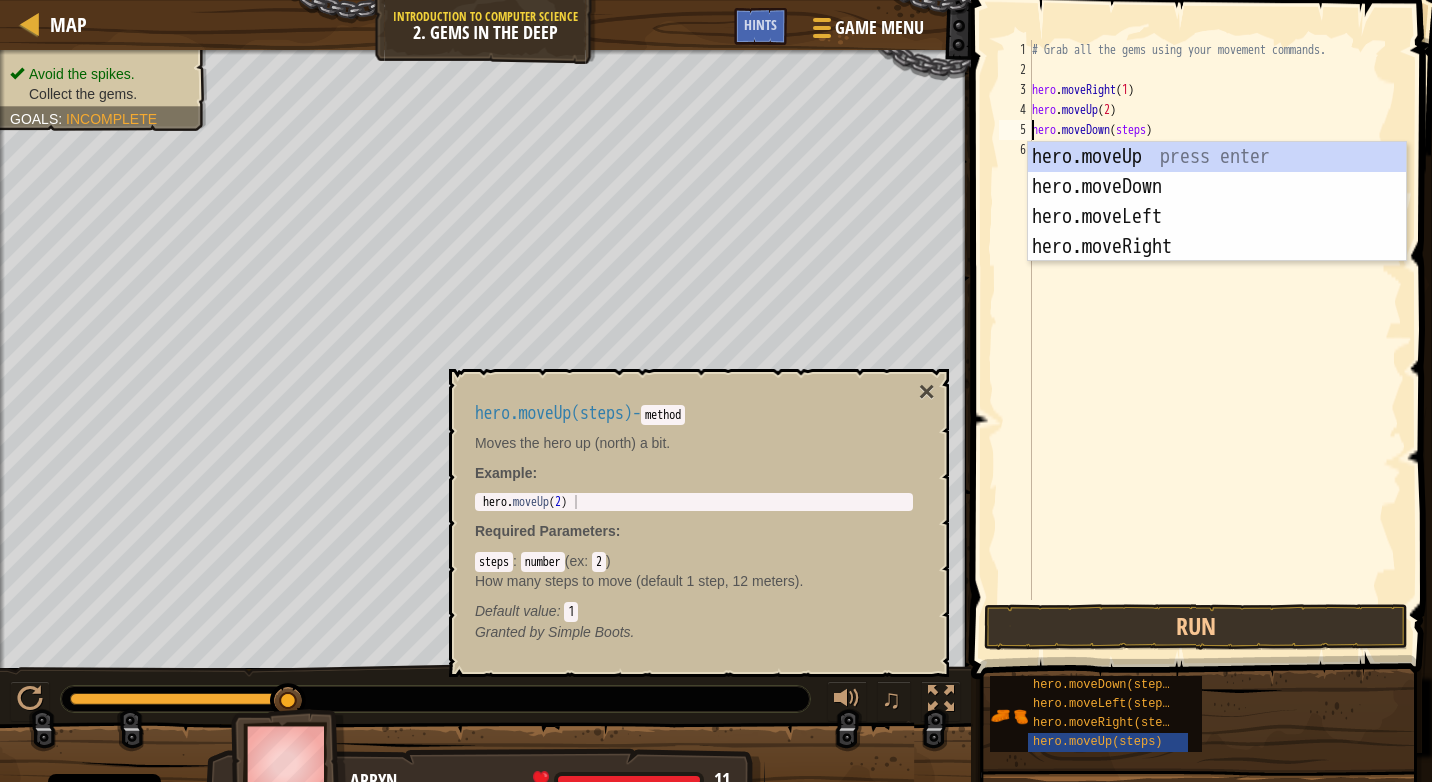 click on "# Grab all the gems using your movement commands. hero . moveRight ( 1 ) hero . moveUp ( 2 ) hero . moveDown ( steps )" at bounding box center (1215, 340) 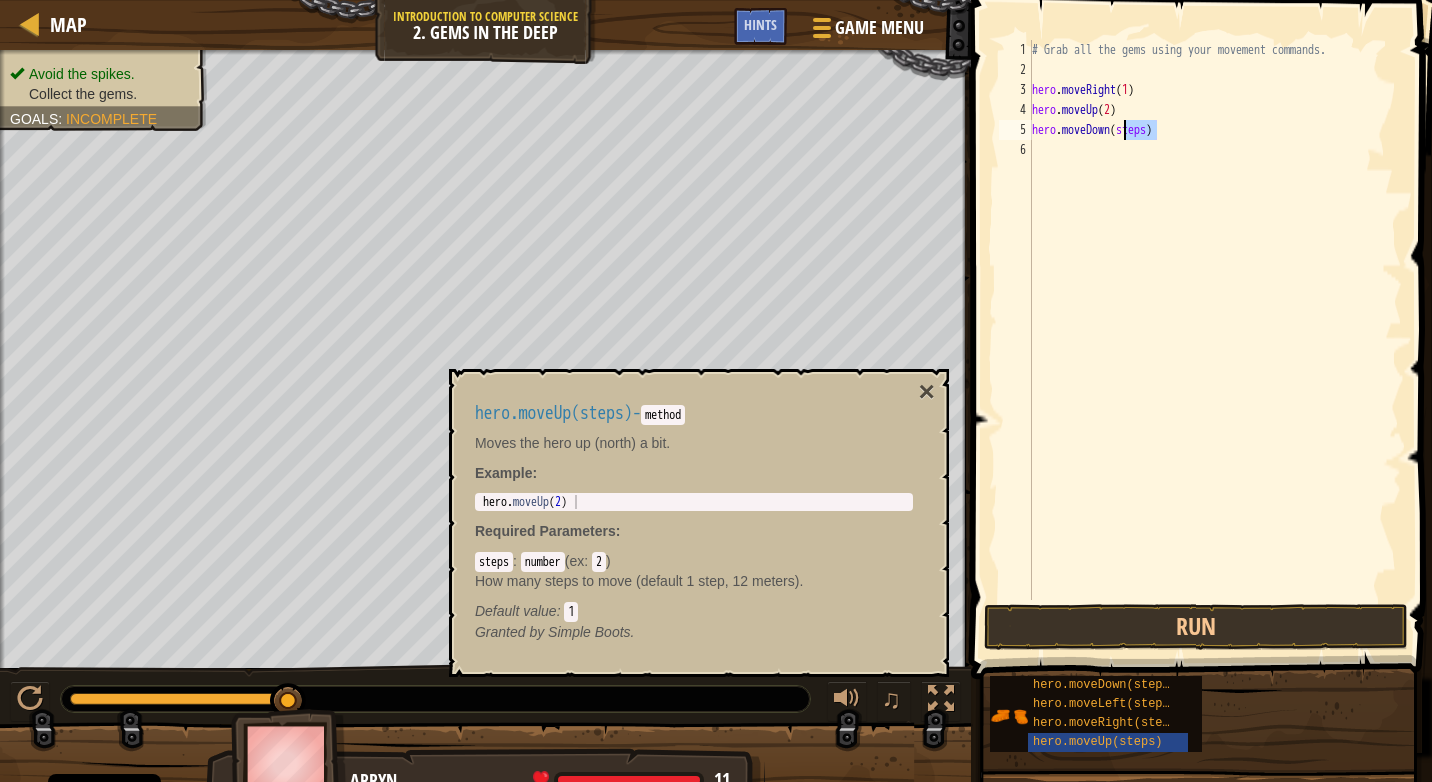 click on "# Grab all the gems using your movement commands. hero . moveRight ( 1 ) hero . moveUp ( 2 ) hero . moveDown ( steps )" at bounding box center (1215, 340) 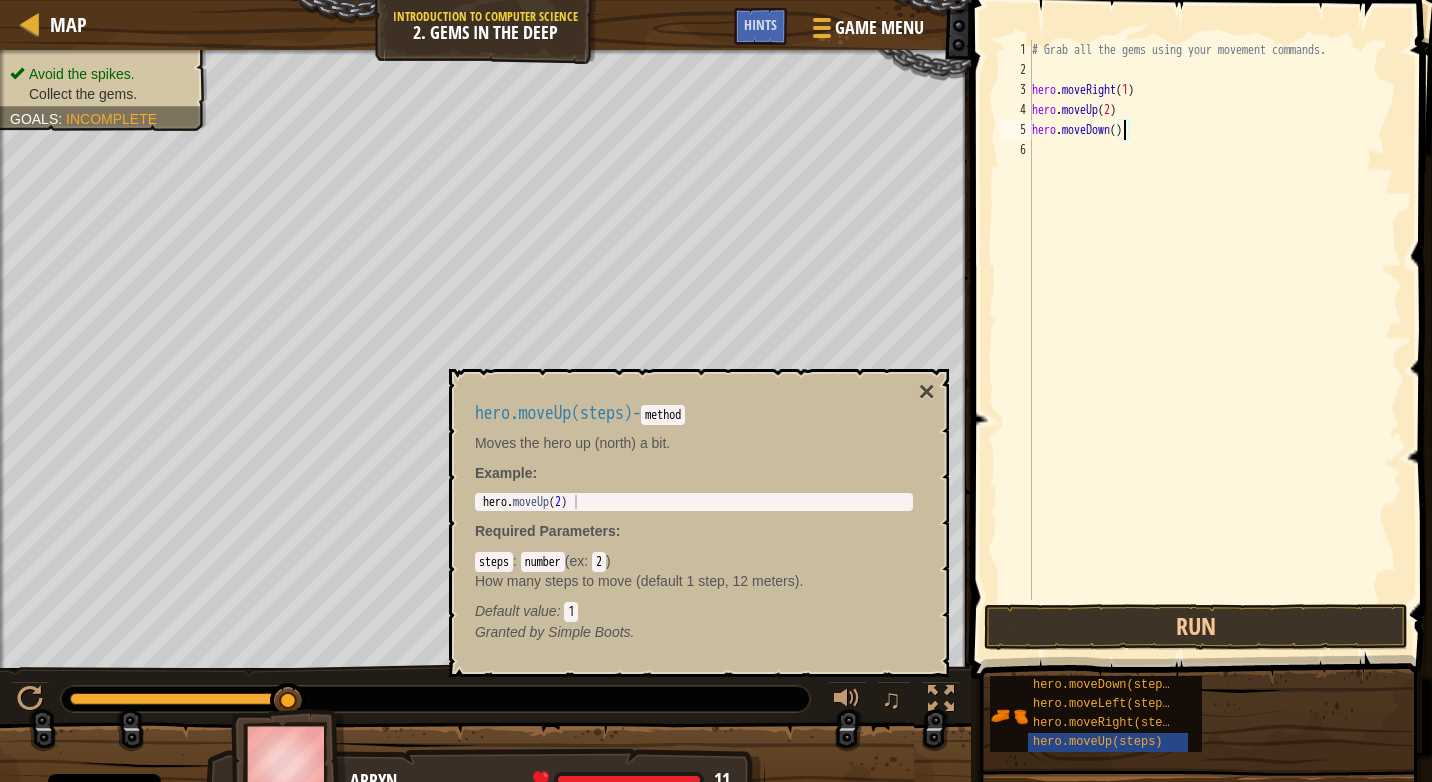 type on "hero.moveDown(5)" 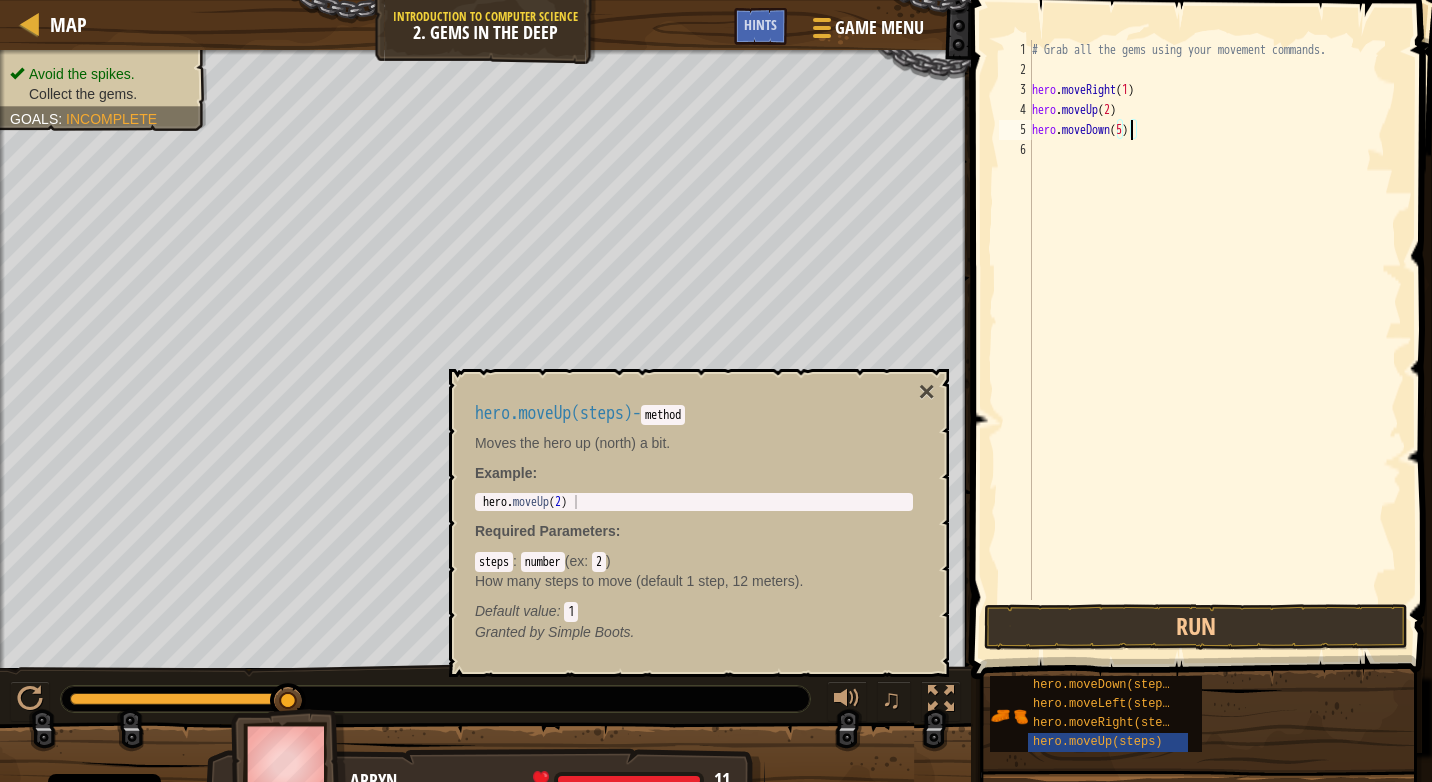 click on "# Grab all the gems using your movement commands. hero . moveRight ( 1 ) hero . moveUp ( 2 ) hero . moveDown ( 5 )" at bounding box center [1215, 340] 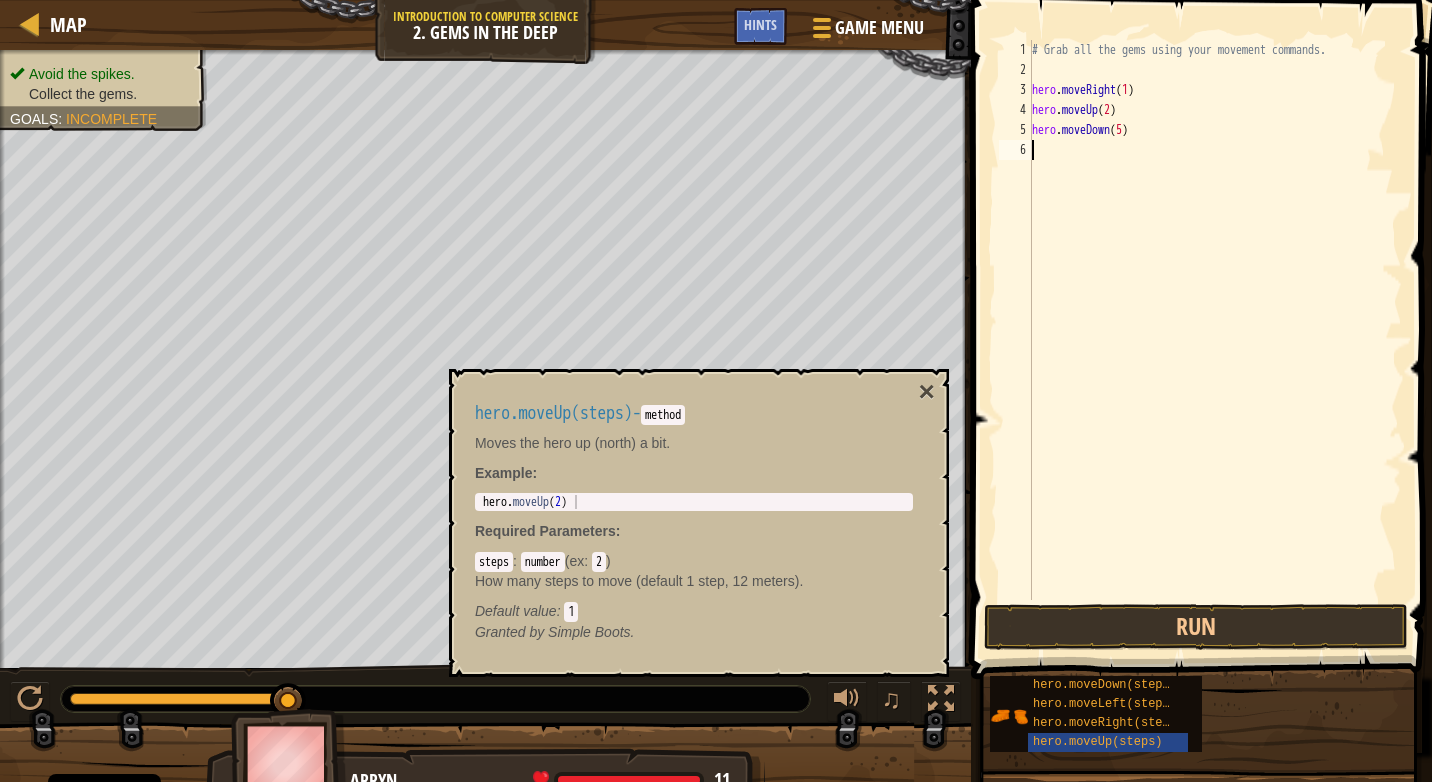 scroll, scrollTop: 9, scrollLeft: 0, axis: vertical 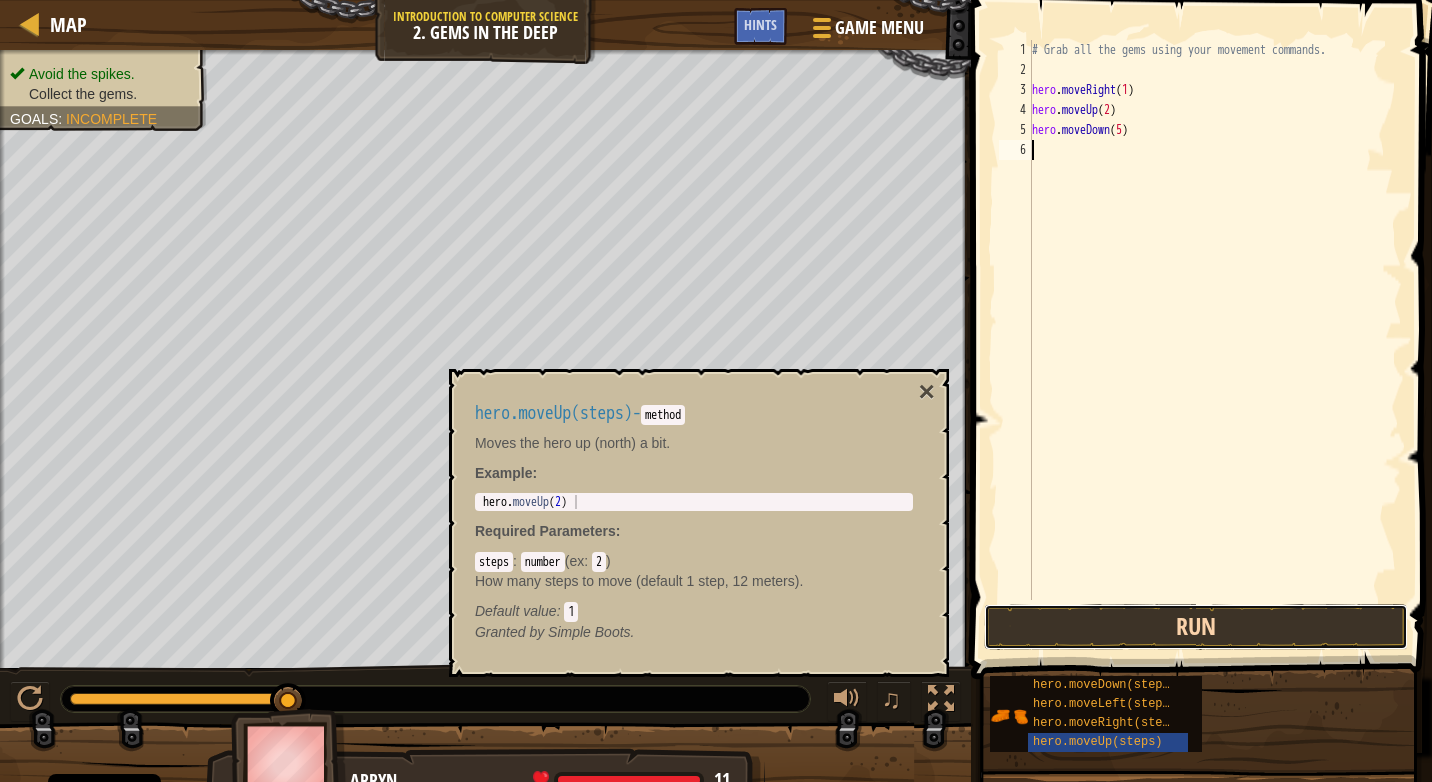 click on "Run" at bounding box center [1196, 627] 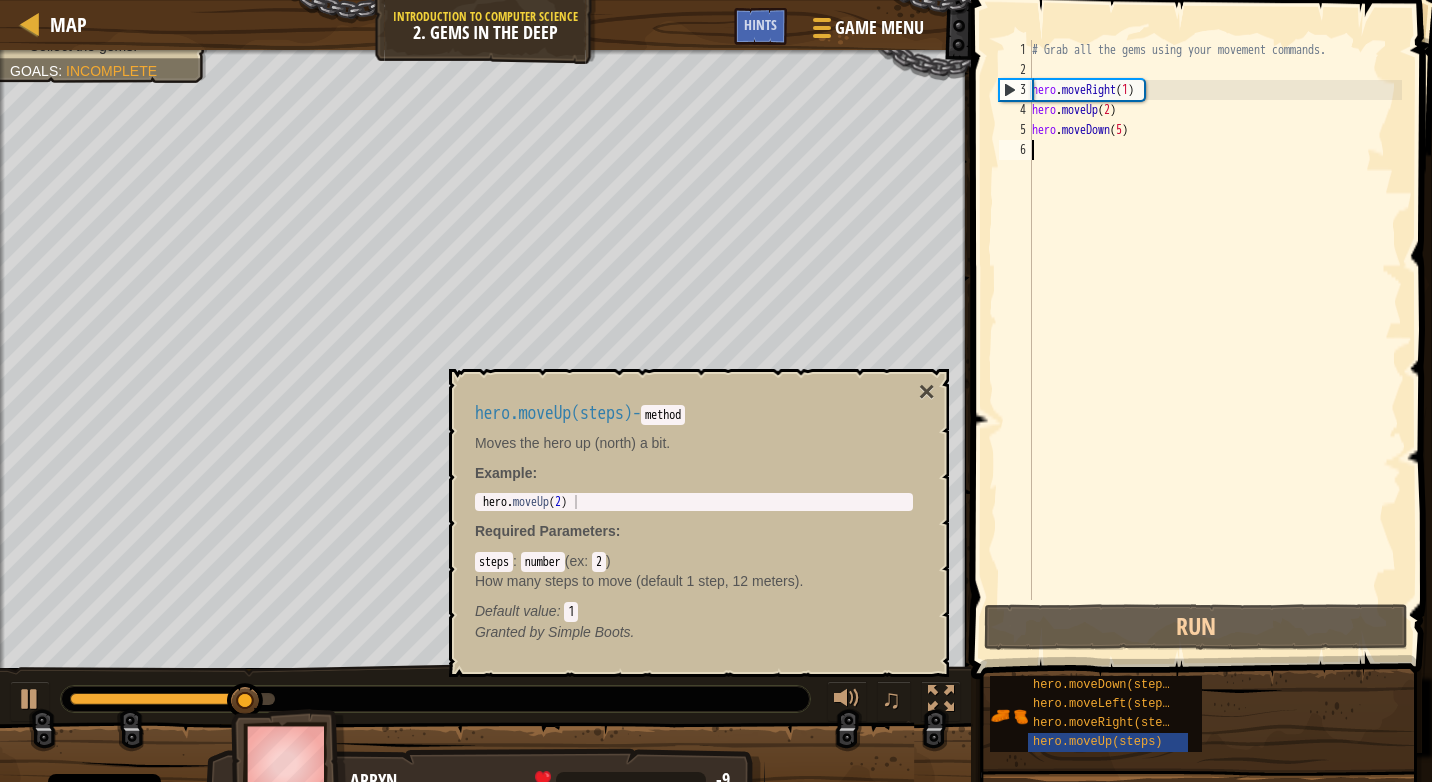 click on "# Grab all the gems using your movement commands. hero . moveRight ( 1 ) hero . moveUp ( 2 ) hero . moveDown ( 5 )" at bounding box center (1215, 340) 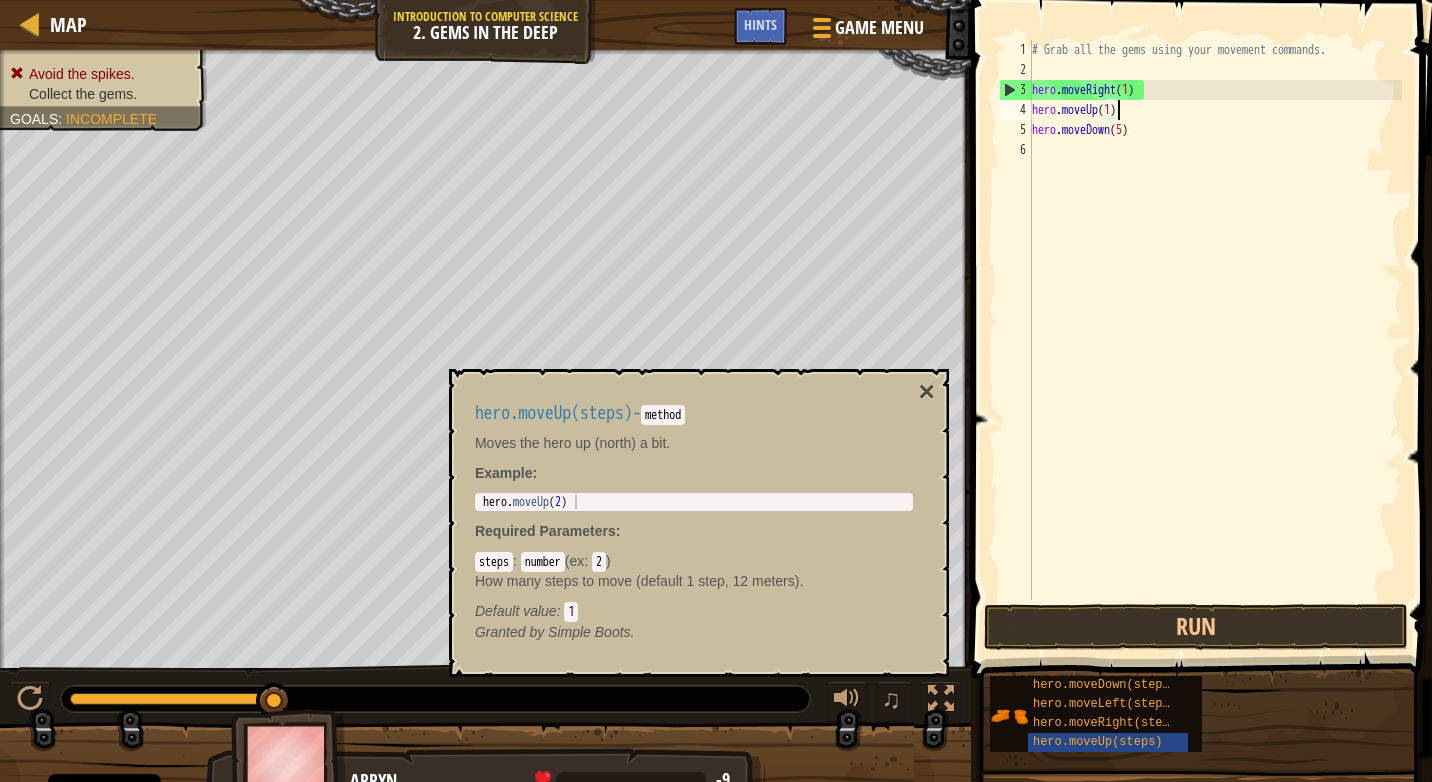 scroll, scrollTop: 9, scrollLeft: 6, axis: both 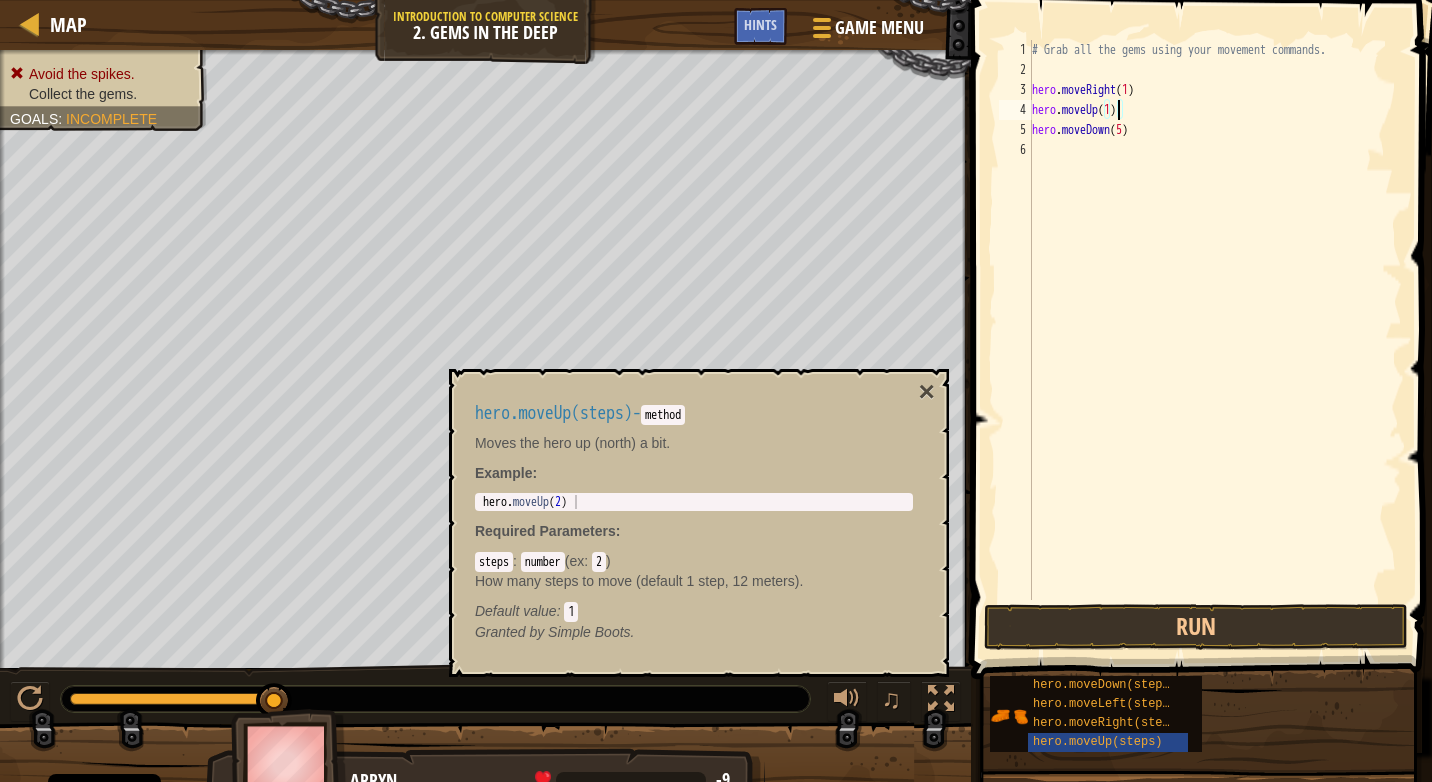 click on "# Grab all the gems using your movement commands. hero . moveRight ( 1 ) hero . moveUp ( 1 ) hero . moveDown ( 5 )" at bounding box center (1215, 340) 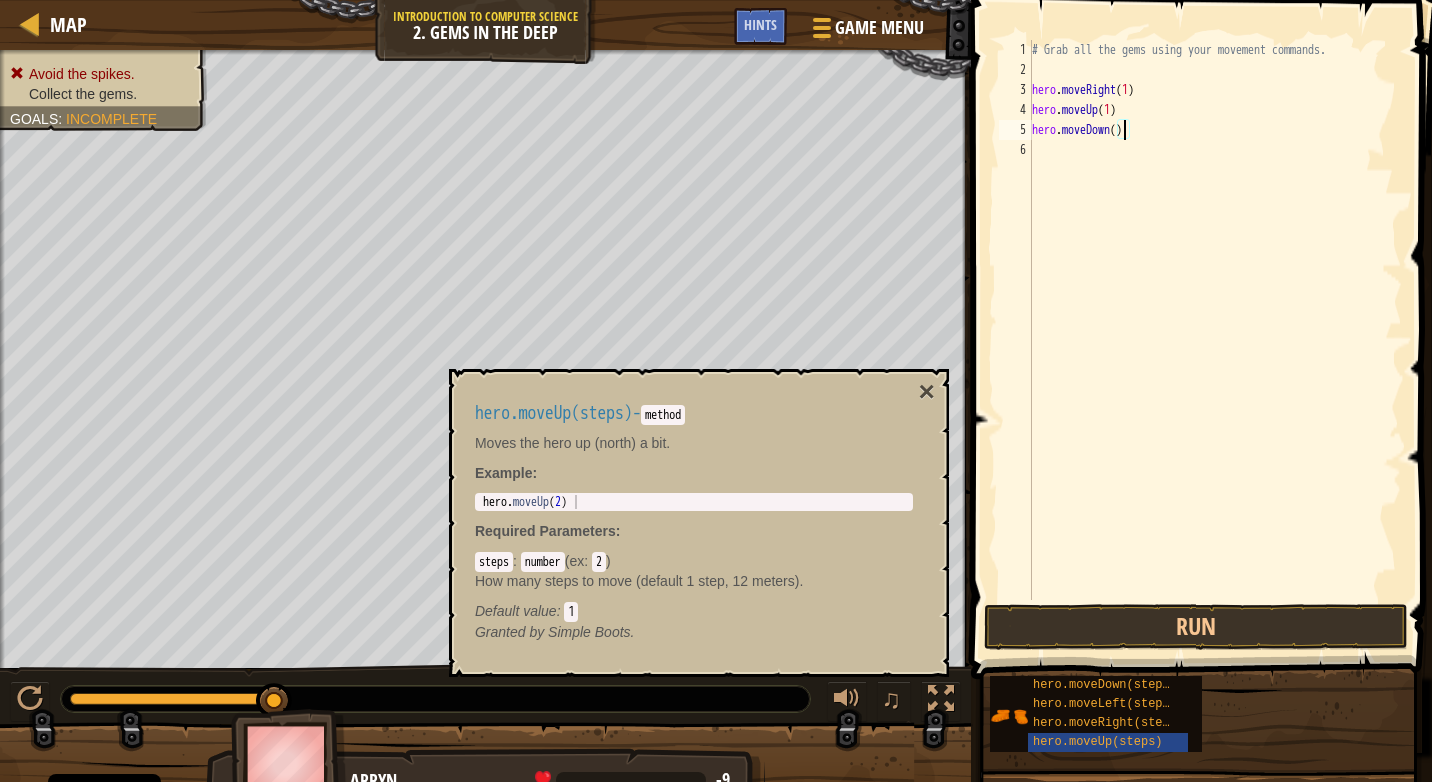 type on "hero.moveDown(3)" 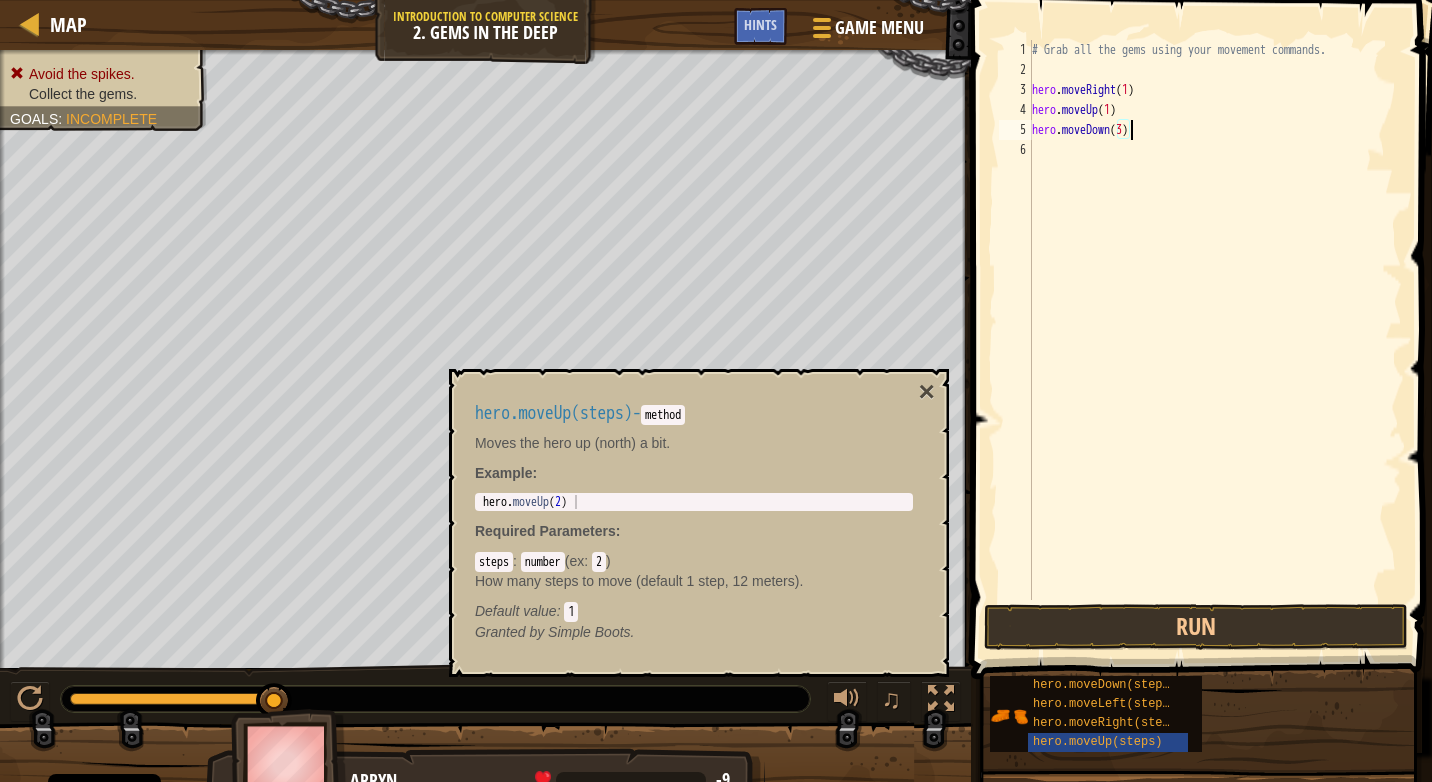 scroll, scrollTop: 9, scrollLeft: 7, axis: both 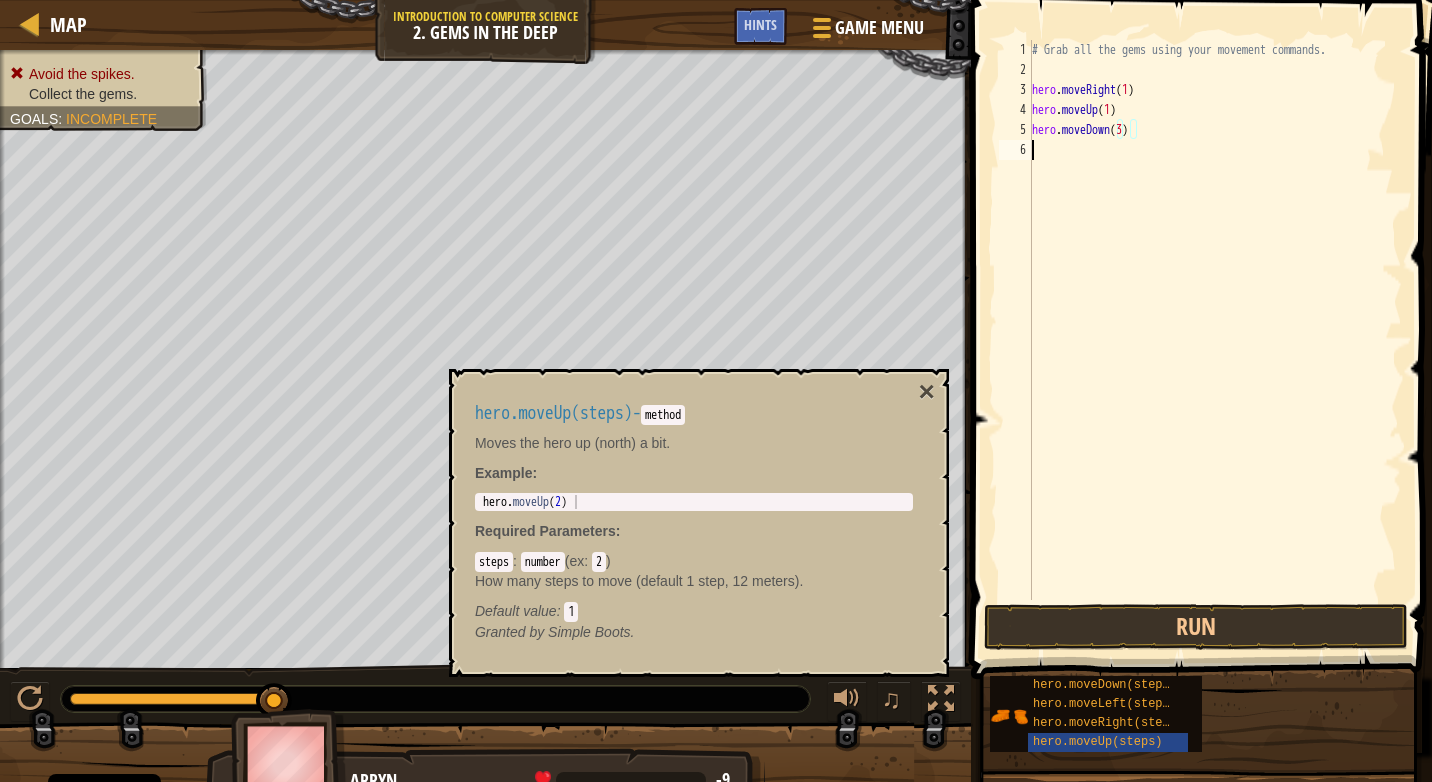 click on "# Grab all the gems using your movement commands. hero . moveRight ( 1 ) hero . moveUp ( 1 ) hero . moveDown ( 3 )" at bounding box center (1215, 340) 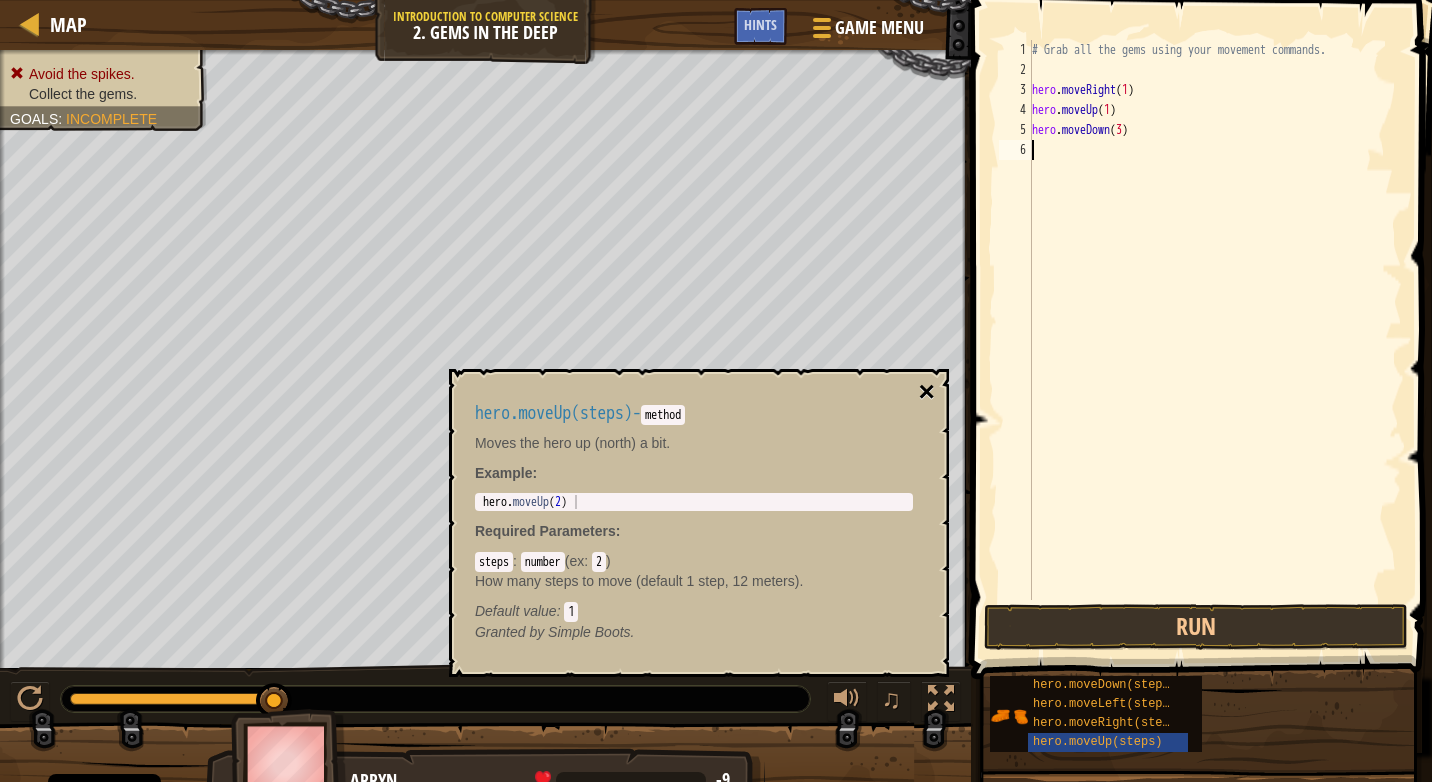 click on "×" at bounding box center (927, 392) 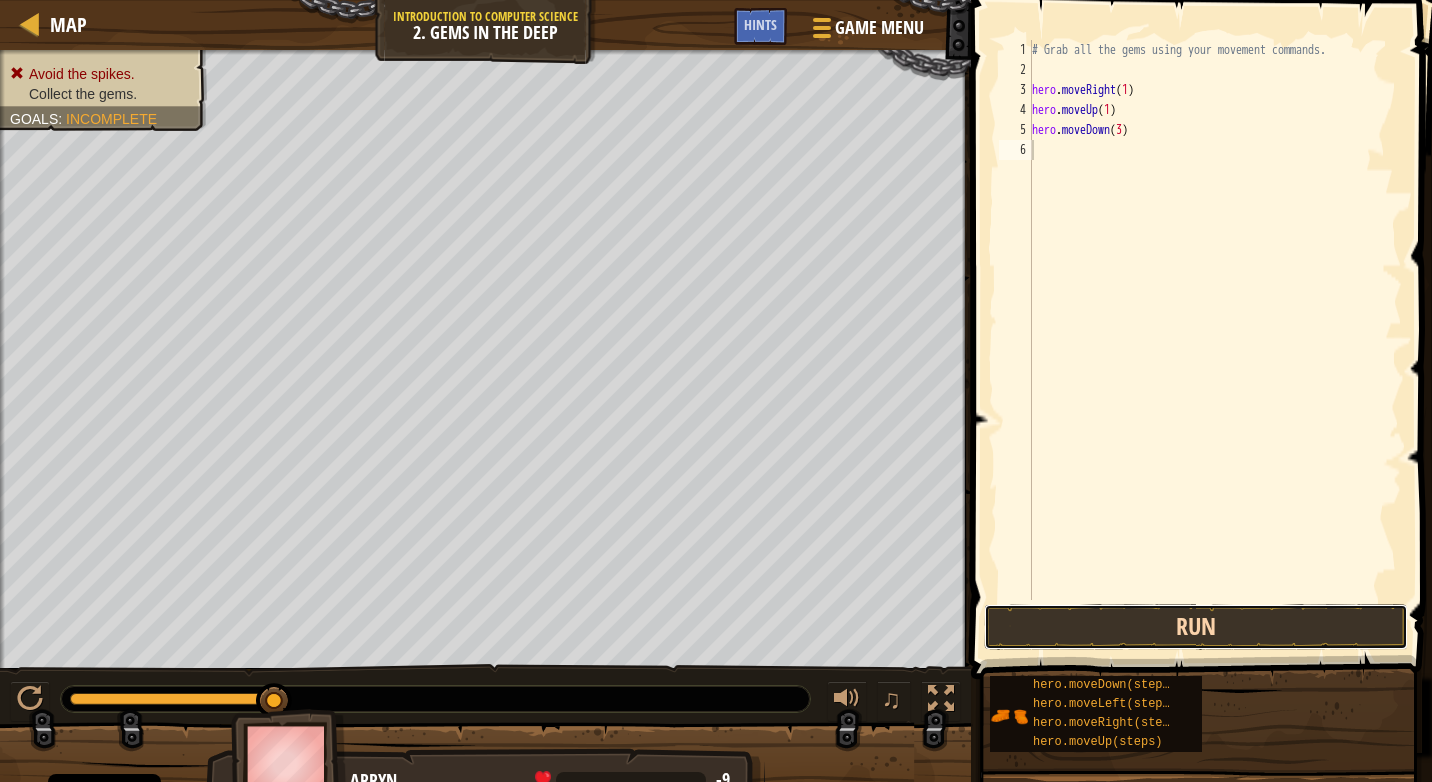 click on "Run" at bounding box center [1196, 627] 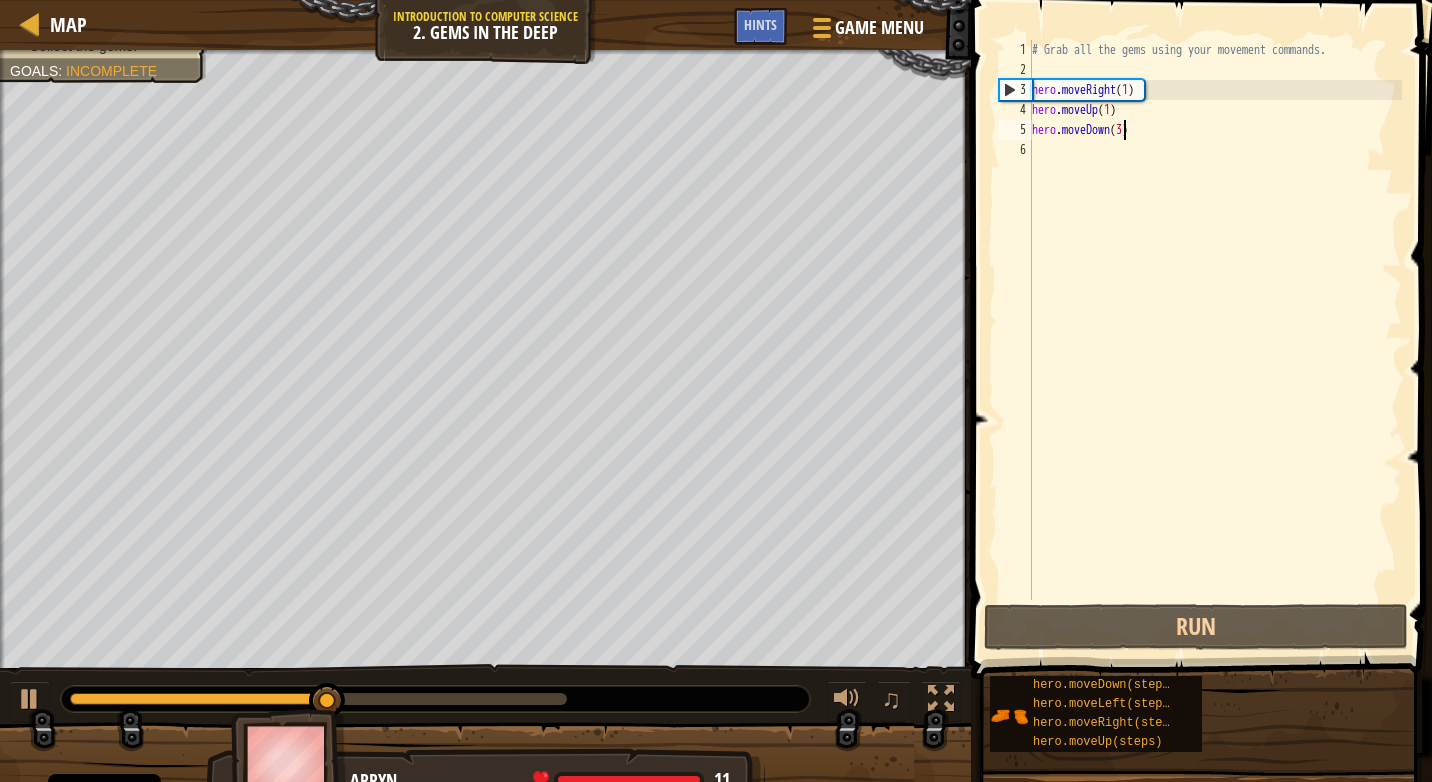 click on "# Grab all the gems using your movement commands. hero . moveRight ( 1 ) hero . moveUp ( 1 ) hero . moveDown ( 3 )" at bounding box center [1215, 340] 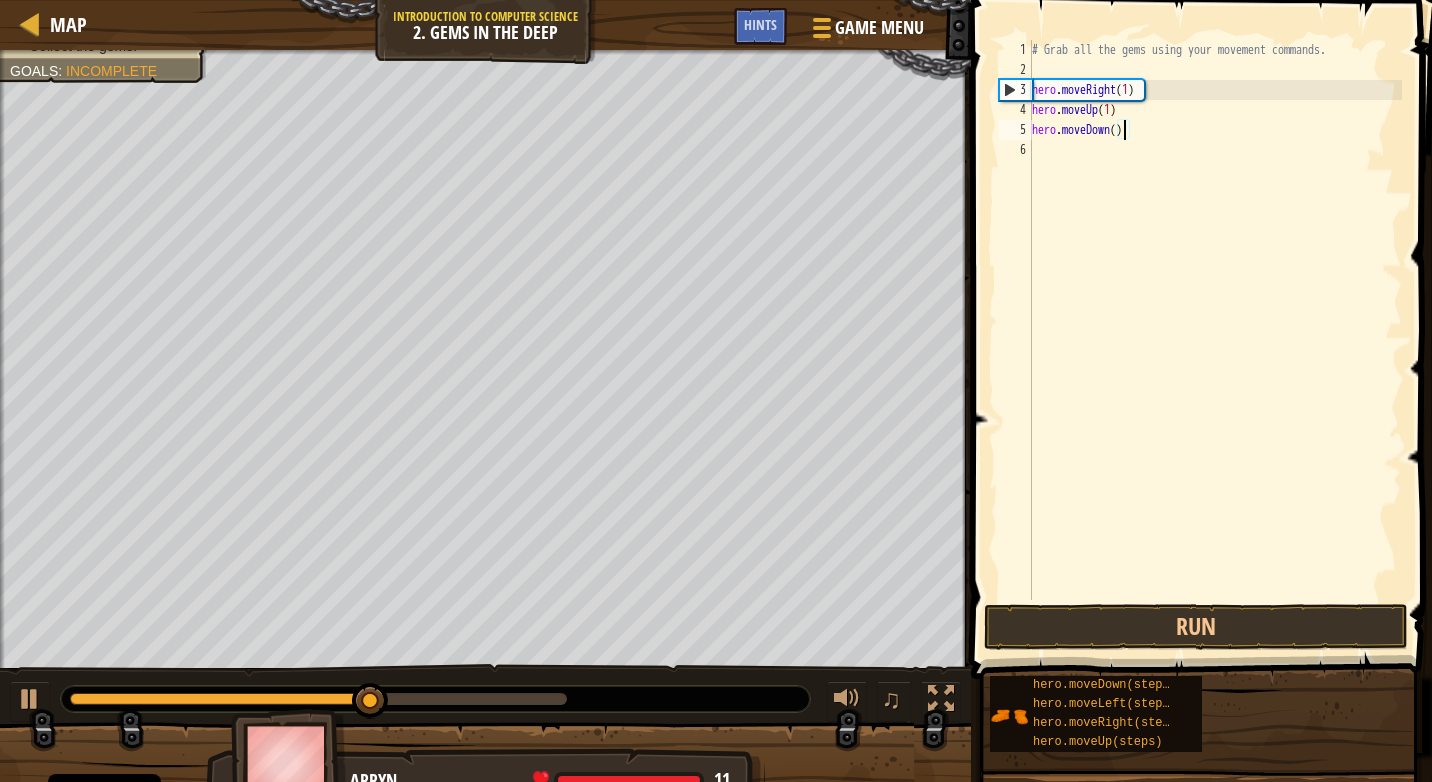 type on "hero.moveDown(2)" 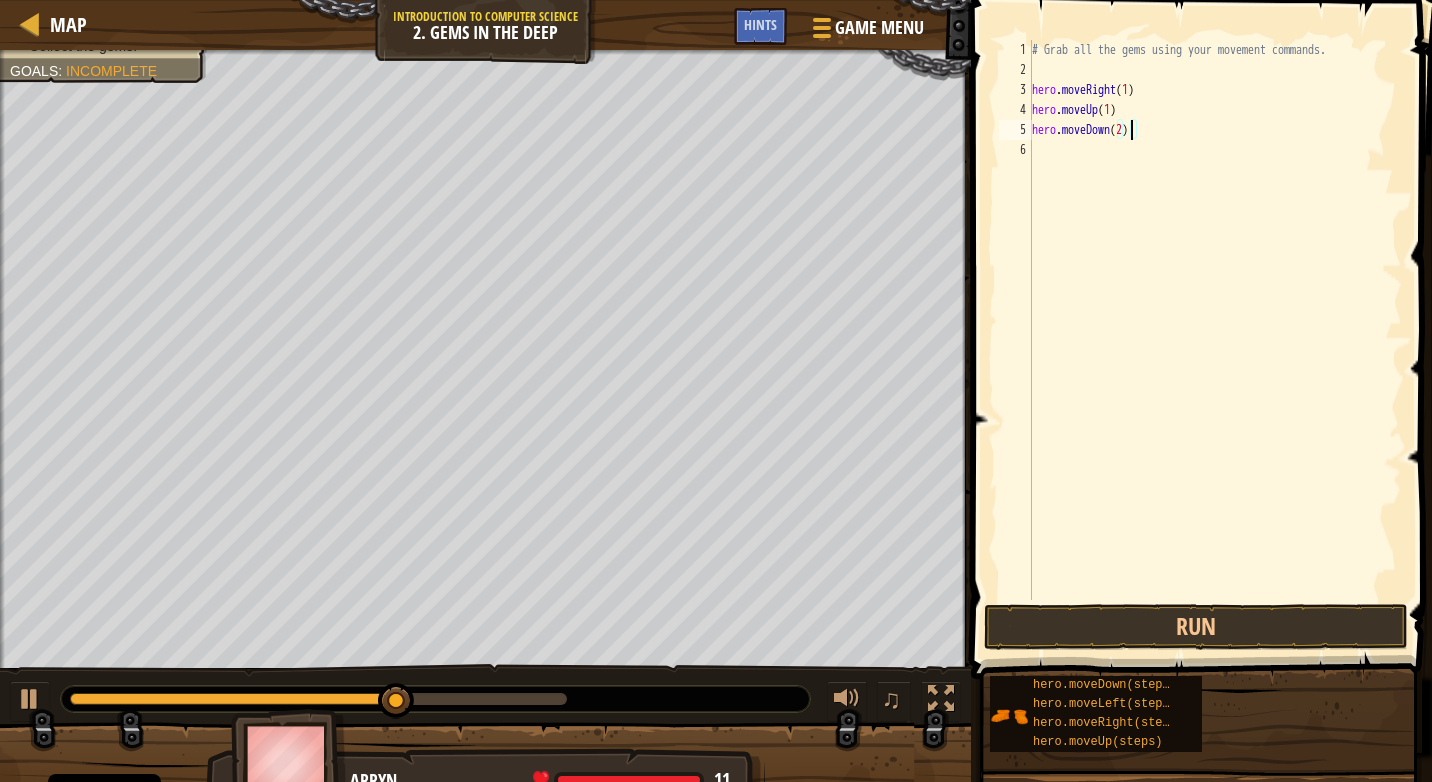 click on "# Grab all the gems using your movement commands. hero . moveRight ( 1 ) hero . moveUp ( 1 ) hero . moveDown ( 2 )" at bounding box center (1215, 340) 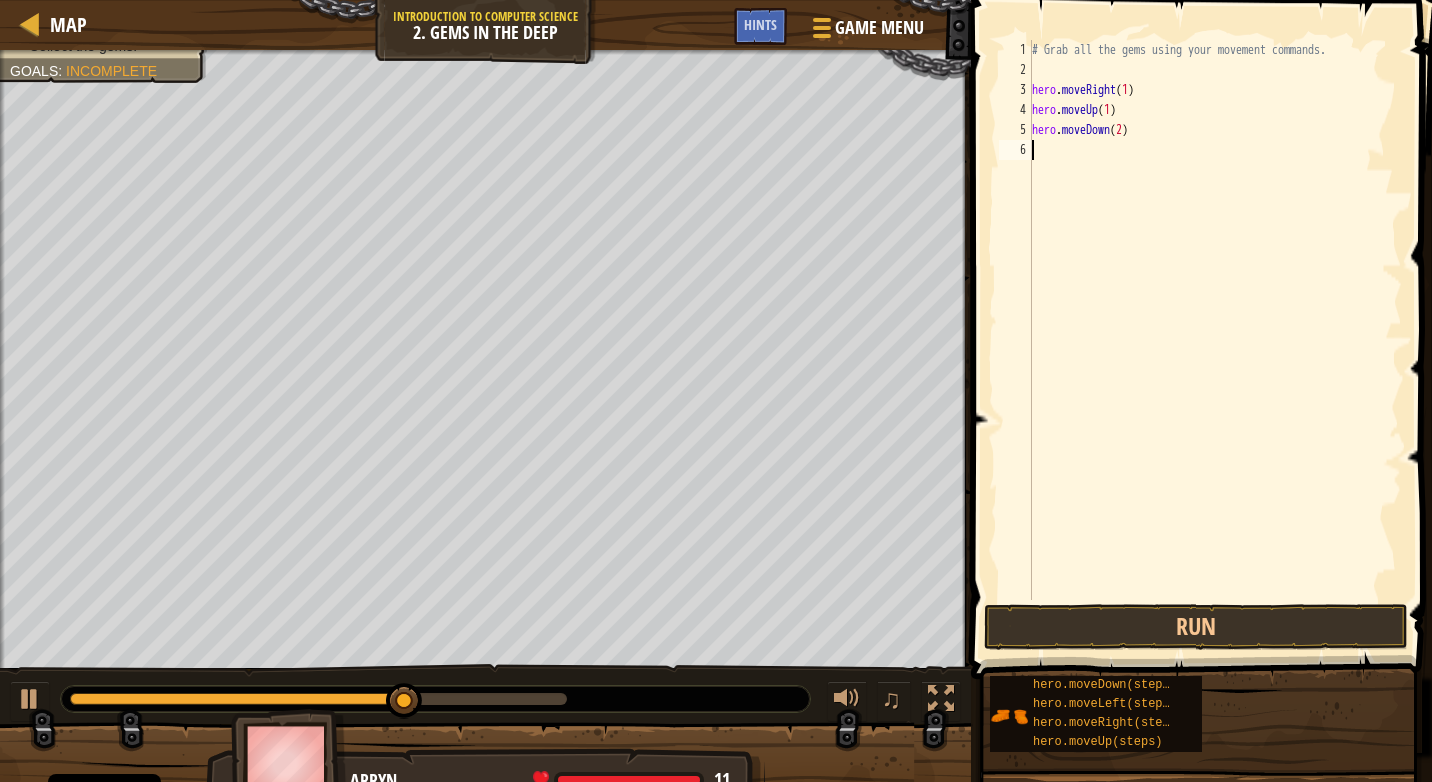 scroll, scrollTop: 9, scrollLeft: 0, axis: vertical 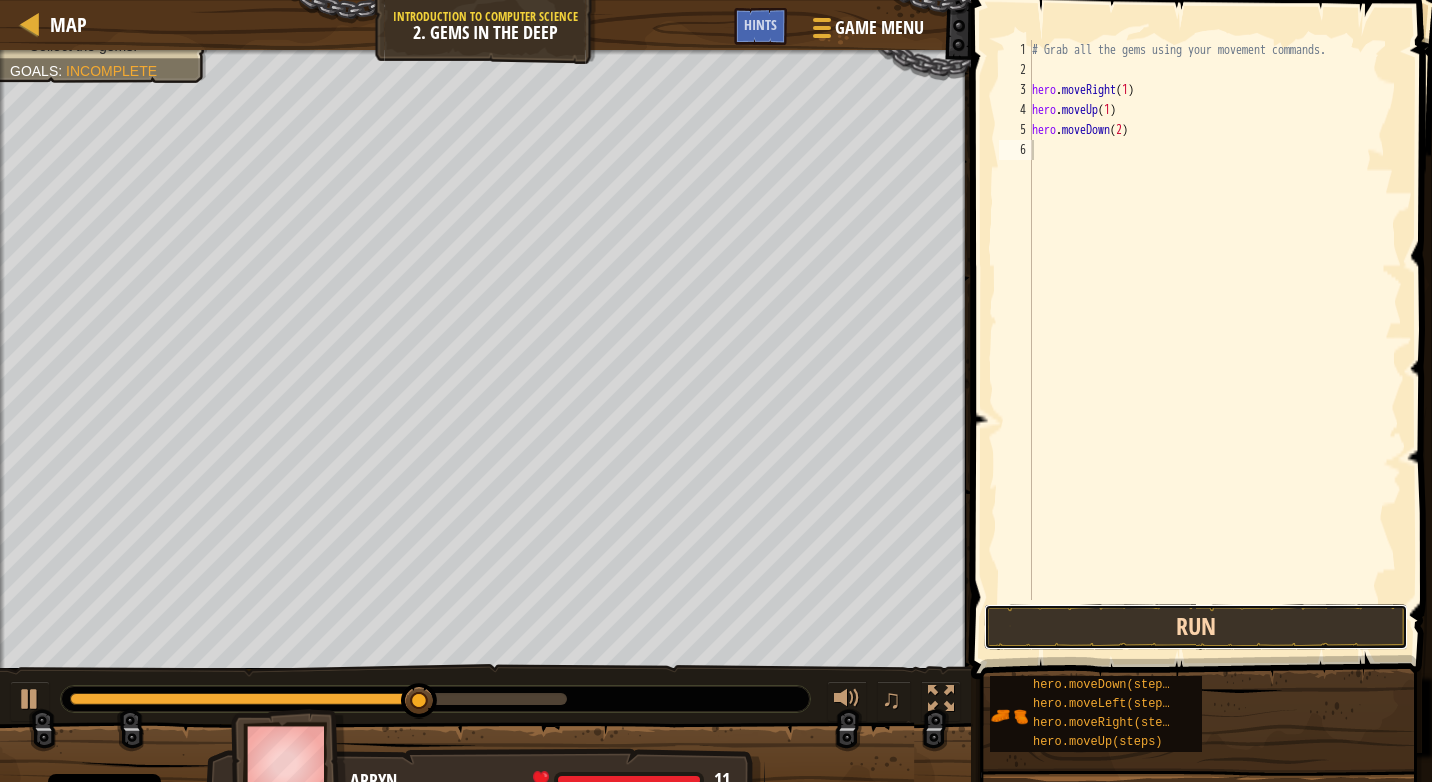 click on "Run" at bounding box center (1196, 627) 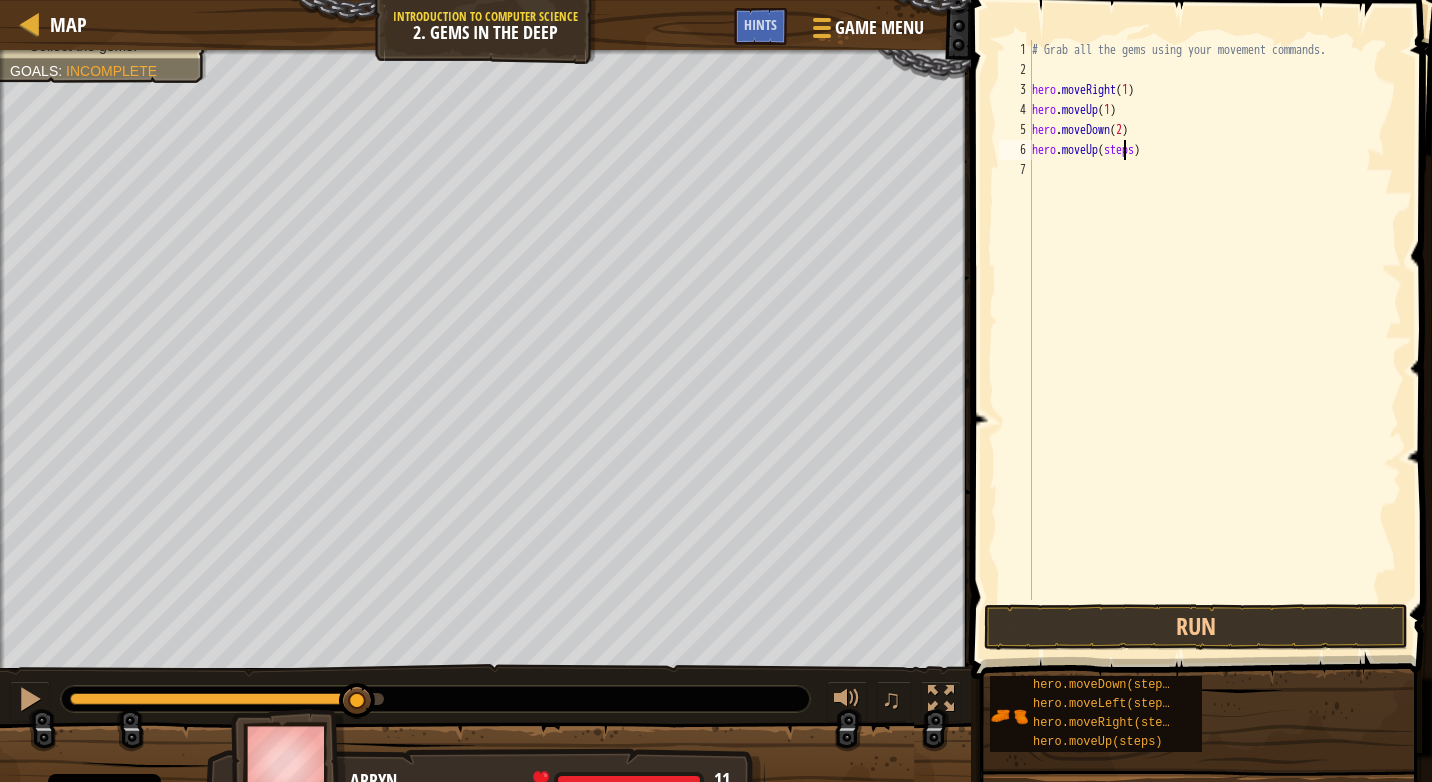 click on "# Grab all the gems using your movement commands. hero . moveRight ( 1 ) hero . moveUp ( 1 ) hero . moveDown ( 2 ) hero . moveUp ( steps )" at bounding box center [1215, 340] 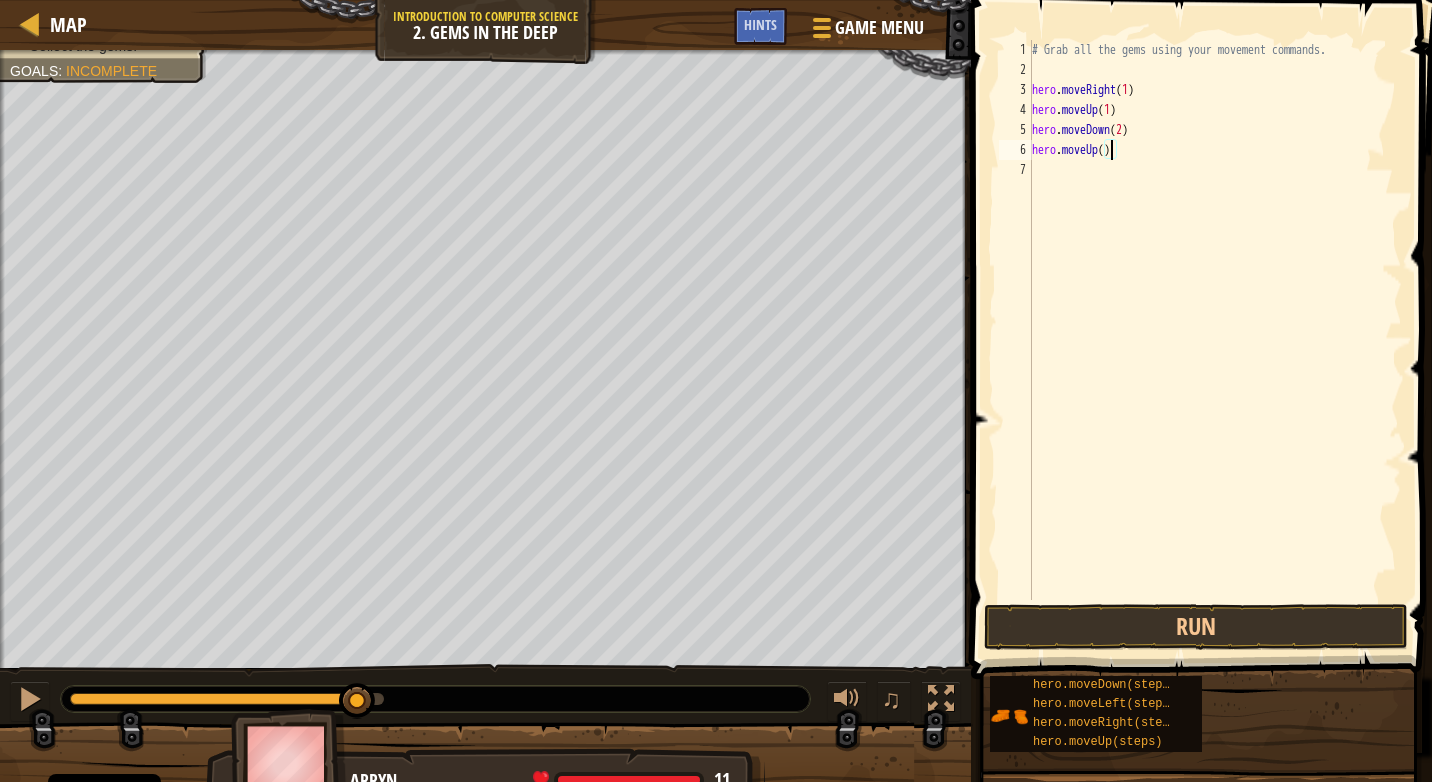 type on "hero.moveUp(2)" 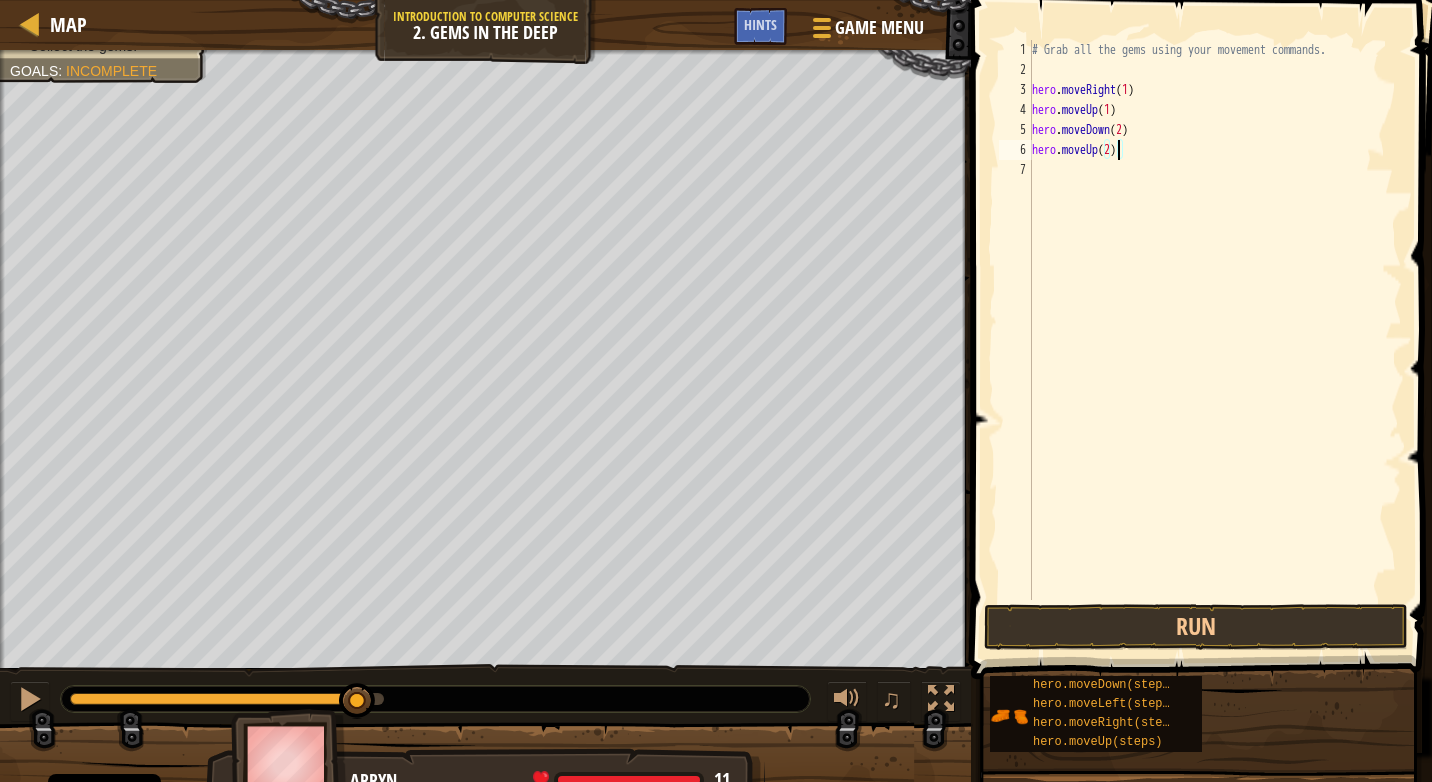 drag, startPoint x: 1261, startPoint y: 322, endPoint x: 1228, endPoint y: 342, distance: 38.587563 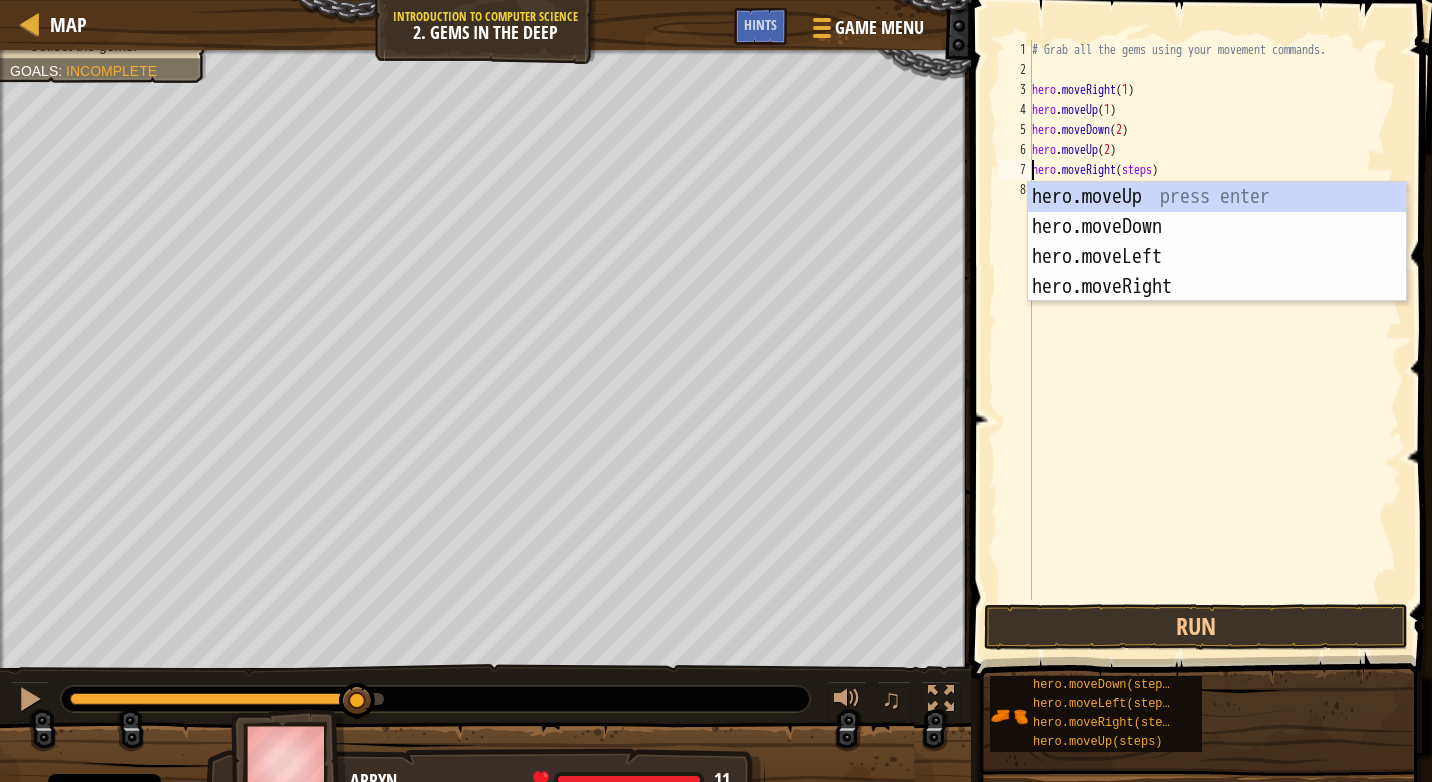 click on "# Grab all the gems using your movement commands. hero . moveRight ( 1 ) hero . moveUp ( 1 ) hero . moveDown ( 2 ) hero . moveUp ( 2 ) hero . moveRight ( steps )" at bounding box center (1215, 340) 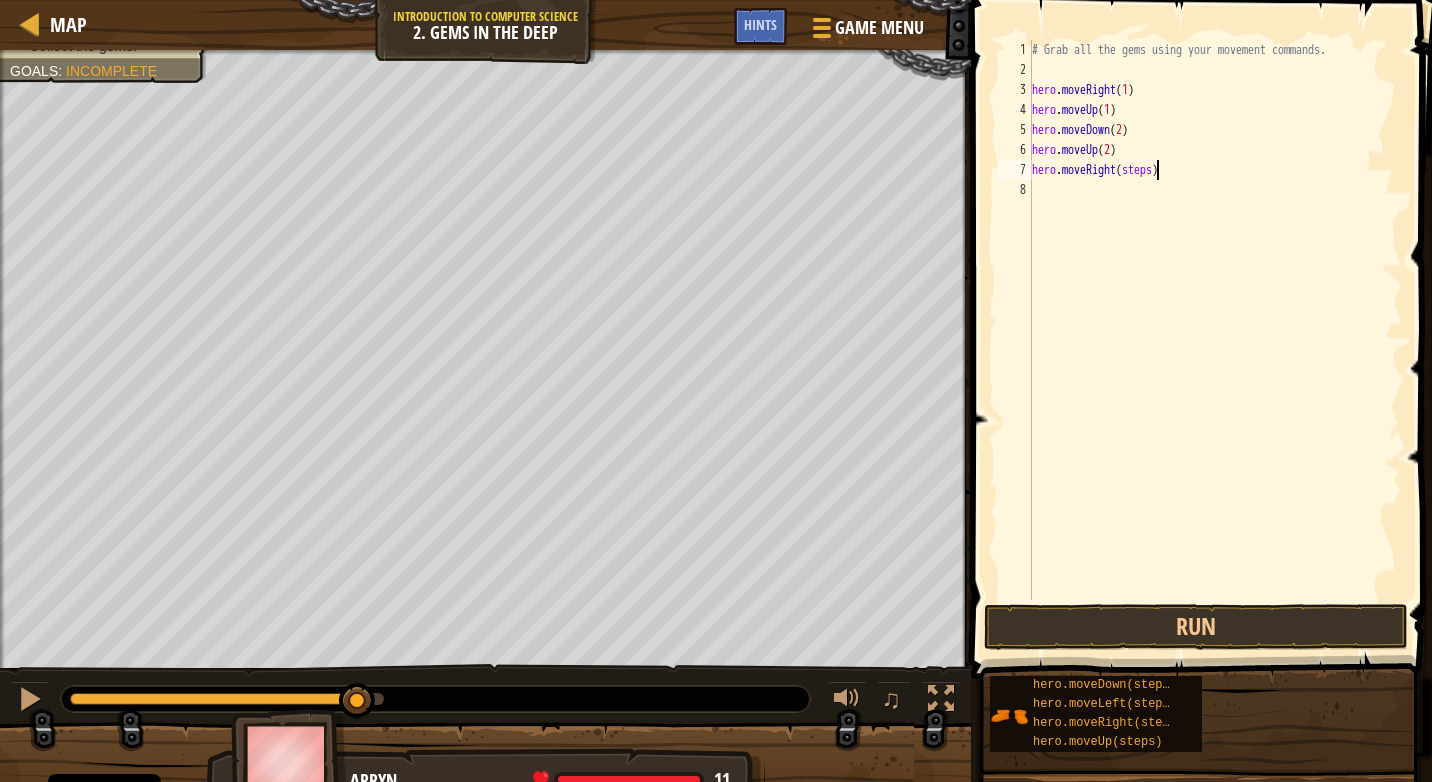 click on "# Grab all the gems using your movement commands. hero . moveRight ( 1 ) hero . moveUp ( 1 ) hero . moveDown ( 2 ) hero . moveUp ( 2 ) hero . moveRight ( steps )" at bounding box center (1215, 340) 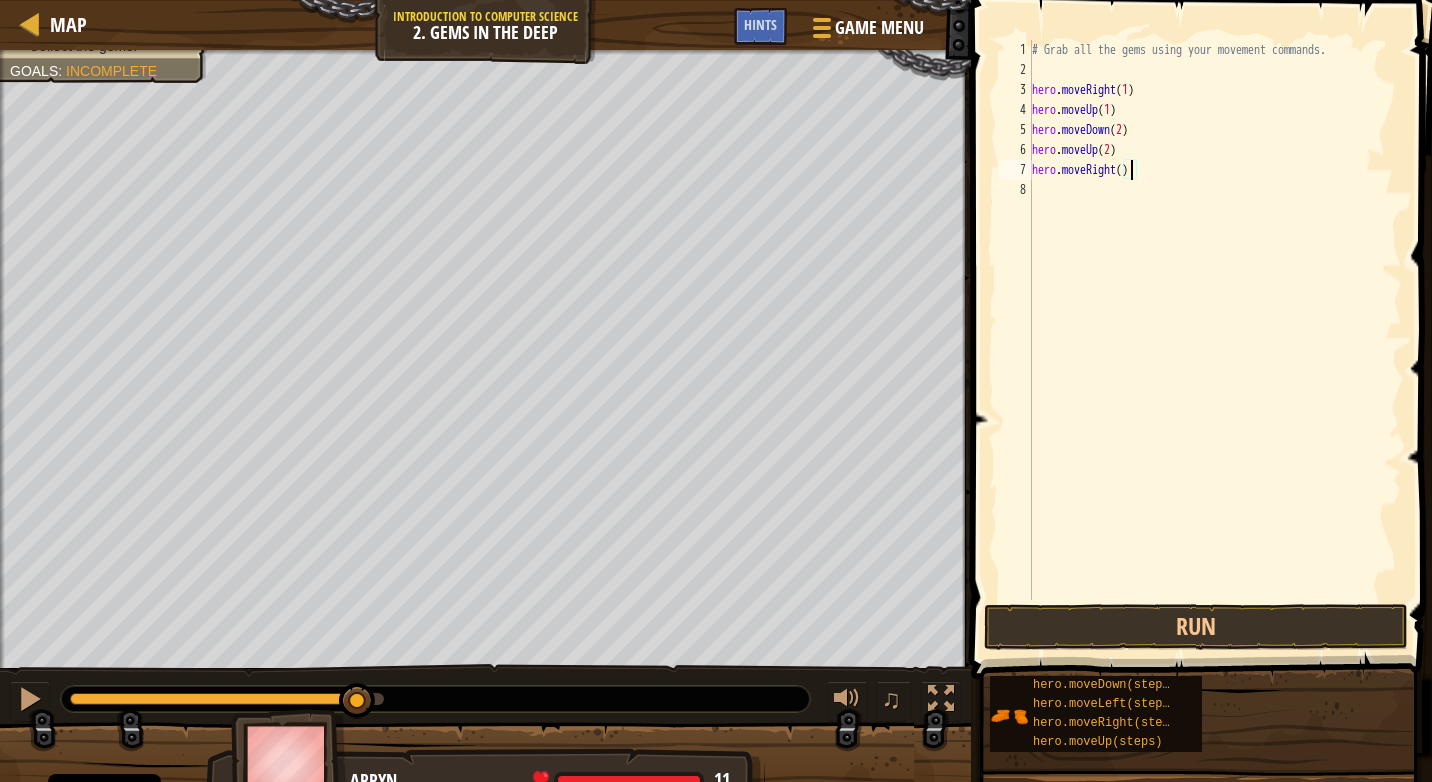 type on "hero.moveRight(1)" 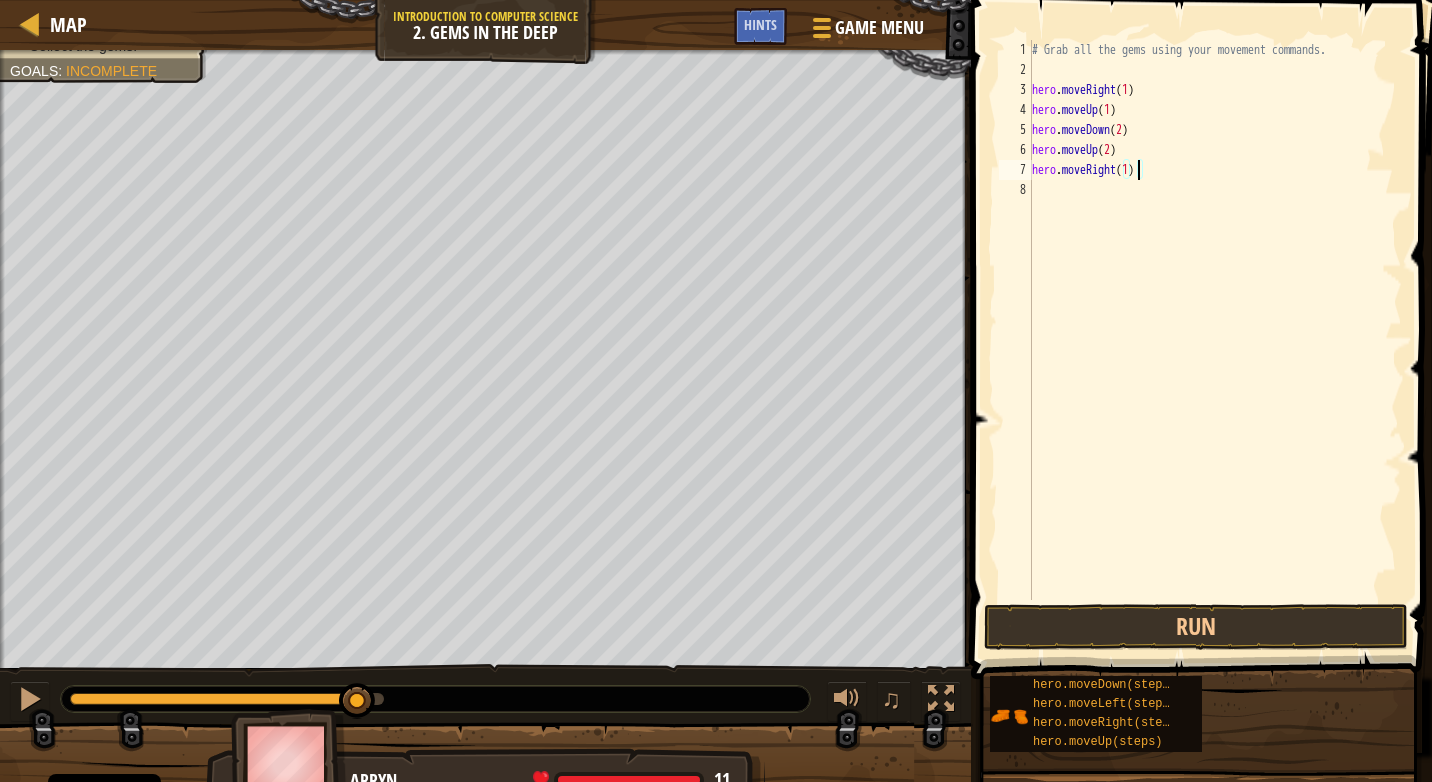 scroll, scrollTop: 9, scrollLeft: 8, axis: both 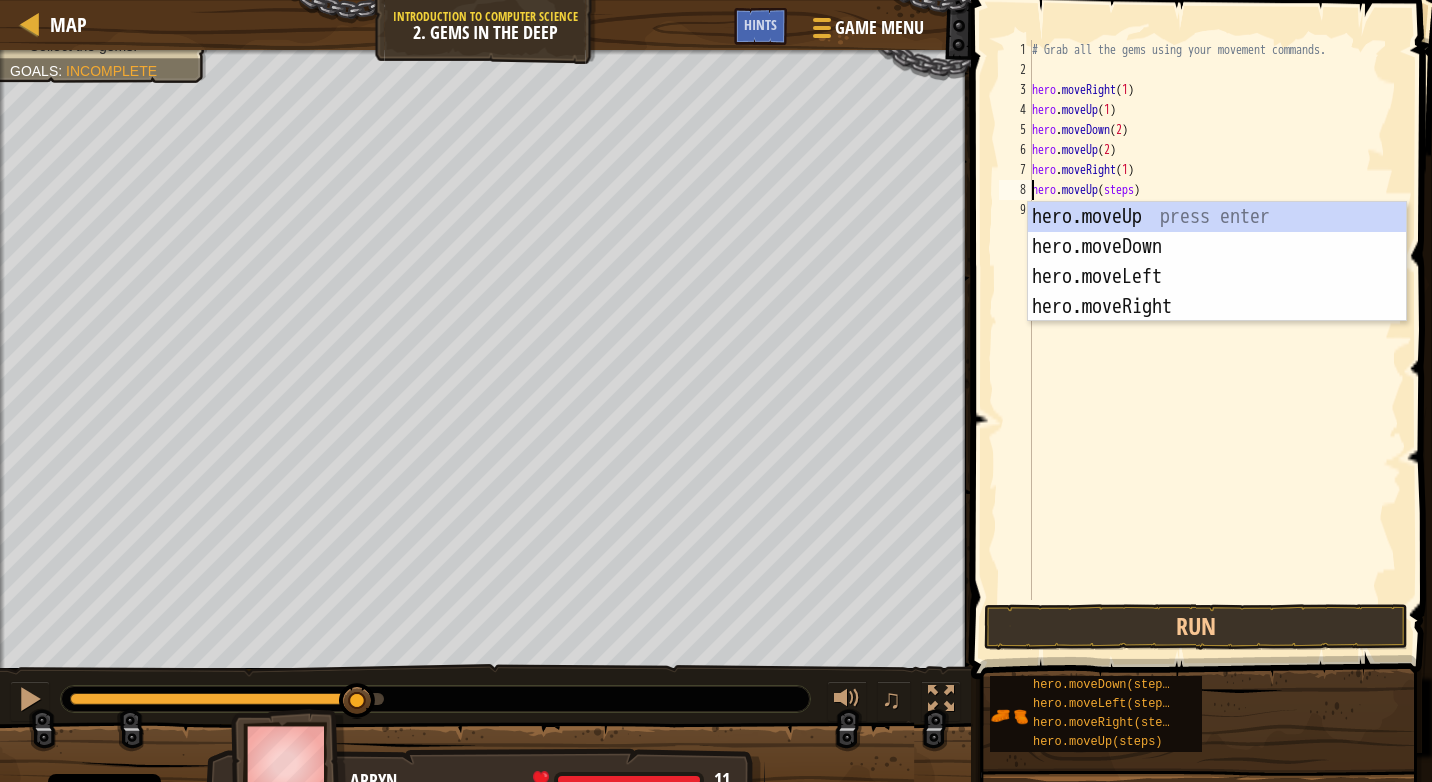click on "# Grab all the gems using your movement commands. hero . moveRight ( 1 ) hero . moveUp ( 1 ) hero . moveDown ( 2 ) hero . moveUp ( 2 ) hero . moveRight ( 1 ) hero . moveUp ( steps )" at bounding box center (1215, 340) 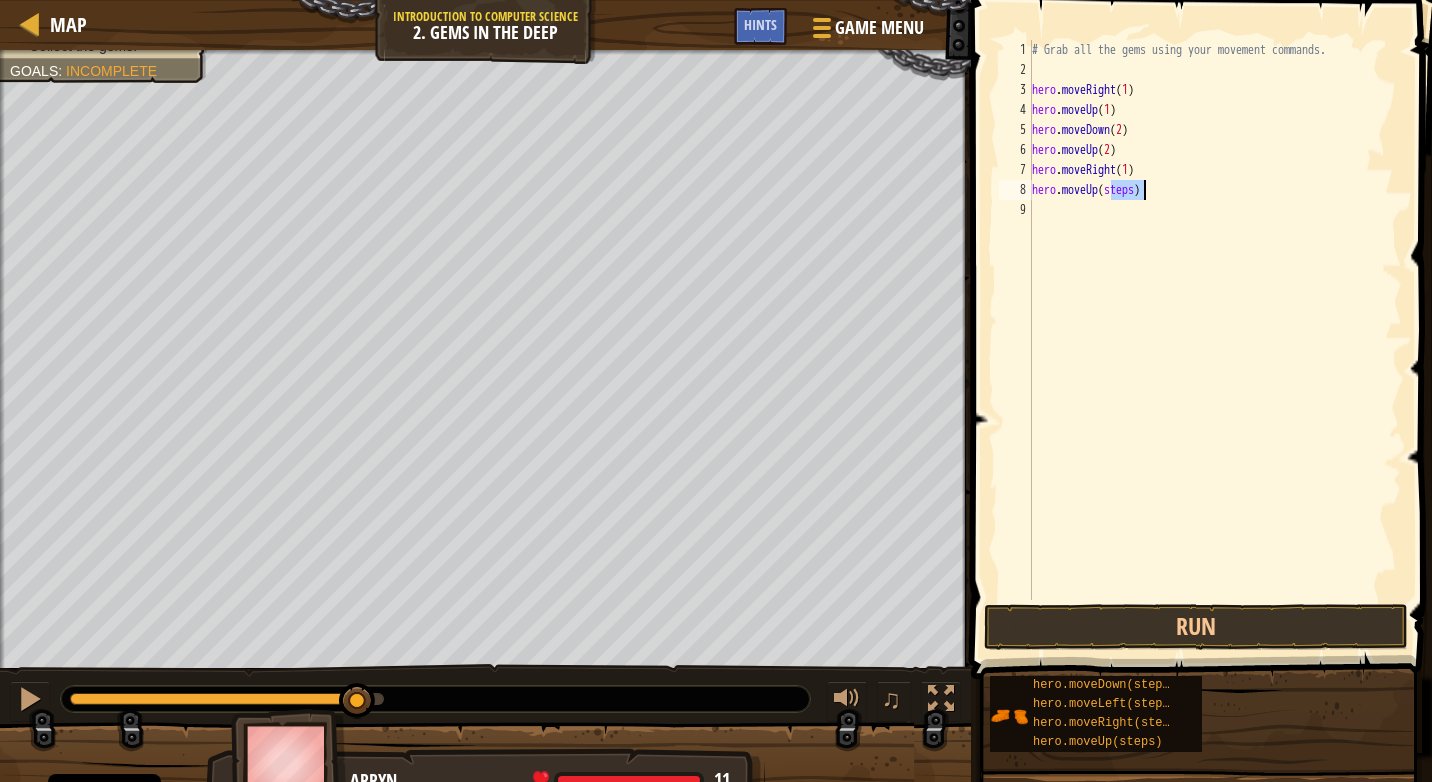 click on "# Grab all the gems using your movement commands. hero . moveRight ( 1 ) hero . moveUp ( 1 ) hero . moveDown ( 2 ) hero . moveUp ( 2 ) hero . moveRight ( 1 ) hero . moveUp ( steps )" at bounding box center (1215, 340) 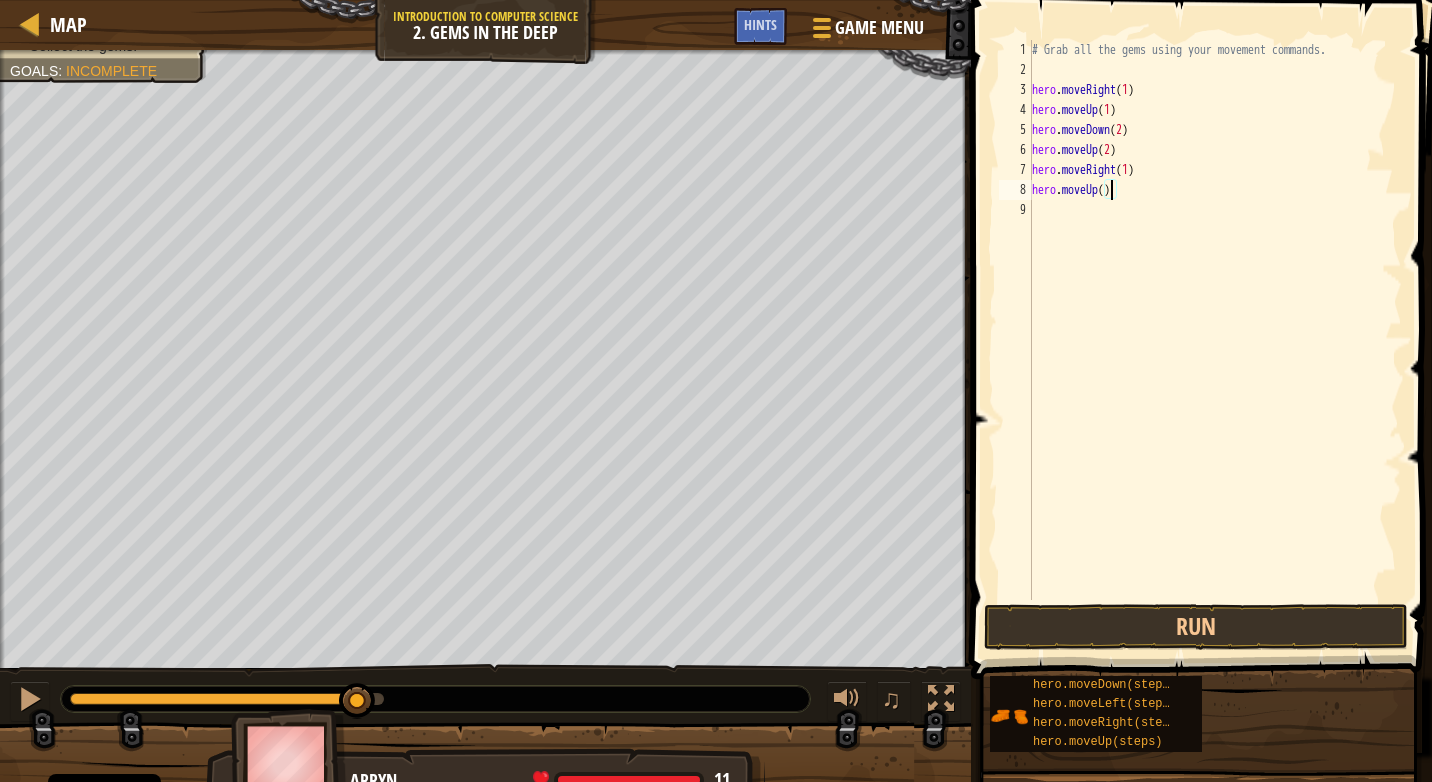 type on "hero.moveUp(1)" 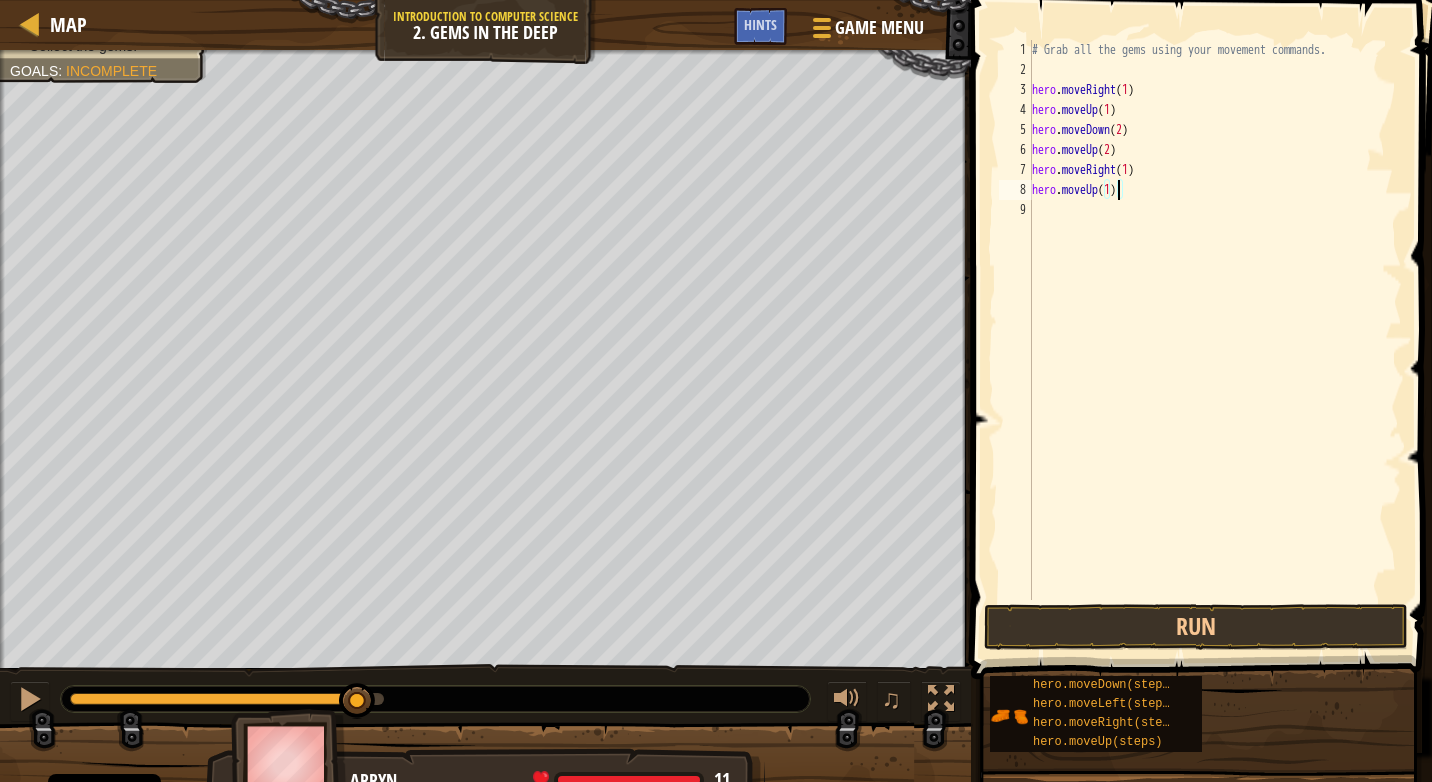 click on "# Grab all the gems using your movement commands. hero . moveRight ( 1 ) hero . moveUp ( 1 ) hero . moveDown ( 2 ) hero . moveUp ( 2 ) hero . moveRight ( 1 ) hero . moveUp ( 1 )" at bounding box center (1215, 340) 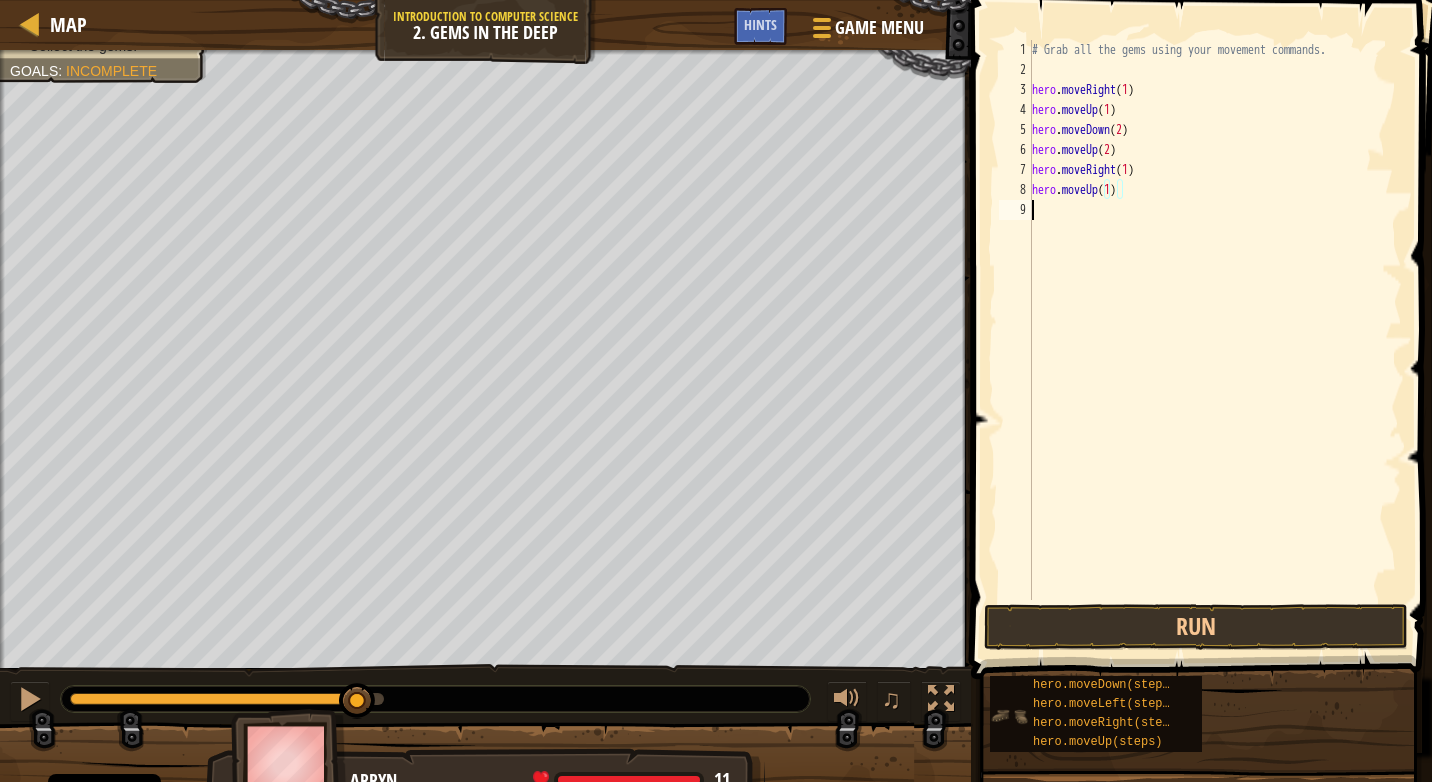 scroll, scrollTop: 9, scrollLeft: 0, axis: vertical 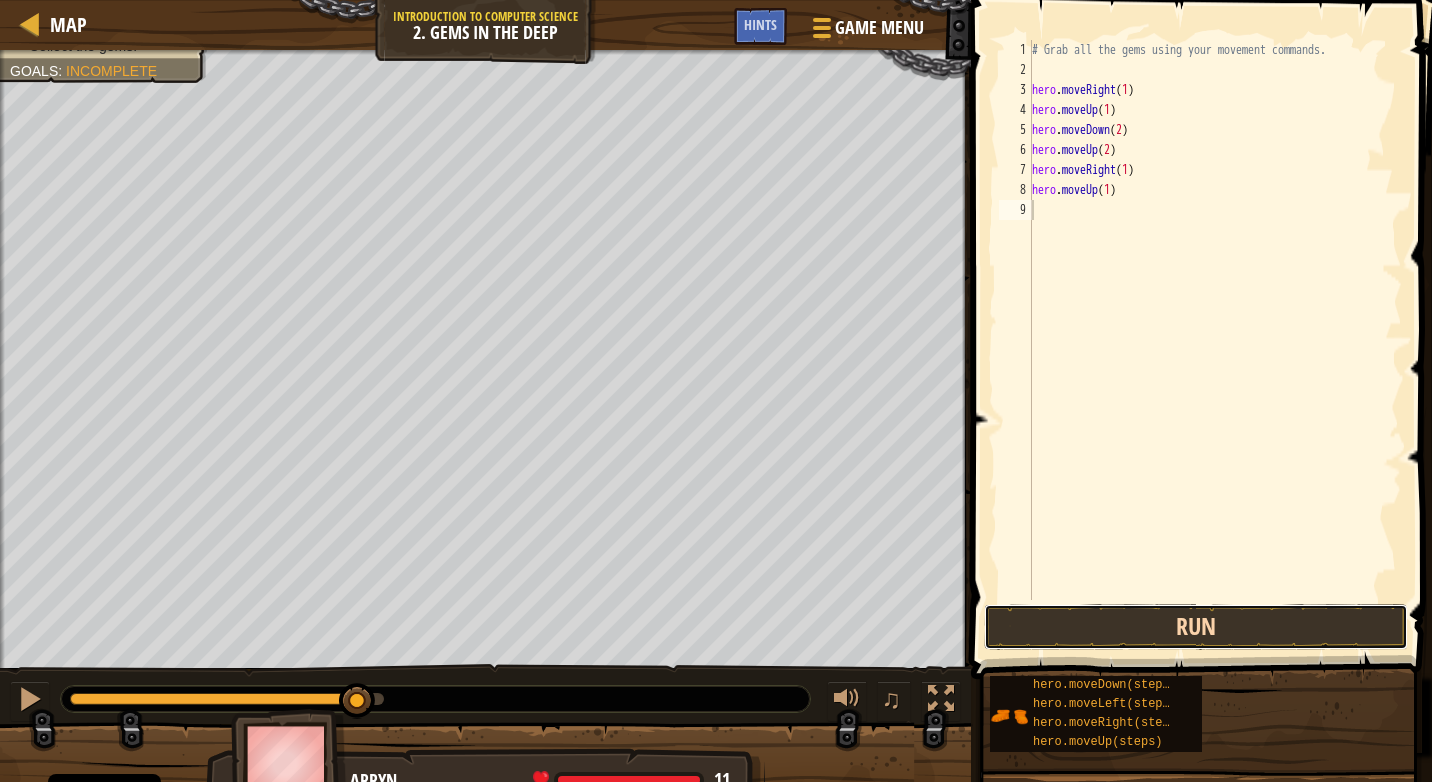 click on "Run" at bounding box center (1196, 627) 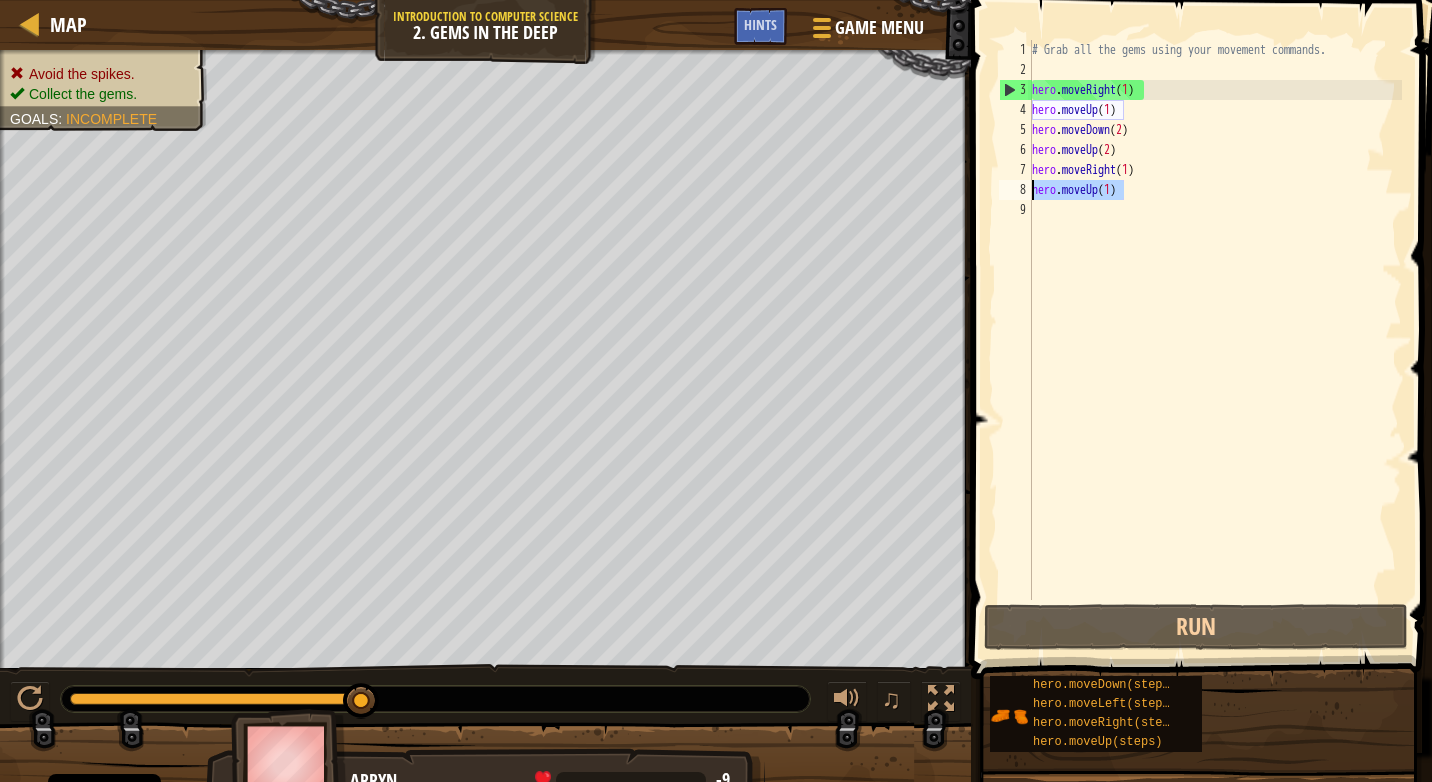 drag, startPoint x: 1141, startPoint y: 190, endPoint x: 1031, endPoint y: 199, distance: 110.36757 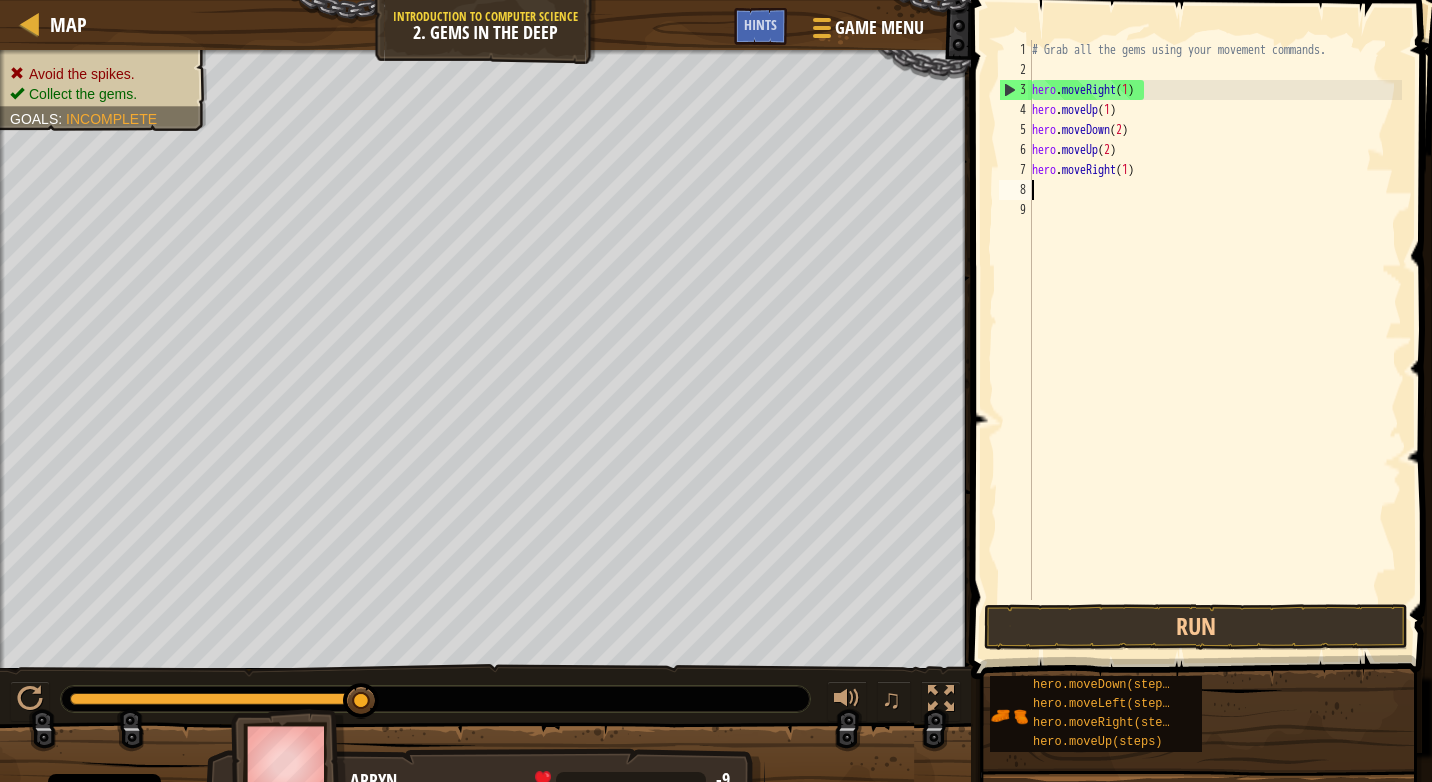 click on "# Grab all the gems using your movement commands. hero . moveRight ( 1 ) hero . moveUp ( 1 ) hero . moveDown ( 2 ) hero . moveUp ( 2 ) hero . moveRight ( 1 )" at bounding box center [1215, 340] 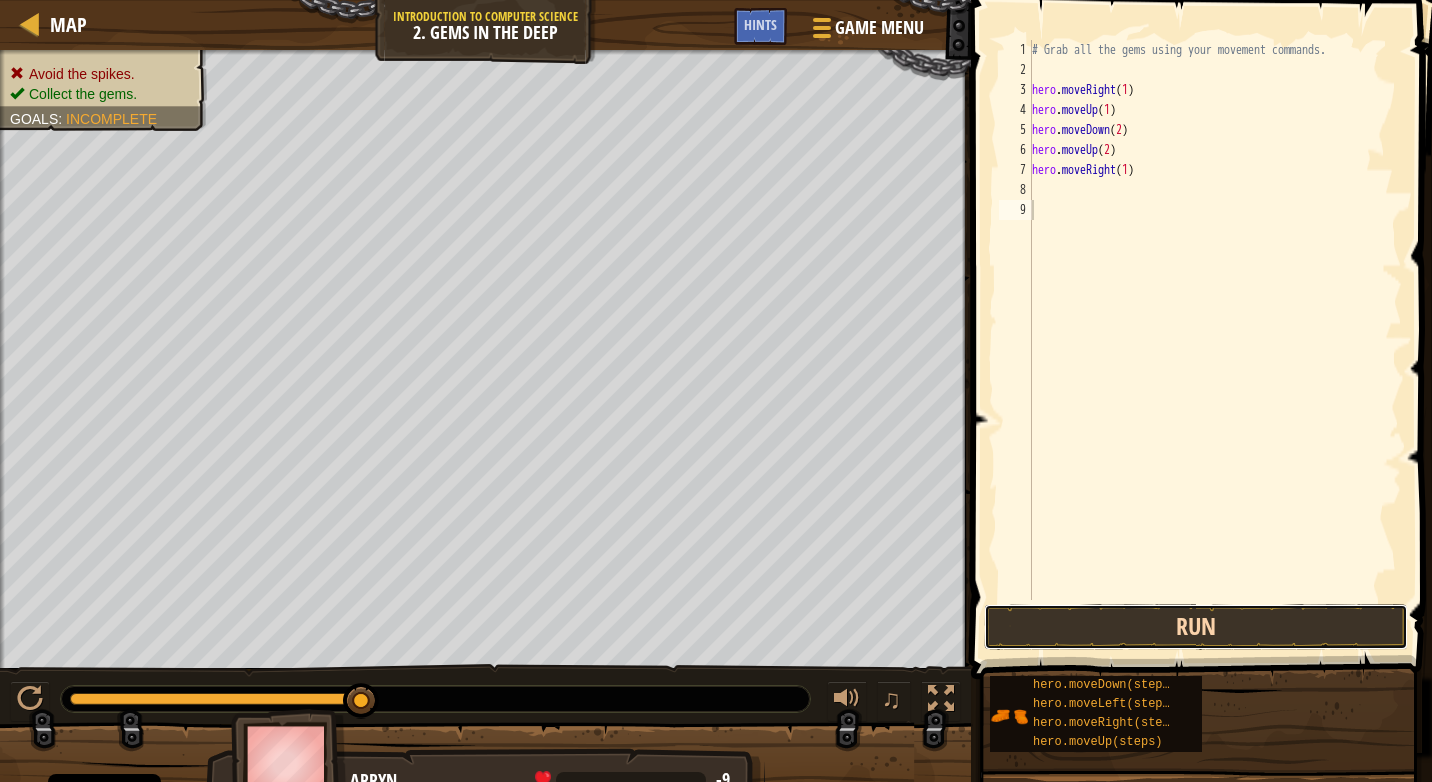 click on "Run" at bounding box center [1196, 627] 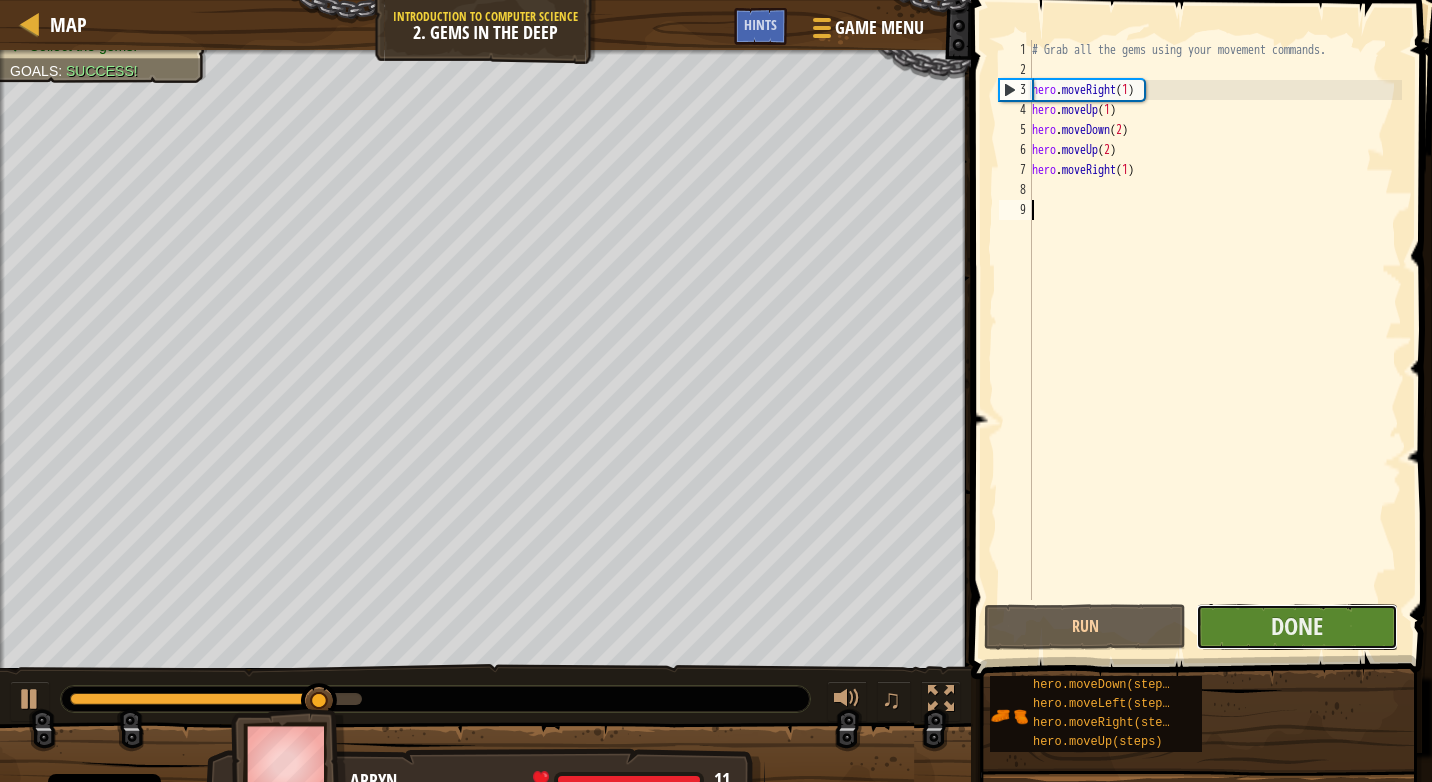 click on "Done" at bounding box center (1297, 627) 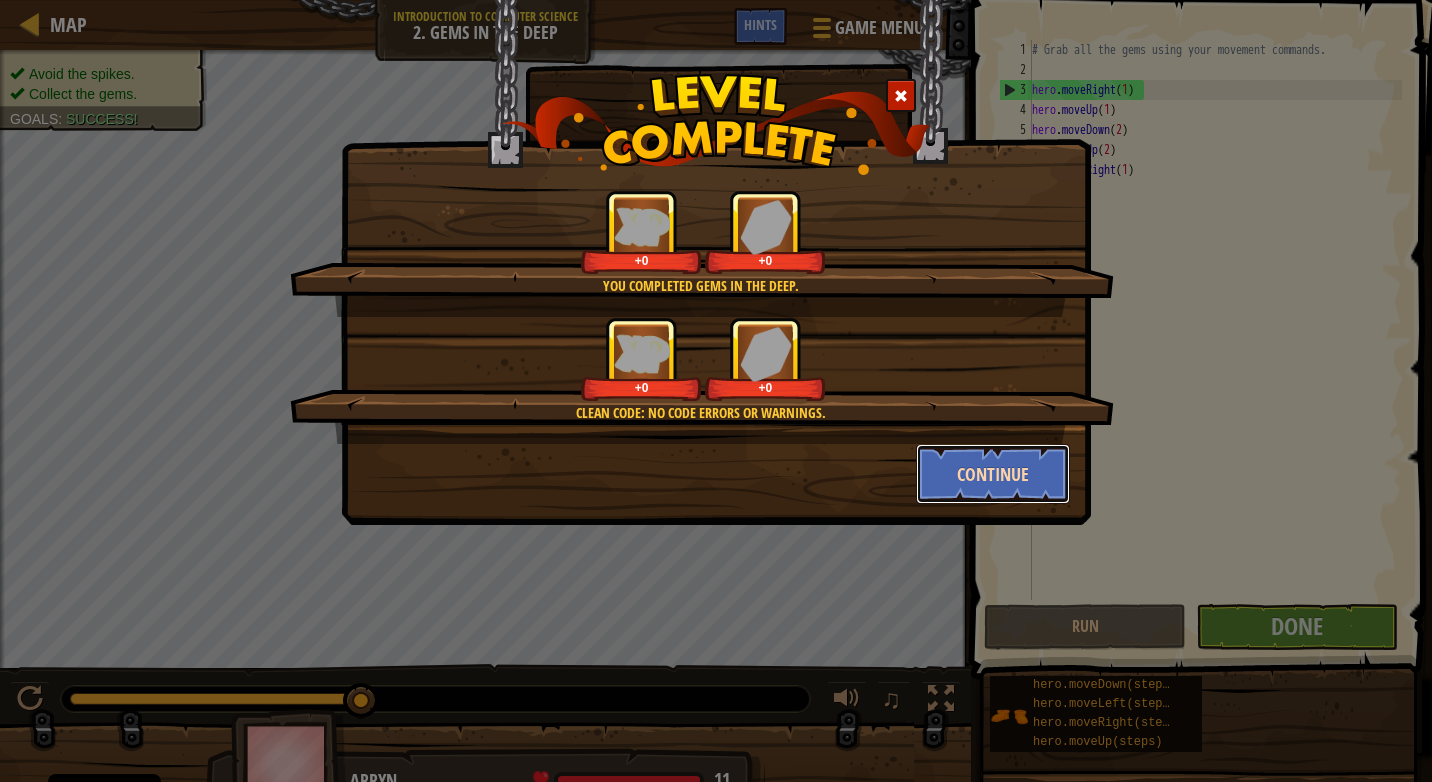 click on "Continue" at bounding box center (993, 474) 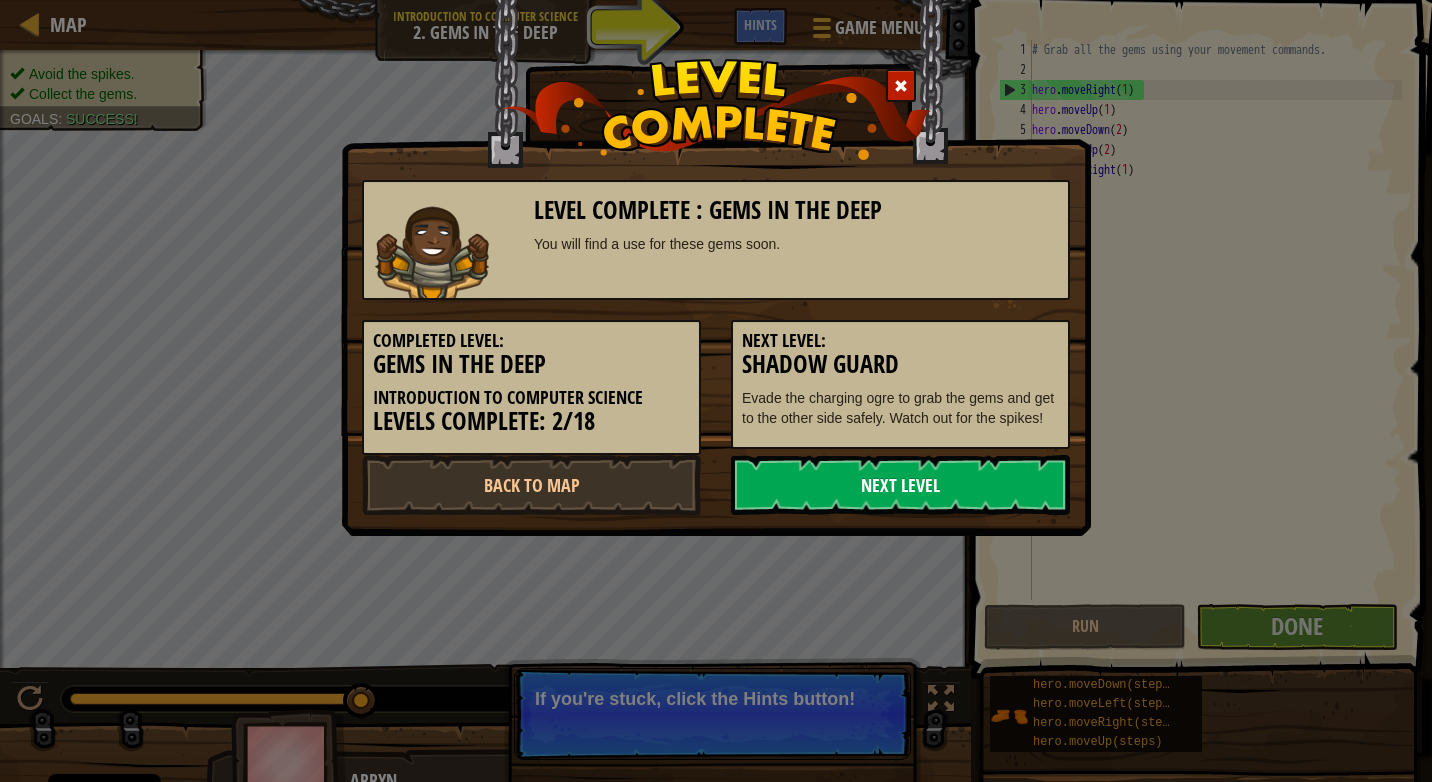click on "Next Level" at bounding box center (900, 485) 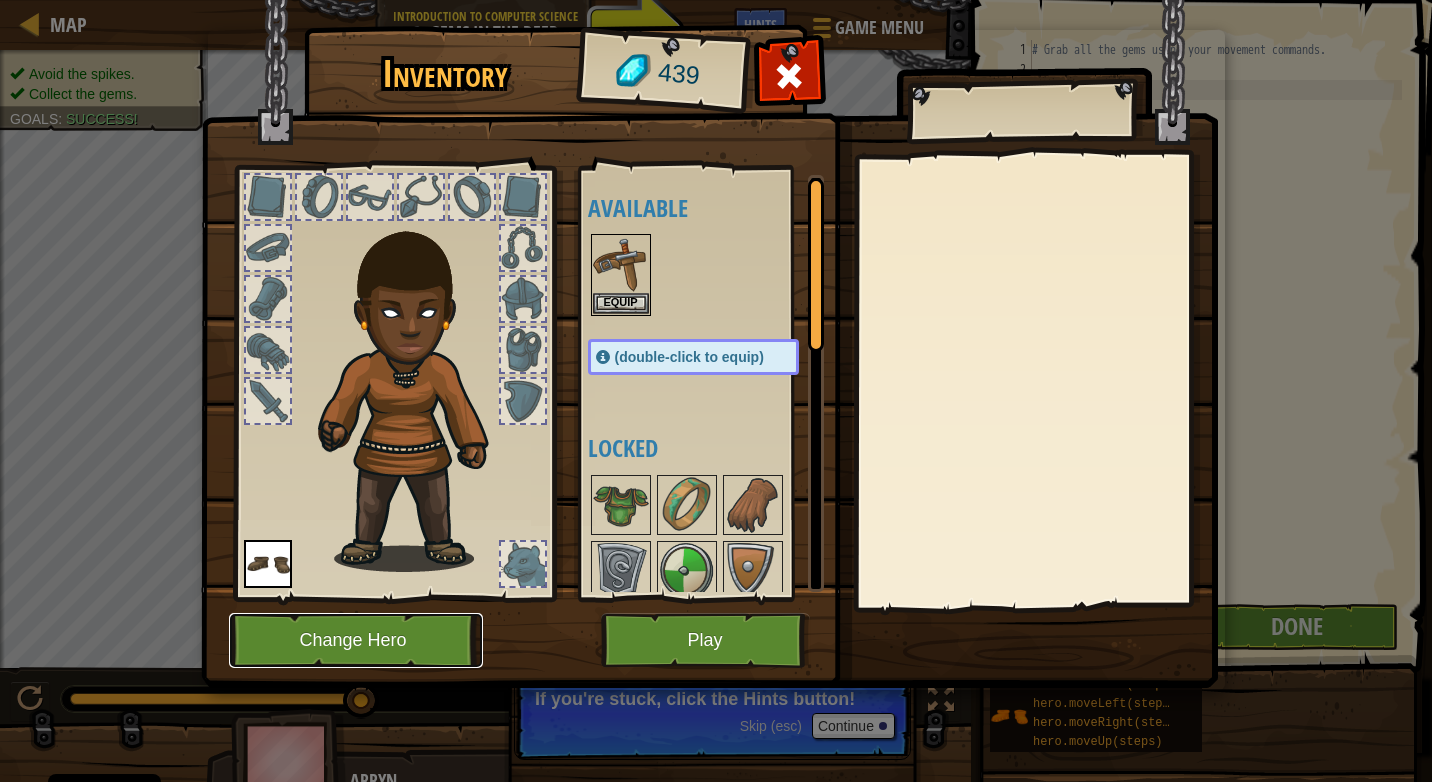 click on "Change Hero" at bounding box center (356, 640) 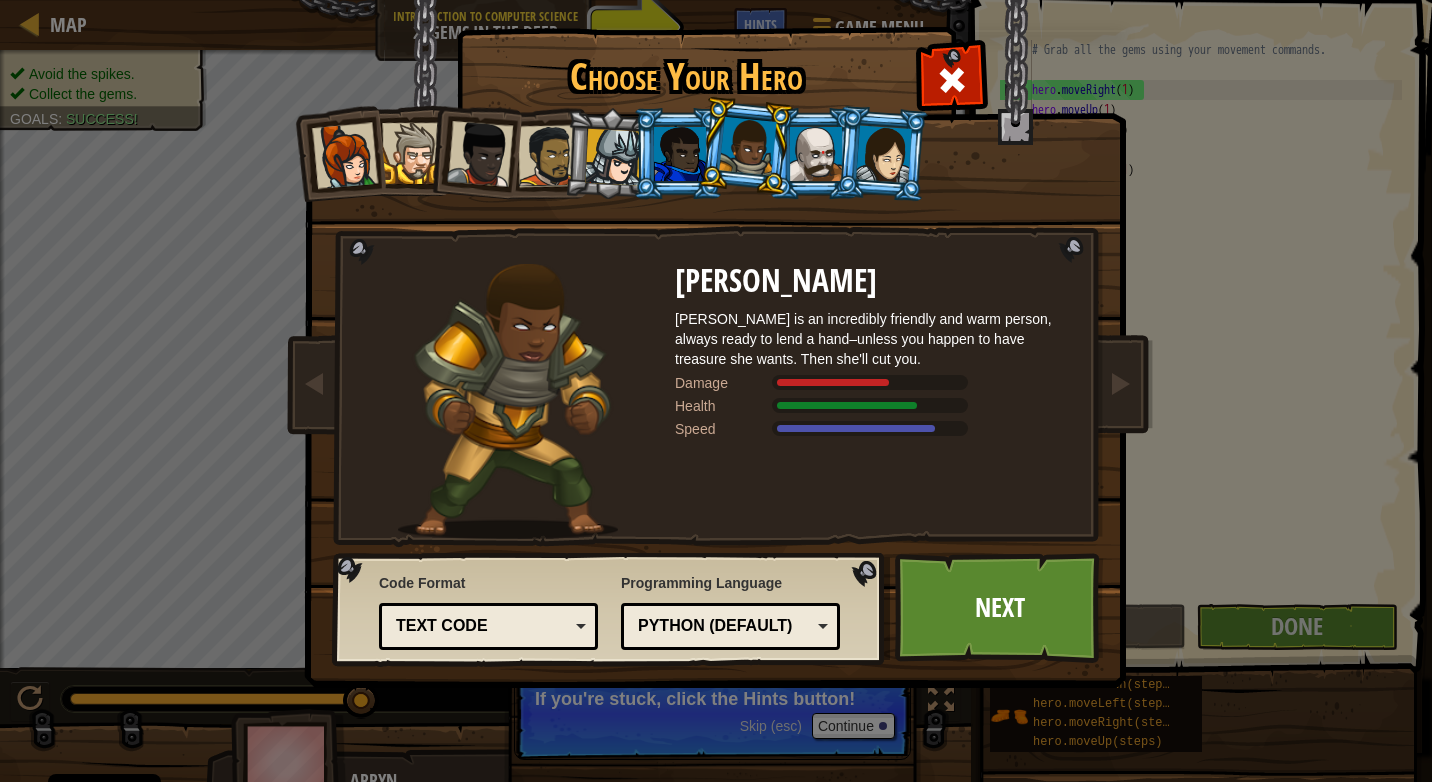click at bounding box center [884, 153] 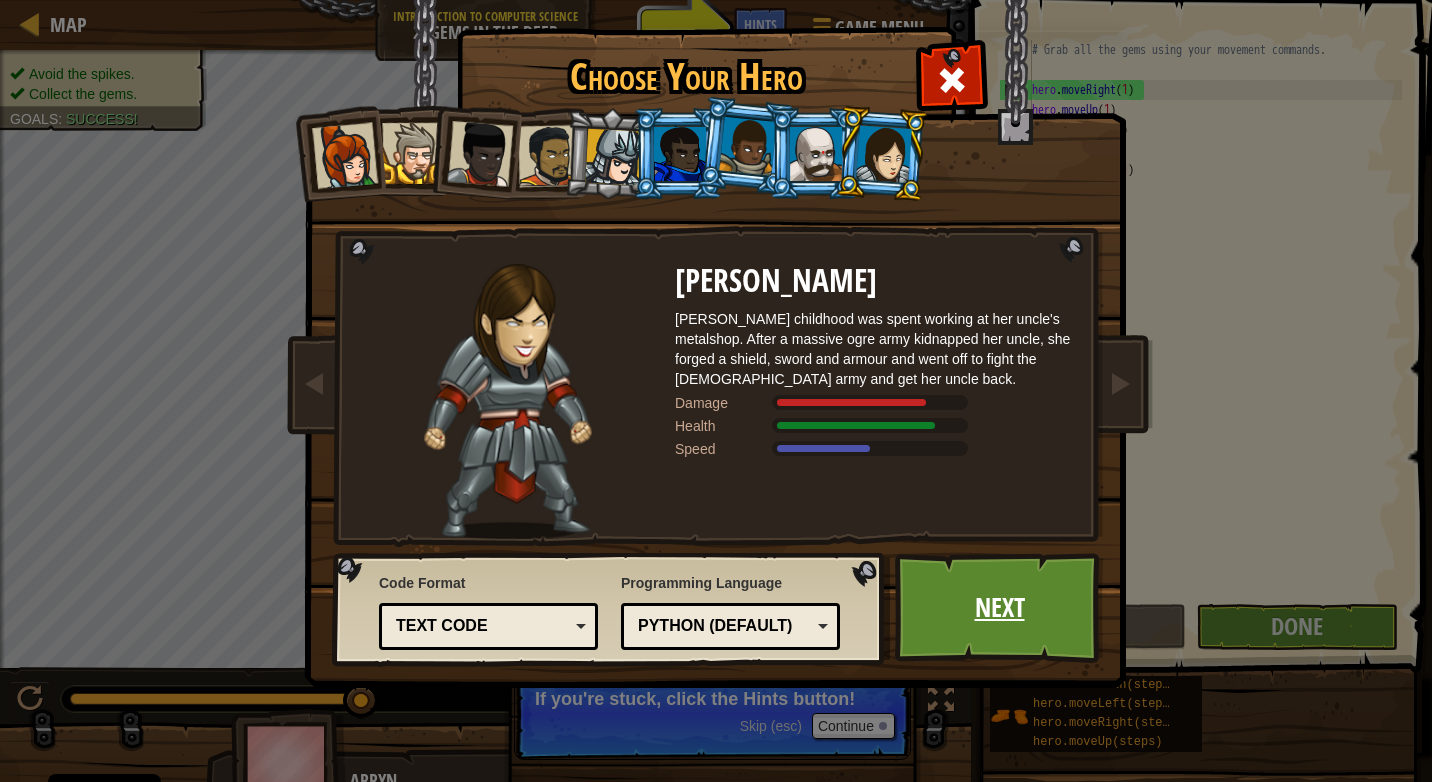 click on "Next" at bounding box center [999, 608] 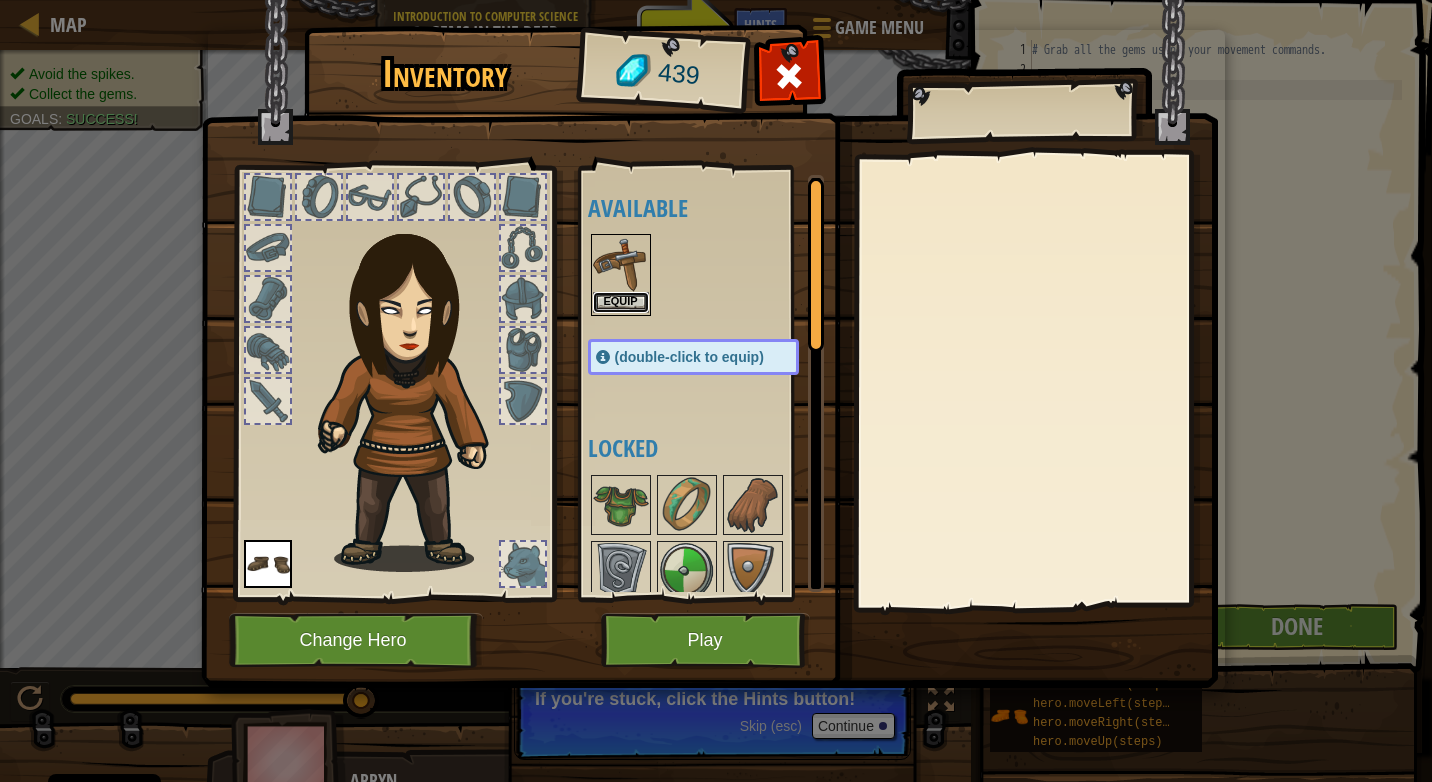 click on "Equip" at bounding box center [621, 302] 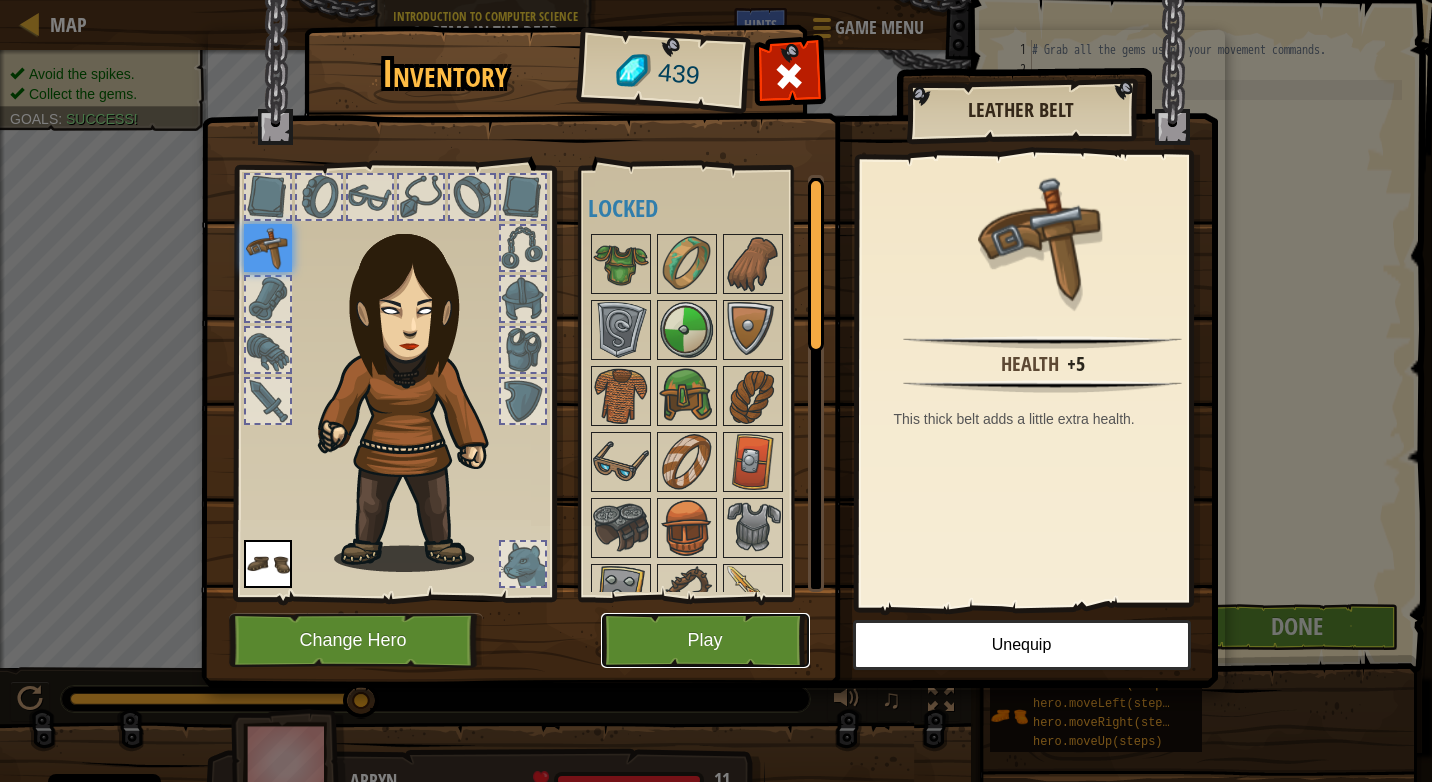 click on "Play" at bounding box center [705, 640] 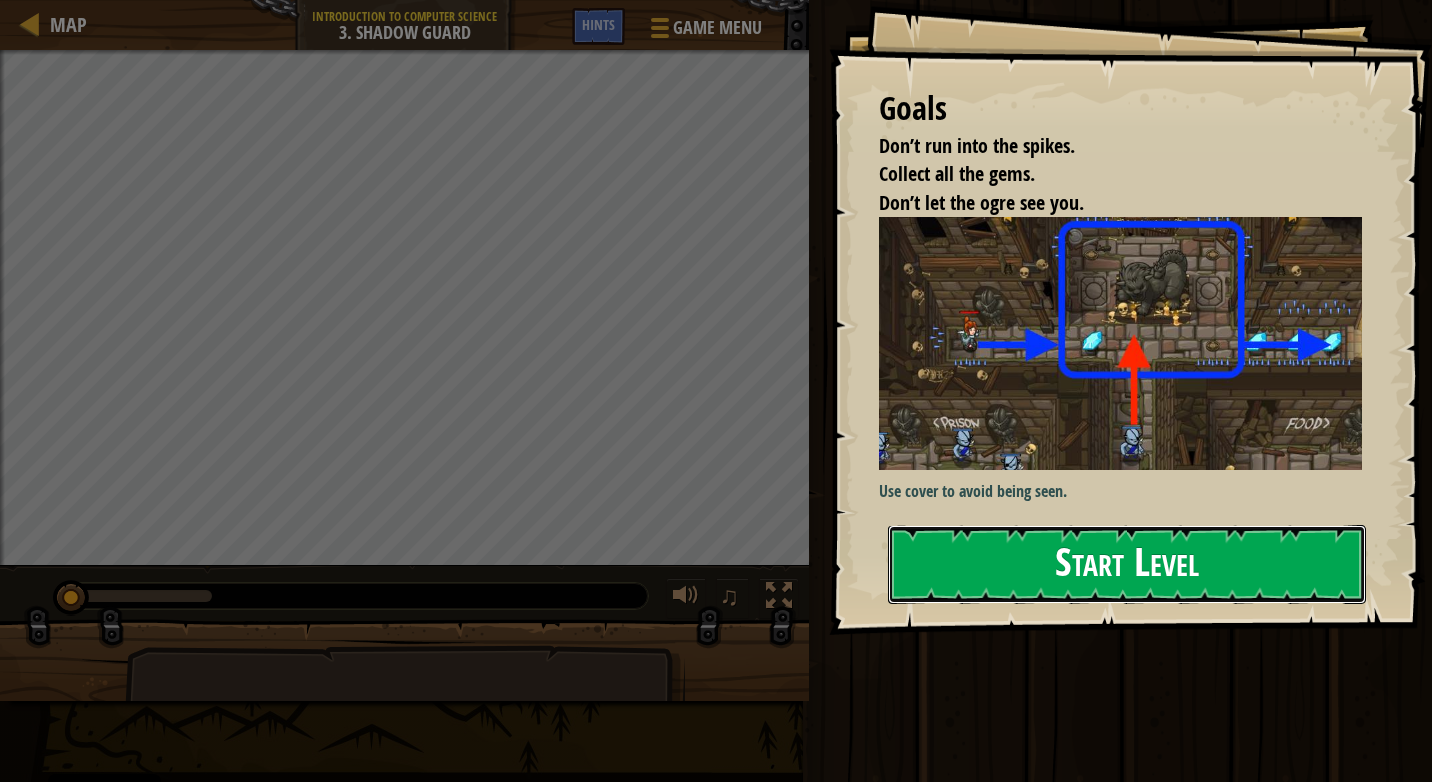 click on "Start Level" at bounding box center [1127, 564] 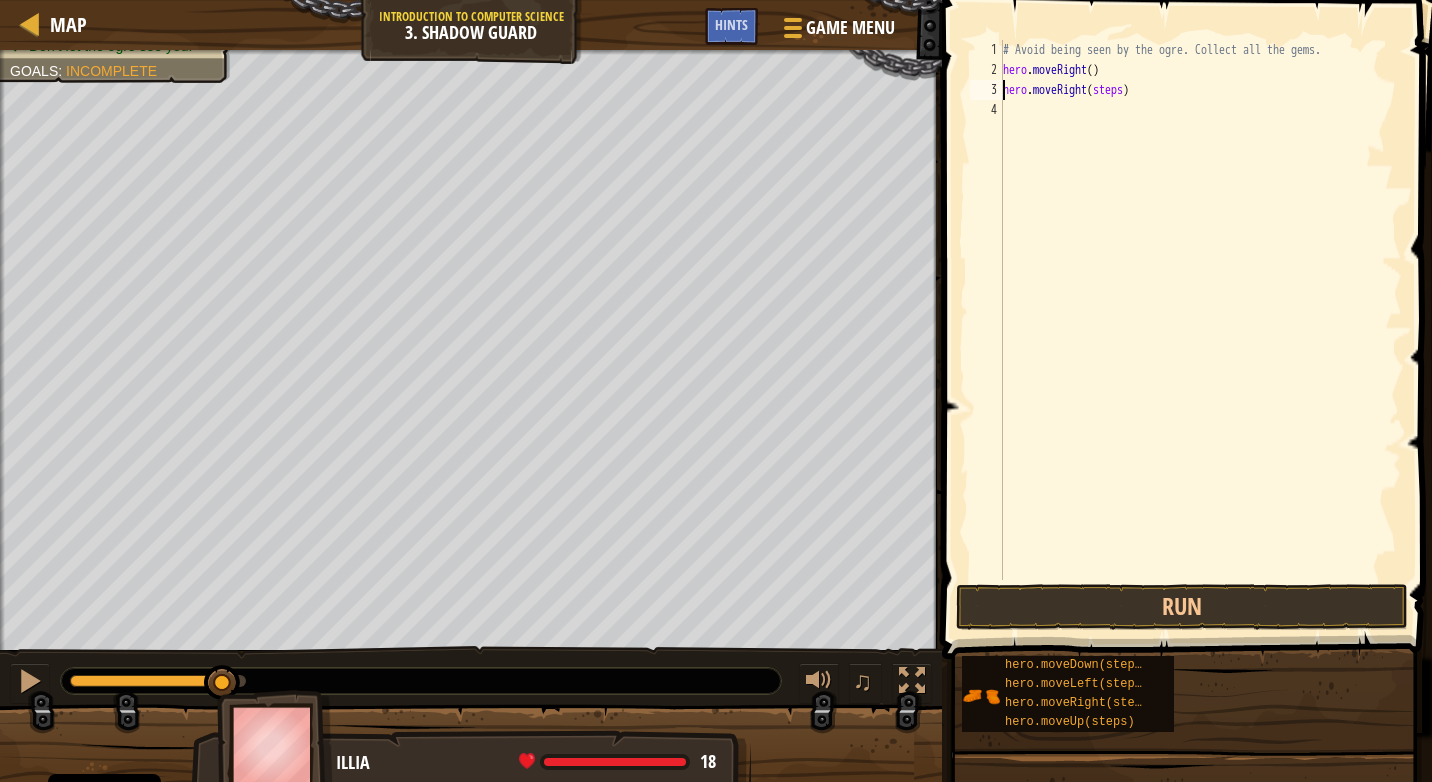 click on "# Avoid being seen by the ogre. Collect all the gems. hero . moveRight ( ) hero . moveRight ( steps )" at bounding box center [1200, 330] 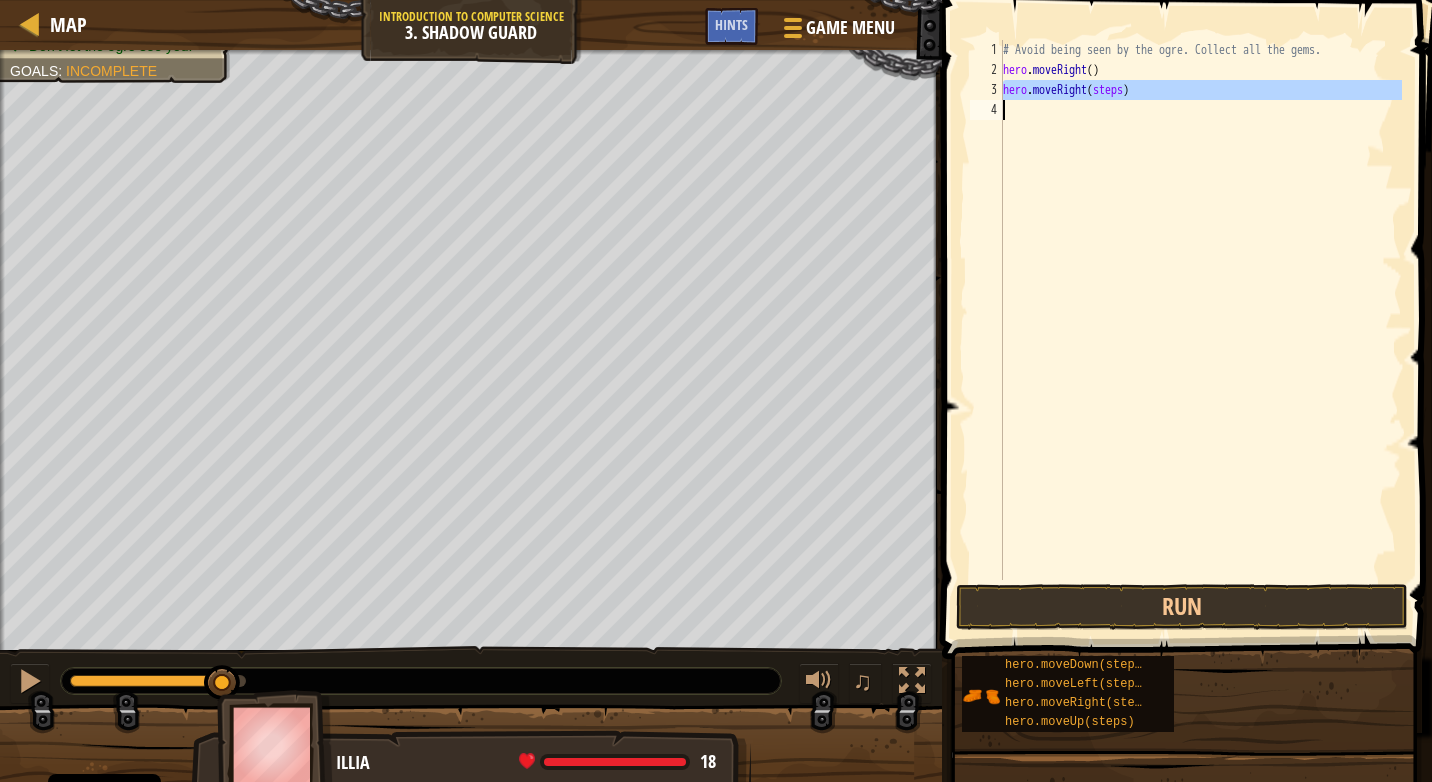 click on "# Avoid being seen by the ogre. Collect all the gems. hero . moveRight ( ) hero . moveRight ( steps )" at bounding box center [1200, 310] 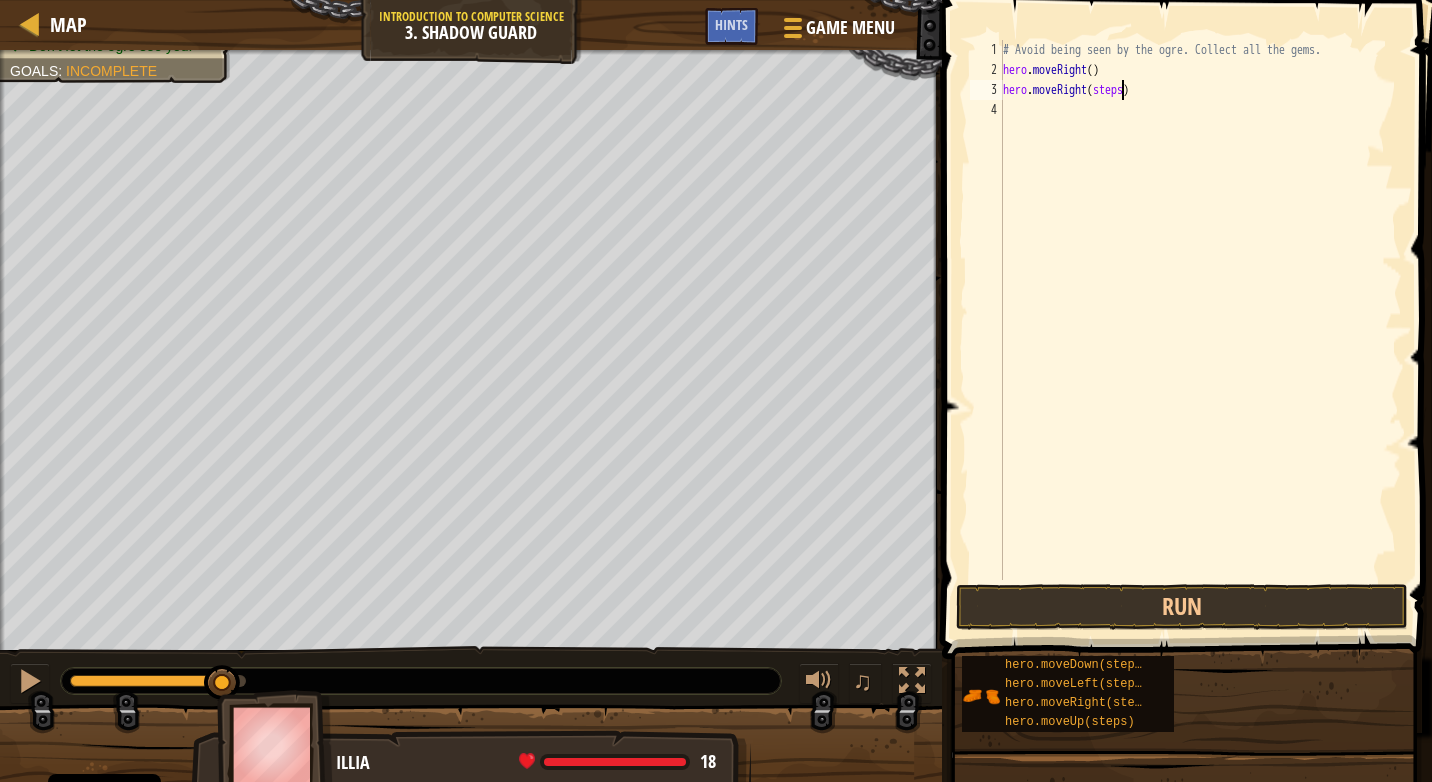 click on "# Avoid being seen by the ogre. Collect all the gems. hero . moveRight ( ) hero . moveRight ( steps )" at bounding box center (1200, 330) 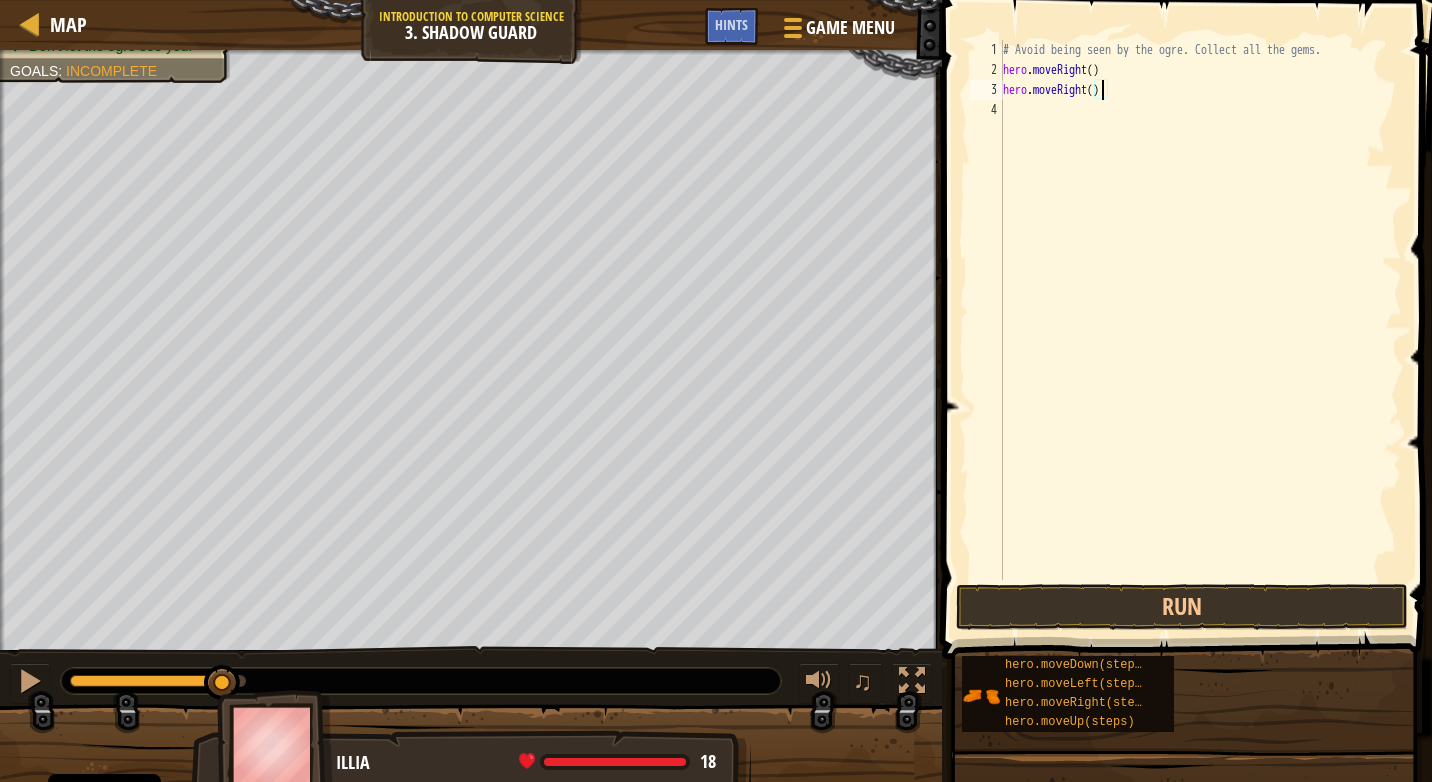 type on "hero.moveRight(2)" 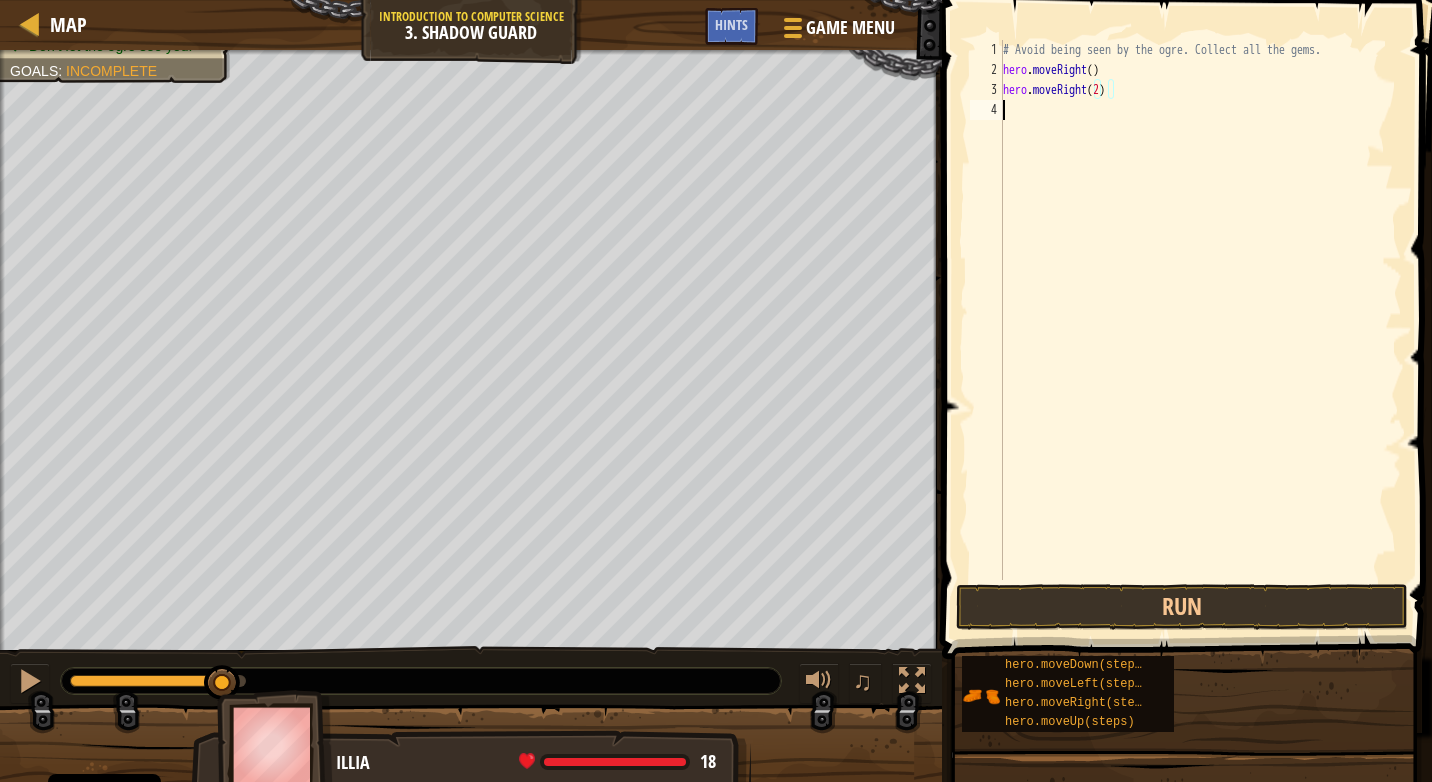 drag, startPoint x: 1171, startPoint y: 258, endPoint x: 1117, endPoint y: 8, distance: 255.76552 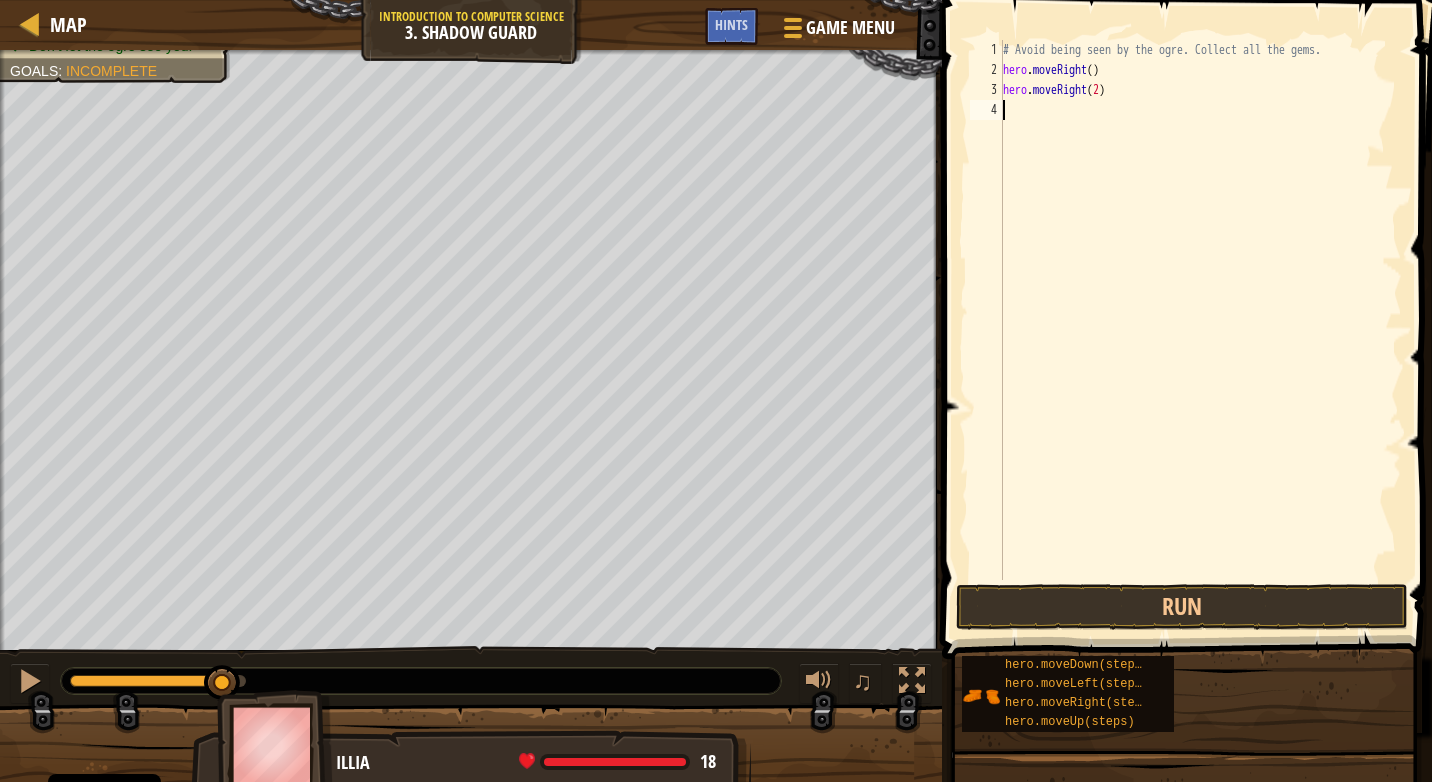 click on "# Avoid being seen by the ogre. Collect all the gems. hero . moveRight ( ) hero . moveRight ( 2 )" at bounding box center [1200, 330] 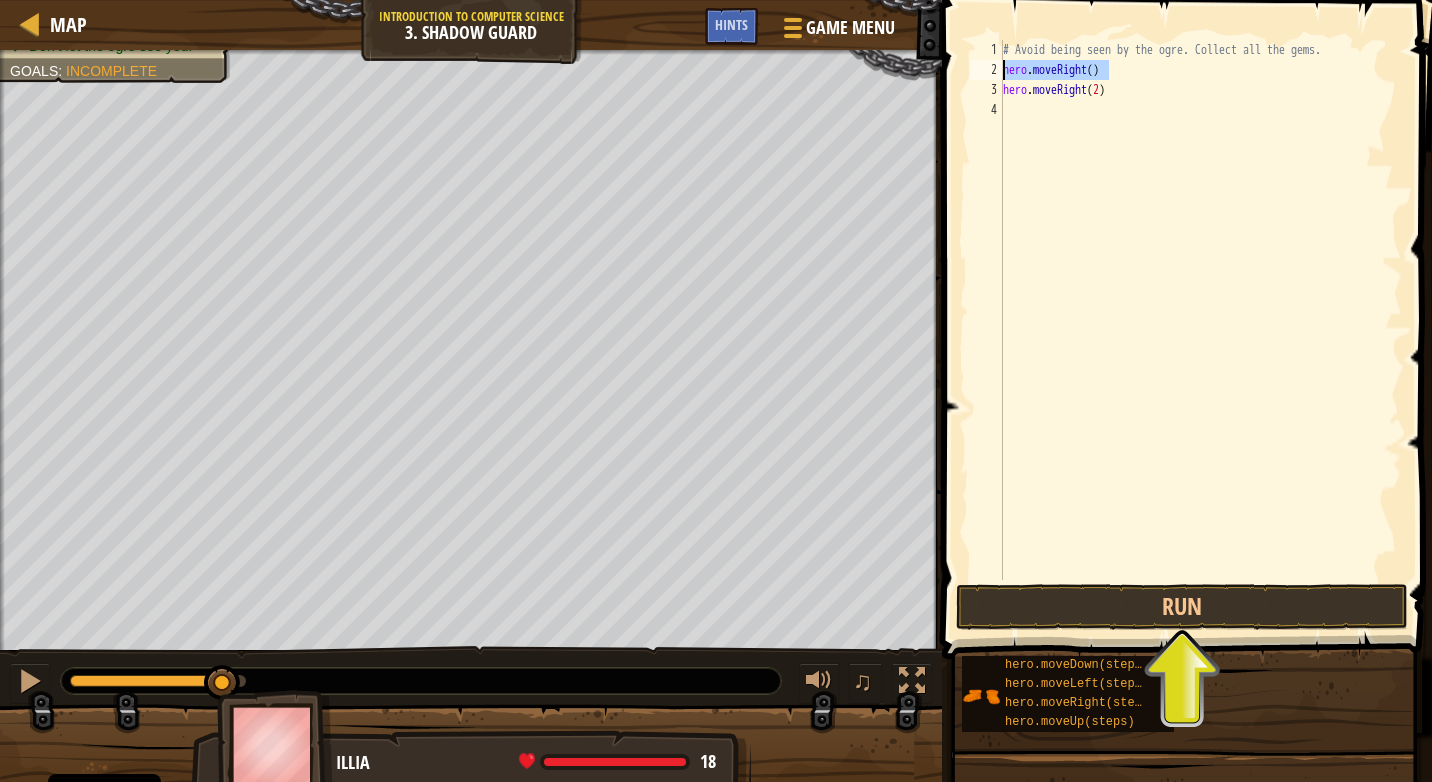 drag, startPoint x: 1126, startPoint y: 72, endPoint x: 1002, endPoint y: 64, distance: 124.2578 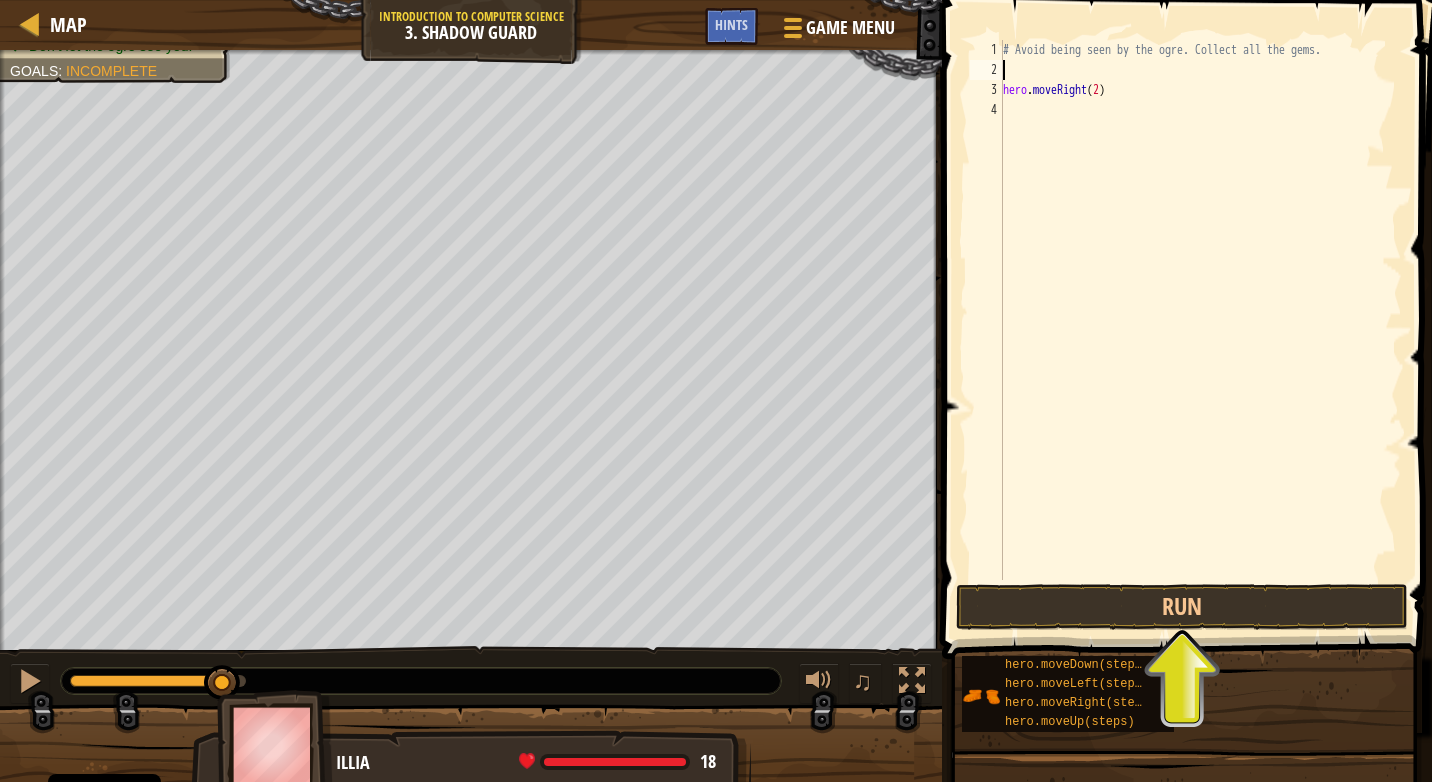 click on "3" at bounding box center [986, 90] 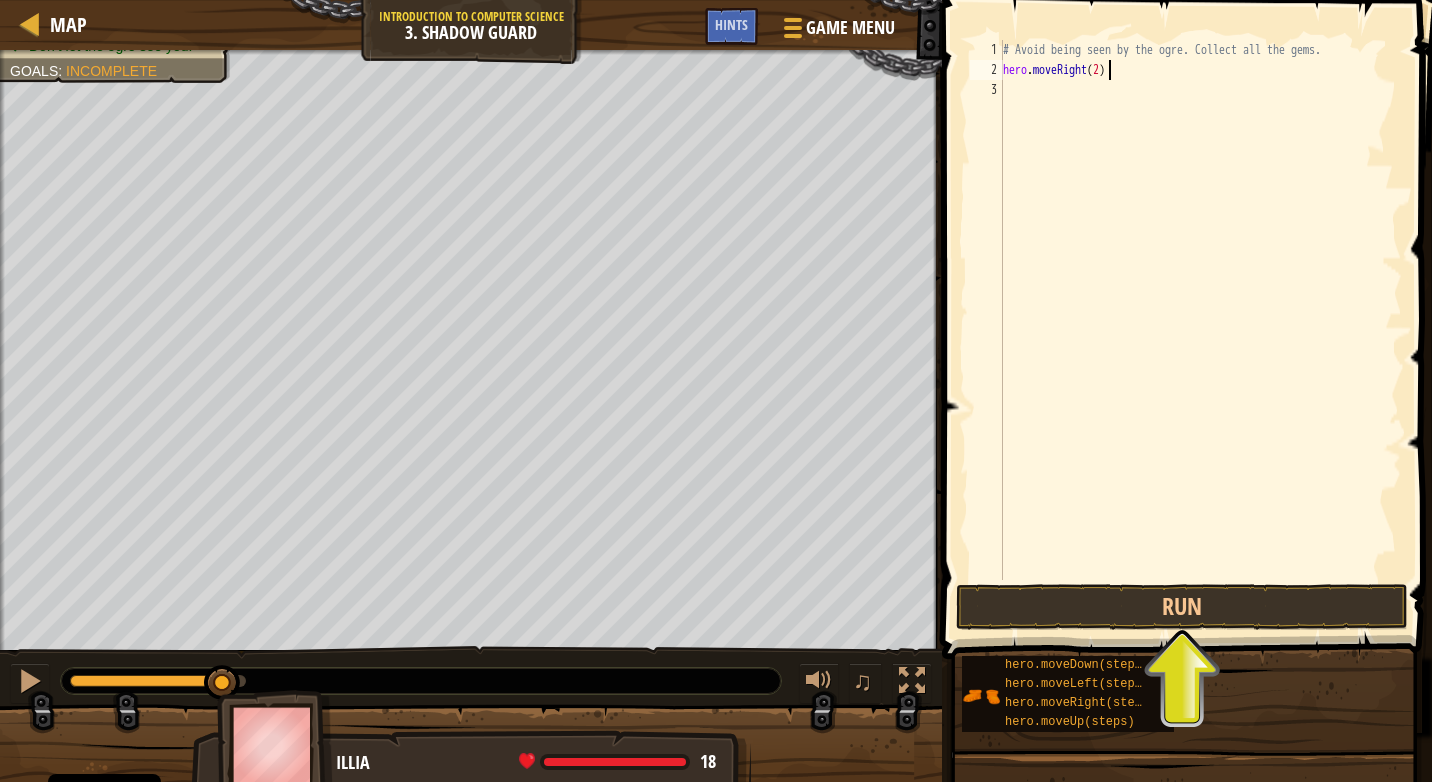 click on "# Avoid being seen by the ogre. Collect all the gems. hero . moveRight ( 2 )" at bounding box center (1200, 330) 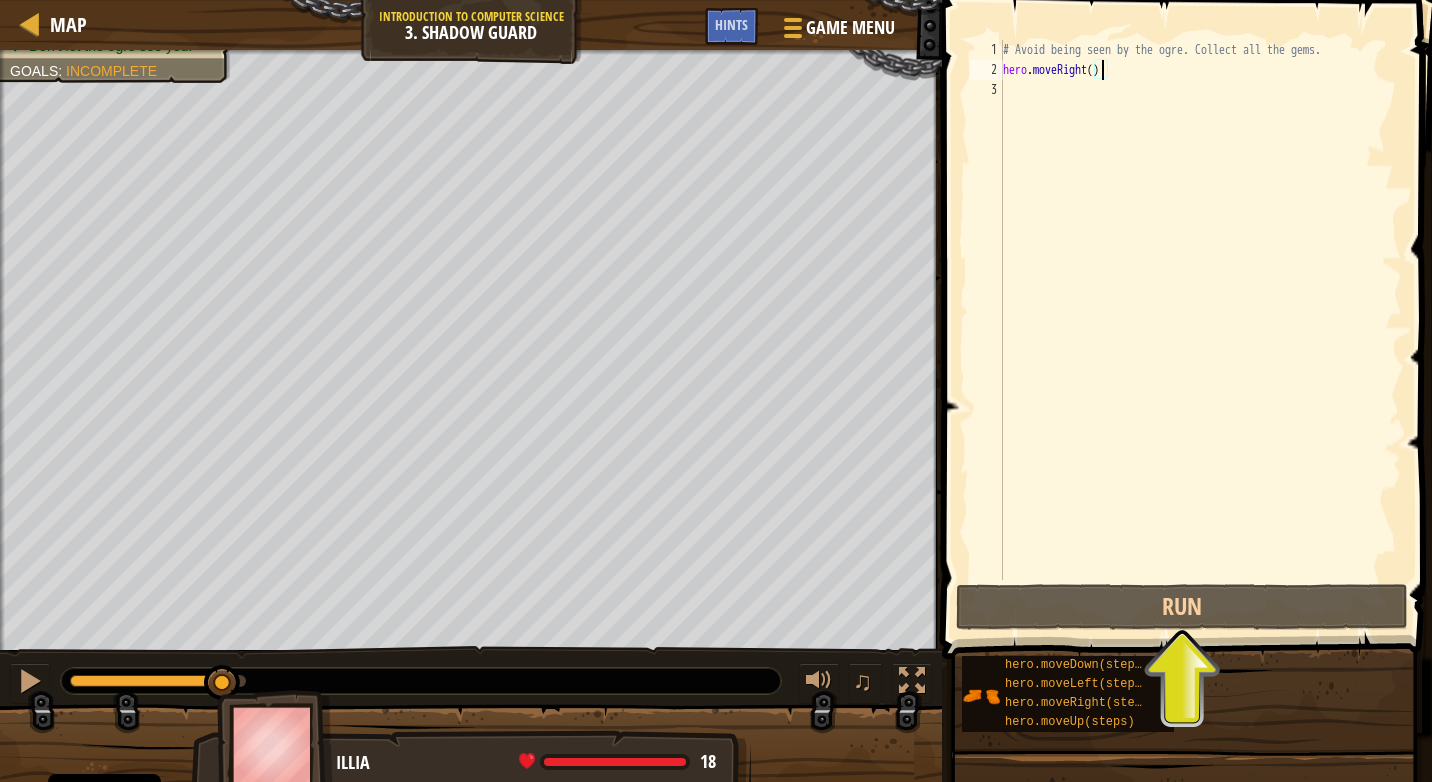 type on "hero.moveRight(3)" 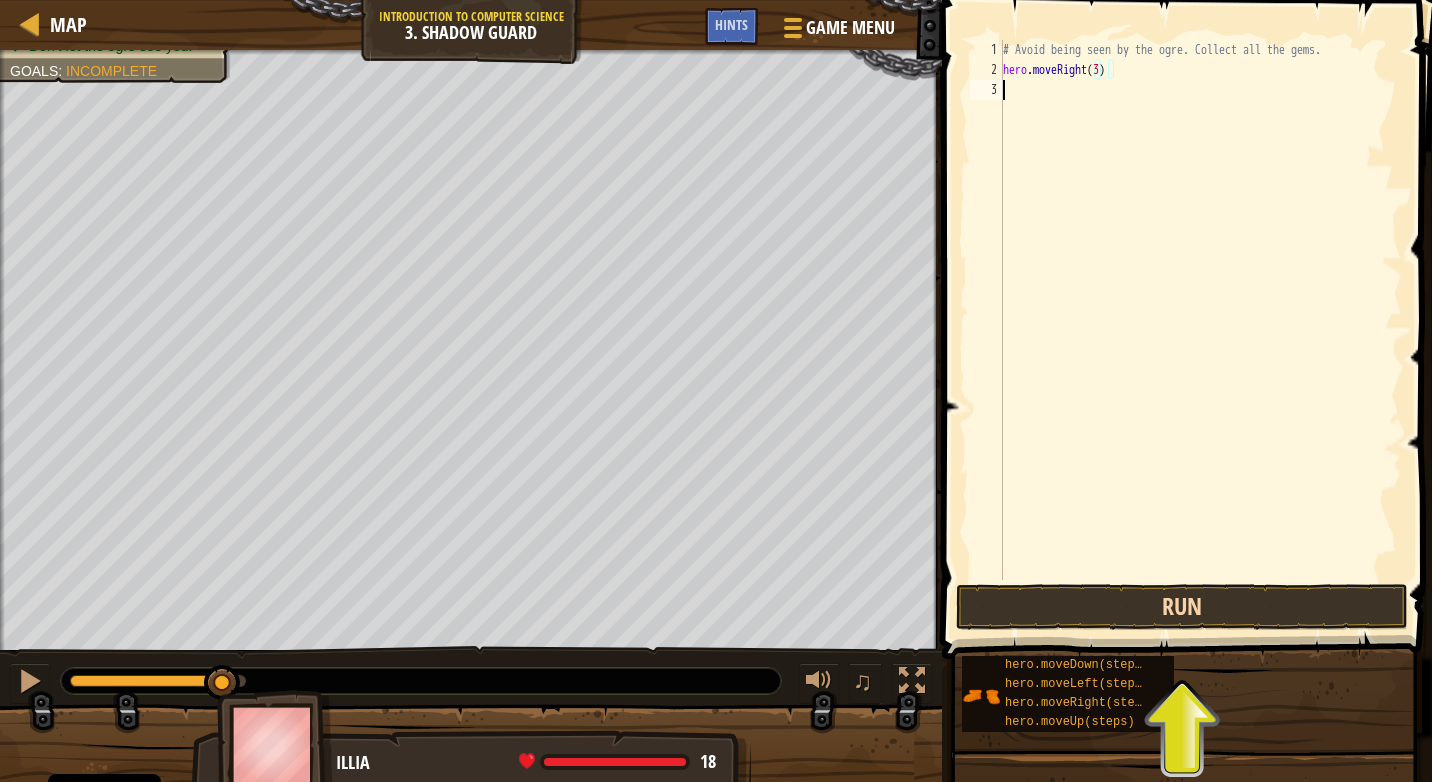 drag, startPoint x: 1184, startPoint y: 436, endPoint x: 1137, endPoint y: 617, distance: 187.00267 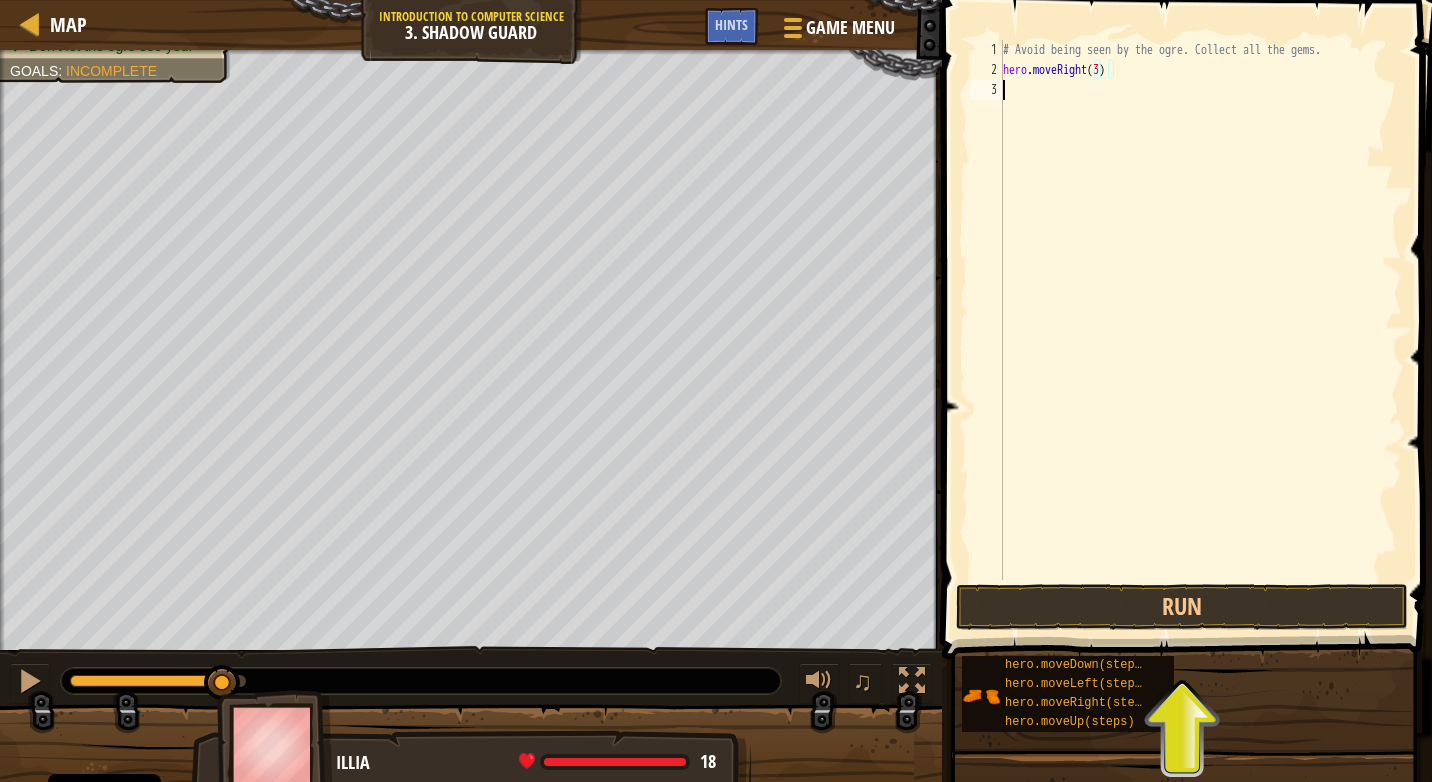 scroll, scrollTop: 9, scrollLeft: 0, axis: vertical 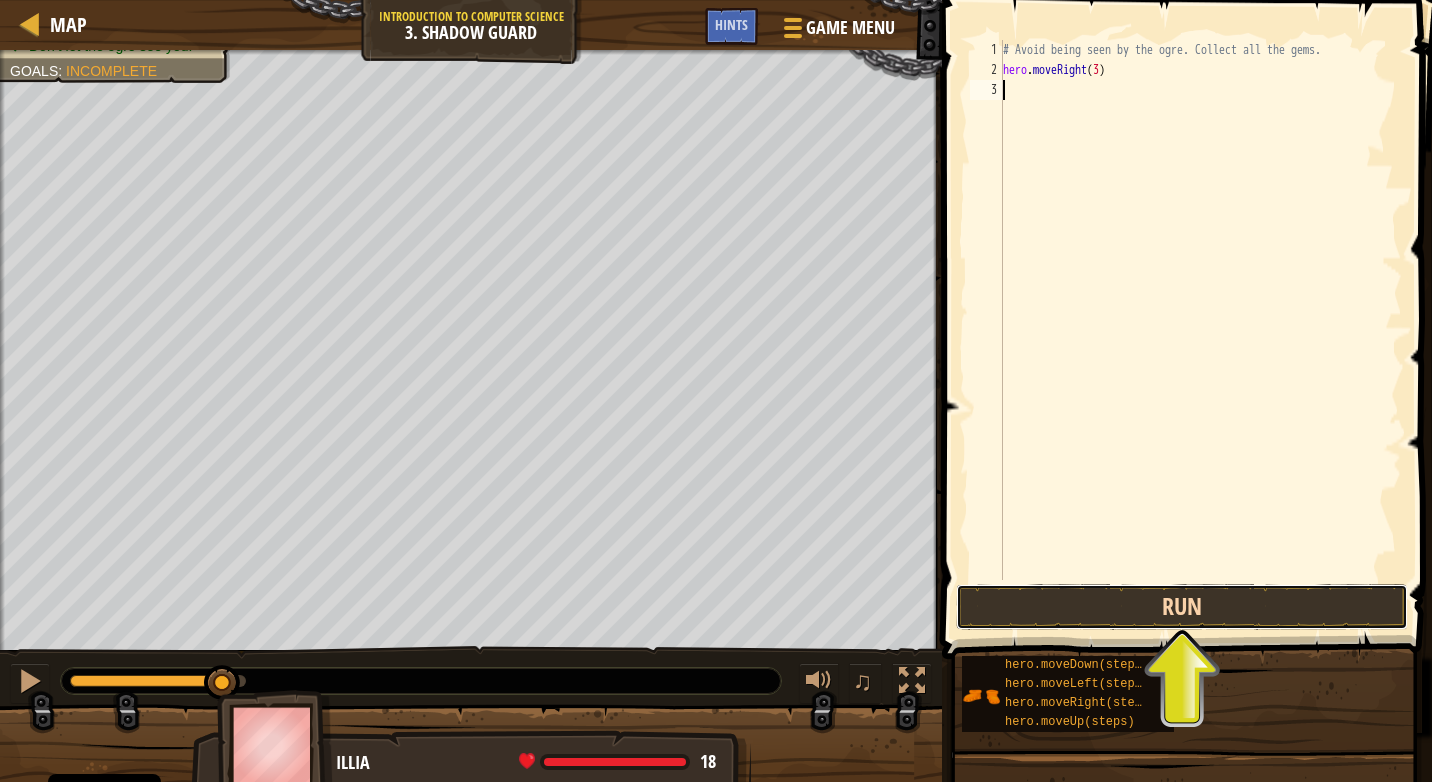 click on "Run" at bounding box center (1182, 607) 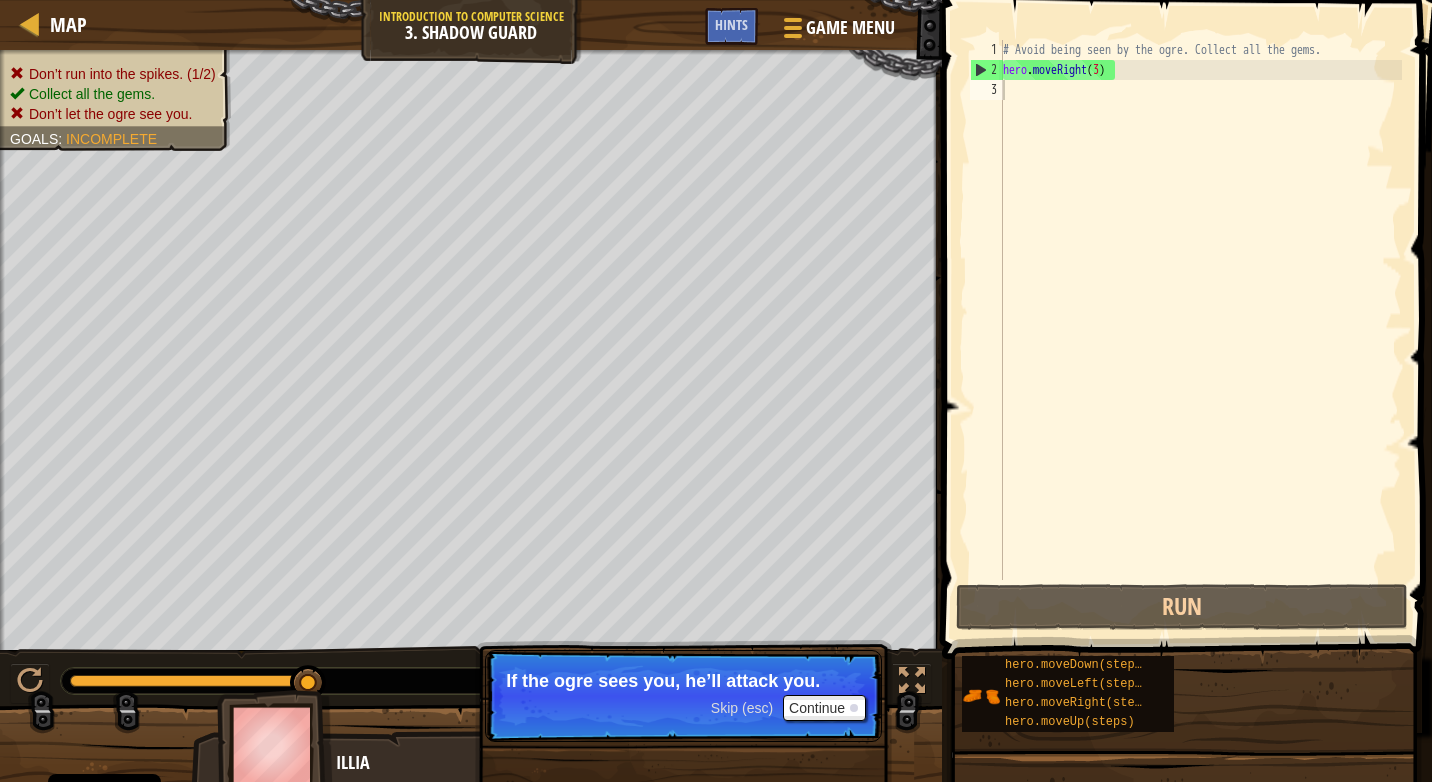 click on "Skip (esc) Continue  If the ogre sees you, he’ll attack you." at bounding box center (683, 696) 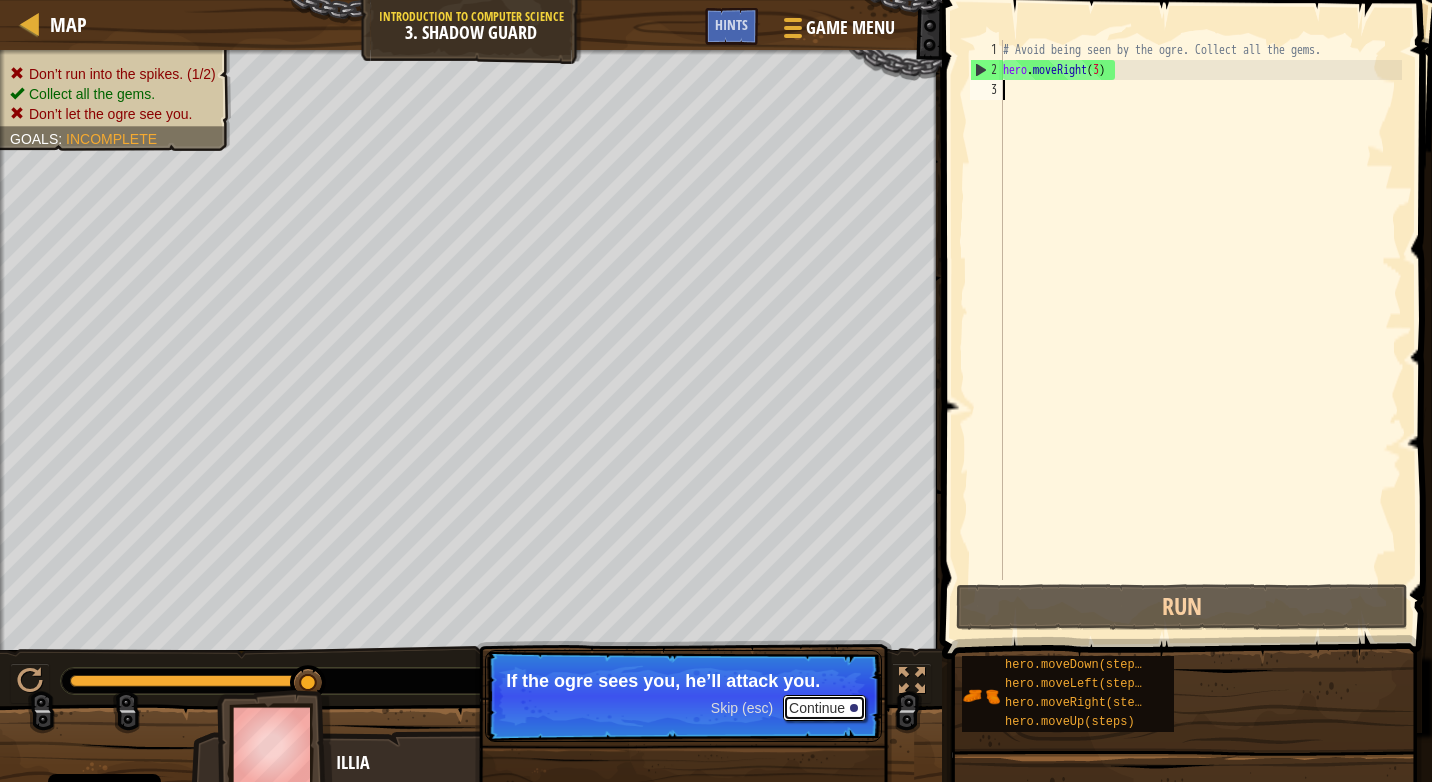 click on "Continue" at bounding box center [824, 708] 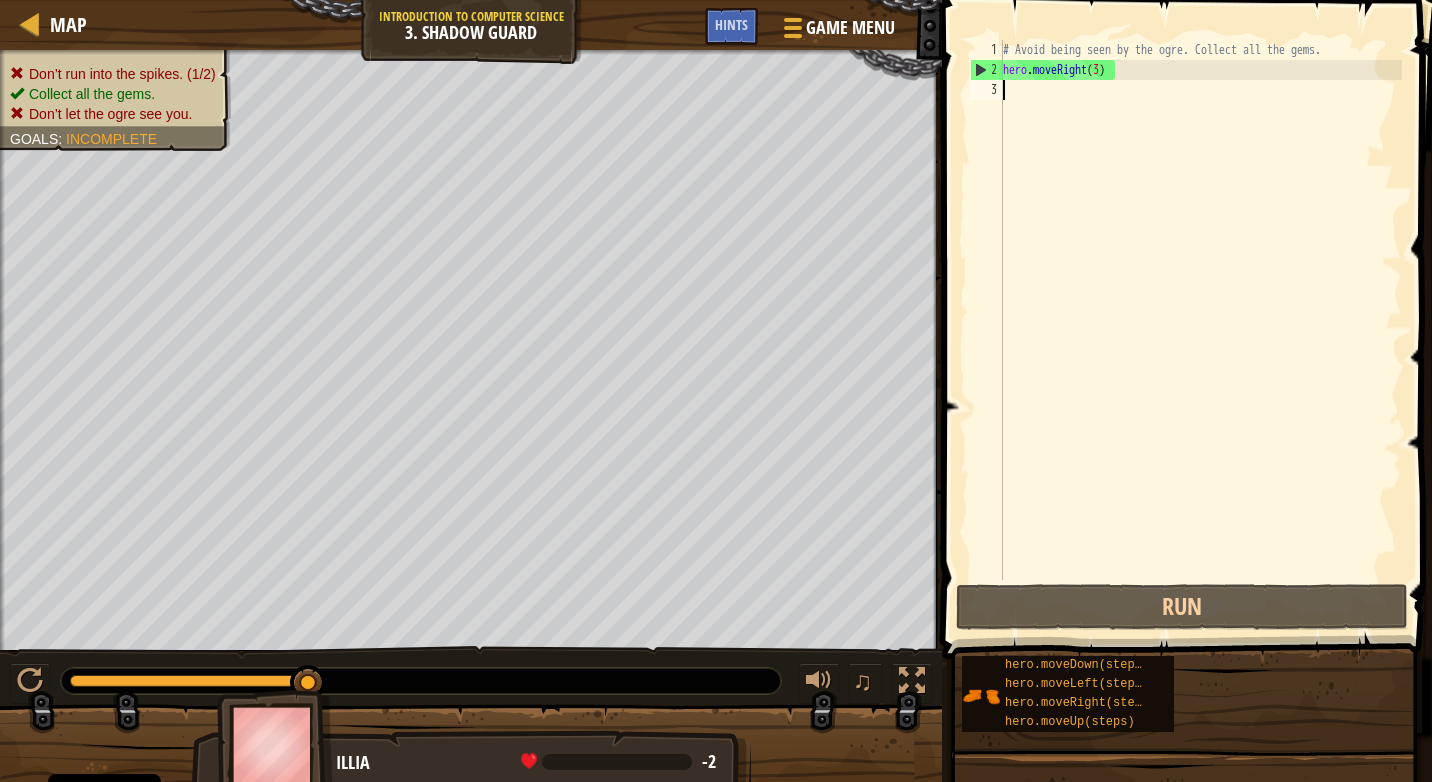 click on "# Avoid being seen by the ogre. Collect all the gems. hero . moveRight ( 3 )" at bounding box center (1200, 330) 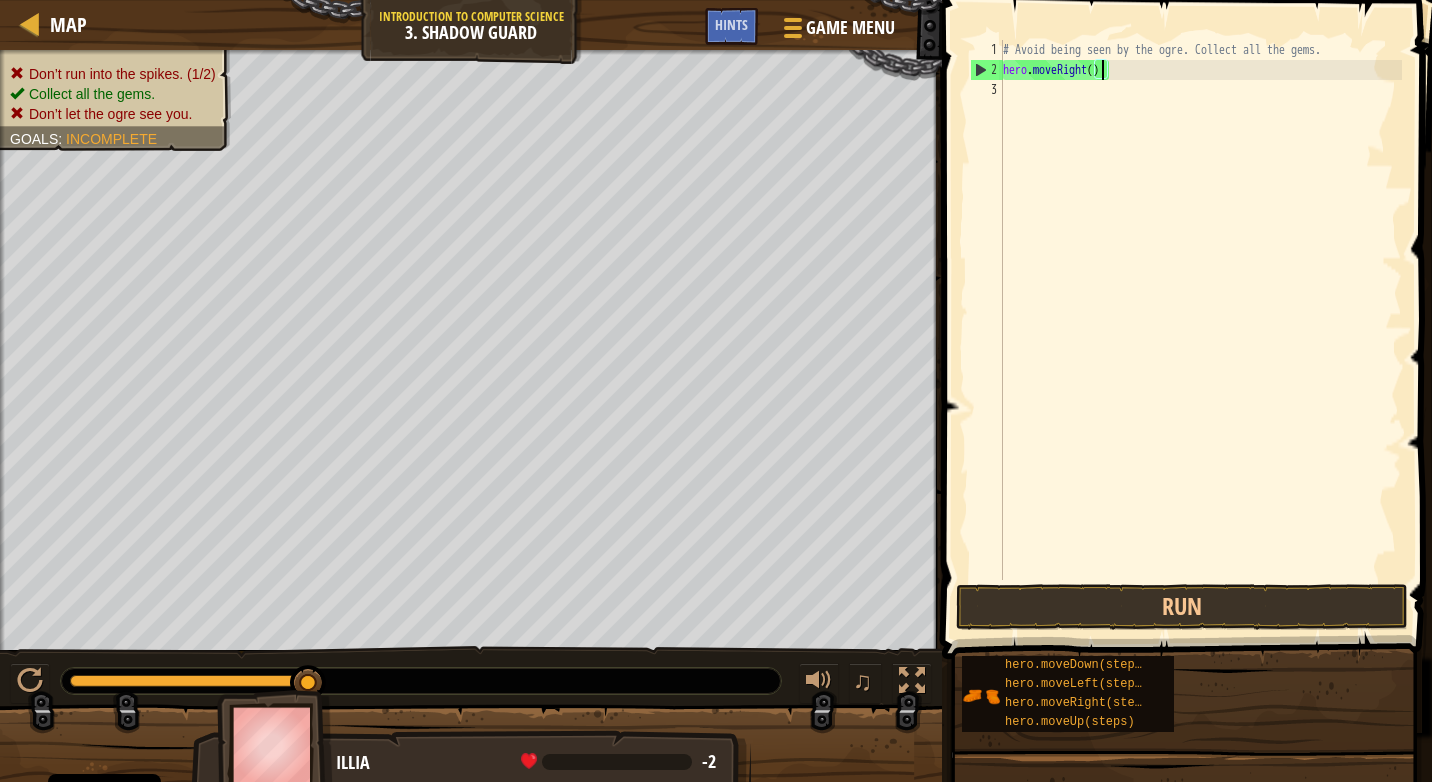 type on "hero.moveRight(1)" 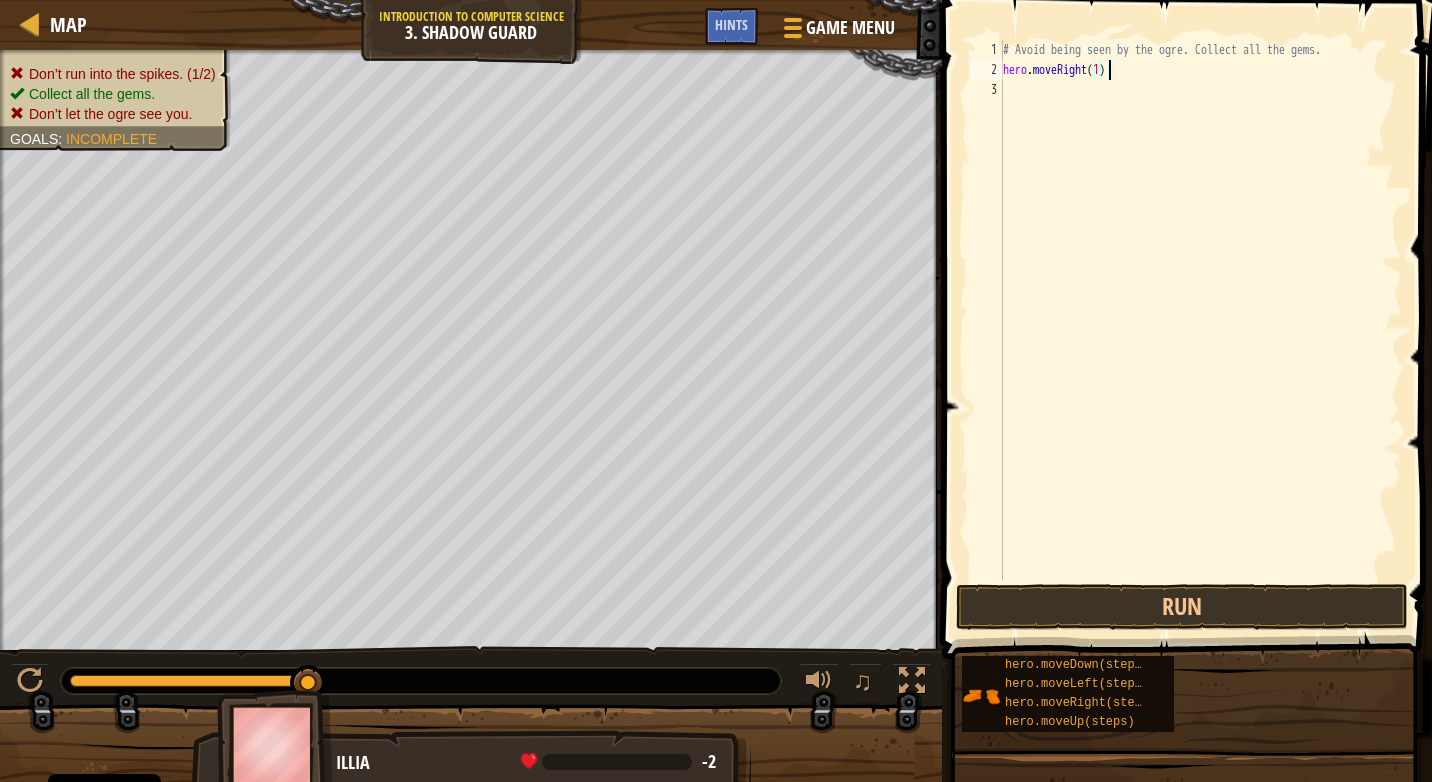 click on "# Avoid being seen by the ogre. Collect all the gems. hero . moveRight ( 1 )" at bounding box center (1200, 330) 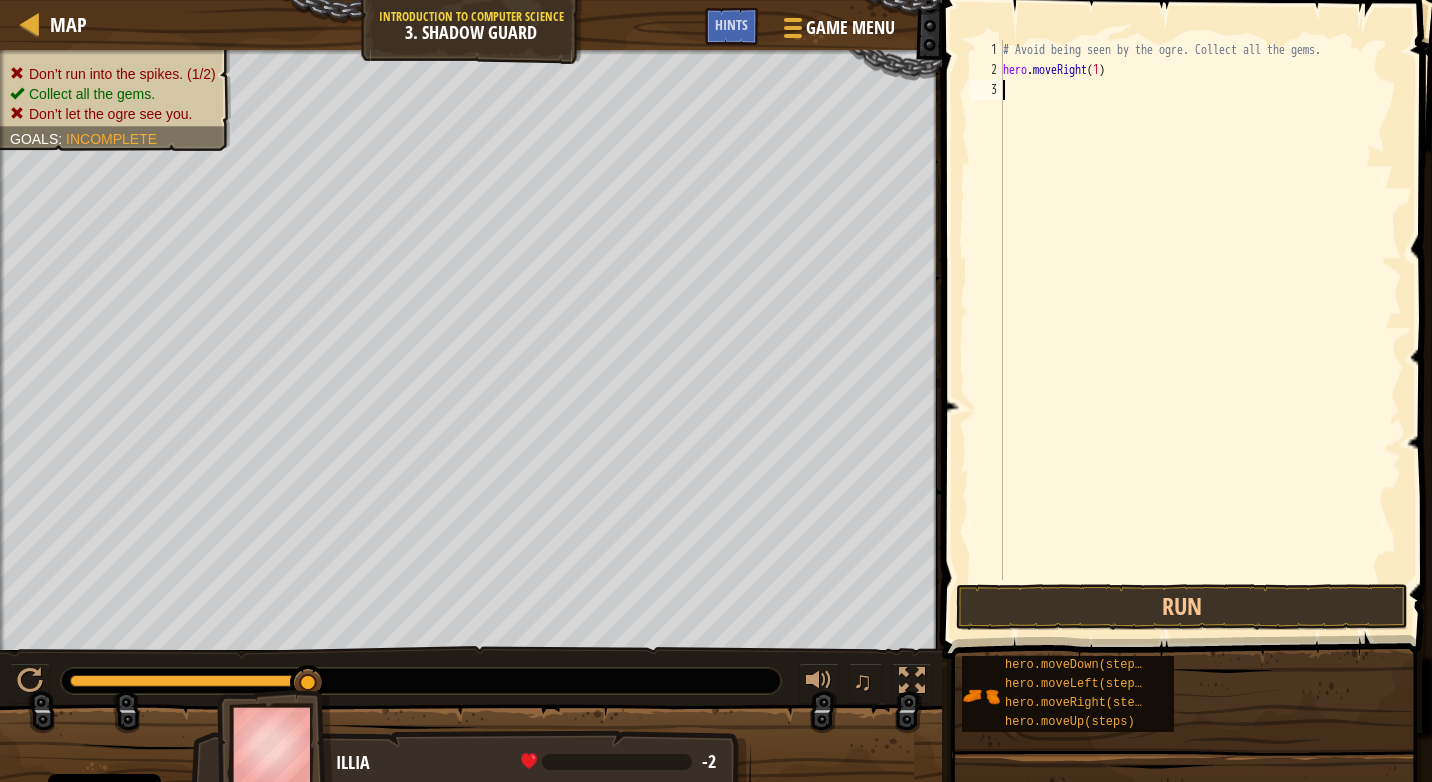 scroll, scrollTop: 9, scrollLeft: 0, axis: vertical 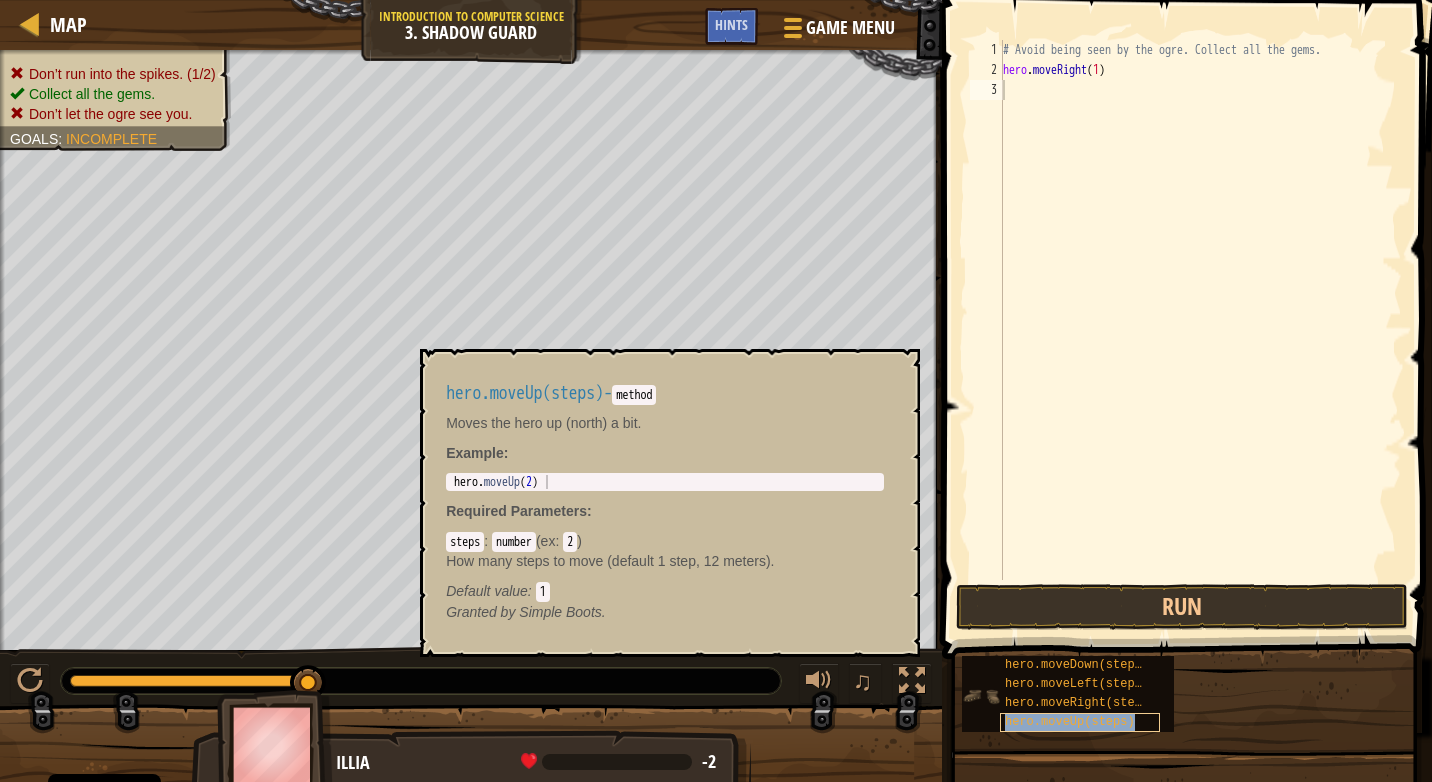 type on "hero.moveUp(steps)" 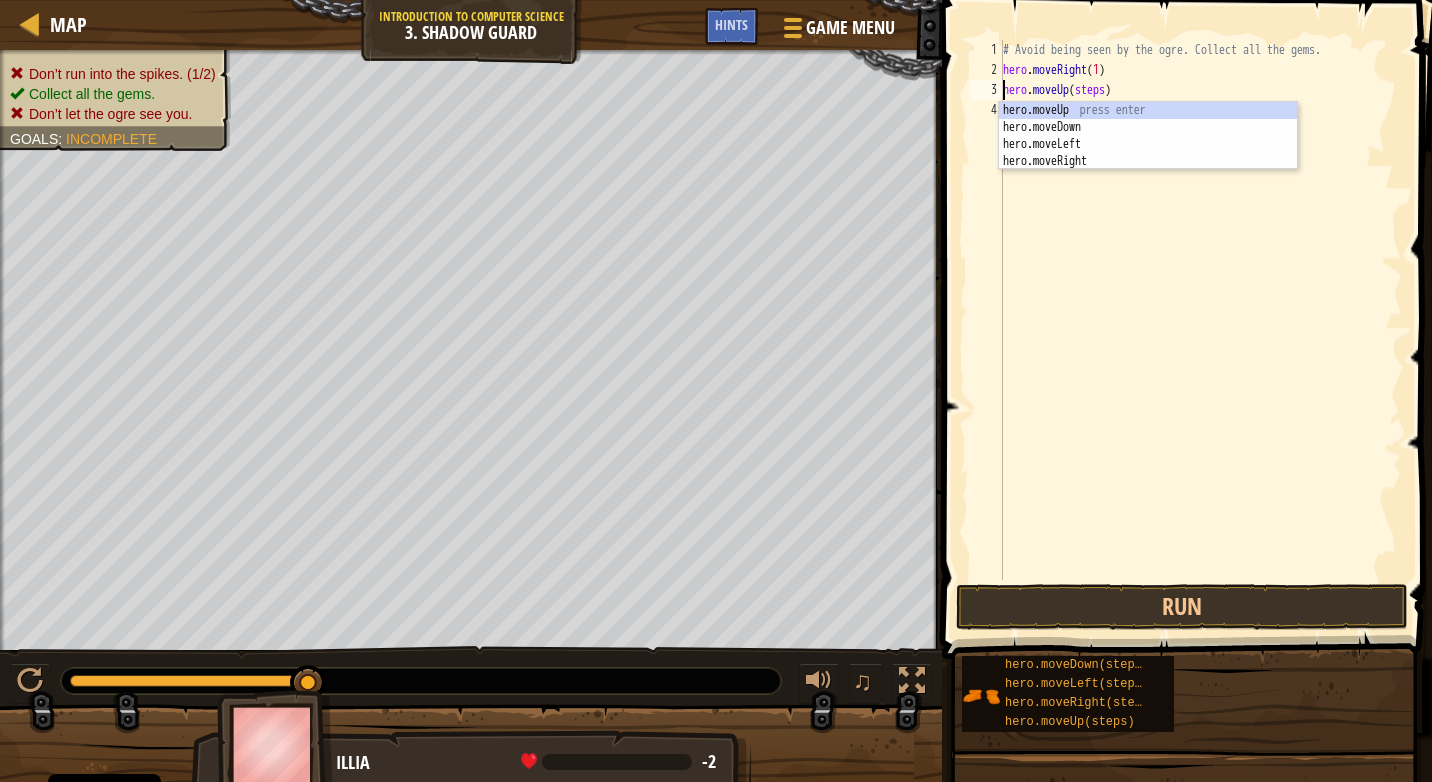 click on "# Avoid being seen by the ogre. Collect all the gems. hero . moveRight ( 1 ) hero . moveUp ( steps )" at bounding box center (1200, 330) 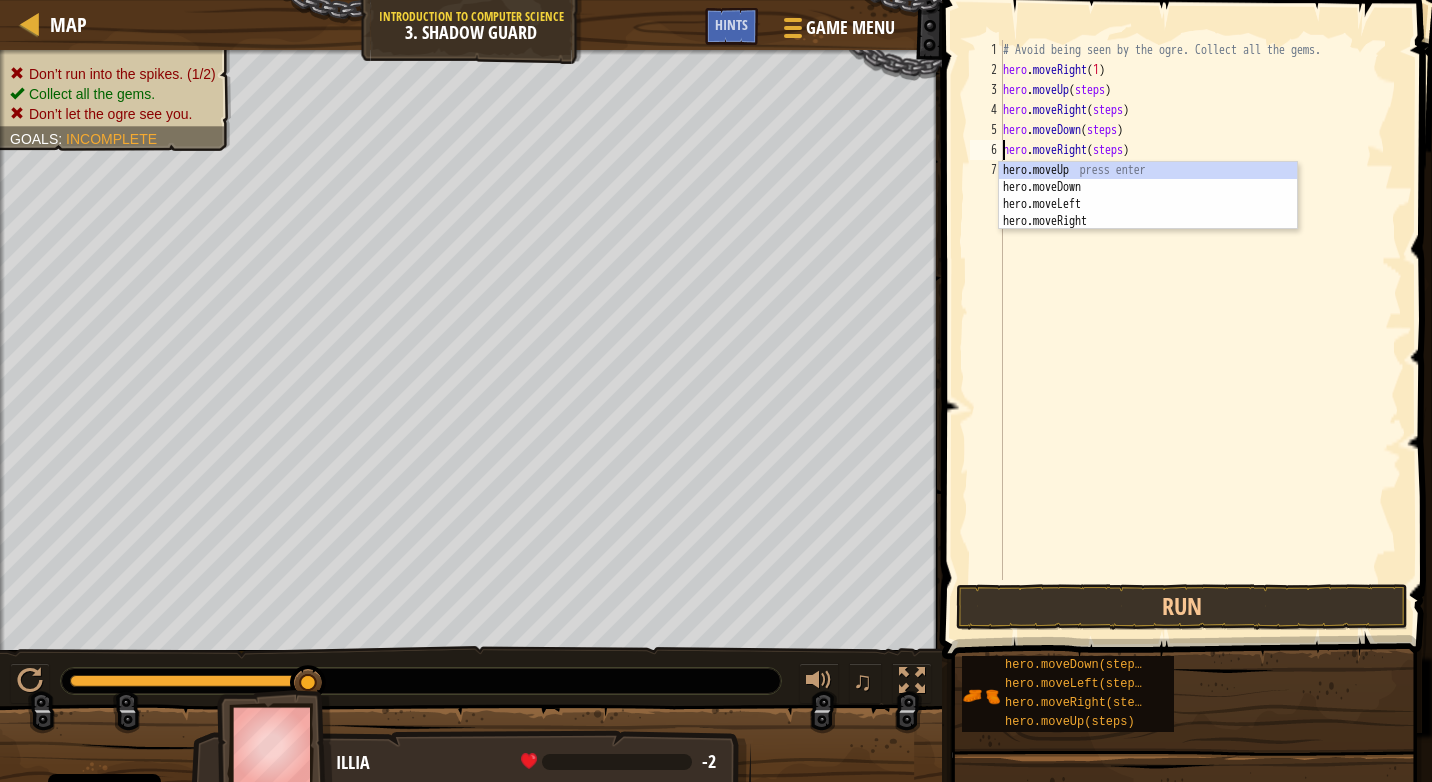 click on "# Avoid being seen by the ogre. Collect all the gems. hero . moveRight ( 1 ) hero . moveUp ( steps ) hero . moveRight ( steps ) hero . moveDown ( steps ) hero . moveRight ( steps )" at bounding box center [1200, 330] 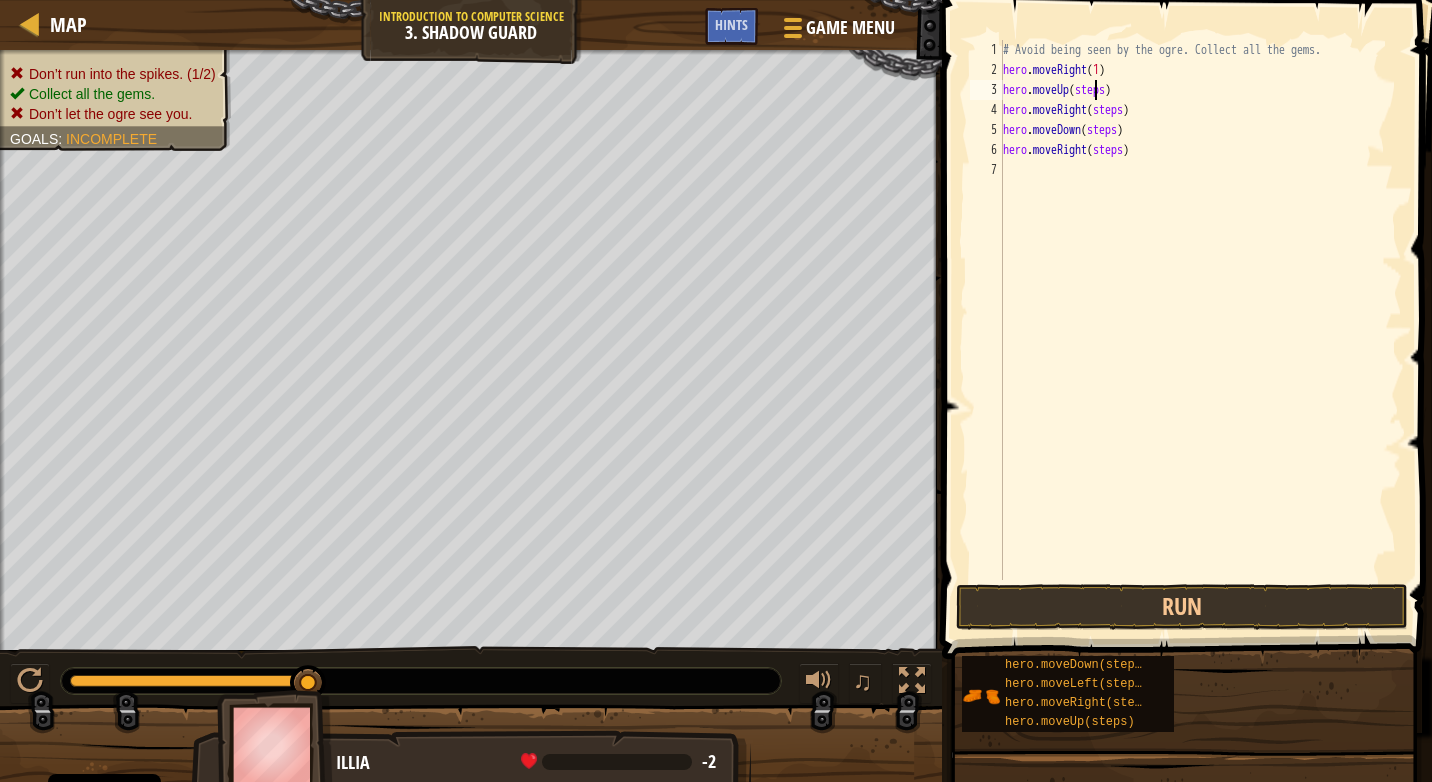 click on "# Avoid being seen by the ogre. Collect all the gems. hero . moveRight ( 1 ) hero . moveUp ( steps ) hero . moveRight ( steps ) hero . moveDown ( steps ) hero . moveRight ( steps )" at bounding box center (1200, 330) 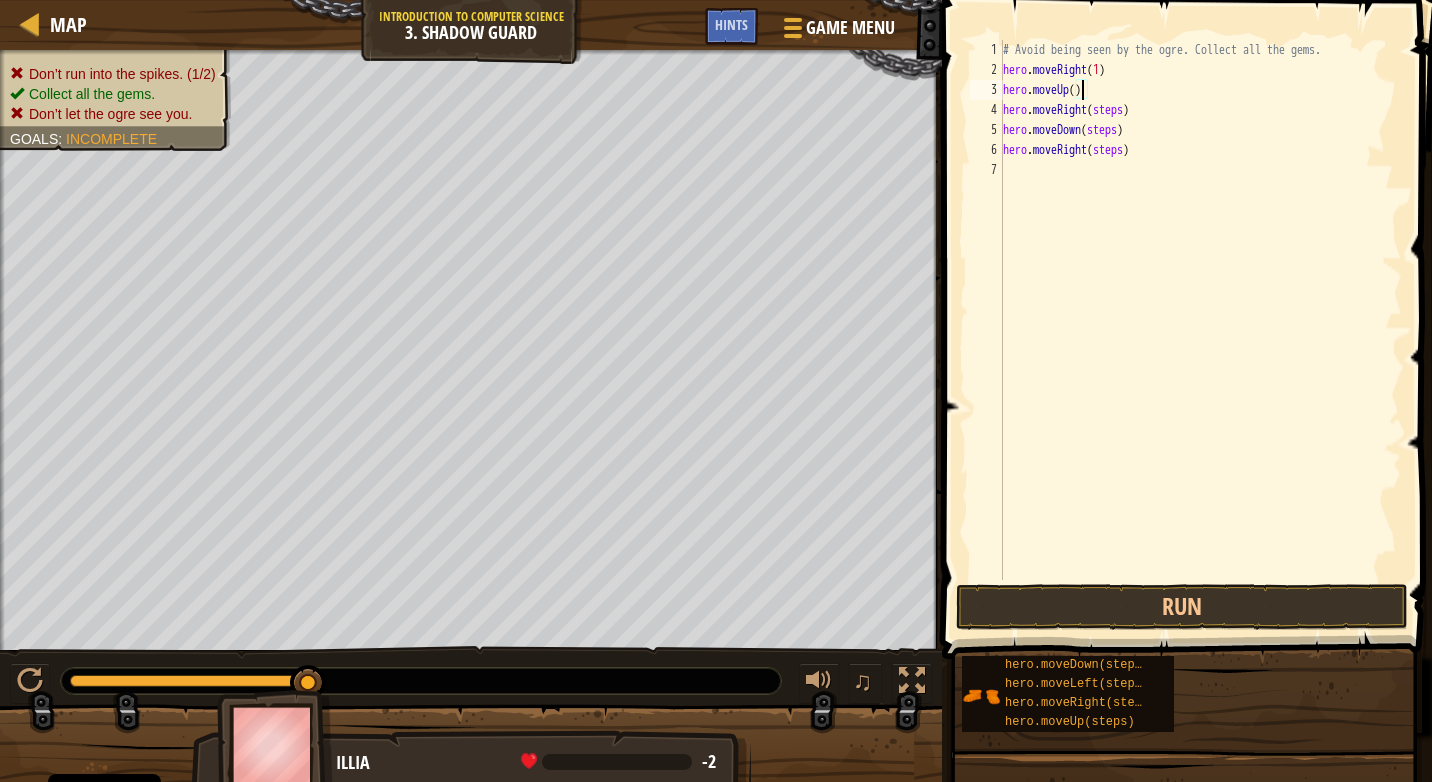 scroll, scrollTop: 9, scrollLeft: 7, axis: both 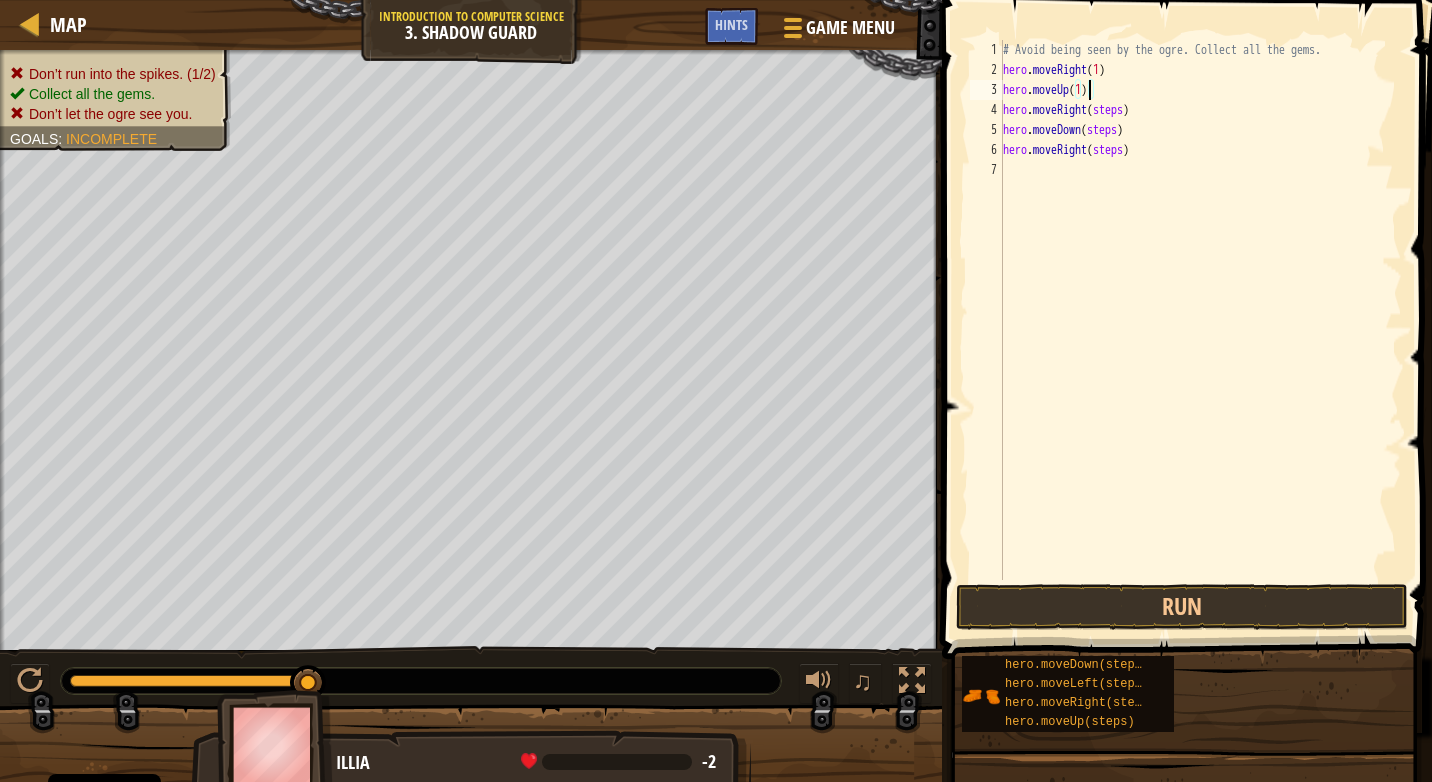 click on "# Avoid being seen by the ogre. Collect all the gems. hero . moveRight ( 1 ) hero . moveUp ( 1 ) hero . moveRight ( steps ) hero . moveDown ( steps ) hero . moveRight ( steps )" at bounding box center [1200, 330] 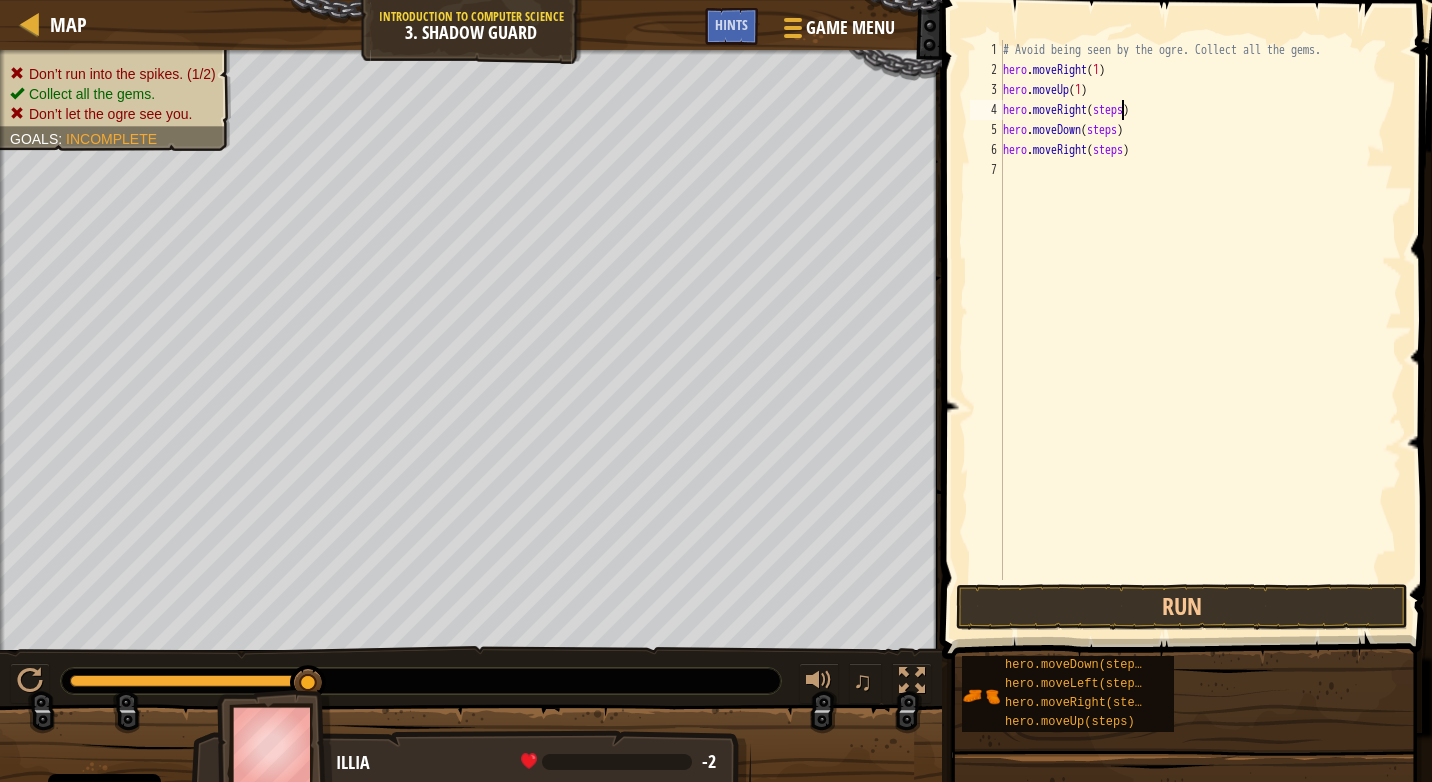 click on "# Avoid being seen by the ogre. Collect all the gems. hero . moveRight ( 1 ) hero . moveUp ( 1 ) hero . moveRight ( steps ) hero . moveDown ( steps ) hero . moveRight ( steps )" at bounding box center [1200, 330] 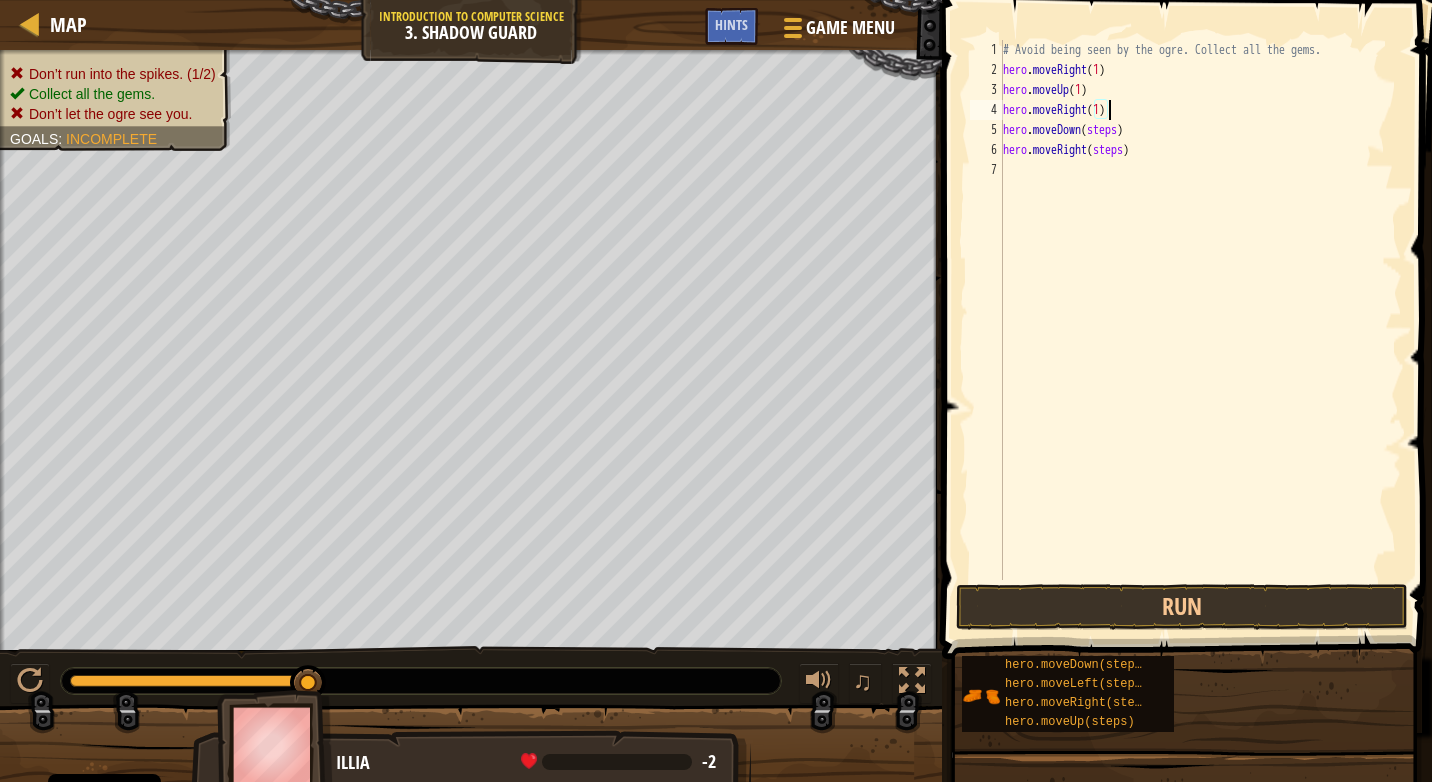 scroll, scrollTop: 9, scrollLeft: 8, axis: both 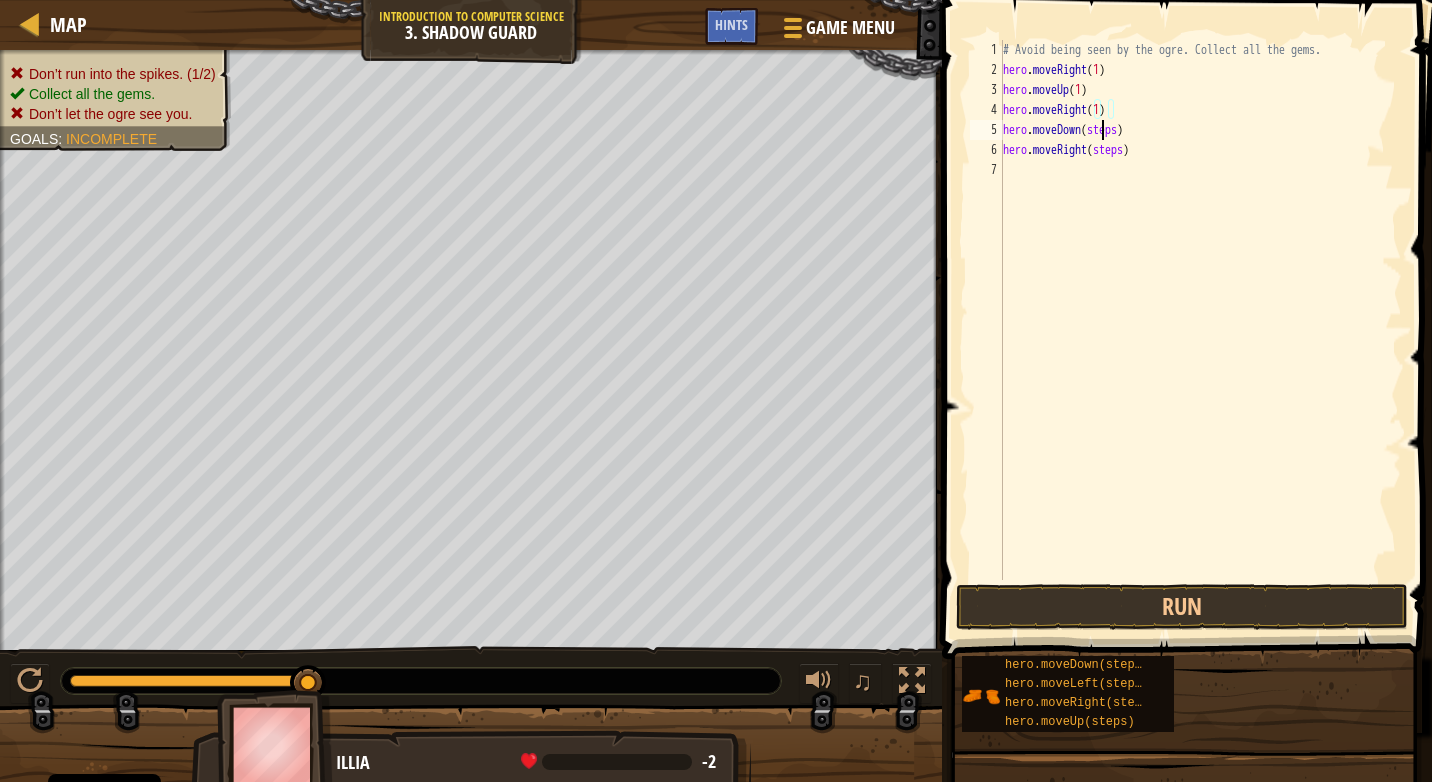 click on "# Avoid being seen by the ogre. Collect all the gems. hero . moveRight ( 1 ) hero . moveUp ( 1 ) hero . moveRight ( 1 ) hero . moveDown ( steps ) hero . moveRight ( steps )" at bounding box center (1200, 330) 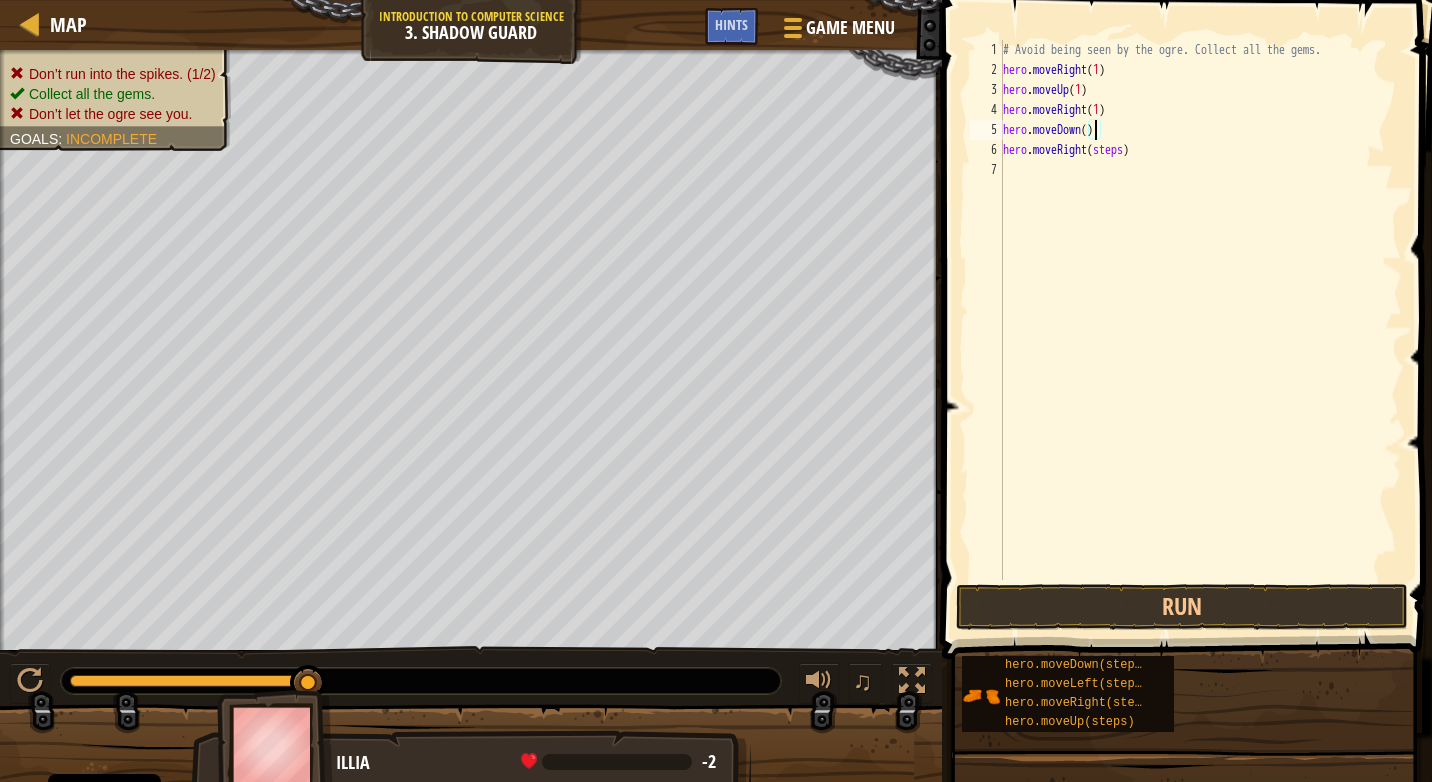 scroll, scrollTop: 9, scrollLeft: 8, axis: both 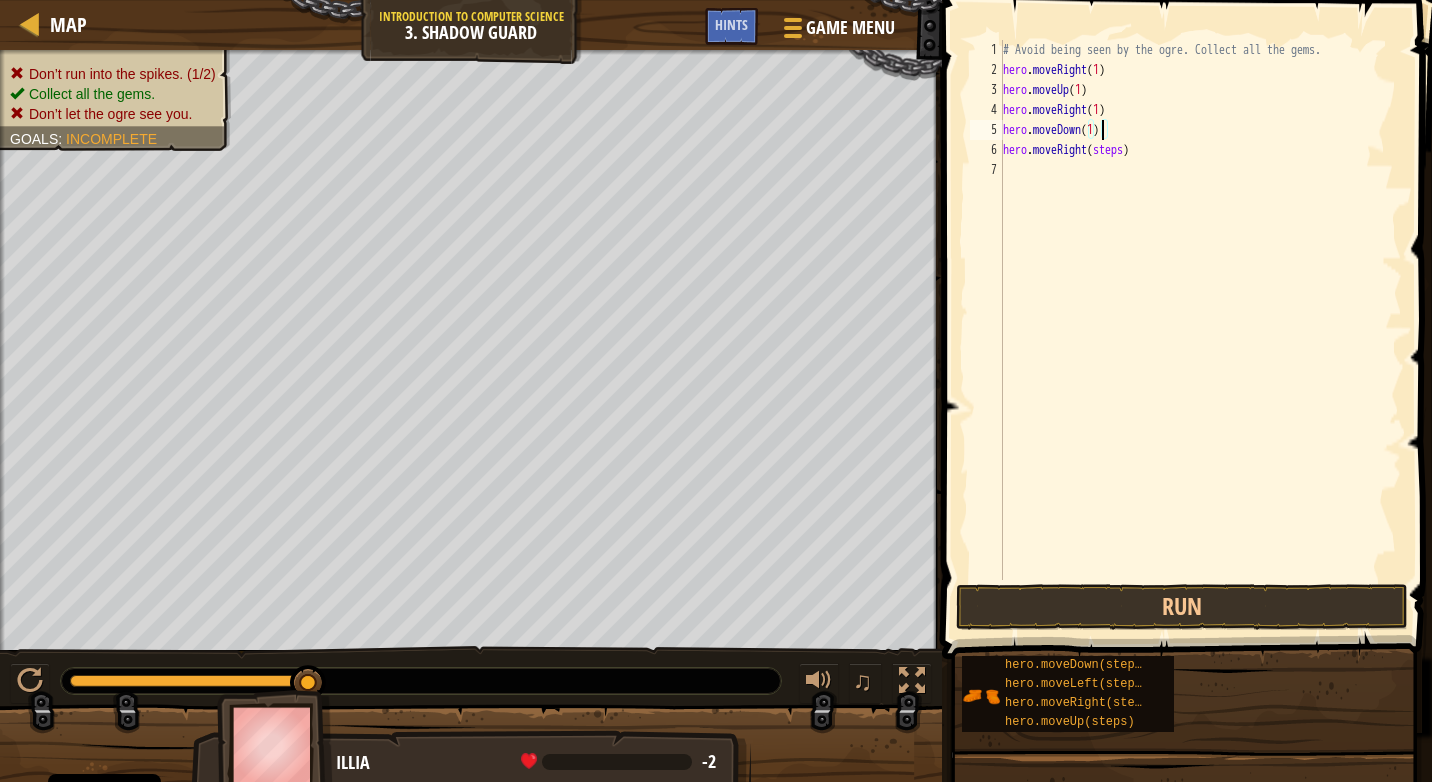 click on "# Avoid being seen by the ogre. Collect all the gems. hero . moveRight ( 1 ) hero . moveUp ( 1 ) hero . moveRight ( 1 ) hero . moveDown ( 1 ) hero . moveRight ( steps )" at bounding box center [1200, 330] 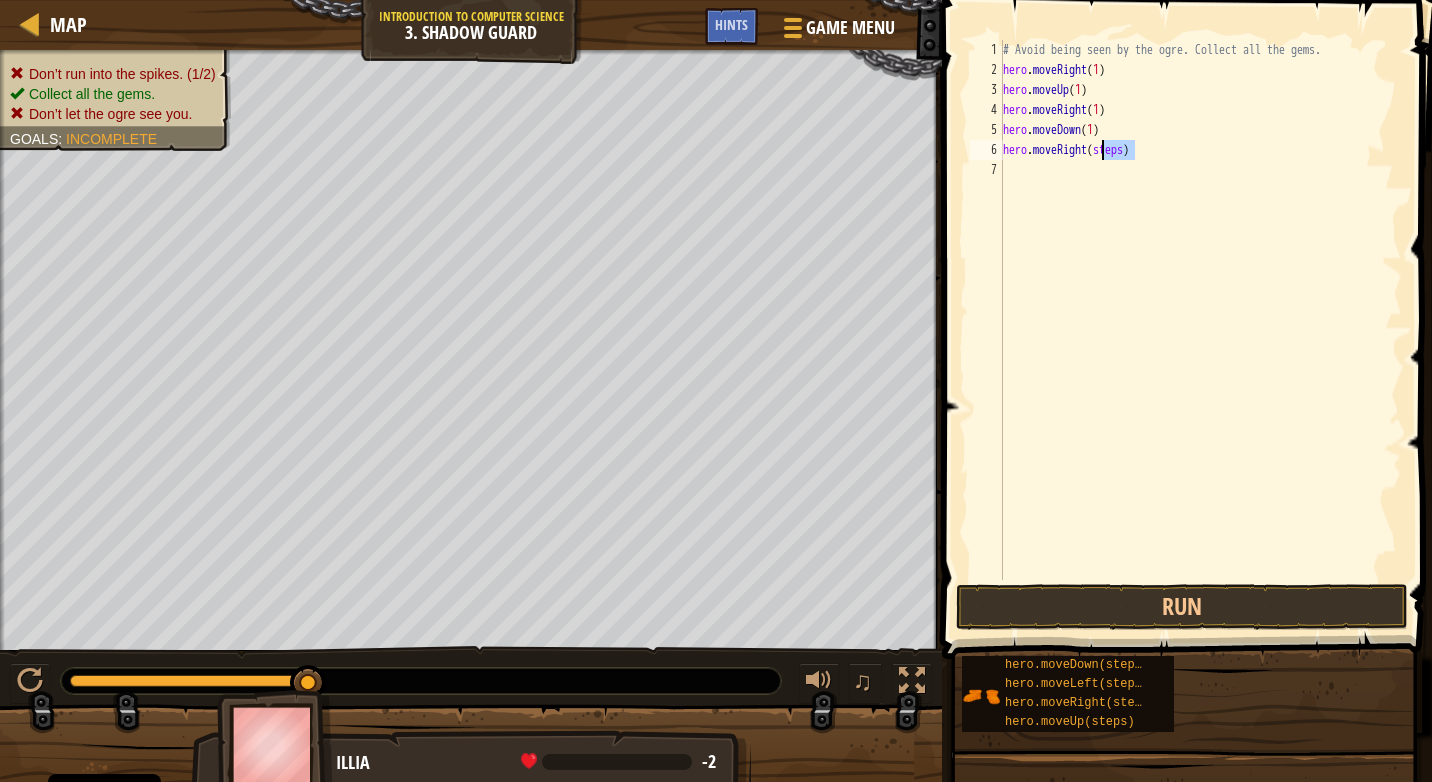 click on "# Avoid being seen by the ogre. Collect all the gems. hero . moveRight ( 1 ) hero . moveUp ( 1 ) hero . moveRight ( 1 ) hero . moveDown ( 1 ) hero . moveRight ( steps )" at bounding box center (1200, 330) 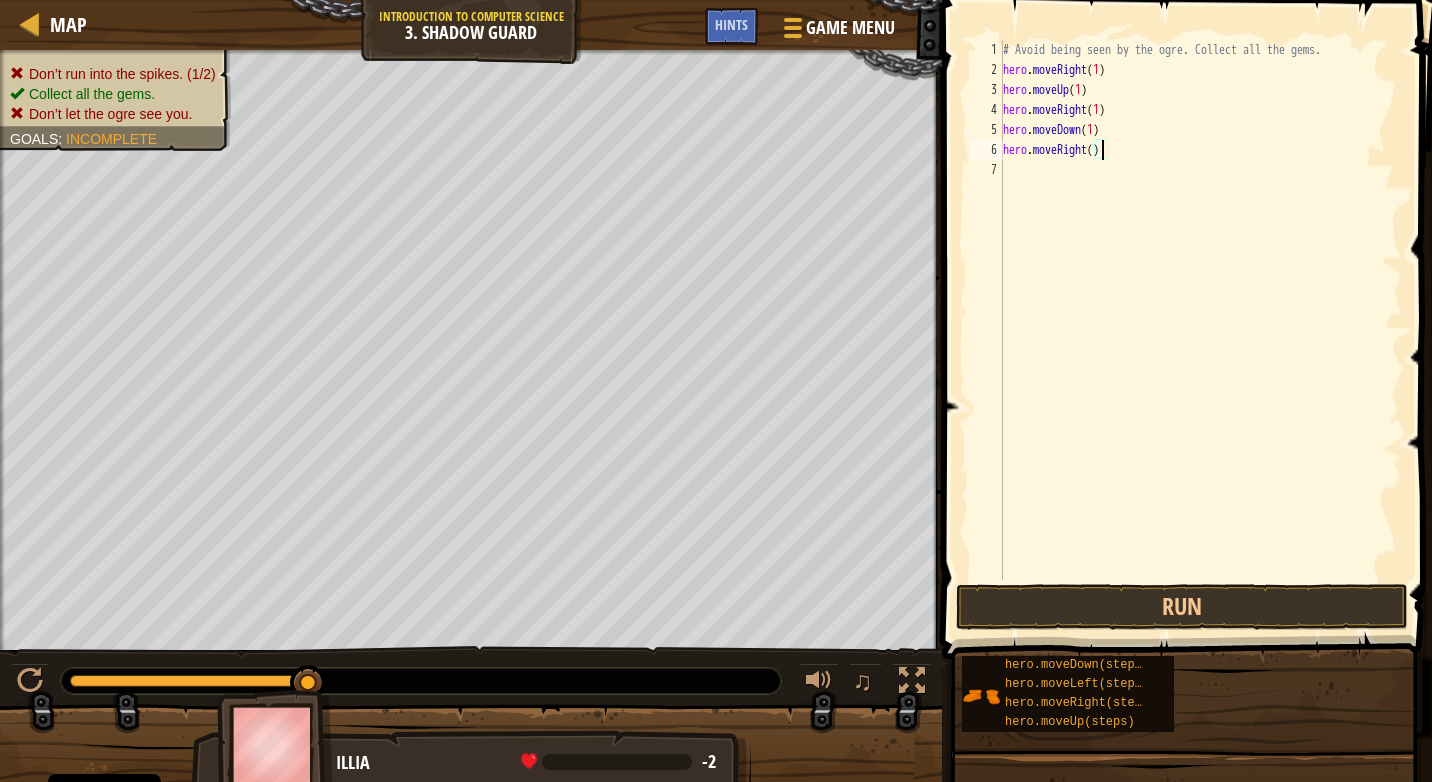 type on "hero.moveRight(1)" 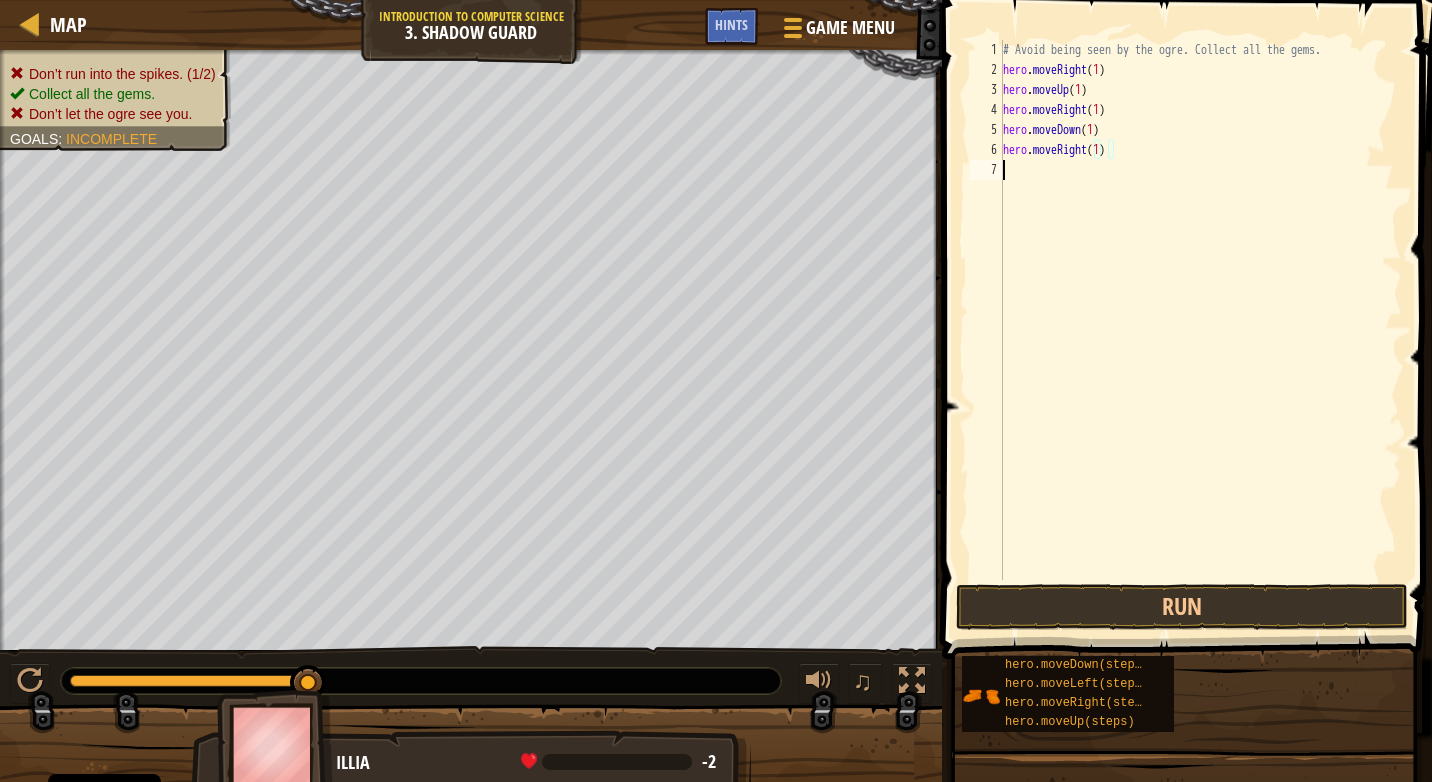click on "# Avoid being seen by the ogre. Collect all the gems. hero . moveRight ( 1 ) hero . moveUp ( 1 ) hero . moveRight ( 1 ) hero . moveDown ( 1 ) hero . moveRight ( 1 )" at bounding box center (1200, 330) 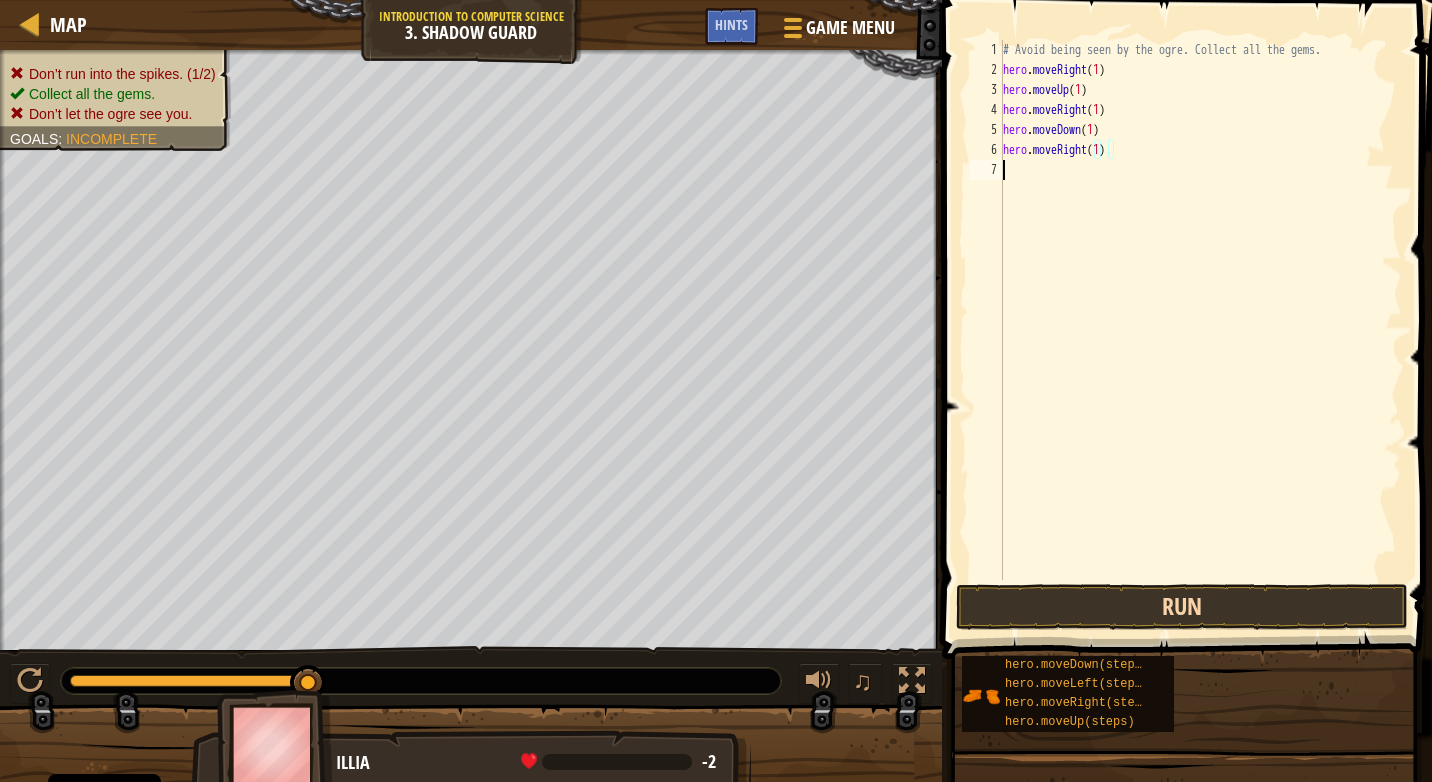 scroll, scrollTop: 9, scrollLeft: 0, axis: vertical 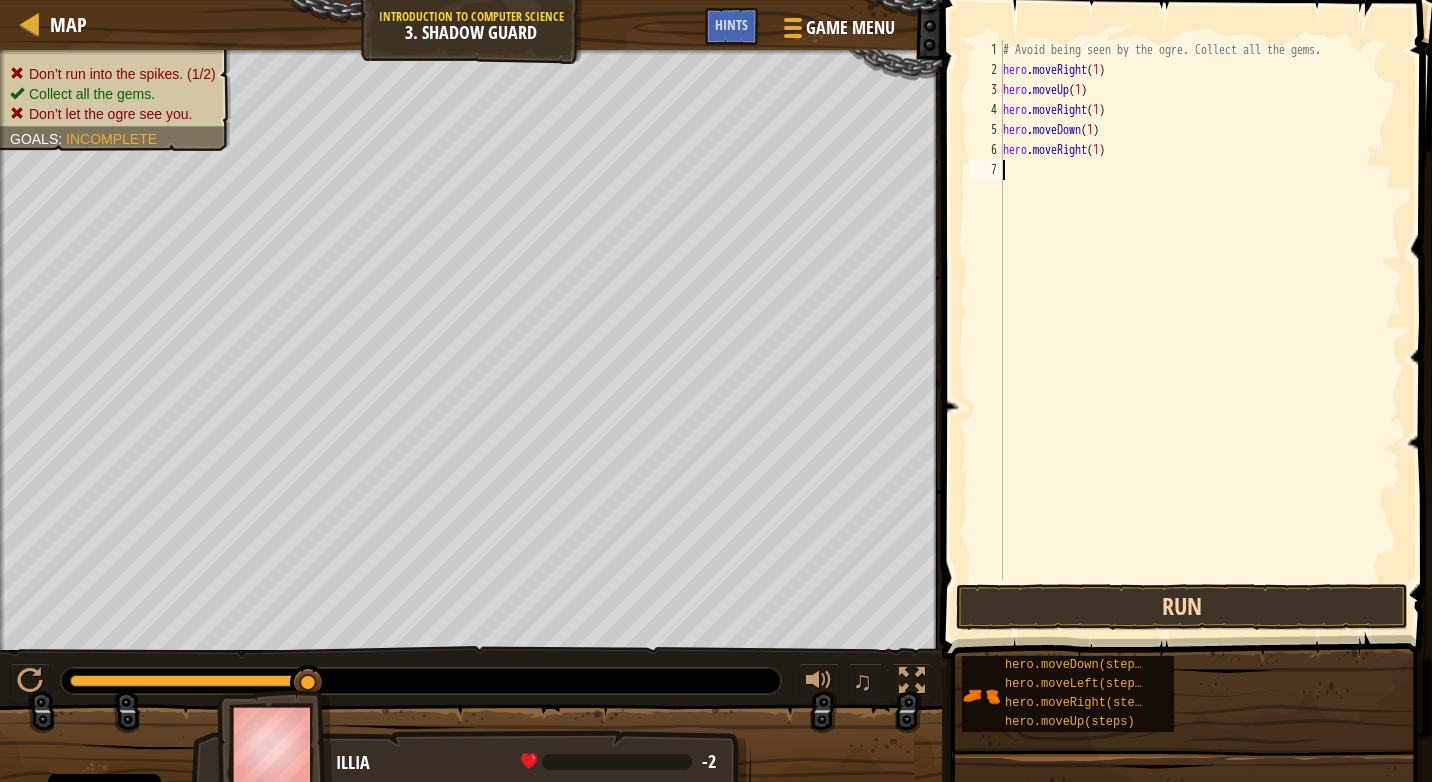type 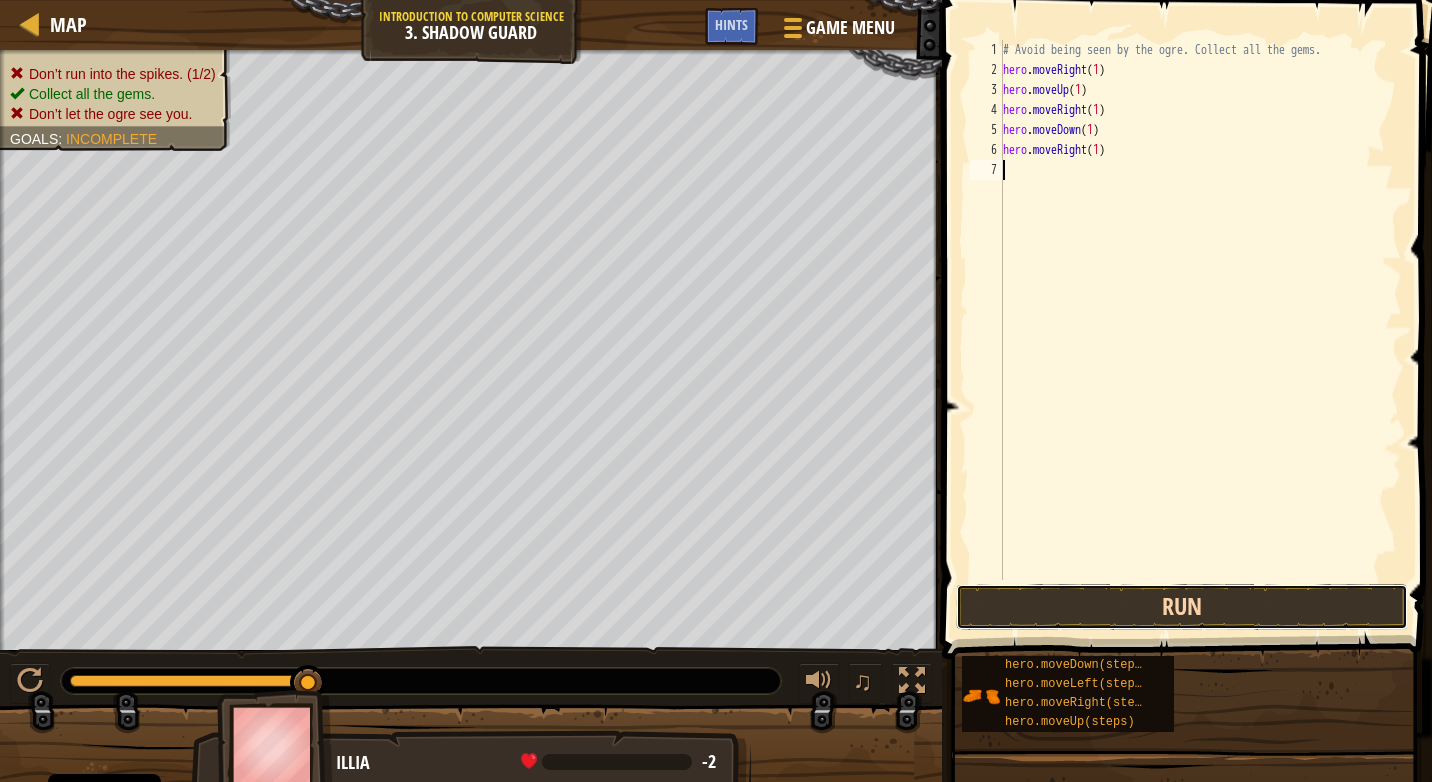 click on "Run" at bounding box center (1182, 607) 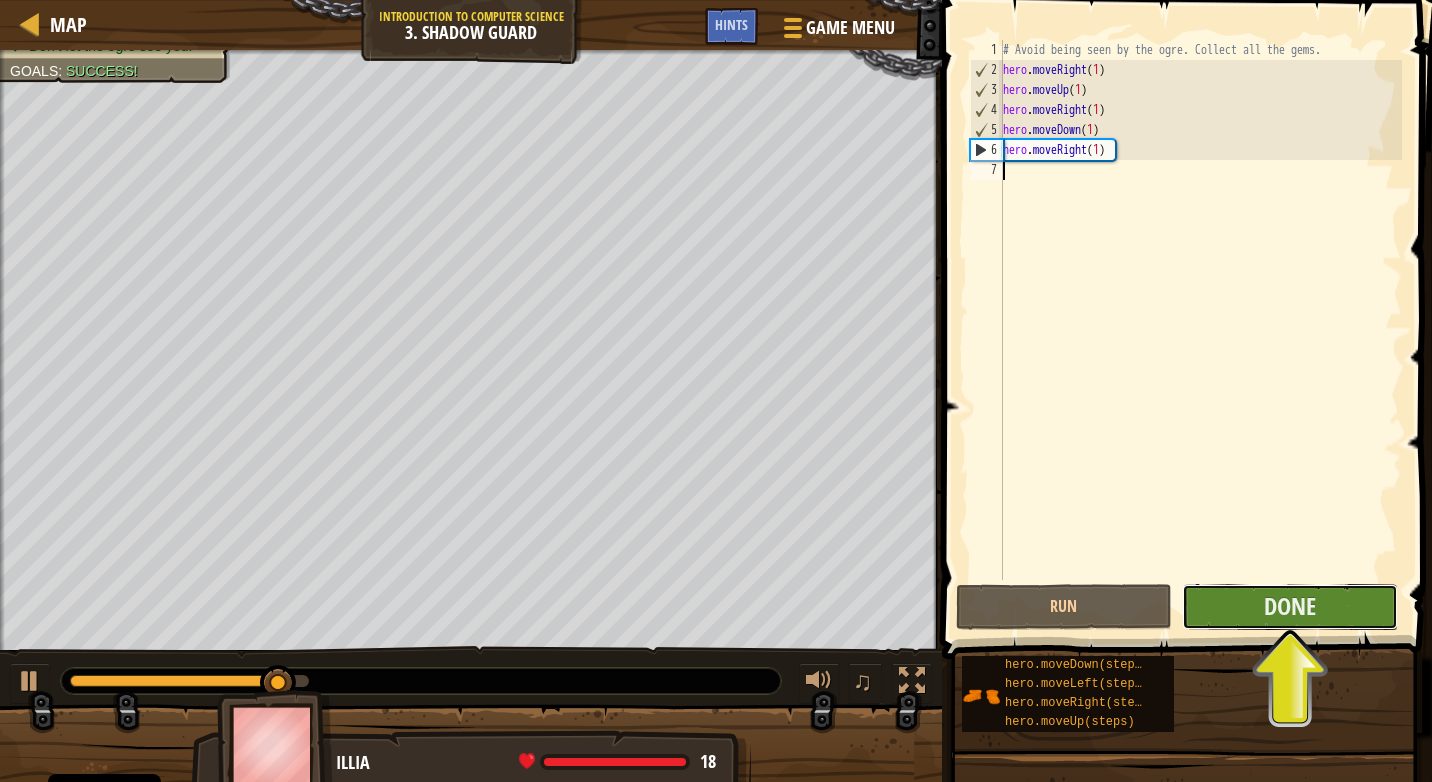 click on "Done" at bounding box center (1290, 607) 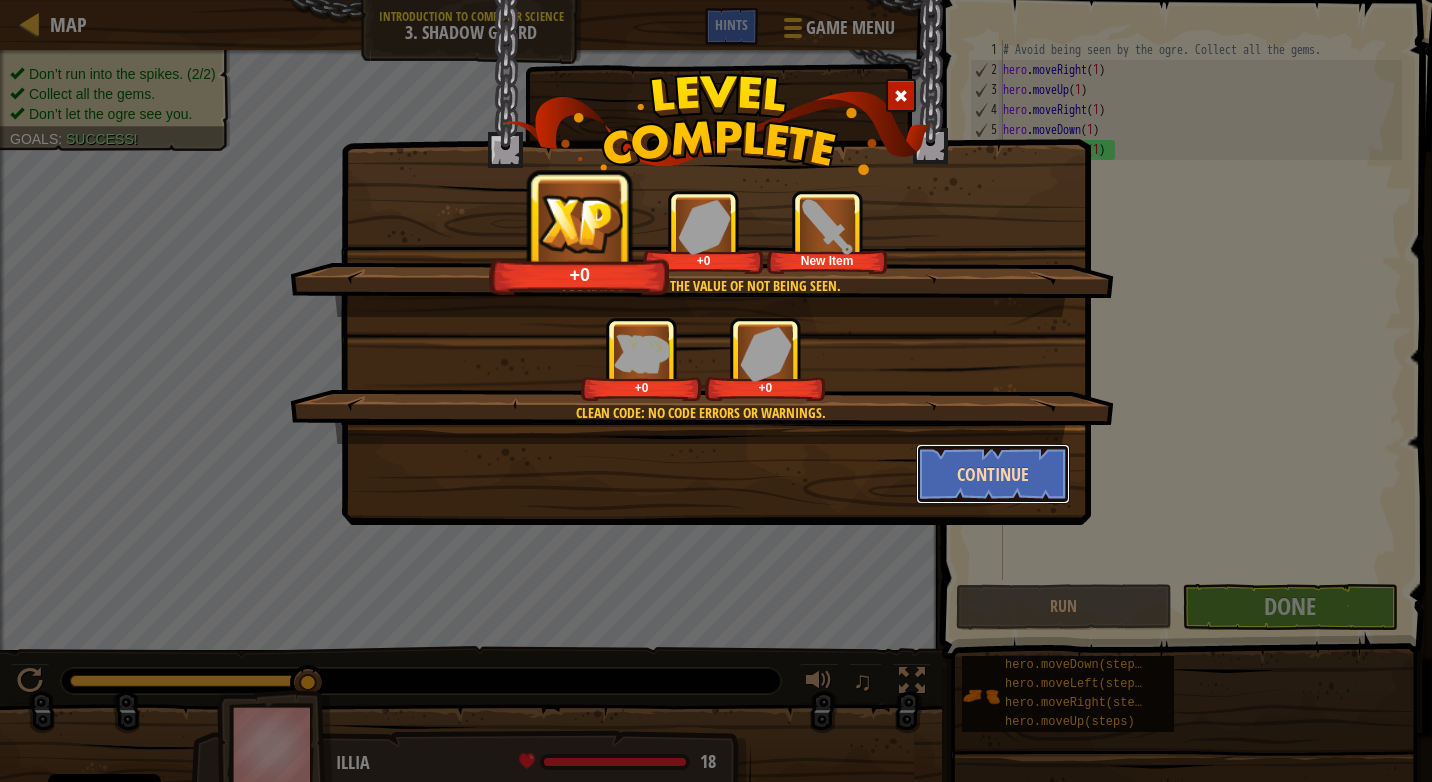 click on "Continue" at bounding box center (993, 474) 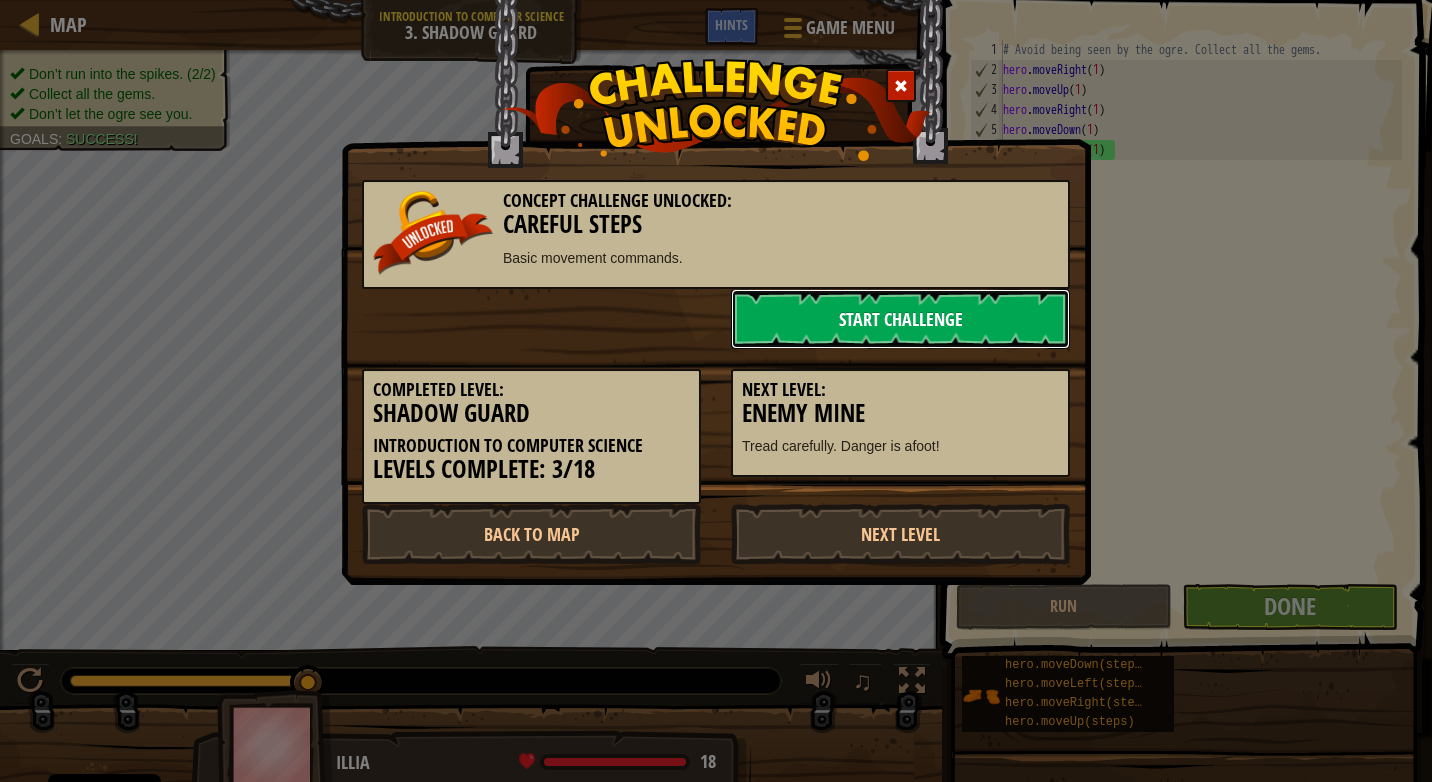 click on "Start Challenge" at bounding box center (900, 319) 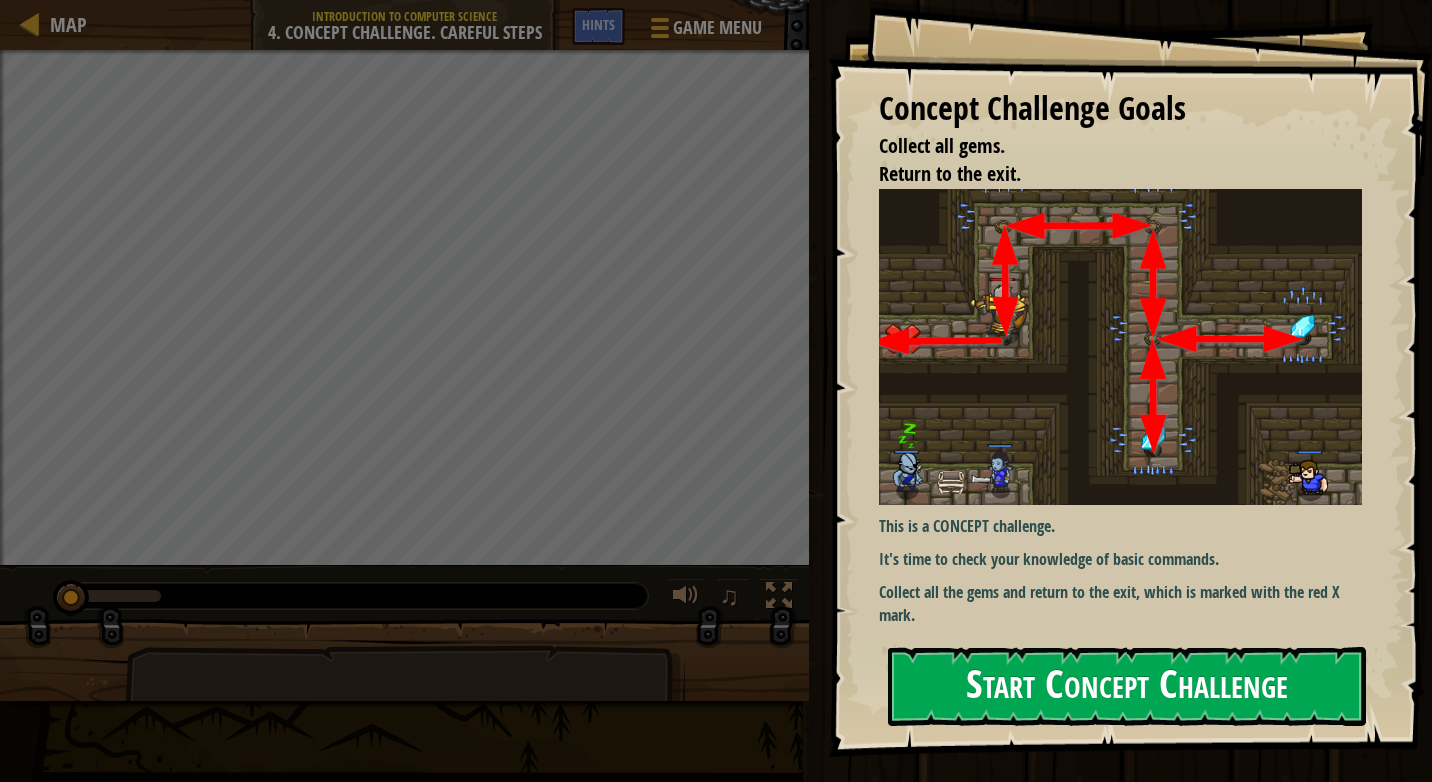 click on "Start Concept Challenge" at bounding box center [1127, 686] 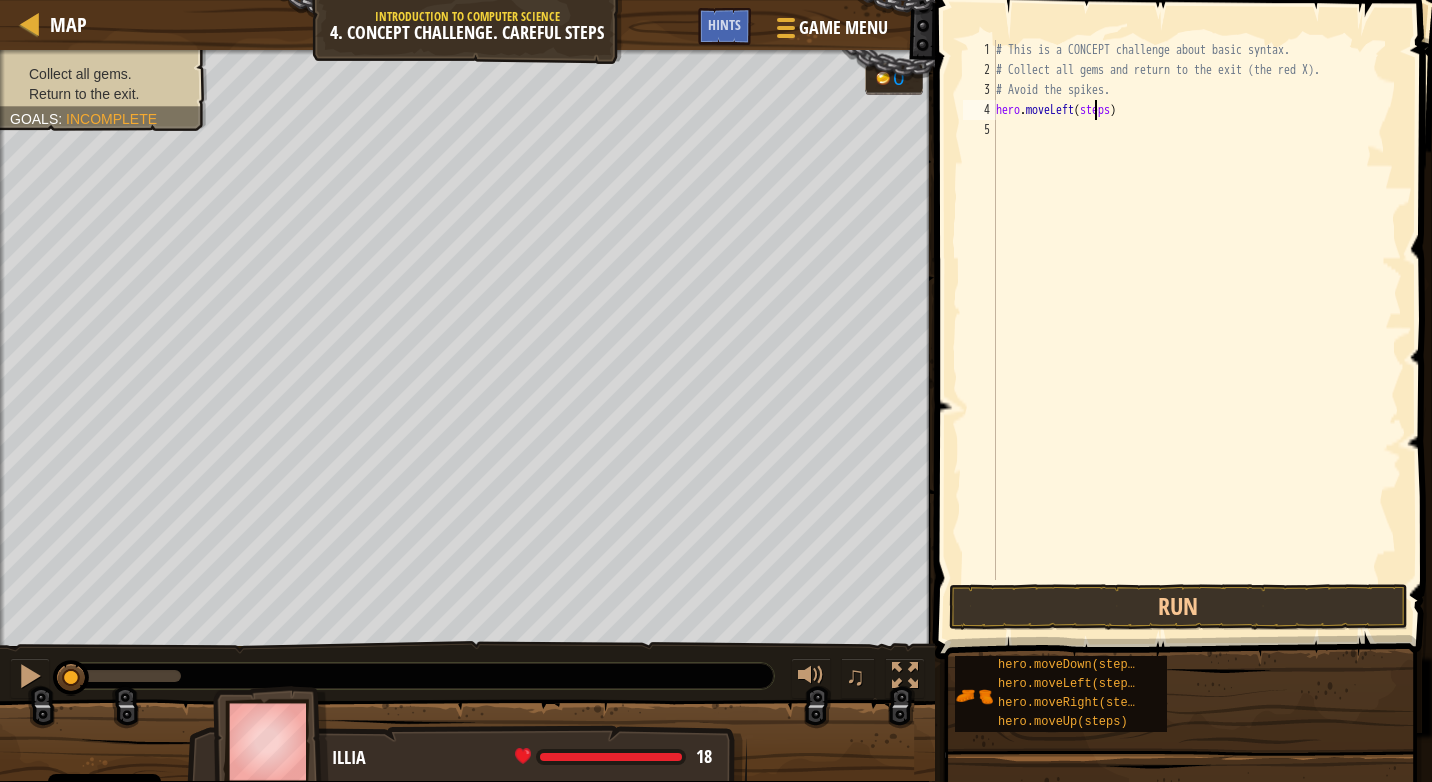 click on "# This is a CONCEPT challenge about basic syntax. # Collect all gems and return to the exit (the red X). # Avoid the spikes. hero . moveLeft ( steps )" at bounding box center (1197, 330) 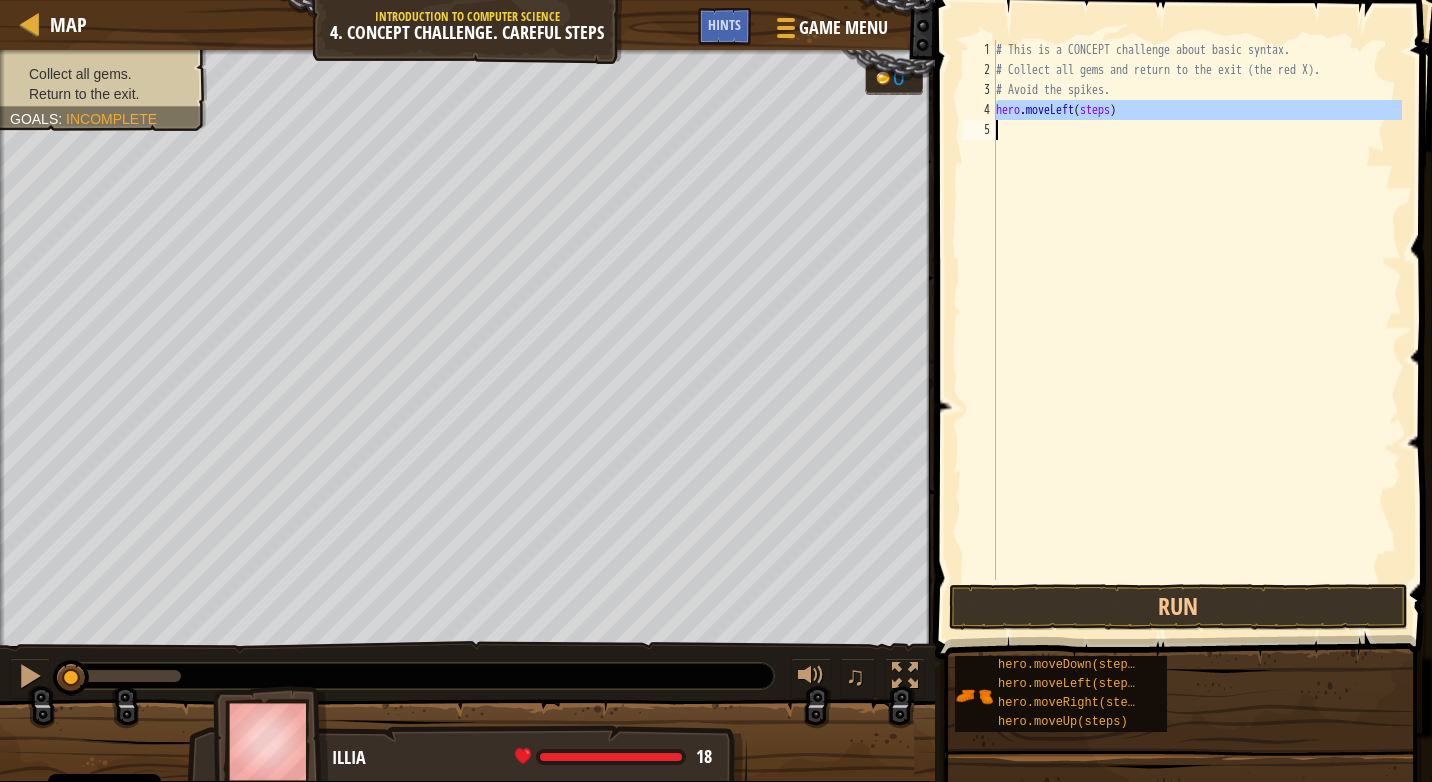 click on "# This is a CONCEPT challenge about basic syntax. # Collect all gems and return to the exit (the red X). # Avoid the spikes. hero . moveLeft ( steps )" at bounding box center [1197, 310] 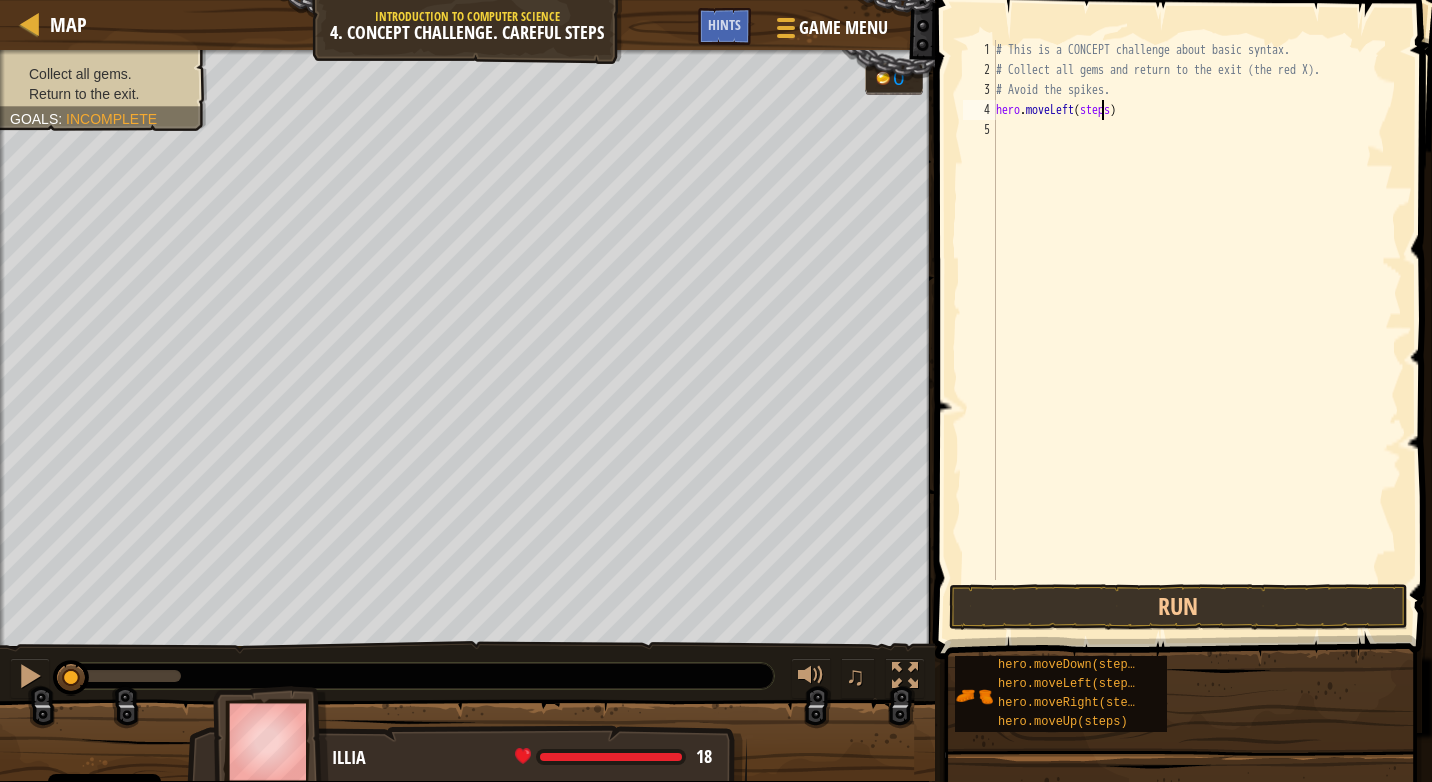click on "# This is a CONCEPT challenge about basic syntax. # Collect all gems and return to the exit (the red X). # Avoid the spikes. hero . moveLeft ( steps )" at bounding box center [1197, 330] 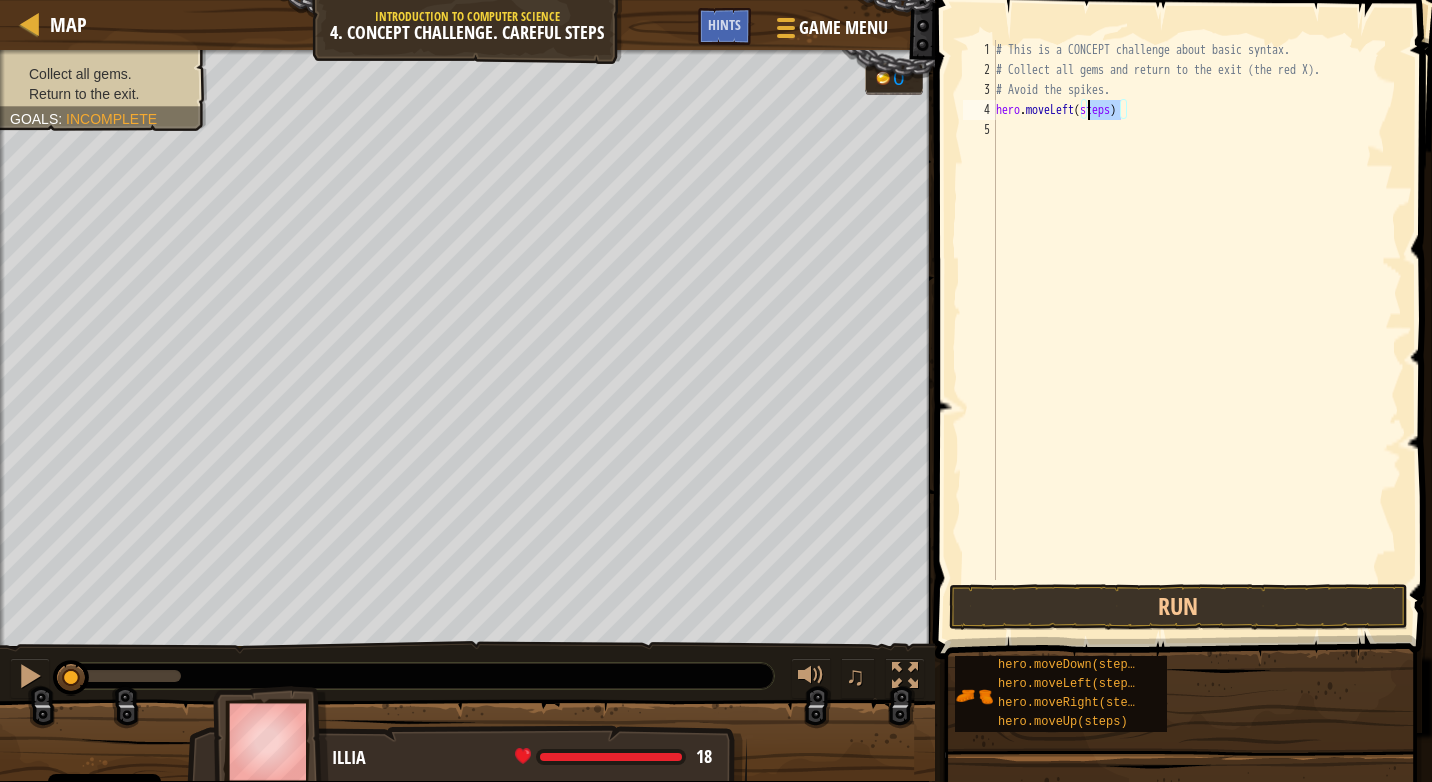 click on "# This is a CONCEPT challenge about basic syntax. # Collect all gems and return to the exit (the red X). # Avoid the spikes. hero . moveLeft ( steps )" at bounding box center (1197, 330) 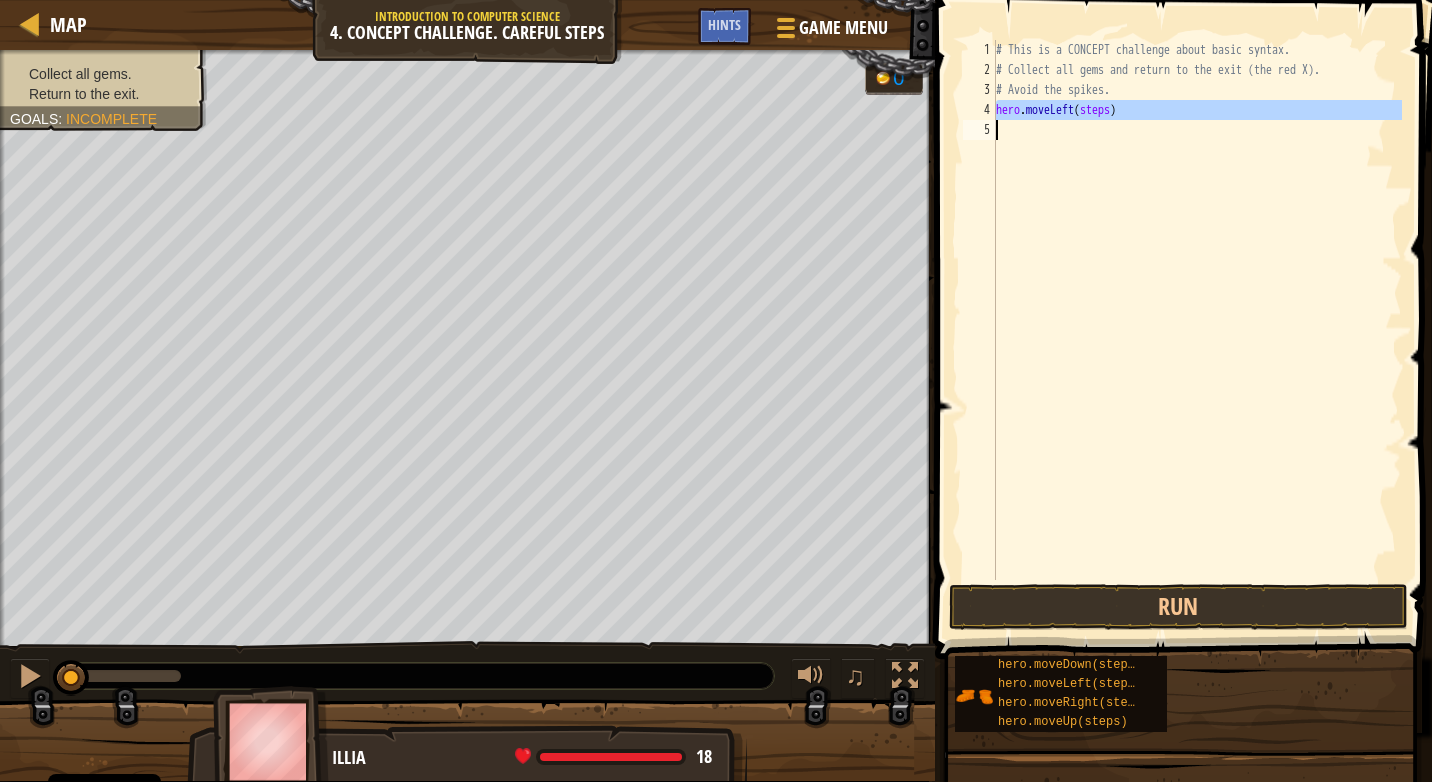click on "# This is a CONCEPT challenge about basic syntax. # Collect all gems and return to the exit (the red X). # Avoid the spikes. hero . moveLeft ( steps )" at bounding box center (1197, 330) 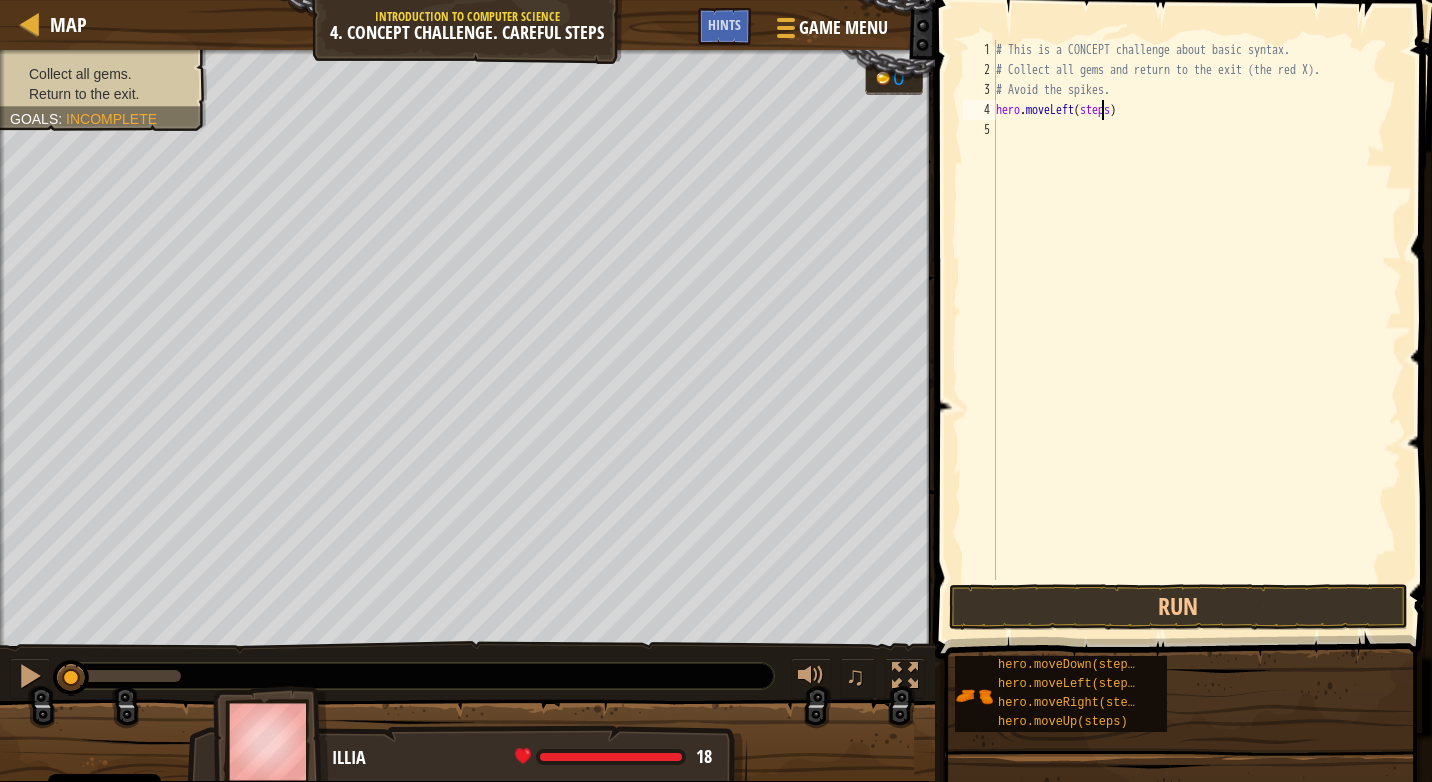 click on "# This is a CONCEPT challenge about basic syntax. # Collect all gems and return to the exit (the red X). # Avoid the spikes. hero . moveLeft ( steps )" at bounding box center [1197, 330] 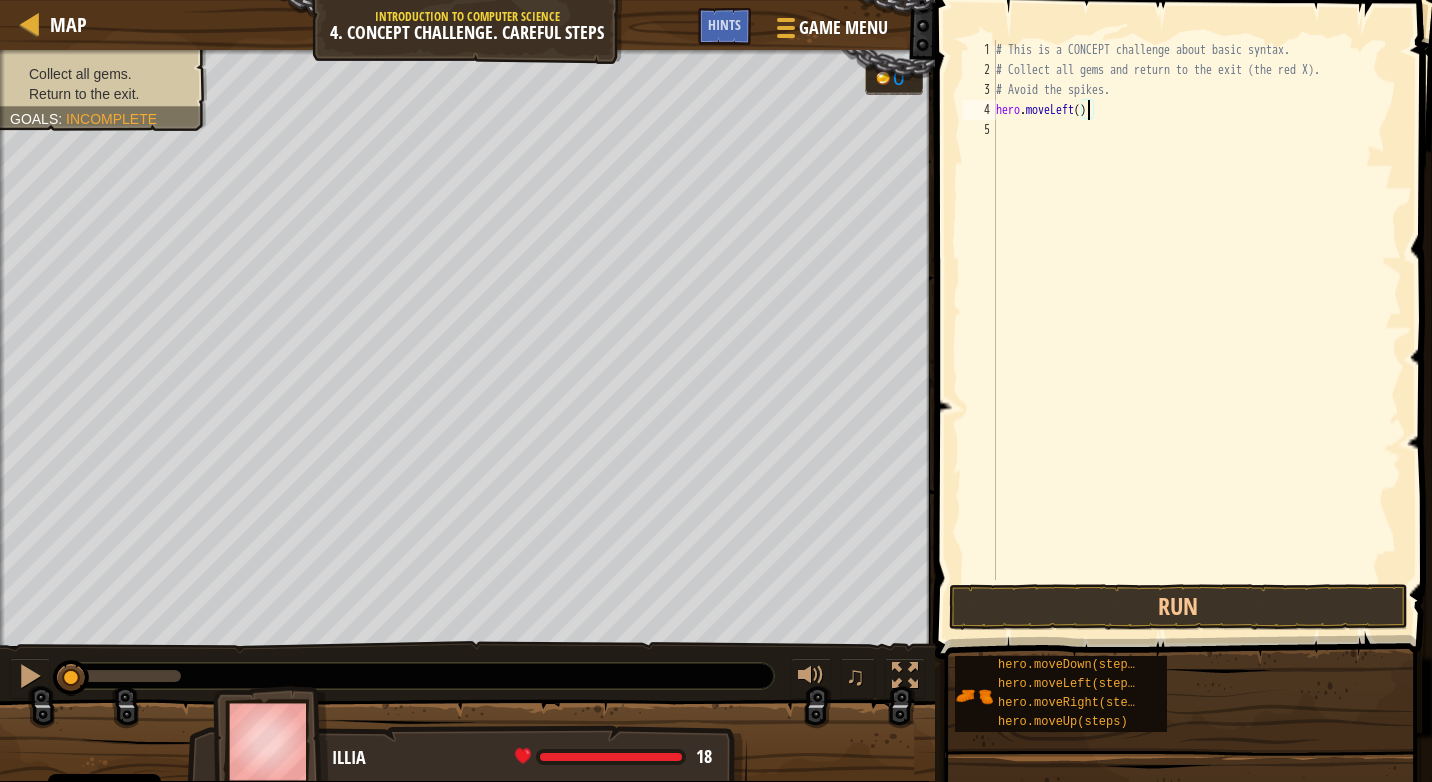 type on "hero.moveLeft(1)" 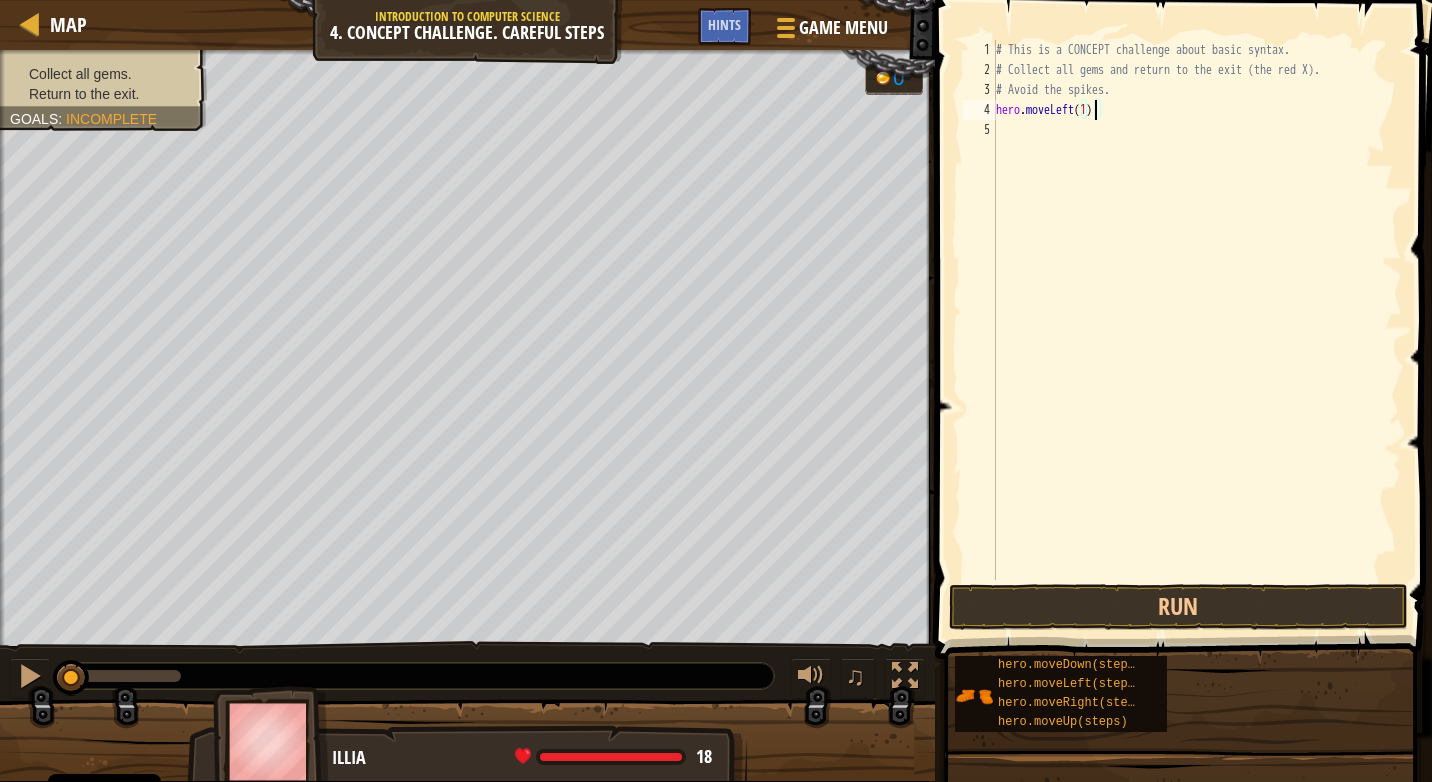 click on "# This is a CONCEPT challenge about basic syntax. # Collect all gems and return to the exit (the red X). # Avoid the spikes. hero . moveLeft ( 1 )" at bounding box center (1197, 330) 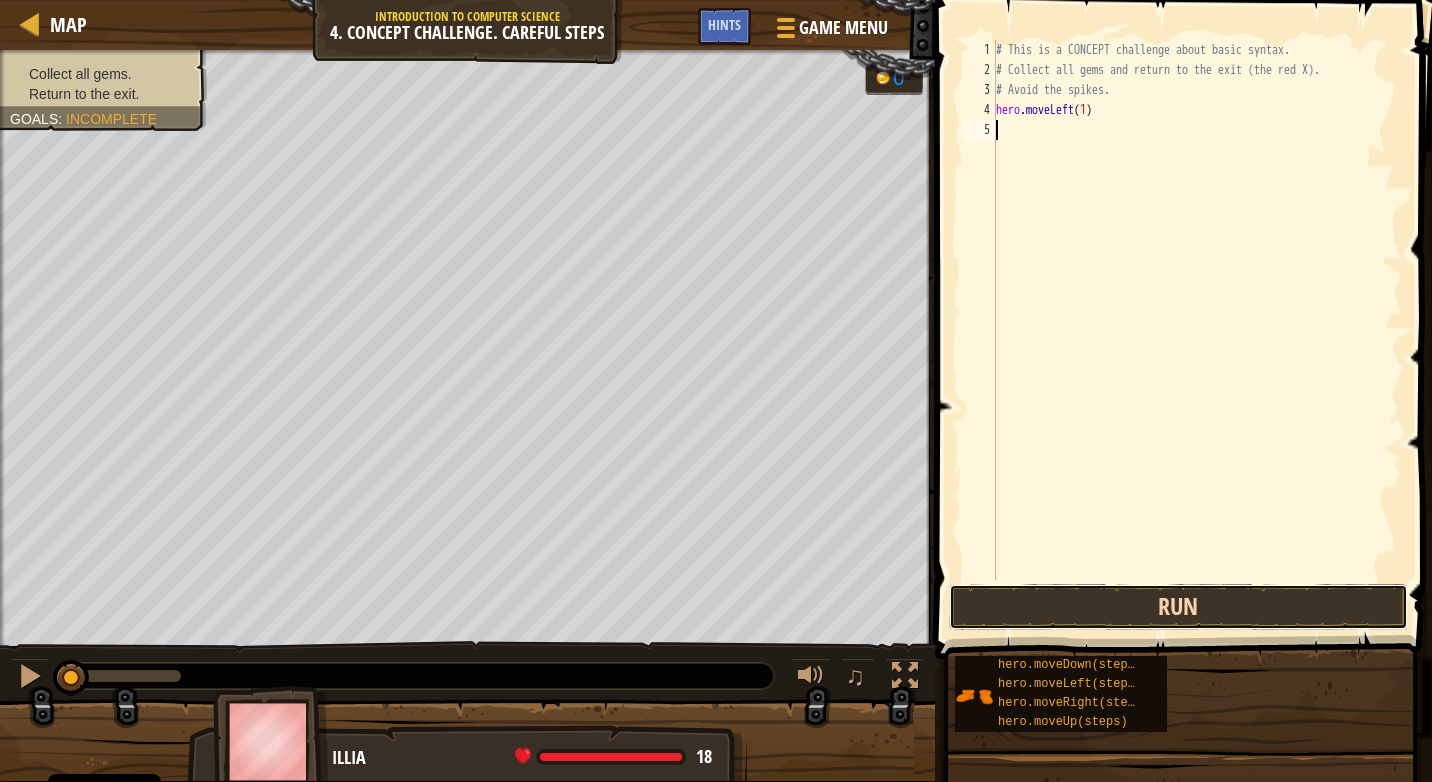 click on "Run" at bounding box center [1178, 607] 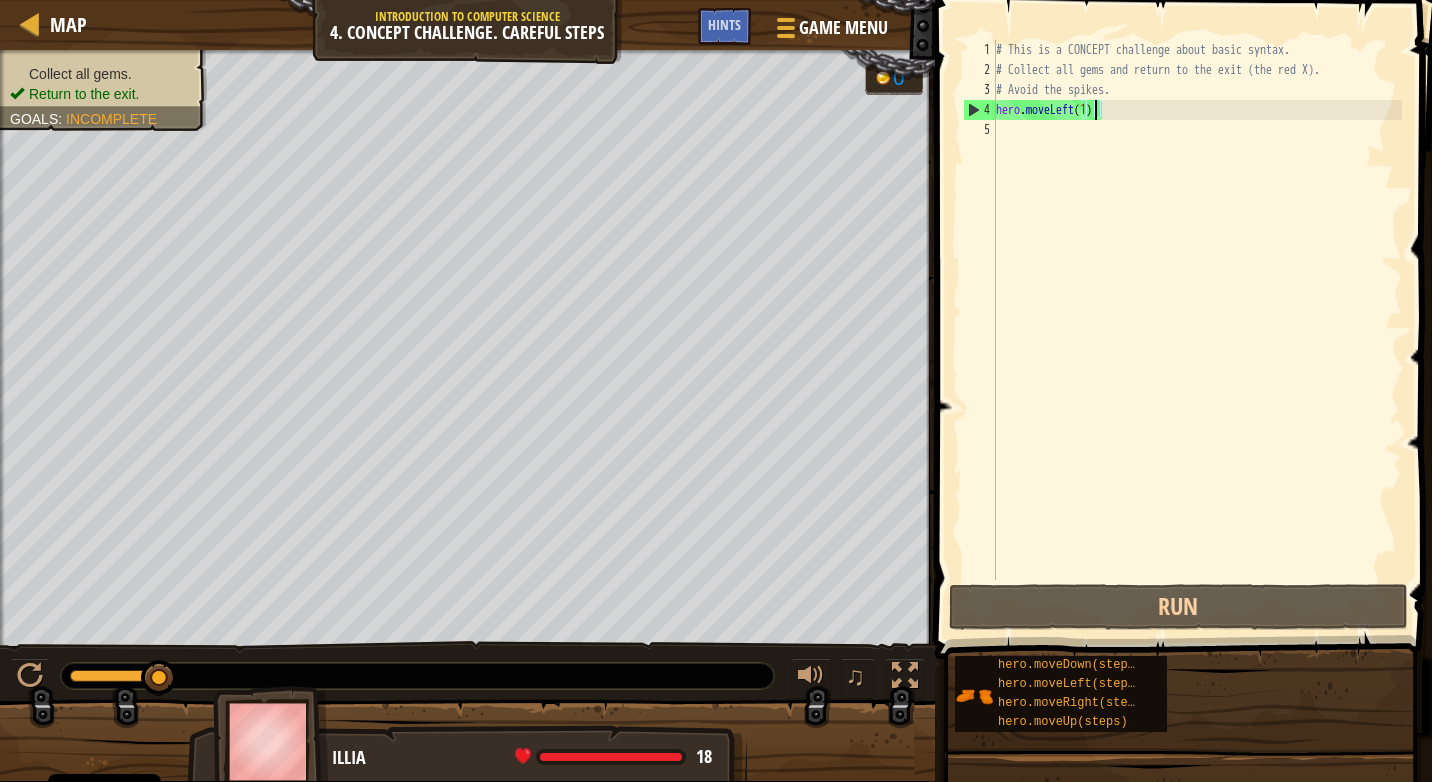 click on "# This is a CONCEPT challenge about basic syntax. # Collect all gems and return to the exit (the red X). # Avoid the spikes. hero . moveLeft ( 1 )" at bounding box center [1197, 330] 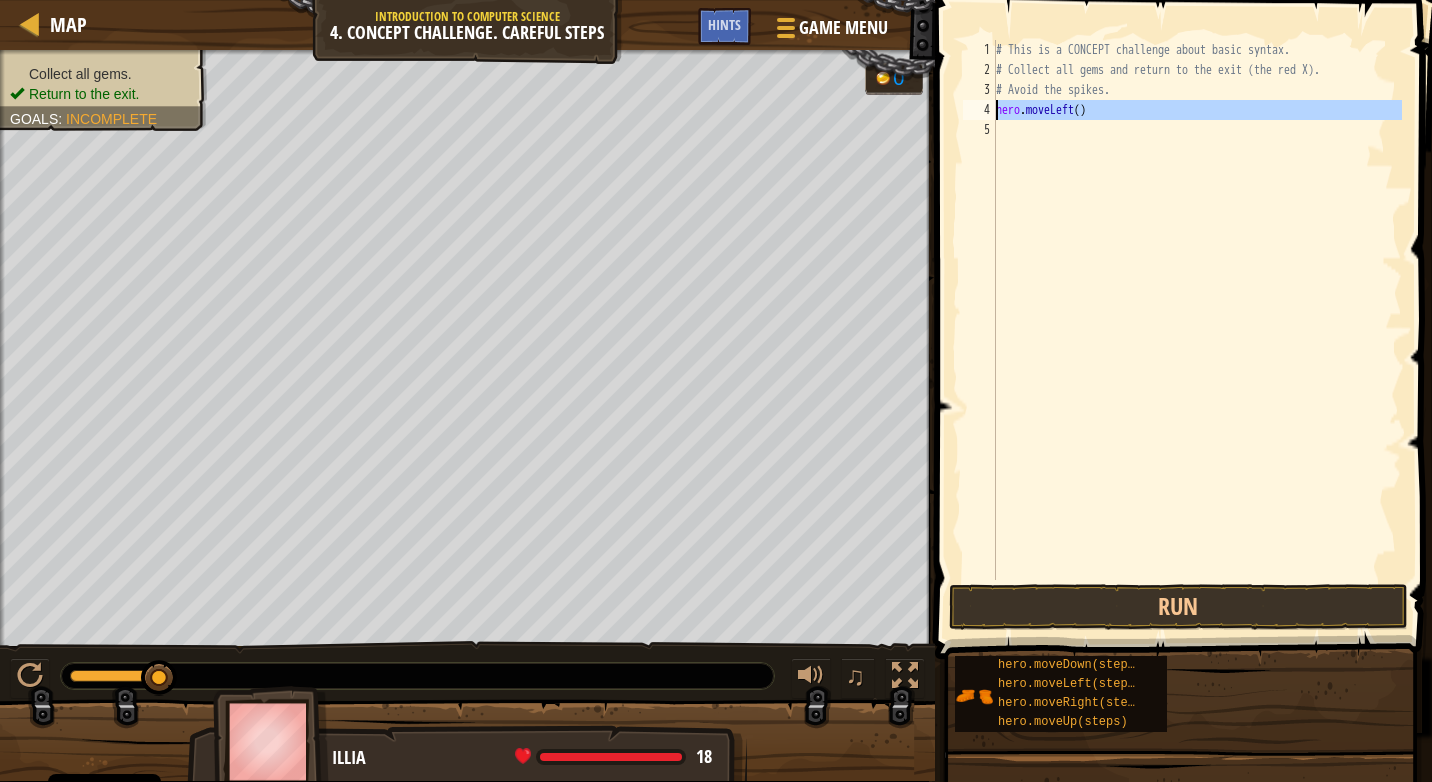 drag, startPoint x: 1122, startPoint y: 126, endPoint x: 985, endPoint y: 113, distance: 137.6154 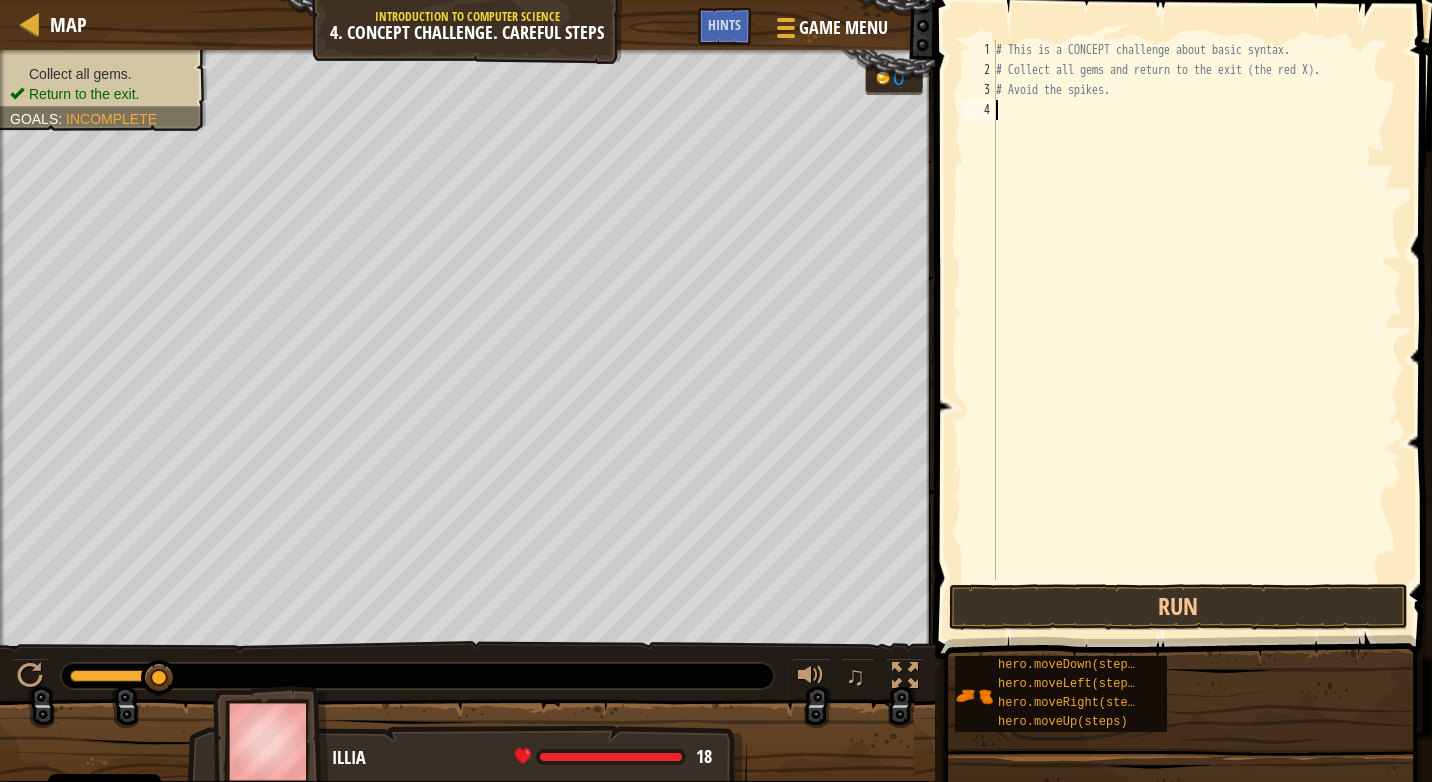 click on "# This is a CONCEPT challenge about basic syntax. # Collect all gems and return to the exit (the red X). # Avoid the spikes." at bounding box center [1197, 330] 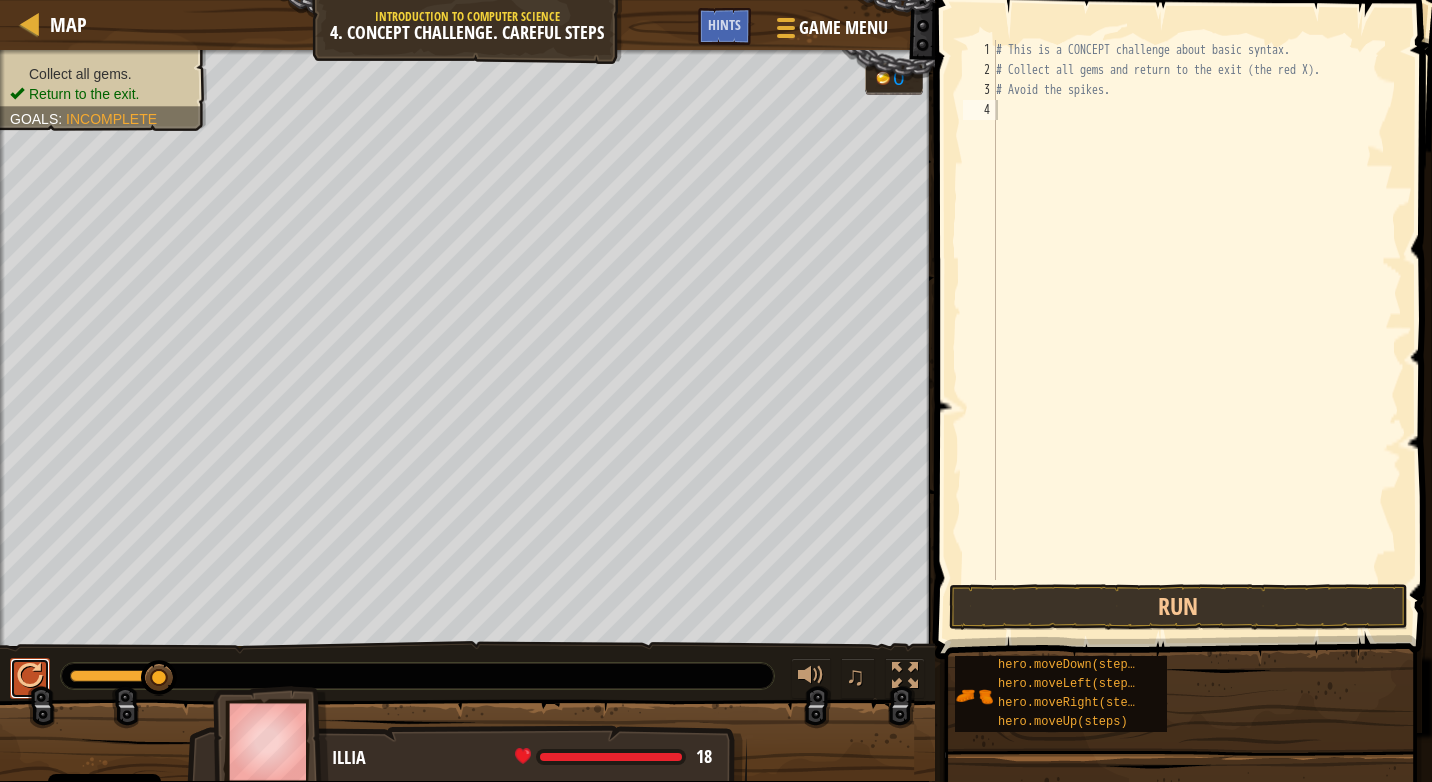 click at bounding box center (30, 676) 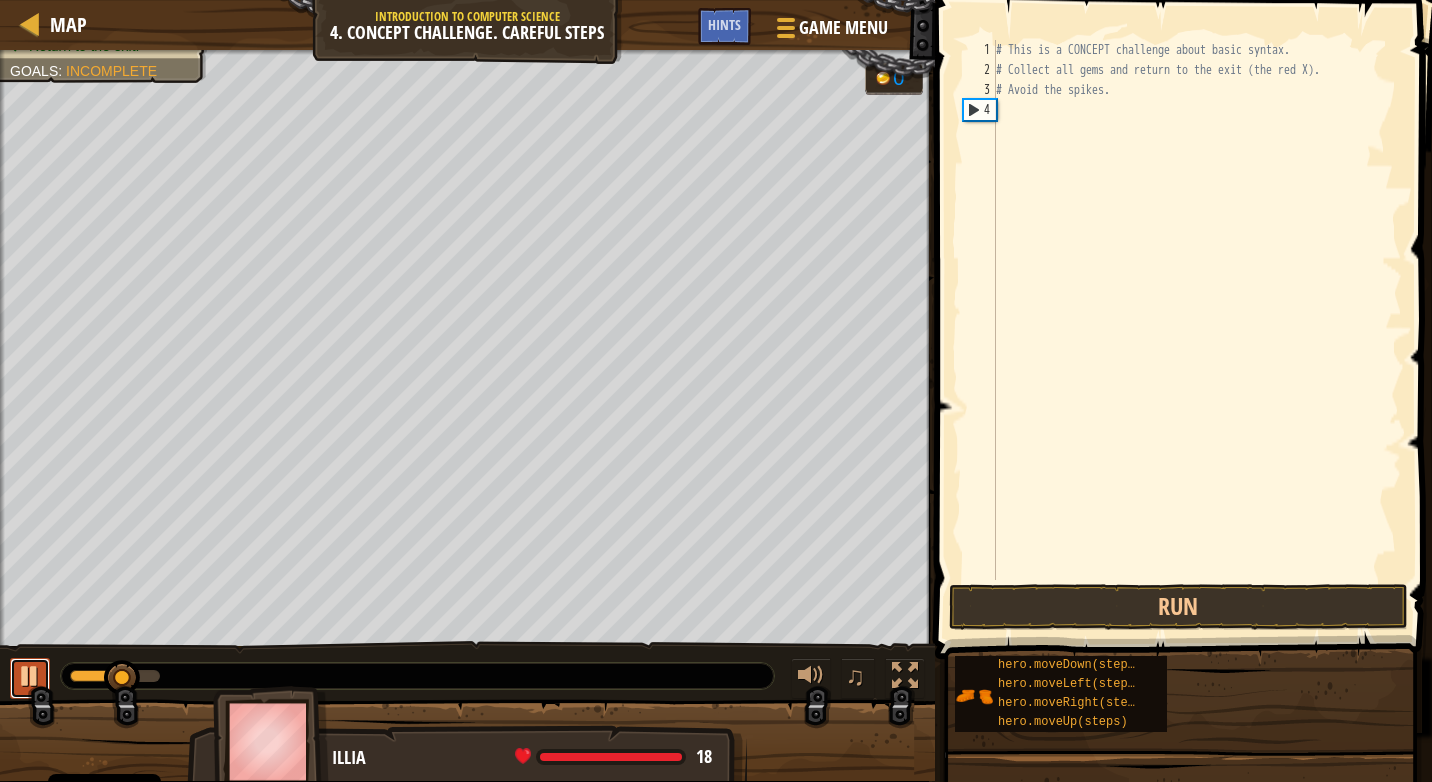 click at bounding box center (30, 678) 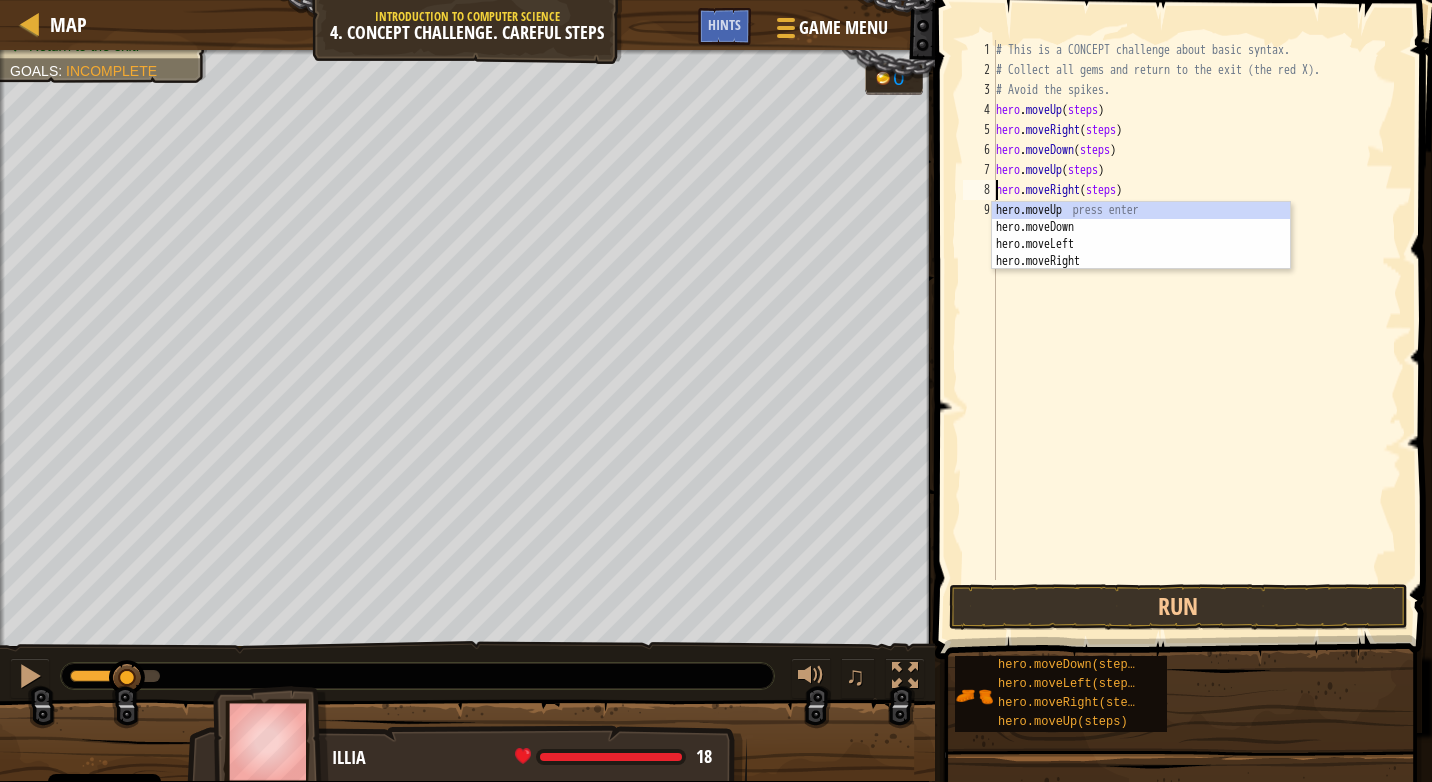 click on "# This is a CONCEPT challenge about basic syntax. # Collect all gems and return to the exit (the red X). # Avoid the spikes. hero . moveUp ( steps ) hero . moveRight ( steps ) hero . moveDown ( steps ) hero . moveUp ( steps ) hero . moveRight ( steps )" at bounding box center (1197, 330) 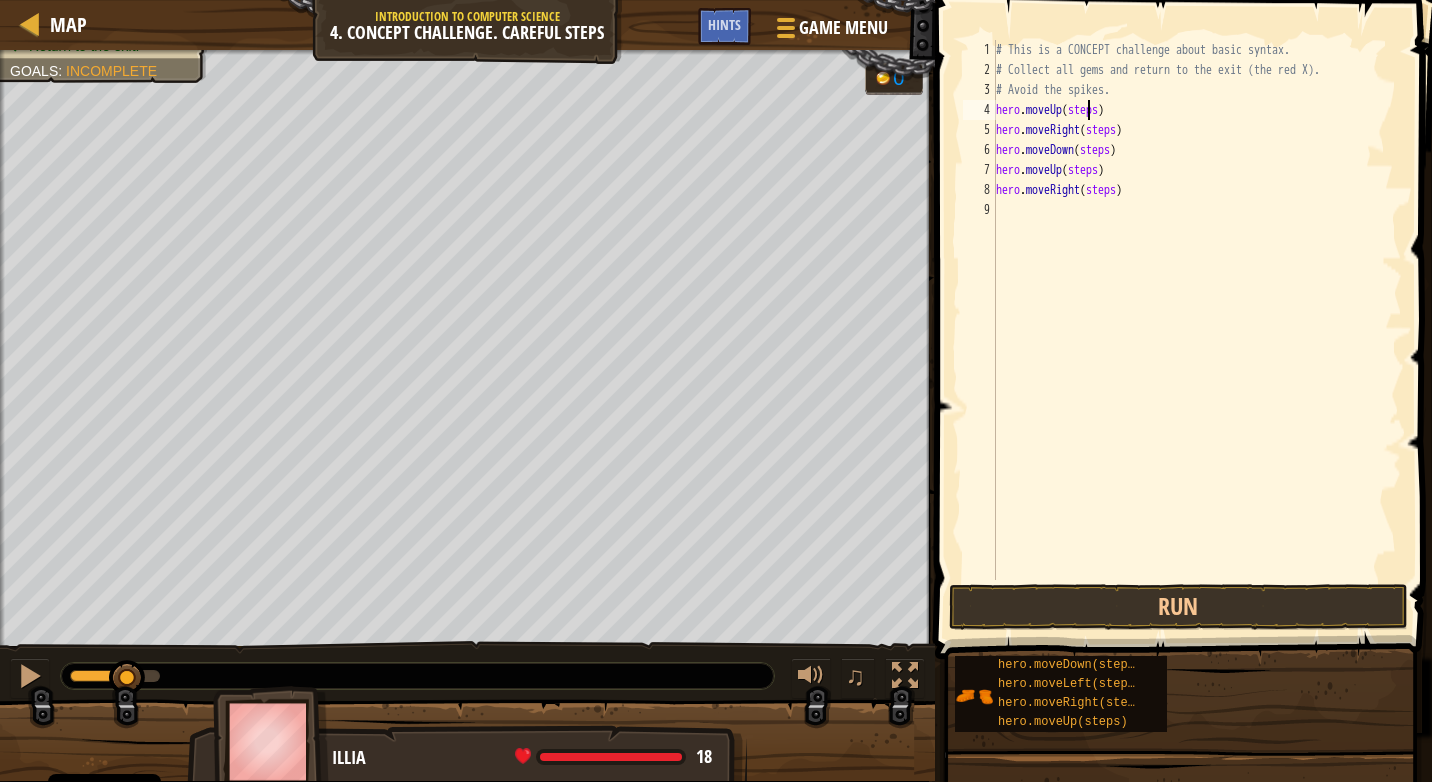 click on "# This is a CONCEPT challenge about basic syntax. # Collect all gems and return to the exit (the red X). # Avoid the spikes. hero . moveUp ( steps ) hero . moveRight ( steps ) hero . moveDown ( steps ) hero . moveUp ( steps ) hero . moveRight ( steps )" at bounding box center (1197, 330) 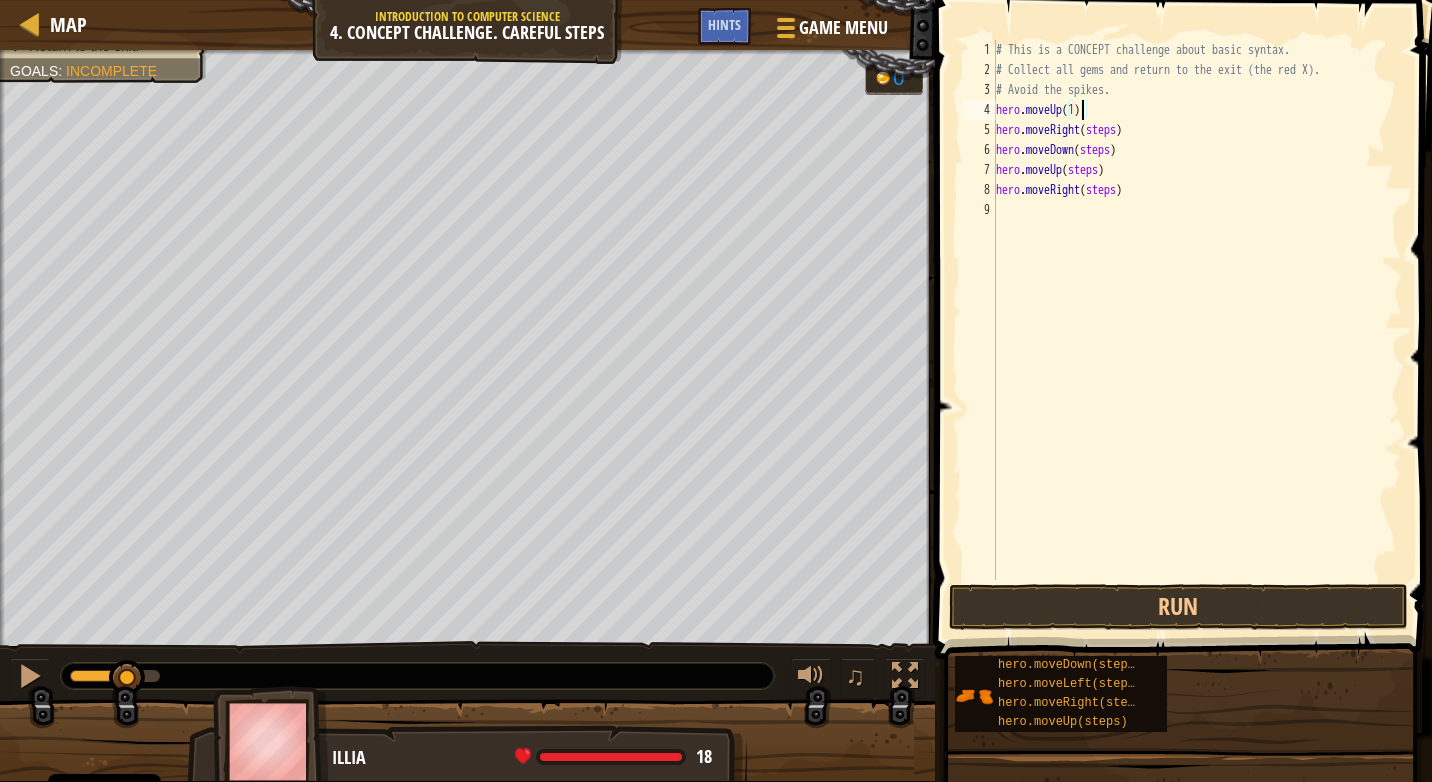 scroll, scrollTop: 9, scrollLeft: 6, axis: both 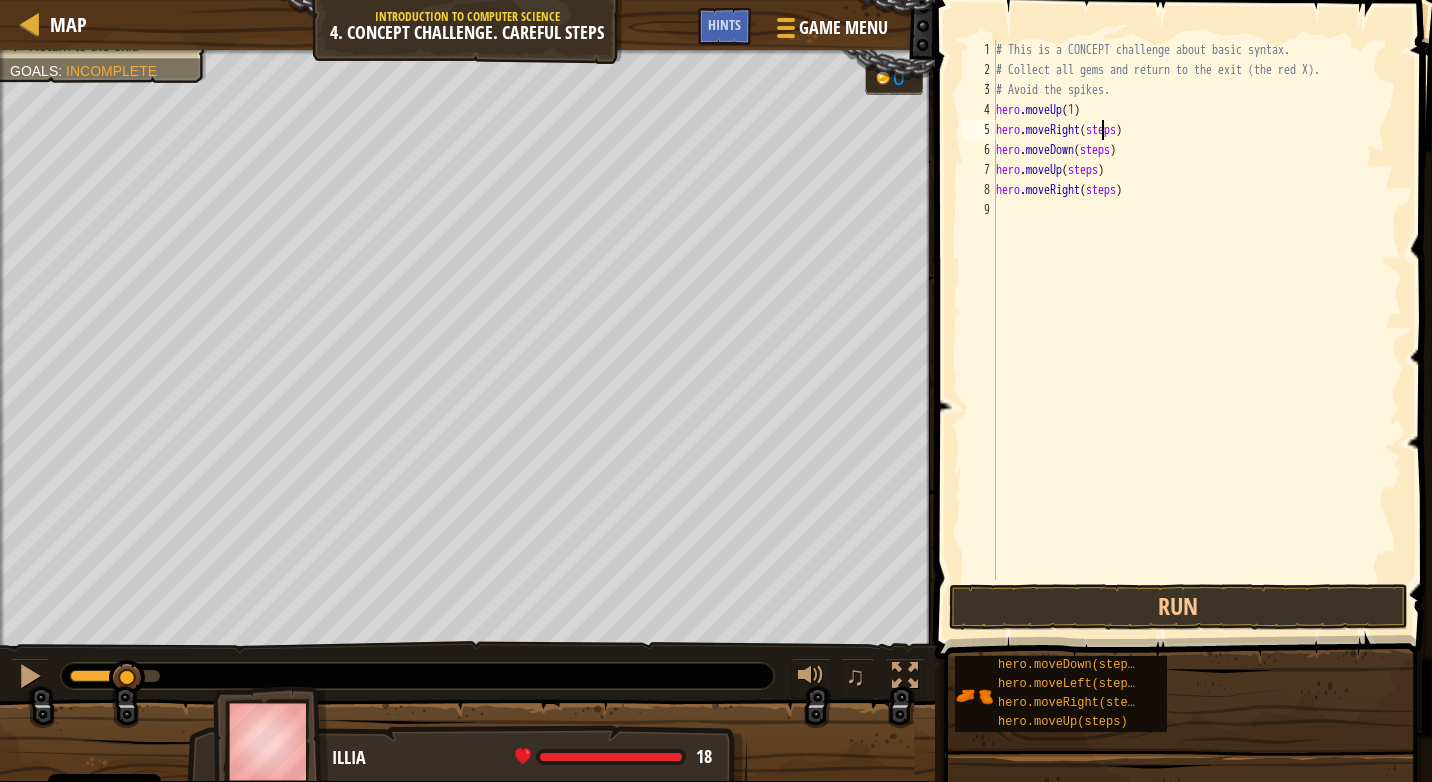 click on "# This is a CONCEPT challenge about basic syntax. # Collect all gems and return to the exit (the red X). # Avoid the spikes. hero . moveUp ( 1 ) hero . moveRight ( steps ) hero . moveDown ( steps ) hero . moveUp ( steps ) hero . moveRight ( steps )" at bounding box center (1197, 330) 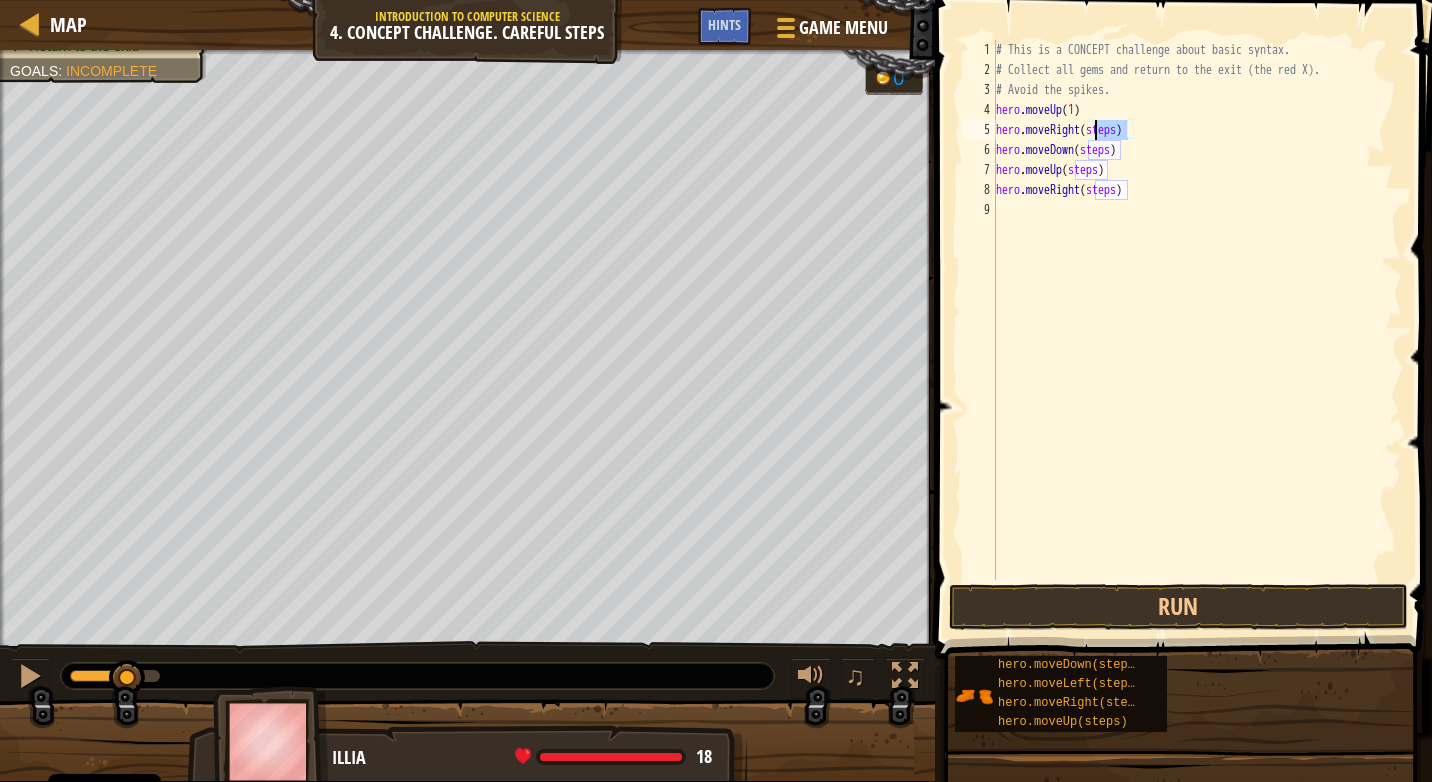 scroll, scrollTop: 9, scrollLeft: 8, axis: both 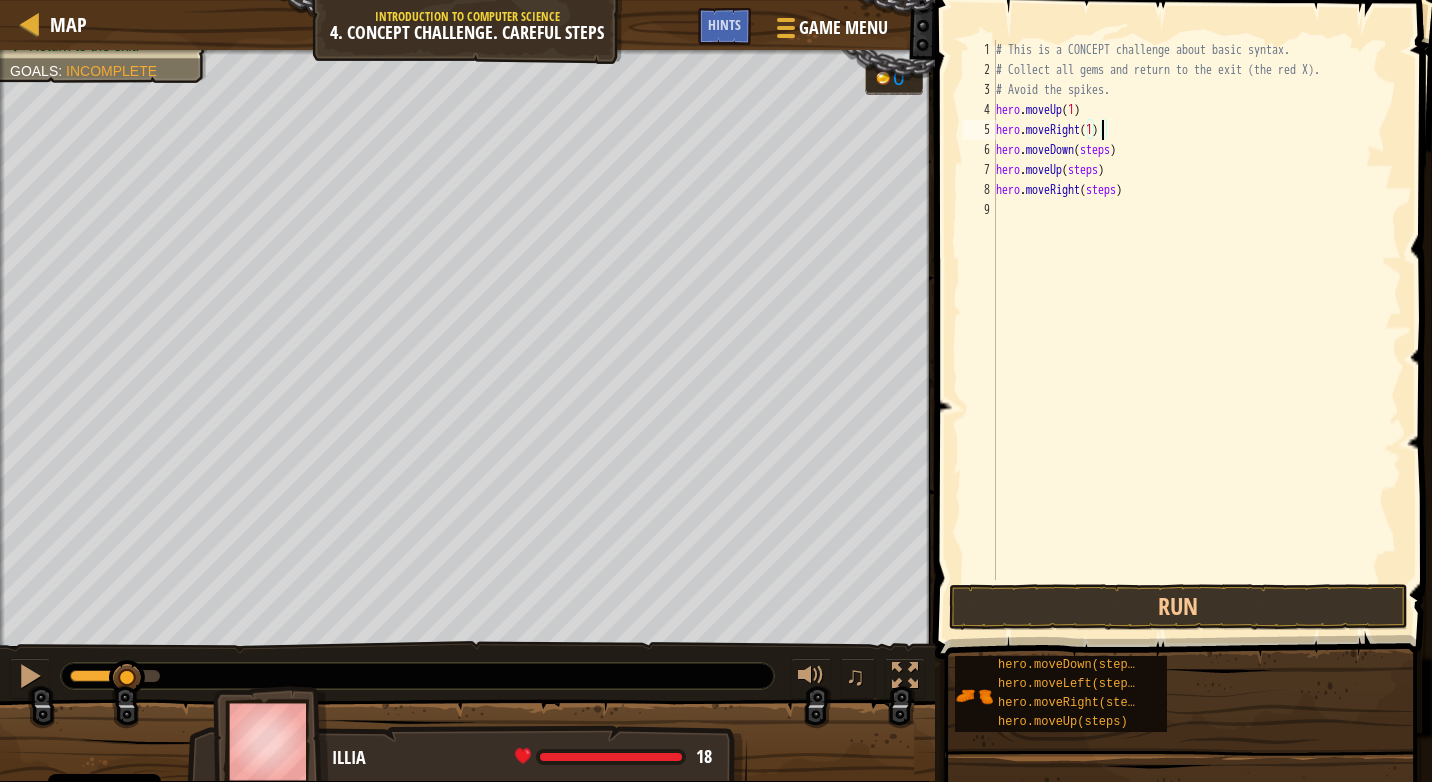 click on "# This is a CONCEPT challenge about basic syntax. # Collect all gems and return to the exit (the red X). # Avoid the spikes. hero . moveUp ( 1 ) hero . moveRight ( 1 ) hero . moveDown ( steps ) hero . moveUp ( steps ) hero . moveRight ( steps )" at bounding box center (1197, 330) 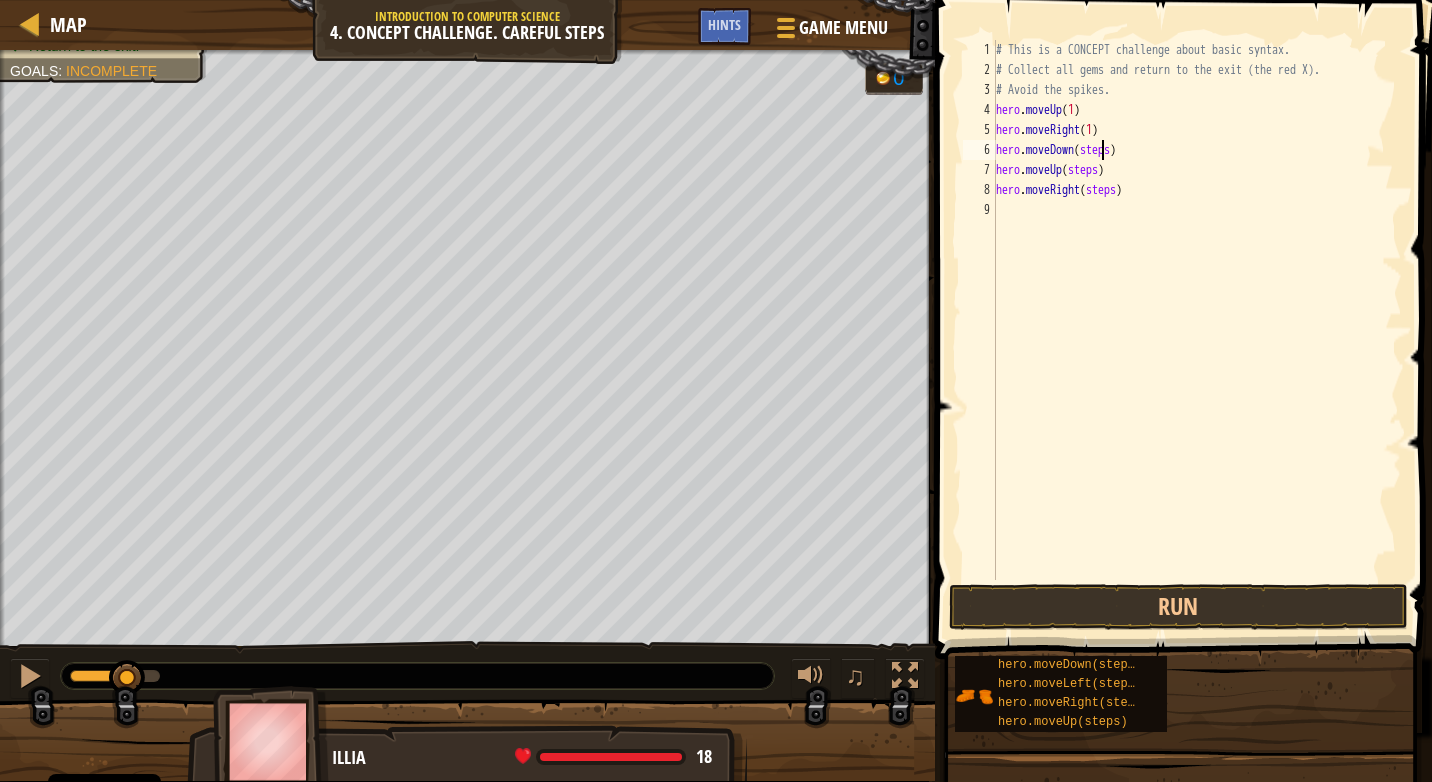 click on "# This is a CONCEPT challenge about basic syntax. # Collect all gems and return to the exit (the red X). # Avoid the spikes. hero . moveUp ( 1 ) hero . moveRight ( 1 ) hero . moveDown ( steps ) hero . moveUp ( steps ) hero . moveRight ( steps )" at bounding box center [1197, 330] 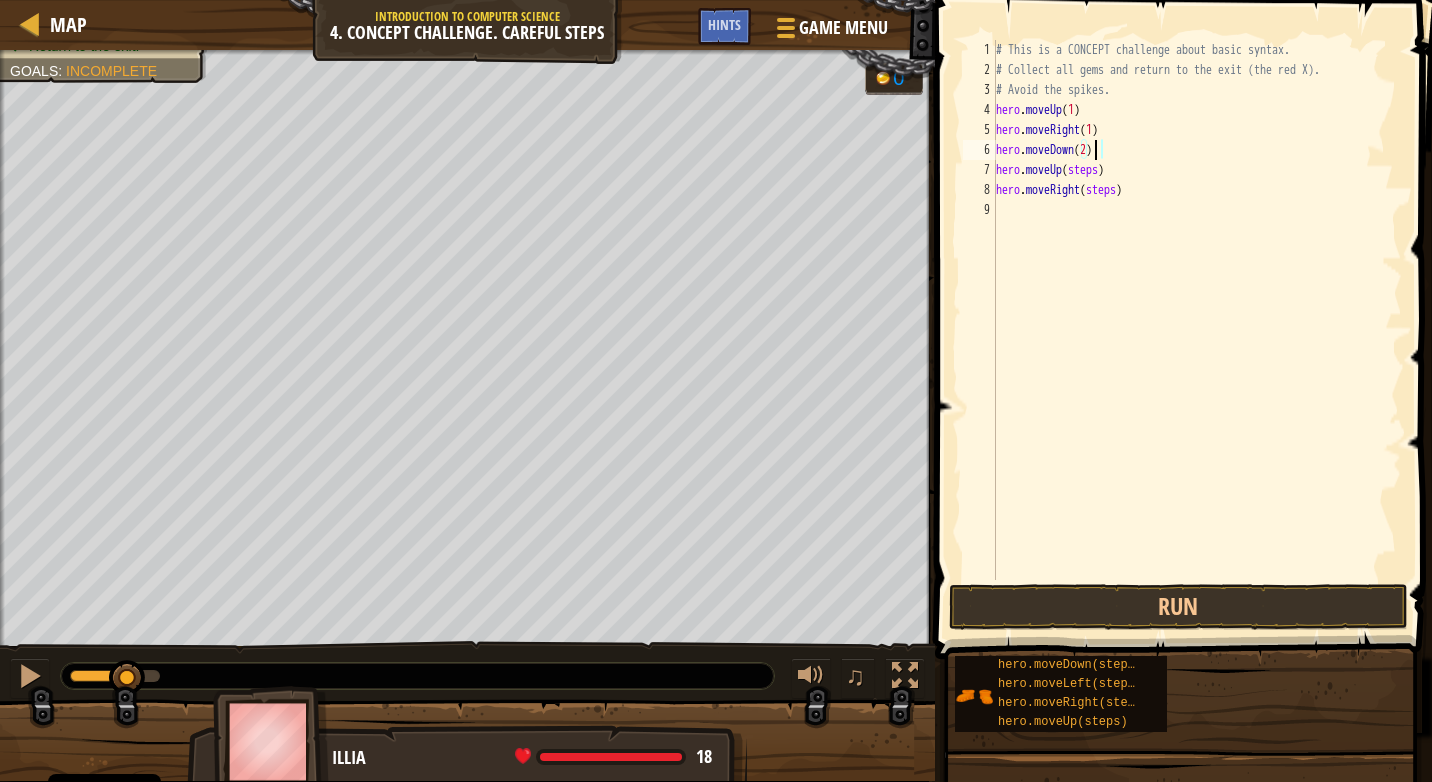 scroll, scrollTop: 9, scrollLeft: 7, axis: both 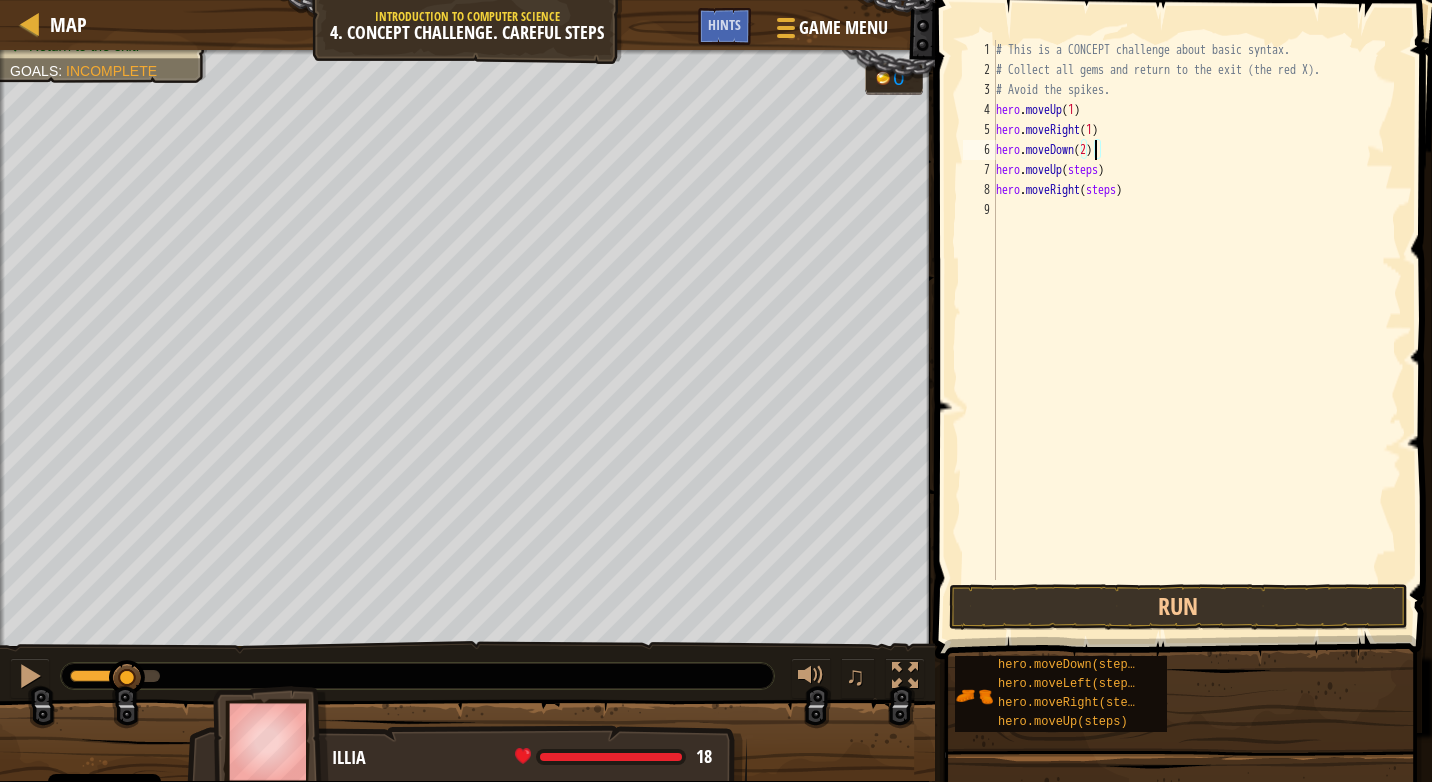 click on "# This is a CONCEPT challenge about basic syntax. # Collect all gems and return to the exit (the red X). # Avoid the spikes. hero . moveUp ( 1 ) hero . moveRight ( 1 ) hero . moveDown ( 2 ) hero . moveUp ( steps ) hero . moveRight ( steps )" at bounding box center (1197, 330) 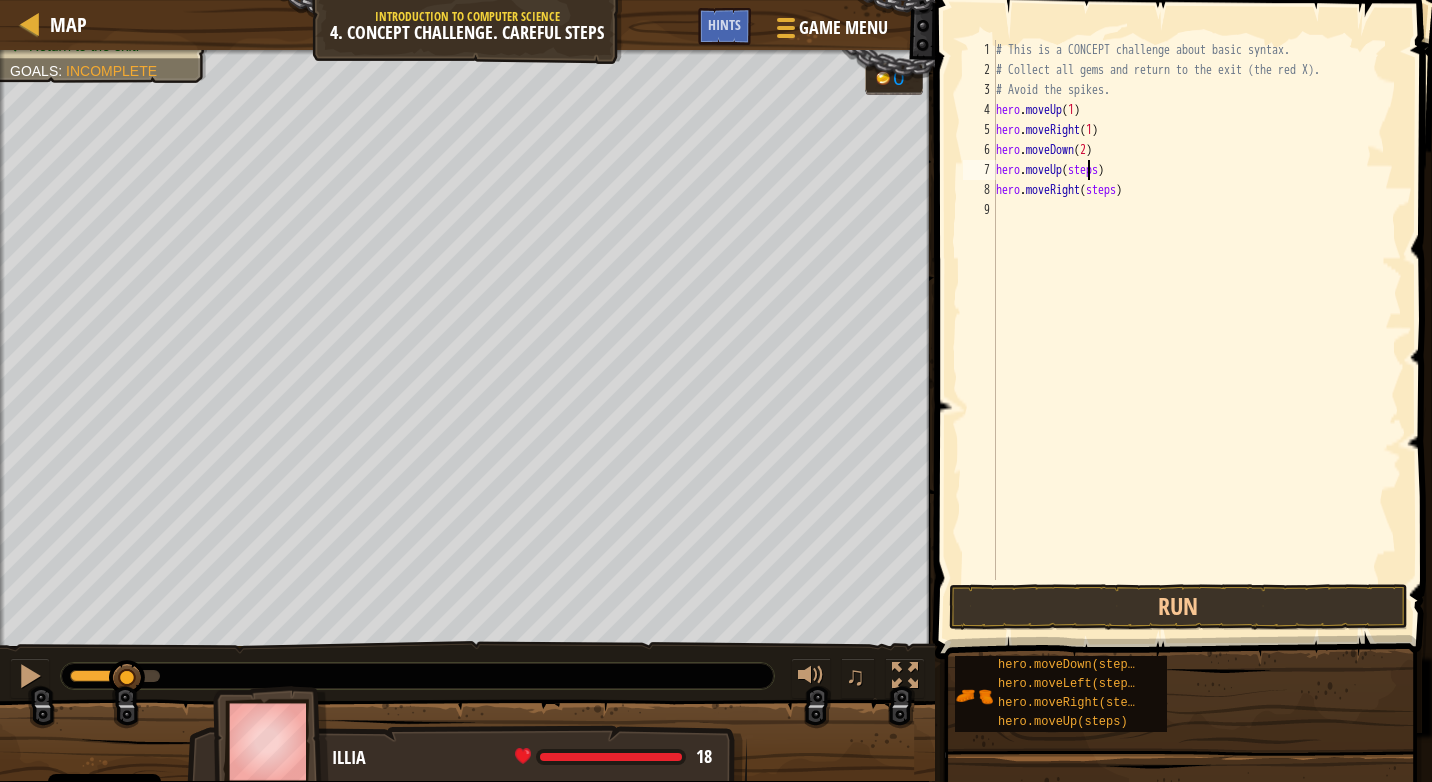 click on "# This is a CONCEPT challenge about basic syntax. # Collect all gems and return to the exit (the red X). # Avoid the spikes. hero . moveUp ( 1 ) hero . moveRight ( 1 ) hero . moveDown ( 2 ) hero . moveUp ( steps ) hero . moveRight ( steps )" at bounding box center (1197, 330) 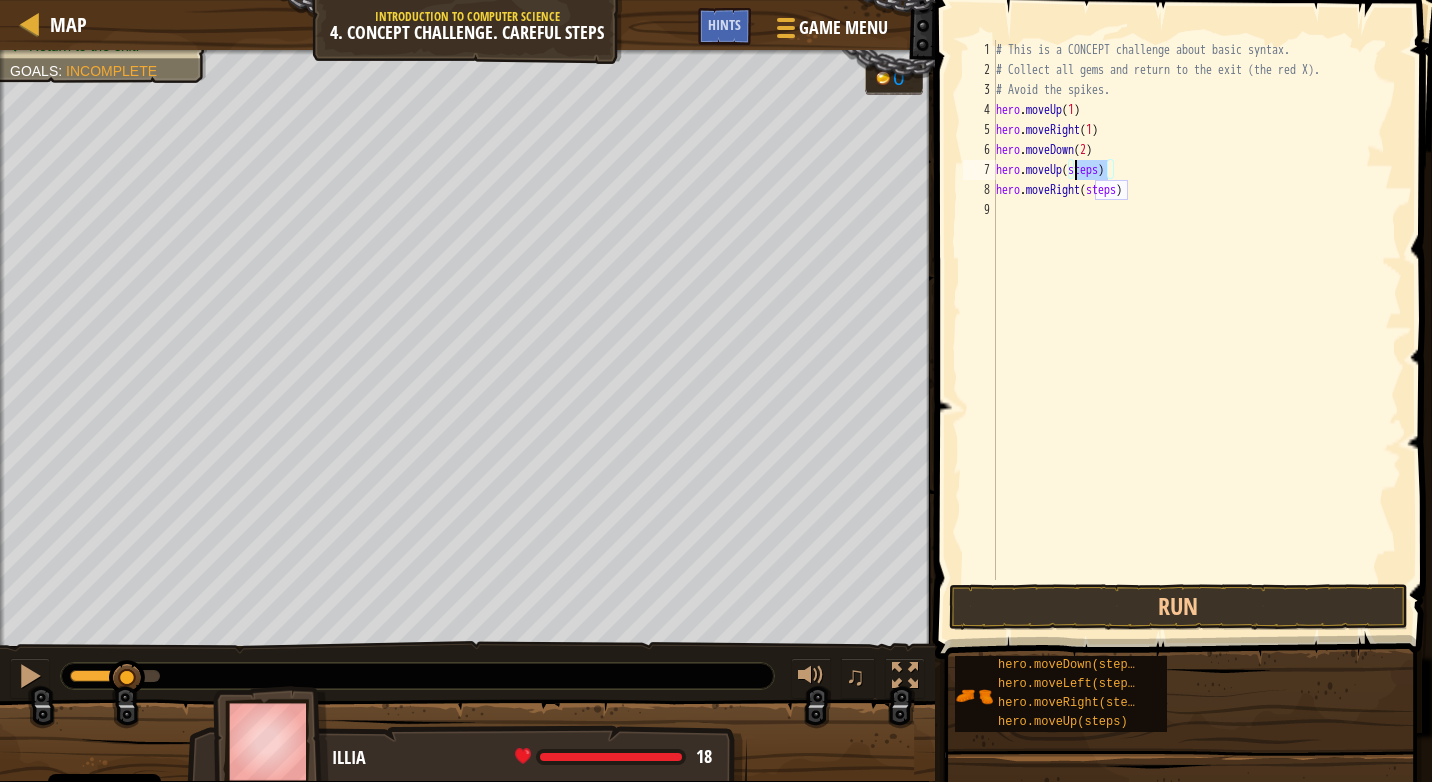 scroll, scrollTop: 9, scrollLeft: 6, axis: both 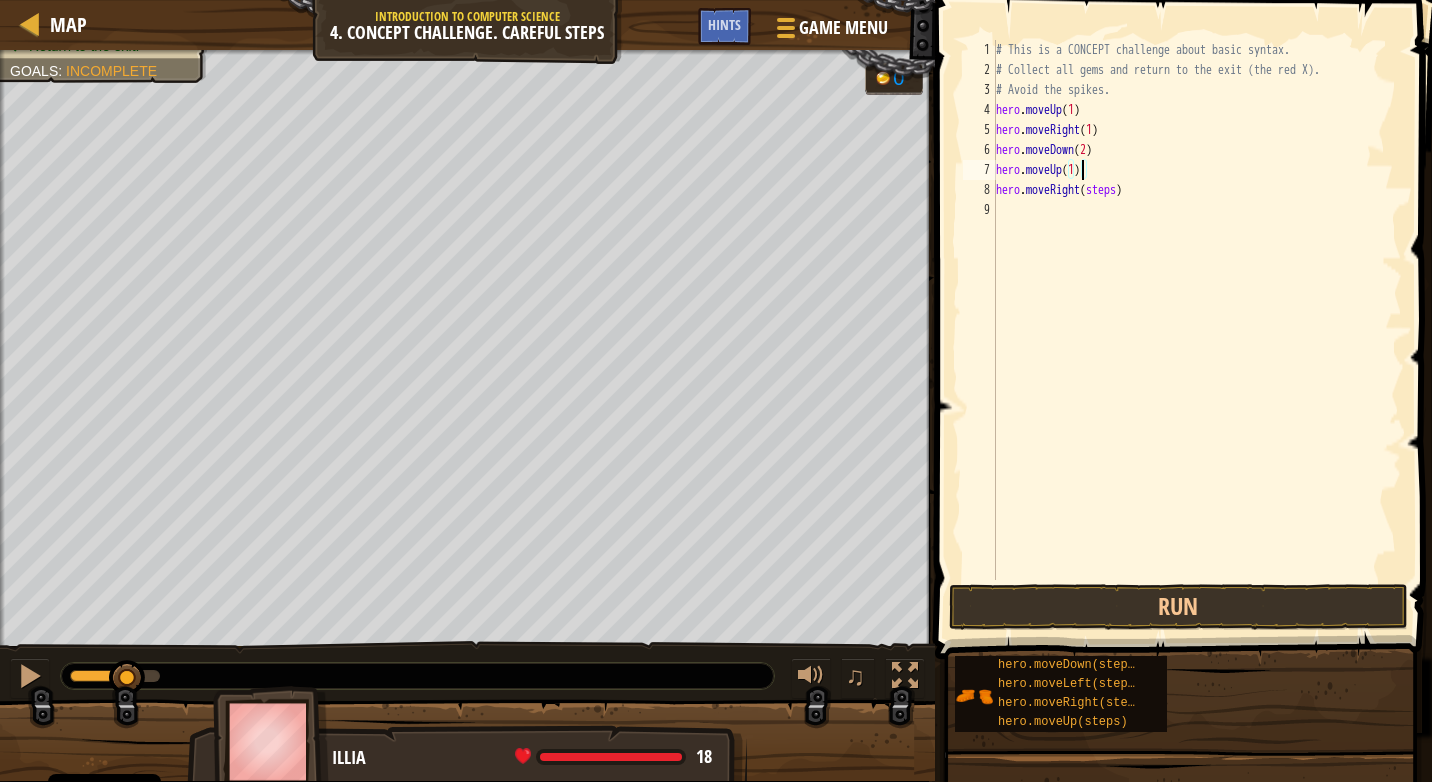 click on "# This is a CONCEPT challenge about basic syntax. # Collect all gems and return to the exit (the red X). # Avoid the spikes. hero . moveUp ( 1 ) hero . moveRight ( 1 ) hero . moveDown ( 2 ) hero . moveUp ( 1 ) hero . moveRight ( steps )" at bounding box center [1197, 330] 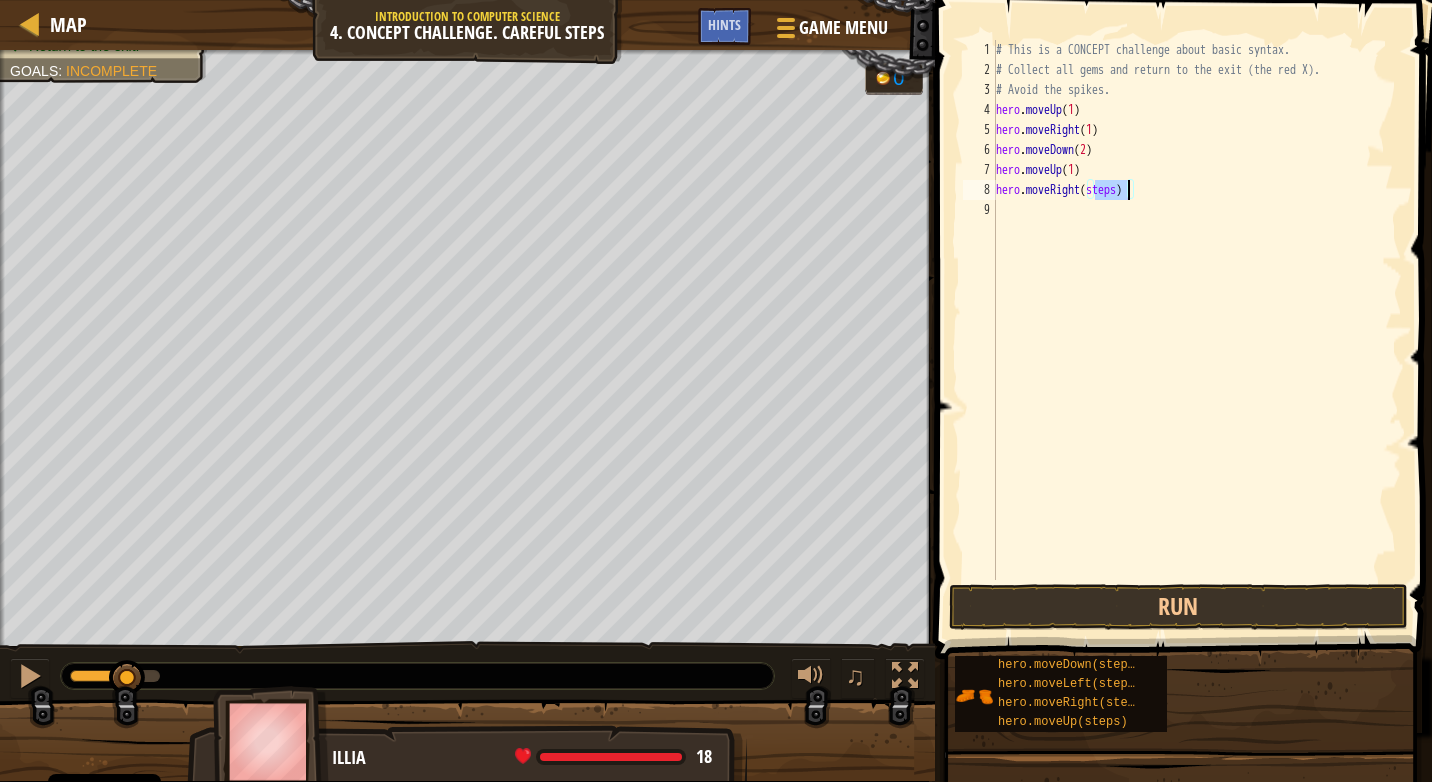 type on "hero.moveRight(1)" 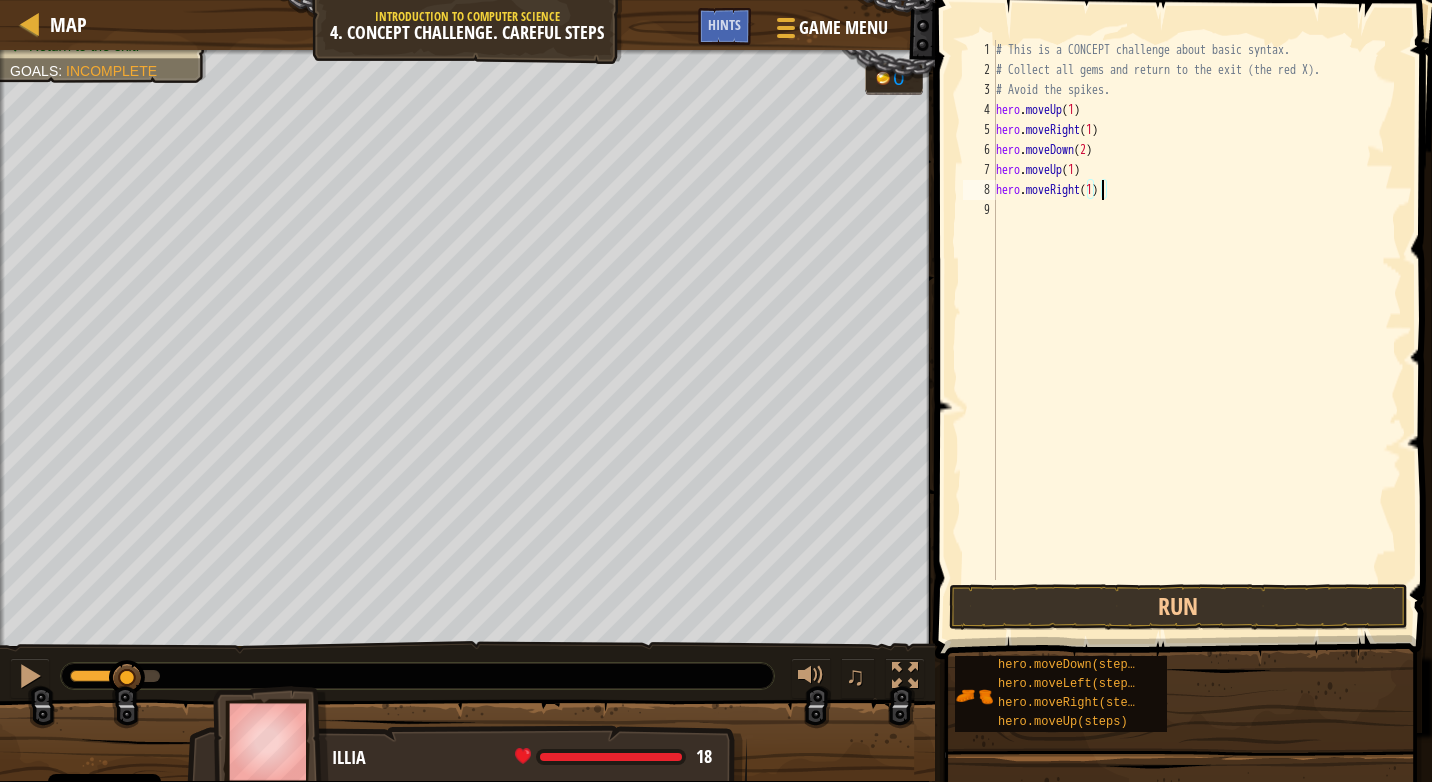 click on "# This is a CONCEPT challenge about basic syntax. # Collect all gems and return to the exit (the red X). # Avoid the spikes. hero . moveUp ( 1 ) hero . moveRight ( 1 ) hero . moveDown ( 2 ) hero . moveUp ( 1 ) hero . moveRight ( 1 )" at bounding box center [1197, 330] 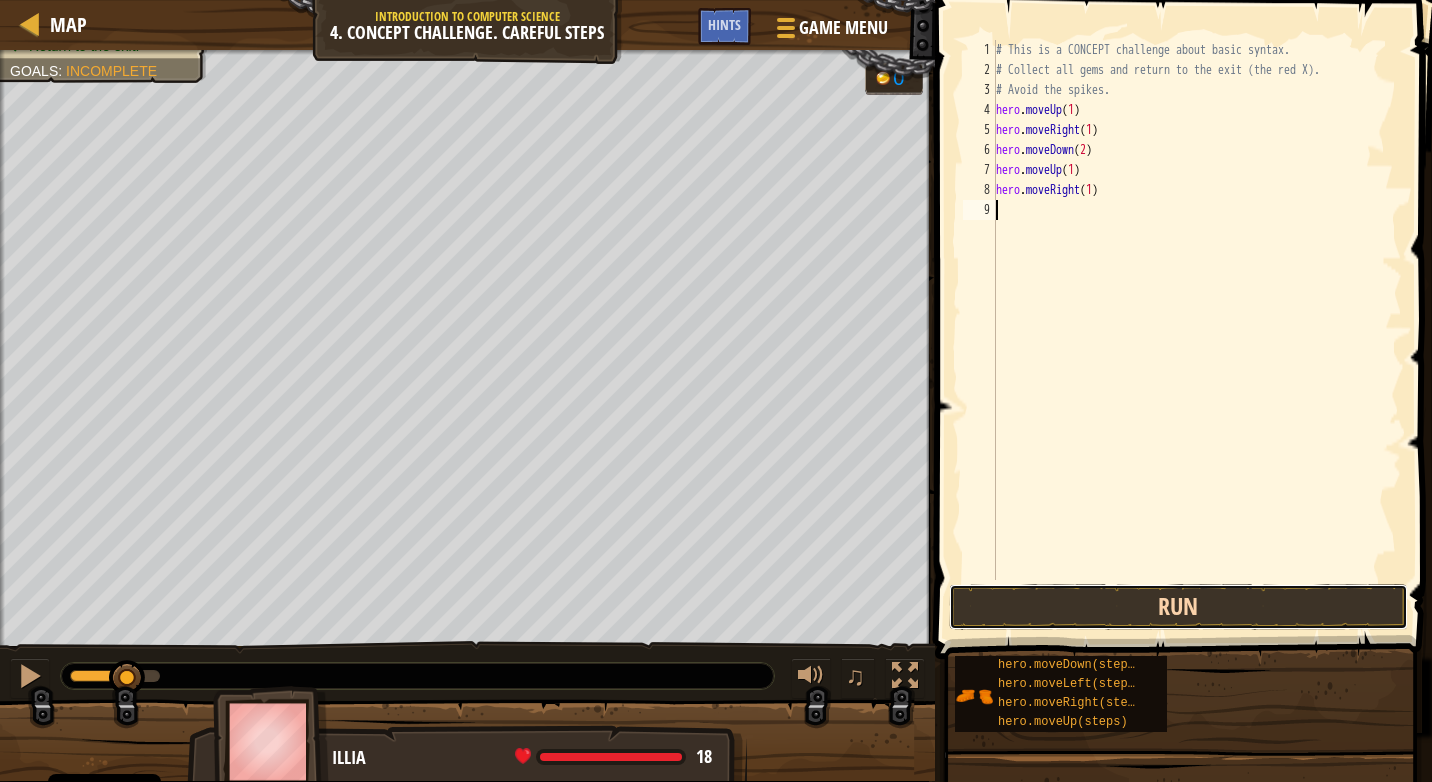 click on "Run" at bounding box center (1178, 607) 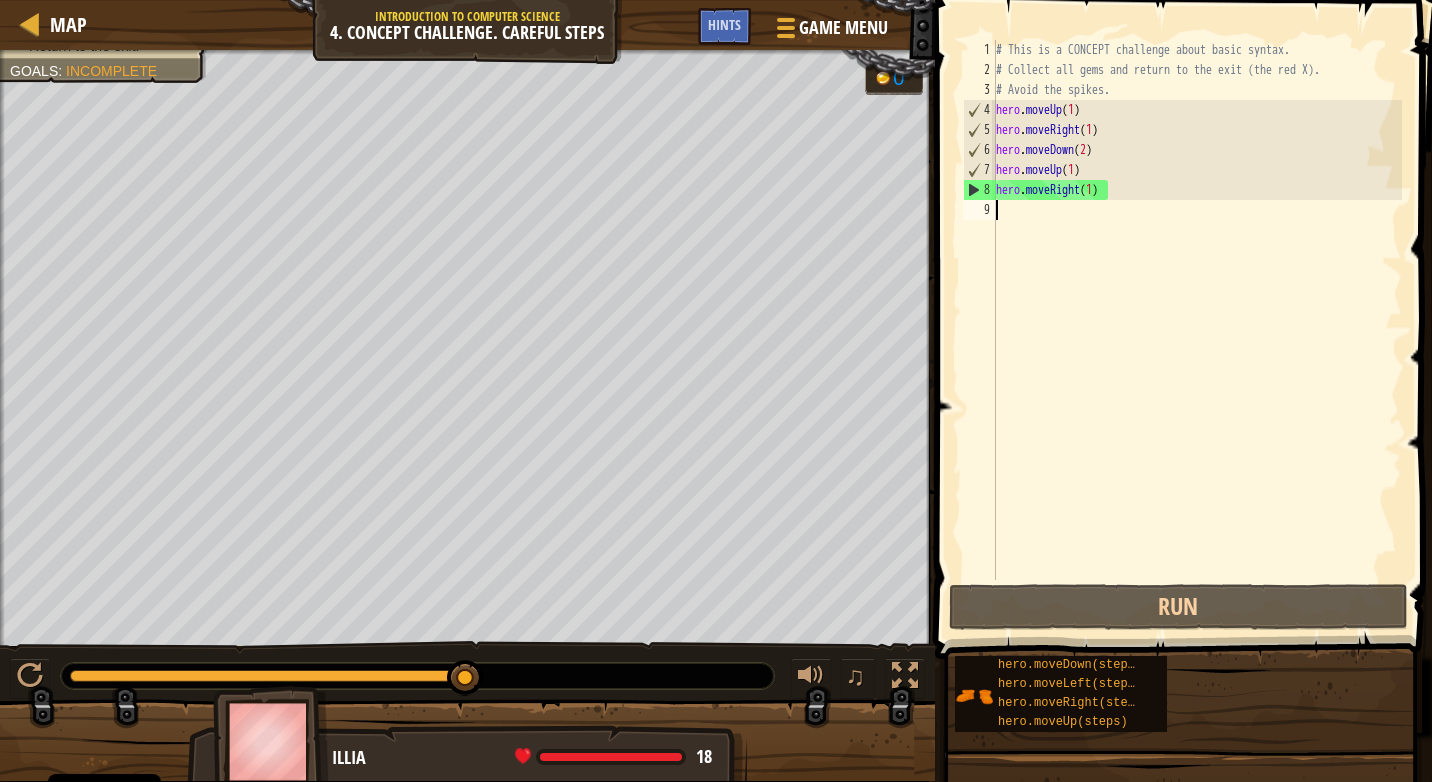 click on "# This is a CONCEPT challenge about basic syntax. # Collect all gems and return to the exit (the red X). # Avoid the spikes. hero . moveUp ( 1 ) hero . moveRight ( 1 ) hero . moveDown ( 2 ) hero . moveUp ( 1 ) hero . moveRight ( 1 )" at bounding box center (1197, 330) 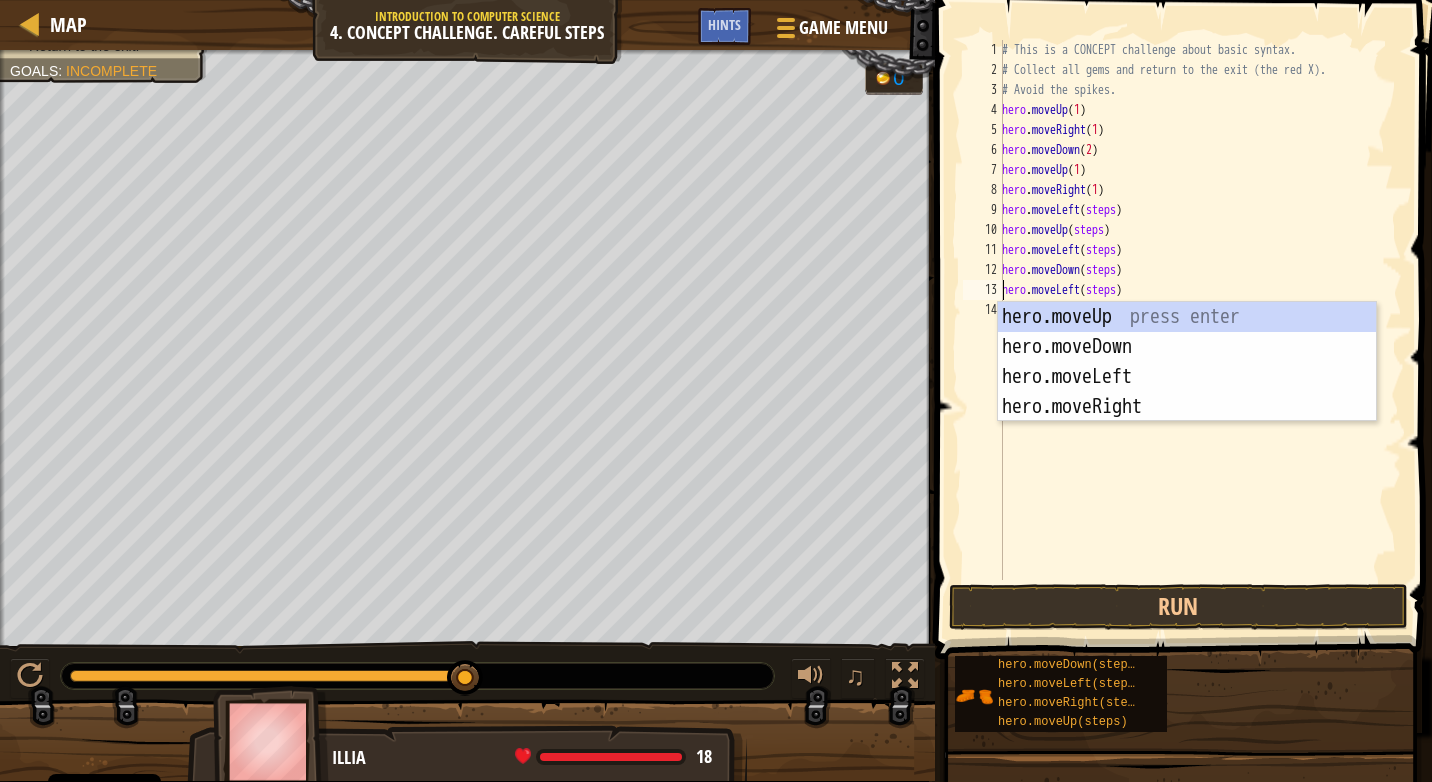 click on "# This is a CONCEPT challenge about basic syntax. # Collect all gems and return to the exit (the red X). # Avoid the spikes. hero . moveUp ( 1 ) hero . moveRight ( 1 ) hero . moveDown ( 2 ) hero . moveUp ( 1 ) hero . moveRight ( 1 ) hero . moveLeft ( steps ) hero . moveUp ( steps ) hero . moveLeft ( steps ) hero . moveDown ( steps ) hero . moveLeft ( steps )" at bounding box center [1200, 330] 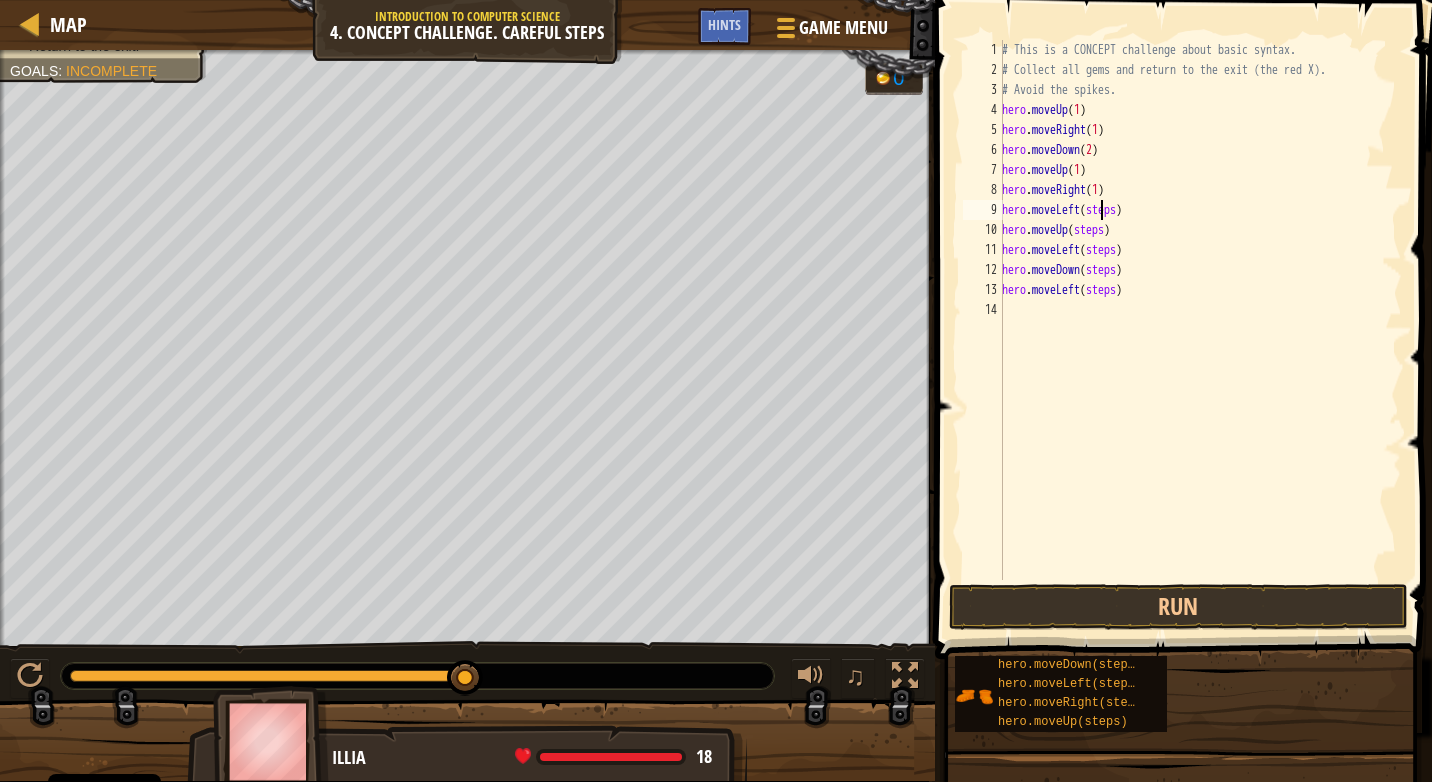 click on "# This is a CONCEPT challenge about basic syntax. # Collect all gems and return to the exit (the red X). # Avoid the spikes. hero . moveUp ( 1 ) hero . moveRight ( 1 ) hero . moveDown ( 2 ) hero . moveUp ( 1 ) hero . moveRight ( 1 ) hero . moveLeft ( steps ) hero . moveUp ( steps ) hero . moveLeft ( steps ) hero . moveDown ( steps ) hero . moveLeft ( steps )" at bounding box center (1200, 330) 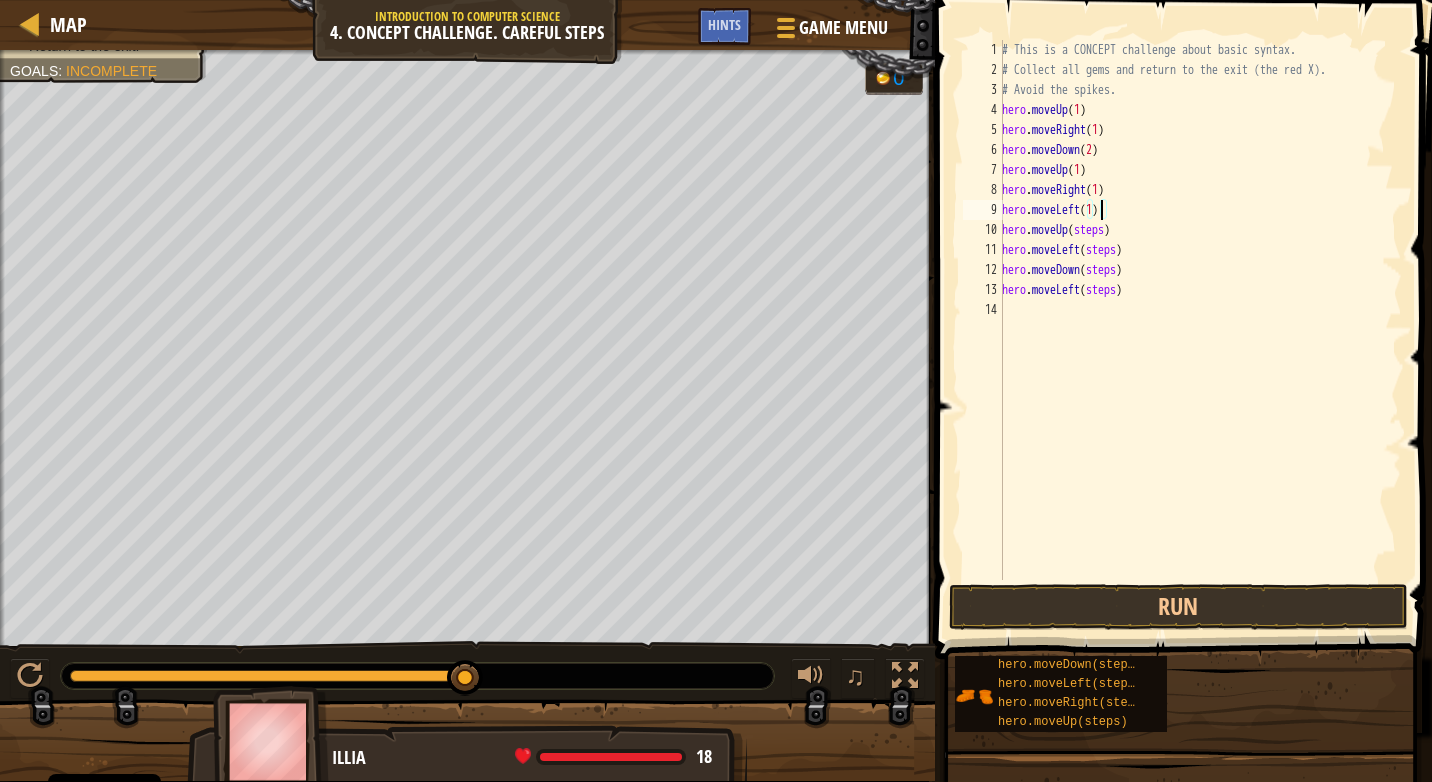 click on "# This is a CONCEPT challenge about basic syntax. # Collect all gems and return to the exit (the red X). # Avoid the spikes. hero . moveUp ( 1 ) hero . moveRight ( 1 ) hero . moveDown ( 2 ) hero . moveUp ( 1 ) hero . moveRight ( 1 ) hero . moveLeft ( 1 ) hero . moveUp ( steps ) hero . moveLeft ( steps ) hero . moveDown ( steps ) hero . moveLeft ( steps )" at bounding box center (1200, 330) 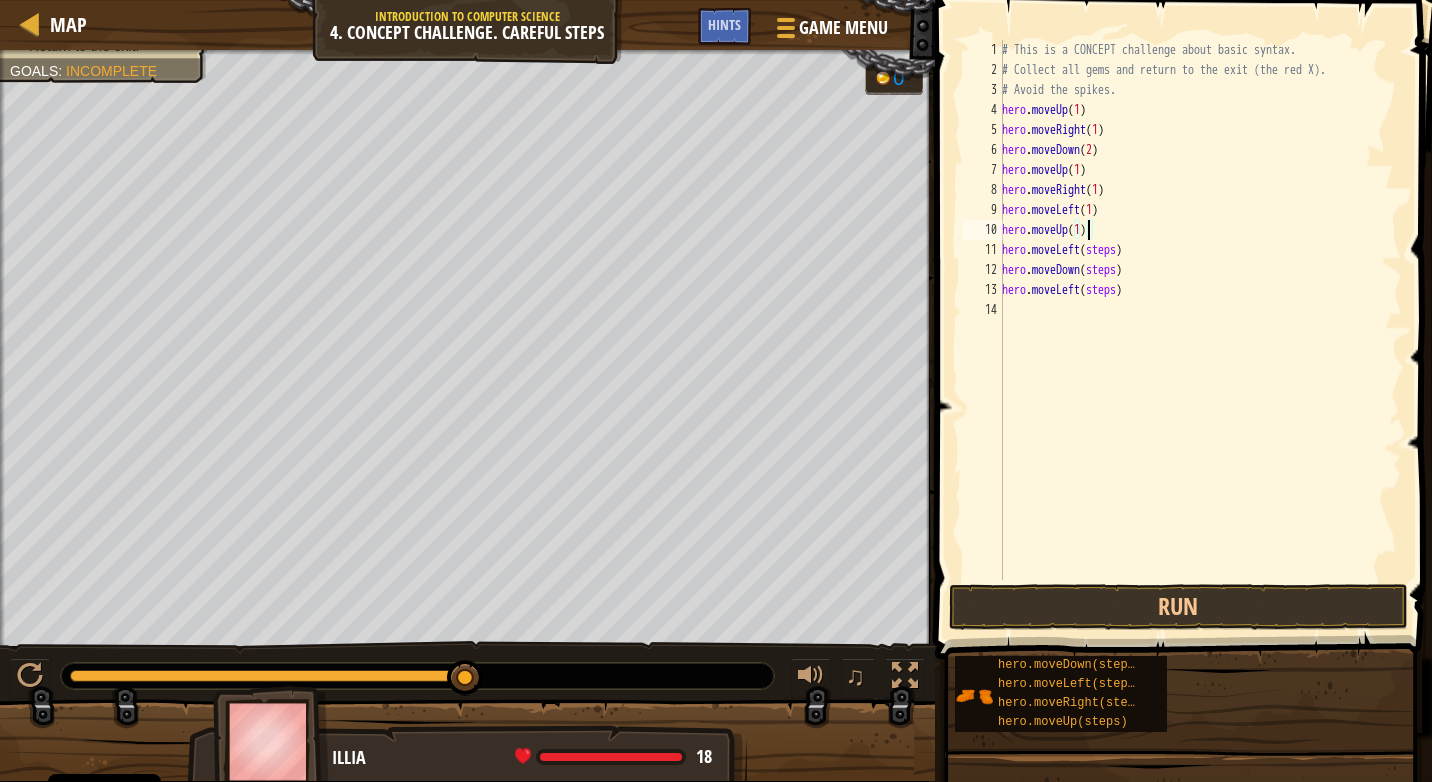 click on "# This is a CONCEPT challenge about basic syntax. # Collect all gems and return to the exit (the red X). # Avoid the spikes. hero . moveUp ( 1 ) hero . moveRight ( 1 ) hero . moveDown ( 2 ) hero . moveUp ( 1 ) hero . moveRight ( 1 ) hero . moveLeft ( 1 ) hero . moveUp ( 1 ) hero . moveLeft ( steps ) hero . moveDown ( steps ) hero . moveLeft ( steps )" at bounding box center [1200, 330] 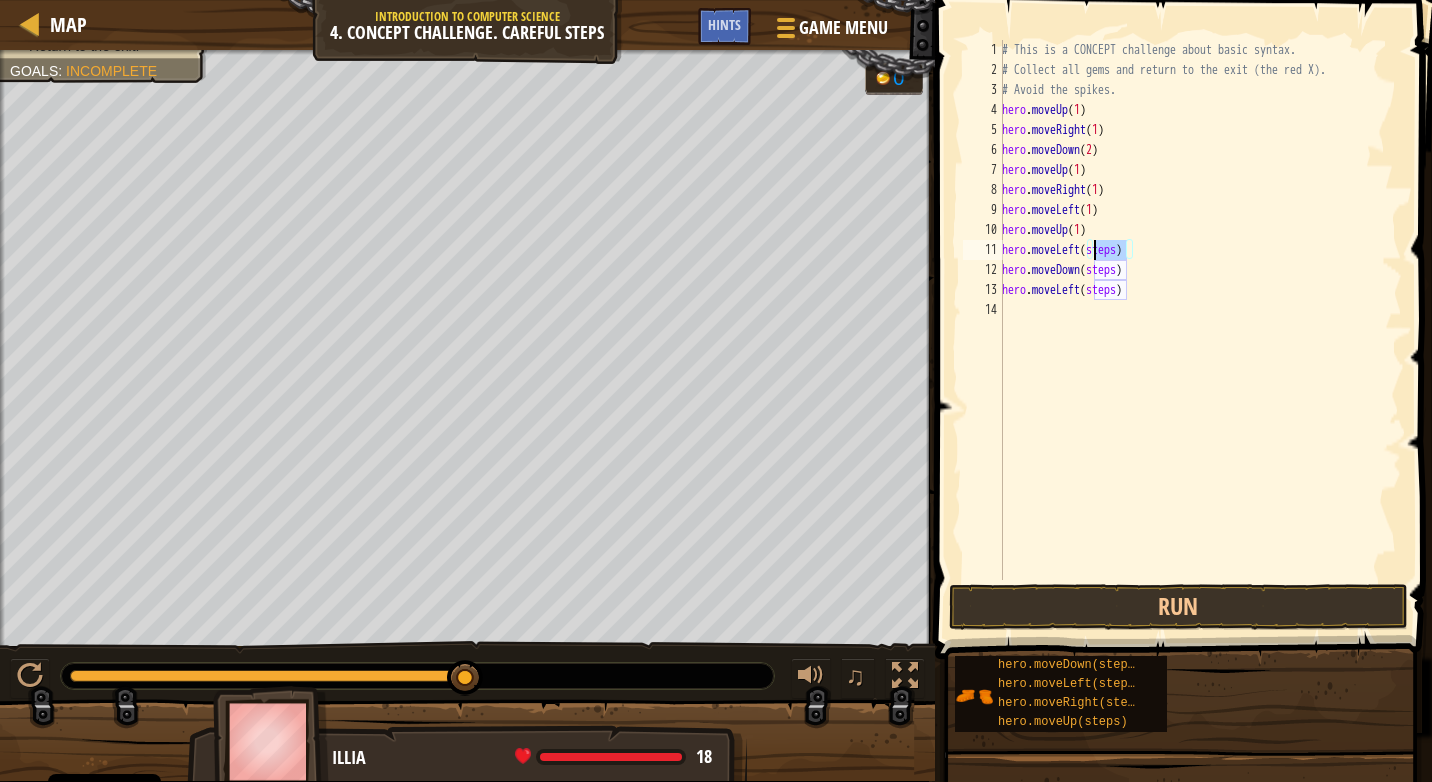 scroll, scrollTop: 9, scrollLeft: 7, axis: both 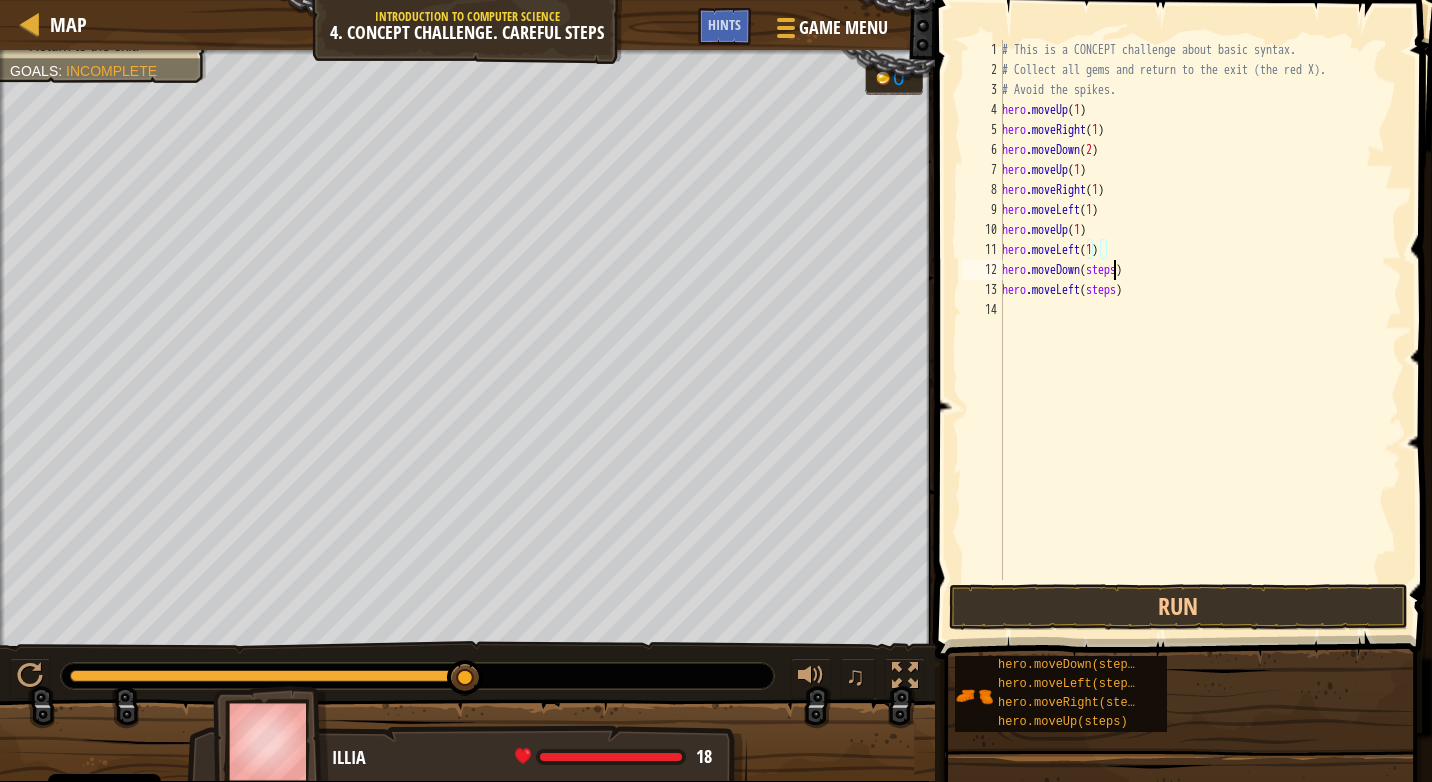 click on "# This is a CONCEPT challenge about basic syntax. # Collect all gems and return to the exit (the red X). # Avoid the spikes. hero . moveUp ( 1 ) hero . moveRight ( 1 ) hero . moveDown ( 2 ) hero . moveUp ( 1 ) hero . moveRight ( 1 ) hero . moveLeft ( 1 ) hero . moveUp ( 1 ) hero . moveLeft ( 1 ) hero . moveDown ( steps ) hero . moveLeft ( steps )" at bounding box center [1200, 330] 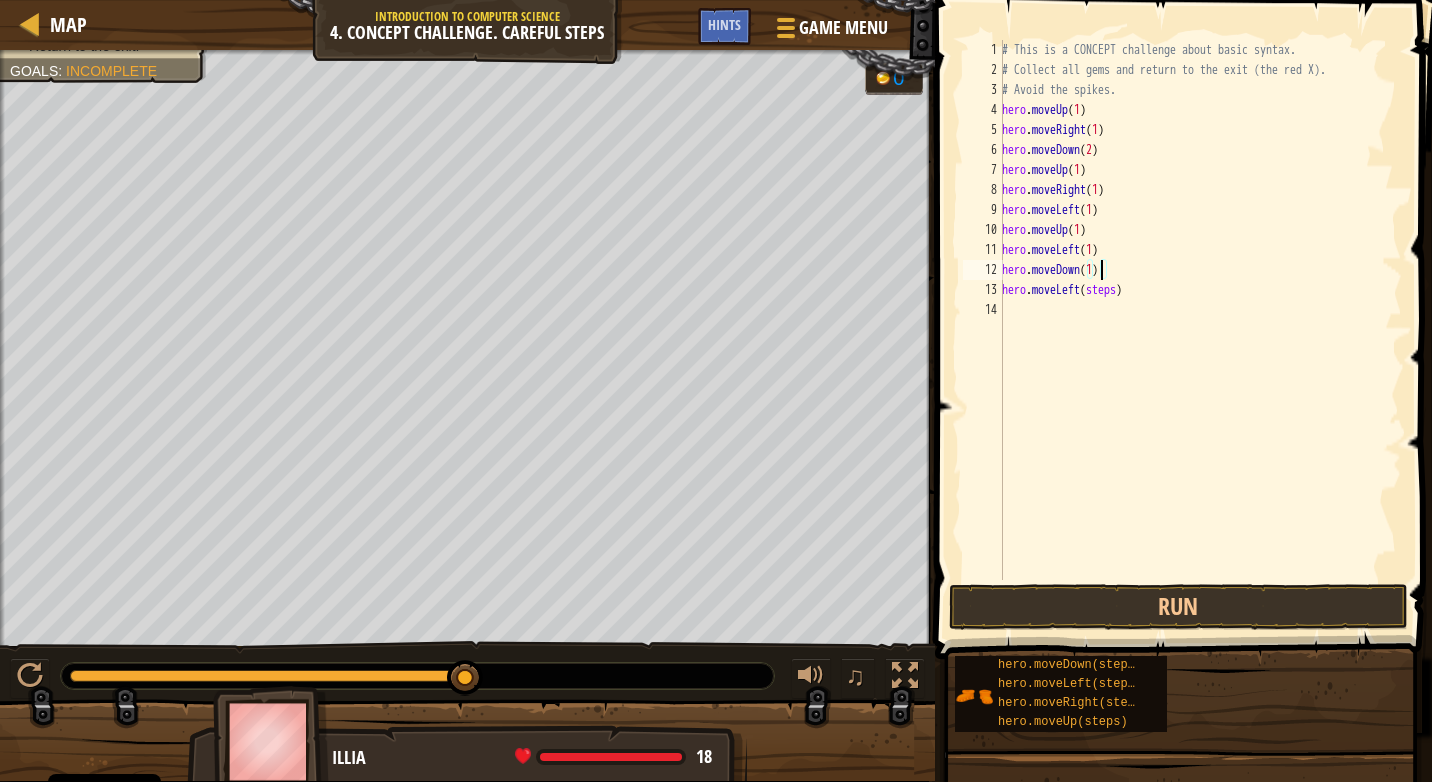 click on "# This is a CONCEPT challenge about basic syntax. # Collect all gems and return to the exit (the red X). # Avoid the spikes. hero . moveUp ( 1 ) hero . moveRight ( 1 ) hero . moveDown ( 2 ) hero . moveUp ( 1 ) hero . moveRight ( 1 ) hero . moveLeft ( 1 ) hero . moveUp ( 1 ) hero . moveLeft ( 1 ) hero . moveDown ( 1 ) hero . moveLeft ( steps )" at bounding box center [1200, 330] 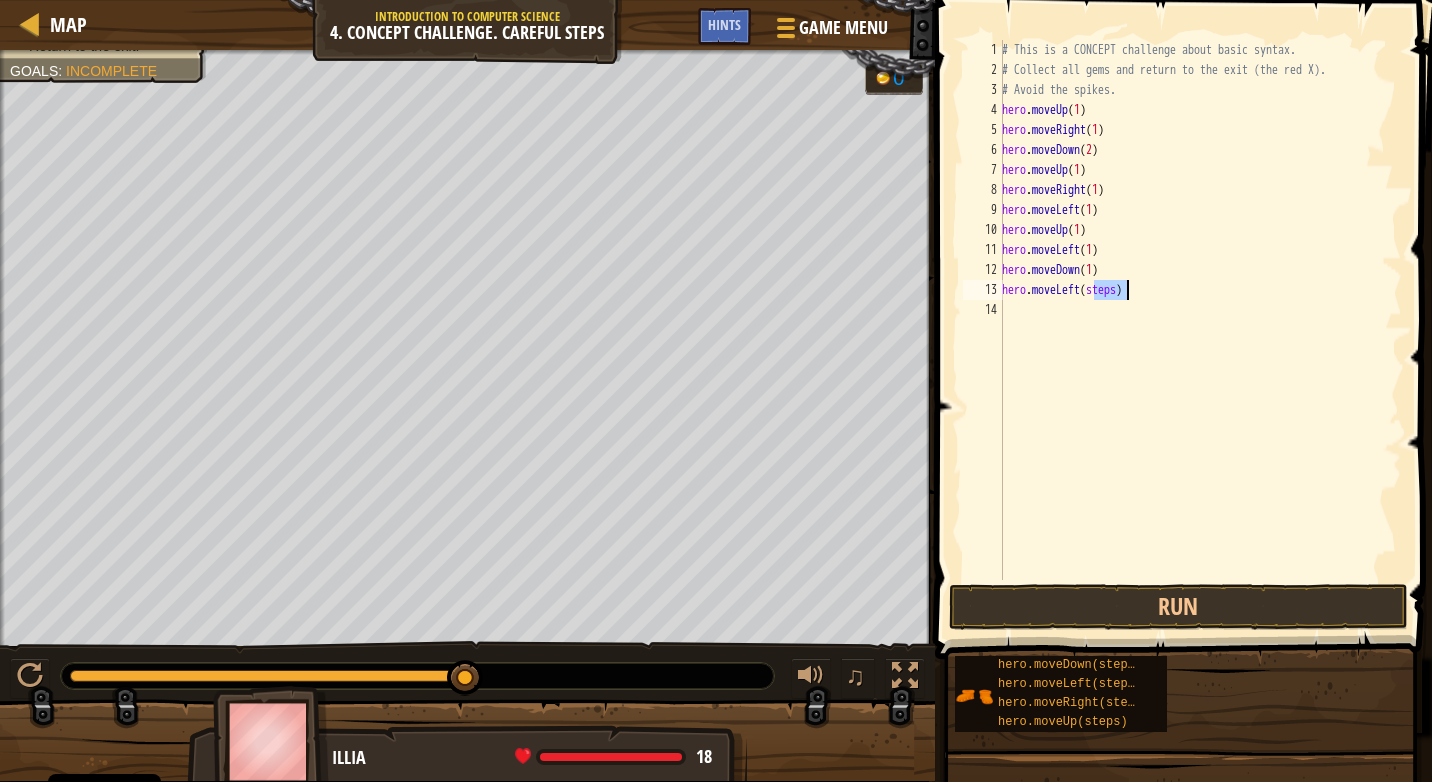 click on "# This is a CONCEPT challenge about basic syntax. # Collect all gems and return to the exit (the red X). # Avoid the spikes. hero . moveUp ( 1 ) hero . moveRight ( 1 ) hero . moveDown ( 2 ) hero . moveUp ( 1 ) hero . moveRight ( 1 ) hero . moveLeft ( 1 ) hero . moveUp ( 1 ) hero . moveLeft ( 1 ) hero . moveDown ( 1 ) hero . moveLeft ( steps )" at bounding box center (1200, 330) 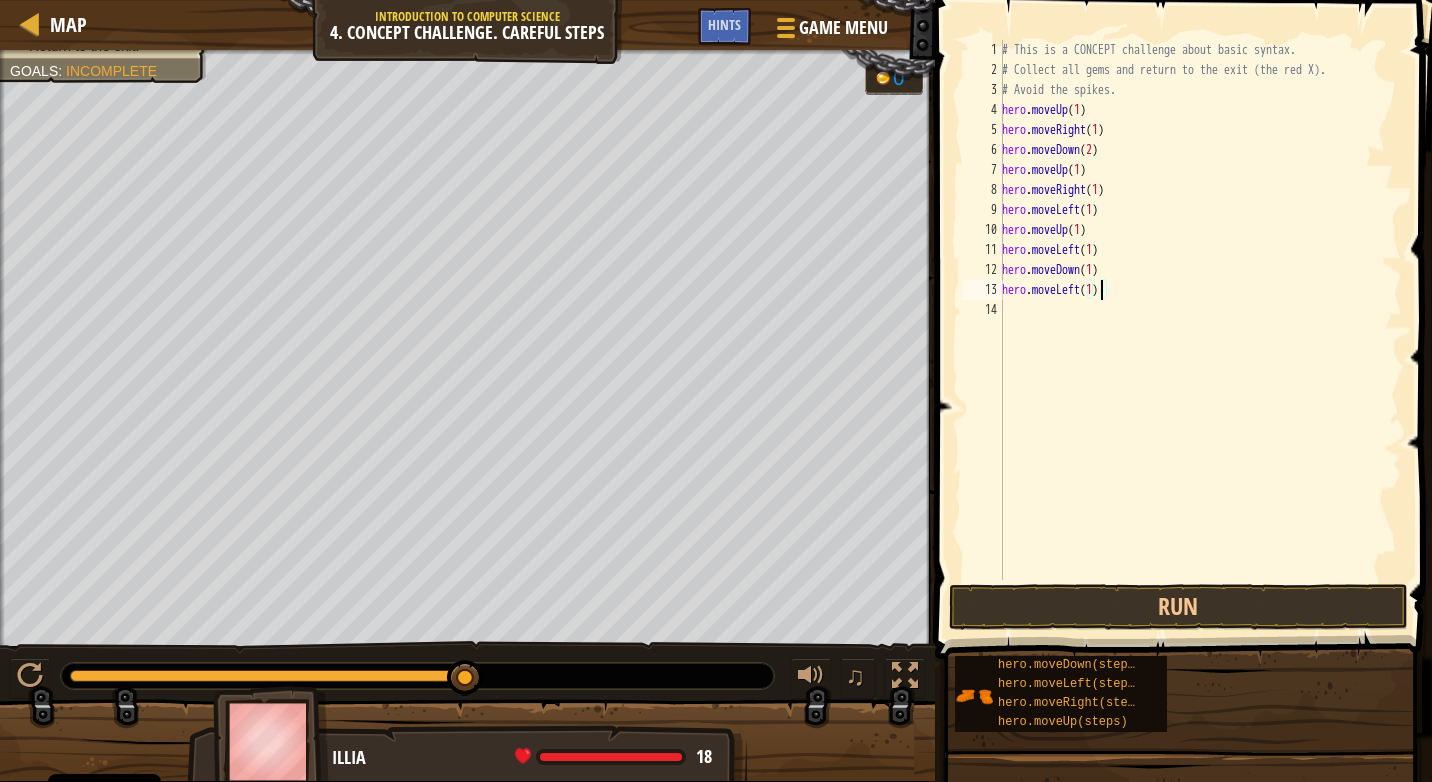drag, startPoint x: 1078, startPoint y: 560, endPoint x: 1070, endPoint y: 577, distance: 18.788294 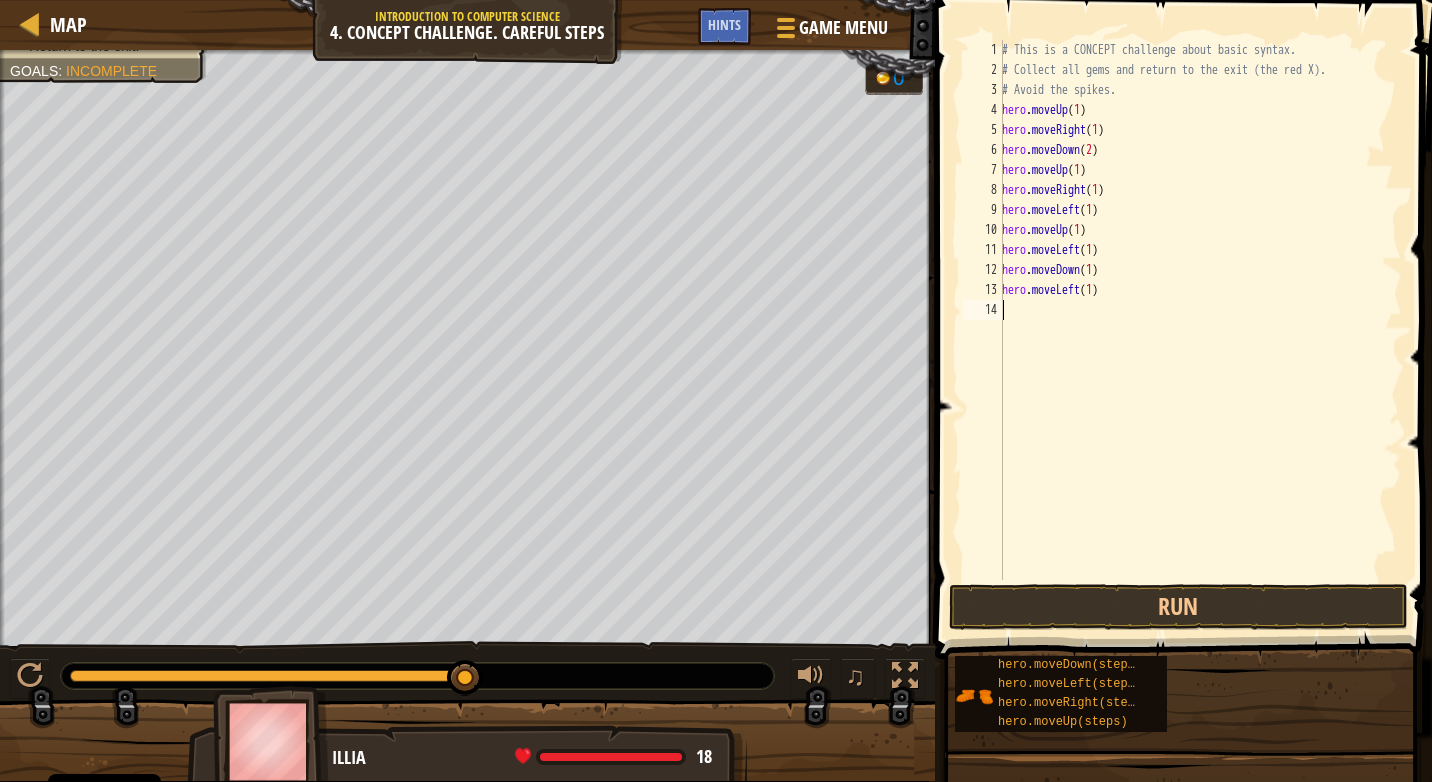 scroll, scrollTop: 9, scrollLeft: 0, axis: vertical 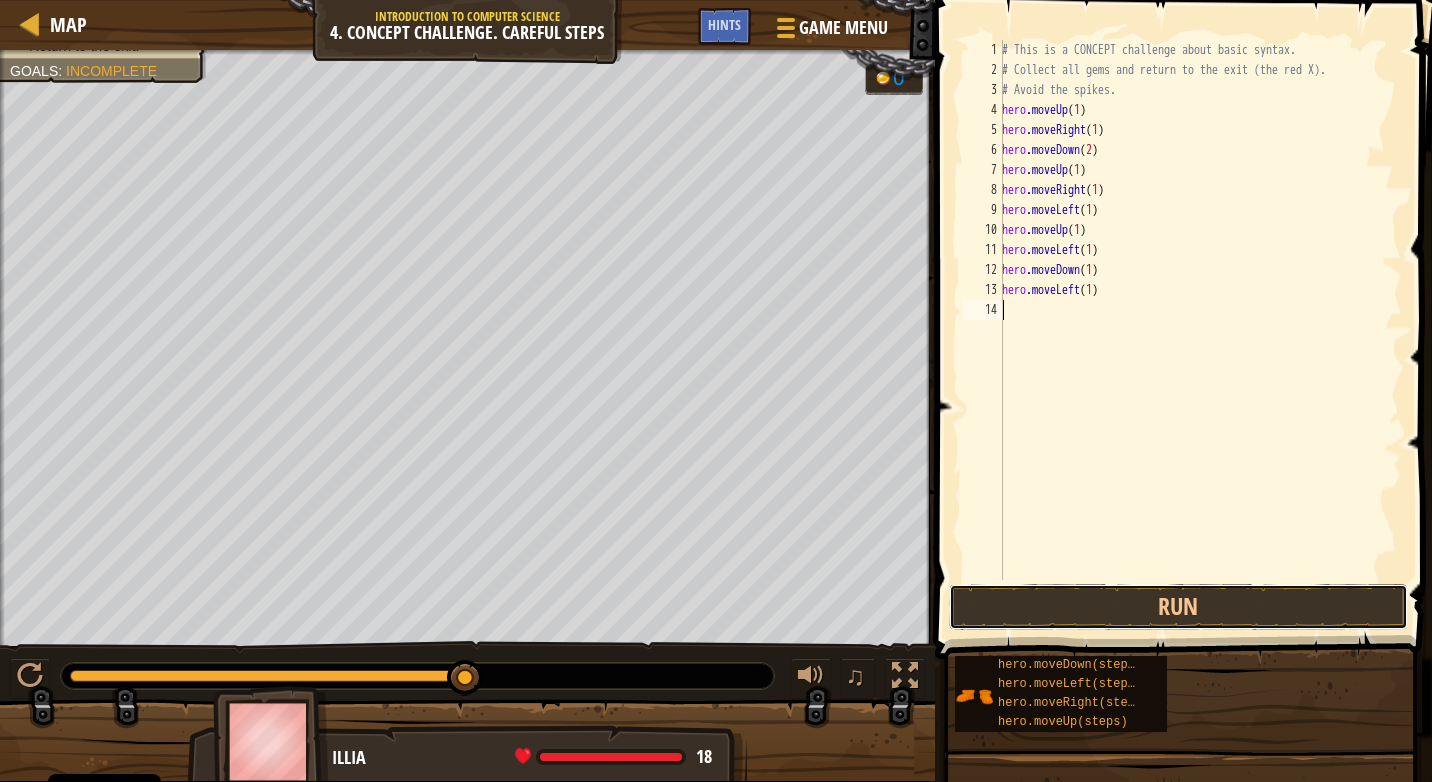 click on "Run" at bounding box center [1178, 607] 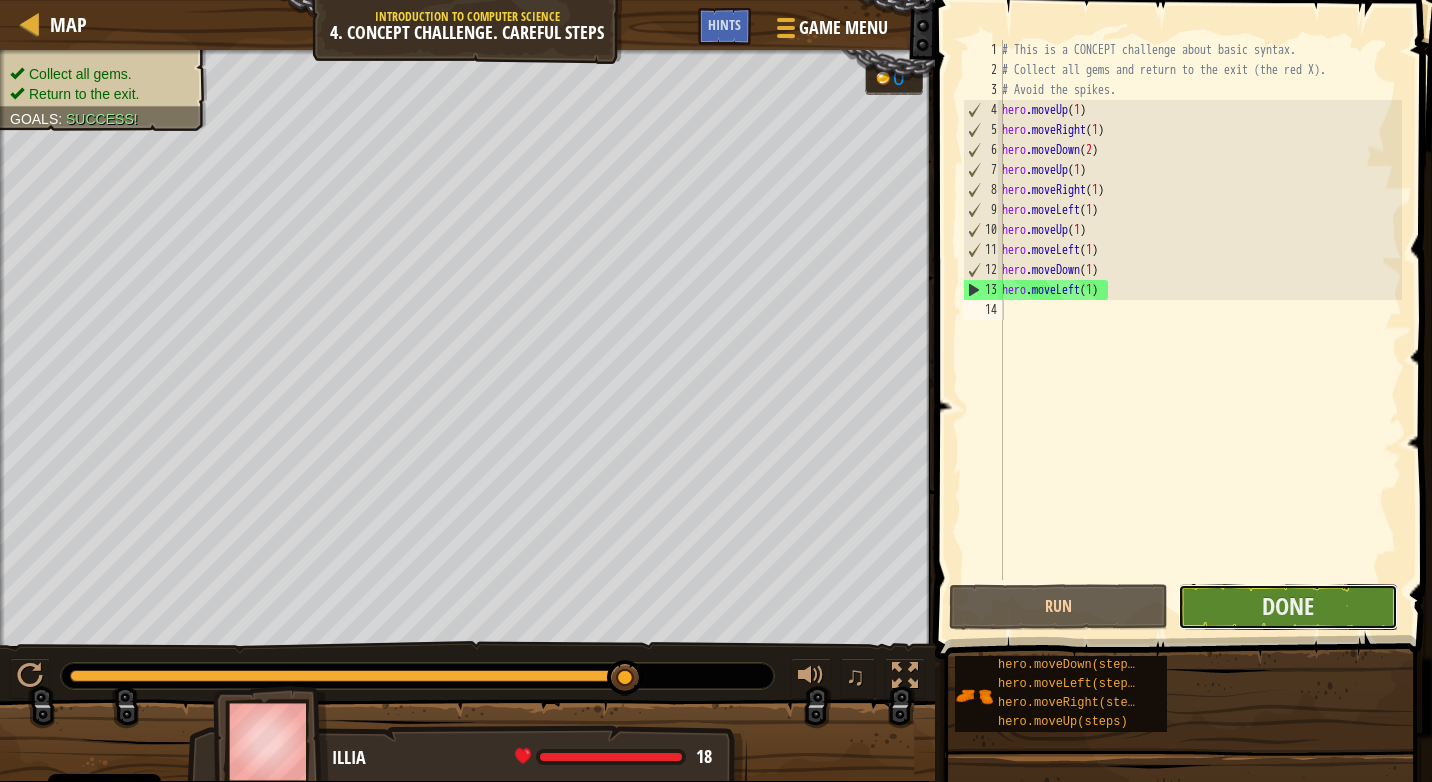 click on "Done" at bounding box center (1287, 607) 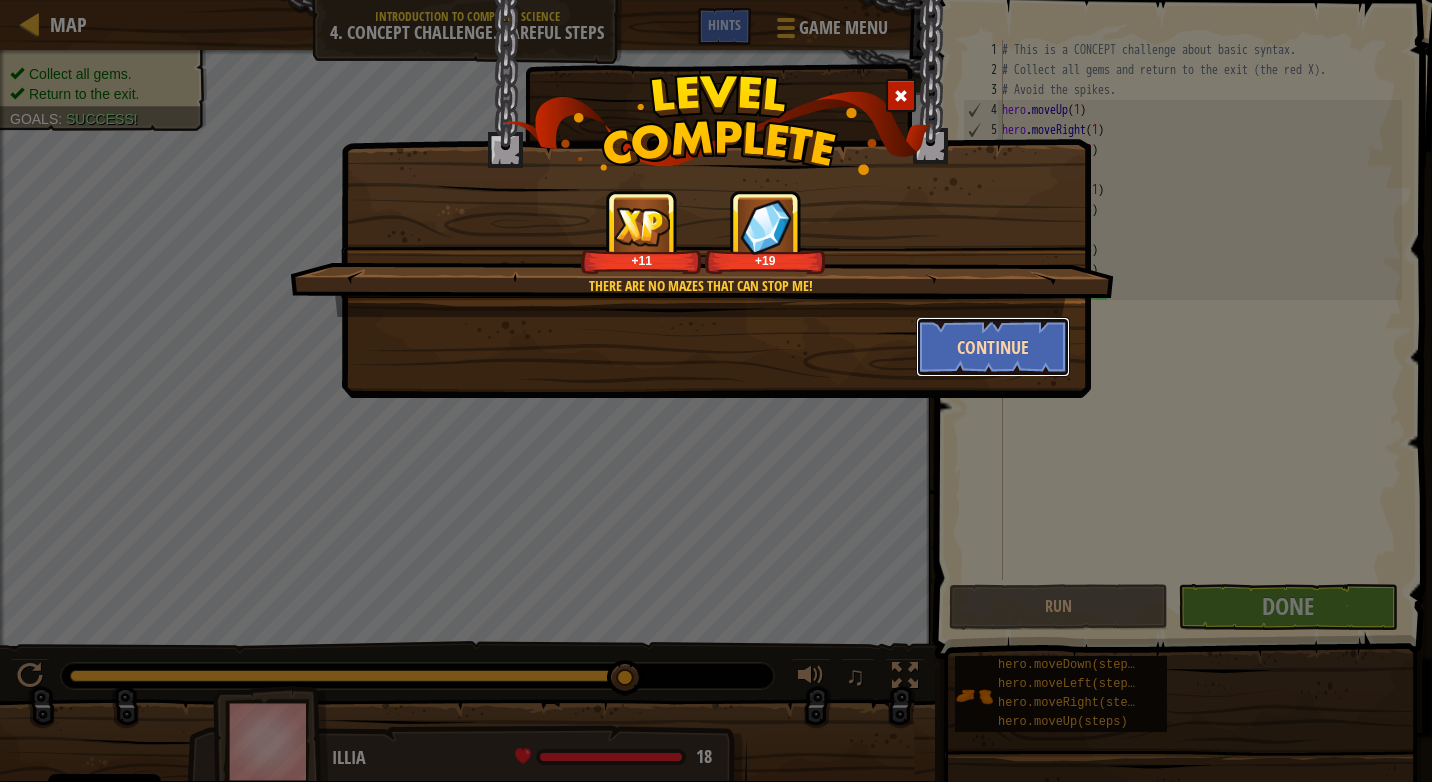click on "Continue" at bounding box center (993, 347) 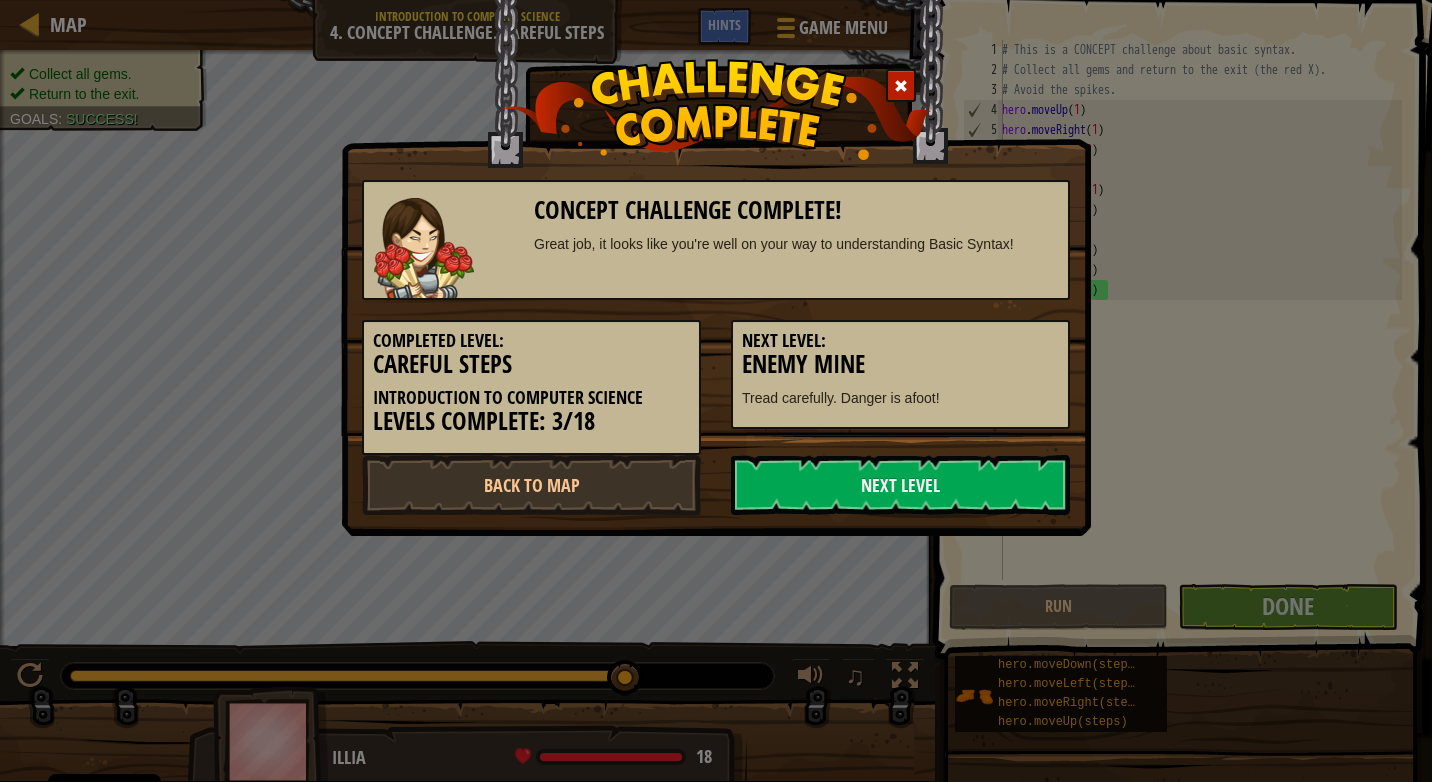 click on "Enemy Mine" at bounding box center [900, 364] 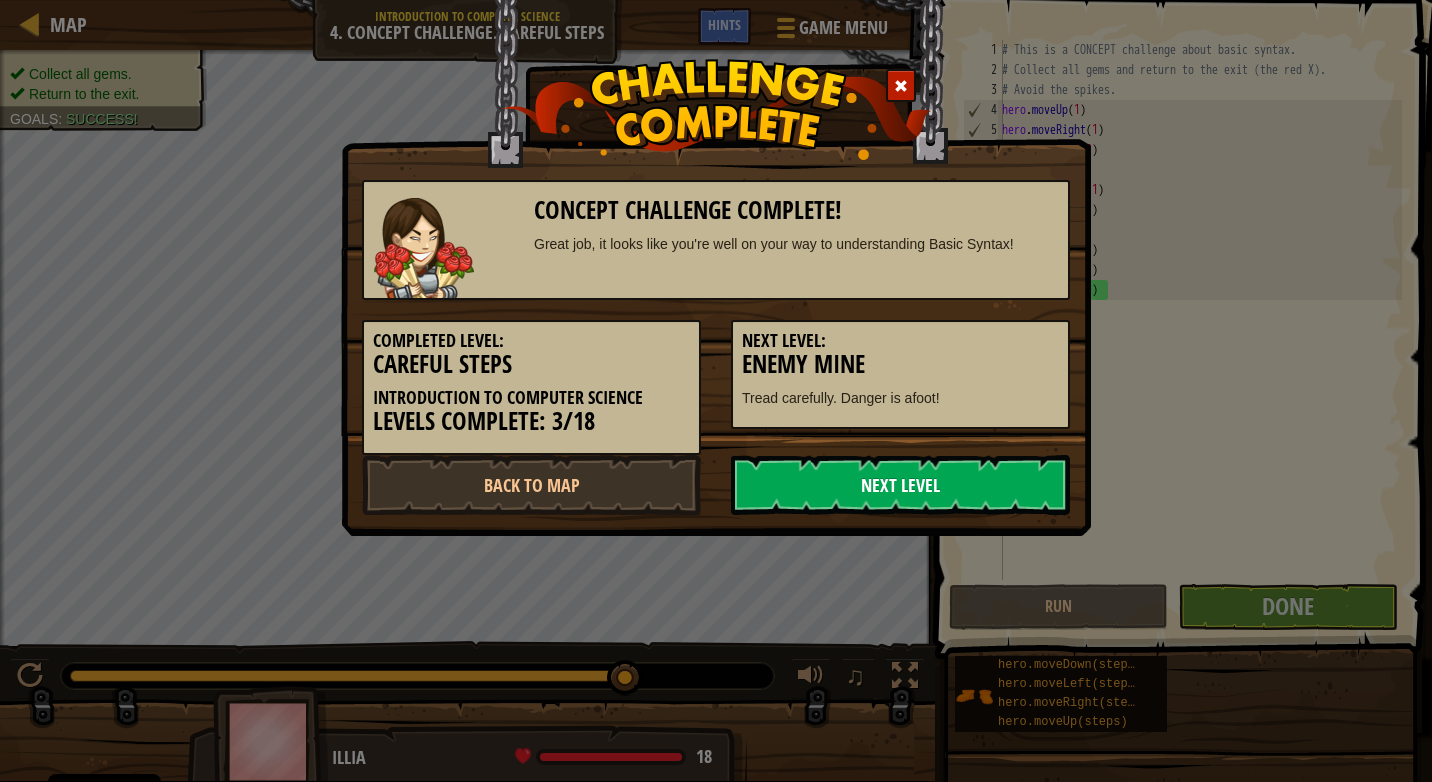 click on "Next Level" at bounding box center [900, 485] 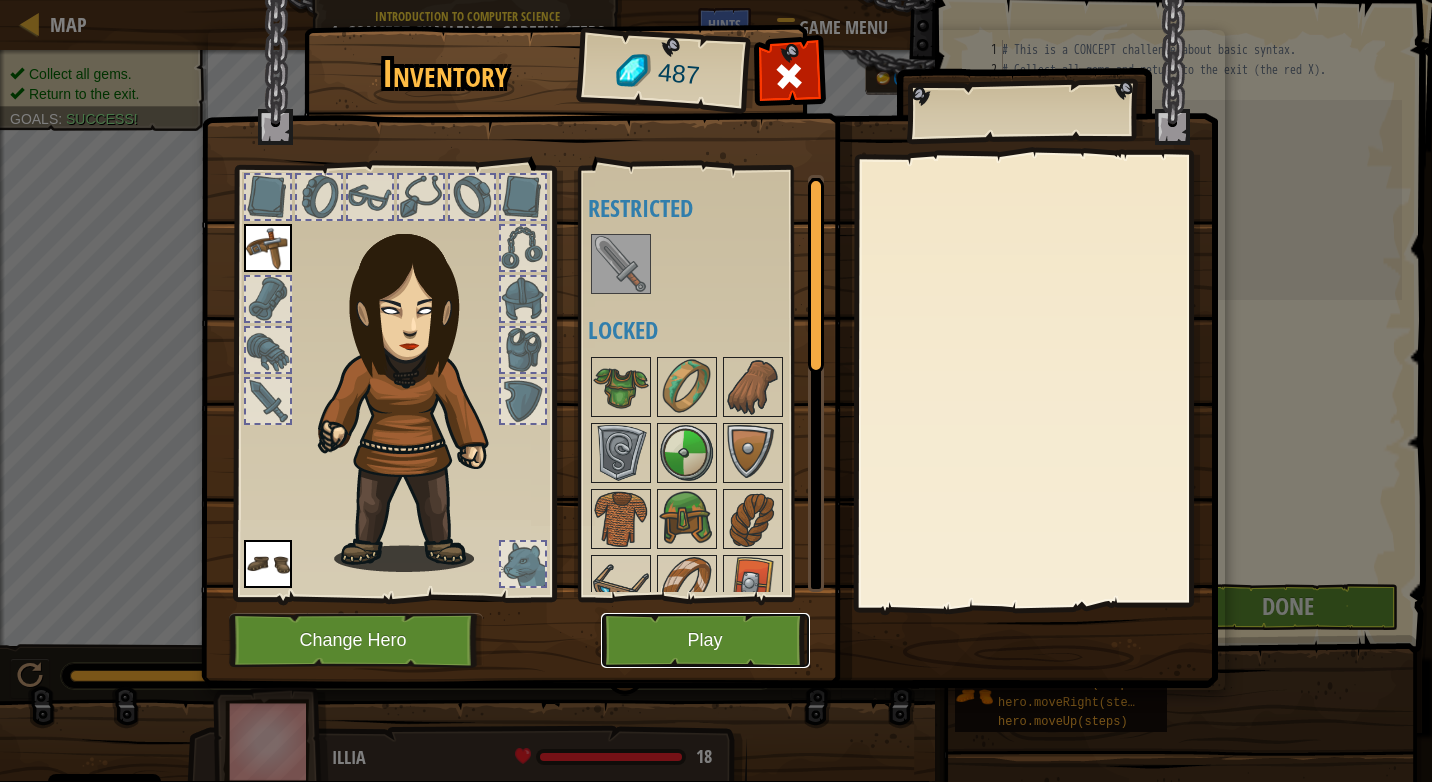 click on "Play" at bounding box center (705, 640) 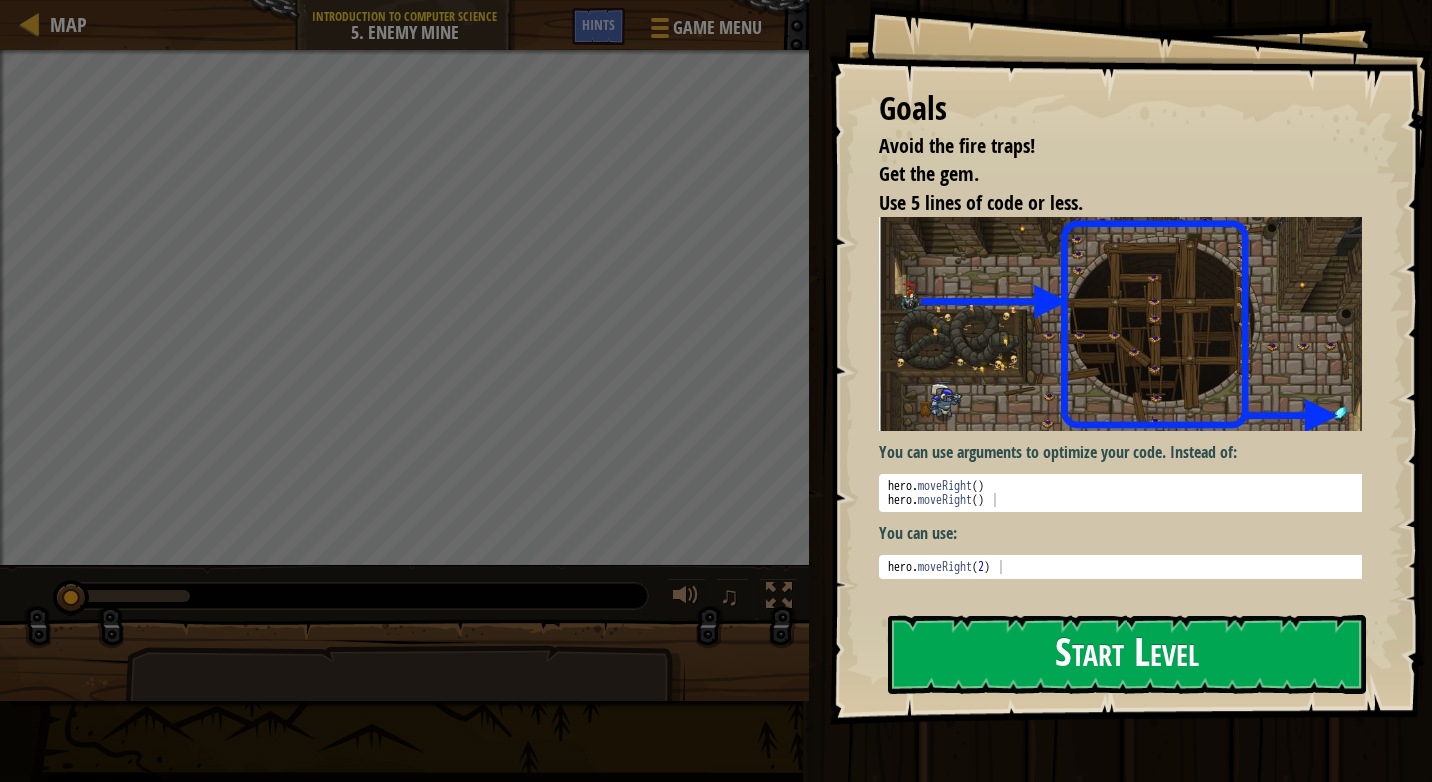click on "Start Level" at bounding box center (1127, 654) 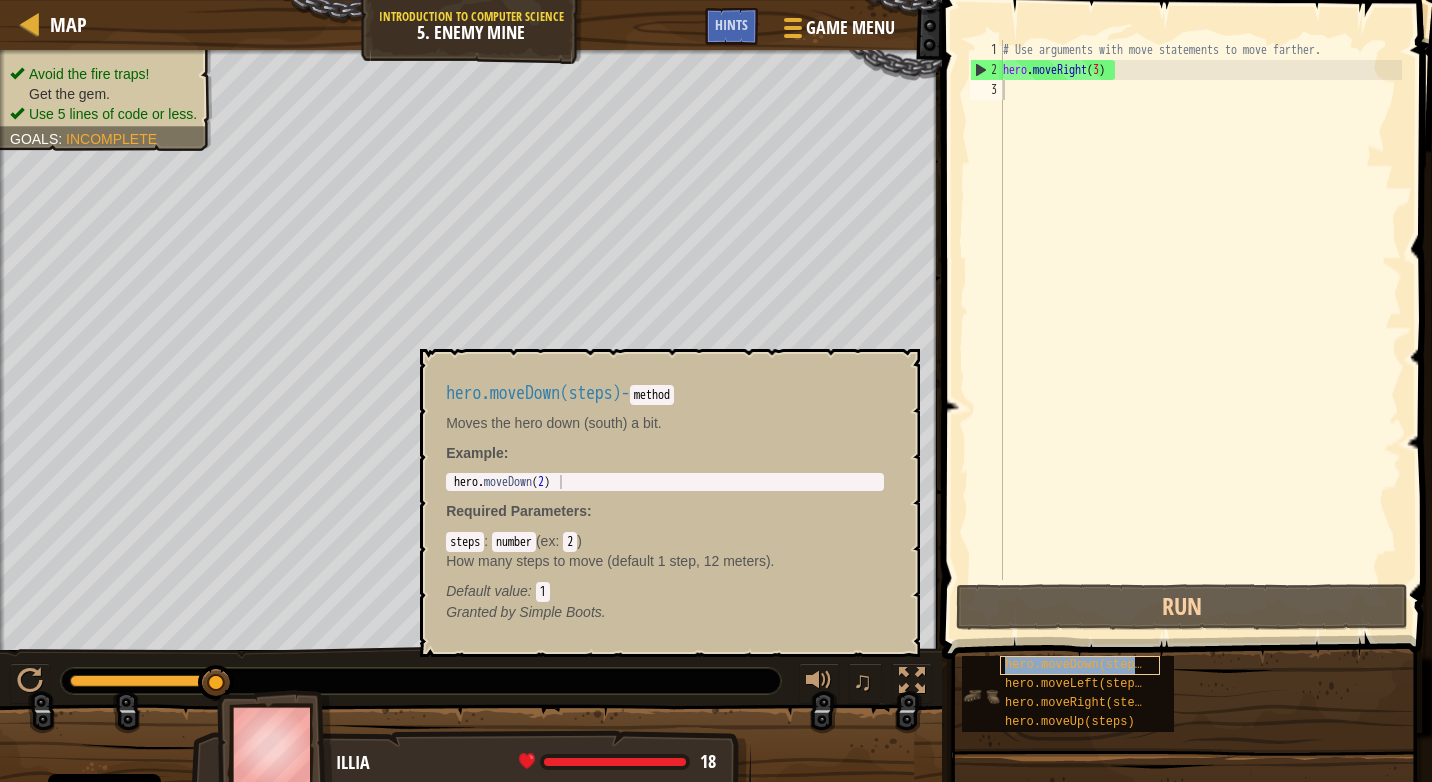 type on "hero.moveDown(steps)" 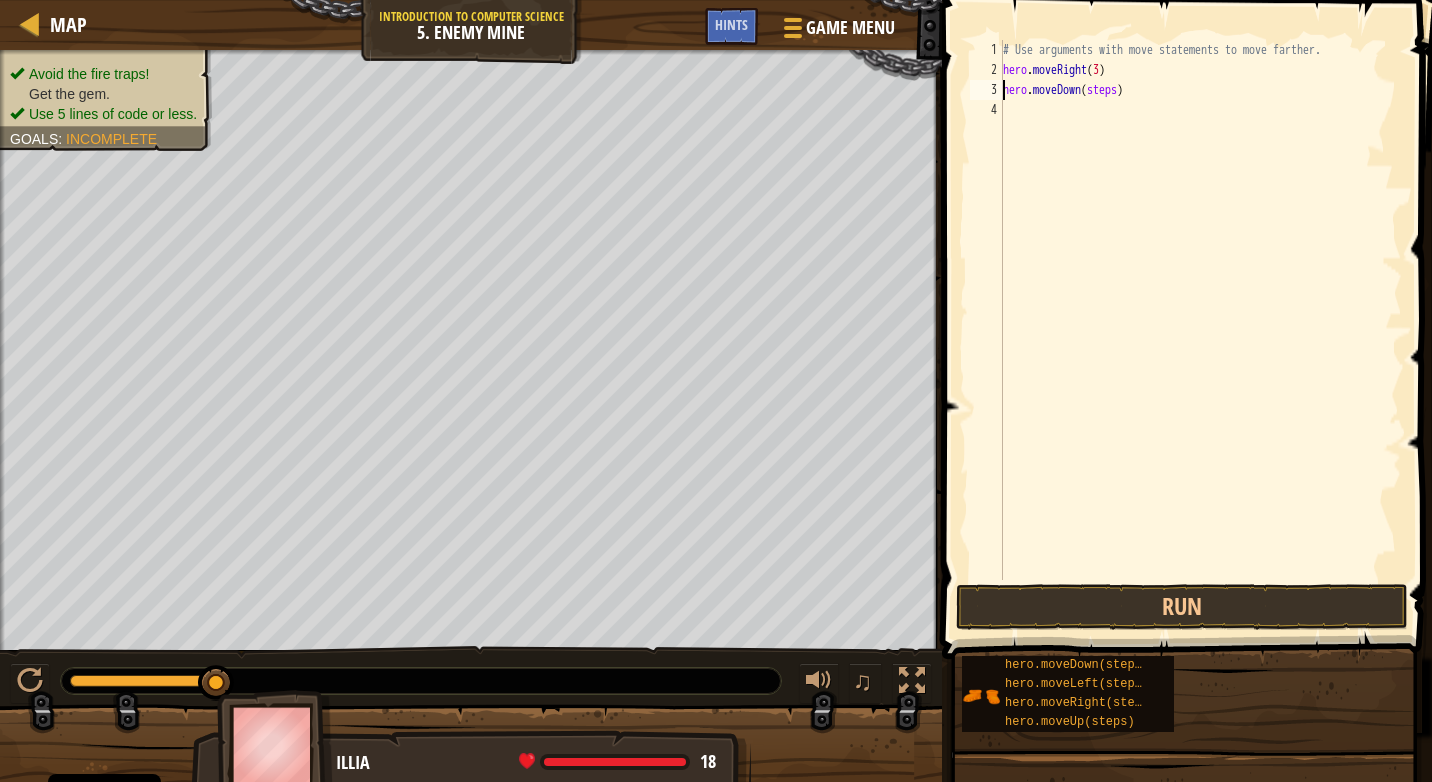 click on "# Use arguments with move statements to move farther. hero . moveRight ( 3 ) hero . moveDown ( steps )" at bounding box center [1200, 330] 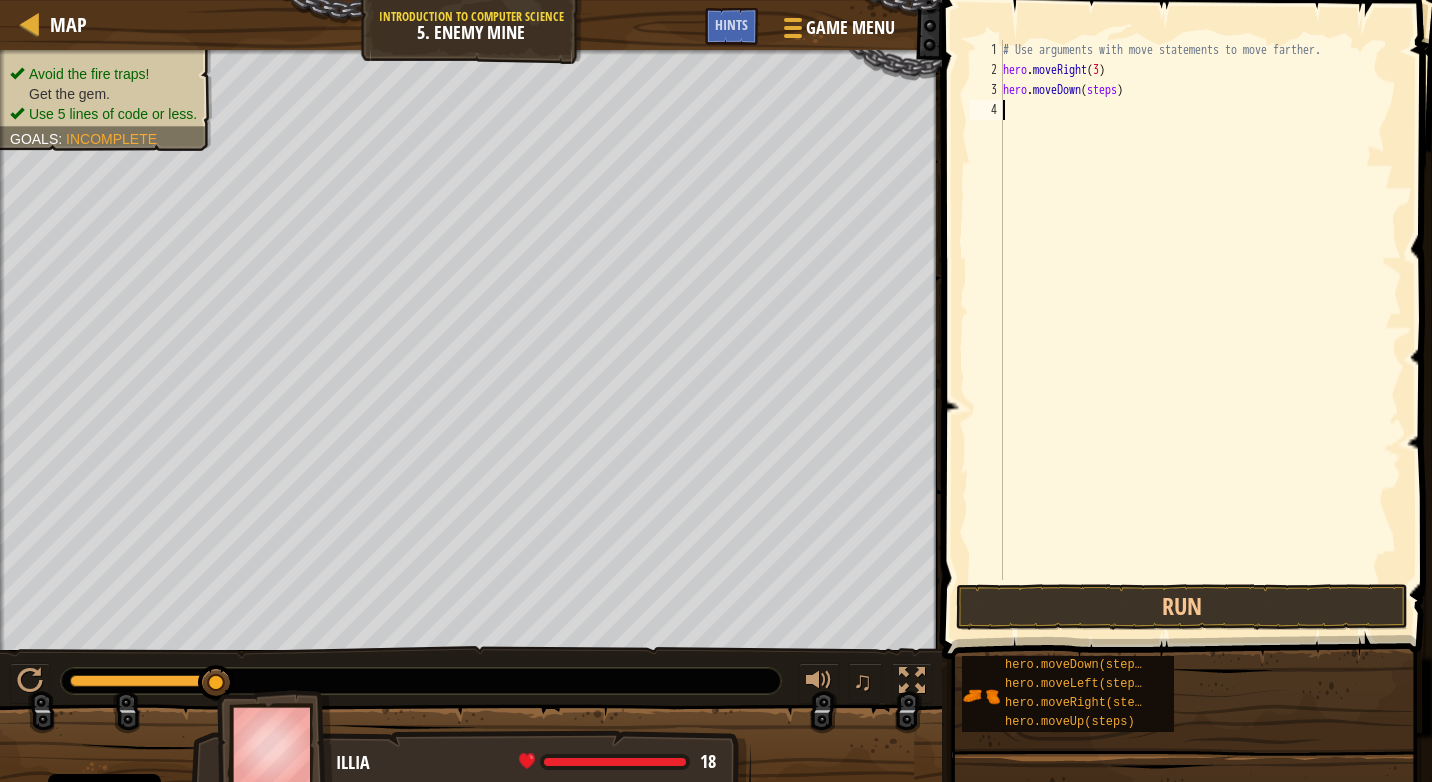 click on "# Use arguments with move statements to move farther. hero . moveRight ( 3 ) hero . moveDown ( steps )" at bounding box center [1200, 330] 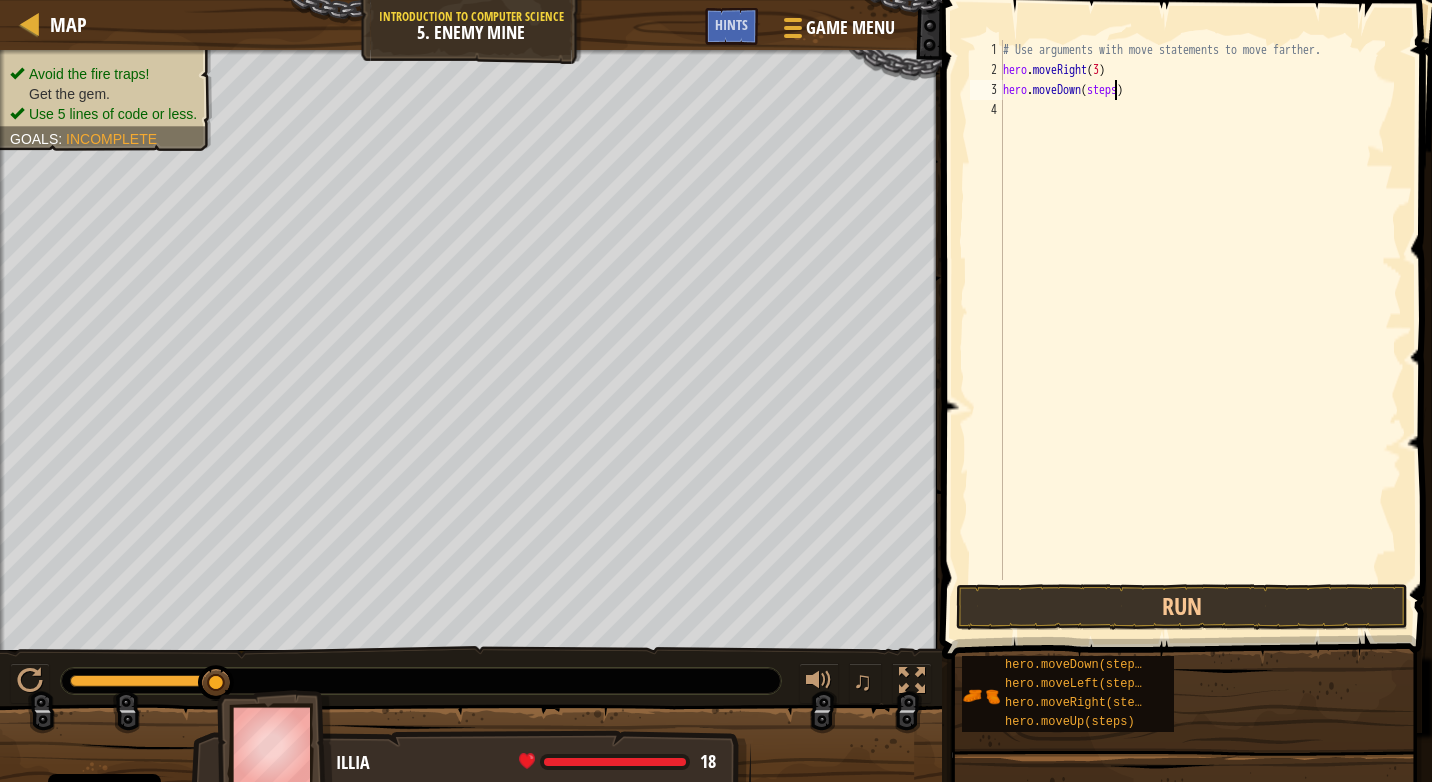 click on "# Use arguments with move statements to move farther. hero . moveRight ( 3 ) hero . moveDown ( steps )" at bounding box center (1200, 330) 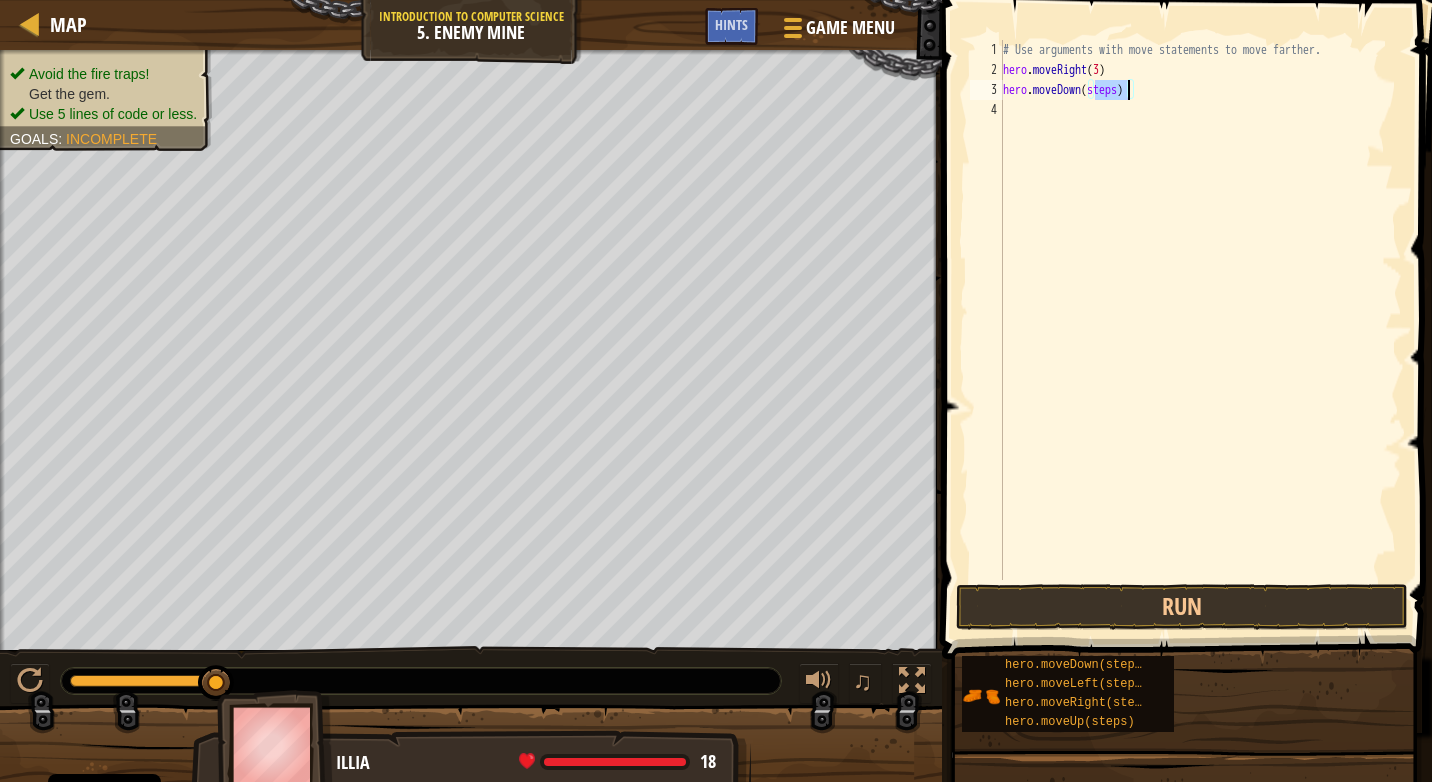type on "hero.moveDown(1)" 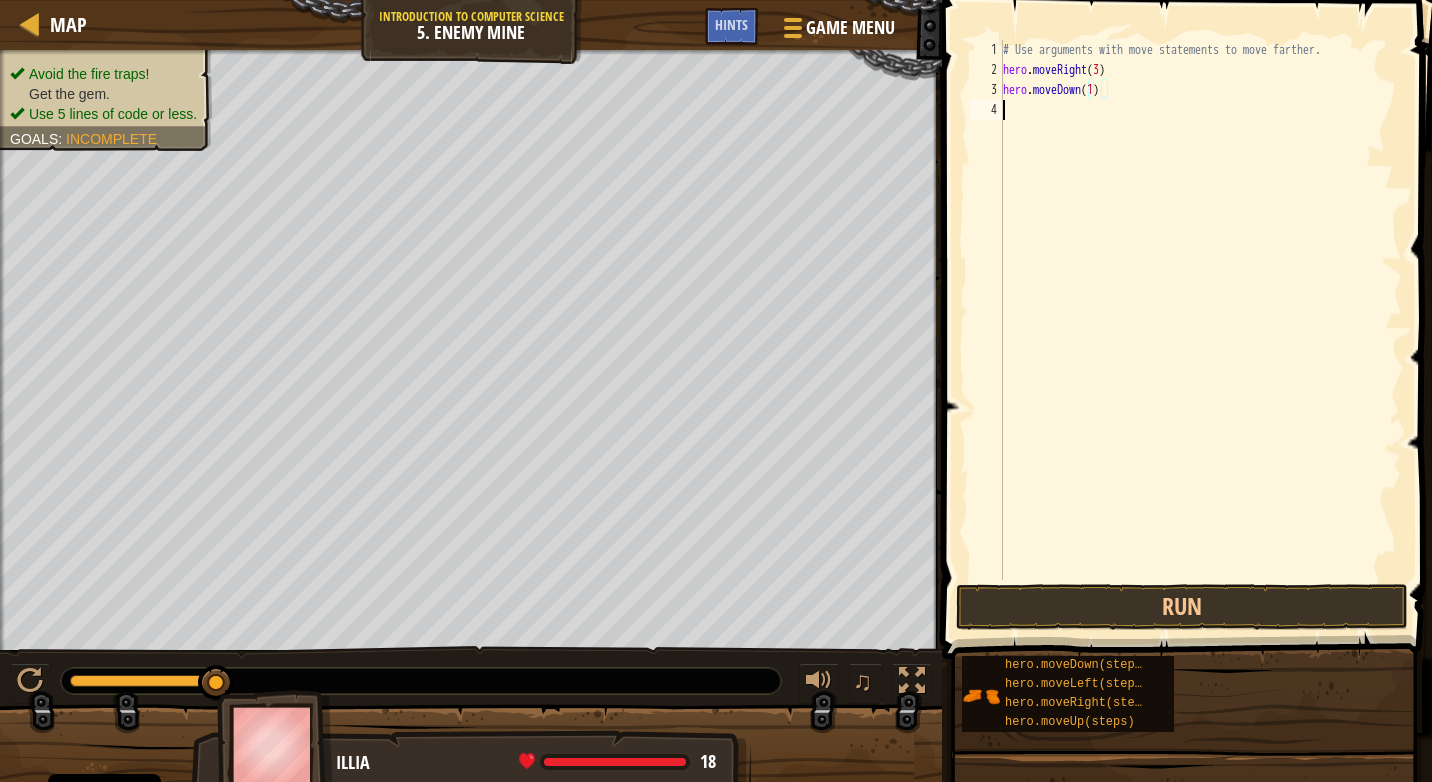 click on "# Use arguments with move statements to move farther. hero . moveRight ( 3 ) hero . moveDown ( 1 )" at bounding box center (1200, 330) 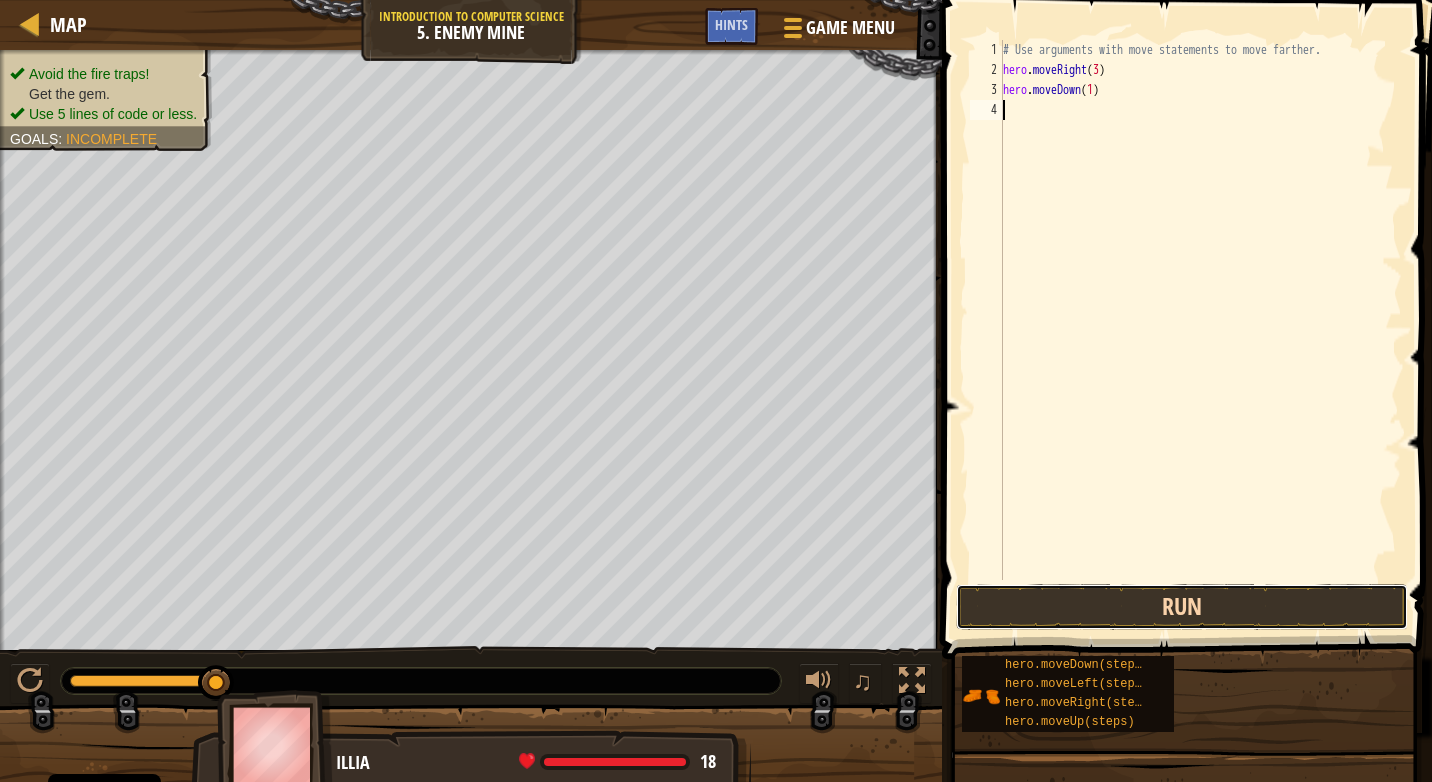 click on "Run" at bounding box center (1182, 607) 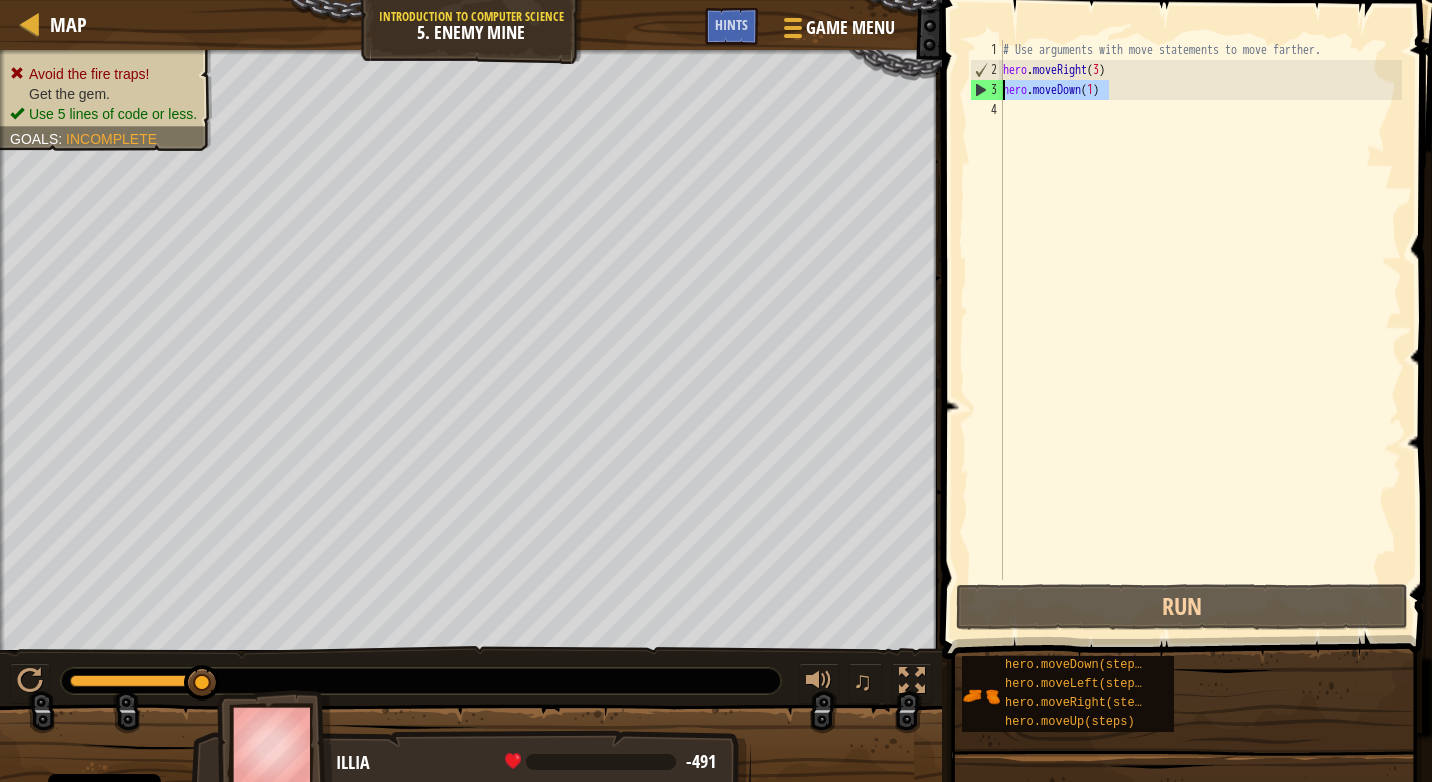 drag, startPoint x: 1118, startPoint y: 86, endPoint x: 1005, endPoint y: 90, distance: 113.07078 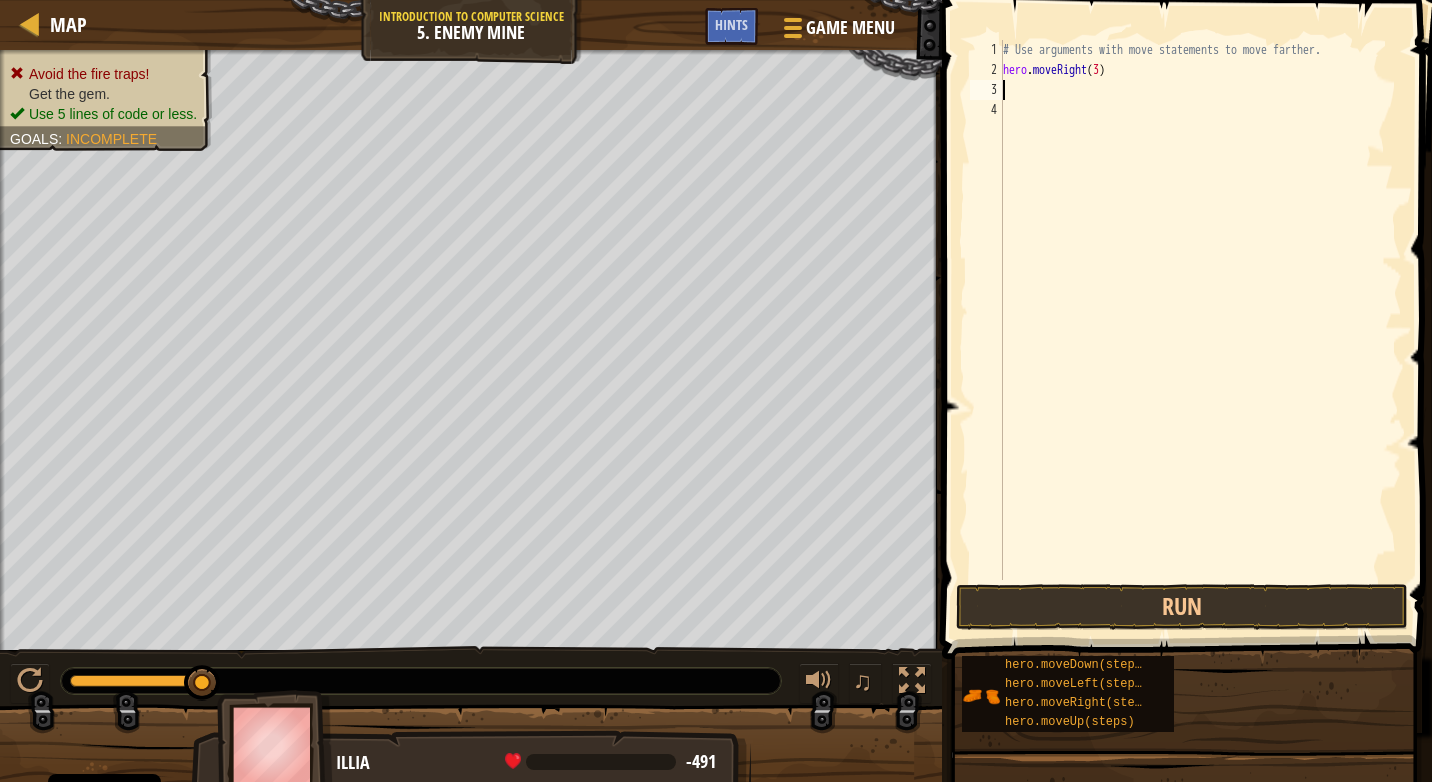 click on "# Use arguments with move statements to move farther. hero . moveRight ( 3 )" at bounding box center [1200, 330] 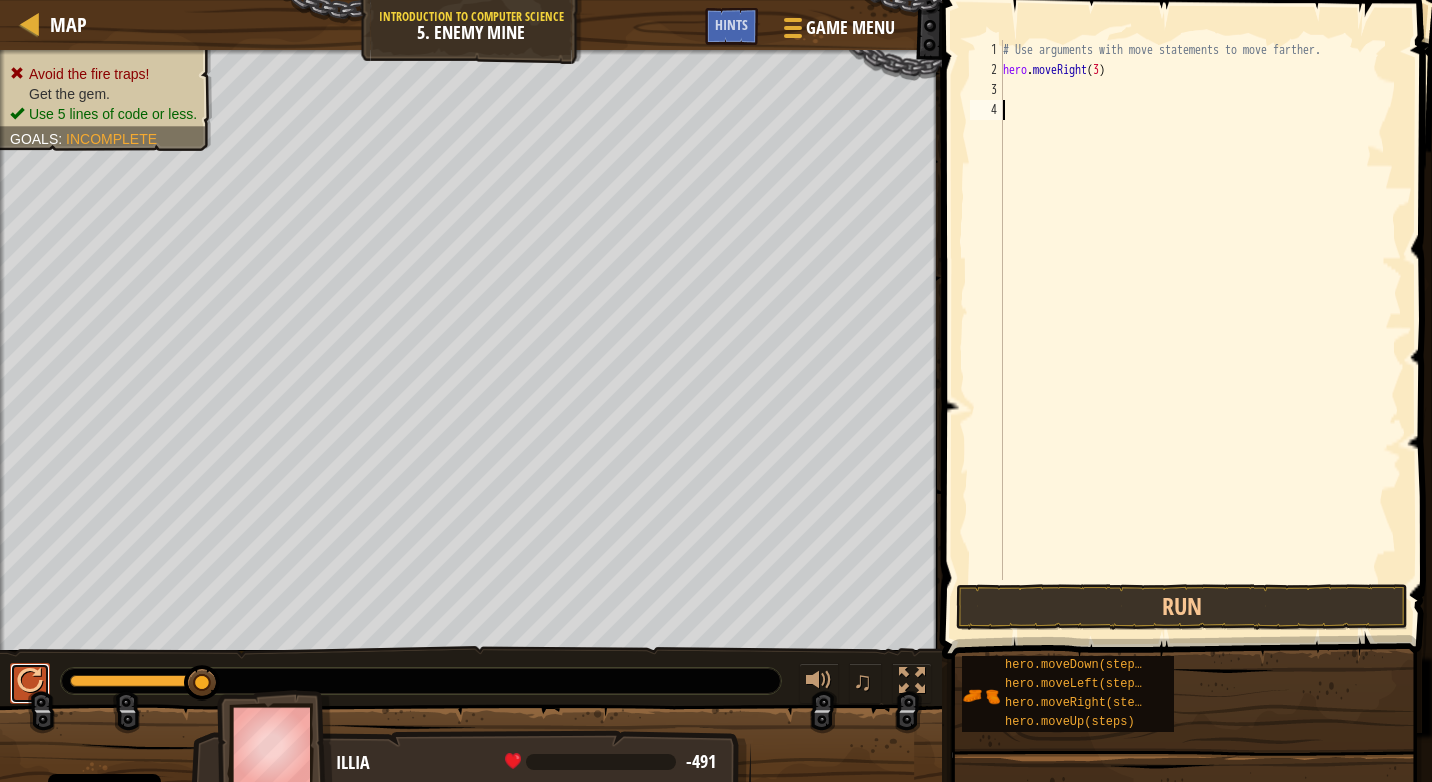 click at bounding box center [30, 681] 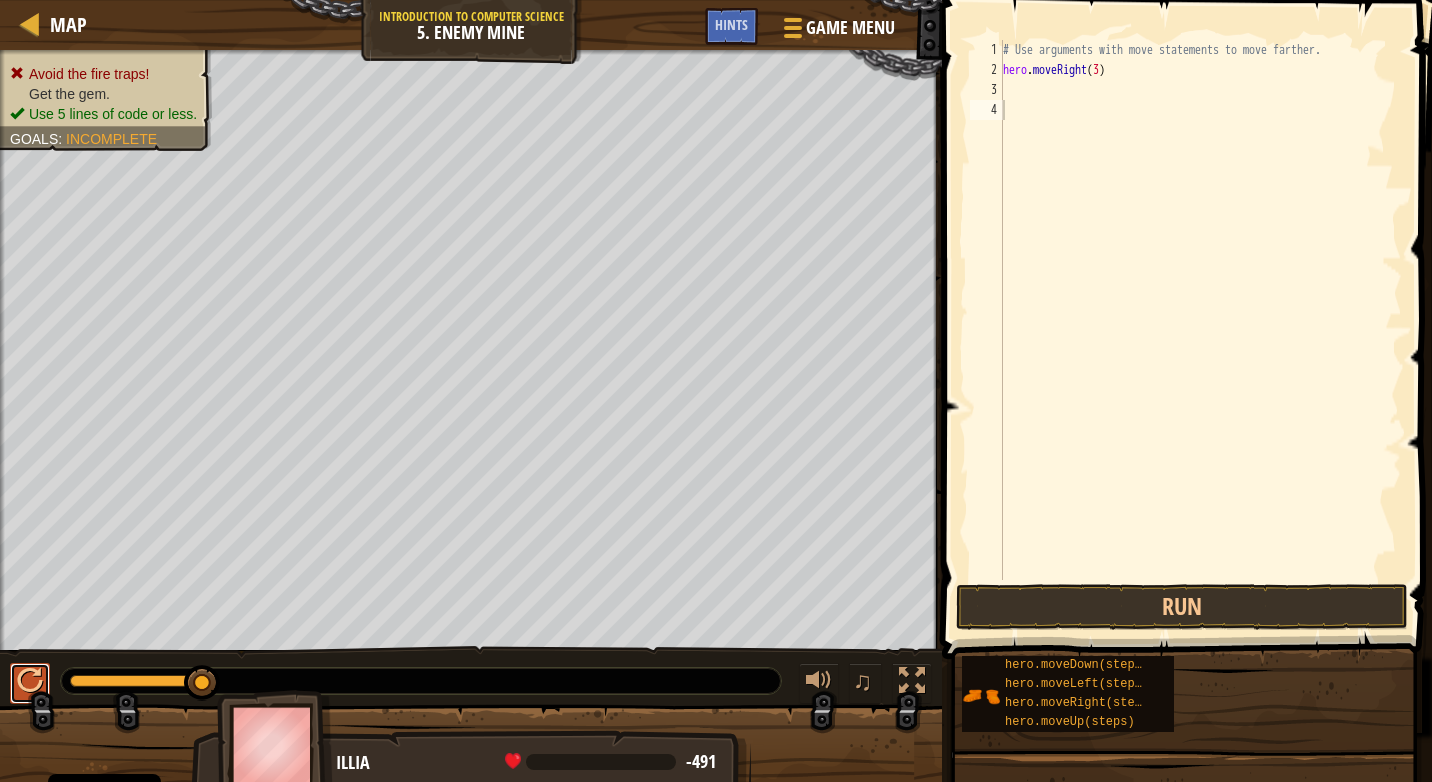 click at bounding box center (30, 681) 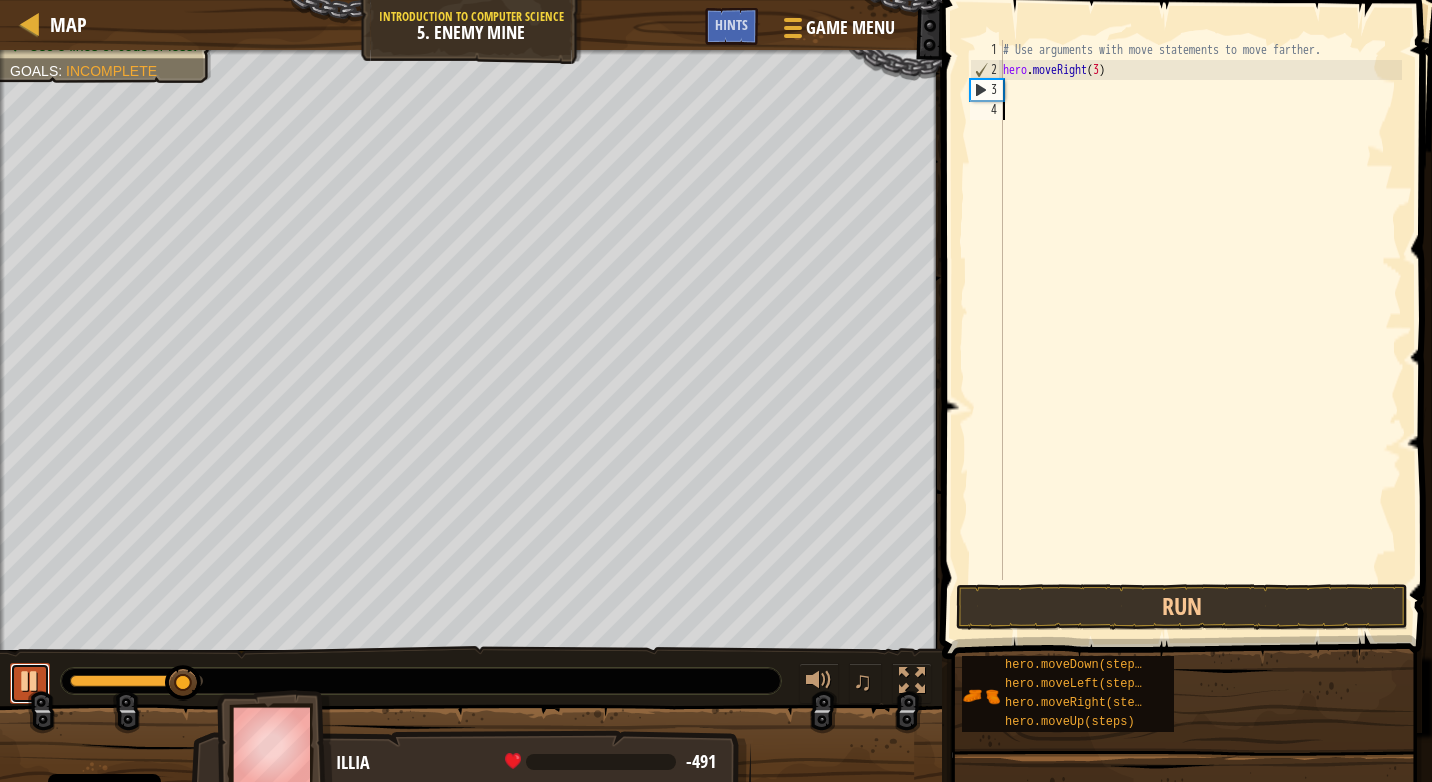 click at bounding box center (30, 681) 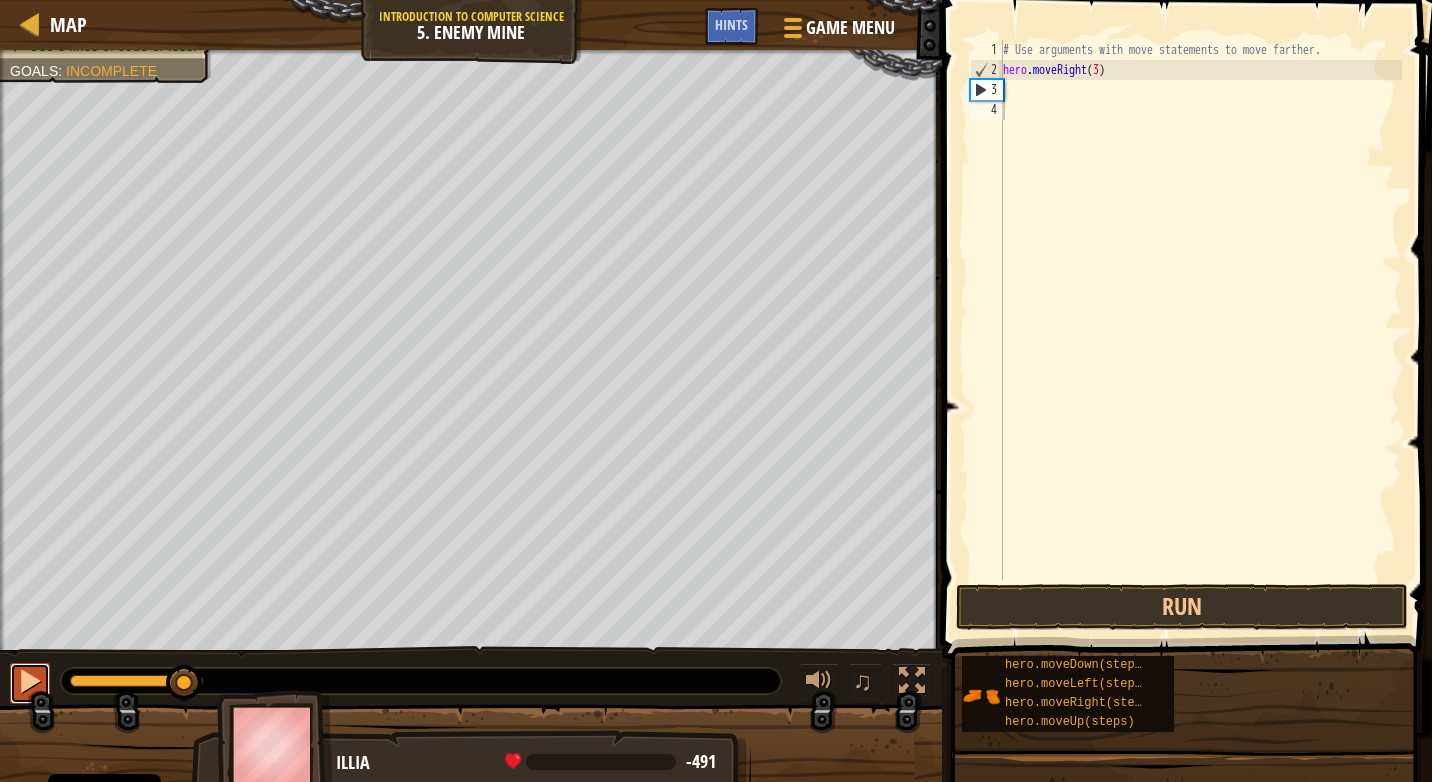 click at bounding box center (30, 683) 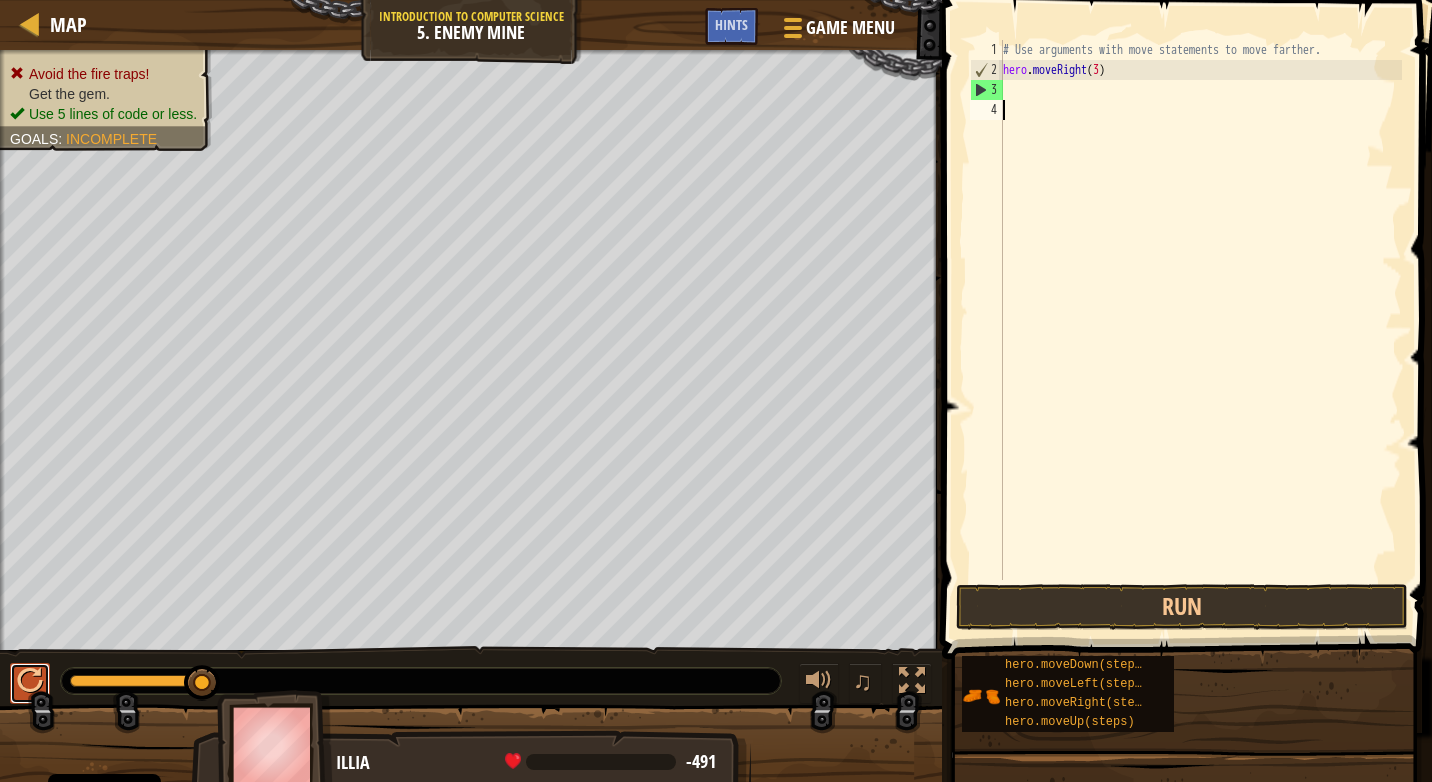 click at bounding box center (30, 683) 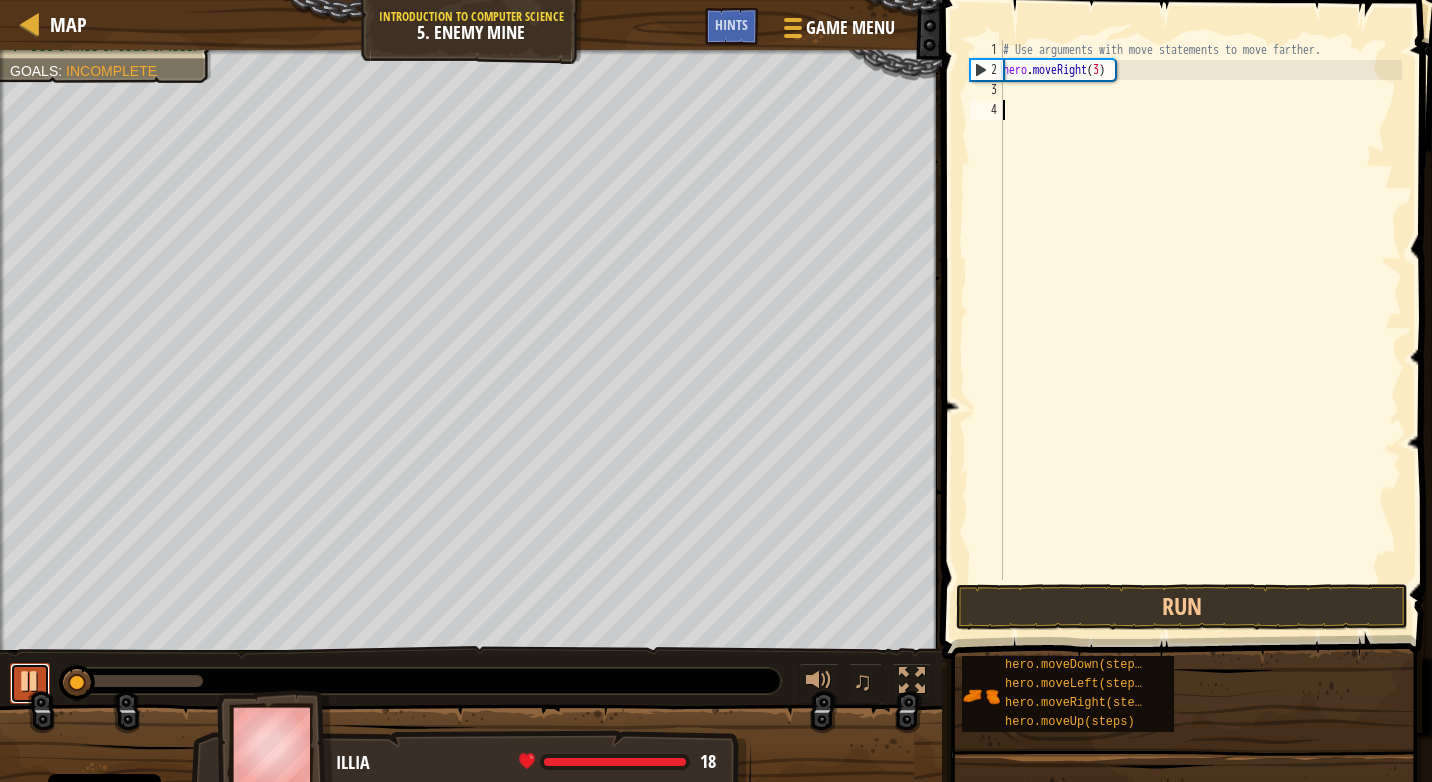 click at bounding box center [30, 681] 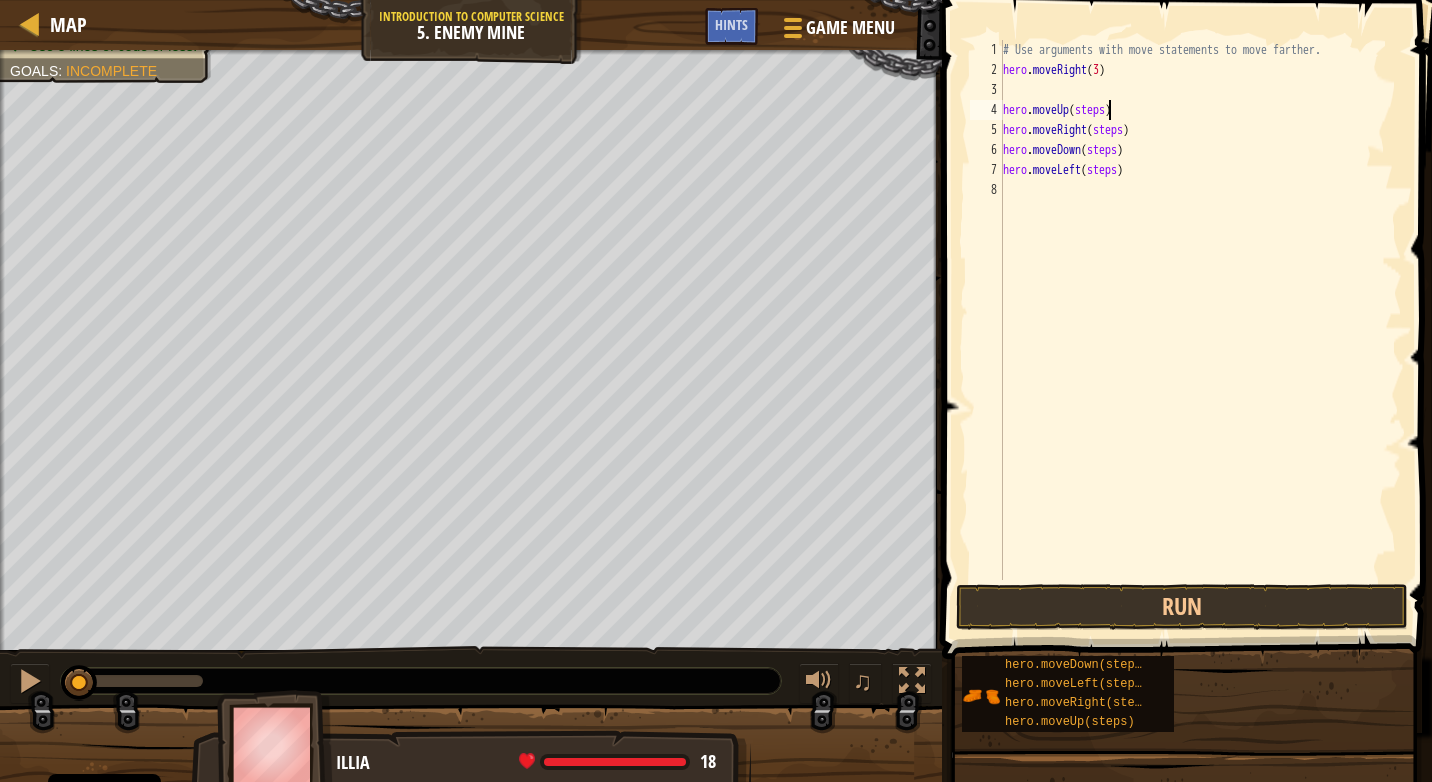 click on "# Use arguments with move statements to move farther. hero . moveRight ( 3 ) hero . moveUp ( steps ) hero . moveRight ( steps ) hero . moveDown ( steps ) hero . moveLeft ( steps )" at bounding box center (1200, 330) 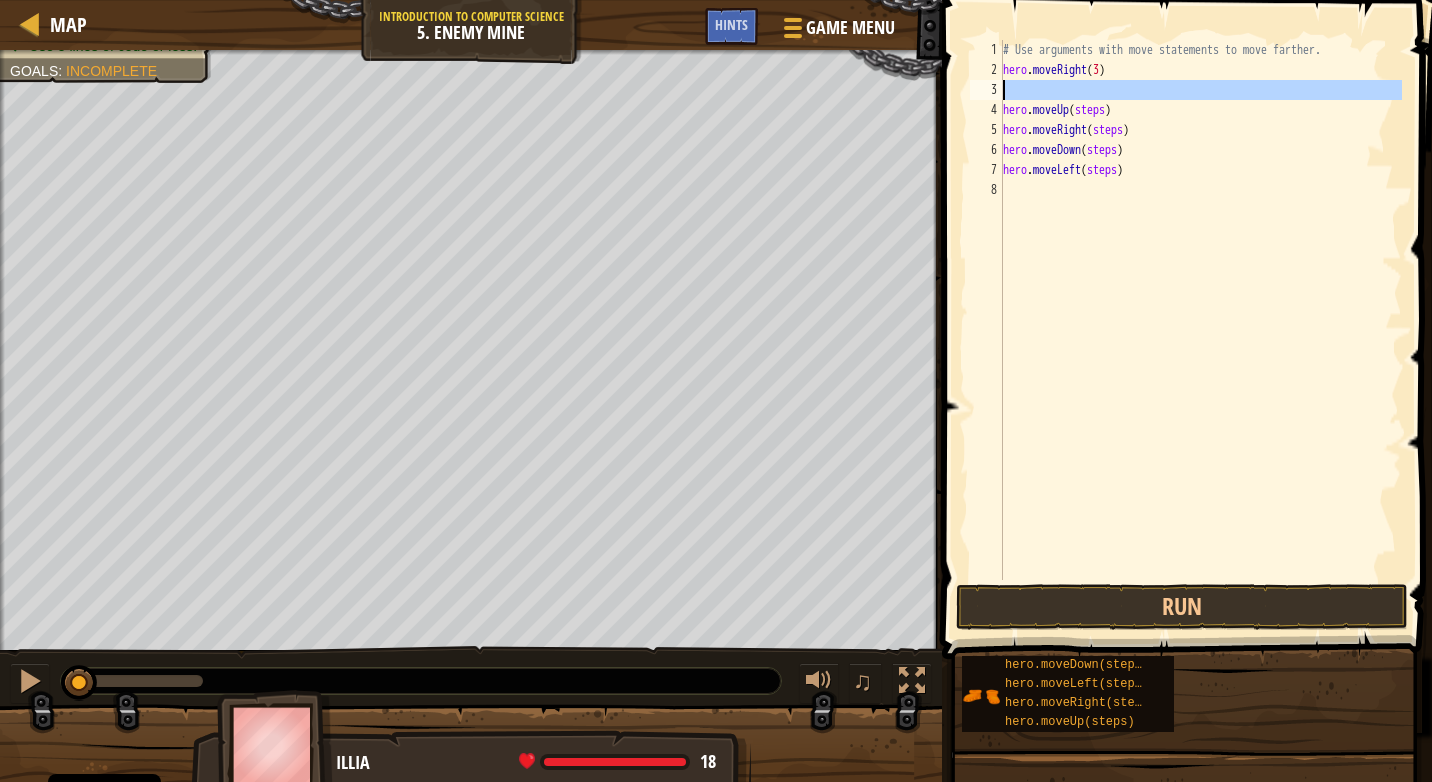 click on "3" at bounding box center (986, 90) 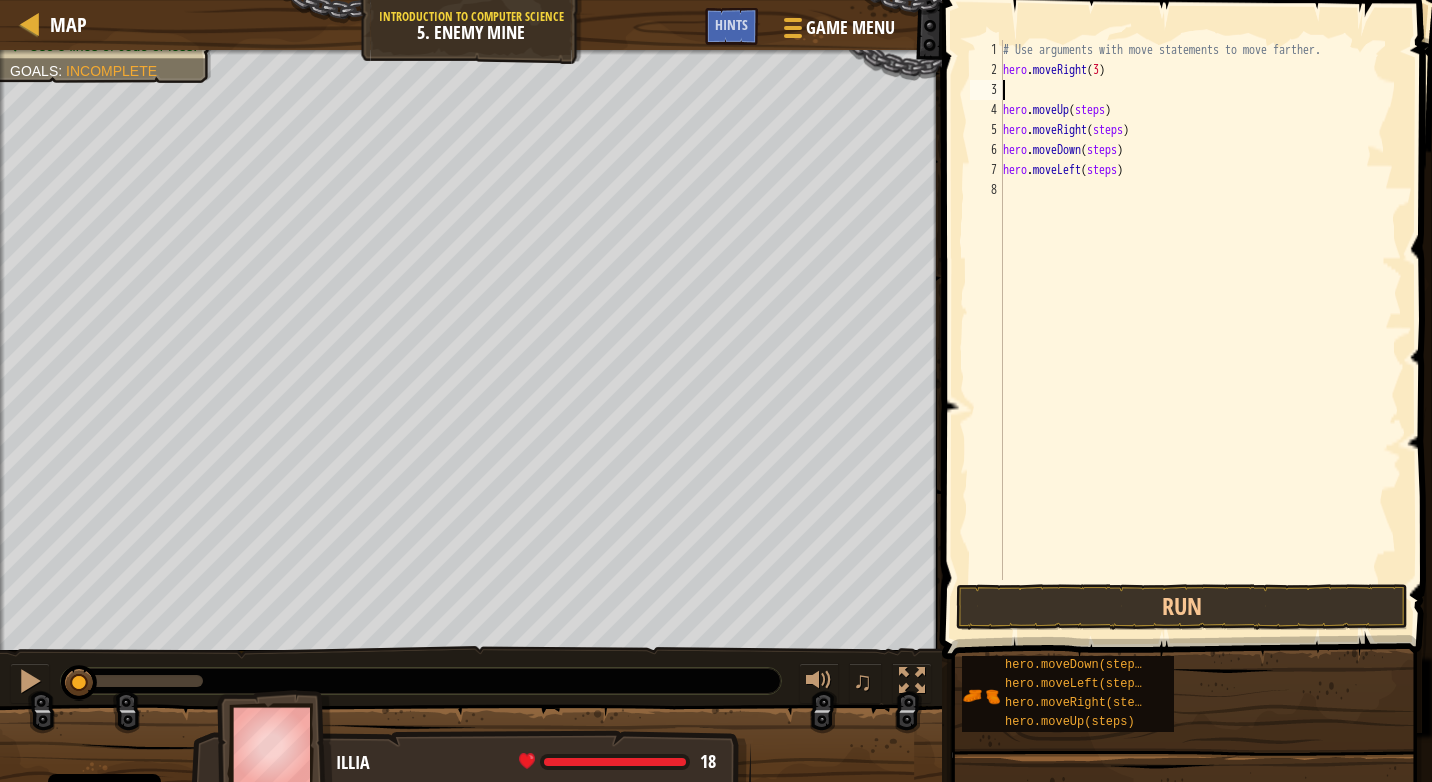 click on "# Use arguments with move statements to move farther. hero . moveRight ( 3 ) hero . moveUp ( steps ) hero . moveRight ( steps ) hero . moveDown ( steps ) hero . moveLeft ( steps )" at bounding box center (1200, 330) 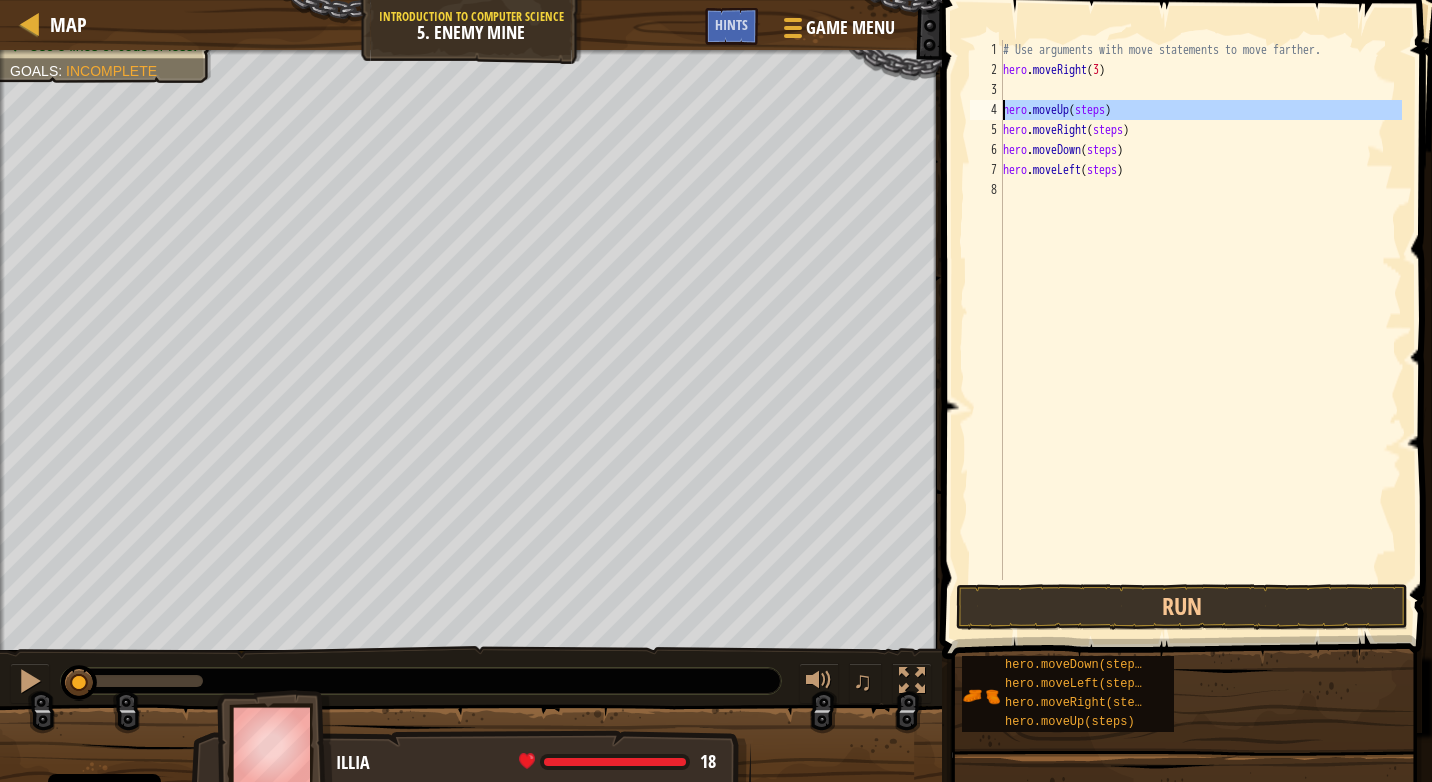 click on "4" at bounding box center [986, 110] 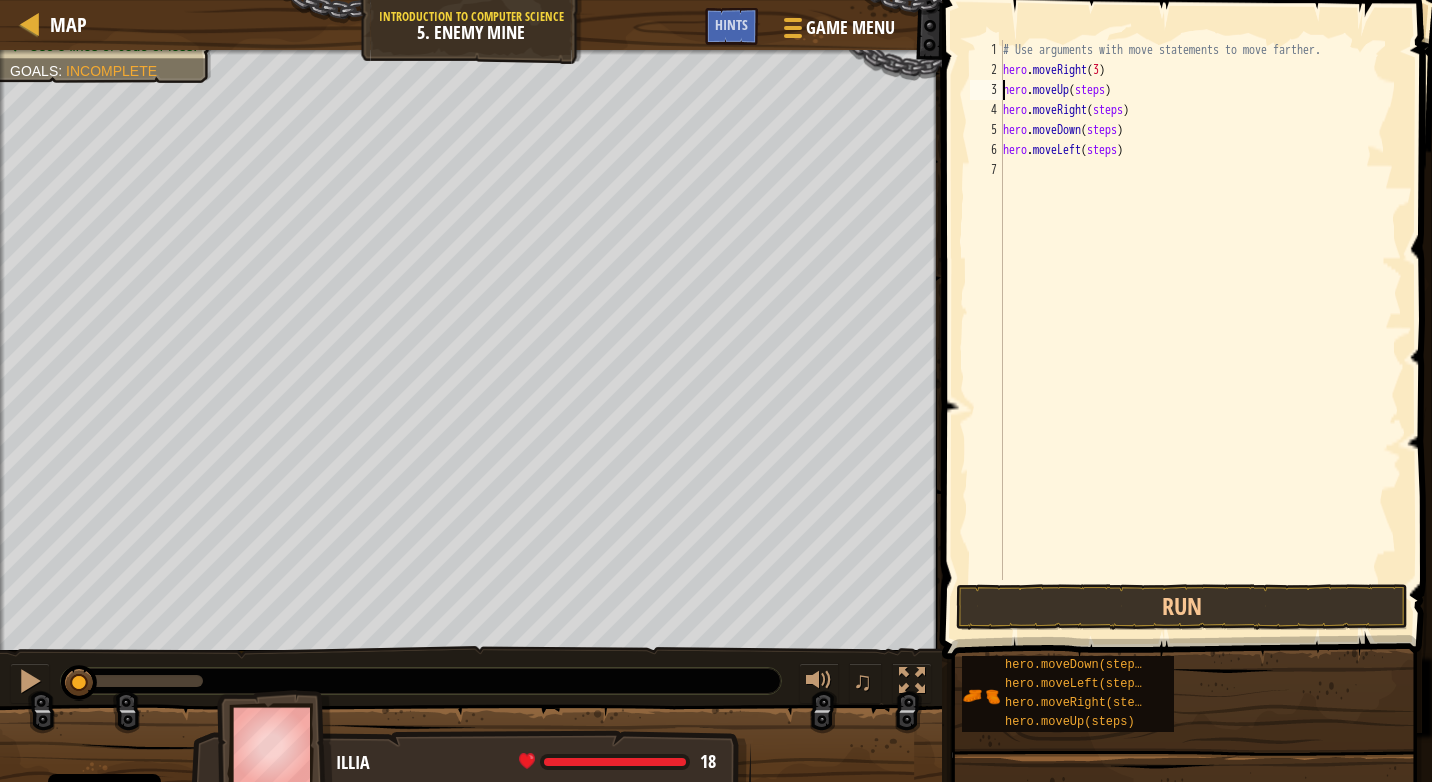 click on "# Use arguments with move statements to move farther. hero . moveRight ( 3 ) hero . moveUp ( steps ) hero . moveRight ( steps ) hero . moveDown ( steps ) hero . moveLeft ( steps )" at bounding box center (1200, 330) 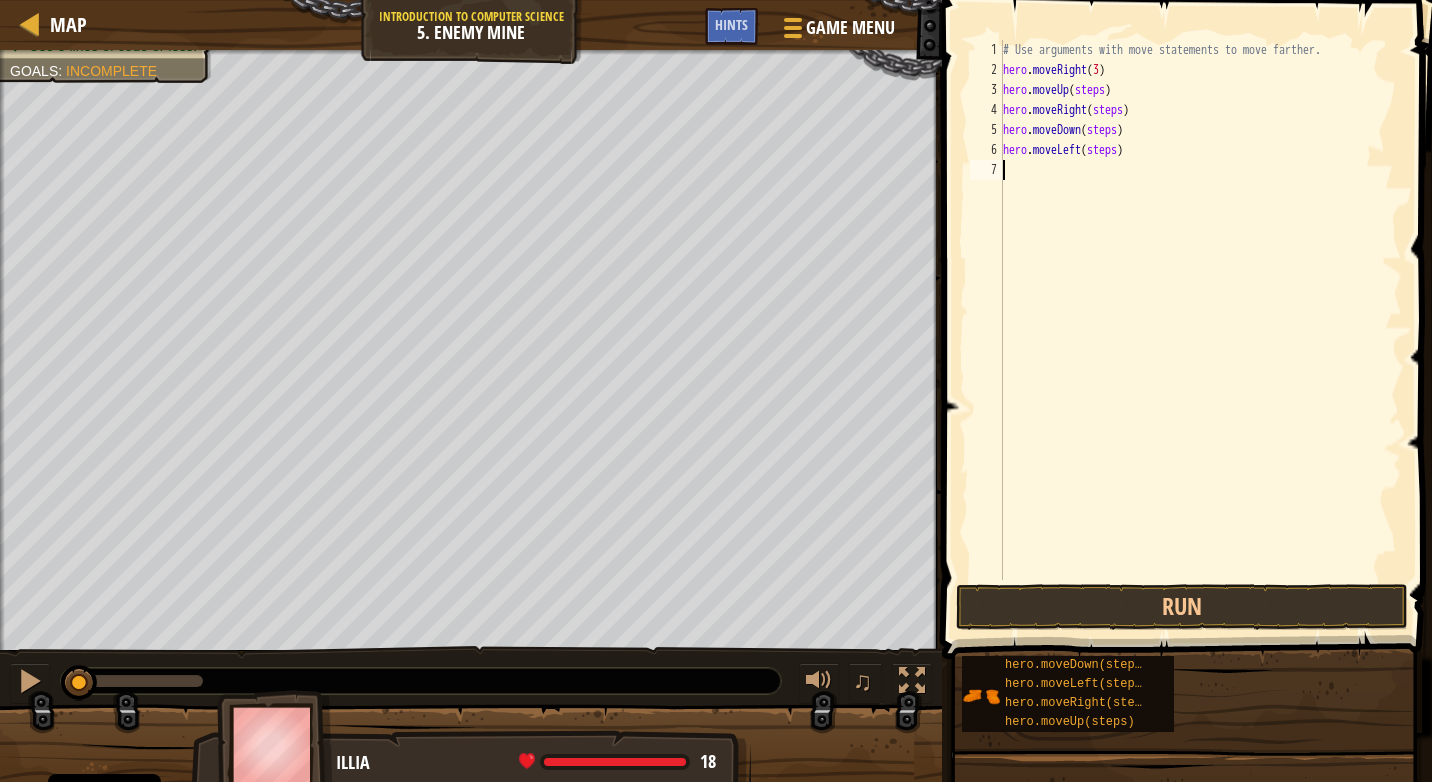 click on "# Use arguments with move statements to move farther. hero . moveRight ( 3 ) hero . moveUp ( steps ) hero . moveRight ( steps ) hero . moveDown ( steps ) hero . moveLeft ( steps )" at bounding box center [1200, 330] 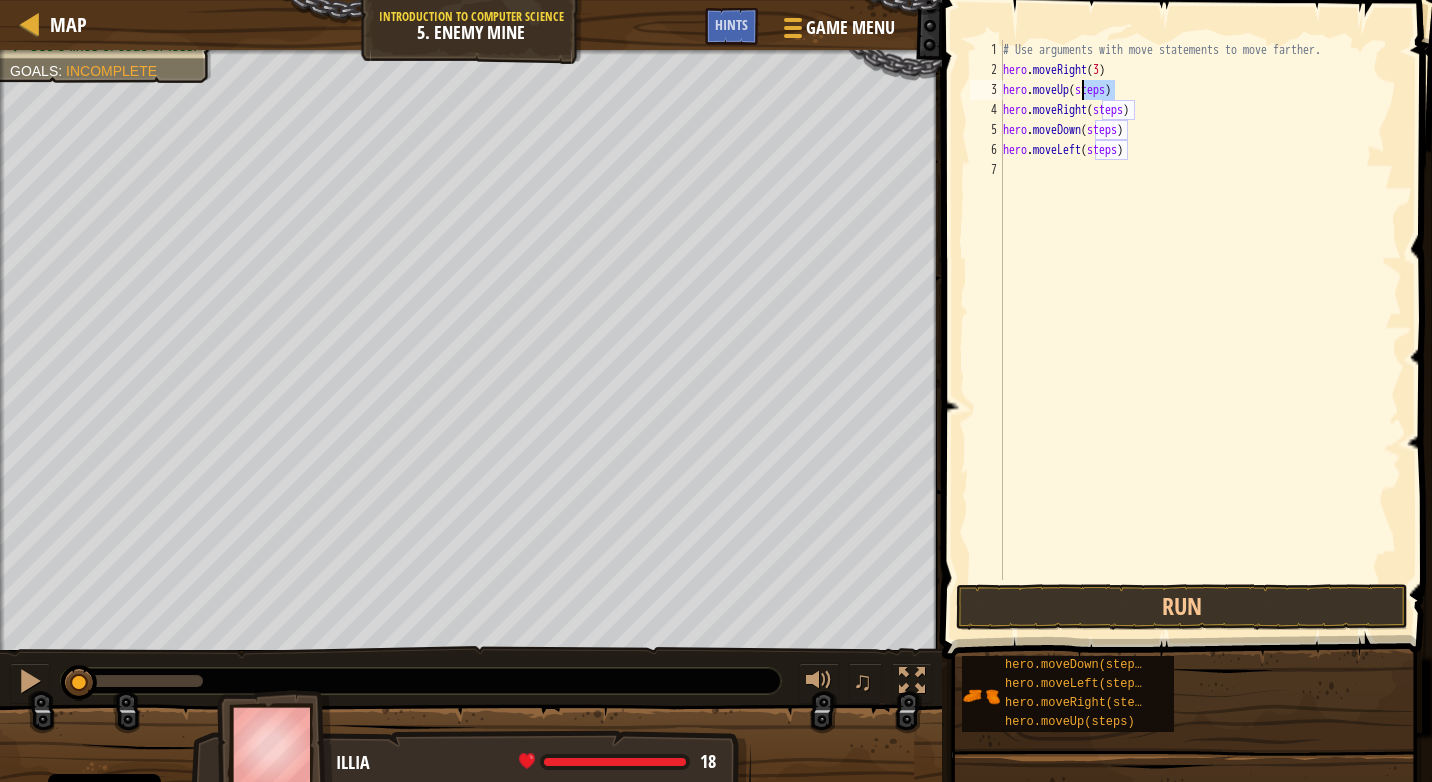 click on "# Use arguments with move statements to move farther. hero . moveRight ( 3 ) hero . moveUp ( steps ) hero . moveRight ( steps ) hero . moveDown ( steps ) hero . moveLeft ( steps )" at bounding box center [1200, 330] 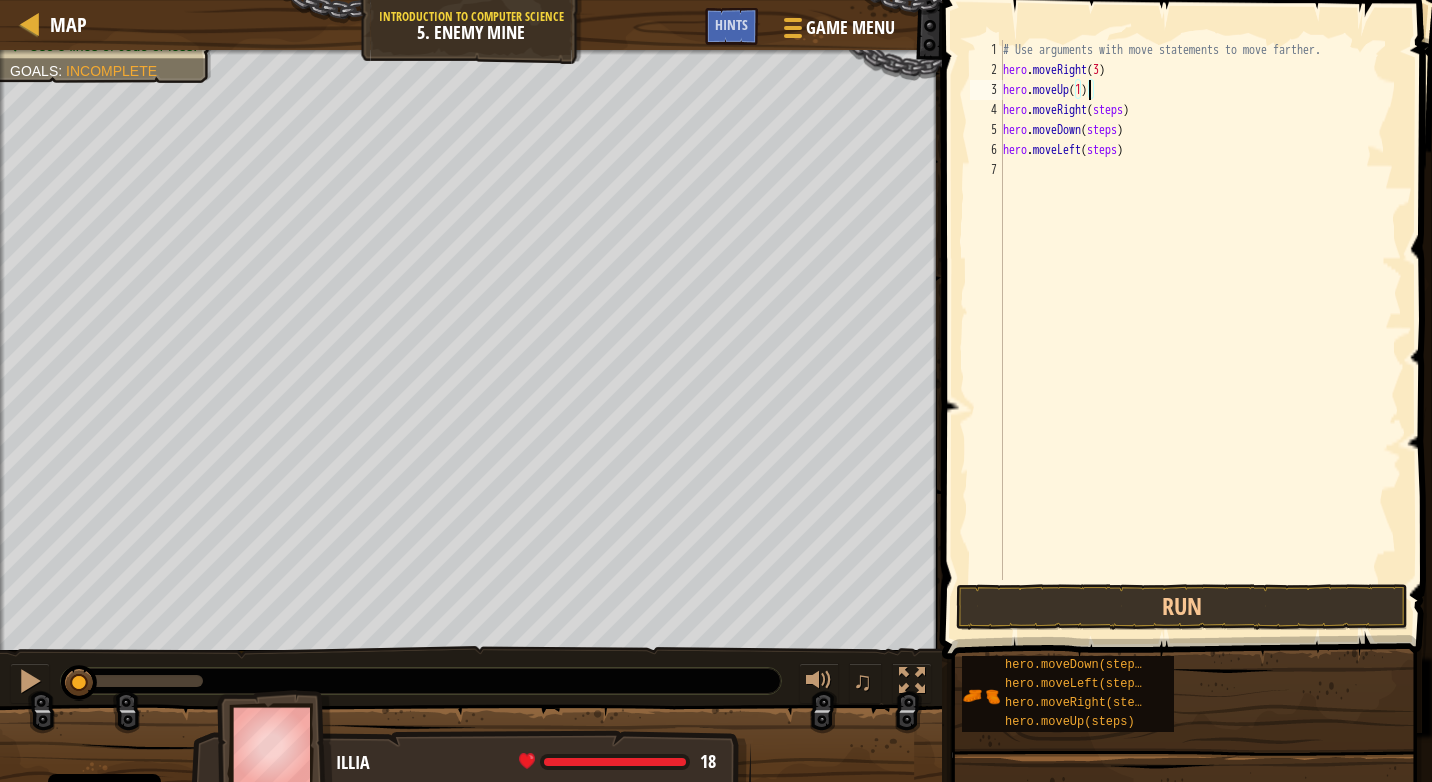 scroll, scrollTop: 9, scrollLeft: 7, axis: both 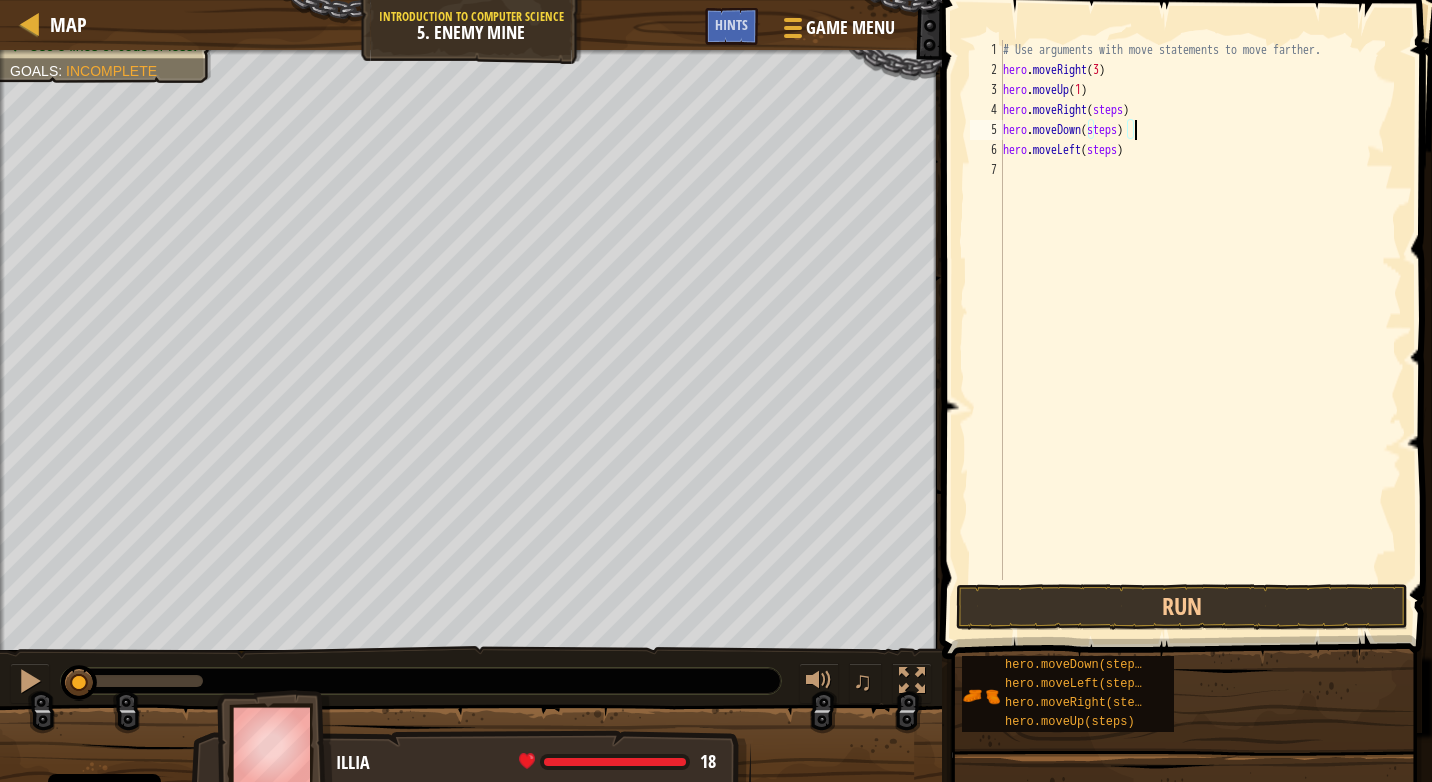 click on "# Use arguments with move statements to move farther. hero . moveRight ( 3 ) hero . moveUp ( 1 ) hero . moveRight ( steps ) hero . moveDown ( steps ) hero . moveLeft ( steps )" at bounding box center [1200, 330] 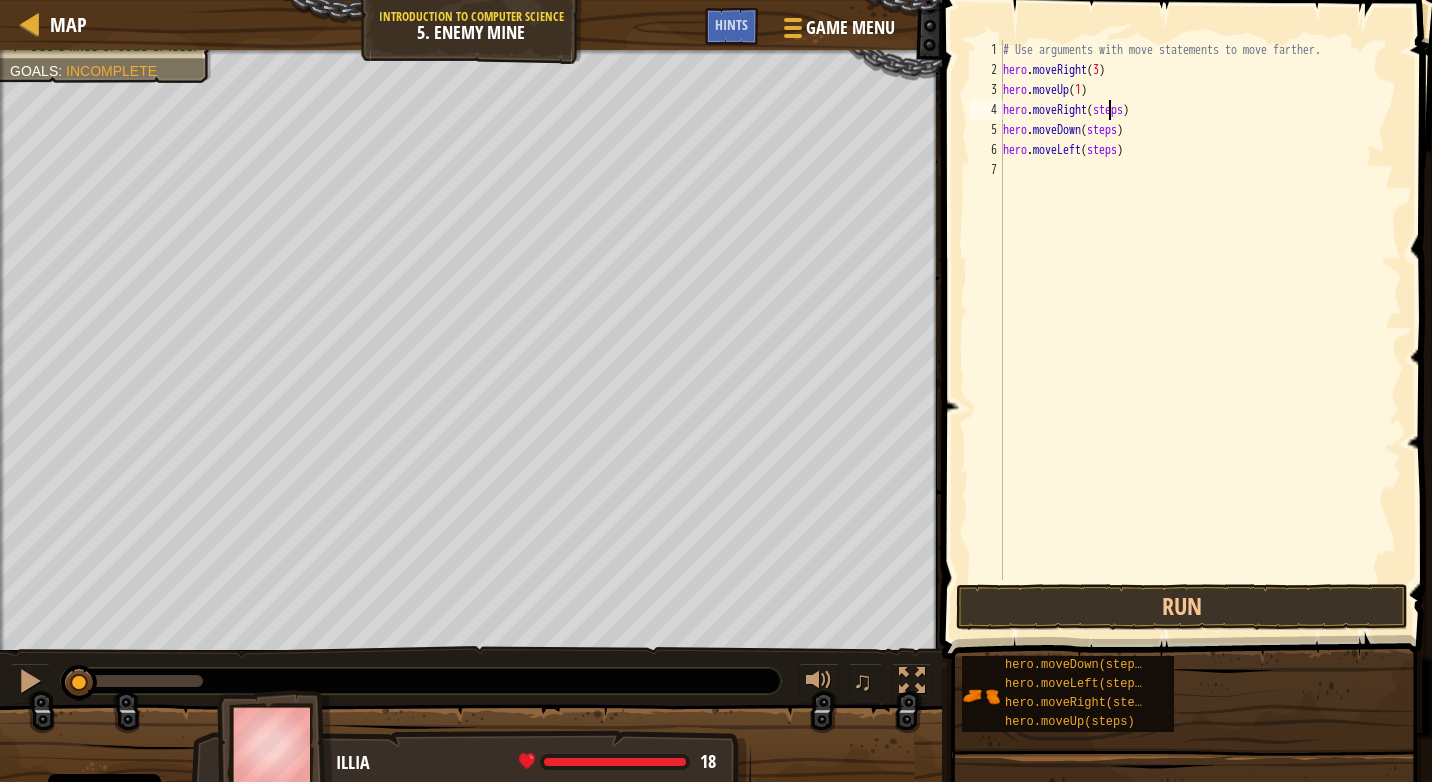 click on "# Use arguments with move statements to move farther. hero . moveRight ( 3 ) hero . moveUp ( 1 ) hero . moveRight ( steps ) hero . moveDown ( steps ) hero . moveLeft ( steps )" at bounding box center [1200, 330] 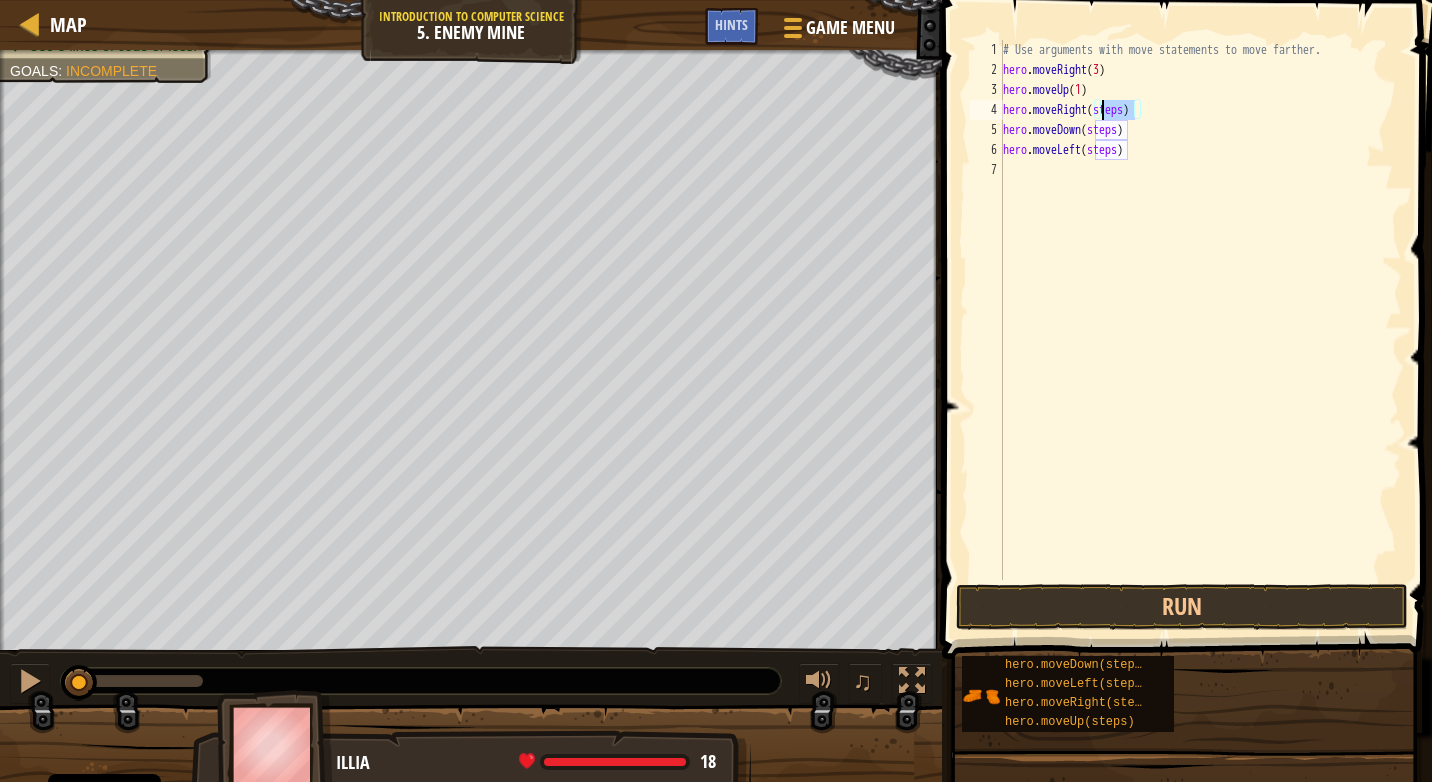 scroll, scrollTop: 9, scrollLeft: 8, axis: both 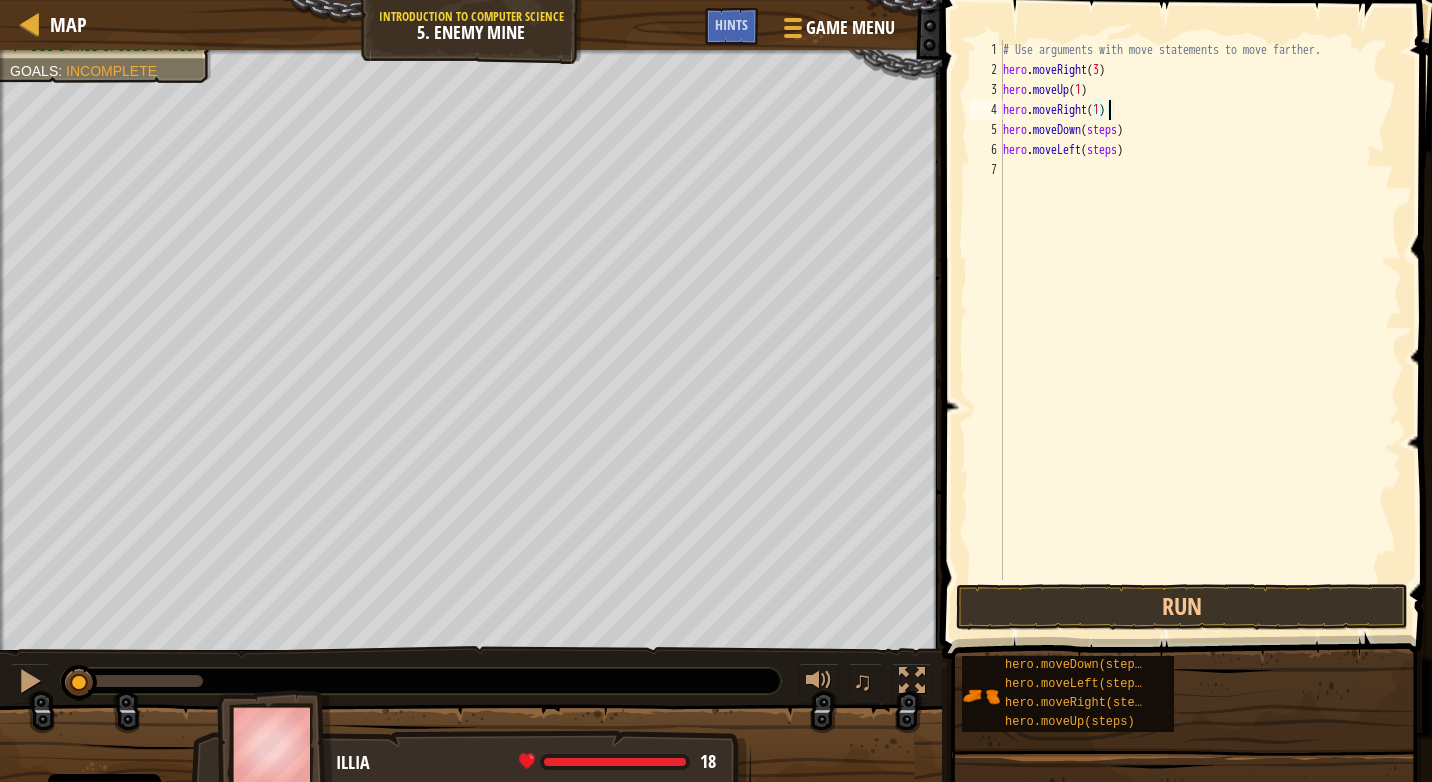 click on "# Use arguments with move statements to move farther. hero . moveRight ( 3 ) hero . moveUp ( 1 ) hero . moveRight ( 1 ) hero . moveDown ( steps ) hero . moveLeft ( steps )" at bounding box center (1200, 330) 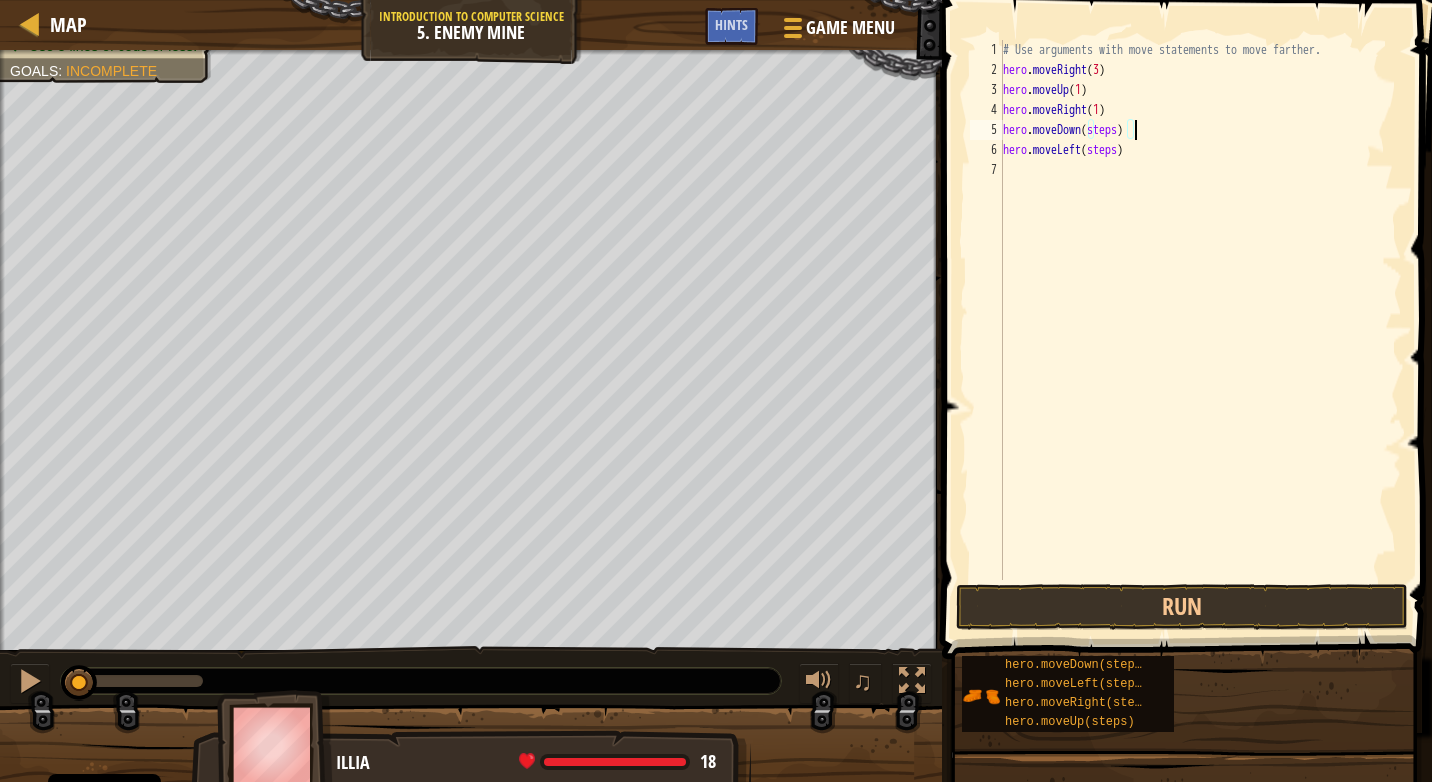 click on "# Use arguments with move statements to move farther. hero . moveRight ( 3 ) hero . moveUp ( 1 ) hero . moveRight ( 1 ) hero . moveDown ( steps ) hero . moveLeft ( steps )" at bounding box center [1200, 330] 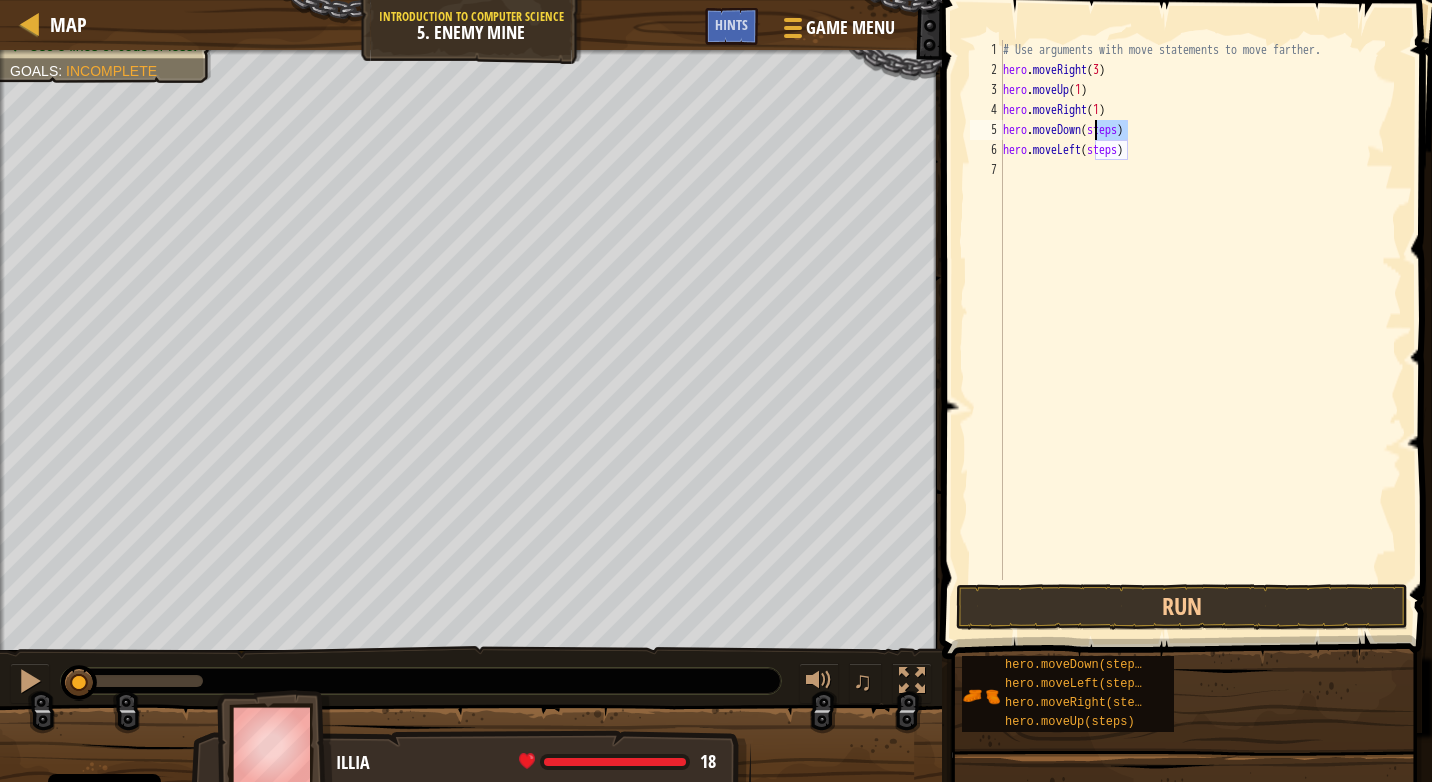 click on "# Use arguments with move statements to move farther. hero . moveRight ( 3 ) hero . moveUp ( 1 ) hero . moveRight ( 1 ) hero . moveDown ( steps ) hero . moveLeft ( steps )" at bounding box center (1200, 330) 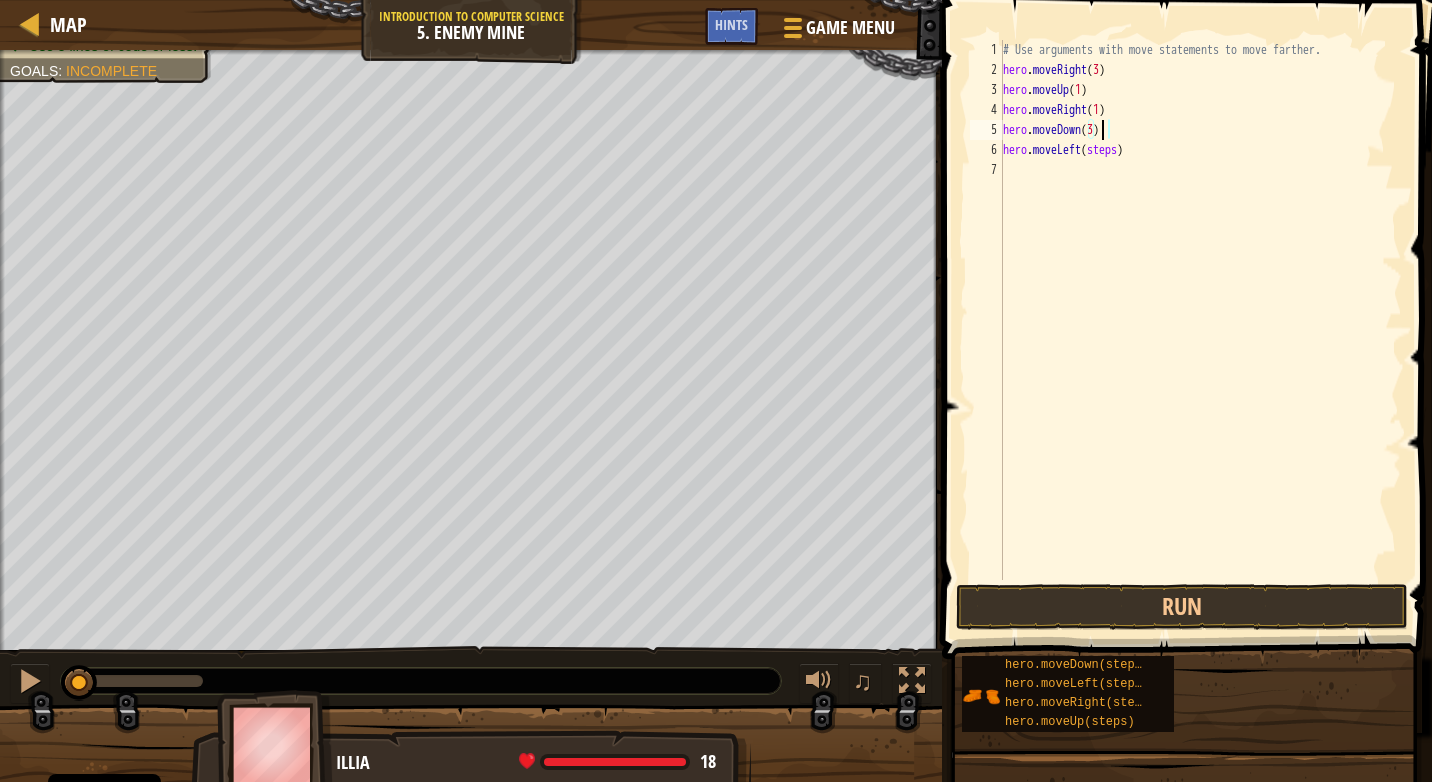 type on "hero.moveDown(3)" 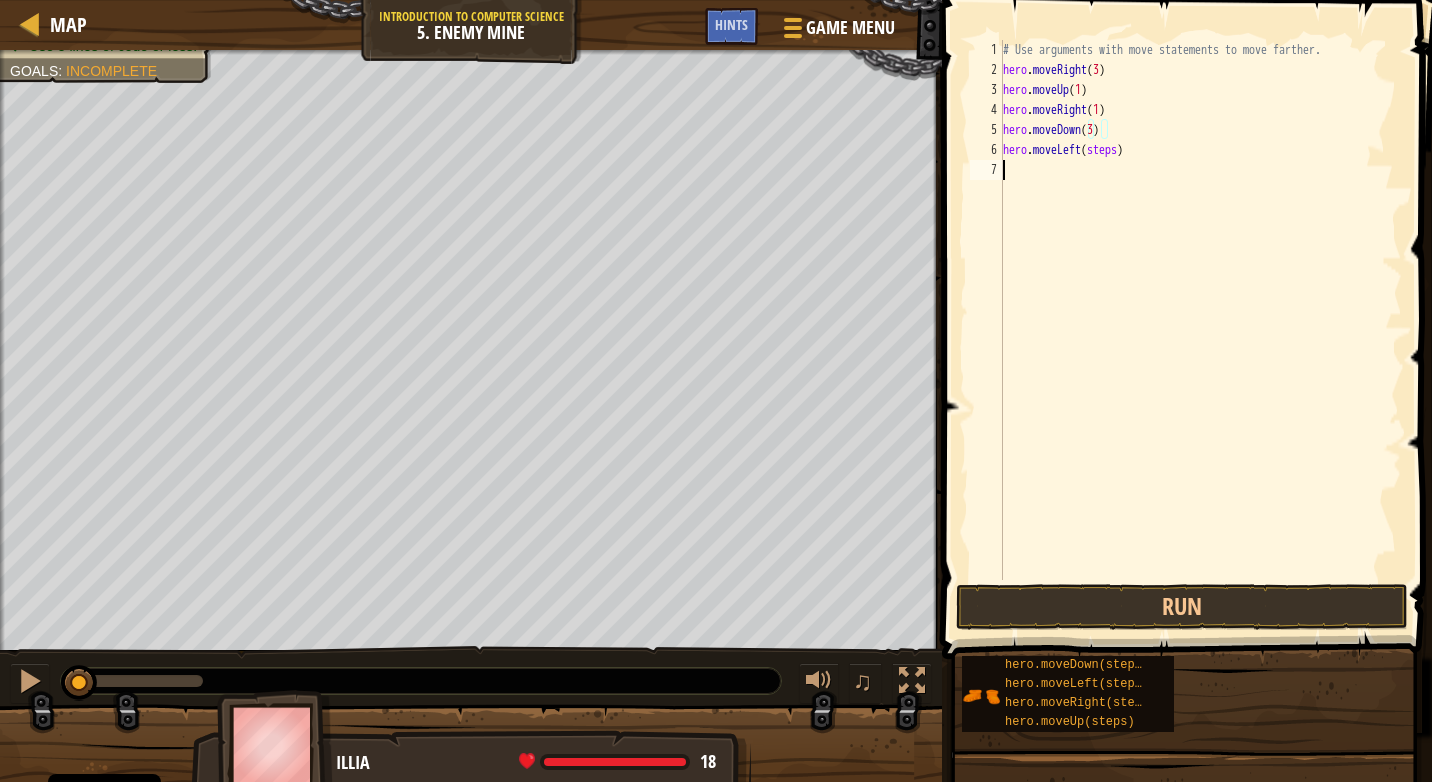 click on "# Use arguments with move statements to move farther. hero . moveRight ( 3 ) hero . moveUp ( 1 ) hero . moveRight ( 1 ) hero . moveDown ( 3 ) hero . moveLeft ( steps )" at bounding box center (1200, 330) 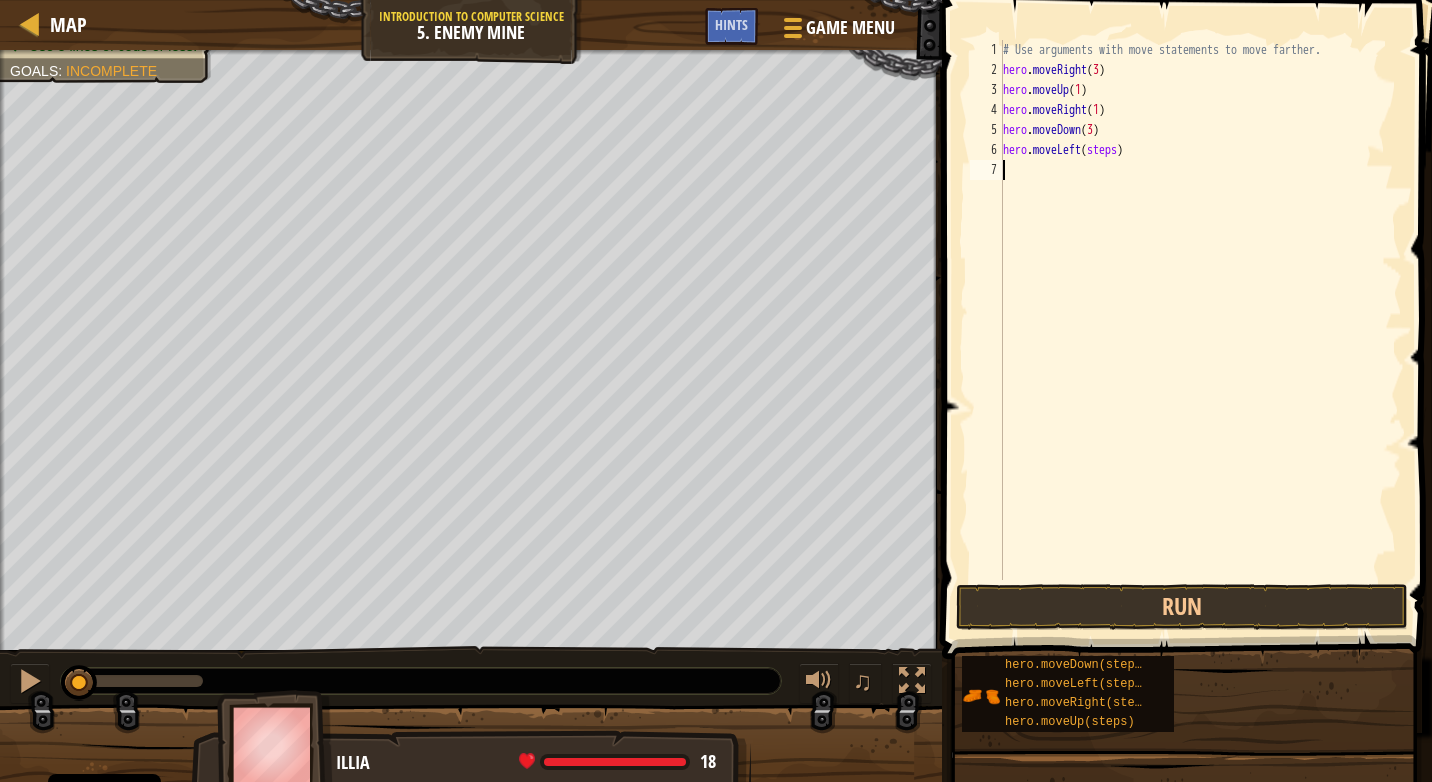 click on "# Use arguments with move statements to move farther. hero . moveRight ( 3 ) hero . moveUp ( 1 ) hero . moveRight ( 1 ) hero . moveDown ( 3 ) hero . moveLeft ( steps )" at bounding box center [1200, 330] 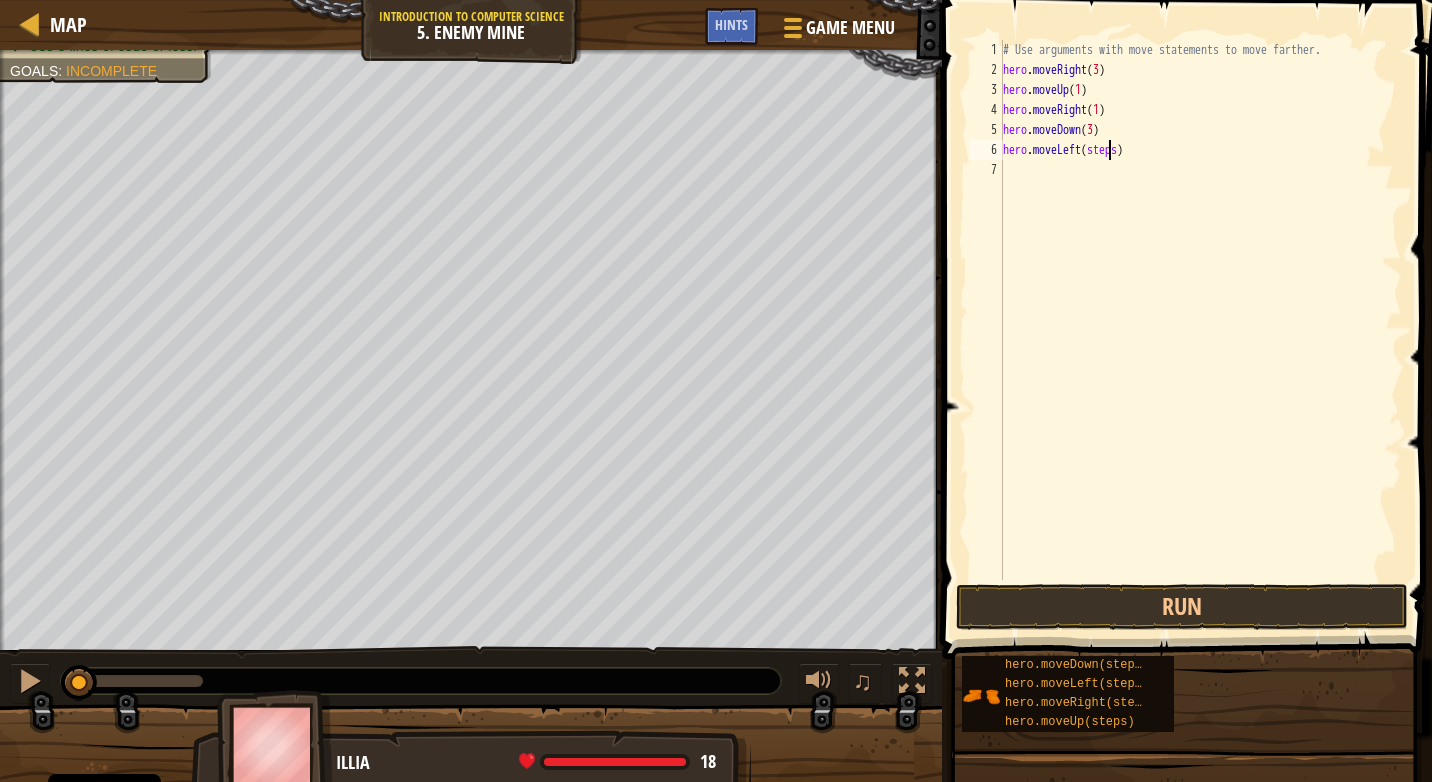 click on "# Use arguments with move statements to move farther. hero . moveRight ( 3 ) hero . moveUp ( 1 ) hero . moveRight ( 1 ) hero . moveDown ( 3 ) hero . moveLeft ( steps )" at bounding box center (1200, 330) 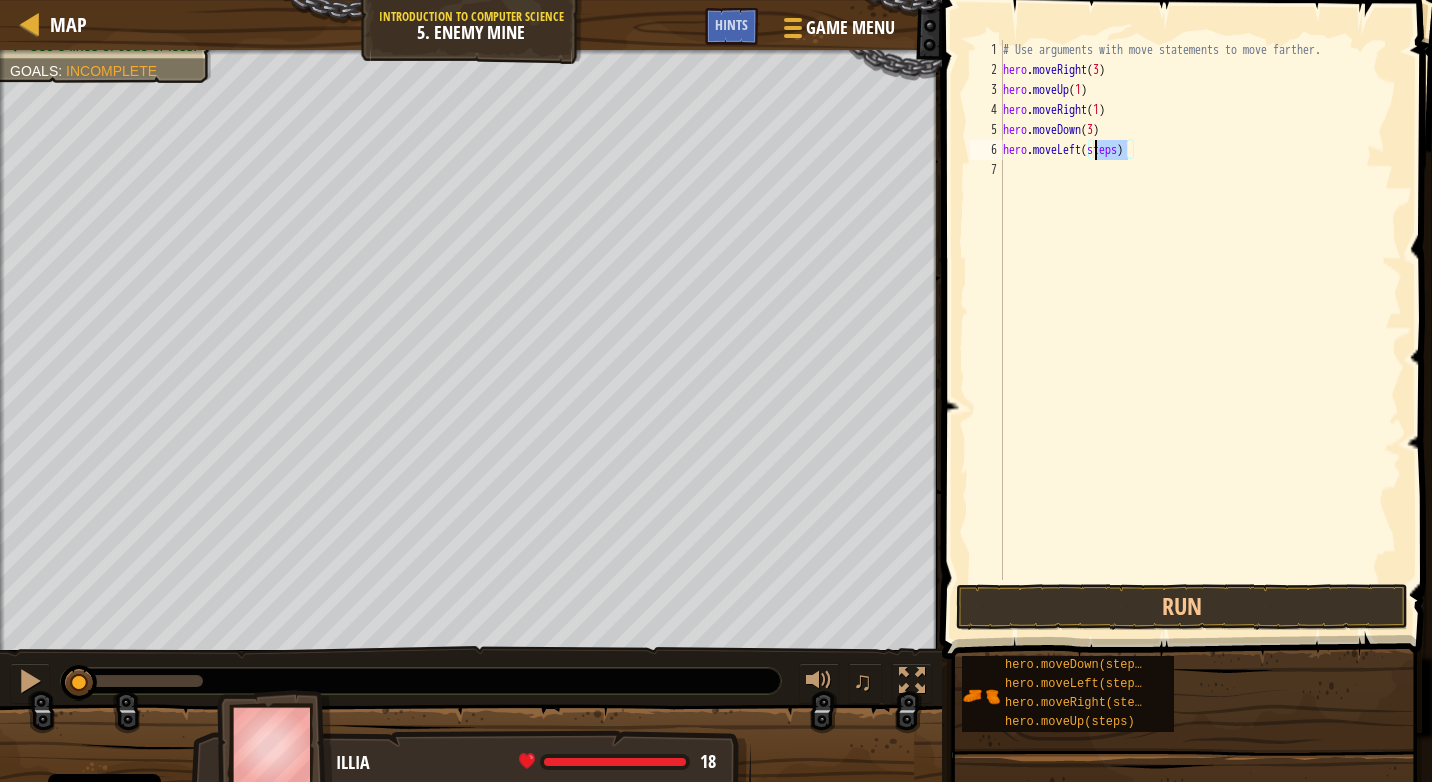 type on "hero.moveLeft(2)" 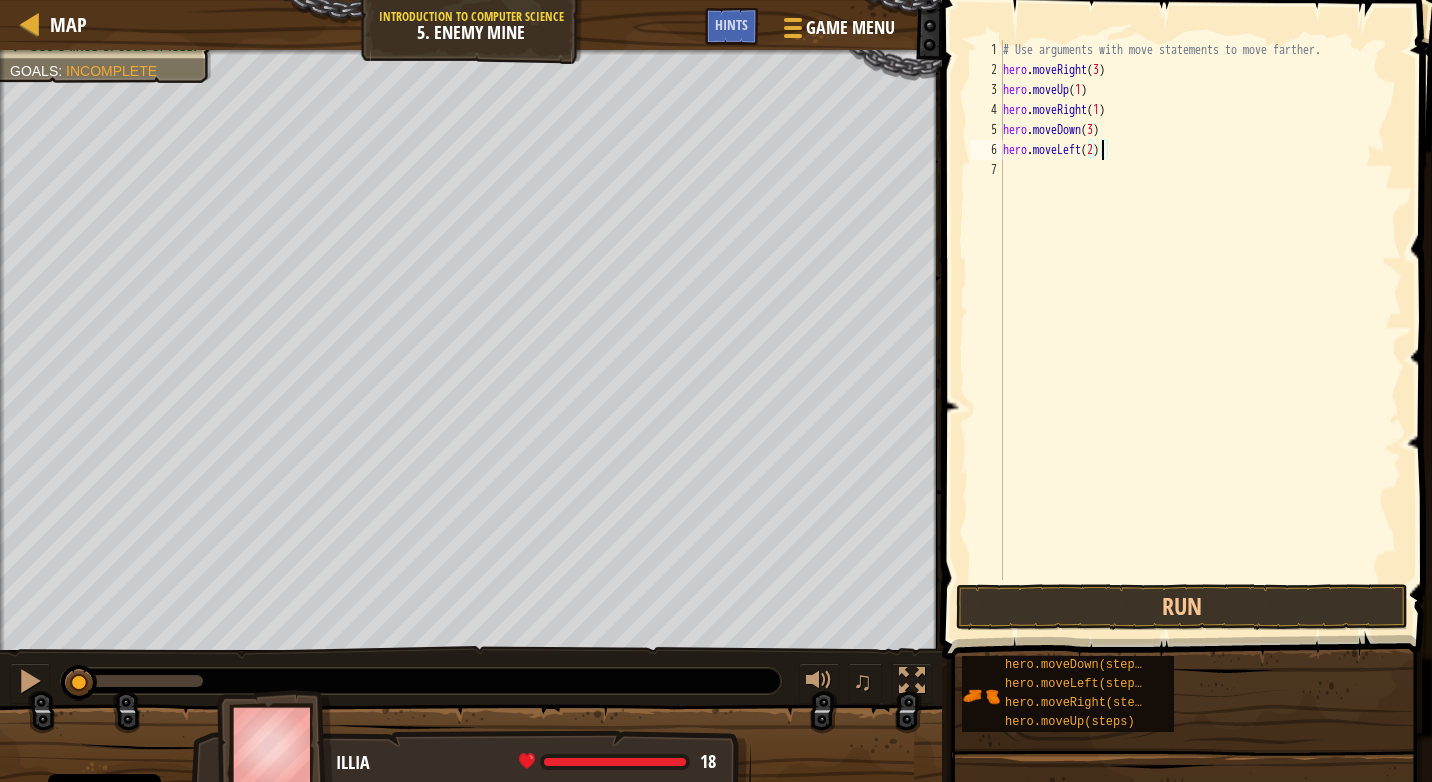 click on "# Use arguments with move statements to move farther. hero . moveRight ( 3 ) hero . moveUp ( 1 ) hero . moveRight ( 1 ) hero . moveDown ( 3 ) hero . moveLeft ( 2 )" at bounding box center (1200, 330) 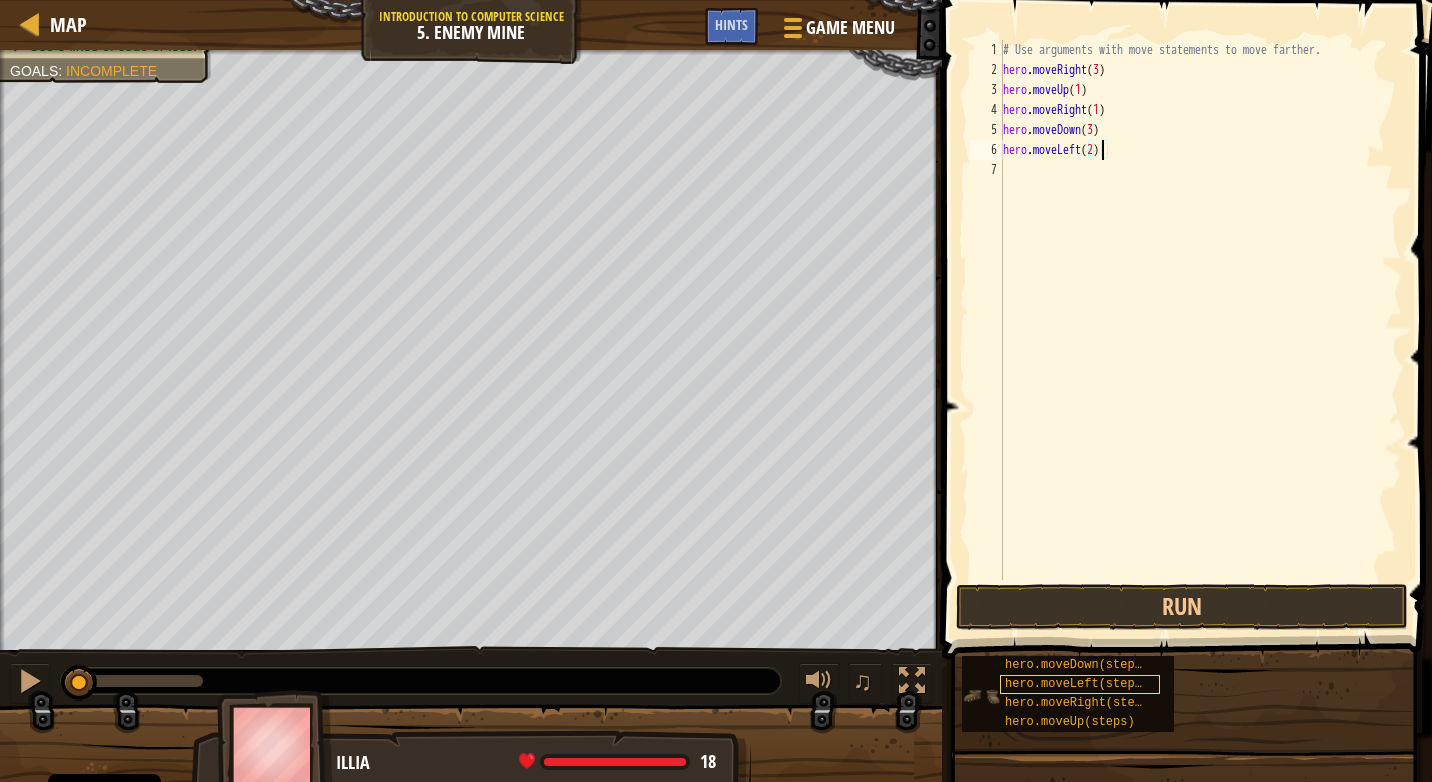 scroll, scrollTop: 9, scrollLeft: 0, axis: vertical 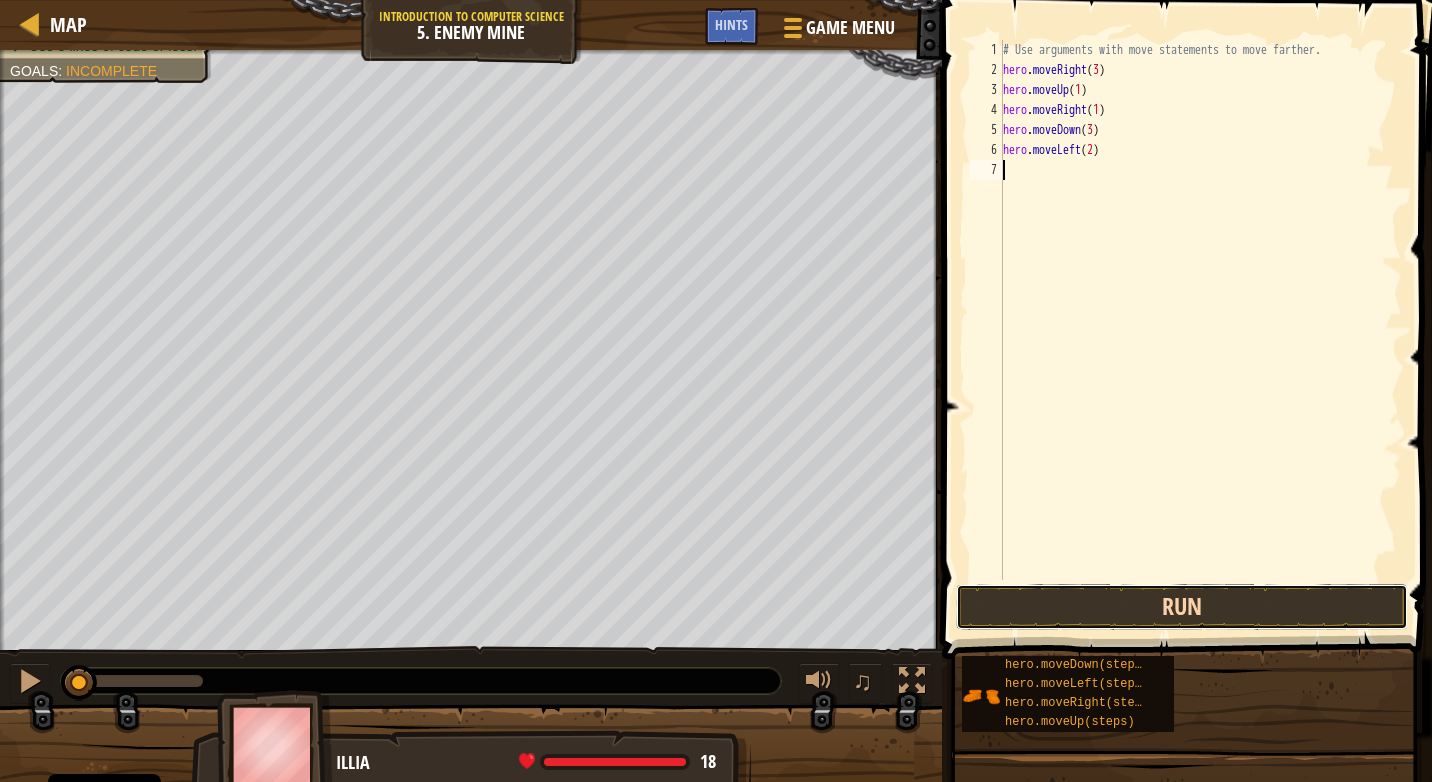 click on "Run" at bounding box center [1182, 607] 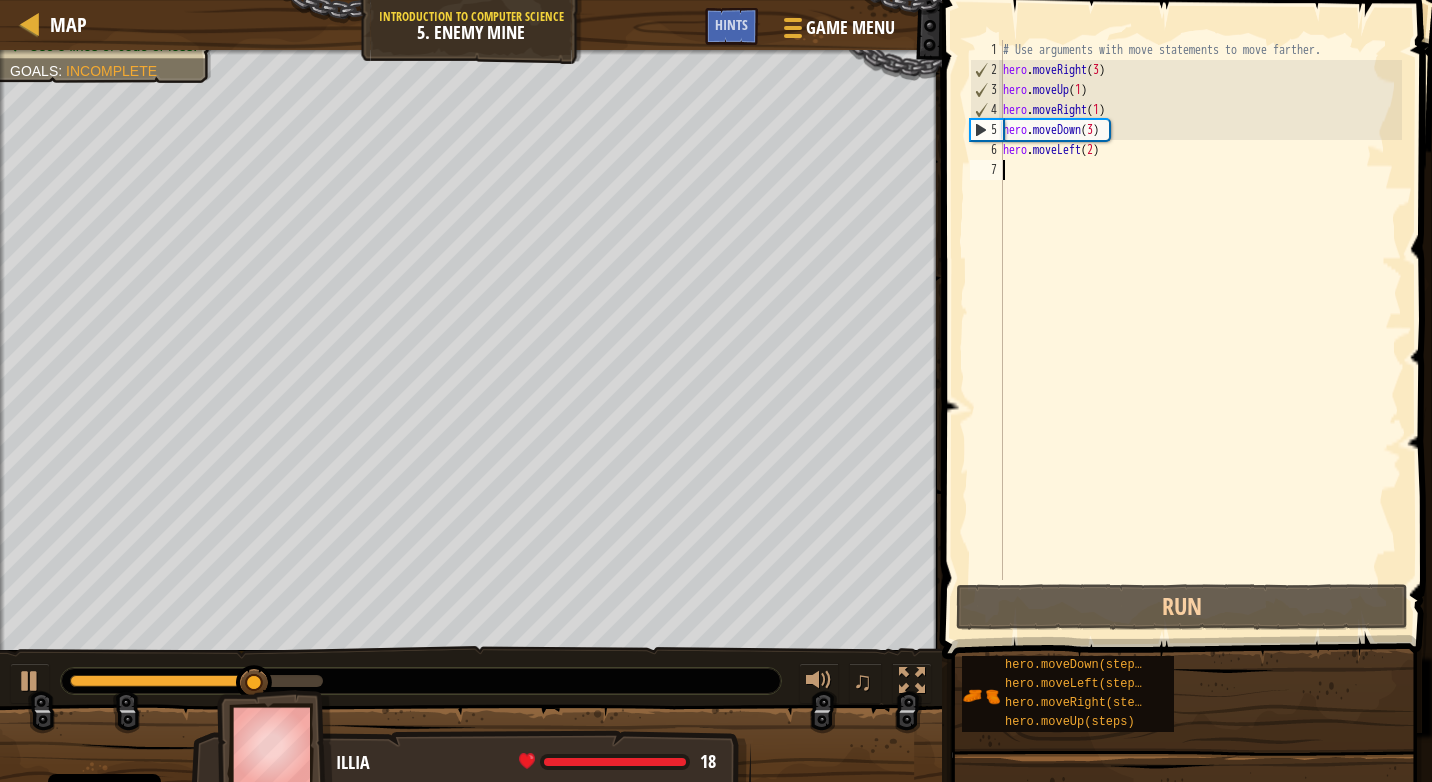 click on "# Use arguments with move statements to move farther. hero . moveRight ( 3 ) hero . moveUp ( 1 ) hero . moveRight ( 1 ) hero . moveDown ( 3 ) hero . moveLeft ( 2 )" at bounding box center (1200, 330) 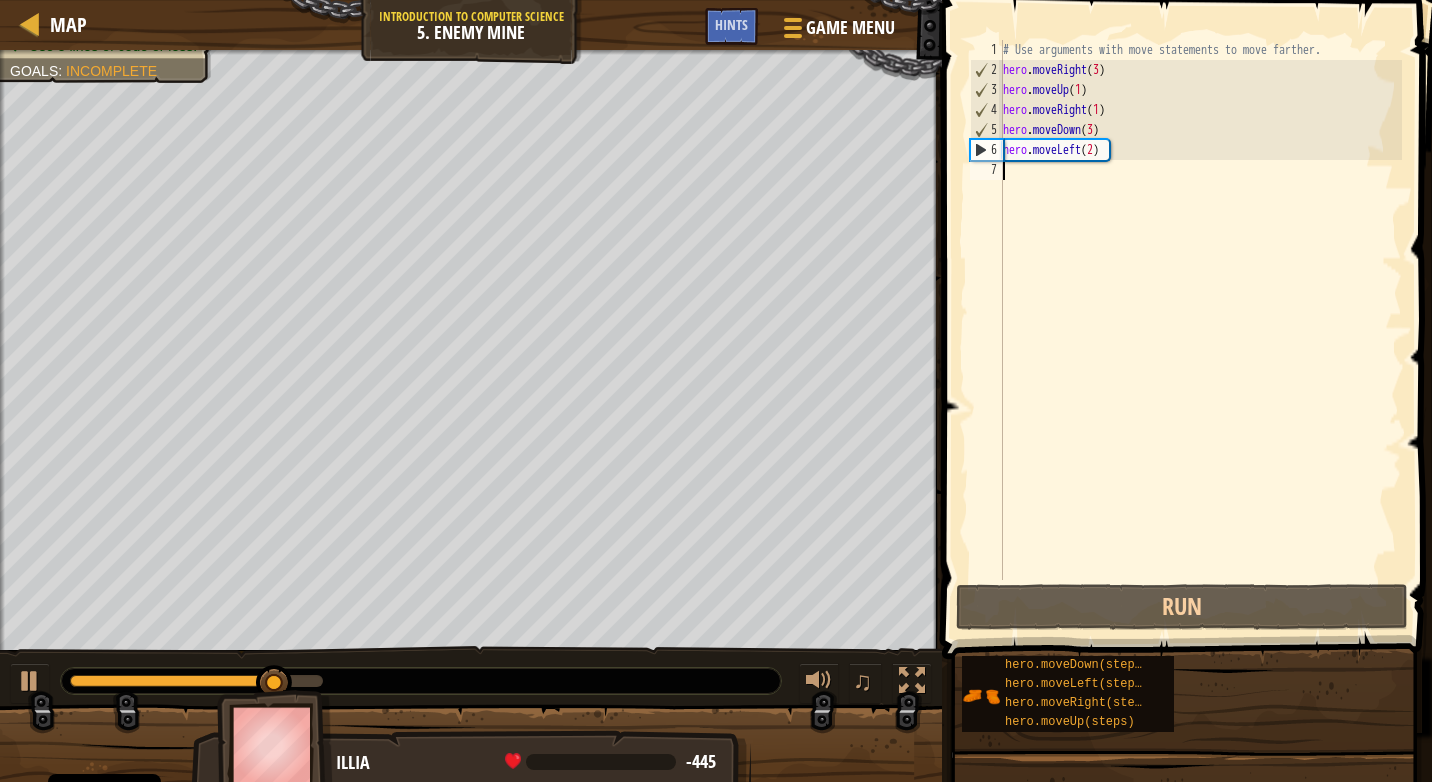 click on "♫" at bounding box center [471, 676] 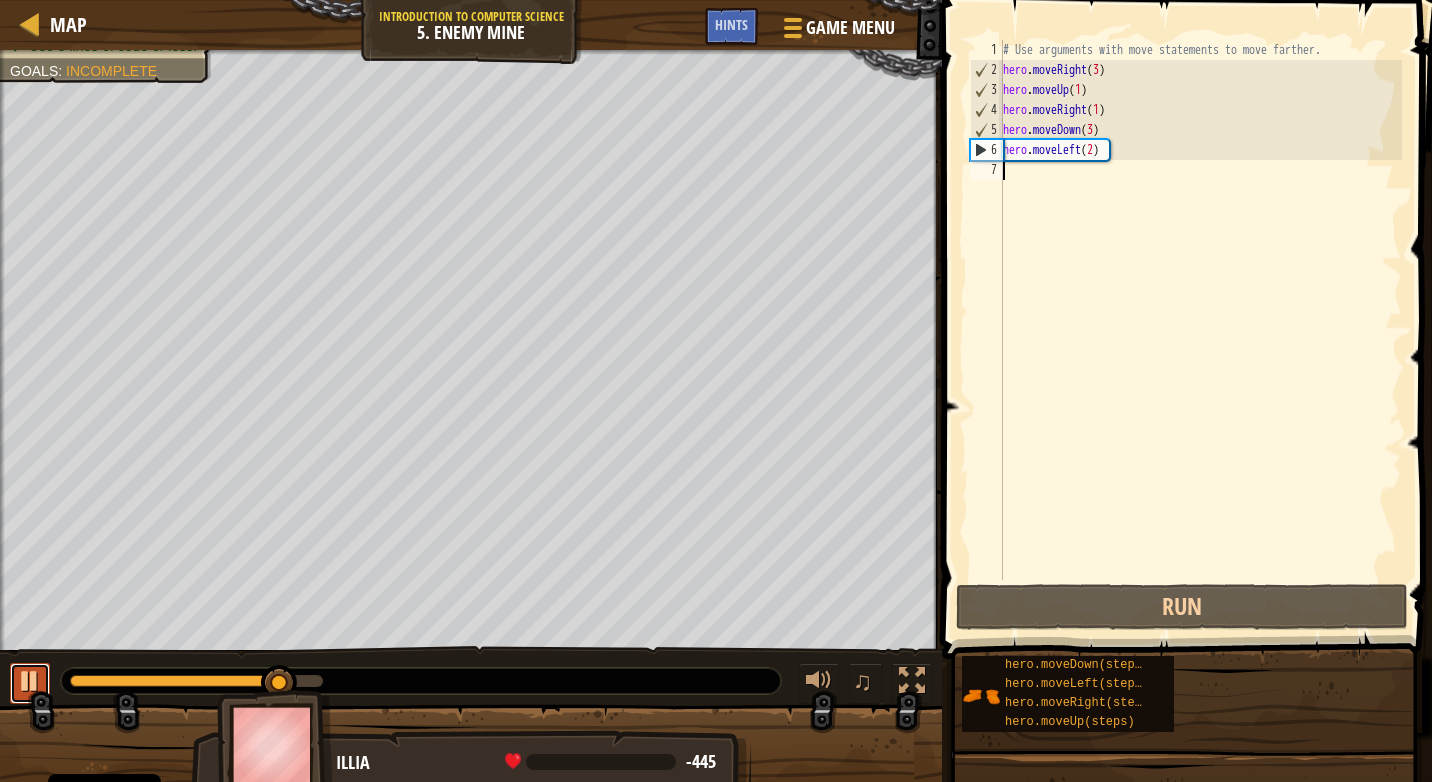 click at bounding box center (30, 681) 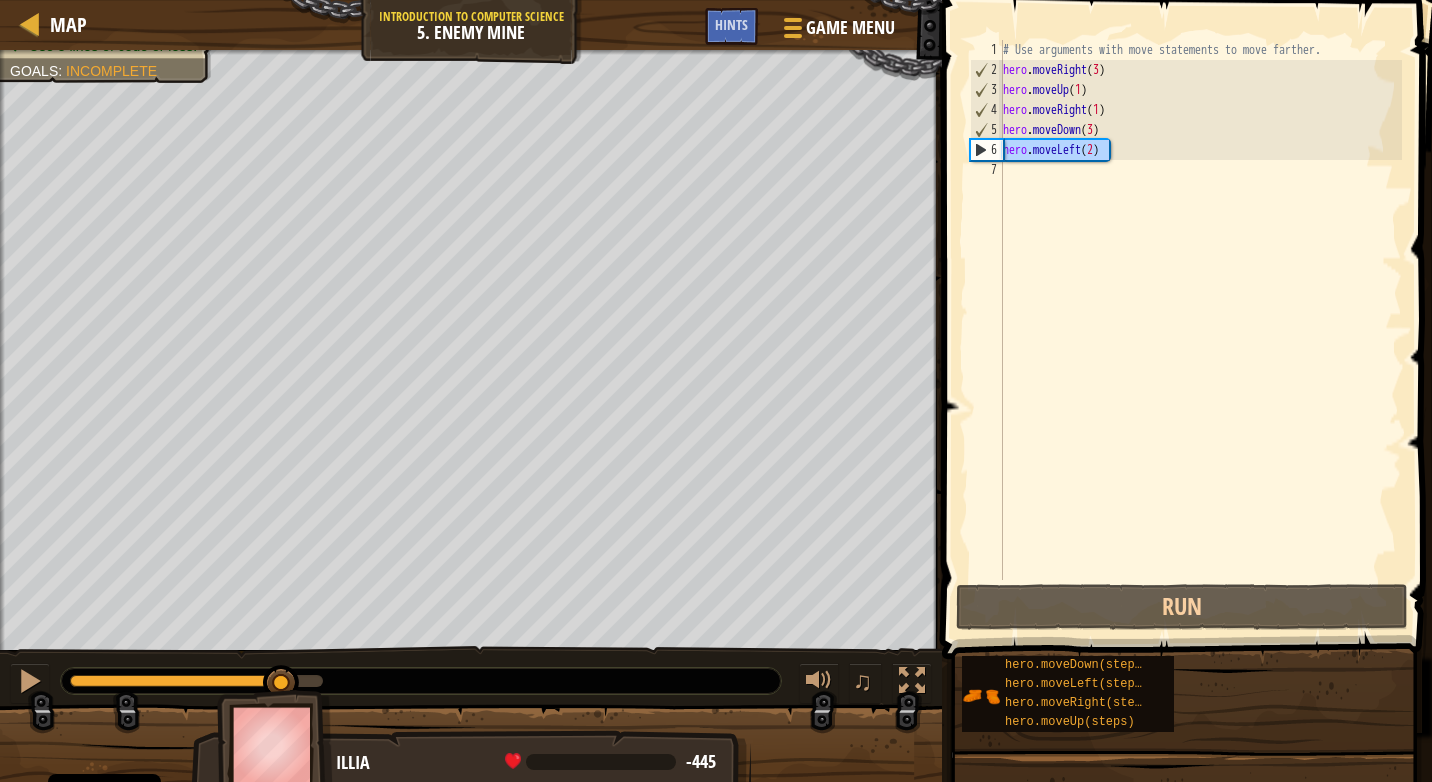 drag, startPoint x: 1147, startPoint y: 152, endPoint x: 999, endPoint y: 151, distance: 148.00337 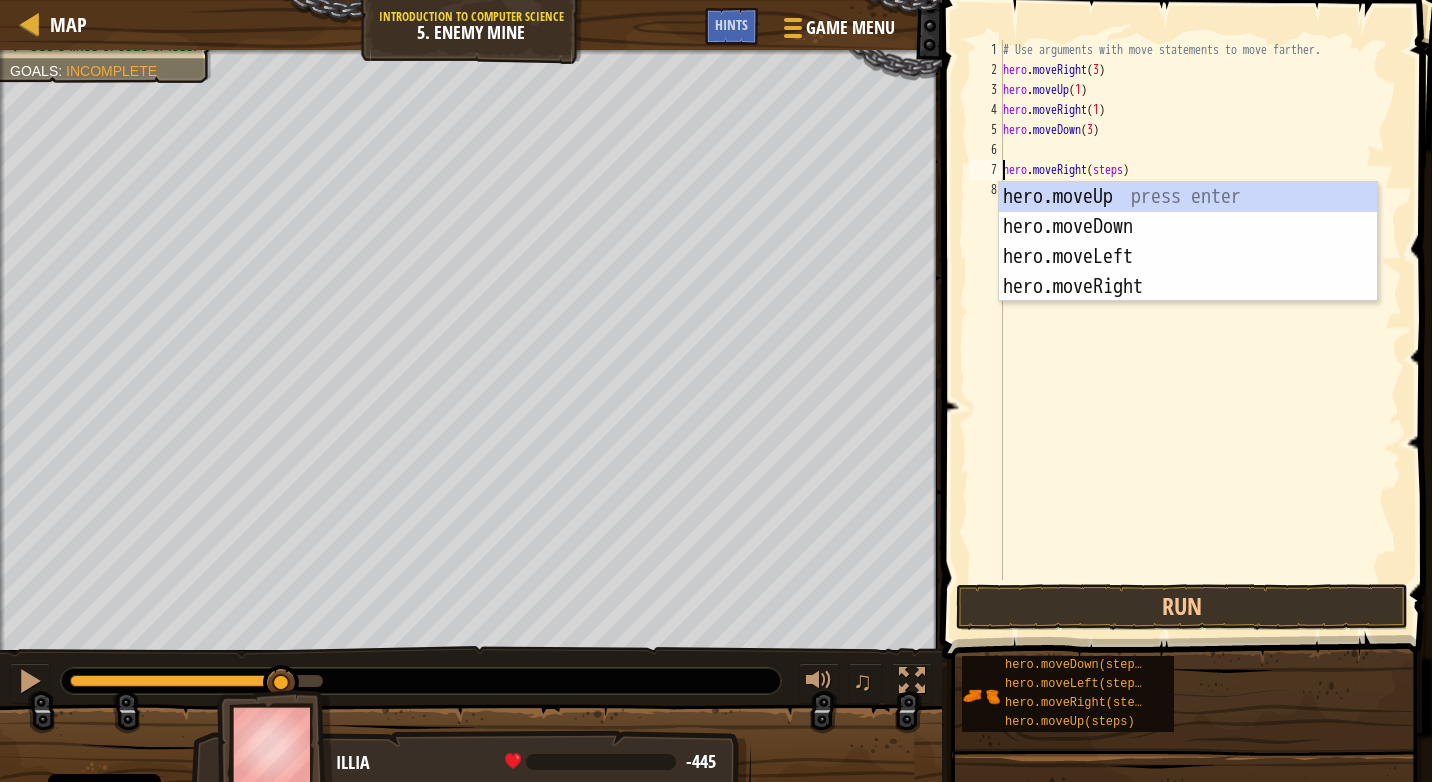 click on "7" at bounding box center (986, 170) 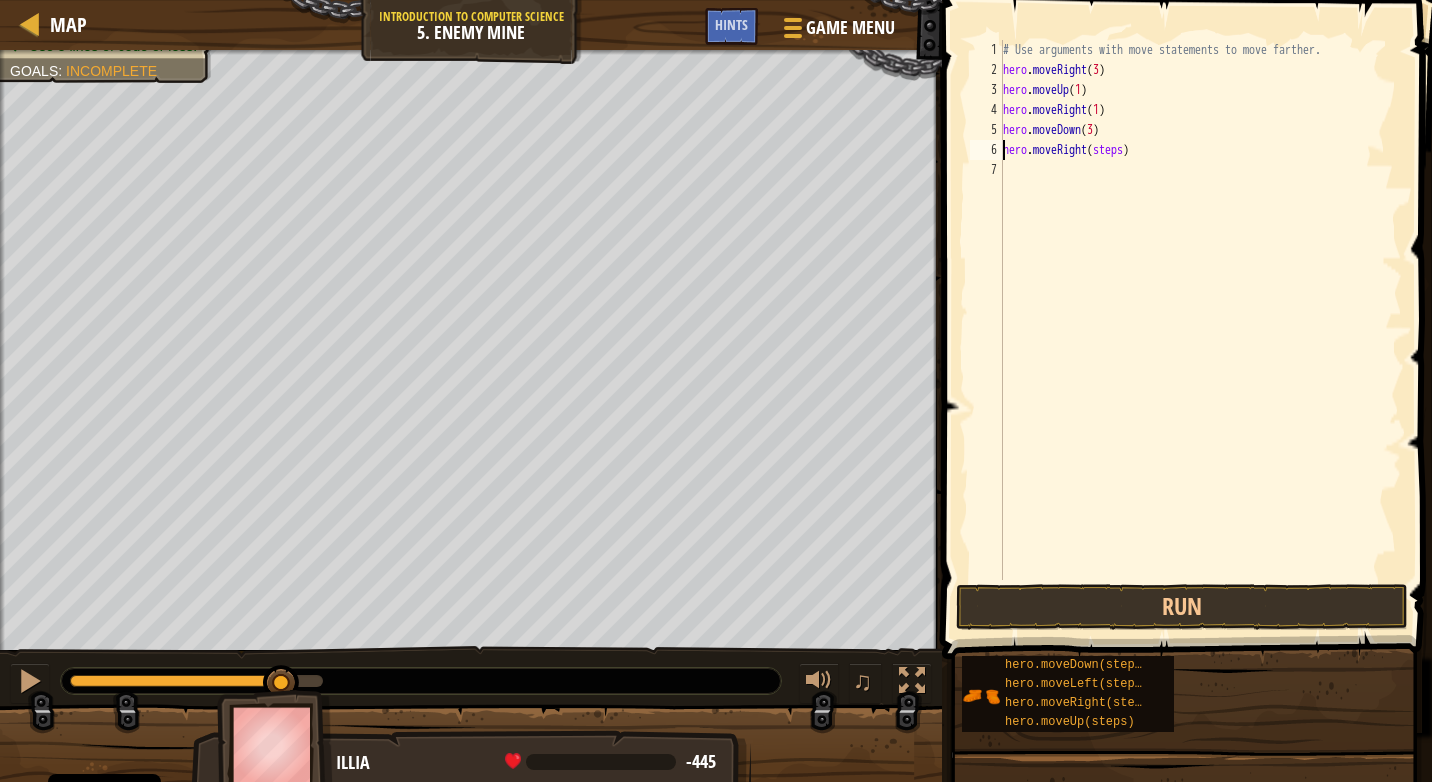 click on "# Use arguments with move statements to move farther. hero . moveRight ( 3 ) hero . moveUp ( 1 ) hero . moveRight ( 1 ) hero . moveDown ( 3 ) hero . moveRight ( steps )" at bounding box center (1200, 330) 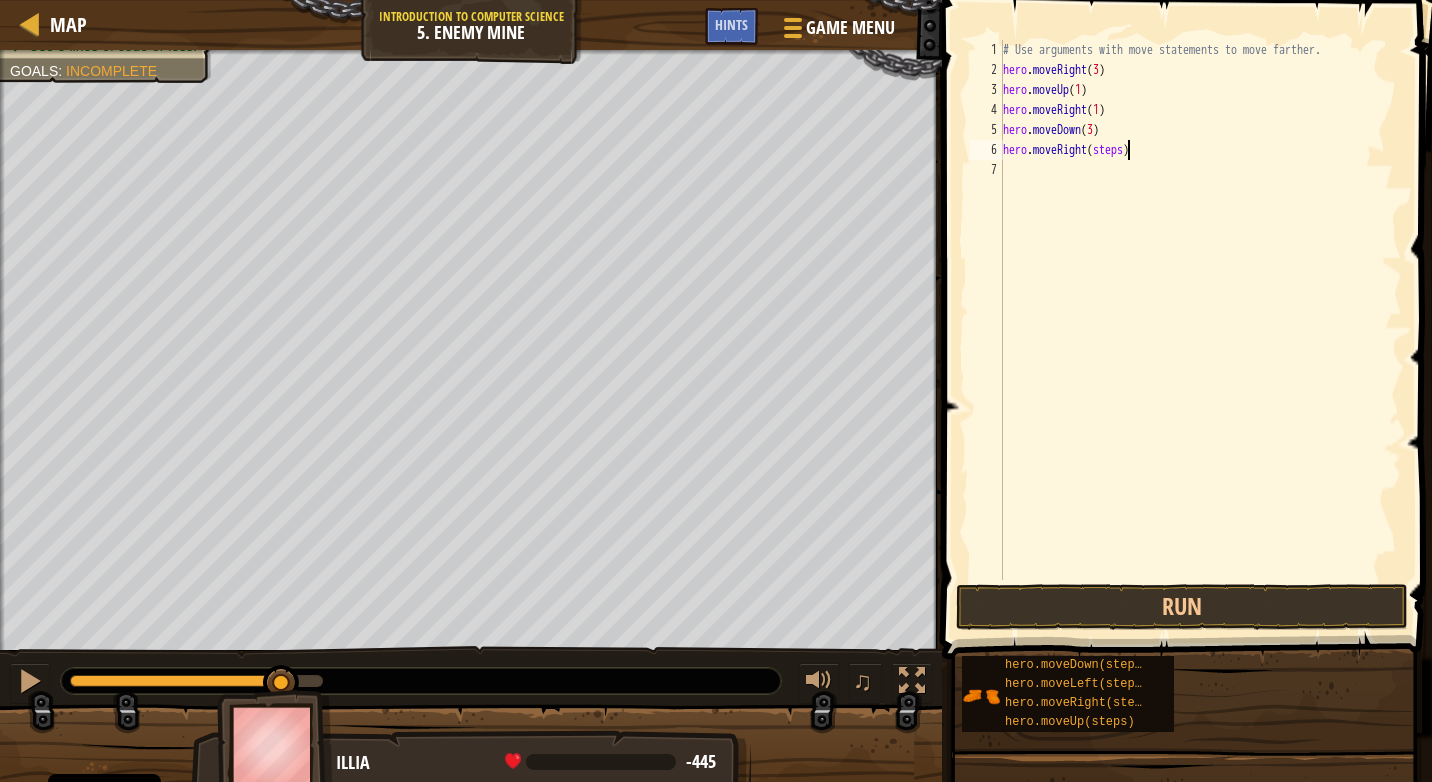 click on "# Use arguments with move statements to move farther. hero . moveRight ( 3 ) hero . moveUp ( 1 ) hero . moveRight ( 1 ) hero . moveDown ( 3 ) hero . moveRight ( steps )" at bounding box center (1200, 330) 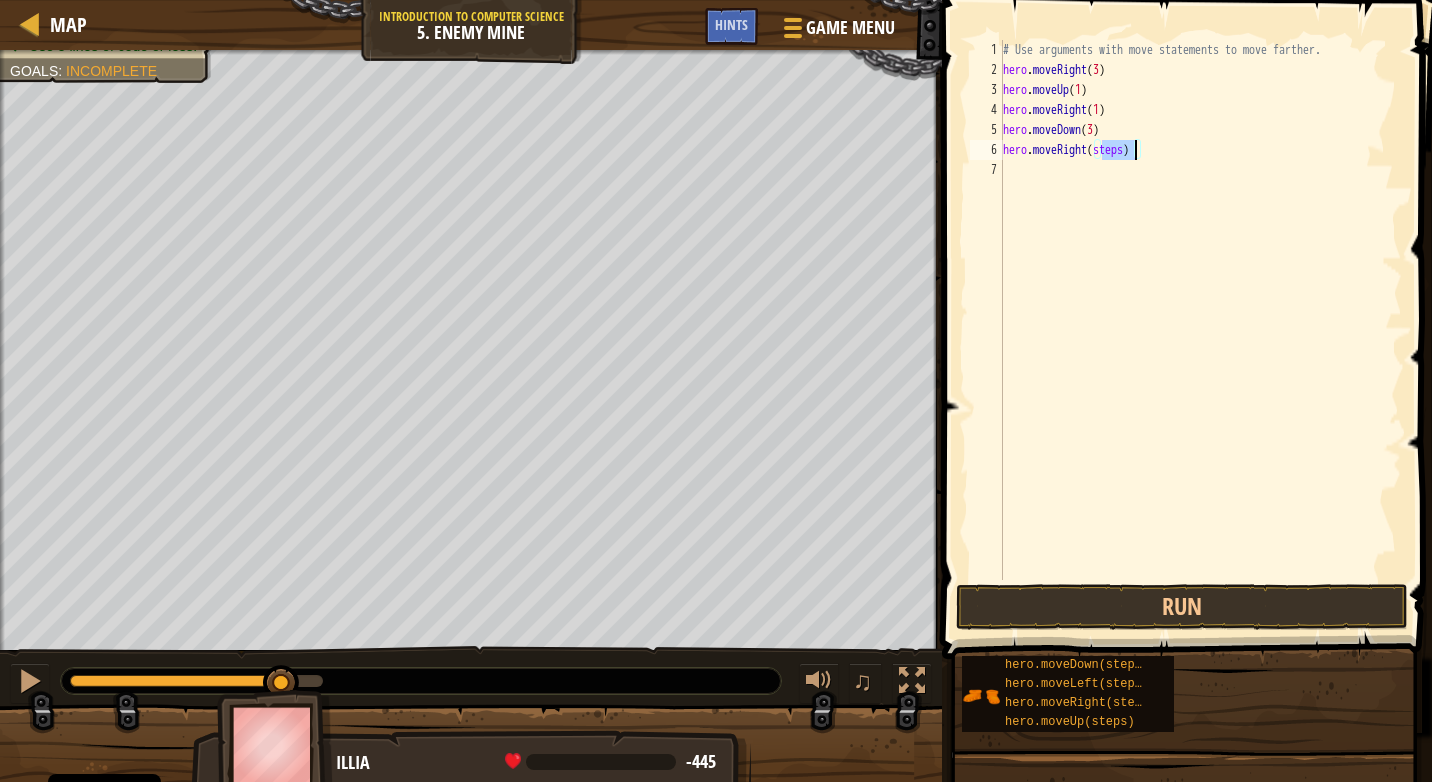 type on "hero.moveRight(2)" 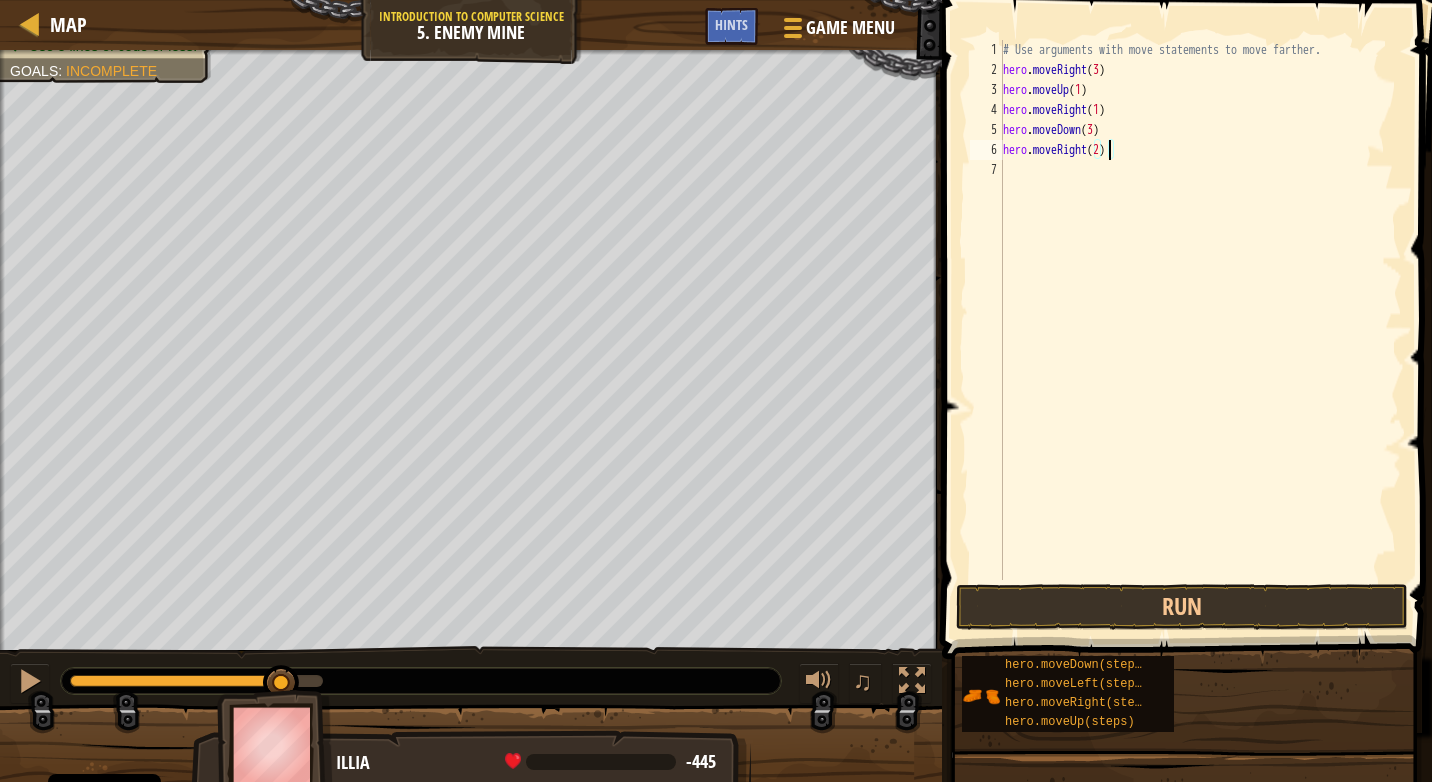 click on "# Use arguments with move statements to move farther. hero . moveRight ( 3 ) hero . moveUp ( 1 ) hero . moveRight ( 1 ) hero . moveDown ( 3 ) hero . moveRight ( 2 )" at bounding box center (1200, 330) 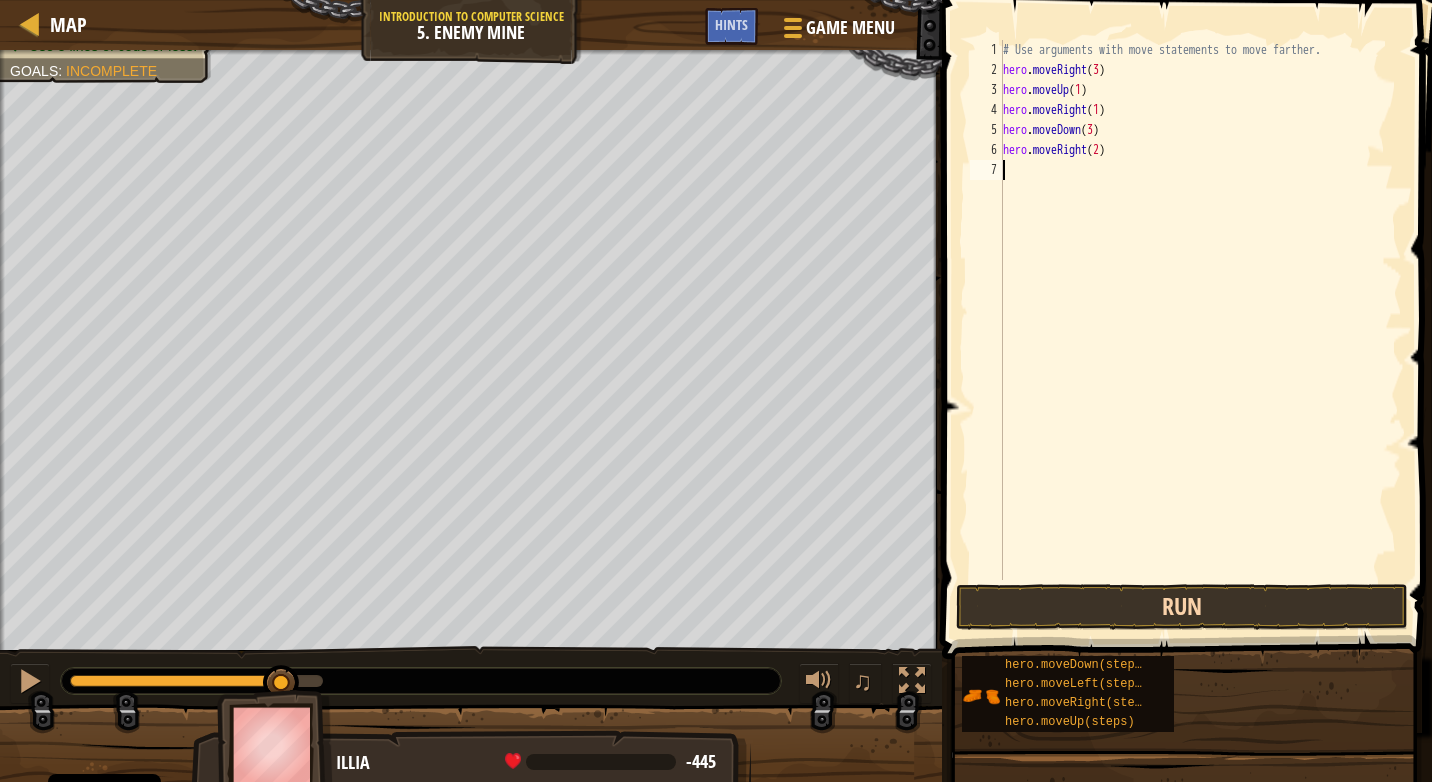 type 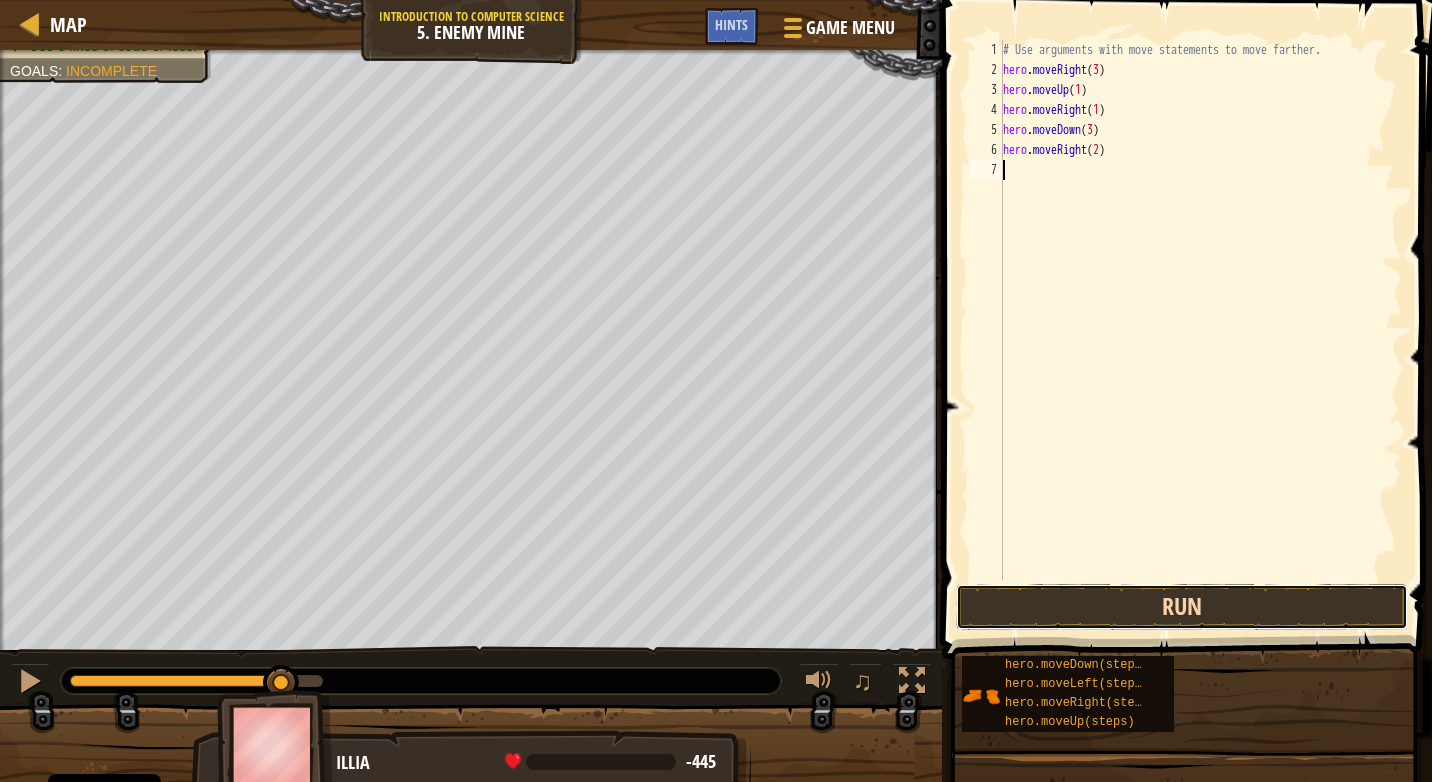 click on "Run" at bounding box center [1182, 607] 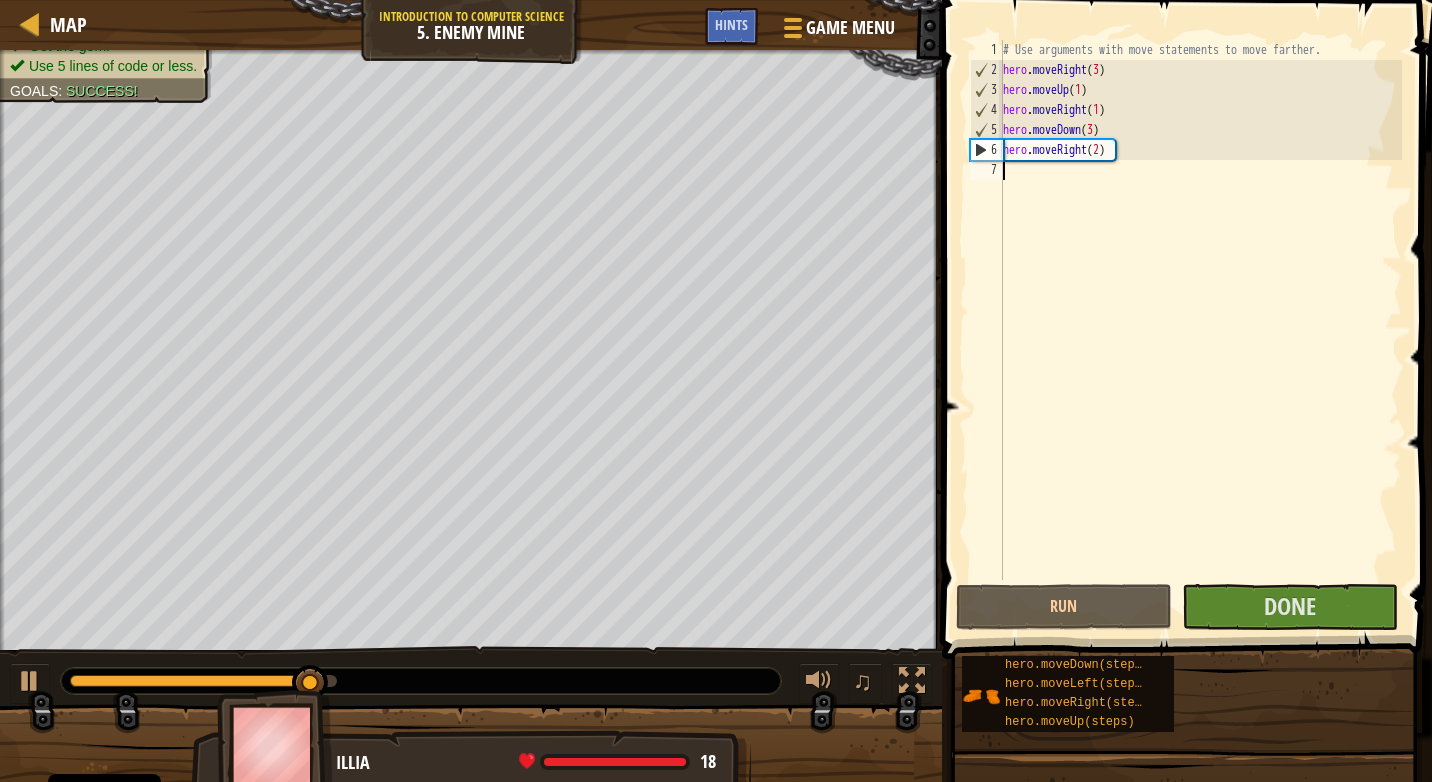 click on "# Use arguments with move statements to move farther. hero . moveRight ( 3 ) hero . moveUp ( 1 ) hero . moveRight ( 1 ) hero . moveDown ( 3 ) hero . moveRight ( 2 )" at bounding box center (1200, 330) 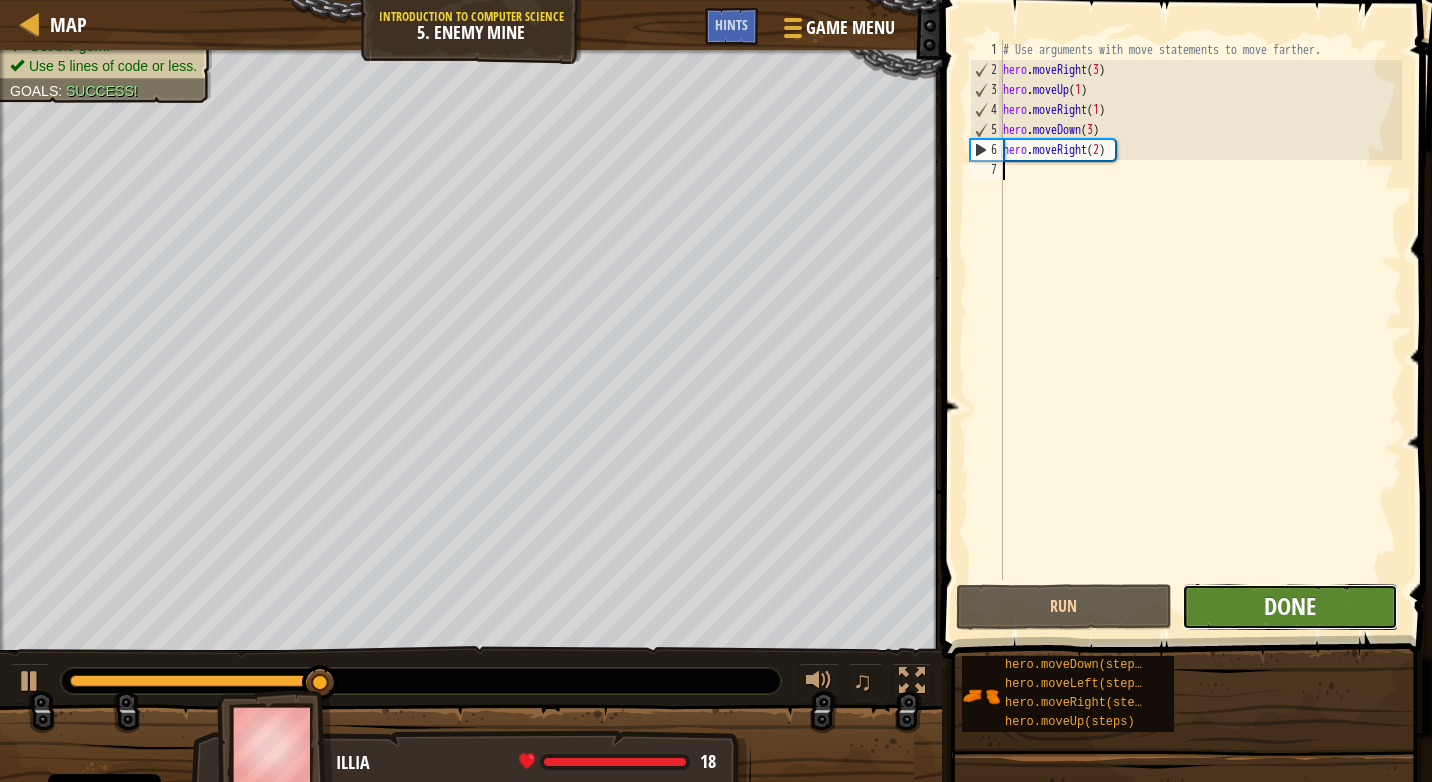click on "Done" at bounding box center [1290, 606] 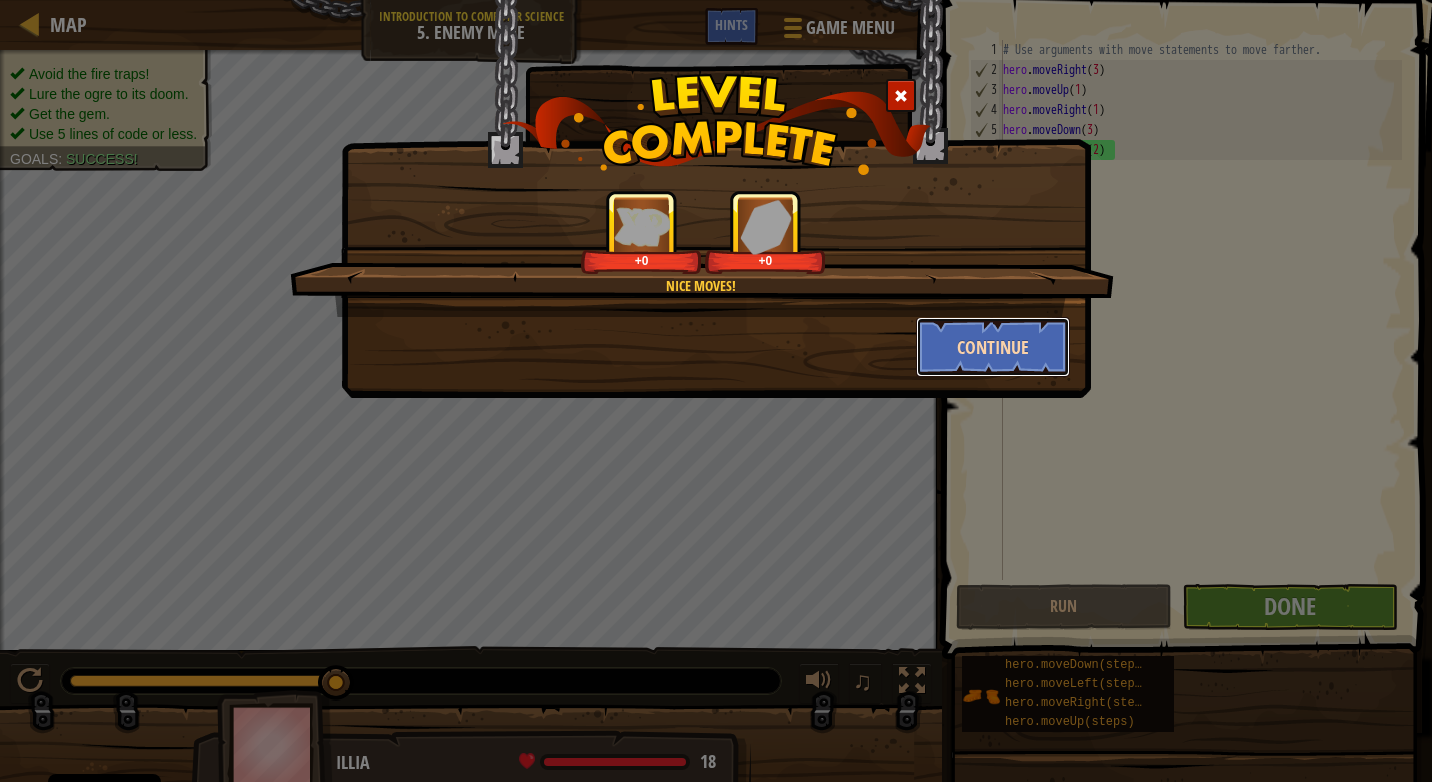 click on "Continue" at bounding box center [993, 347] 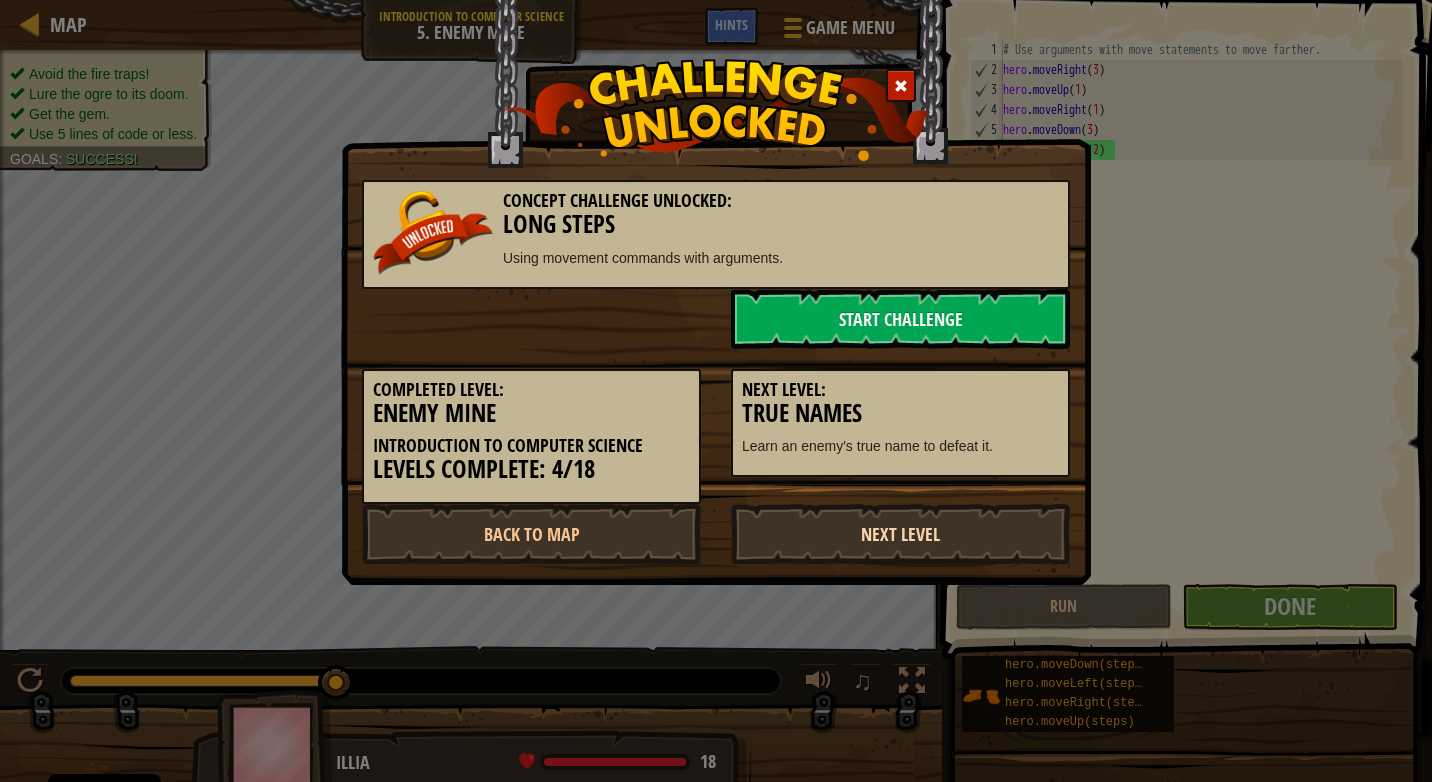 click on "Next Level" at bounding box center (900, 534) 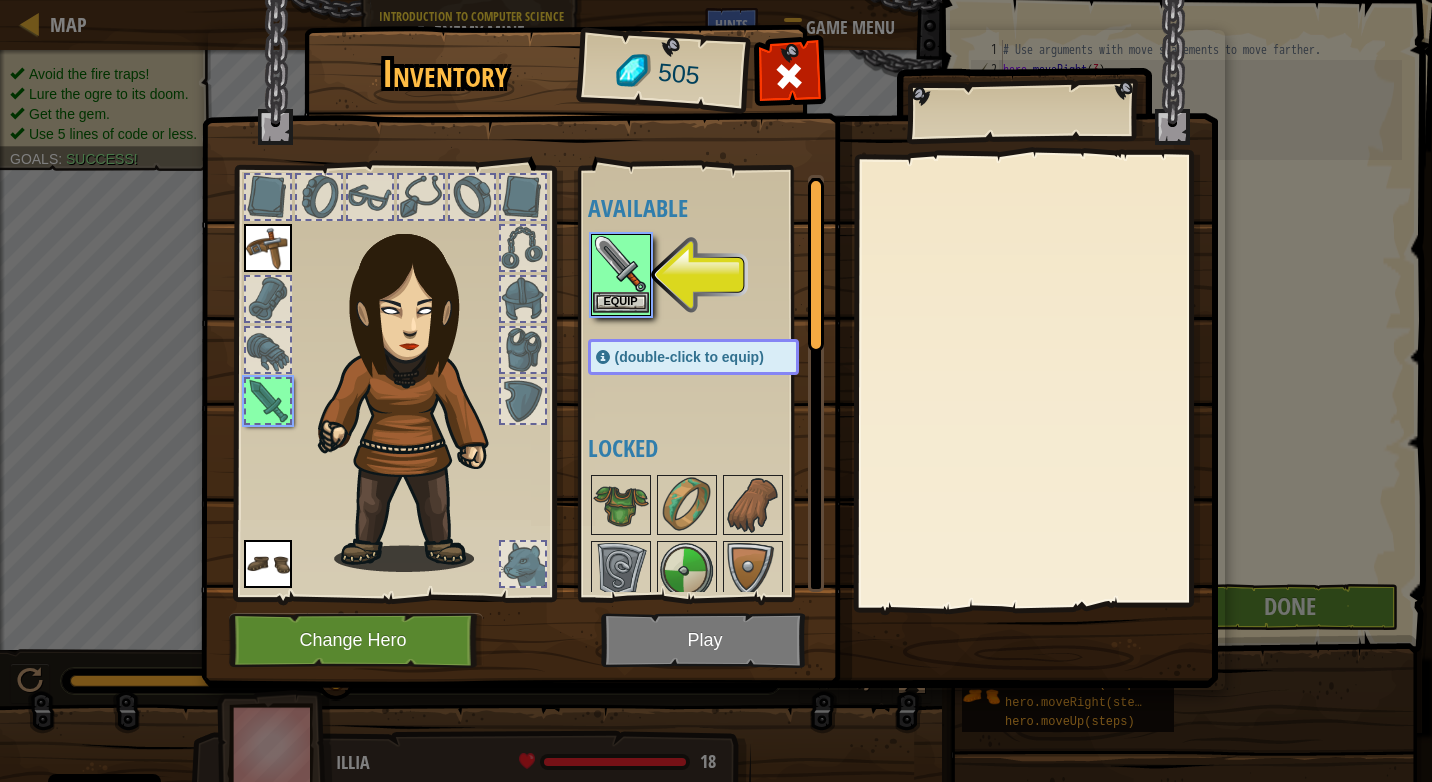 click at bounding box center [621, 264] 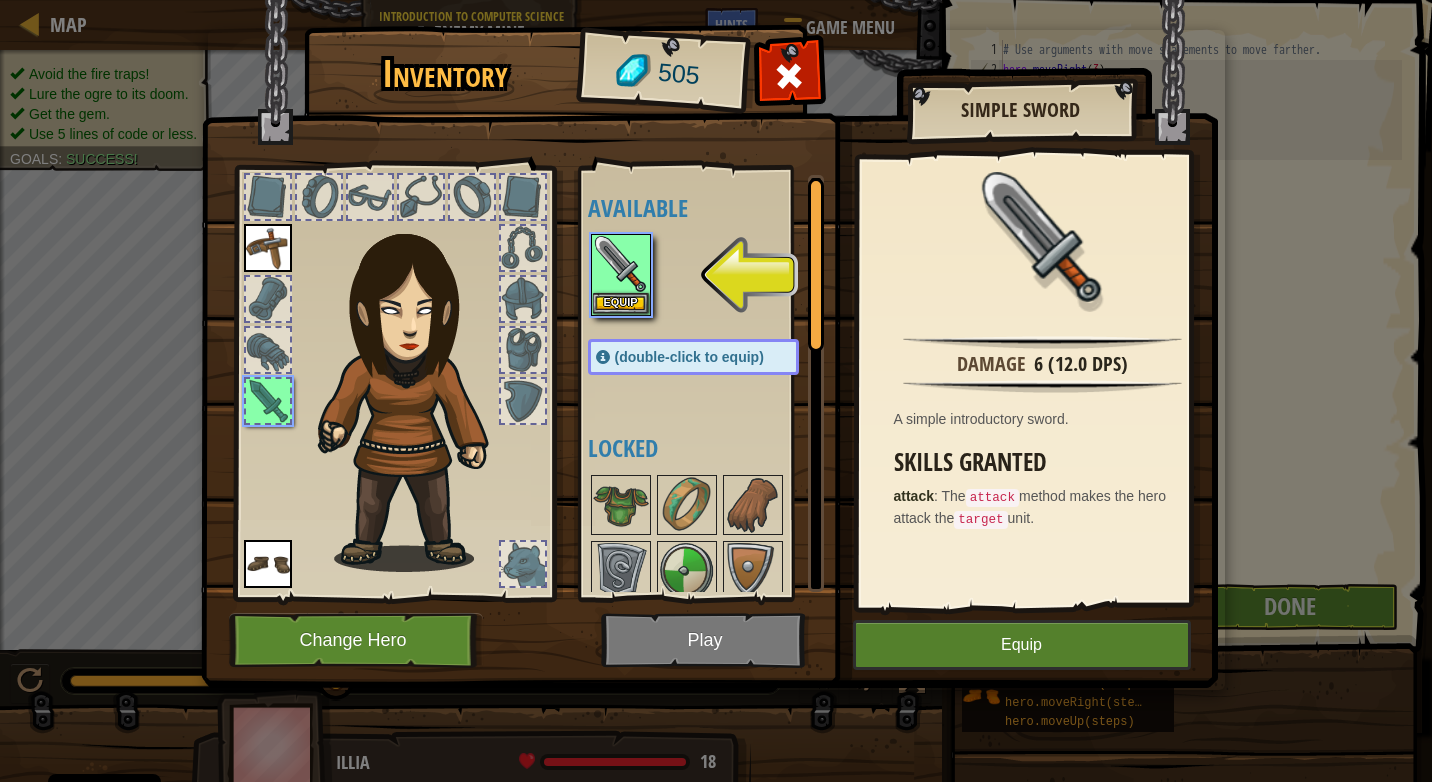 drag, startPoint x: 1050, startPoint y: 601, endPoint x: 1032, endPoint y: 655, distance: 56.920998 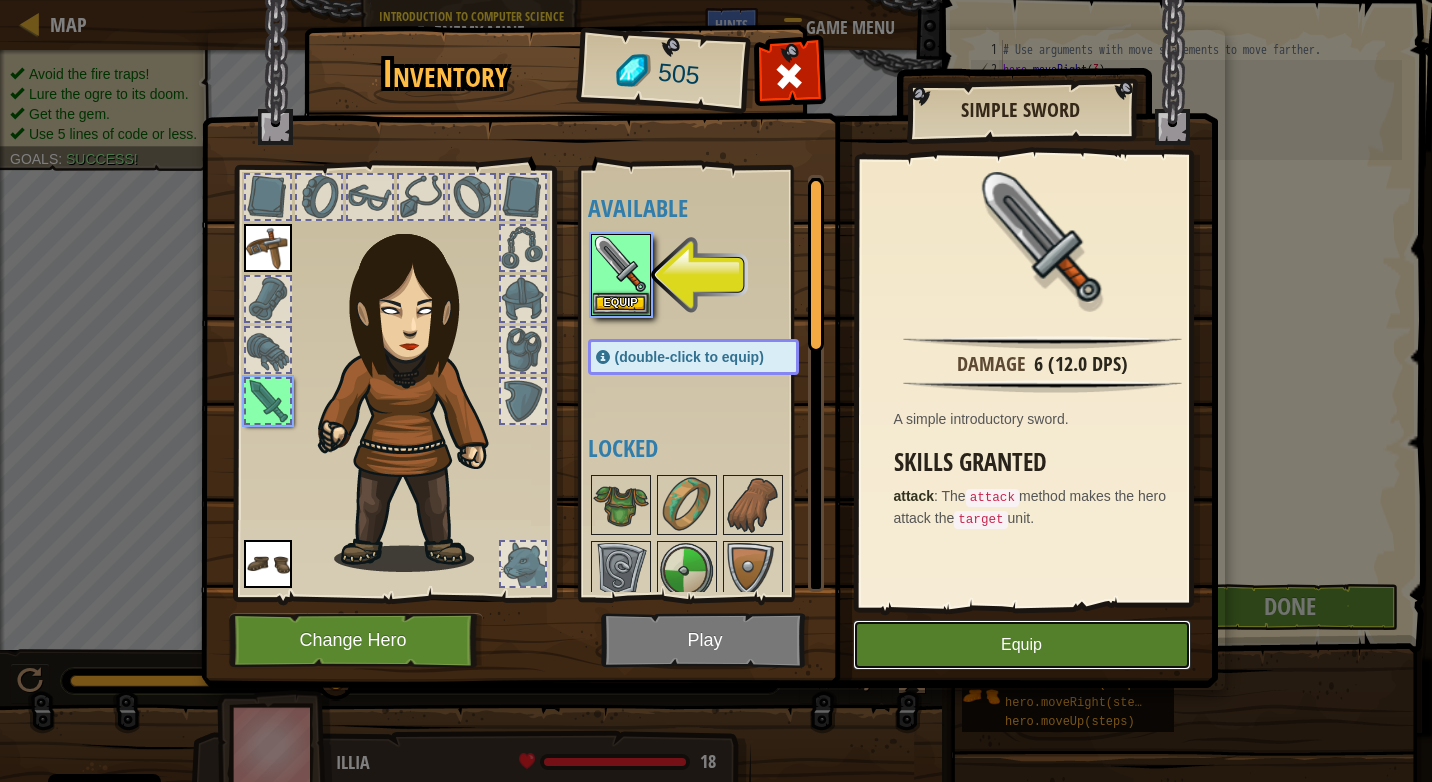 click on "Equip" at bounding box center [1022, 645] 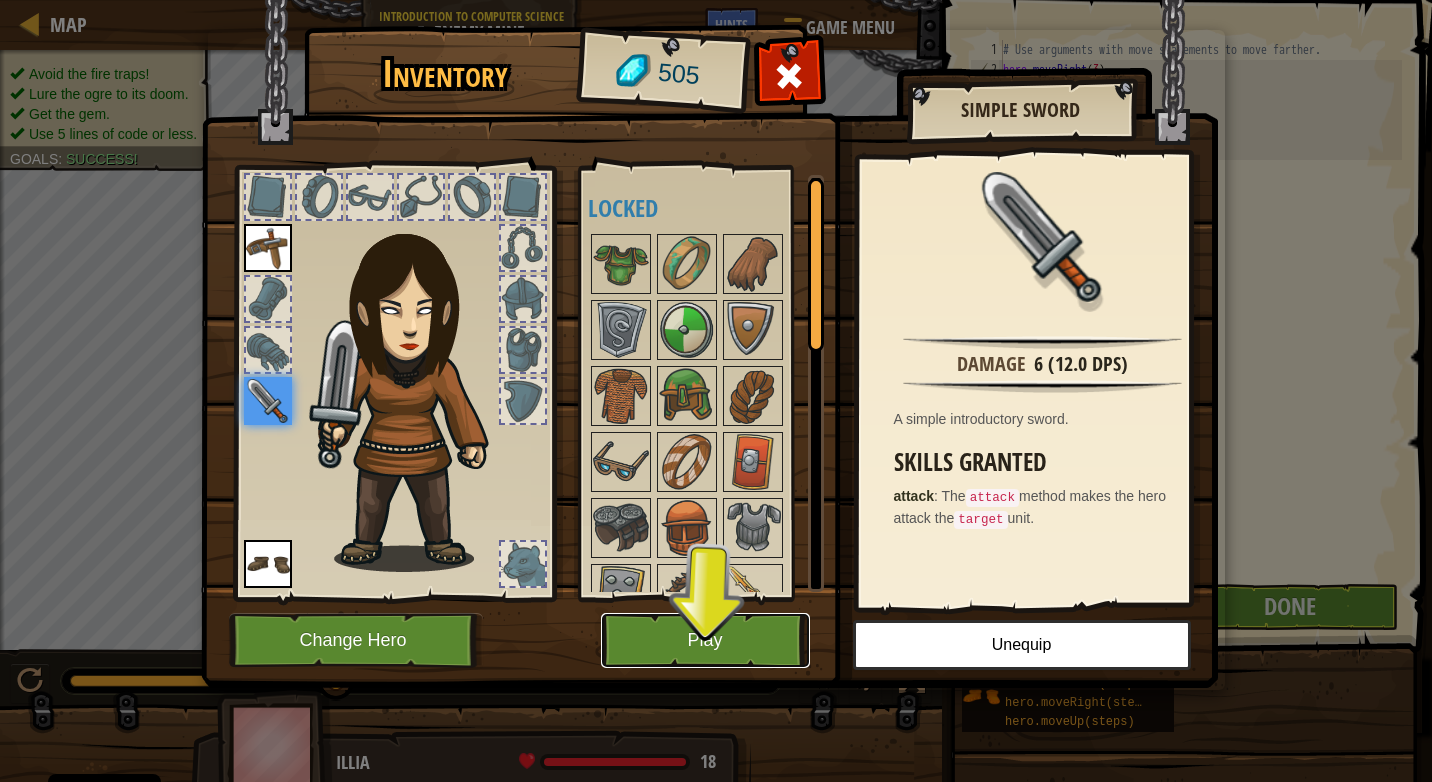 click on "Play" at bounding box center (705, 640) 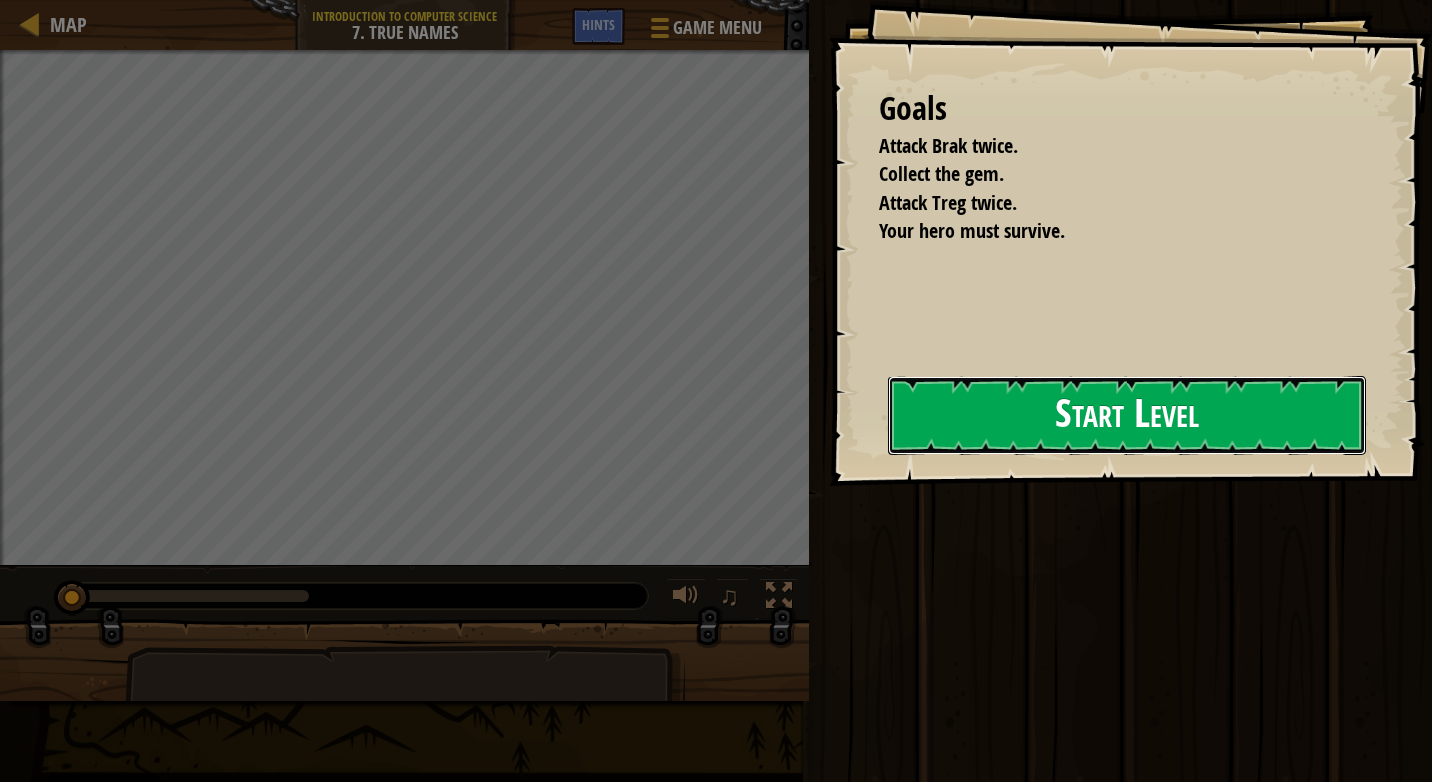 click on "Start Level" at bounding box center [1127, 415] 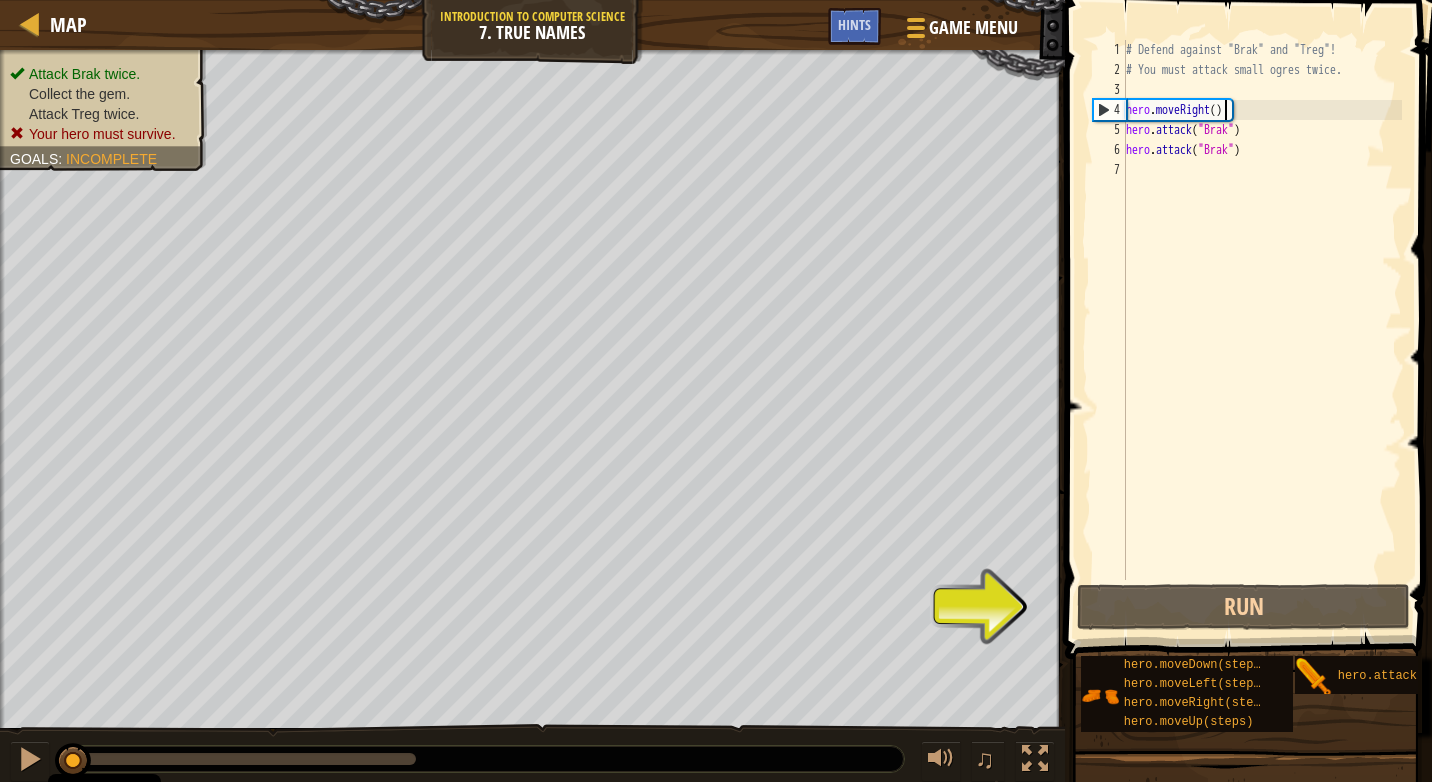 click on "# Defend against "Brak" and "Treg"! # You must attack small ogres twice. hero . moveRight ( ) hero . attack ( "Brak" ) hero . attack ( "Brak" )" at bounding box center (1262, 330) 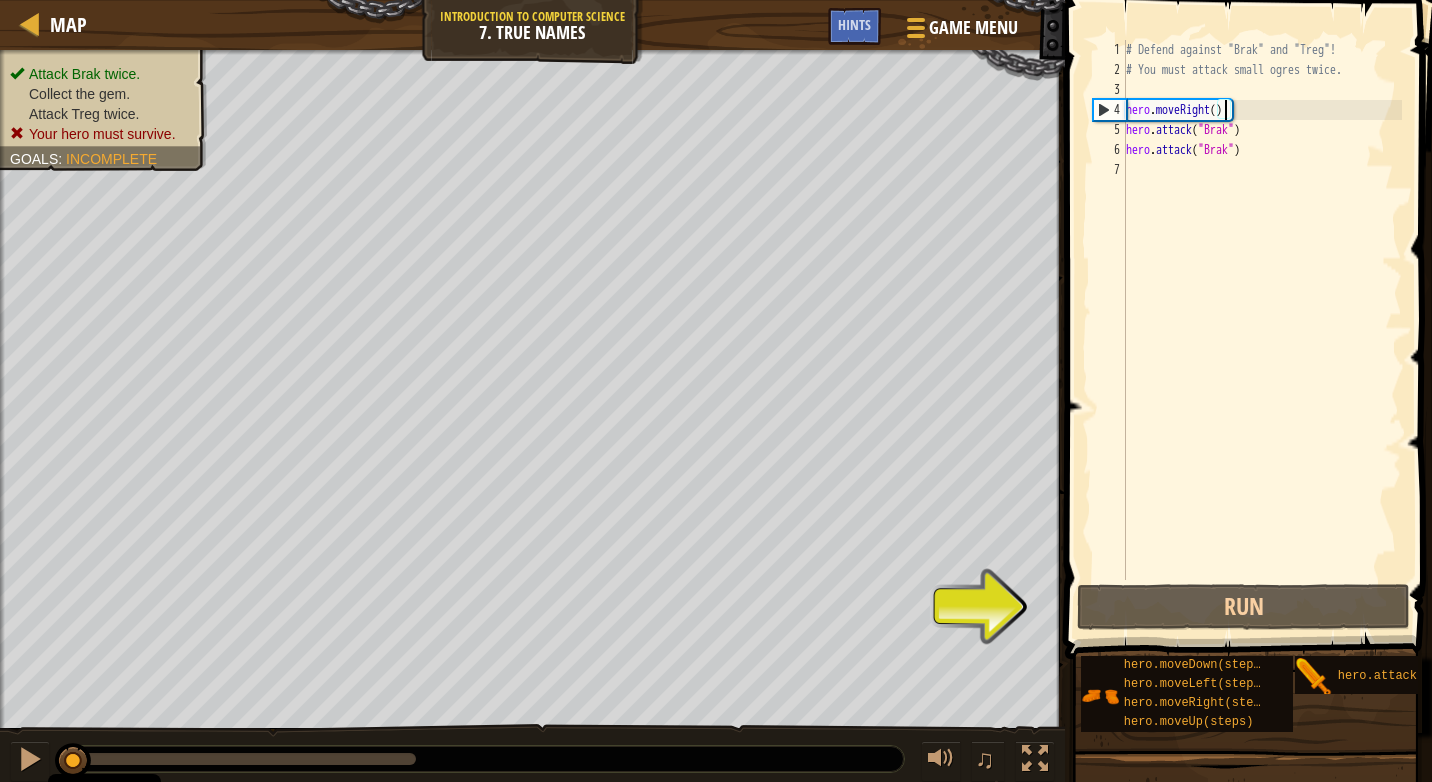 type on "hero.moveRight(1)" 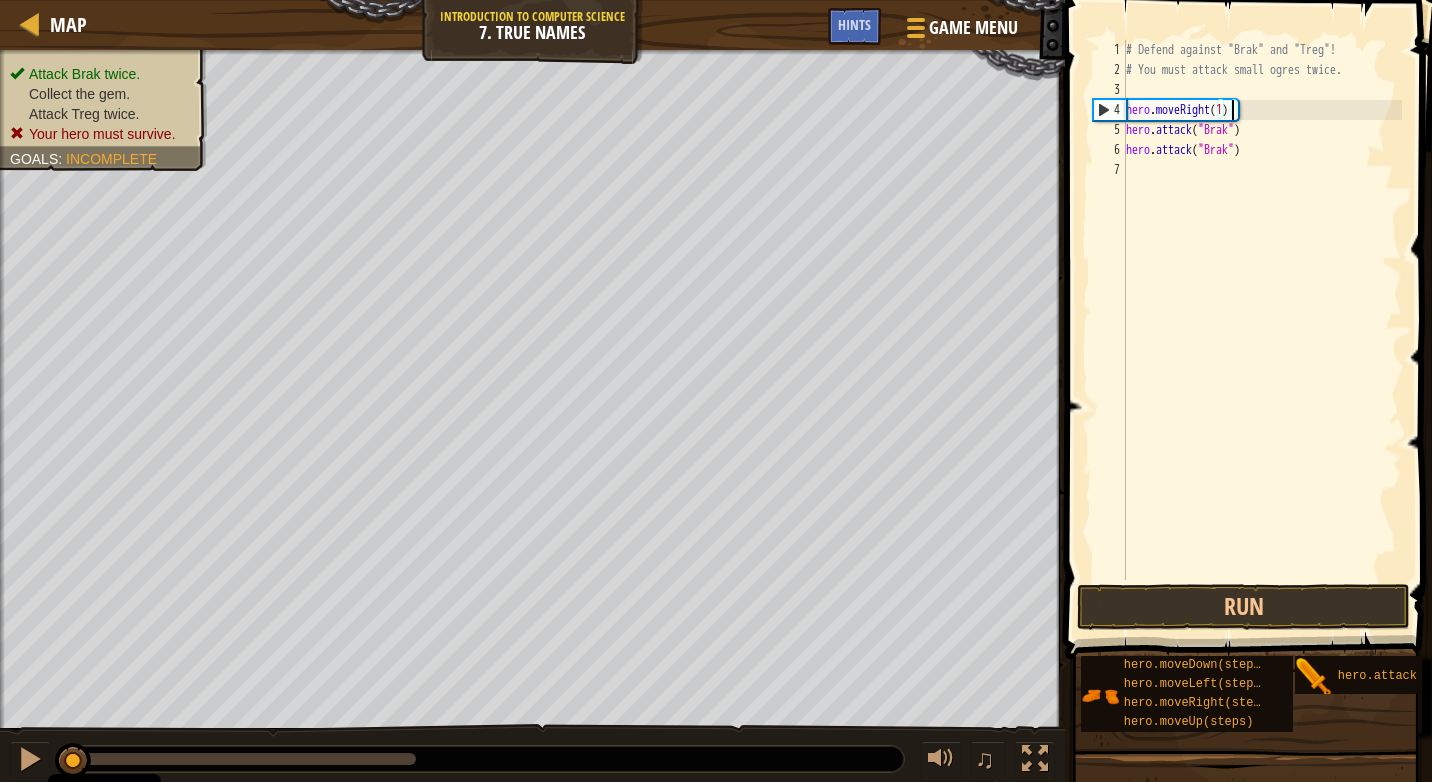 click on "# Defend against "Brak" and "Treg"! # You must attack small ogres twice. hero . moveRight ( 1 ) hero . attack ( "Brak" ) hero . attack ( "Brak" )" at bounding box center (1262, 330) 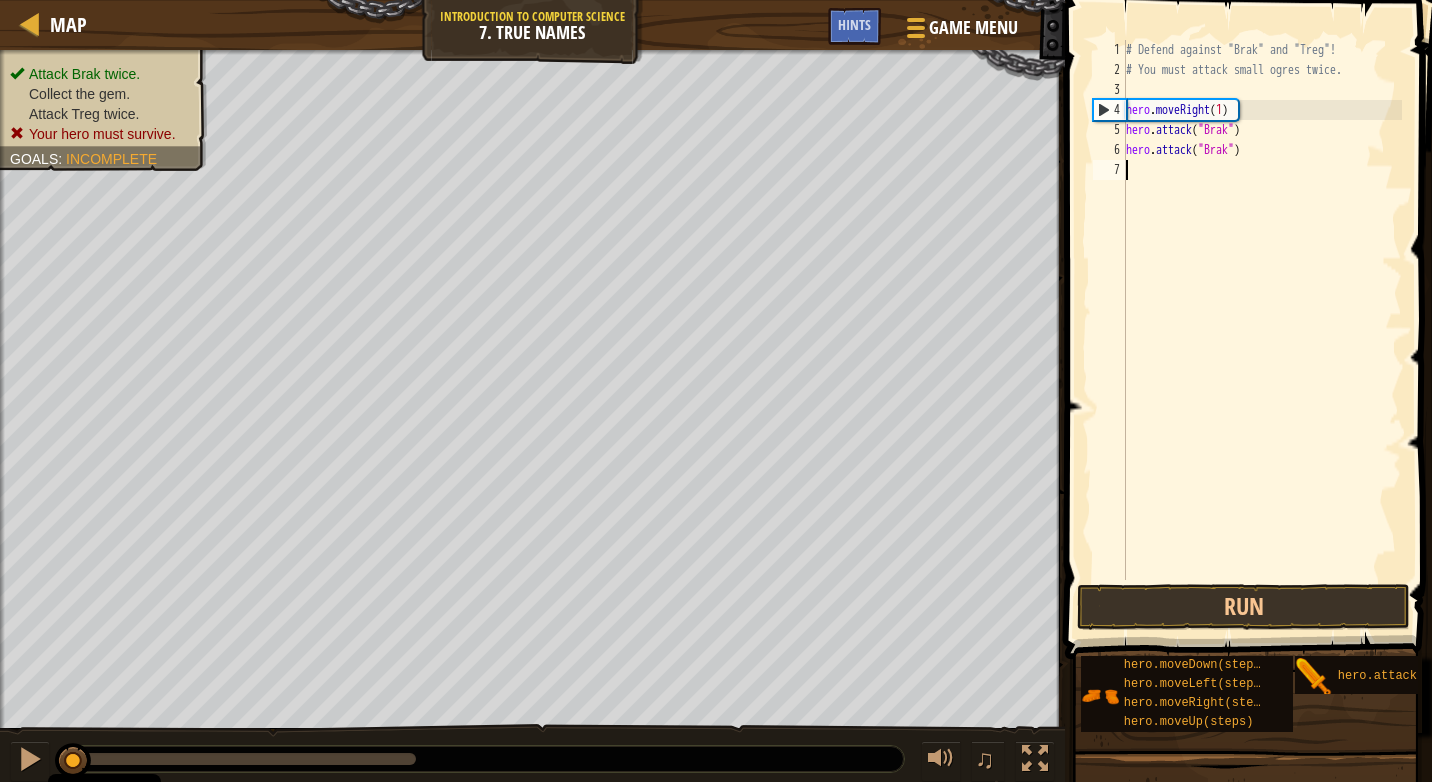 scroll, scrollTop: 9, scrollLeft: 0, axis: vertical 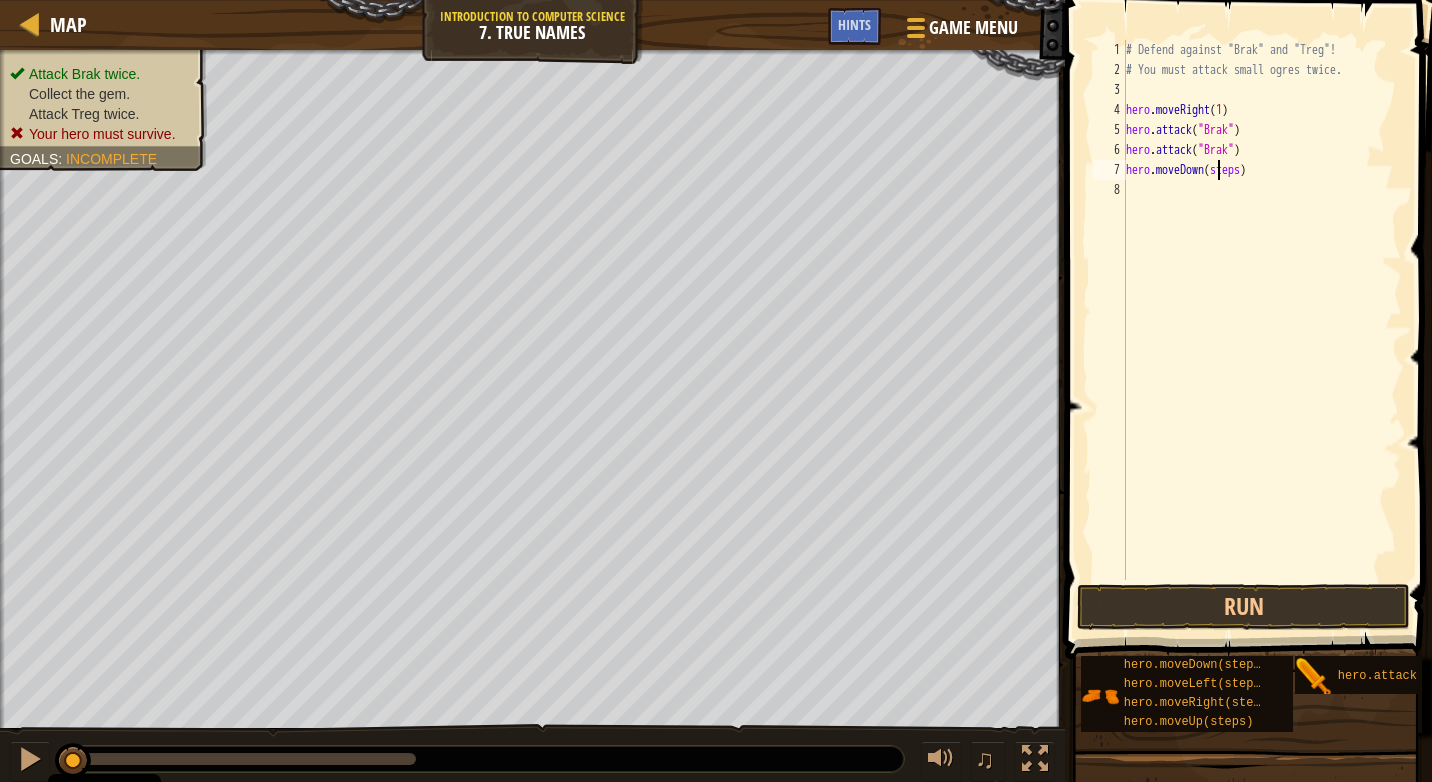 click on "# Defend against "Brak" and "Treg"! # You must attack small ogres twice. hero . moveRight ( 1 ) hero . attack ( "Brak" ) hero . attack ( "Brak" ) hero . moveDown ( steps )" at bounding box center [1262, 330] 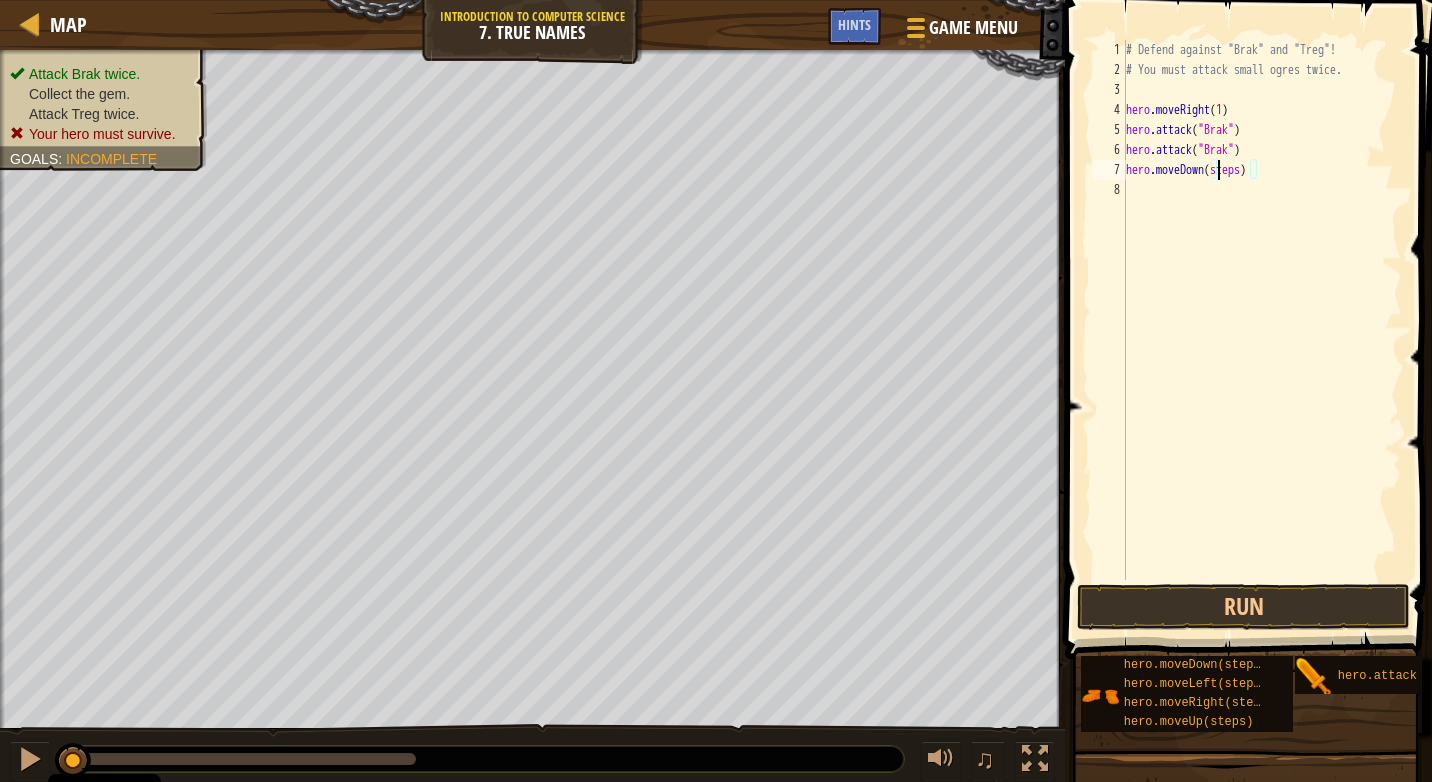click on "# Defend against "Brak" and "Treg"! # You must attack small ogres twice. hero . moveRight ( 1 ) hero . attack ( "Brak" ) hero . attack ( "Brak" ) hero . moveDown ( steps )" at bounding box center (1262, 330) 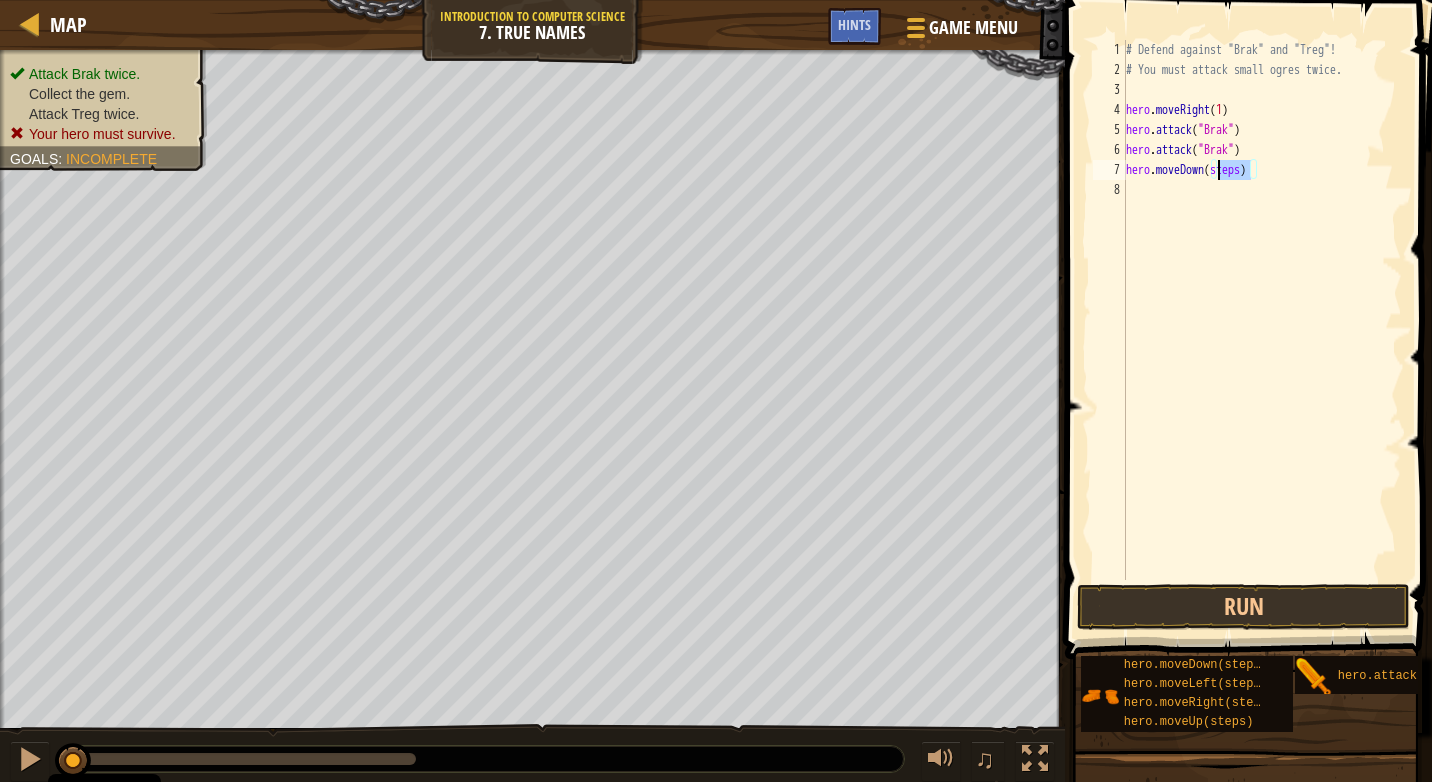 type on "hero.moveDown(2)" 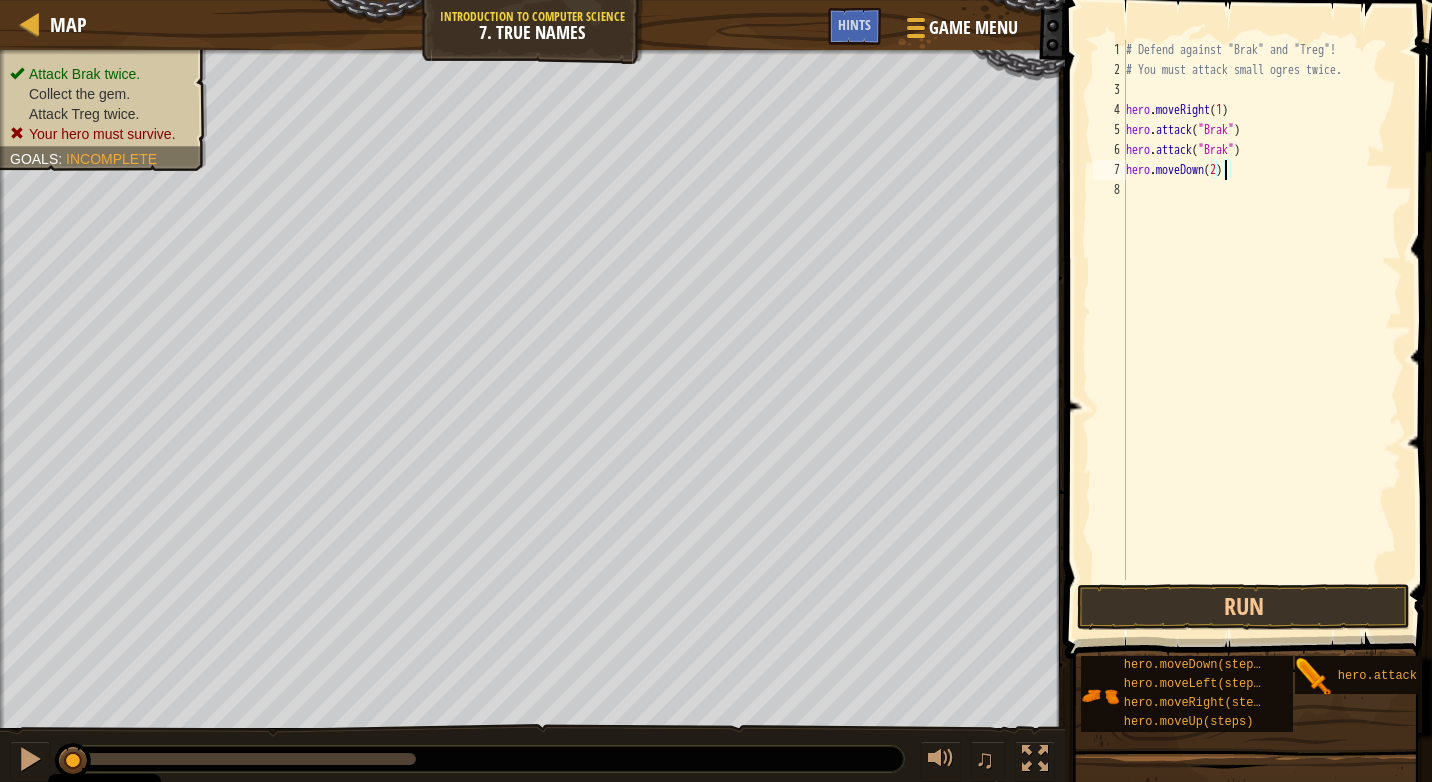 click on "# Defend against "Brak" and "Treg"! # You must attack small ogres twice. hero . moveRight ( 1 ) hero . attack ( "Brak" ) hero . attack ( "Brak" ) hero . moveDown ( 2 )" at bounding box center [1262, 330] 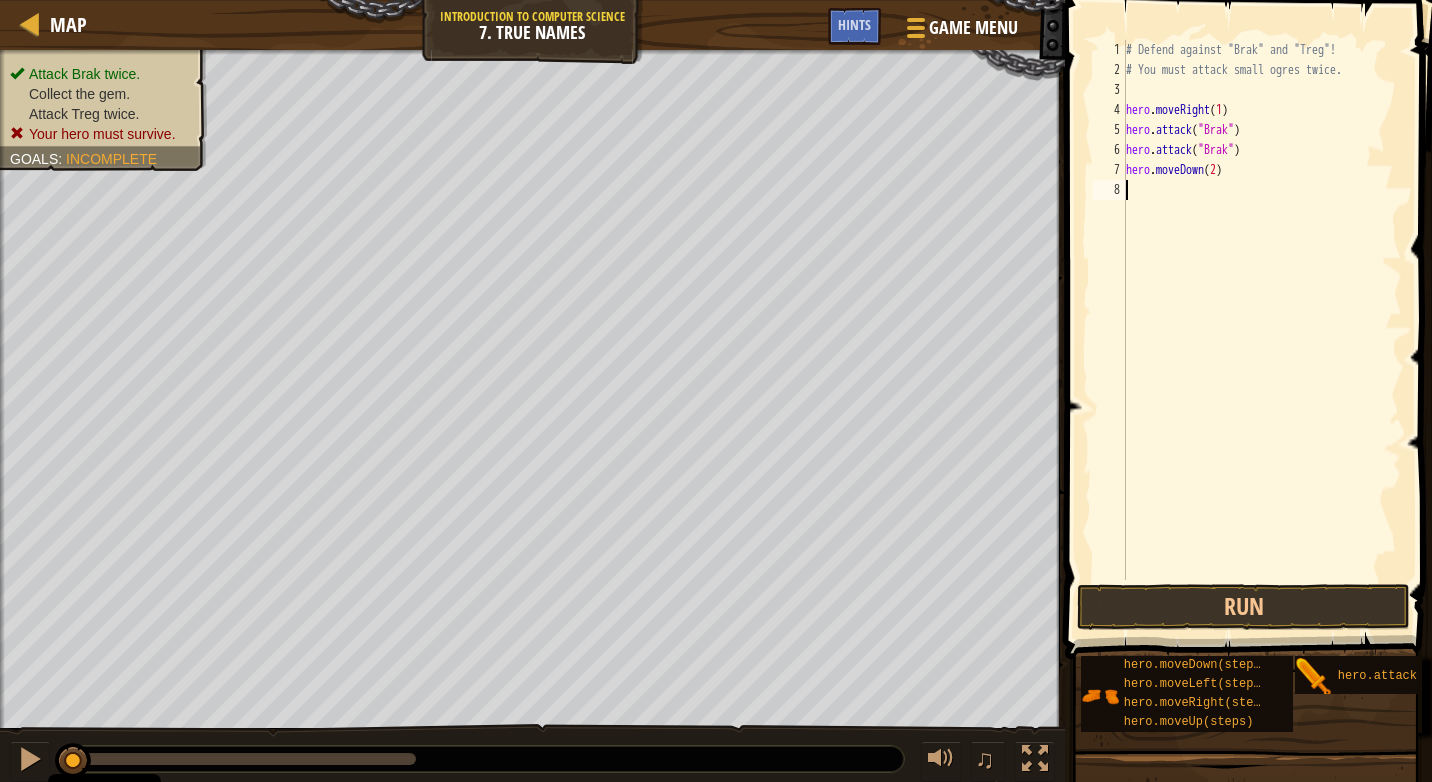 scroll, scrollTop: 9, scrollLeft: 0, axis: vertical 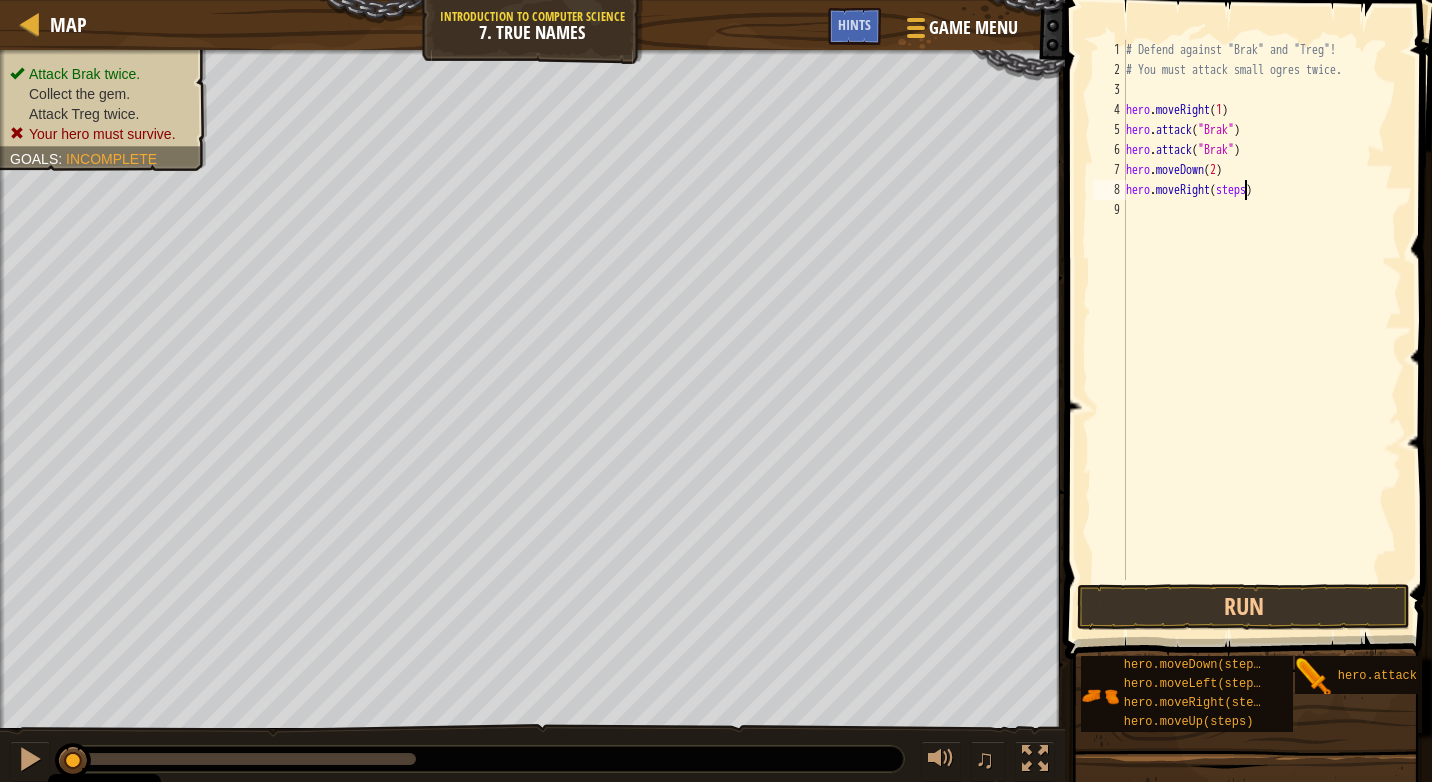 click on "# Defend against "Brak" and "Treg"! # You must attack small ogres twice. hero . moveRight ( 1 ) hero . attack ( "Brak" ) hero . attack ( "Brak" ) hero . moveDown ( 2 ) hero . moveRight ( steps )" at bounding box center (1262, 330) 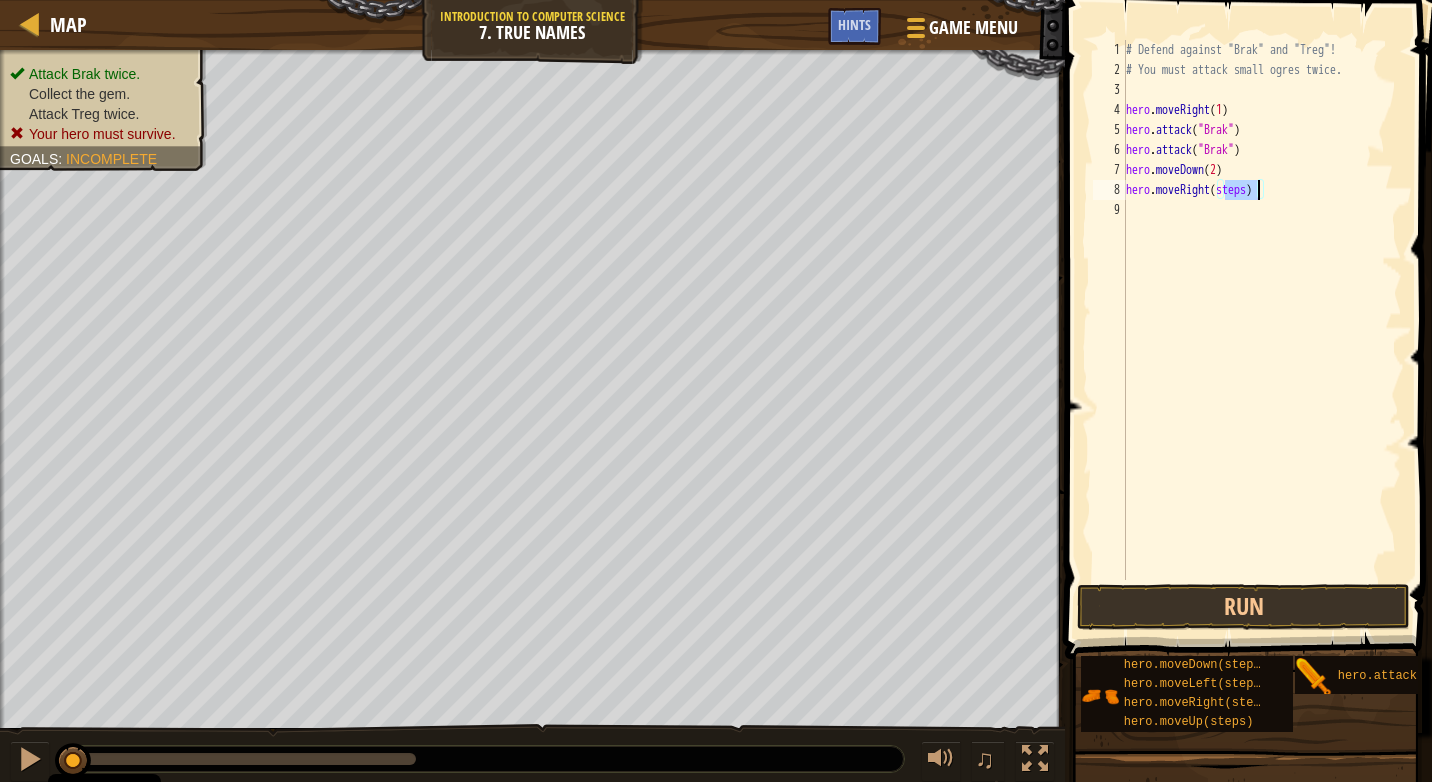 click on "# Defend against "Brak" and "Treg"! # You must attack small ogres twice. hero . moveRight ( 1 ) hero . attack ( "Brak" ) hero . attack ( "Brak" ) hero . moveDown ( 2 ) hero . moveRight ( steps )" at bounding box center (1262, 330) 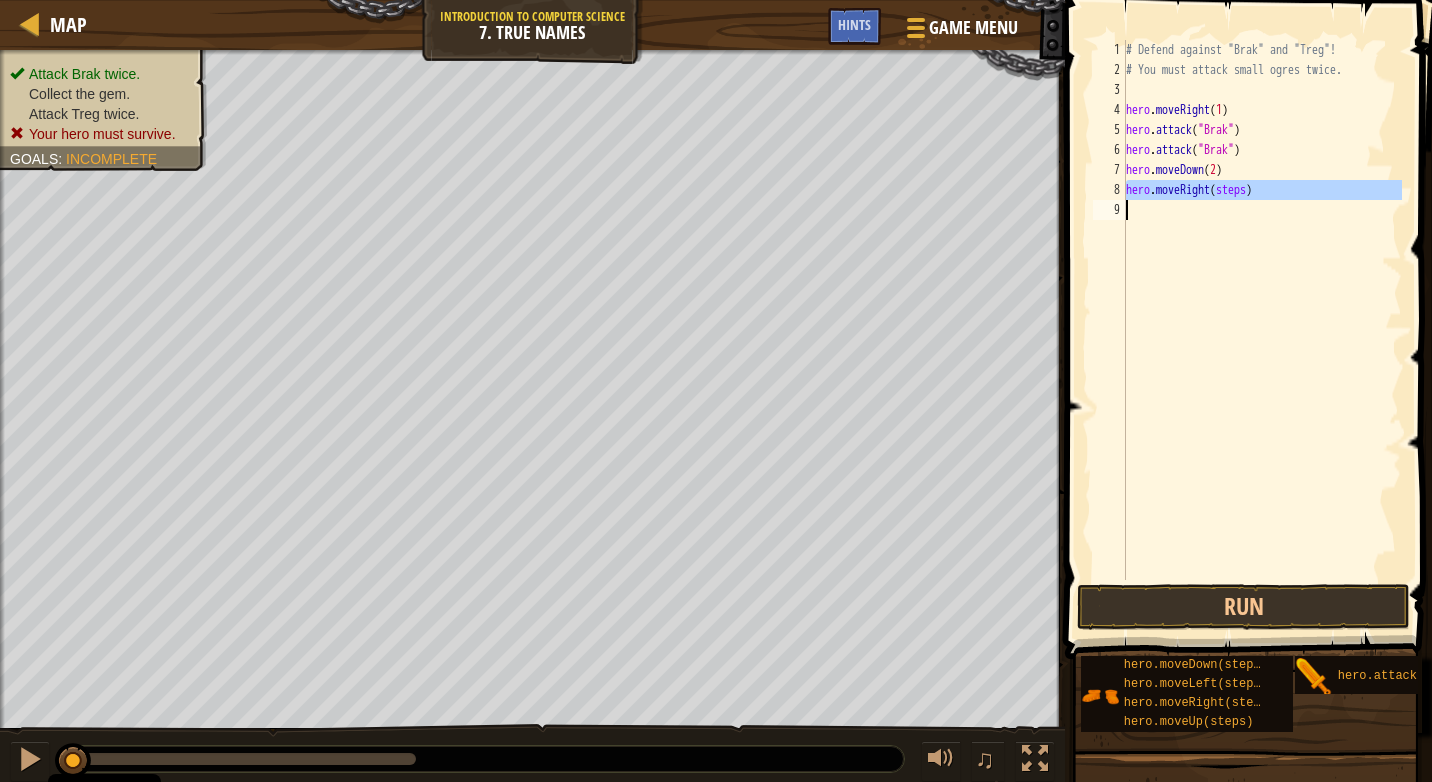 click on "# Defend against "Brak" and "Treg"! # You must attack small ogres twice. hero . moveRight ( 1 ) hero . attack ( "Brak" ) hero . attack ( "Brak" ) hero . moveDown ( 2 ) hero . moveRight ( steps )" at bounding box center (1262, 330) 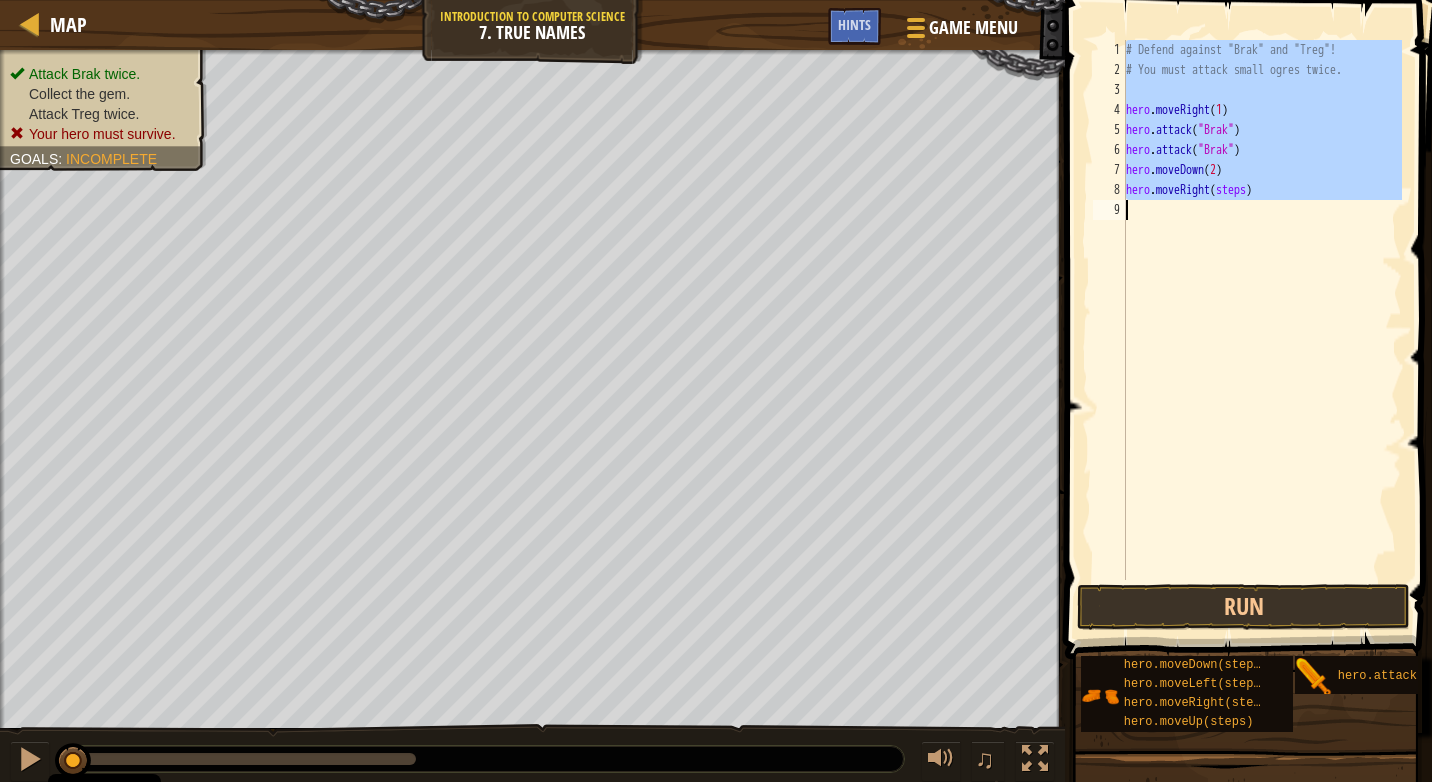 click on "# Defend against "Brak" and "Treg"! # You must attack small ogres twice. hero . moveRight ( 1 ) hero . attack ( "Brak" ) hero . attack ( "Brak" ) hero . moveDown ( 2 ) hero . moveRight ( steps )" at bounding box center [1262, 330] 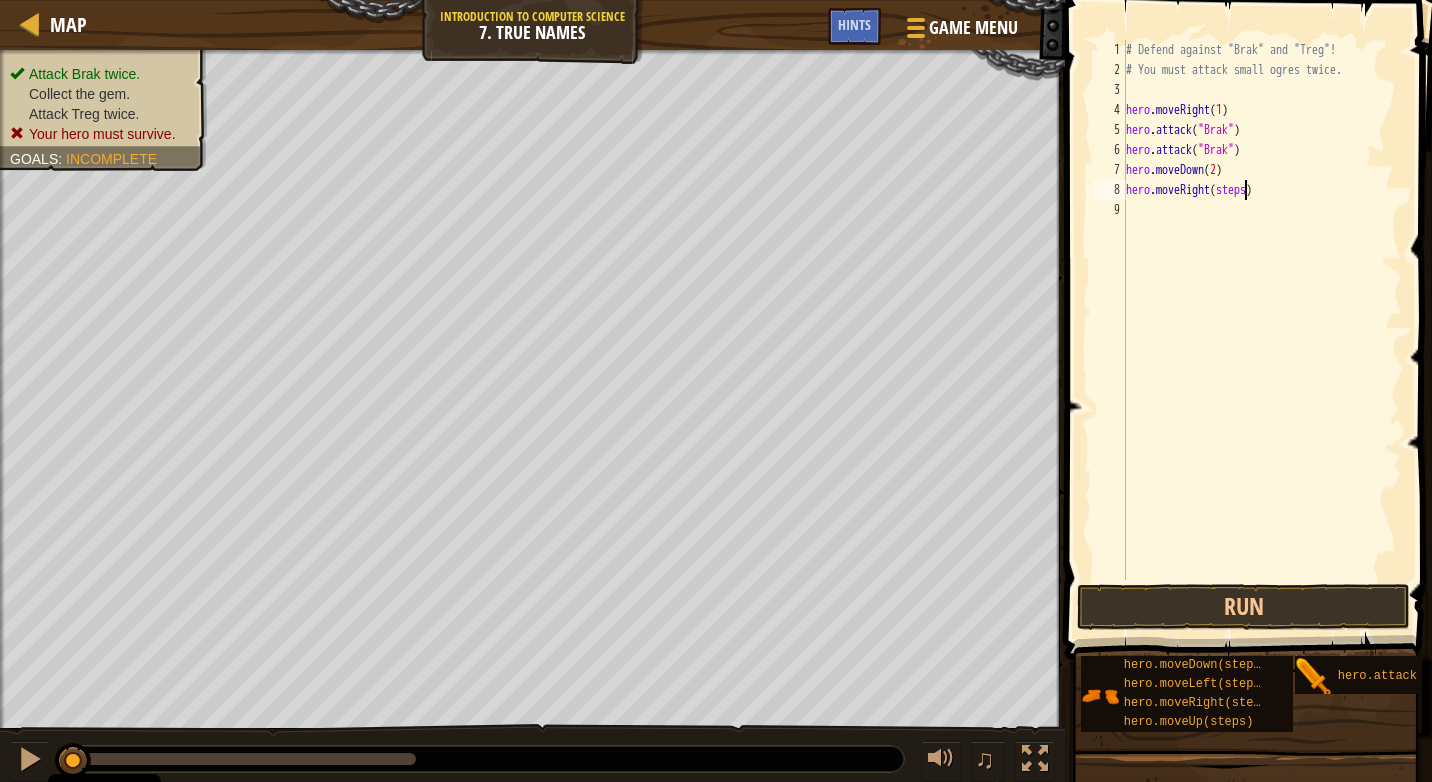 click on "# Defend against "Brak" and "Treg"! # You must attack small ogres twice. hero . moveRight ( 1 ) hero . attack ( "Brak" ) hero . attack ( "Brak" ) hero . moveDown ( 2 ) hero . moveRight ( steps )" at bounding box center [1262, 330] 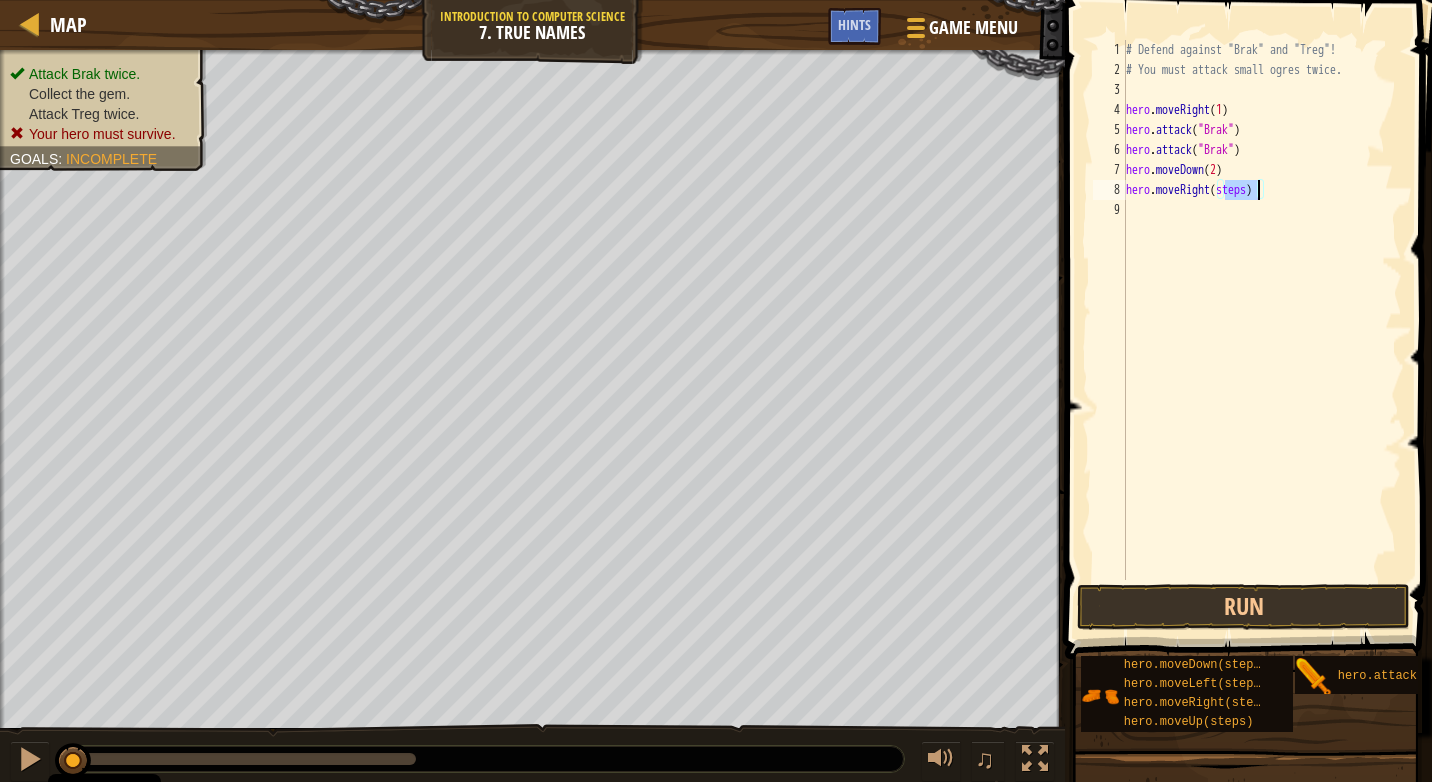 type on "hero.moveRight(1)" 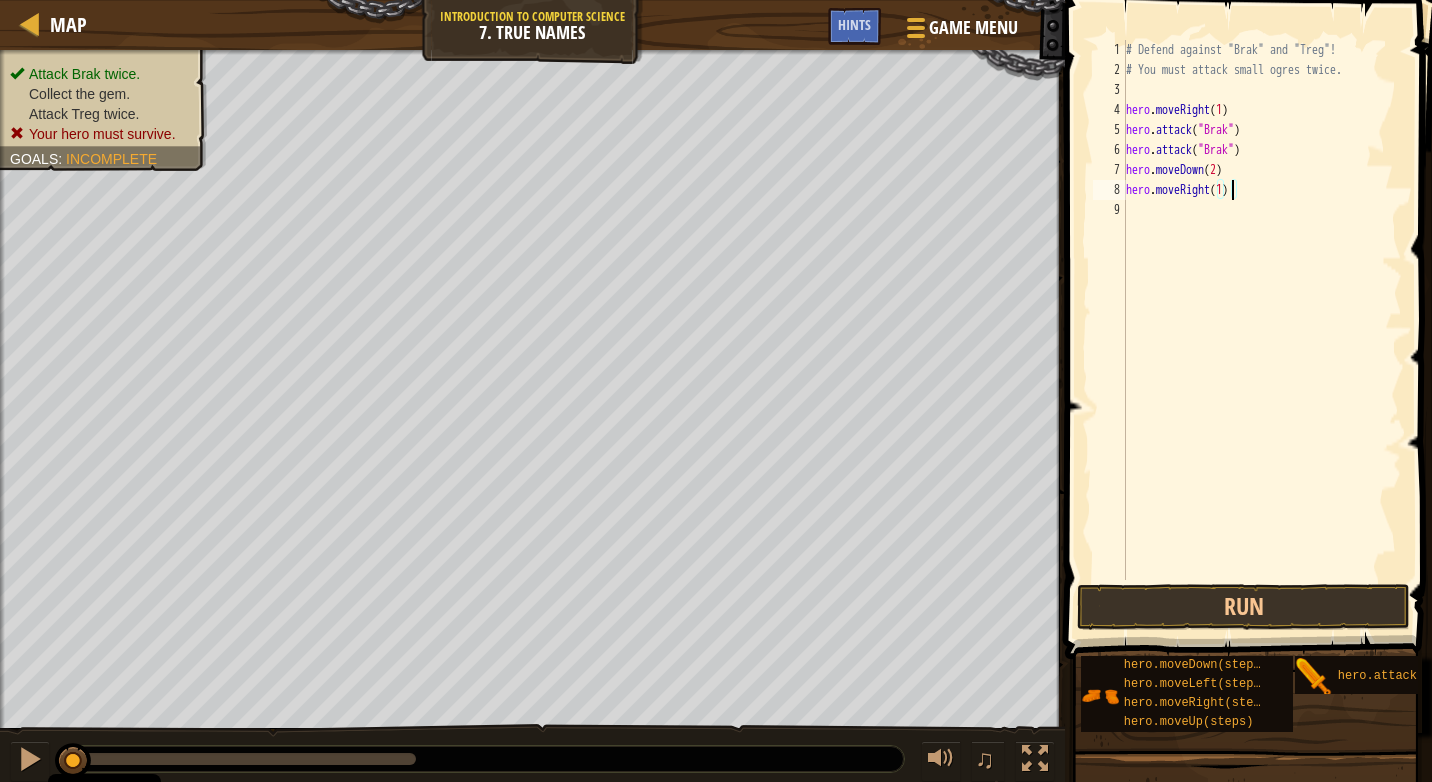 click on "# Defend against "Brak" and "Treg"! # You must attack small ogres twice. hero . moveRight ( 1 ) hero . attack ( "Brak" ) hero . attack ( "Brak" ) hero . moveDown ( 2 ) hero . moveRight ( 1 )" at bounding box center (1262, 330) 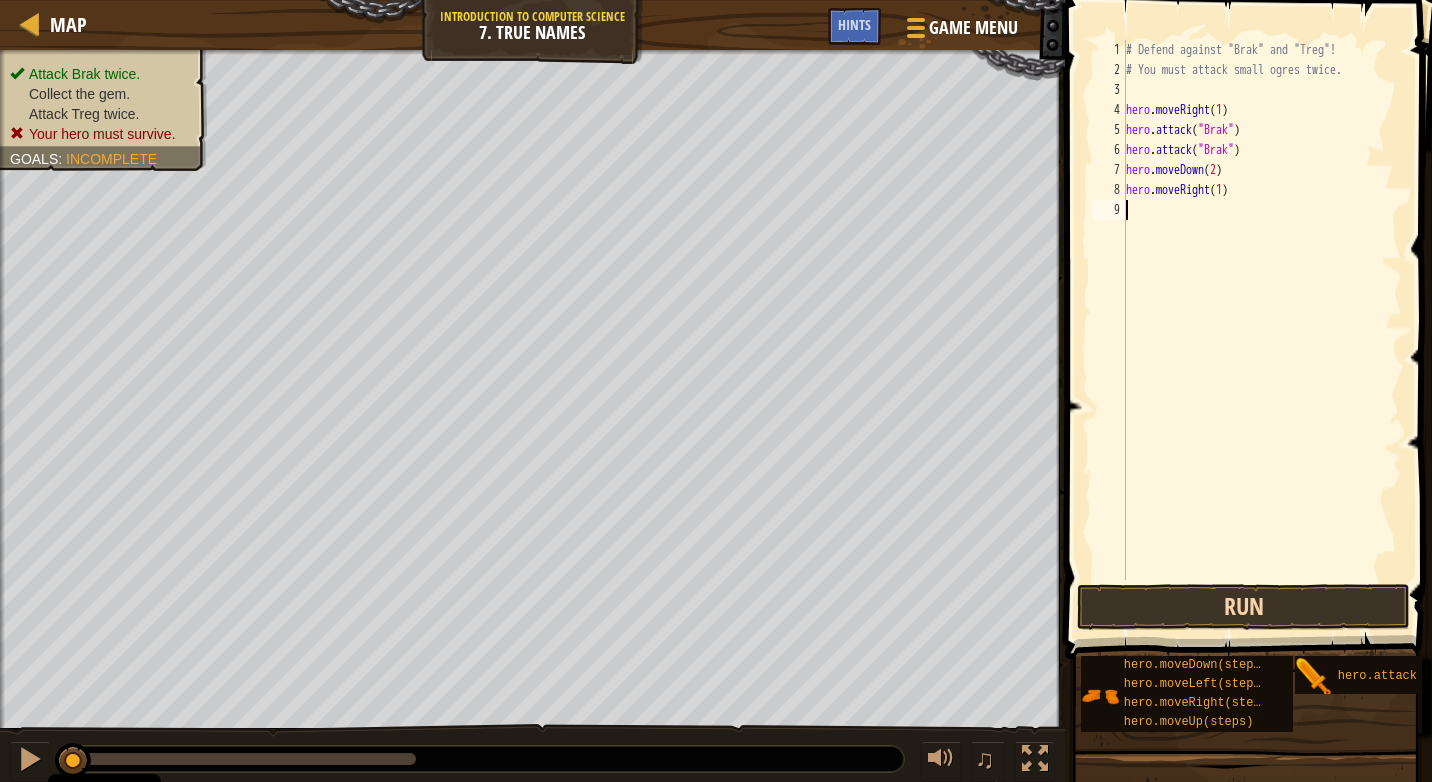scroll, scrollTop: 9, scrollLeft: 0, axis: vertical 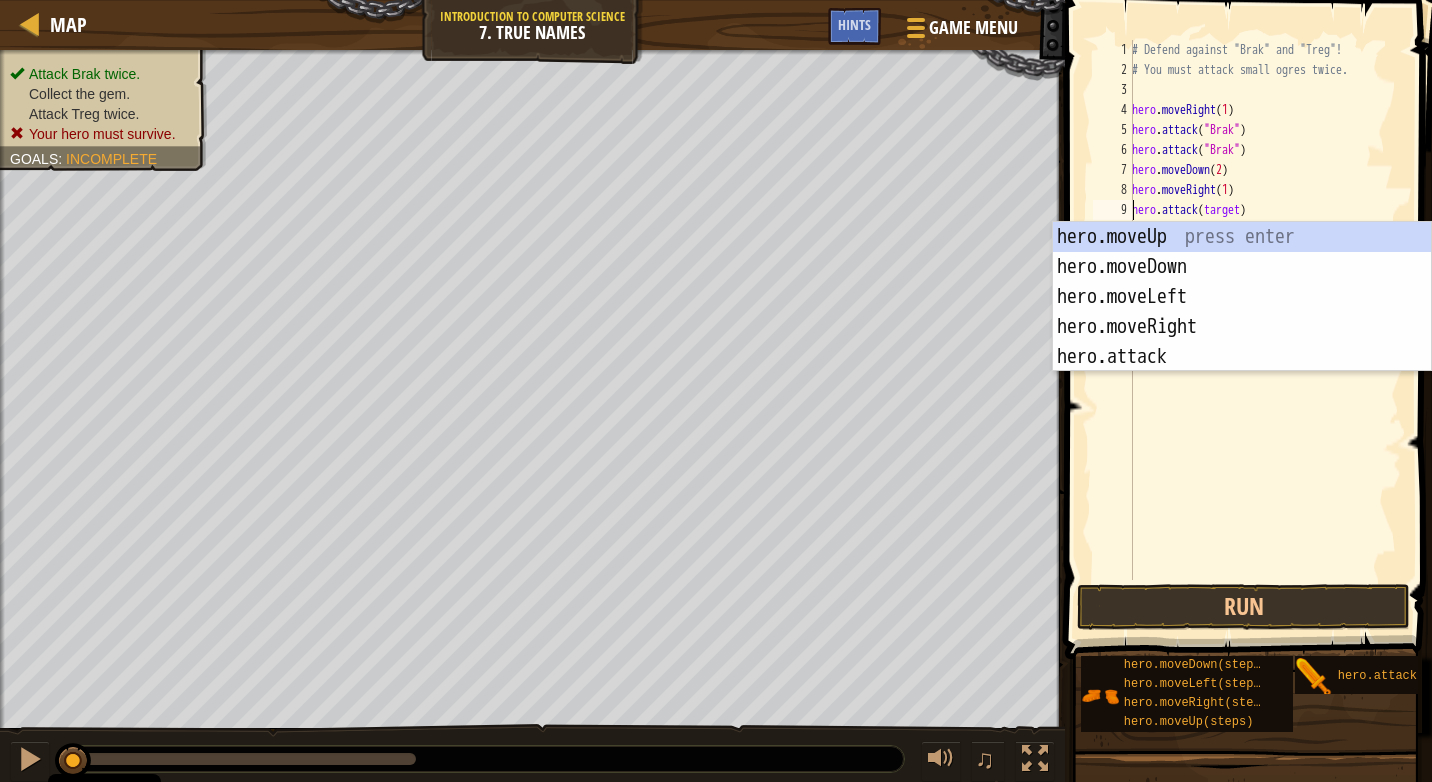 click on "# Defend against "Brak" and "Treg"! # You must attack small ogres twice. hero . moveRight ( 1 ) hero . attack ( "Brak" ) hero . attack ( "Brak" ) hero . moveDown ( 2 ) hero . moveRight ( 1 ) hero . attack ( target )" at bounding box center (1265, 330) 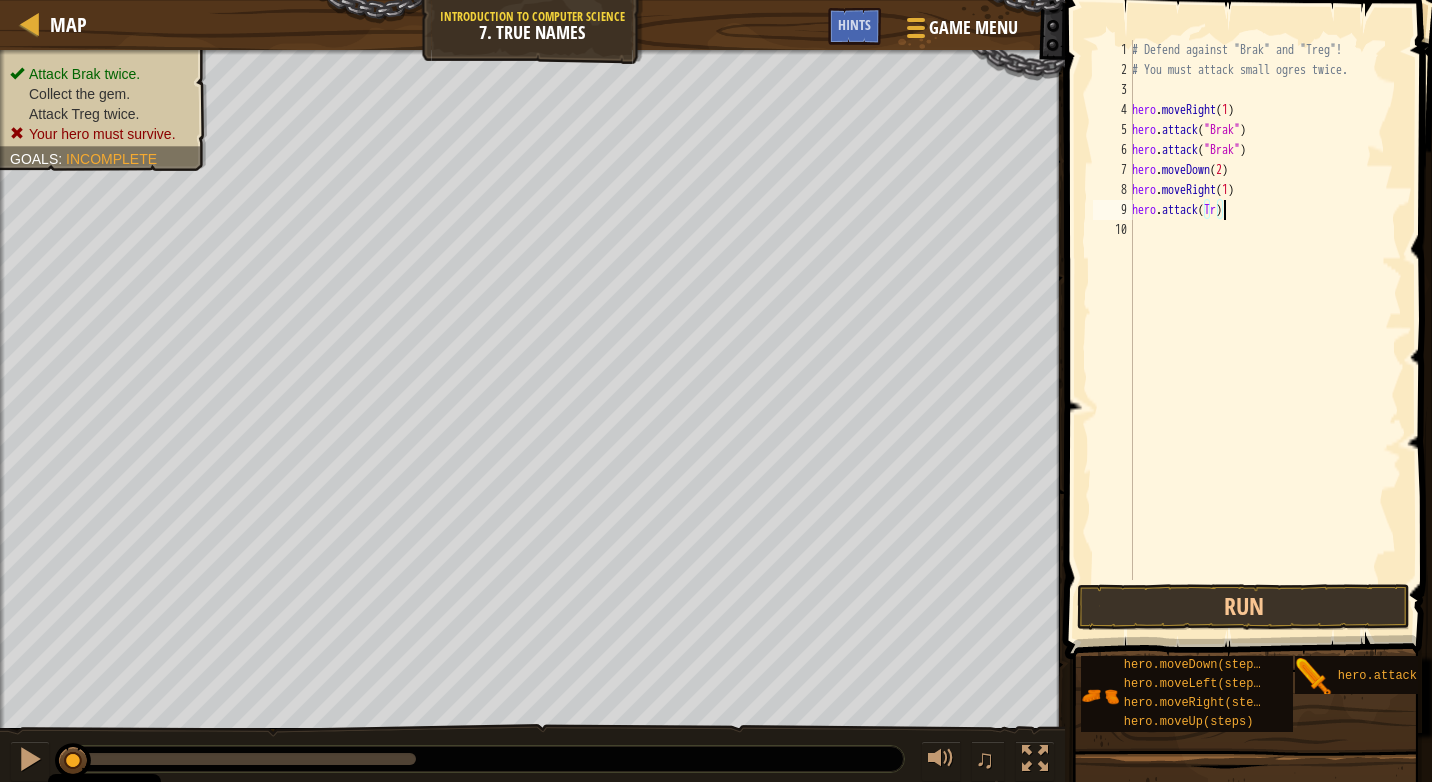 type on "hero.attack(Treg)" 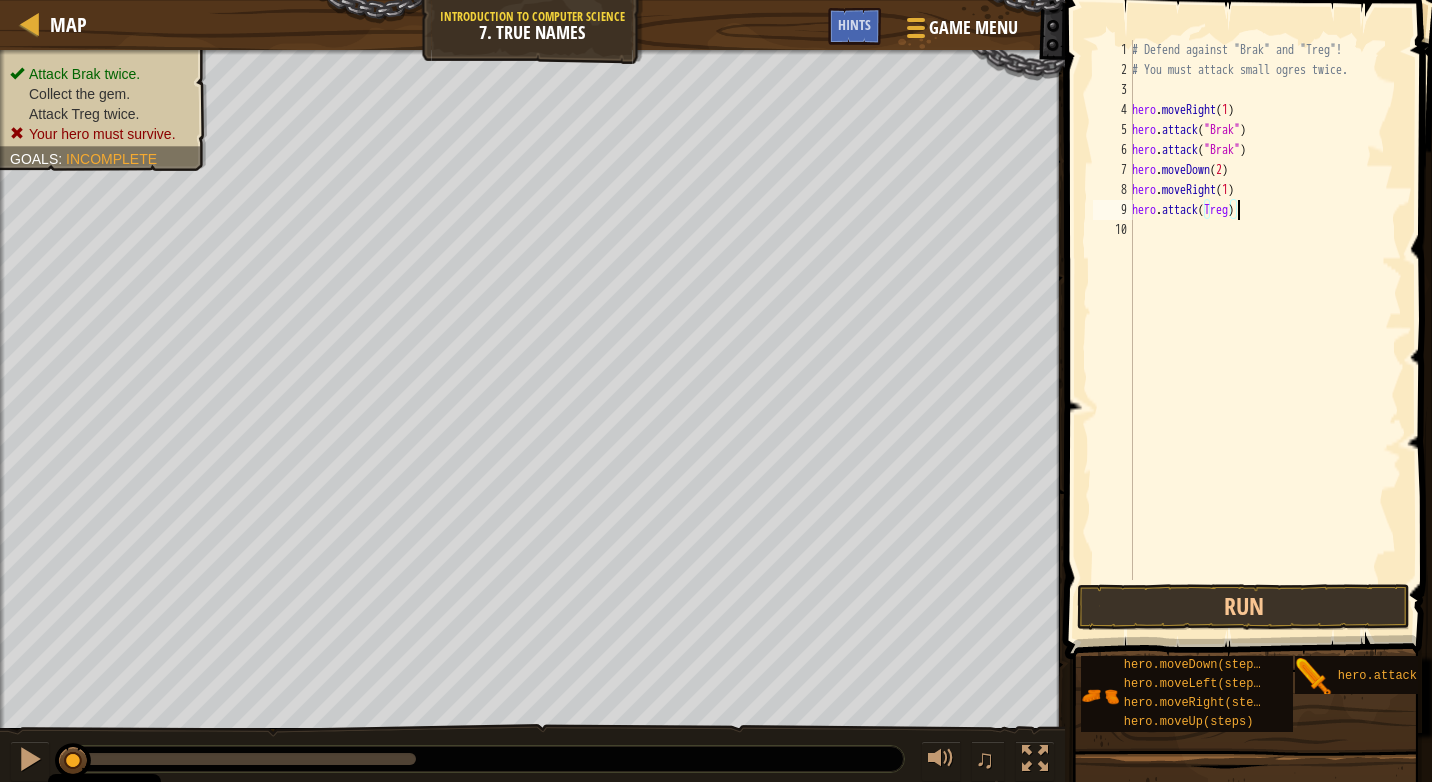 scroll, scrollTop: 9, scrollLeft: 8, axis: both 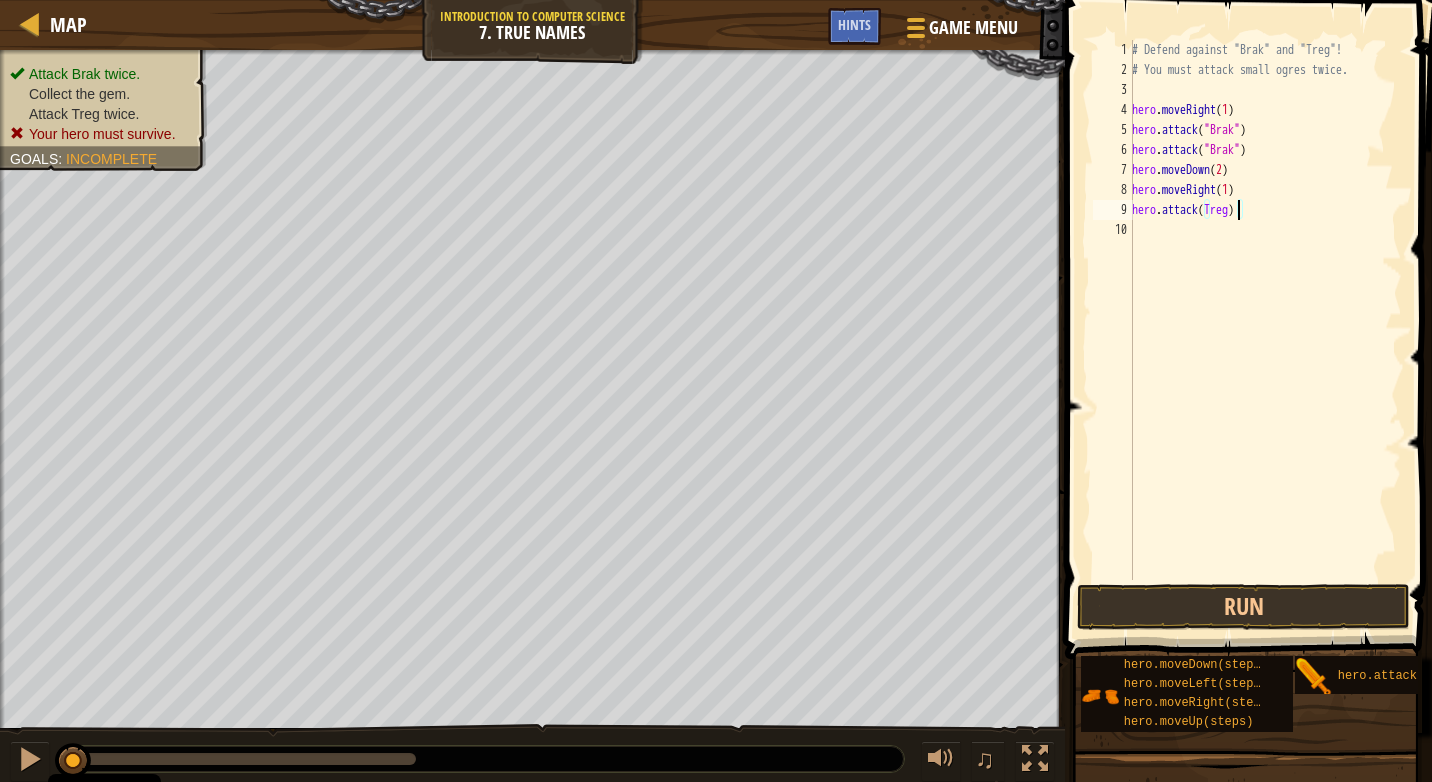 click on "# Defend against "Brak" and "Treg"! # You must attack small ogres twice. hero . moveRight ( 1 ) hero . attack ( "Brak" ) hero . attack ( "Brak" ) hero . moveDown ( 2 ) hero . moveRight ( 1 ) hero . attack ( [GEOGRAPHIC_DATA] )" at bounding box center [1265, 330] 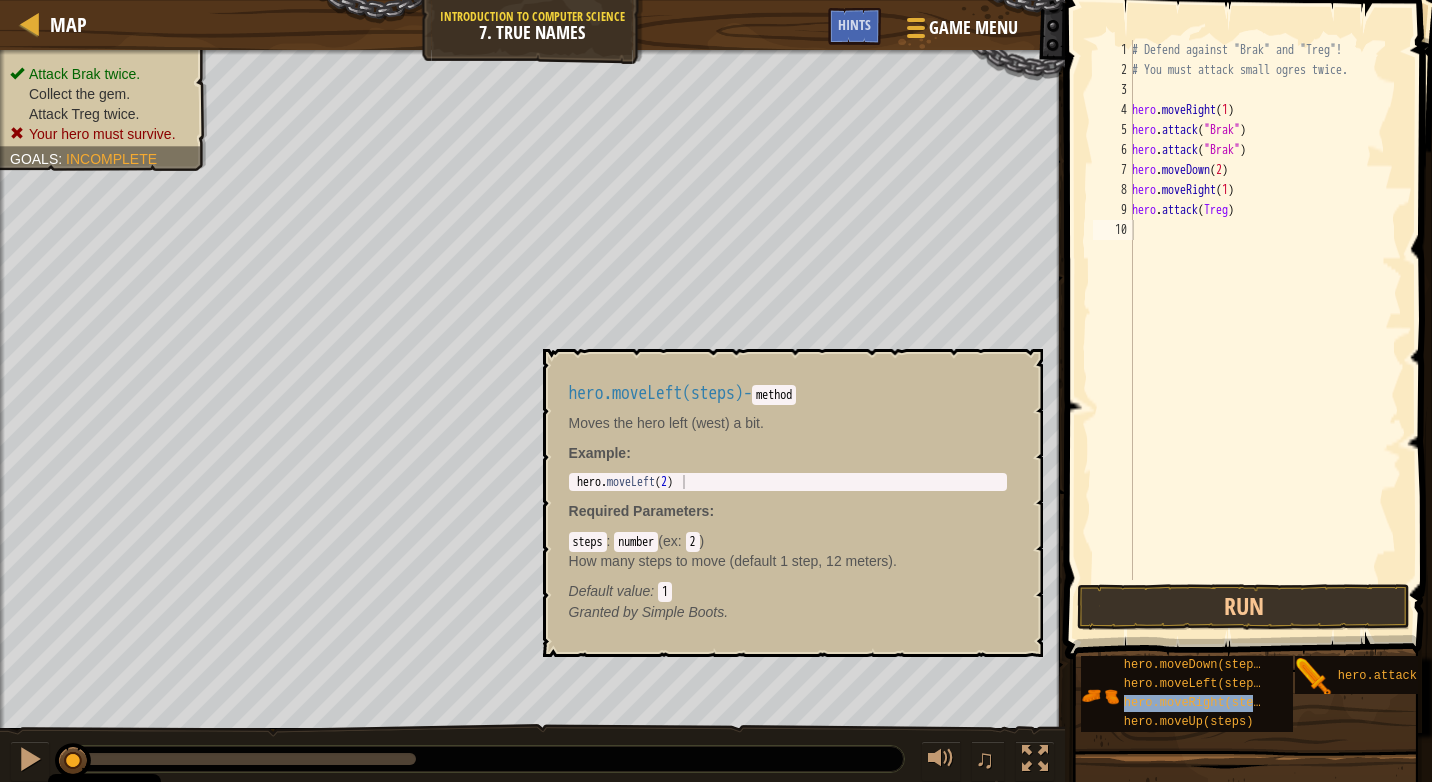 drag, startPoint x: 1217, startPoint y: 678, endPoint x: 1292, endPoint y: 244, distance: 440.43274 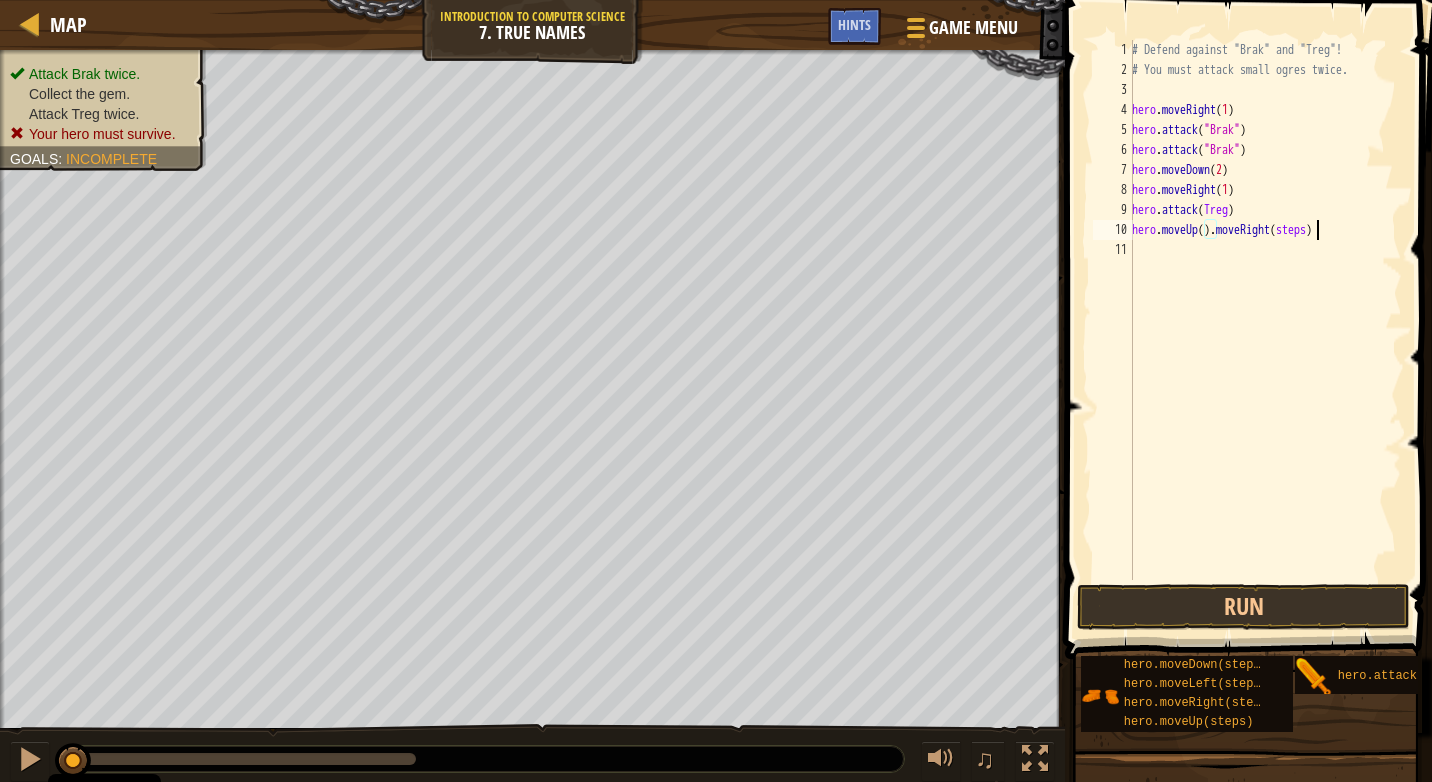 click on "# Defend against "Brak" and "Treg"! # You must attack small ogres twice. hero . moveRight ( 1 ) hero . attack ( "Brak" ) hero . attack ( "Brak" ) hero . moveDown ( 2 ) hero . moveRight ( 1 ) hero . attack ( Treg ) hero . moveUp ( ) . moveRight ( steps )" at bounding box center (1265, 330) 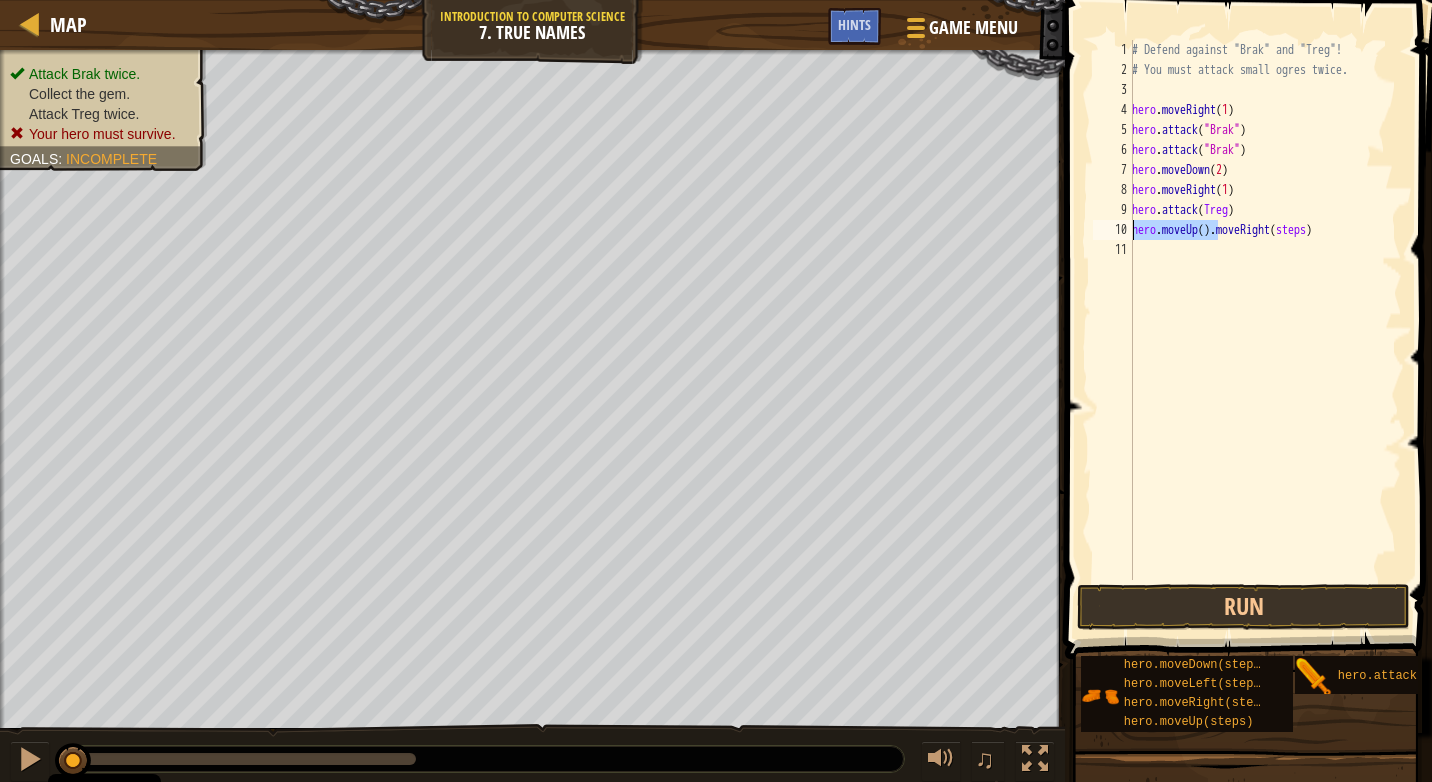 drag, startPoint x: 1216, startPoint y: 233, endPoint x: 1125, endPoint y: 231, distance: 91.02197 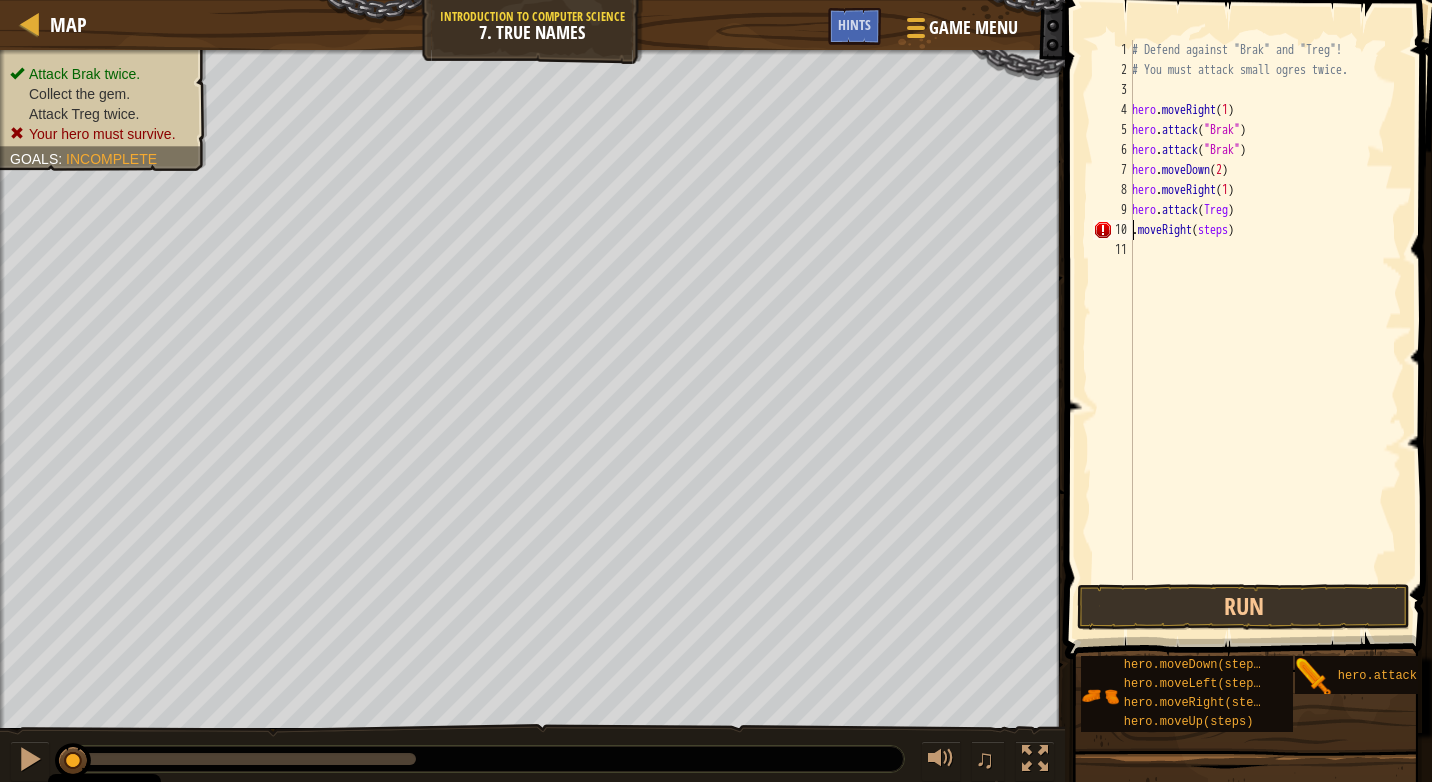 click on "# Defend against "Brak" and "Treg"! # You must attack small ogres twice. hero . moveRight ( 1 ) hero . attack ( "Brak" ) hero . attack ( "Brak" ) hero . moveDown ( 2 ) hero . moveRight ( 1 ) hero . attack ( Treg ) . moveRight ( steps )" at bounding box center (1265, 330) 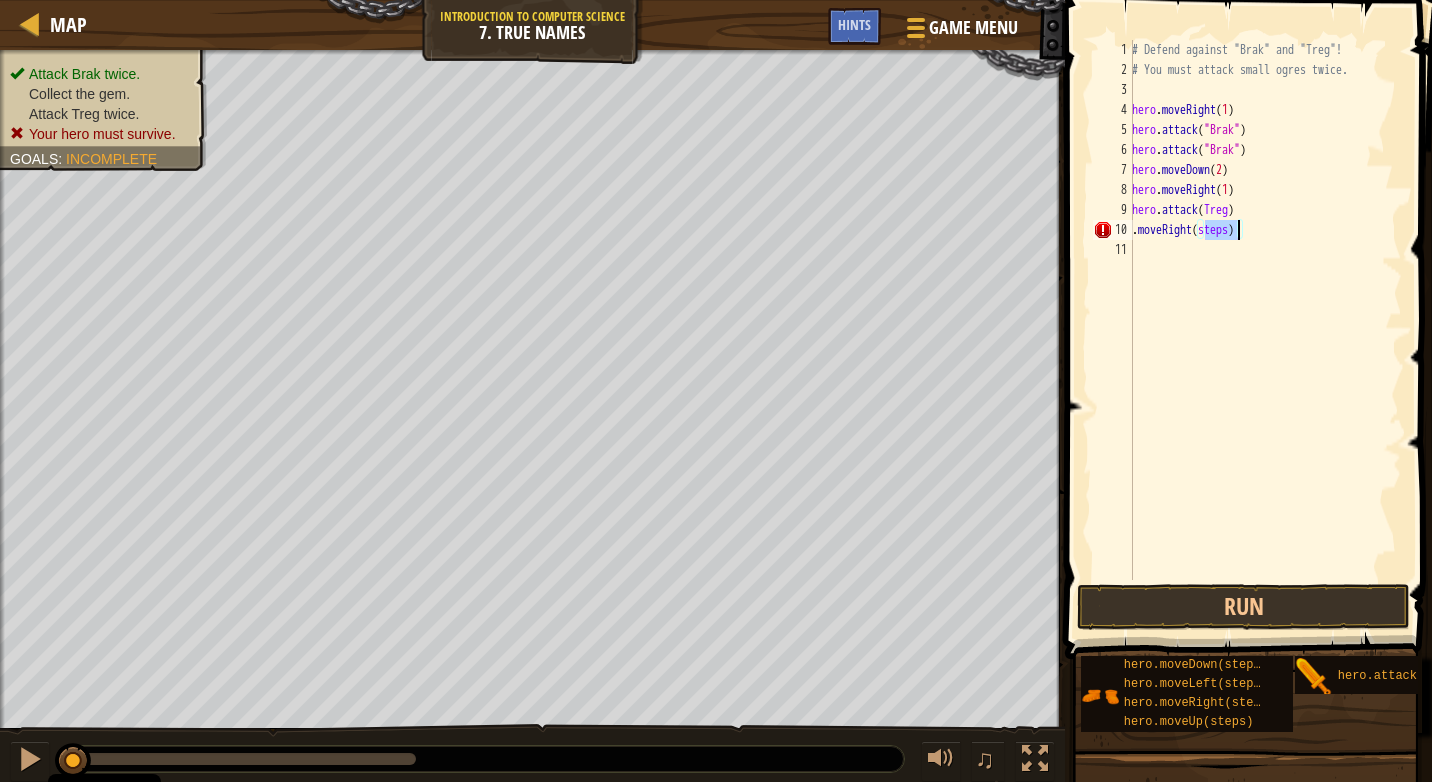 type on ".moveRight(1)" 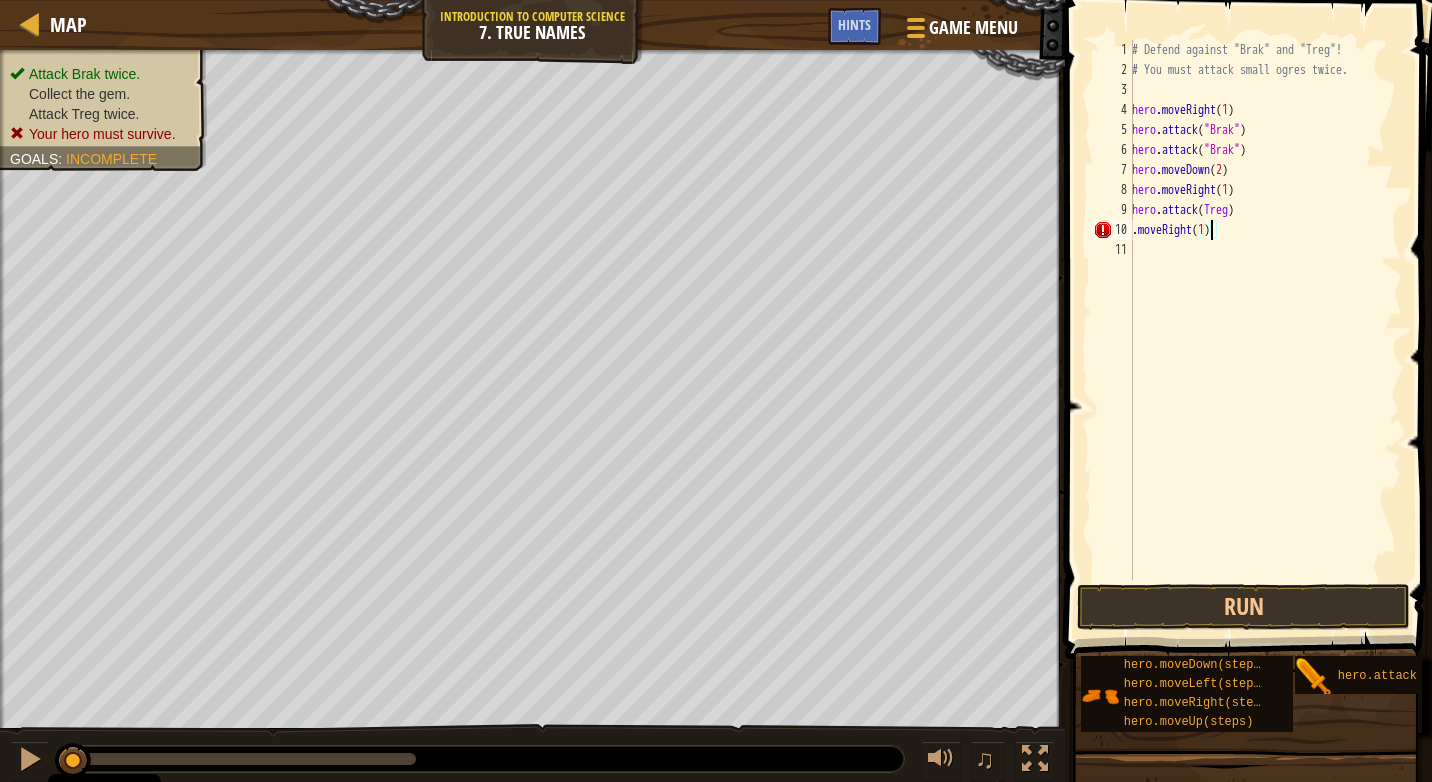 scroll, scrollTop: 9, scrollLeft: 6, axis: both 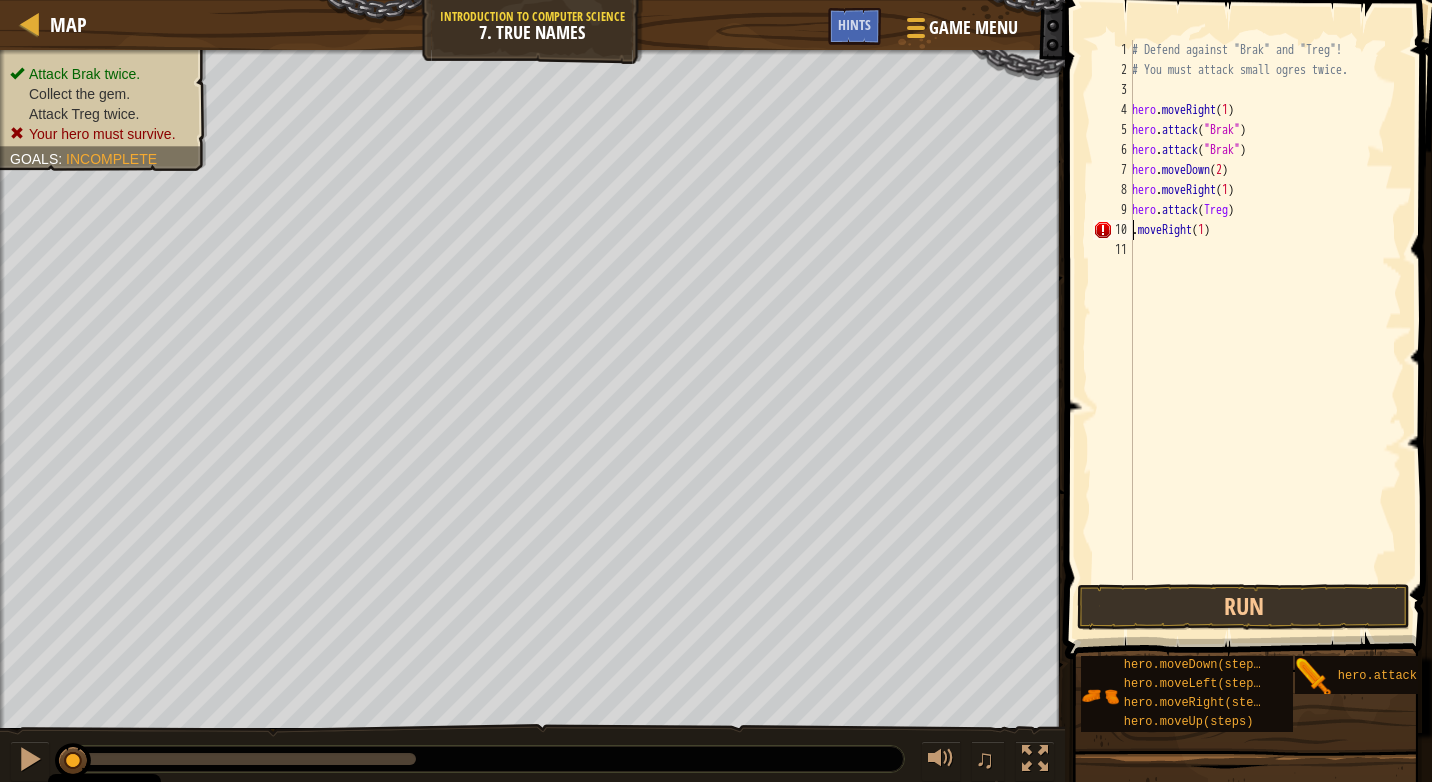click on "# Defend against "Brak" and "Treg"! # You must attack small ogres twice. hero . moveRight ( 1 ) hero . attack ( "Brak" ) hero . attack ( "Brak" ) hero . moveDown ( 2 ) hero . moveRight ( 1 ) hero . attack ( Treg ) . moveRight ( 1 )" at bounding box center (1265, 330) 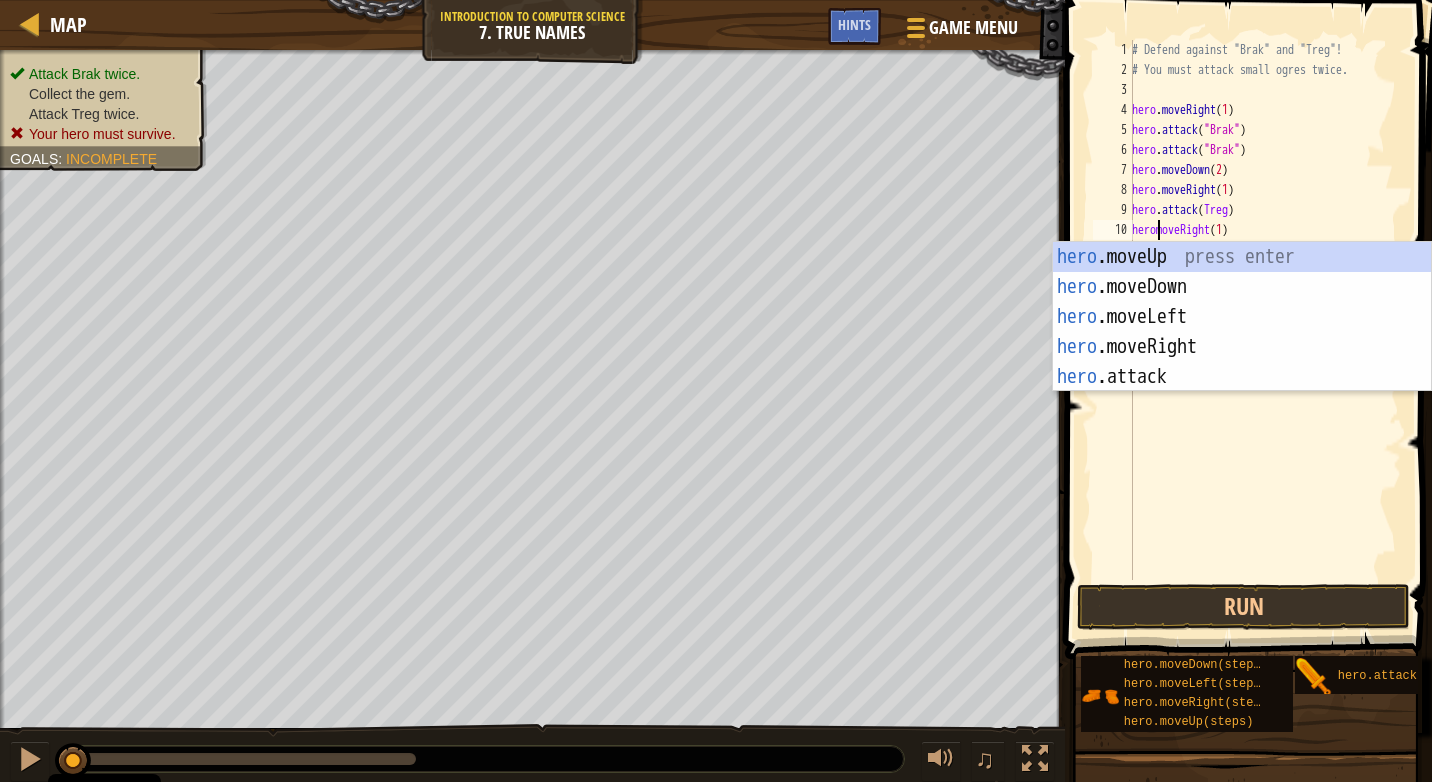 scroll, scrollTop: 9, scrollLeft: 2, axis: both 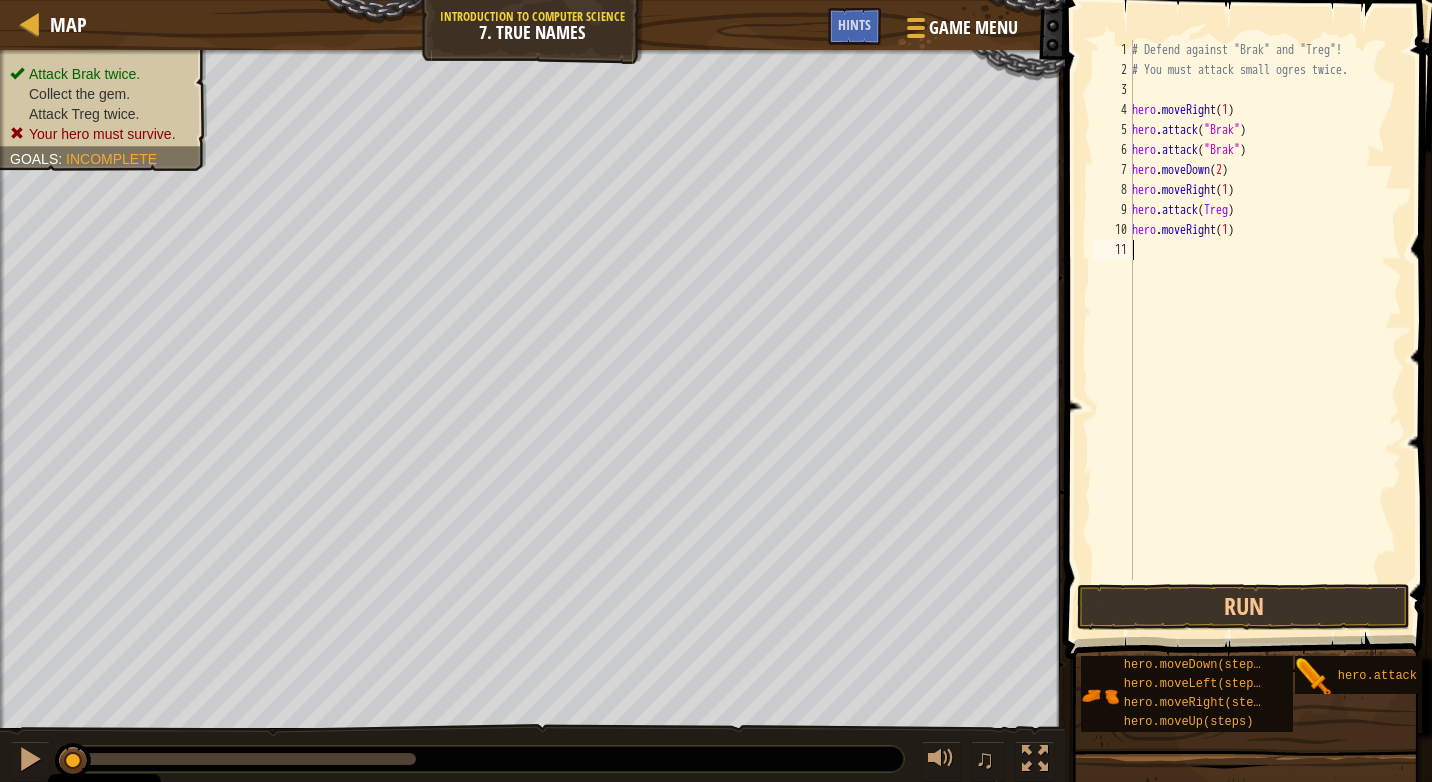 click on "# Defend against "Brak" and "Treg"! # You must attack small ogres twice. hero . moveRight ( 1 ) hero . attack ( "Brak" ) hero . attack ( "Brak" ) hero . moveDown ( 2 ) hero . moveRight ( 1 ) hero . attack ( Treg ) hero . moveRight ( 1 )" at bounding box center (1265, 330) 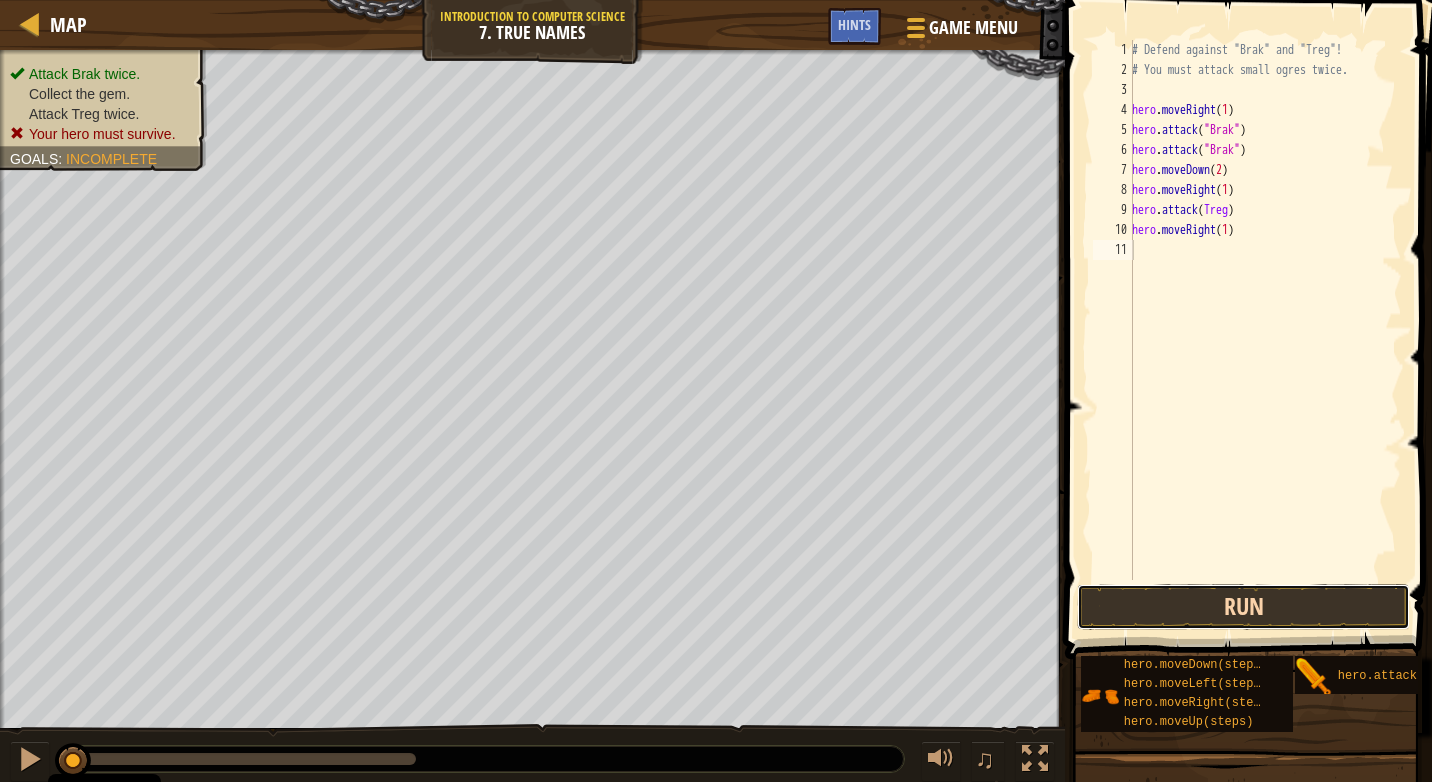 click on "Run" at bounding box center [1243, 607] 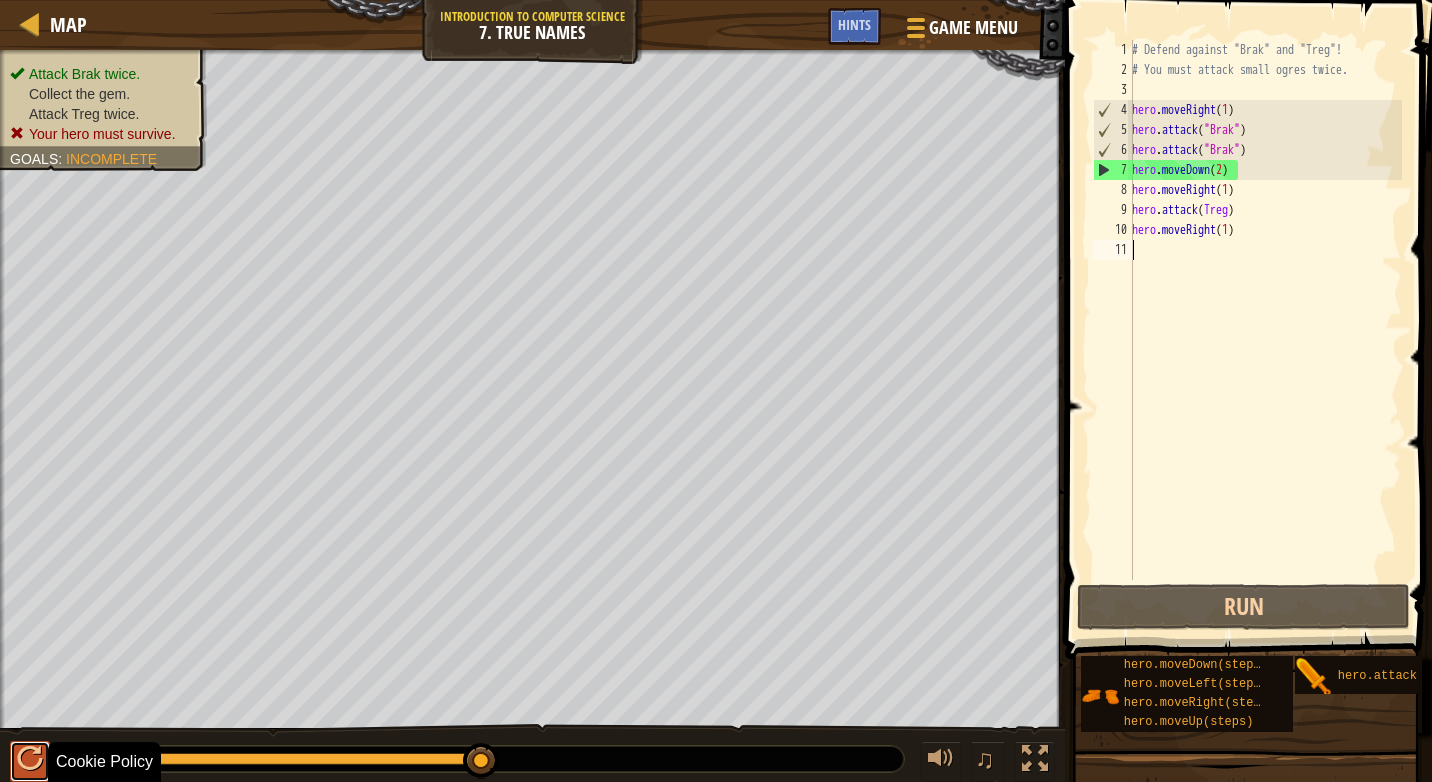 click at bounding box center (30, 759) 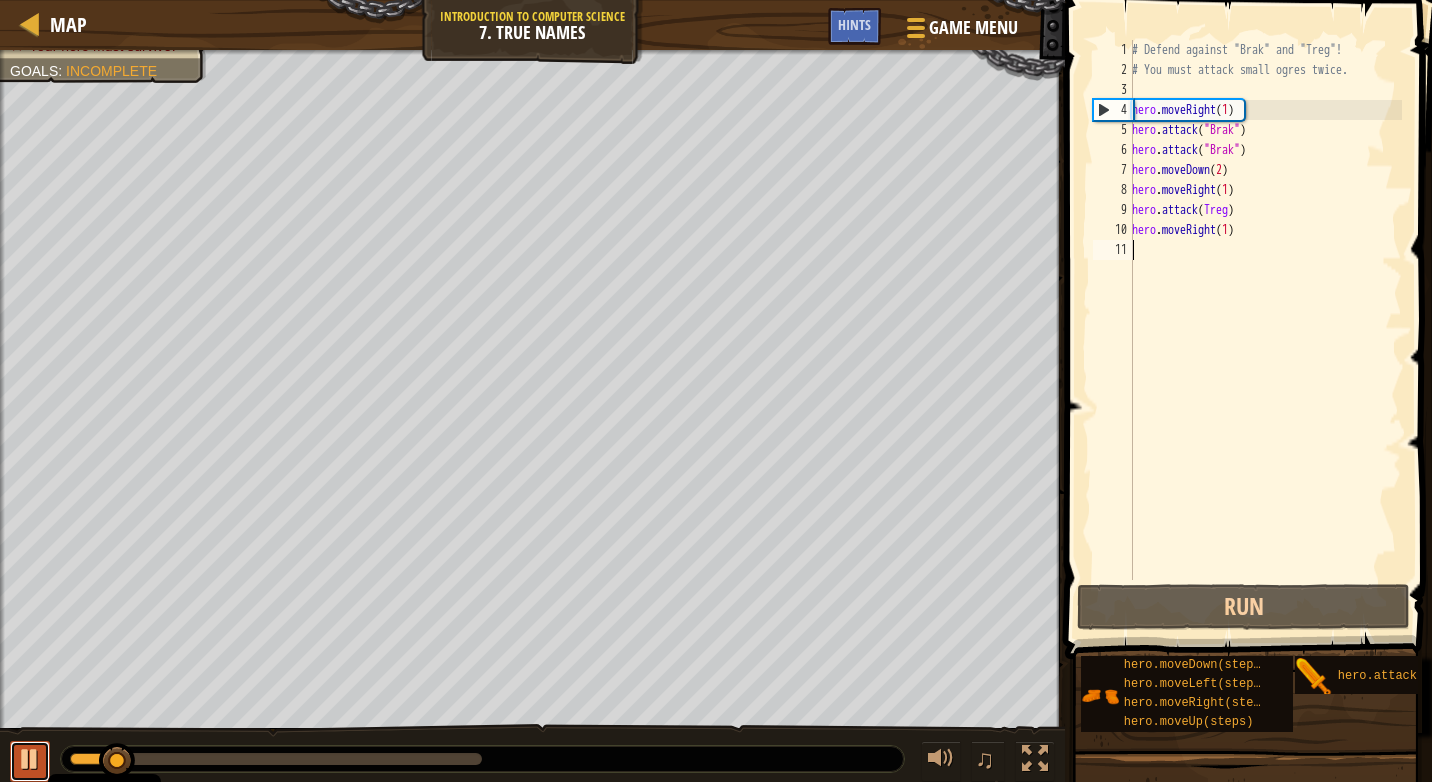 click at bounding box center (30, 761) 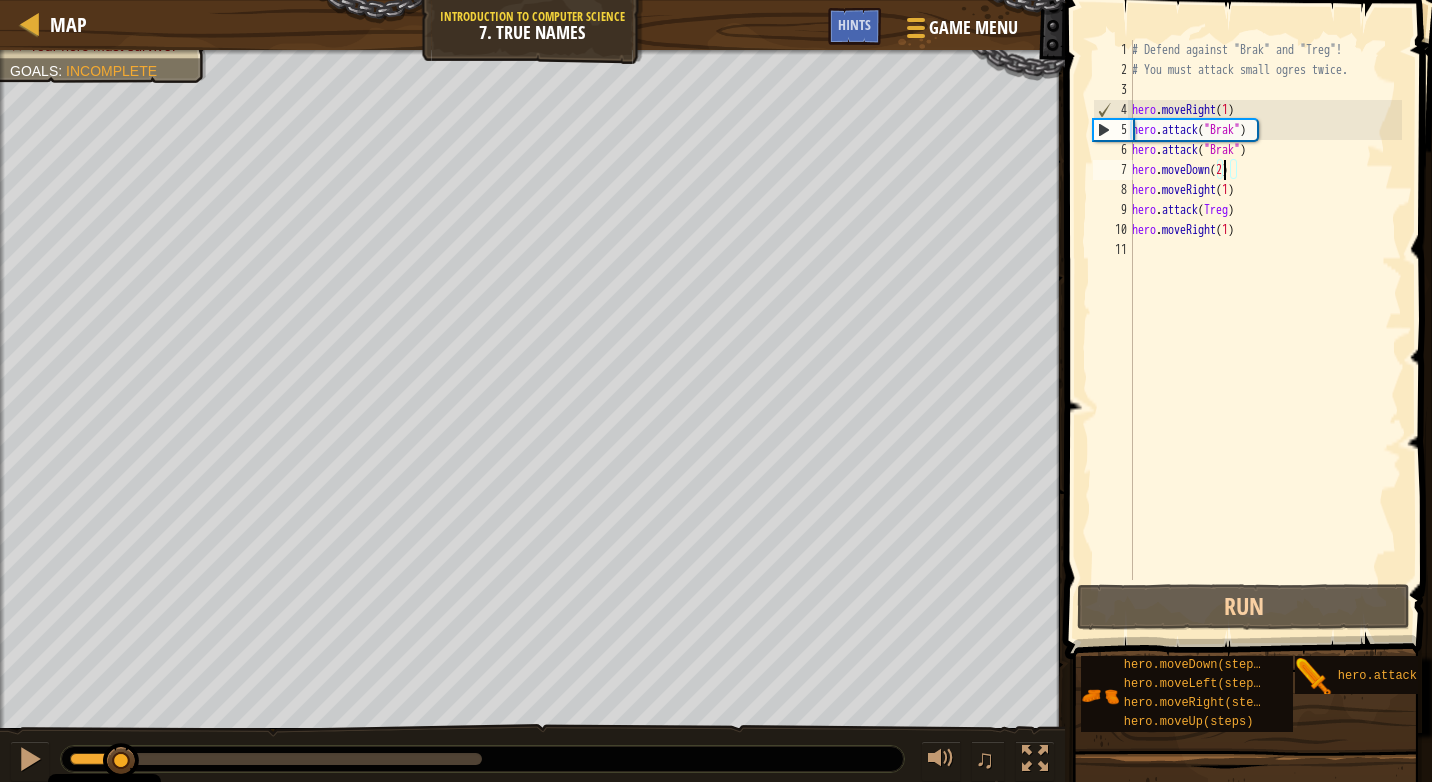 click on "# Defend against "Brak" and "Treg"! # You must attack small ogres twice. hero . moveRight ( 1 ) hero . attack ( "Brak" ) hero . attack ( "Brak" ) hero . moveDown ( 2 ) hero . moveRight ( 1 ) hero . attack ( Treg ) hero . moveRight ( 1 )" at bounding box center [1265, 330] 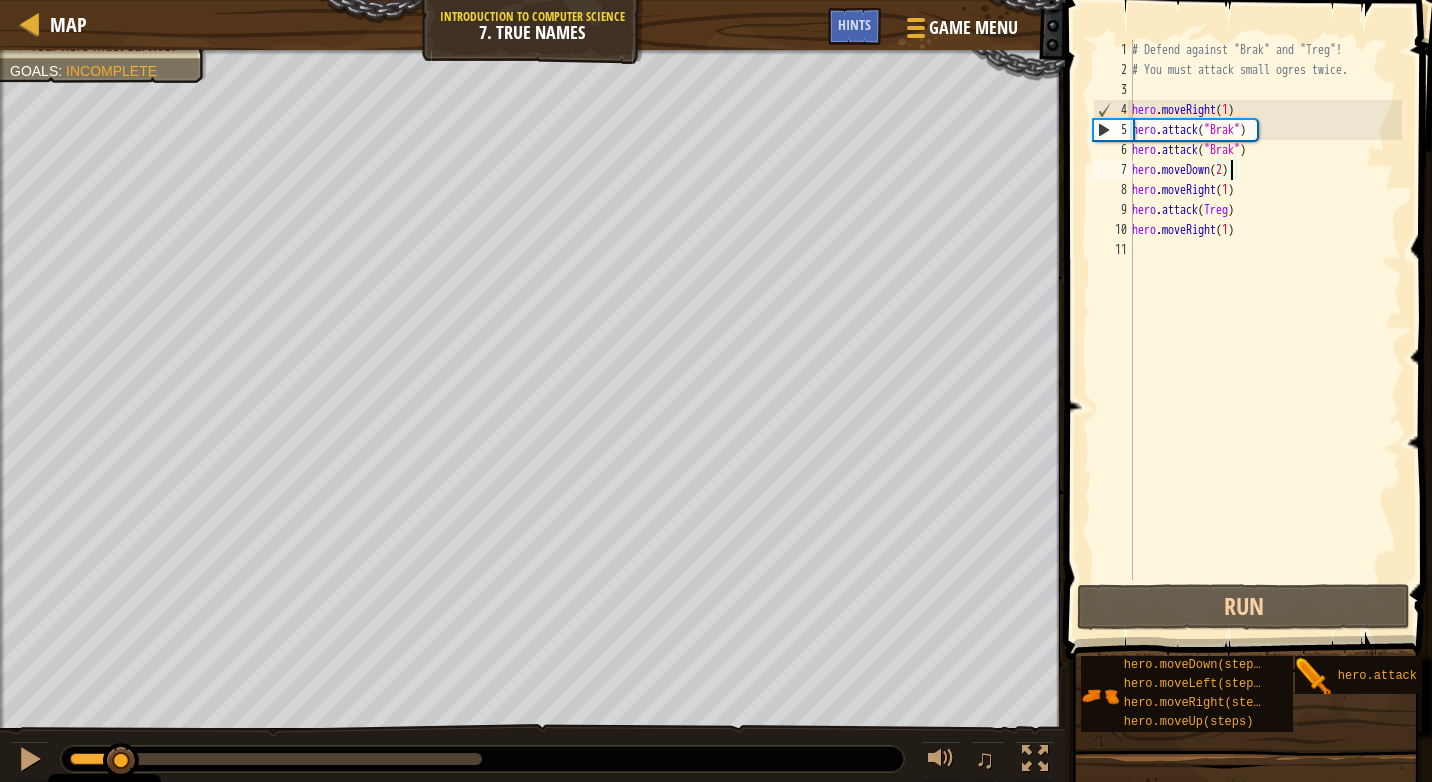 click on "# Defend against "Brak" and "Treg"! # You must attack small ogres twice. hero . moveRight ( 1 ) hero . attack ( "Brak" ) hero . attack ( "Brak" ) hero . moveDown ( 2 ) hero . moveRight ( 1 ) hero . attack ( Treg ) hero . moveRight ( 1 )" at bounding box center [1265, 330] 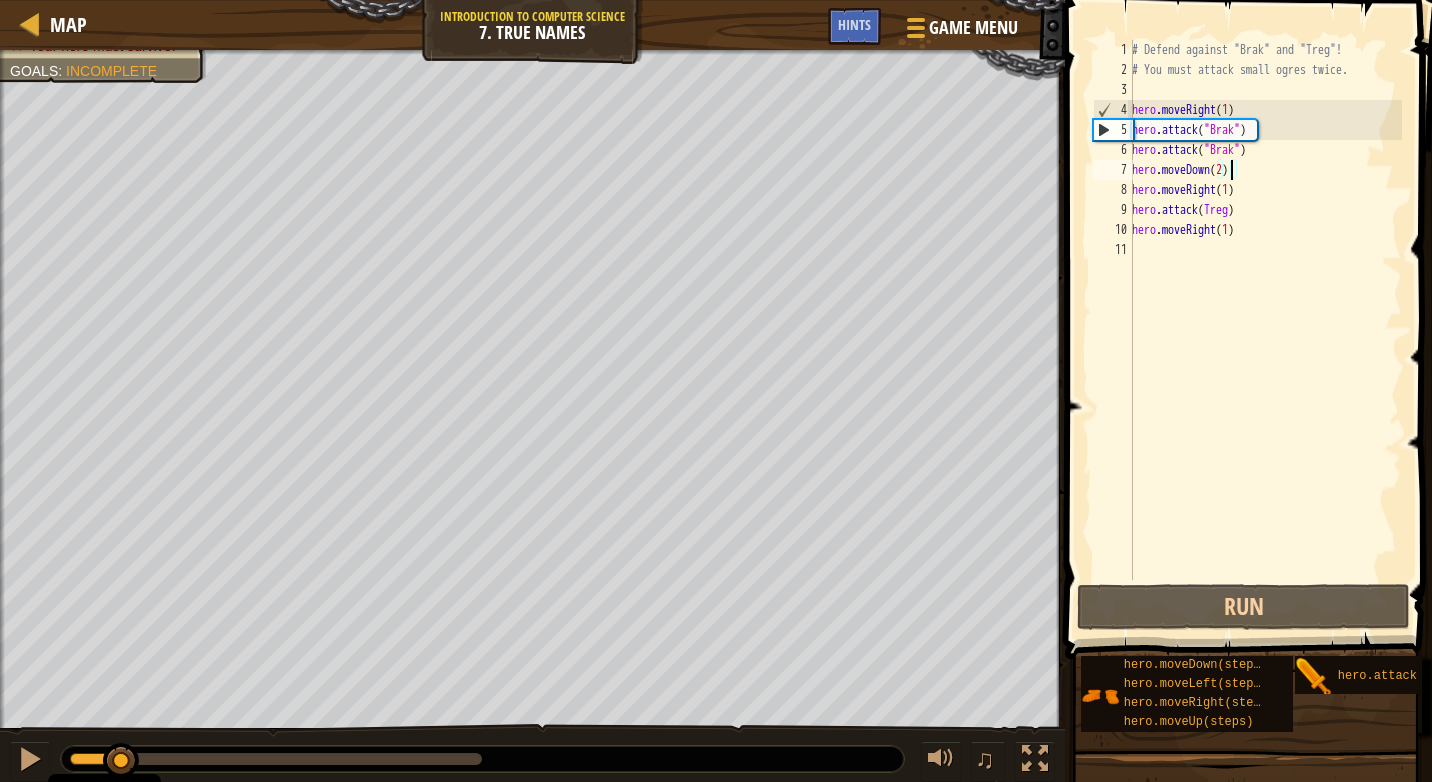click on "# Defend against "Brak" and "Treg"! # You must attack small ogres twice. hero . moveRight ( 1 ) hero . attack ( "Brak" ) hero . attack ( "Brak" ) hero . moveDown ( 2 ) hero . moveRight ( 1 ) hero . attack ( Treg ) hero . moveRight ( 1 )" at bounding box center (1265, 330) 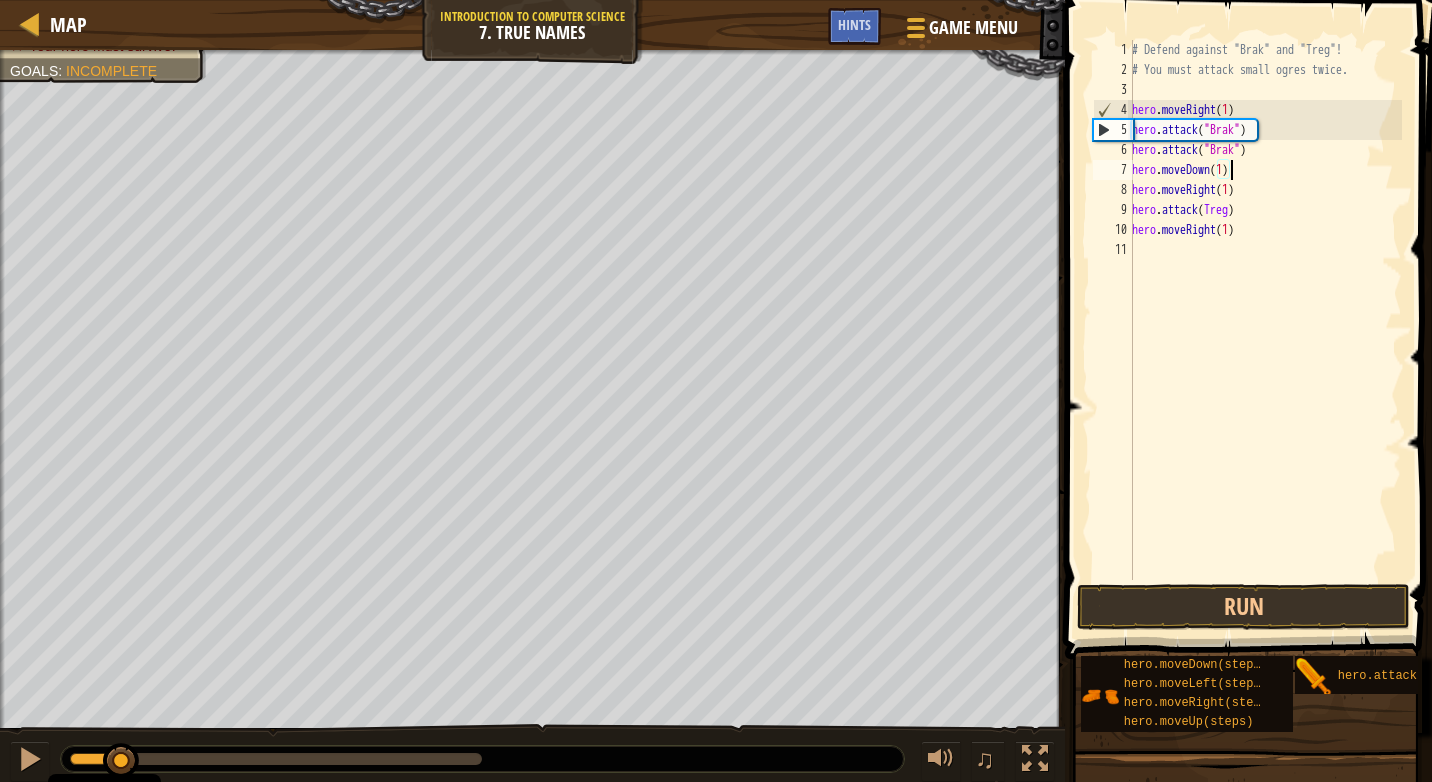 type on "hero.moveDown(1)" 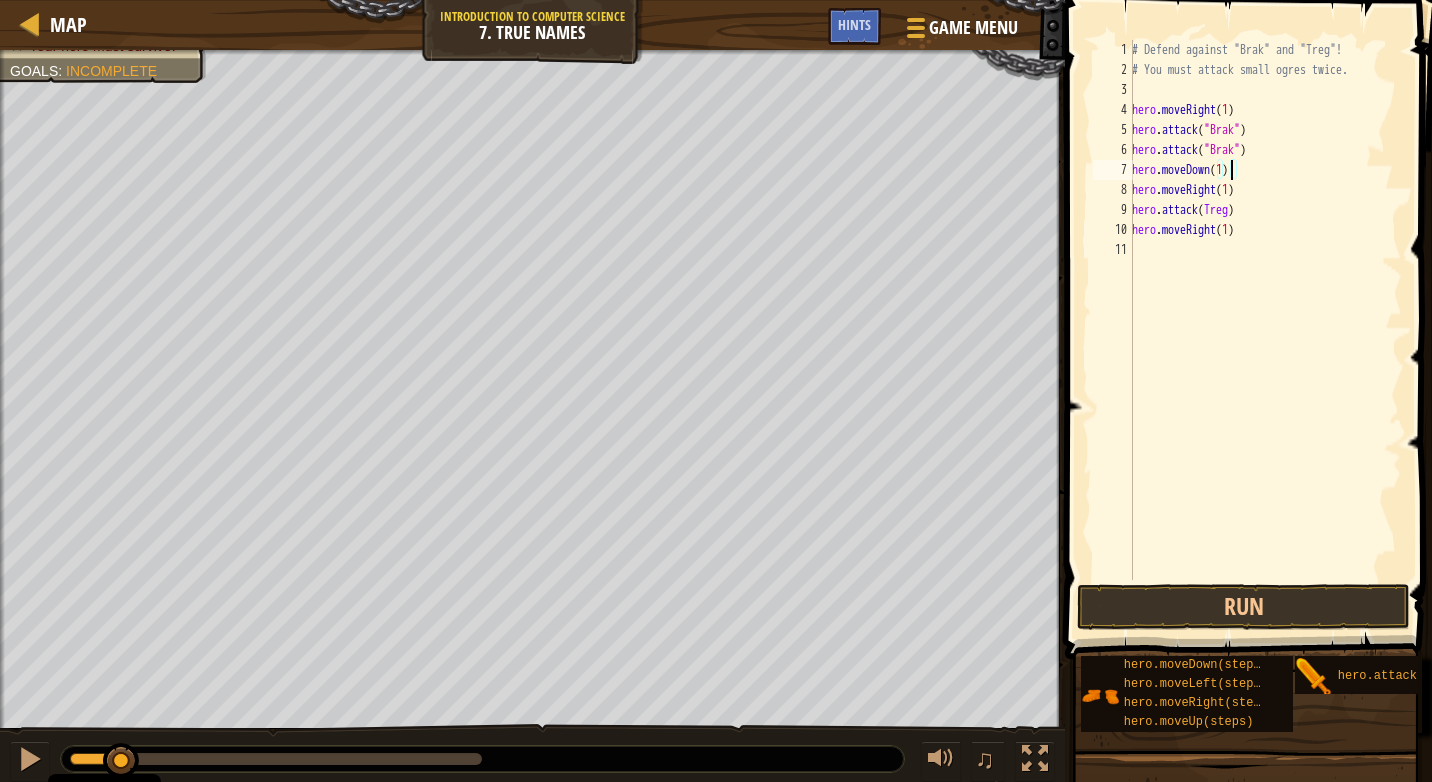 click on "# Defend against "Brak" and "Treg"! # You must attack small ogres twice. hero . moveRight ( 1 ) hero . attack ( "Brak" ) hero . attack ( "Brak" ) hero . moveDown ( 1 ) hero . moveRight ( 1 ) hero . attack ( Treg ) hero . moveRight ( 1 )" at bounding box center [1265, 330] 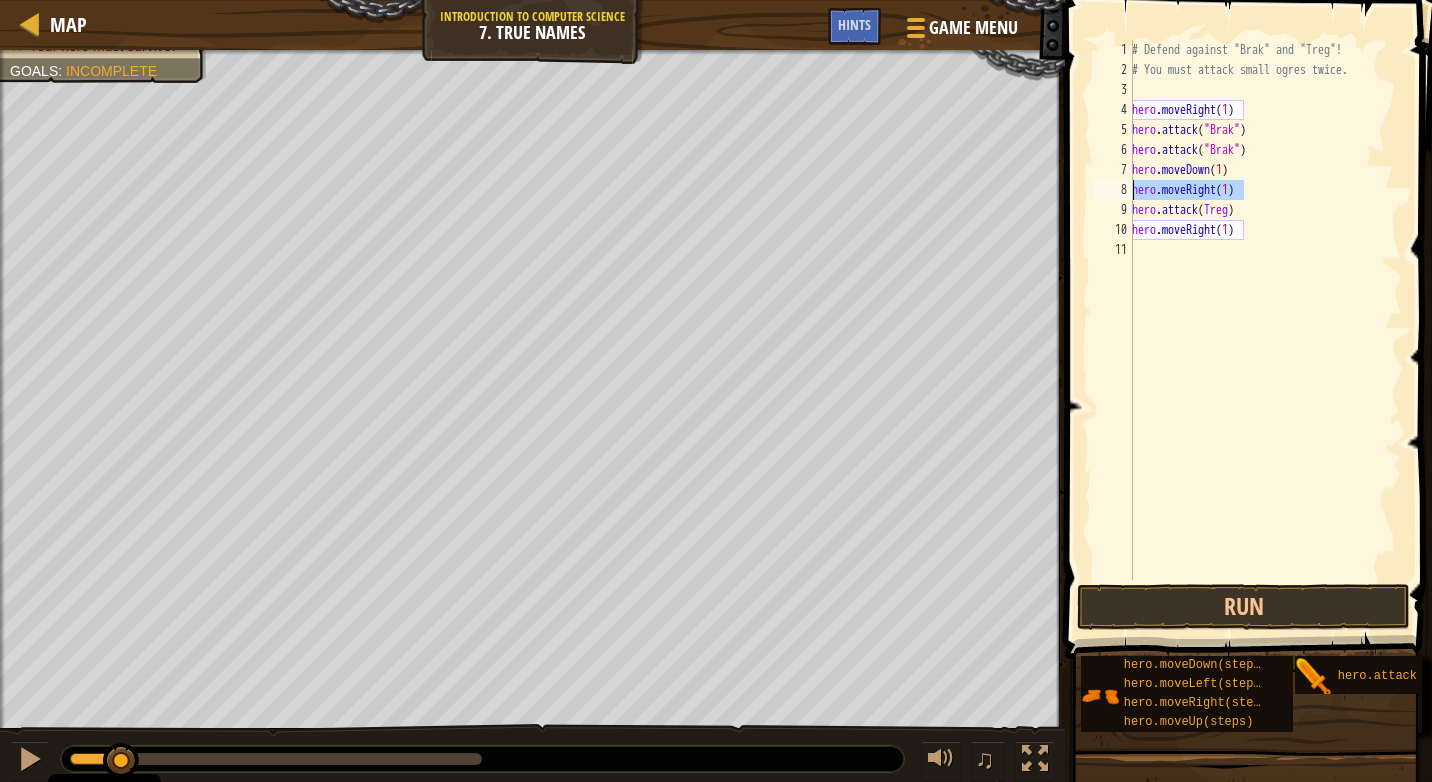 drag, startPoint x: 1258, startPoint y: 186, endPoint x: 1132, endPoint y: 193, distance: 126.1943 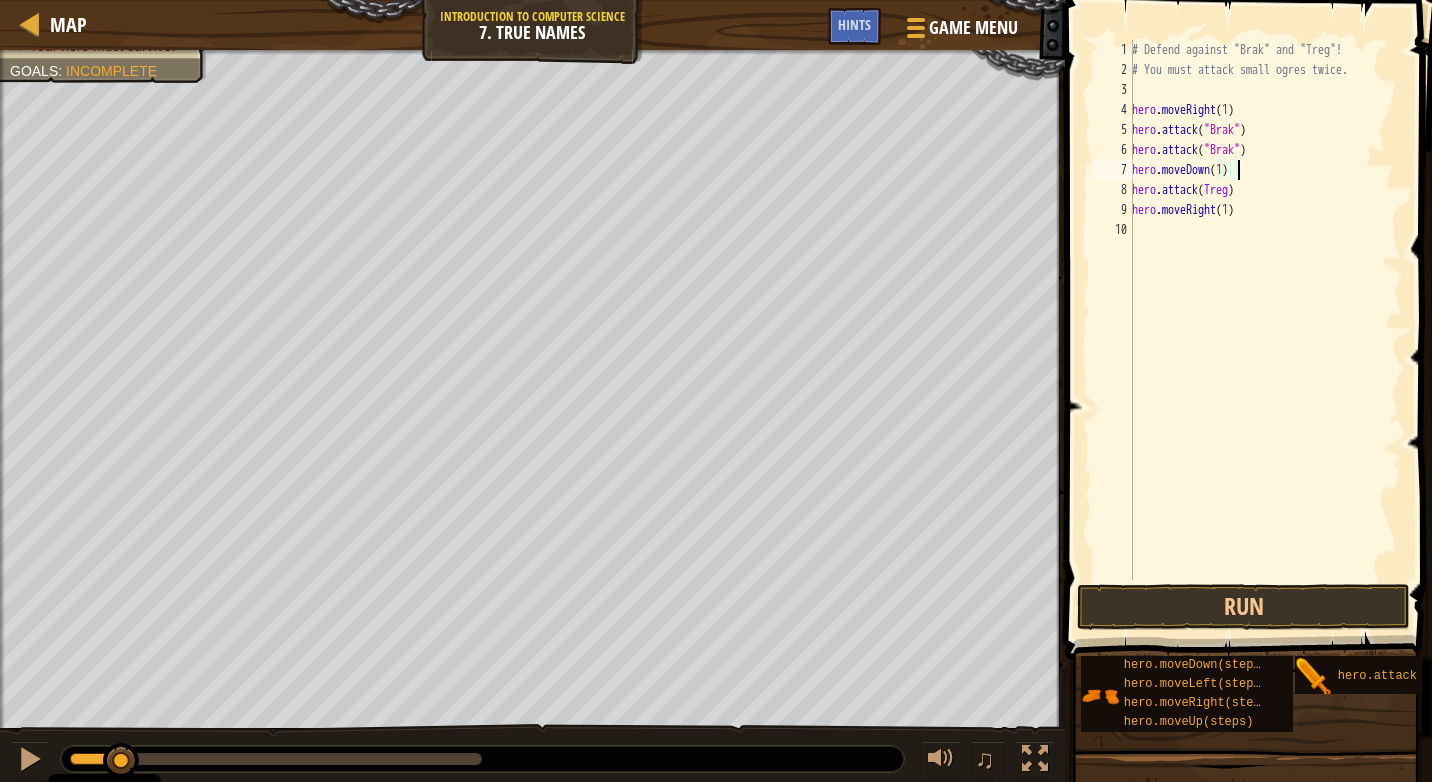 click on "# Defend against "Brak" and "Treg"! # You must attack small ogres twice. hero . moveRight ( 1 ) hero . attack ( "Brak" ) hero . attack ( "Brak" ) hero . moveDown ( 1 ) hero . attack ( Treg ) hero . moveRight ( 1 )" at bounding box center (1265, 330) 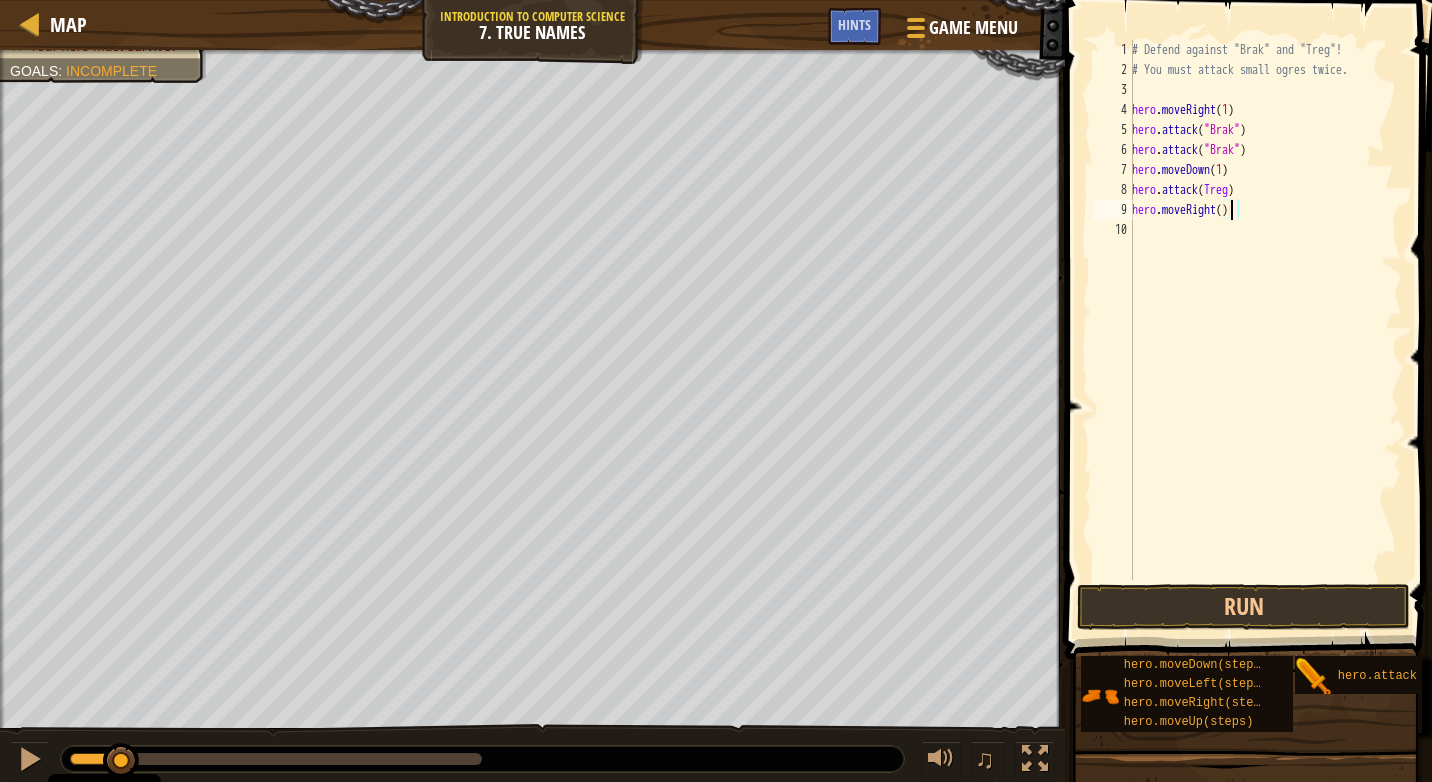 type on "hero.moveRight(2)" 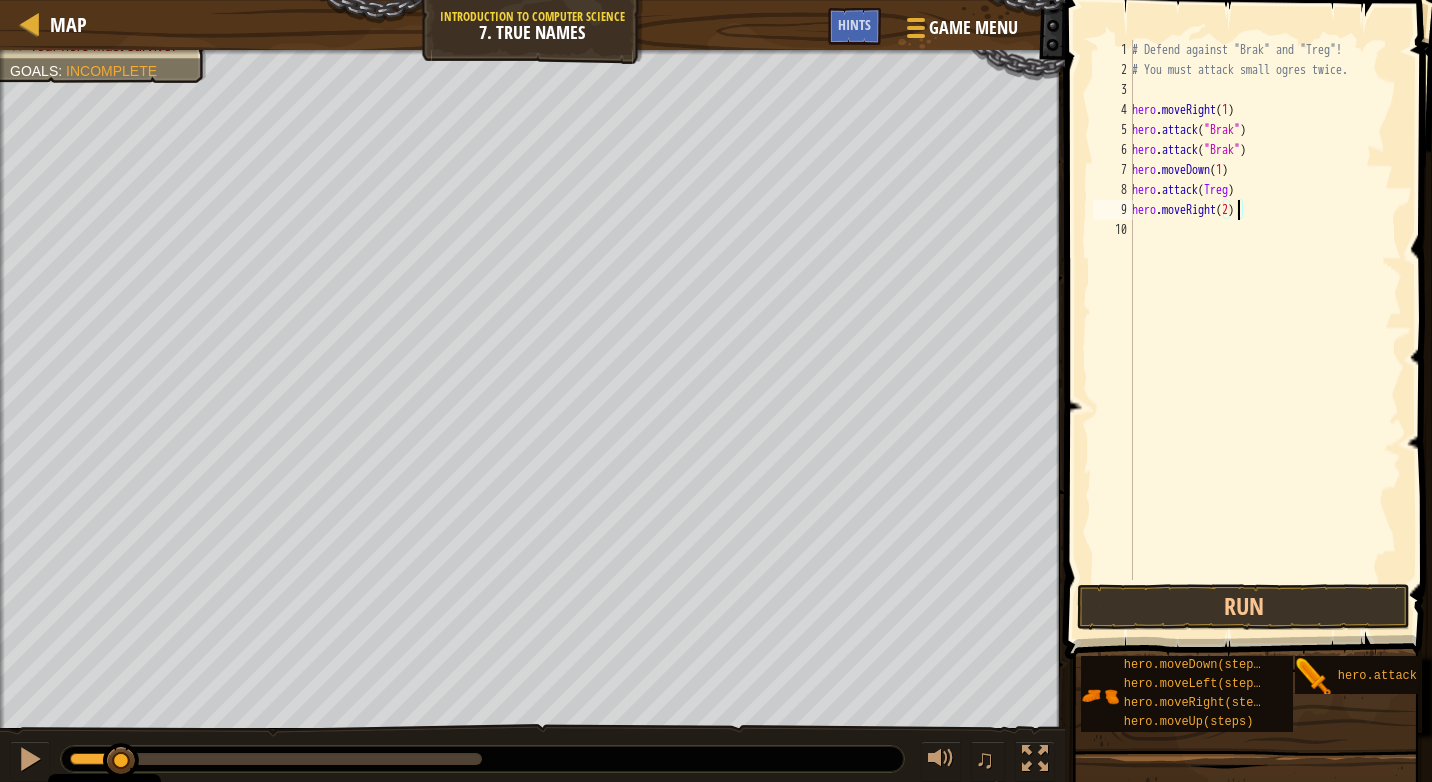 scroll, scrollTop: 9, scrollLeft: 8, axis: both 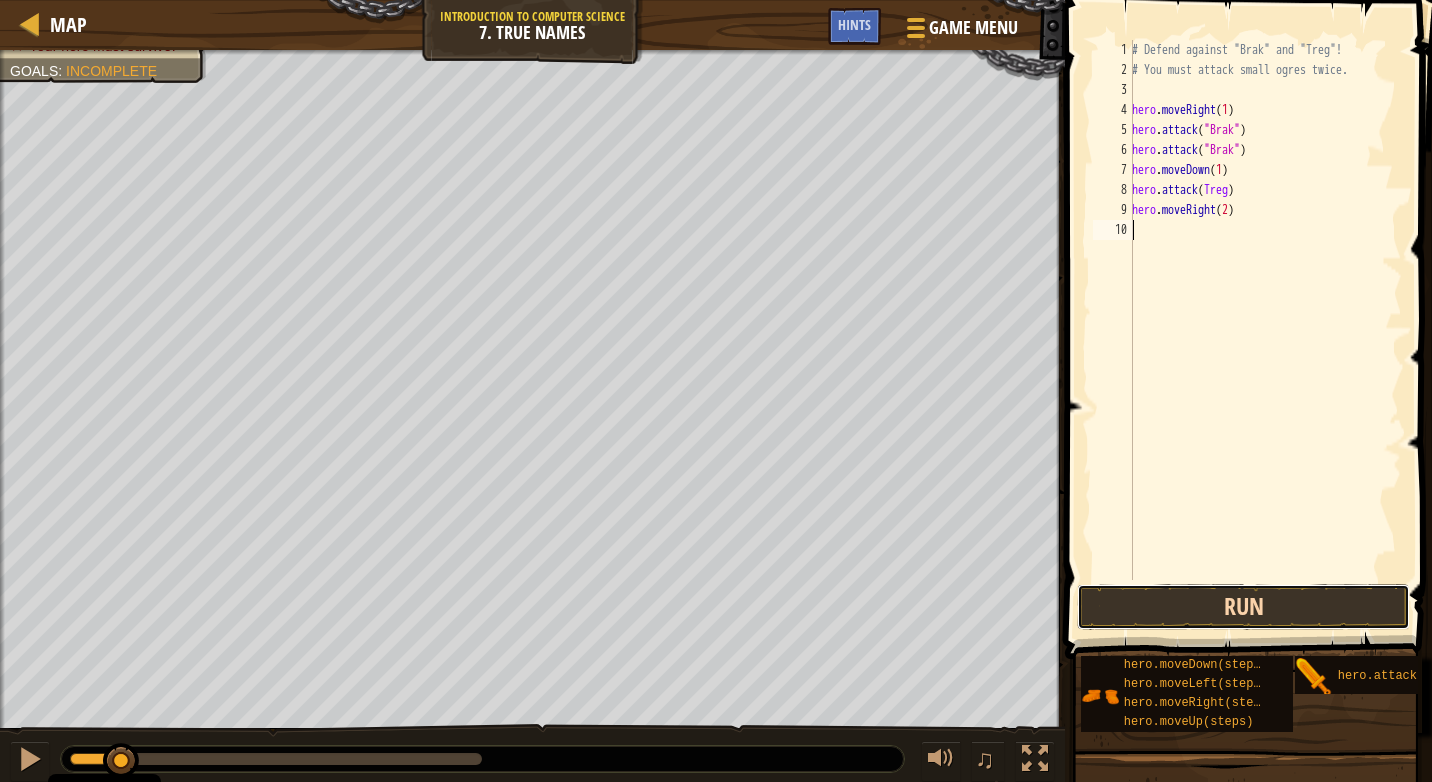 click on "Run" at bounding box center [1243, 607] 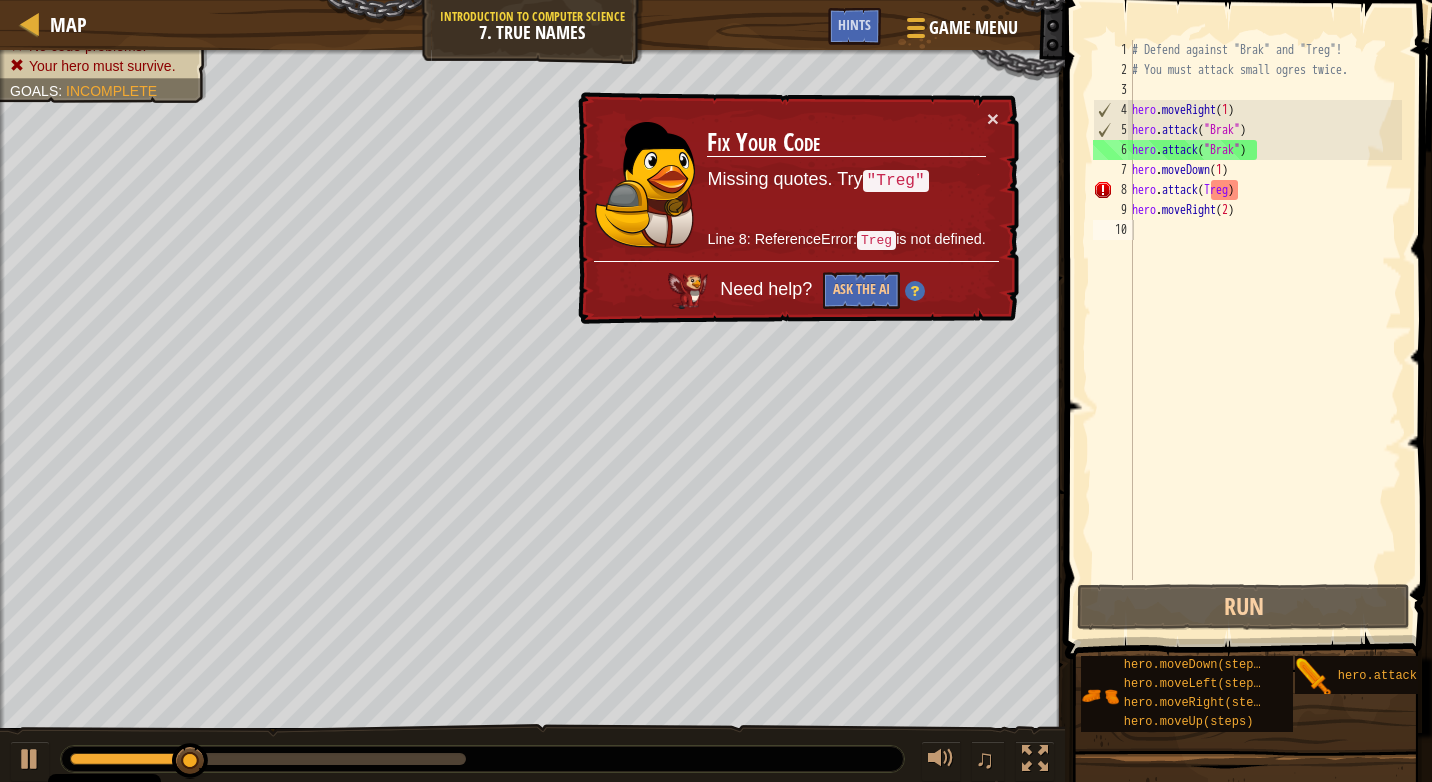 click at bounding box center (1250, 301) 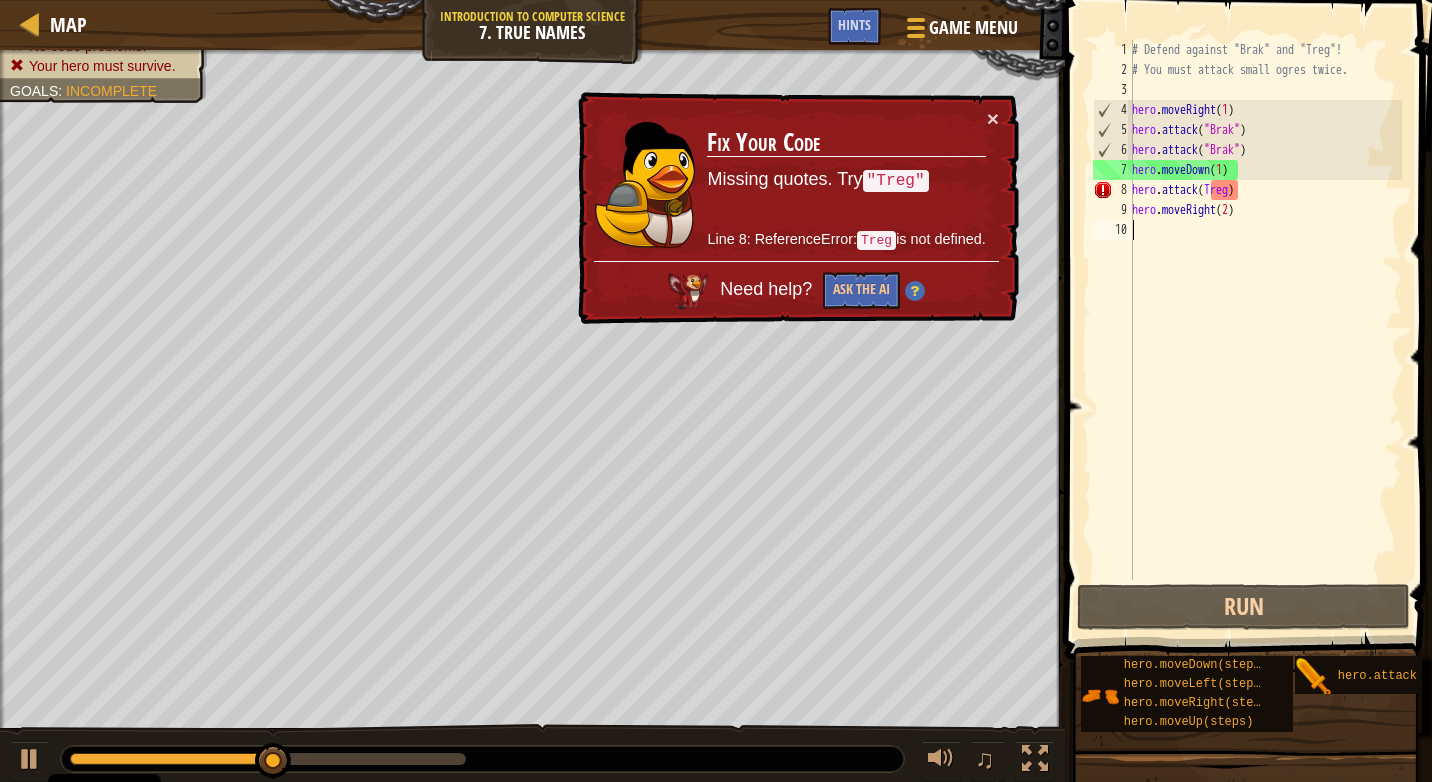 click on "# Defend against "Brak" and "Treg"! # You must attack small ogres twice. hero . moveRight ( 1 ) hero . attack ( "Brak" ) hero . attack ( "Brak" ) hero . moveDown ( 1 ) hero . attack ( Treg ) hero . moveRight ( 2 )" at bounding box center [1265, 330] 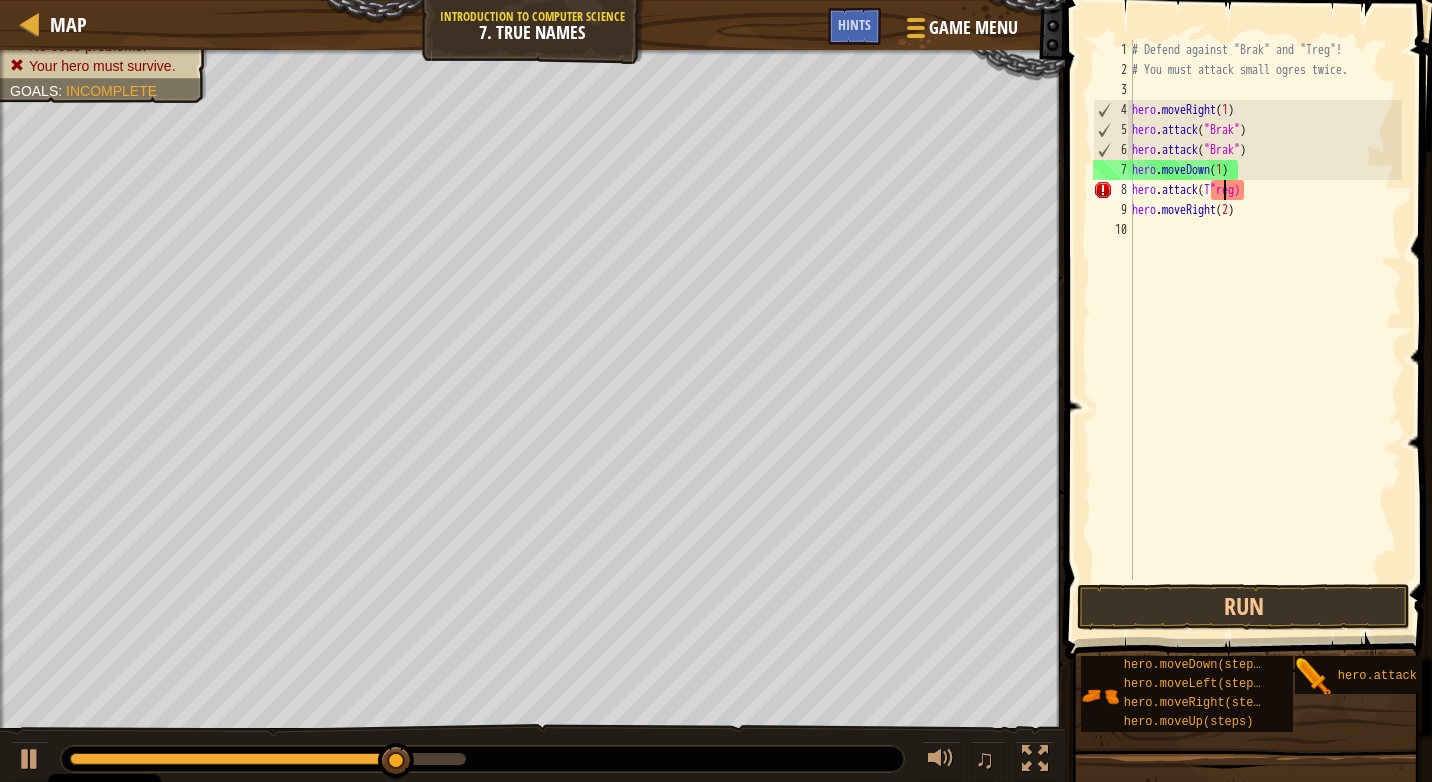 scroll, scrollTop: 9, scrollLeft: 7, axis: both 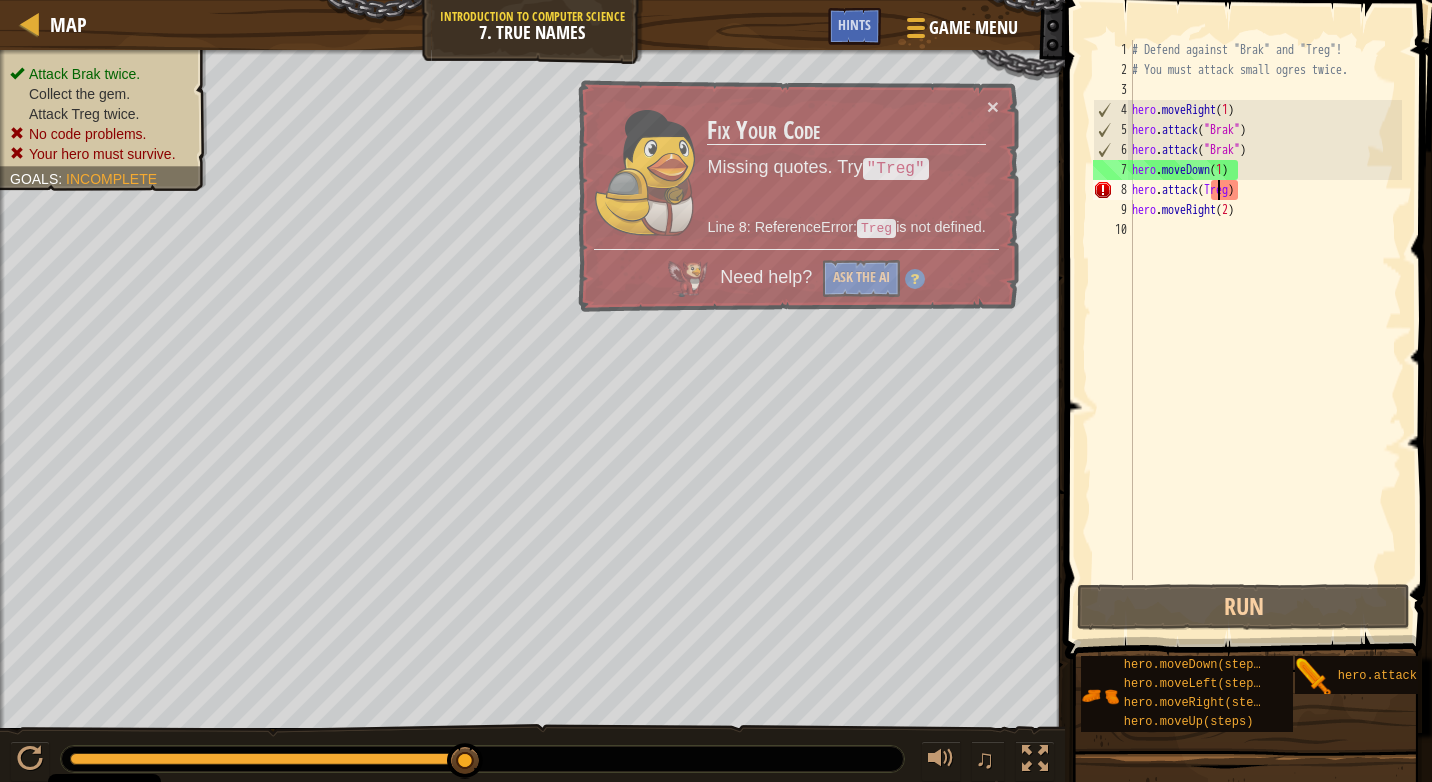 click on "# Defend against "Brak" and "Treg"! # You must attack small ogres twice. hero . moveRight ( 1 ) hero . attack ( "Brak" ) hero . attack ( "Brak" ) hero . moveDown ( 1 ) hero . attack ( Treg ) hero . moveRight ( 2 )" at bounding box center [1265, 330] 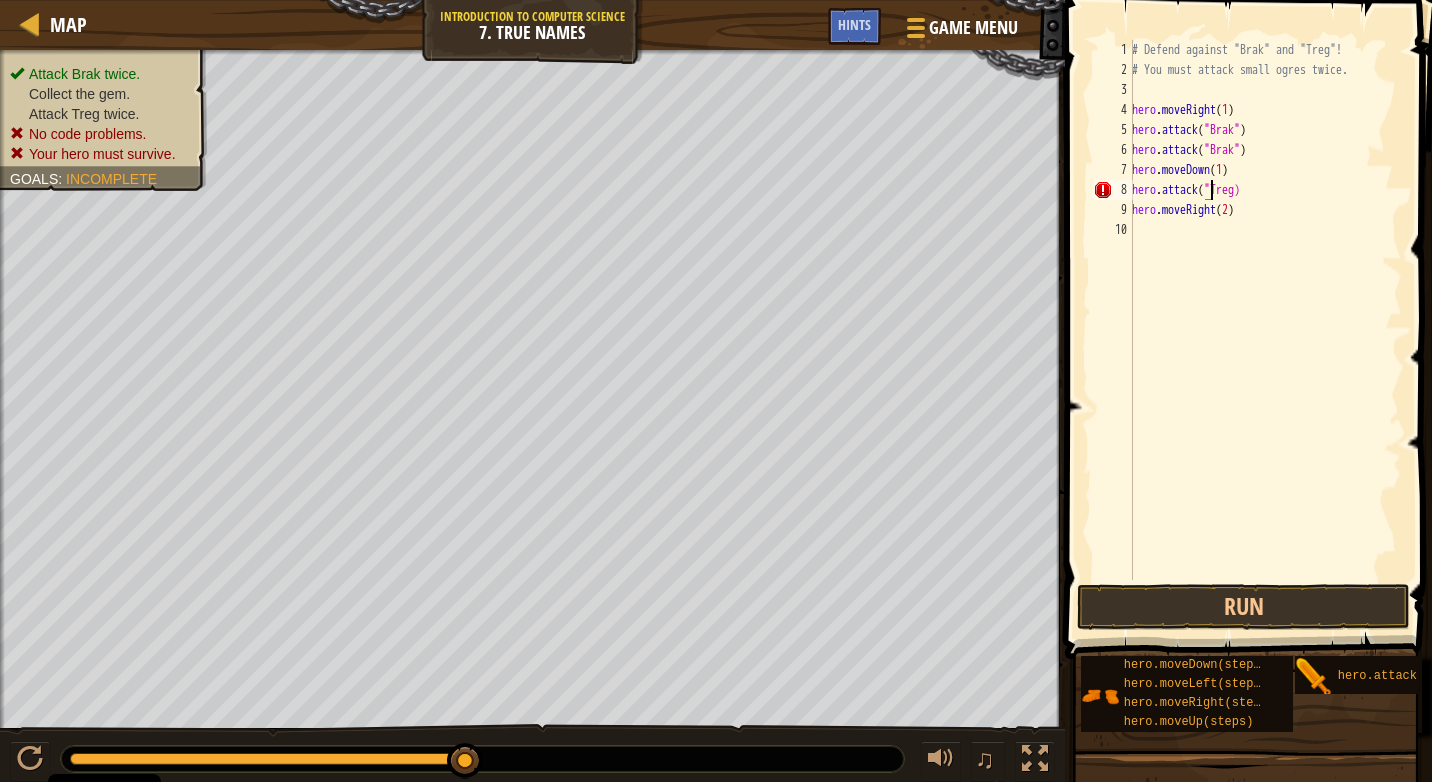 click on "# Defend against "Brak" and "Treg"! # You must attack small ogres twice. hero . moveRight ( 1 ) hero . attack ( "Brak" ) hero . attack ( "Brak" ) hero . moveDown ( 1 ) hero . attack ( "Treg) hero . moveRight ( 2 )" at bounding box center (1265, 330) 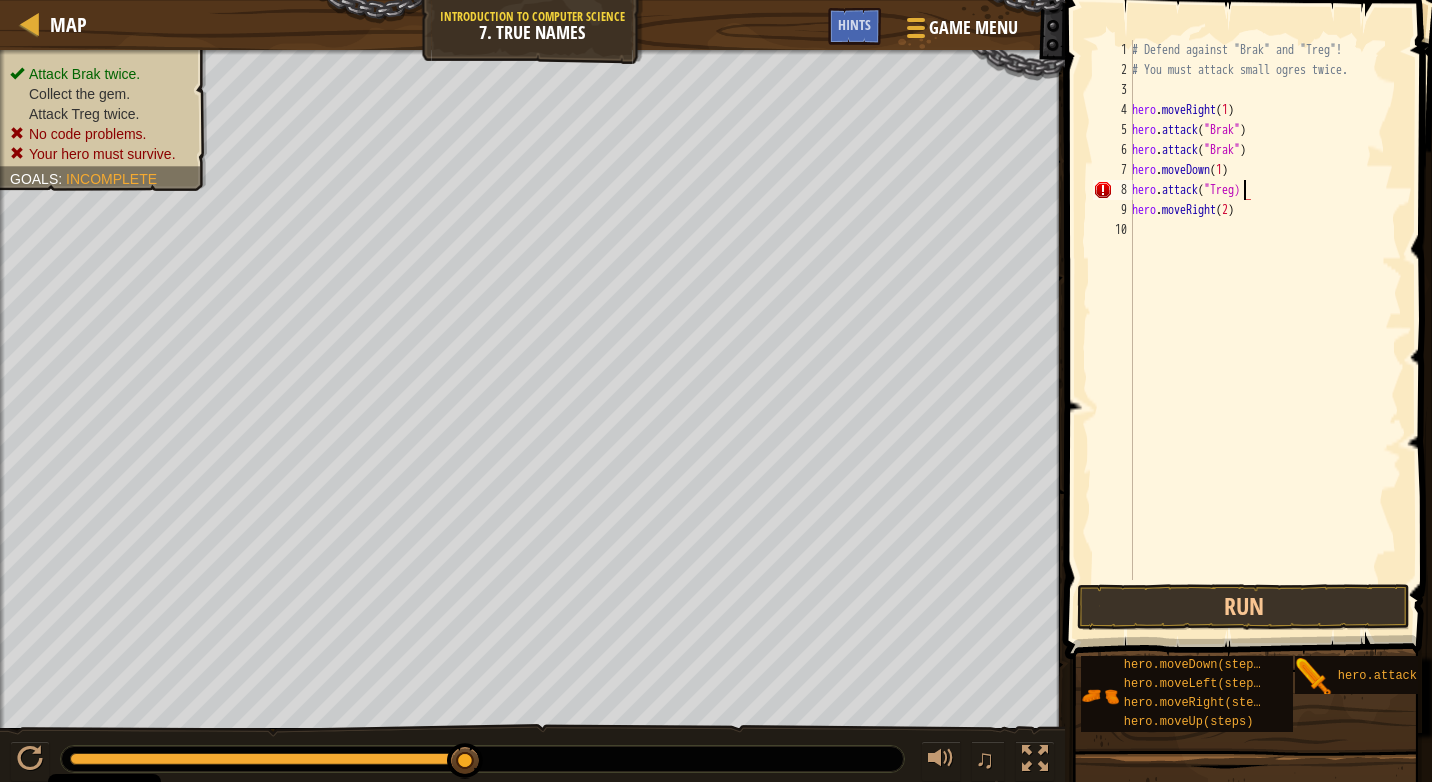 type on "hero.attack("Treg")" 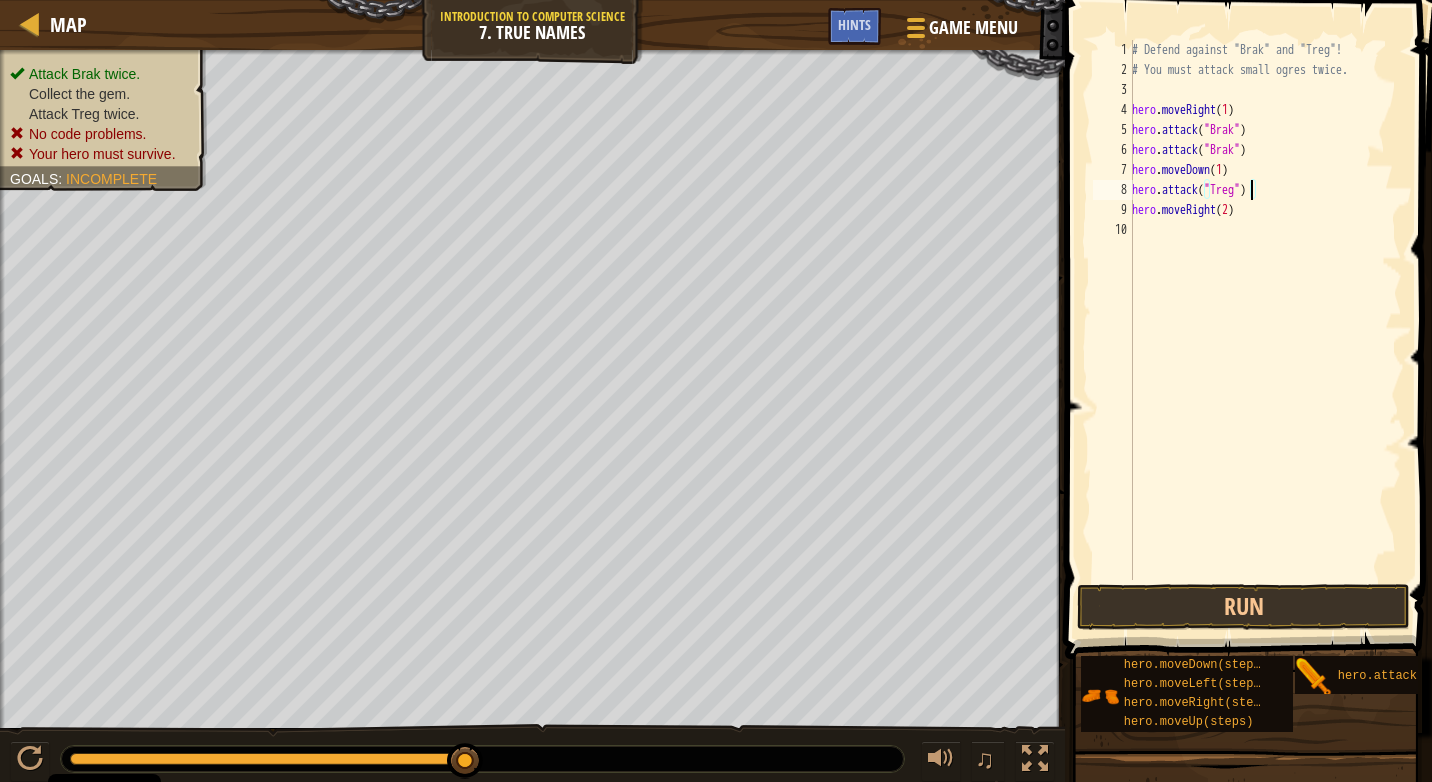 click on "# Defend against "Brak" and "Treg"! # You must attack small ogres twice. hero . moveRight ( 1 ) hero . attack ( "Brak" ) hero . attack ( "Brak" ) hero . moveDown ( 1 ) hero . attack ( "Treg" ) hero . moveRight ( 2 )" at bounding box center [1265, 330] 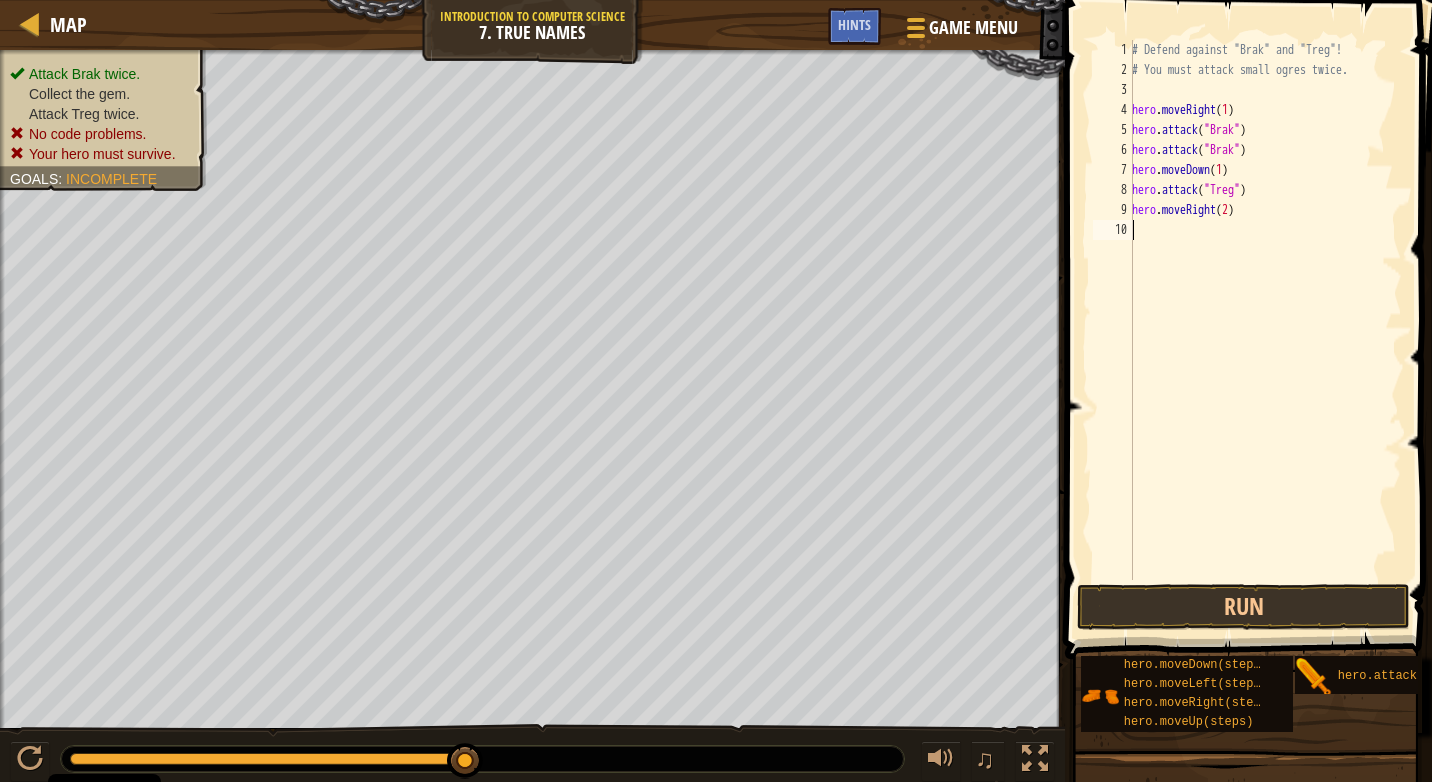 scroll, scrollTop: 9, scrollLeft: 0, axis: vertical 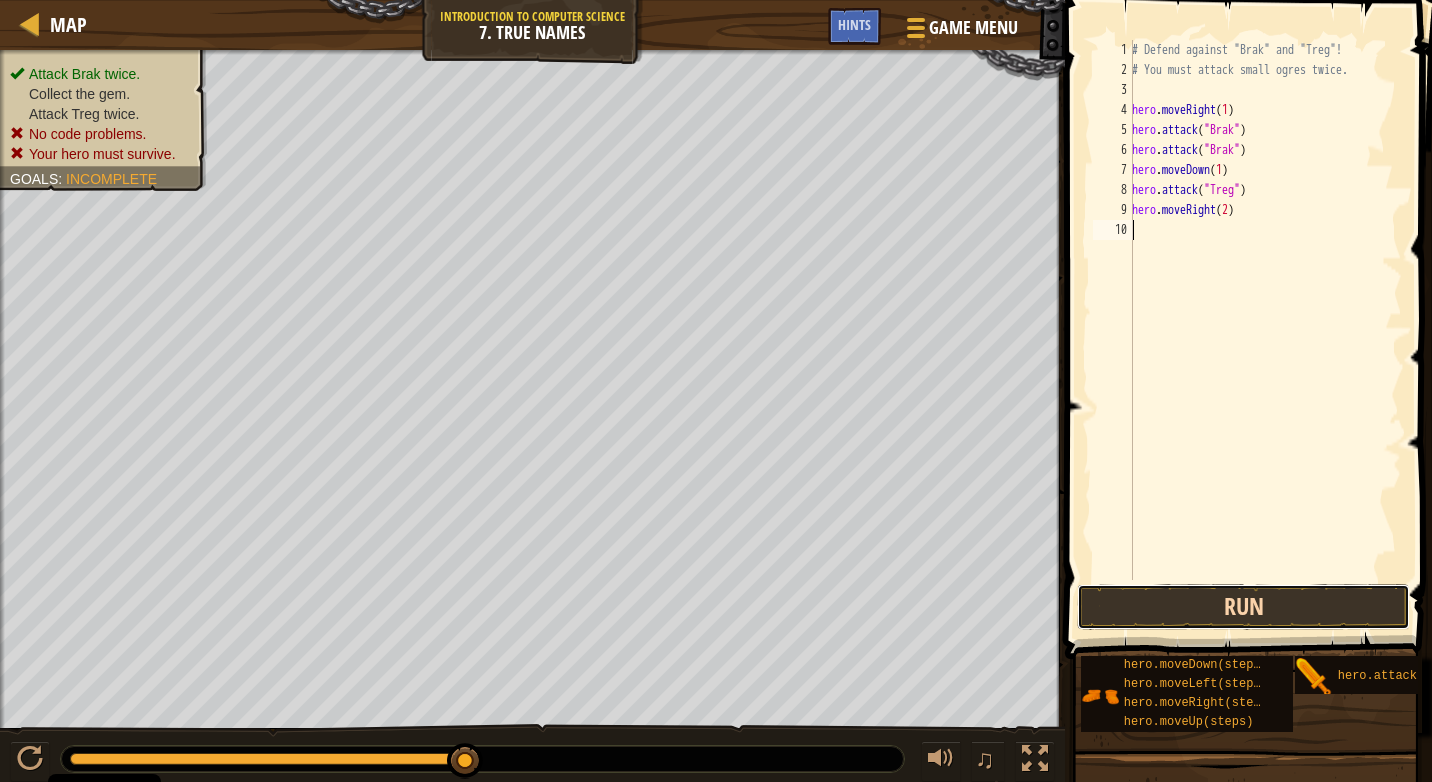 click on "Run" at bounding box center [1243, 607] 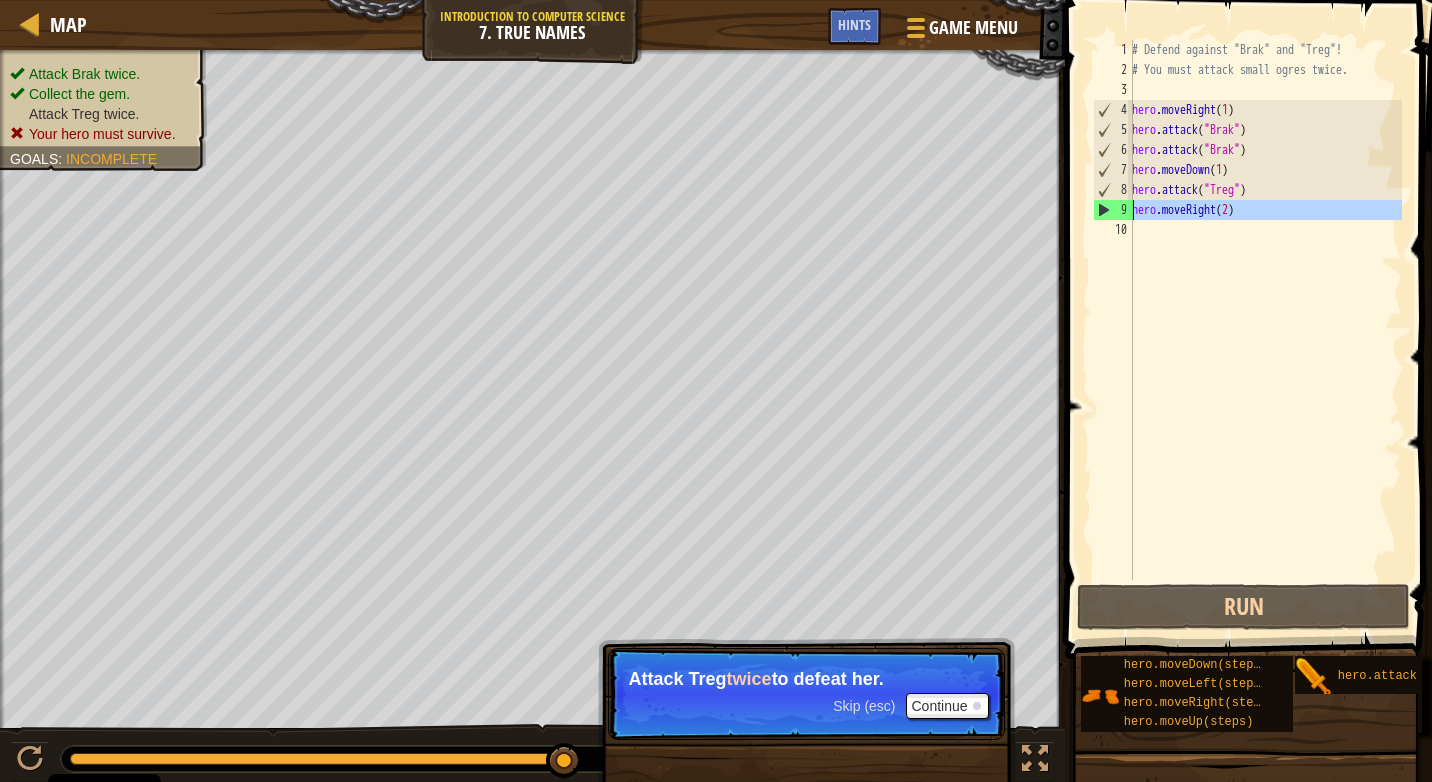 drag, startPoint x: 1252, startPoint y: 224, endPoint x: 1131, endPoint y: 206, distance: 122.33152 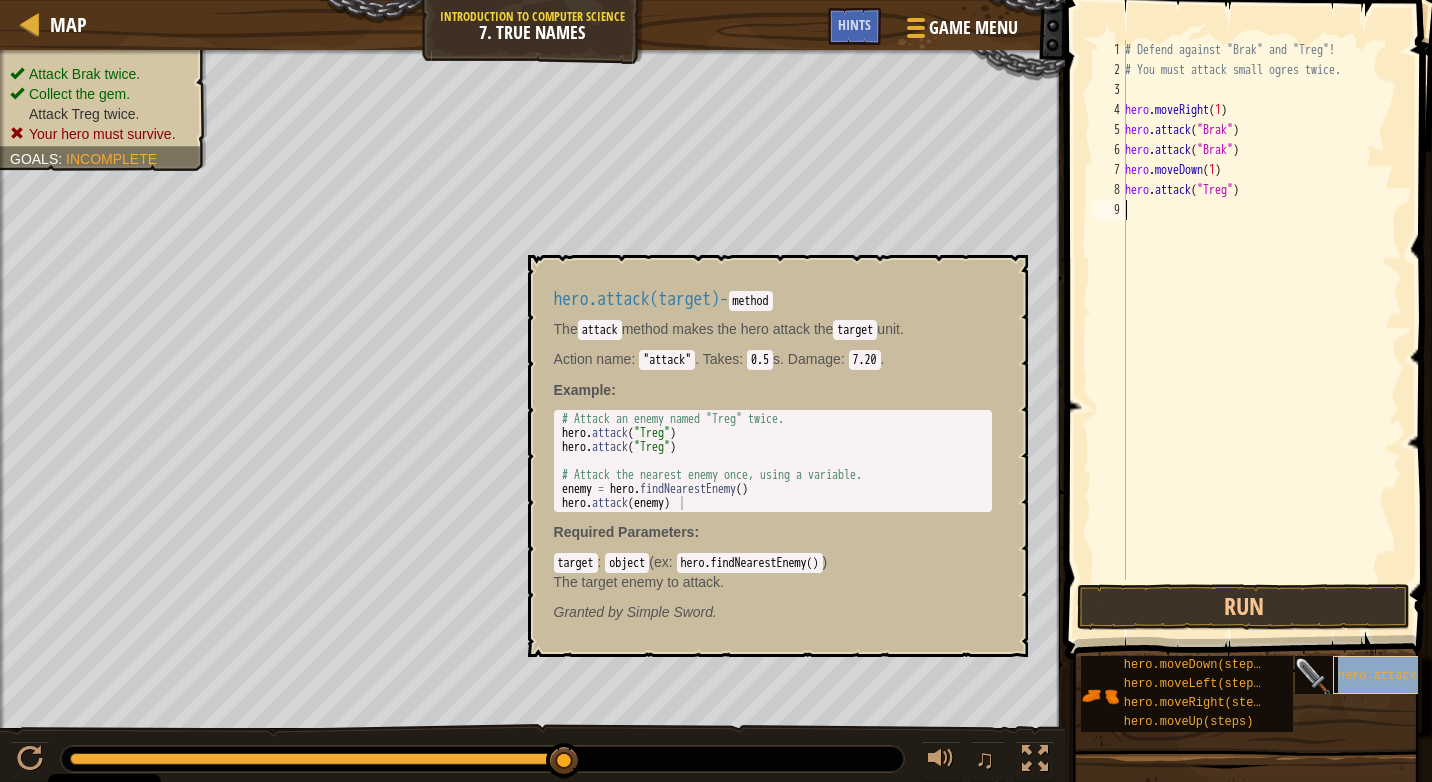 click on "hero.attack(target)" at bounding box center [1406, 676] 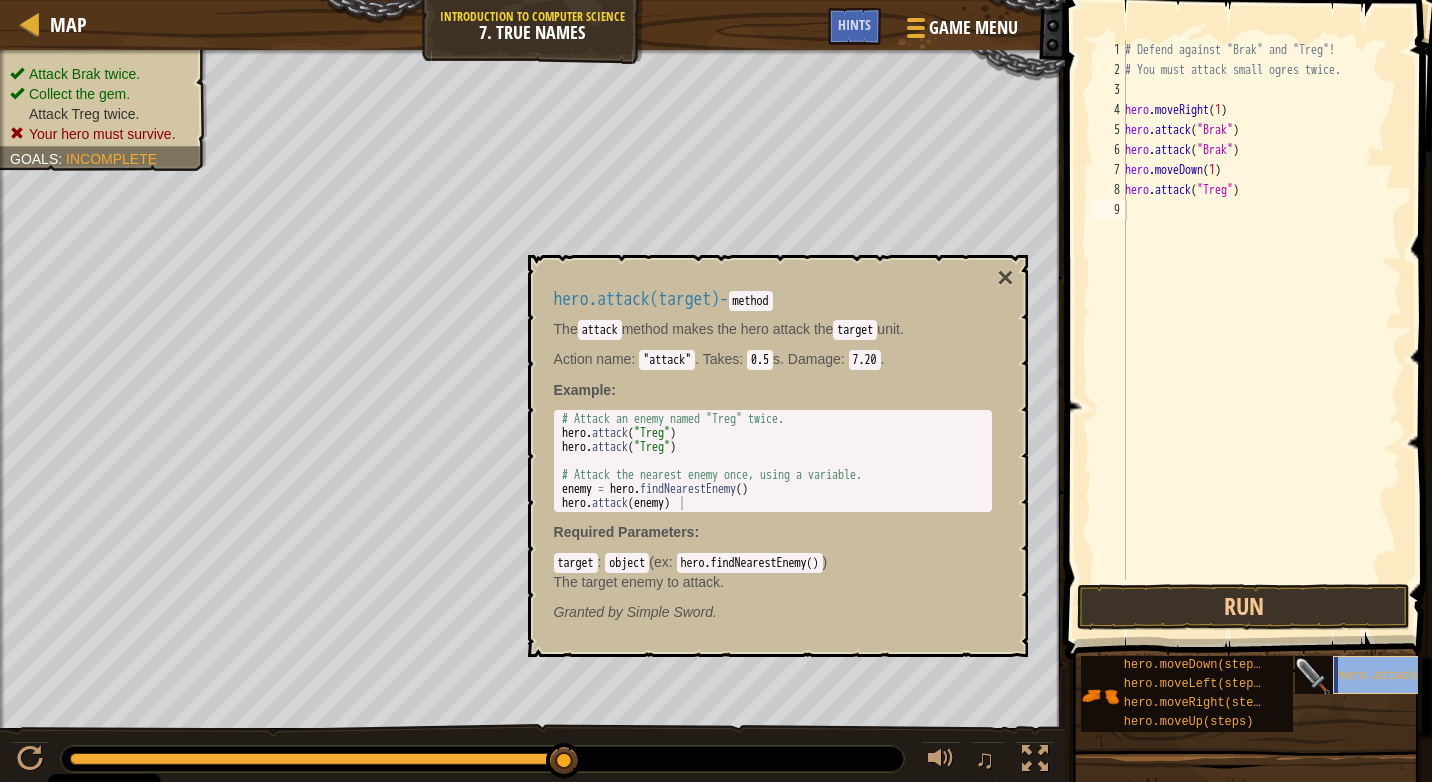 type on "hero.attack(target)" 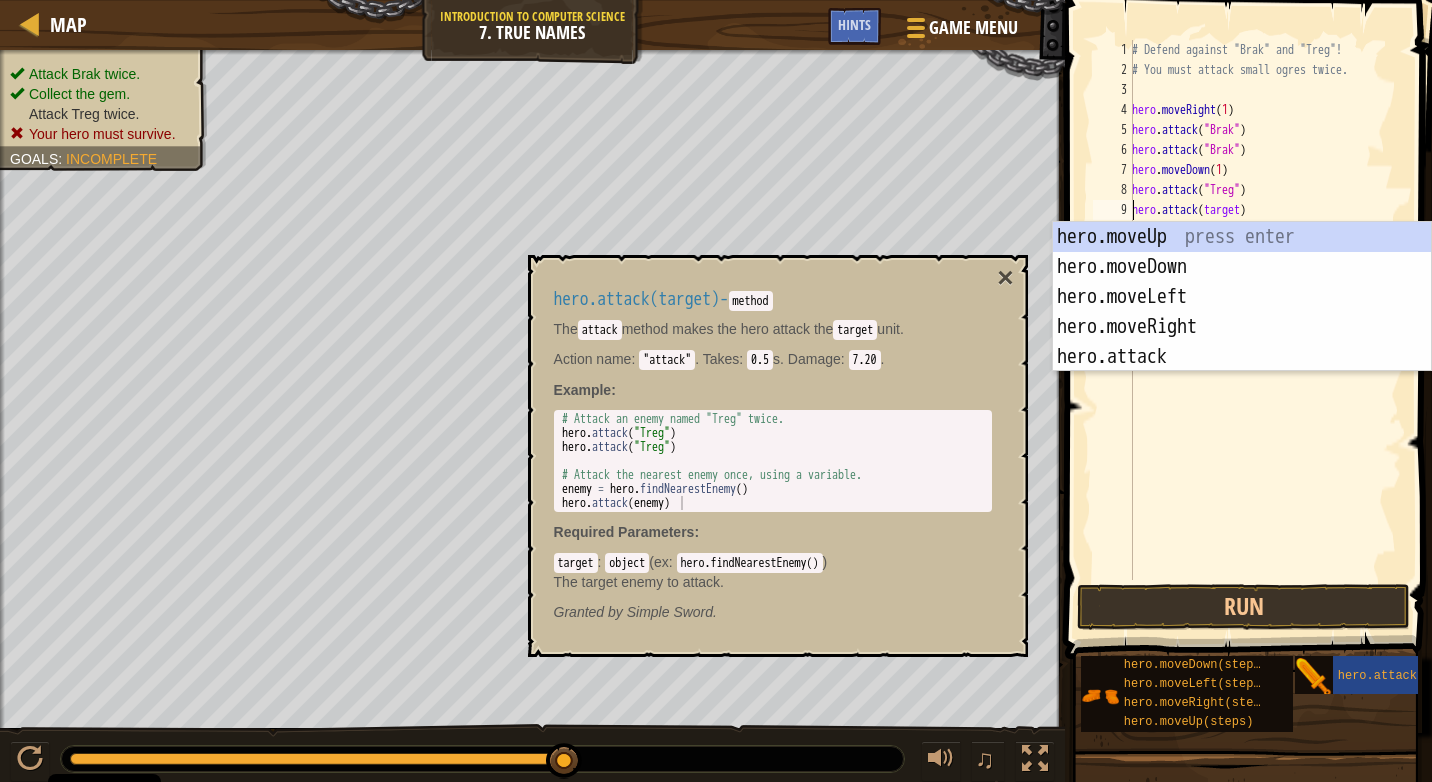 click on "# Defend against "Brak" and "Treg"! # You must attack small ogres twice. hero . moveRight ( 1 ) hero . attack ( "Brak" ) hero . attack ( "Brak" ) hero . moveDown ( 1 ) hero . attack ( "Treg" ) hero . attack ( target )" at bounding box center (1265, 330) 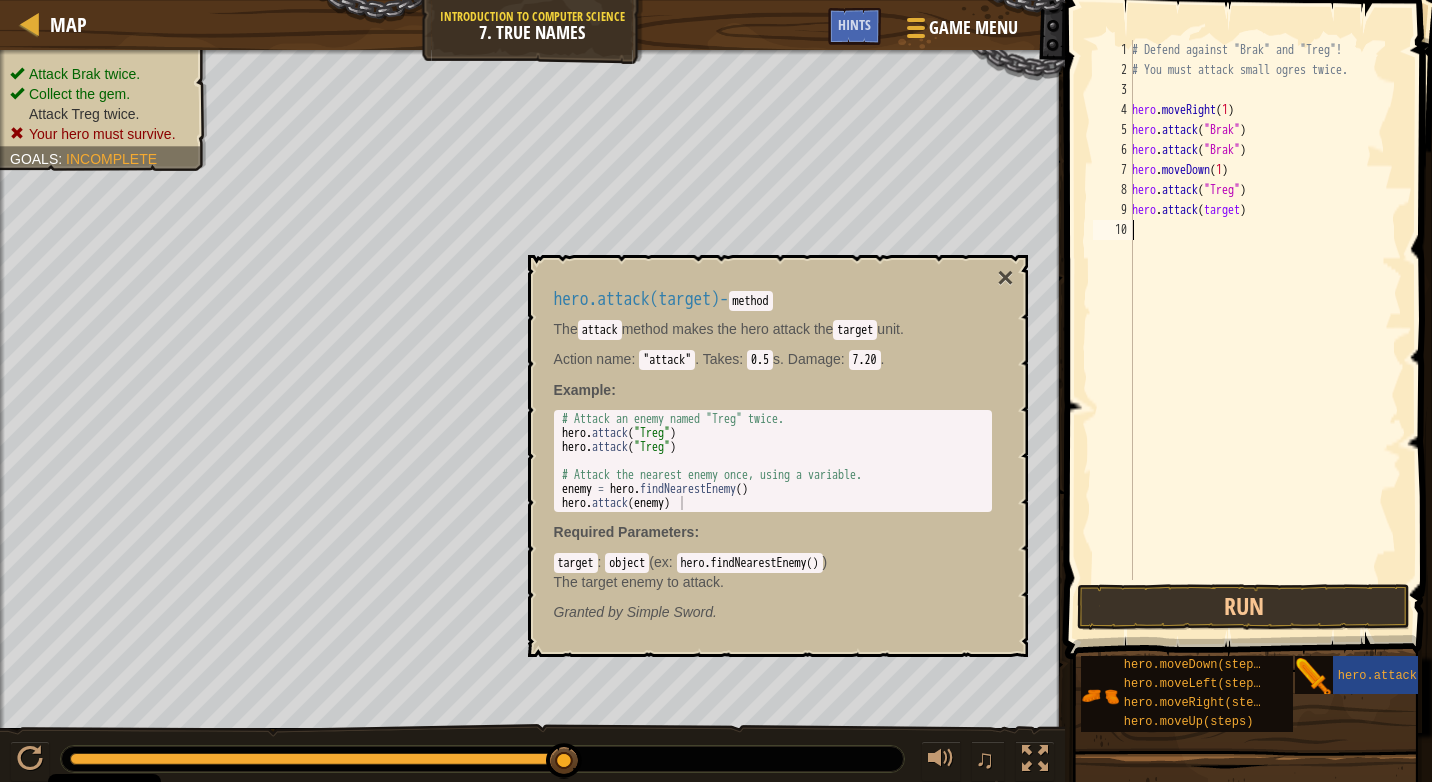 click on "# Defend against "Brak" and "Treg"! # You must attack small ogres twice. hero . moveRight ( 1 ) hero . attack ( "Brak" ) hero . attack ( "Brak" ) hero . moveDown ( 1 ) hero . attack ( "Treg" ) hero . attack ( target )" at bounding box center (1265, 330) 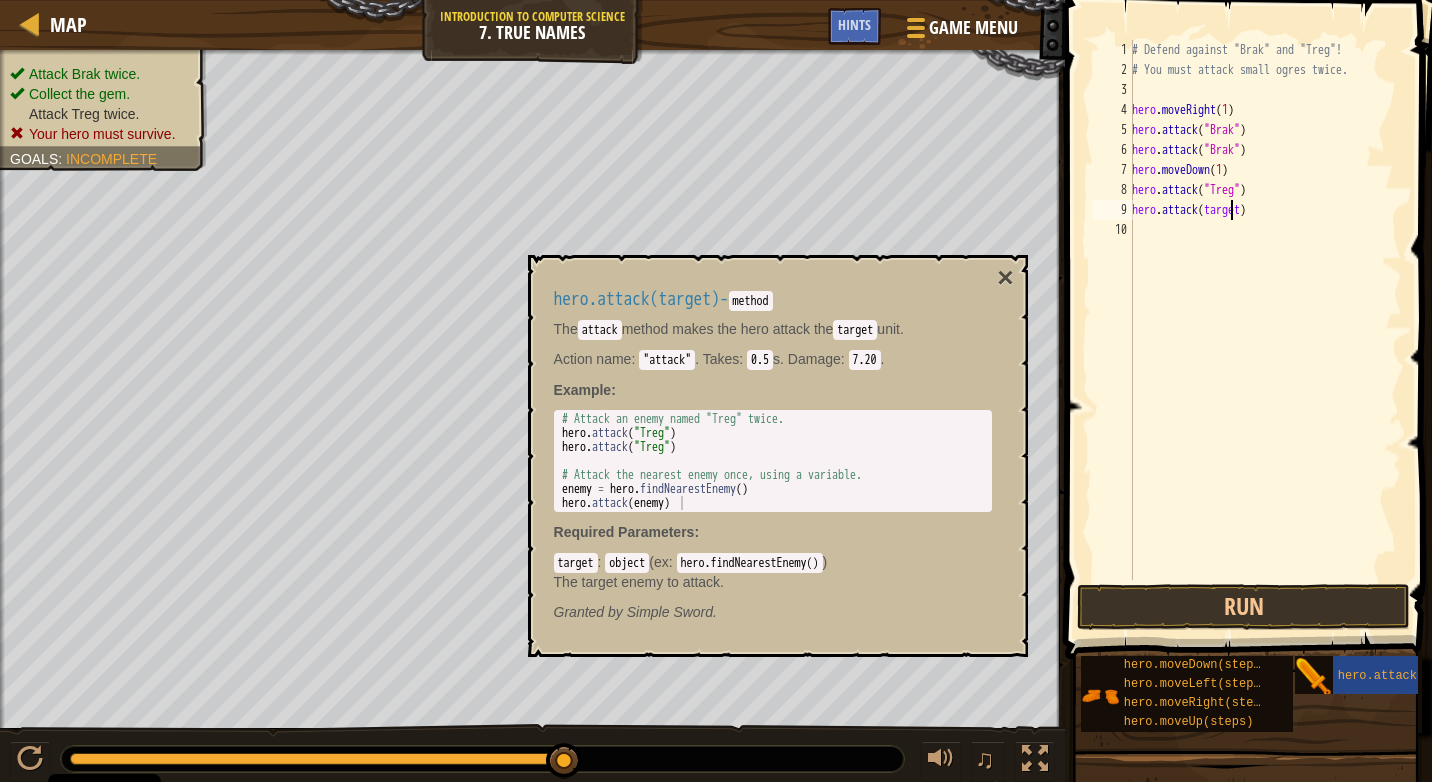 click on "# Defend against "Brak" and "Treg"! # You must attack small ogres twice. hero . moveRight ( 1 ) hero . attack ( "Brak" ) hero . attack ( "Brak" ) hero . moveDown ( 1 ) hero . attack ( "Treg" ) hero . attack ( target )" at bounding box center (1265, 330) 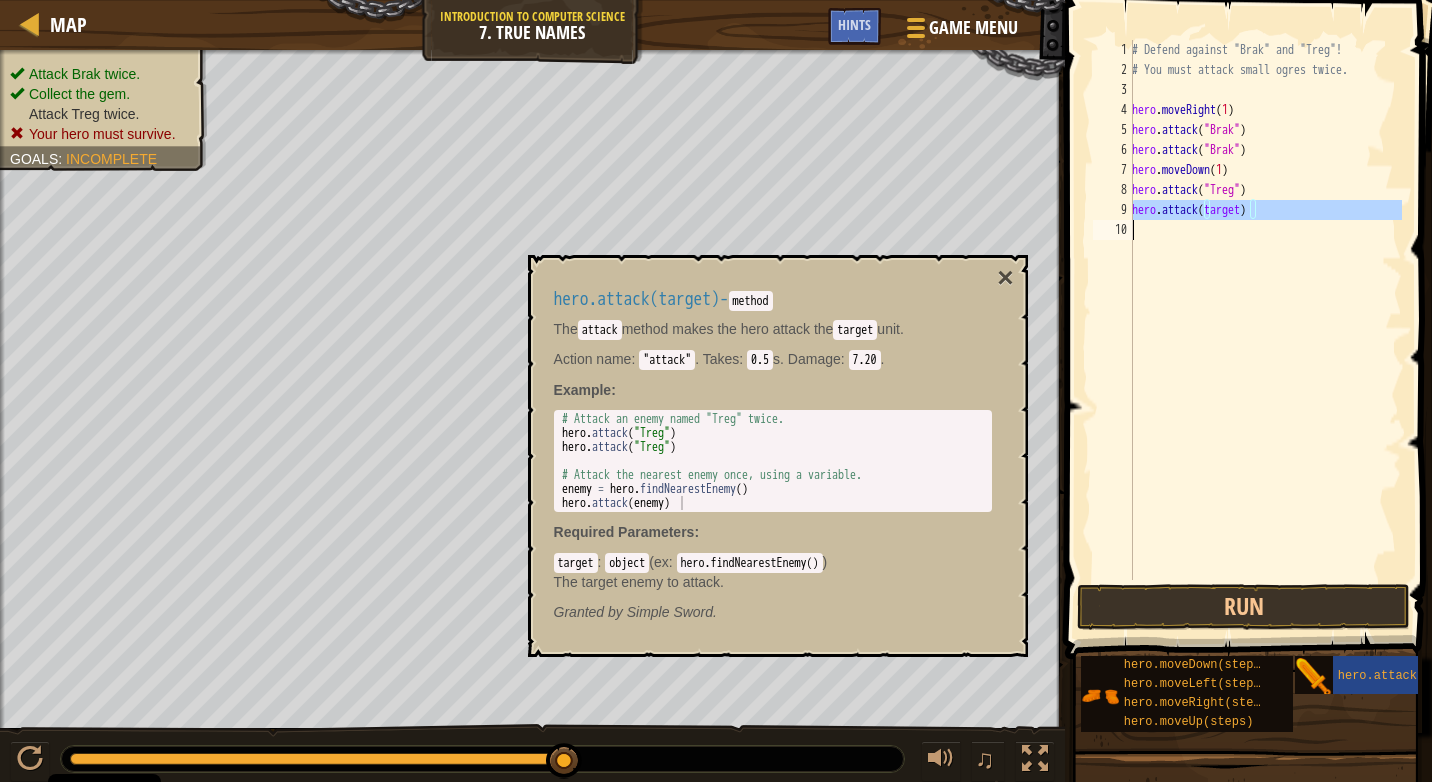 click on "# Defend against "Brak" and "Treg"! # You must attack small ogres twice. hero . moveRight ( 1 ) hero . attack ( "Brak" ) hero . attack ( "Brak" ) hero . moveDown ( 1 ) hero . attack ( "Treg" ) hero . attack ( target )" at bounding box center (1265, 330) 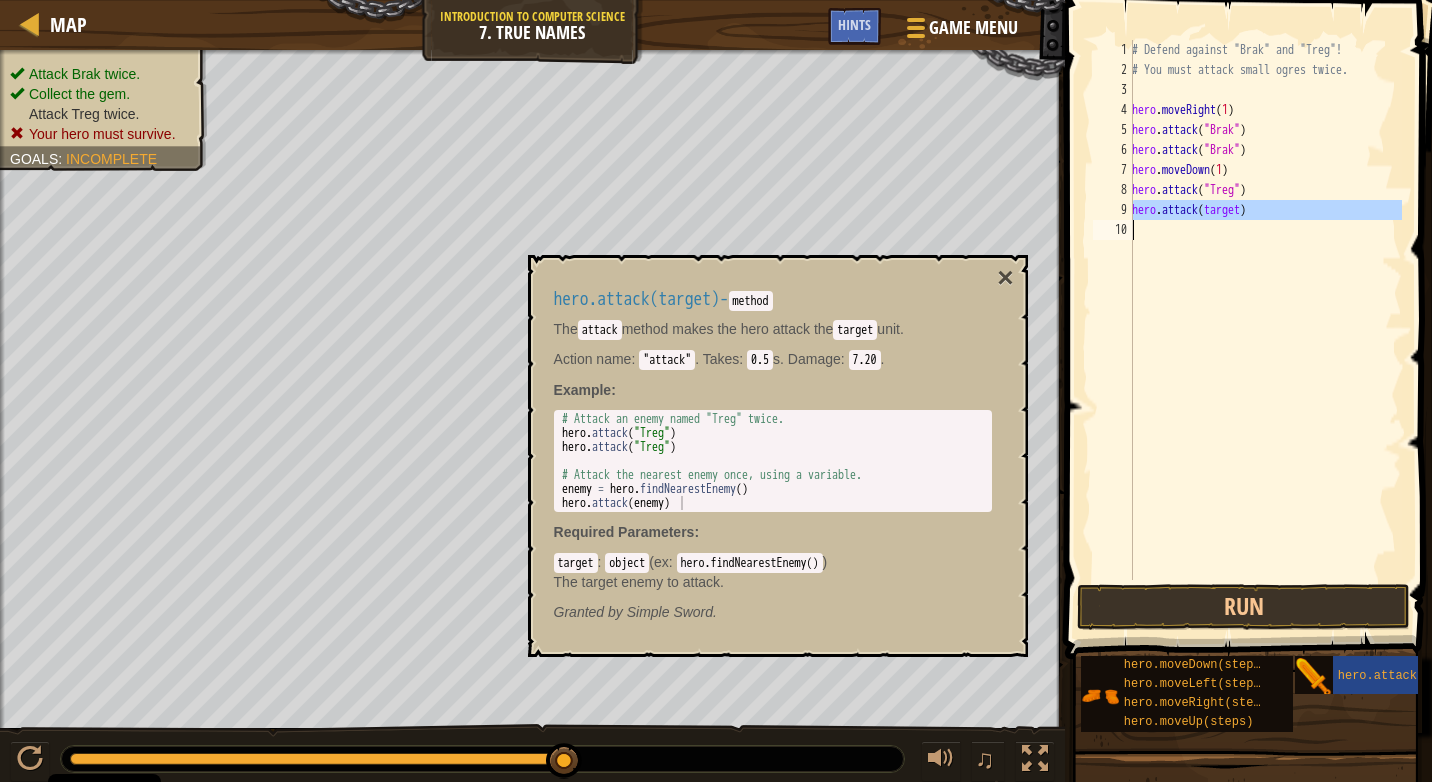 click on "# Defend against "Brak" and "Treg"! # You must attack small ogres twice. hero . moveRight ( 1 ) hero . attack ( "Brak" ) hero . attack ( "Brak" ) hero . moveDown ( 1 ) hero . attack ( "Treg" ) hero . attack ( target )" at bounding box center [1265, 310] 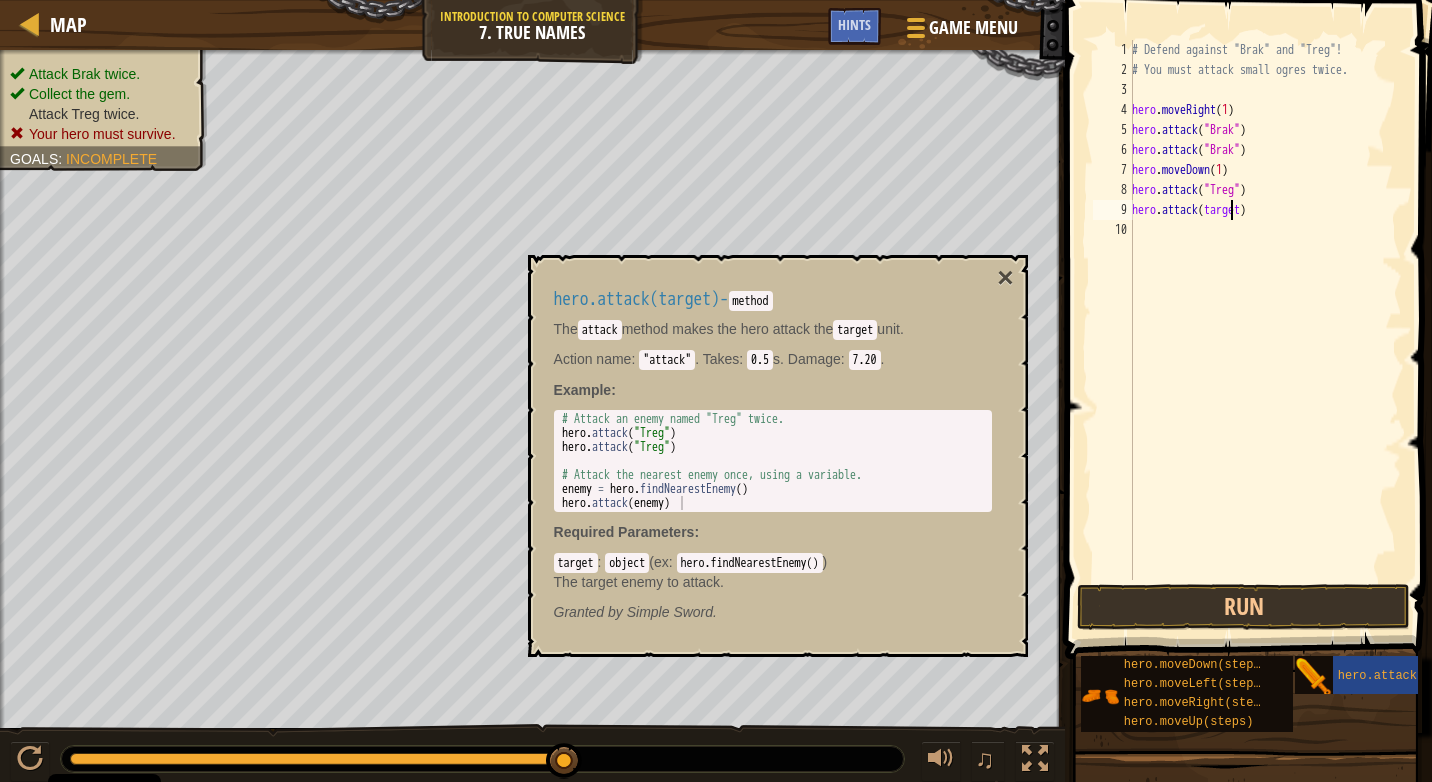 click on "# Defend against "Brak" and "Treg"! # You must attack small ogres twice. hero . moveRight ( 1 ) hero . attack ( "Brak" ) hero . attack ( "Brak" ) hero . moveDown ( 1 ) hero . attack ( "Treg" ) hero . attack ( target )" at bounding box center (1265, 330) 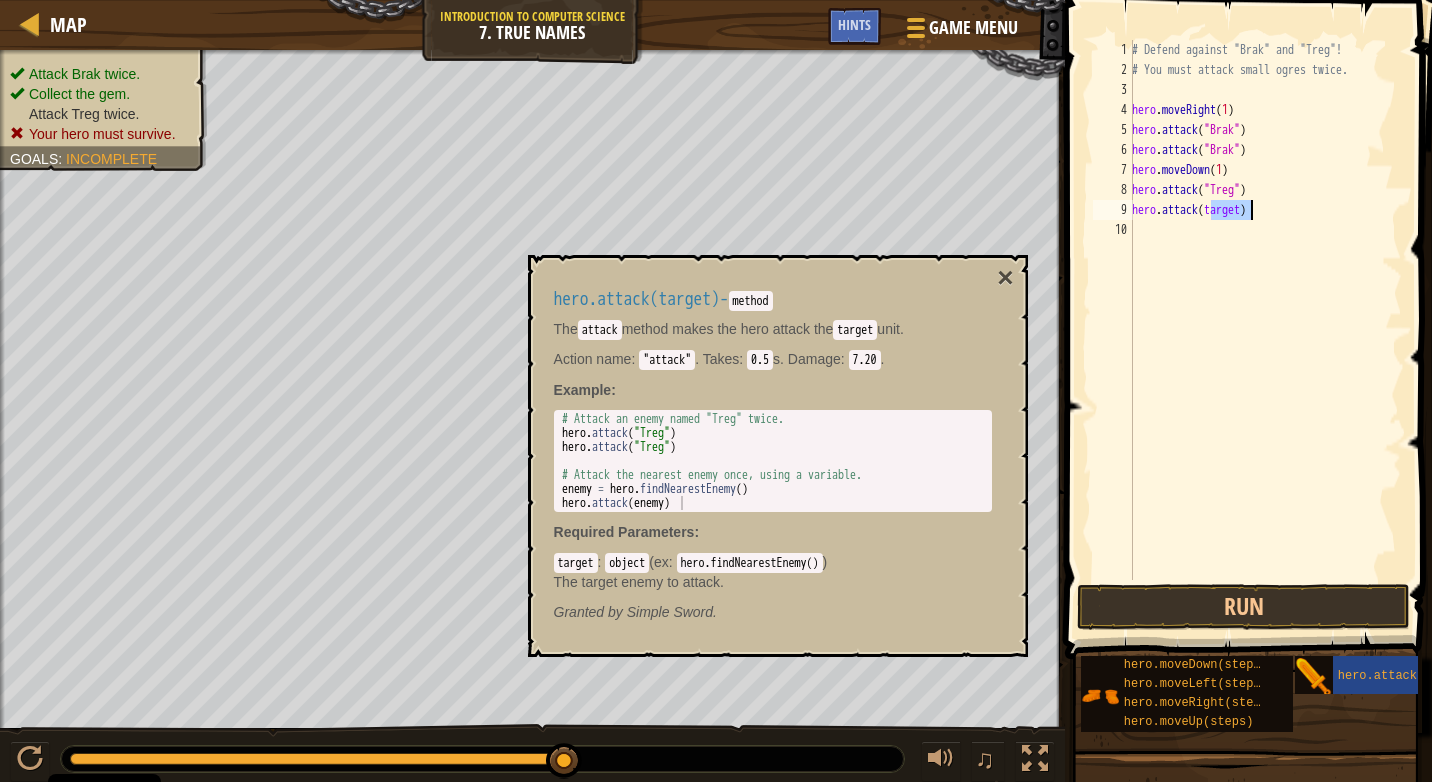 click on "# Defend against "Brak" and "Treg"! # You must attack small ogres twice. hero . moveRight ( 1 ) hero . attack ( "Brak" ) hero . attack ( "Brak" ) hero . moveDown ( 1 ) hero . attack ( "Treg" ) hero . attack ( target )" at bounding box center [1265, 330] 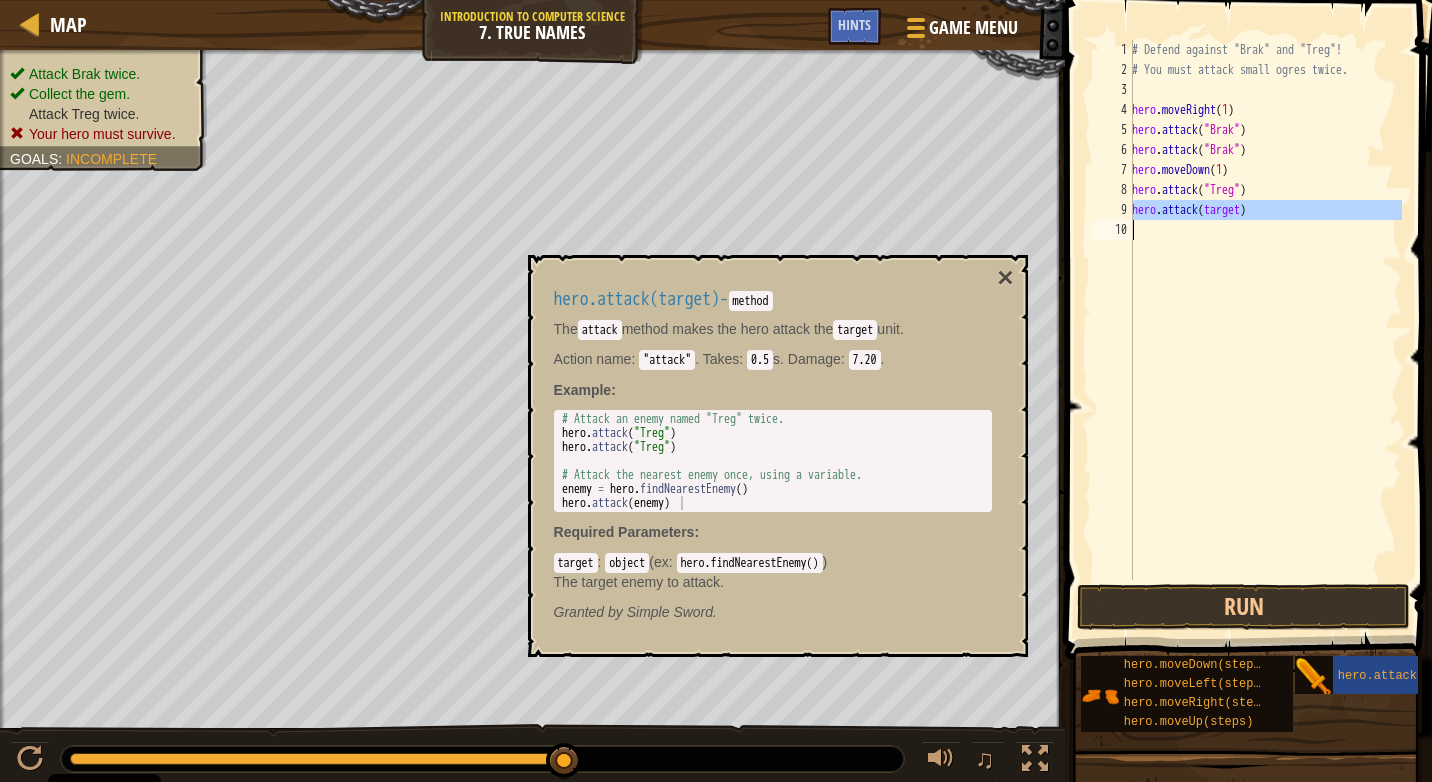 click on "# Defend against "Brak" and "Treg"! # You must attack small ogres twice. hero . moveRight ( 1 ) hero . attack ( "Brak" ) hero . attack ( "Brak" ) hero . moveDown ( 1 ) hero . attack ( "Treg" ) hero . attack ( target )" at bounding box center [1265, 310] 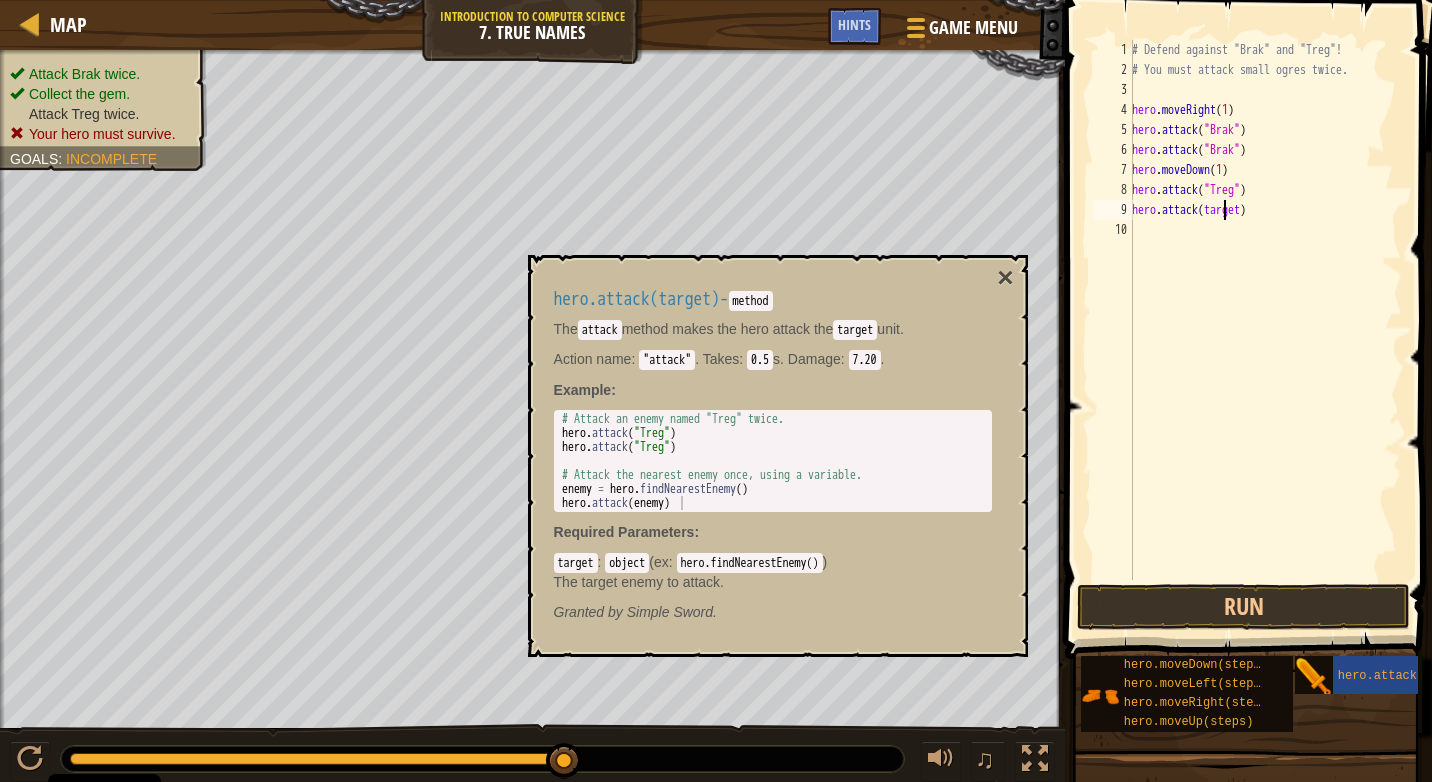 click on "# Defend against "Brak" and "Treg"! # You must attack small ogres twice. hero . moveRight ( 1 ) hero . attack ( "Brak" ) hero . attack ( "Brak" ) hero . moveDown ( 1 ) hero . attack ( "Treg" ) hero . attack ( target )" at bounding box center [1265, 330] 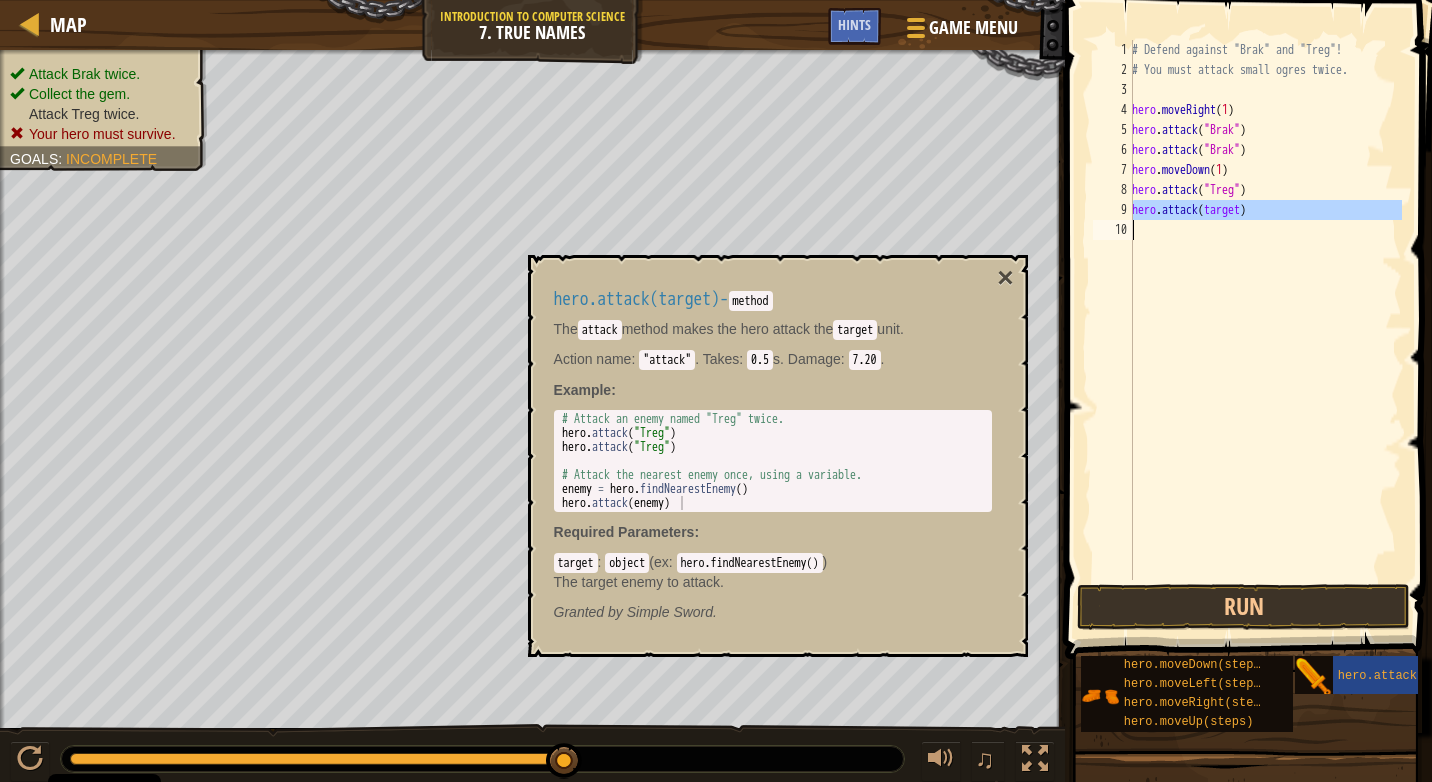 click on "# Defend against "Brak" and "Treg"! # You must attack small ogres twice. hero . moveRight ( 1 ) hero . attack ( "Brak" ) hero . attack ( "Brak" ) hero . moveDown ( 1 ) hero . attack ( "Treg" ) hero . attack ( target )" at bounding box center [1265, 330] 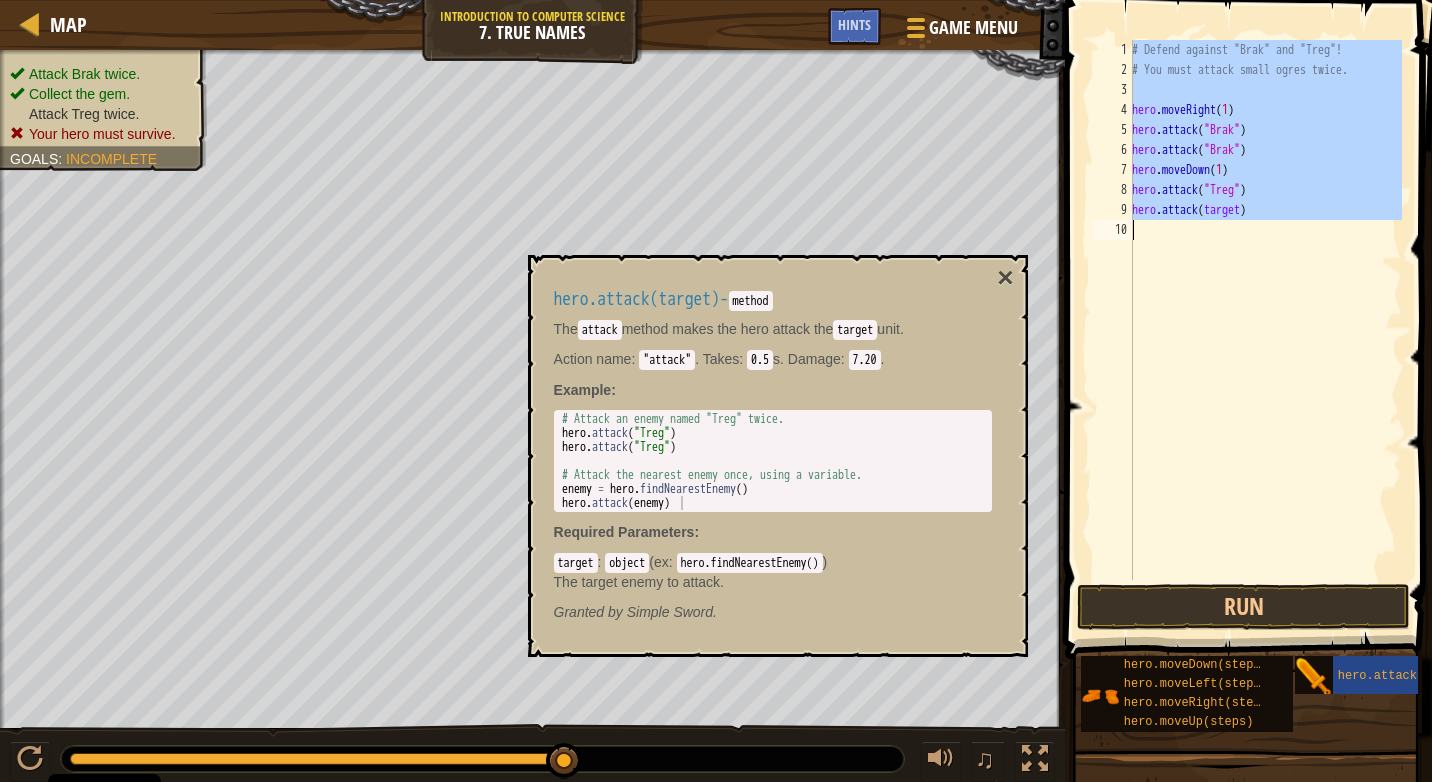 click on "# Defend against "Brak" and "Treg"! # You must attack small ogres twice. hero . moveRight ( 1 ) hero . attack ( "Brak" ) hero . attack ( "Brak" ) hero . moveDown ( 1 ) hero . attack ( "Treg" ) hero . attack ( target )" at bounding box center (1265, 330) 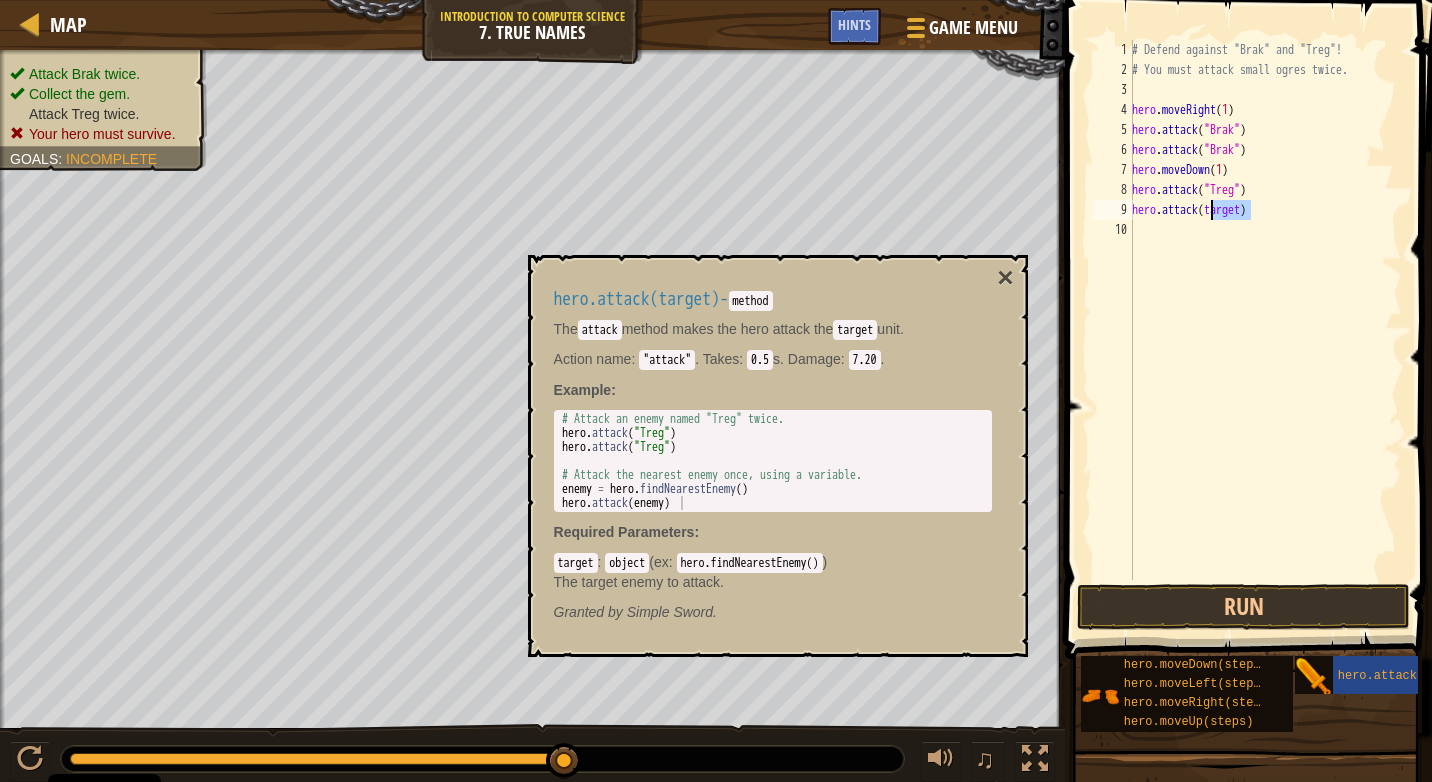 click on "# Defend against "Brak" and "Treg"! # You must attack small ogres twice. hero . moveRight ( 1 ) hero . attack ( "Brak" ) hero . attack ( "Brak" ) hero . moveDown ( 1 ) hero . attack ( "Treg" ) hero . attack ( target )" at bounding box center (1265, 330) 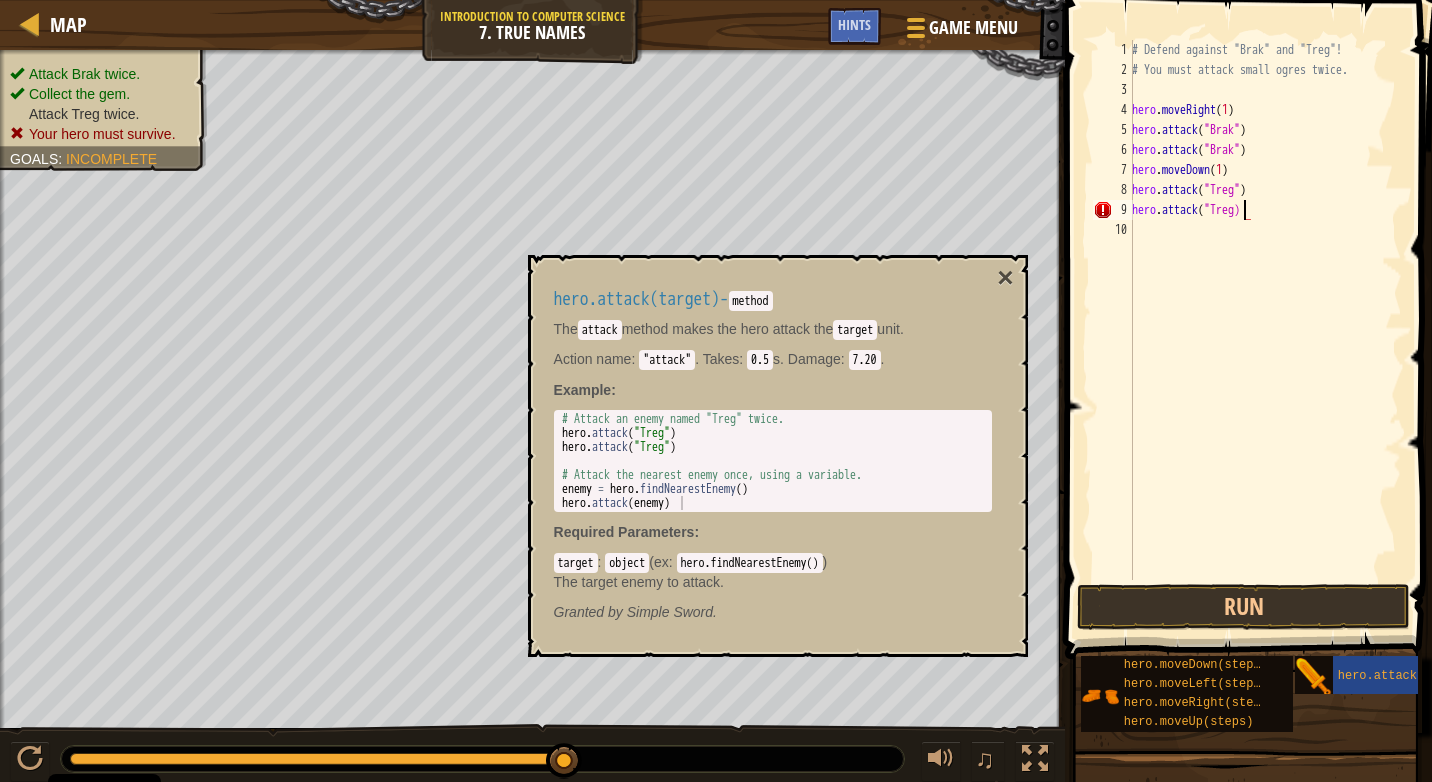 type on "hero.attack("Treg")" 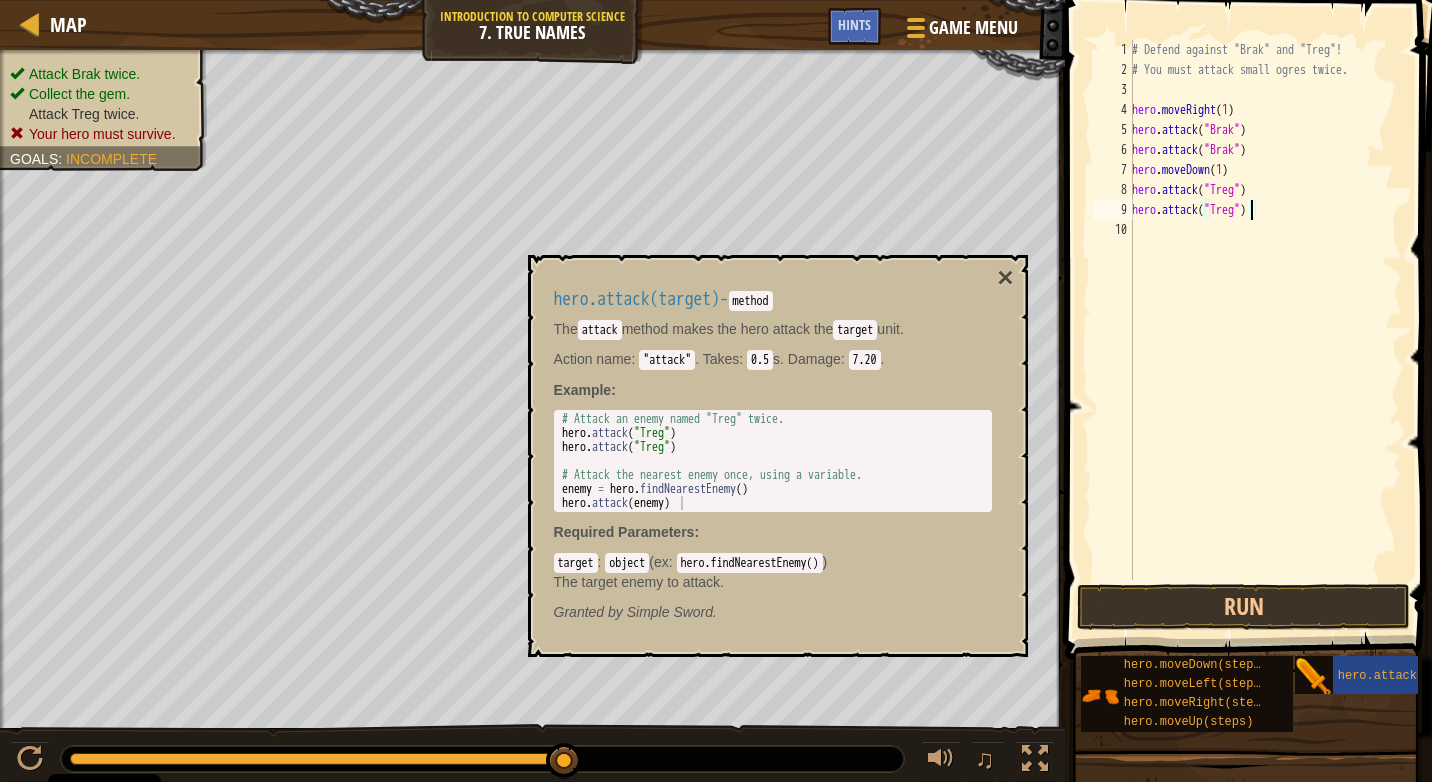 click on "# Defend against "Brak" and "Treg"! # You must attack small ogres twice. hero . moveRight ( 1 ) hero . attack ( "Brak" ) hero . attack ( "Brak" ) hero . moveDown ( 1 ) hero . attack ( "Treg" ) hero . attack ( "Treg" )" at bounding box center (1265, 330) 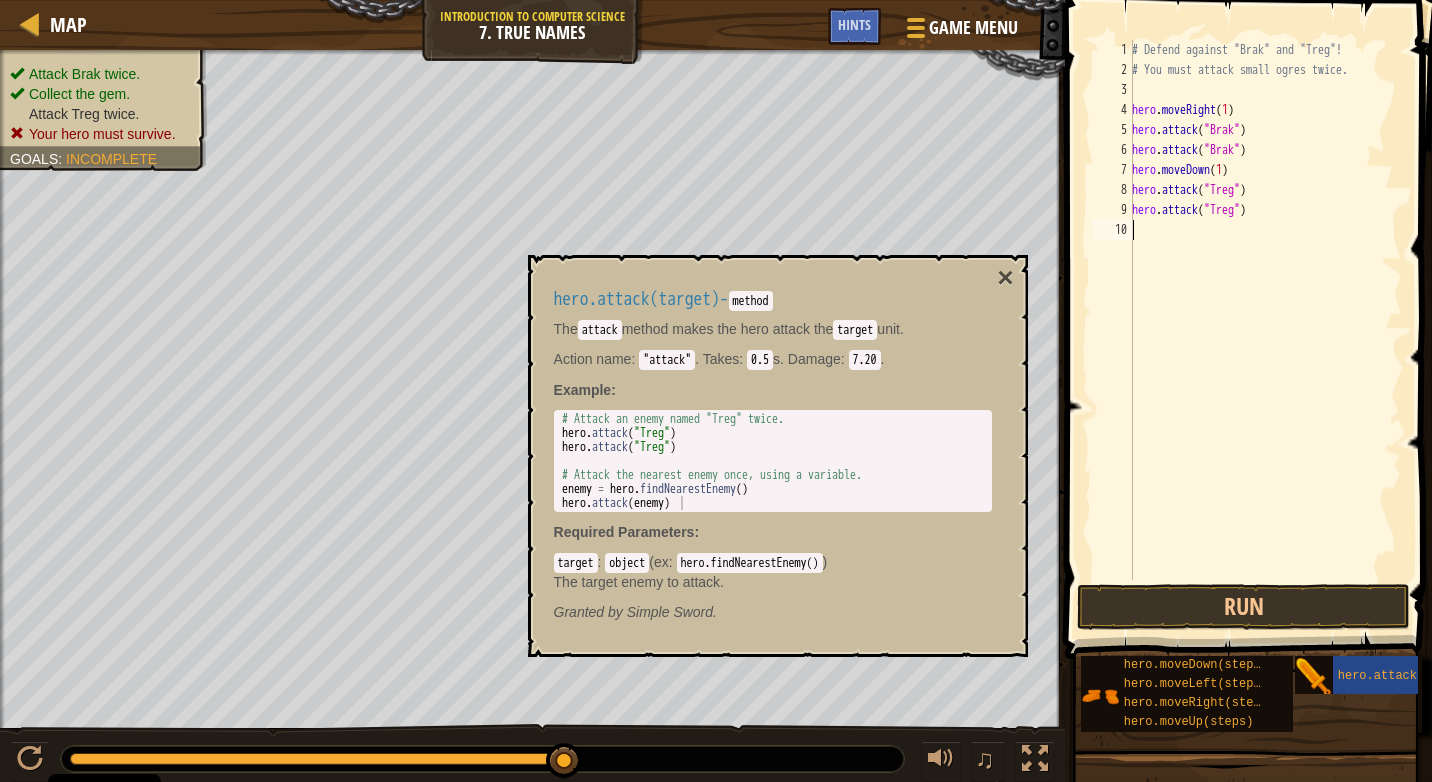 scroll, scrollTop: 9, scrollLeft: 0, axis: vertical 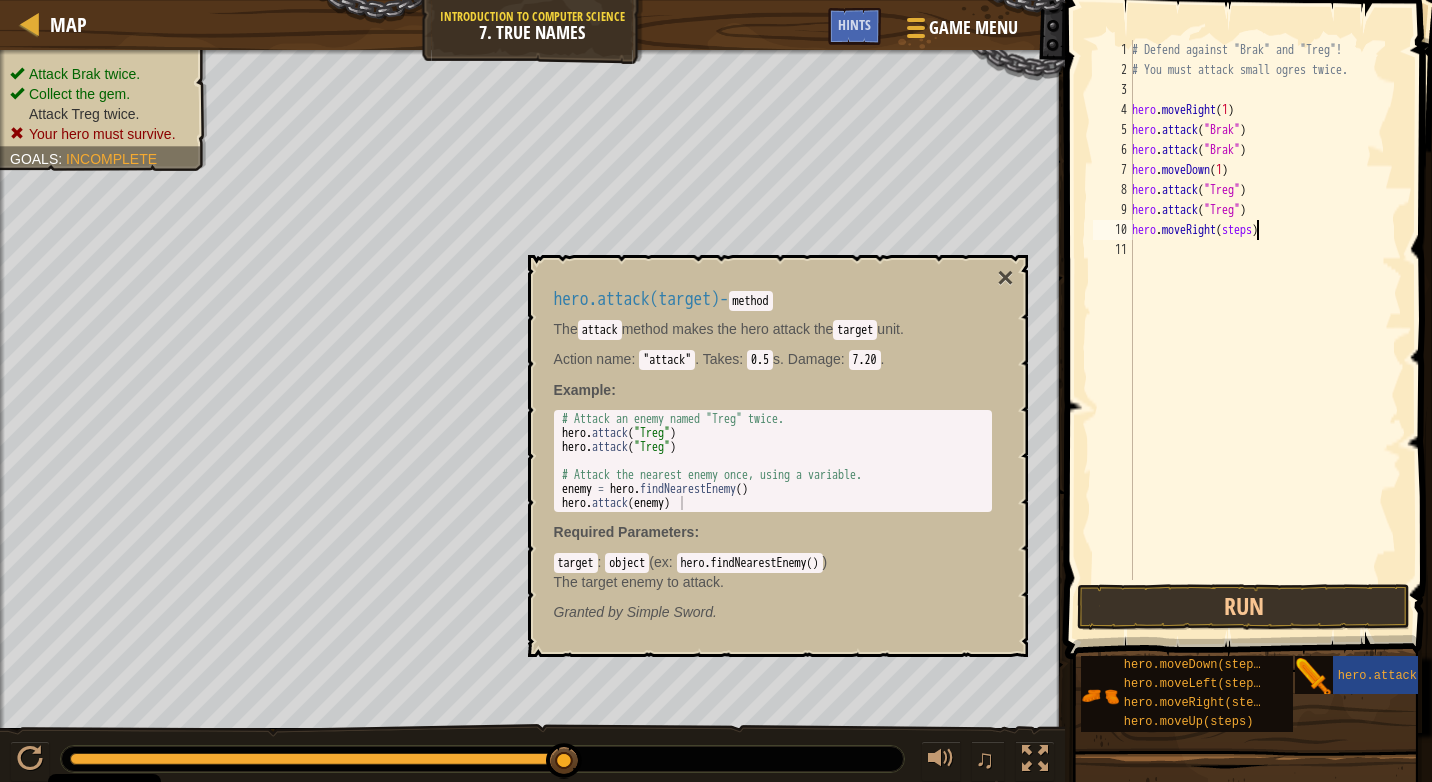 click on "# Defend against "Brak" and "Treg"! # You must attack small ogres twice. hero . moveRight ( 1 ) hero . attack ( "Brak" ) hero . attack ( "Brak" ) hero . moveDown ( 1 ) hero . attack ( "Treg" ) hero . attack ( "Treg" ) hero . moveRight ( steps )" at bounding box center (1265, 330) 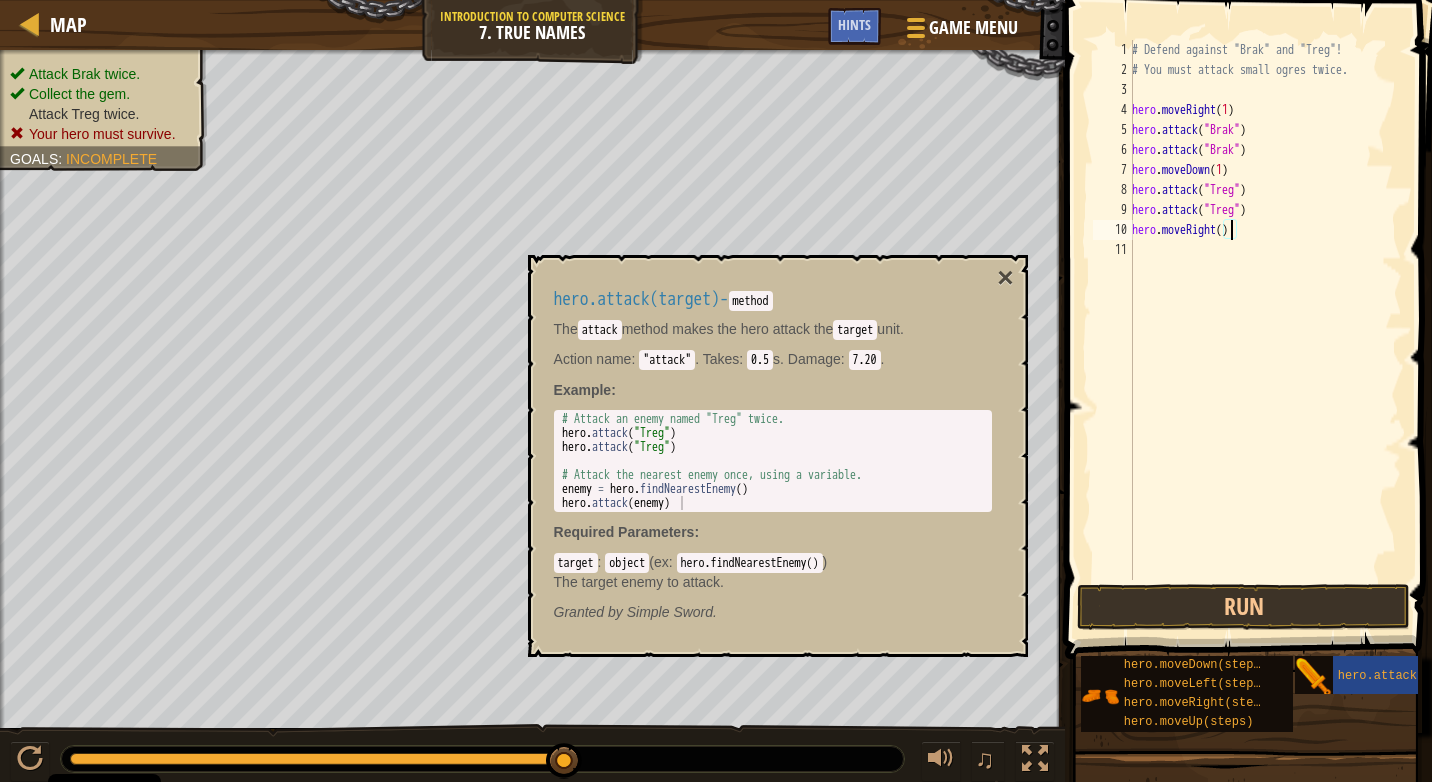 type on "hero.moveRight(2)" 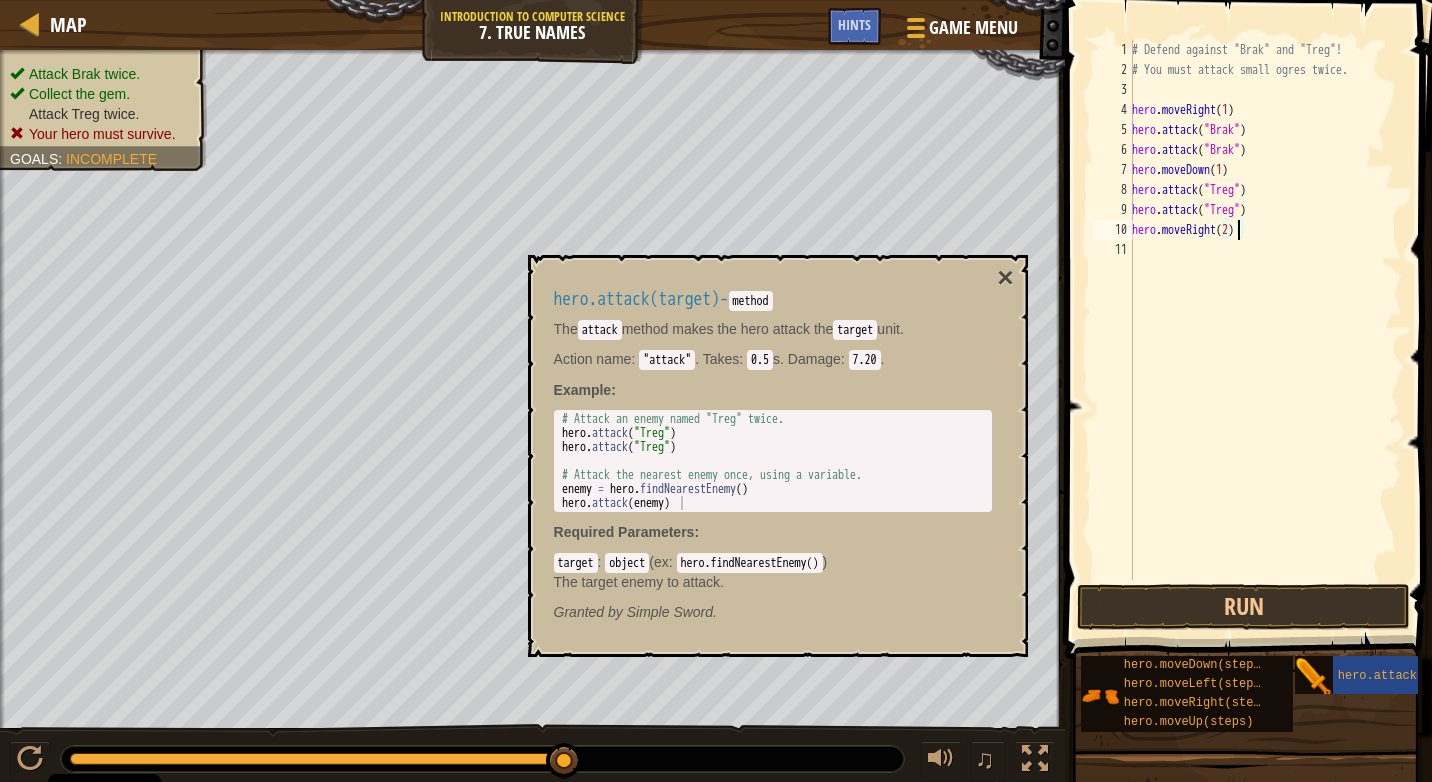click on "# Defend against "Brak" and "Treg"! # You must attack small ogres twice. hero . moveRight ( 1 ) hero . attack ( "Brak" ) hero . attack ( "Brak" ) hero . moveDown ( 1 ) hero . attack ( "Treg" ) hero . attack ( "Treg" ) hero . moveRight ( 2 )" at bounding box center (1265, 330) 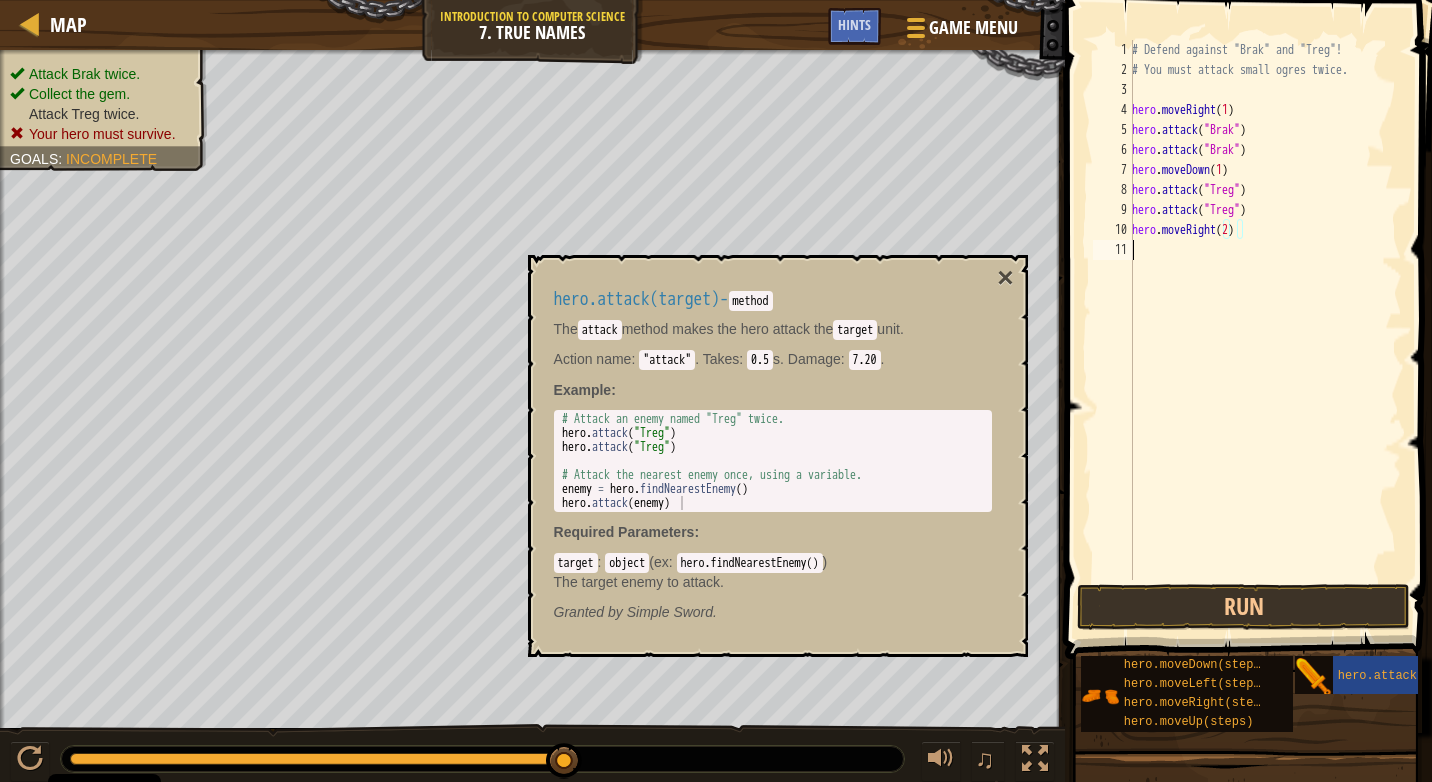 scroll, scrollTop: 9, scrollLeft: 0, axis: vertical 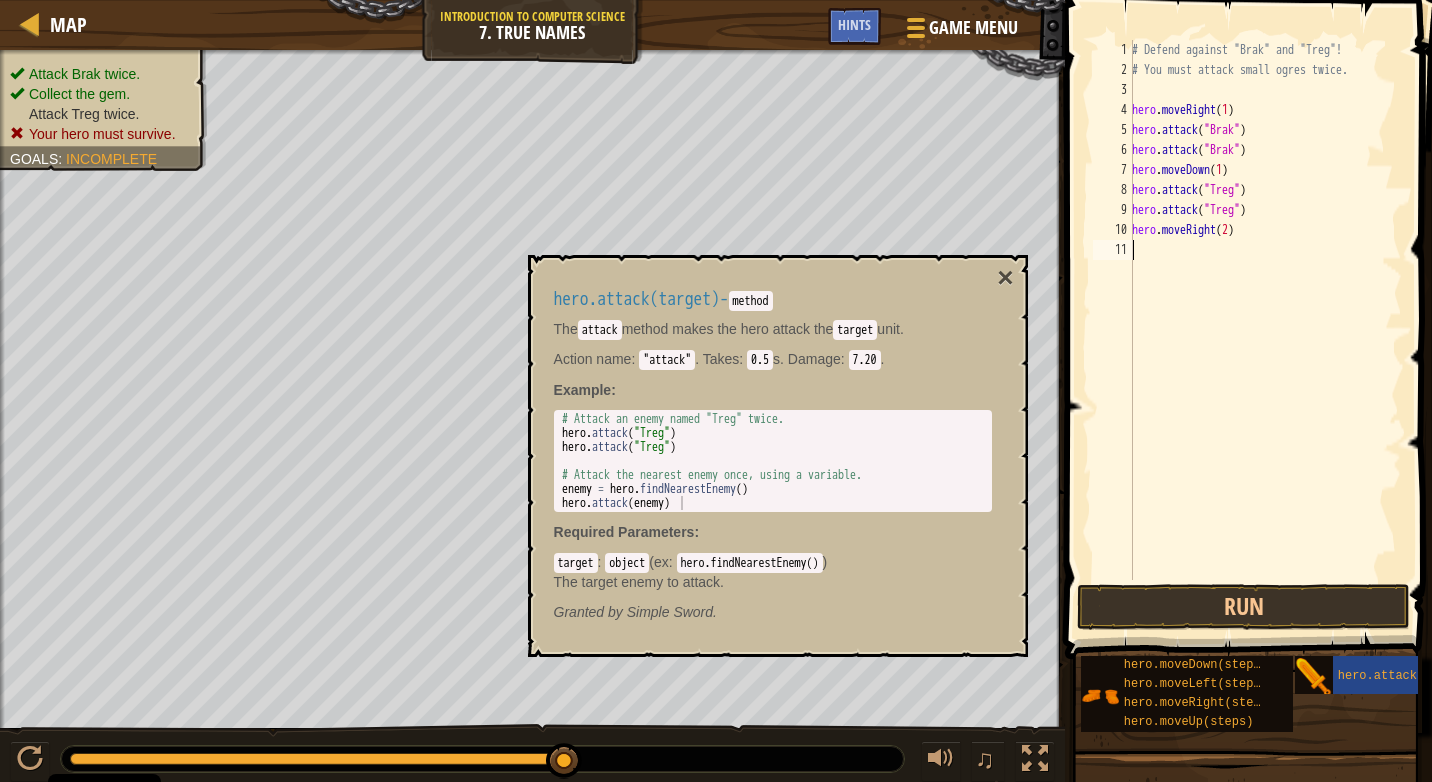 type 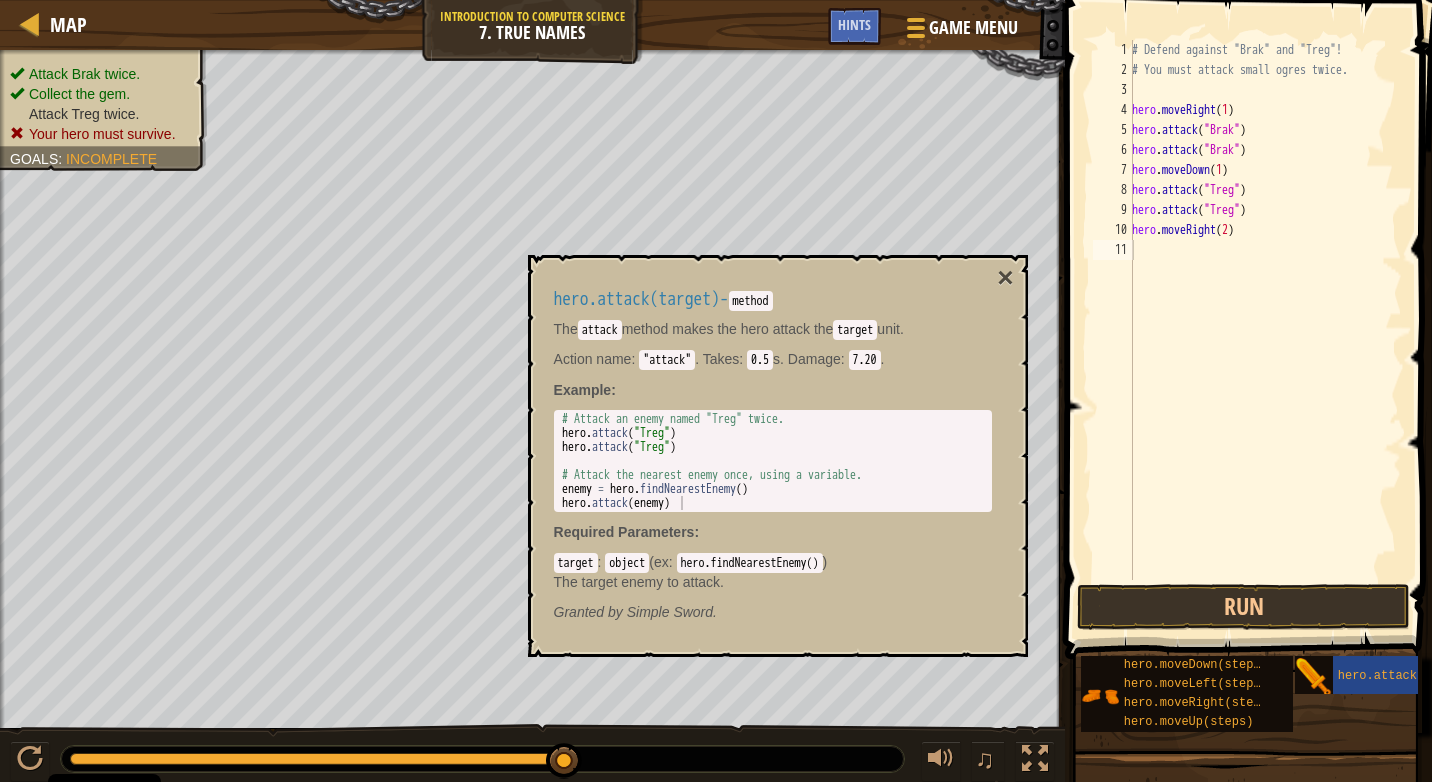 click on "hero.attack(target)  -  method The  attack  method makes the hero attack the  target  unit.
Action name : "attack" . Takes : 0.5 s. Damage : 7.20 . Example : 1 2 3 4 5 6 7 # Attack an enemy named "Treg" twice. hero . attack ( "Treg" ) hero . attack ( "Treg" ) # Attack the nearest enemy once, using a variable. enemy   =   hero . findNearestEnemy ( ) hero . attack ( enemy )     הההההההההההההההההההההההההההההההההההההההההההההההההההההההההההההההההההההההההההההההההההההההההההההההההההההההההההההההההההההההההההההההההההההההההההההההההההההההההההההההההההההההההההההההההההההההההההההההההההההההההההההההההההההההההההההההההההההההההההההההההההההההההההההההה Required Parameters : target : object  ( ex : hero.findNearestEnemy() ) The target enemy to attack.
Granted by Simple Sword." at bounding box center (773, 456) 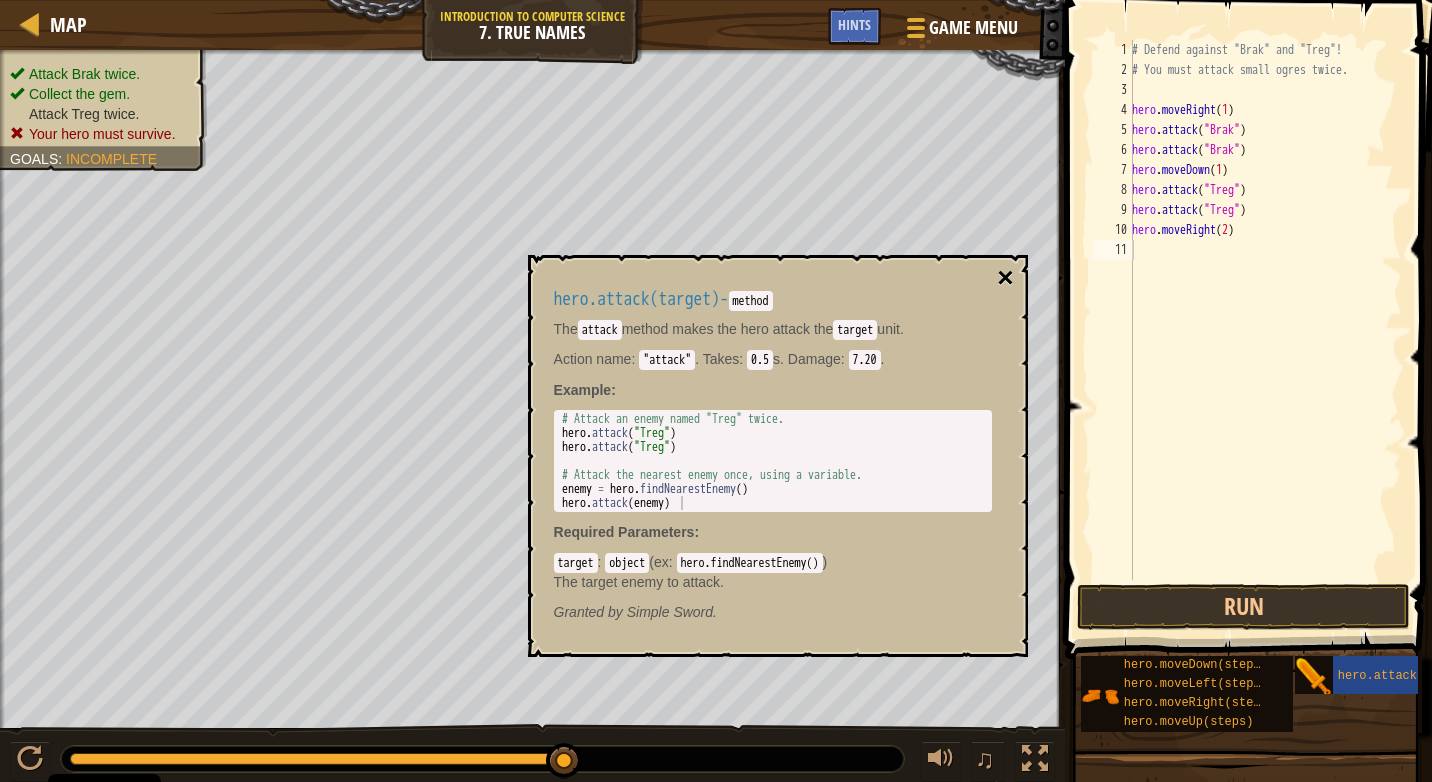 click on "×" at bounding box center [1005, 278] 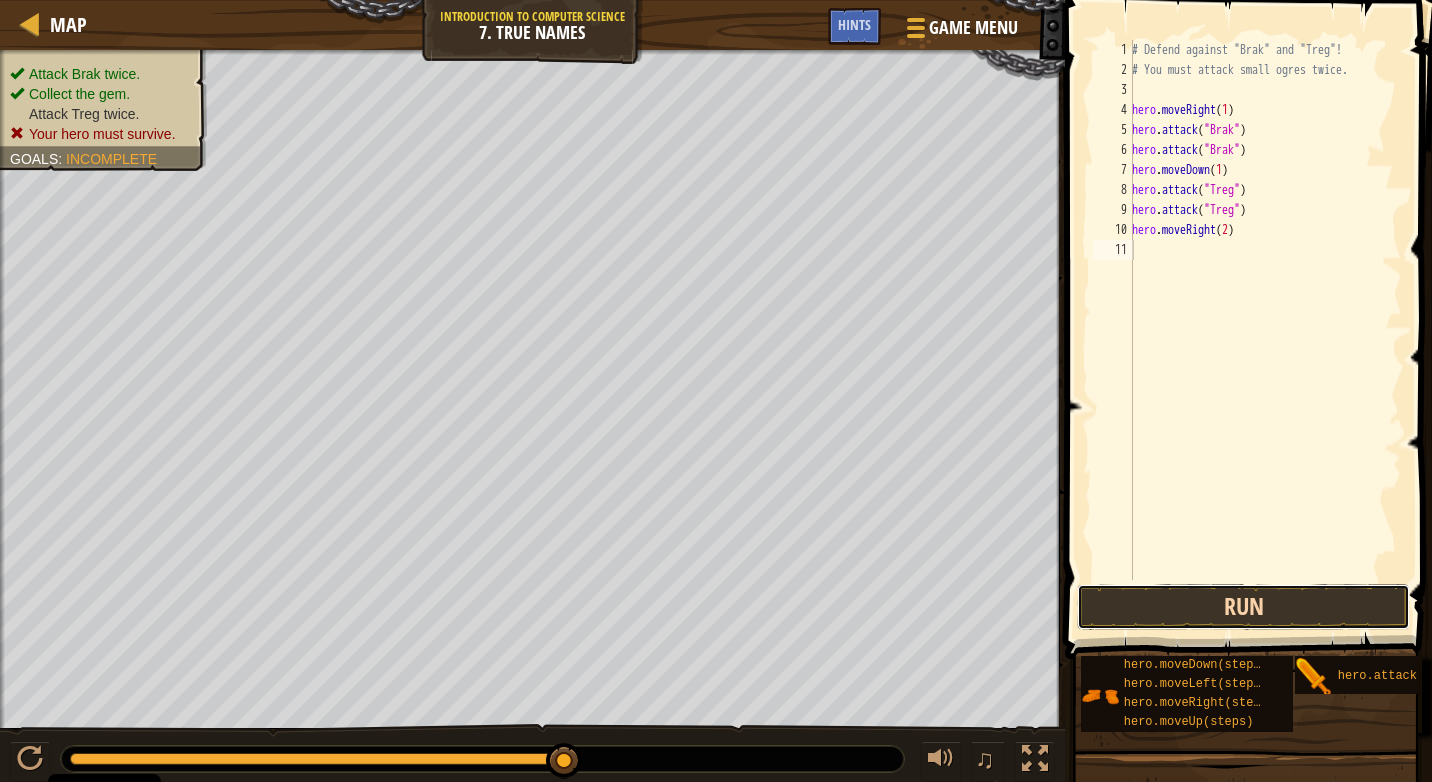 drag, startPoint x: 1170, startPoint y: 602, endPoint x: 1203, endPoint y: 565, distance: 49.57822 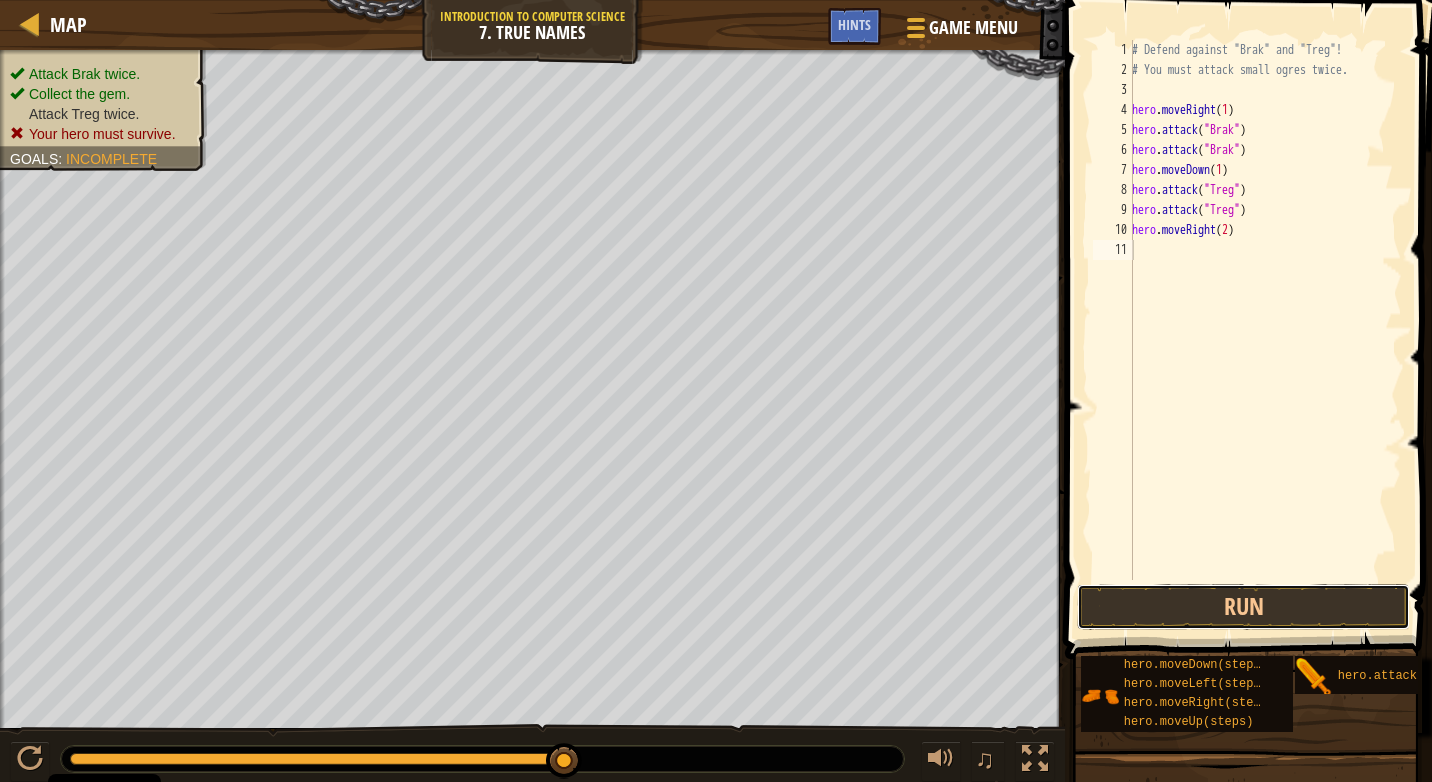 click on "Run" at bounding box center [1243, 607] 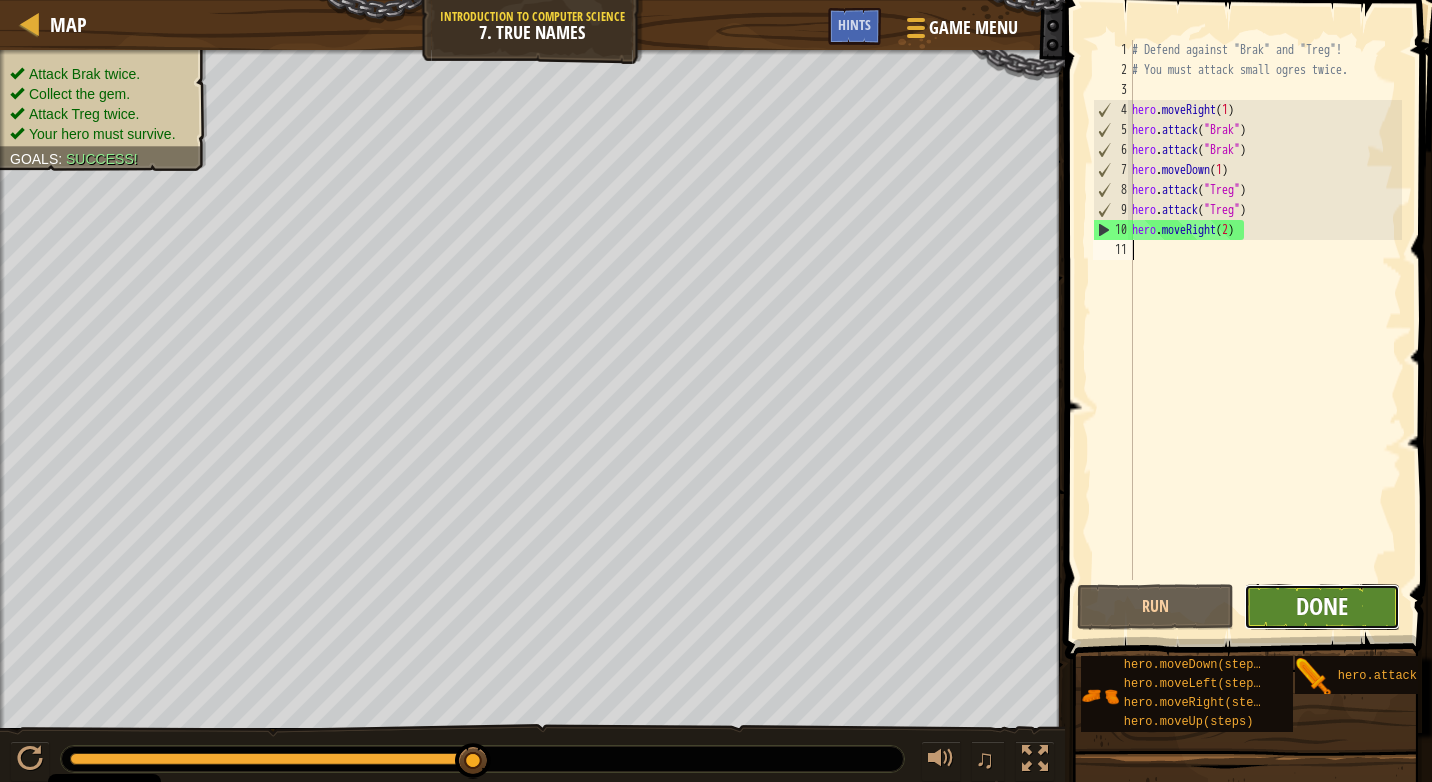 click on "Done" at bounding box center [1322, 606] 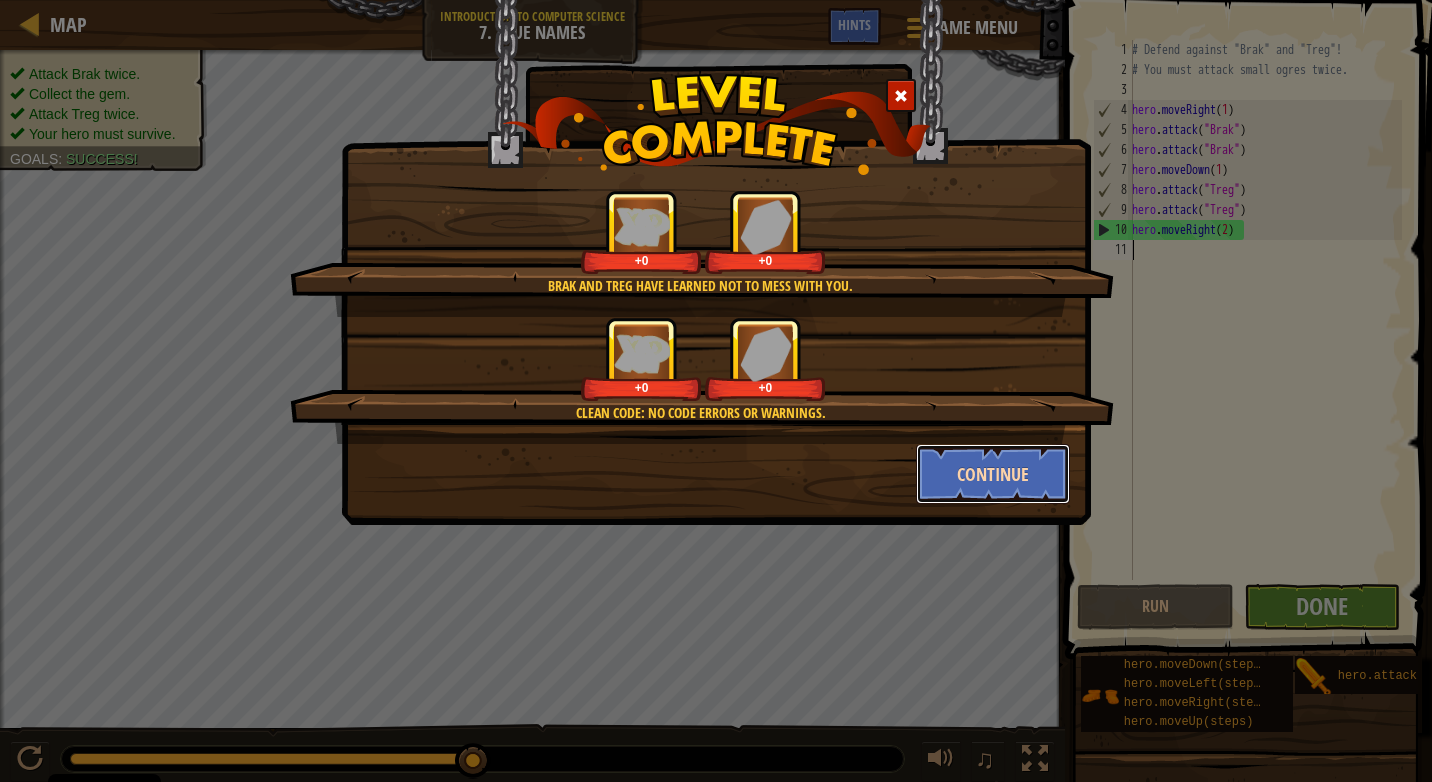click on "Continue" at bounding box center [993, 474] 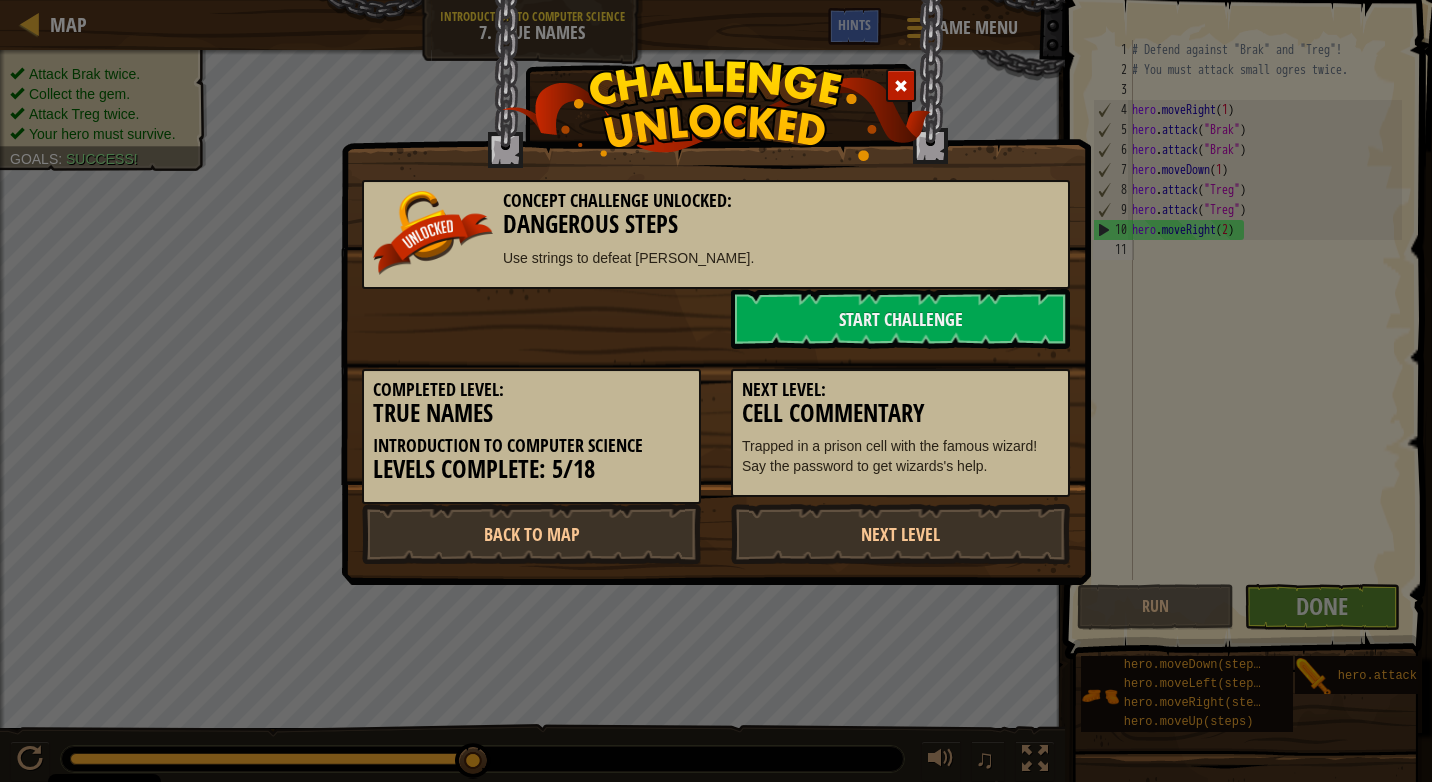 click on "Trapped in a prison cell with the famous wizard! Say the password to get wizards's help." at bounding box center [900, 456] 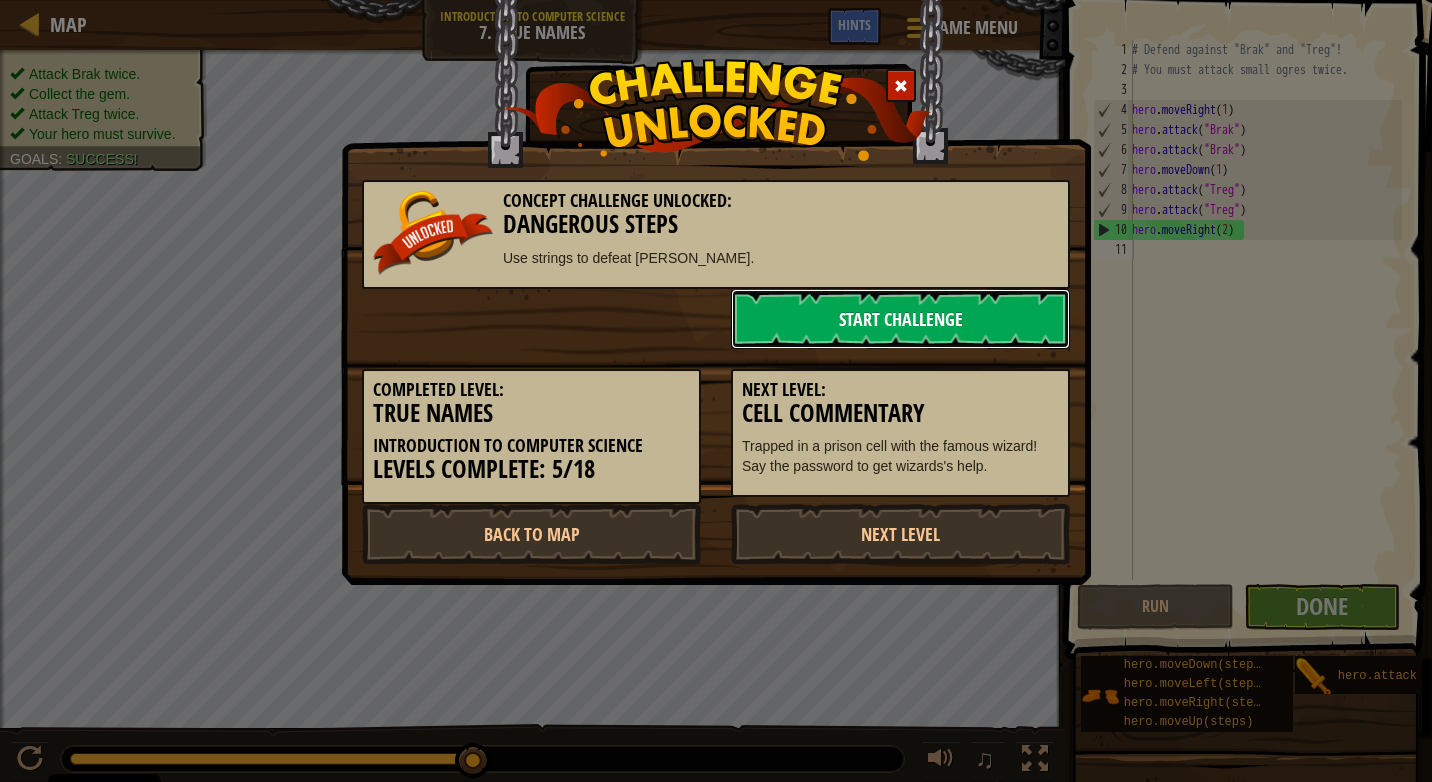 click on "Start Challenge" at bounding box center (900, 319) 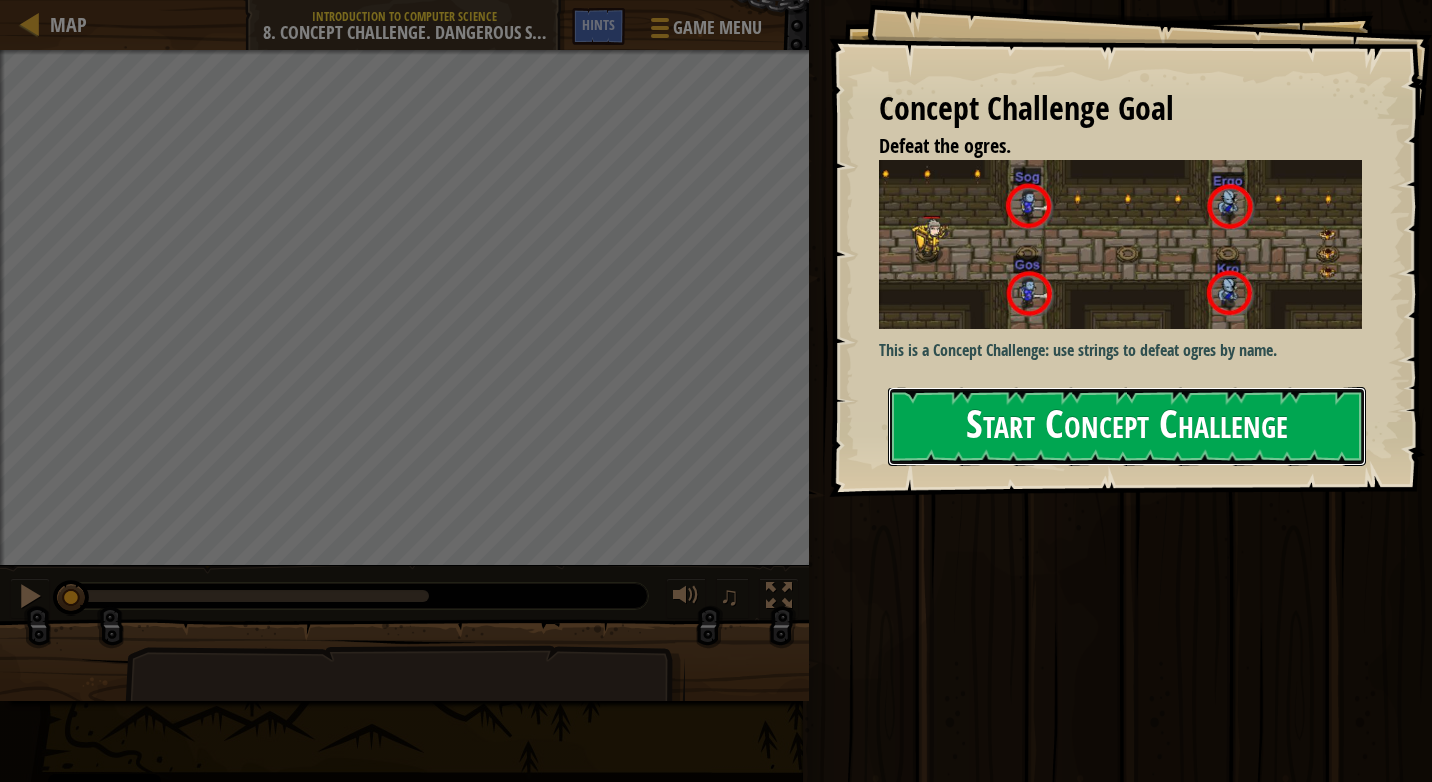 click on "Start Concept Challenge" at bounding box center (1127, 426) 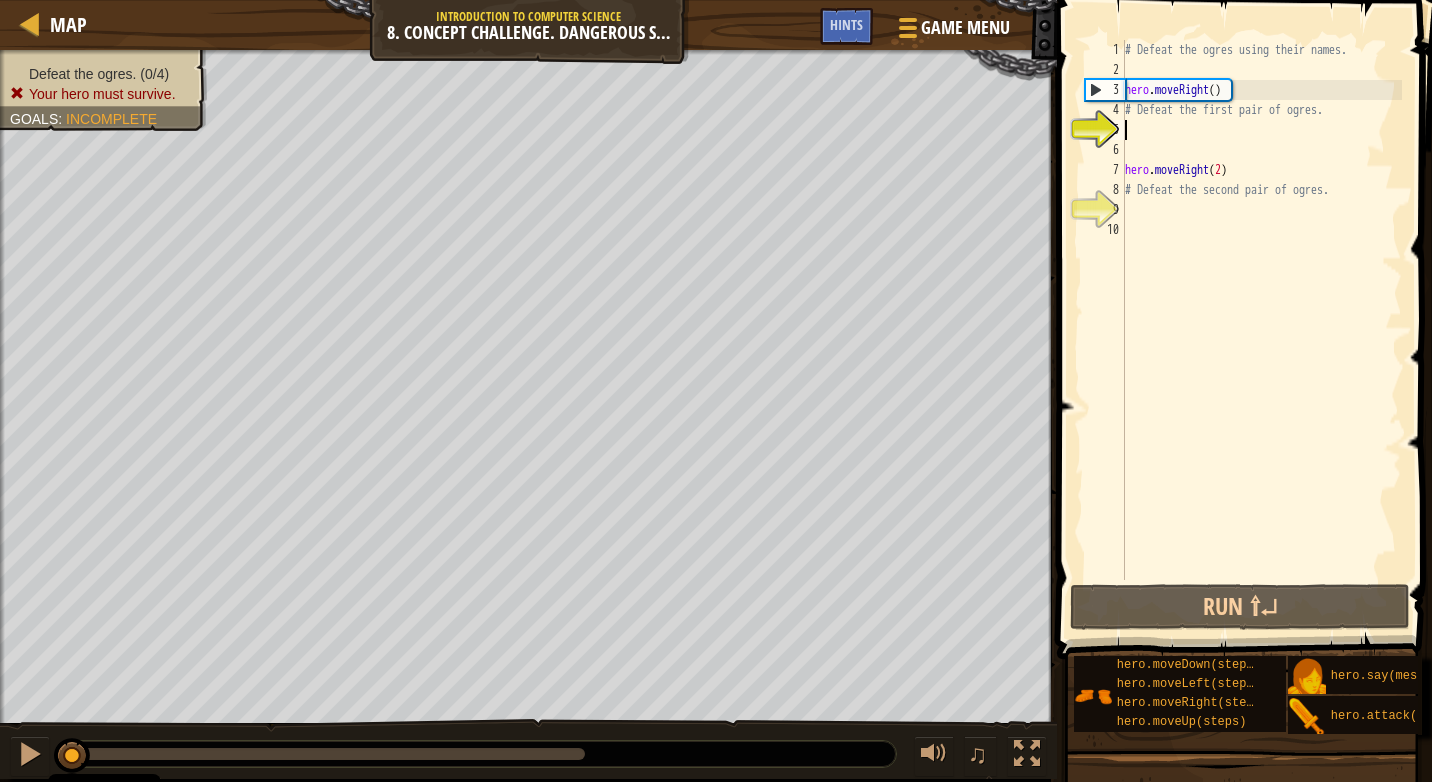 click on "# Defeat the ogres using their names. hero . moveRight ( ) # Defeat the first pair of ogres. hero . moveRight ( 2 ) # Defeat the second pair of ogres." at bounding box center (1261, 330) 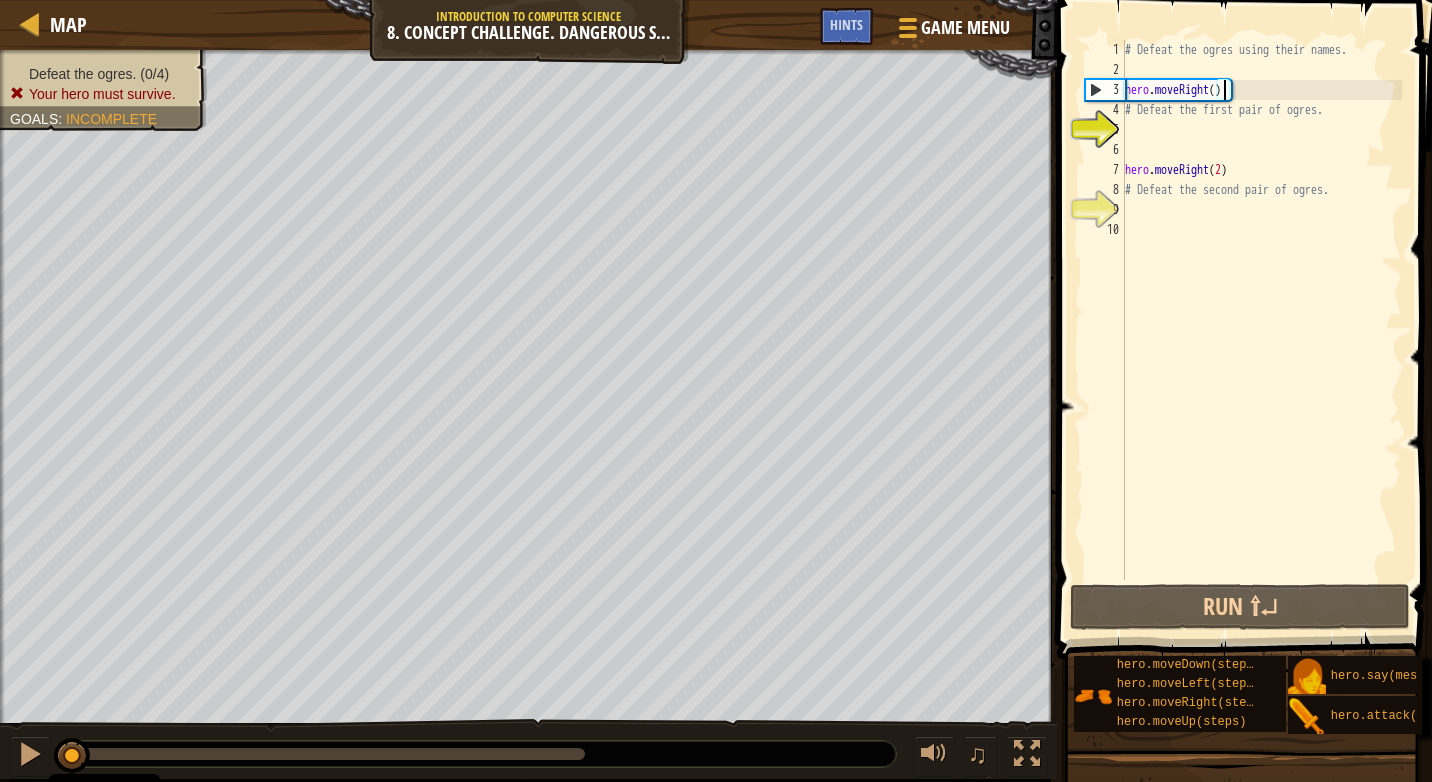 type on "hero.moveRight(1)" 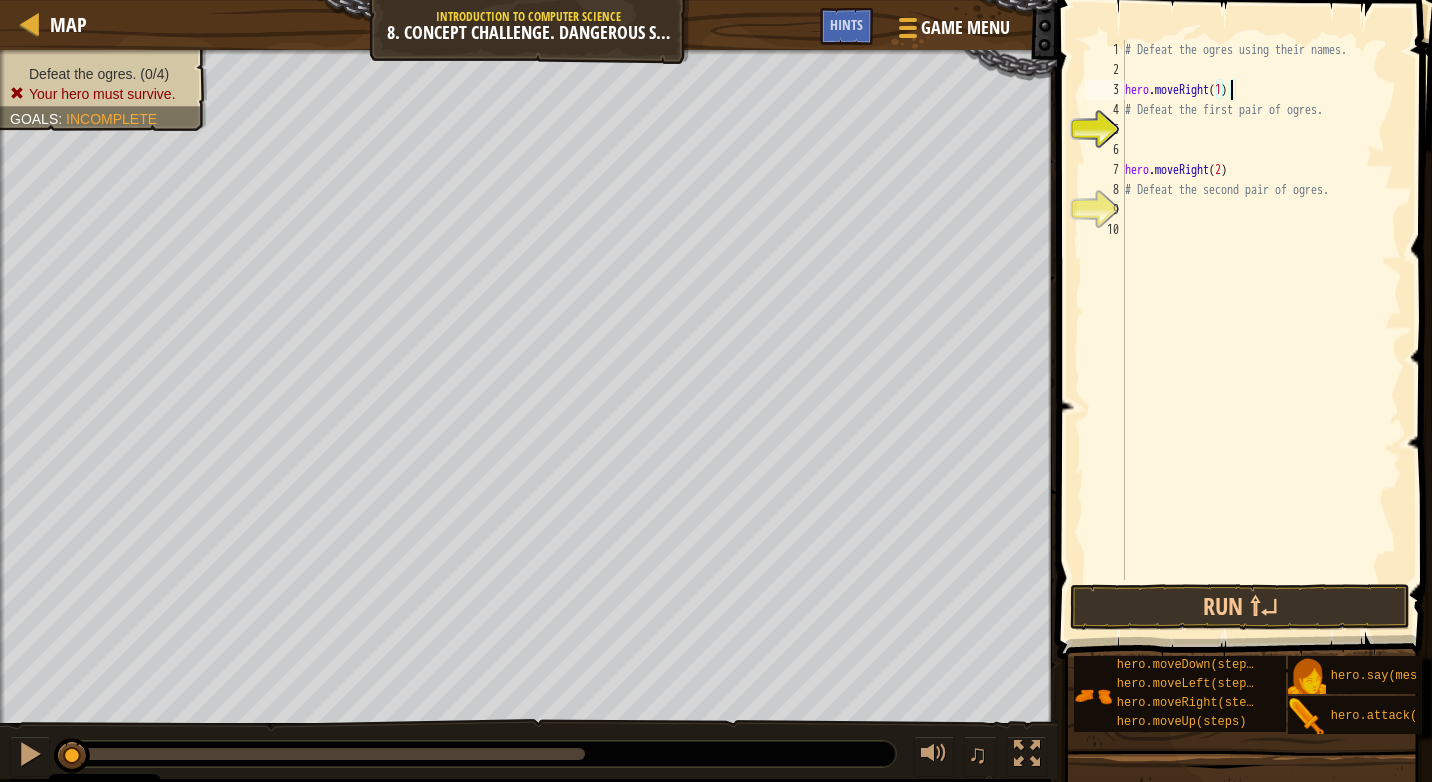 click on "# Defeat the ogres using their names. hero . moveRight ( 1 ) # Defeat the first pair of ogres. hero . moveRight ( 2 ) # Defeat the second pair of ogres." at bounding box center (1261, 330) 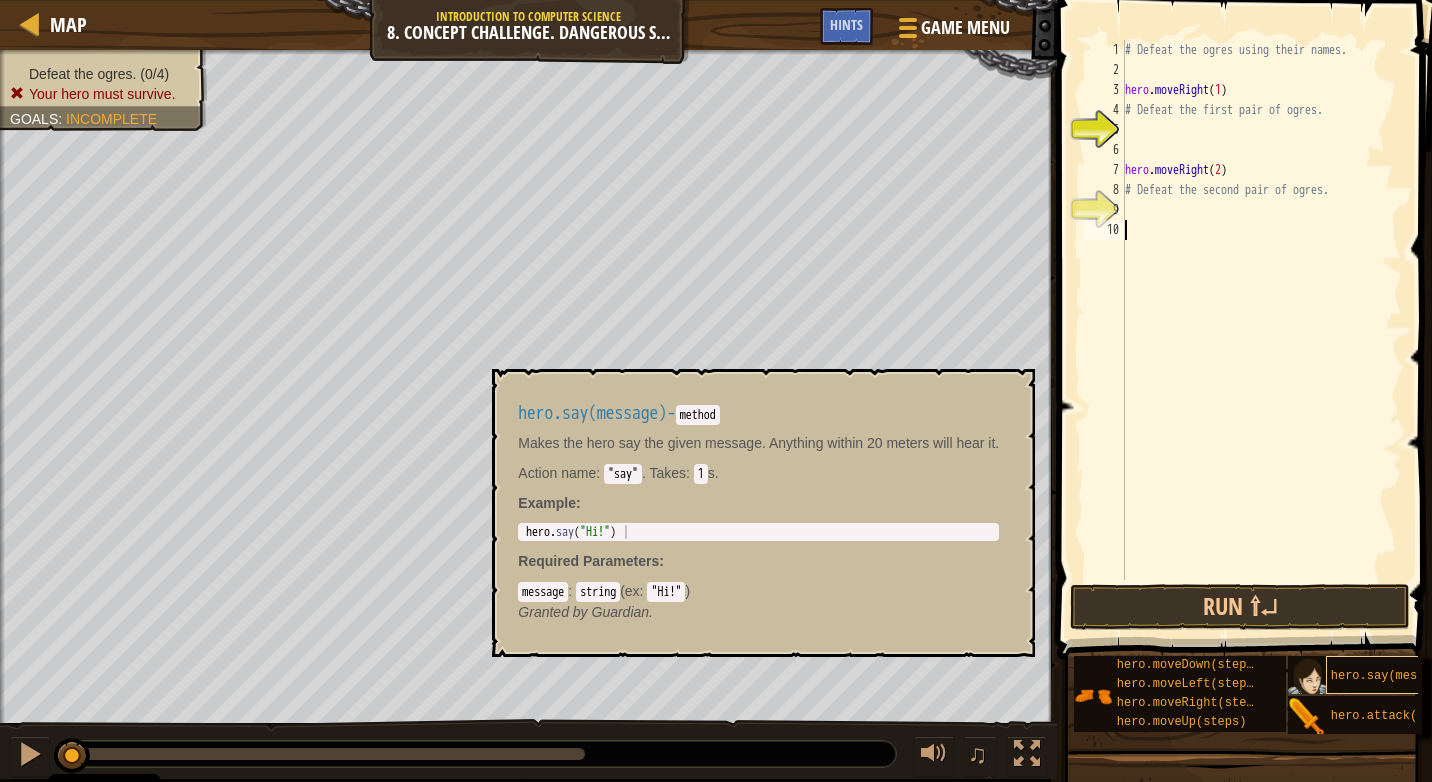 scroll, scrollTop: 15, scrollLeft: 0, axis: vertical 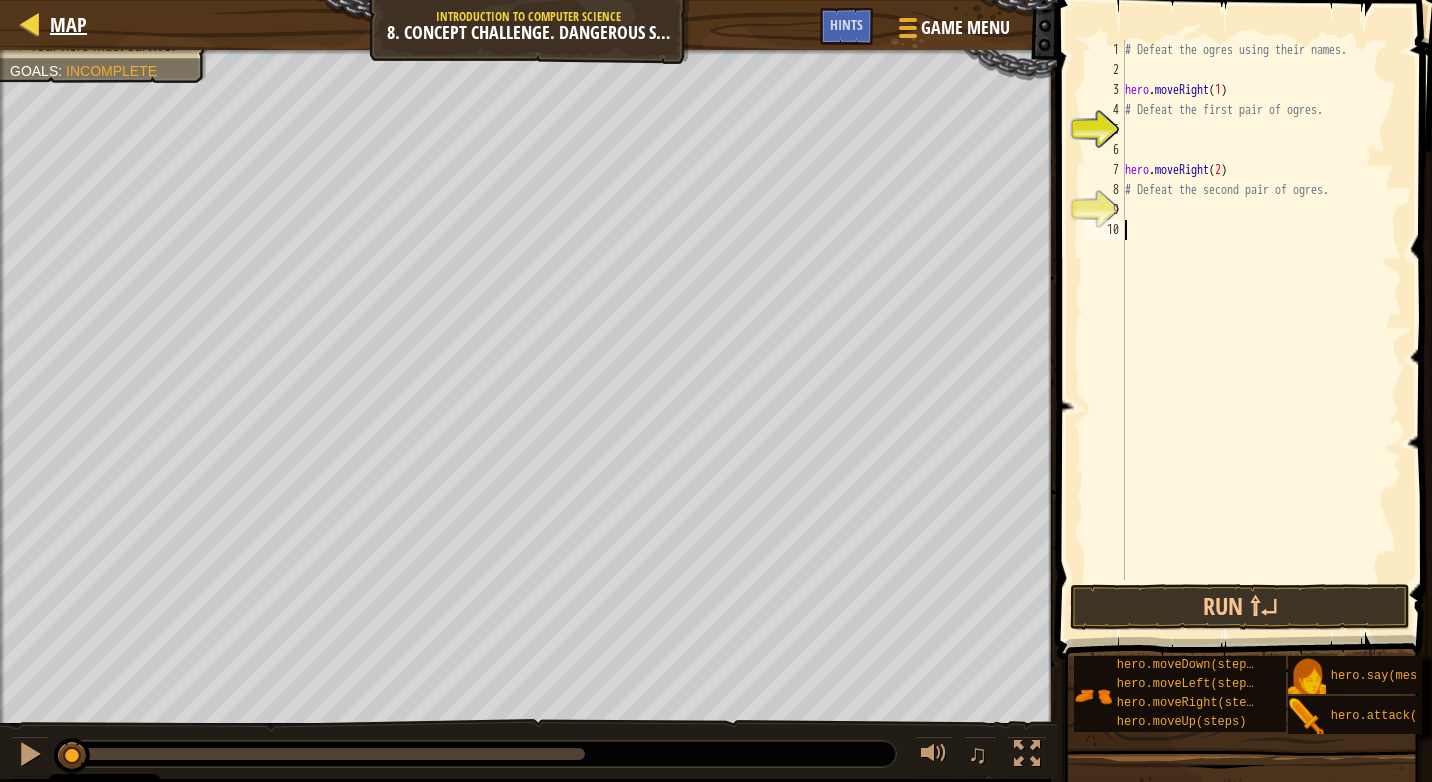 type 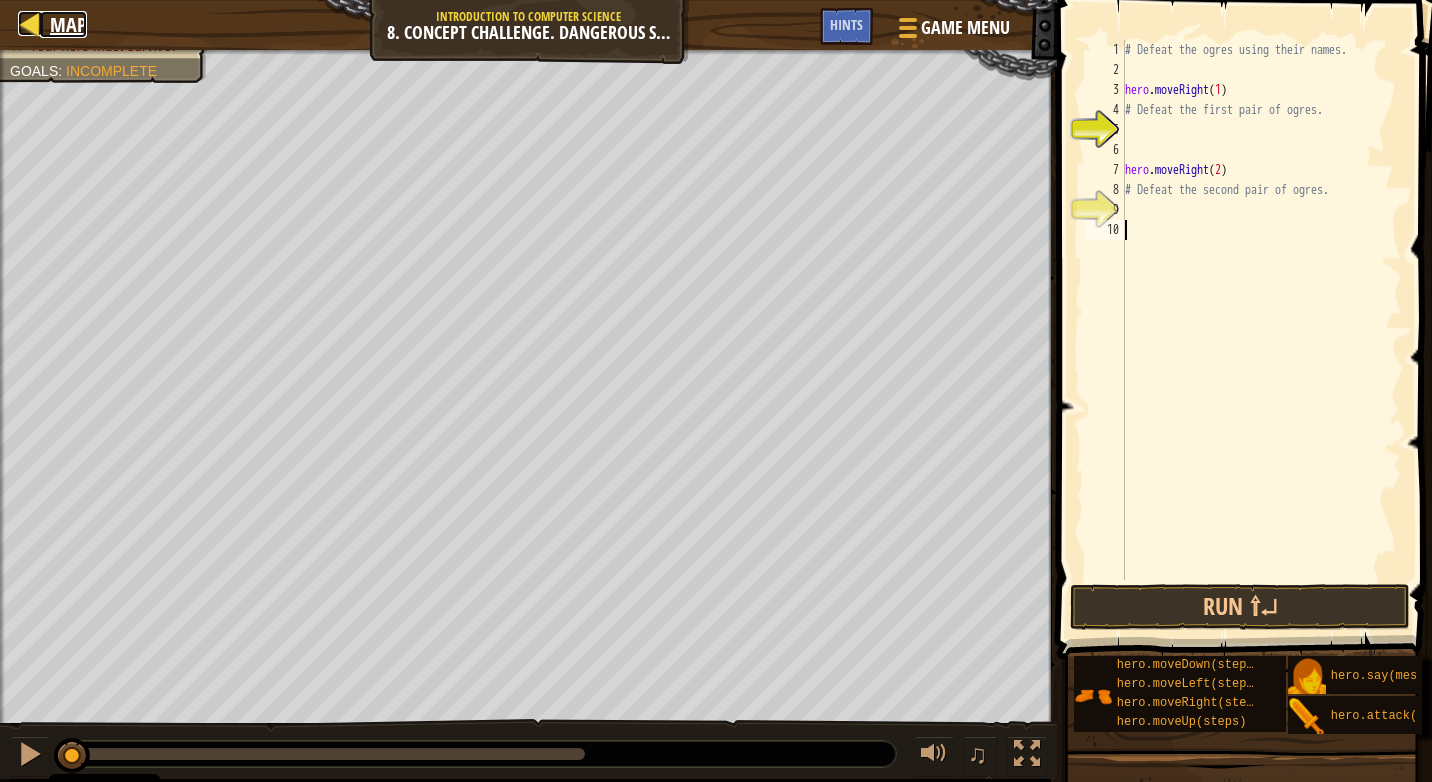 click at bounding box center (30, 23) 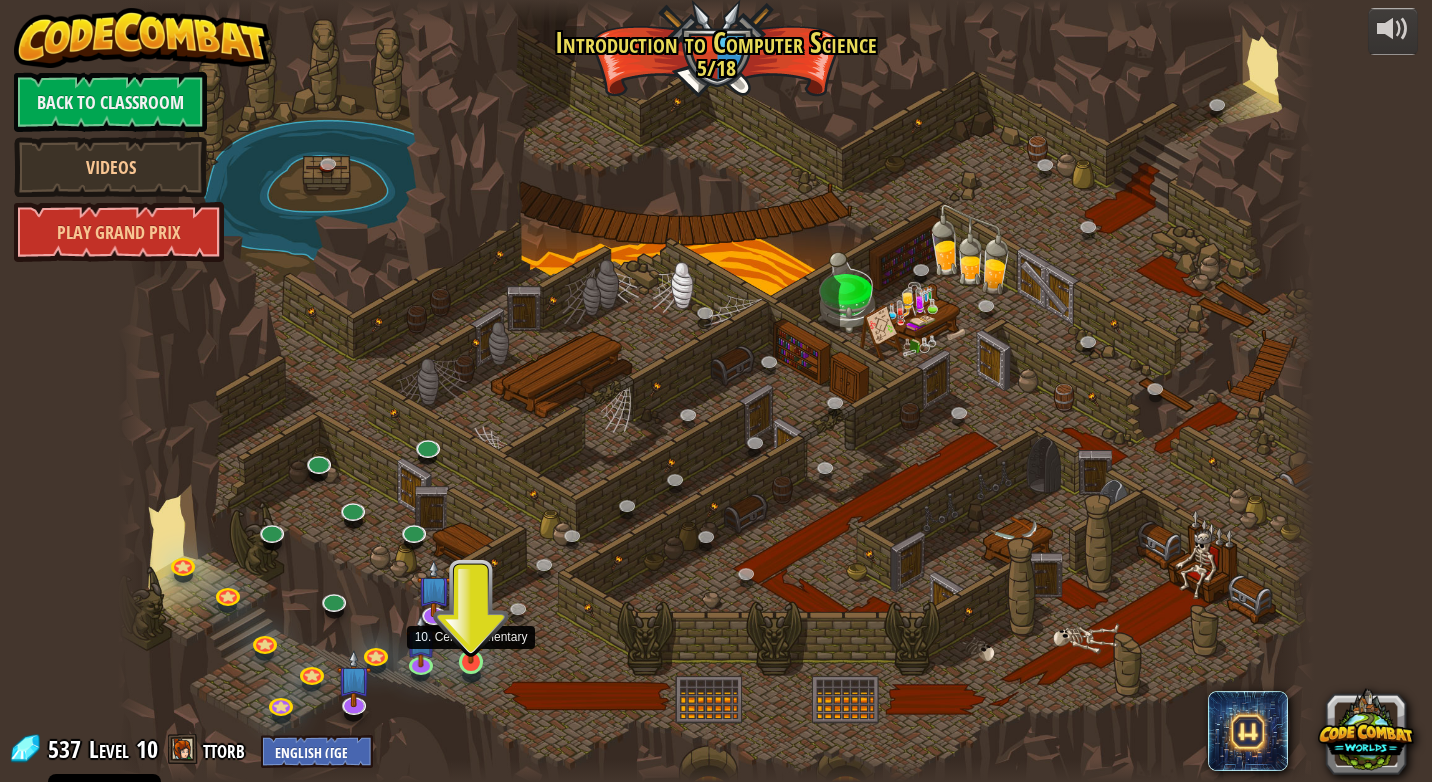 click at bounding box center (471, 629) 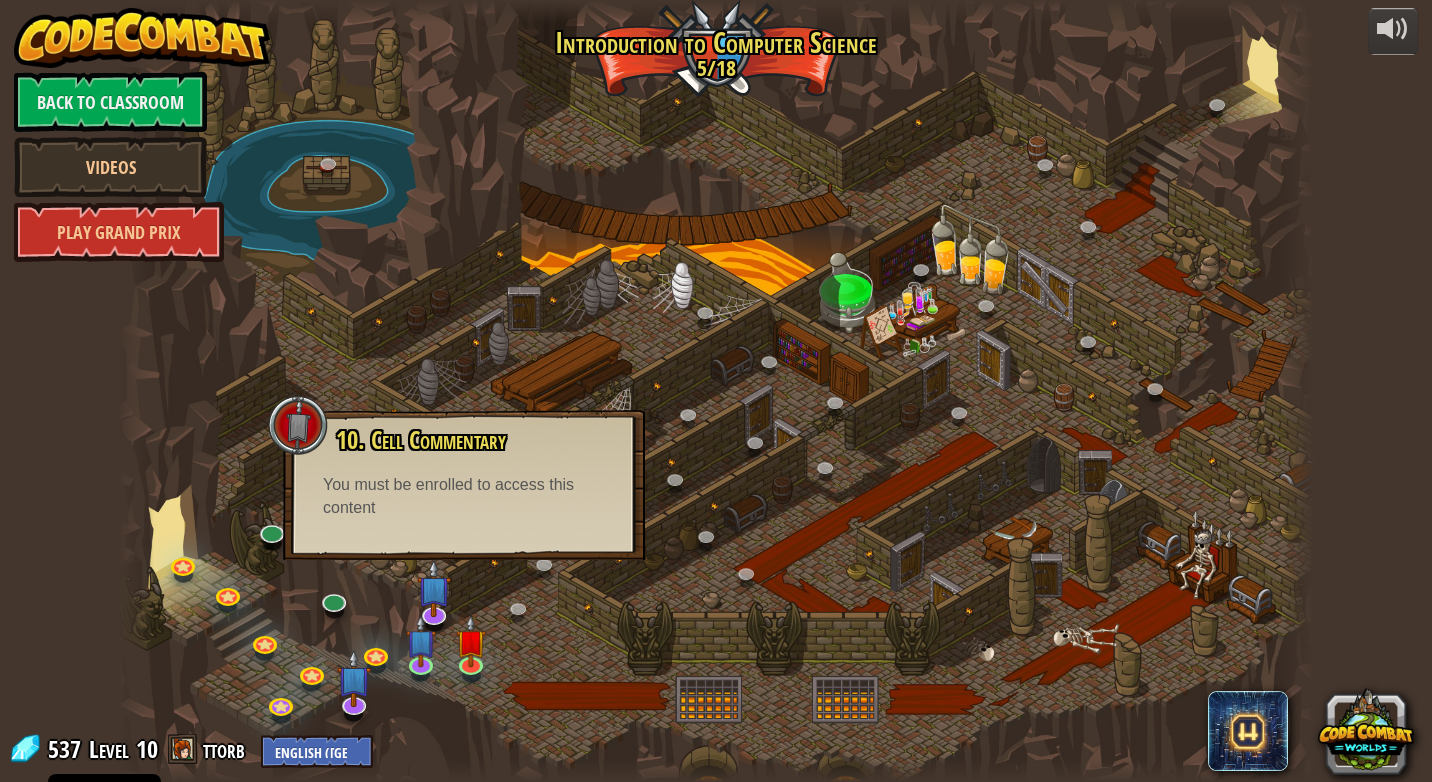 click on "10. Cell Commentary Trapped in a prison cell with the famous wizard! Say the password to get wizards's help.
You must be enrolled to access this content Play" at bounding box center (464, 485) 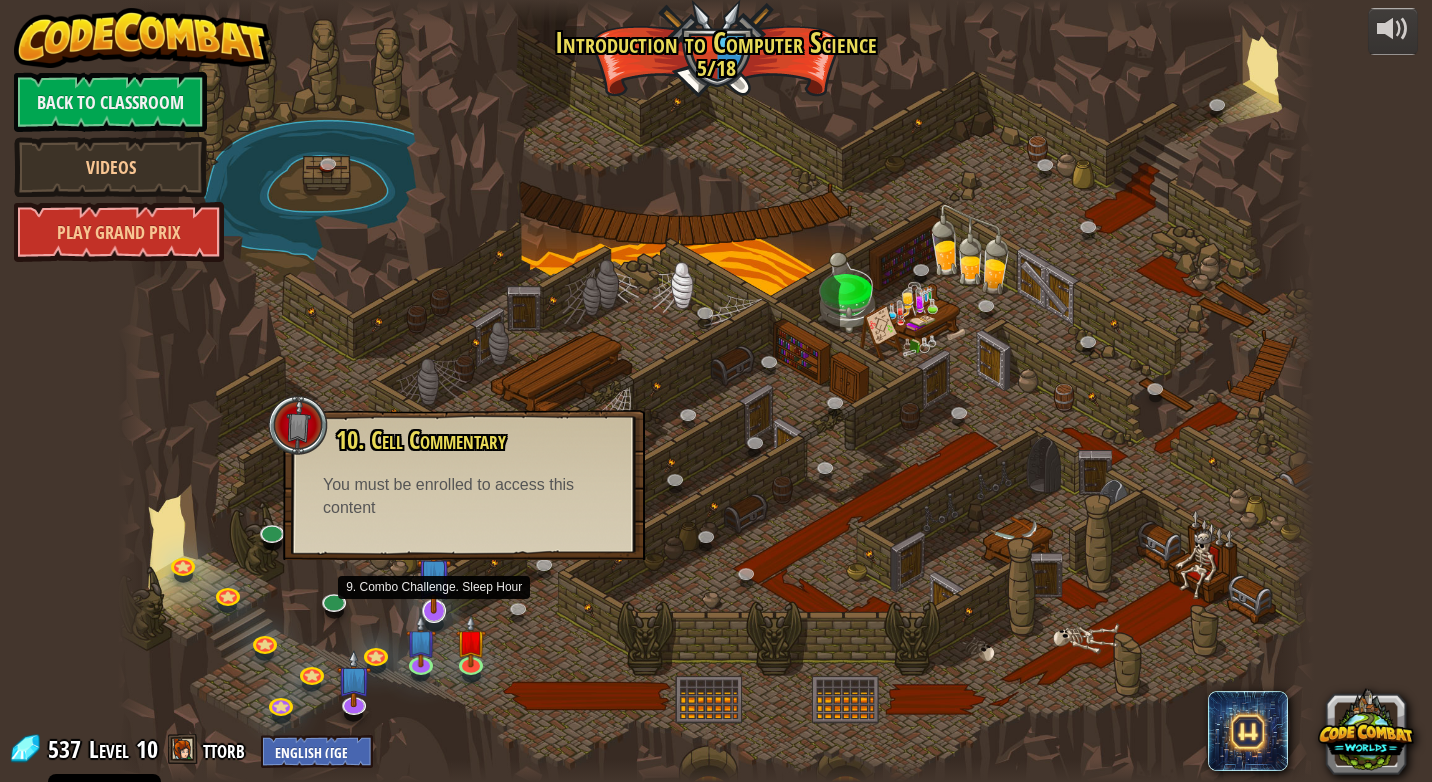 click at bounding box center (434, 575) 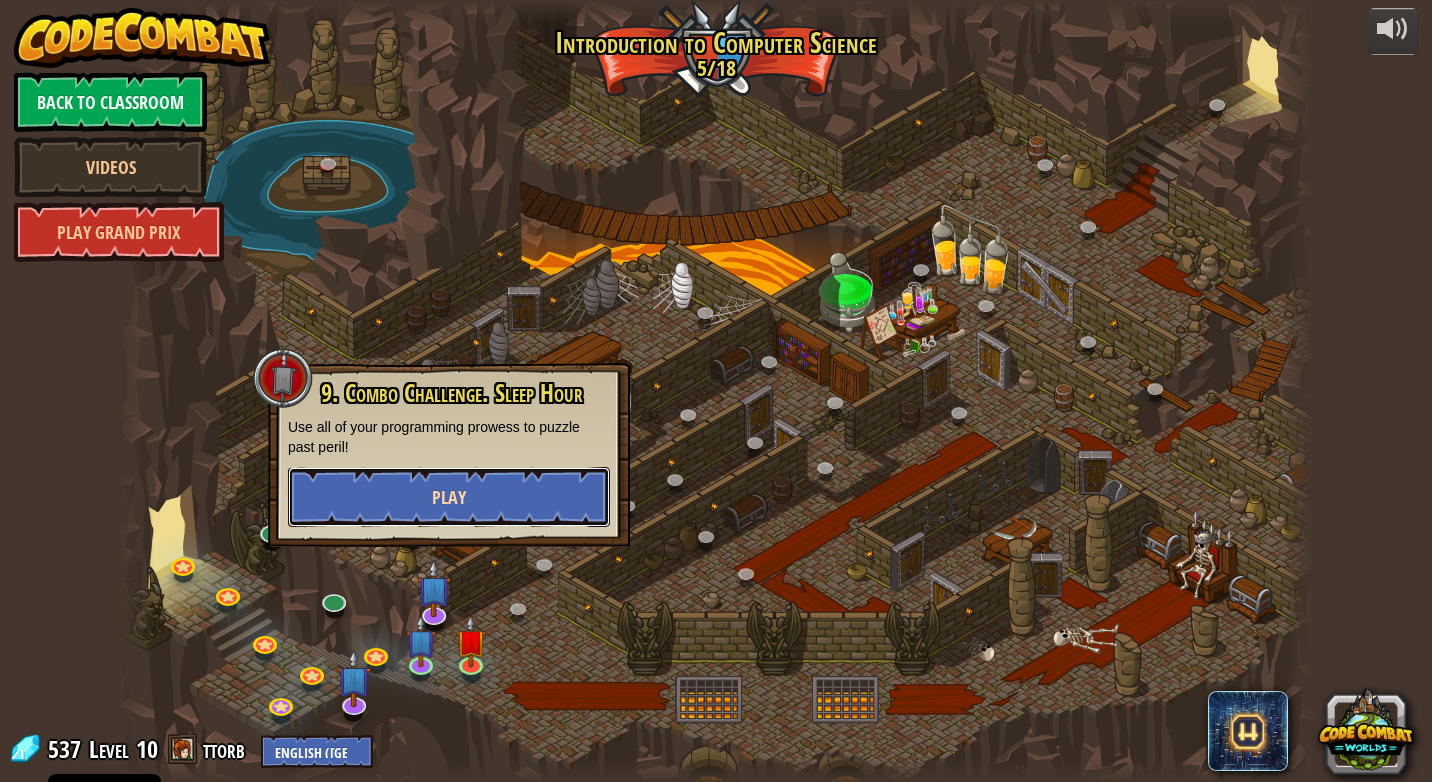 click on "Play" at bounding box center (449, 497) 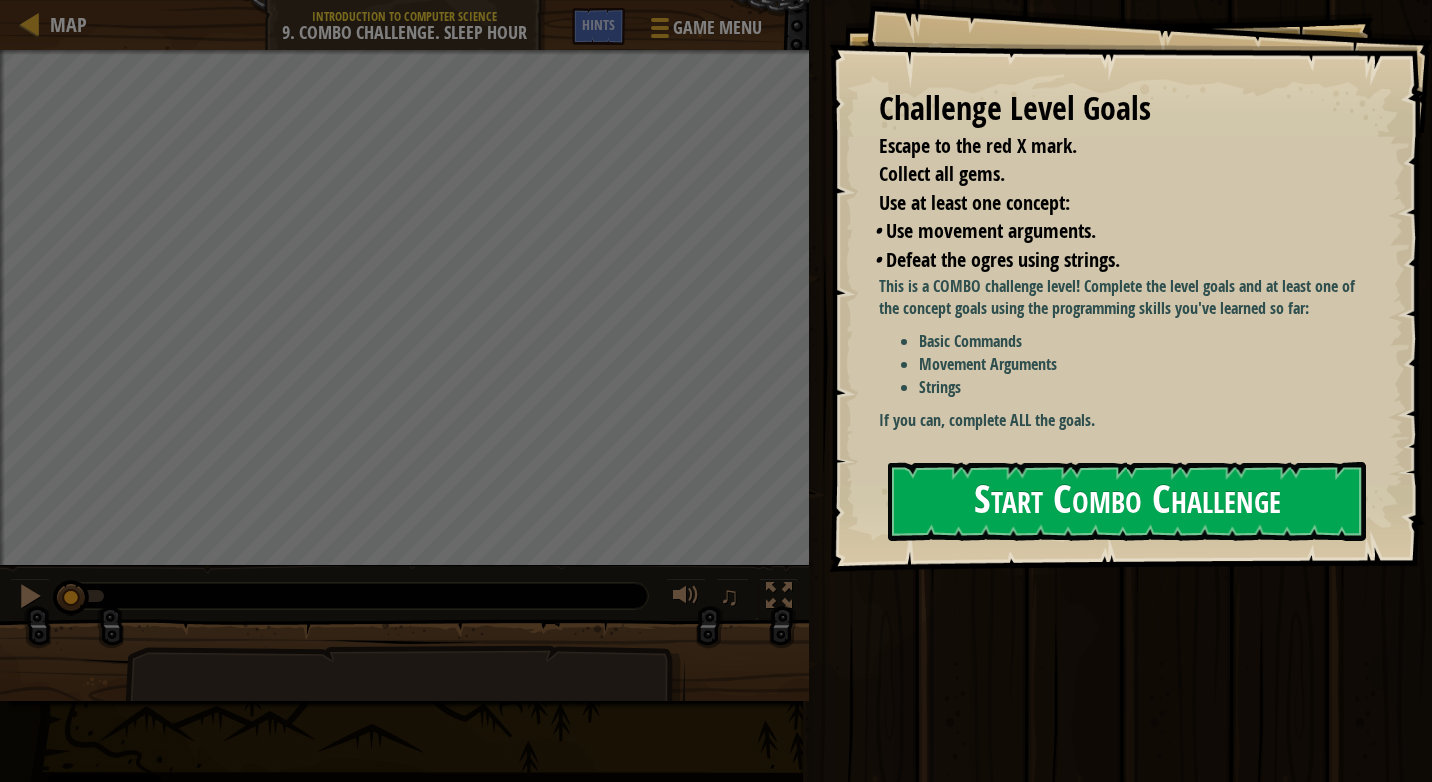 click on "Start Combo Challenge" at bounding box center (1127, 501) 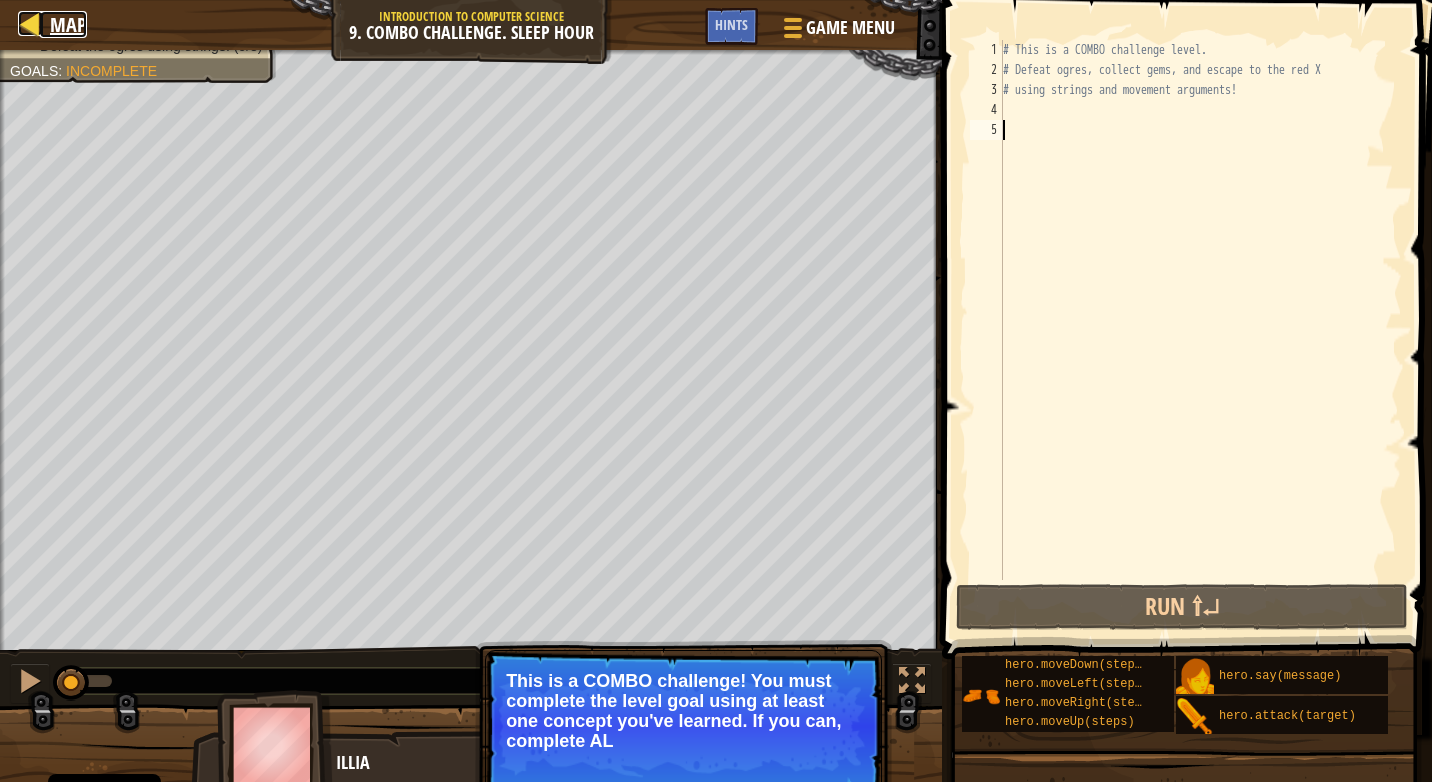 click at bounding box center (30, 23) 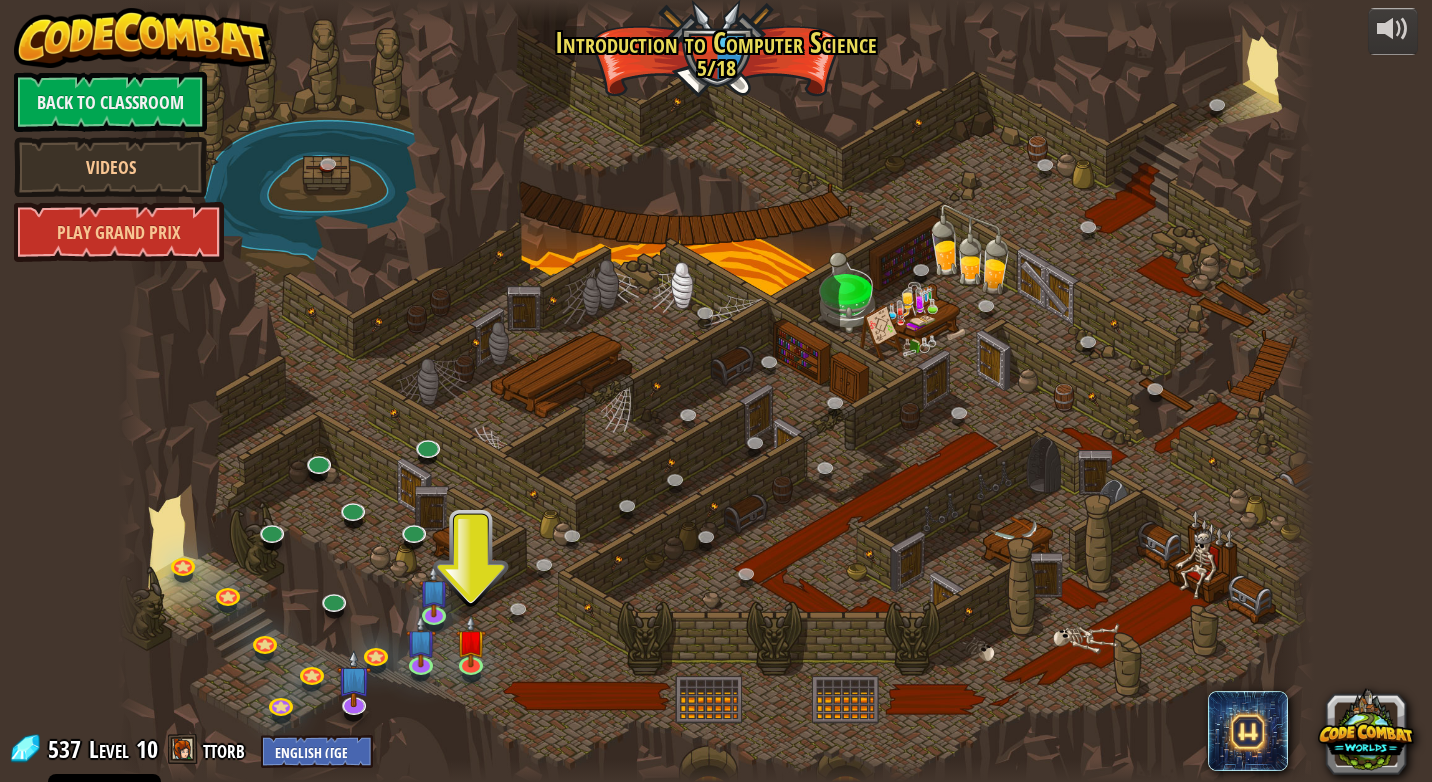 scroll, scrollTop: 0, scrollLeft: 0, axis: both 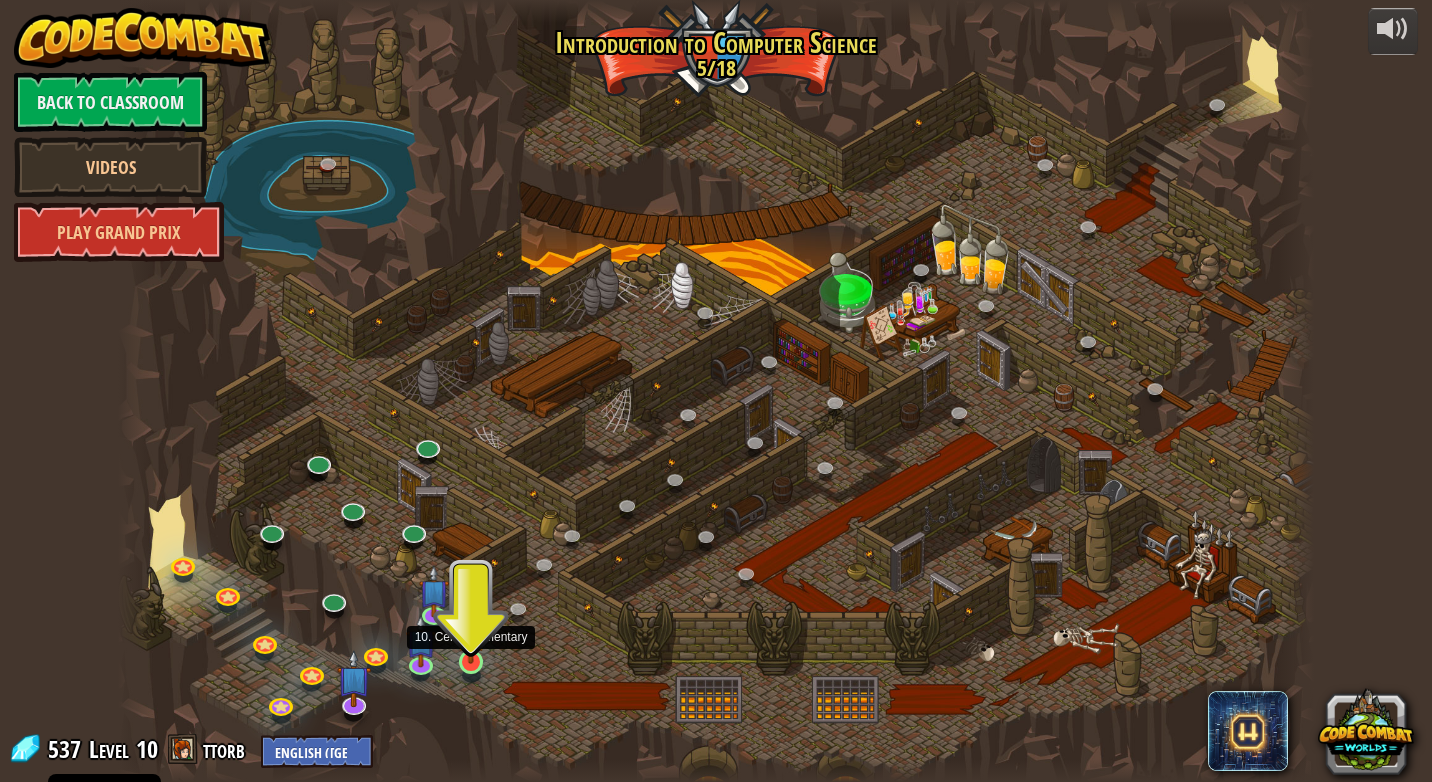 click at bounding box center [471, 629] 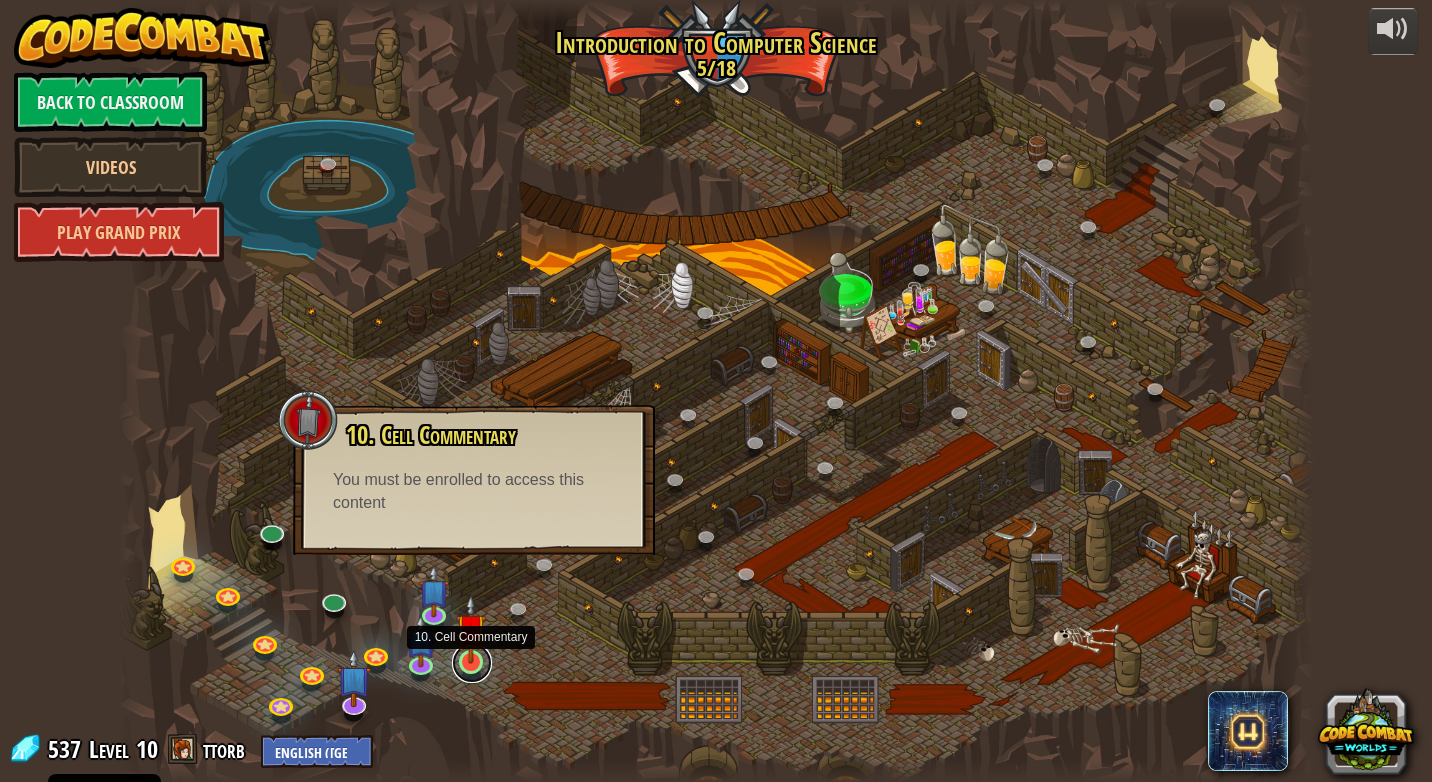 click at bounding box center (472, 663) 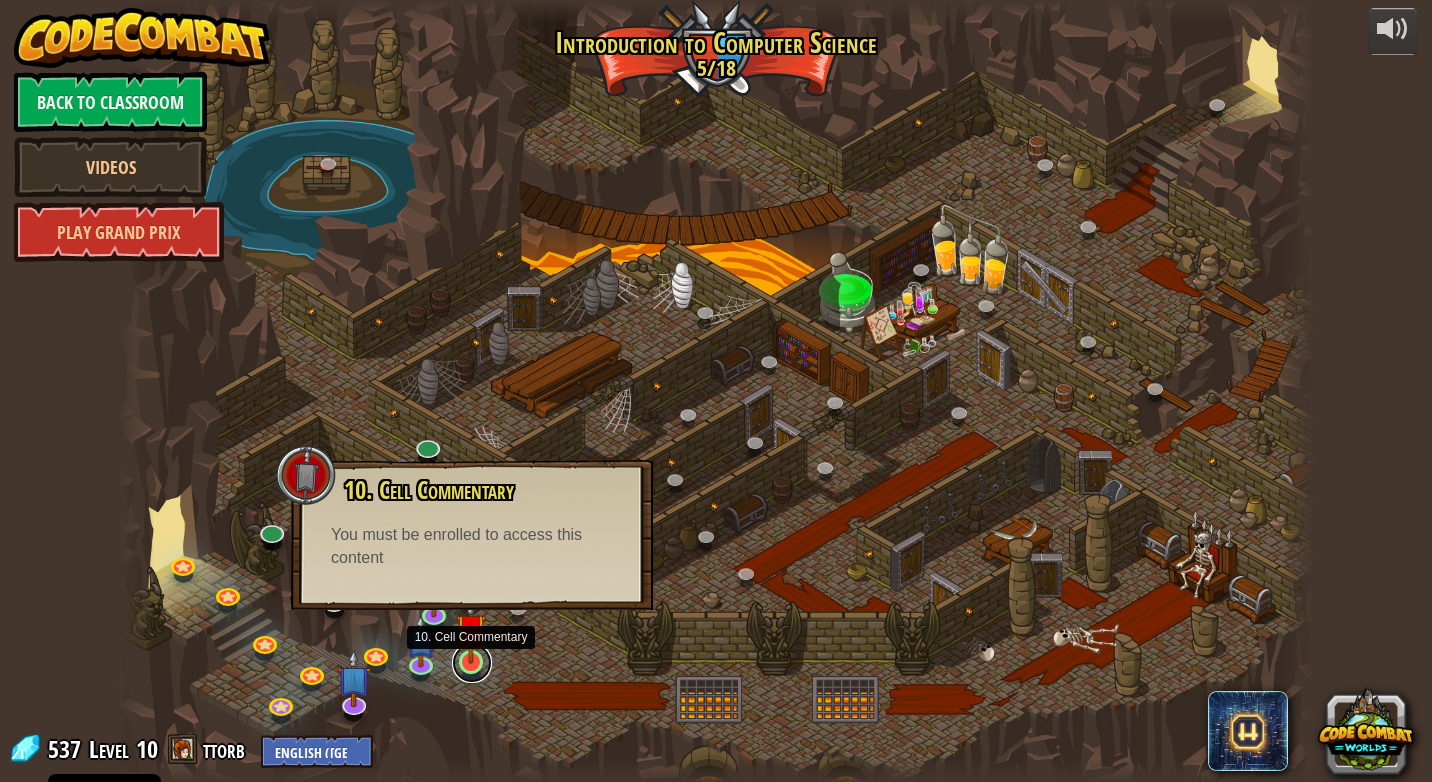 click at bounding box center [472, 663] 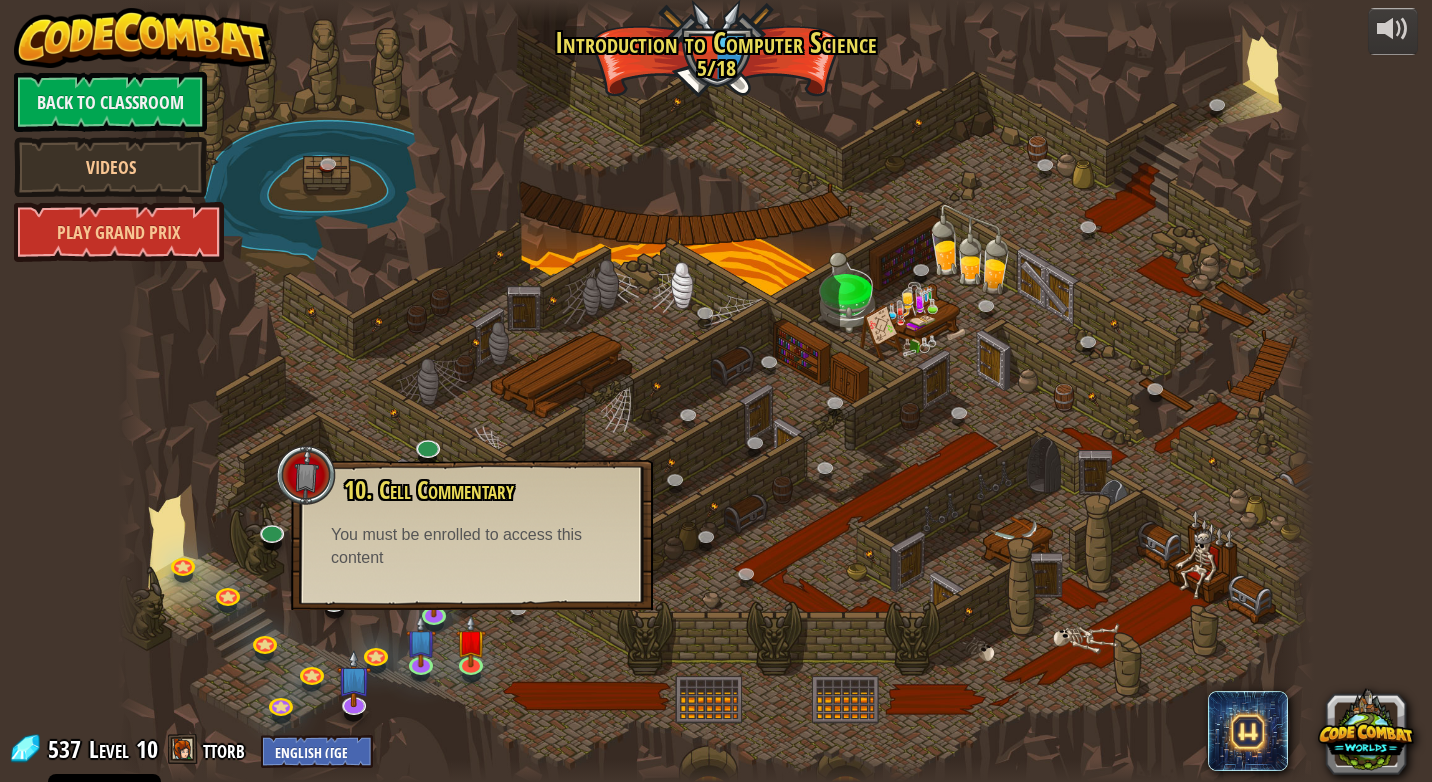 click at bounding box center [716, 391] 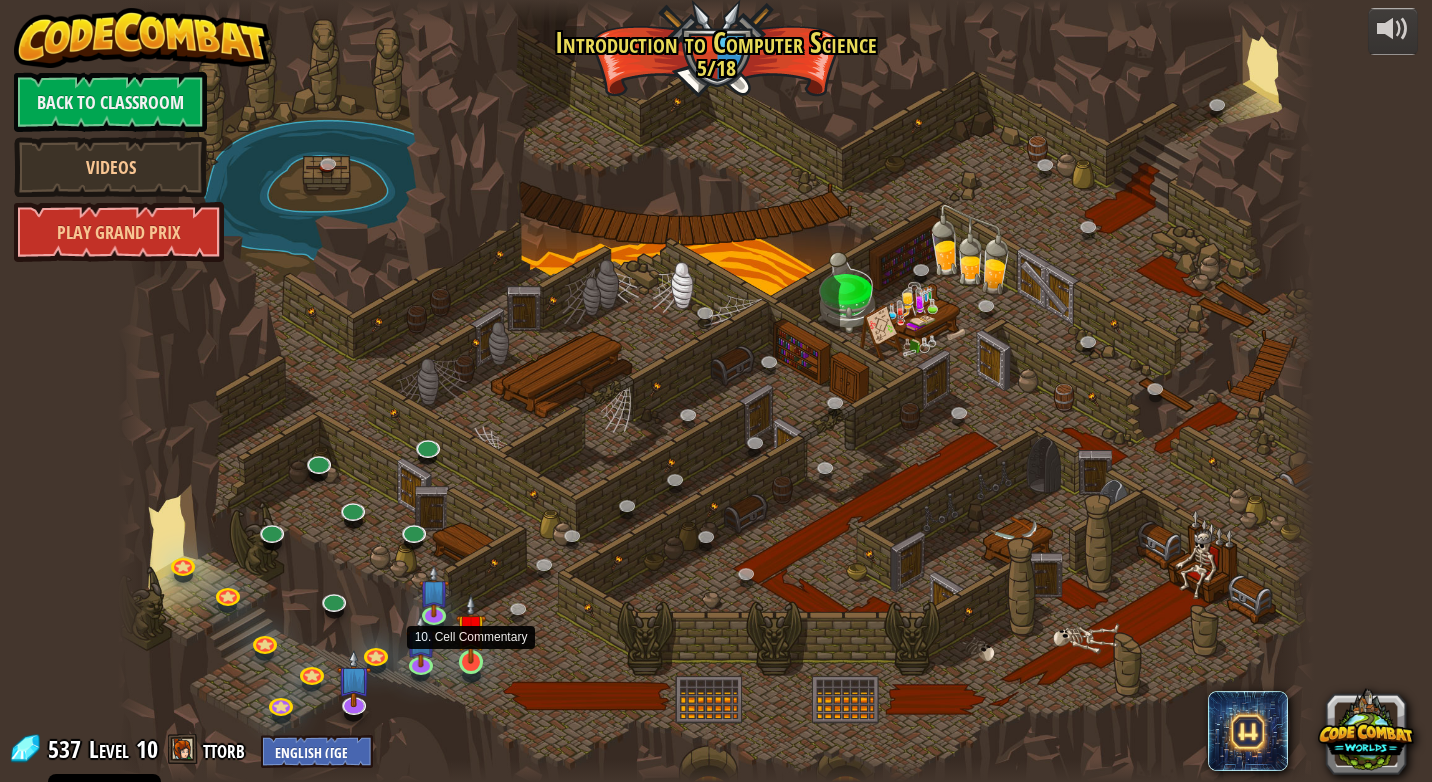 click at bounding box center (471, 629) 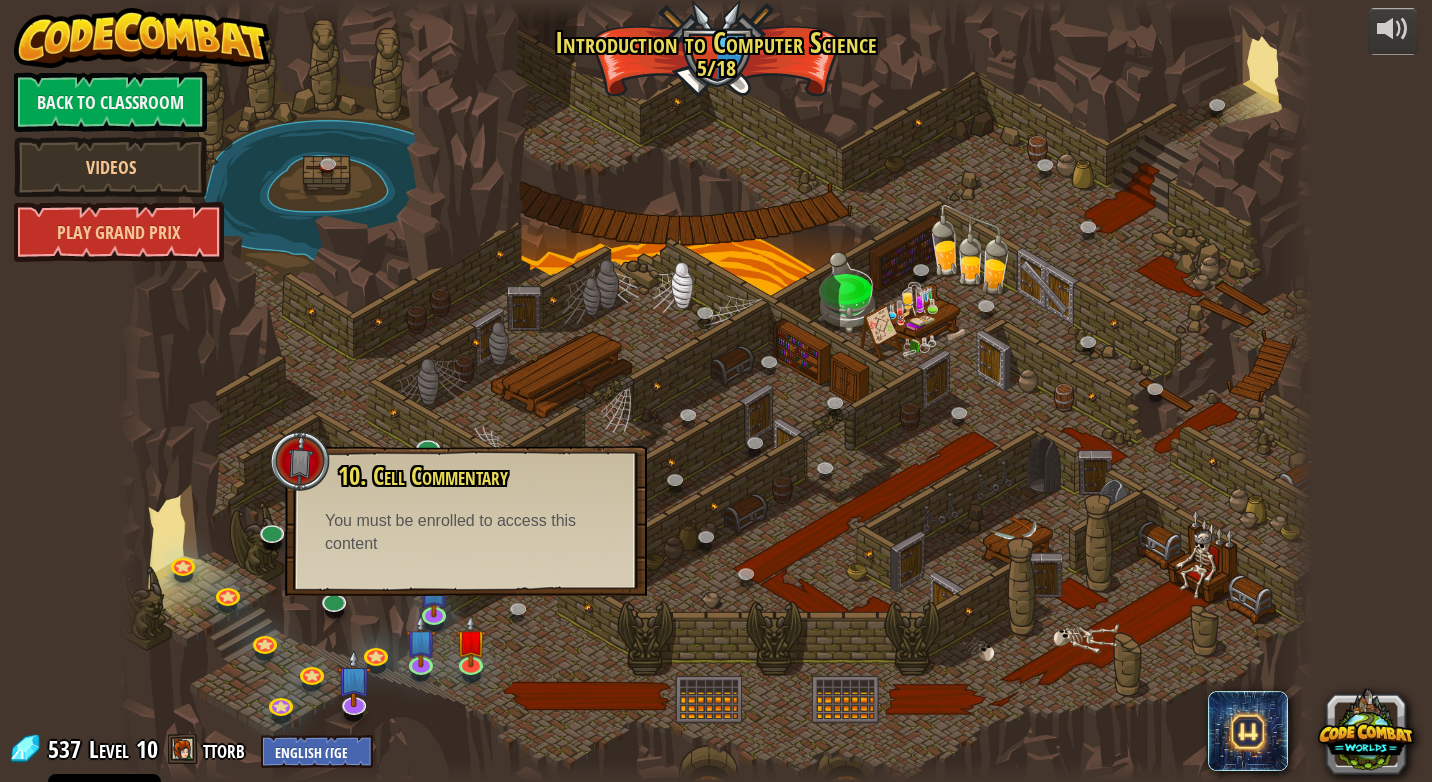click at bounding box center [716, 391] 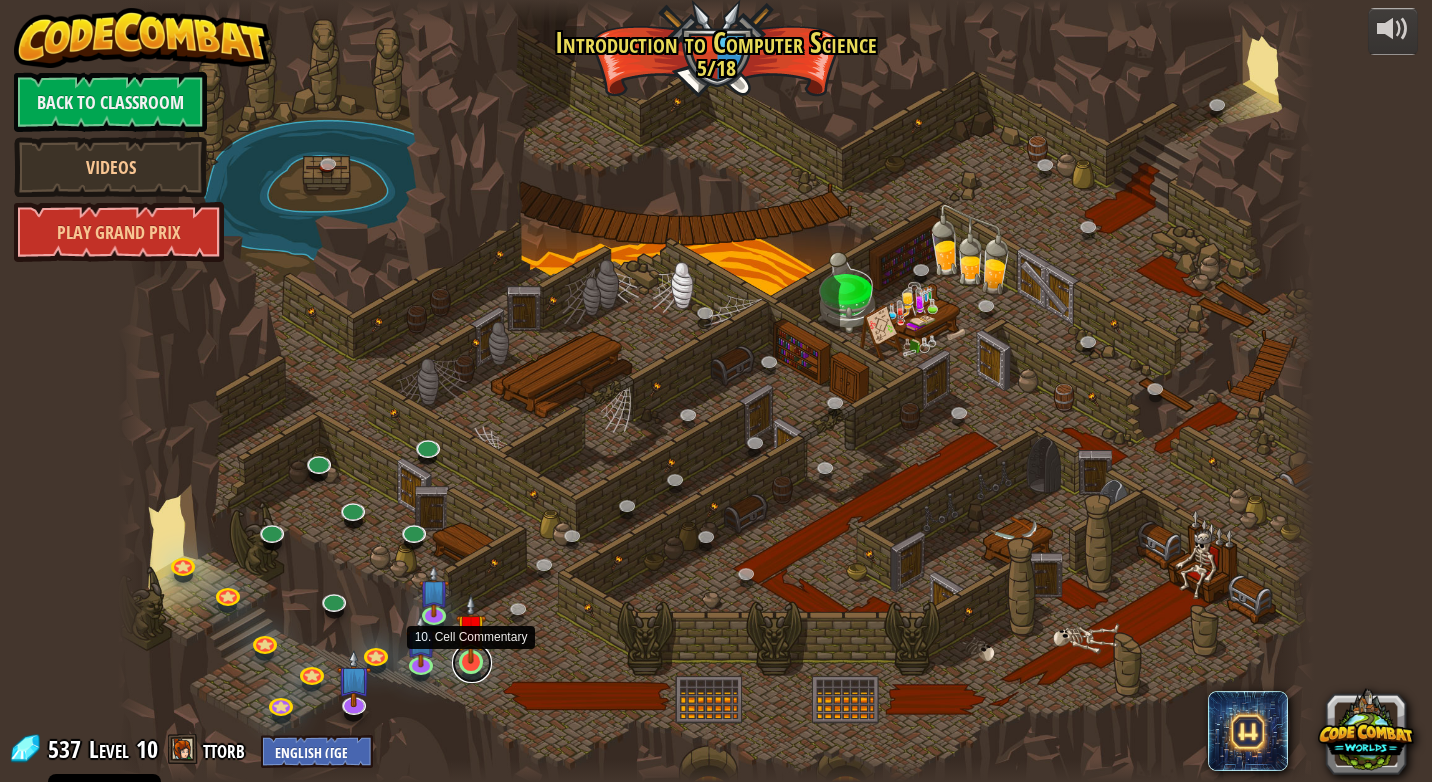 click at bounding box center (472, 663) 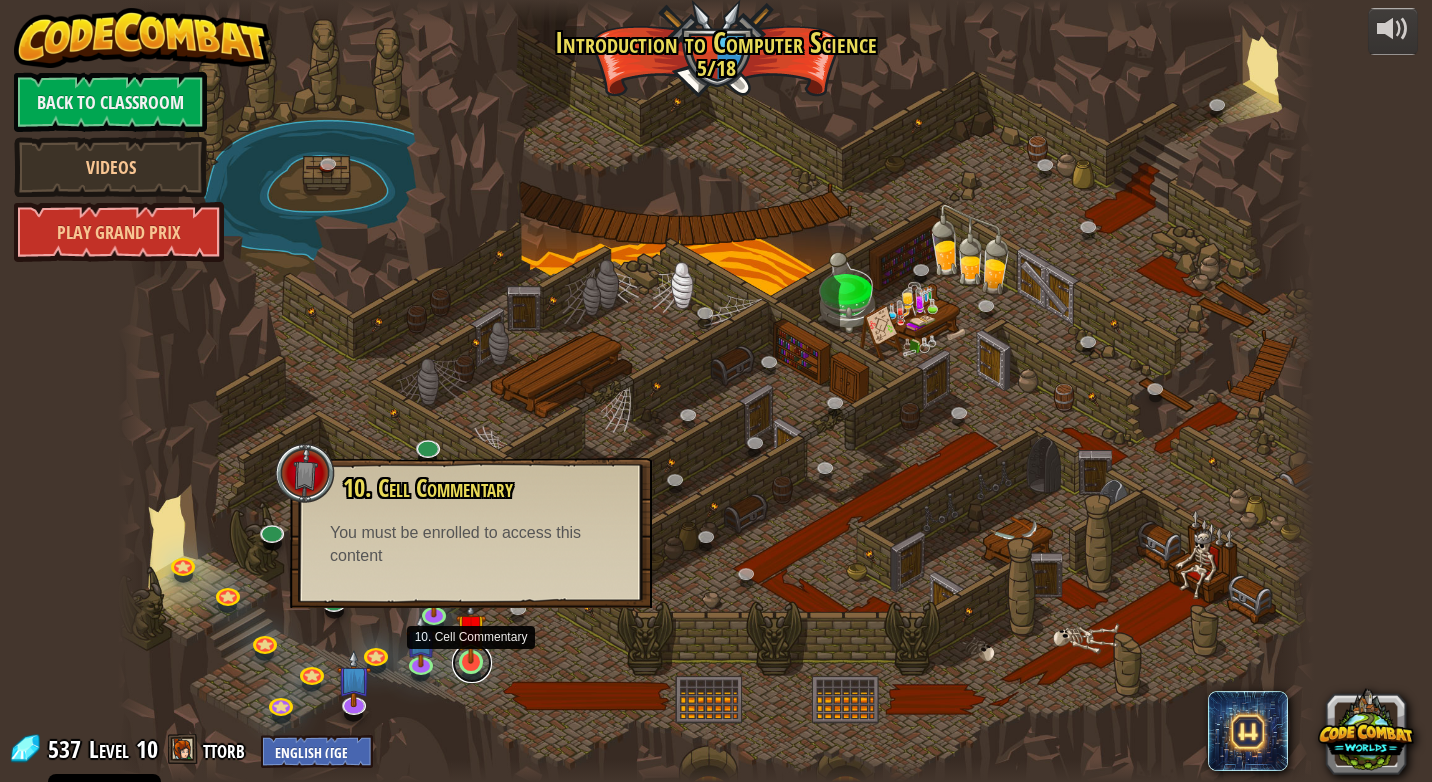 click at bounding box center (472, 663) 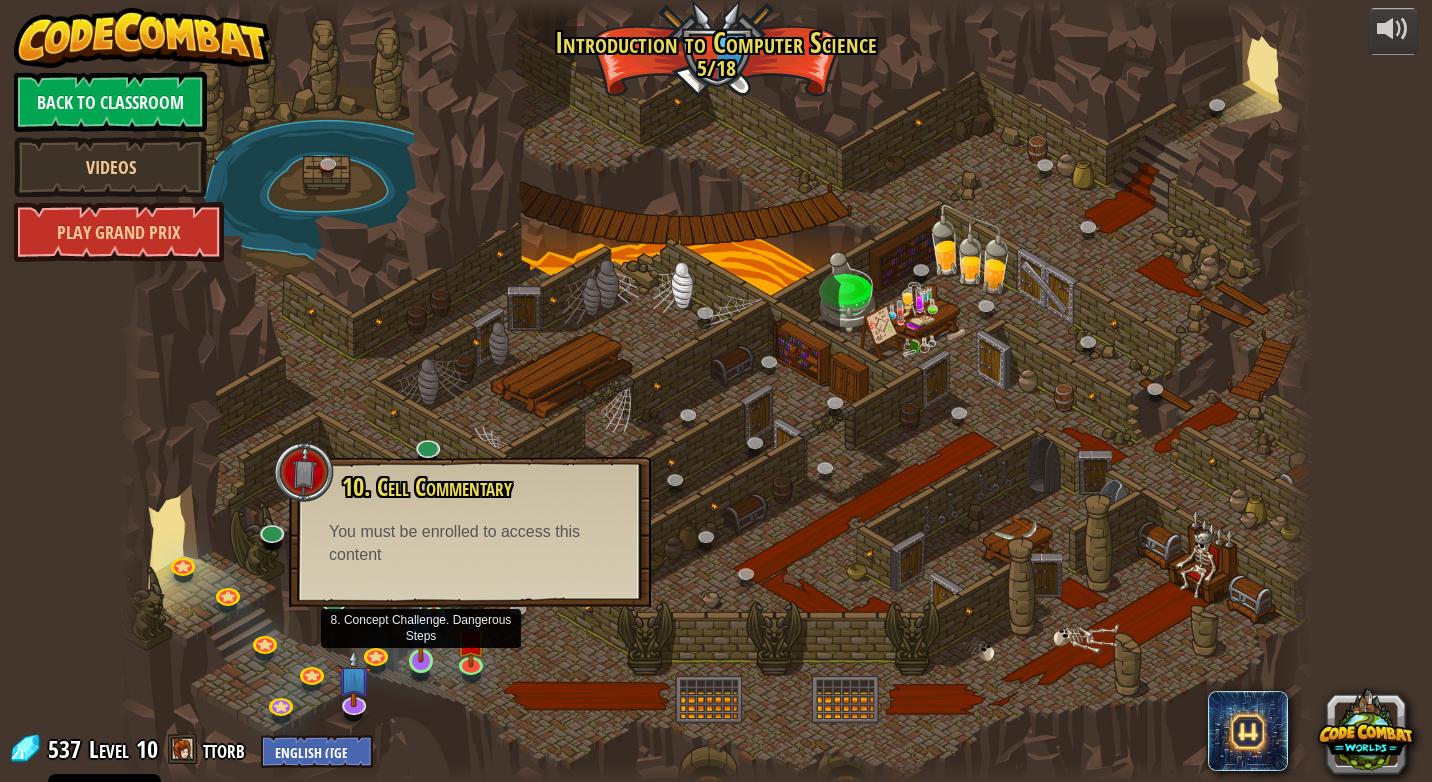 click at bounding box center [421, 628] 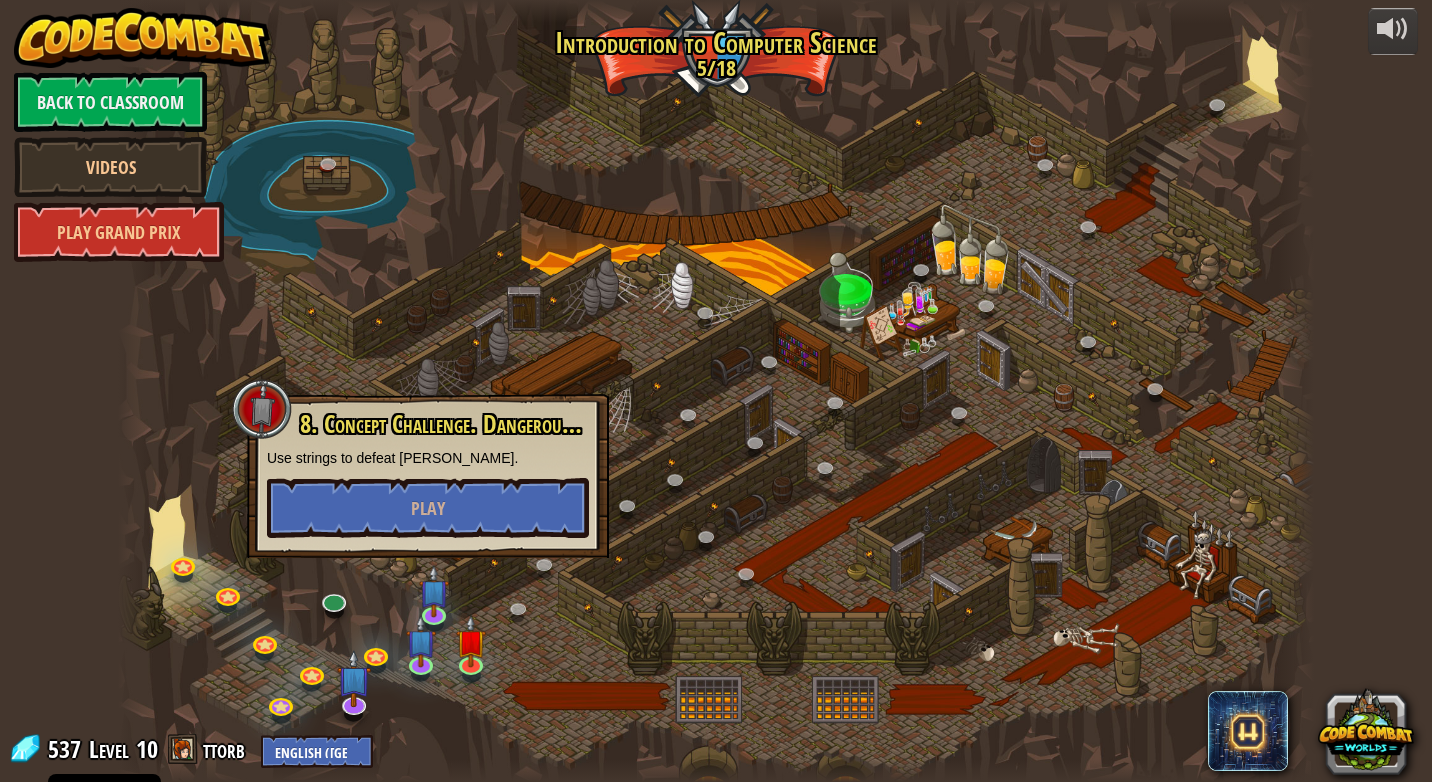 click at bounding box center [716, 391] 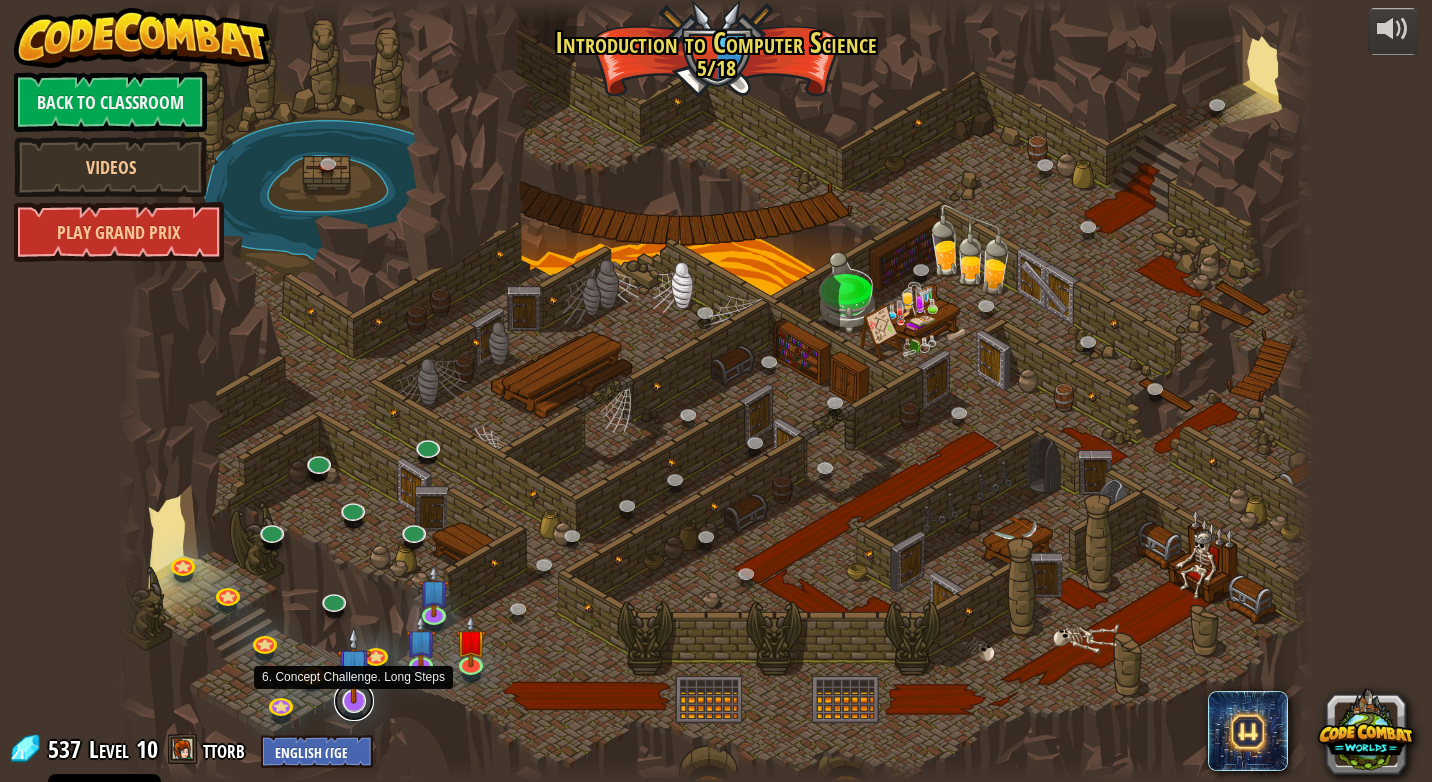 click at bounding box center [354, 701] 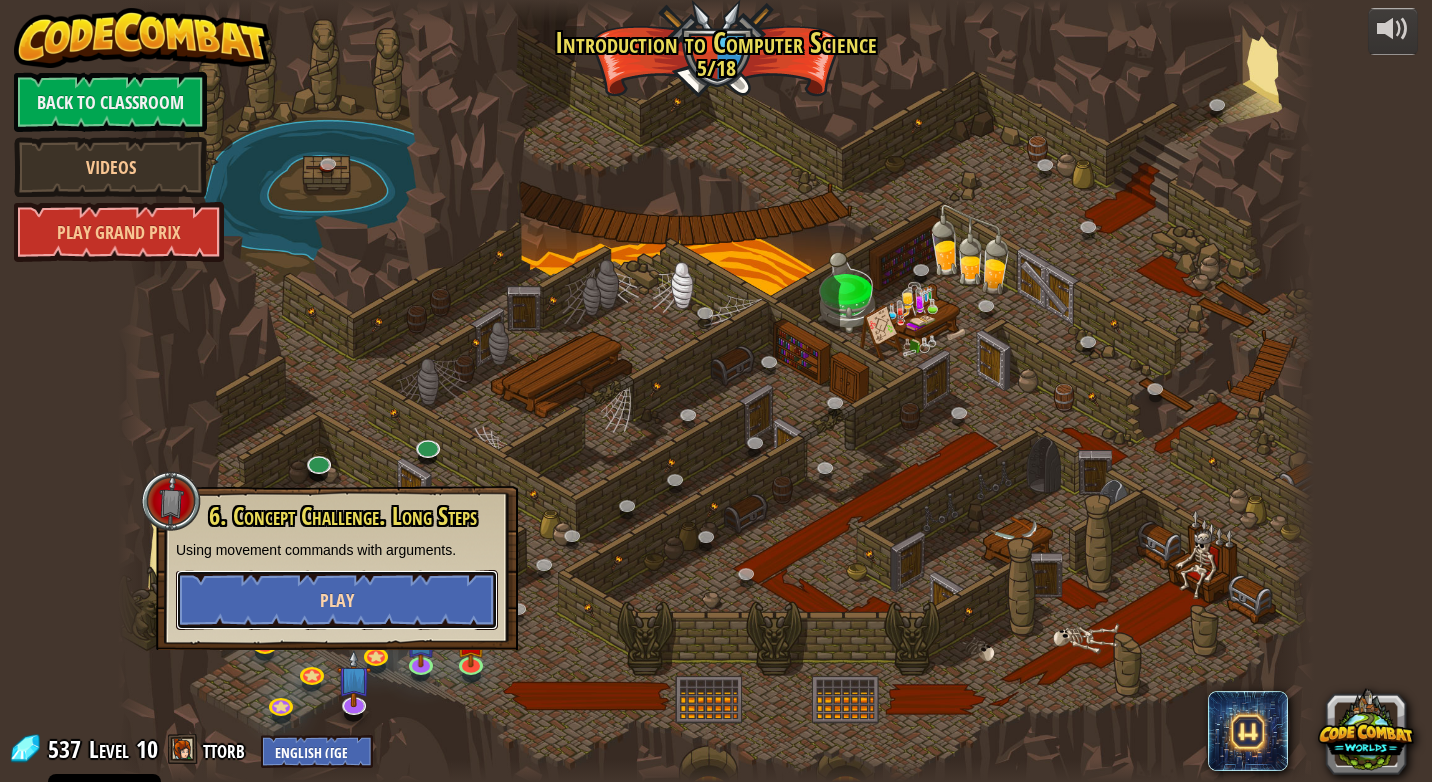 click on "Play" at bounding box center [337, 600] 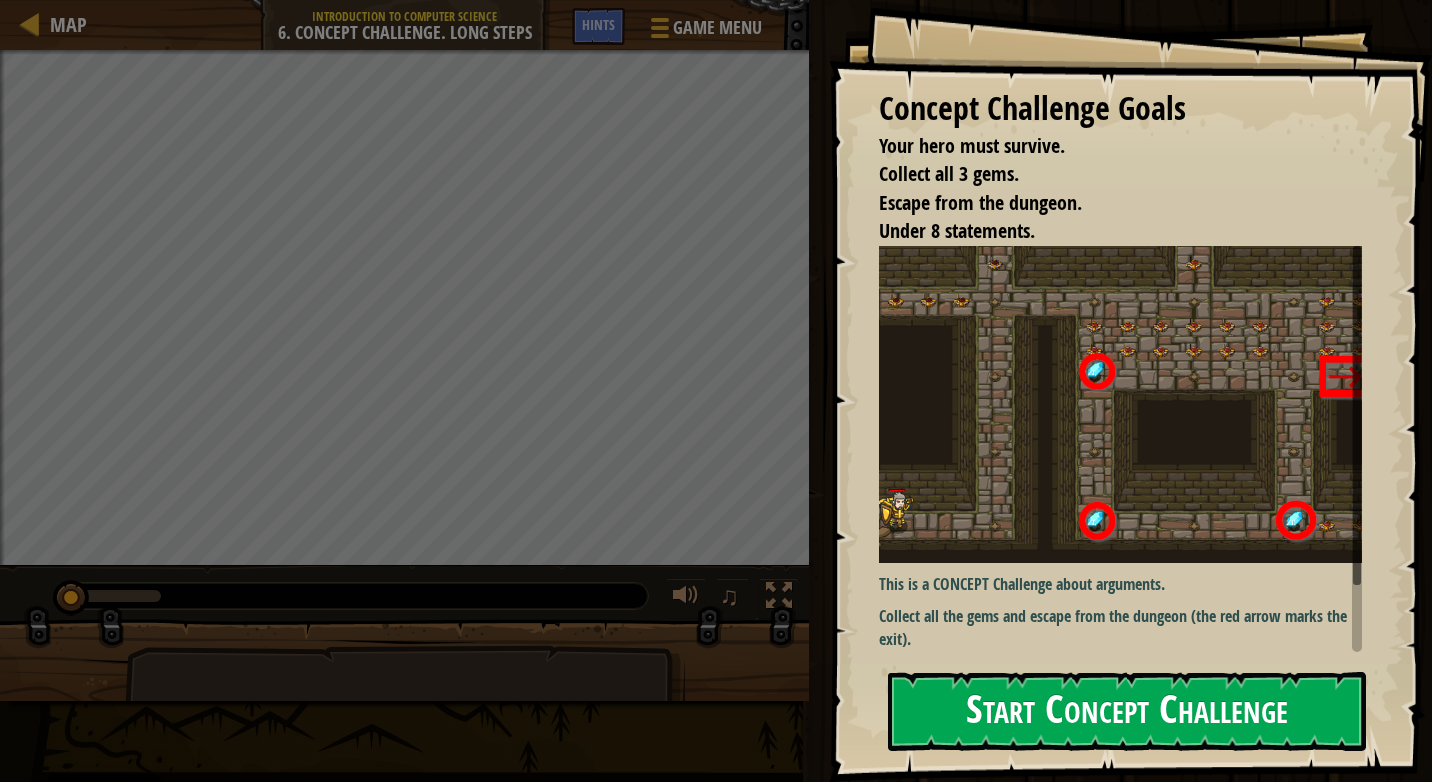 click on "Start Concept Challenge" at bounding box center [1127, 711] 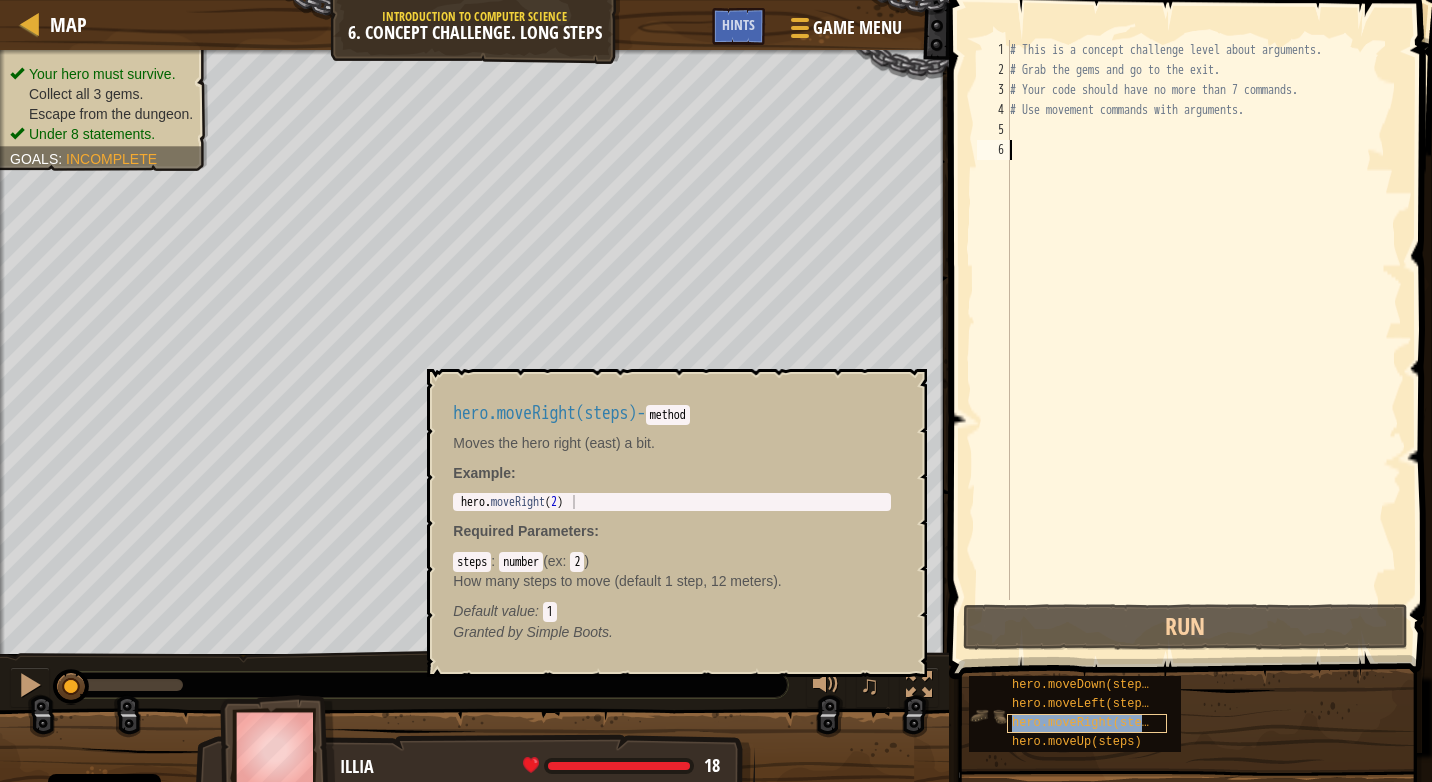 click on "hero.moveRight(steps)" at bounding box center [1087, 723] 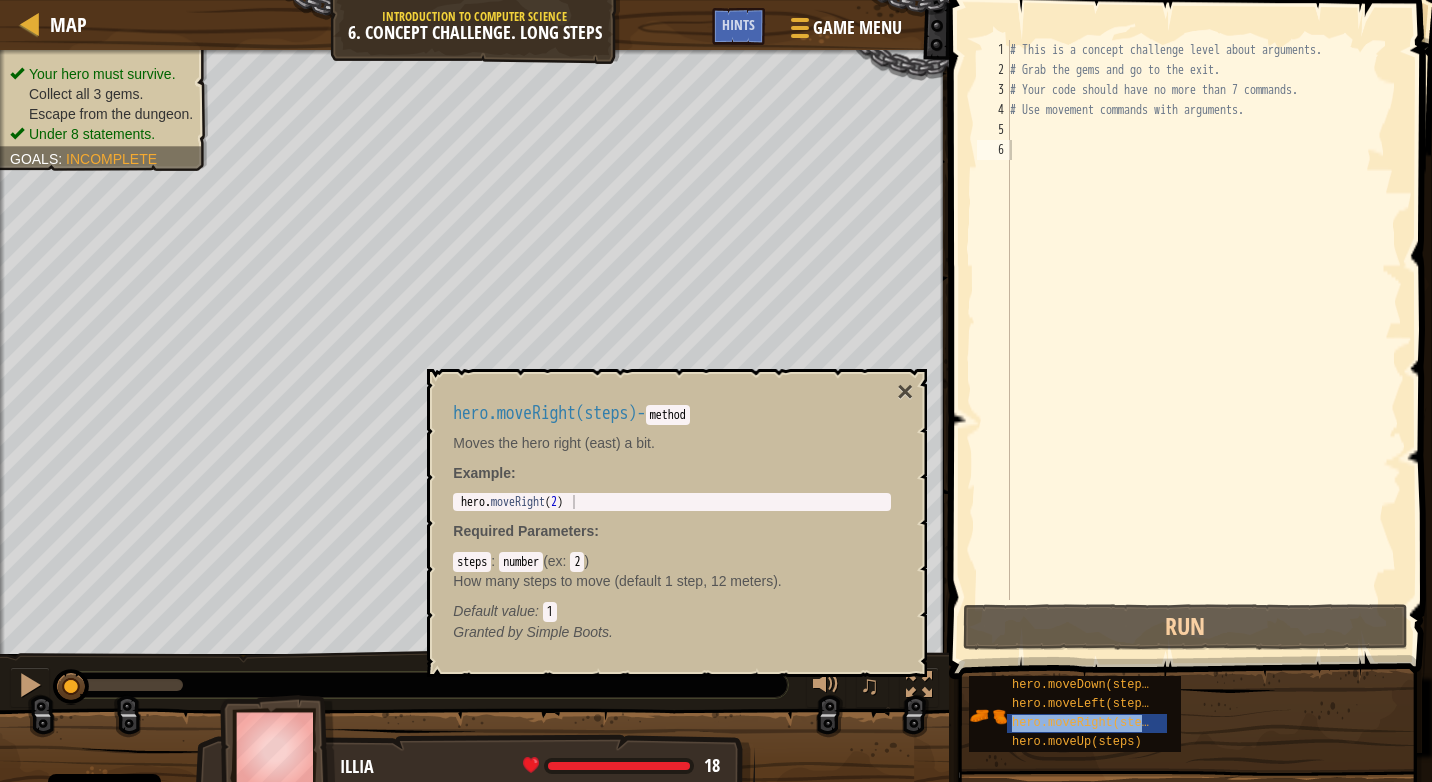 click on "# This is a concept challenge level about arguments. # Grab the gems and go to the exit. # Your code should have no more than 7 commands. # Use movement commands with arguments." at bounding box center (1204, 340) 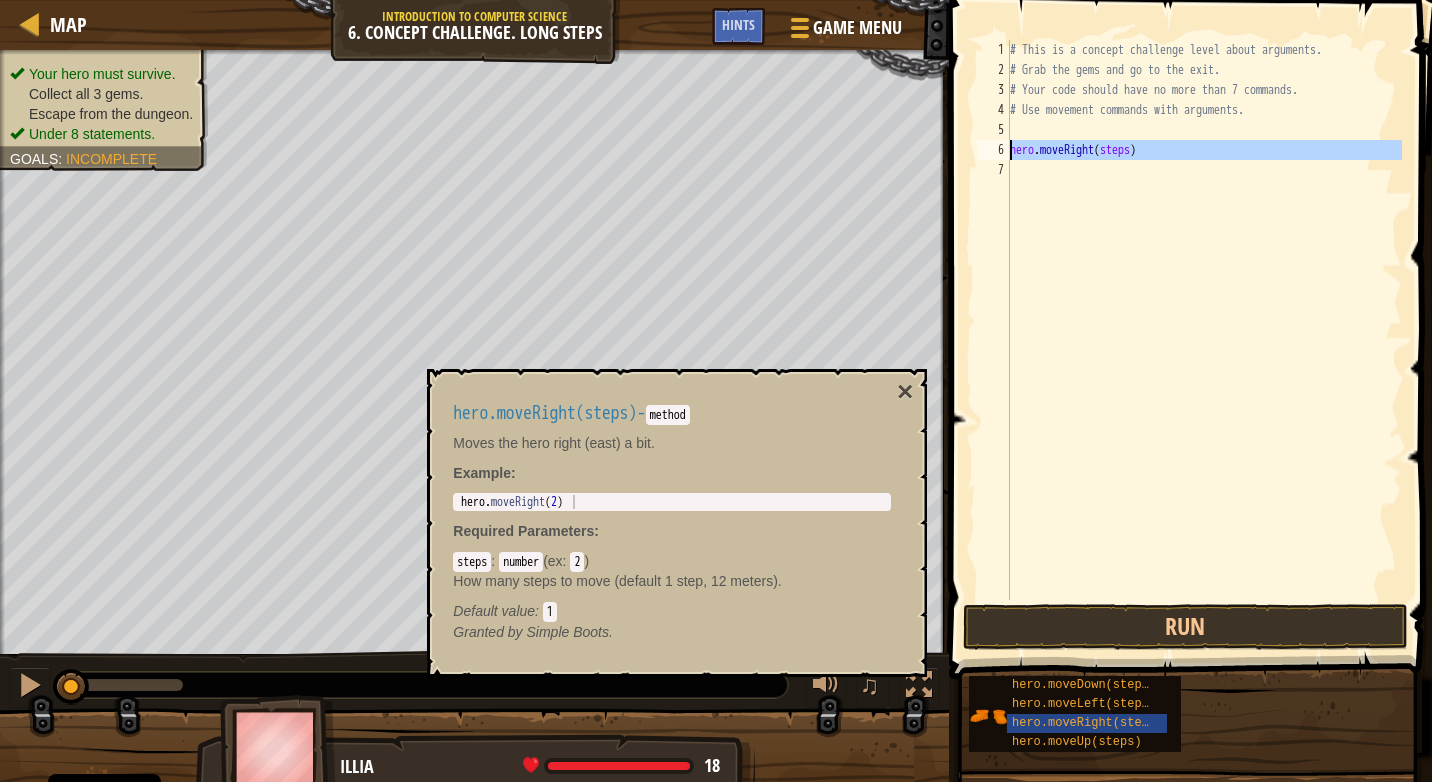 click on "6" at bounding box center [993, 150] 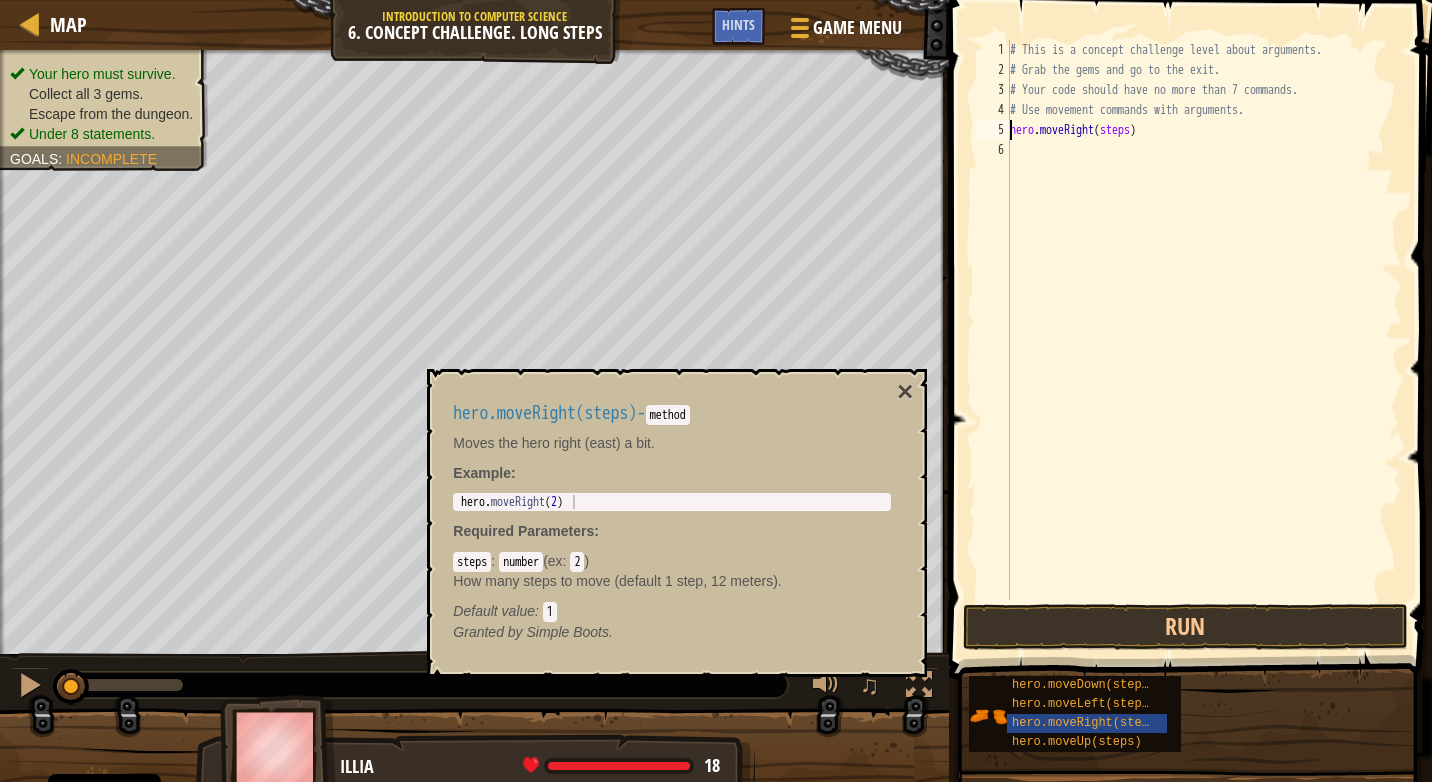 click on "# This is a concept challenge level about arguments. # Grab the gems and go to the exit. # Your code should have no more than 7 commands. # Use movement commands with arguments. hero . moveRight ( steps )" at bounding box center (1204, 340) 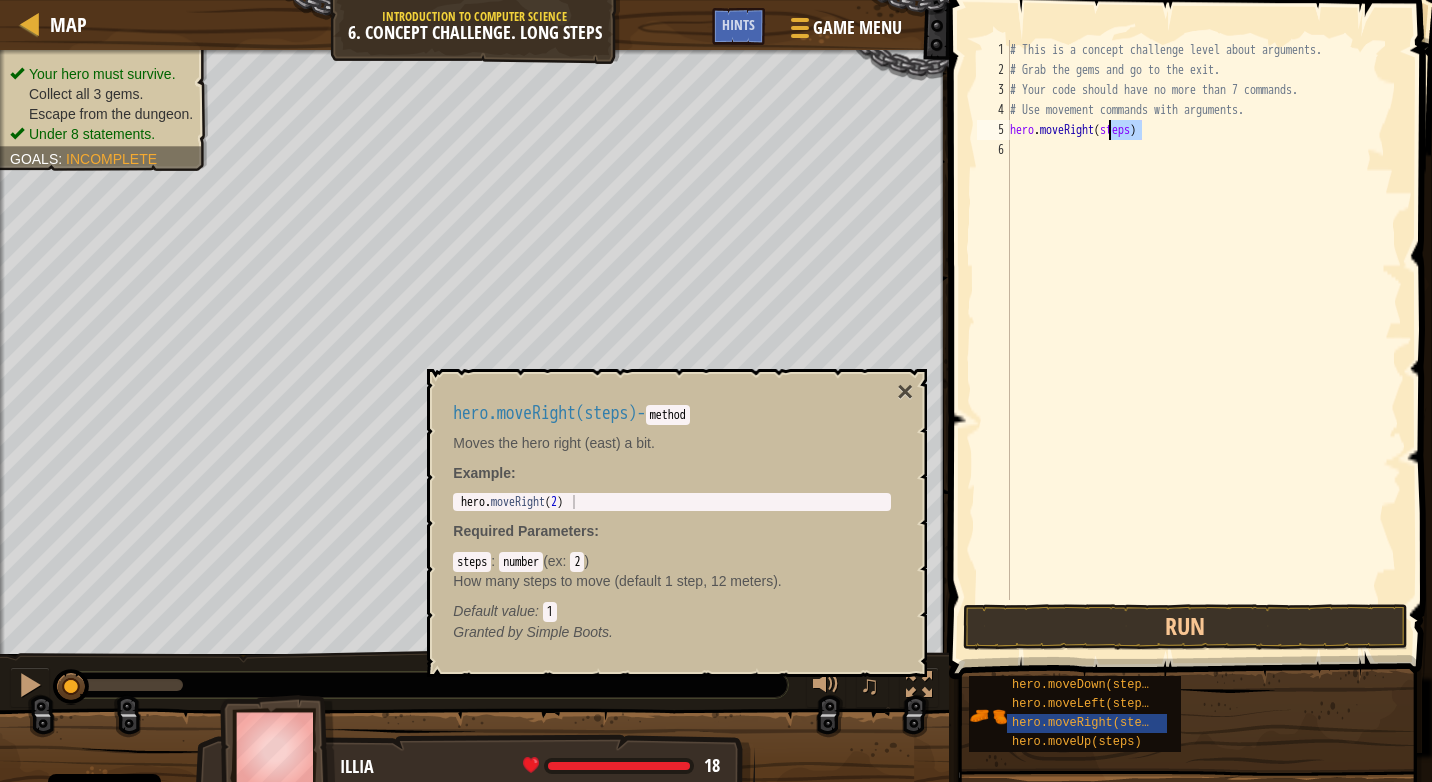 click on "# This is a concept challenge level about arguments. # Grab the gems and go to the exit. # Your code should have no more than 7 commands. # Use movement commands with arguments. hero . moveRight ( steps )" at bounding box center [1204, 340] 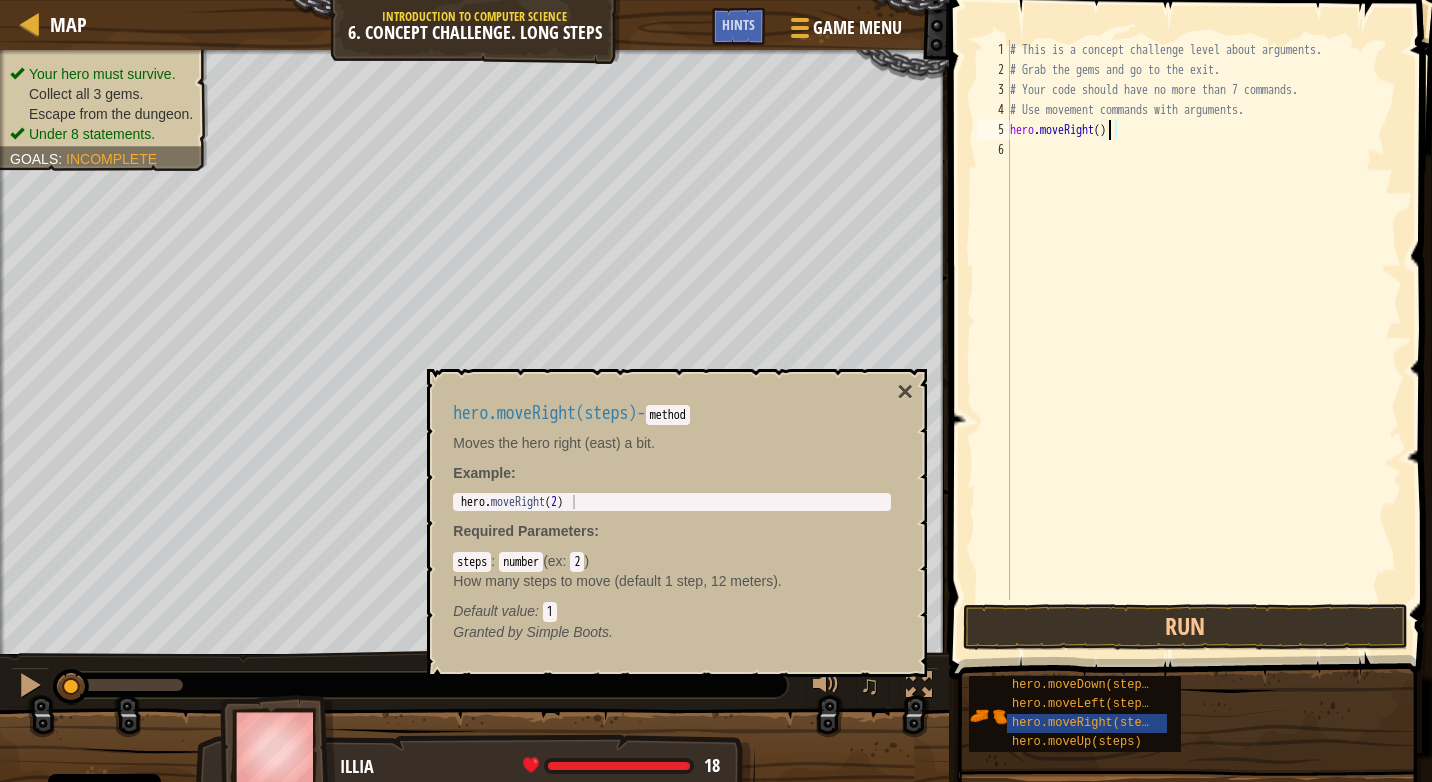 type on "hero.moveRight(1)" 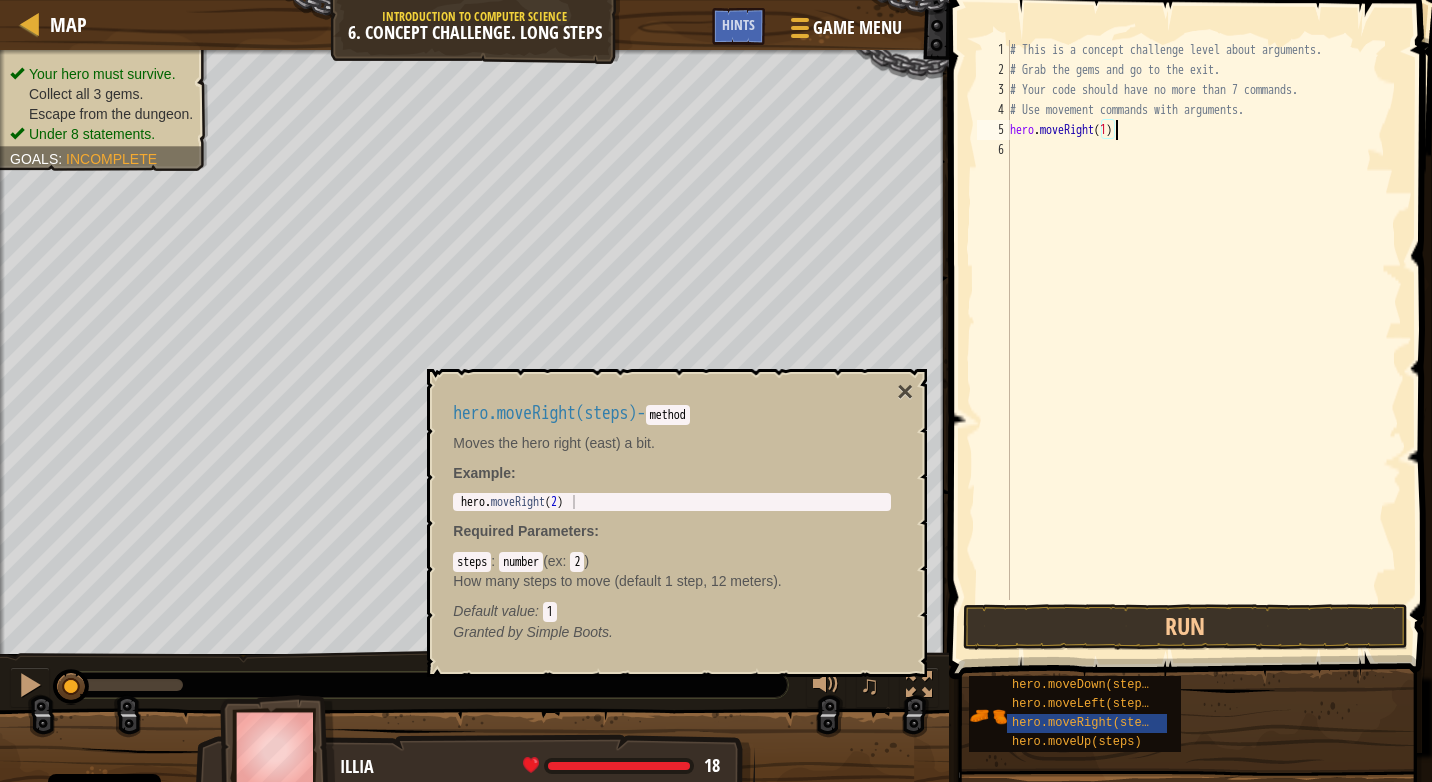scroll, scrollTop: 9, scrollLeft: 8, axis: both 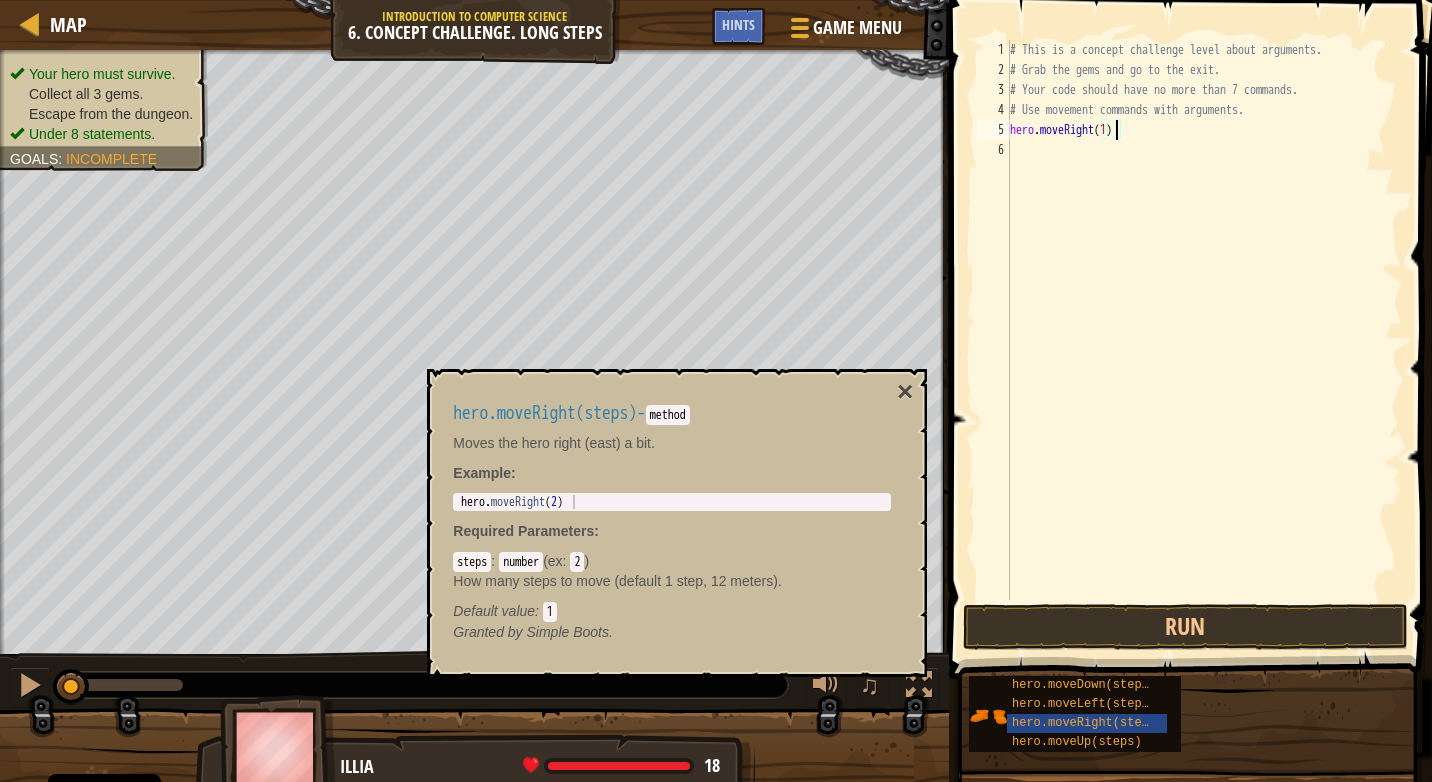 click on "# This is a concept challenge level about arguments. # Grab the gems and go to the exit. # Your code should have no more than 7 commands. # Use movement commands with arguments. hero . moveRight ( 1 )" at bounding box center (1204, 340) 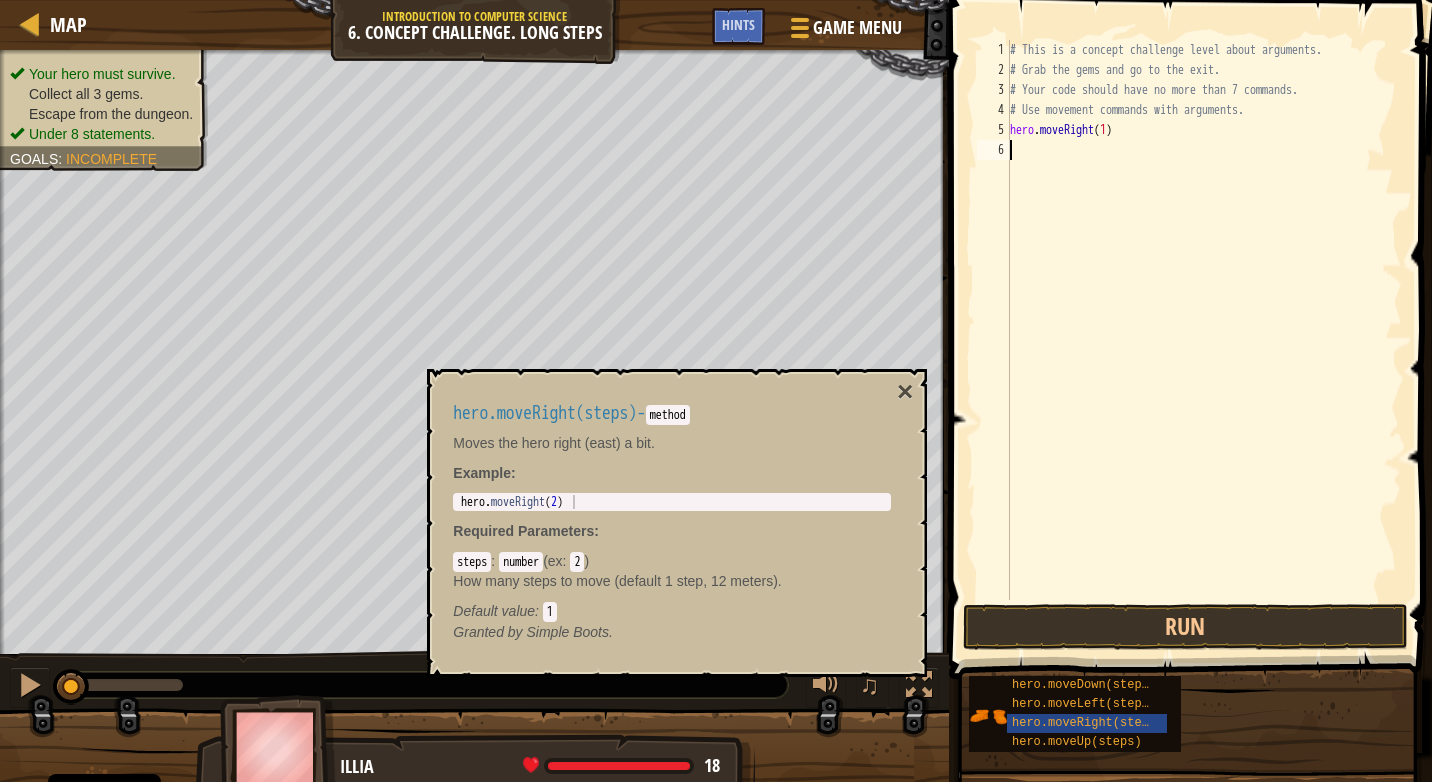 scroll, scrollTop: 9, scrollLeft: 0, axis: vertical 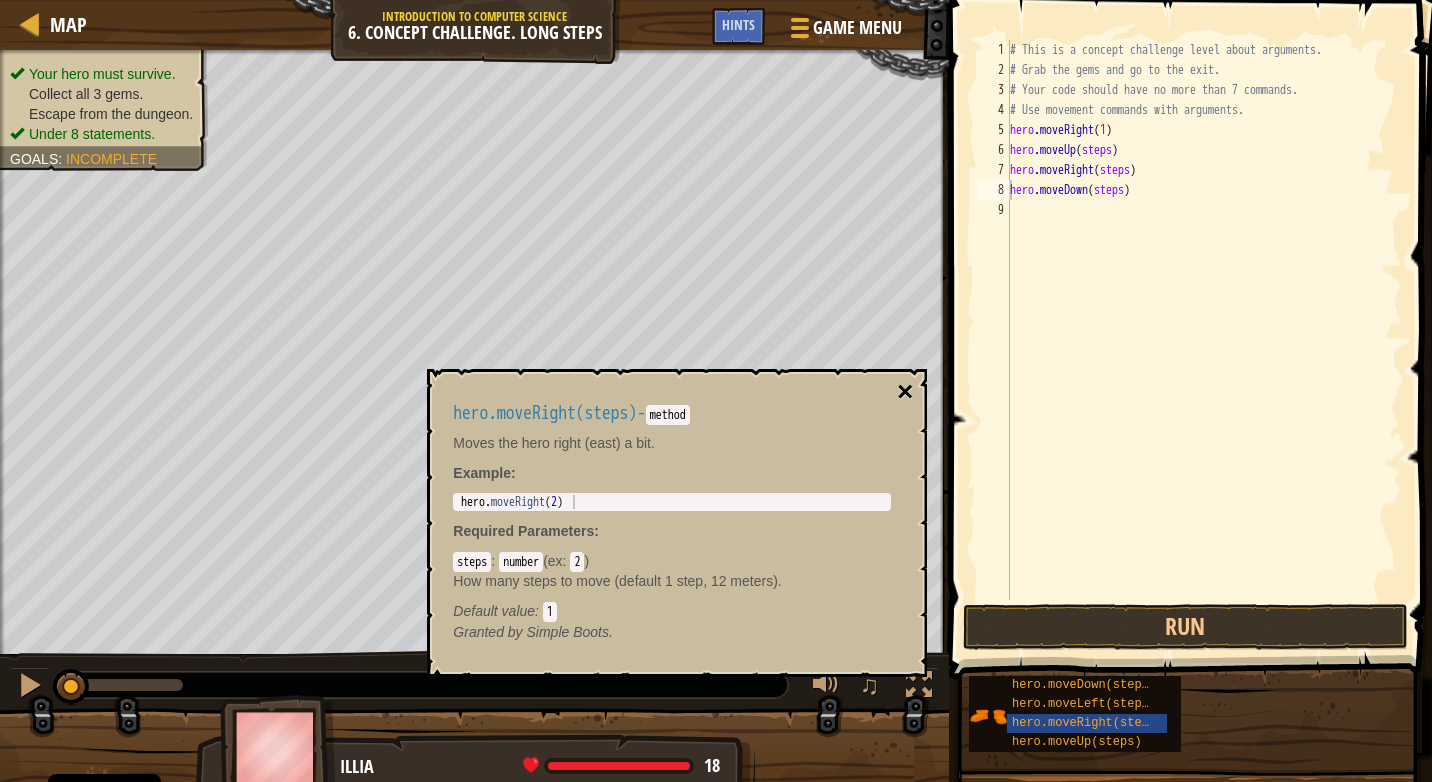 click on "×" at bounding box center [905, 392] 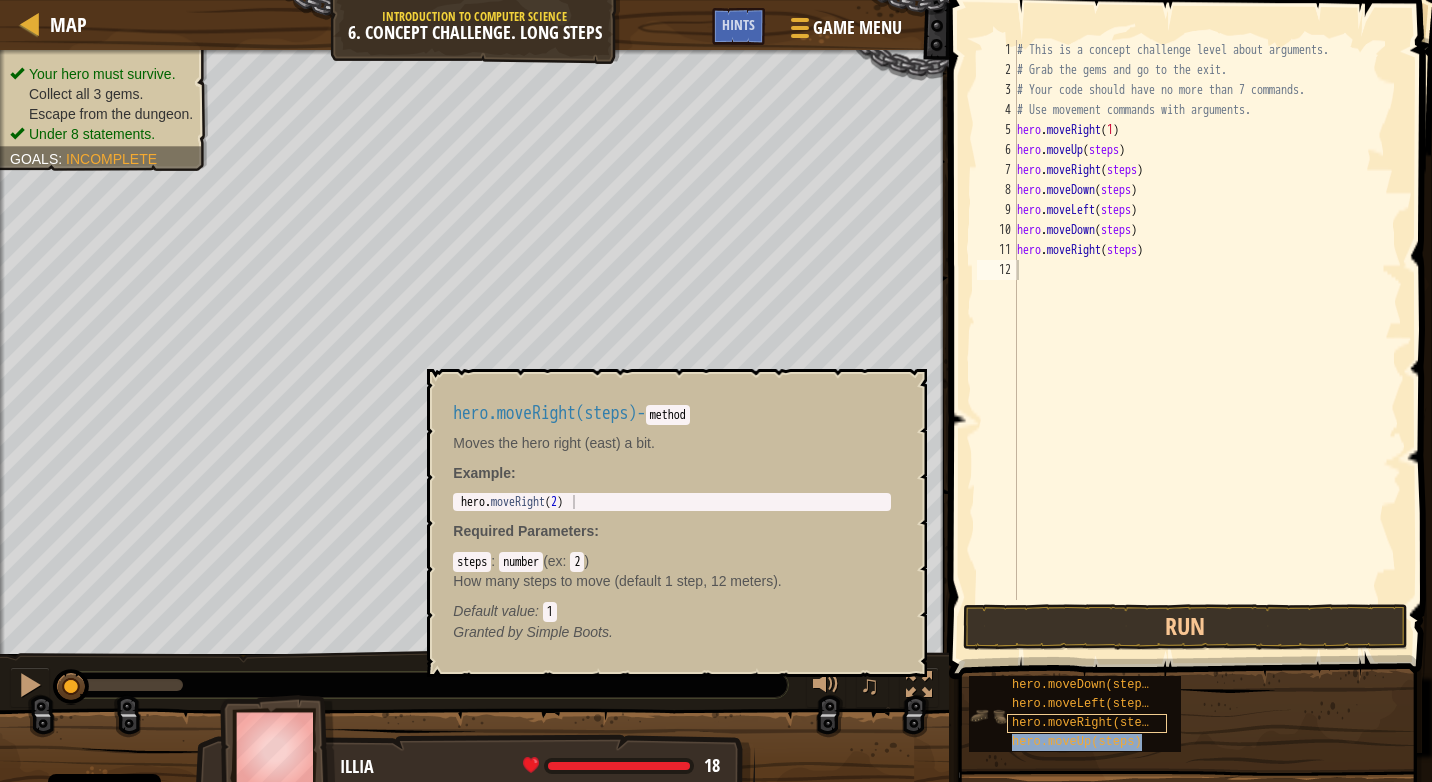 type on "hero.moveUp(steps)" 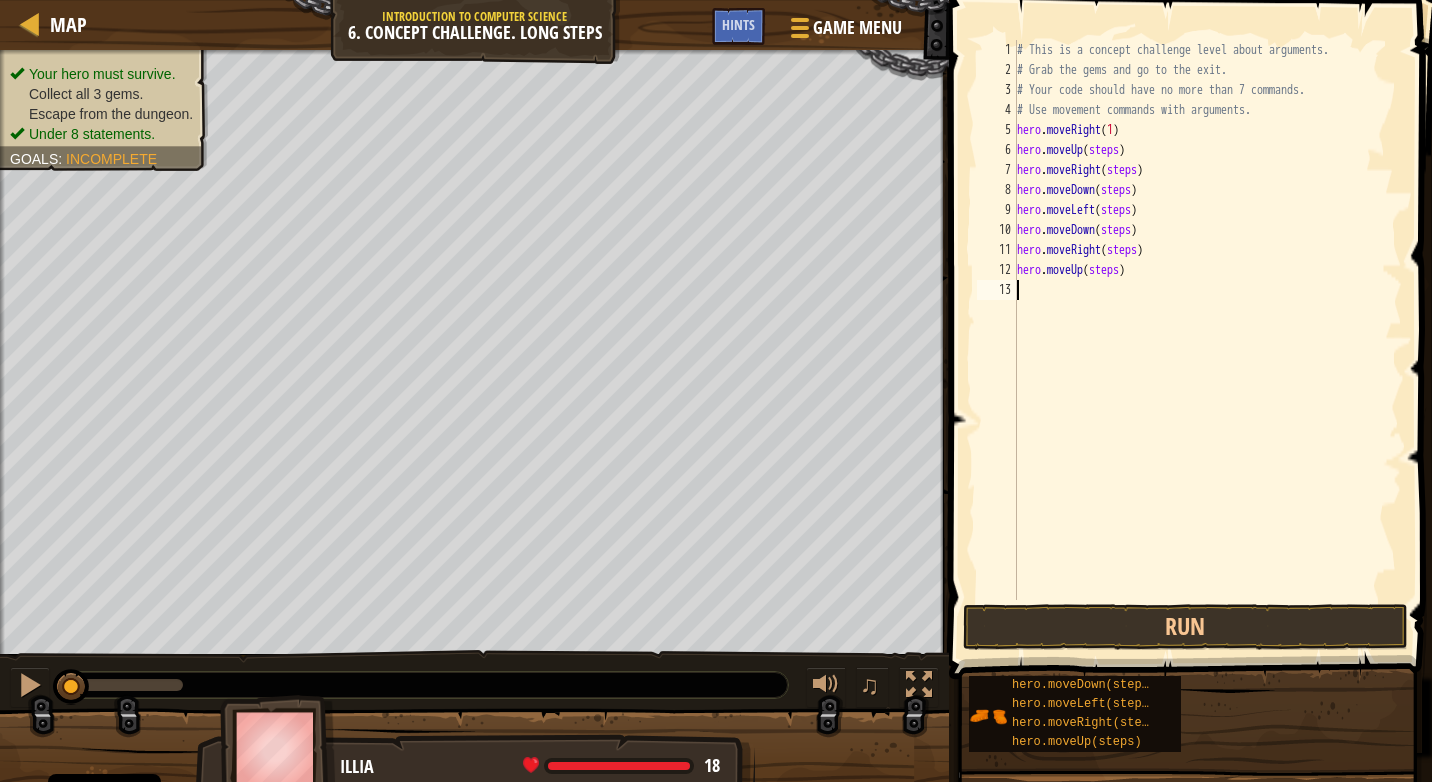 click on "# This is a concept challenge level about arguments. # Grab the gems and go to the exit. # Your code should have no more than 7 commands. # Use movement commands with arguments. hero . moveRight ( 1 ) hero . moveUp ( steps ) hero . moveRight ( steps ) hero . moveDown ( steps ) hero . moveLeft ( steps ) hero . moveDown ( steps ) hero . moveRight ( steps ) hero . moveUp ( steps )" at bounding box center [1208, 340] 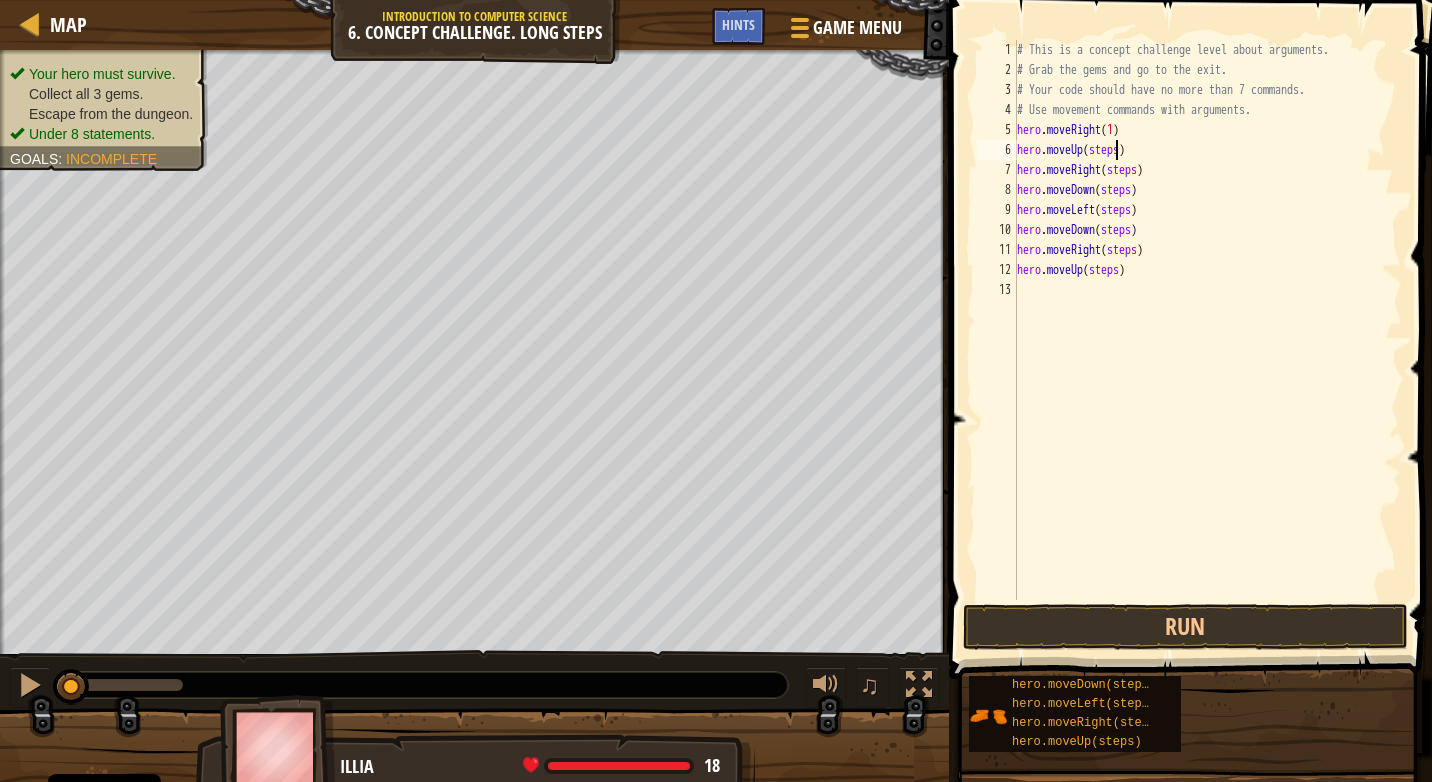 click on "# This is a concept challenge level about arguments. # Grab the gems and go to the exit. # Your code should have no more than 7 commands. # Use movement commands with arguments. hero . moveRight ( 1 ) hero . moveUp ( steps ) hero . moveRight ( steps ) hero . moveDown ( steps ) hero . moveLeft ( steps ) hero . moveDown ( steps ) hero . moveRight ( steps ) hero . moveUp ( steps )" at bounding box center (1208, 340) 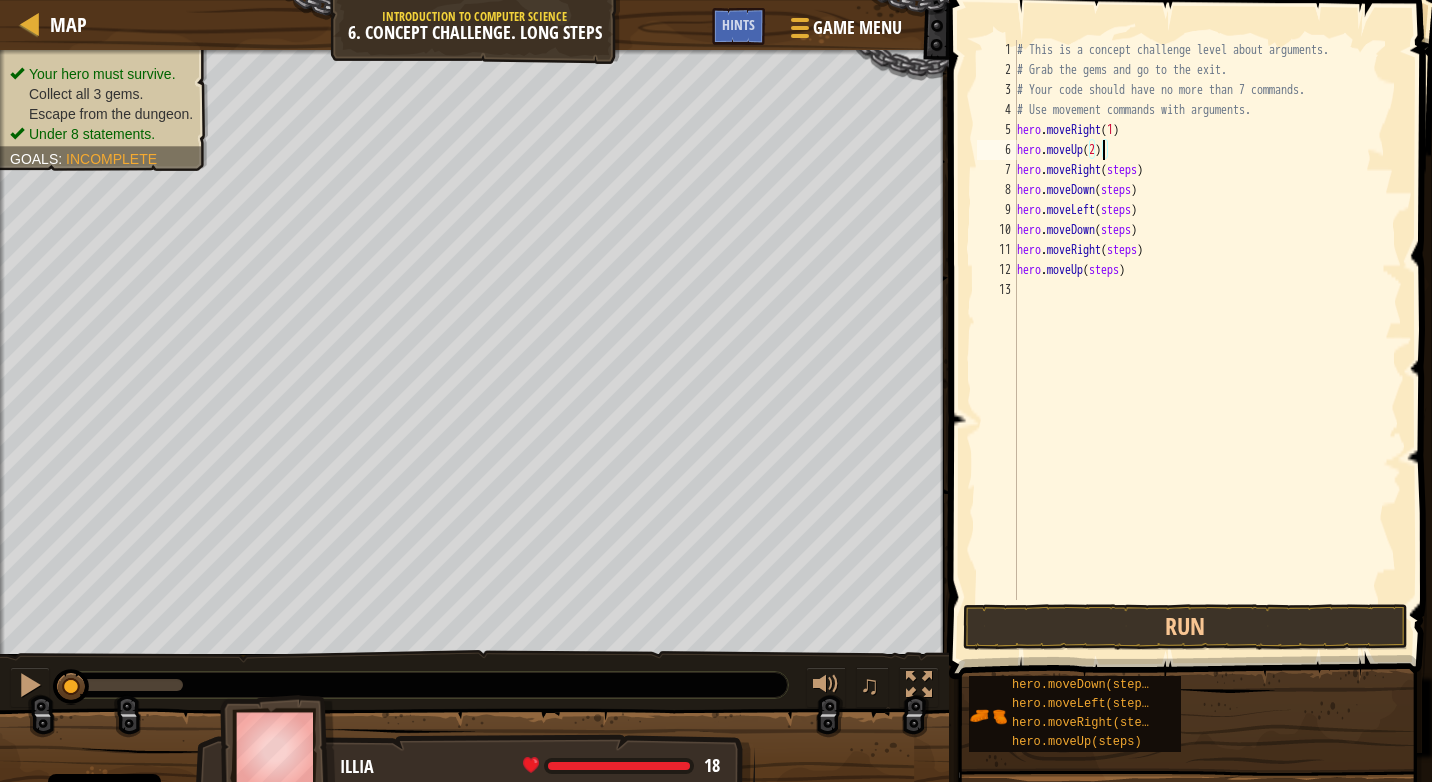 scroll, scrollTop: 9, scrollLeft: 7, axis: both 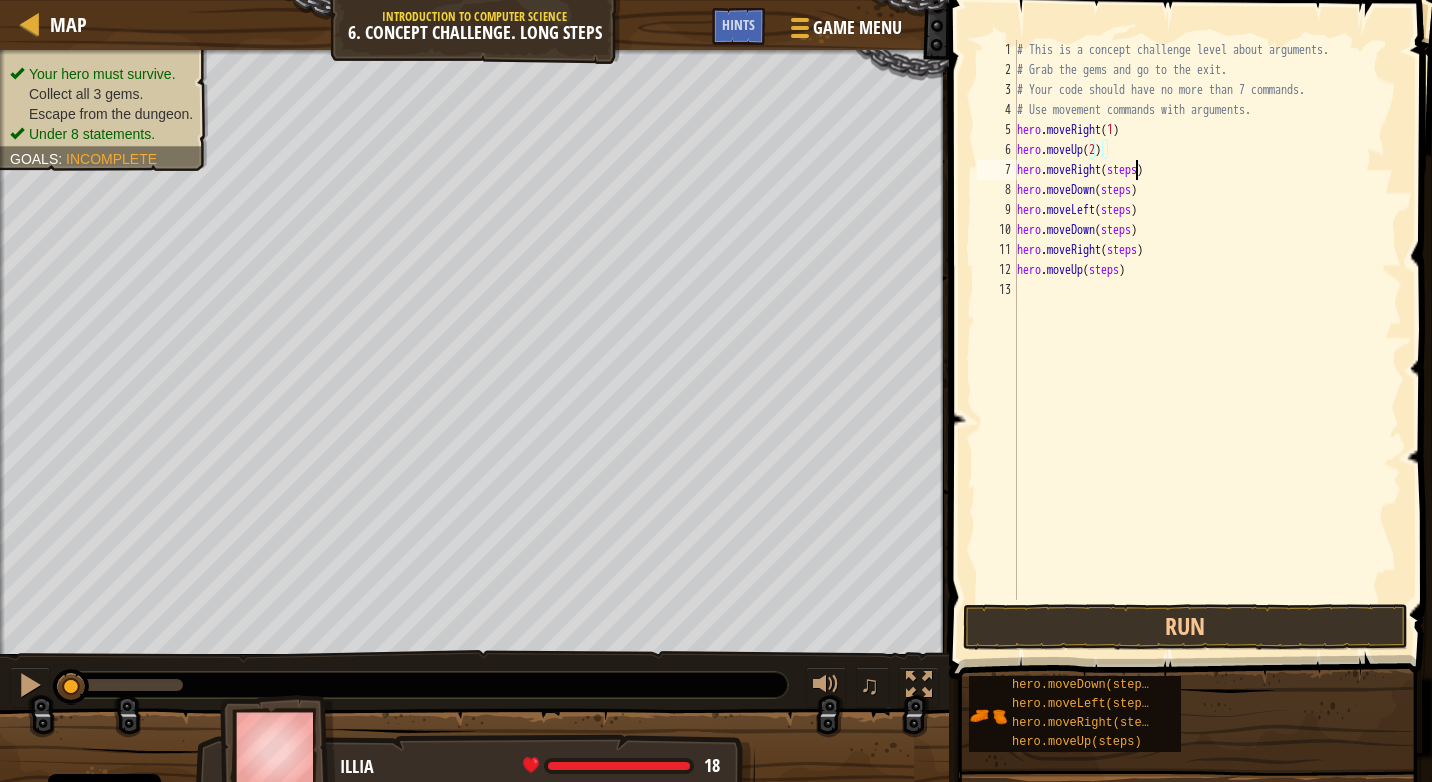 click on "# This is a concept challenge level about arguments. # Grab the gems and go to the exit. # Your code should have no more than 7 commands. # Use movement commands with arguments. hero . moveRight ( 1 ) hero . moveUp ( 2 ) hero . moveRight ( steps ) hero . moveDown ( steps ) hero . moveLeft ( steps ) hero . moveDown ( steps ) hero . moveRight ( steps ) hero . moveUp ( steps )" at bounding box center [1208, 340] 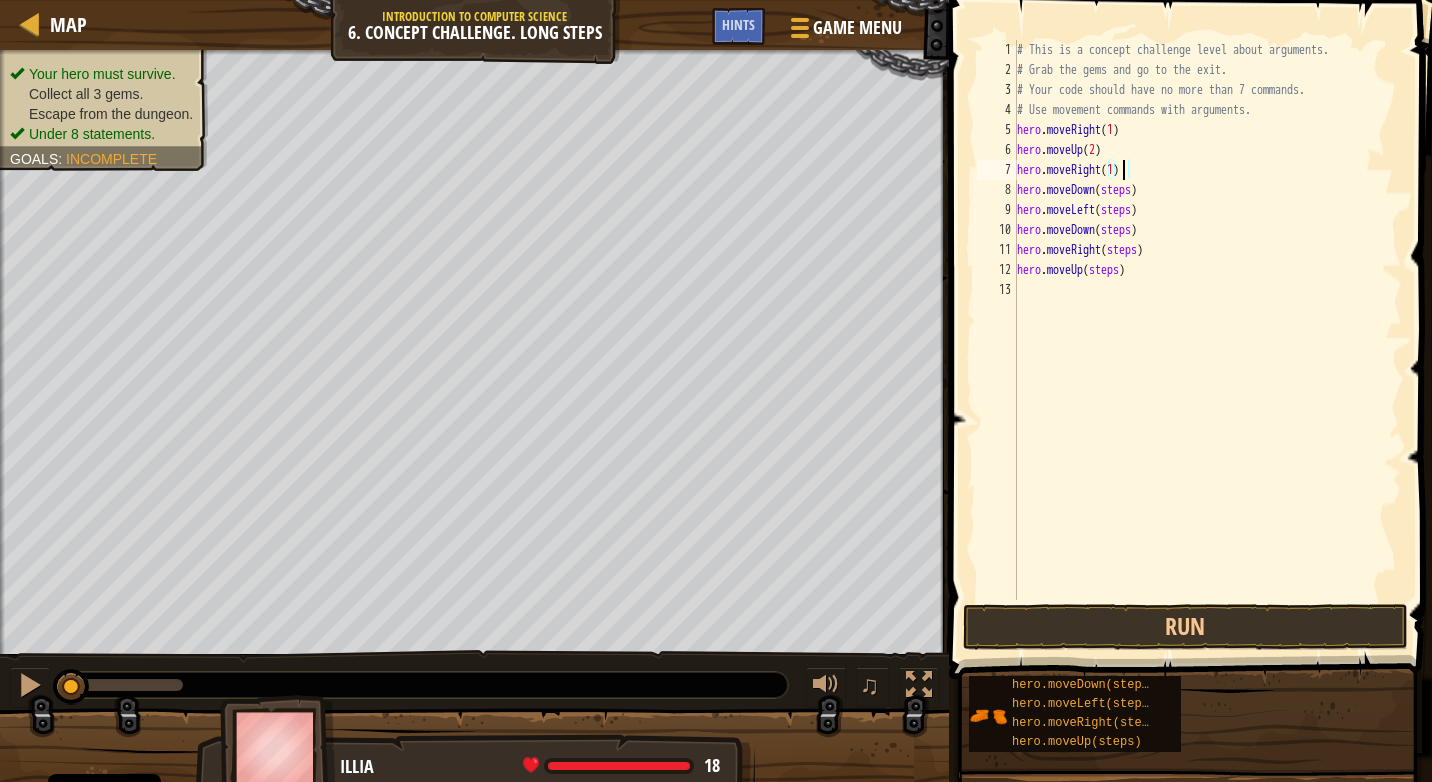 scroll, scrollTop: 9, scrollLeft: 8, axis: both 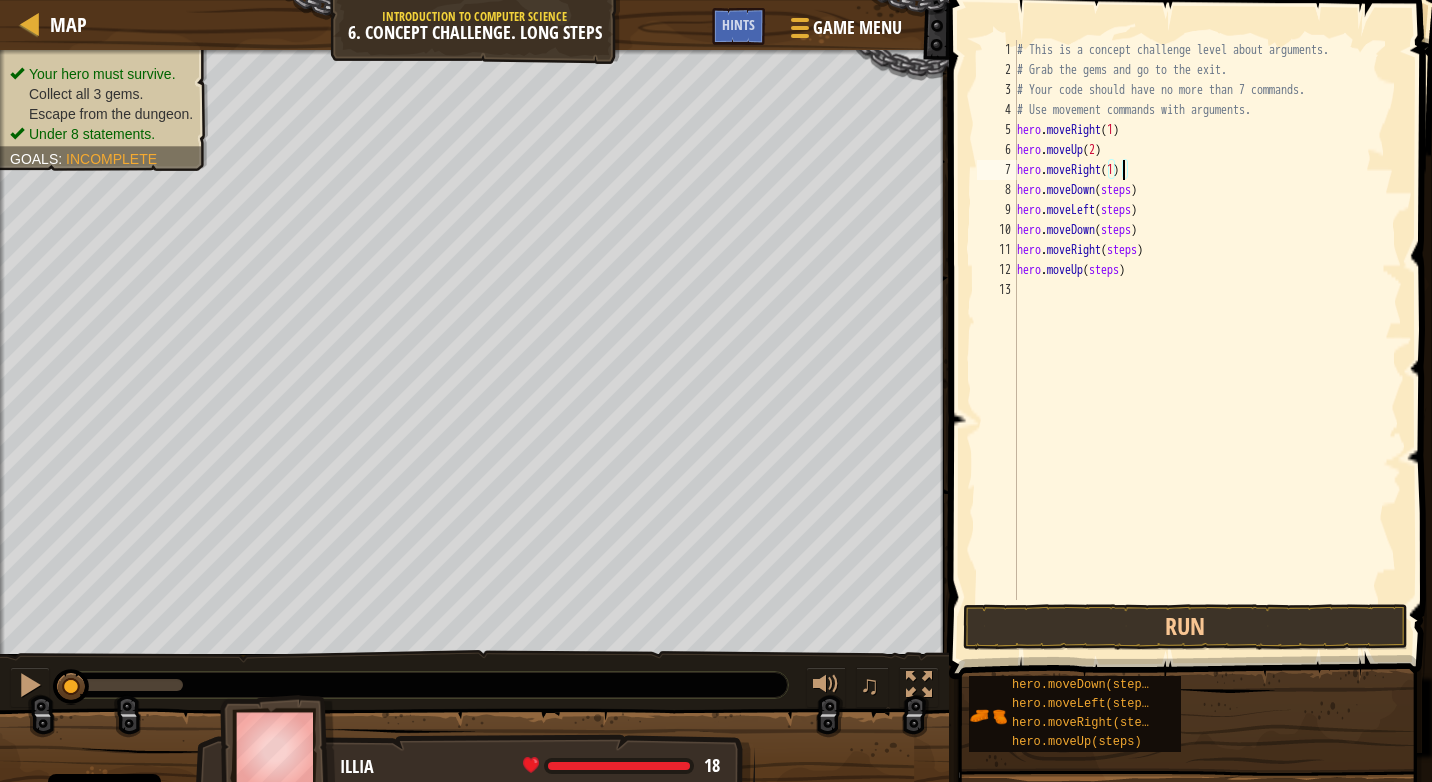 click on "# This is a concept challenge level about arguments. # Grab the gems and go to the exit. # Your code should have no more than 7 commands. # Use movement commands with arguments. hero . moveRight ( 1 ) hero . moveUp ( 2 ) hero . moveRight ( 1 ) hero . moveDown ( steps ) hero . moveLeft ( steps ) hero . moveDown ( steps ) hero . moveRight ( steps ) hero . moveUp ( steps )" at bounding box center [1208, 340] 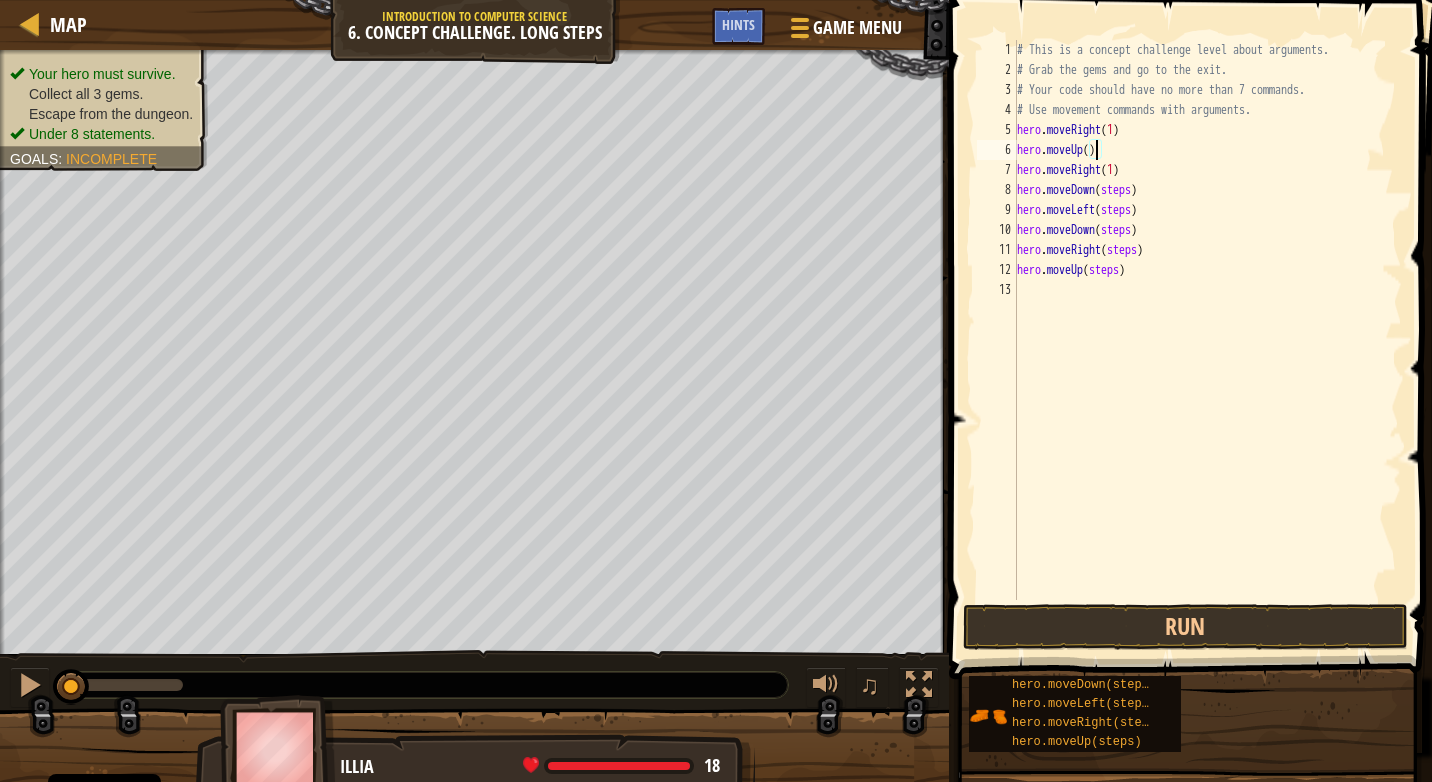 scroll, scrollTop: 9, scrollLeft: 7, axis: both 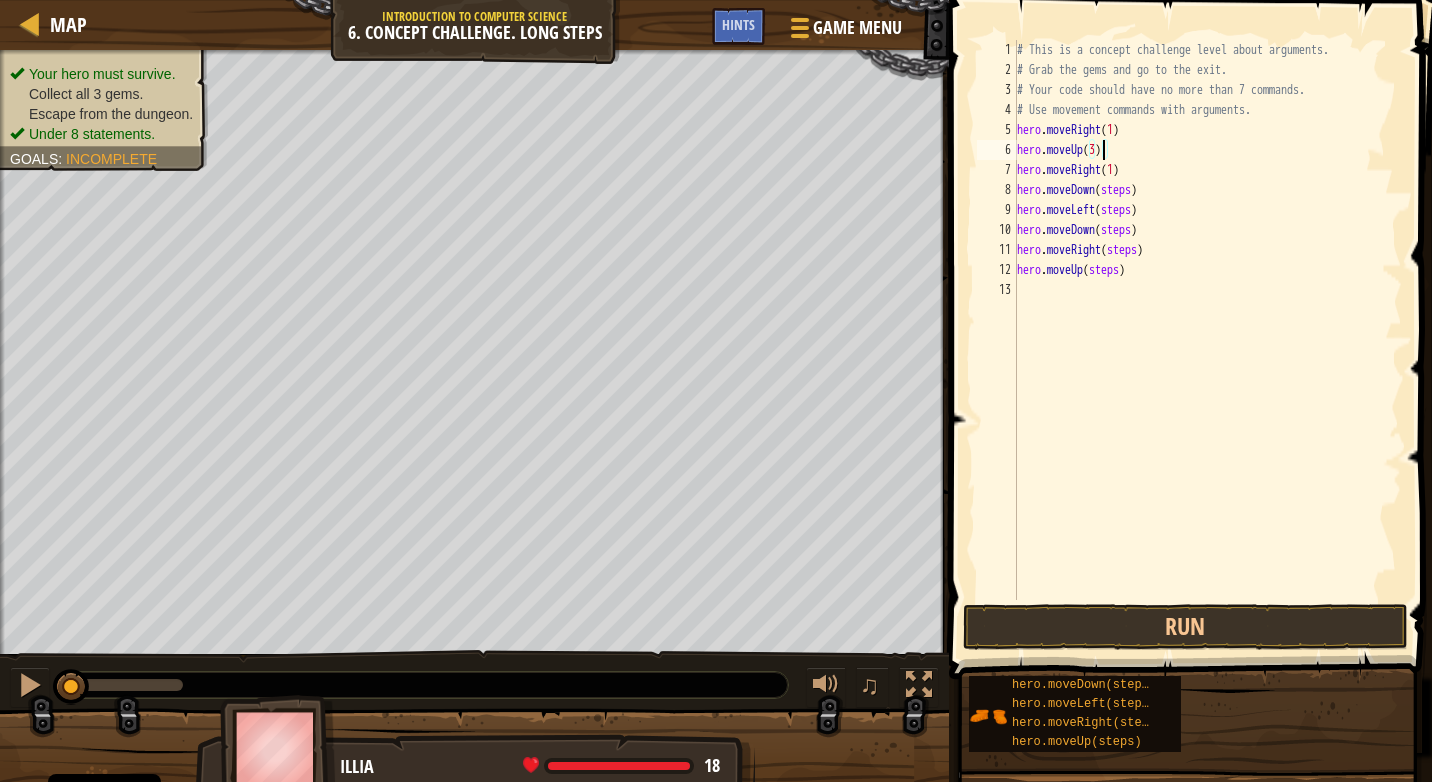 click on "# This is a concept challenge level about arguments. # Grab the gems and go to the exit. # Your code should have no more than 7 commands. # Use movement commands with arguments. hero . moveRight ( 1 ) hero . moveUp ( 3 ) hero . moveRight ( 1 ) hero . moveDown ( steps ) hero . moveLeft ( steps ) hero . moveDown ( steps ) hero . moveRight ( steps ) hero . moveUp ( steps )" at bounding box center [1208, 340] 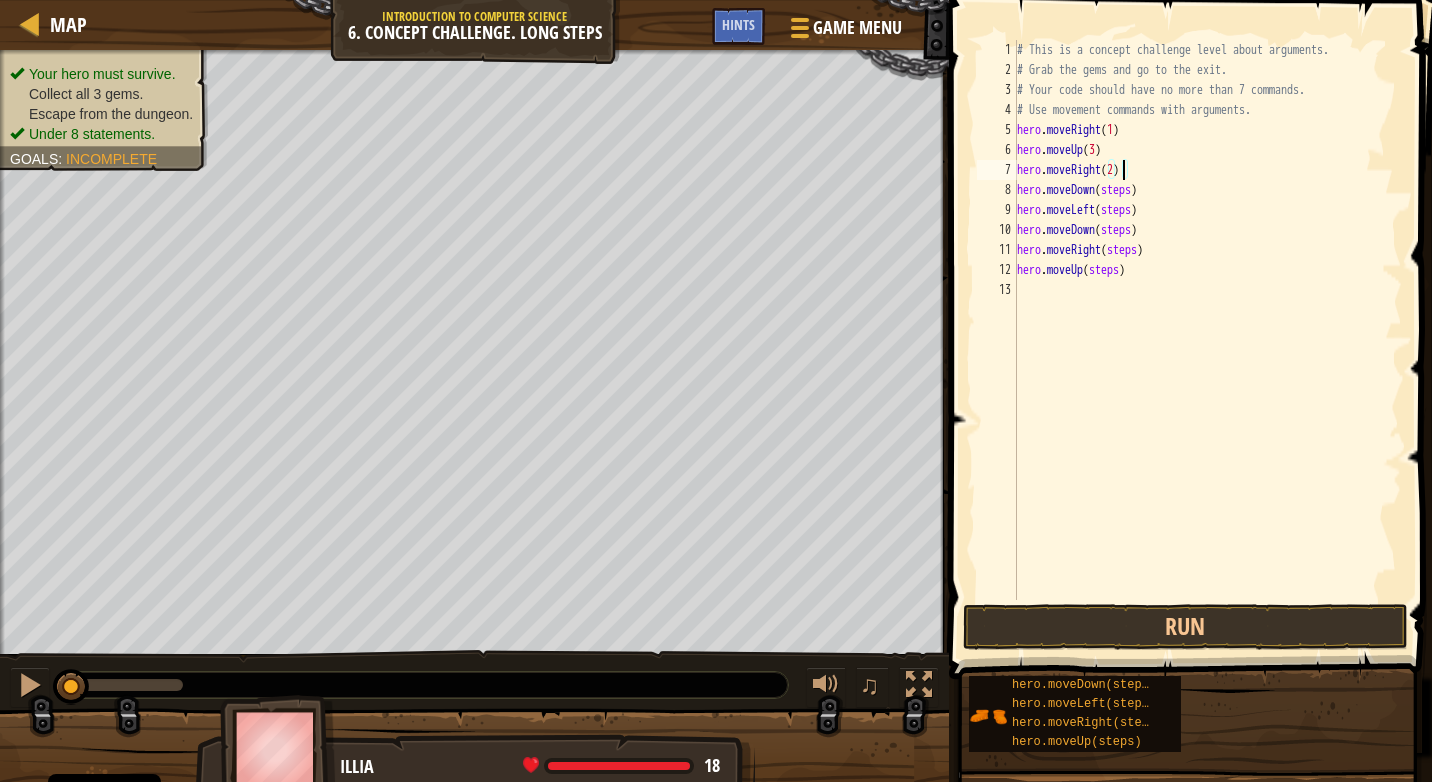 scroll, scrollTop: 9, scrollLeft: 8, axis: both 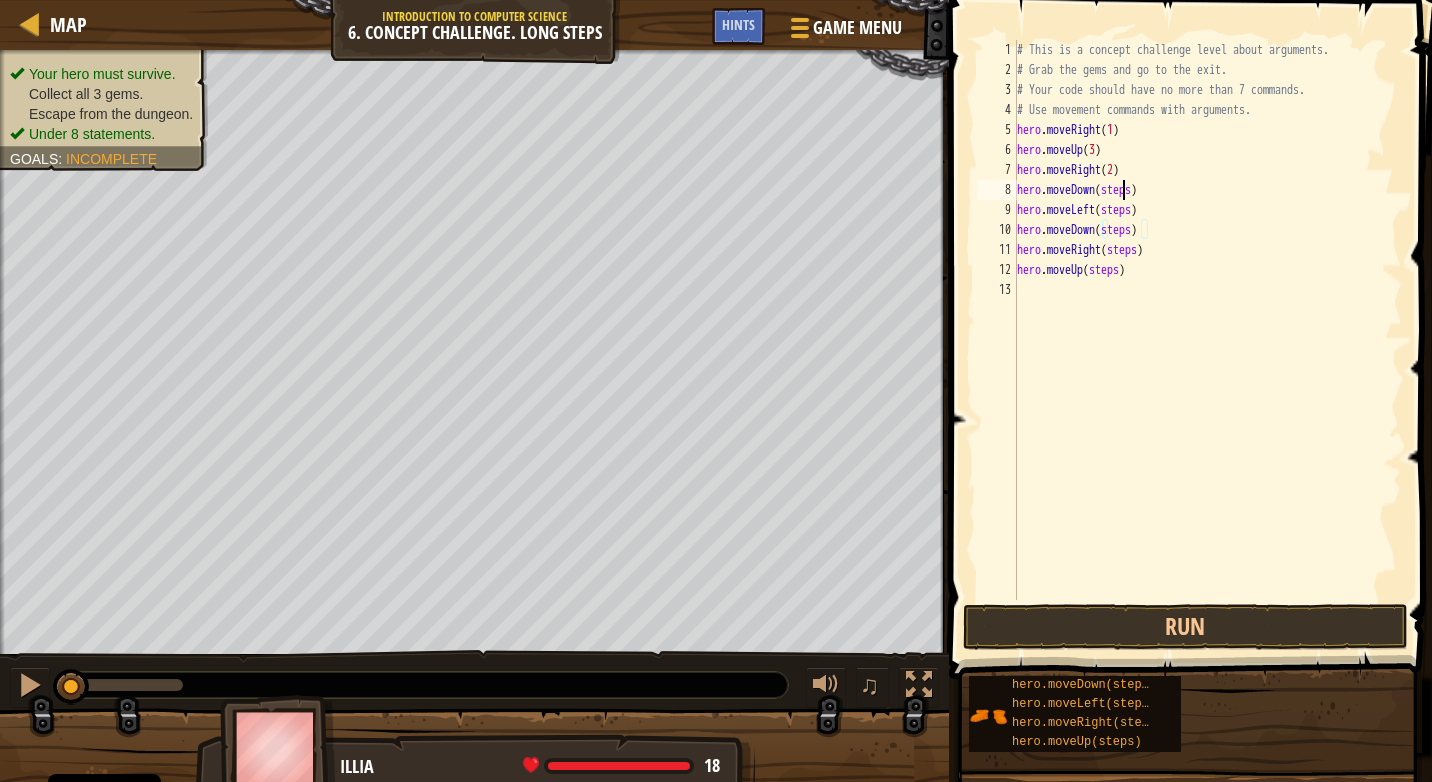 click on "# This is a concept challenge level about arguments. # Grab the gems and go to the exit. # Your code should have no more than 7 commands. # Use movement commands with arguments. hero . moveRight ( 1 ) hero . moveUp ( 3 ) hero . moveRight ( 2 ) hero . moveDown ( steps ) hero . moveLeft ( steps ) hero . moveDown ( steps ) hero . moveRight ( steps ) hero . moveUp ( steps )" at bounding box center [1208, 340] 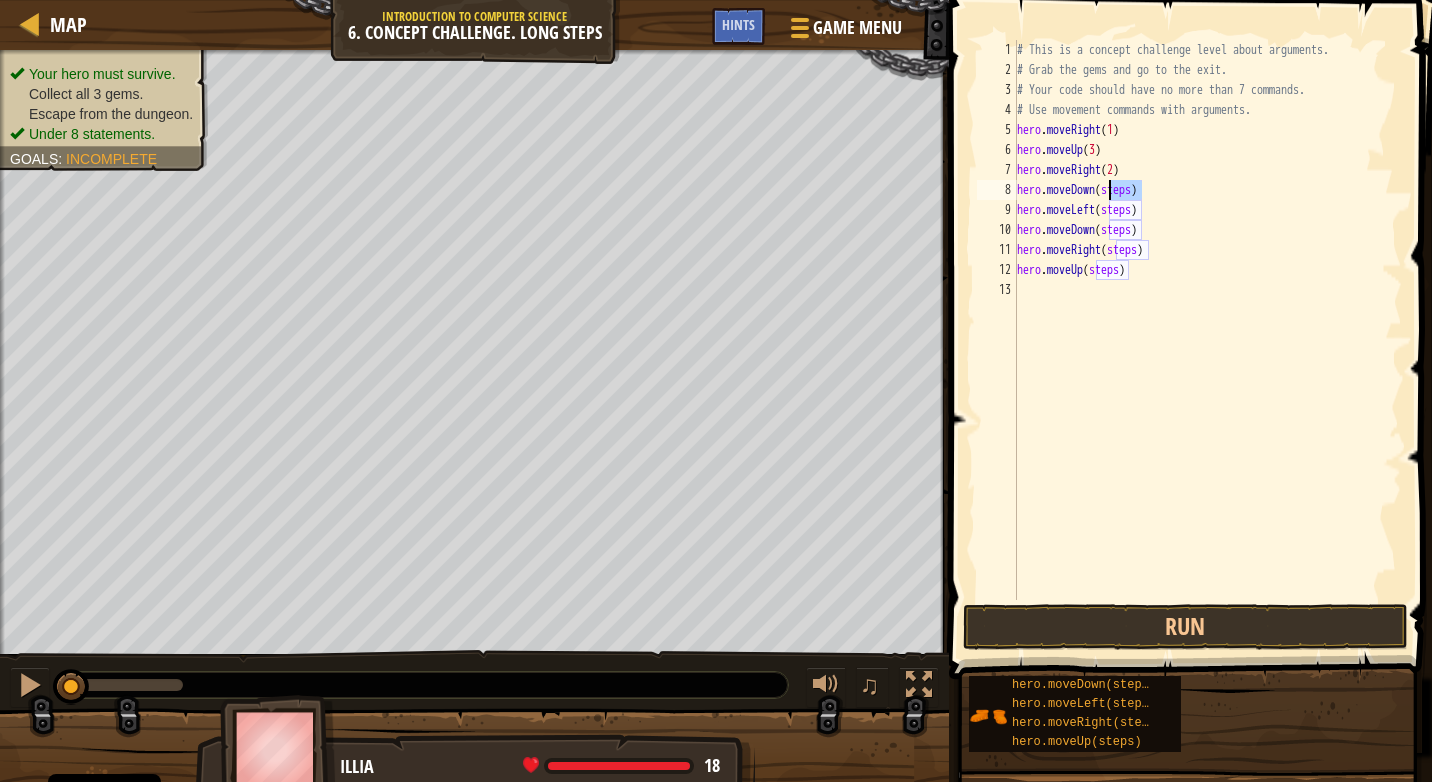 click on "# This is a concept challenge level about arguments. # Grab the gems and go to the exit. # Your code should have no more than 7 commands. # Use movement commands with arguments. hero . moveRight ( 1 ) hero . moveUp ( 3 ) hero . moveRight ( 2 ) hero . moveDown ( steps ) hero . moveLeft ( steps ) hero . moveDown ( steps ) hero . moveRight ( steps ) hero . moveUp ( steps )" at bounding box center (1208, 340) 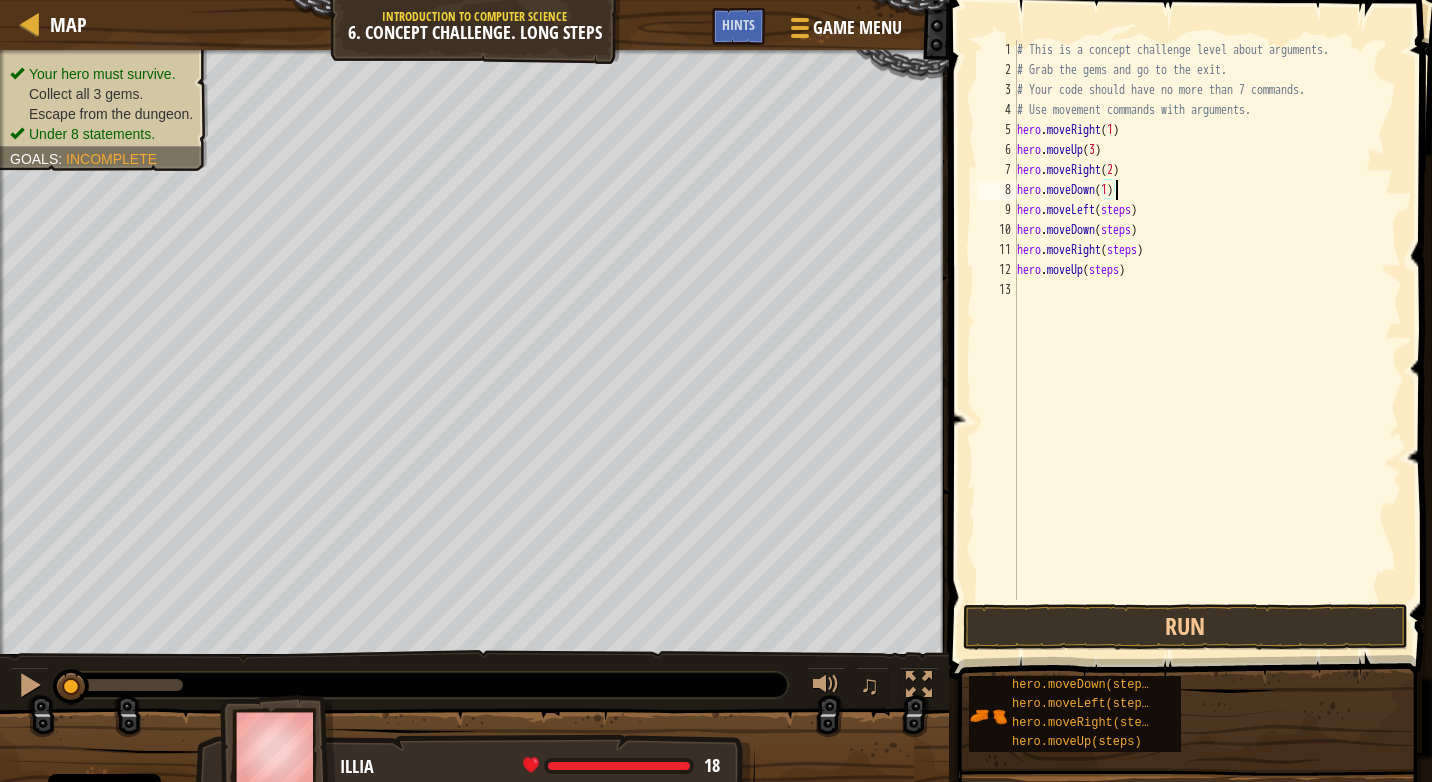 scroll, scrollTop: 9, scrollLeft: 8, axis: both 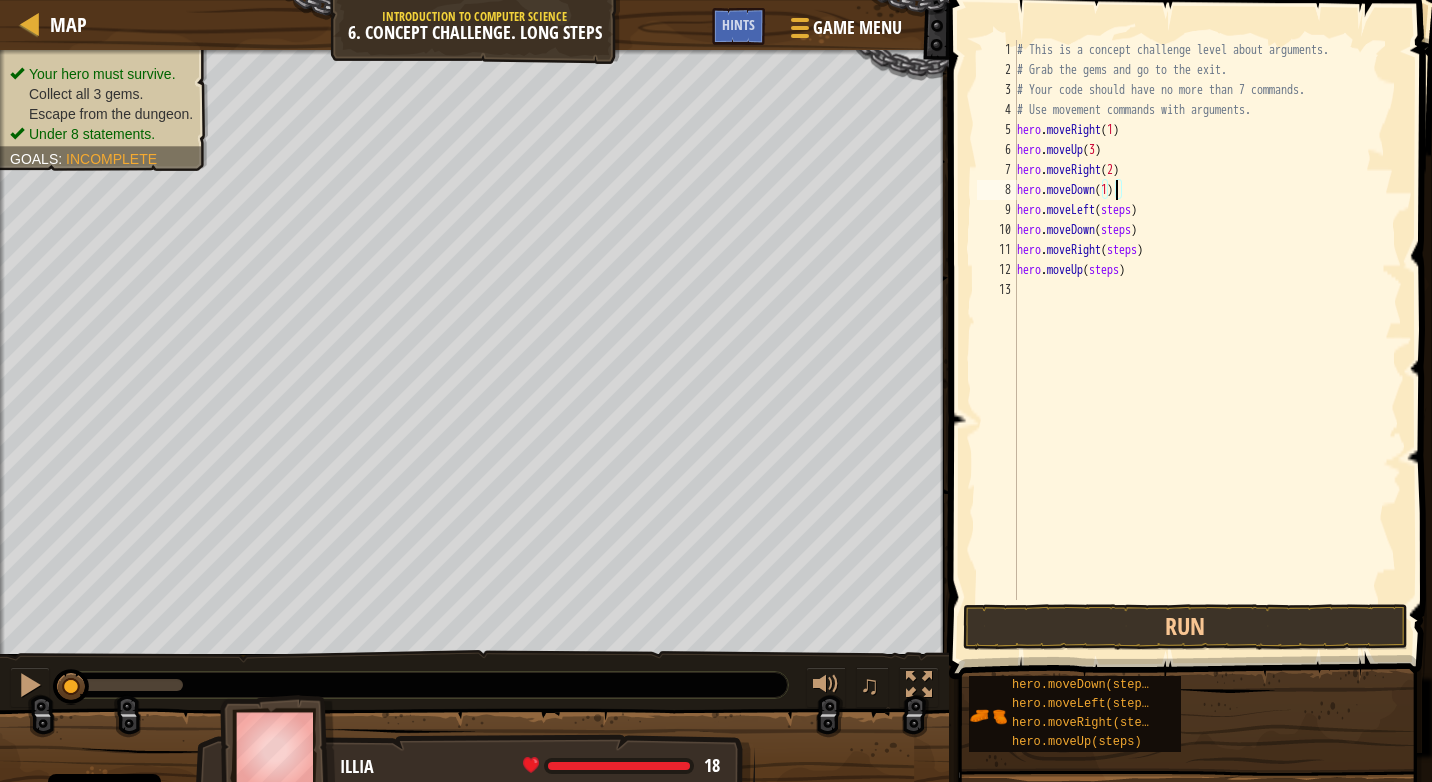 click on "# This is a concept challenge level about arguments. # Grab the gems and go to the exit. # Your code should have no more than 7 commands. # Use movement commands with arguments. hero . moveRight ( 1 ) hero . moveUp ( 3 ) hero . moveRight ( 2 ) hero . moveDown ( 1 ) hero . moveLeft ( steps ) hero . moveDown ( steps ) hero . moveRight ( steps ) hero . moveUp ( steps )" at bounding box center [1208, 340] 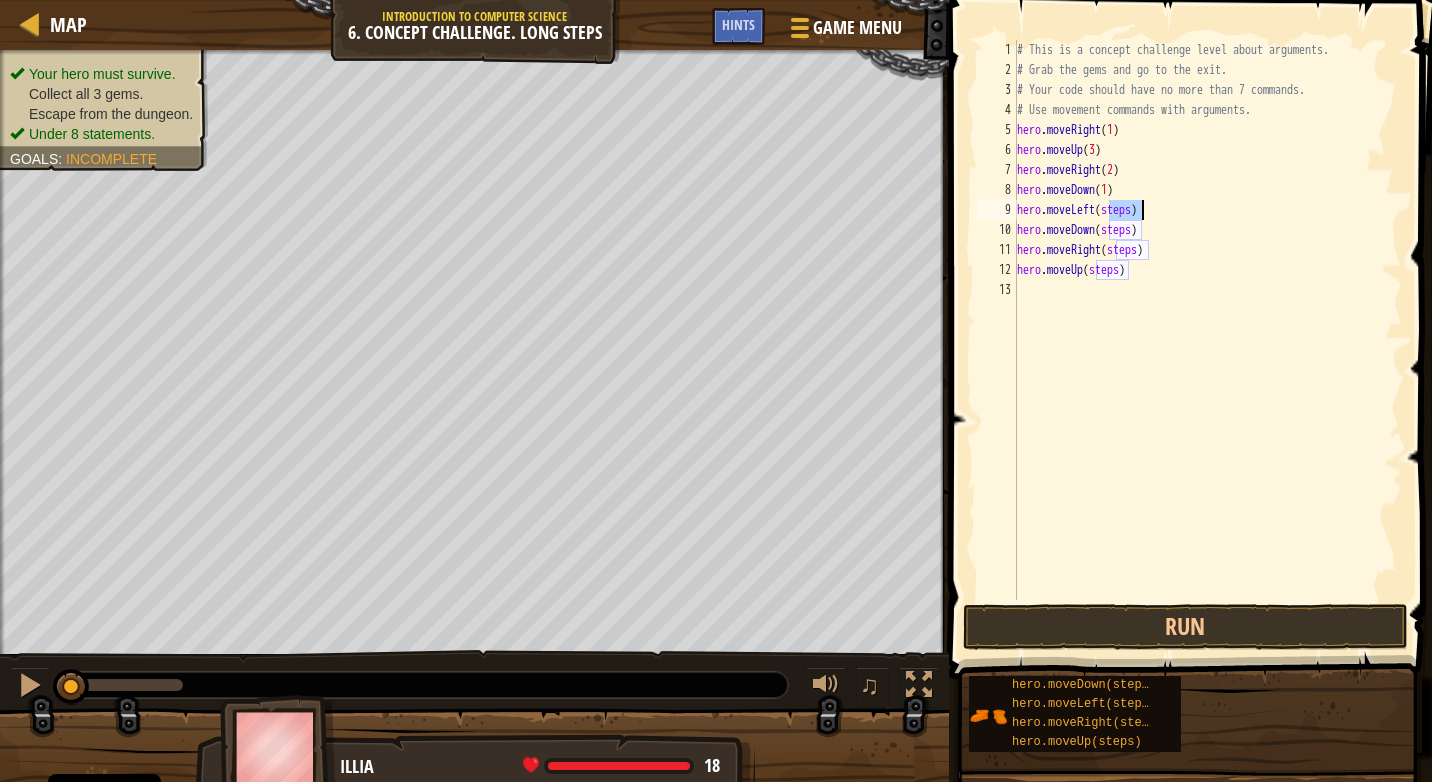 click on "# This is a concept challenge level about arguments. # Grab the gems and go to the exit. # Your code should have no more than 7 commands. # Use movement commands with arguments. hero . moveRight ( 1 ) hero . moveUp ( 3 ) hero . moveRight ( 2 ) hero . moveDown ( 1 ) hero . moveLeft ( steps ) hero . moveDown ( steps ) hero . moveRight ( steps ) hero . moveUp ( steps )" at bounding box center (1208, 340) 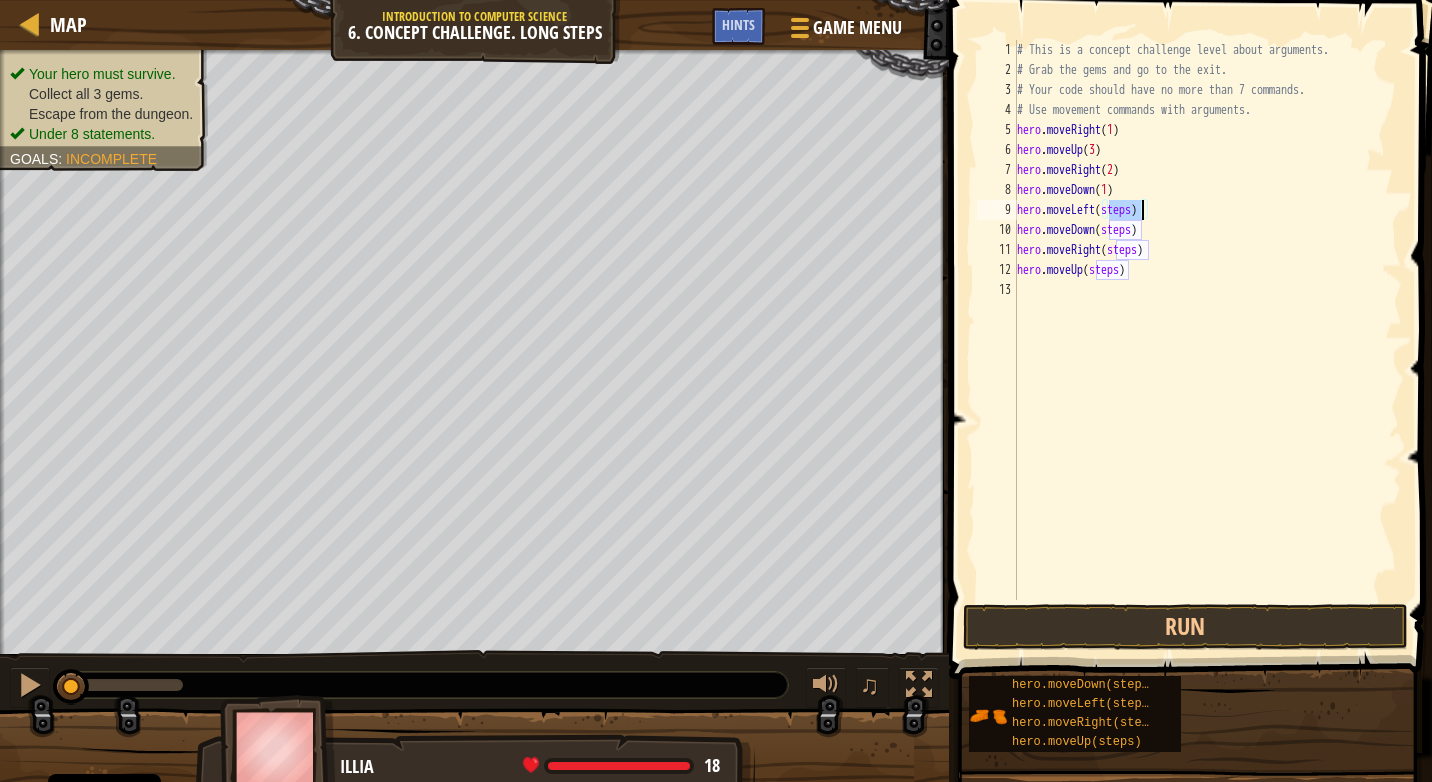 scroll, scrollTop: 9, scrollLeft: 8, axis: both 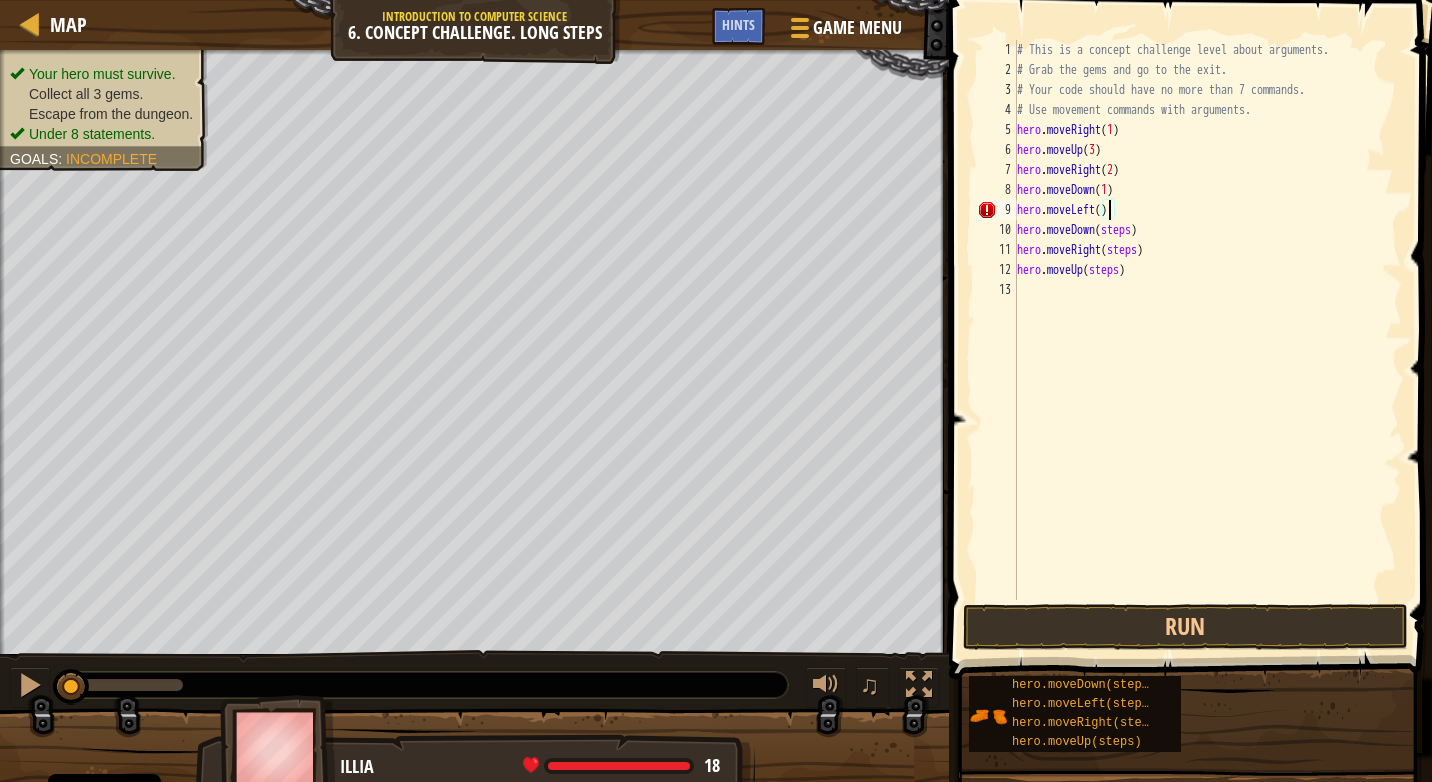 type on "hero.moveLeft(1)" 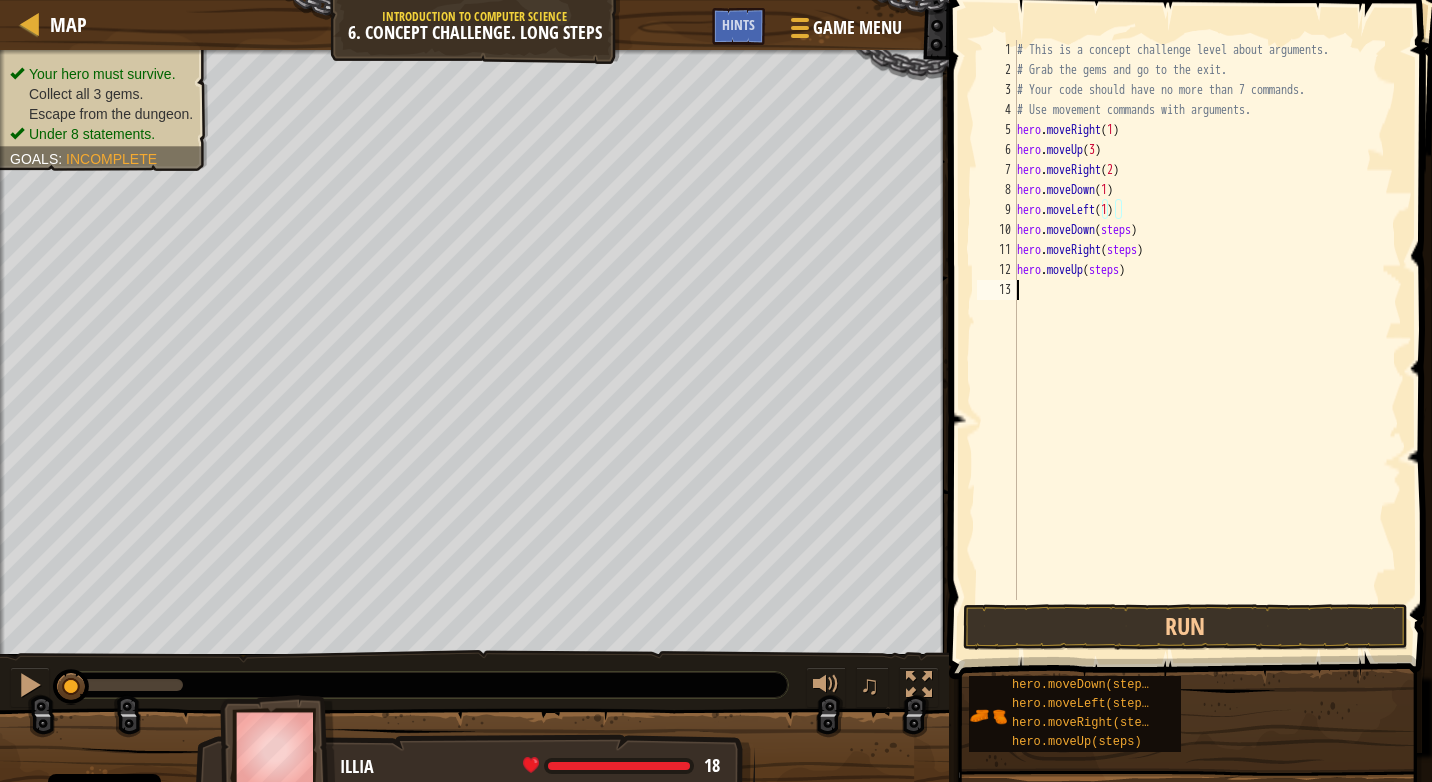 click on "# This is a concept challenge level about arguments. # Grab the gems and go to the exit. # Your code should have no more than 7 commands. # Use movement commands with arguments. hero . moveRight ( 1 ) hero . moveUp ( 3 ) hero . moveRight ( 2 ) hero . moveDown ( 1 ) hero . moveLeft ( 1 ) hero . moveDown ( steps ) hero . moveRight ( steps ) hero . moveUp ( steps )" at bounding box center [1208, 340] 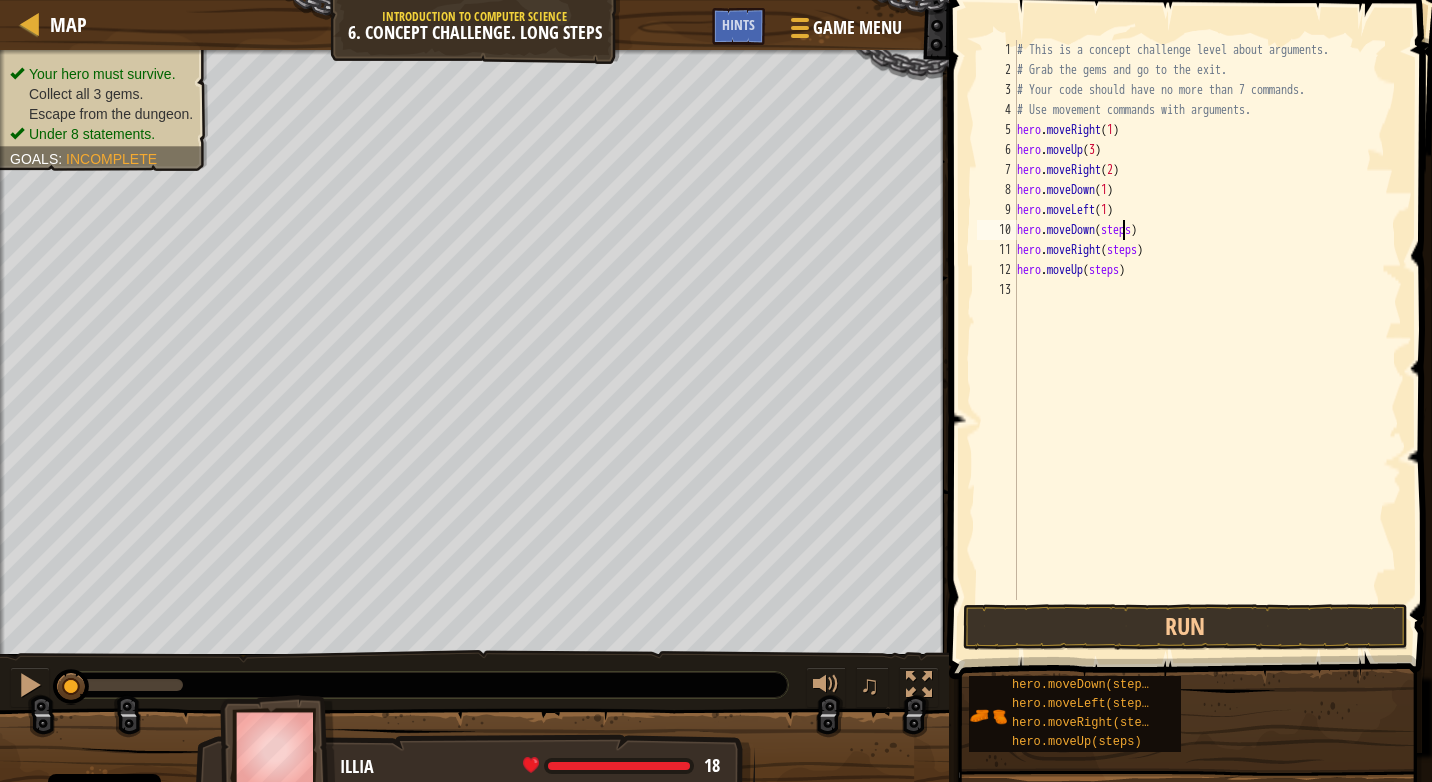 click on "# This is a concept challenge level about arguments. # Grab the gems and go to the exit. # Your code should have no more than 7 commands. # Use movement commands with arguments. hero . moveRight ( 1 ) hero . moveUp ( 3 ) hero . moveRight ( 2 ) hero . moveDown ( 1 ) hero . moveLeft ( 1 ) hero . moveDown ( steps ) hero . moveRight ( steps ) hero . moveUp ( steps )" at bounding box center (1208, 340) 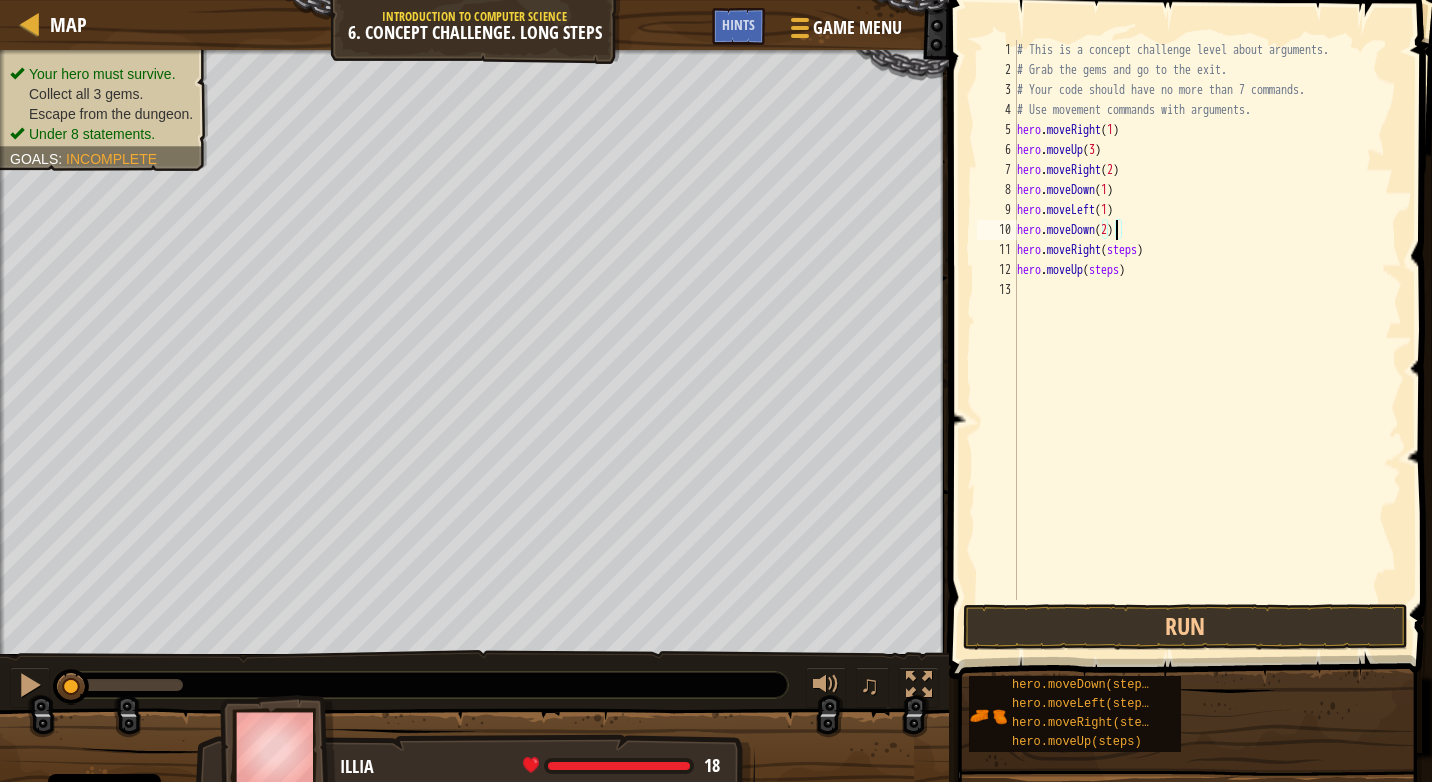scroll, scrollTop: 9, scrollLeft: 8, axis: both 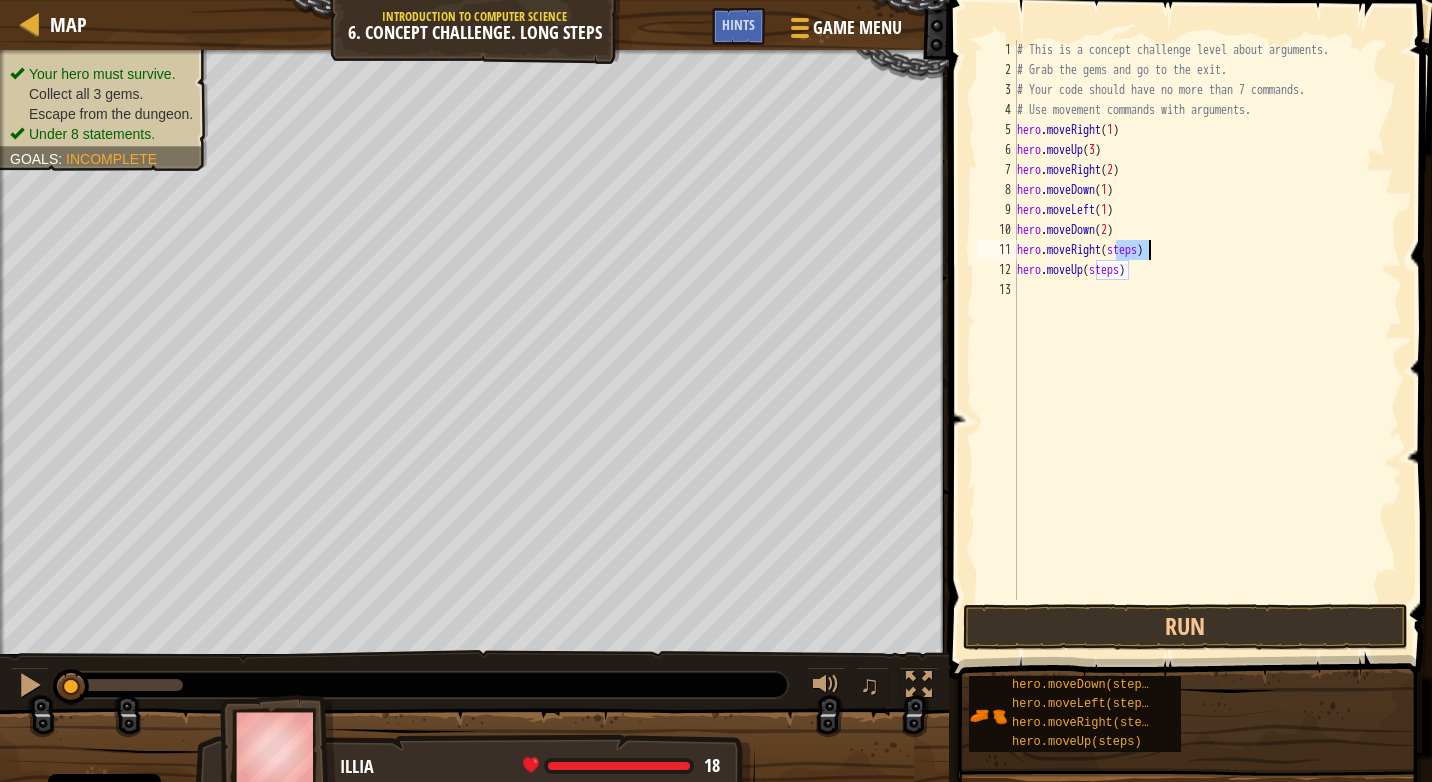 click on "# This is a concept challenge level about arguments. # Grab the gems and go to the exit. # Your code should have no more than 7 commands. # Use movement commands with arguments. hero . moveRight ( 1 ) hero . moveUp ( 3 ) hero . moveRight ( 2 ) hero . moveDown ( 1 ) hero . moveLeft ( 1 ) hero . moveDown ( 2 ) hero . moveRight ( steps ) hero . moveUp ( steps )" at bounding box center (1208, 340) 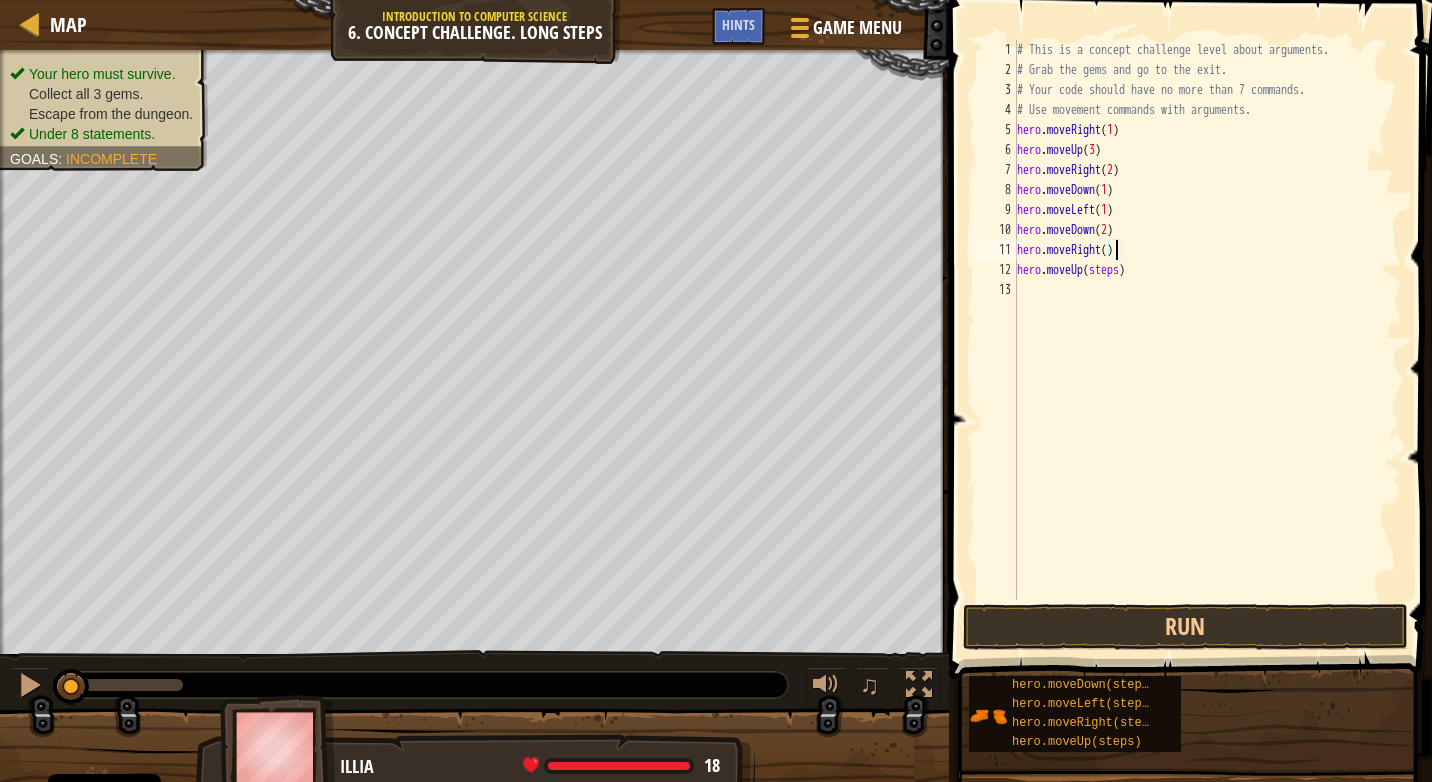 type on "hero.moveRight(2)" 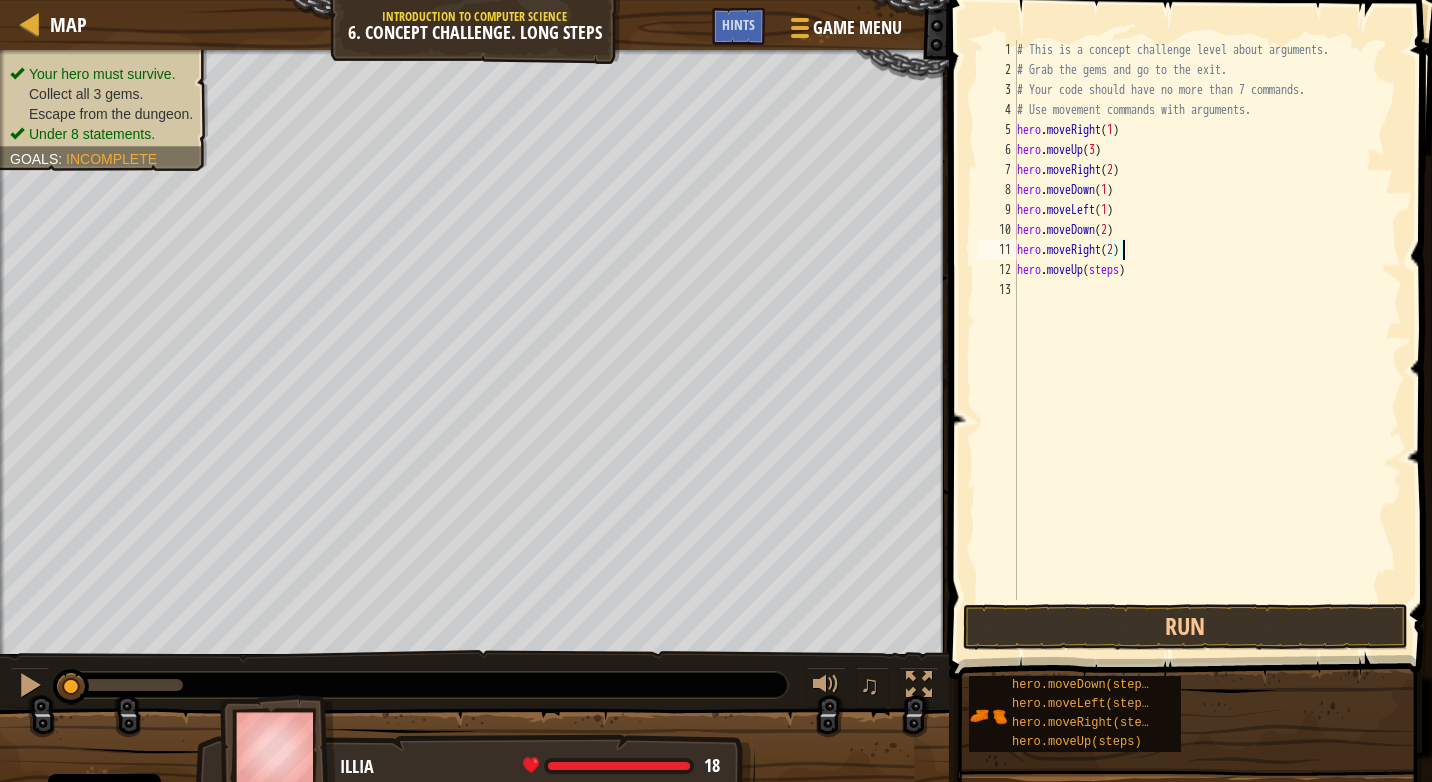 click on "# This is a concept challenge level about arguments. # Grab the gems and go to the exit. # Your code should have no more than 7 commands. # Use movement commands with arguments. hero . moveRight ( 1 ) hero . moveUp ( 3 ) hero . moveRight ( 2 ) hero . moveDown ( 1 ) hero . moveLeft ( 1 ) hero . moveDown ( 2 ) hero . moveRight ( 2 ) hero . moveUp ( steps )" at bounding box center [1208, 340] 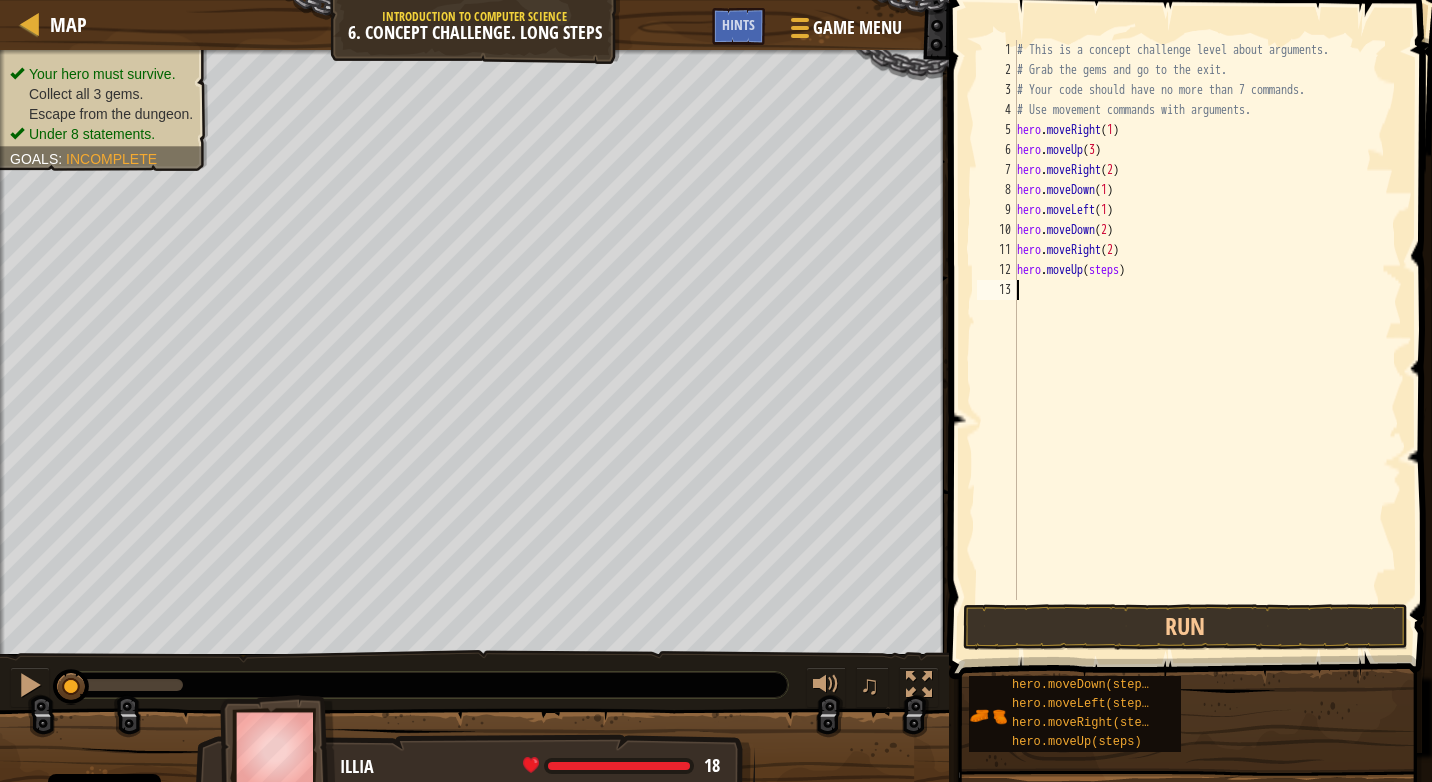 scroll, scrollTop: 9, scrollLeft: 0, axis: vertical 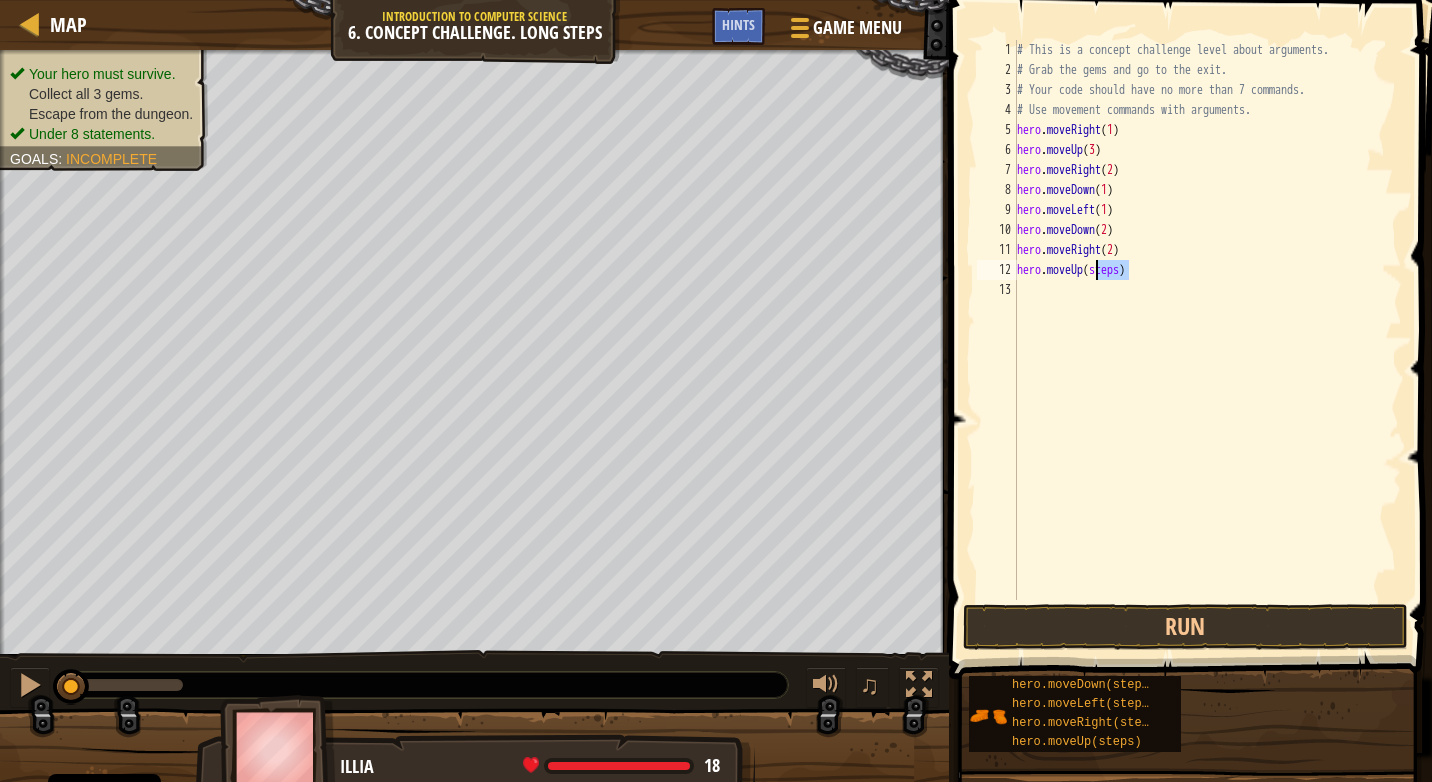 click on "# This is a concept challenge level about arguments. # Grab the gems and go to the exit. # Your code should have no more than 7 commands. # Use movement commands with arguments. hero . moveRight ( 1 ) hero . moveUp ( 3 ) hero . moveRight ( 2 ) hero . moveDown ( 1 ) hero . moveLeft ( 1 ) hero . moveDown ( 2 ) hero . moveRight ( 2 ) hero . moveUp ( steps )" at bounding box center (1208, 340) 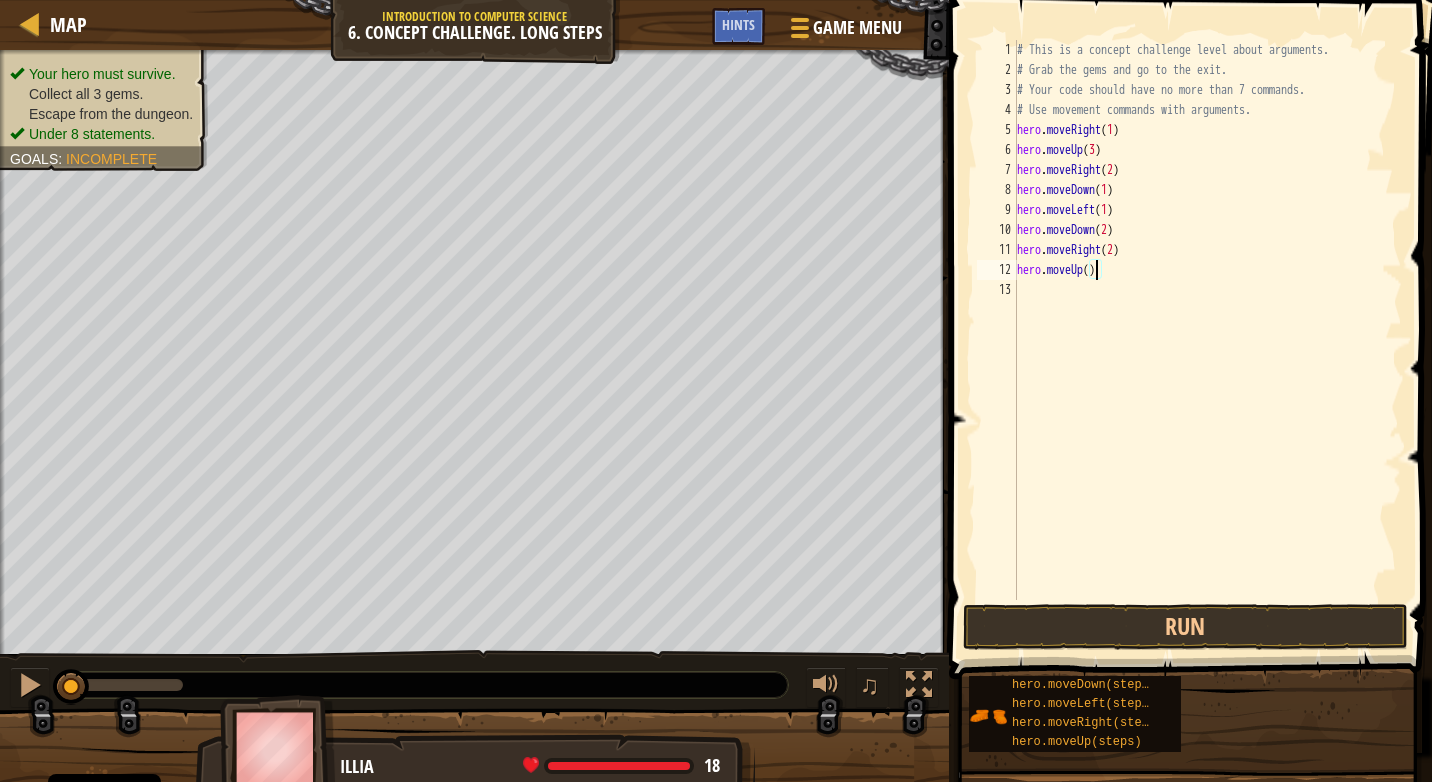 type on "hero.moveUp(2)" 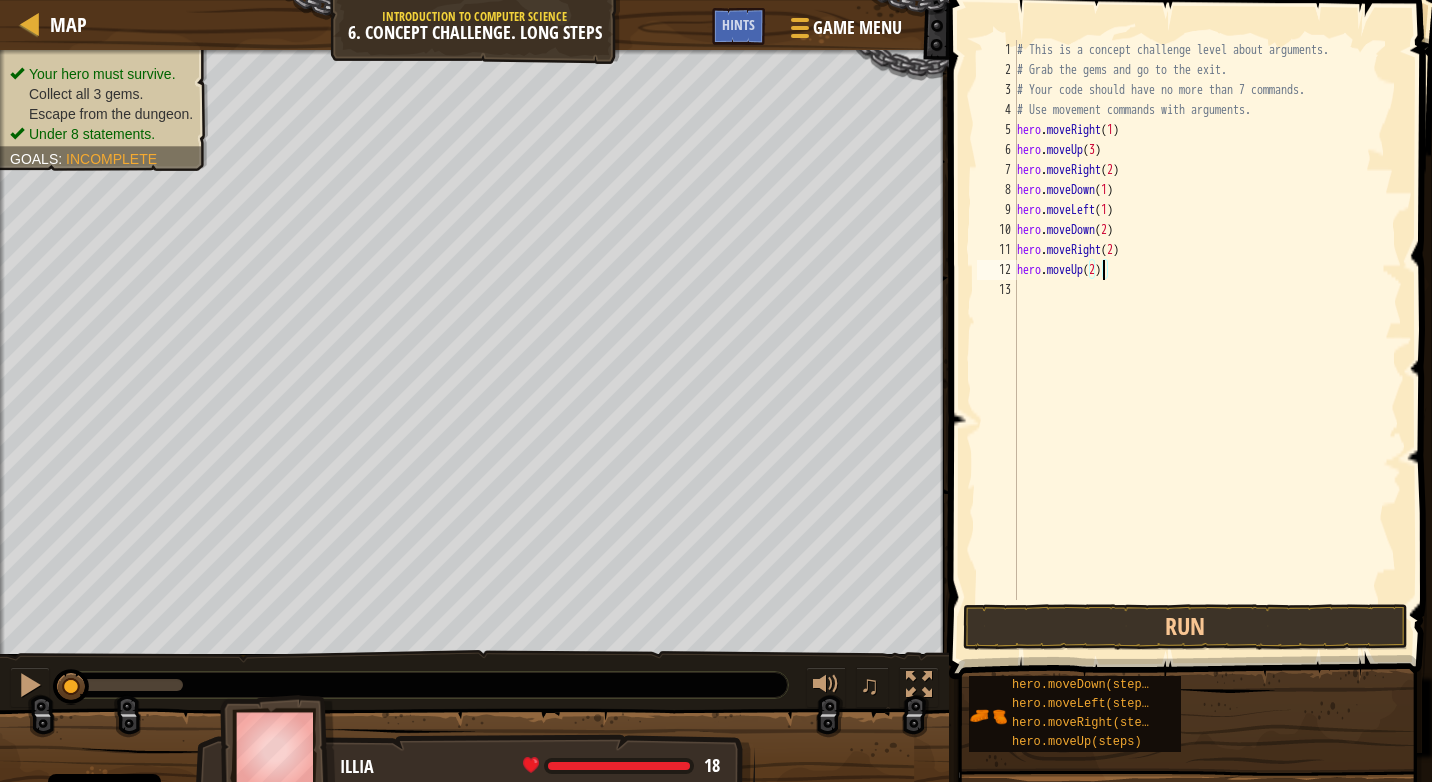 scroll, scrollTop: 9, scrollLeft: 7, axis: both 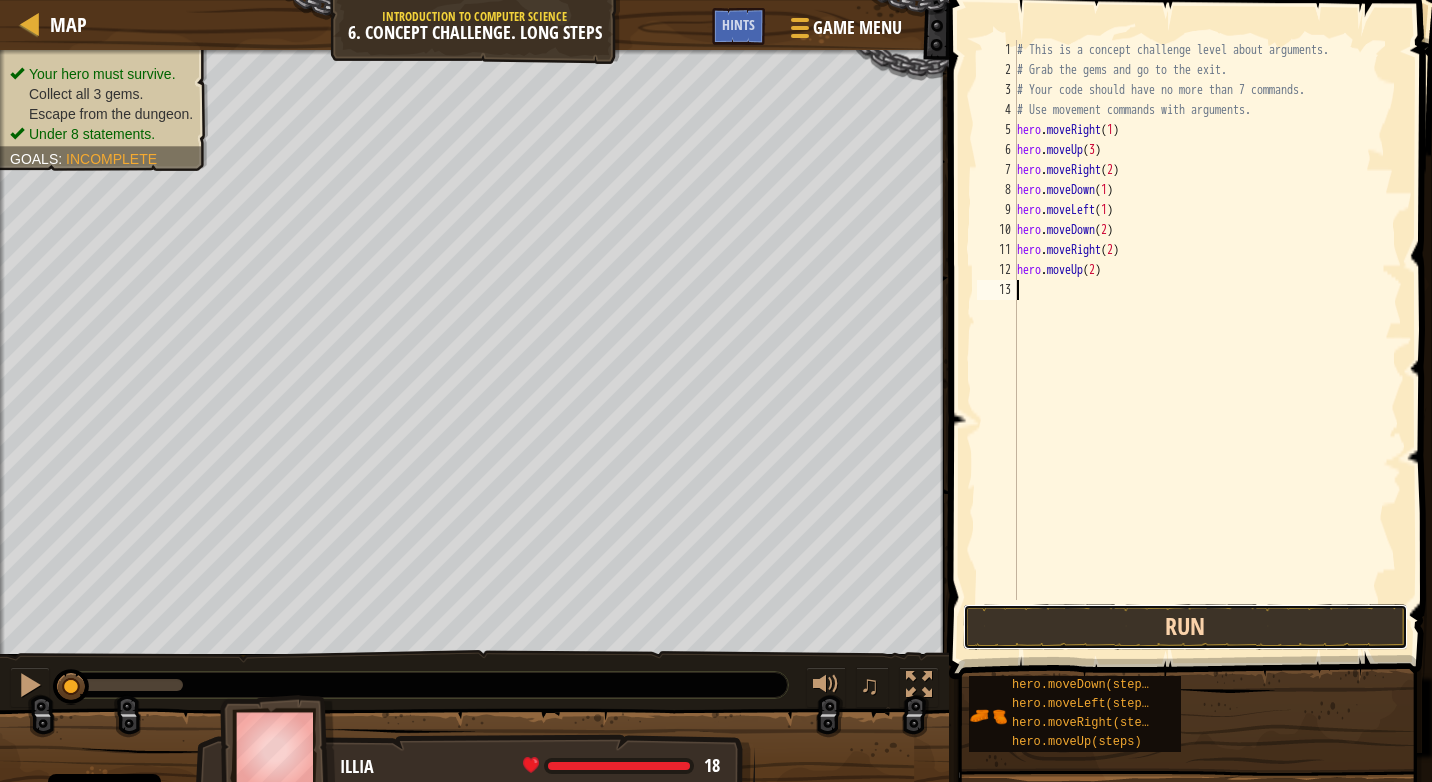 click on "Run" at bounding box center [1185, 627] 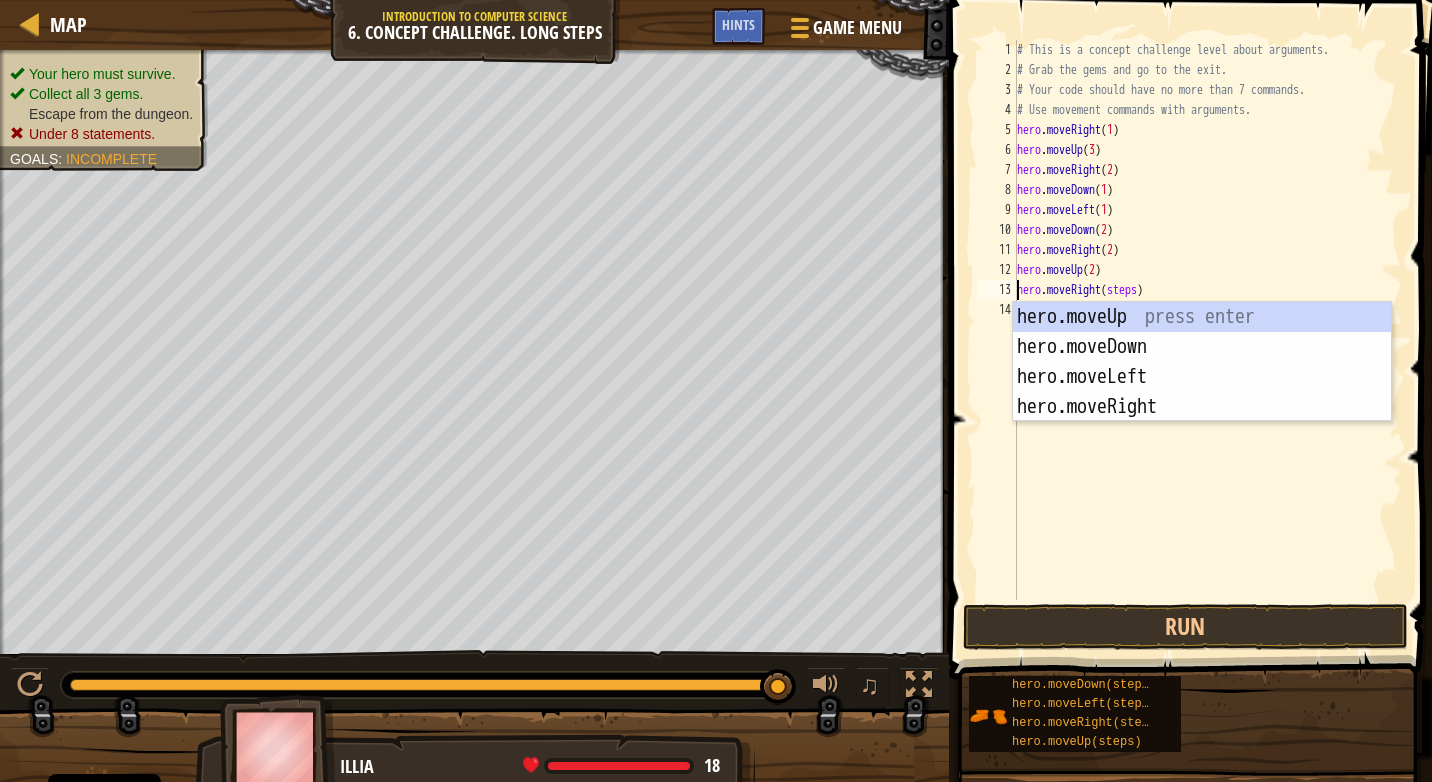 click on "# This is a concept challenge level about arguments. # Grab the gems and go to the exit. # Your code should have no more than 7 commands. # Use movement commands with arguments. hero . moveRight ( 1 ) hero . moveUp ( 3 ) hero . moveRight ( 2 ) hero . moveDown ( 1 ) hero . moveLeft ( 1 ) hero . moveDown ( 2 ) hero . moveRight ( 2 ) hero . moveUp ( 2 ) hero . moveRight ( steps )" at bounding box center [1208, 340] 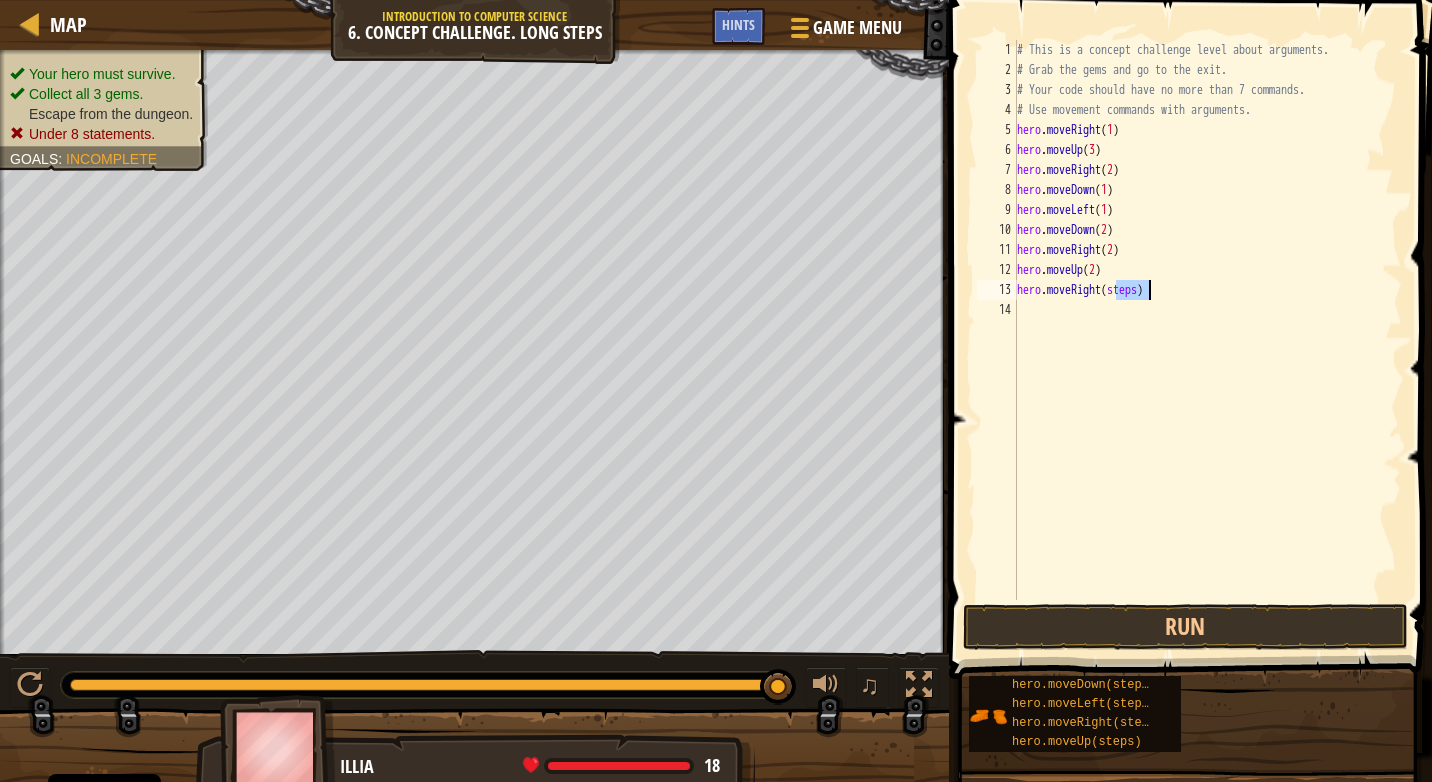 click on "# This is a concept challenge level about arguments. # Grab the gems and go to the exit. # Your code should have no more than 7 commands. # Use movement commands with arguments. hero . moveRight ( 1 ) hero . moveUp ( 3 ) hero . moveRight ( 2 ) hero . moveDown ( 1 ) hero . moveLeft ( 1 ) hero . moveDown ( 2 ) hero . moveRight ( 2 ) hero . moveUp ( 2 ) hero . moveRight ( steps )" at bounding box center [1208, 340] 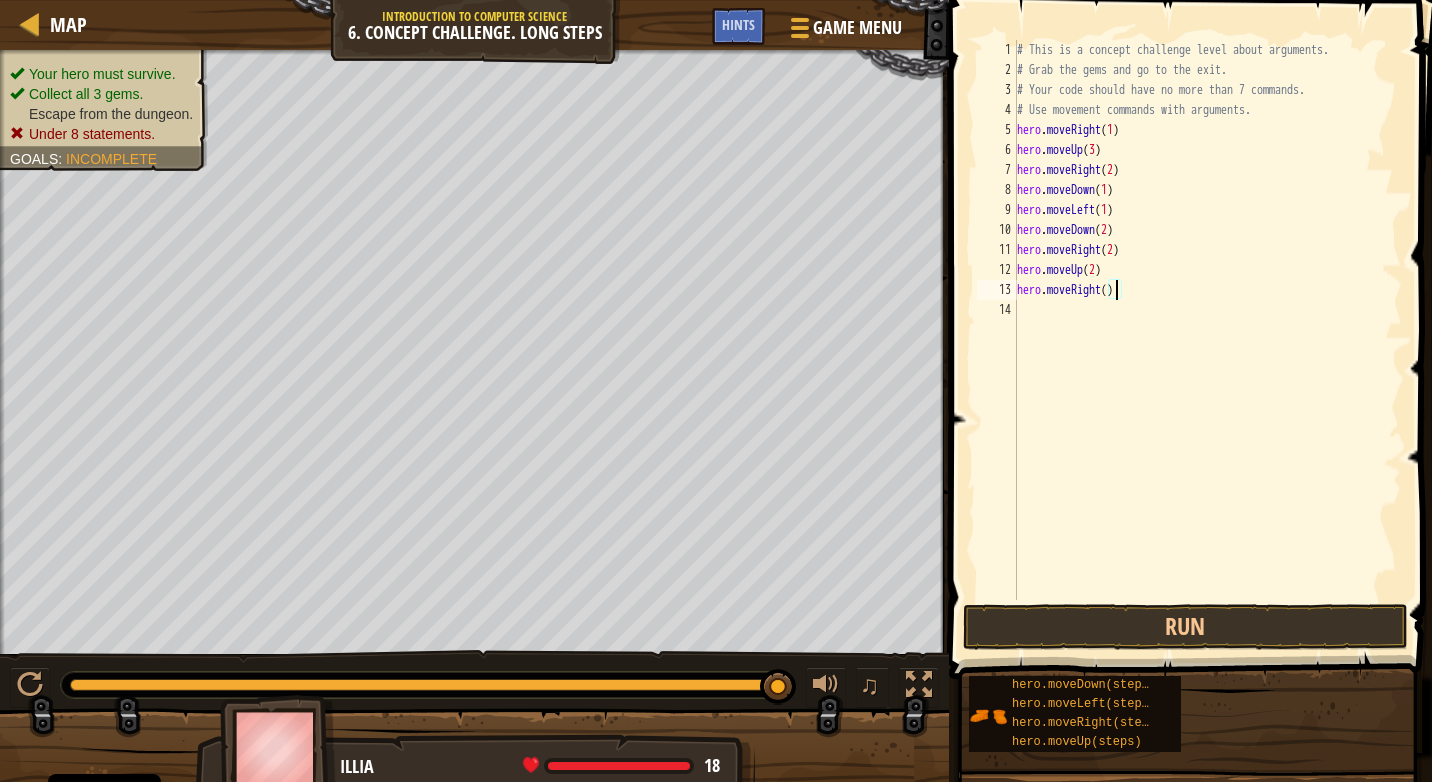 type on "hero.moveRight(1)" 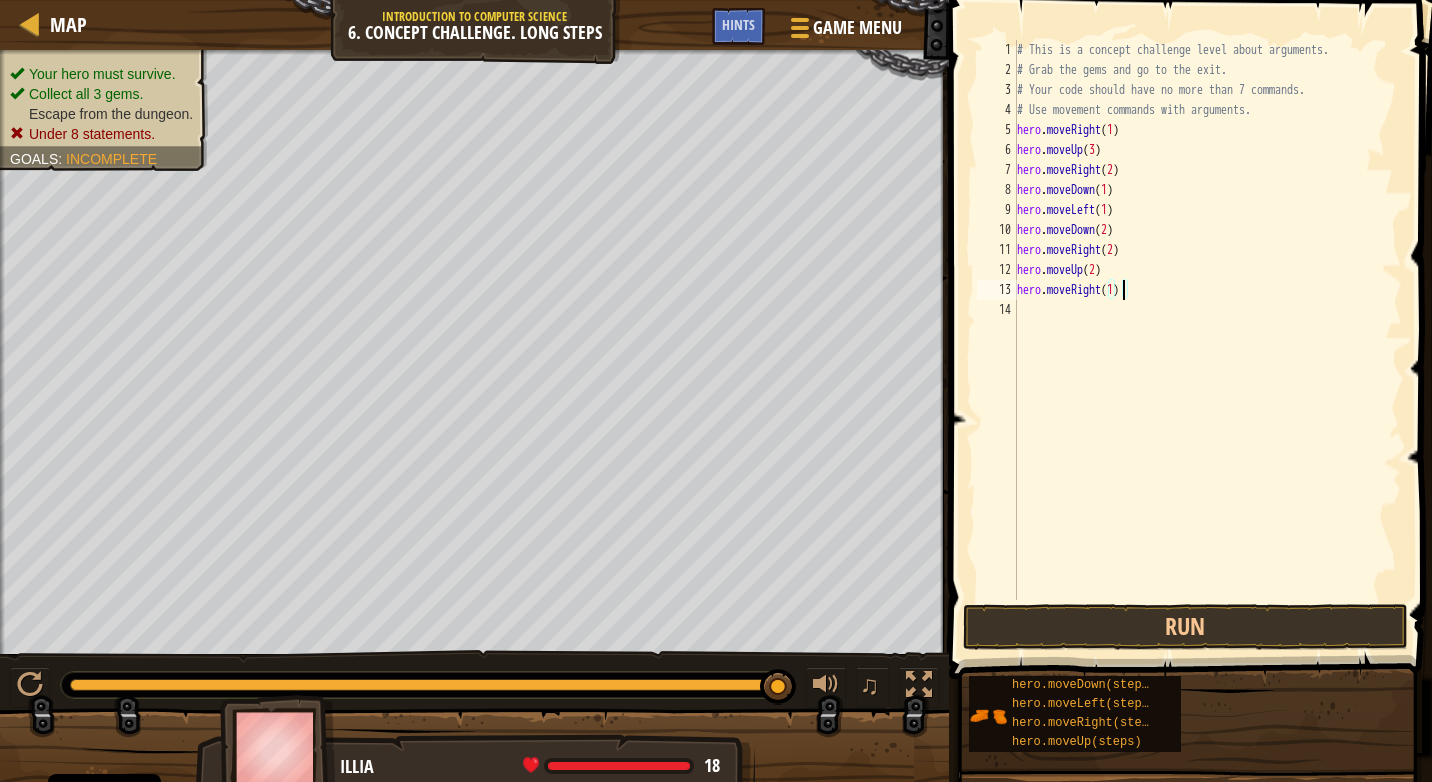 click on "# This is a concept challenge level about arguments. # Grab the gems and go to the exit. # Your code should have no more than 7 commands. # Use movement commands with arguments. hero . moveRight ( 1 ) hero . moveUp ( 3 ) hero . moveRight ( 2 ) hero . moveDown ( 1 ) hero . moveLeft ( 1 ) hero . moveDown ( 2 ) hero . moveRight ( 2 ) hero . moveUp ( 2 ) hero . moveRight ( 1 )" at bounding box center [1208, 340] 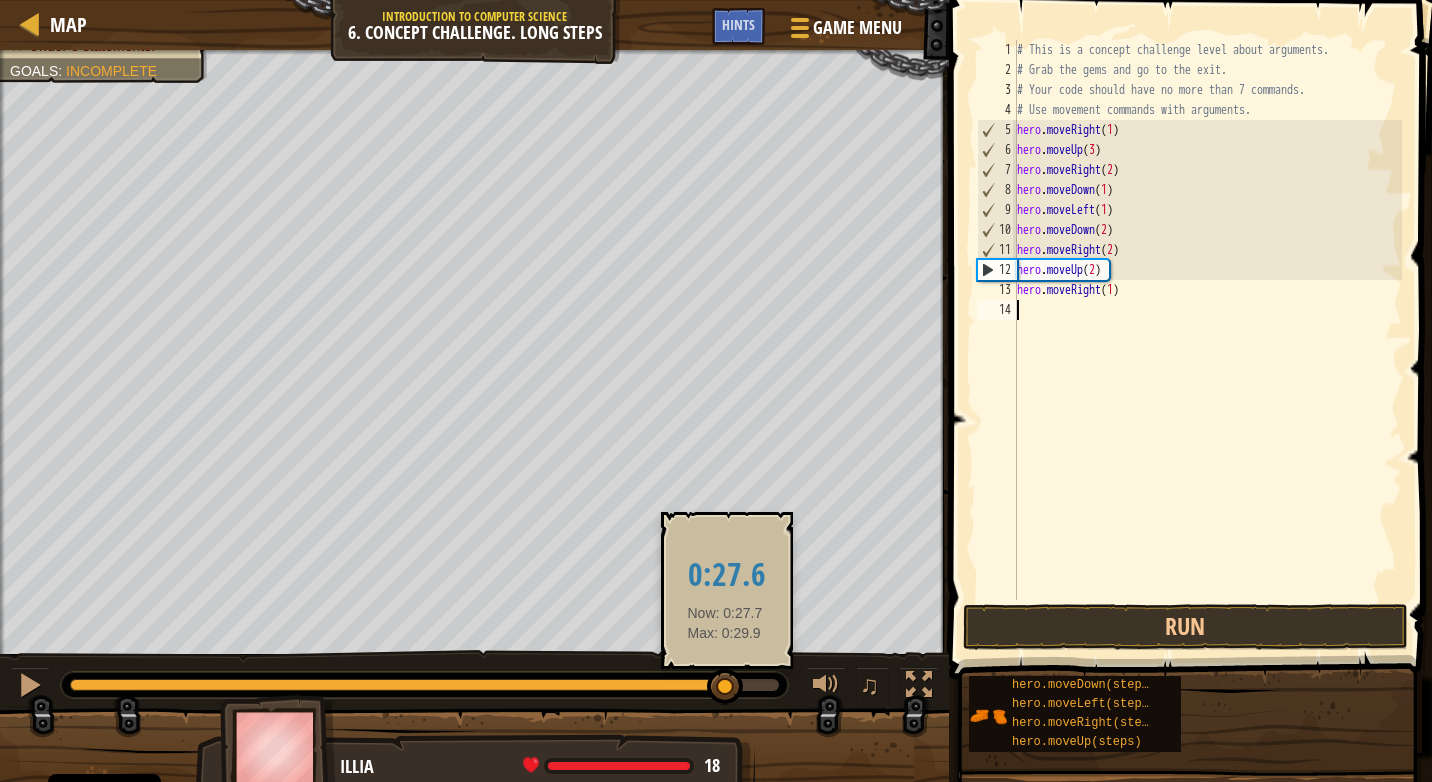 drag, startPoint x: 778, startPoint y: 678, endPoint x: 725, endPoint y: 690, distance: 54.34151 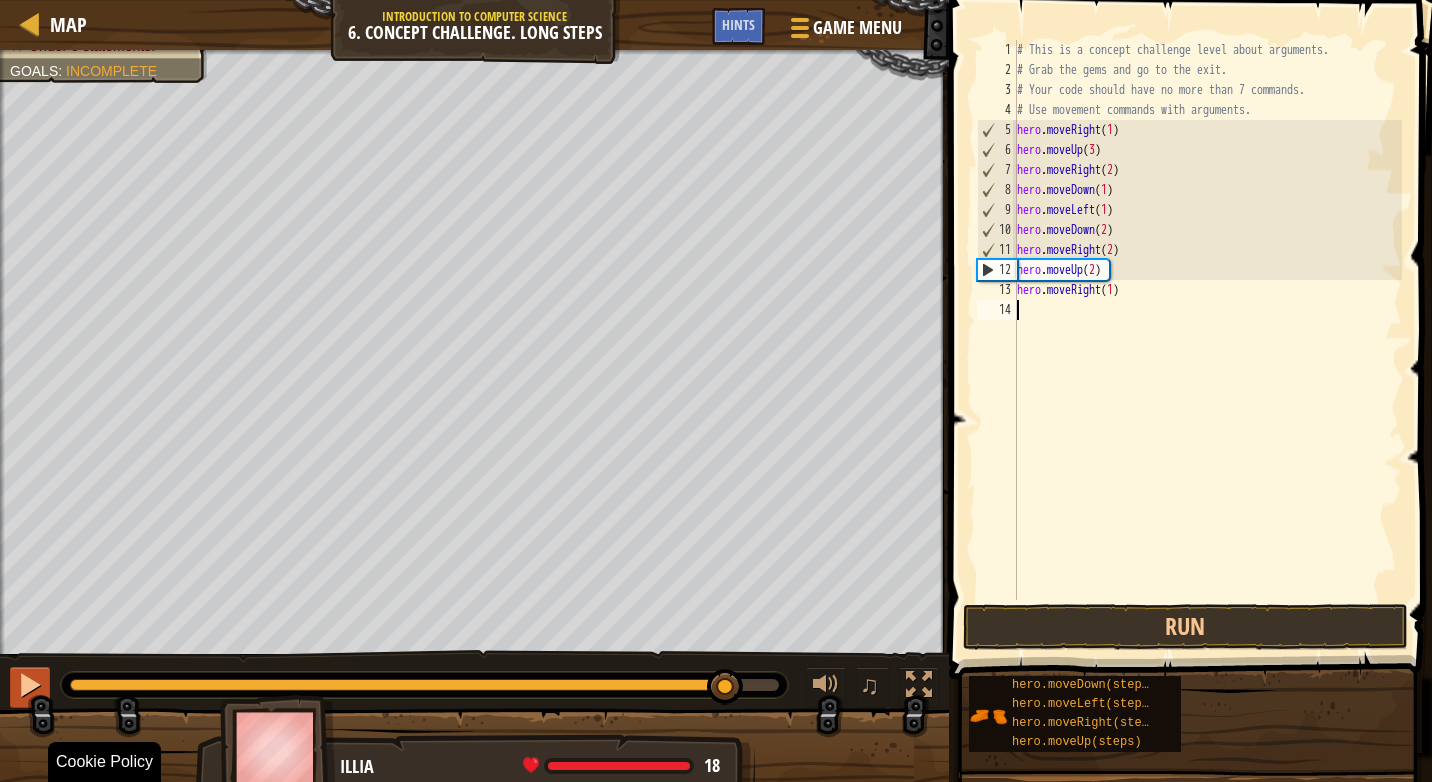 type 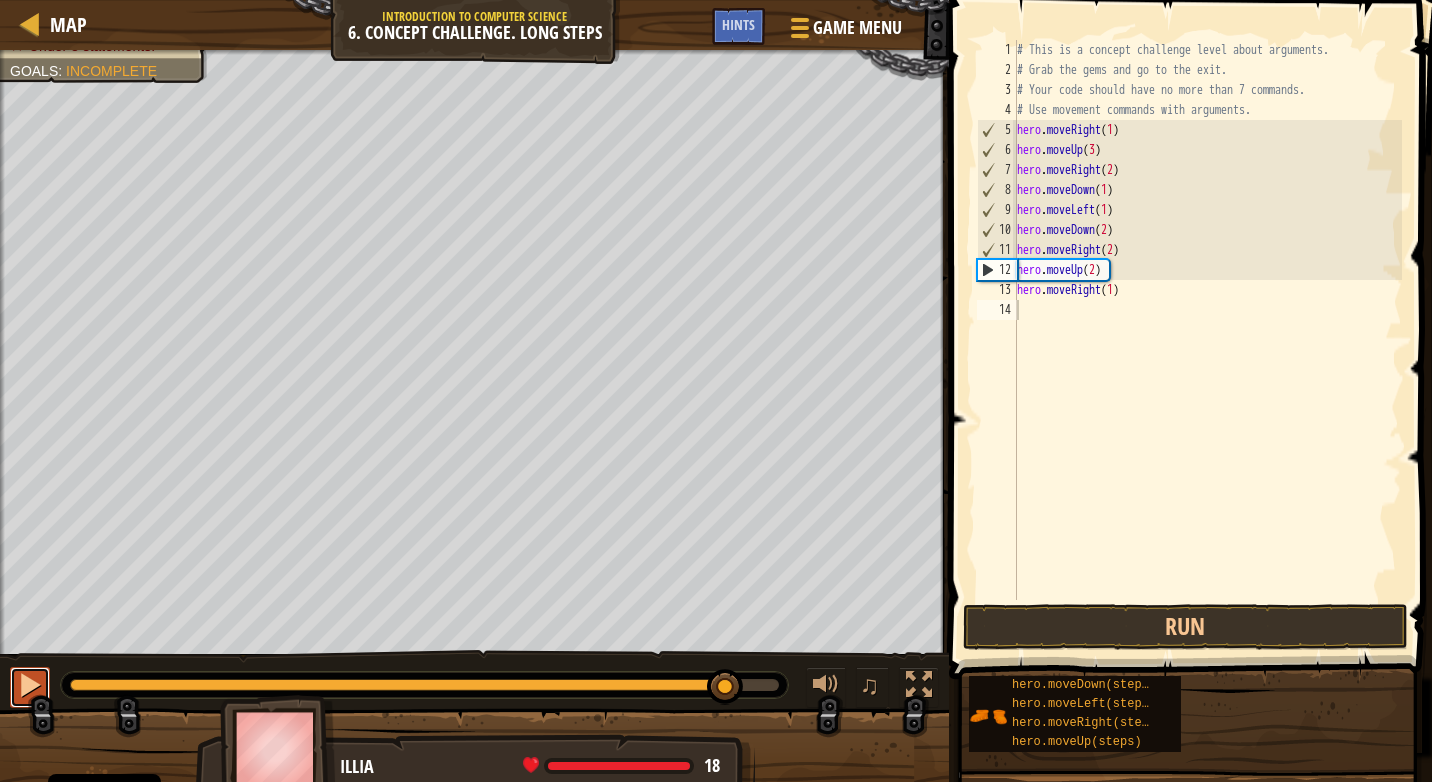 click at bounding box center [30, 685] 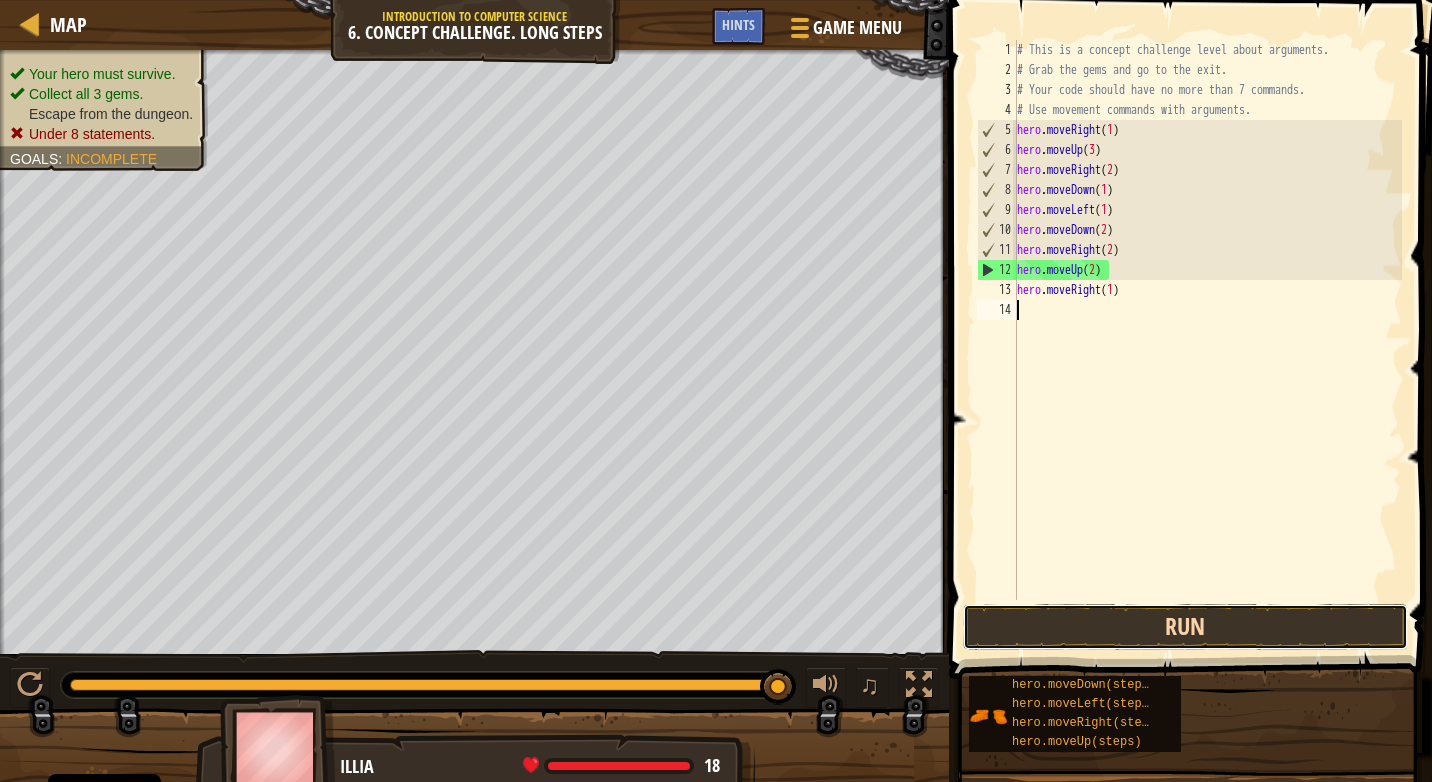 click on "Run" at bounding box center [1185, 627] 